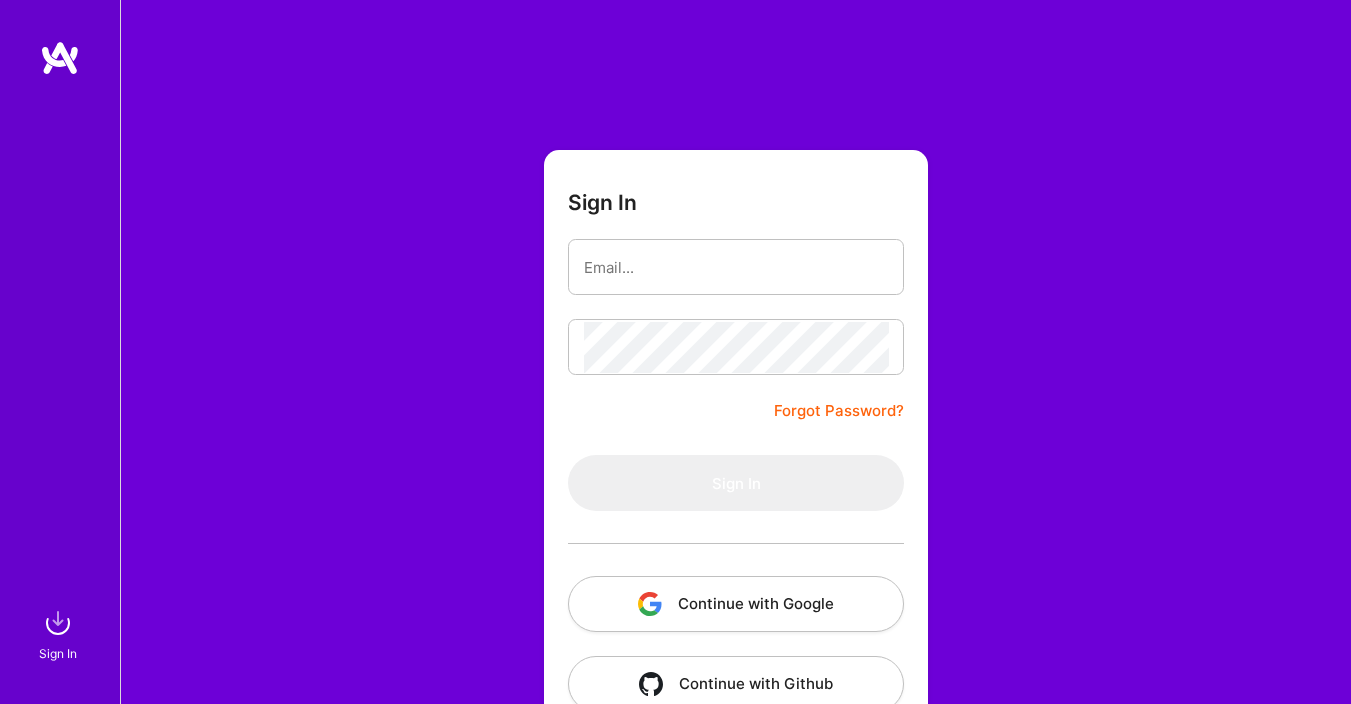 scroll, scrollTop: 0, scrollLeft: 0, axis: both 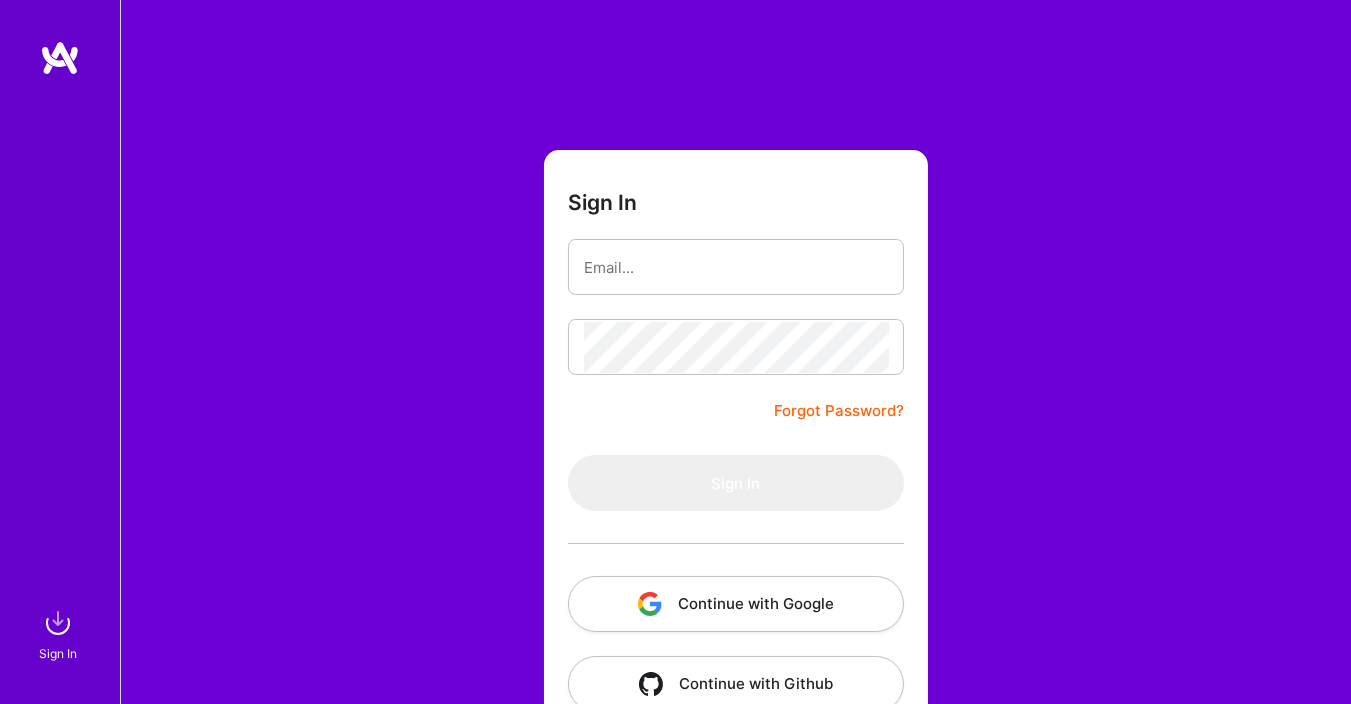 click on "Continue with Google" at bounding box center [736, 604] 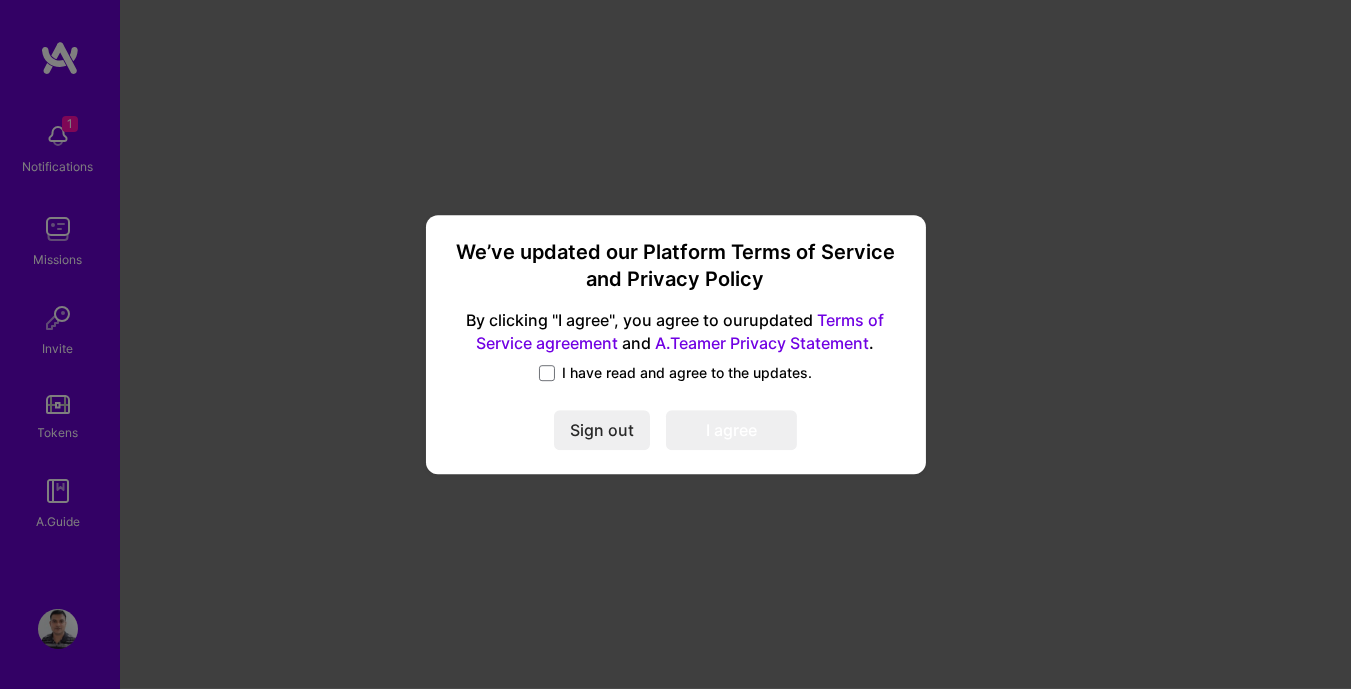 click on "I have read and agree to the updates." at bounding box center [688, 373] 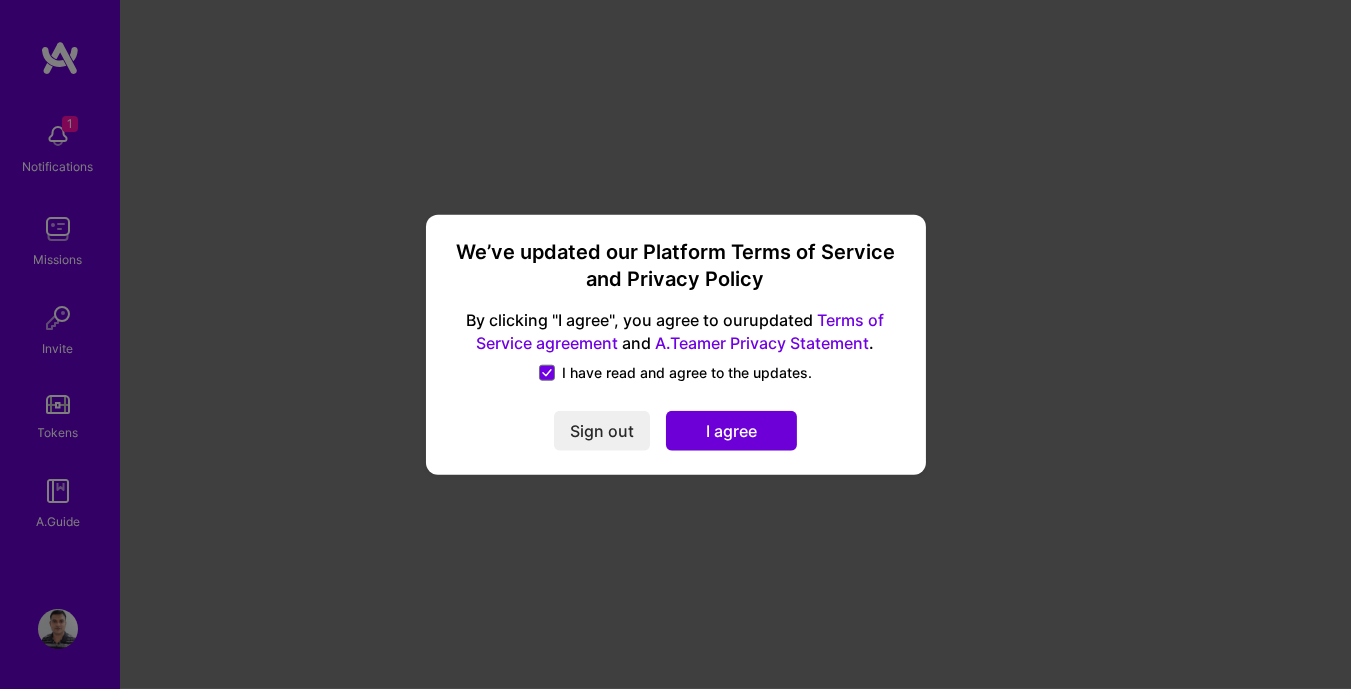 click on "I agree" at bounding box center (731, 431) 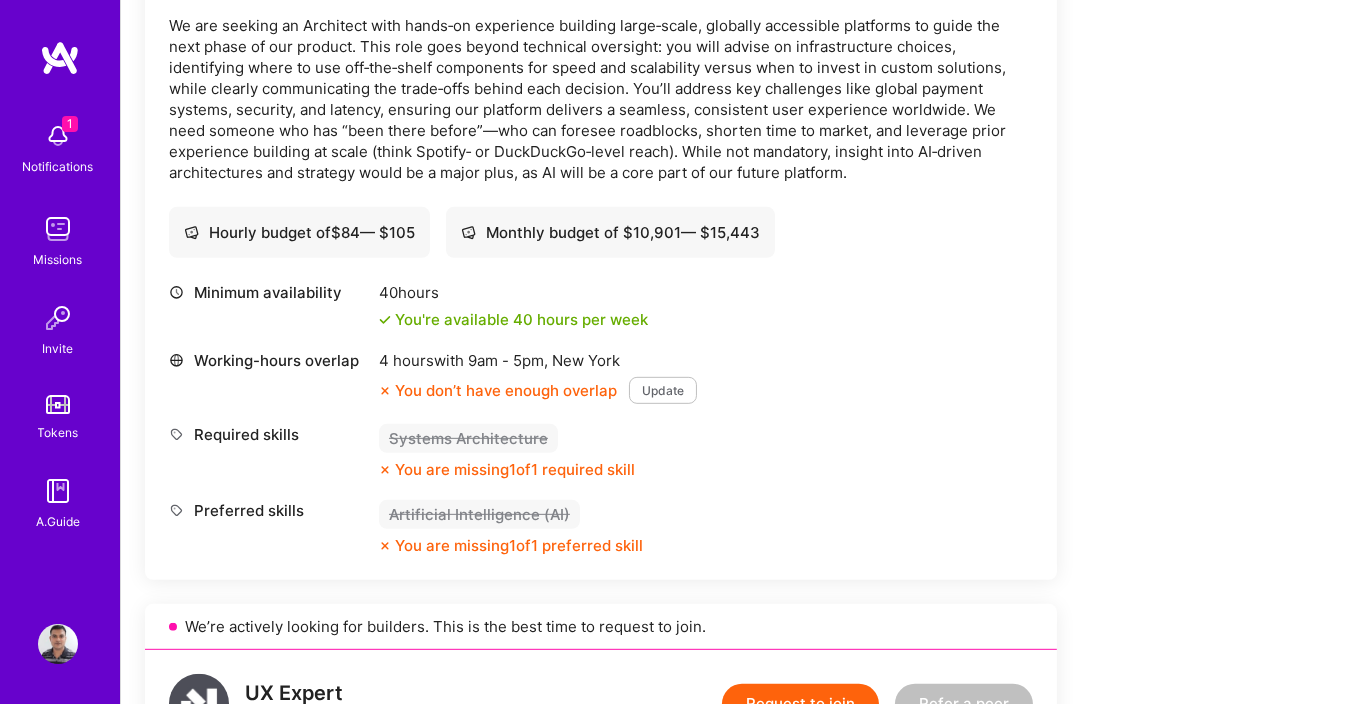 scroll, scrollTop: 1665, scrollLeft: 0, axis: vertical 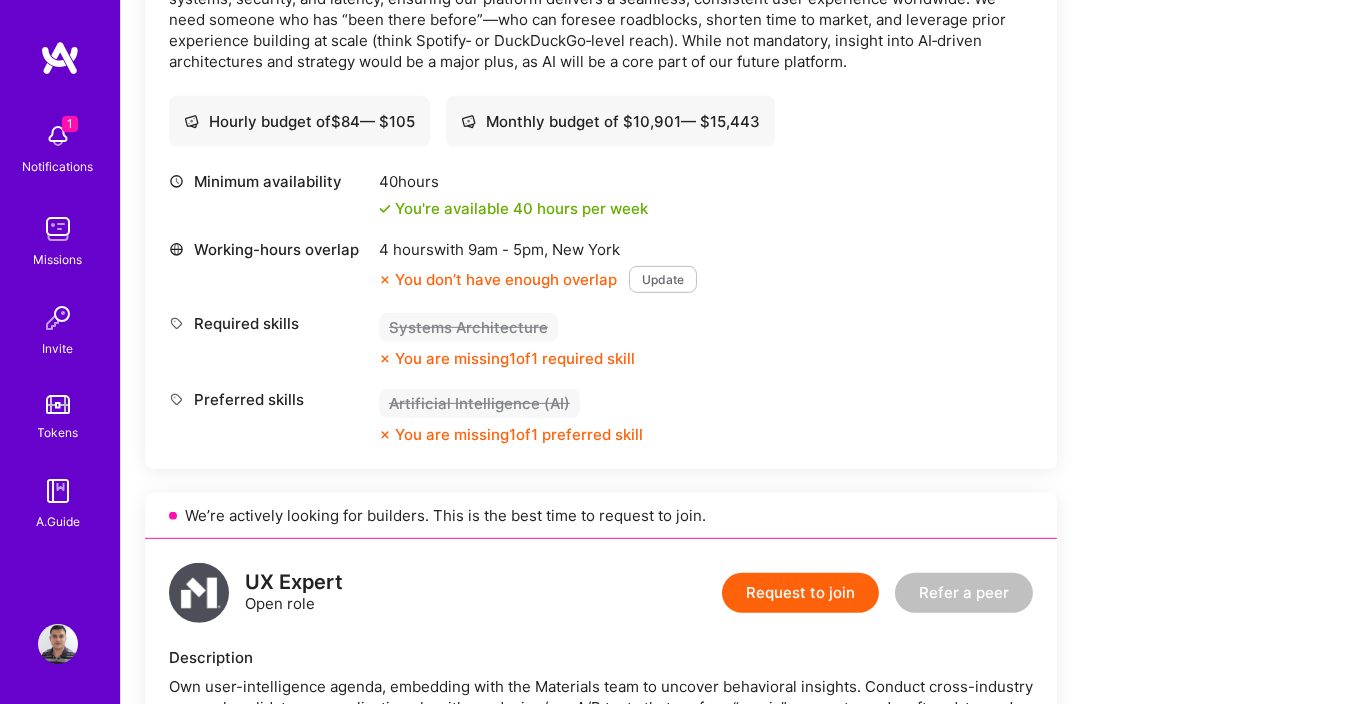 click on "Update" at bounding box center [663, 279] 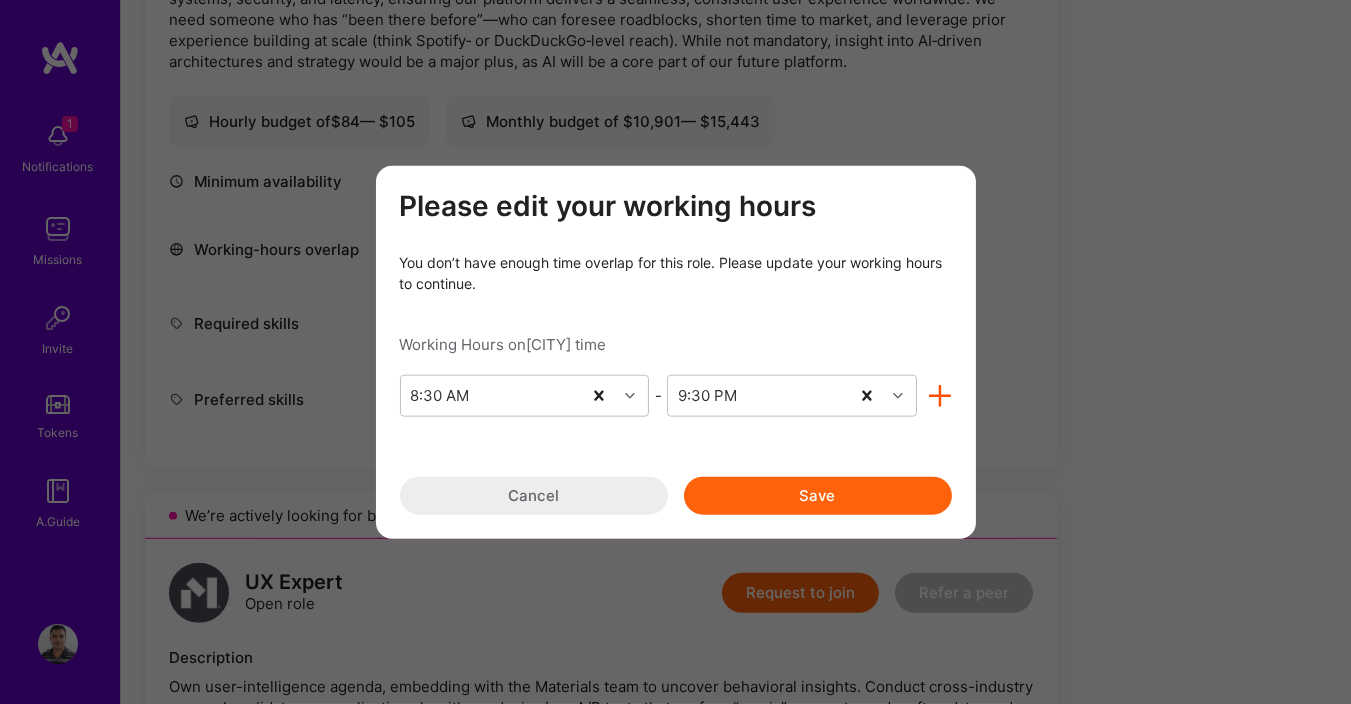 click on "Cancel" at bounding box center [534, 495] 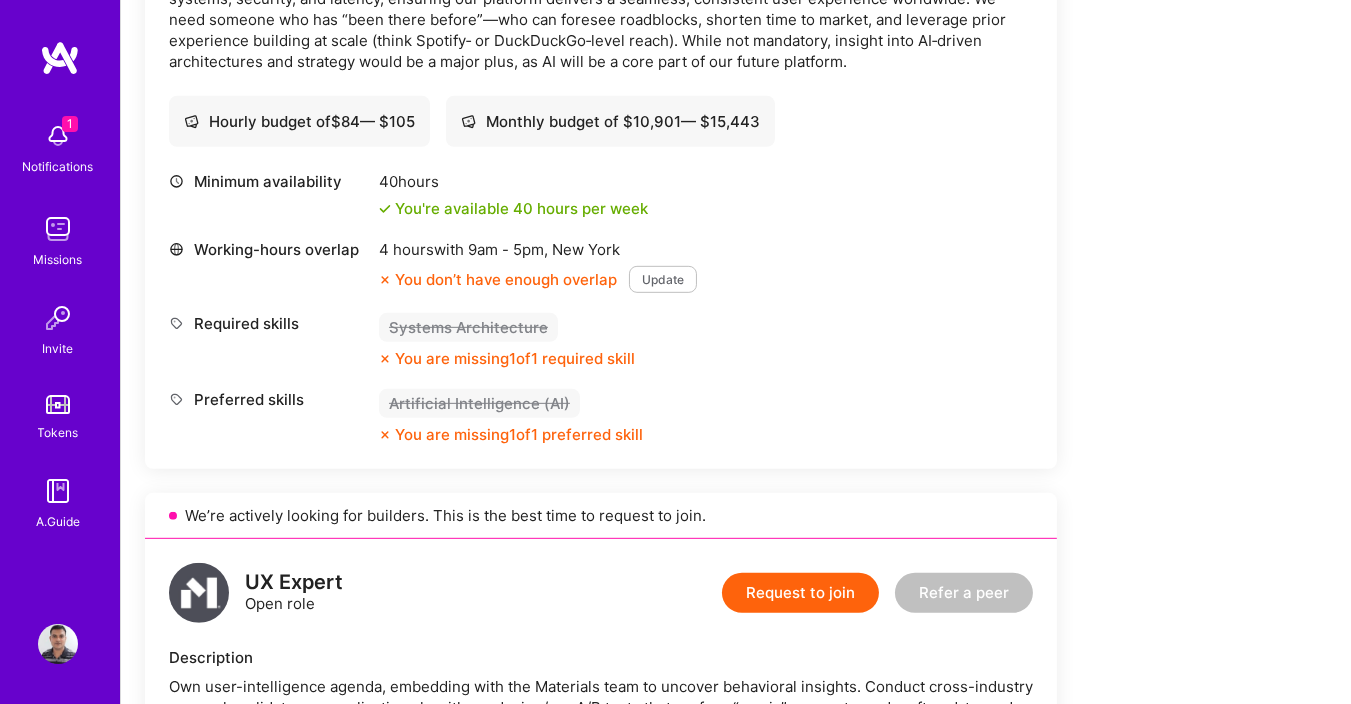click on "Update" at bounding box center [663, 279] 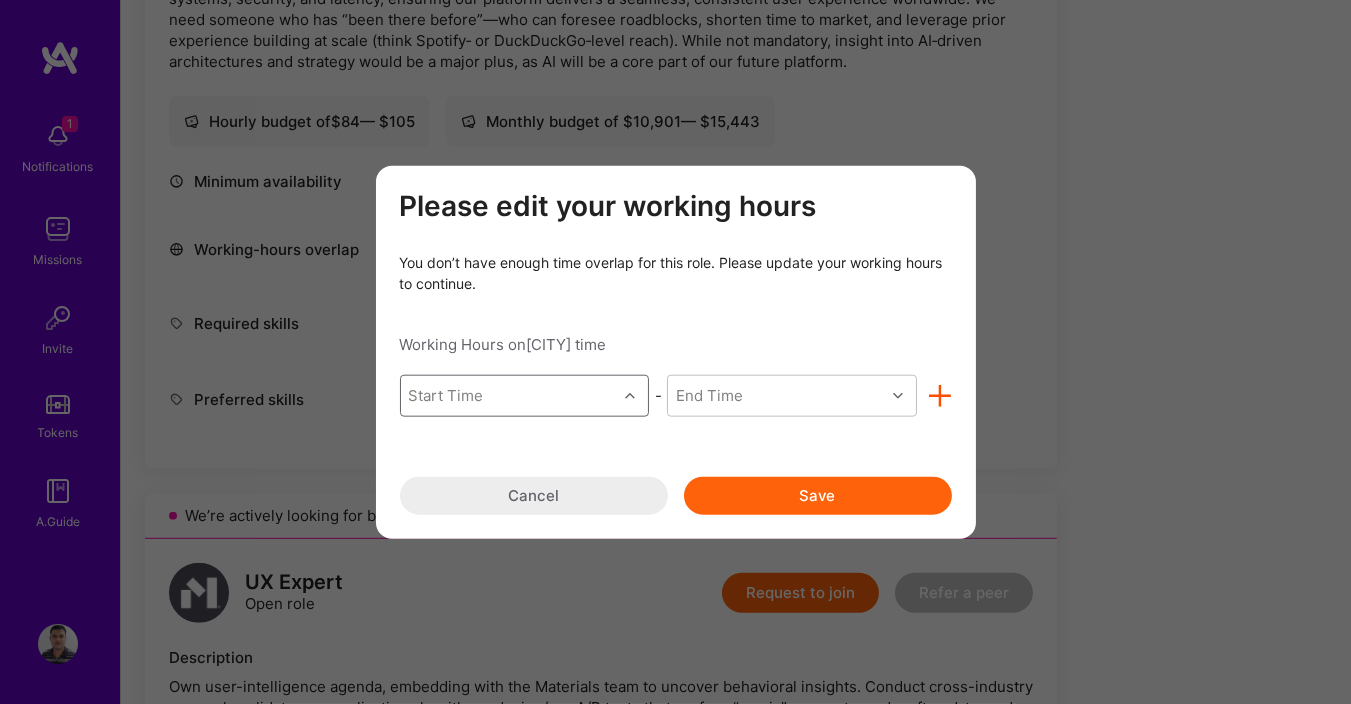 click at bounding box center (630, 395) 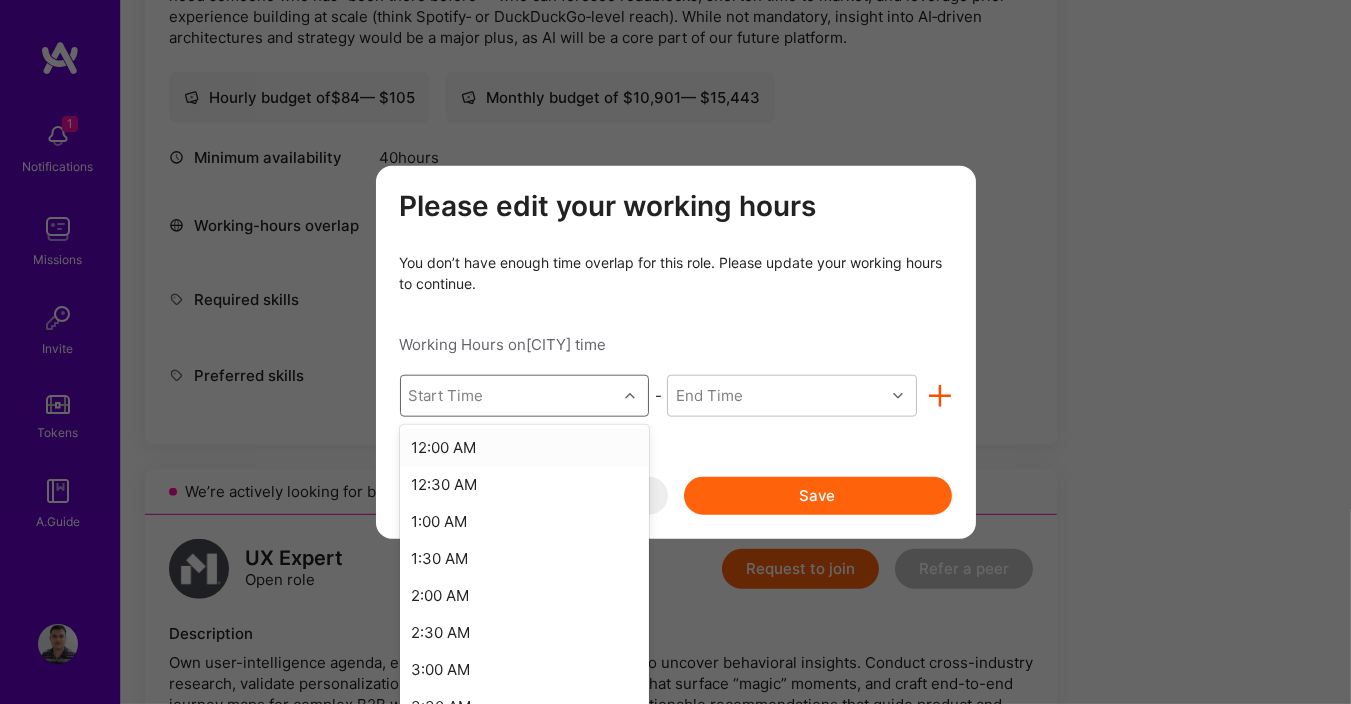 scroll, scrollTop: 1693, scrollLeft: 0, axis: vertical 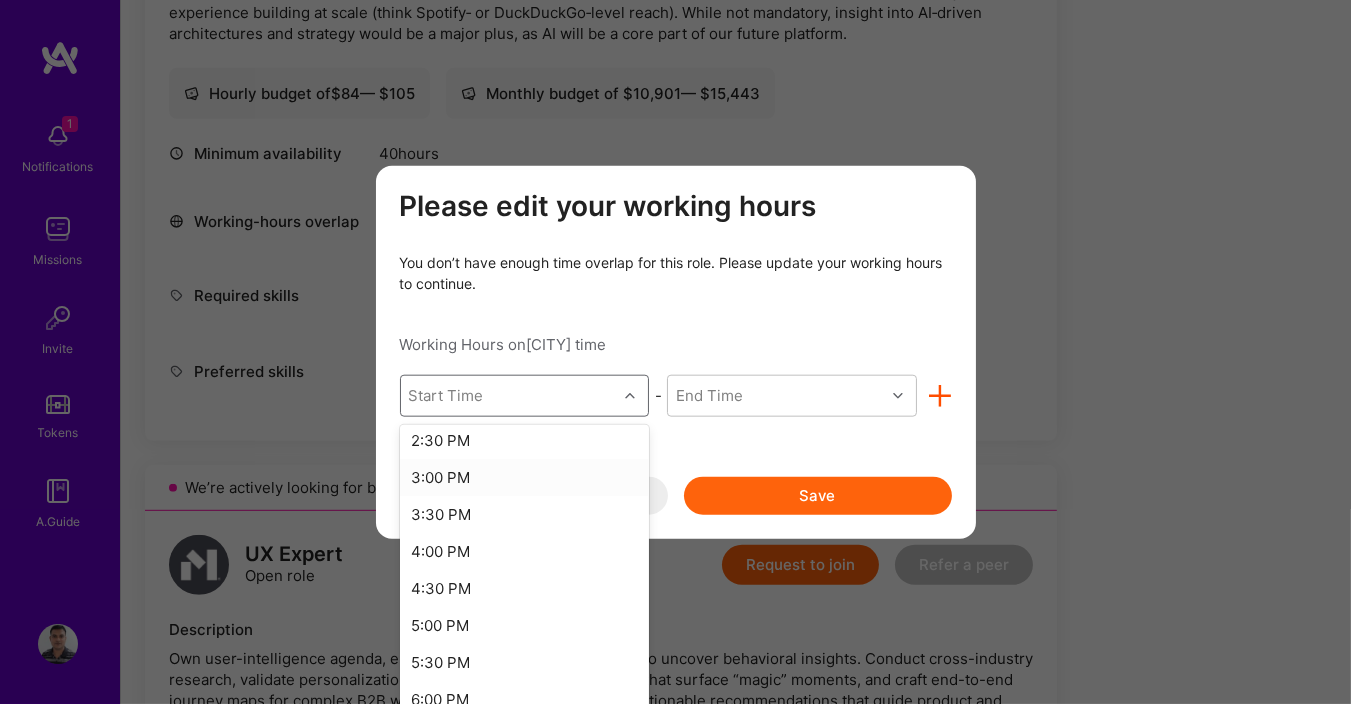 click on "3:00 PM" at bounding box center (525, 476) 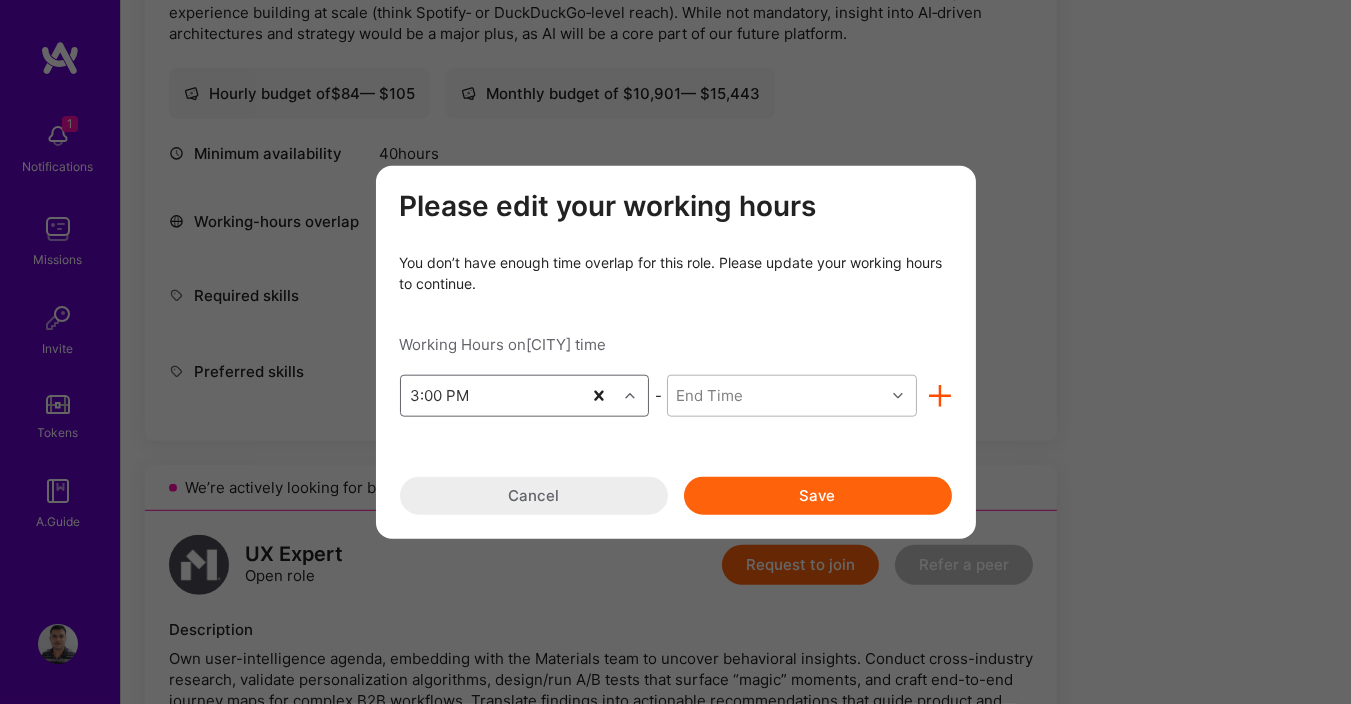 click on "End Time" at bounding box center (776, 395) 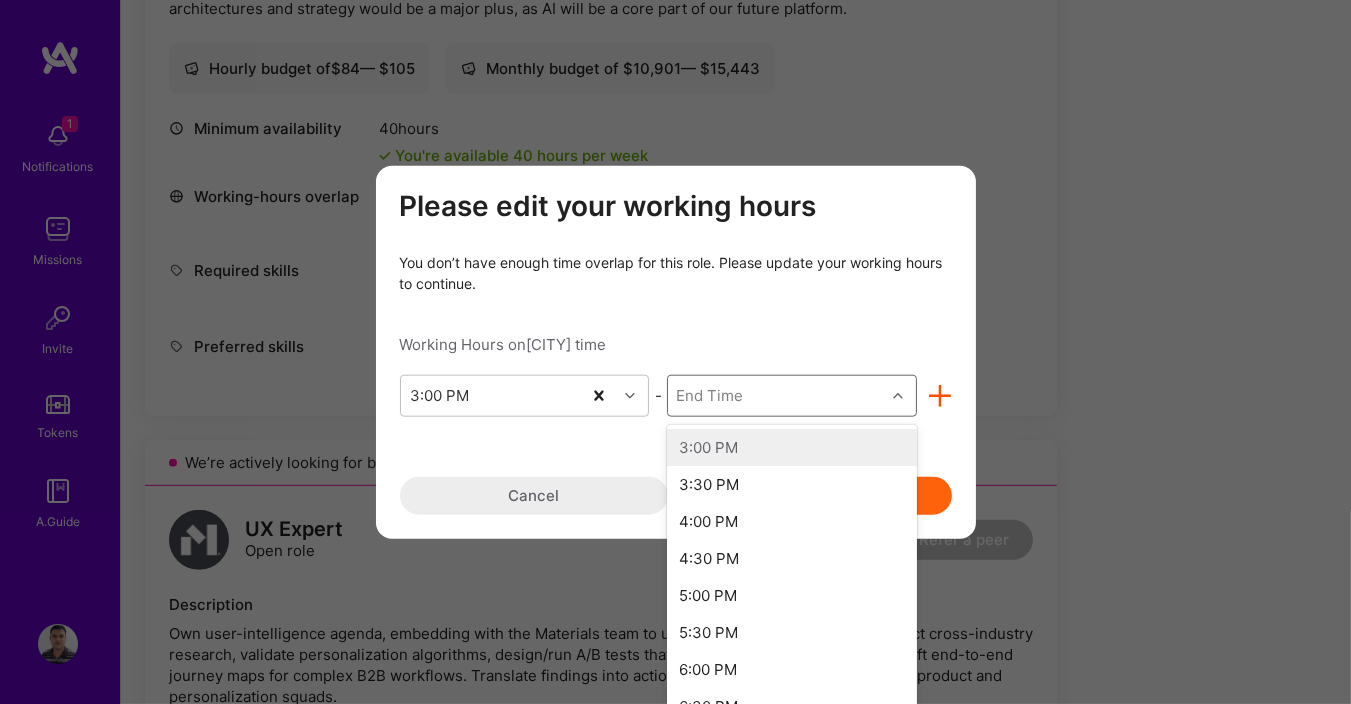 scroll, scrollTop: 1720, scrollLeft: 0, axis: vertical 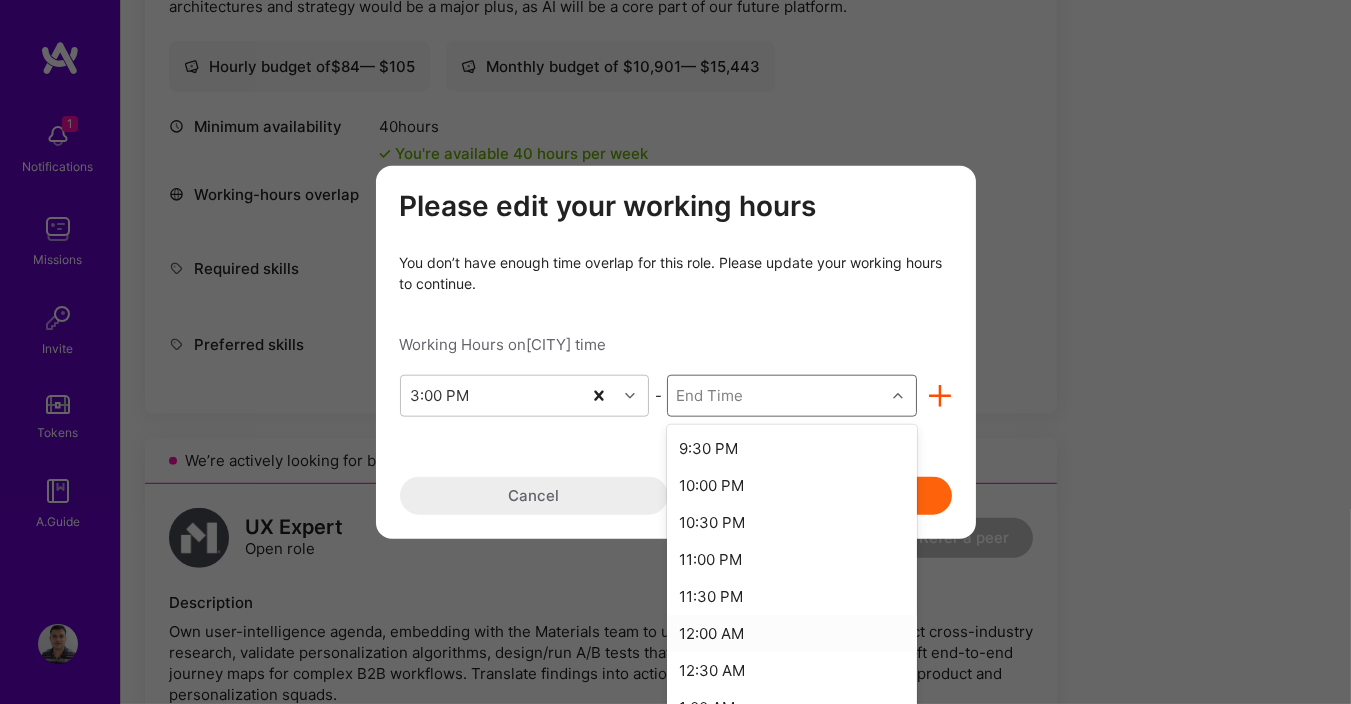 click on "12:00 AM" at bounding box center [792, 632] 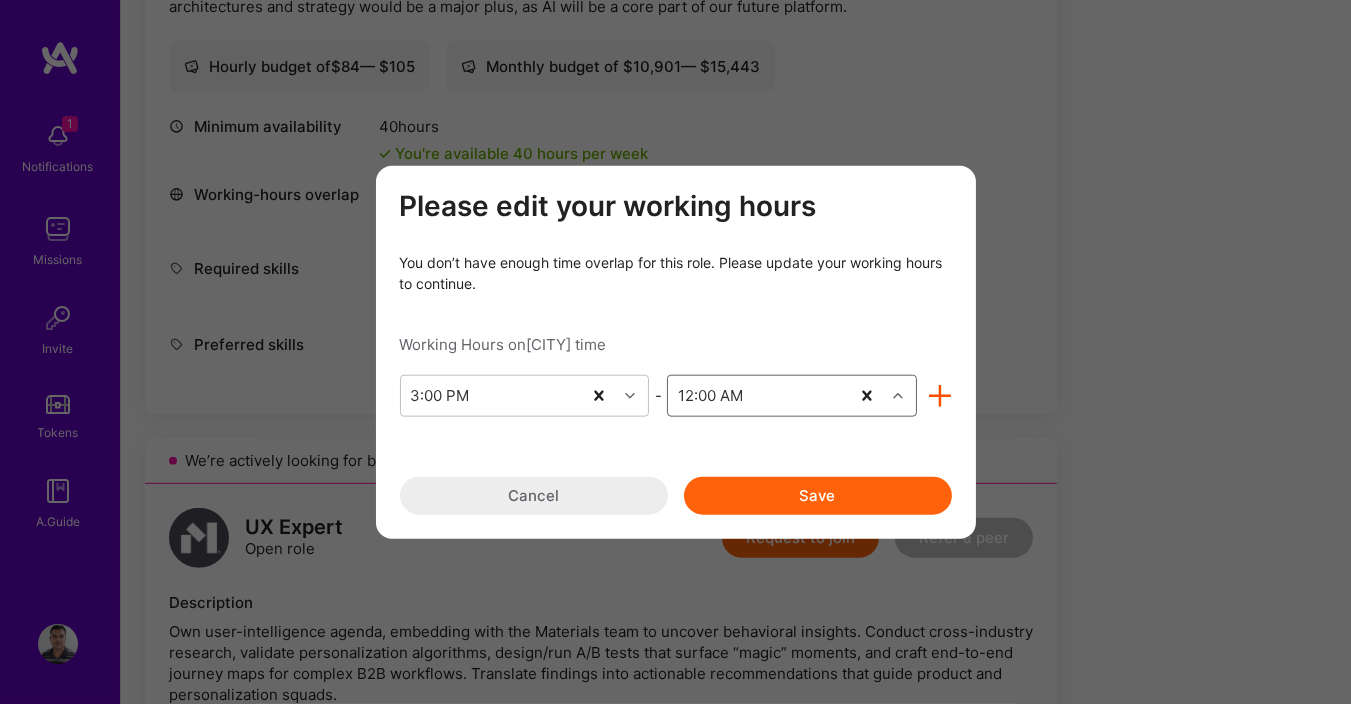 click on "Save" at bounding box center [818, 495] 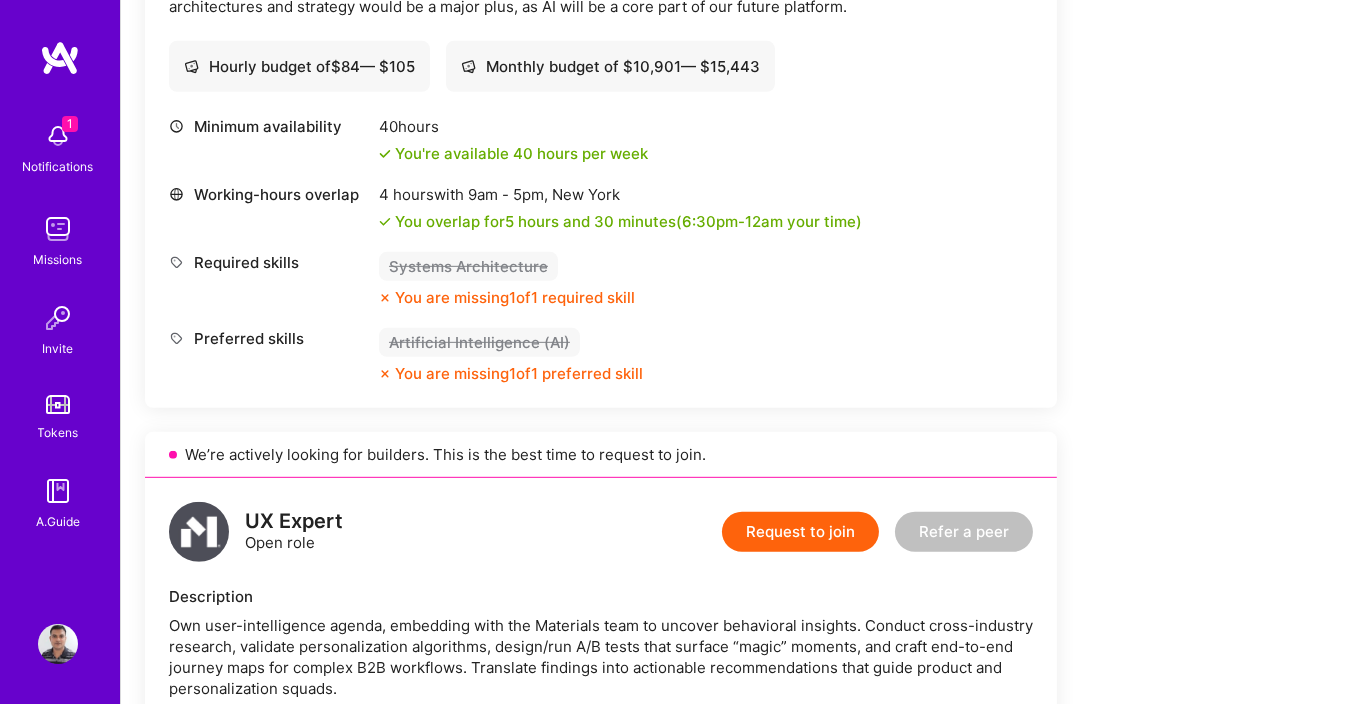 click on "You are missing  1  of  1   required   skill" at bounding box center [515, 297] 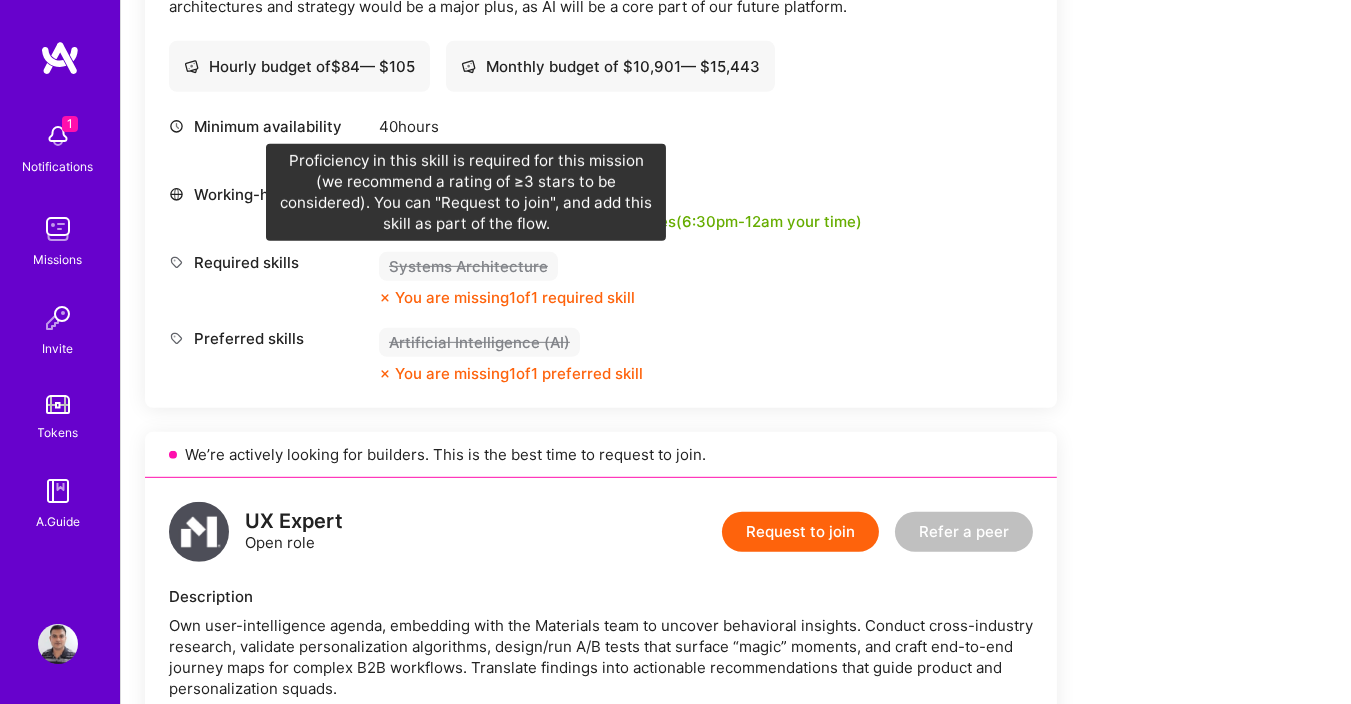 click on "Systems Architecture" at bounding box center (468, 266) 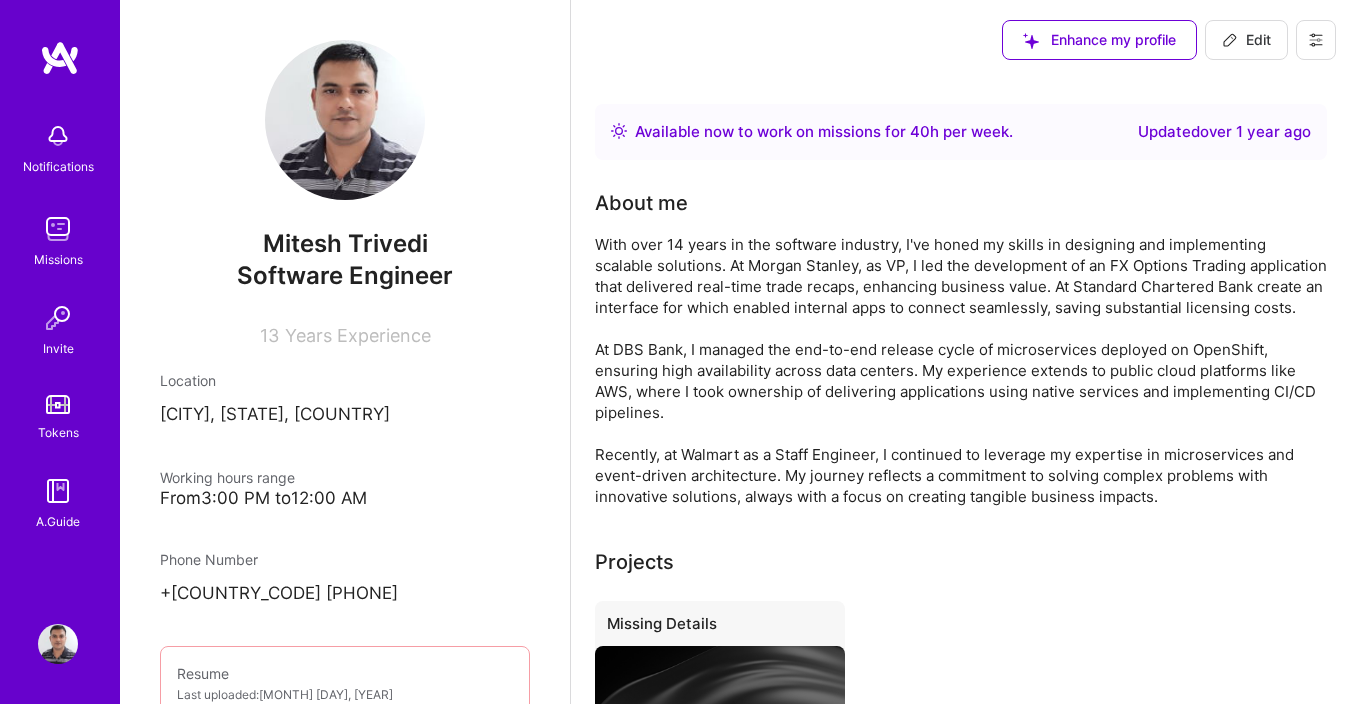 scroll, scrollTop: 0, scrollLeft: 0, axis: both 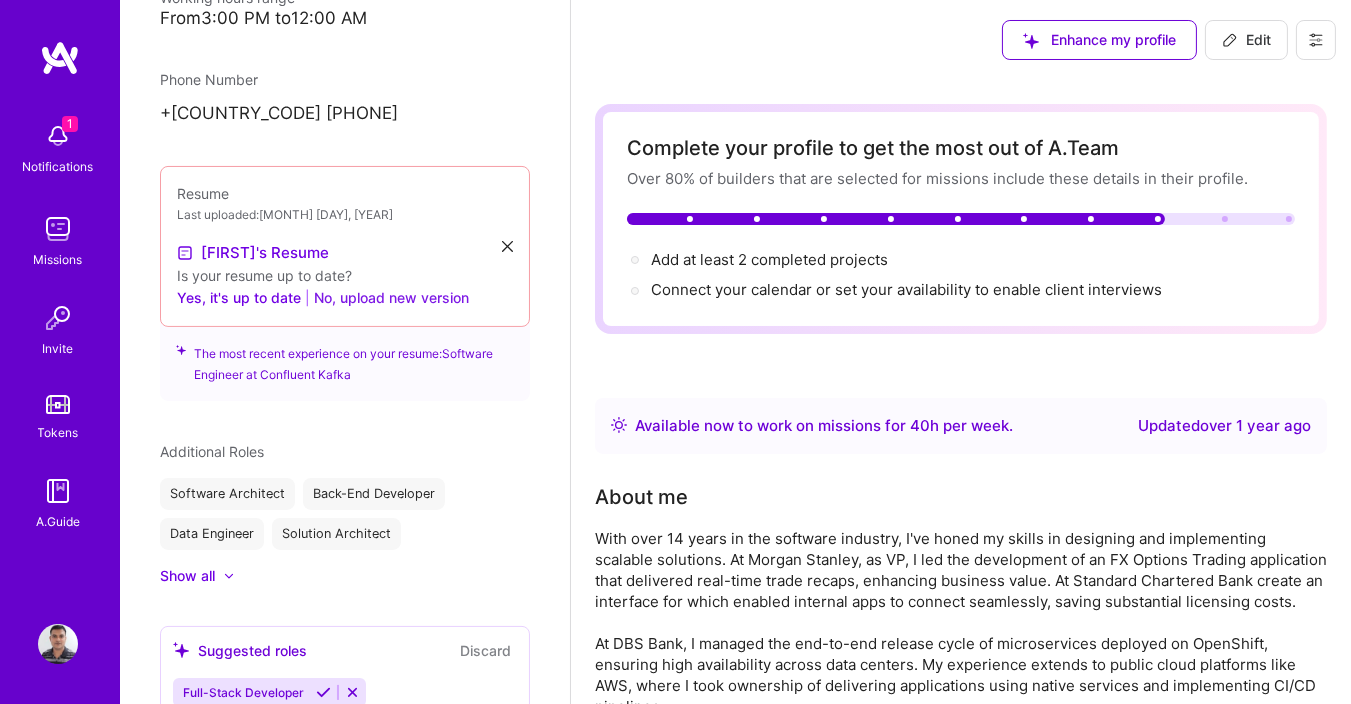 click on "No, upload new version" at bounding box center (391, 298) 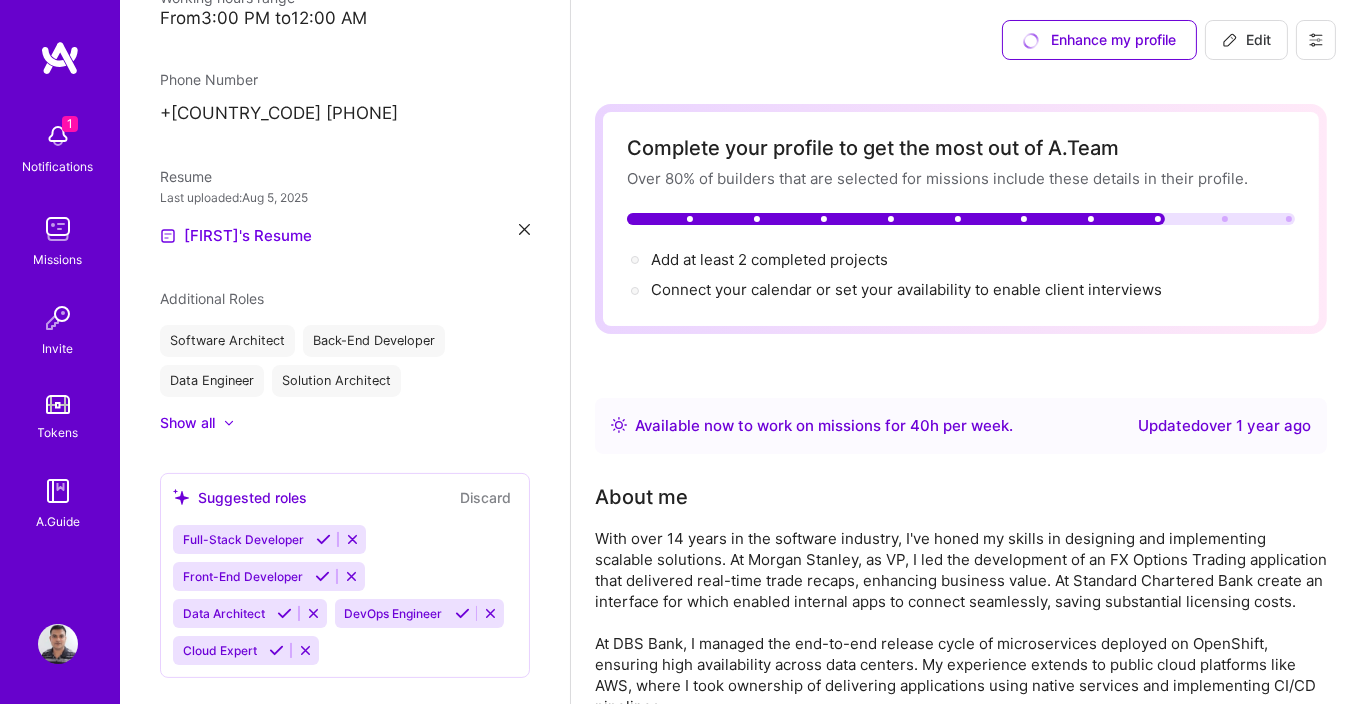 click at bounding box center [219, 423] 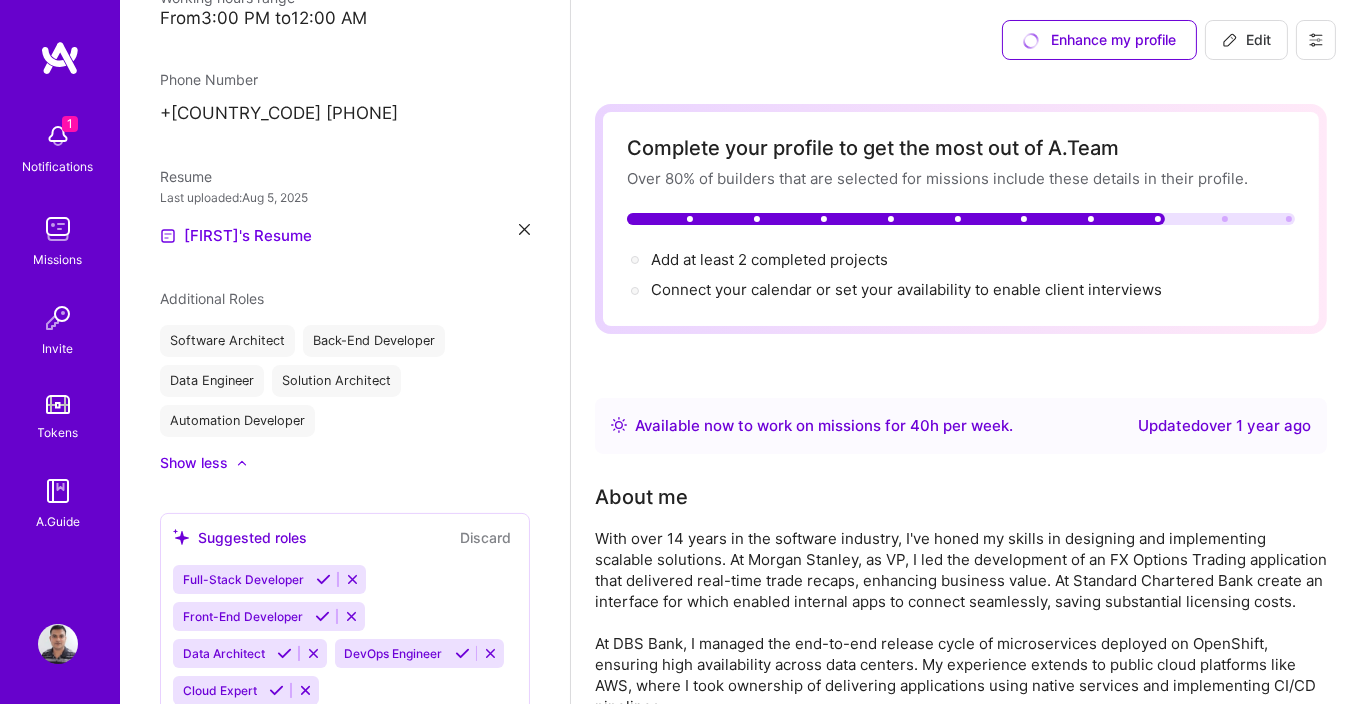 scroll, scrollTop: 600, scrollLeft: 0, axis: vertical 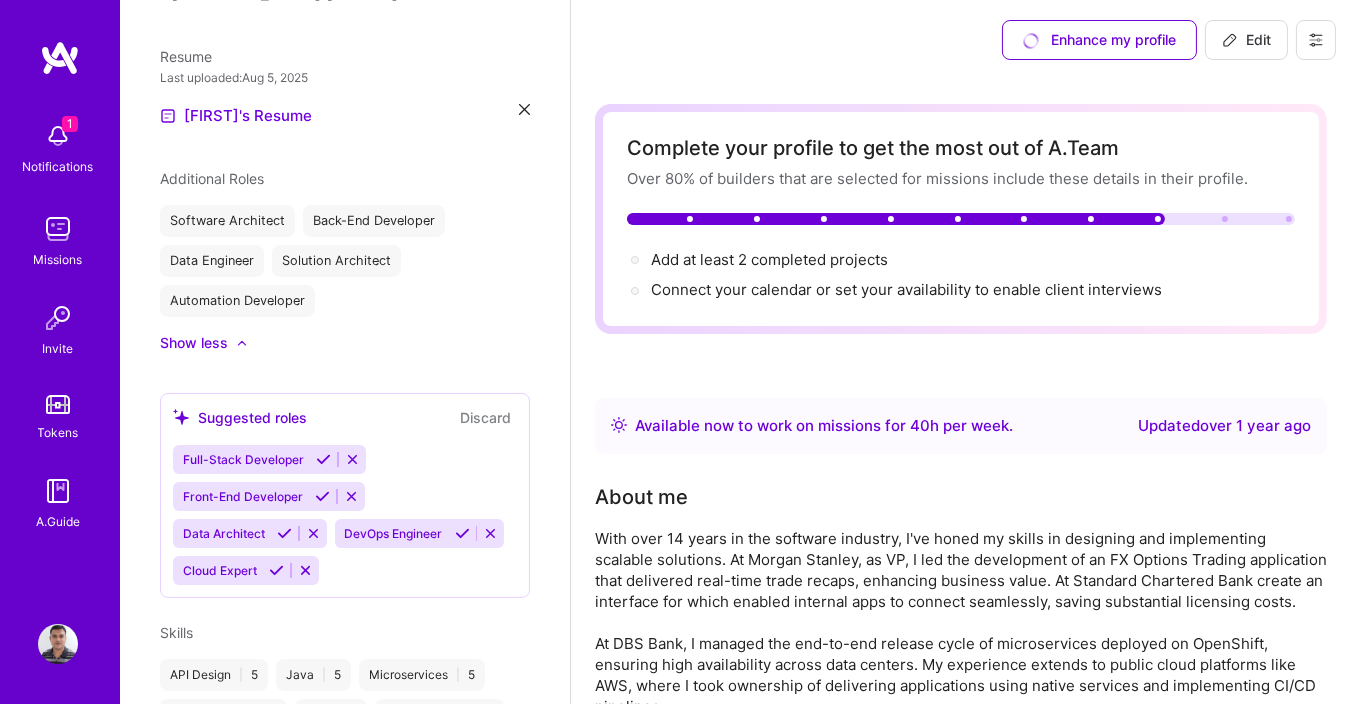 click on "Automation Developer" at bounding box center [237, 301] 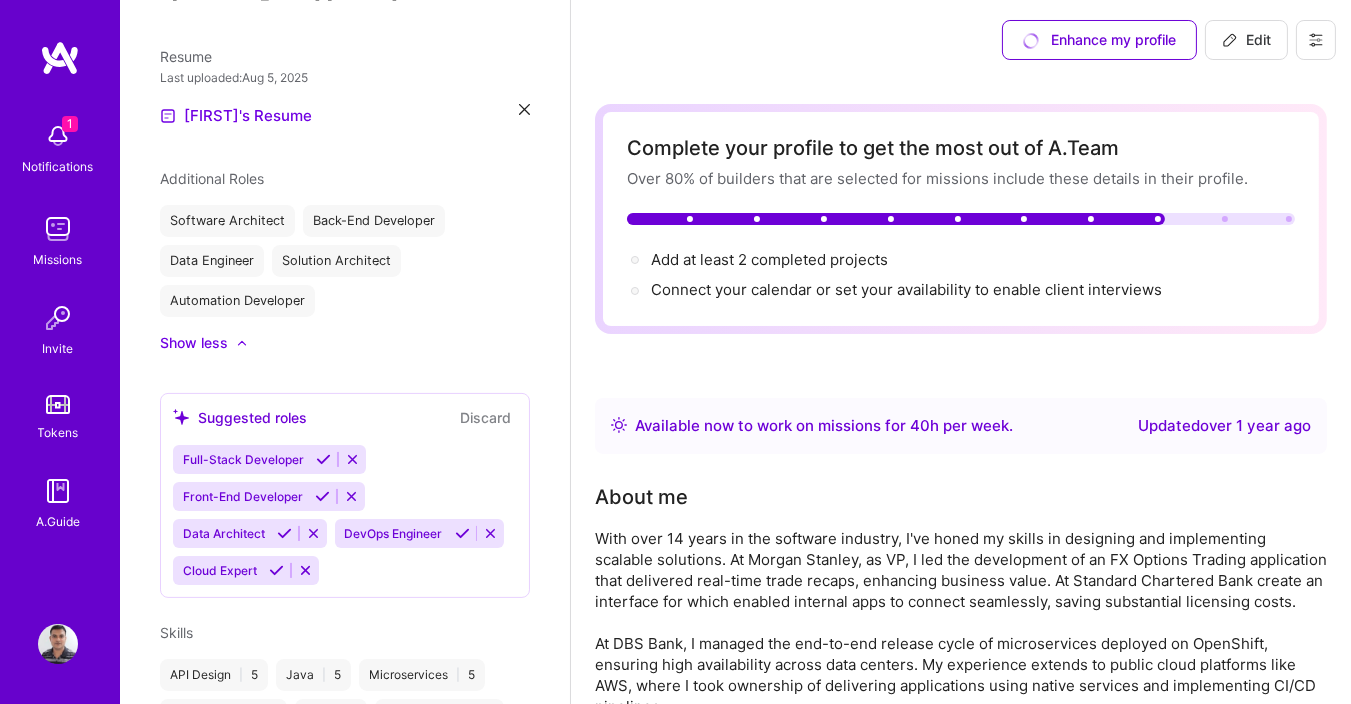 scroll, scrollTop: 720, scrollLeft: 0, axis: vertical 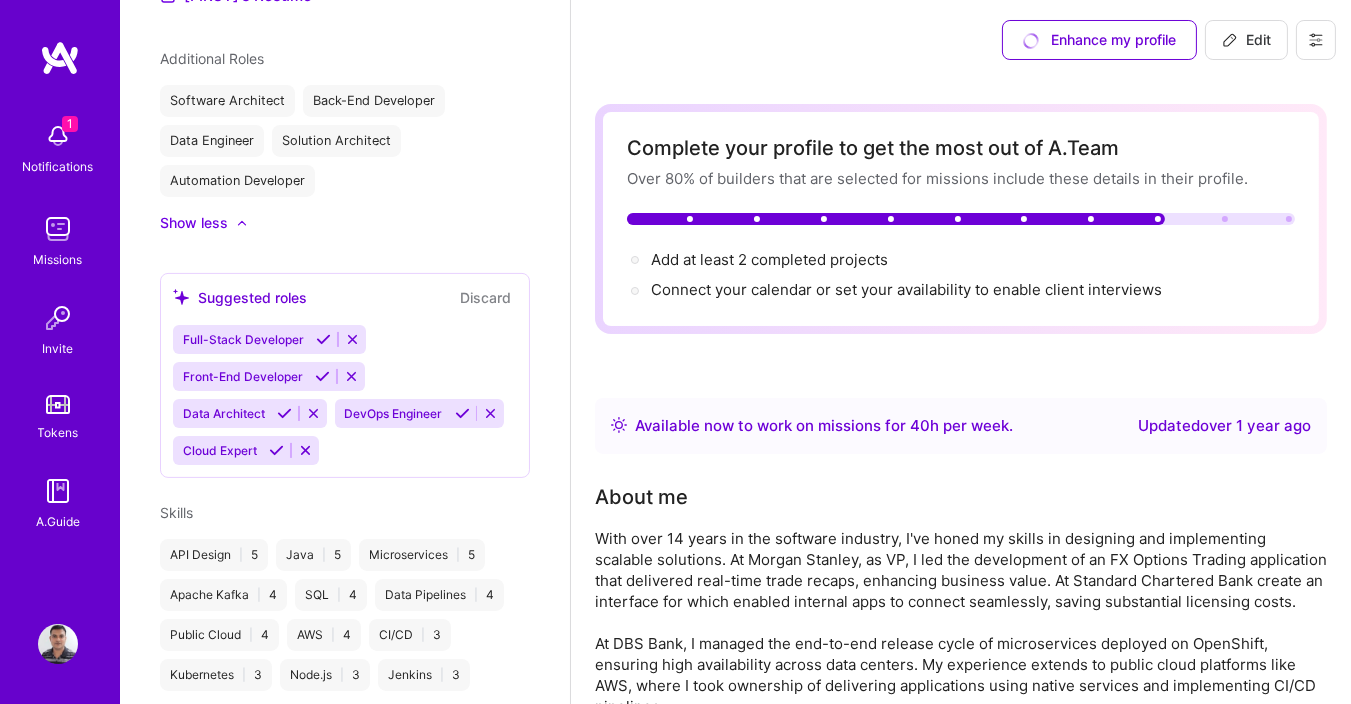 click at bounding box center [323, 339] 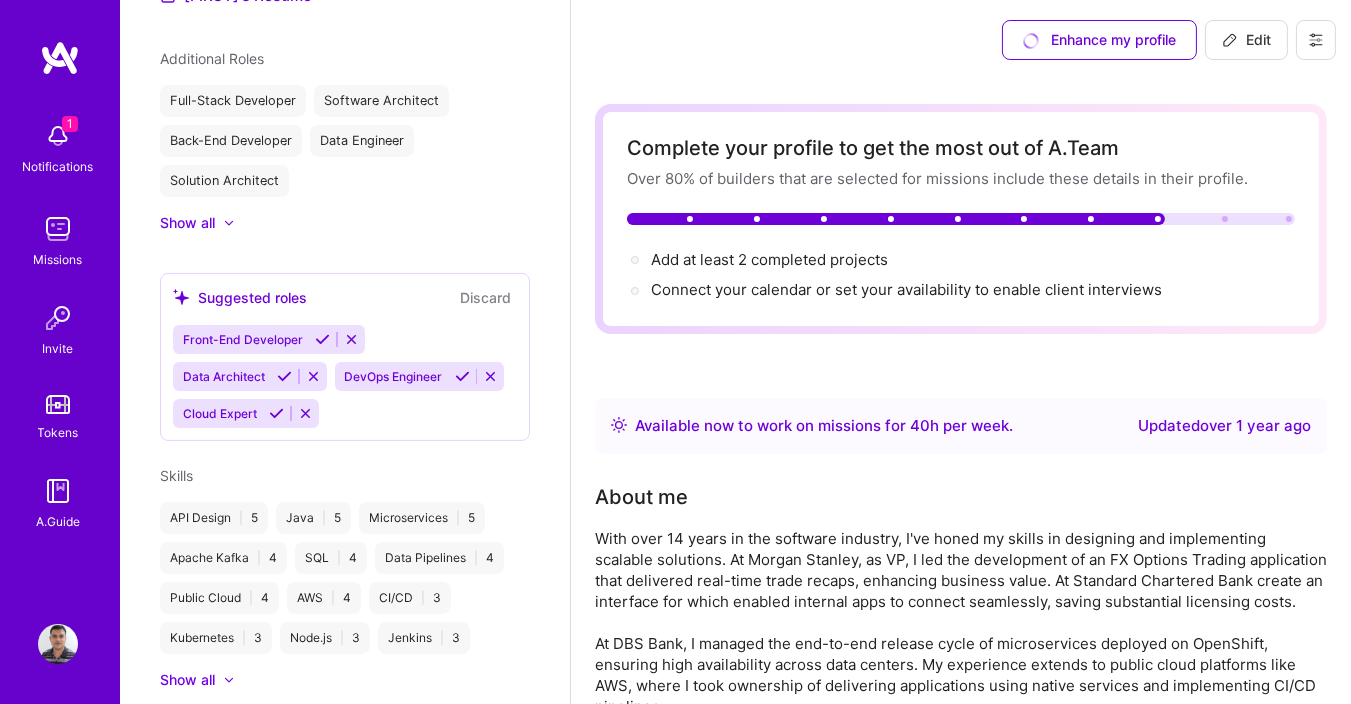 click at bounding box center [284, 376] 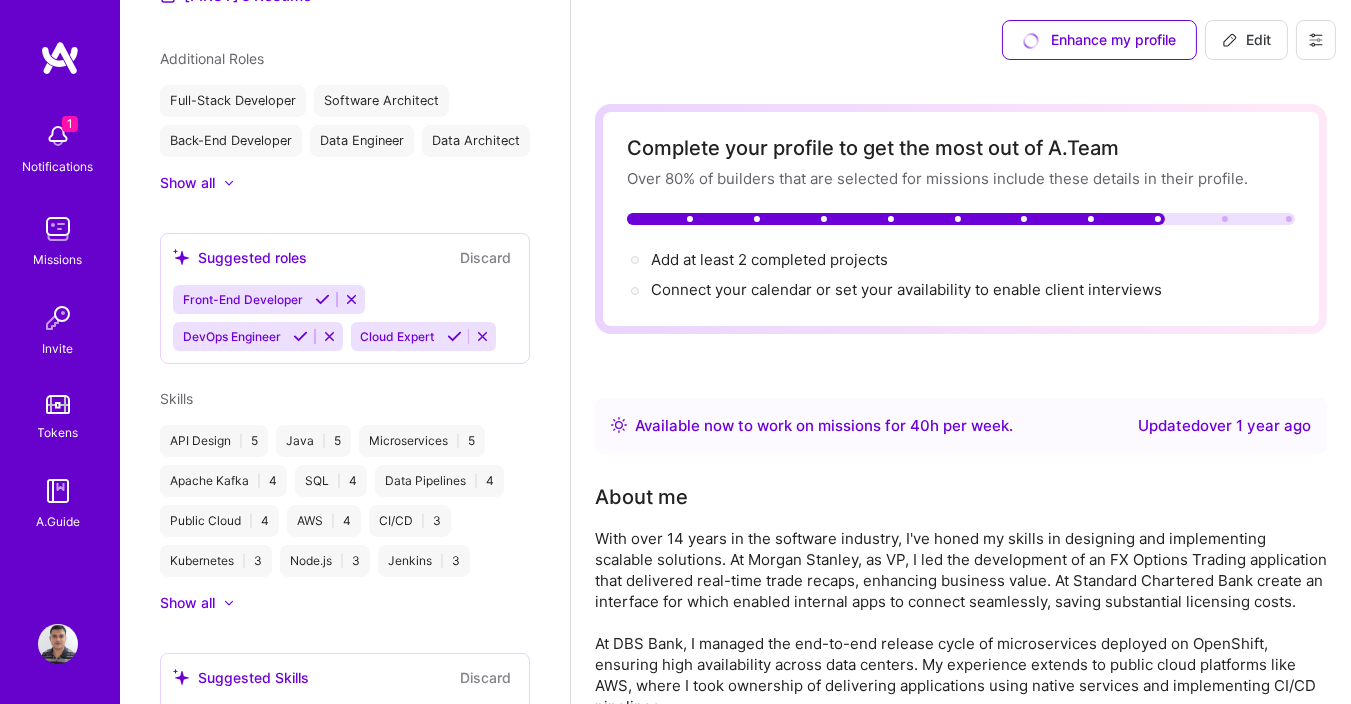 click at bounding box center [300, 336] 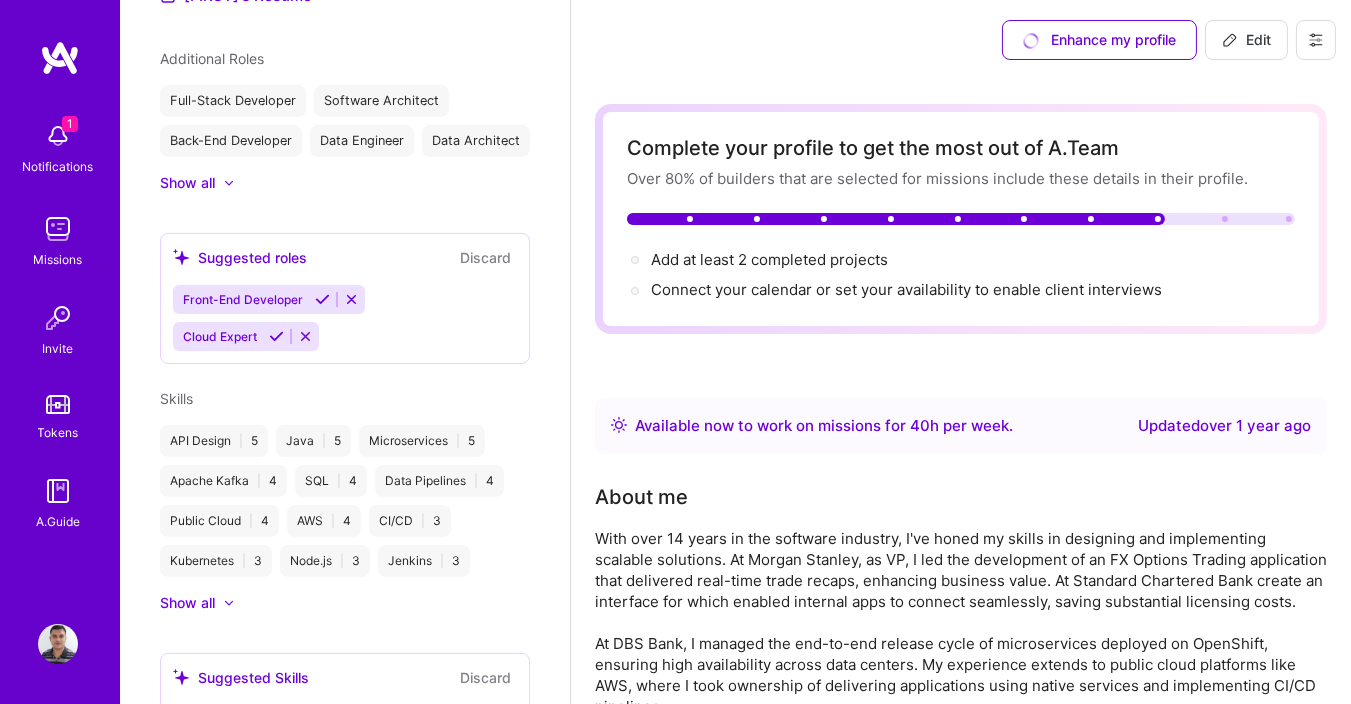 click at bounding box center [276, 336] 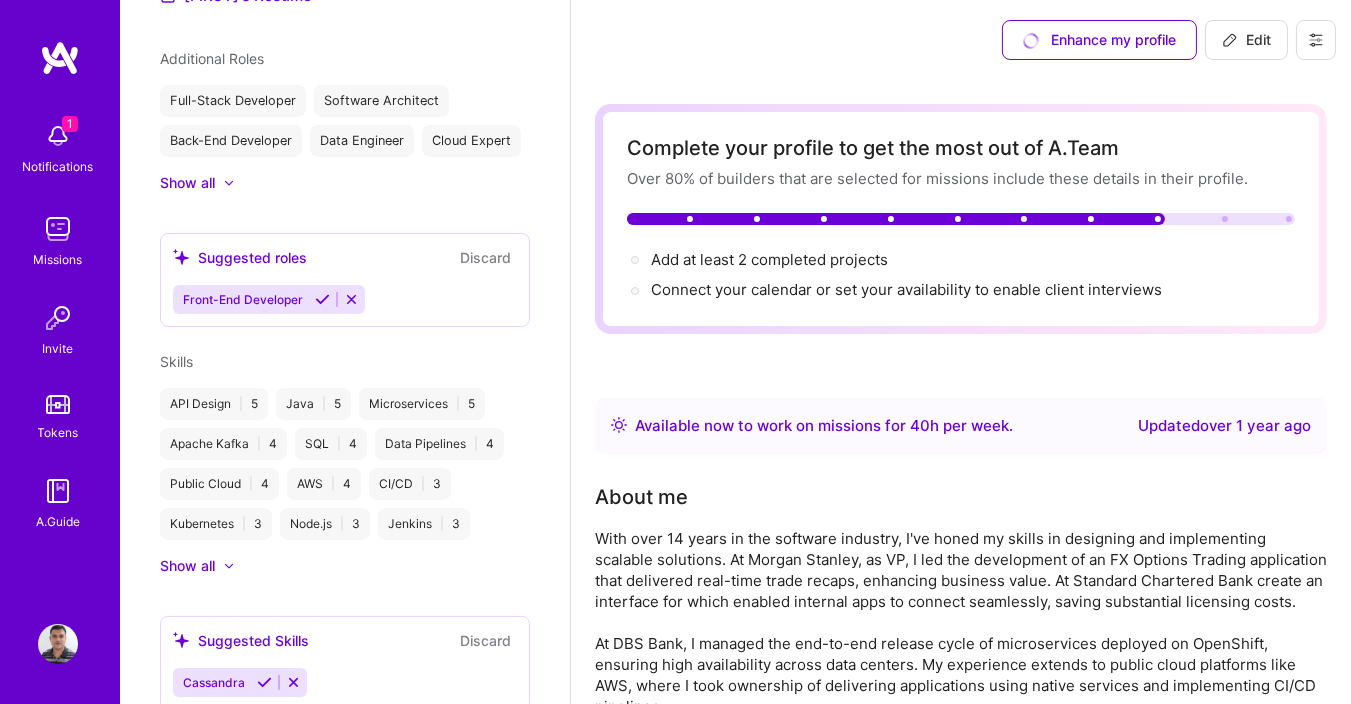 click on "Discard" at bounding box center [485, 257] 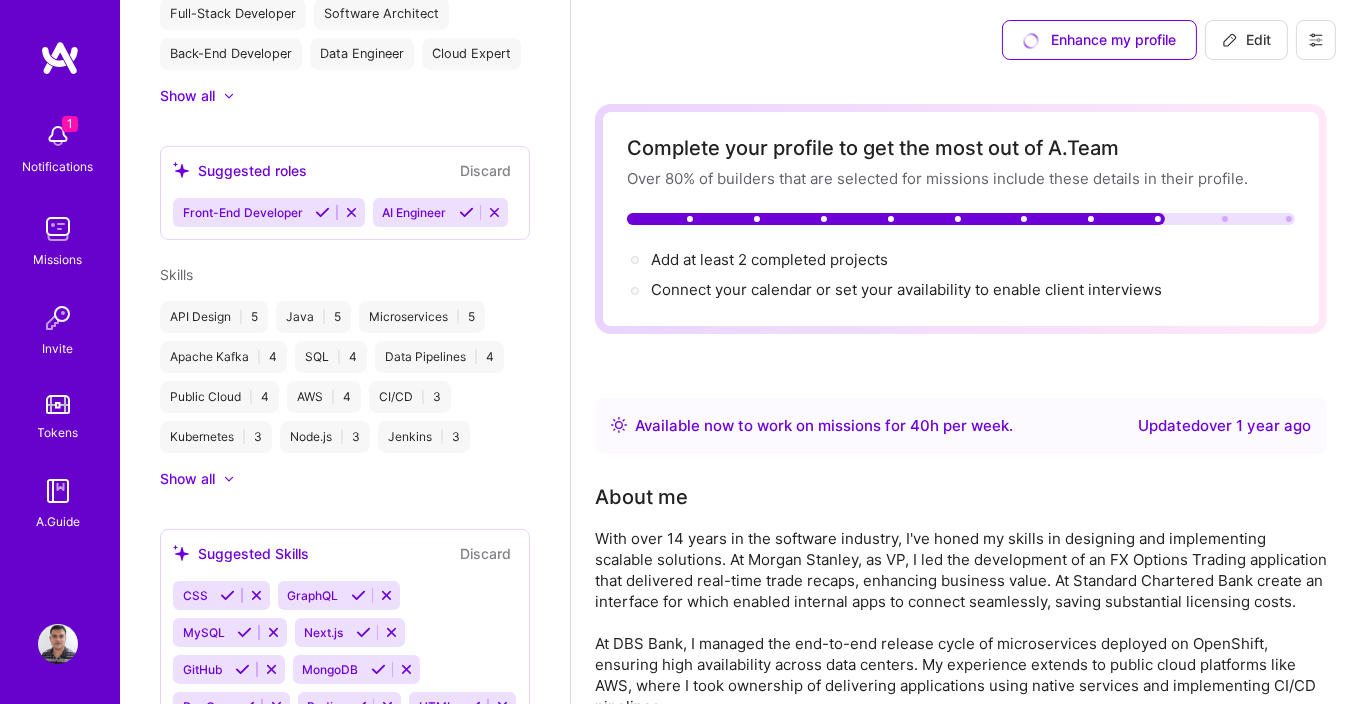 scroll, scrollTop: 839, scrollLeft: 0, axis: vertical 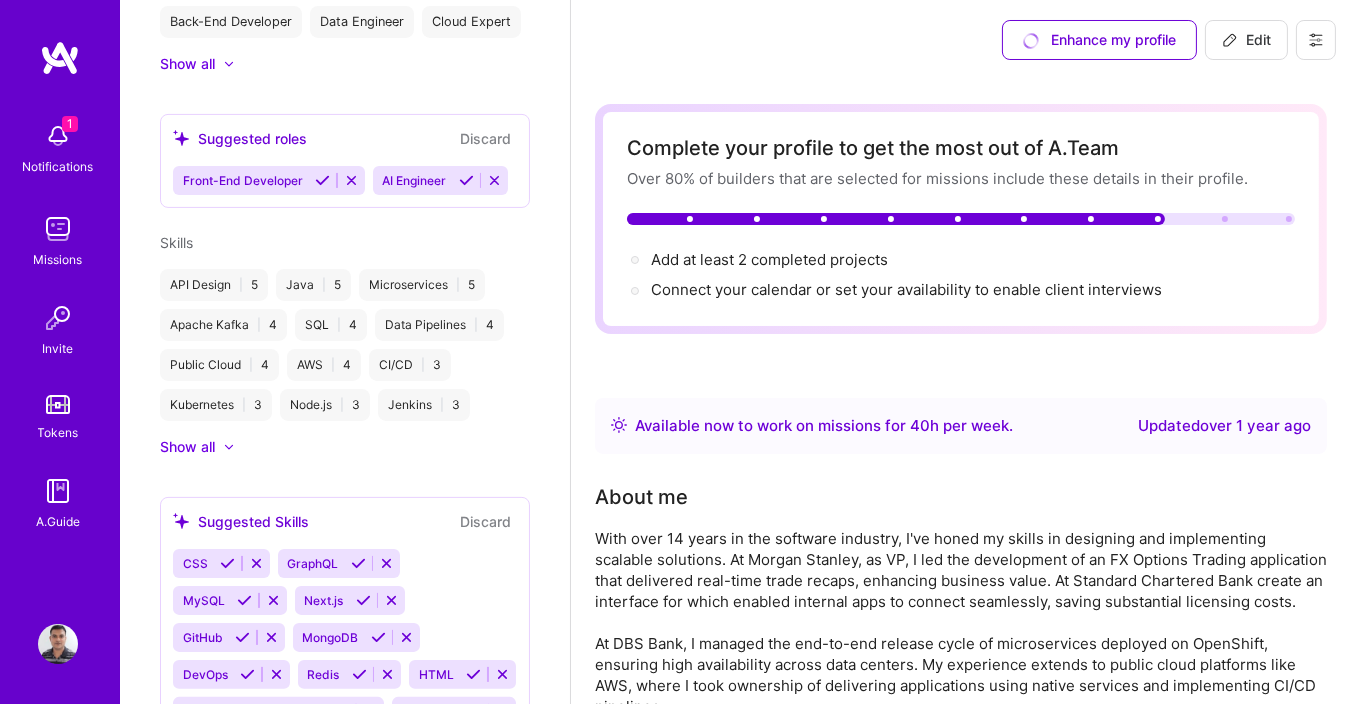 click at bounding box center (466, 180) 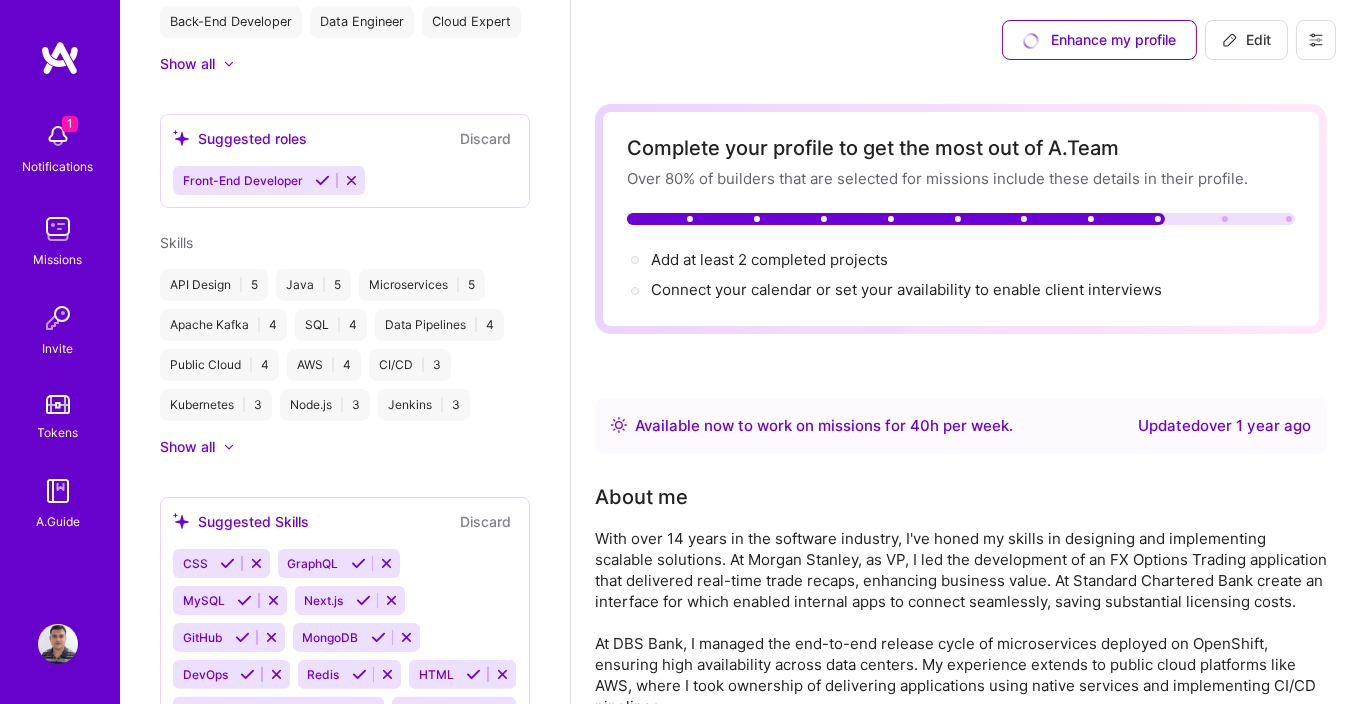 click on "Discard" at bounding box center [485, 138] 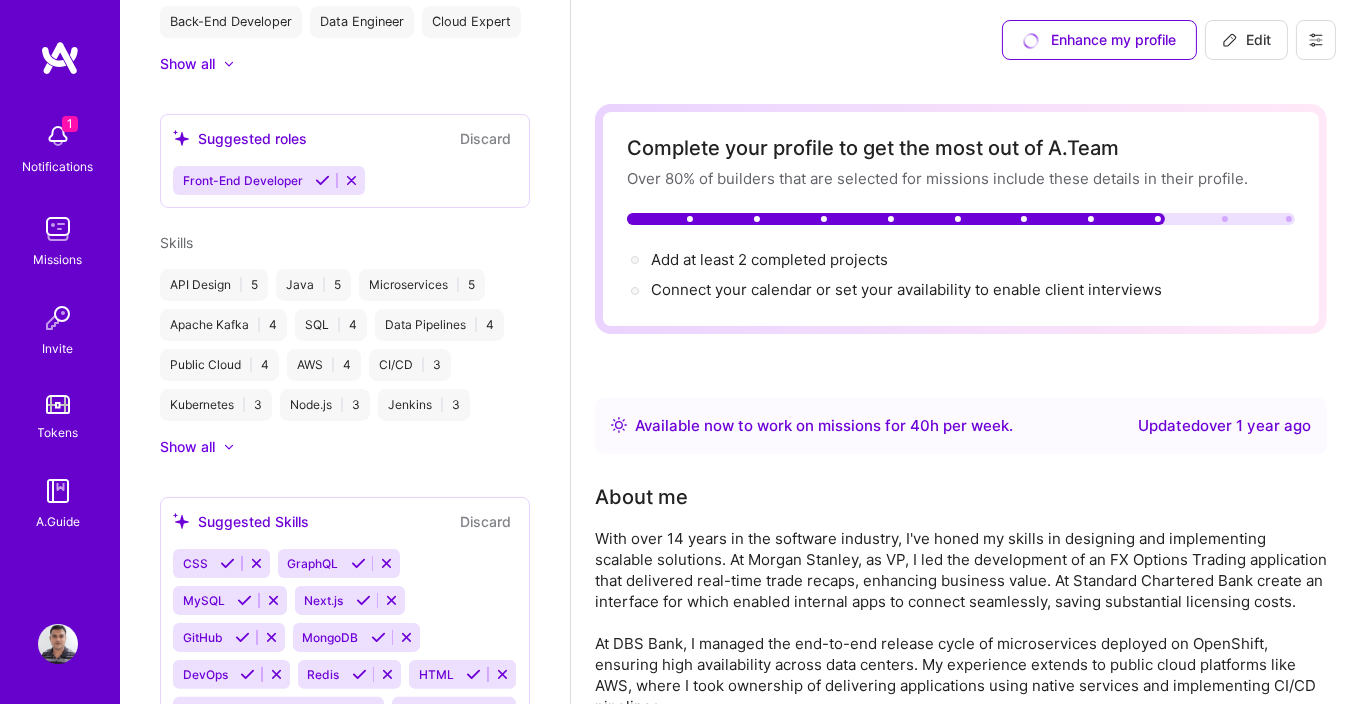 click at bounding box center (351, 180) 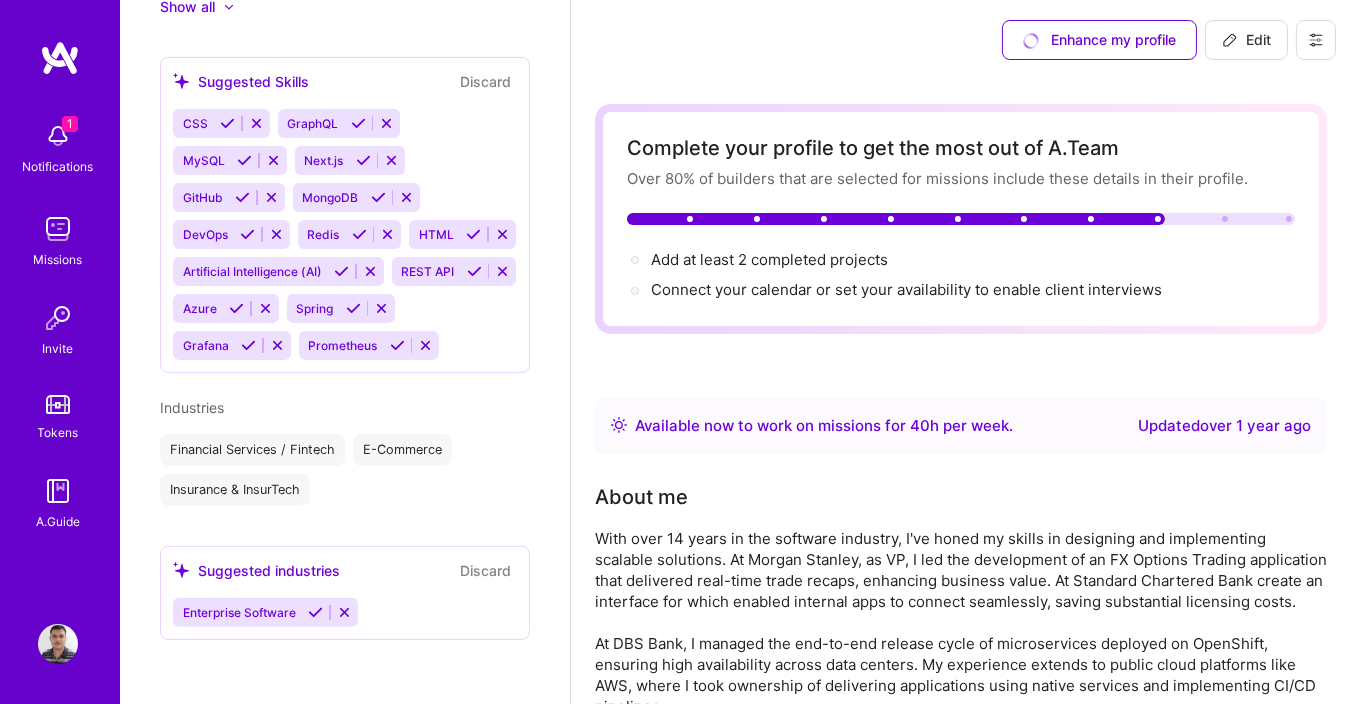 scroll, scrollTop: 1237, scrollLeft: 0, axis: vertical 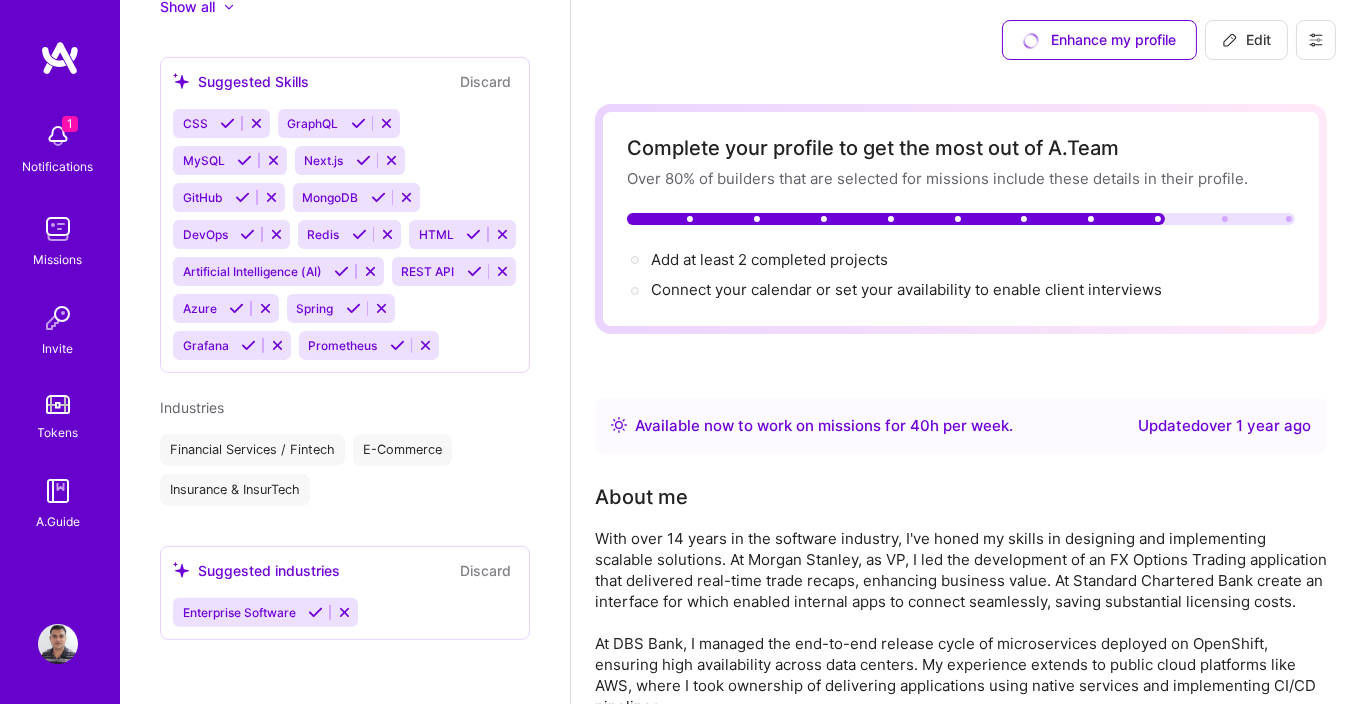 click at bounding box center (315, 612) 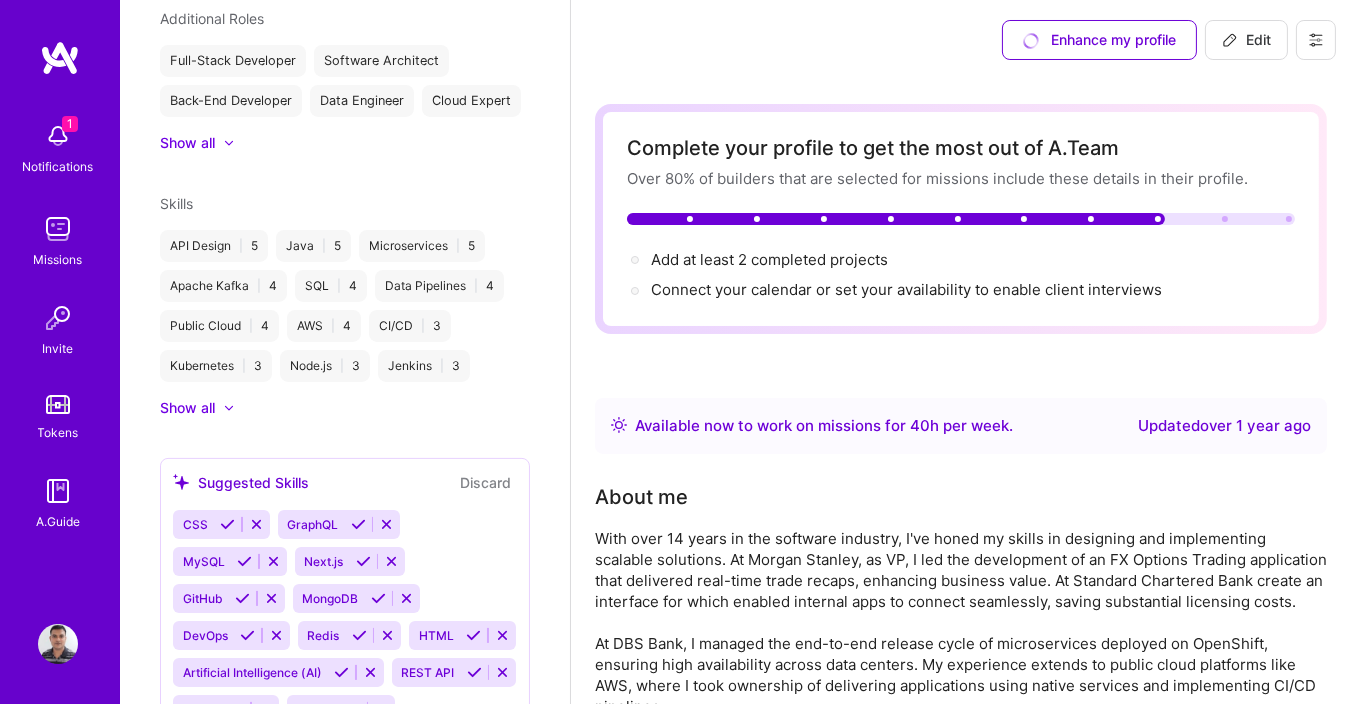scroll, scrollTop: 1120, scrollLeft: 0, axis: vertical 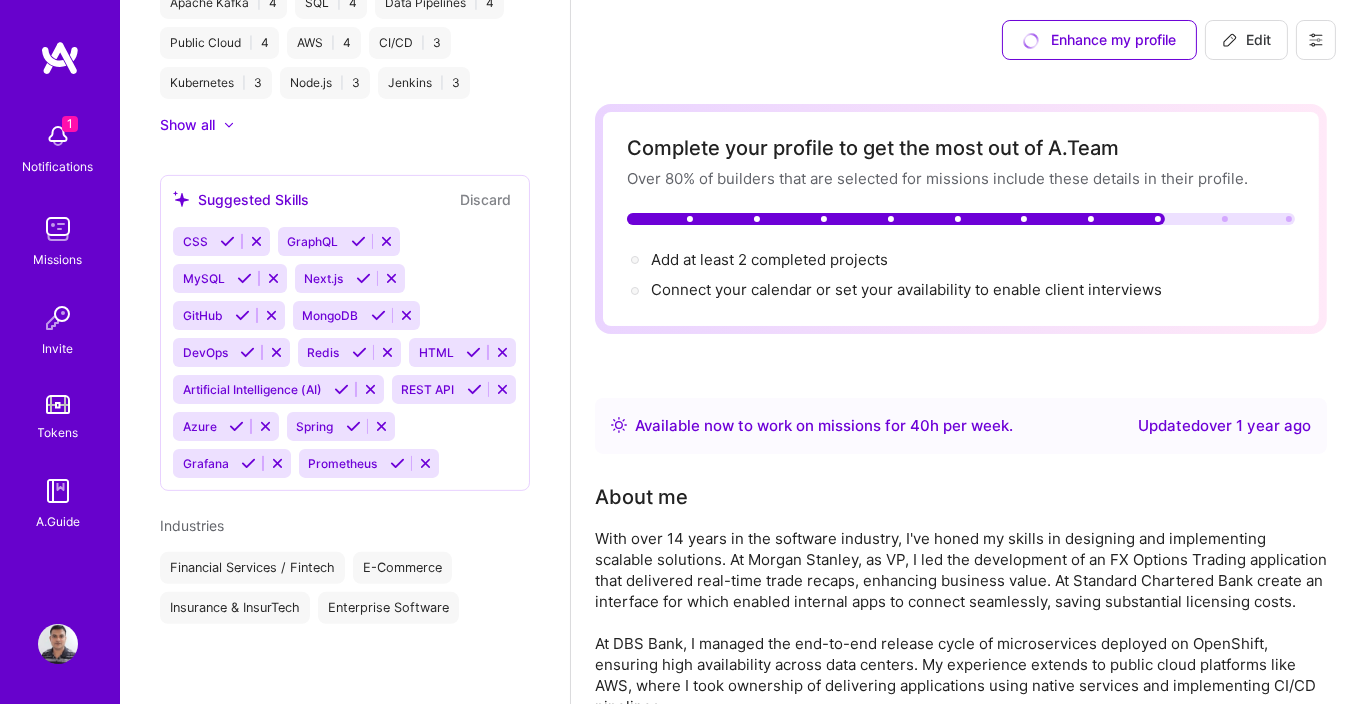 click on "E-Commerce" at bounding box center (402, 568) 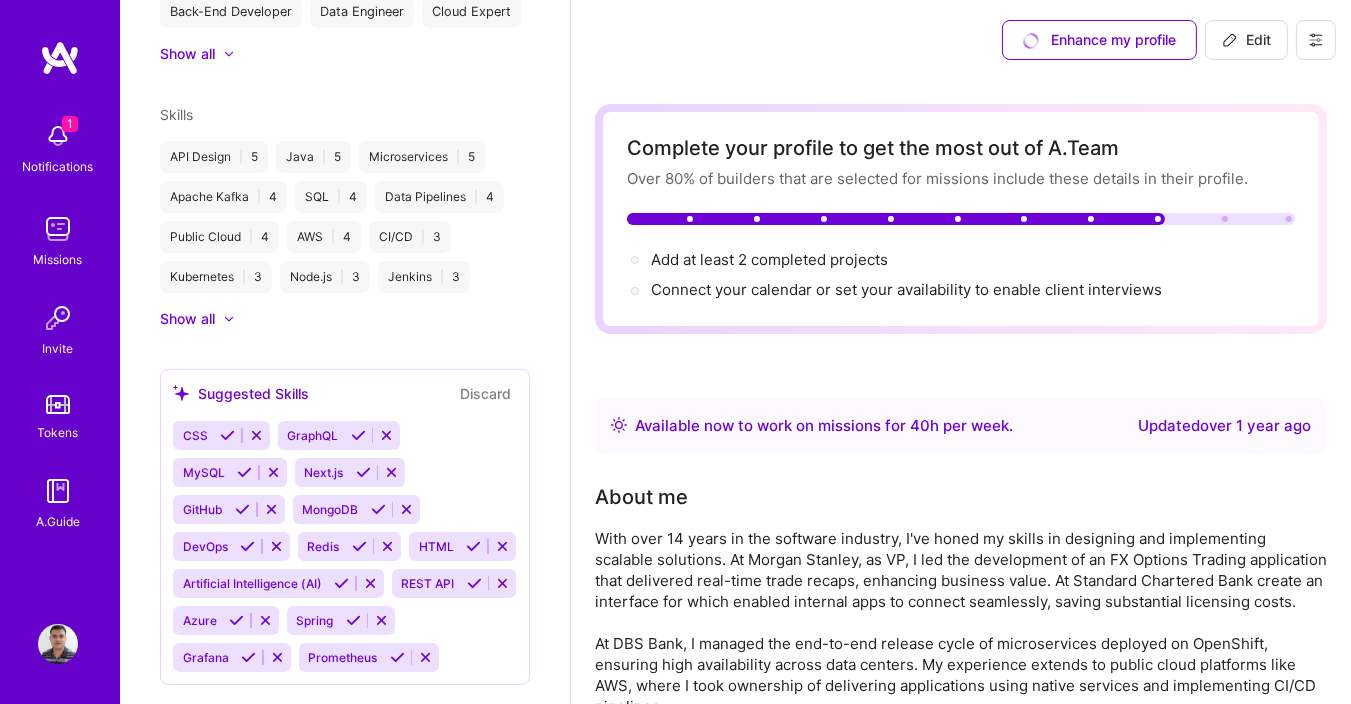 scroll, scrollTop: 760, scrollLeft: 0, axis: vertical 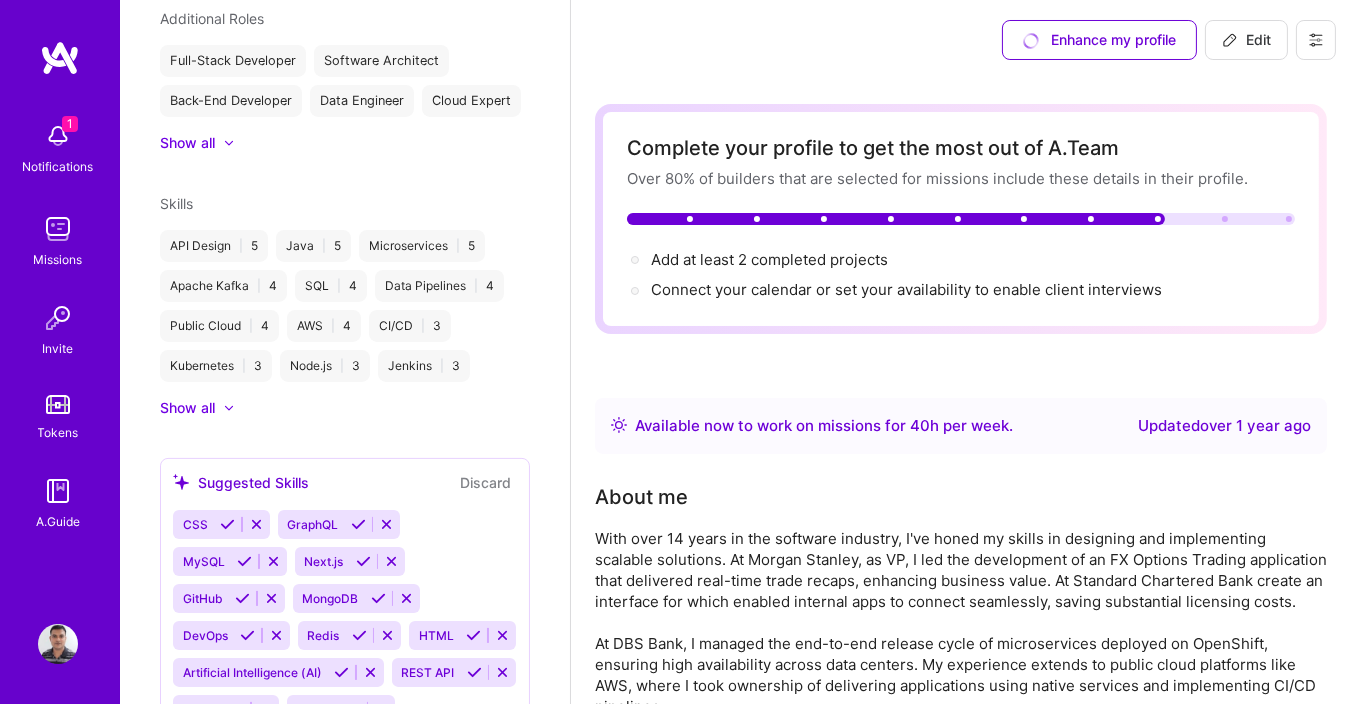 click at bounding box center [219, 408] 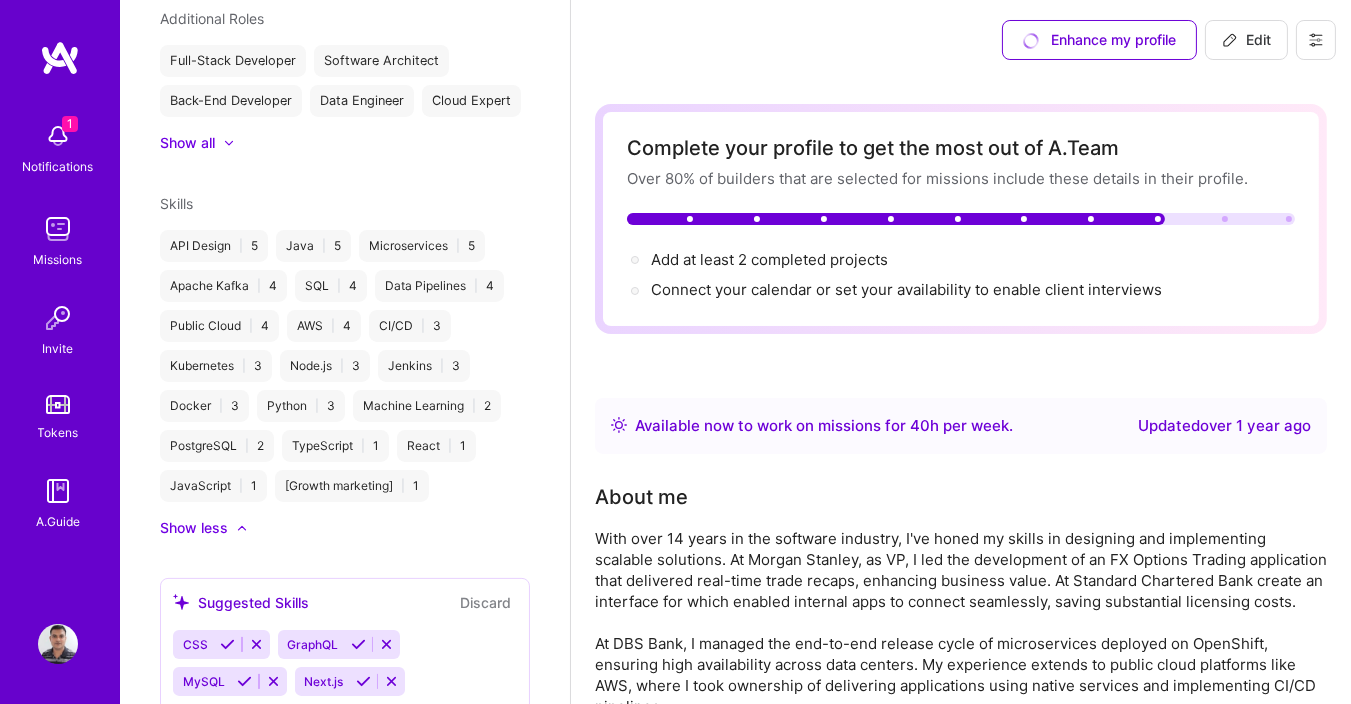 scroll, scrollTop: 640, scrollLeft: 0, axis: vertical 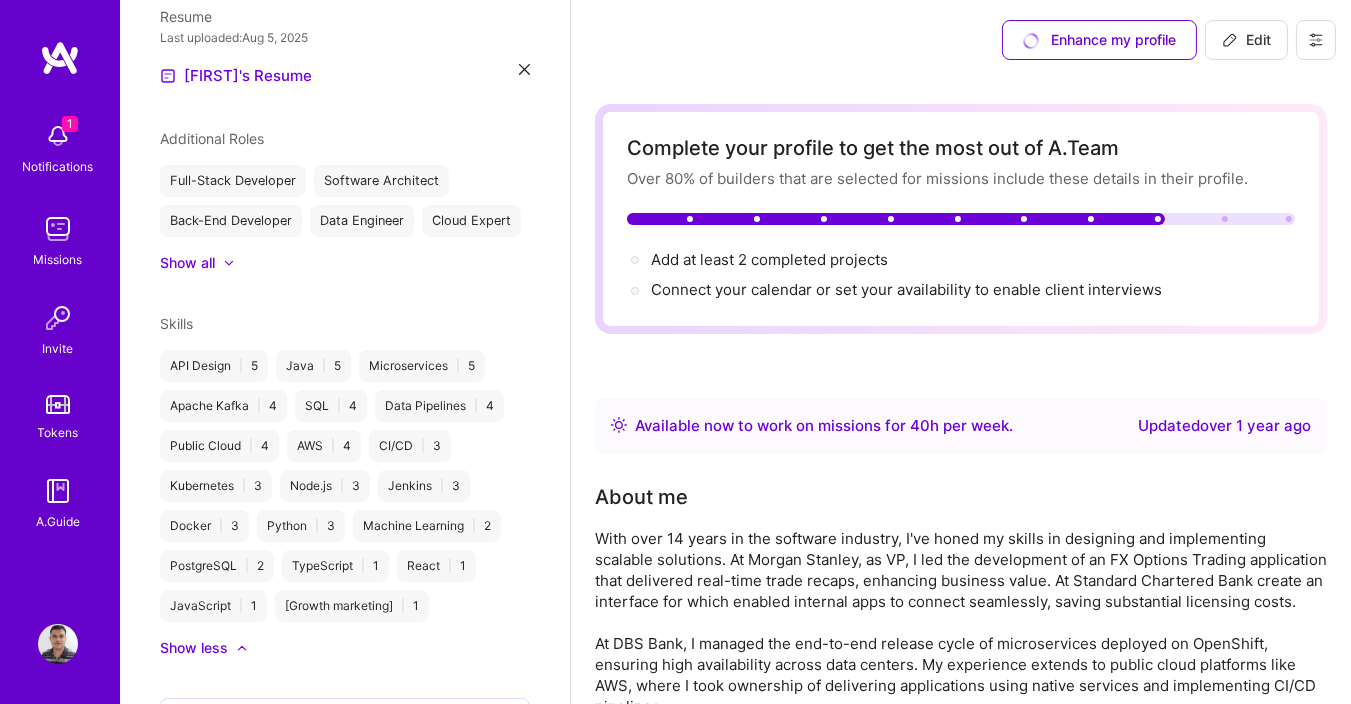click on "Show all" at bounding box center (187, 263) 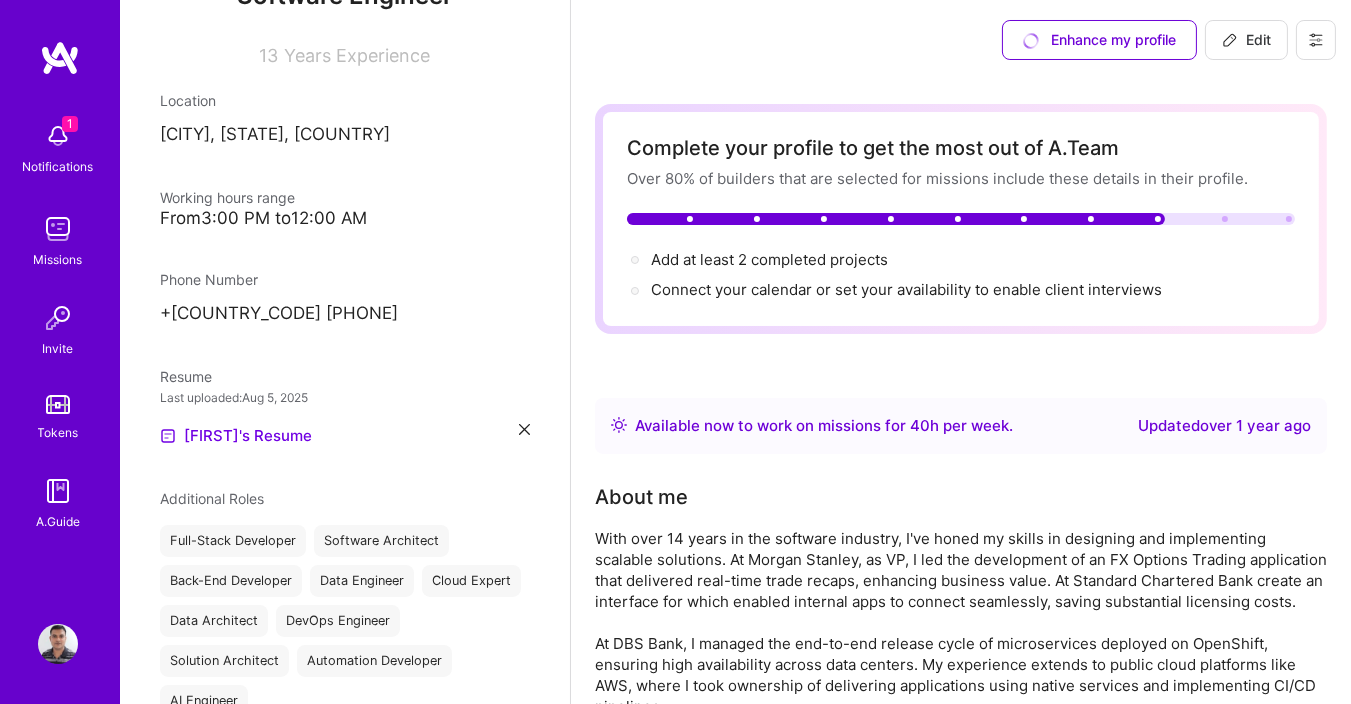 scroll, scrollTop: 160, scrollLeft: 0, axis: vertical 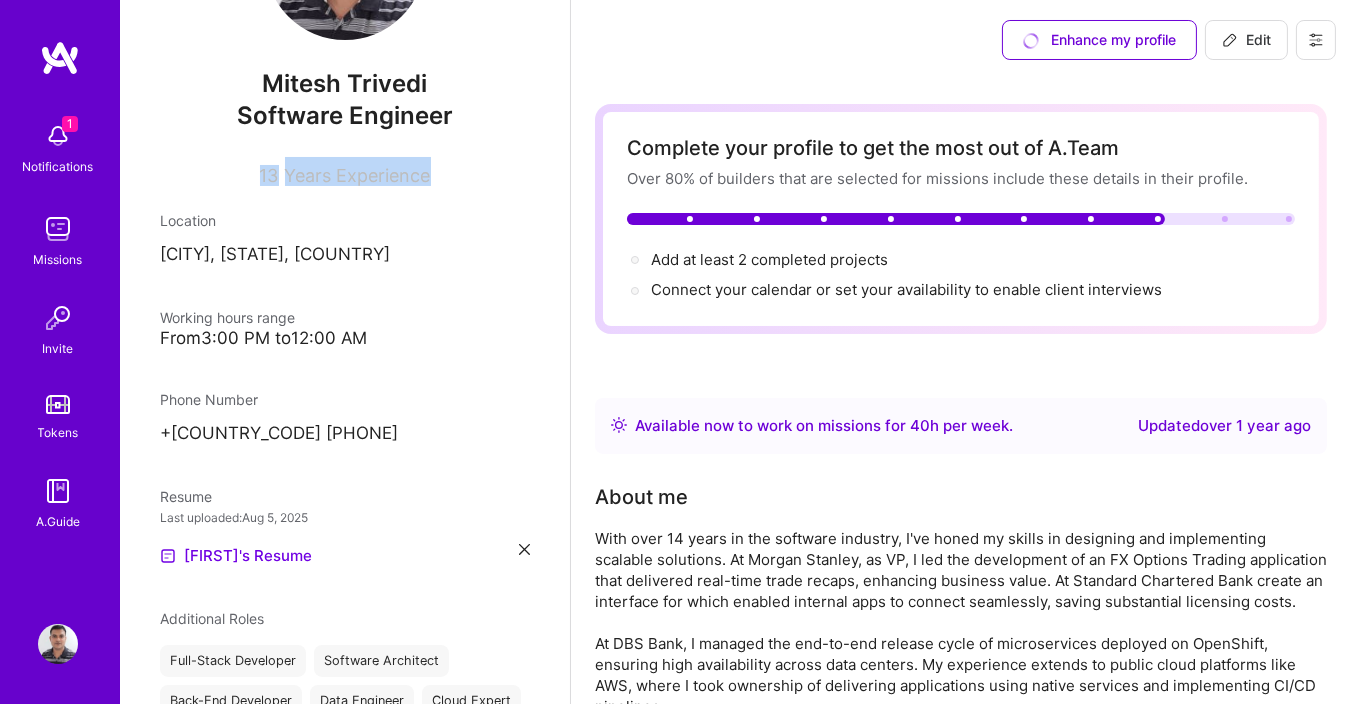 drag, startPoint x: 239, startPoint y: 175, endPoint x: 499, endPoint y: 174, distance: 260.00192 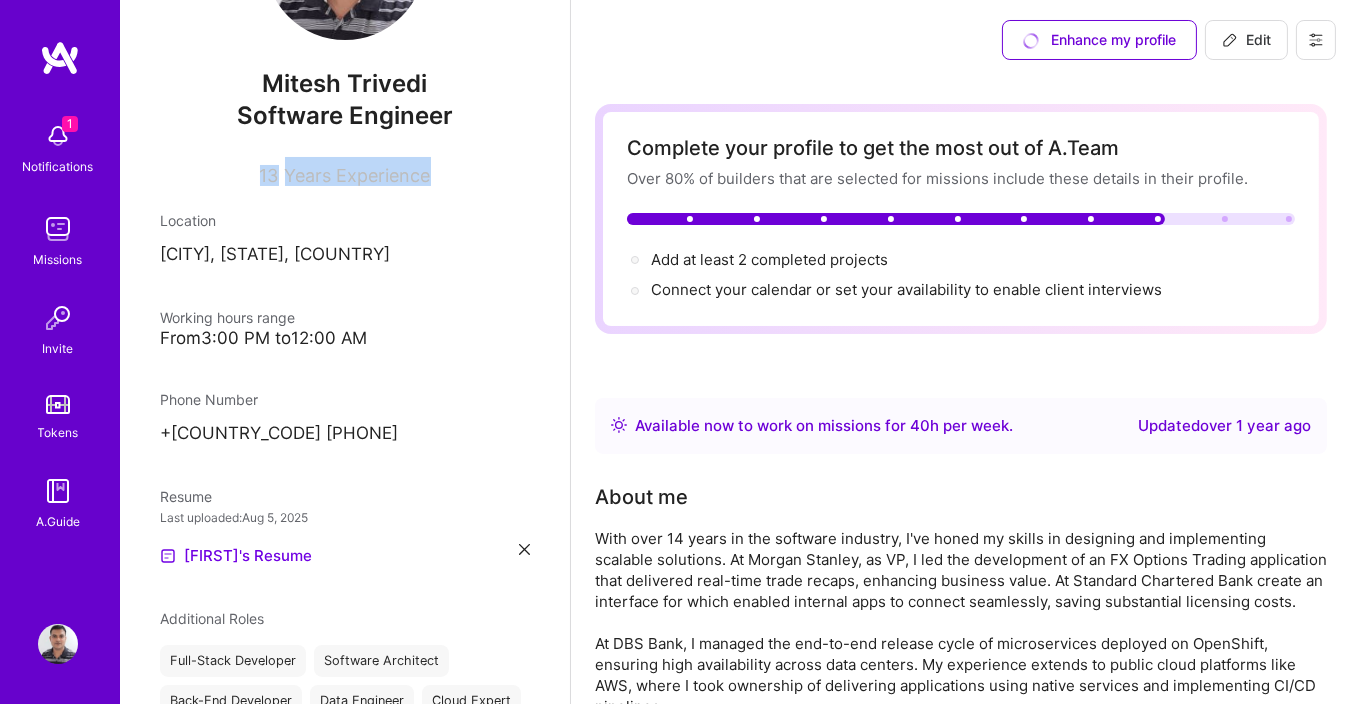 click on "13 Years Experience" at bounding box center [345, 171] 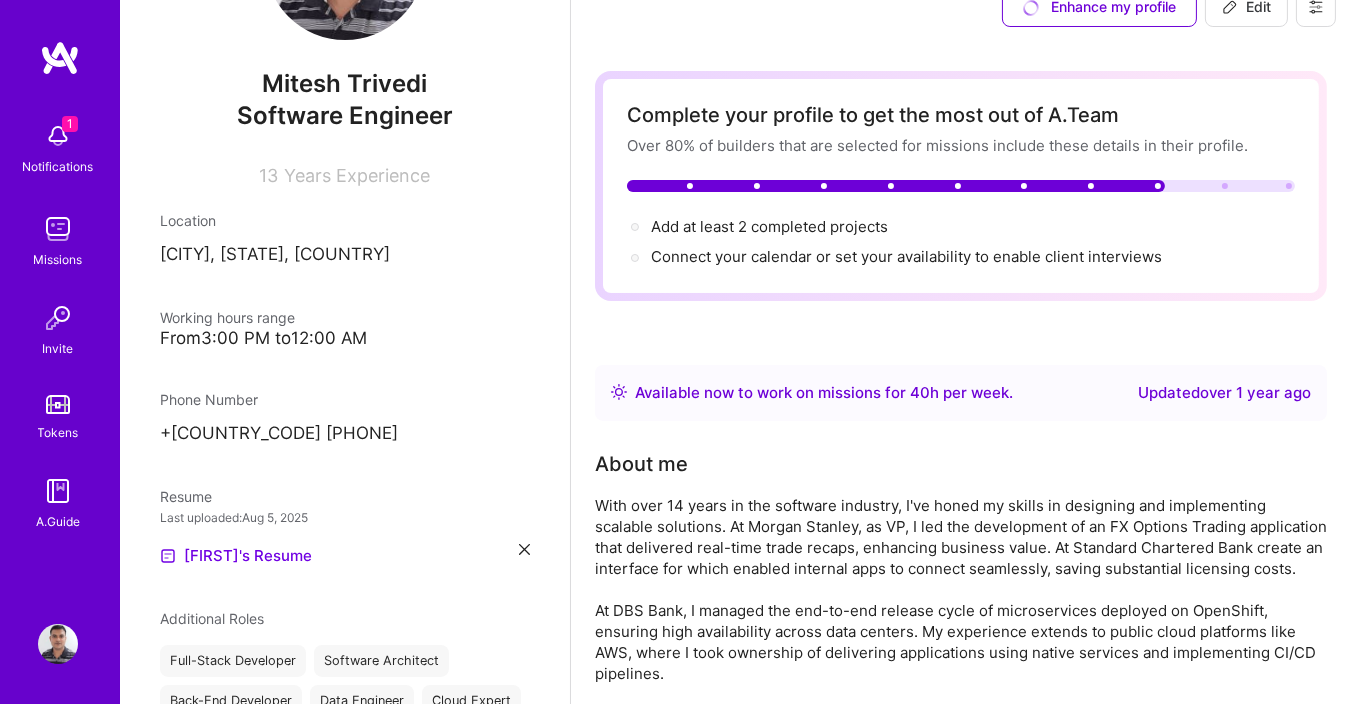 scroll, scrollTop: 0, scrollLeft: 0, axis: both 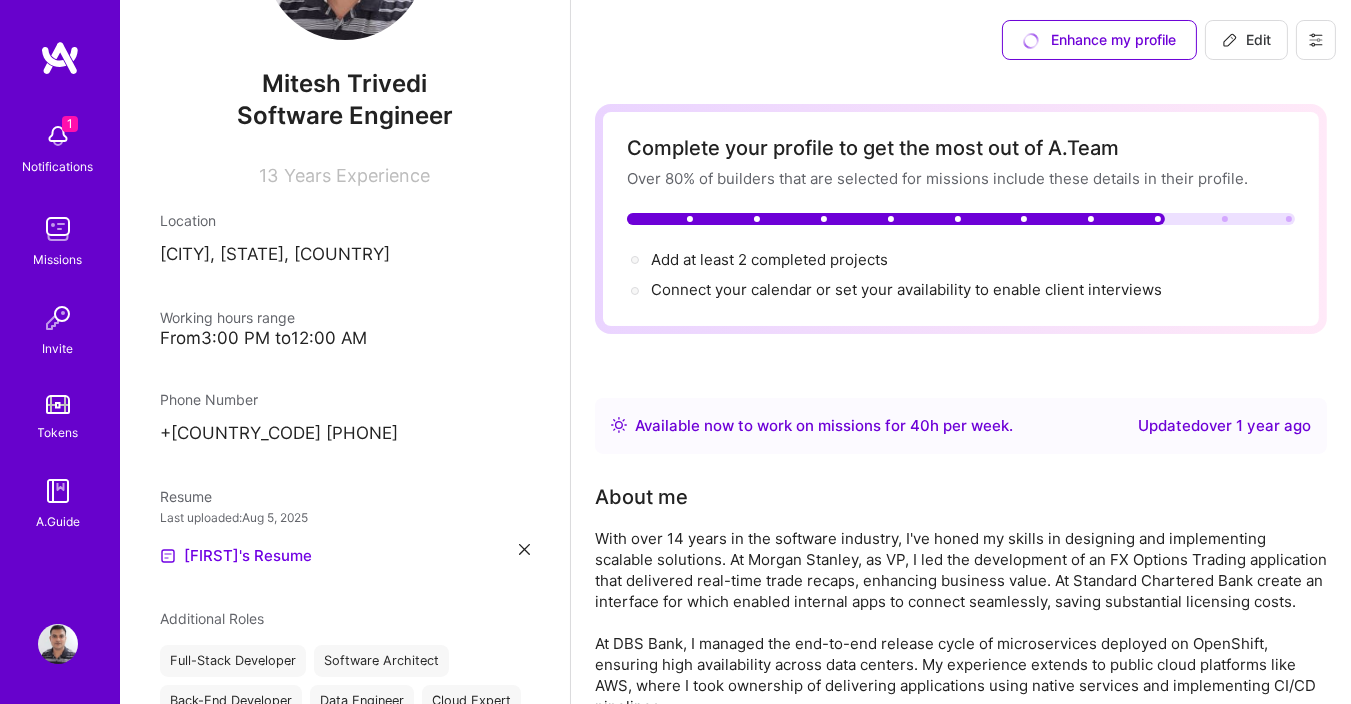 click on "Edit" at bounding box center (1246, 40) 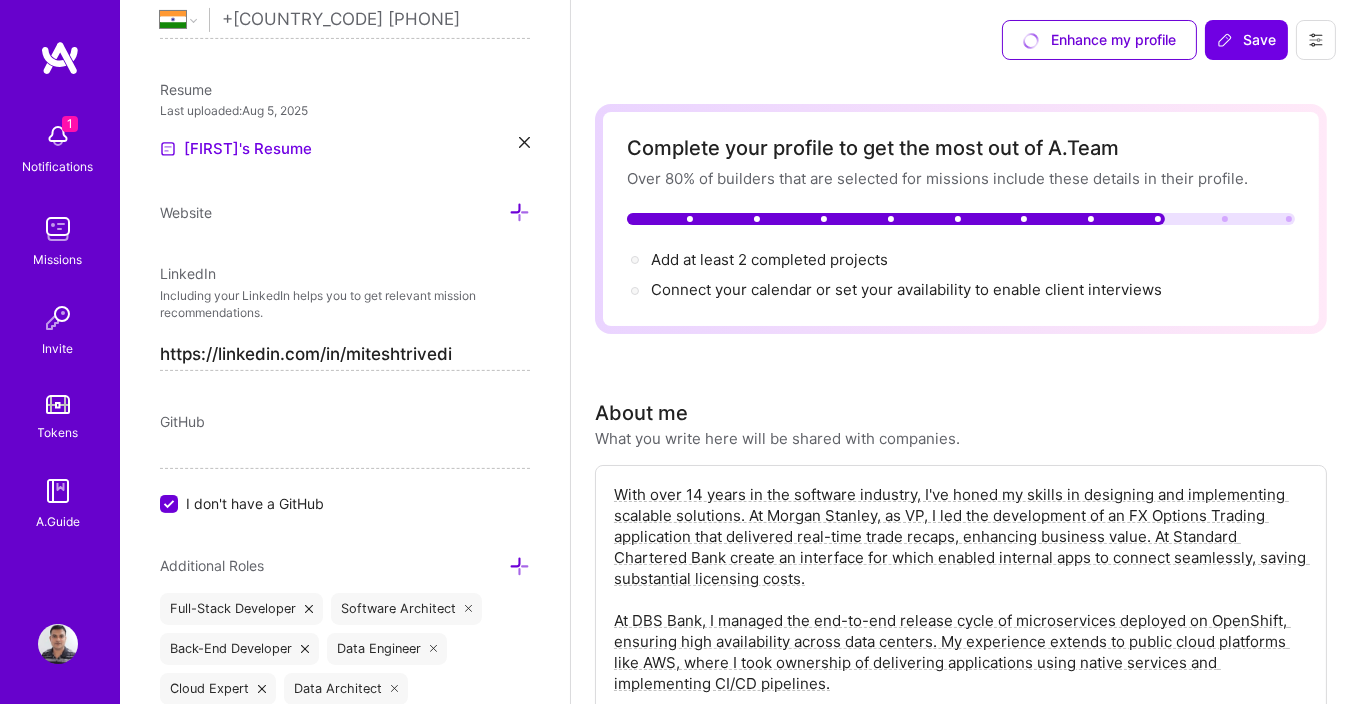 click on "With over 14 years in the software industry, I've honed my skills in designing and implementing scalable solutions. At Morgan Stanley, as VP, I led the development of an FX Options Trading application that delivered real-time trade recaps, enhancing business value. At Standard Chartered Bank create an interface for which enabled internal apps to connect seamlessly, saving substantial licensing costs.
At DBS Bank, I managed the end-to-end release cycle of microservices deployed on OpenShift, ensuring high availability across data centers. My experience extends to public cloud platforms like AWS, where I took ownership of delivering applications using native services and implementing CI/CD pipelines.
Recently, at Walmart as a Staff Engineer, I continued to leverage my expertise in microservices and event-driven architecture. My journey reflects a commitment to solving complex problems with innovative solutions, always with a focus on creating tangible business impacts." at bounding box center (961, 631) 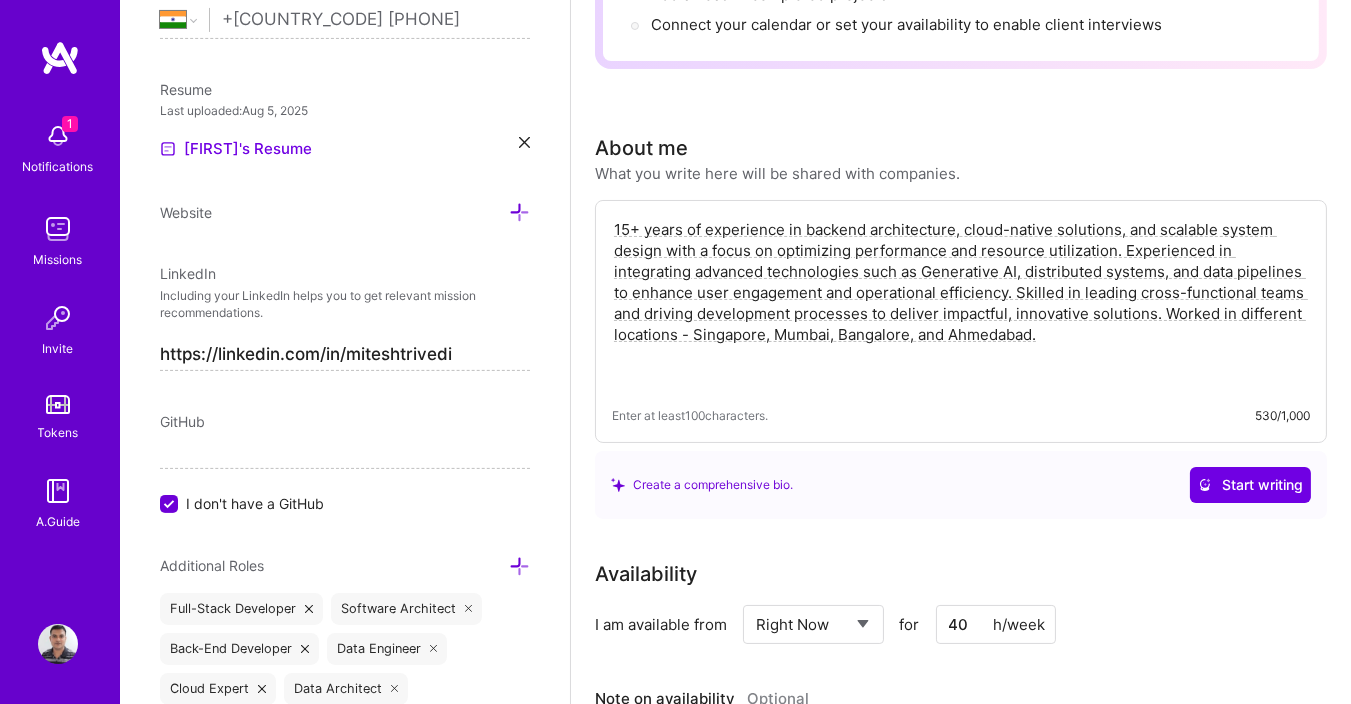 scroll, scrollTop: 359, scrollLeft: 0, axis: vertical 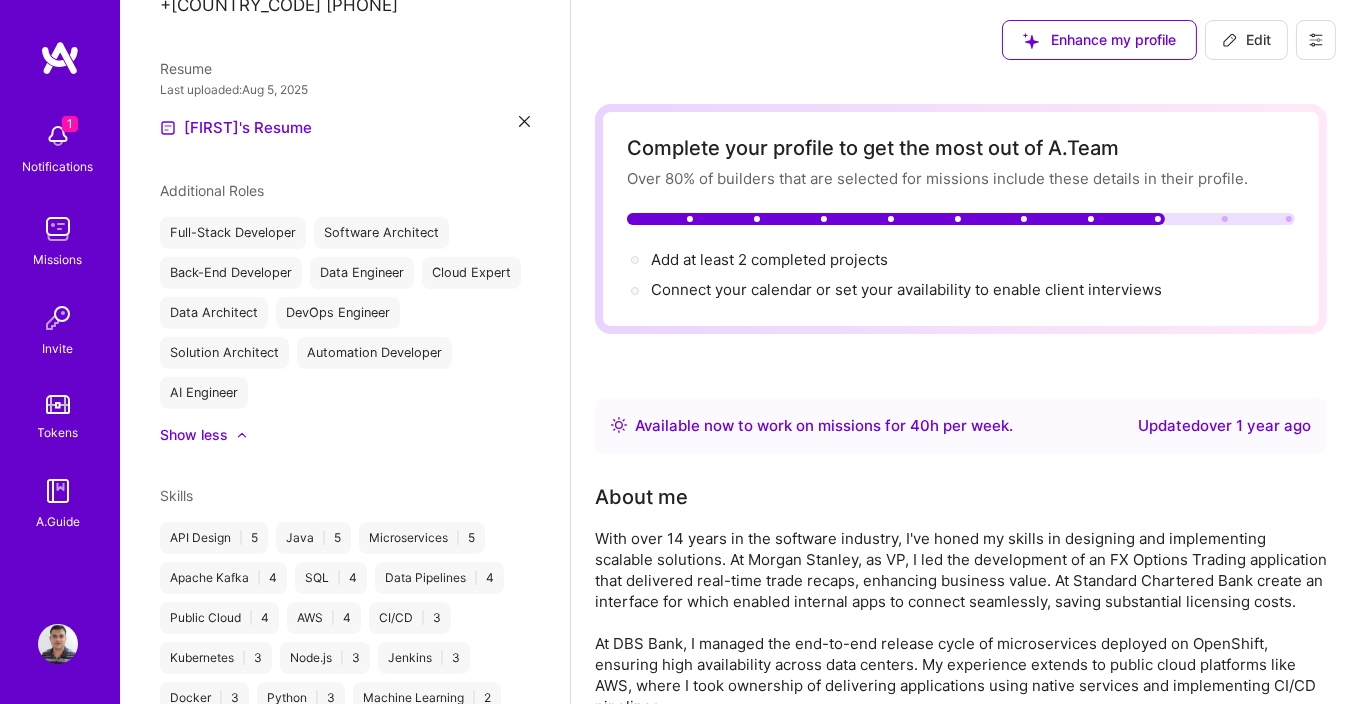 click on "Edit" at bounding box center [1246, 40] 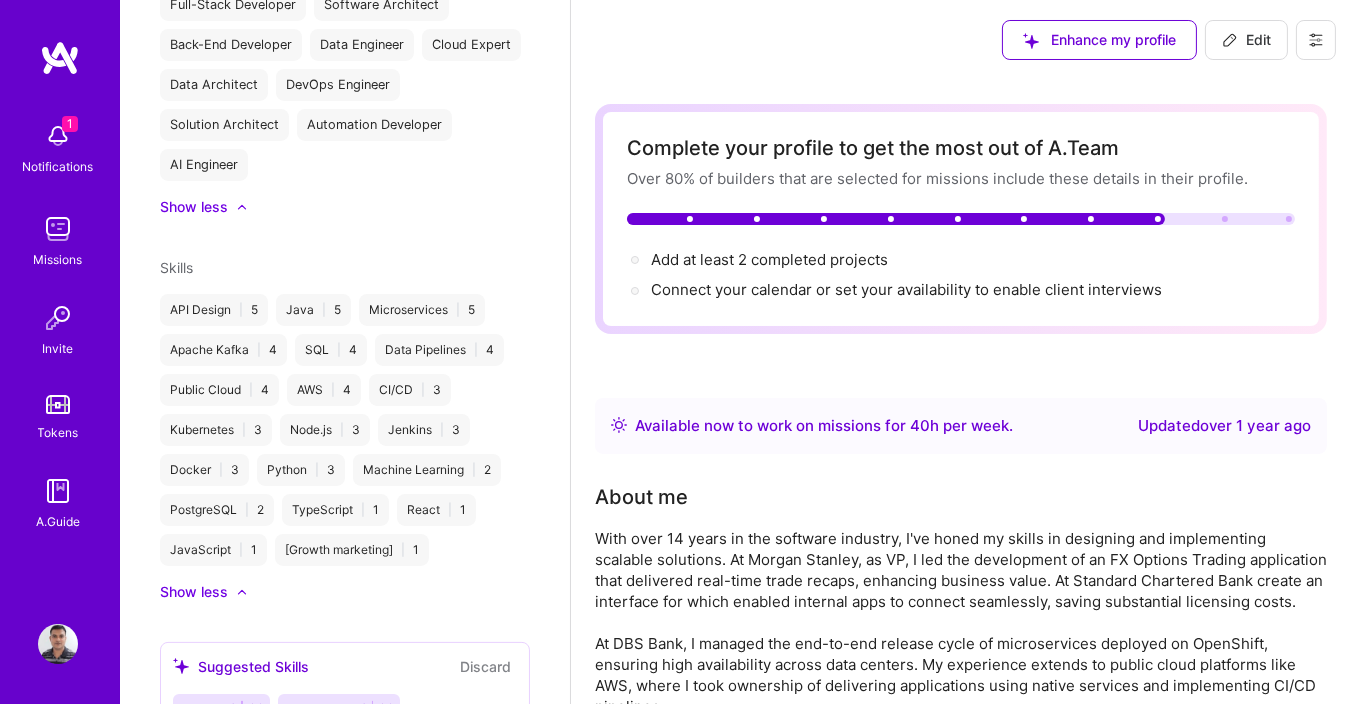 select on "IN" 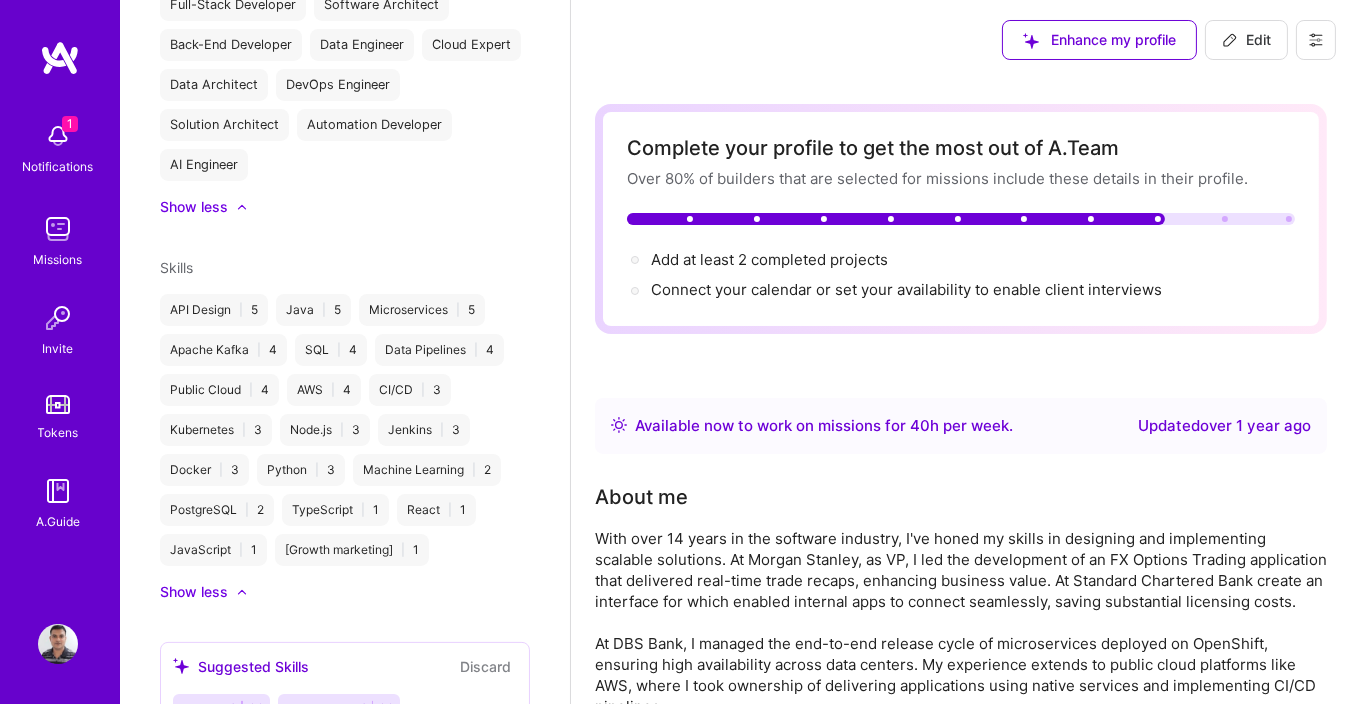 select on "Right Now" 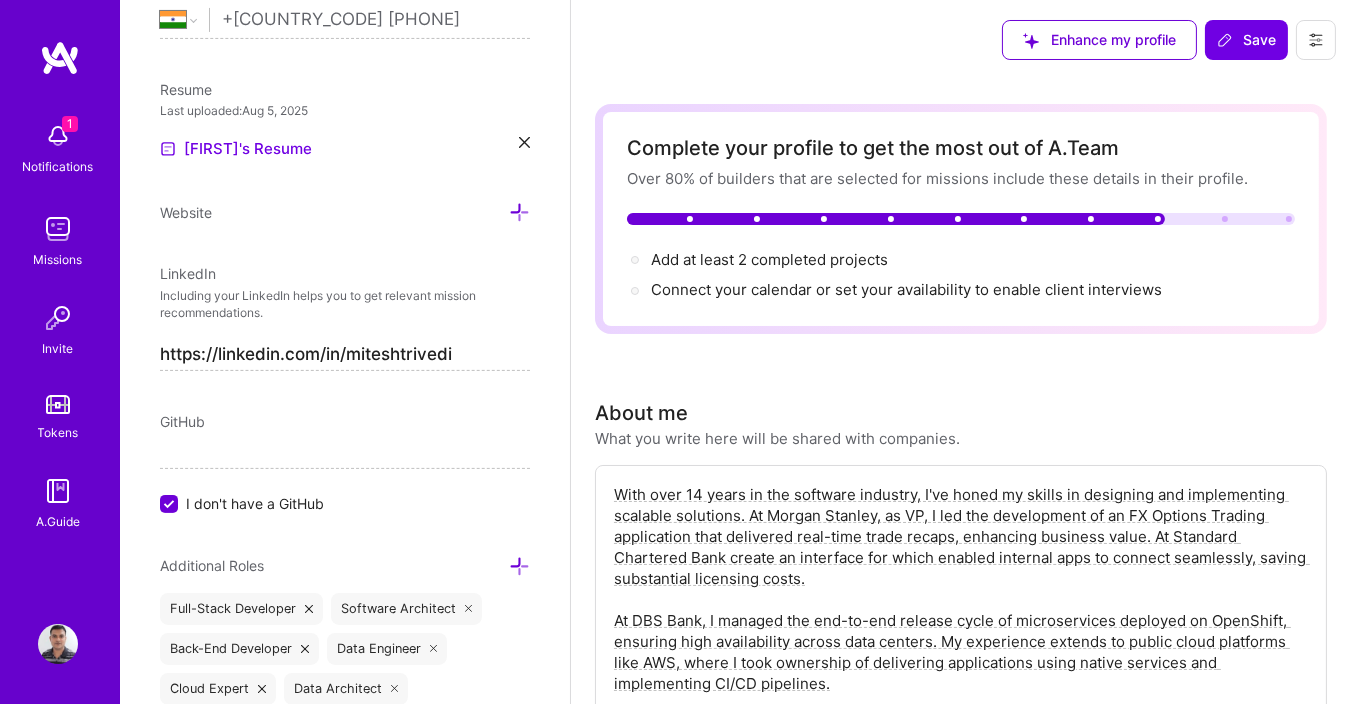click on "With over 14 years in the software industry, I've honed my skills in designing and implementing scalable solutions. At Morgan Stanley, as VP, I led the development of an FX Options Trading application that delivered real-time trade recaps, enhancing business value. At Standard Chartered Bank create an interface for which enabled internal apps to connect seamlessly, saving substantial licensing costs.
At DBS Bank, I managed the end-to-end release cycle of microservices deployed on OpenShift, ensuring high availability across data centers. My experience extends to public cloud platforms like AWS, where I took ownership of delivering applications using native services and implementing CI/CD pipelines.
Recently, at Walmart as a Staff Engineer, I continued to leverage my expertise in microservices and event-driven architecture. My journey reflects a commitment to solving complex problems with innovative solutions, always with a focus on creating tangible business impacts." at bounding box center (961, 631) 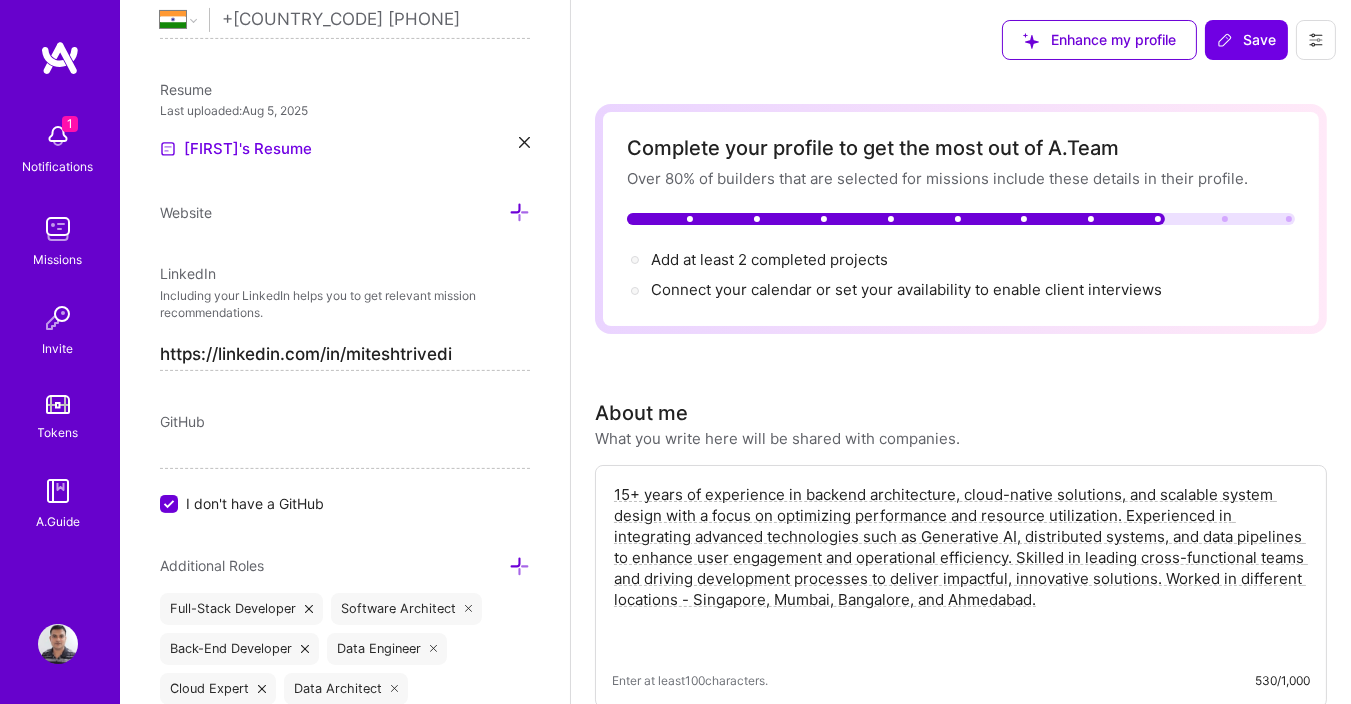 scroll, scrollTop: 240, scrollLeft: 0, axis: vertical 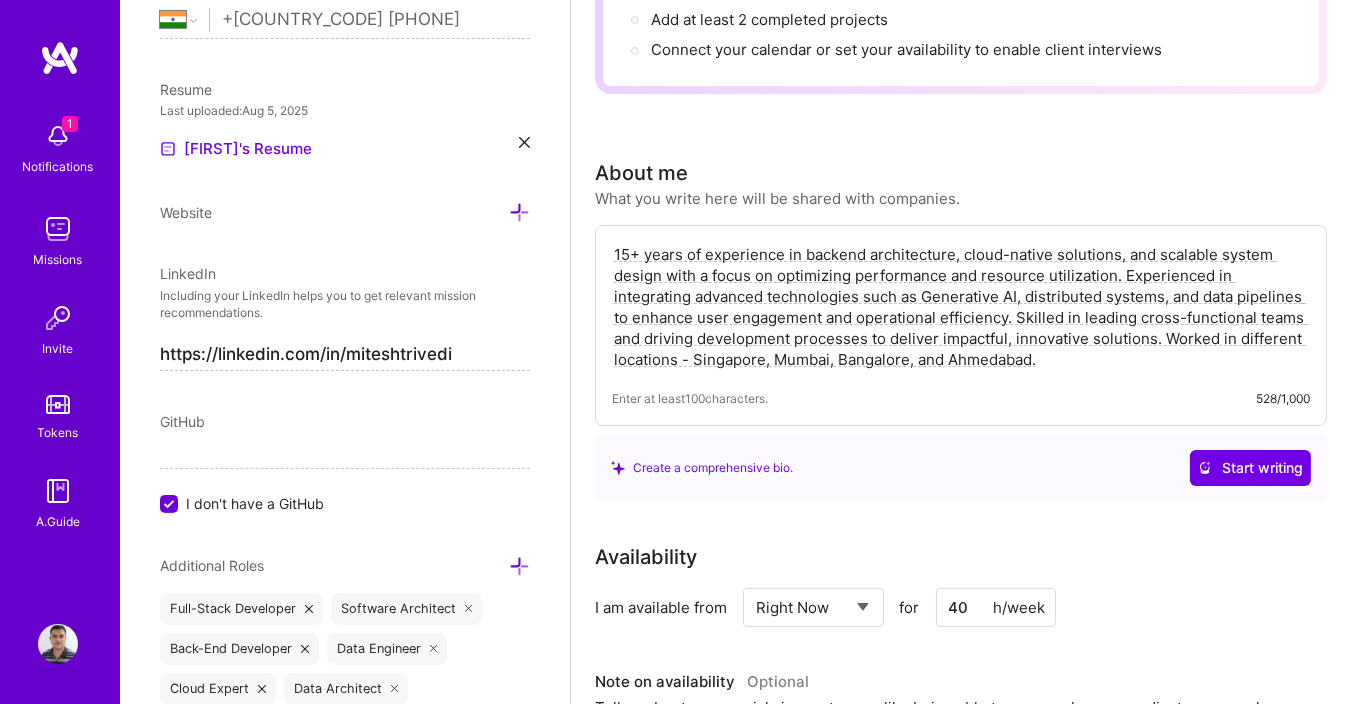 drag, startPoint x: 1026, startPoint y: 351, endPoint x: 1085, endPoint y: 328, distance: 63.324562 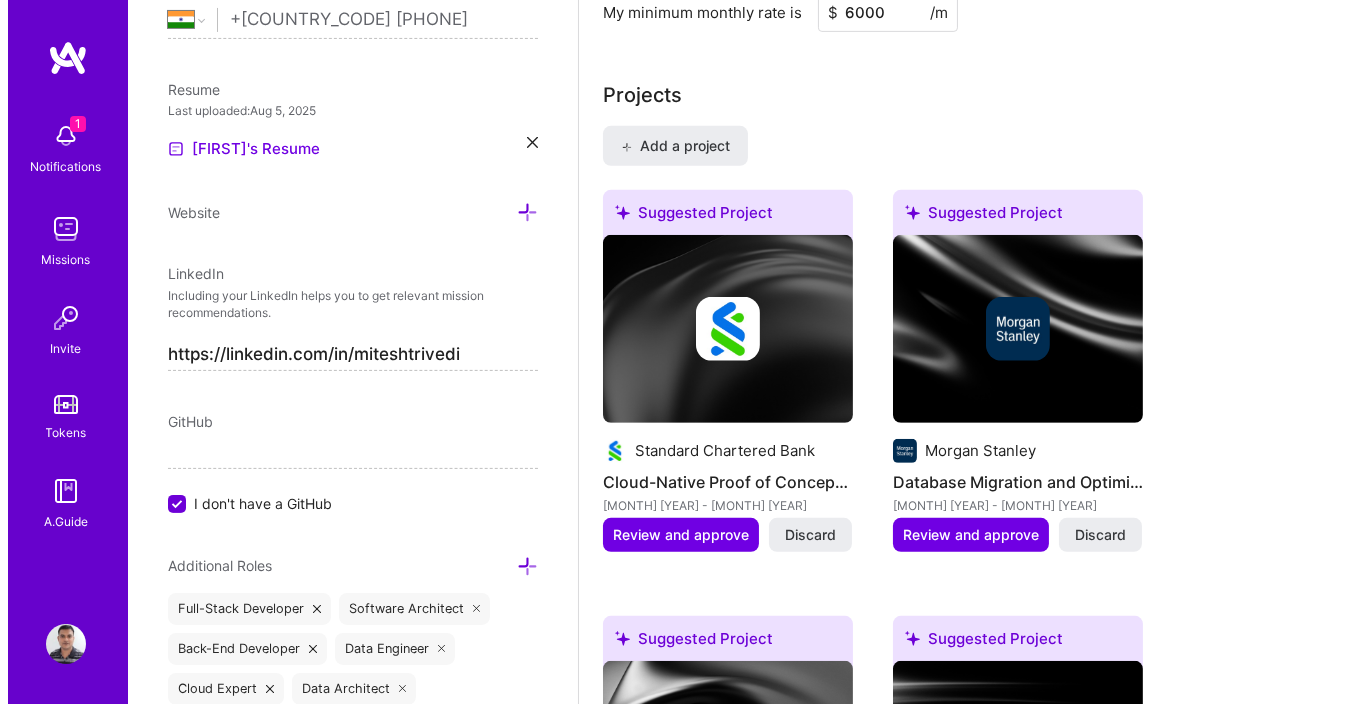 scroll, scrollTop: 1440, scrollLeft: 0, axis: vertical 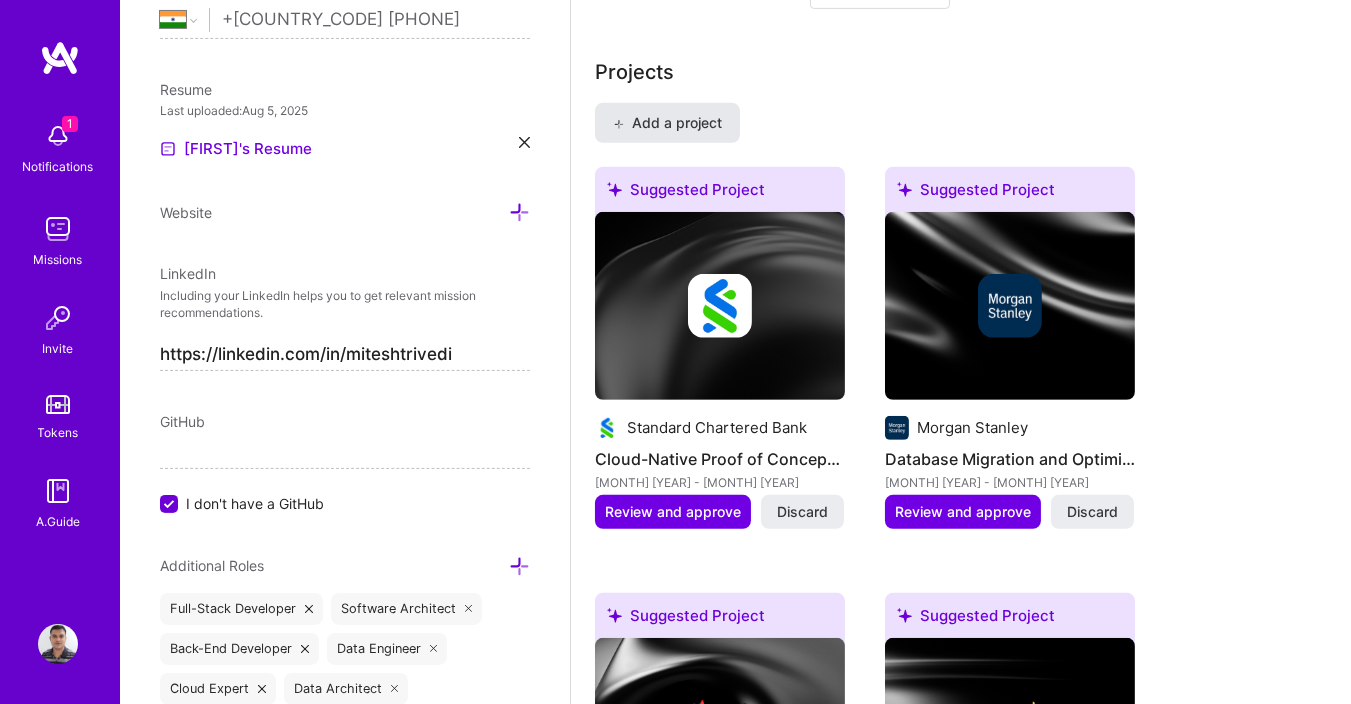 type on "[AGE]+ years of experience in backend architecture, cloud-native solutions, and scalable system design with a focus on optimizing performance and resource utilization. Experienced in integrating advanced technologies such as Generative AI, distributed systems, and data pipelines to enhance user engagement and operational efficiency. Skilled in leading cross-functional teams and driving development processes to deliver impactful, innovative solutions." 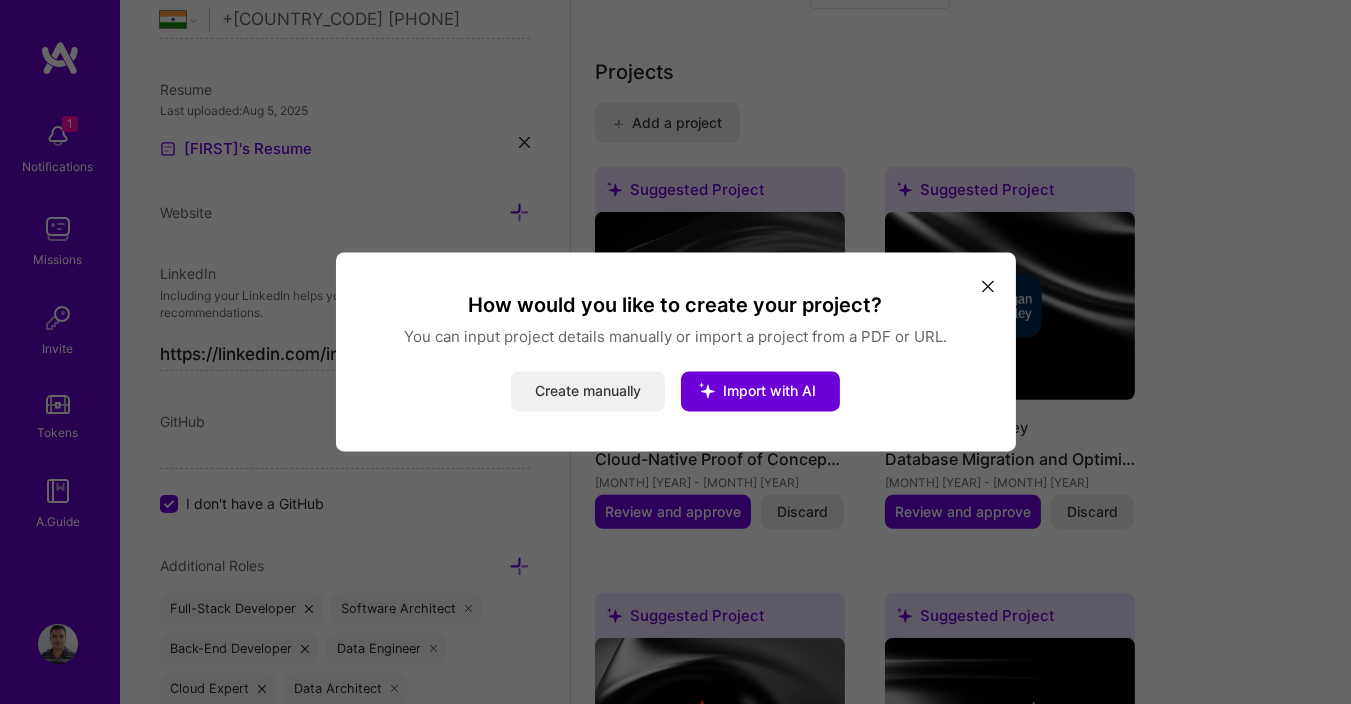 click on "Create manually" at bounding box center (588, 392) 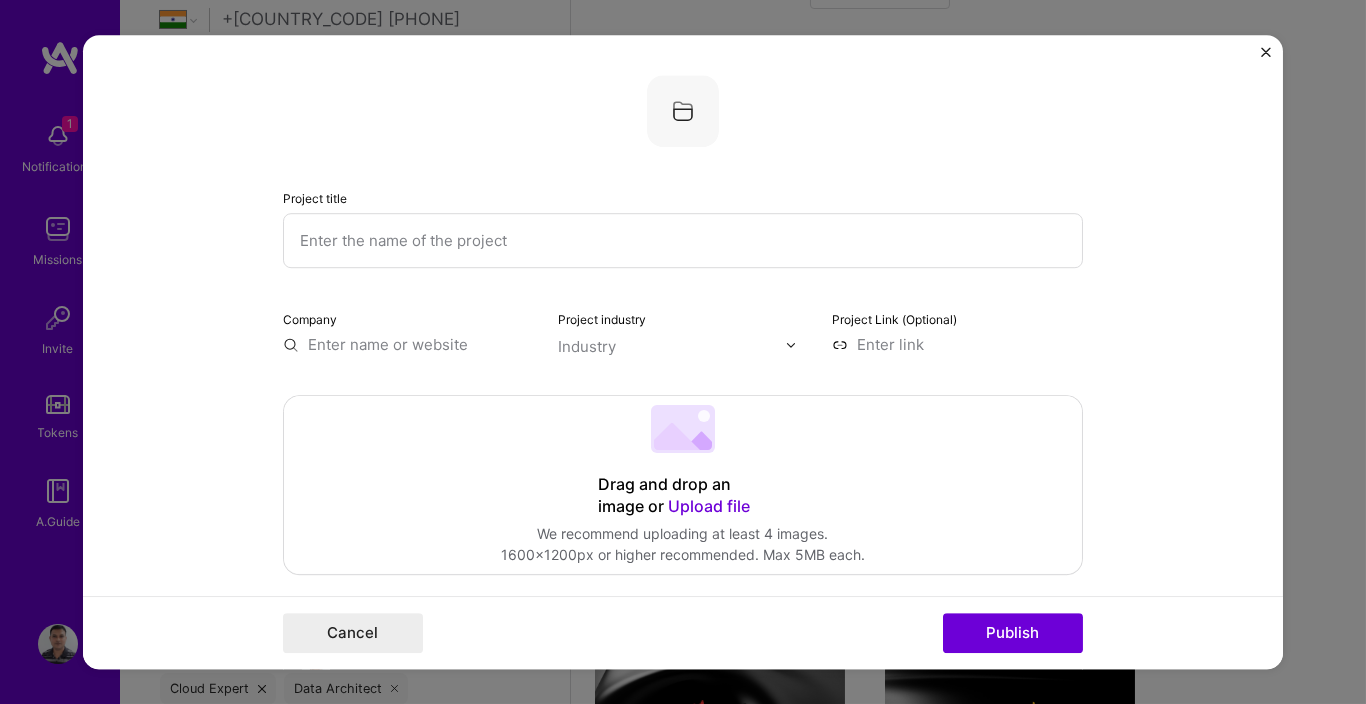 click at bounding box center [683, 240] 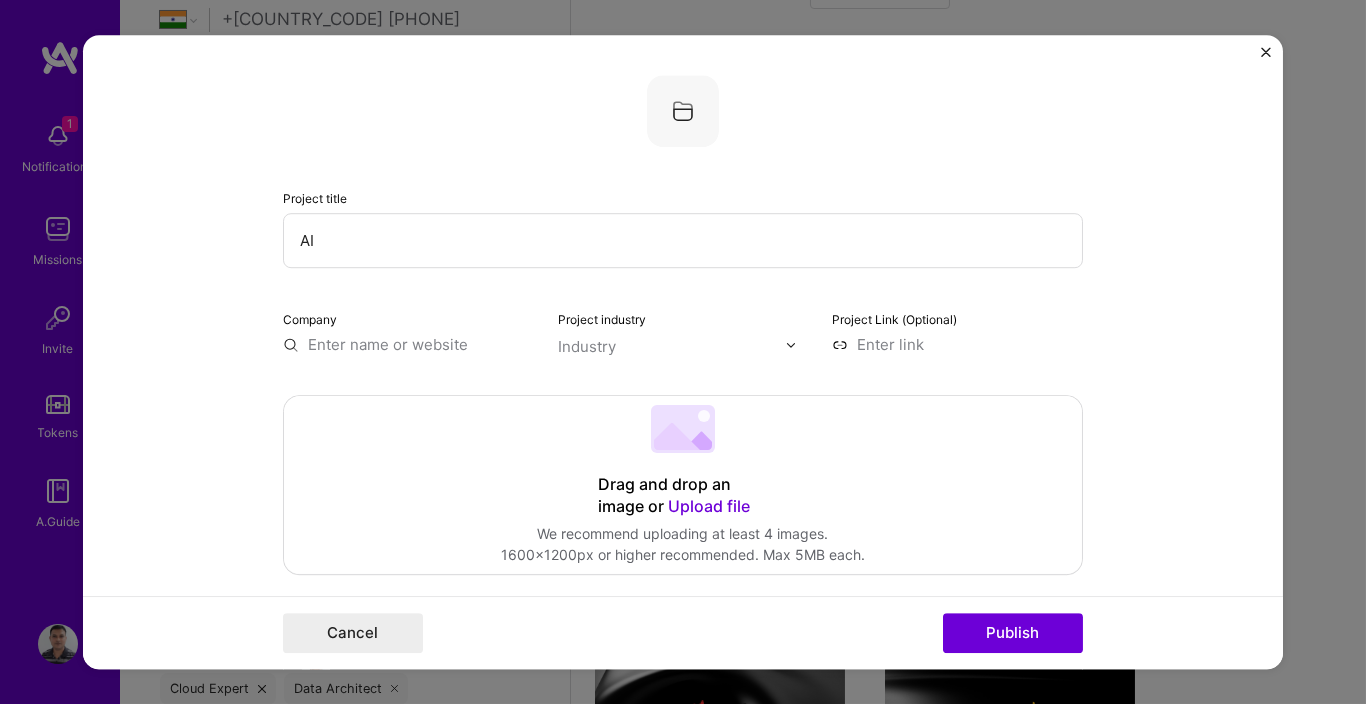 type on "A" 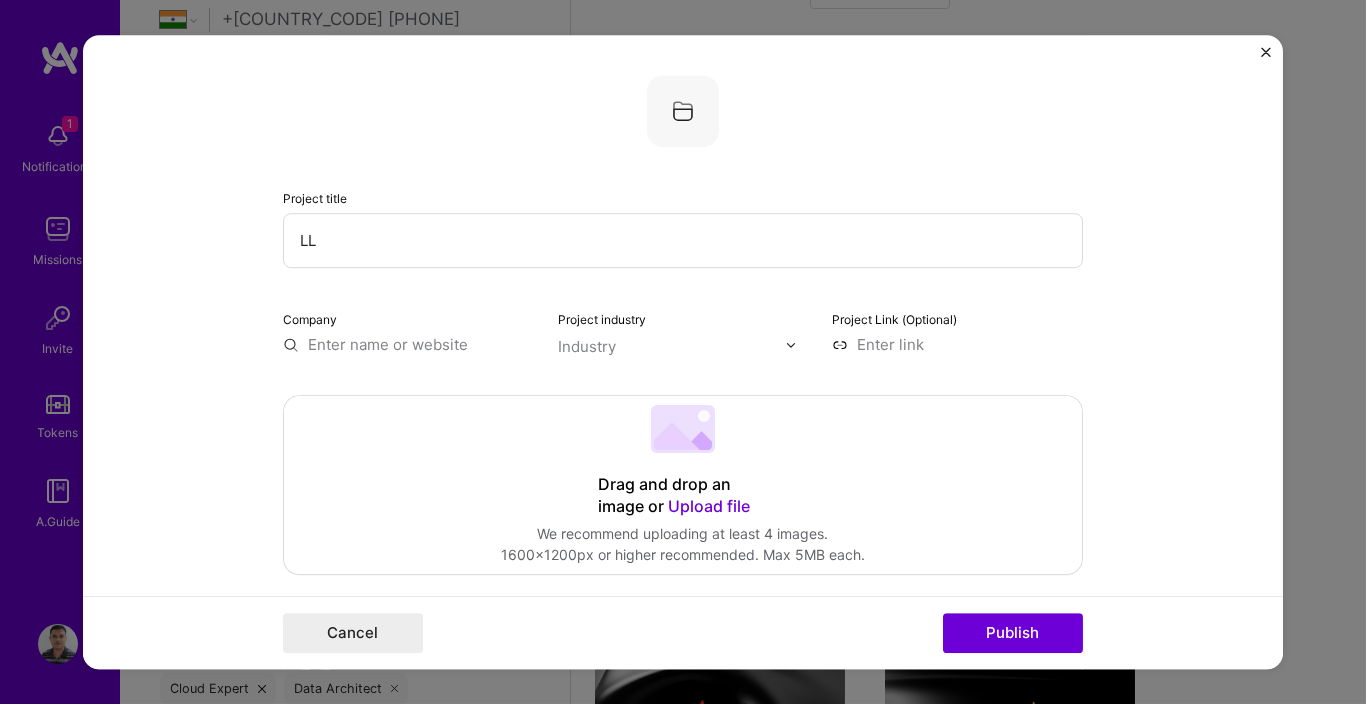 type on "L" 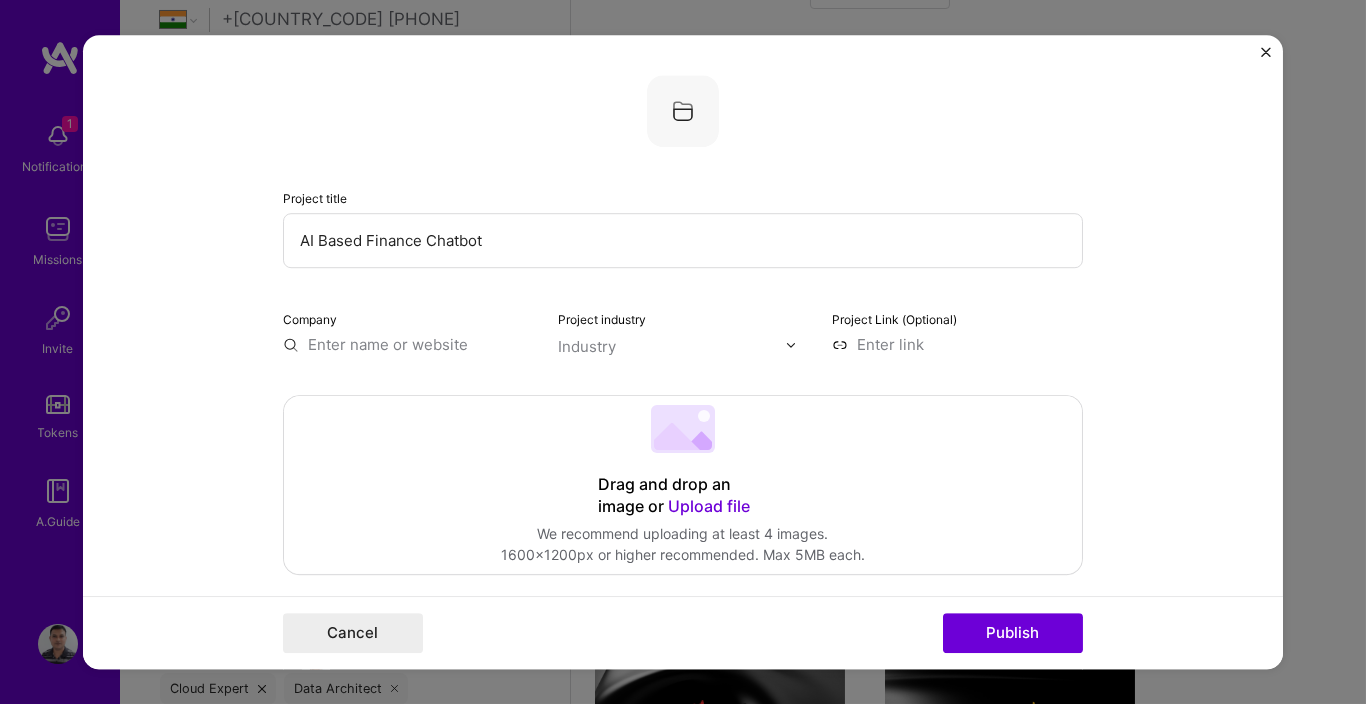 type on "AI Based Finance Chatbot" 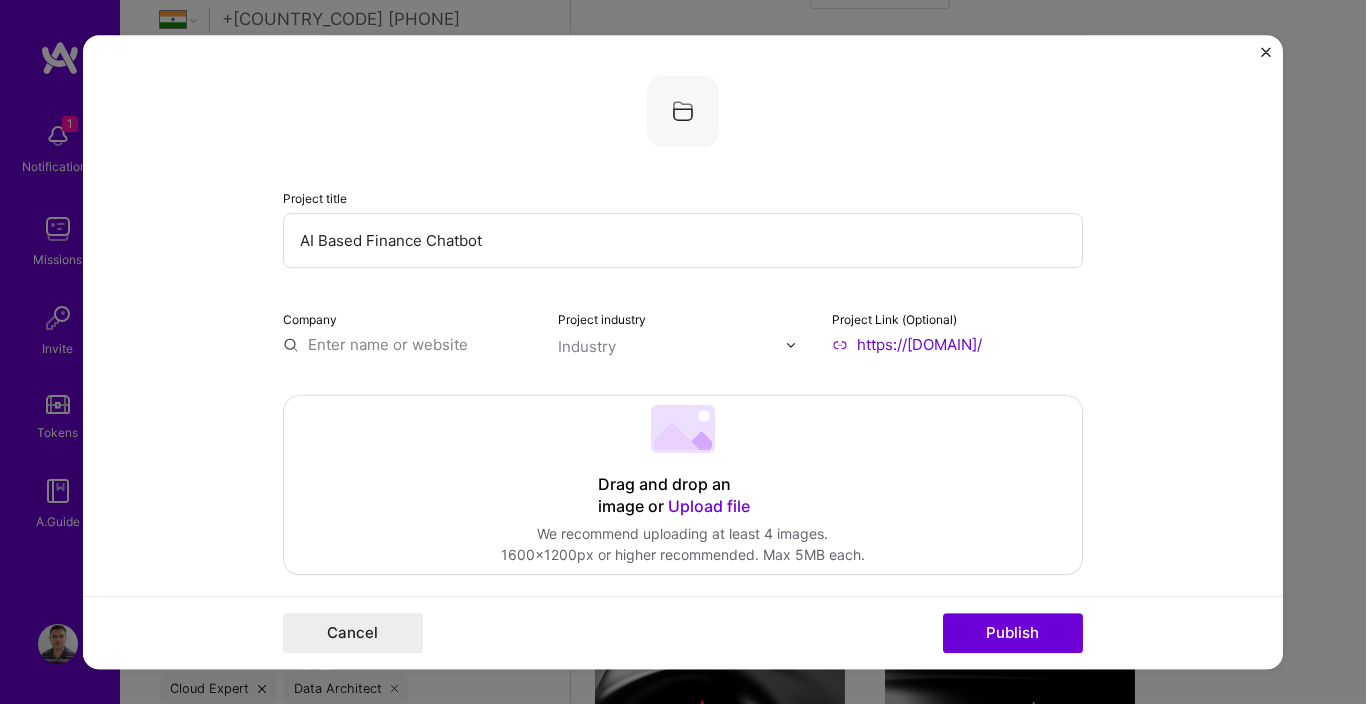 type on "https://zacksinsight.com/" 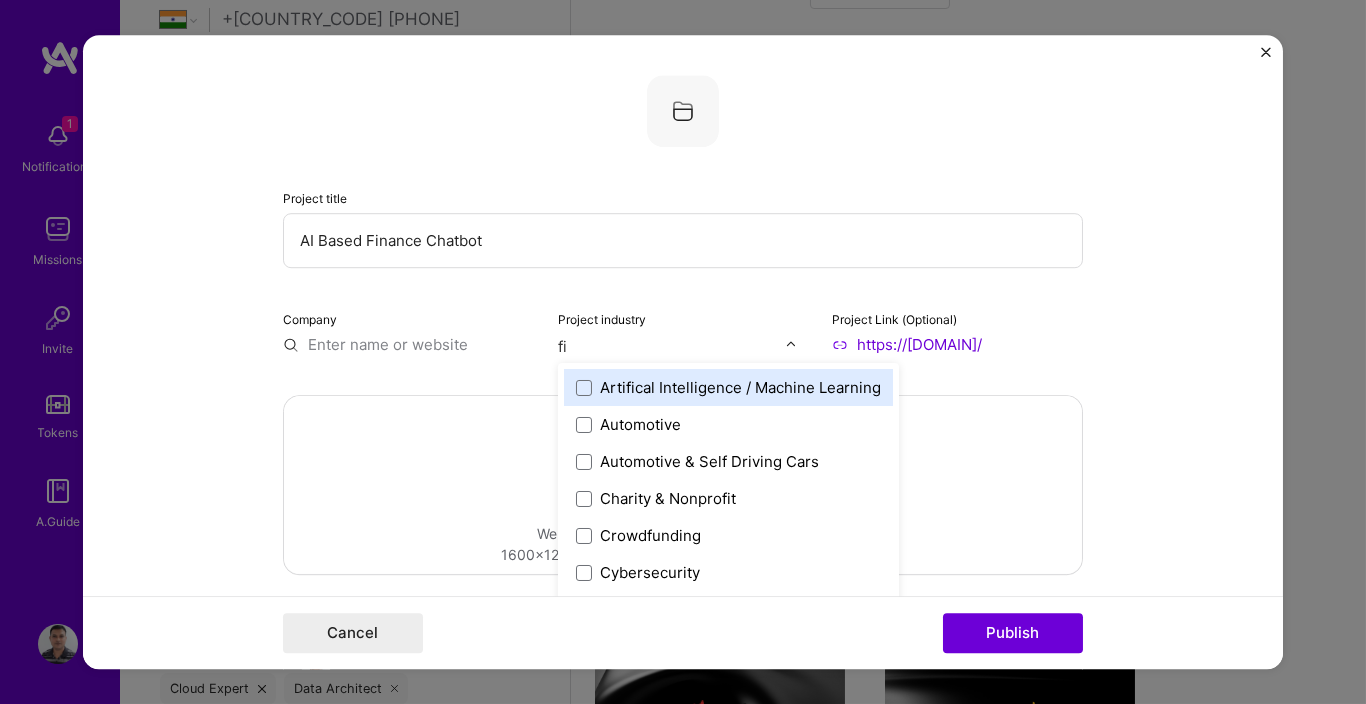 type on "fin" 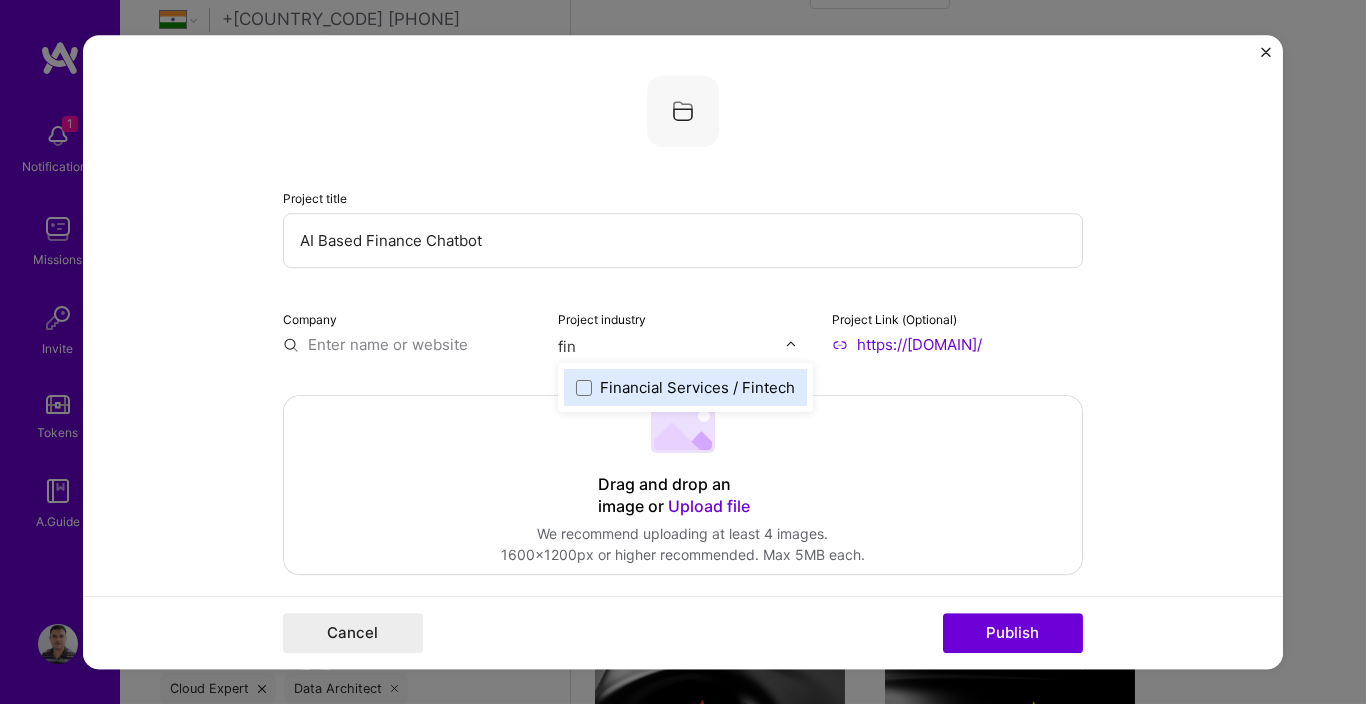 click on "Financial Services / Fintech" at bounding box center [685, 387] 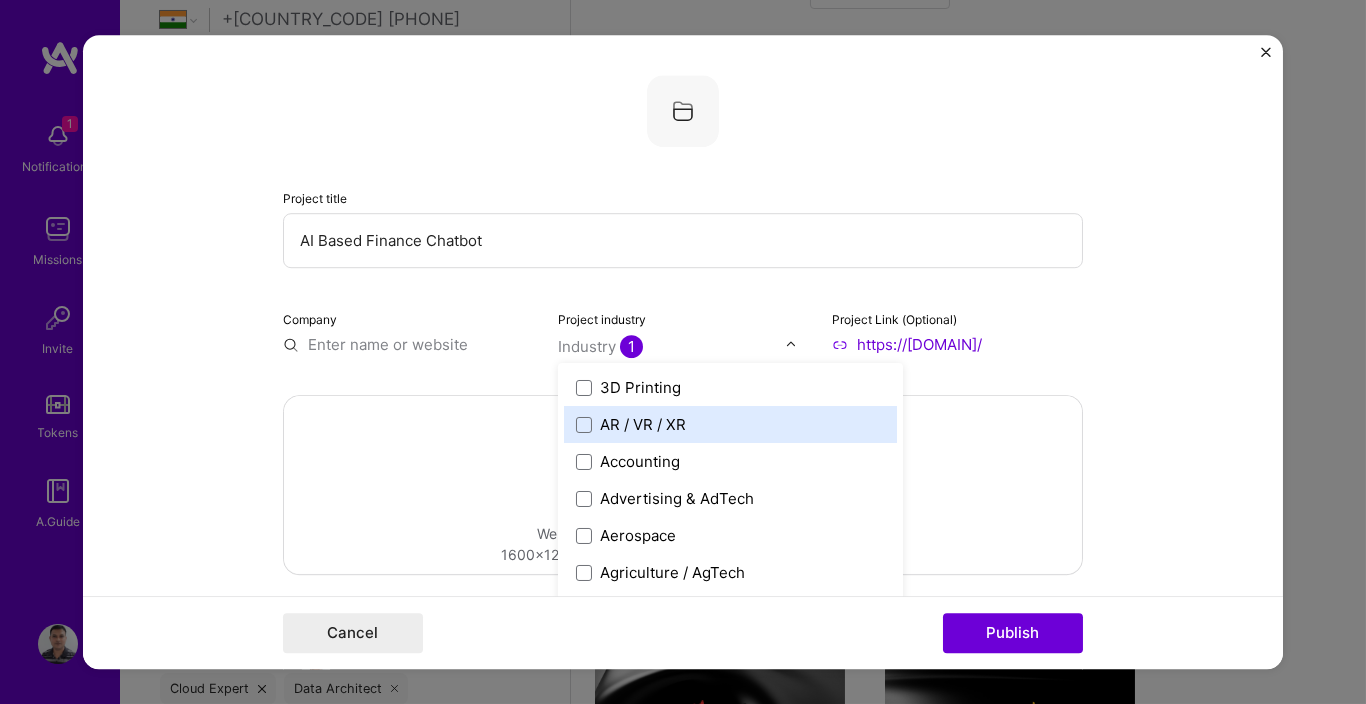 click on "Drag and drop an image or   Upload file Upload file We recommend uploading at least 4 images. 1600x1200px or higher recommended. Max 5MB each." at bounding box center (683, 485) 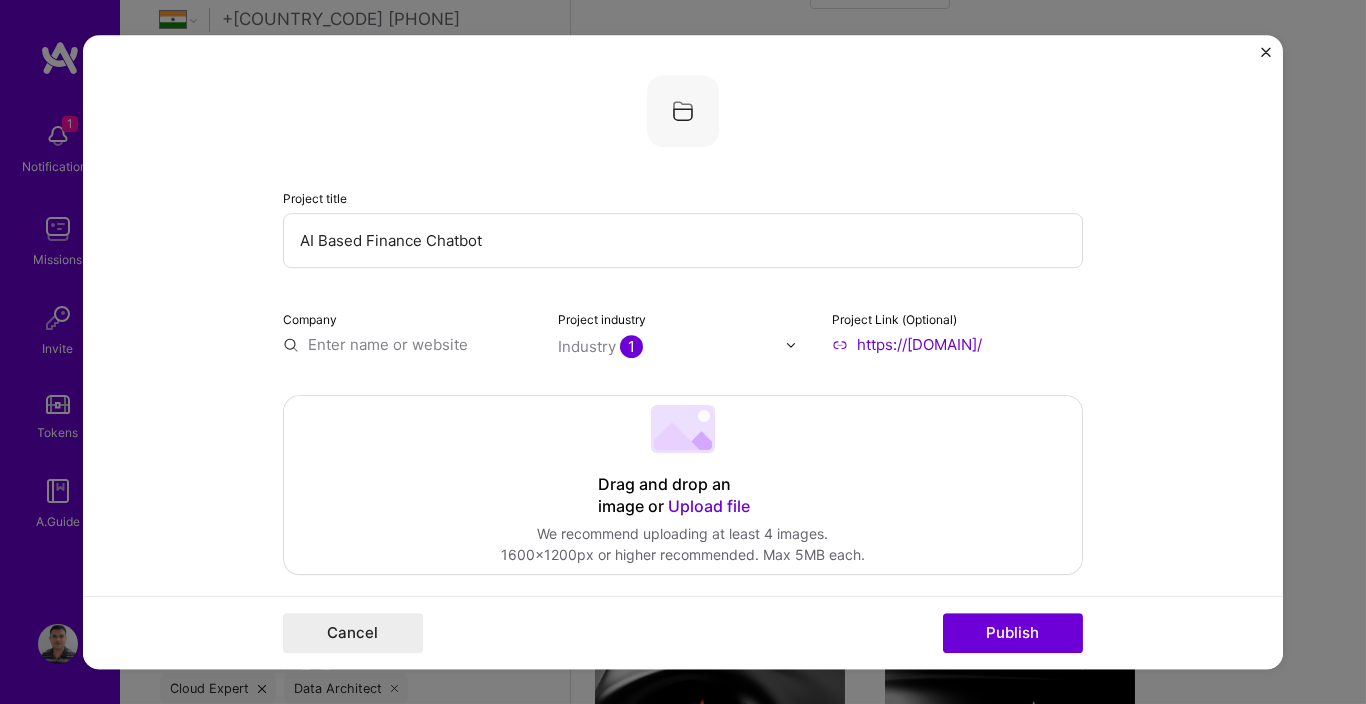 click on "Cancel Publish" at bounding box center (683, 632) 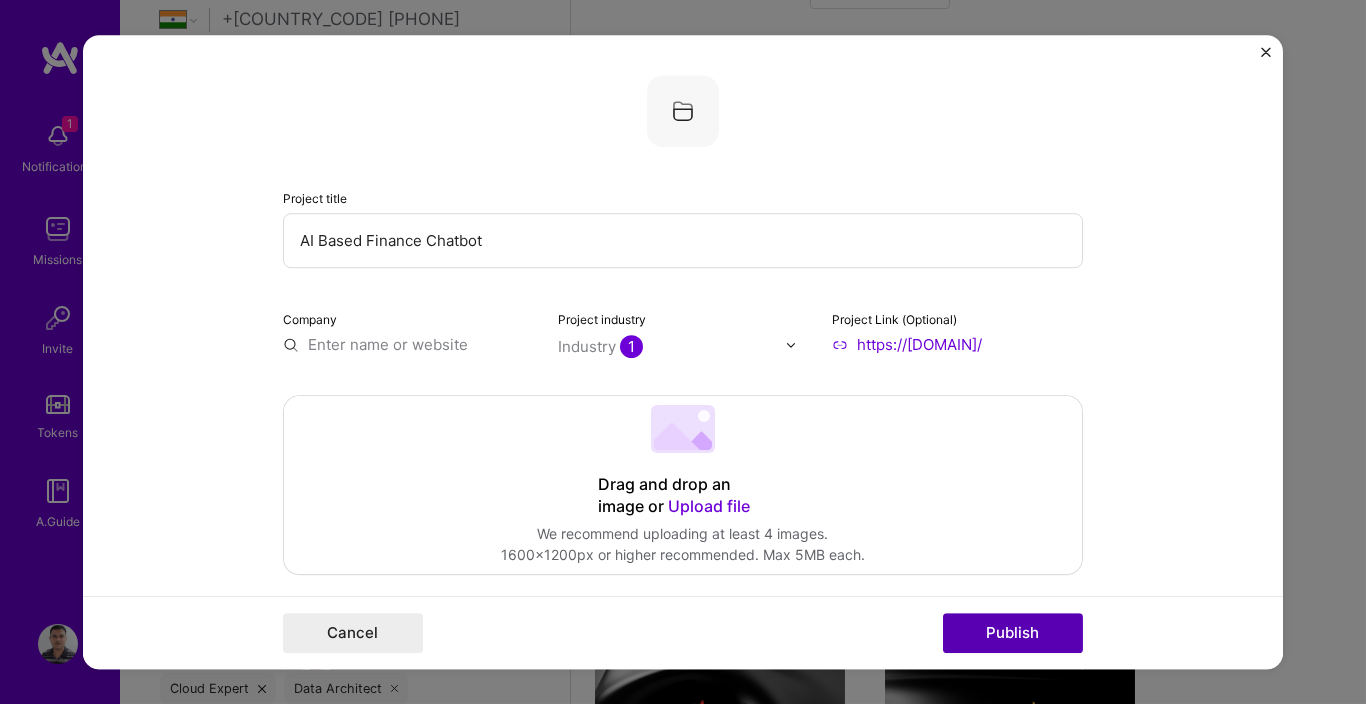 click on "Publish" at bounding box center [1013, 633] 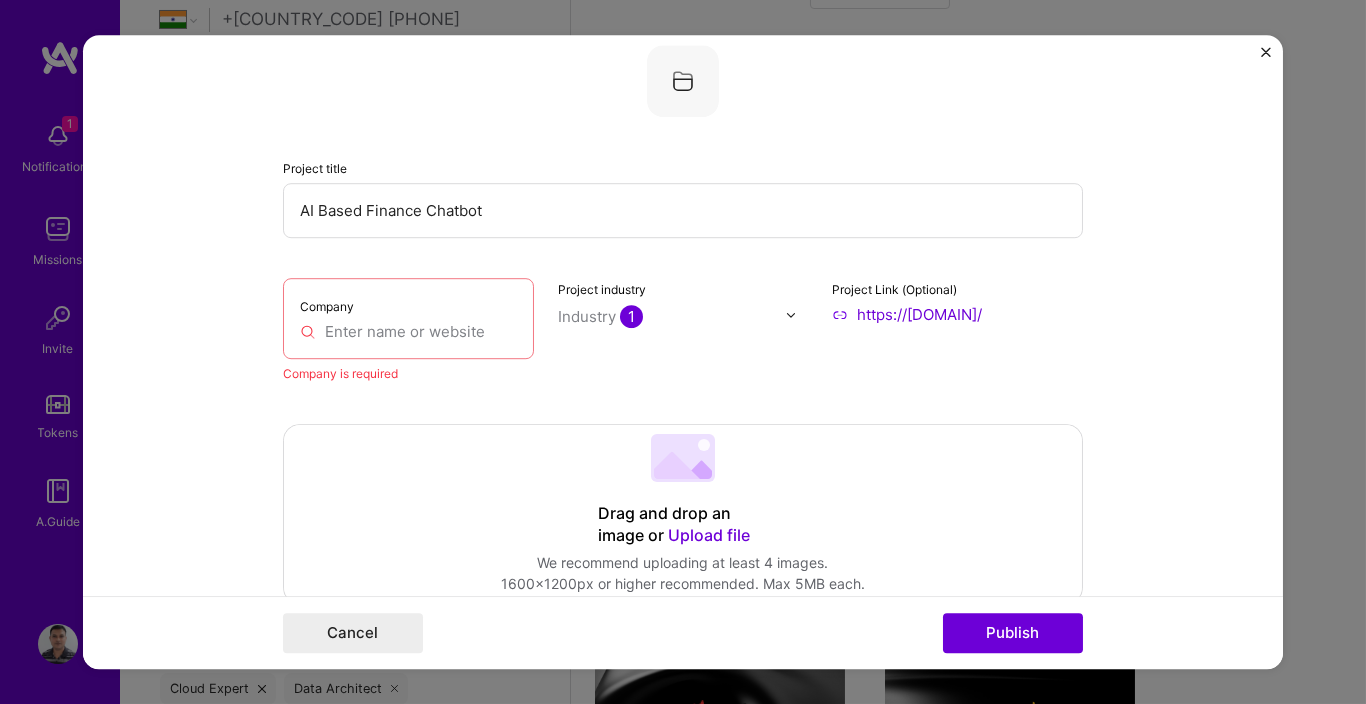 scroll, scrollTop: 39, scrollLeft: 0, axis: vertical 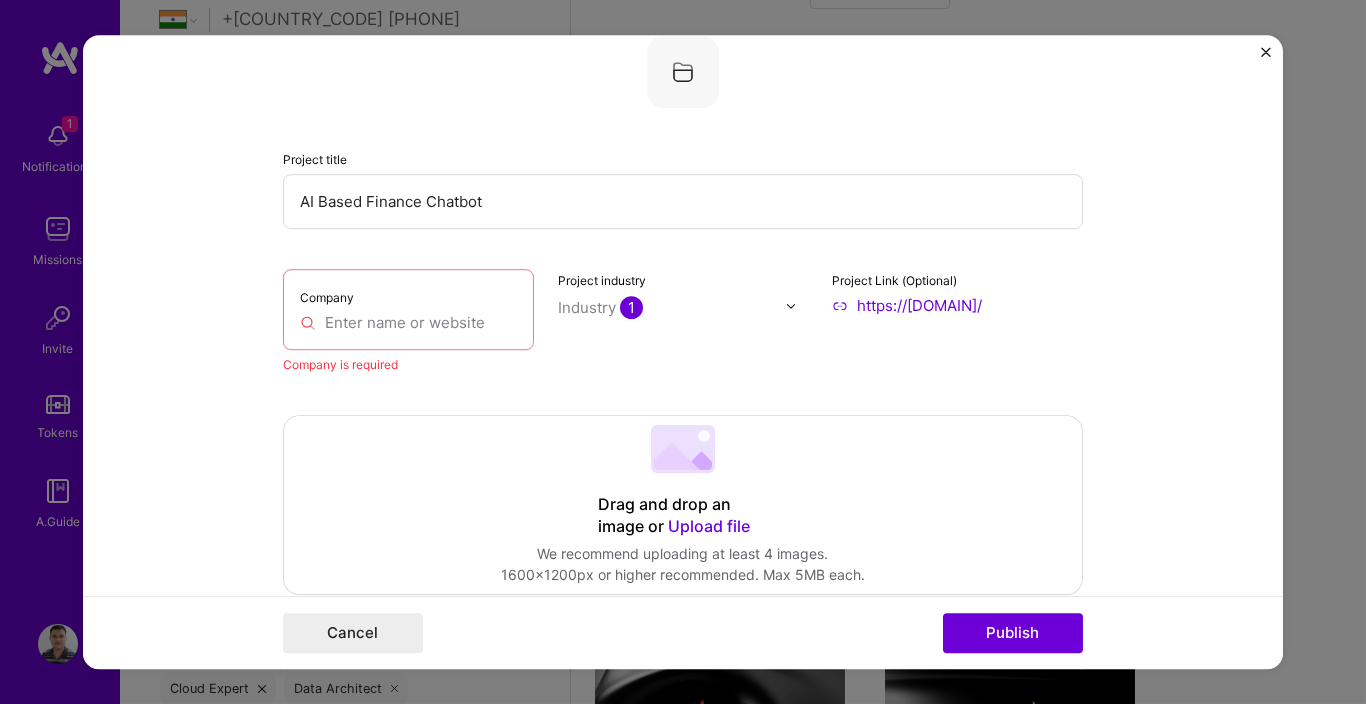 click at bounding box center [408, 322] 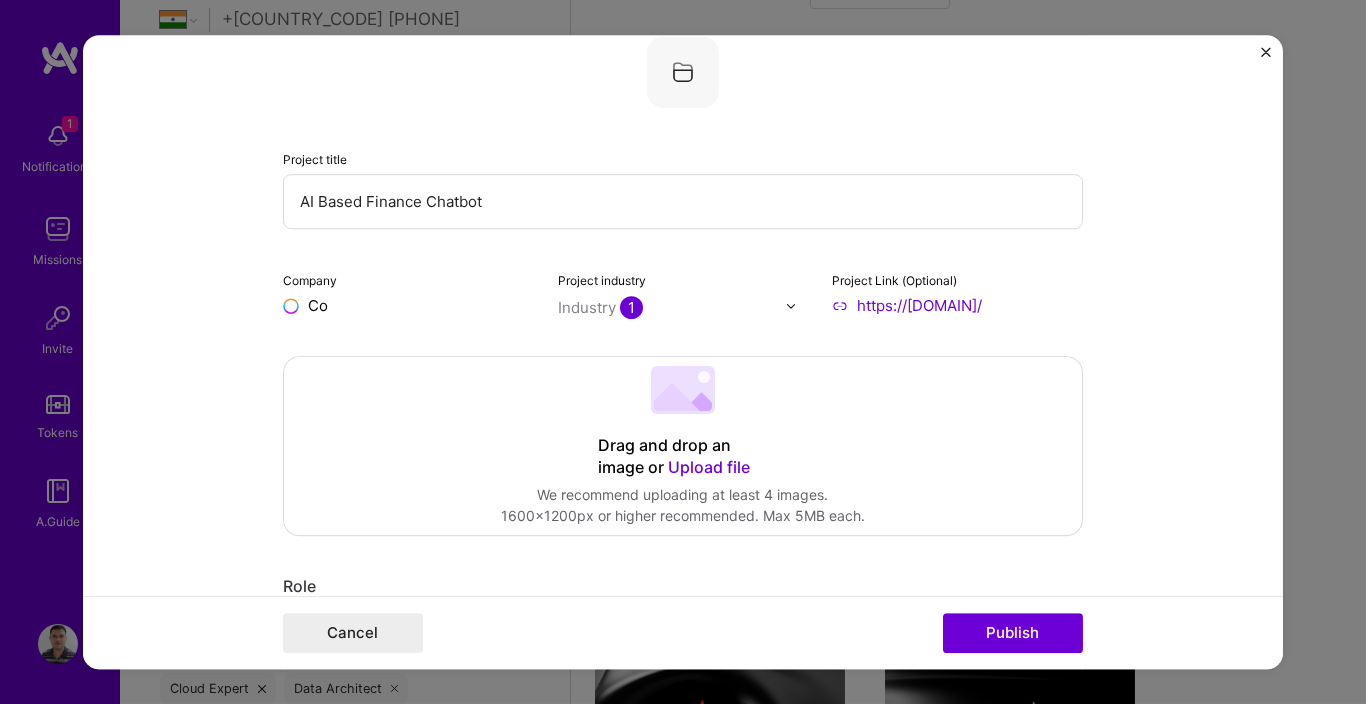 type on "C" 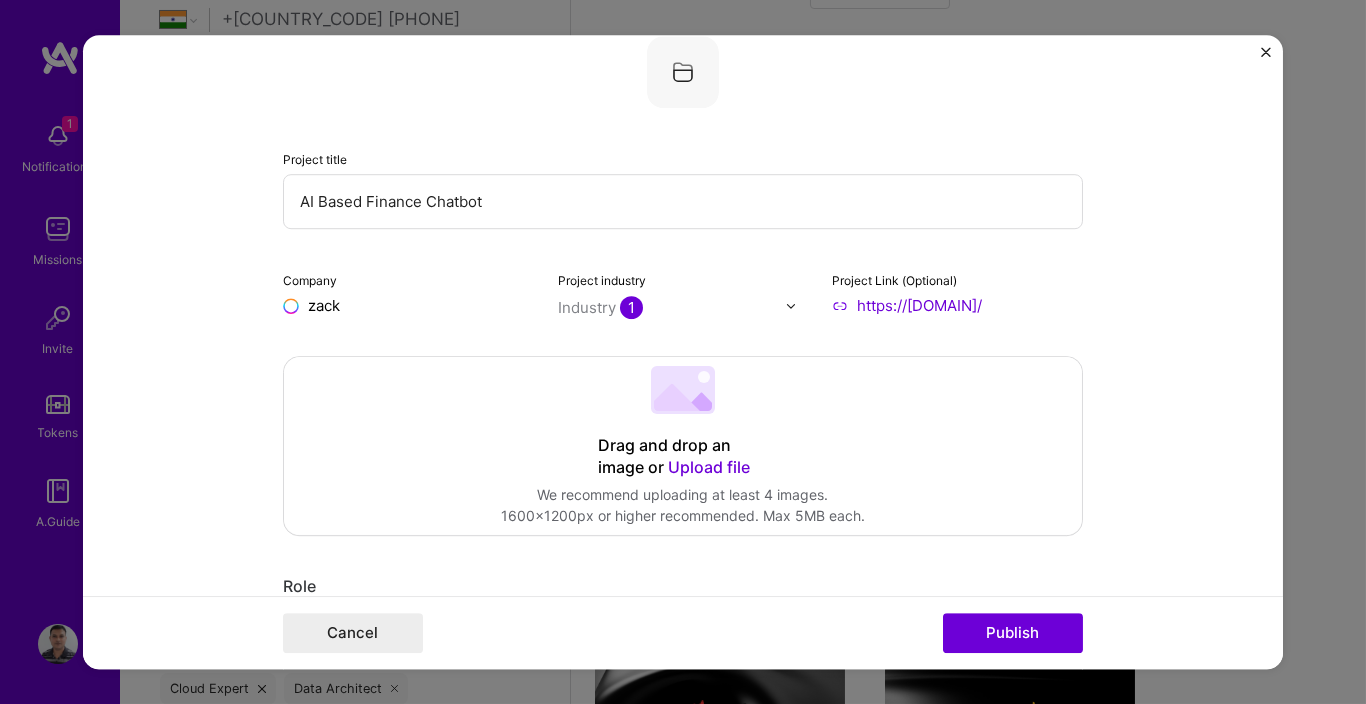 scroll, scrollTop: 0, scrollLeft: 0, axis: both 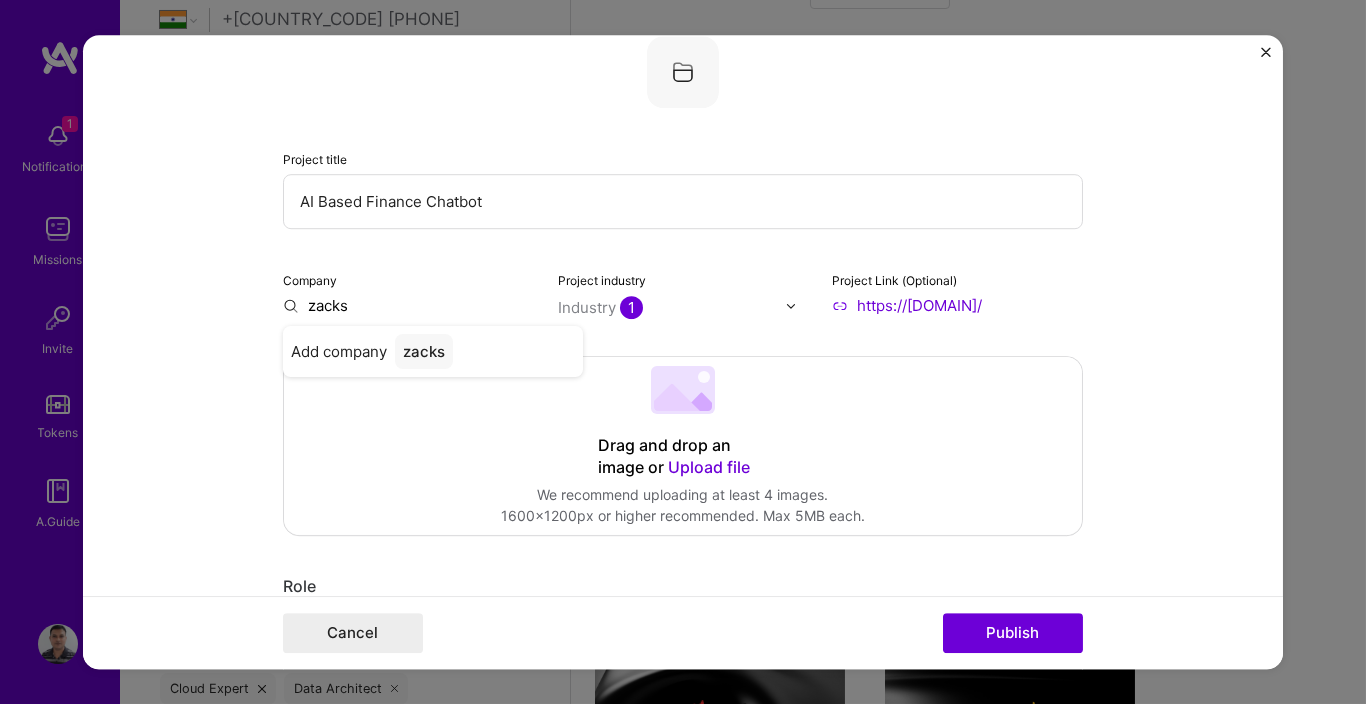 type on "zacks" 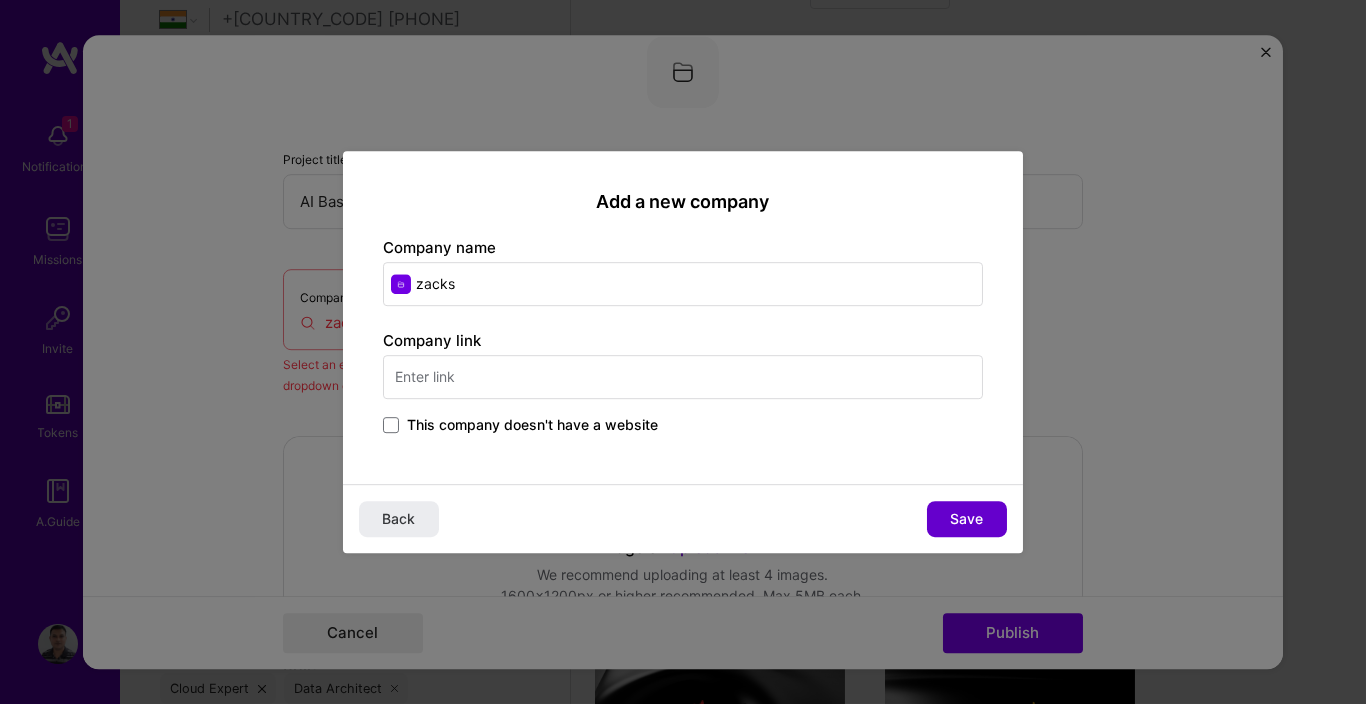 click on "Save" at bounding box center [967, 519] 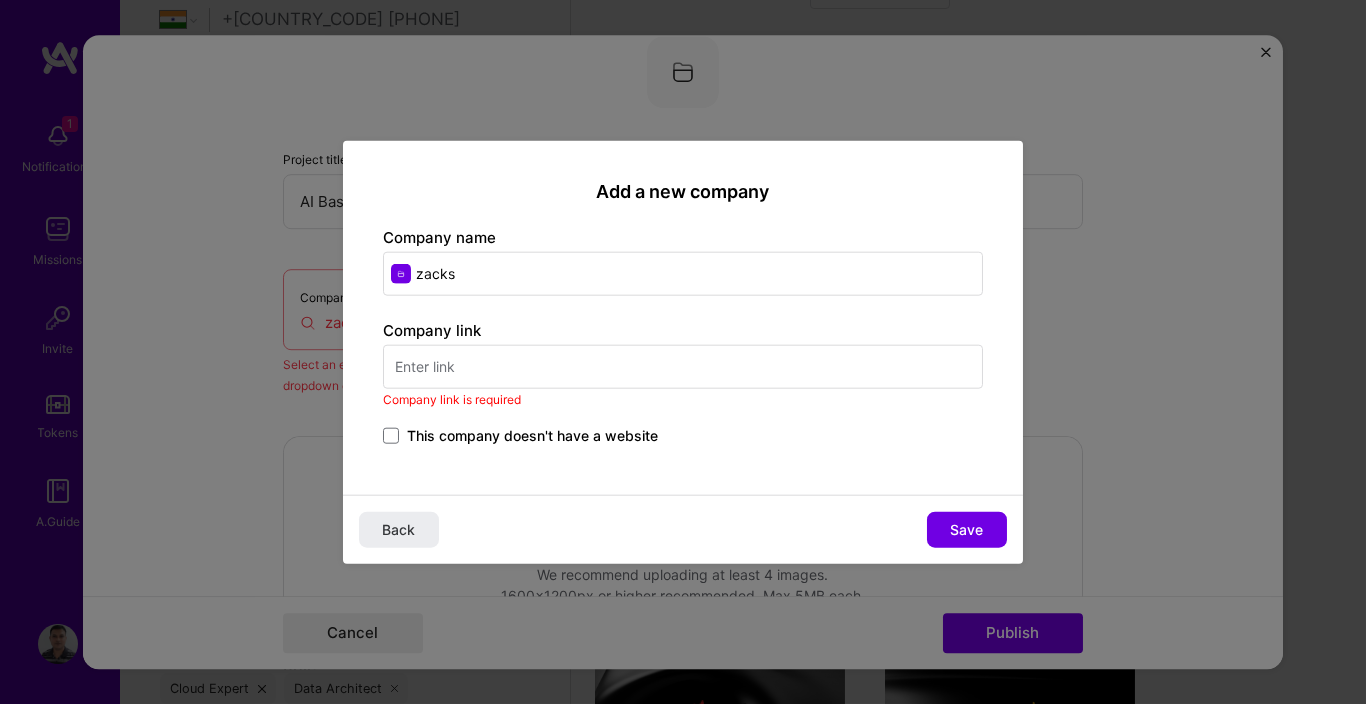 click on "This company doesn't have a website" at bounding box center (532, 435) 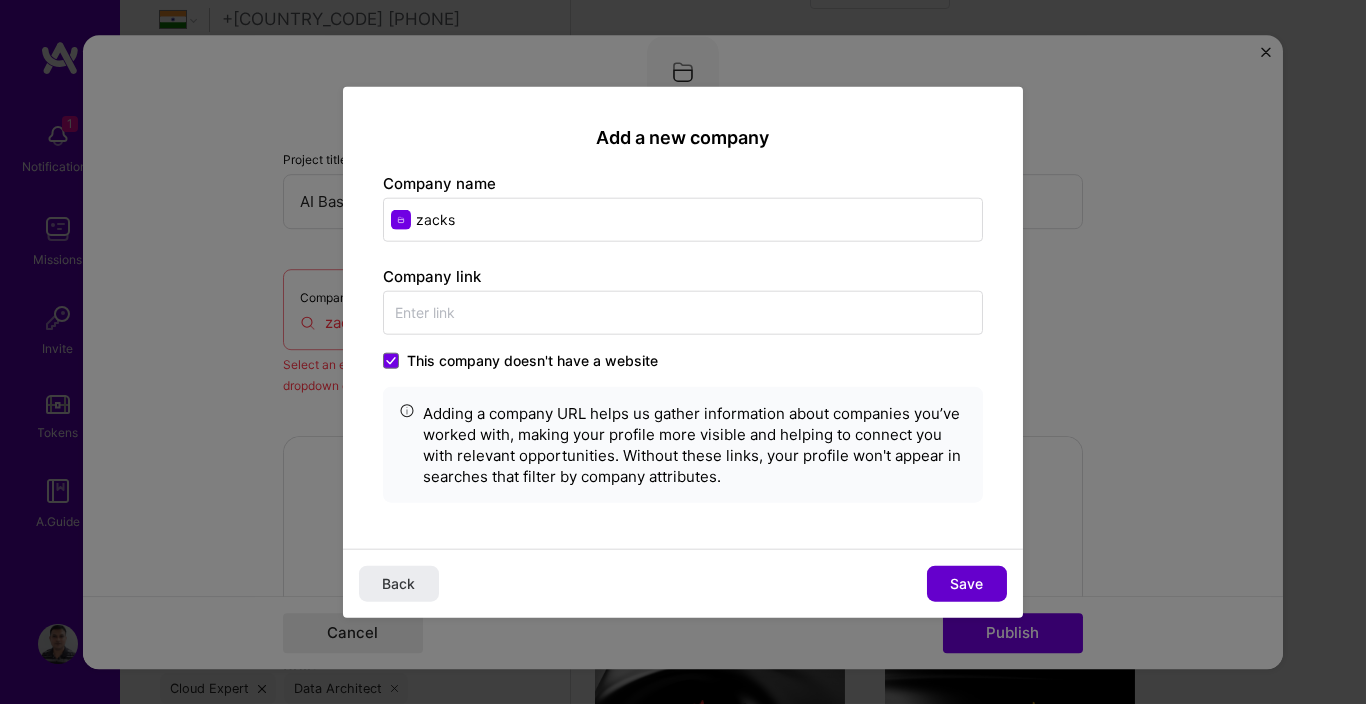 click on "Save" at bounding box center (967, 583) 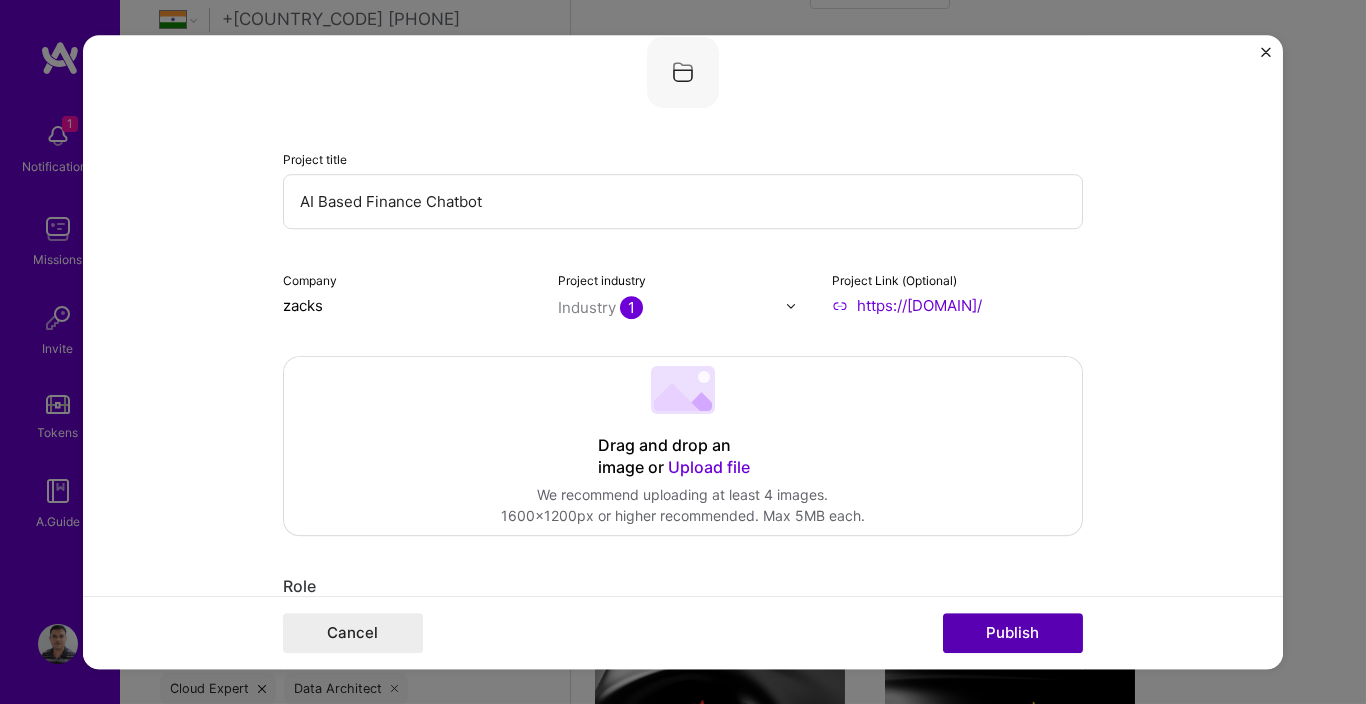 click on "Publish" at bounding box center (1013, 633) 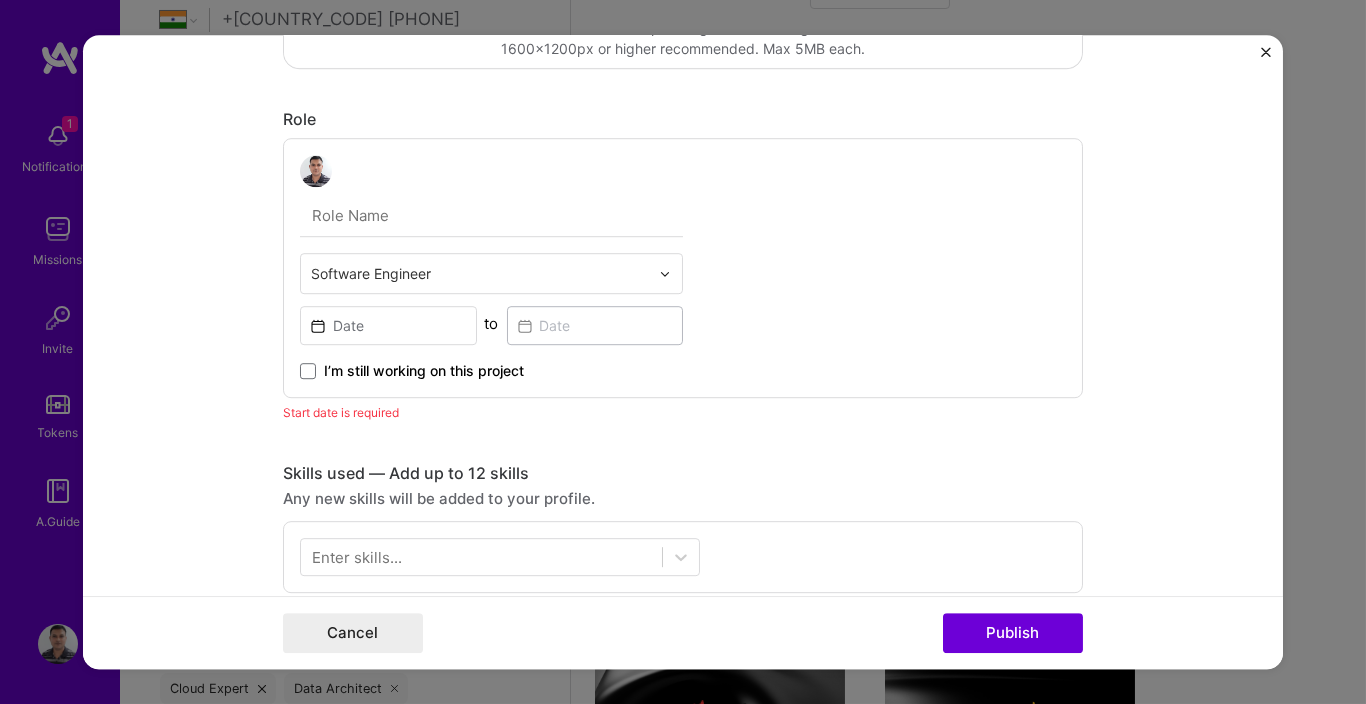 scroll, scrollTop: 460, scrollLeft: 0, axis: vertical 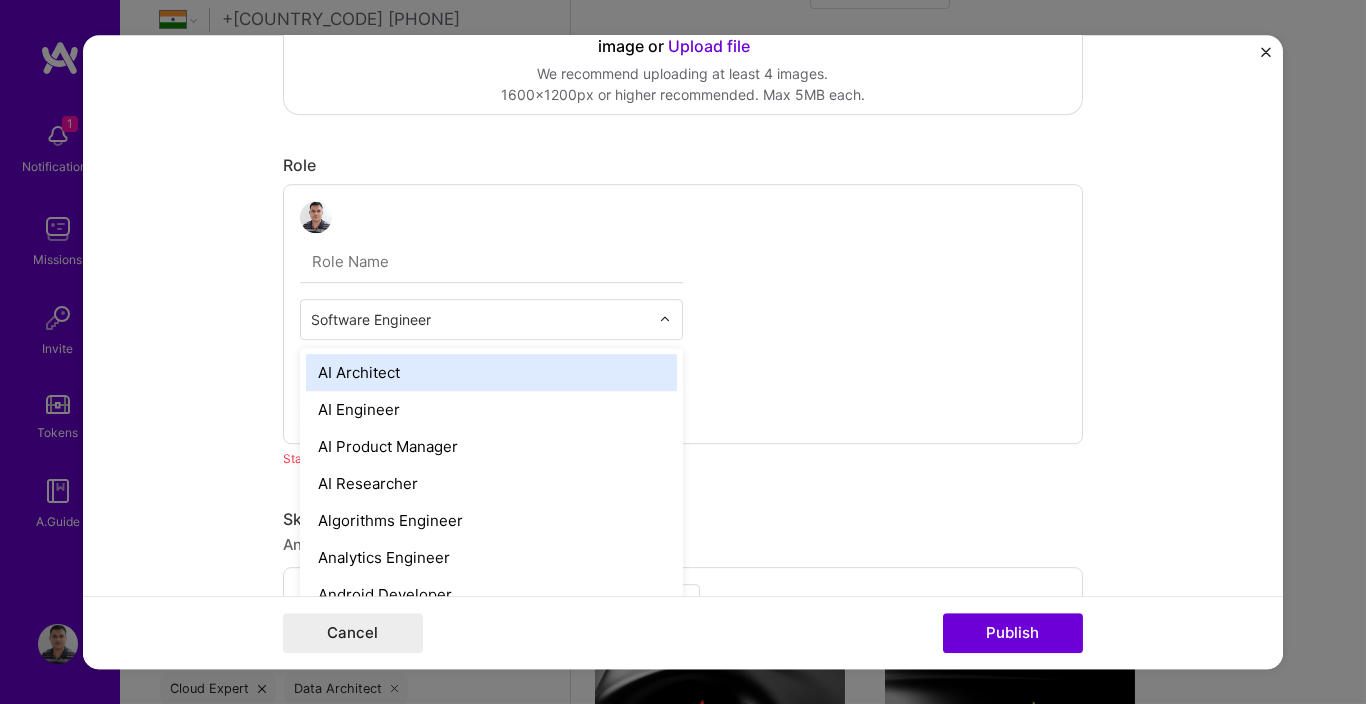 click at bounding box center [480, 319] 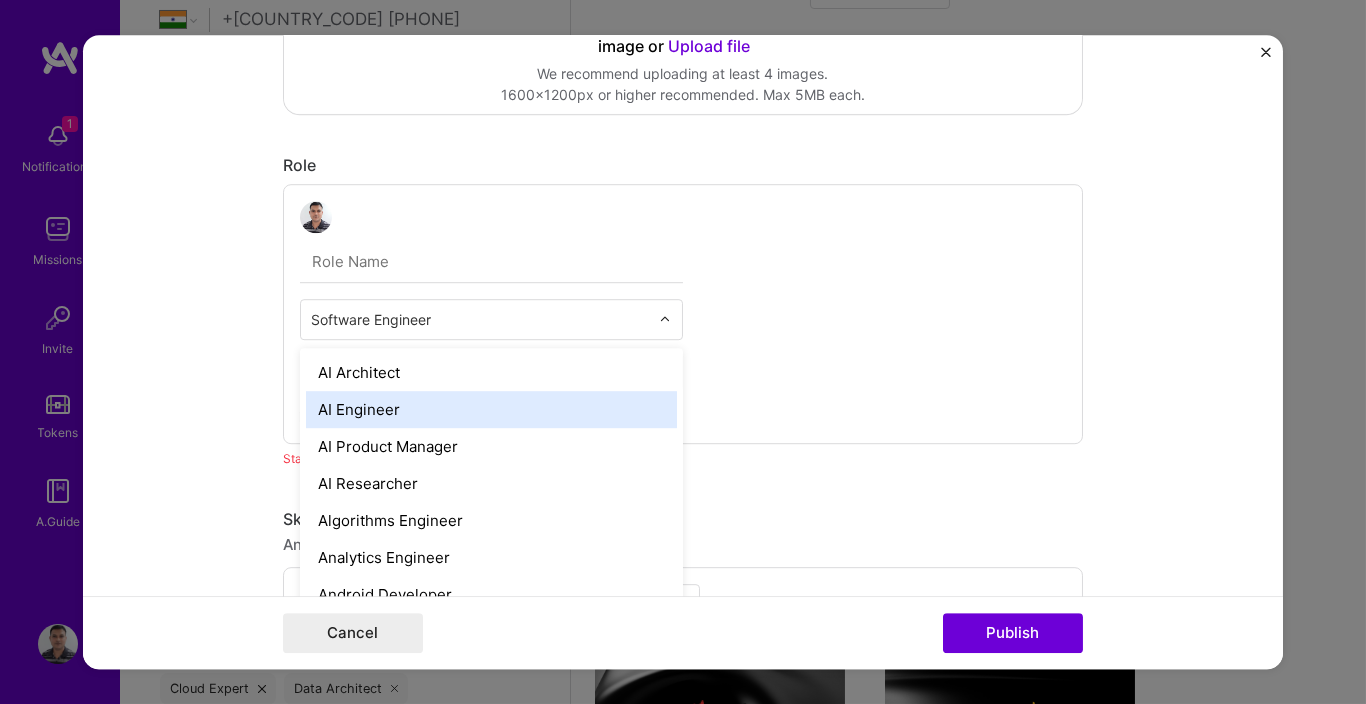 click on "AI Engineer" at bounding box center [491, 409] 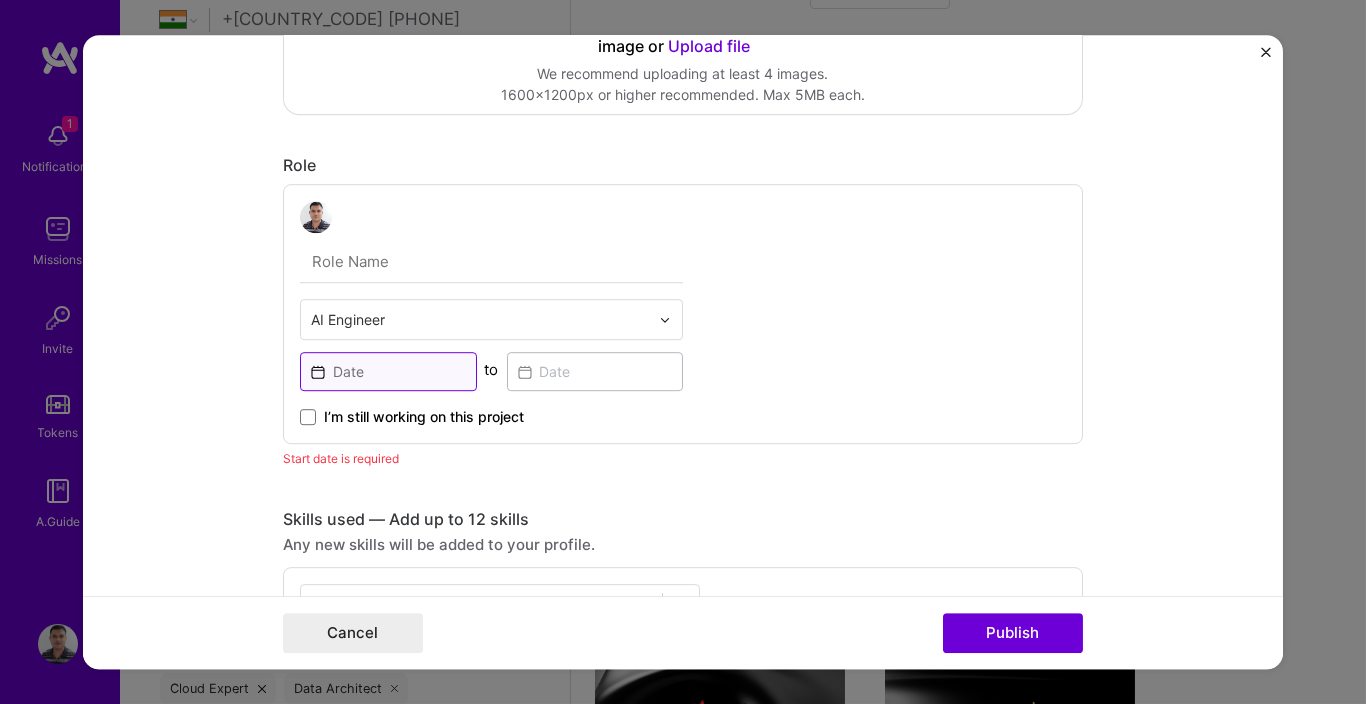click at bounding box center [388, 371] 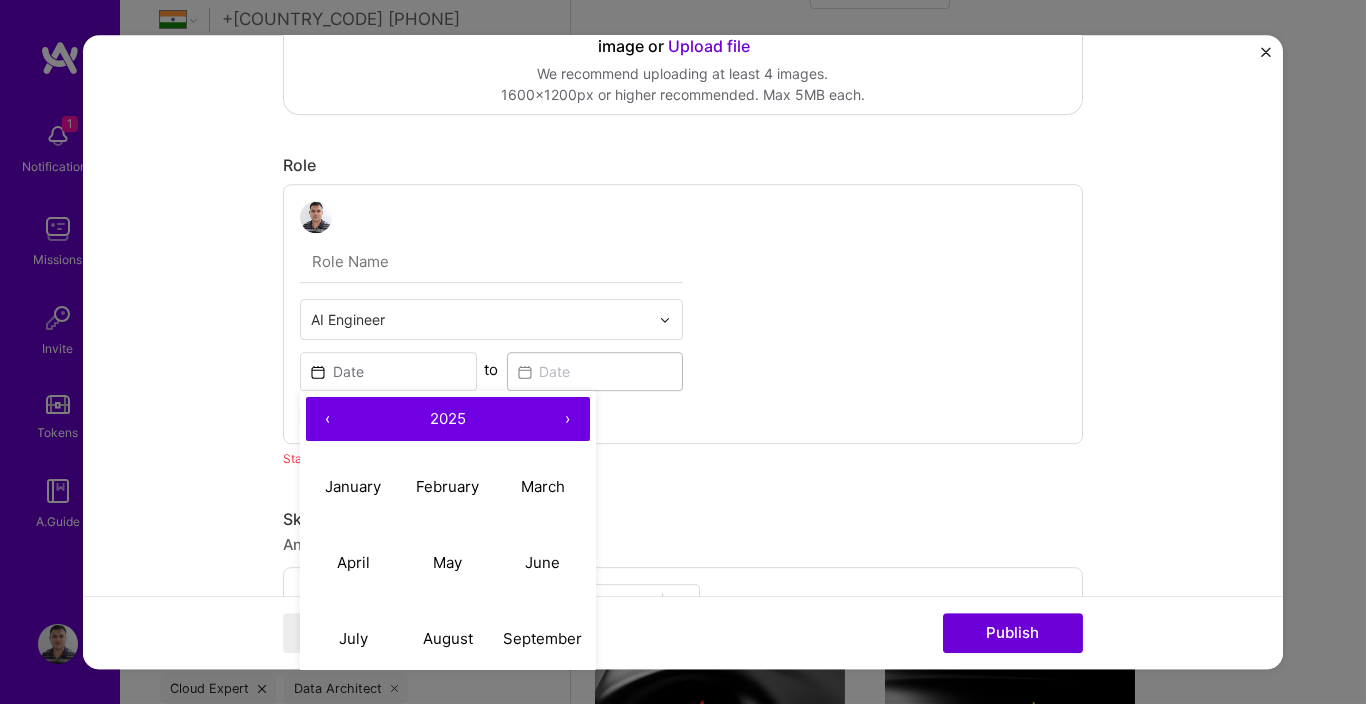 click on "‹" at bounding box center [328, 419] 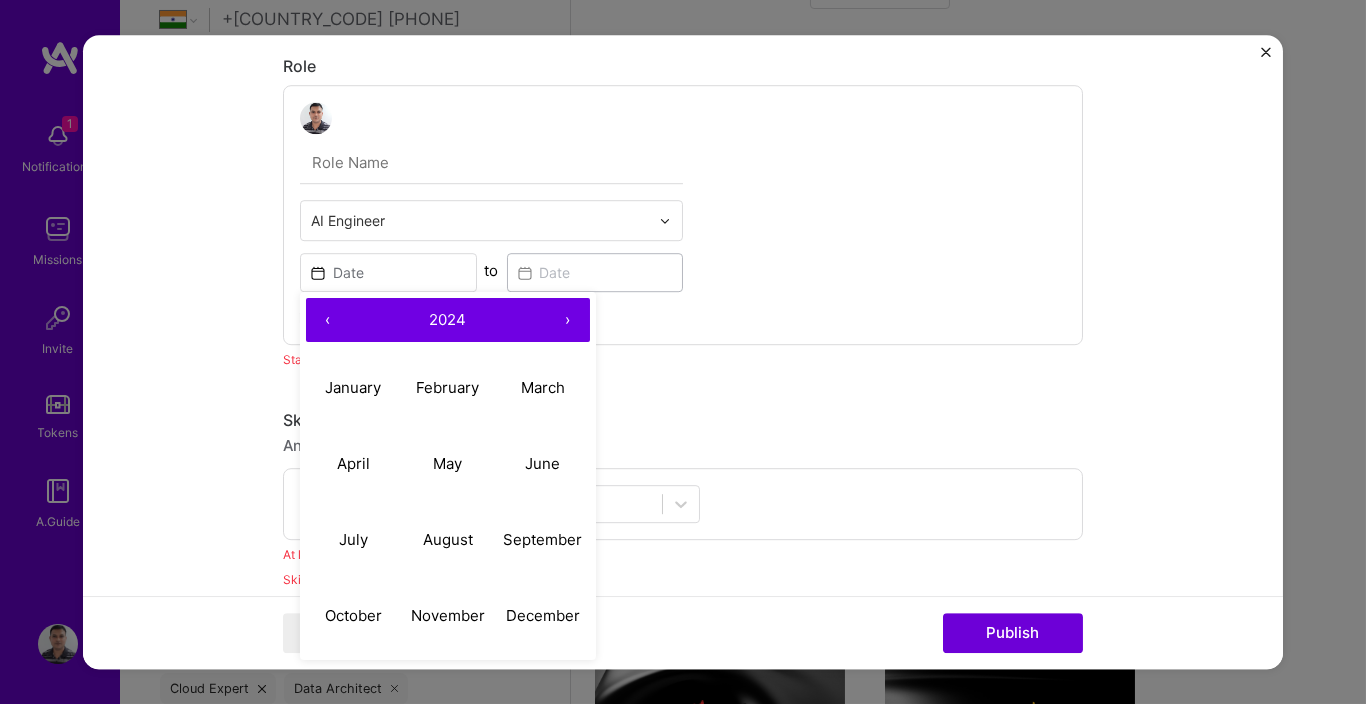 scroll, scrollTop: 700, scrollLeft: 0, axis: vertical 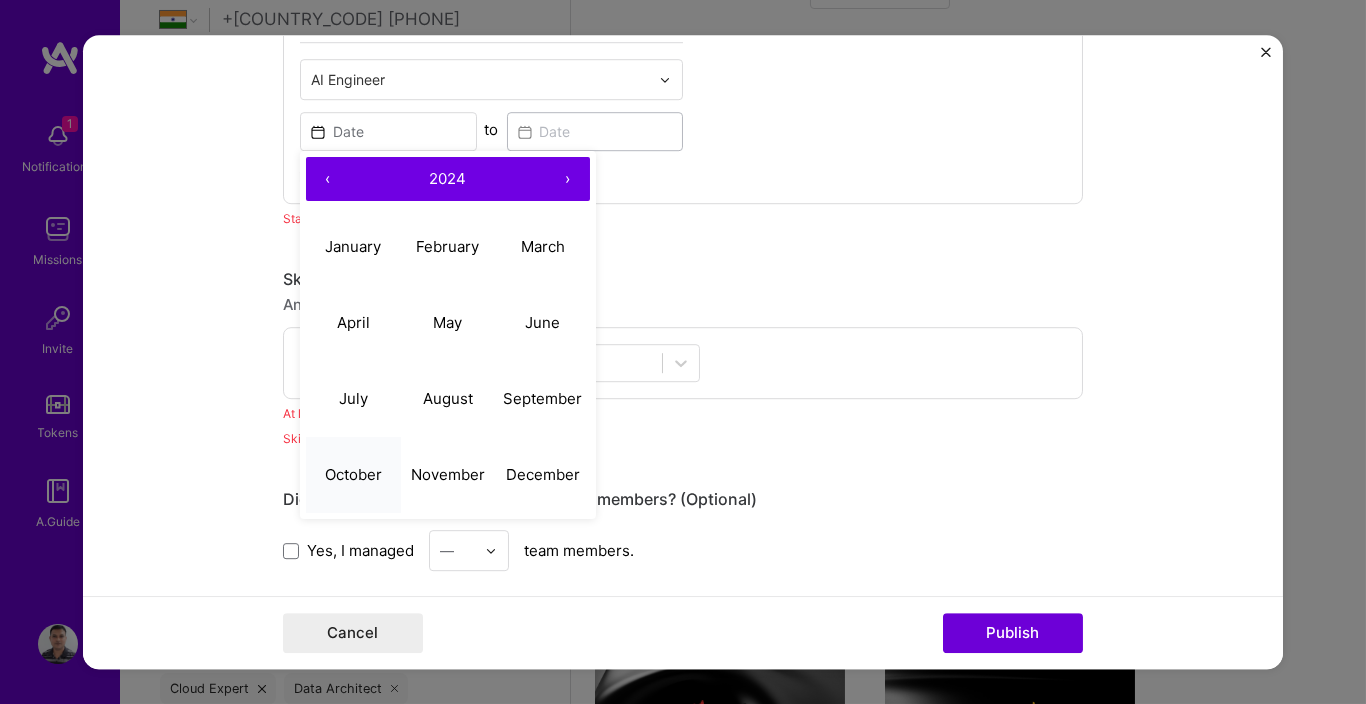 click on "October" at bounding box center (353, 475) 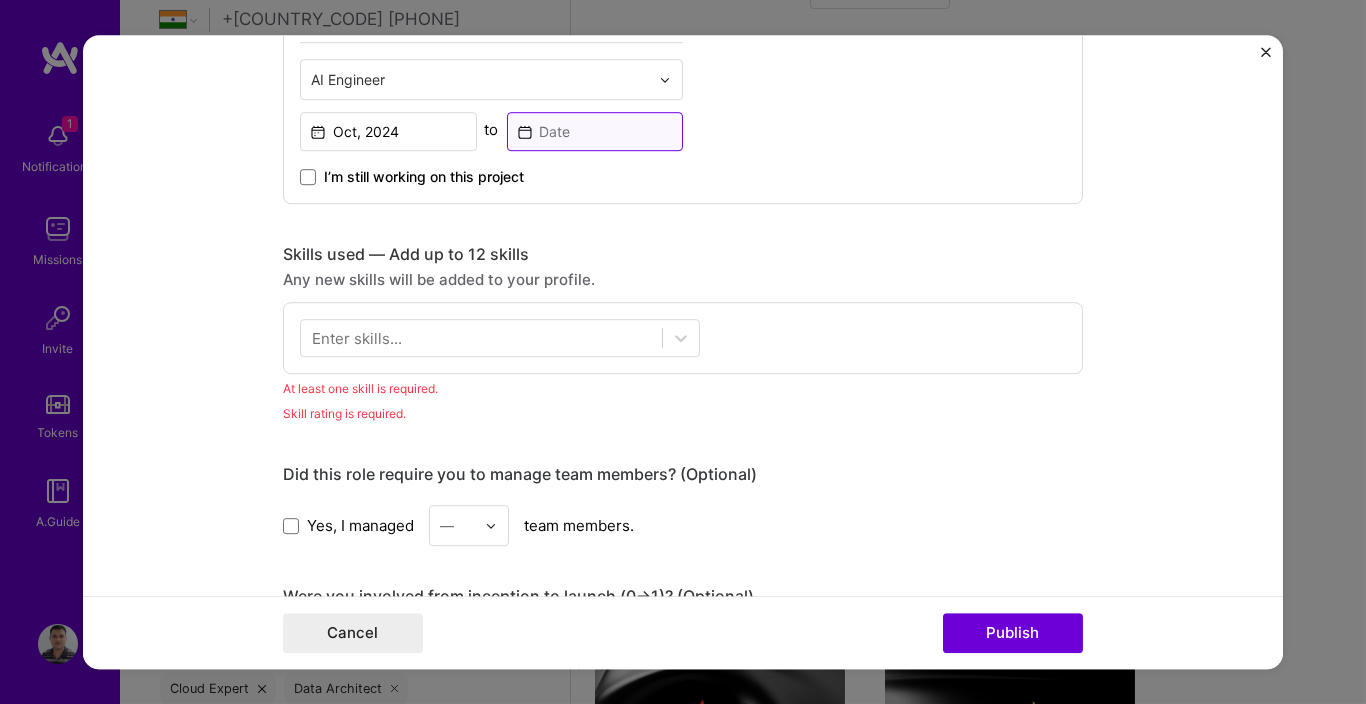 click at bounding box center [595, 131] 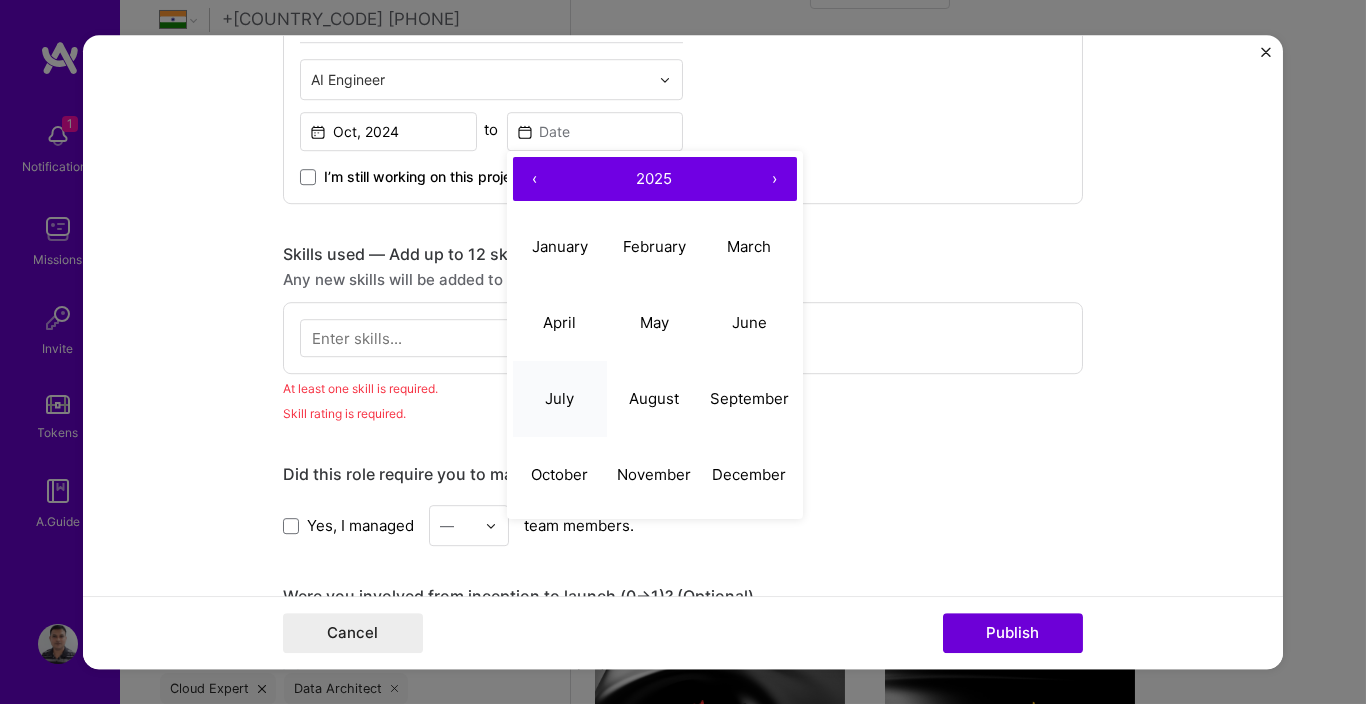 click on "July" at bounding box center [560, 399] 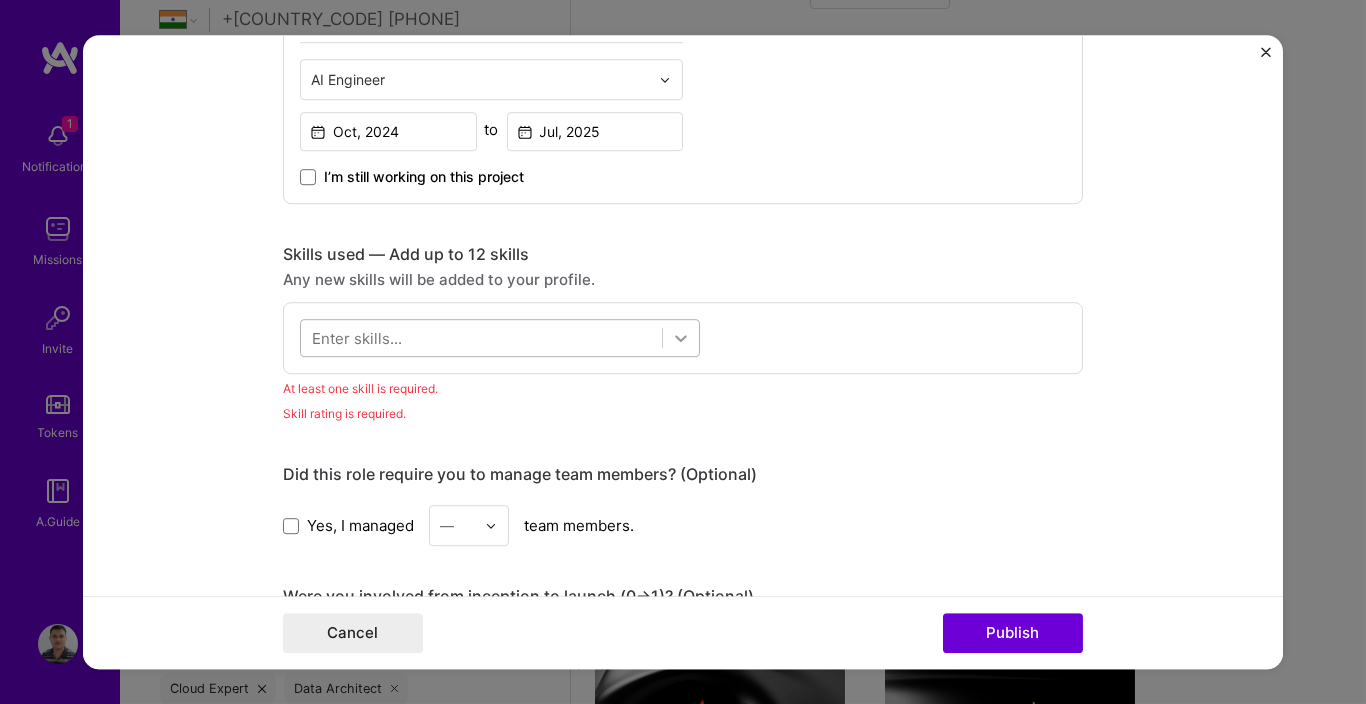 click 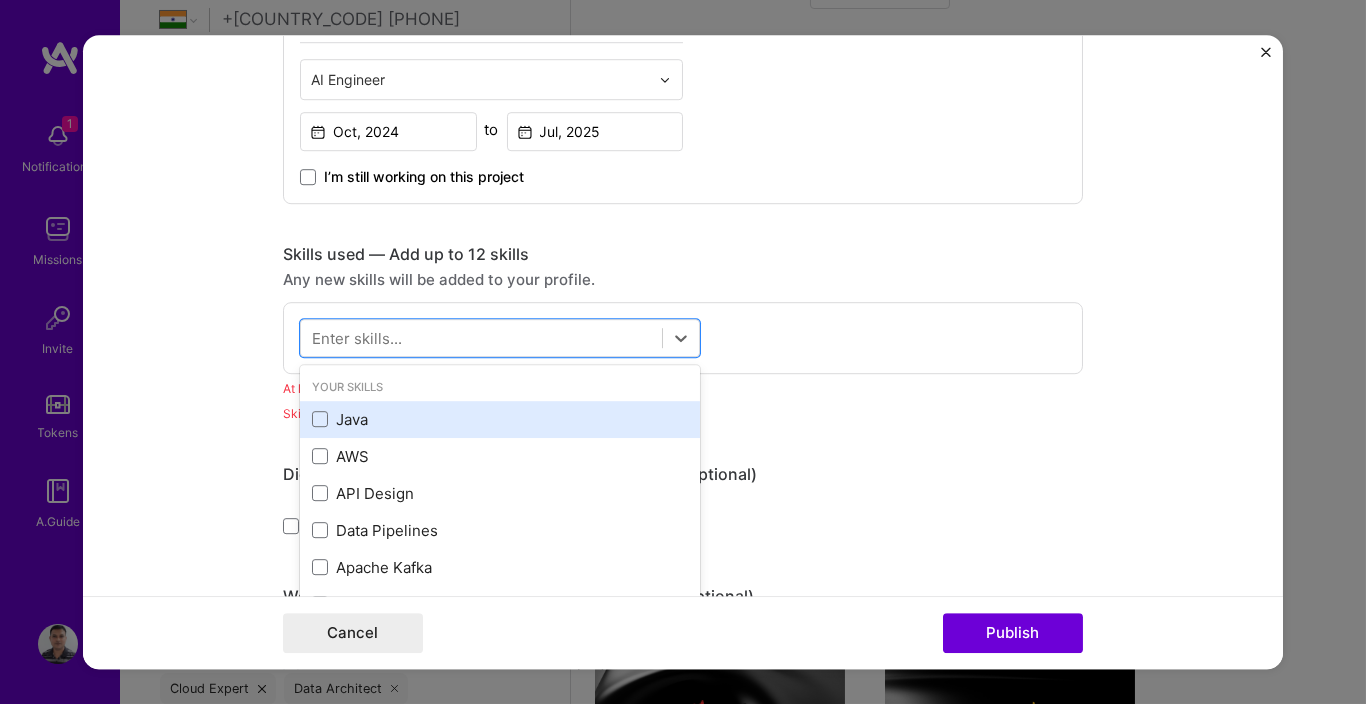 click on "Java" at bounding box center (500, 419) 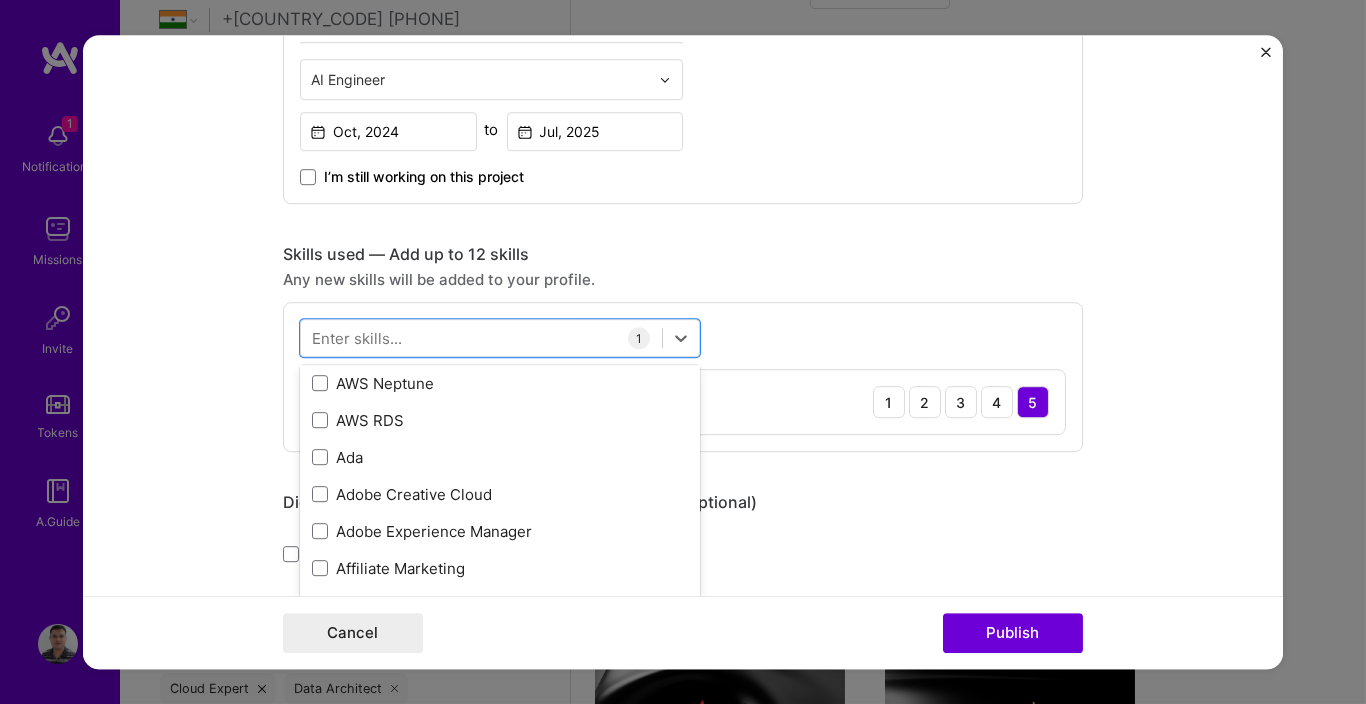 scroll, scrollTop: 1319, scrollLeft: 0, axis: vertical 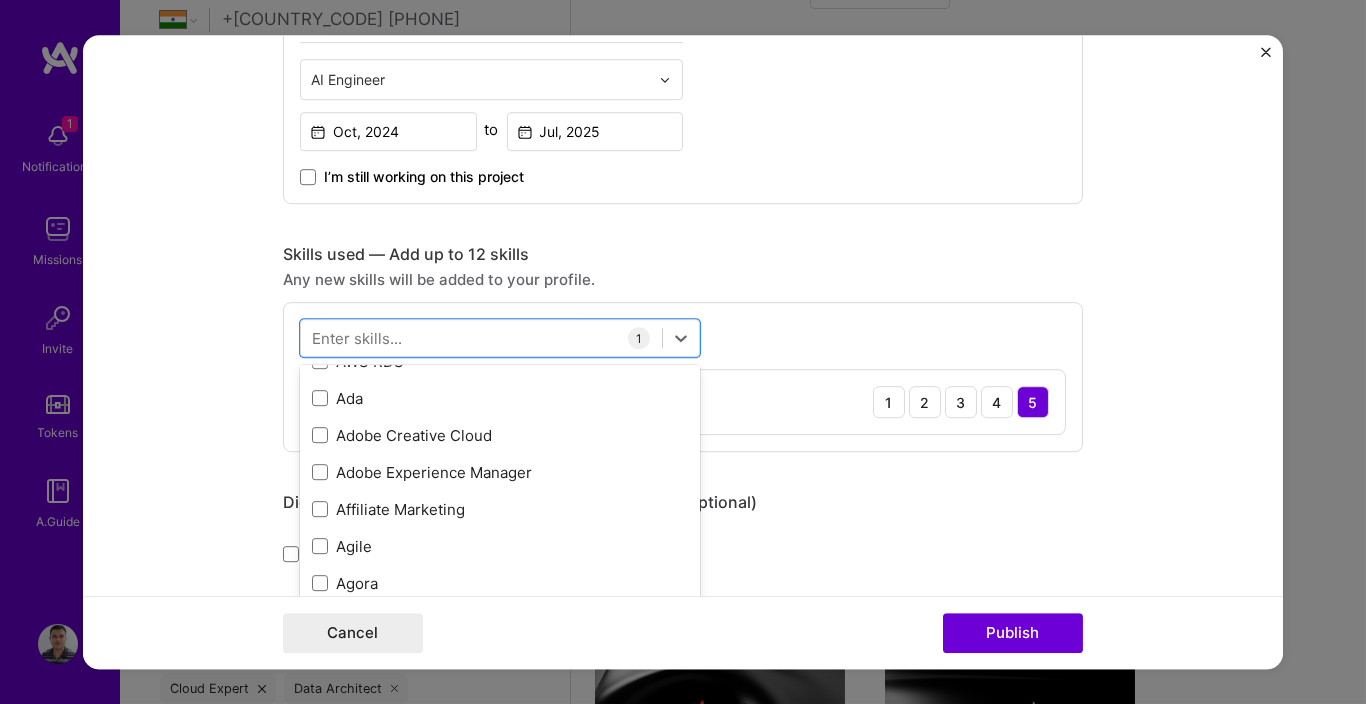 click on "Enter skills..." at bounding box center (357, 338) 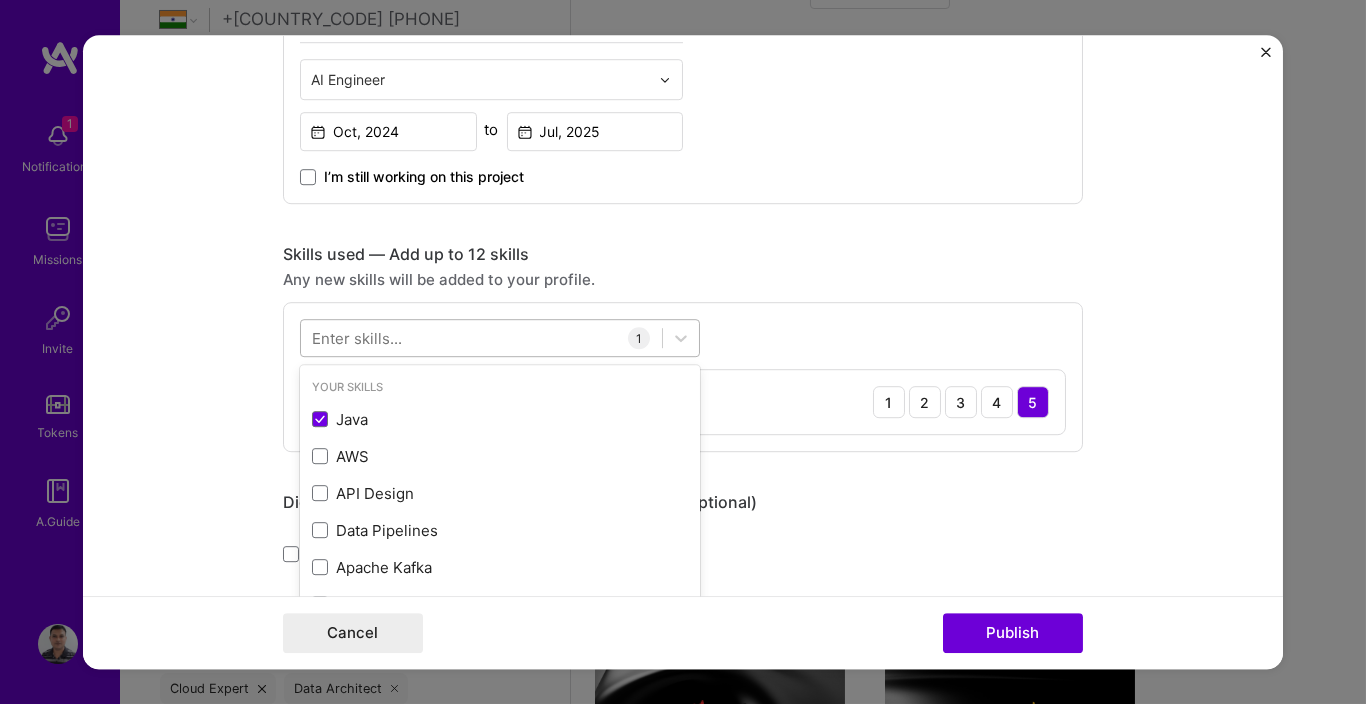 click at bounding box center (481, 338) 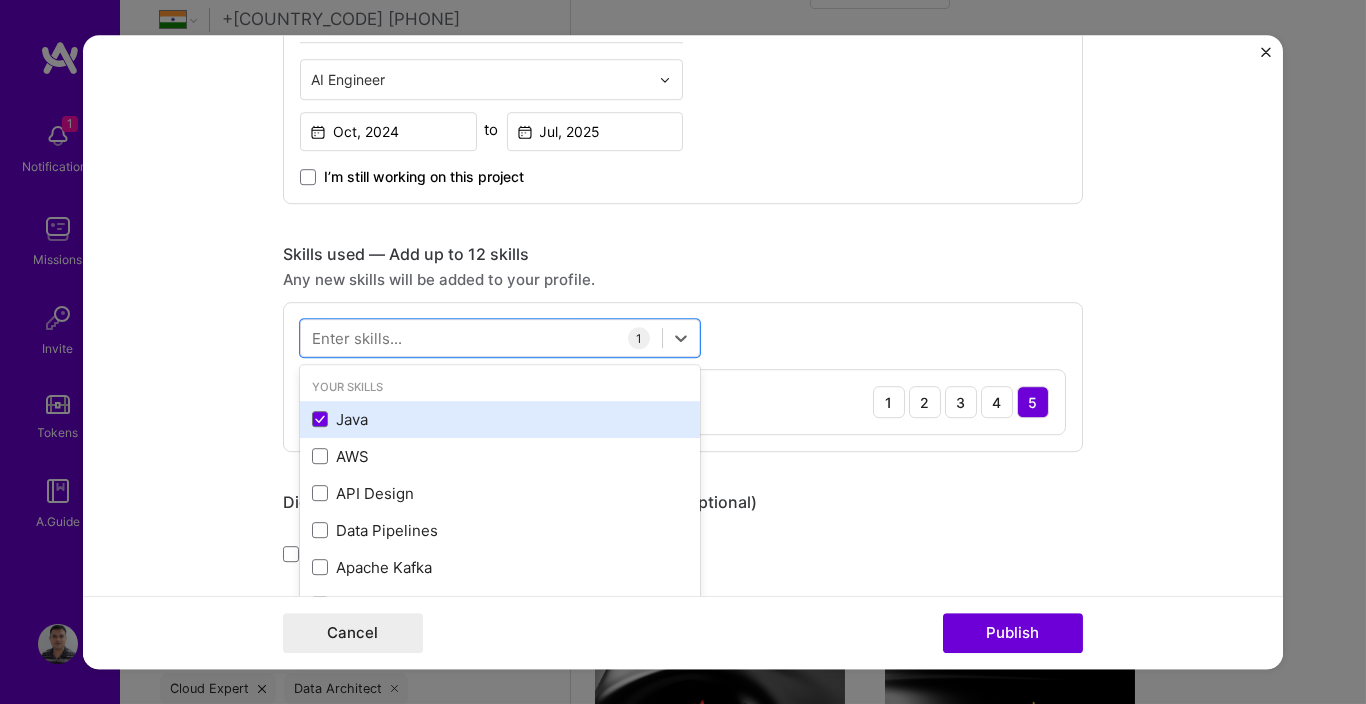 click on "Java" at bounding box center [500, 419] 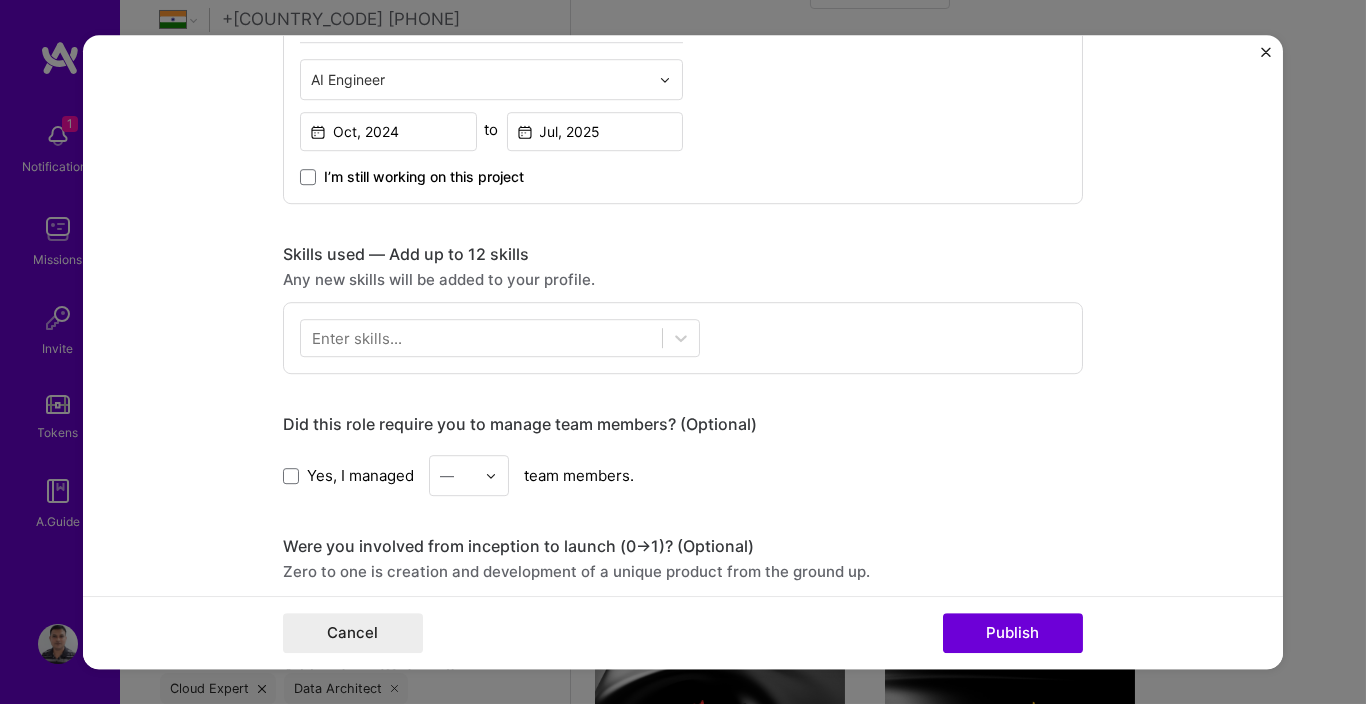 click on "Enter skills..." at bounding box center [357, 338] 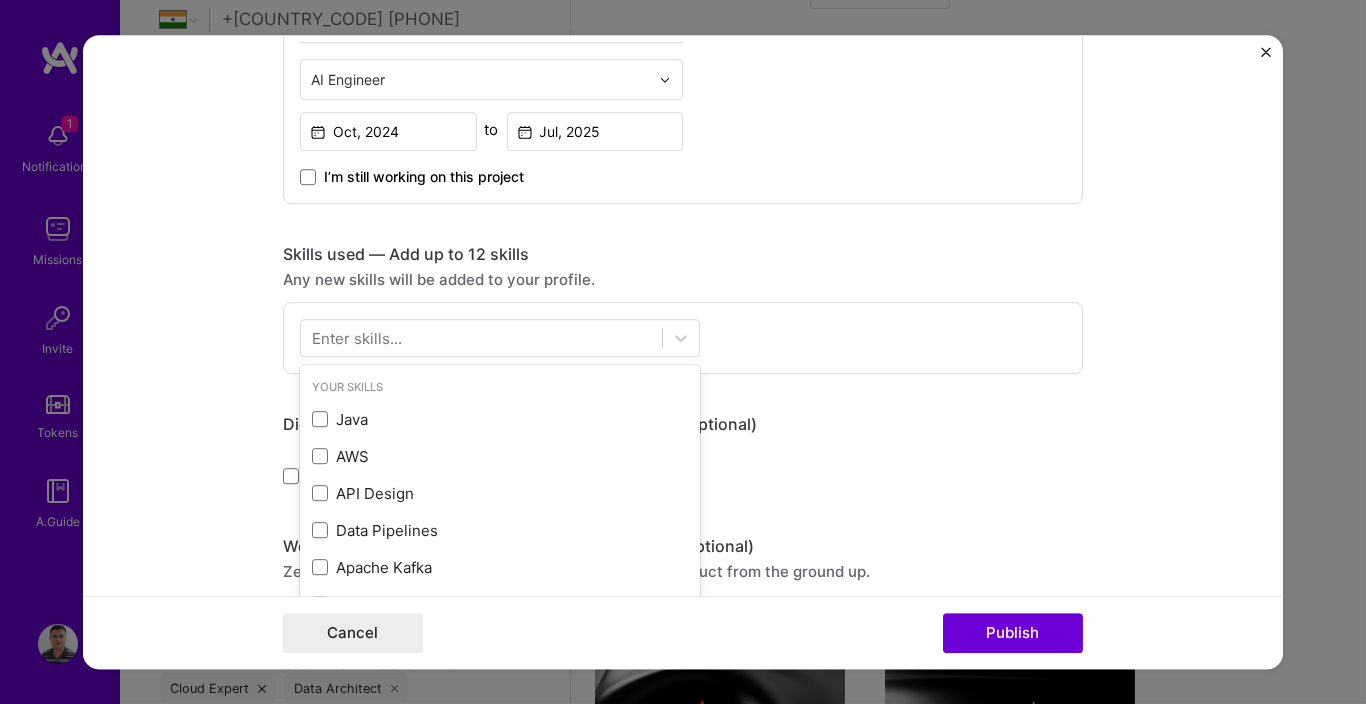 click on "Enter skills..." at bounding box center (357, 338) 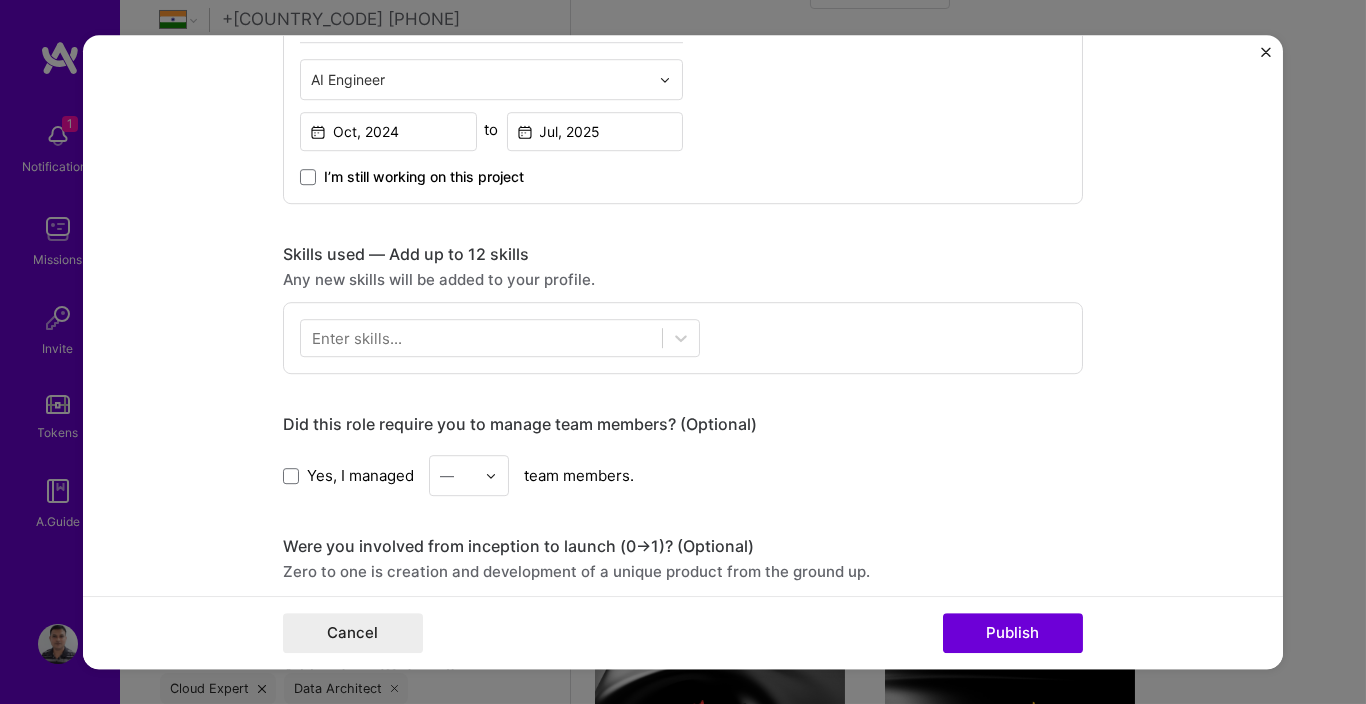 click on "Enter skills..." at bounding box center [357, 338] 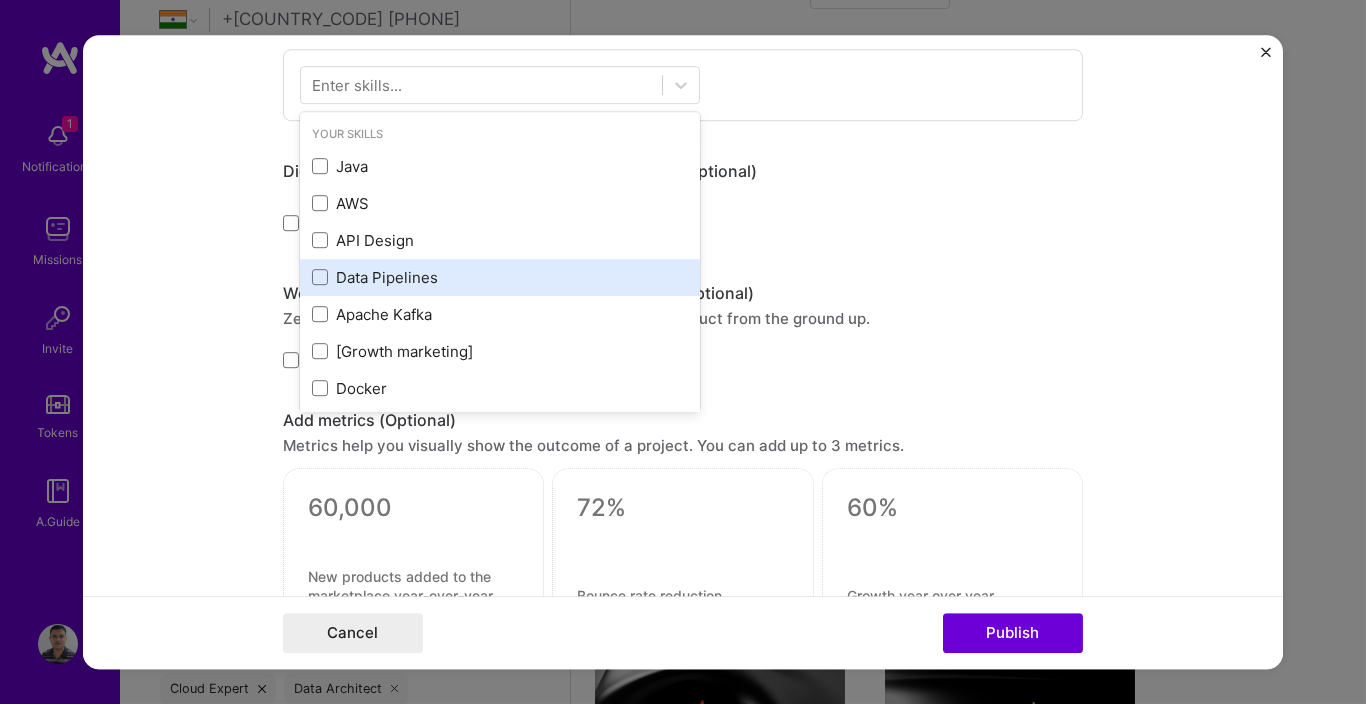scroll, scrollTop: 820, scrollLeft: 0, axis: vertical 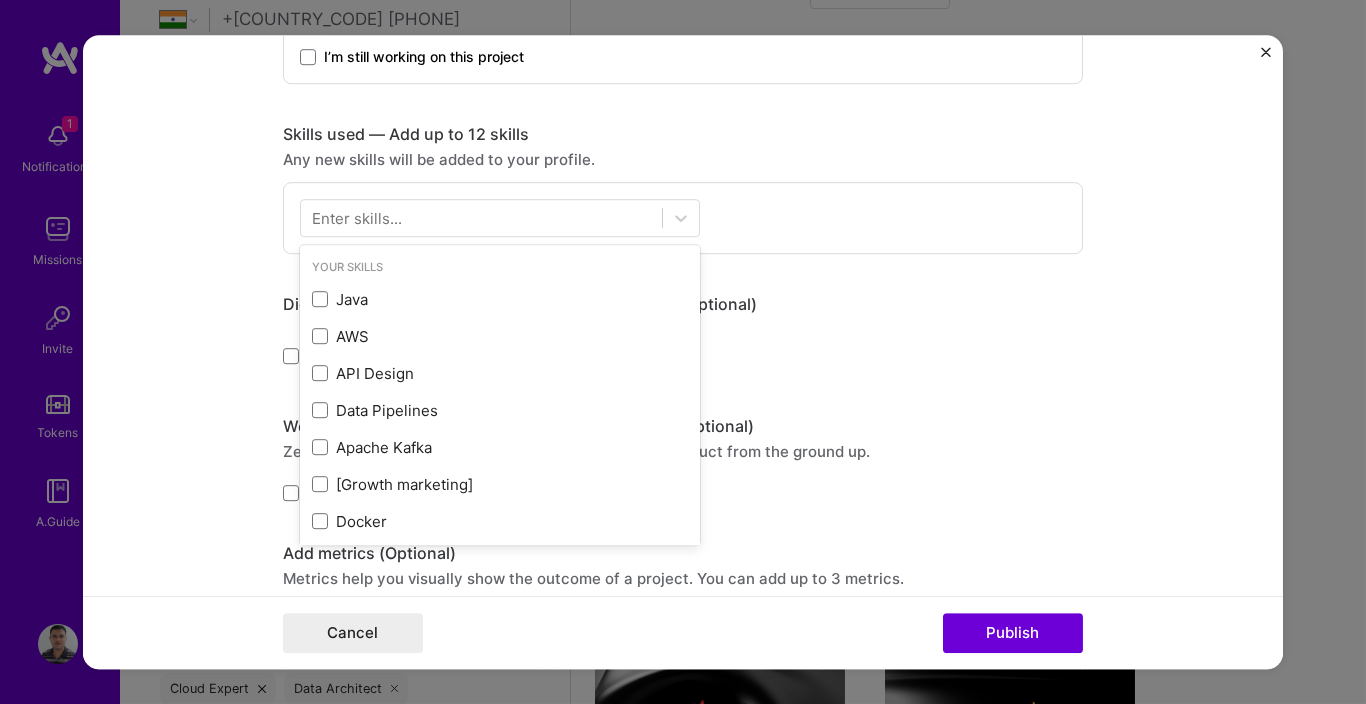 click on "Enter skills..." at bounding box center (357, 218) 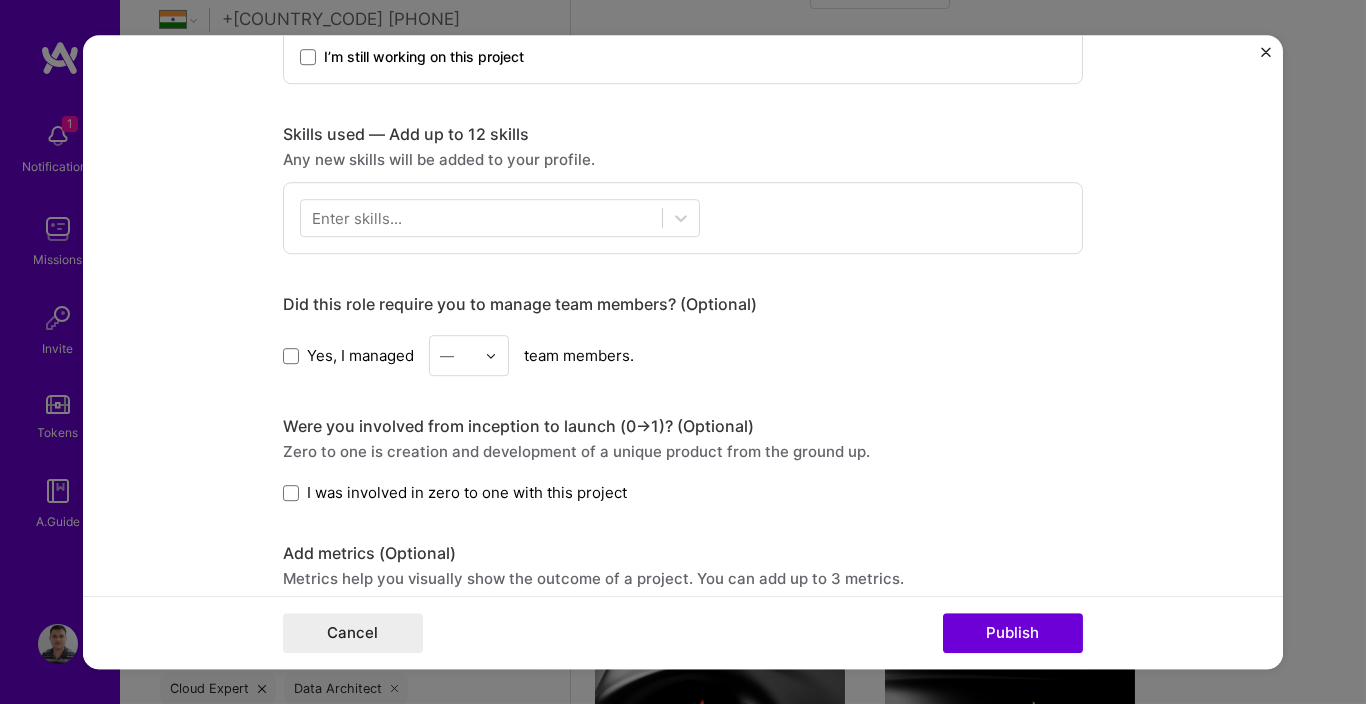 click on "Enter skills..." at bounding box center [357, 218] 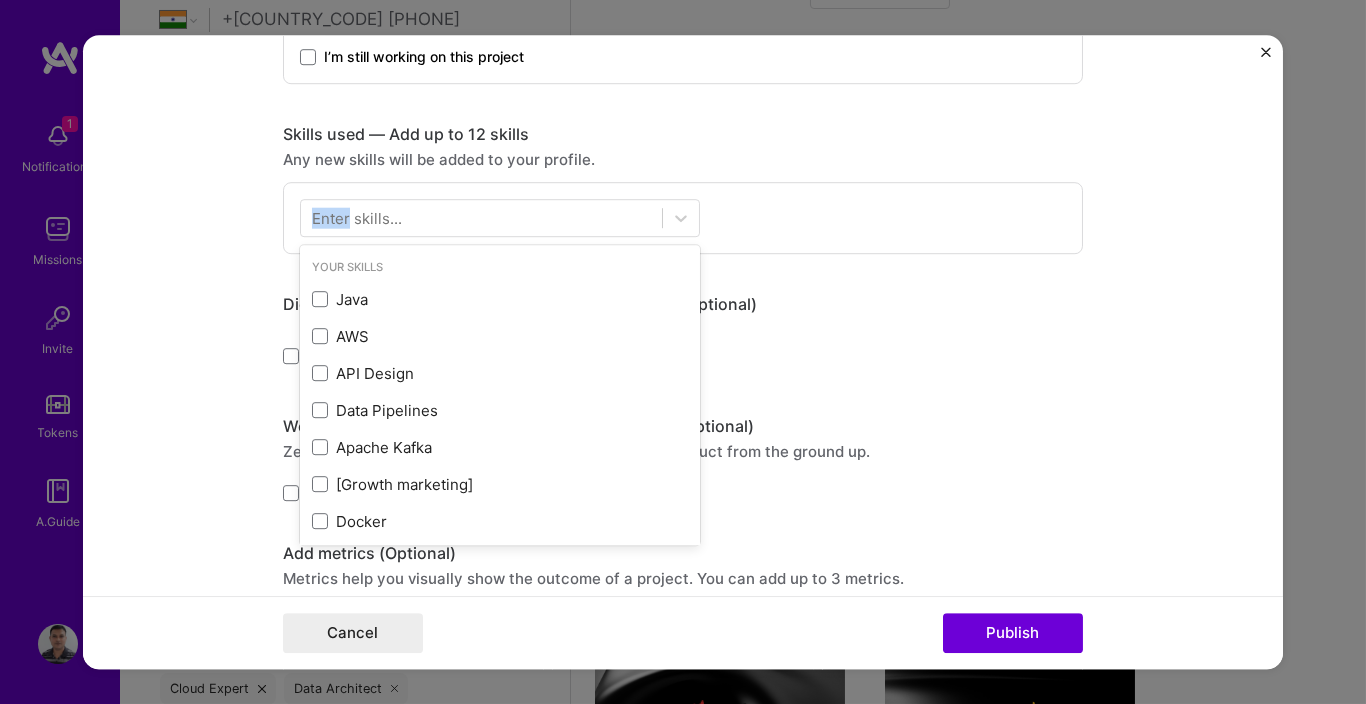 click on "Enter skills..." at bounding box center [357, 218] 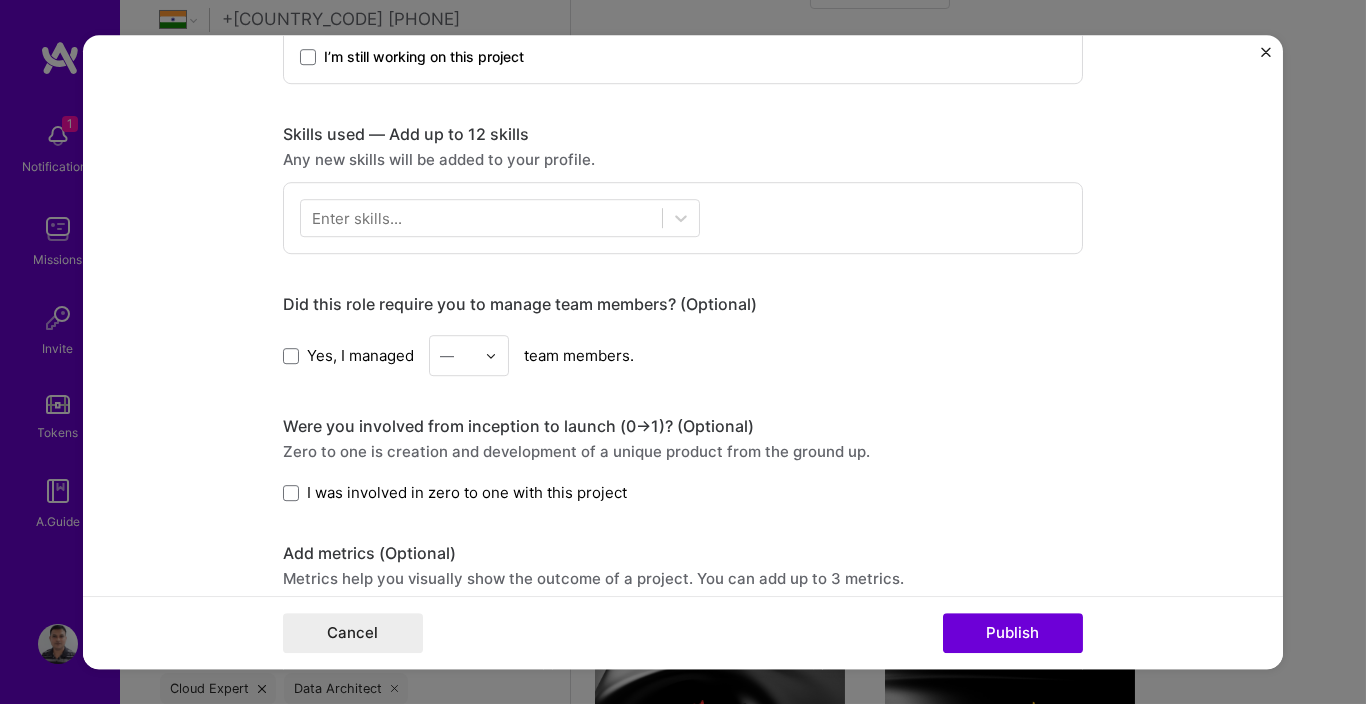 click on "Enter skills..." at bounding box center [357, 218] 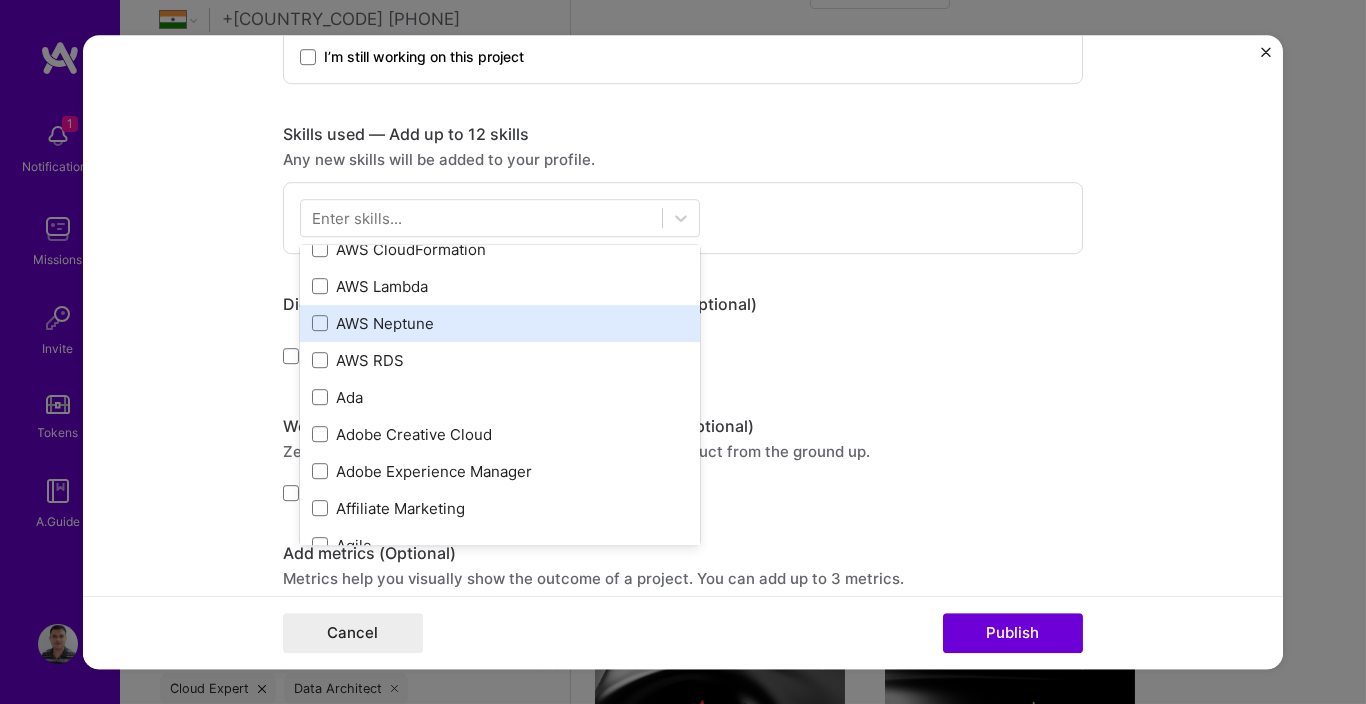 scroll, scrollTop: 1560, scrollLeft: 0, axis: vertical 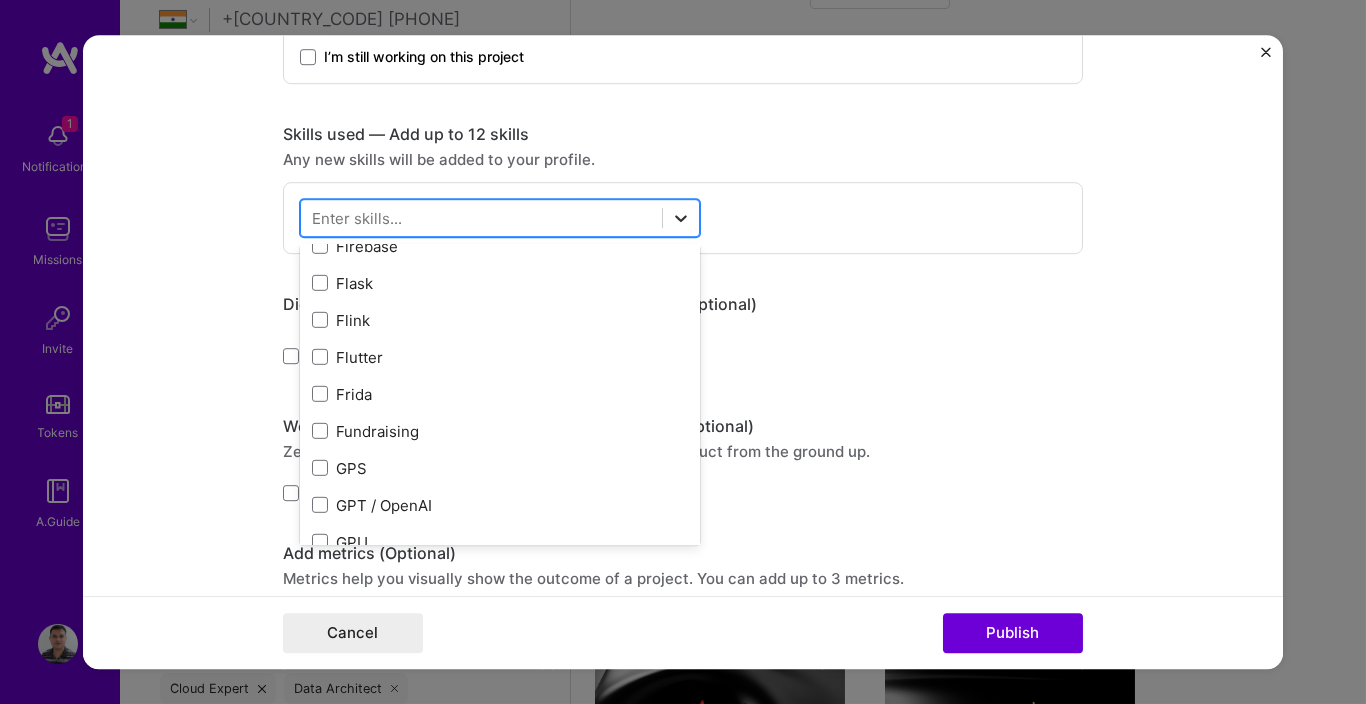 click 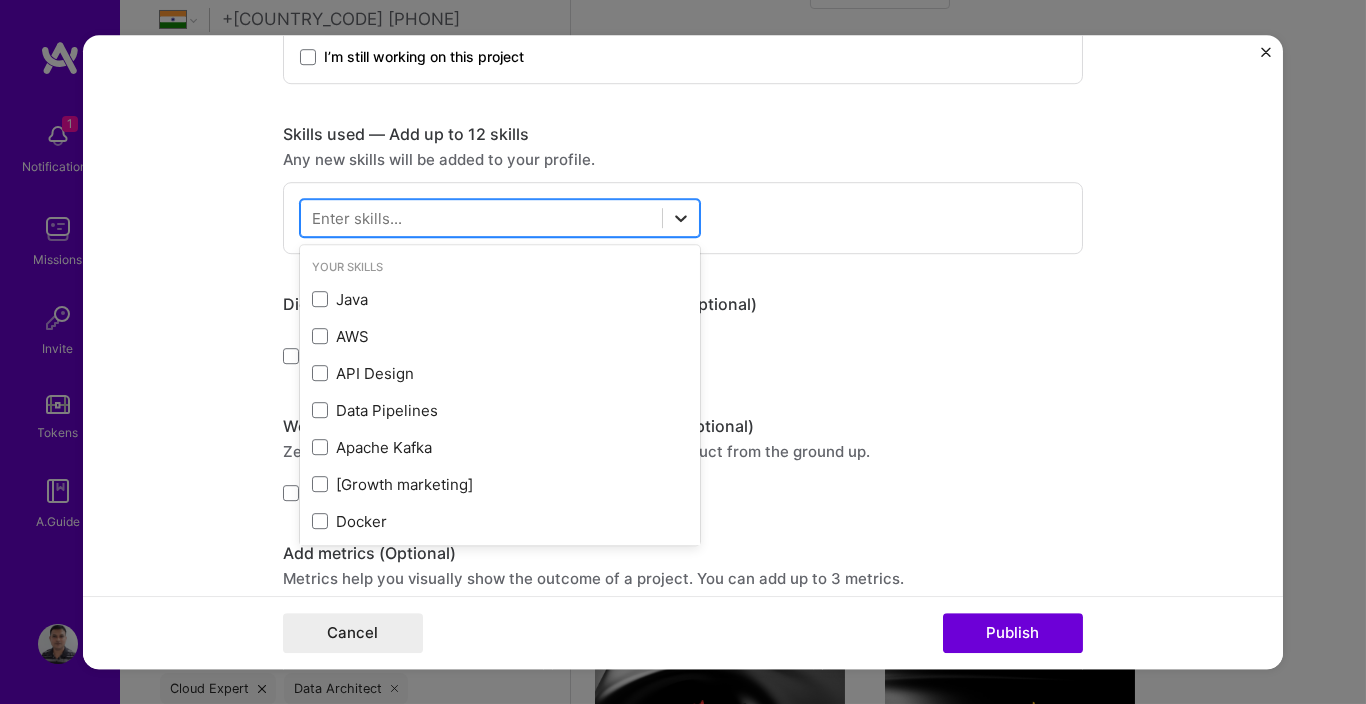 click 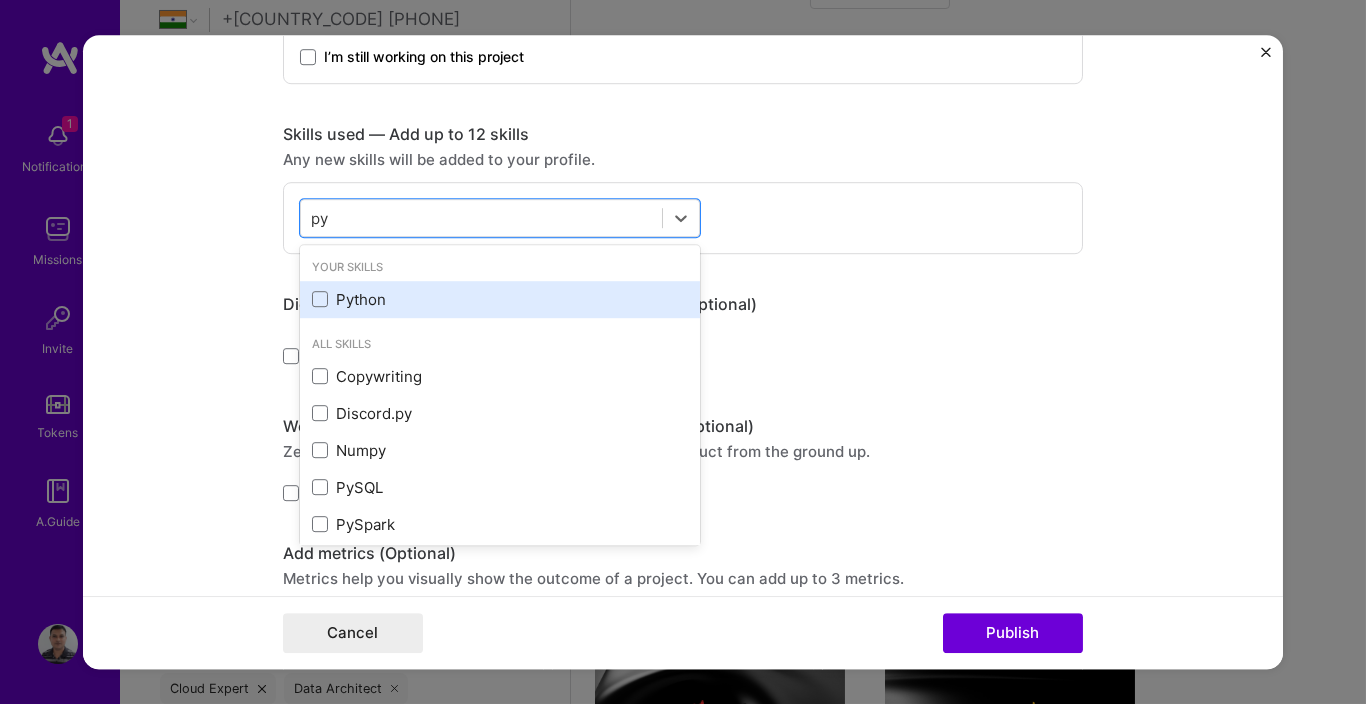 click on "Python" at bounding box center (500, 299) 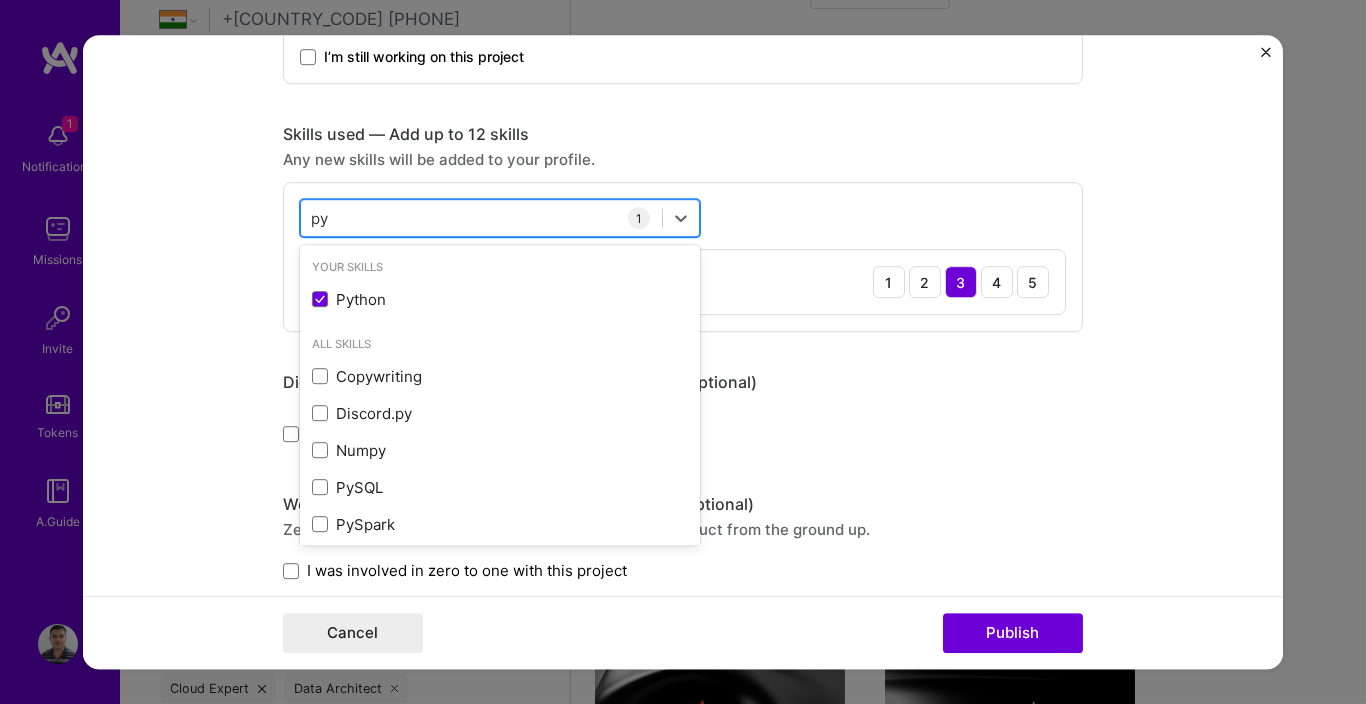 type on "p" 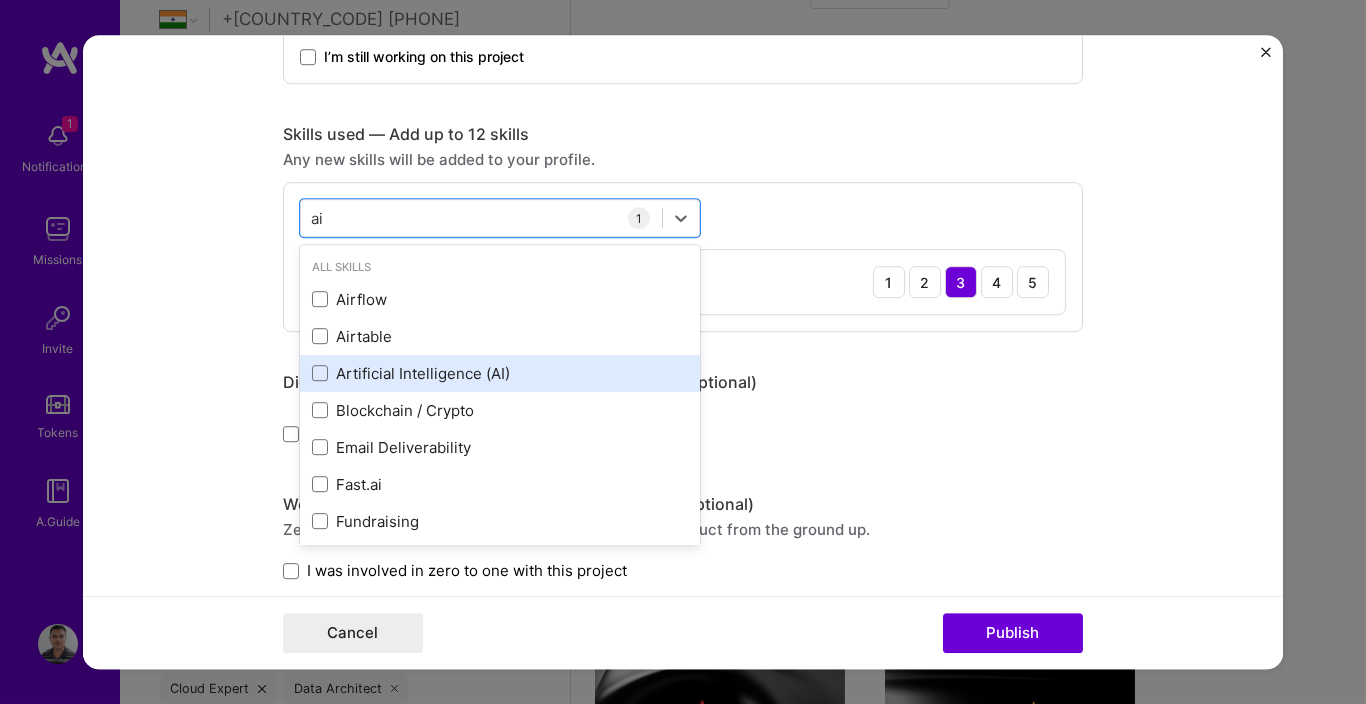 click on "Artificial Intelligence (AI)" at bounding box center [500, 373] 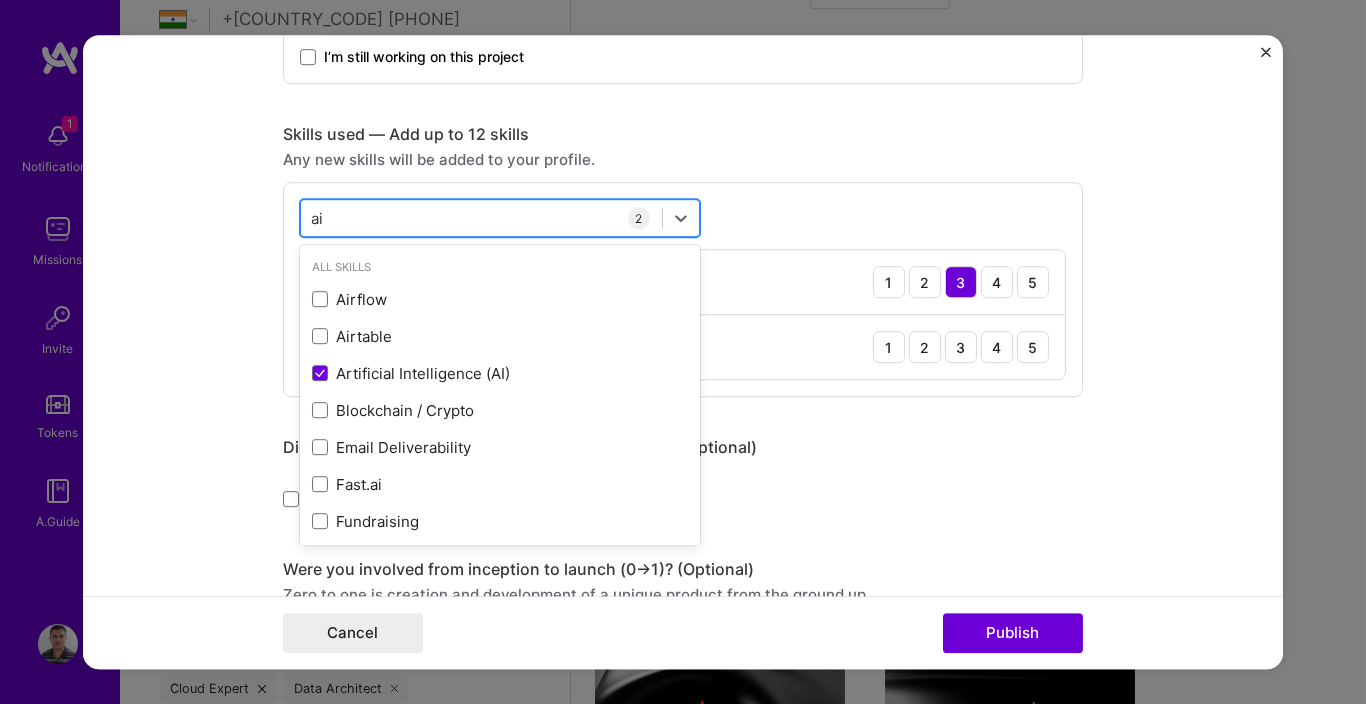 click on "ai ai" at bounding box center (481, 218) 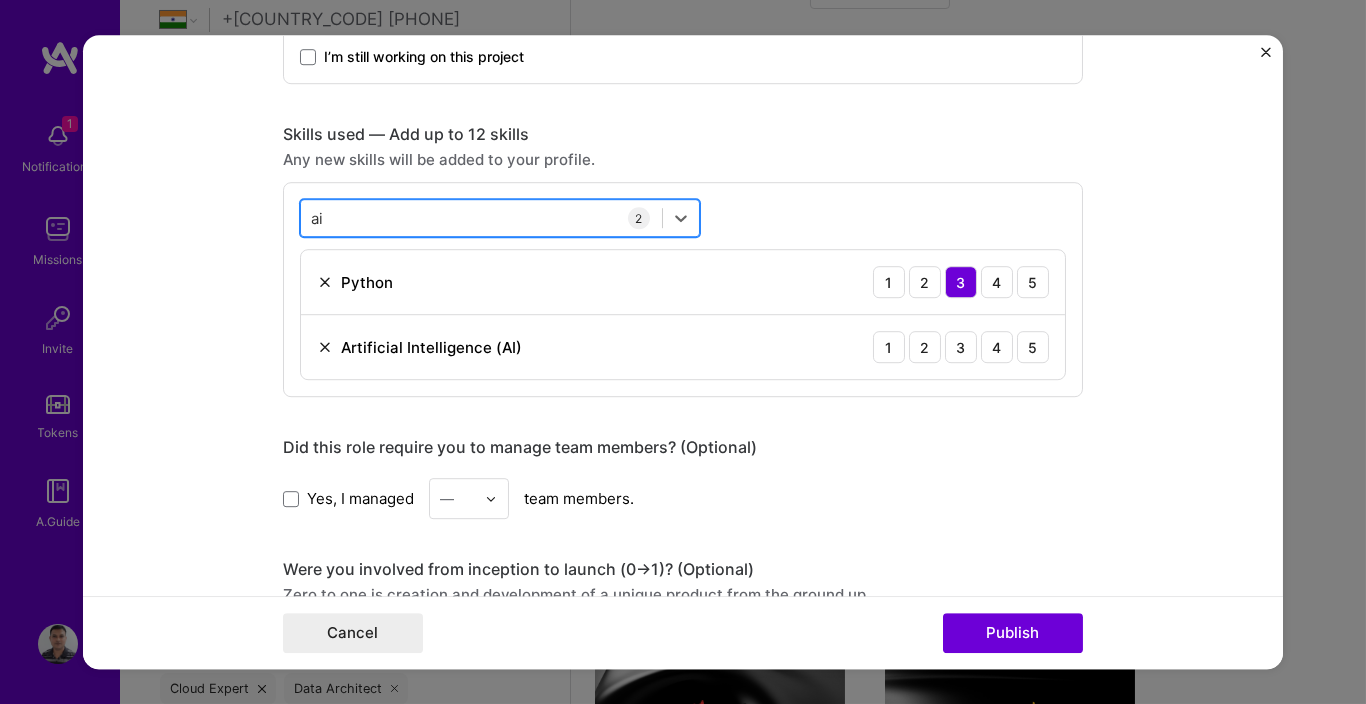 click on "ai ai" at bounding box center [481, 218] 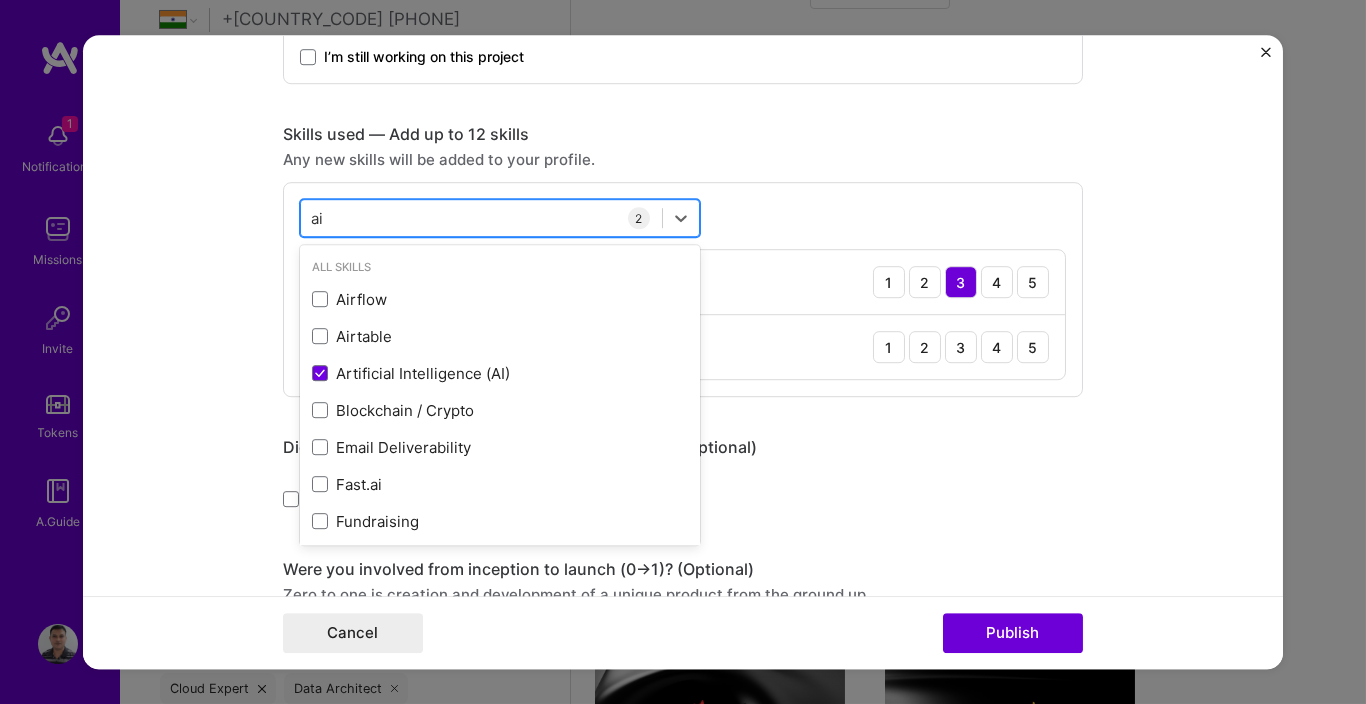 type on "a" 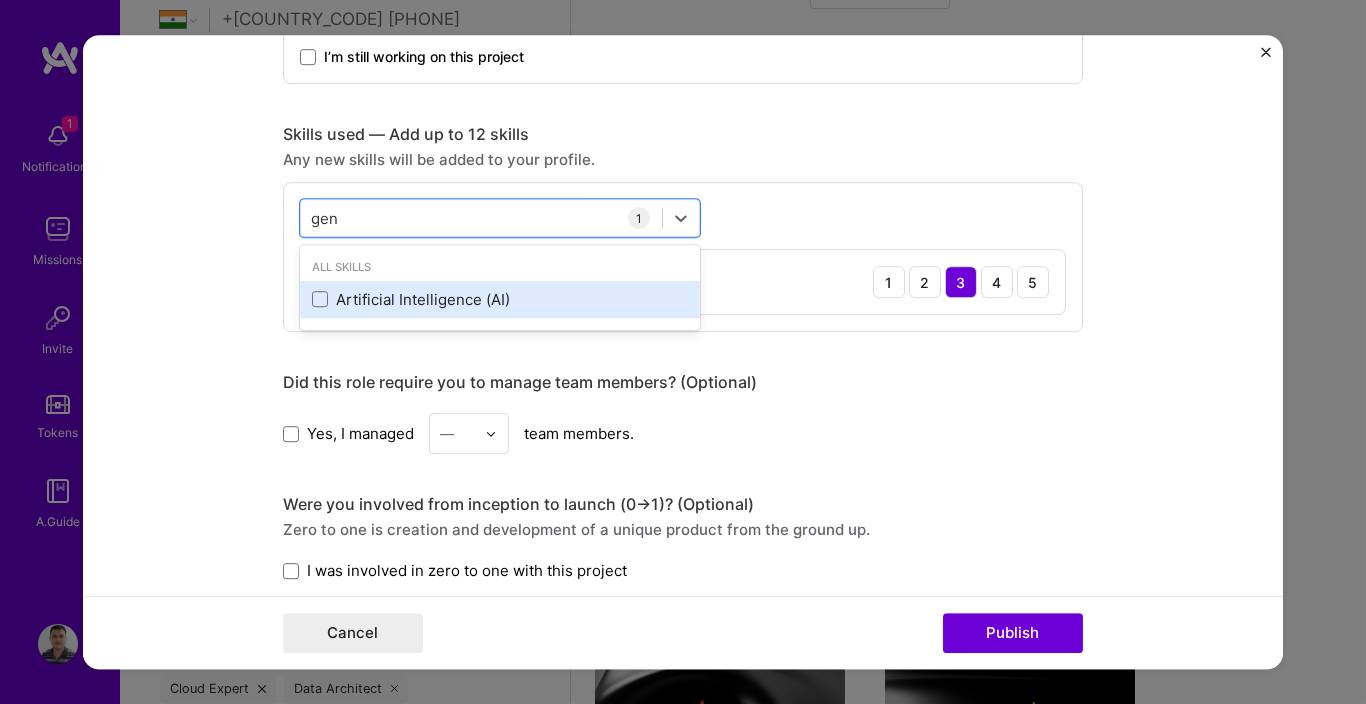 click on "Artificial Intelligence (AI)" at bounding box center [500, 299] 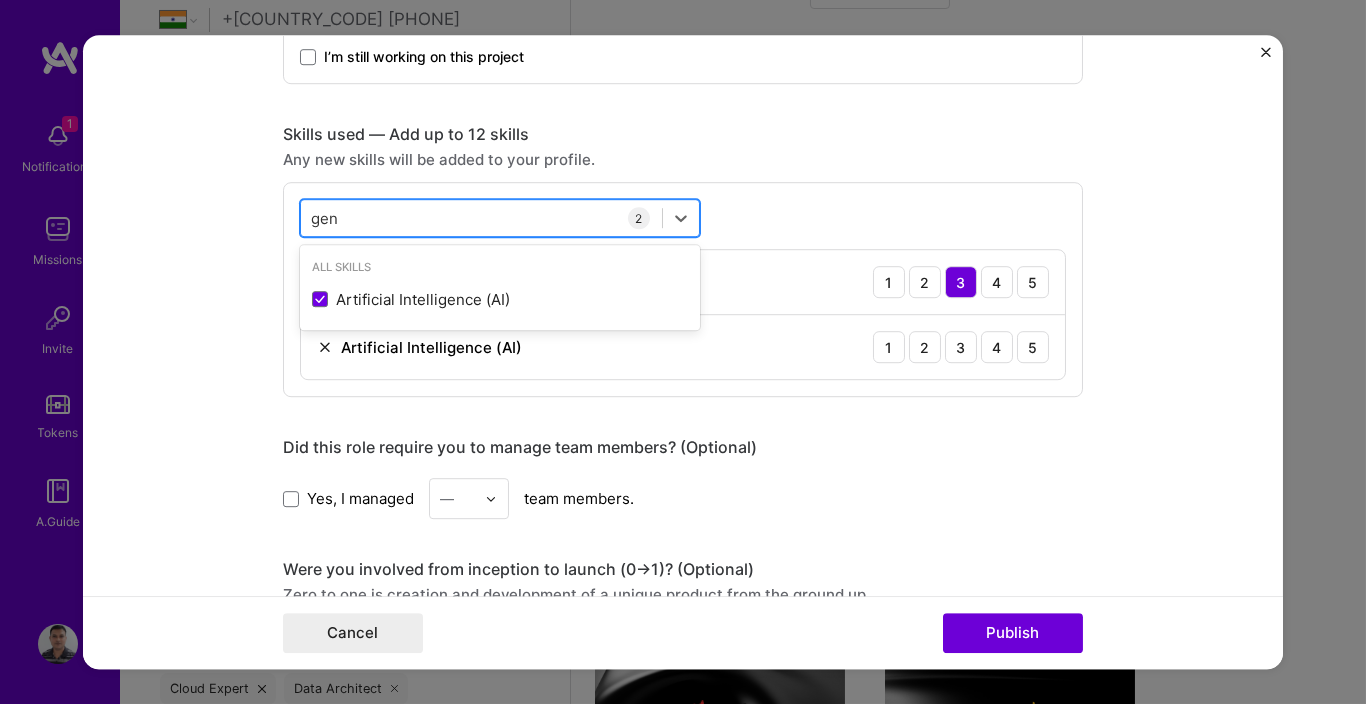 click on "gen gen" at bounding box center (481, 218) 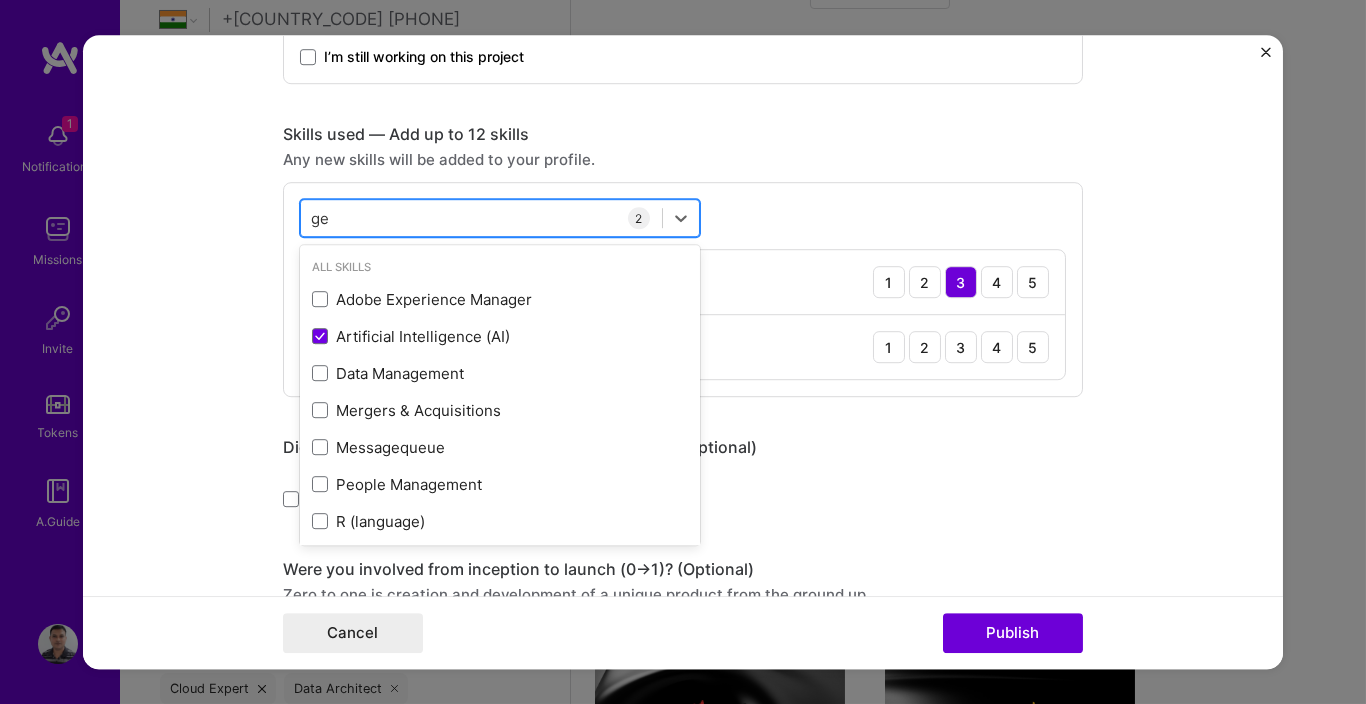 type on "g" 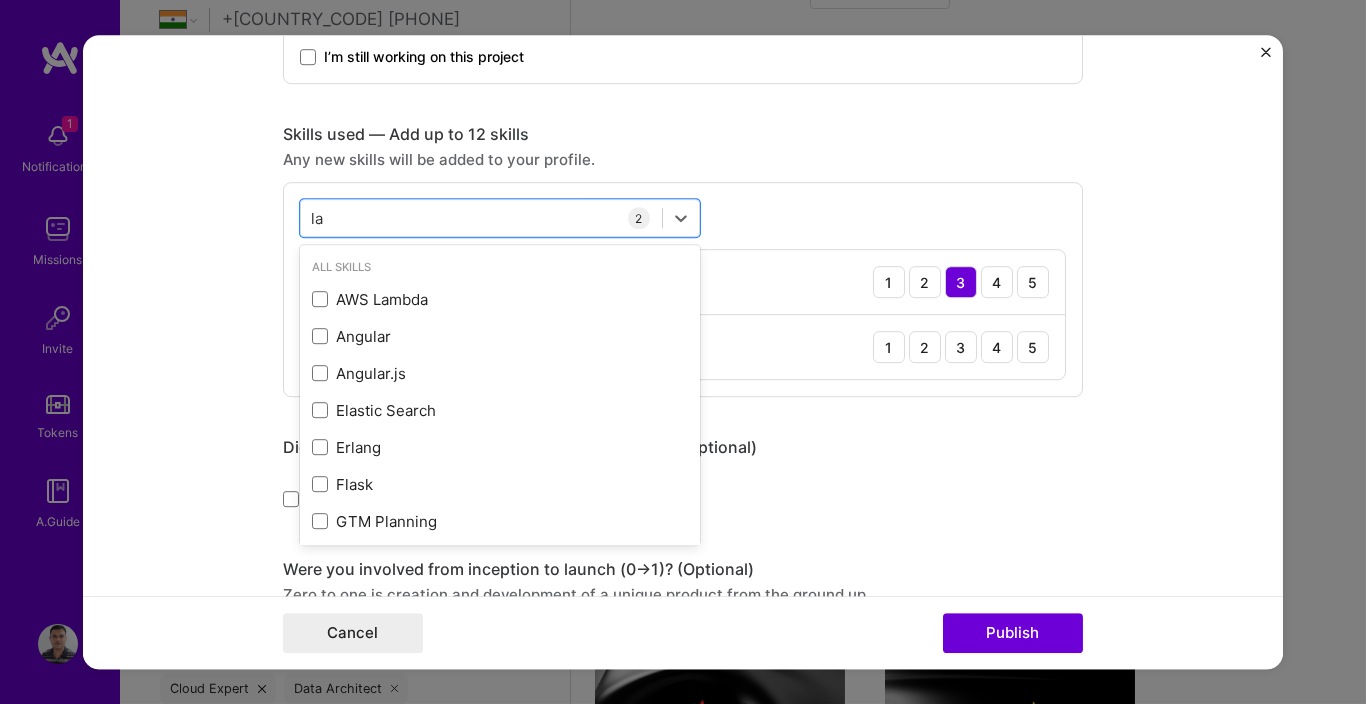type on "l" 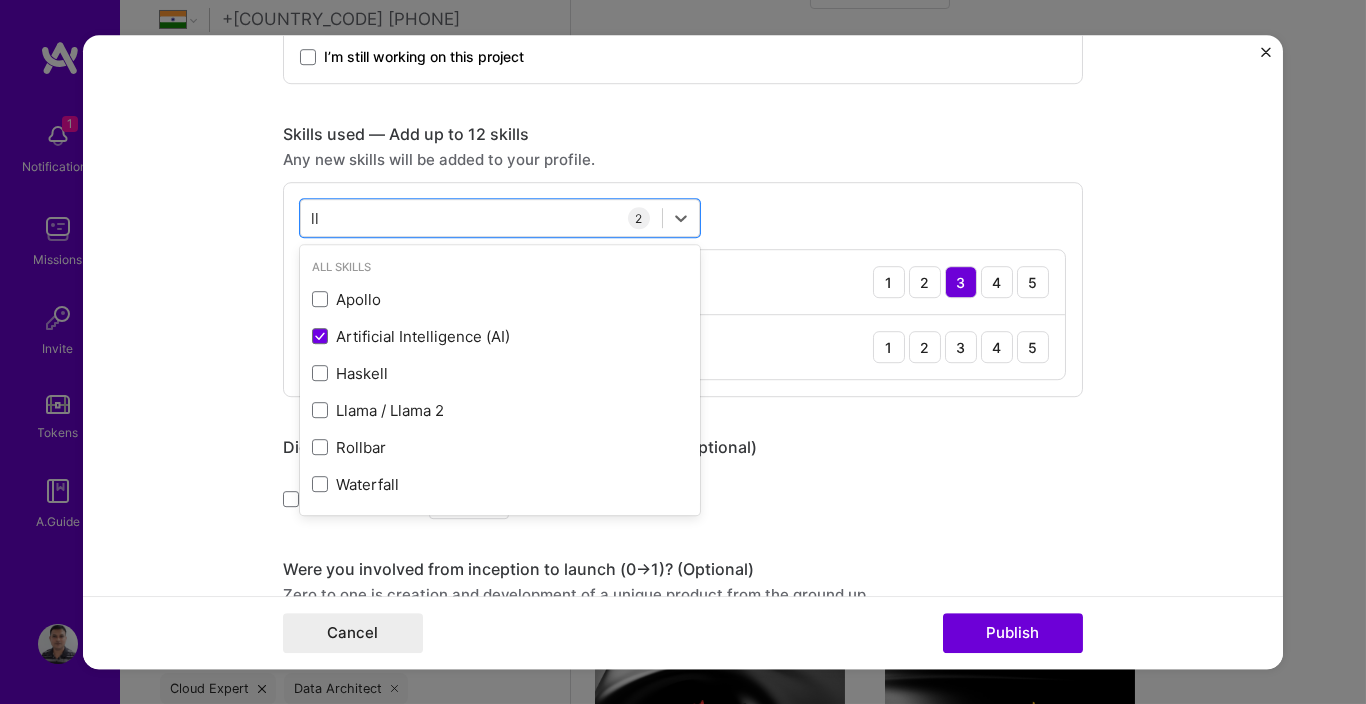 type on "l" 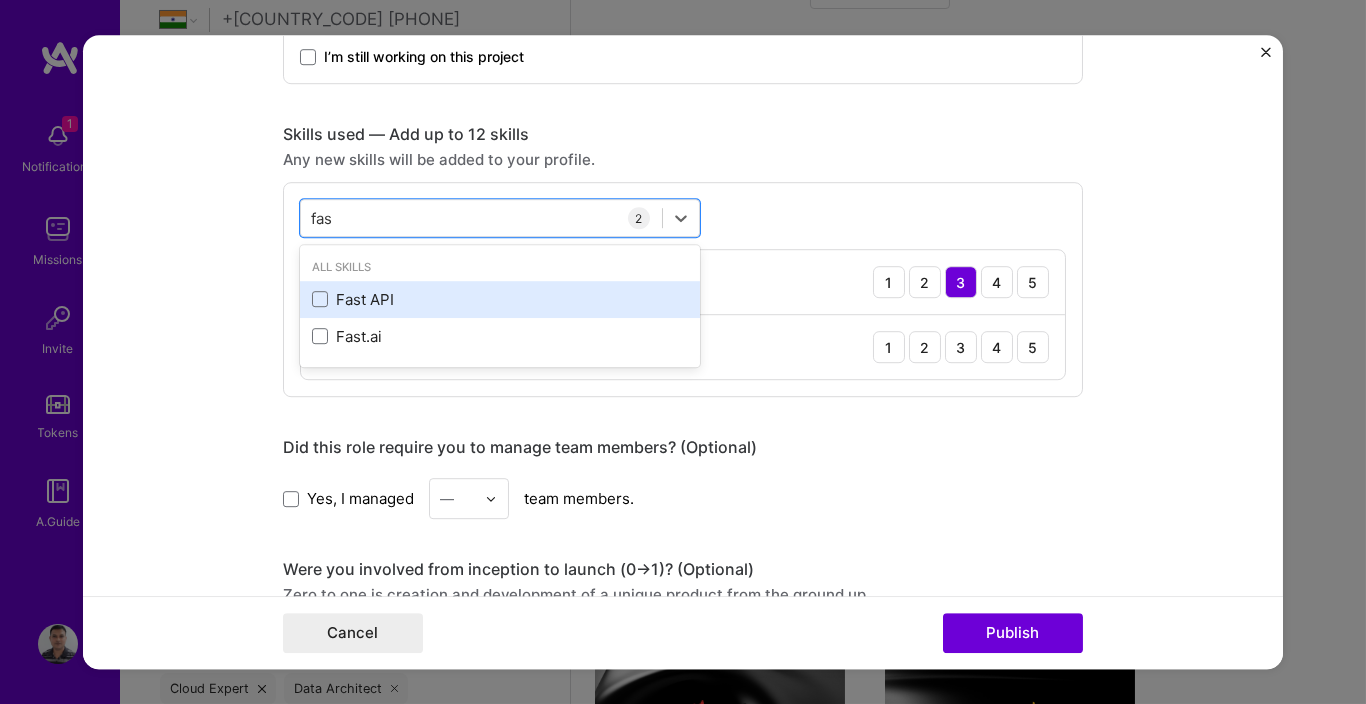 click on "Fast API" at bounding box center [500, 299] 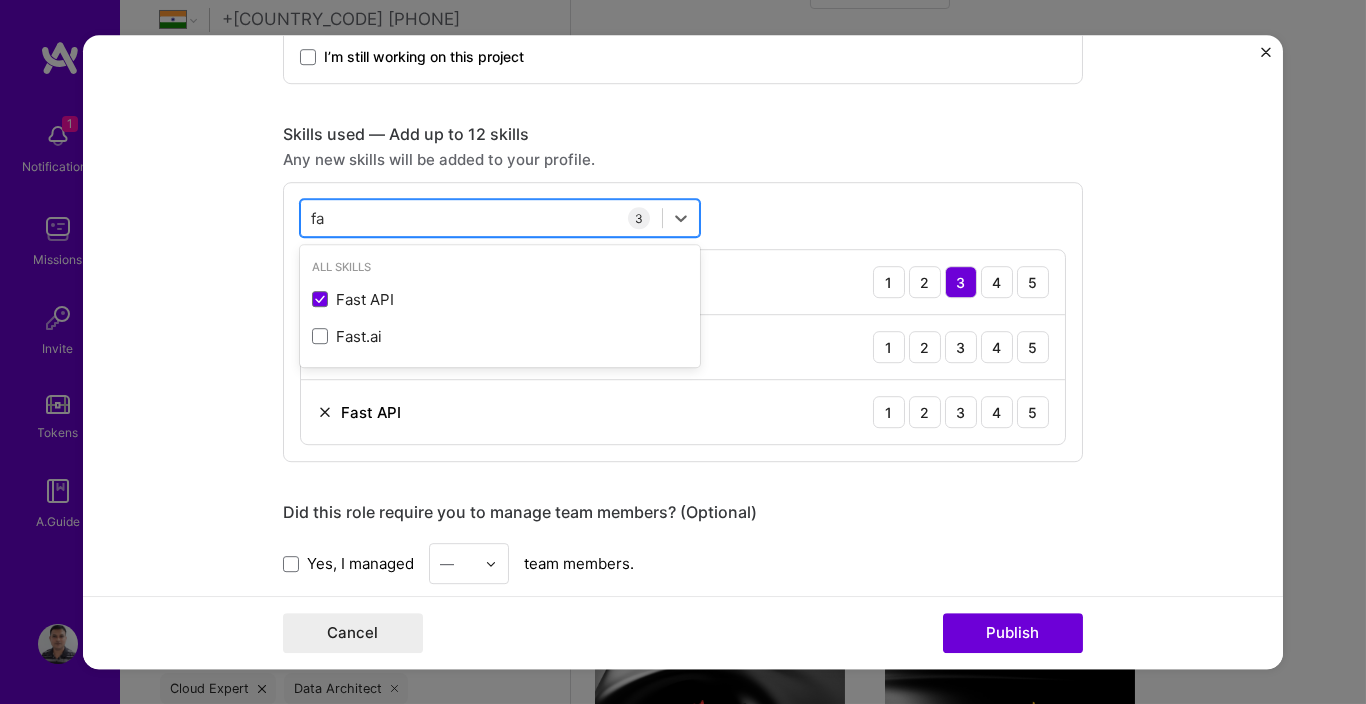 type on "f" 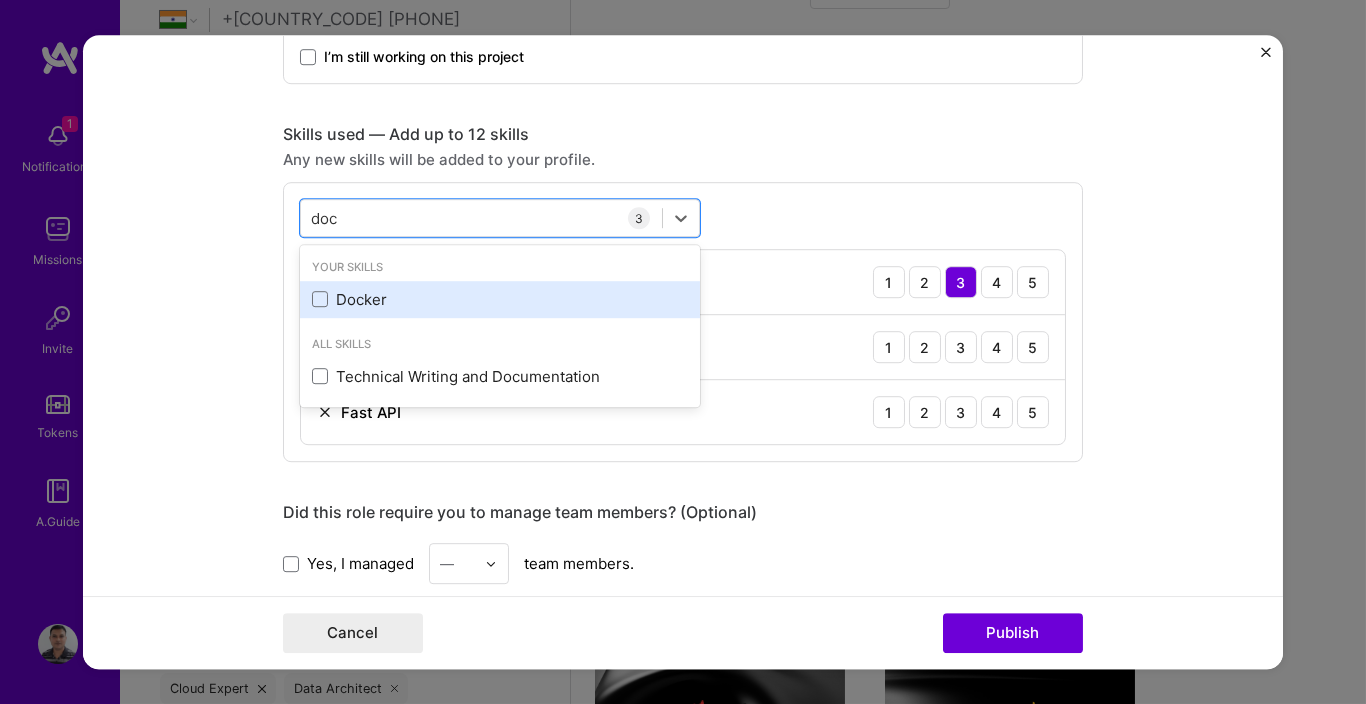 click on "Docker" at bounding box center [500, 299] 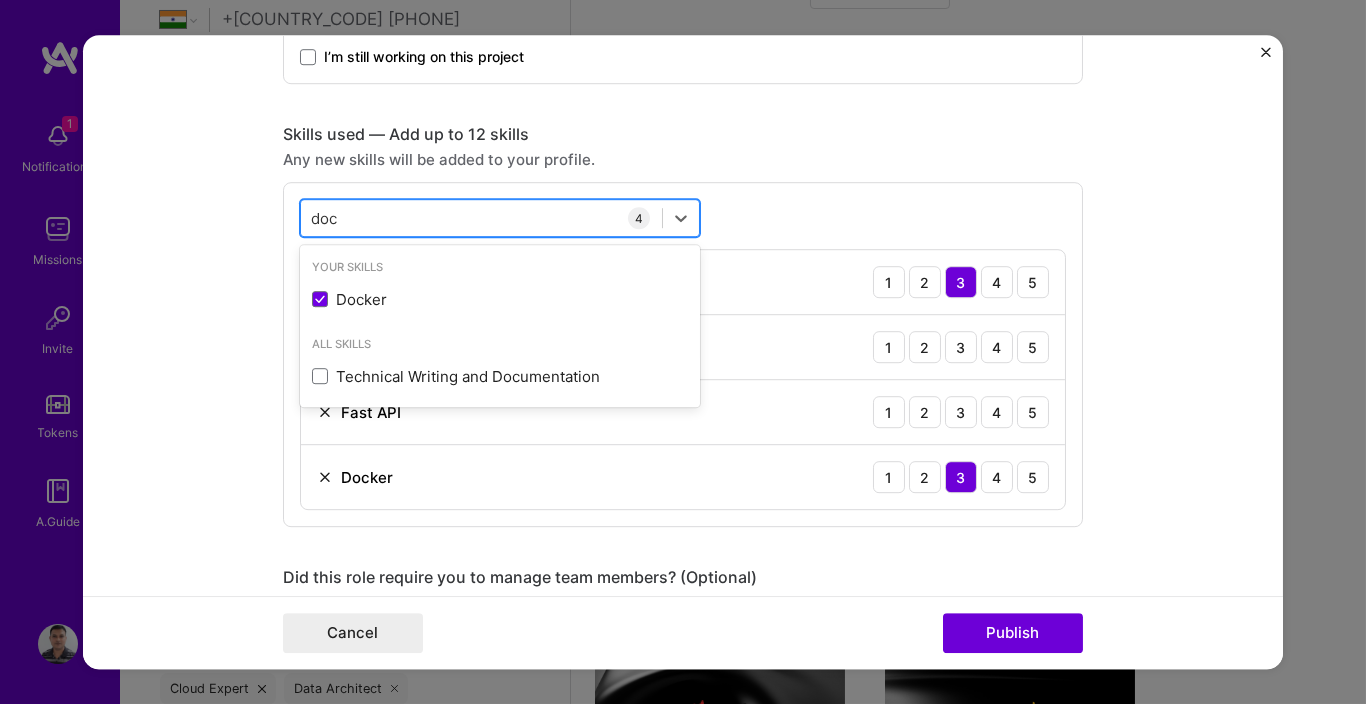 click on "doc doc" at bounding box center (481, 218) 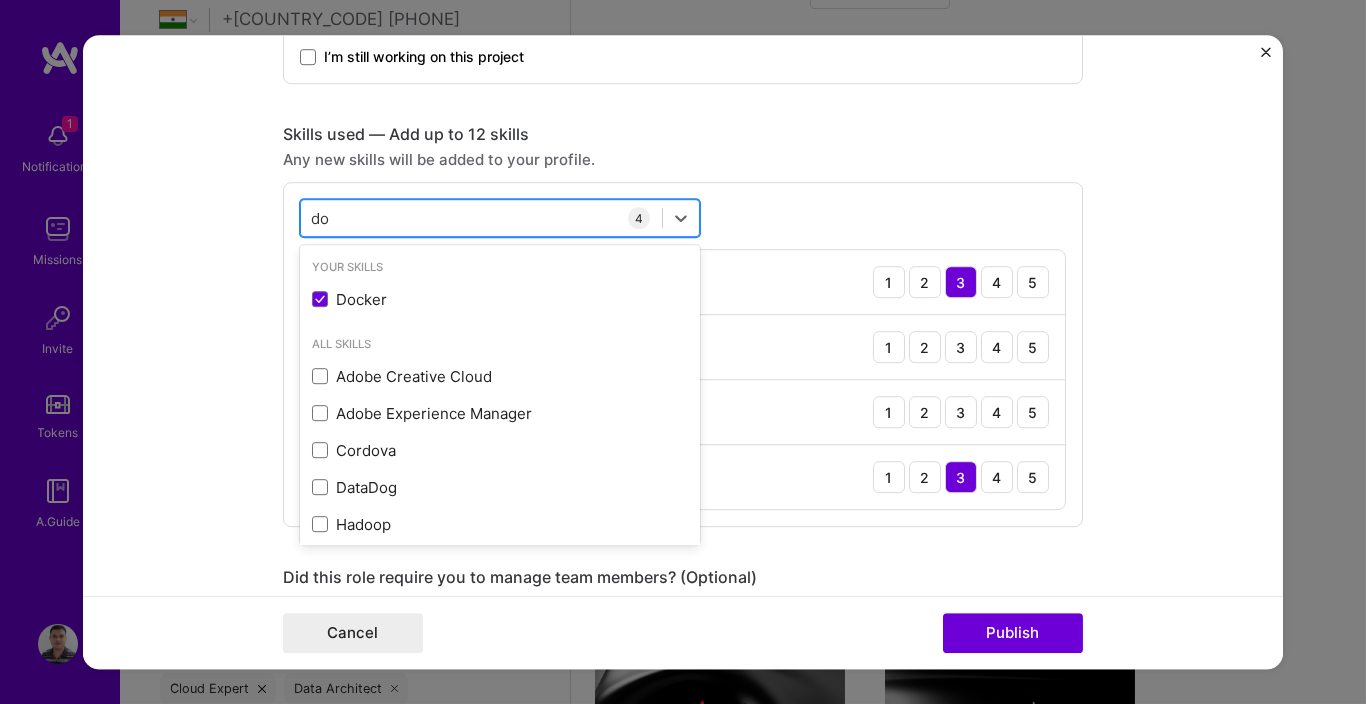 type on "d" 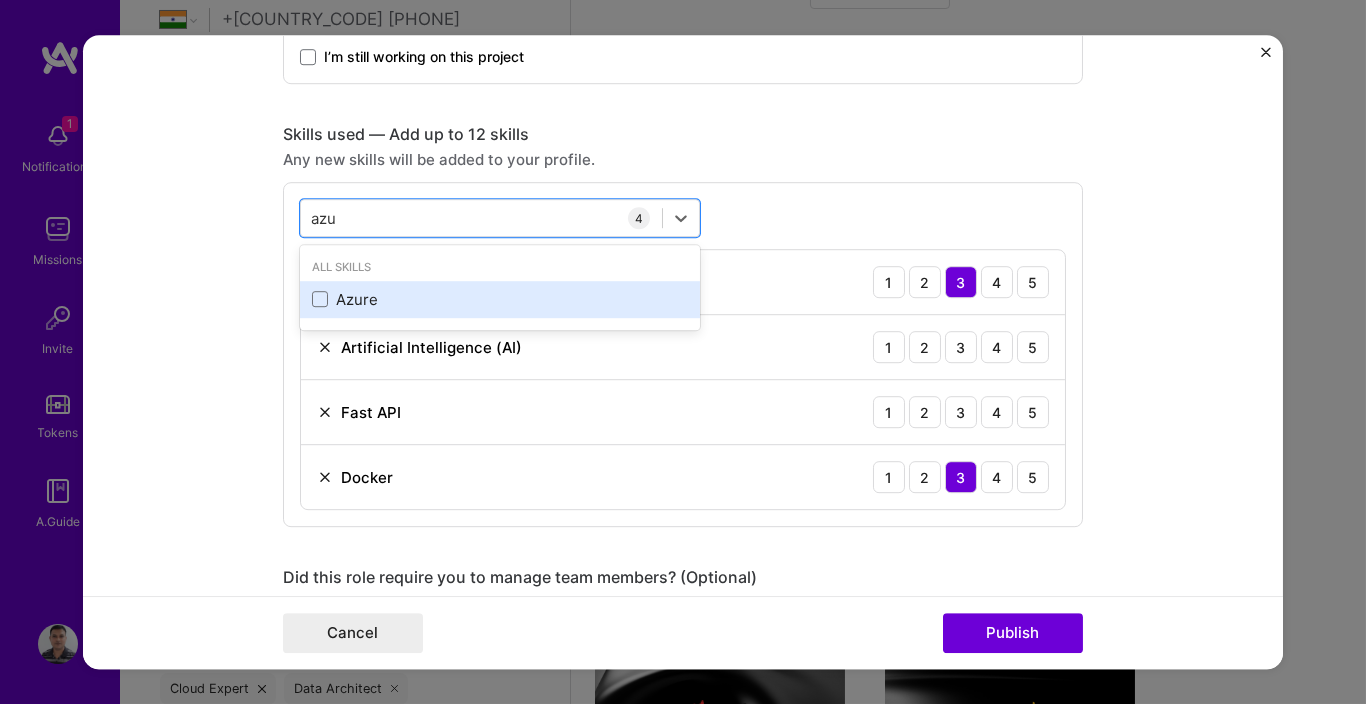 click on "Azure" at bounding box center [500, 299] 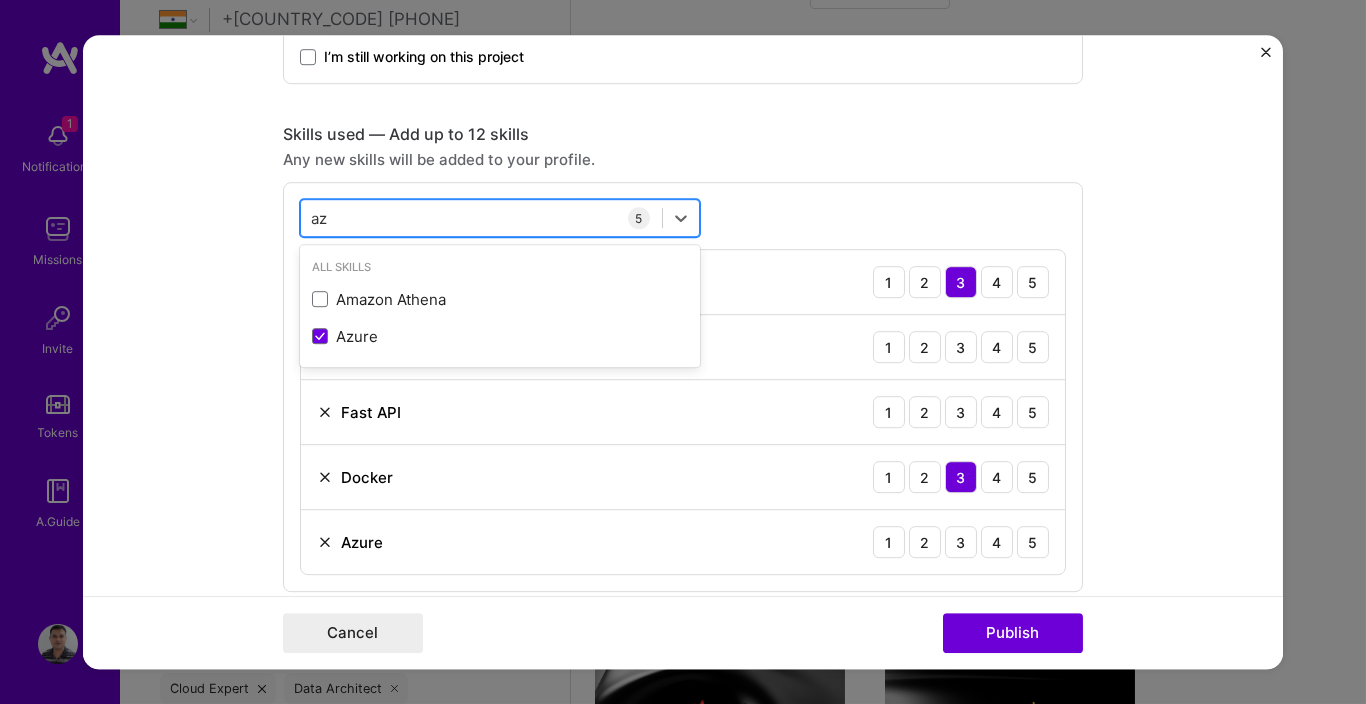 type on "a" 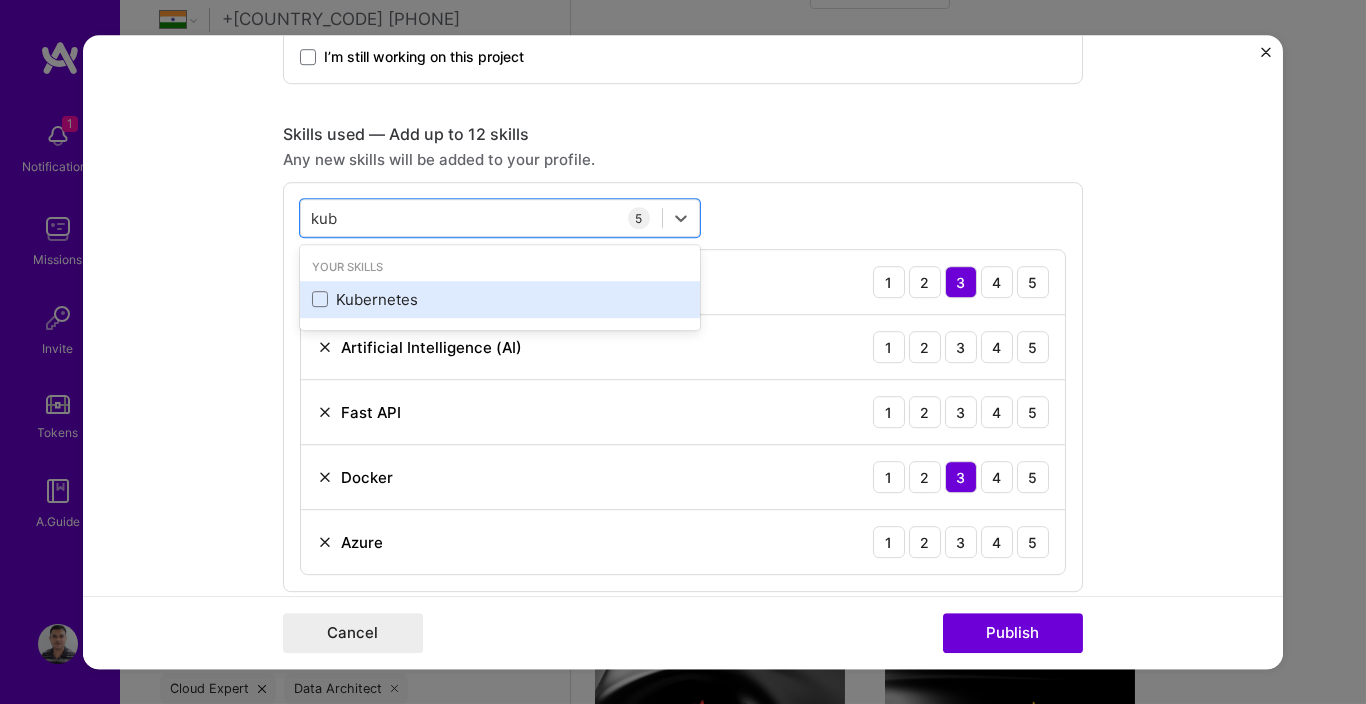 click on "Kubernetes" at bounding box center [500, 299] 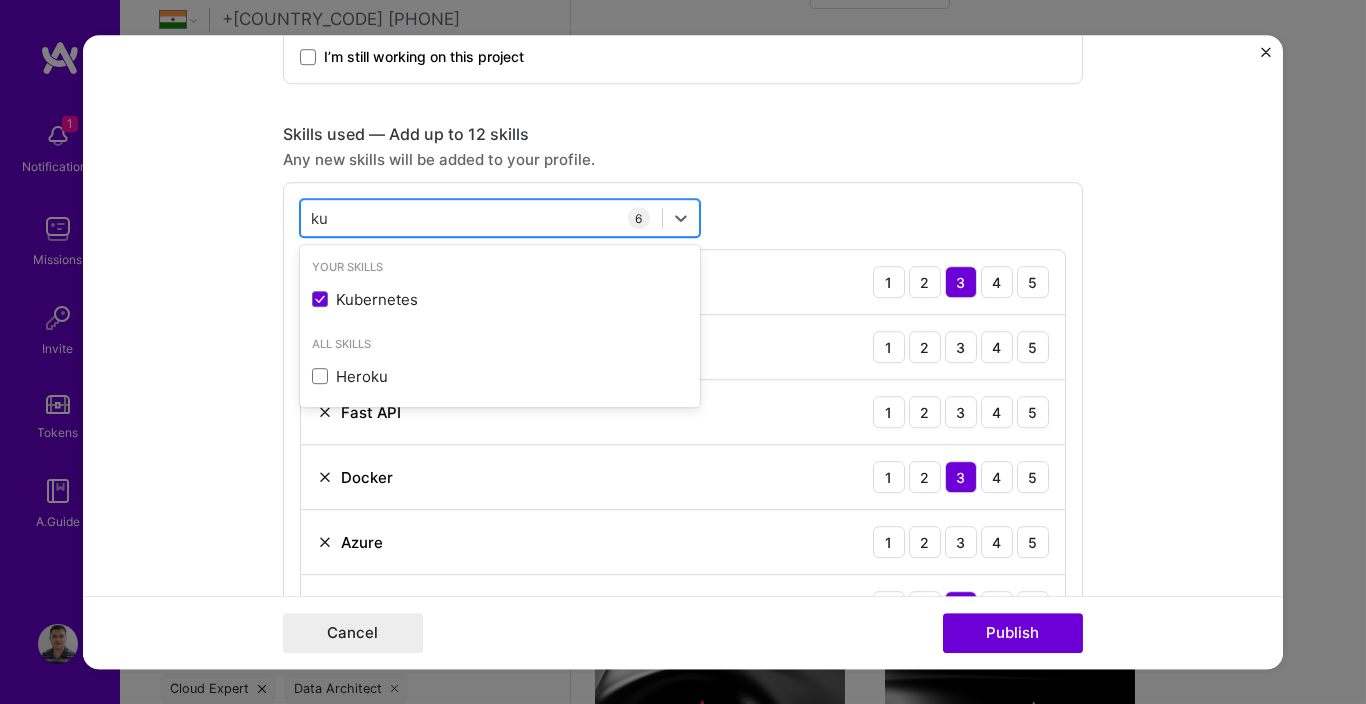 type on "k" 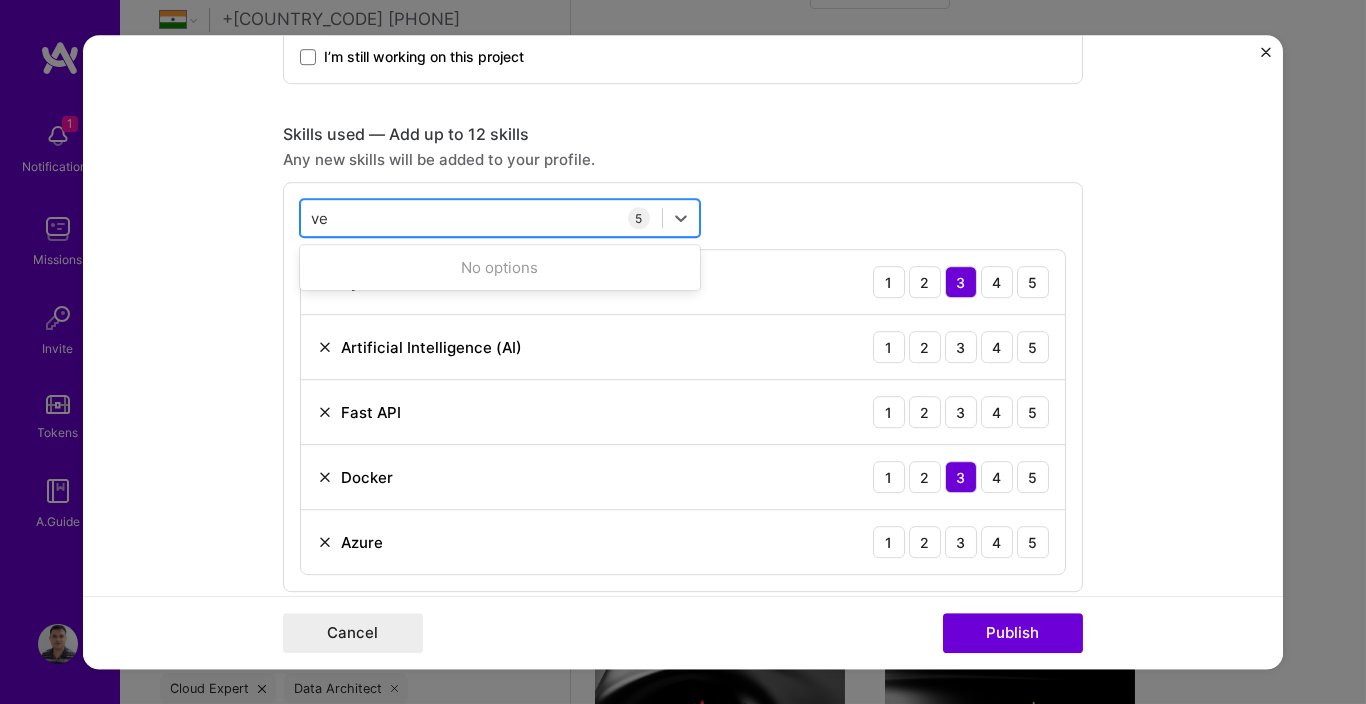 type on "v" 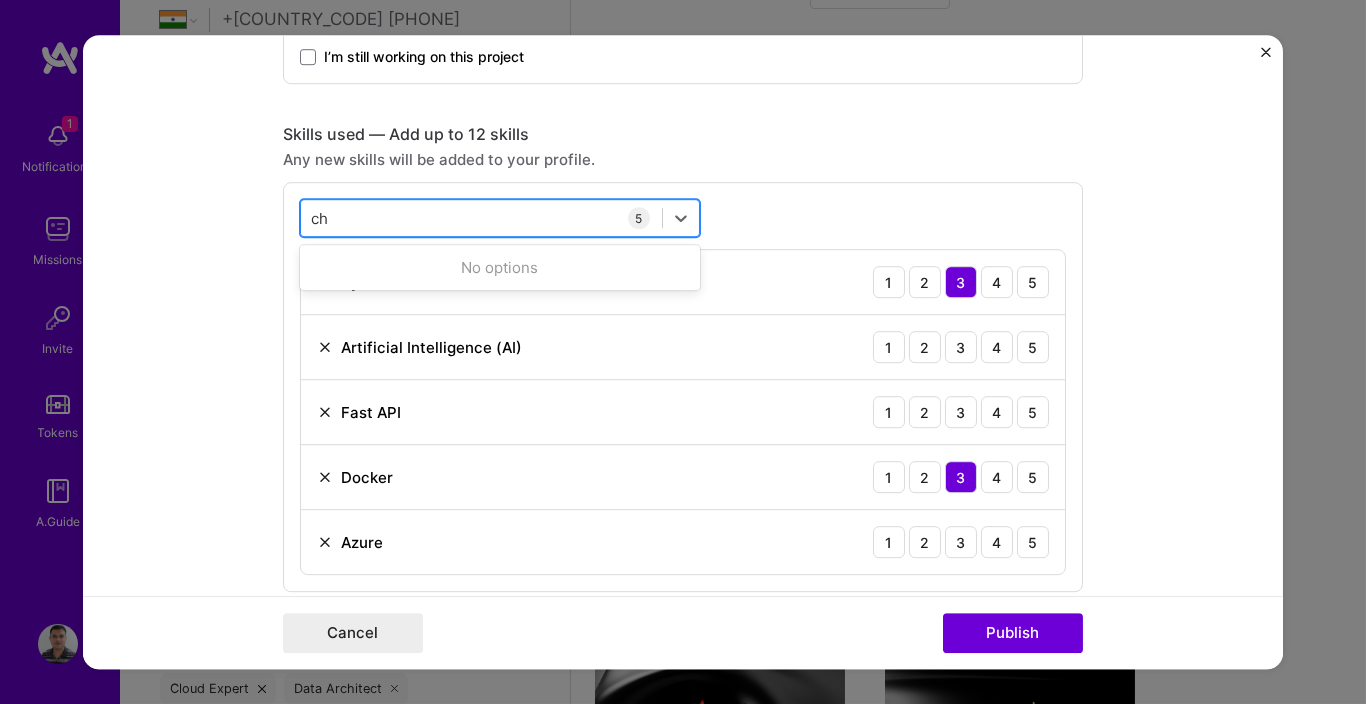 type on "c" 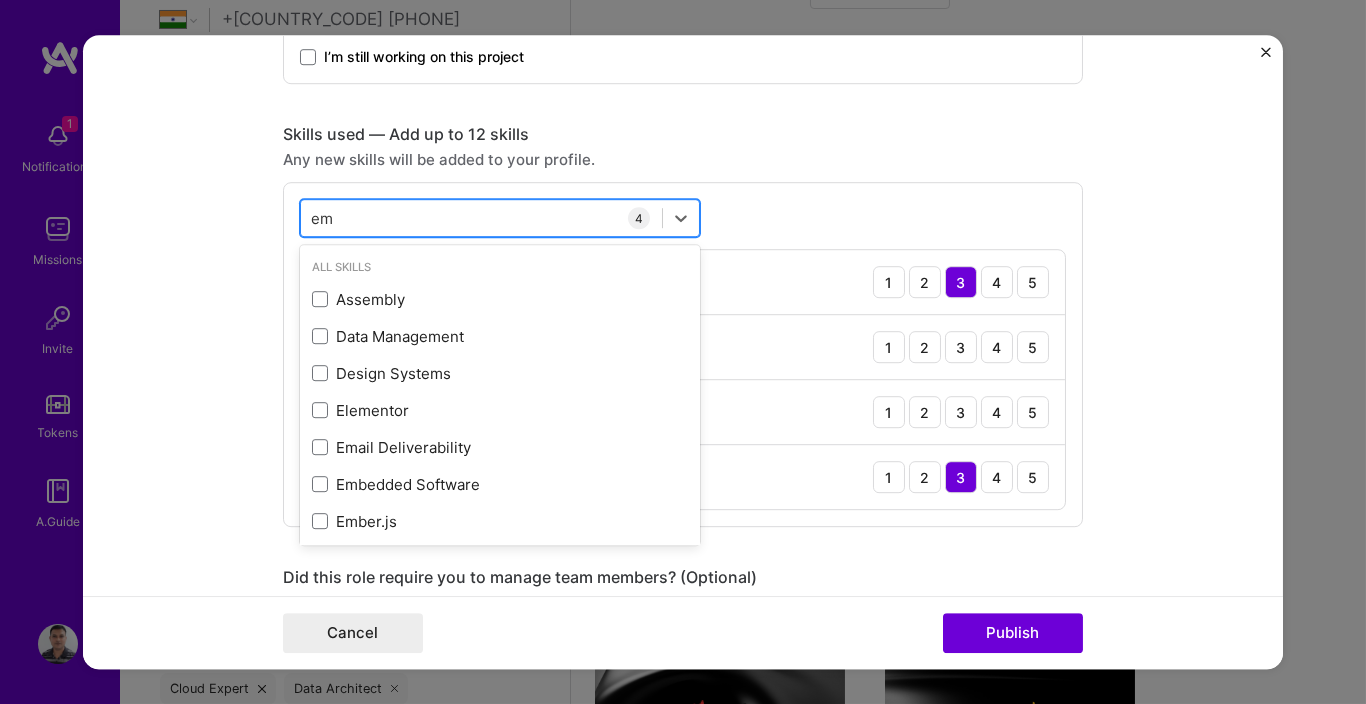 type on "e" 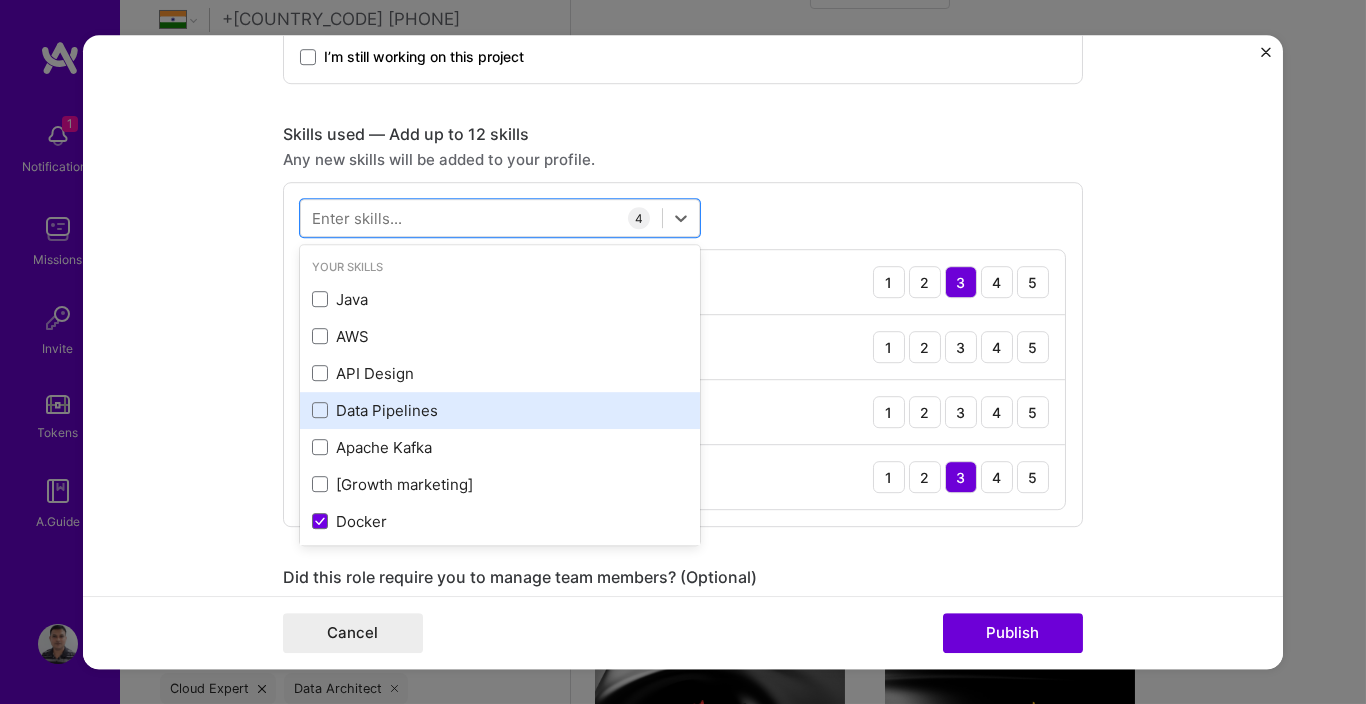click on "Data Pipelines" at bounding box center (500, 410) 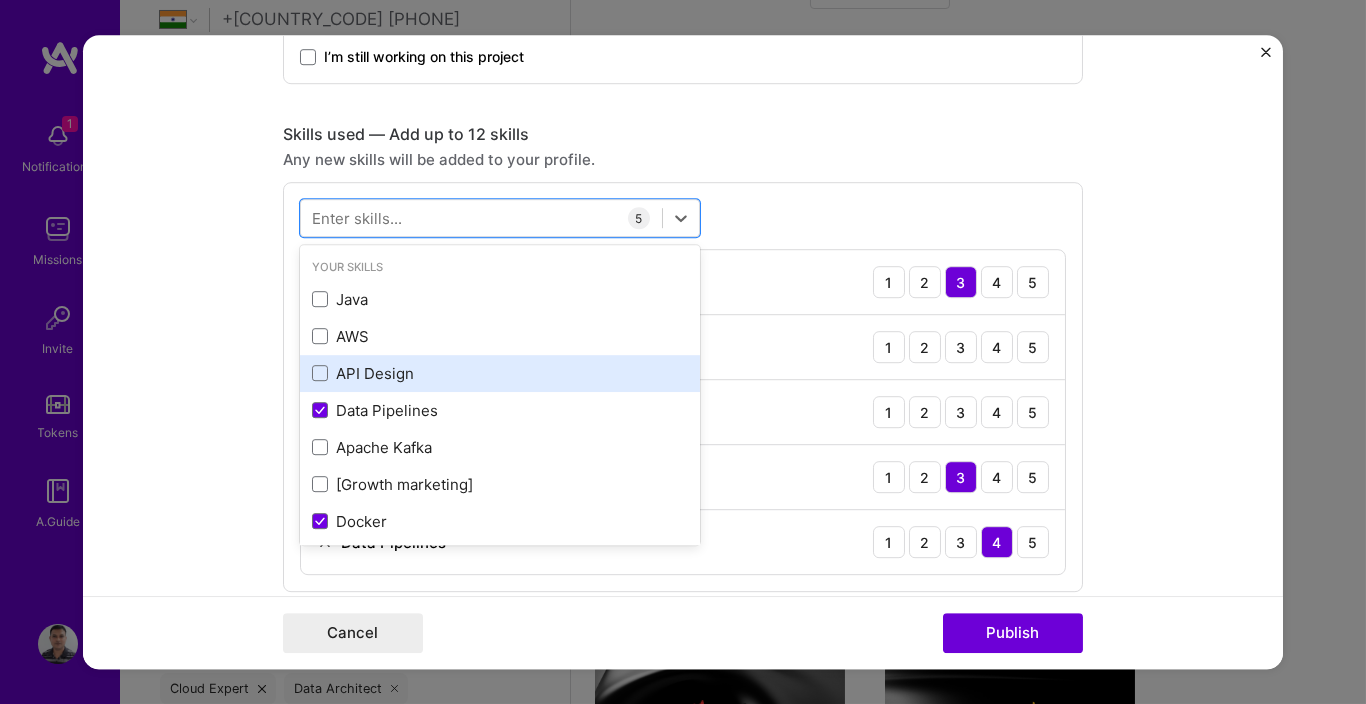 click on "API Design" at bounding box center [500, 373] 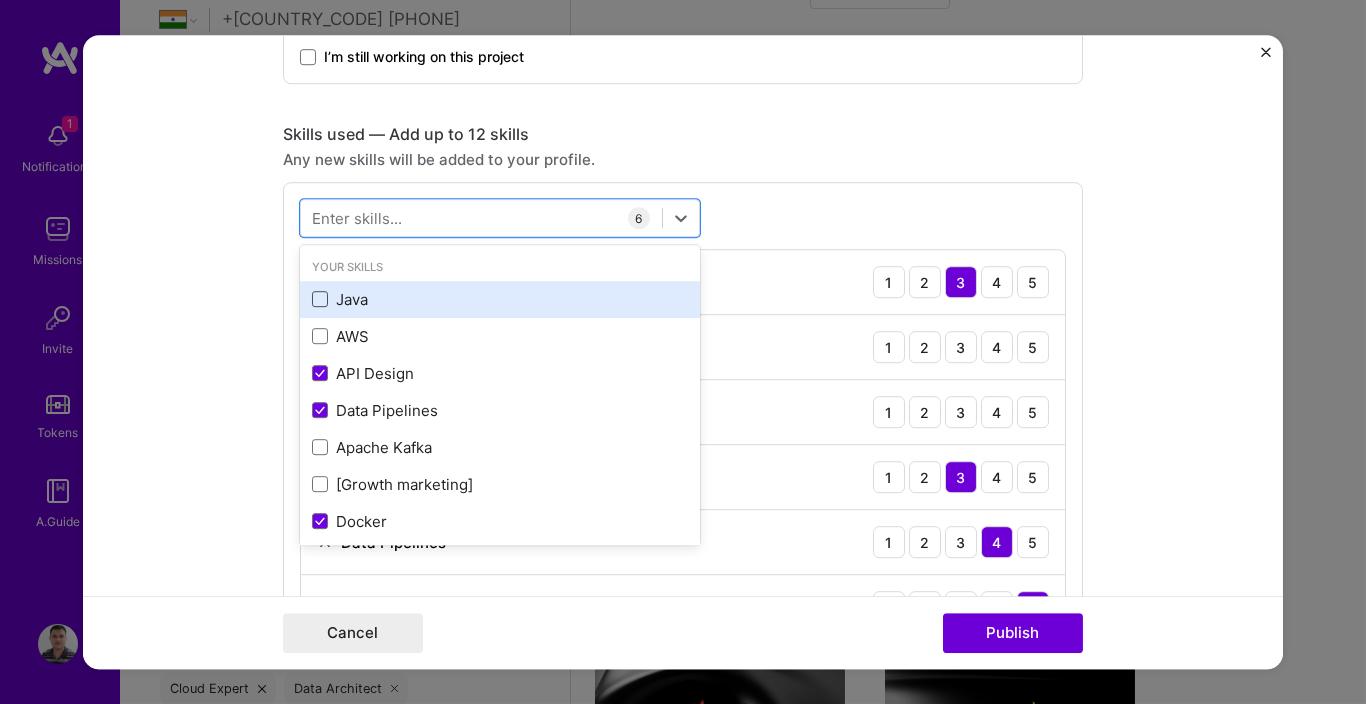 click at bounding box center [320, 300] 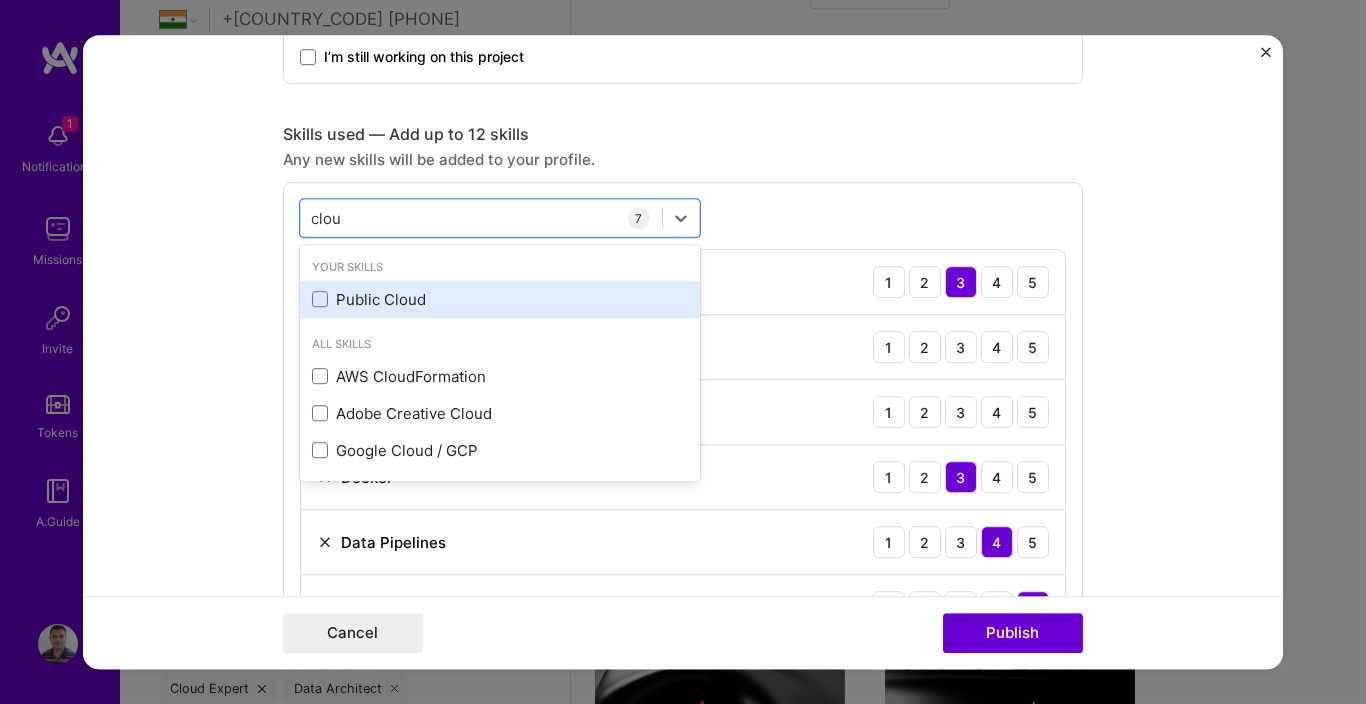 click on "Public Cloud" at bounding box center [500, 299] 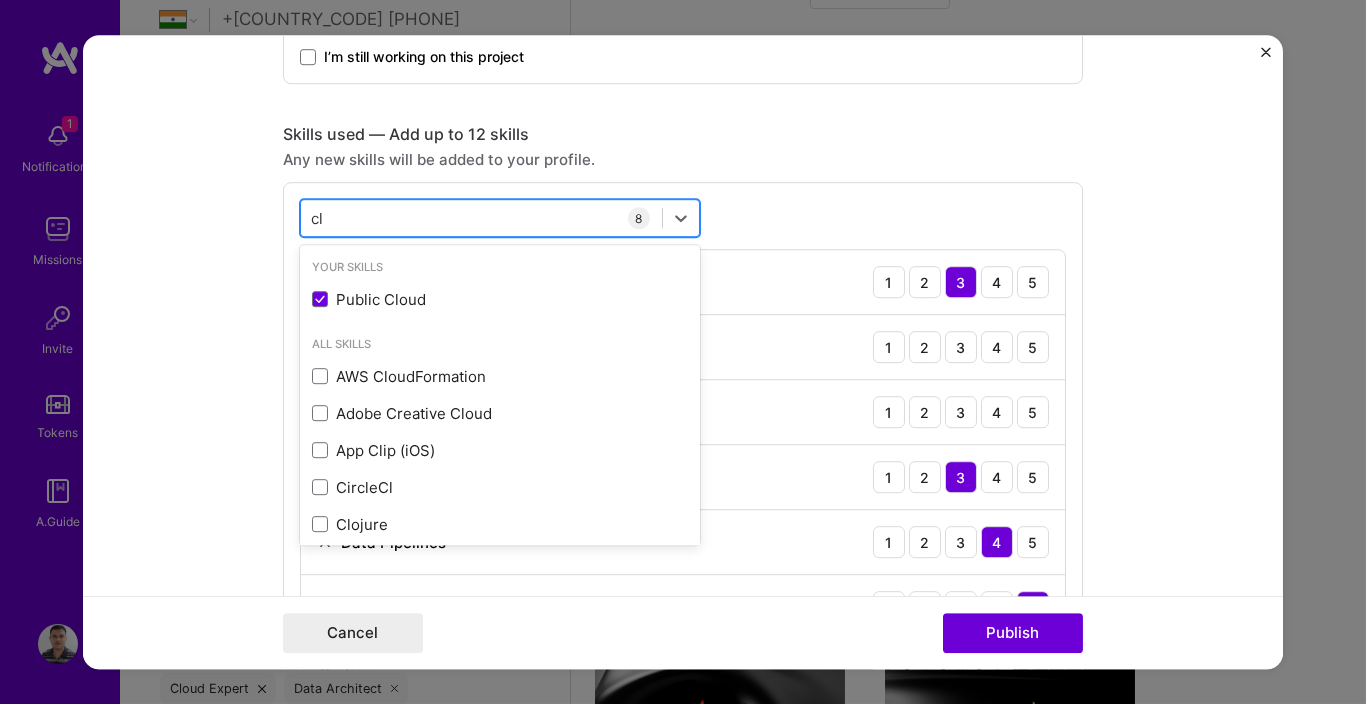 type on "c" 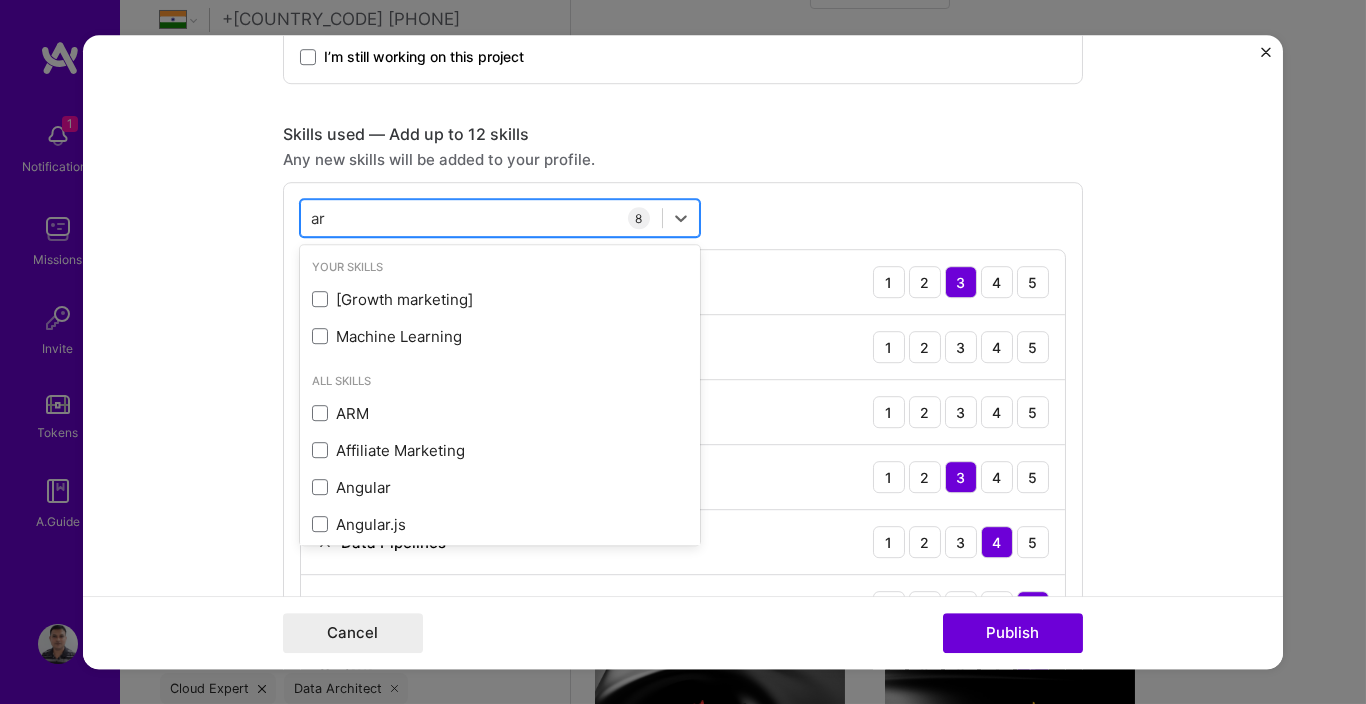 type on "a" 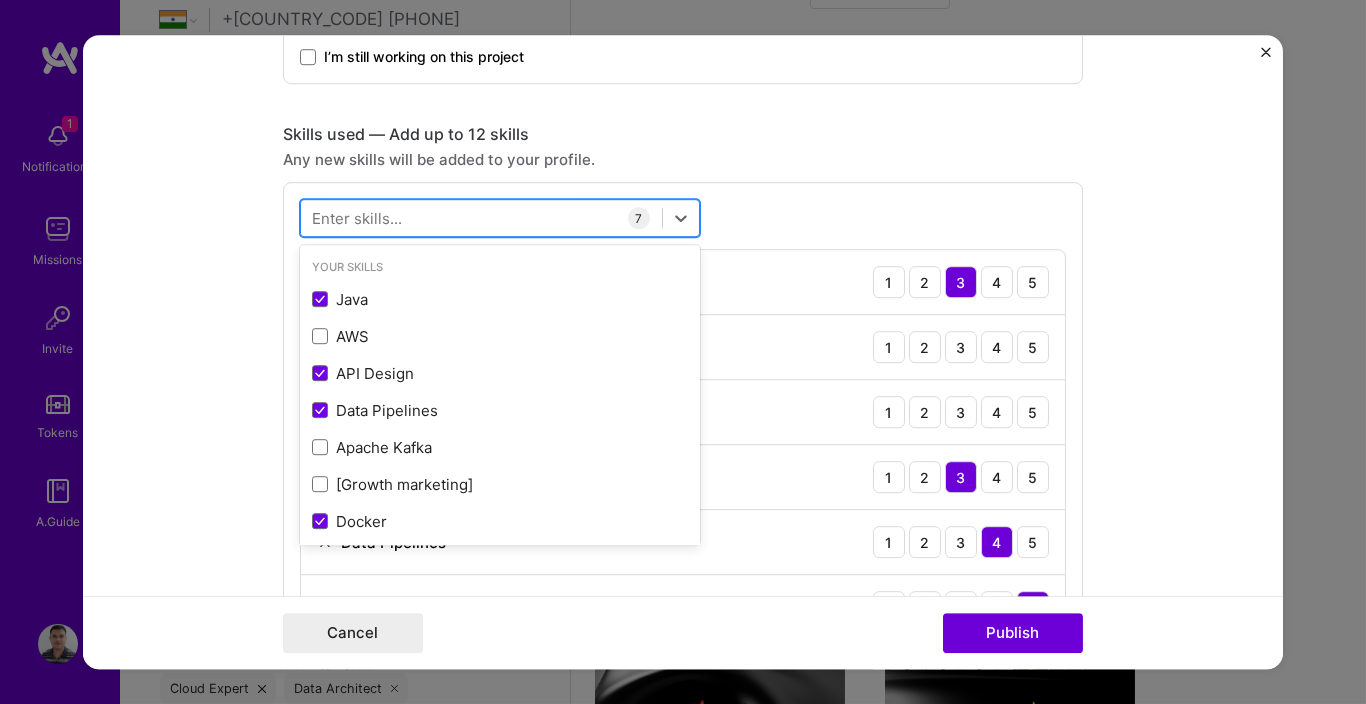 type on "m" 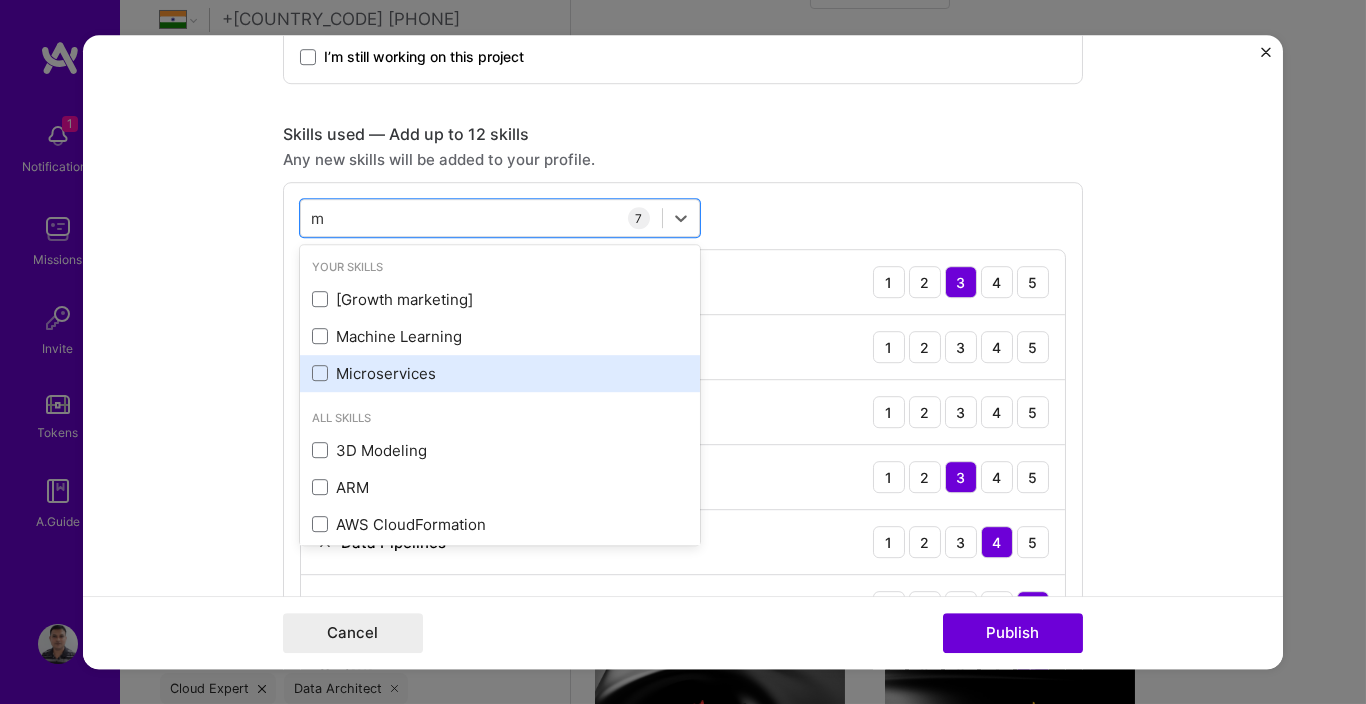 click on "Microservices" at bounding box center [500, 373] 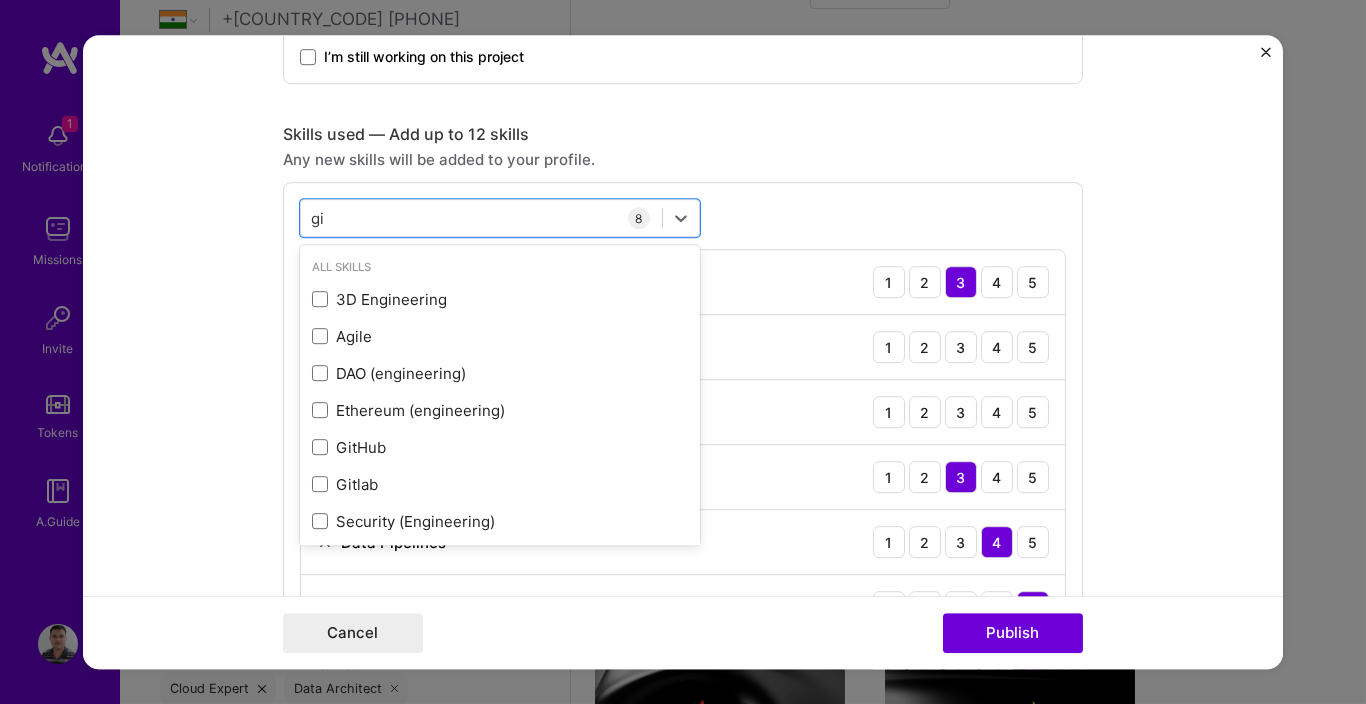 type on "g" 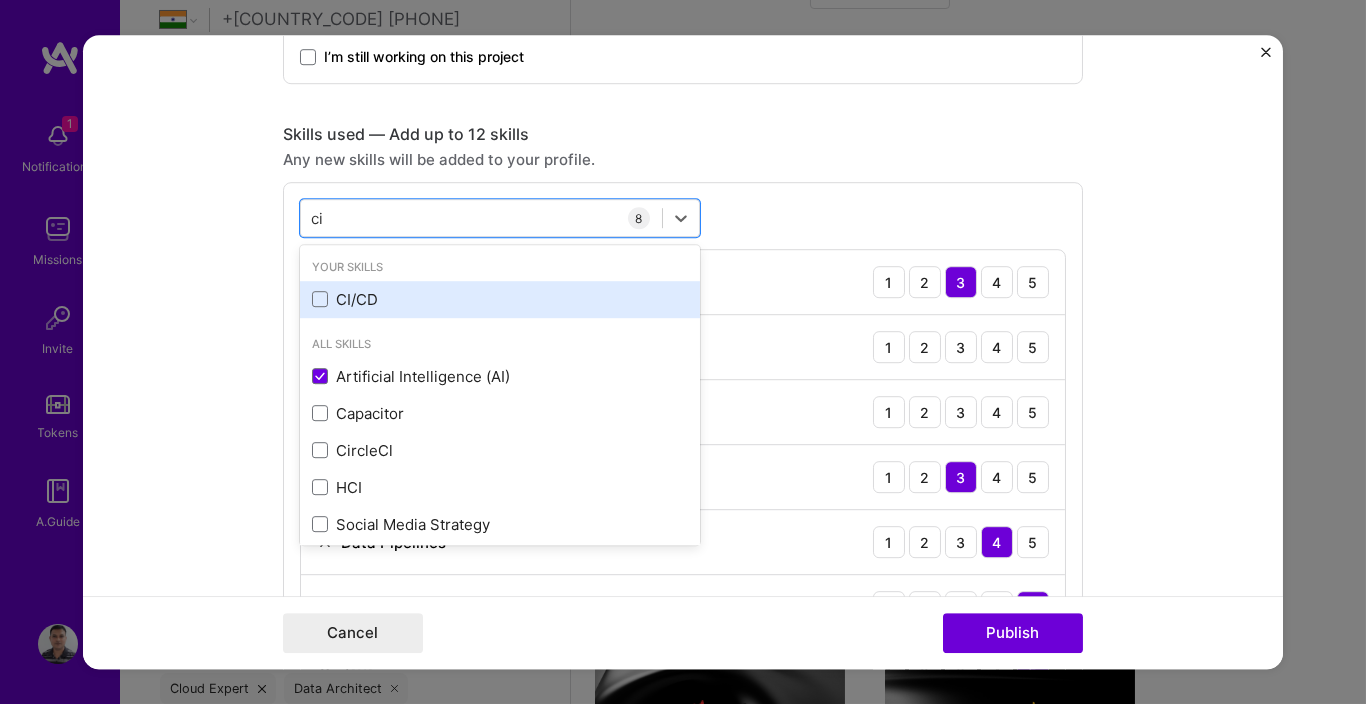 click on "CI/CD" at bounding box center (500, 299) 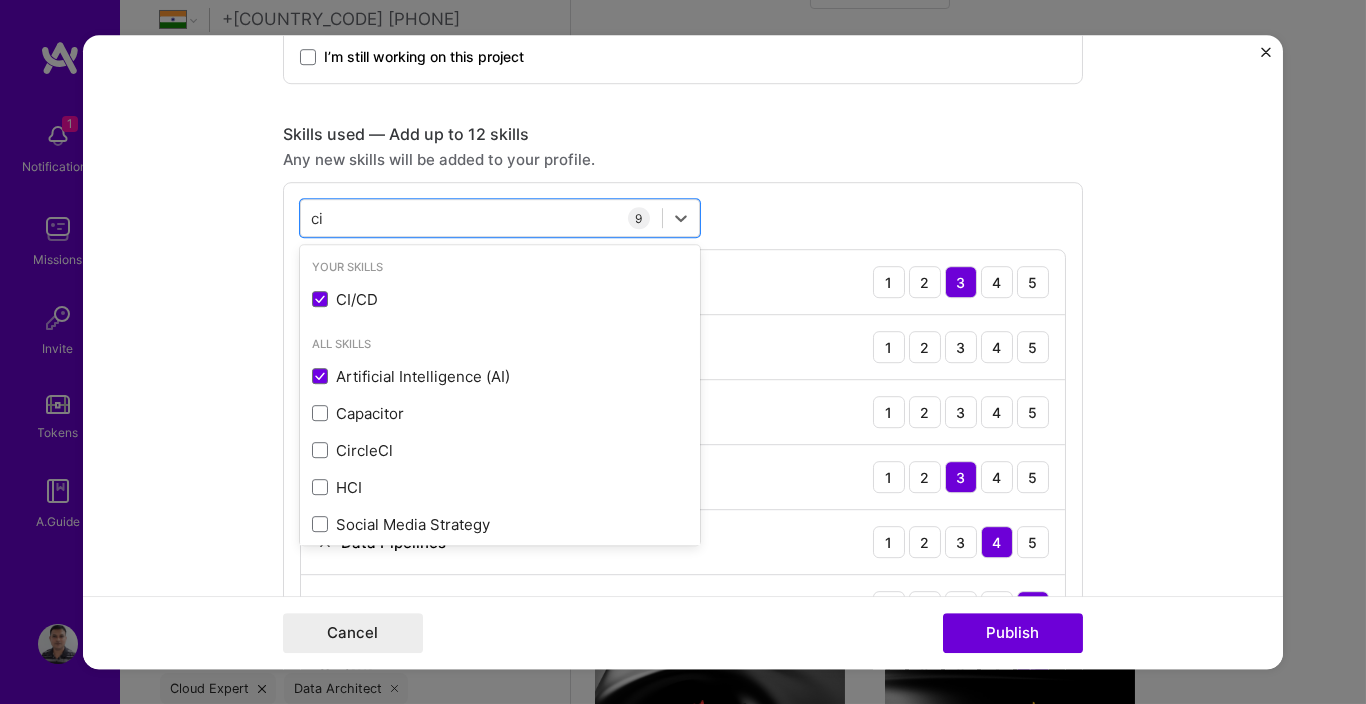 type on "ci" 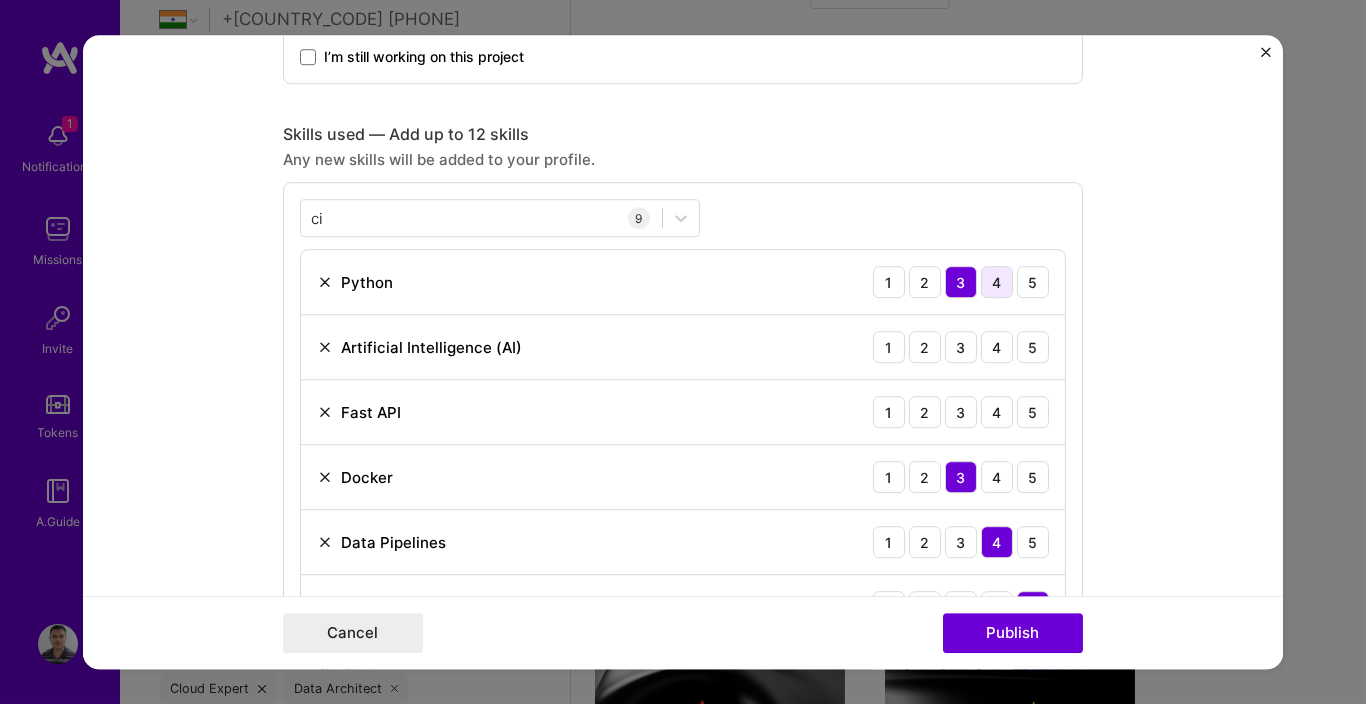 click on "4" at bounding box center (997, 282) 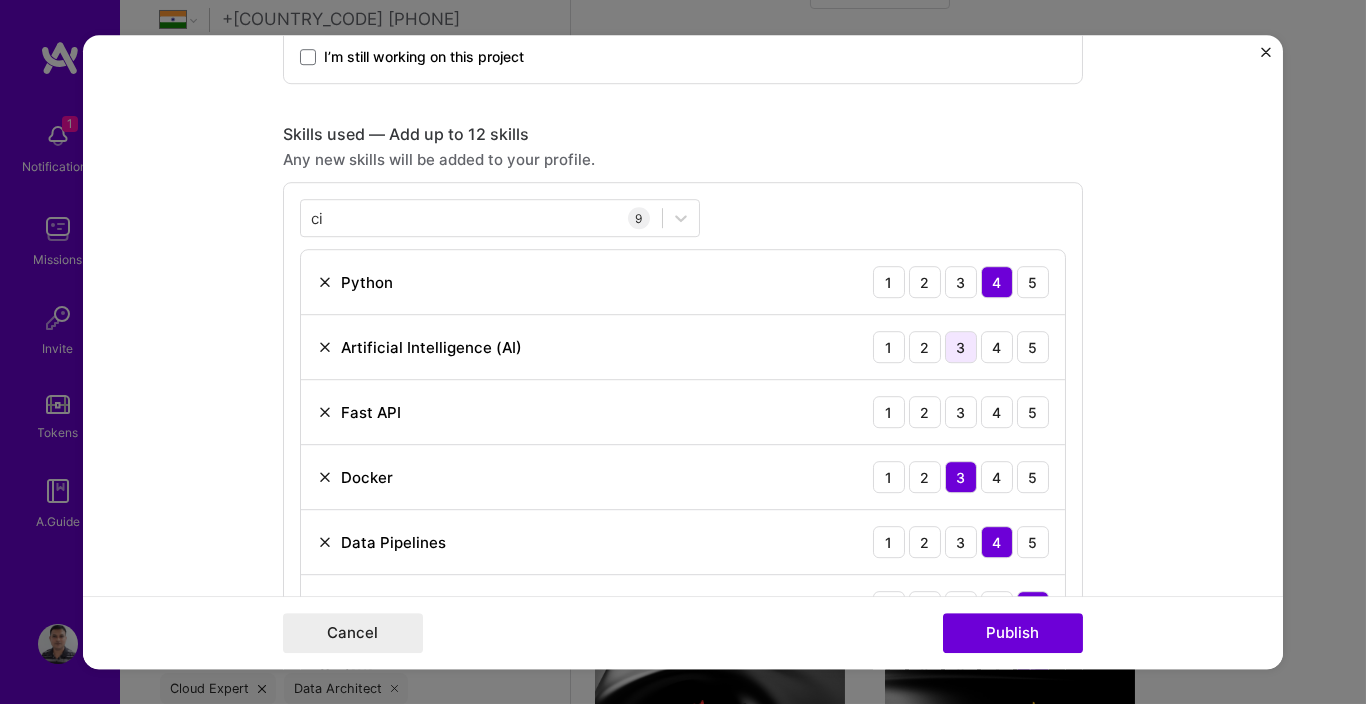 click on "3" at bounding box center (961, 347) 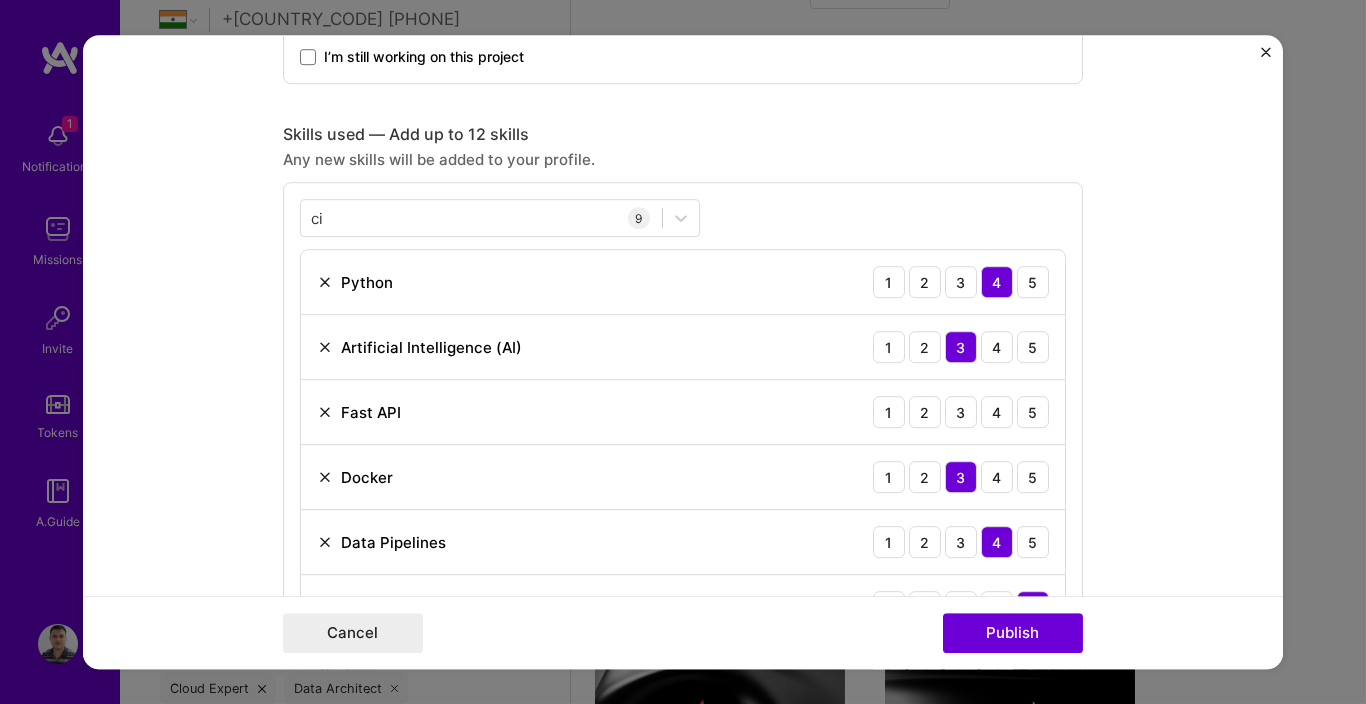 scroll, scrollTop: 940, scrollLeft: 0, axis: vertical 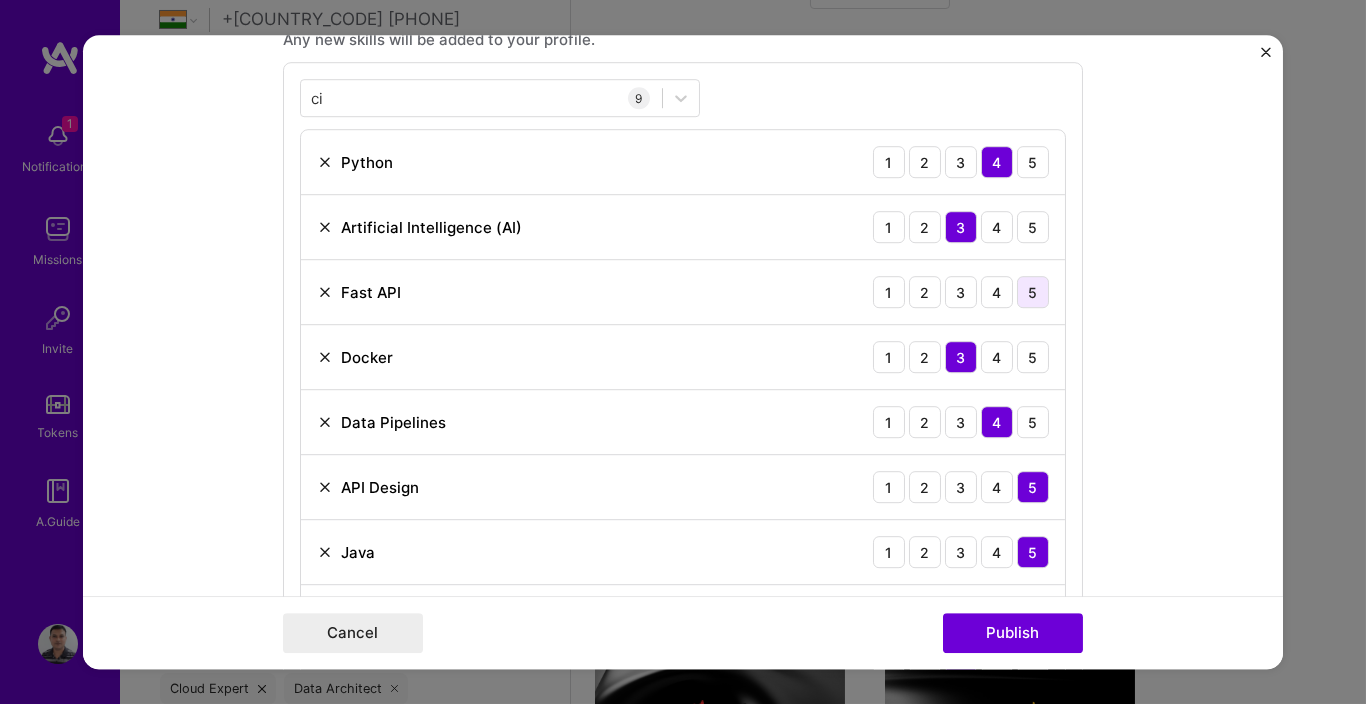 click on "5" at bounding box center (1033, 292) 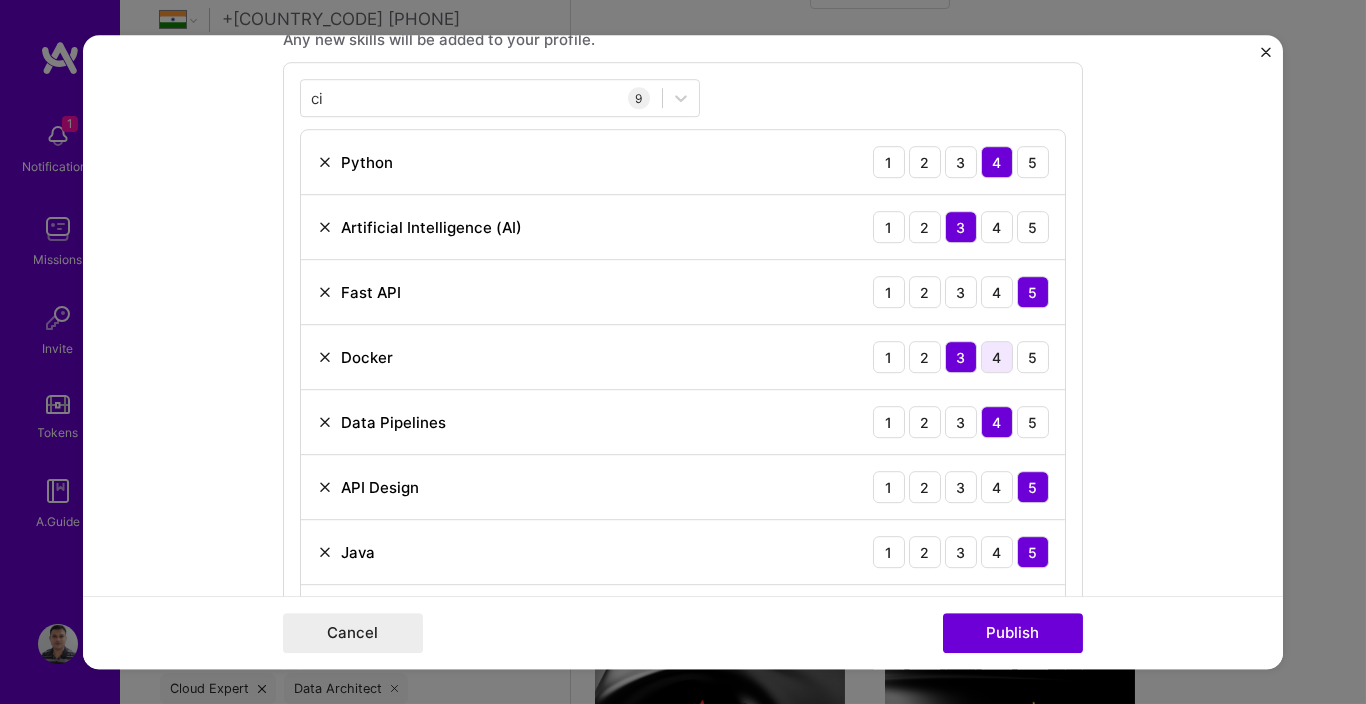 click on "4" at bounding box center [997, 357] 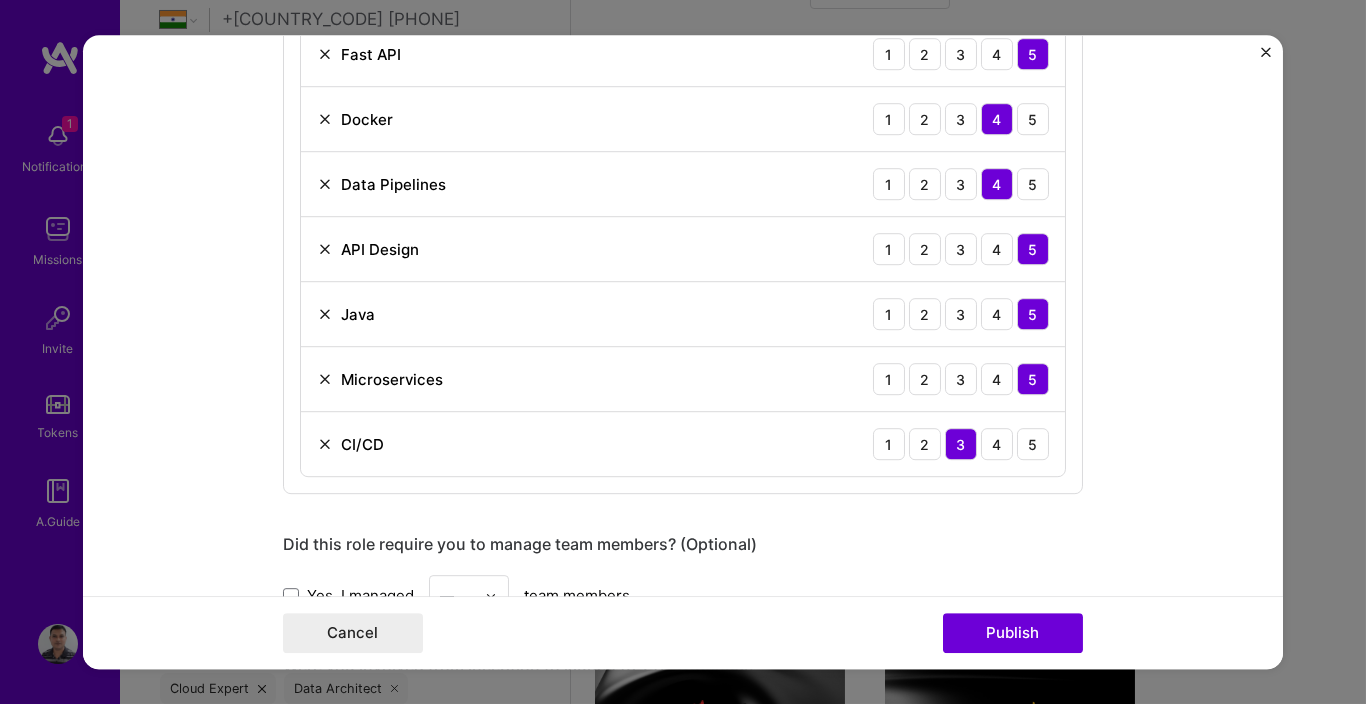 scroll, scrollTop: 1300, scrollLeft: 0, axis: vertical 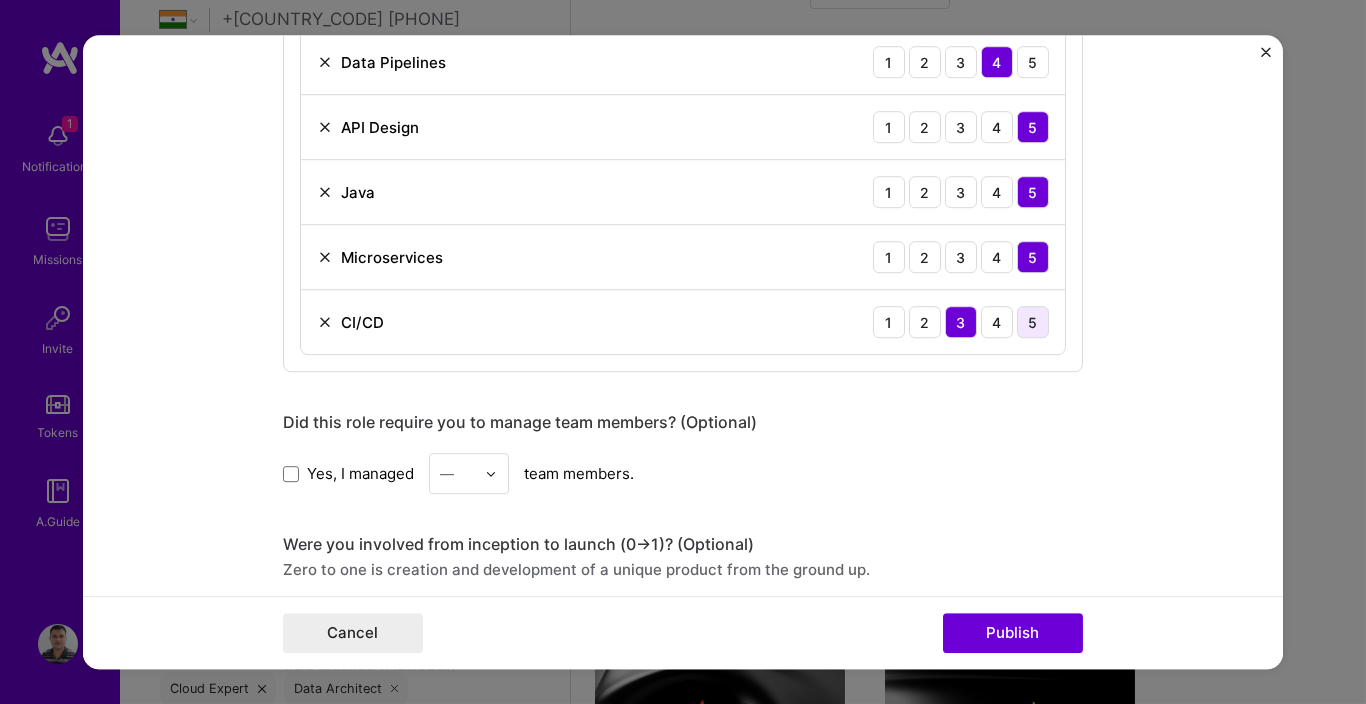 click on "5" at bounding box center [1033, 322] 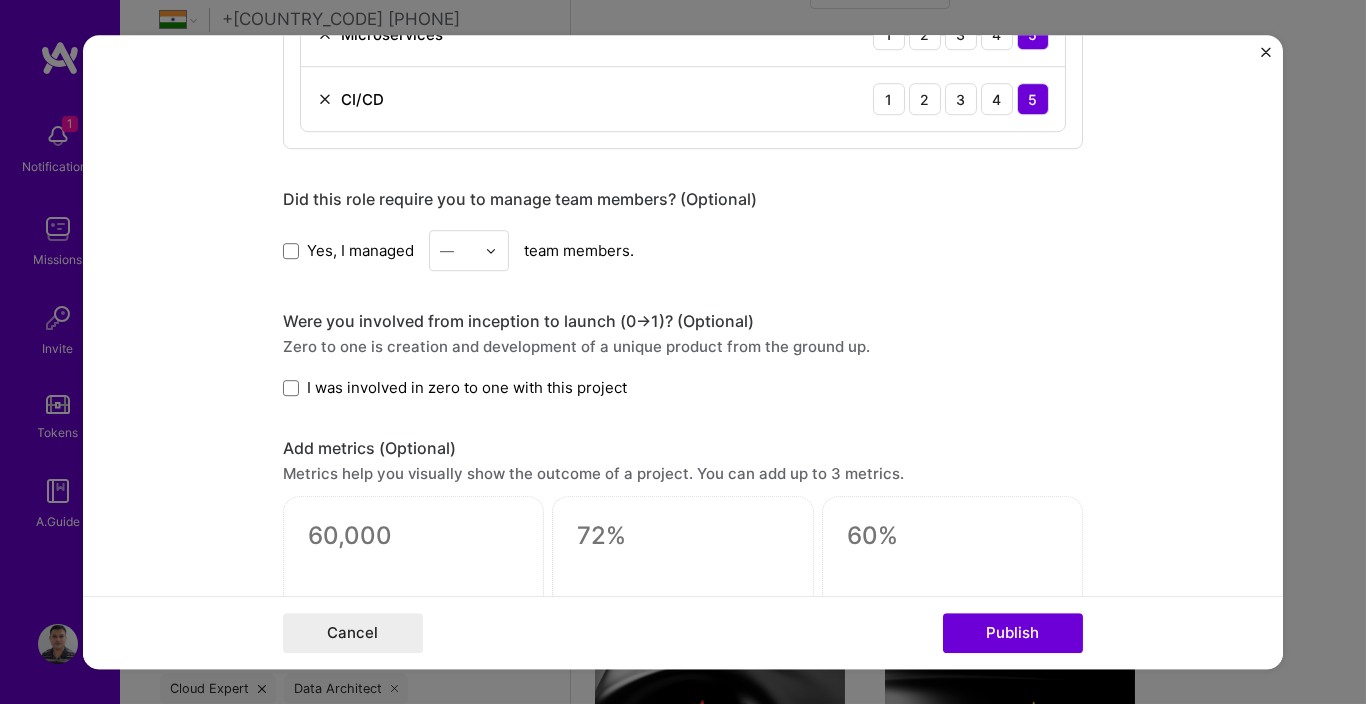 scroll, scrollTop: 1540, scrollLeft: 0, axis: vertical 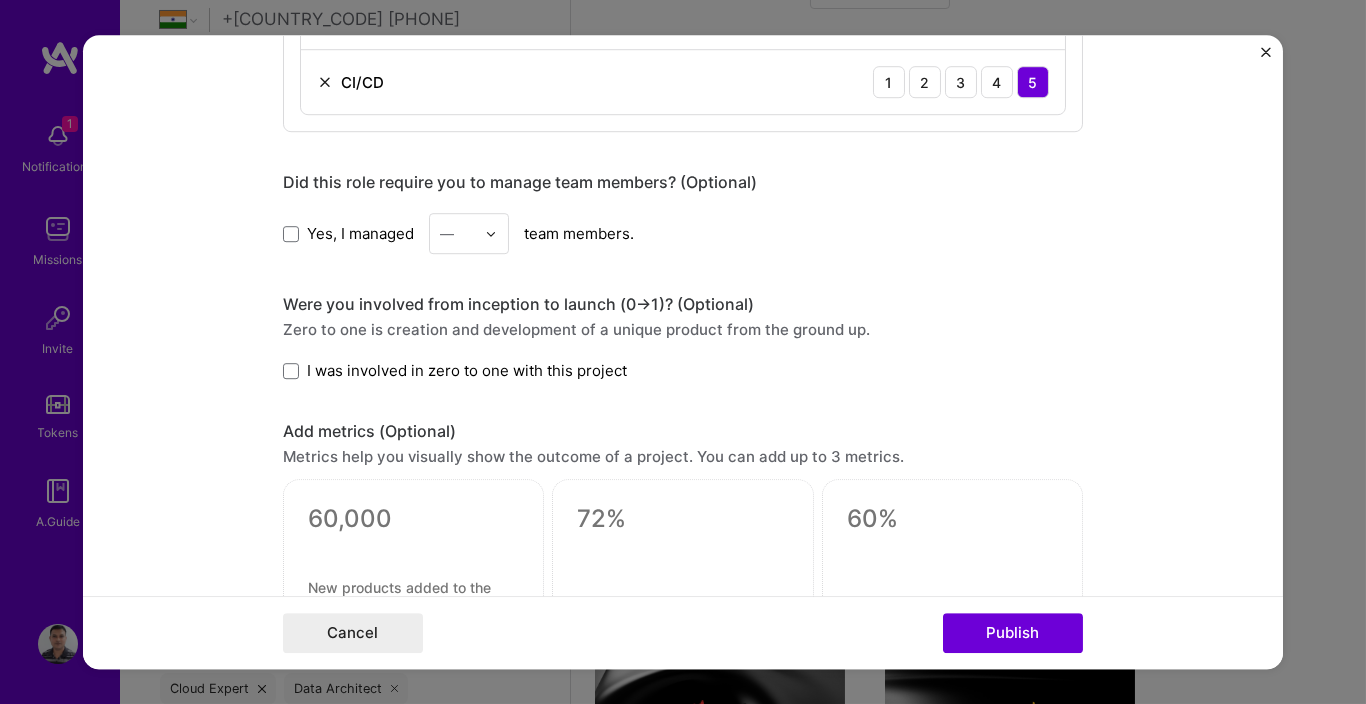 click on "I was involved in zero to one with this project" at bounding box center [467, 370] 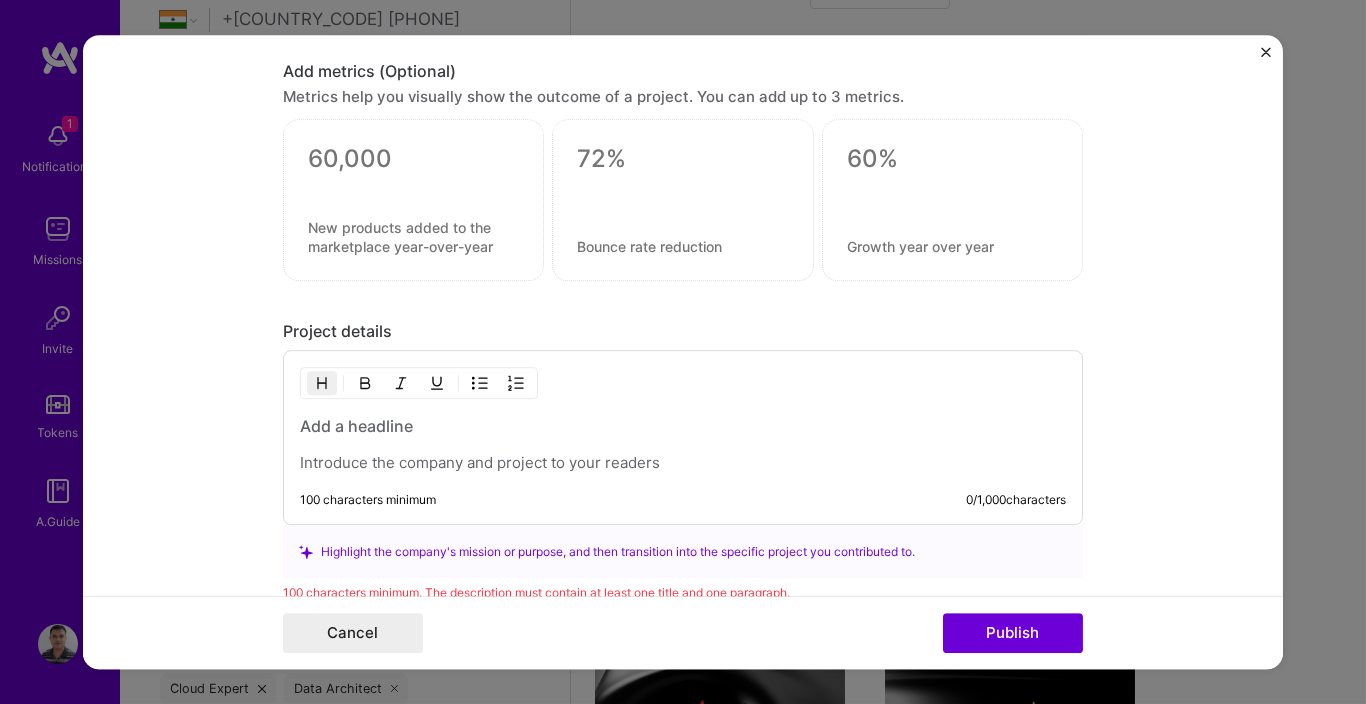 scroll, scrollTop: 1780, scrollLeft: 0, axis: vertical 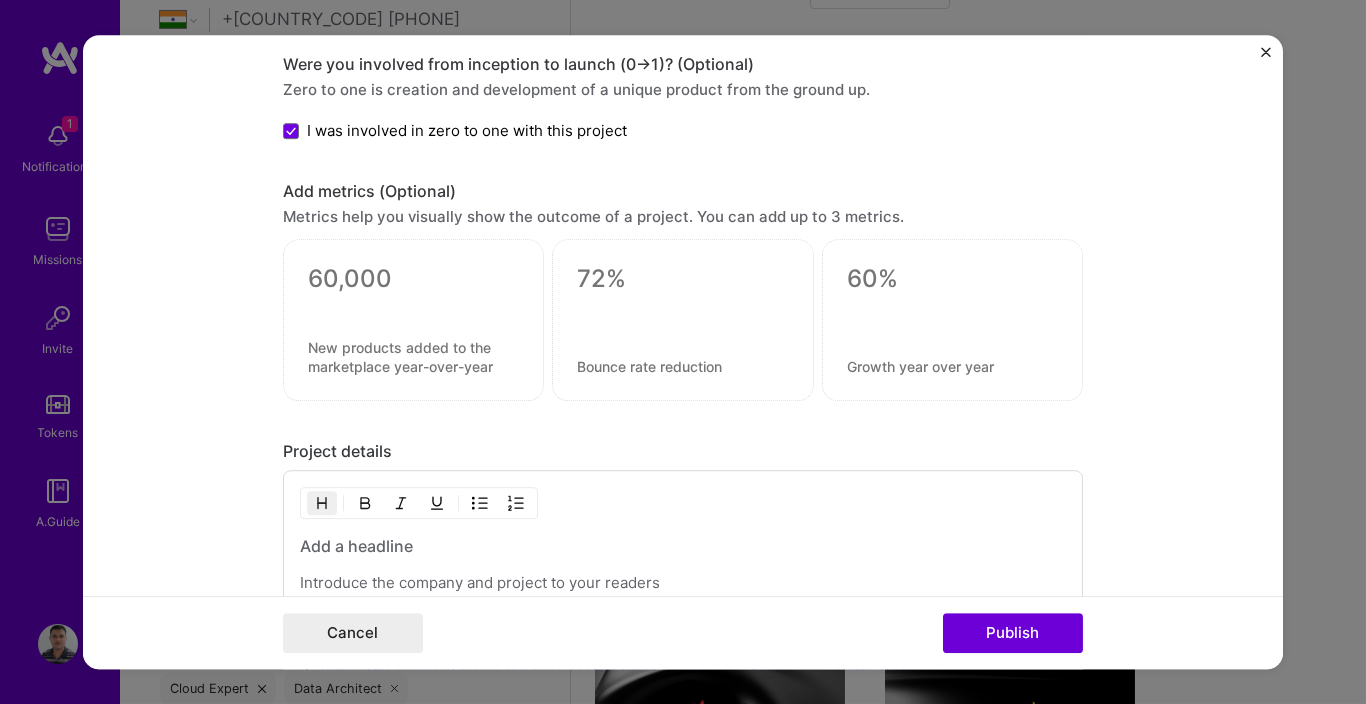 click at bounding box center (682, 314) 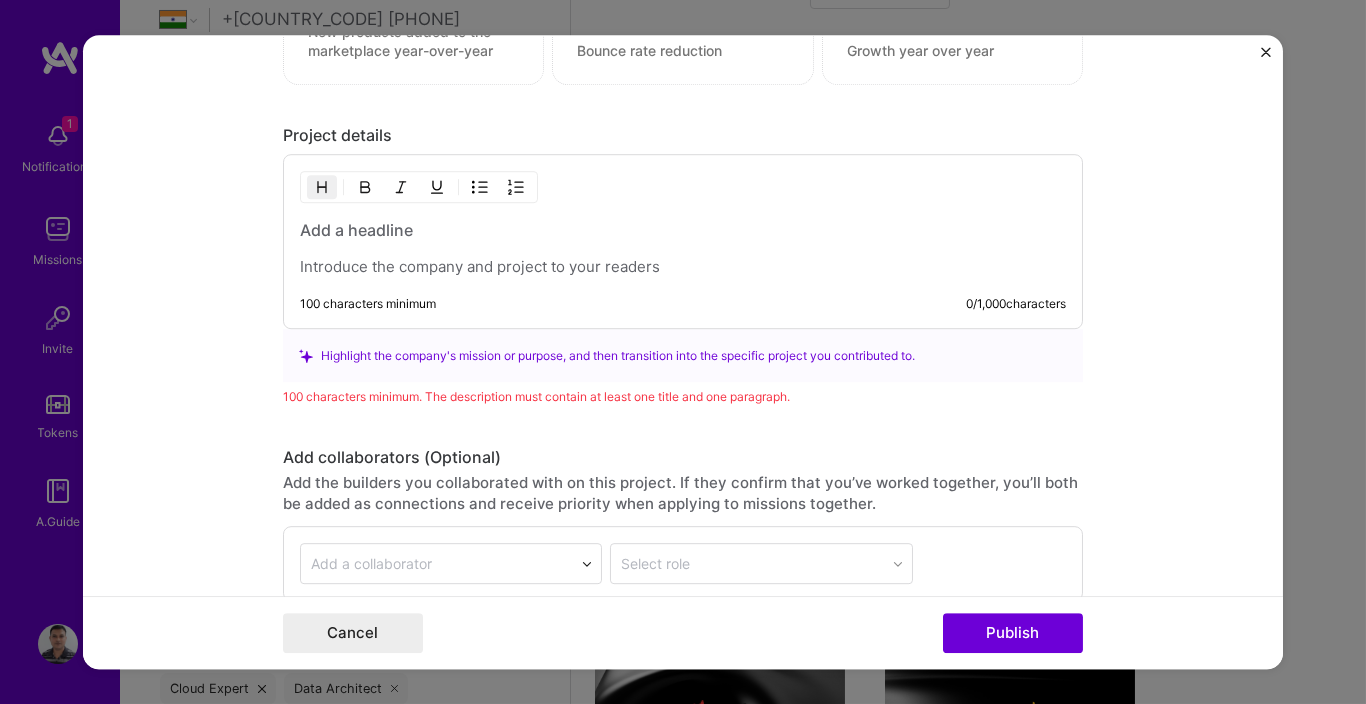 scroll, scrollTop: 2140, scrollLeft: 0, axis: vertical 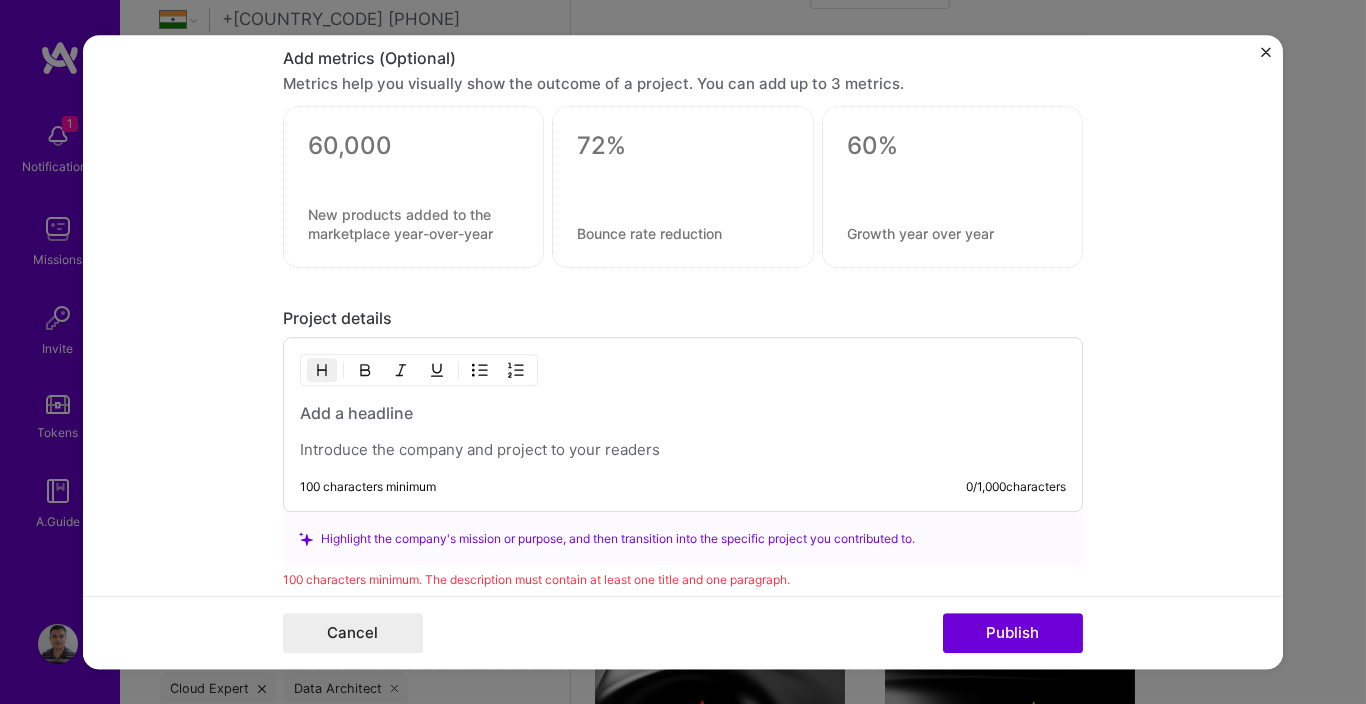 click at bounding box center [683, 414] 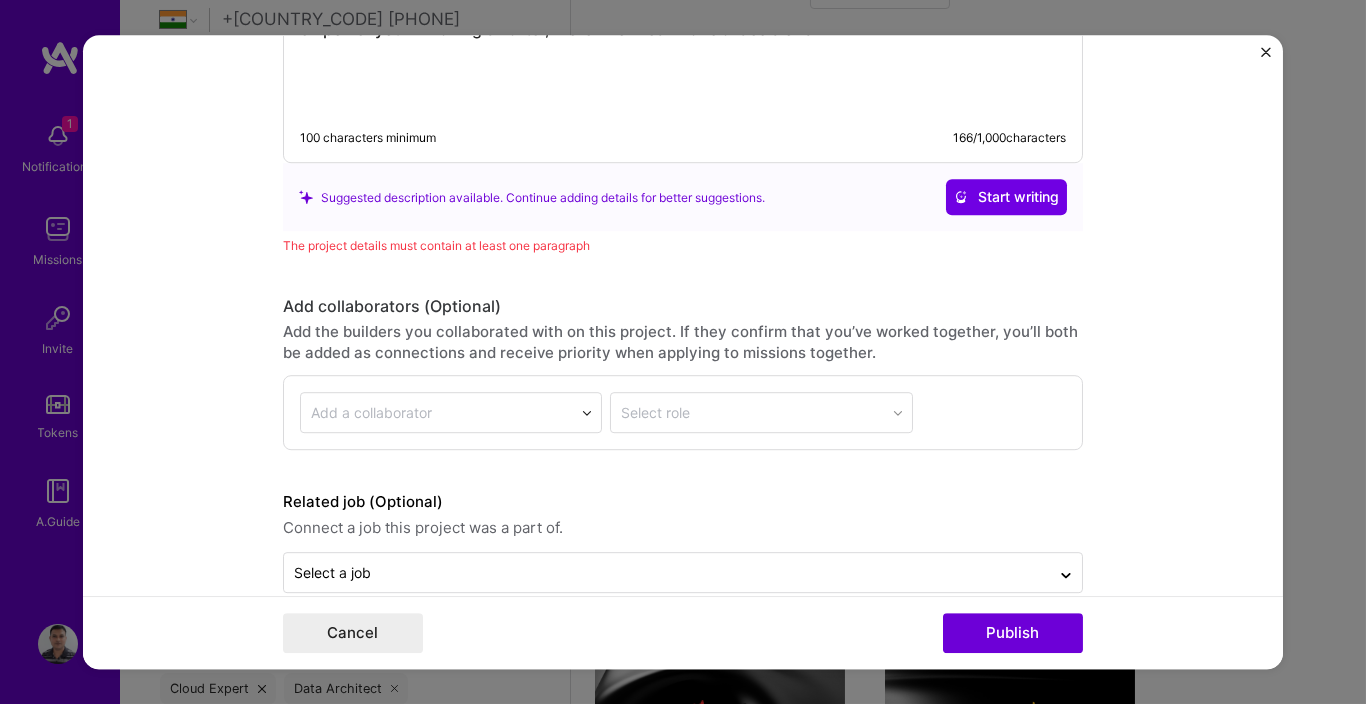 scroll, scrollTop: 2345, scrollLeft: 0, axis: vertical 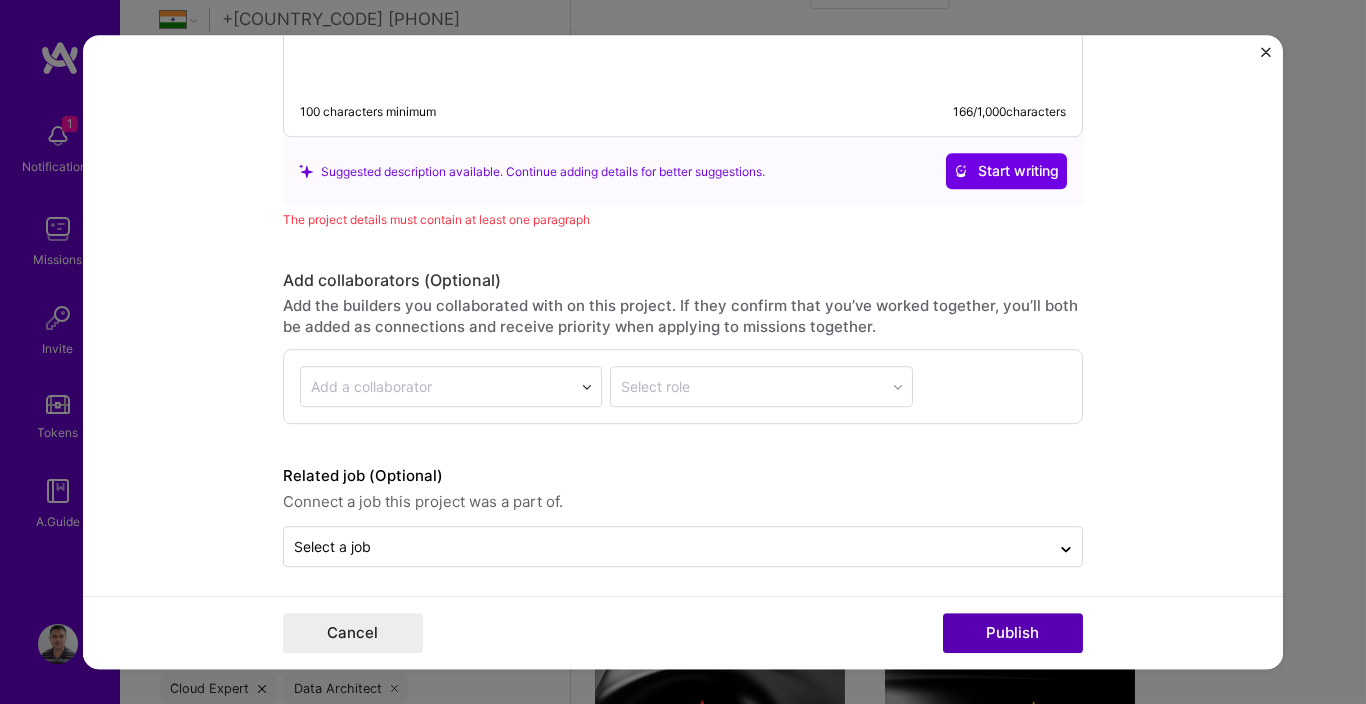 click on "Publish" at bounding box center (1013, 633) 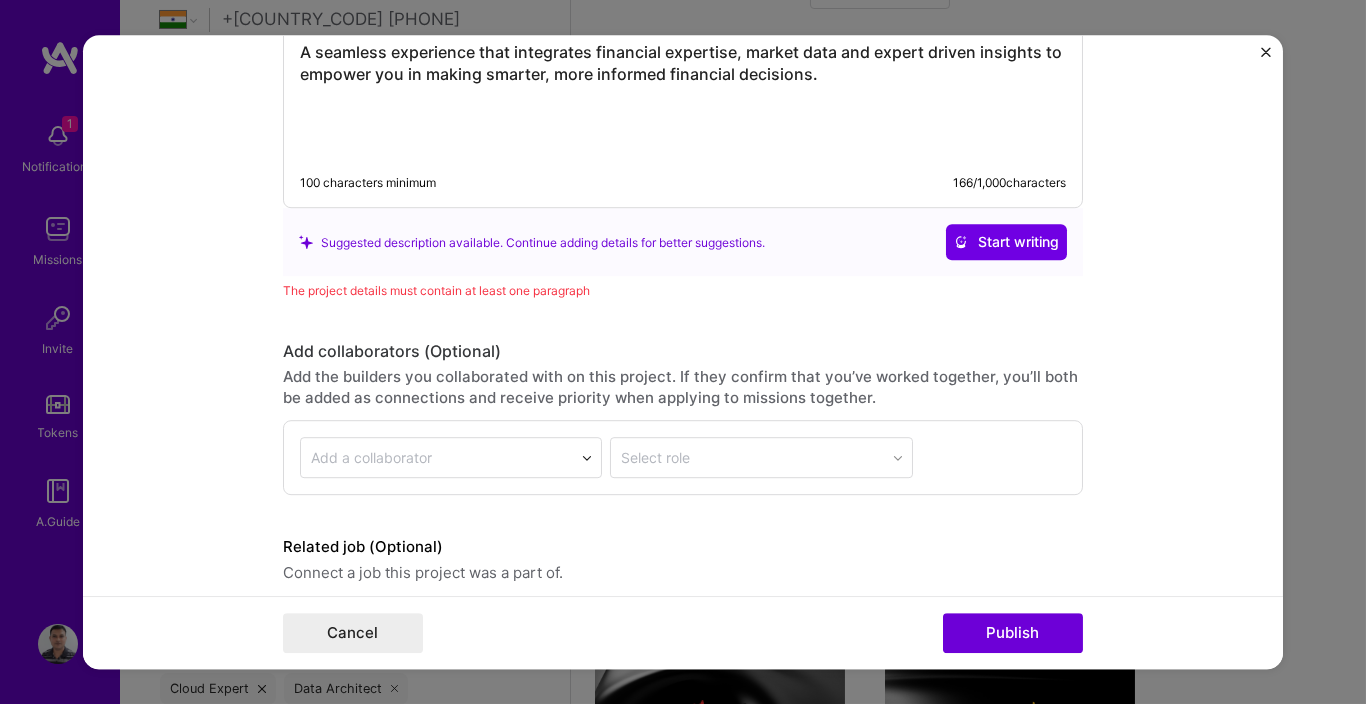 scroll, scrollTop: 2180, scrollLeft: 0, axis: vertical 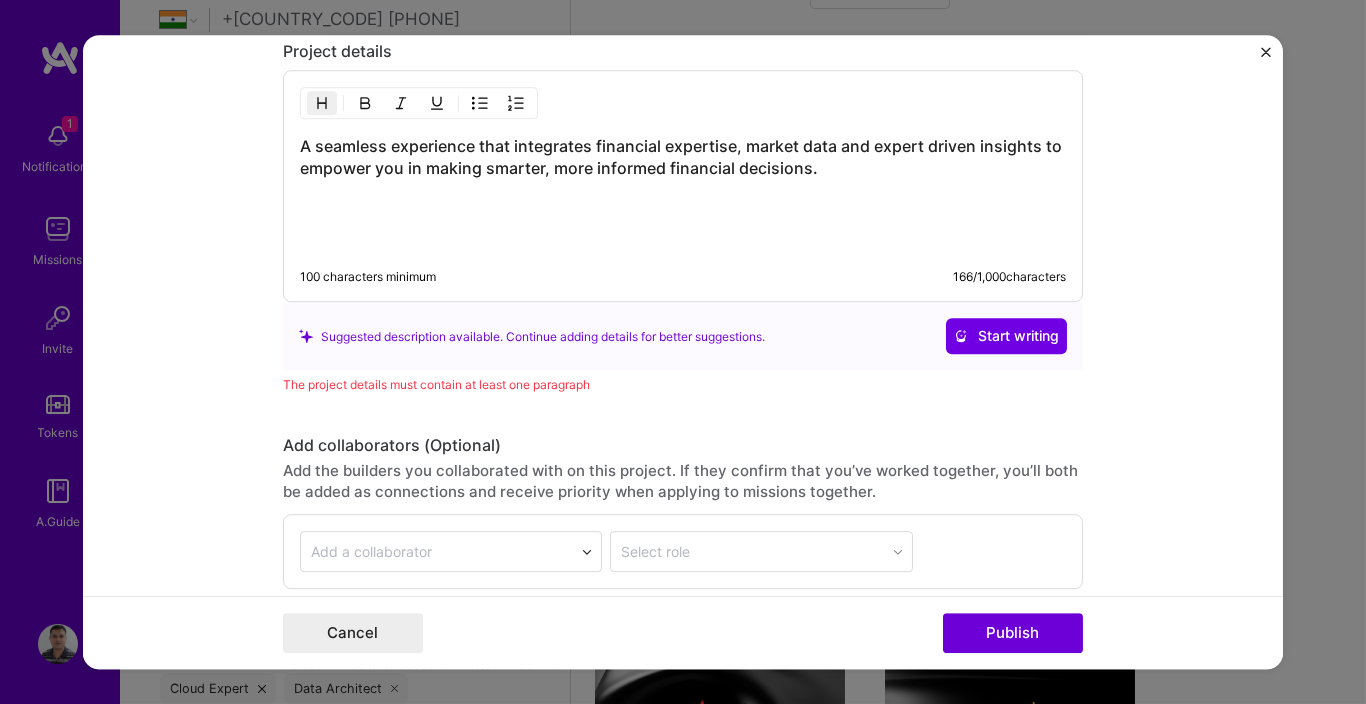 click on "A seamless experience that integrates financial expertise, market data and expert driven insights to empower you in making smarter, more informed financial decisions." at bounding box center (683, 193) 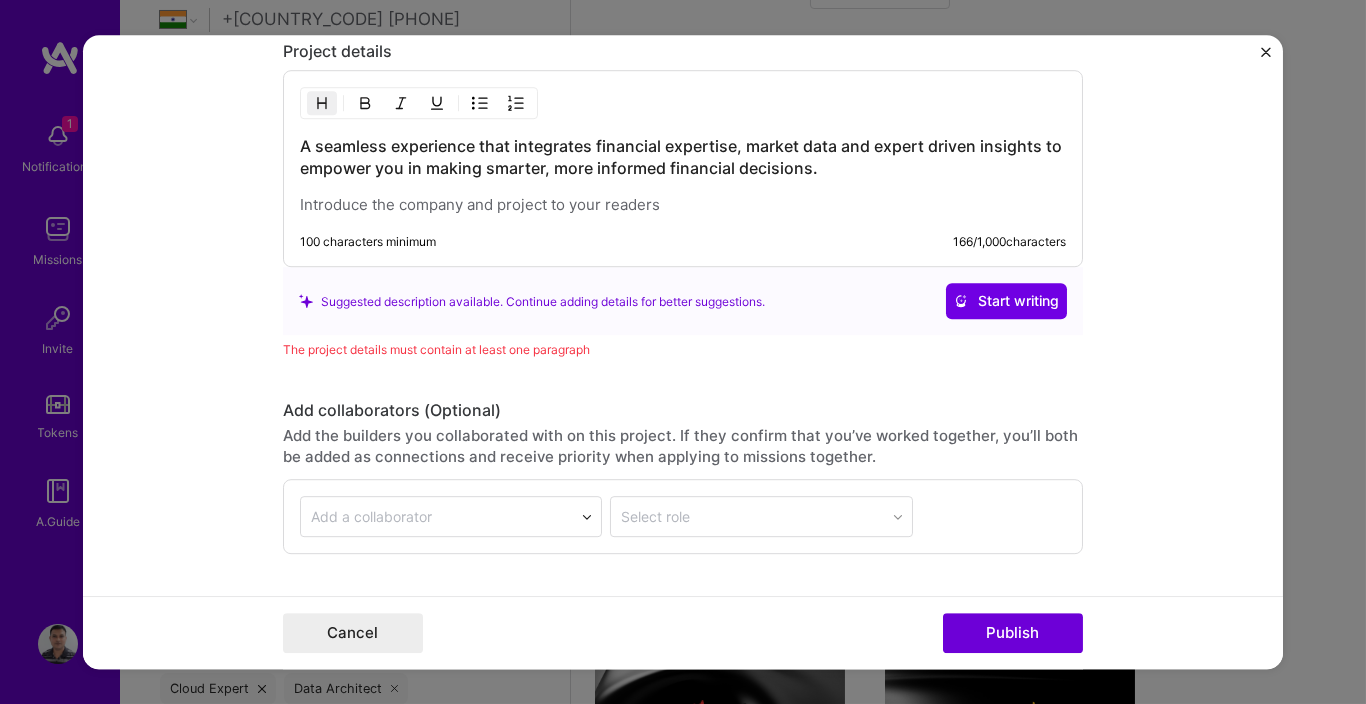 click on "Cancel Publish" at bounding box center [683, 632] 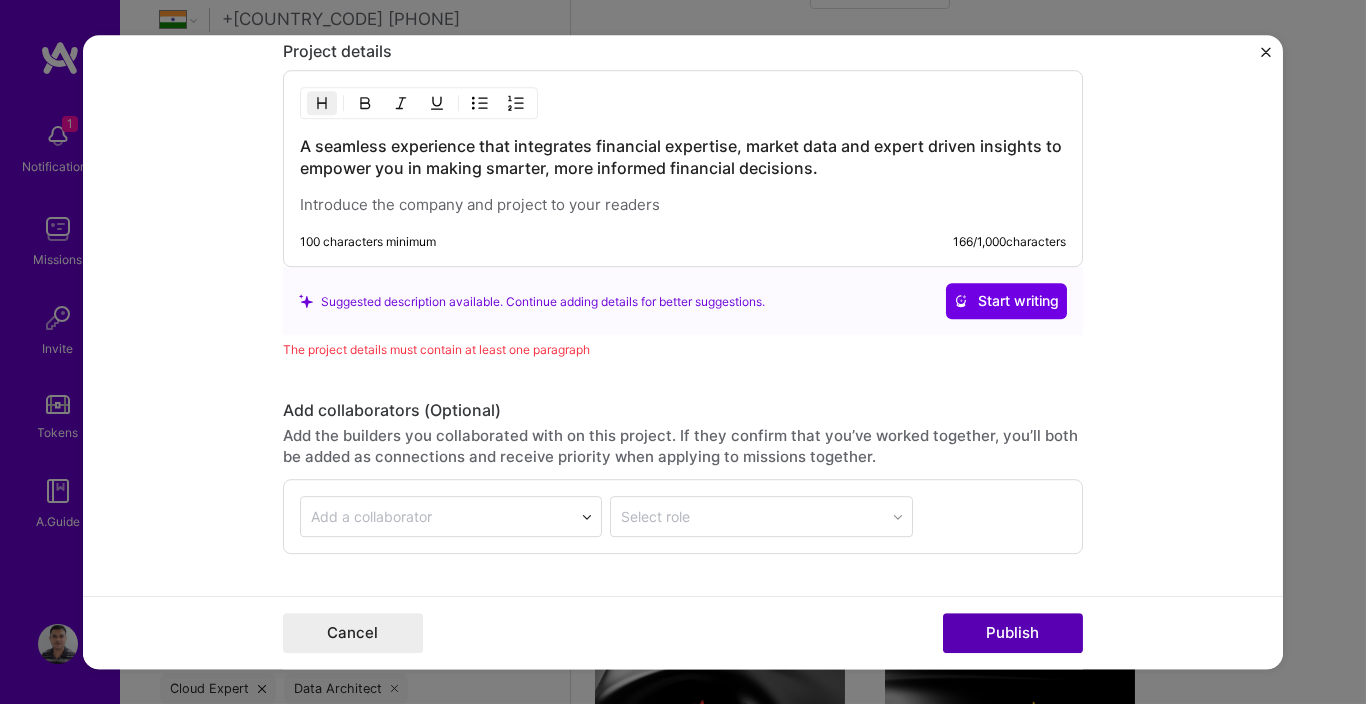 click on "Publish" at bounding box center [1013, 633] 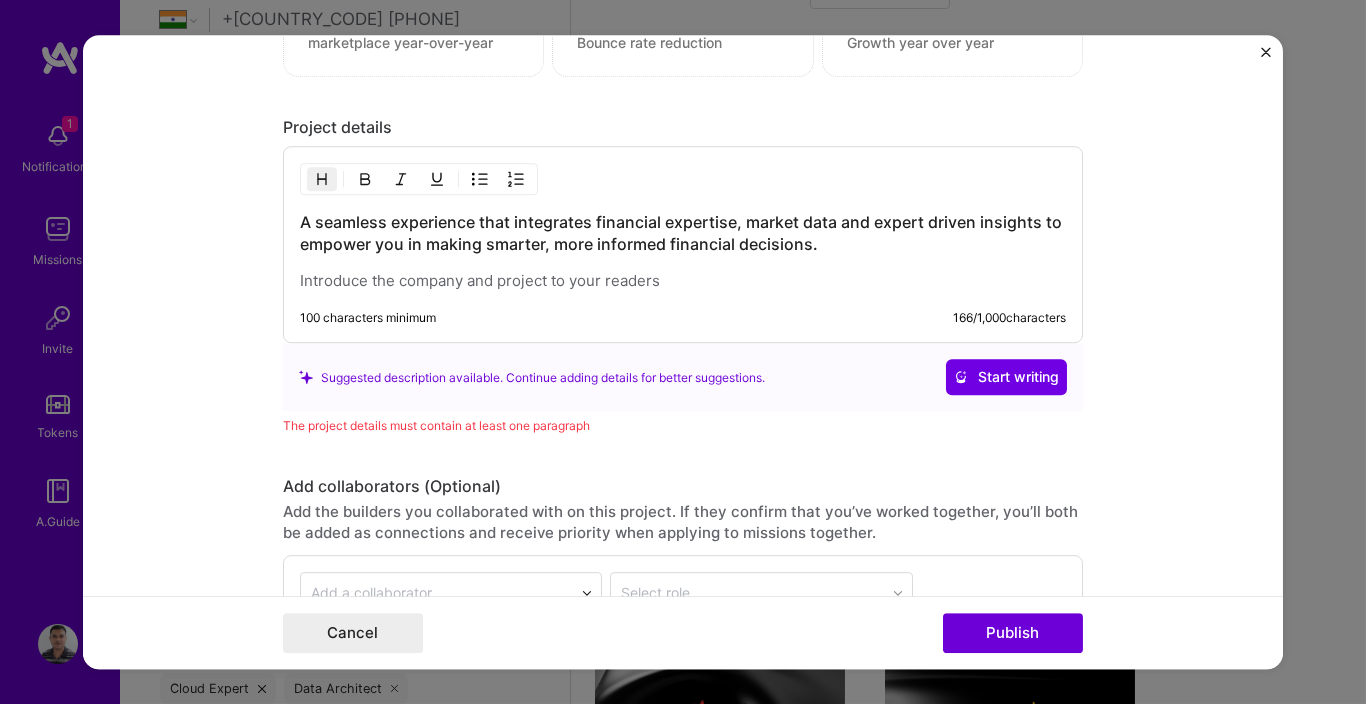 scroll, scrollTop: 2060, scrollLeft: 0, axis: vertical 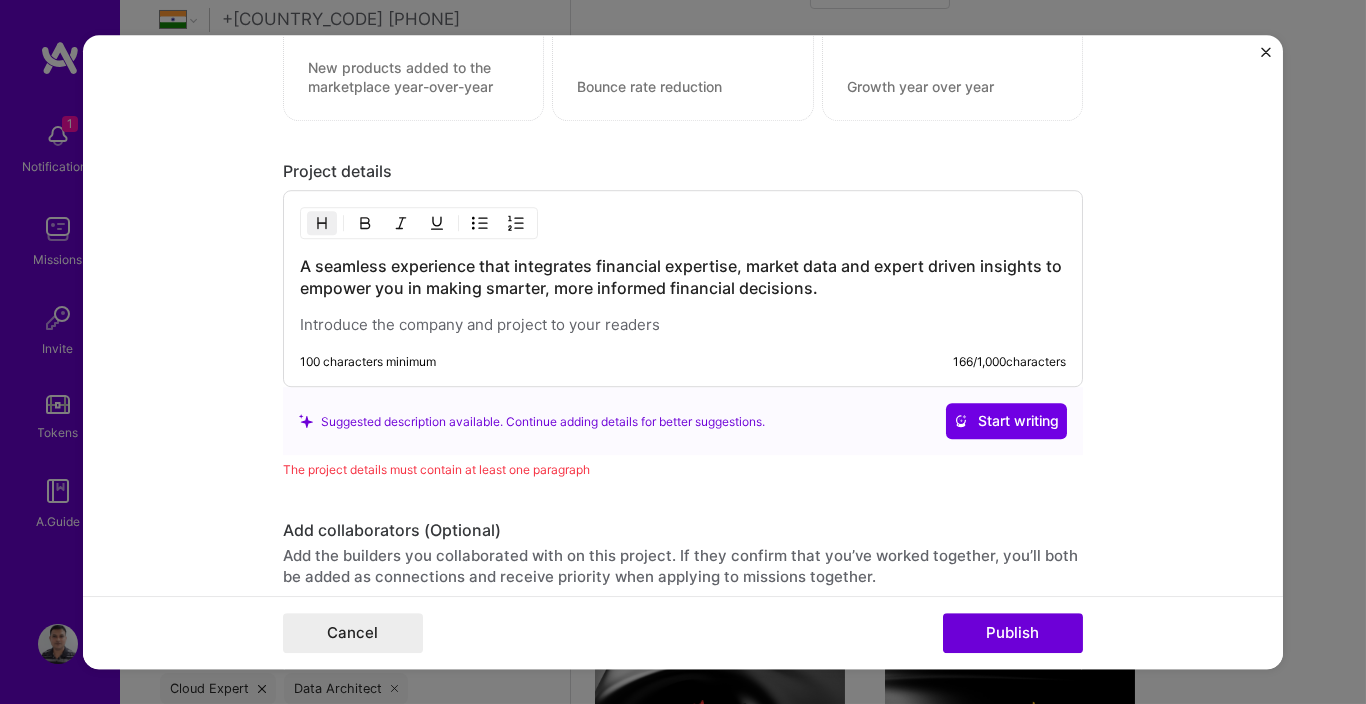 click at bounding box center (683, 326) 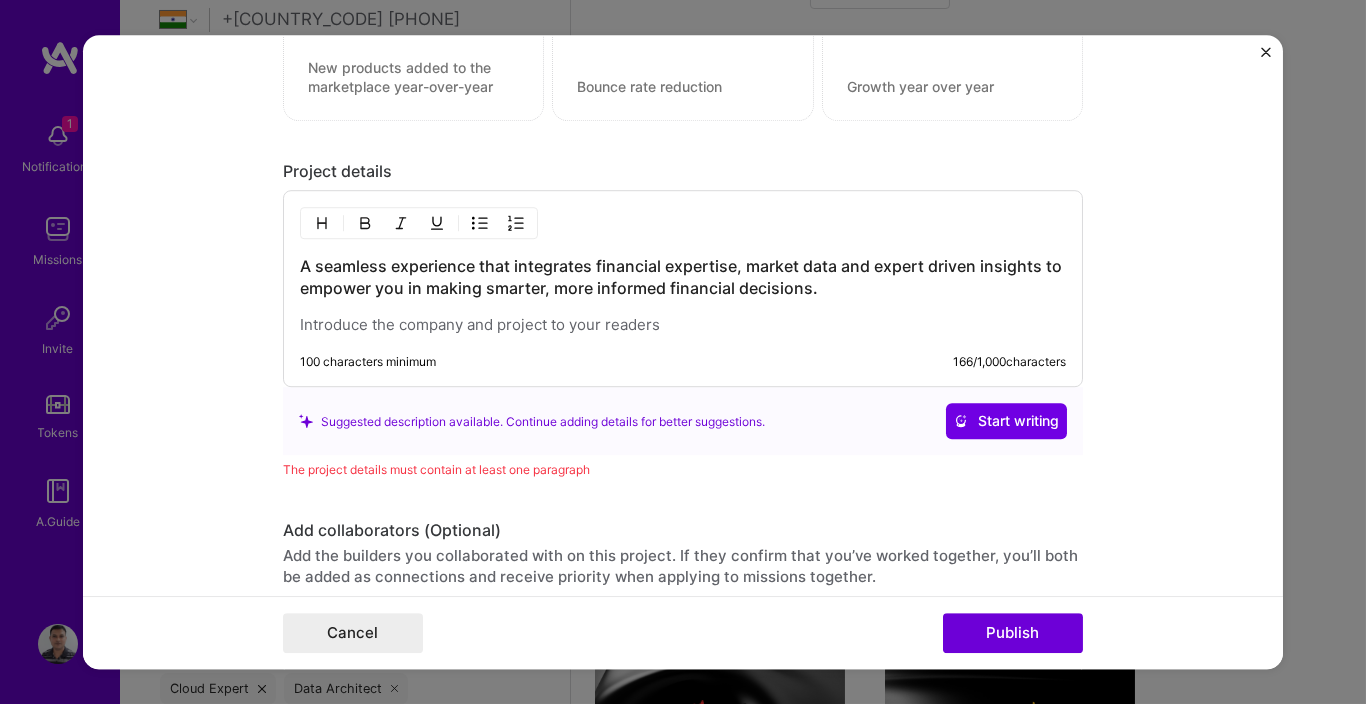click on "A seamless experience that integrates financial expertise, market data and expert driven insights to empower you in making smarter, more informed financial decisions." at bounding box center (683, 296) 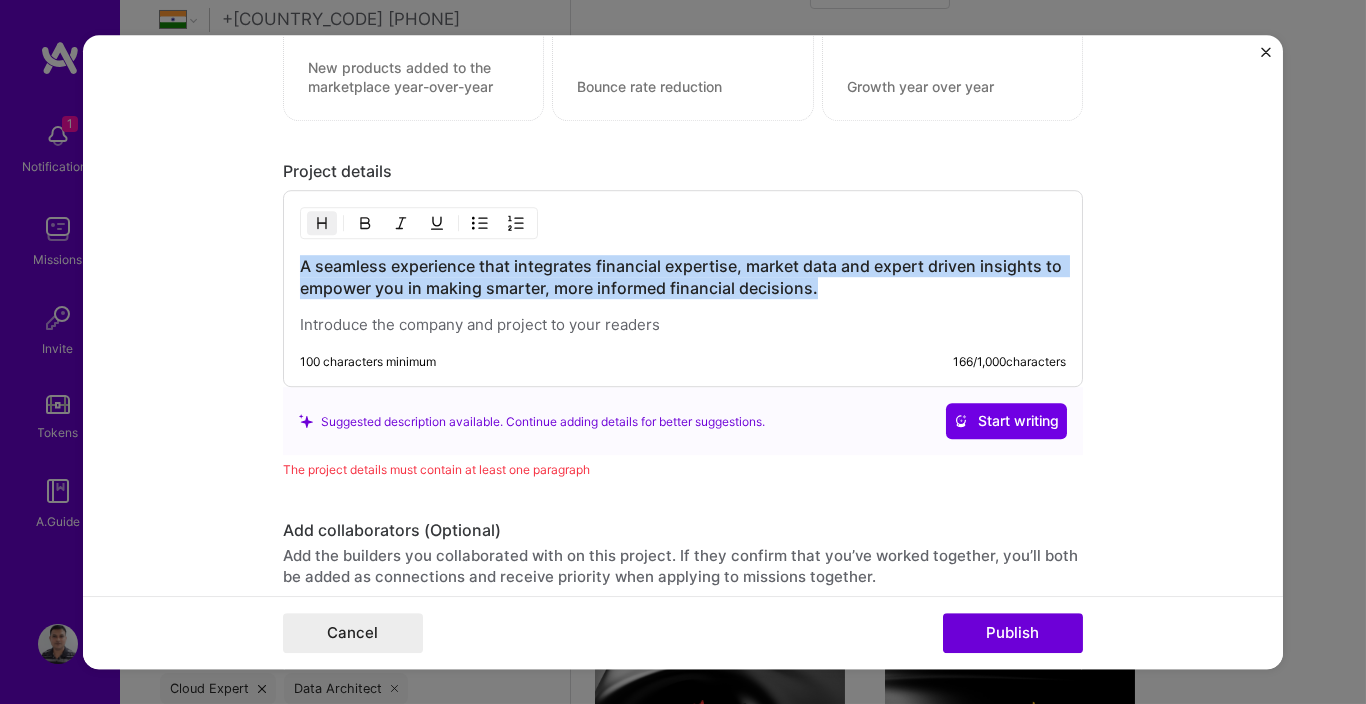 drag, startPoint x: 825, startPoint y: 280, endPoint x: 226, endPoint y: 249, distance: 599.80164 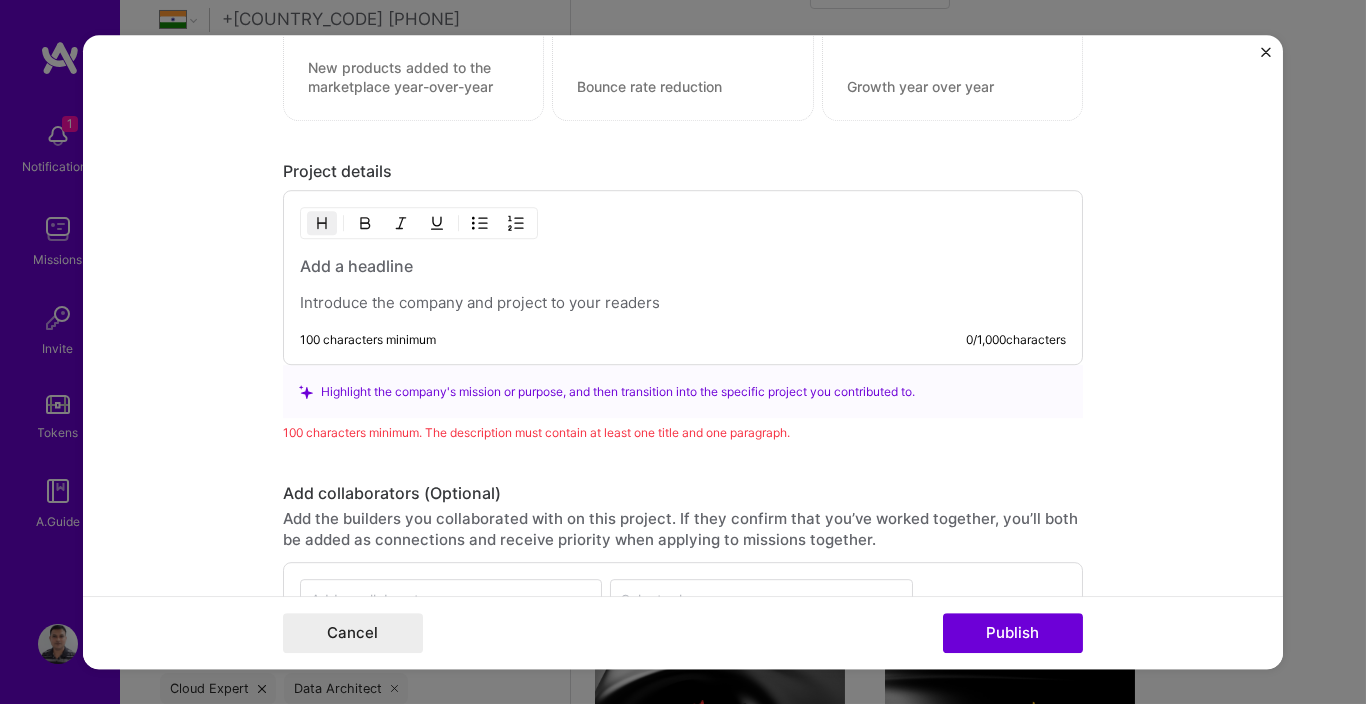 click at bounding box center [683, 304] 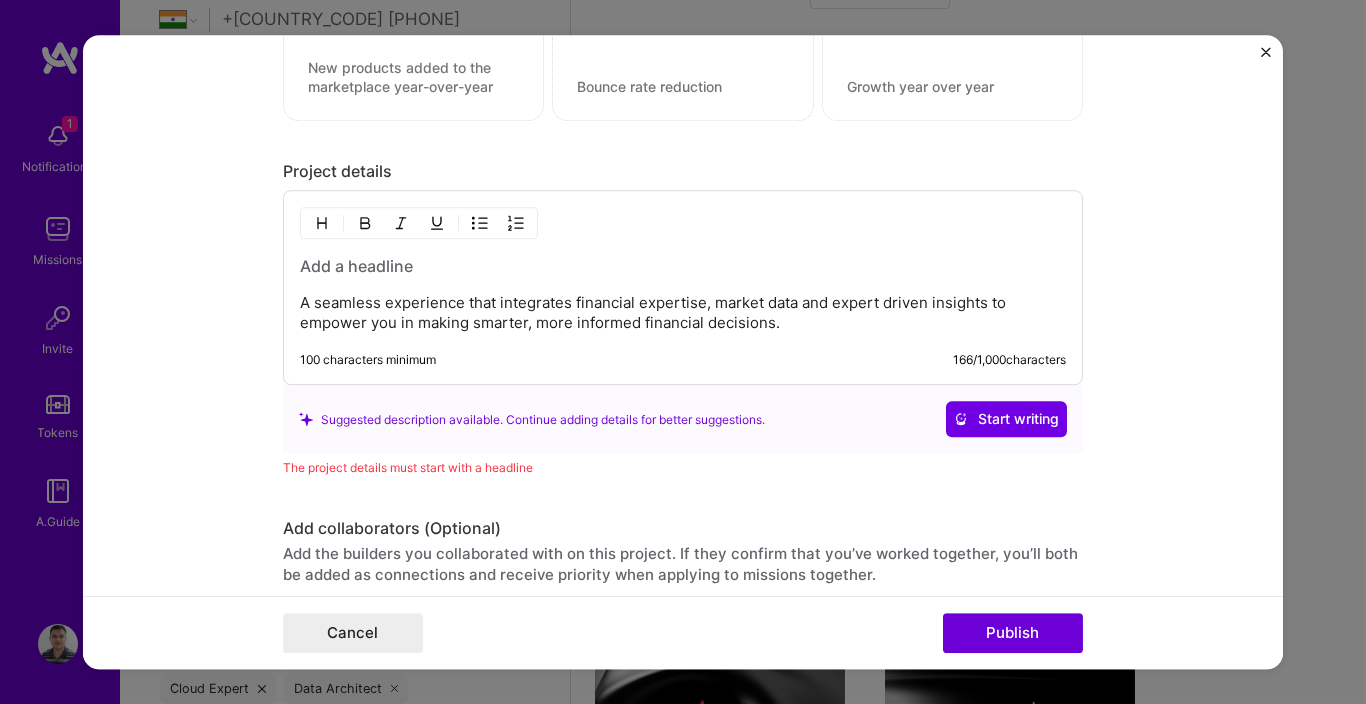 click at bounding box center [683, 267] 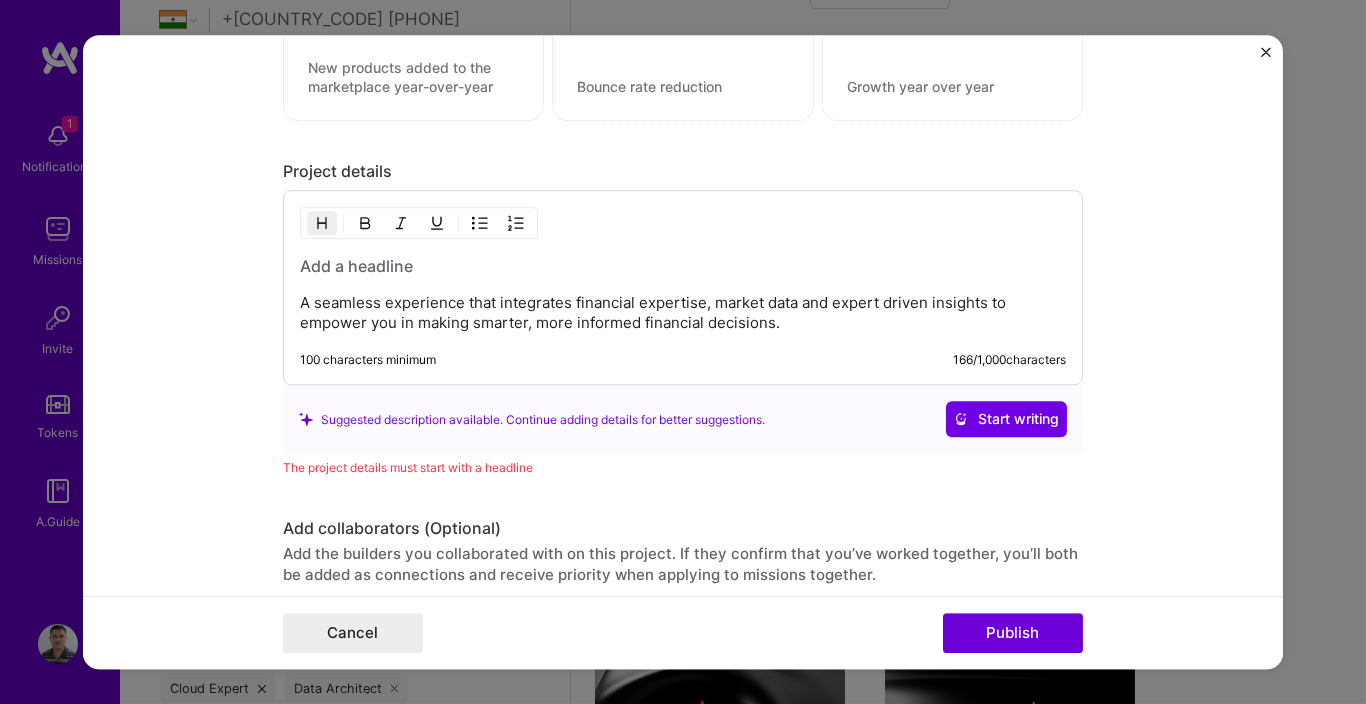 type 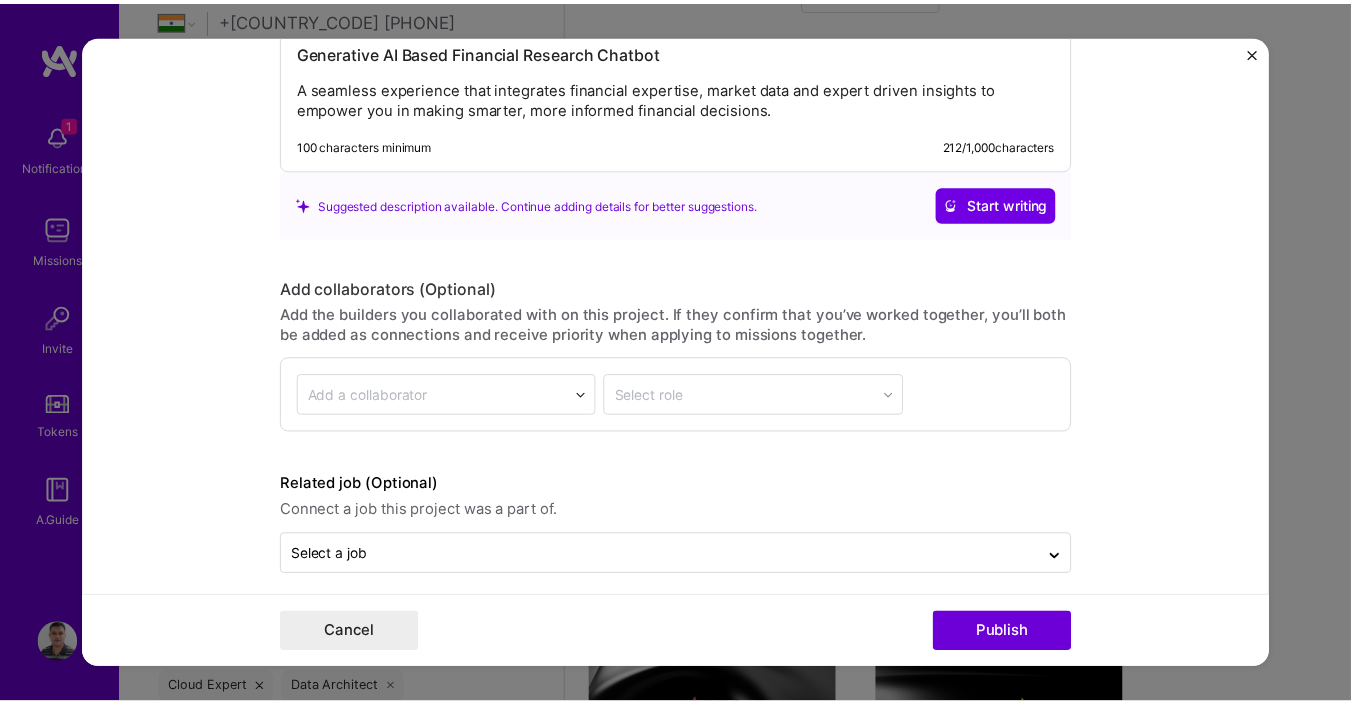 scroll, scrollTop: 2283, scrollLeft: 0, axis: vertical 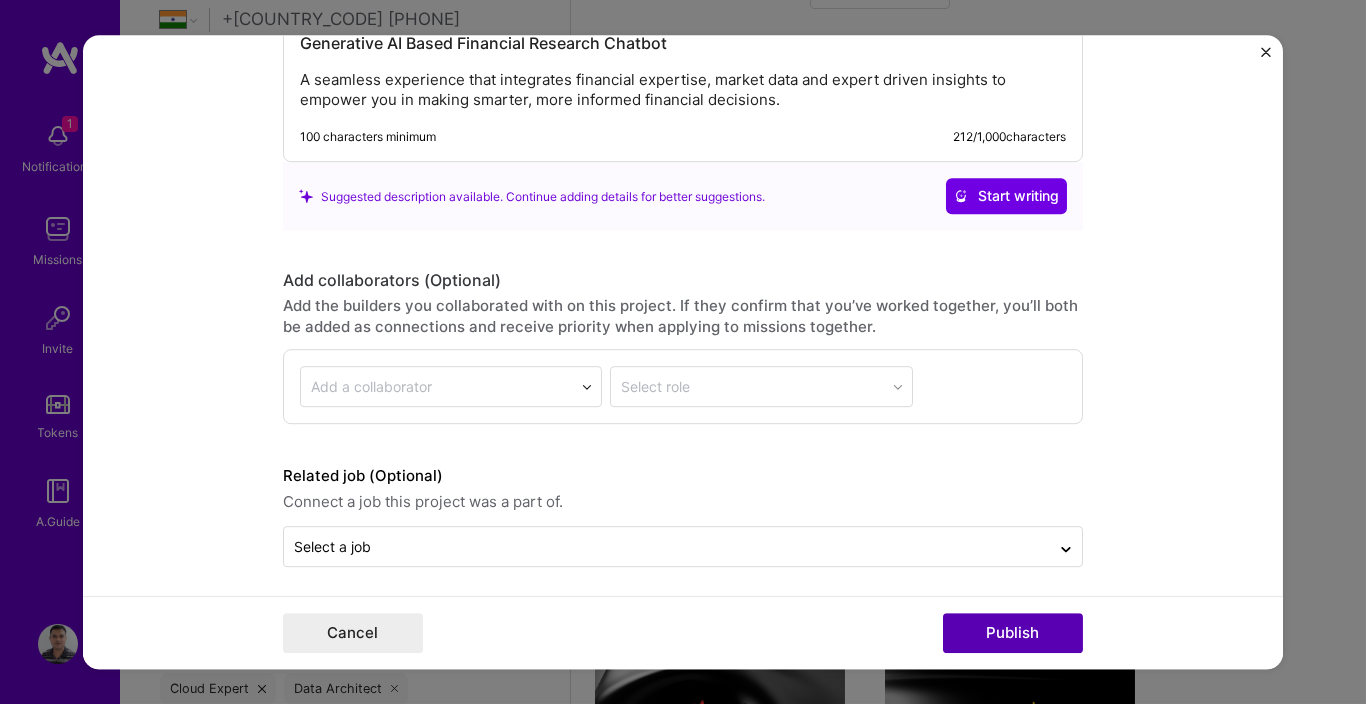 click on "Publish" at bounding box center (1013, 633) 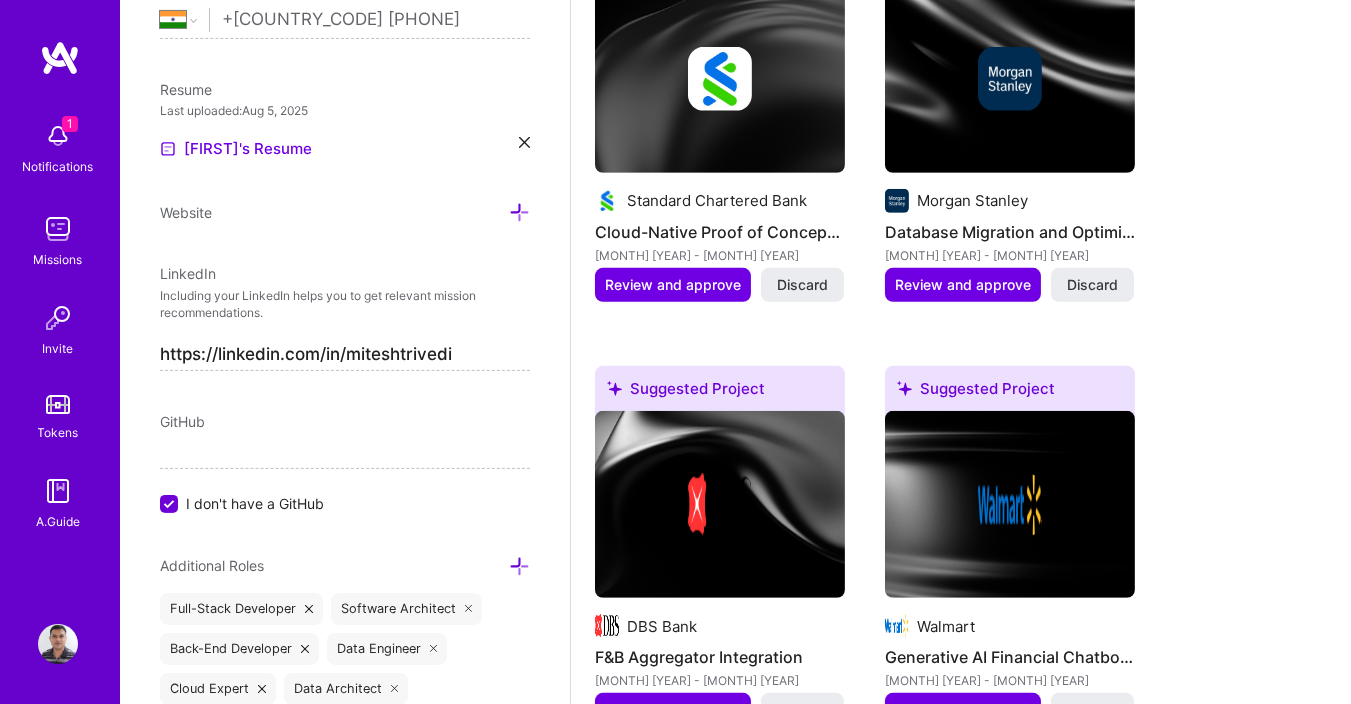 scroll, scrollTop: 1680, scrollLeft: 0, axis: vertical 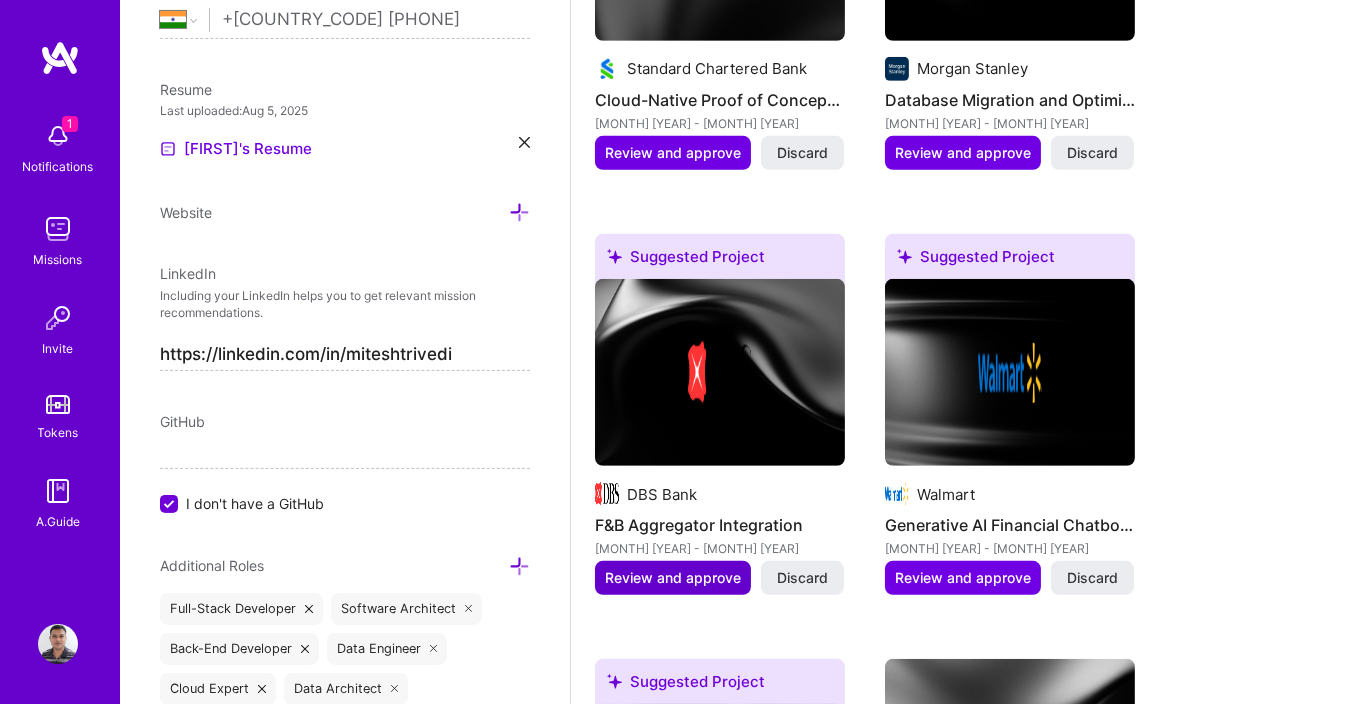 click on "Review and approve" at bounding box center [673, 578] 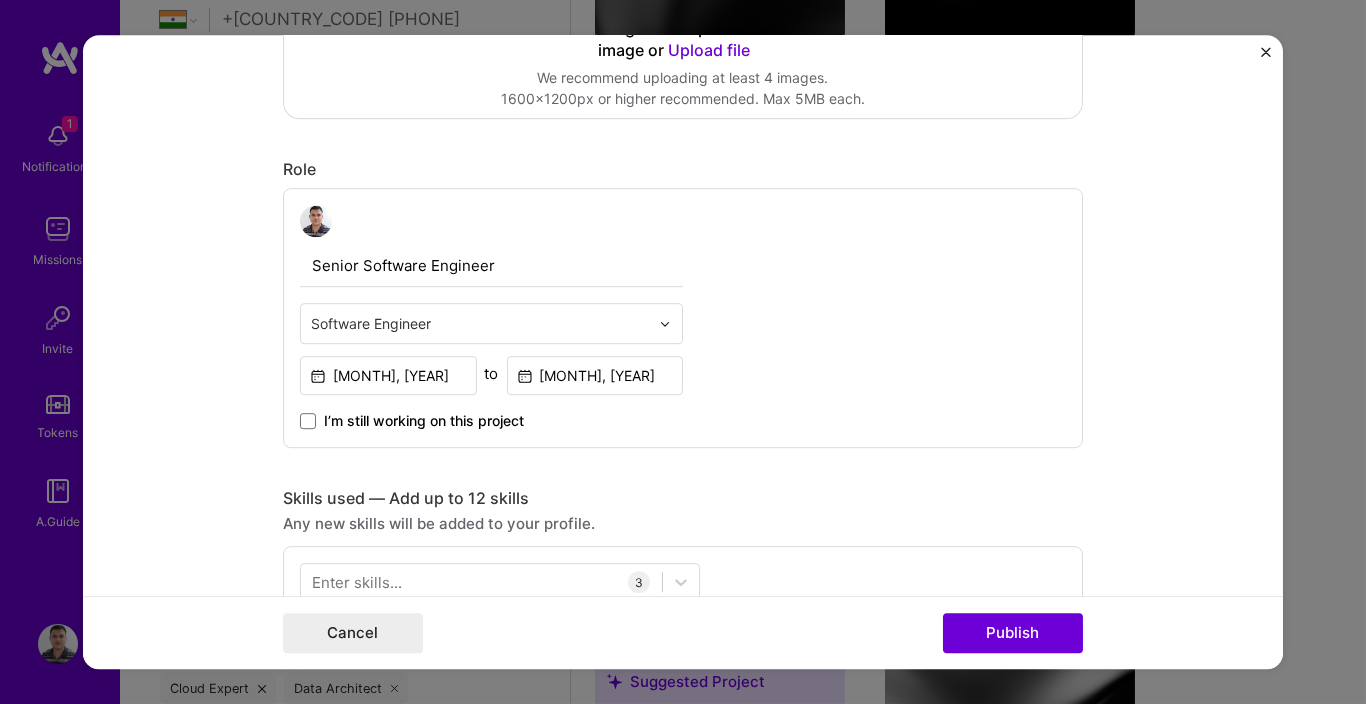 scroll, scrollTop: 600, scrollLeft: 0, axis: vertical 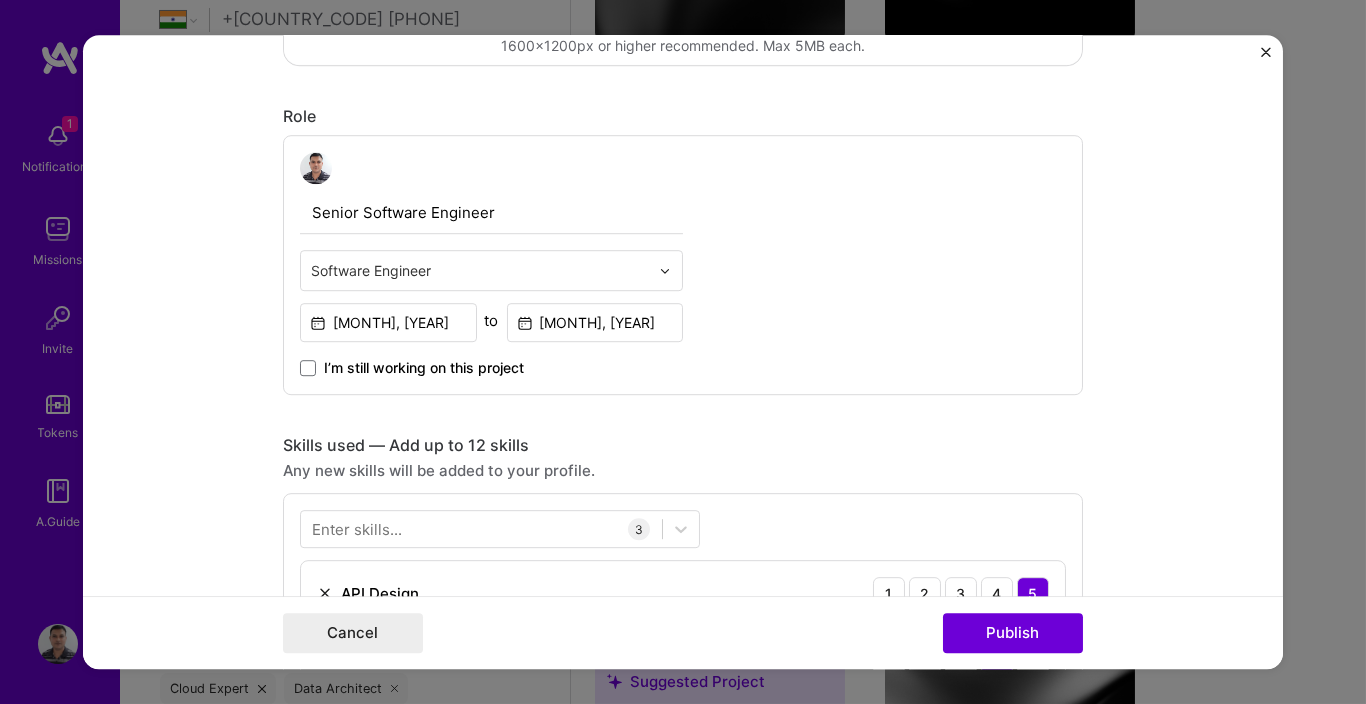 click at bounding box center [480, 270] 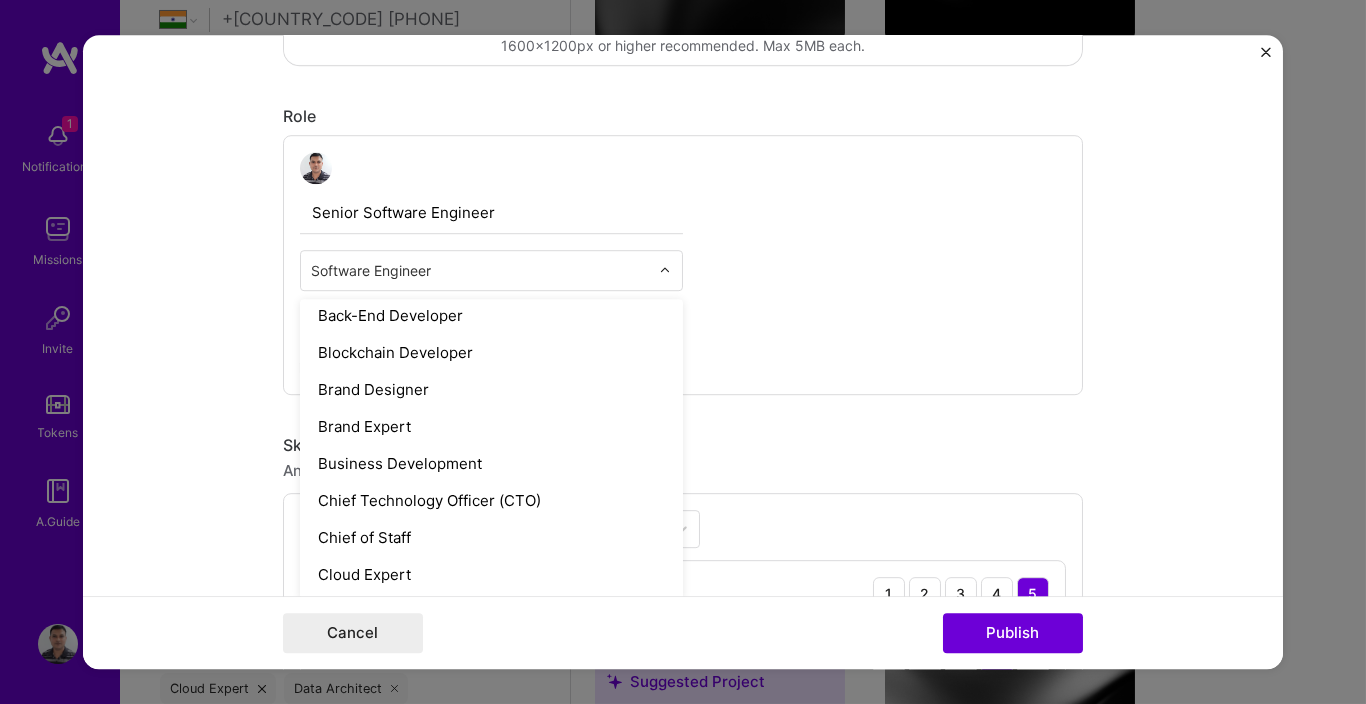 scroll, scrollTop: 359, scrollLeft: 0, axis: vertical 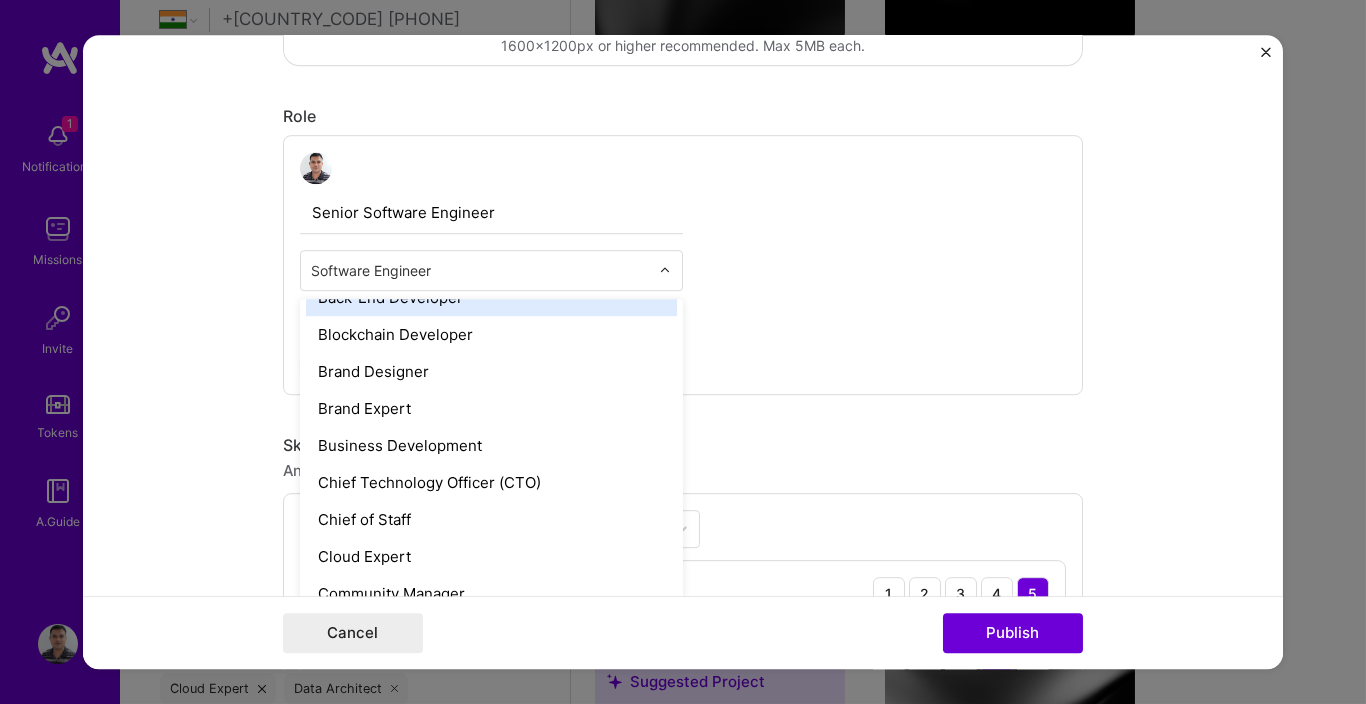 click at bounding box center [480, 270] 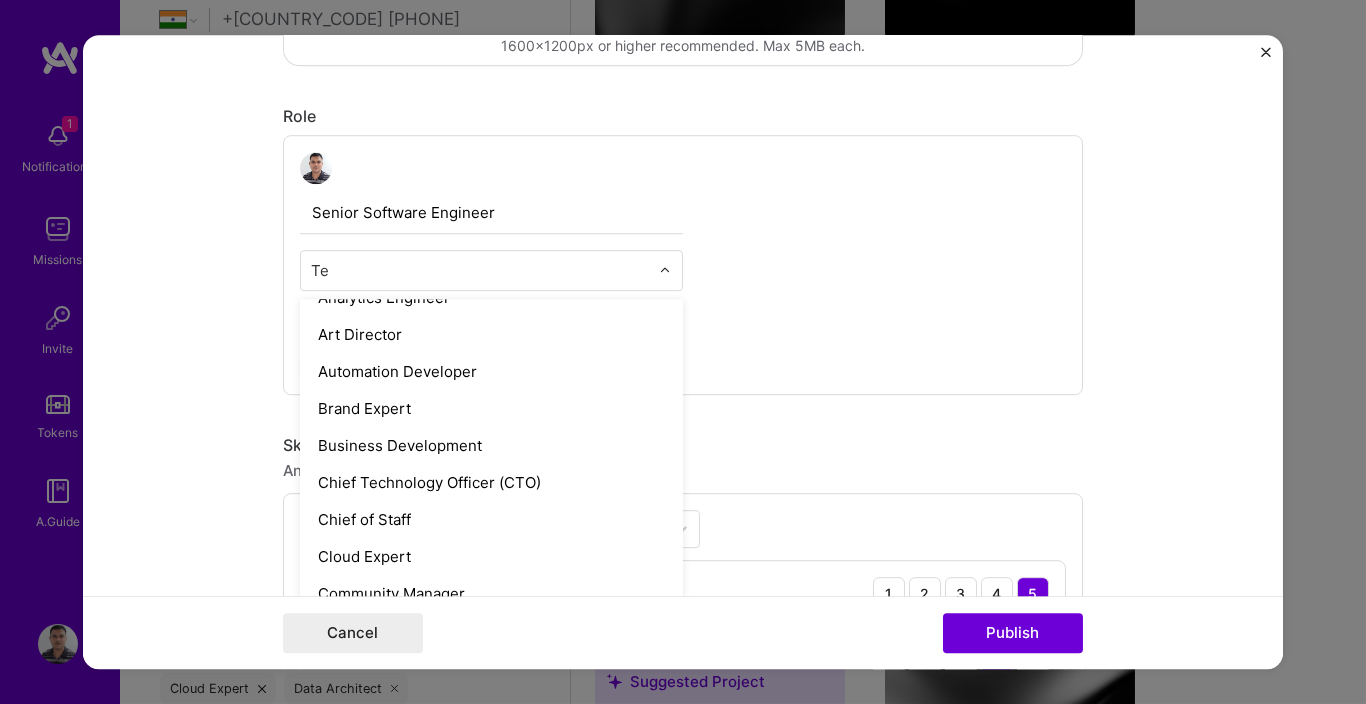 scroll, scrollTop: 0, scrollLeft: 0, axis: both 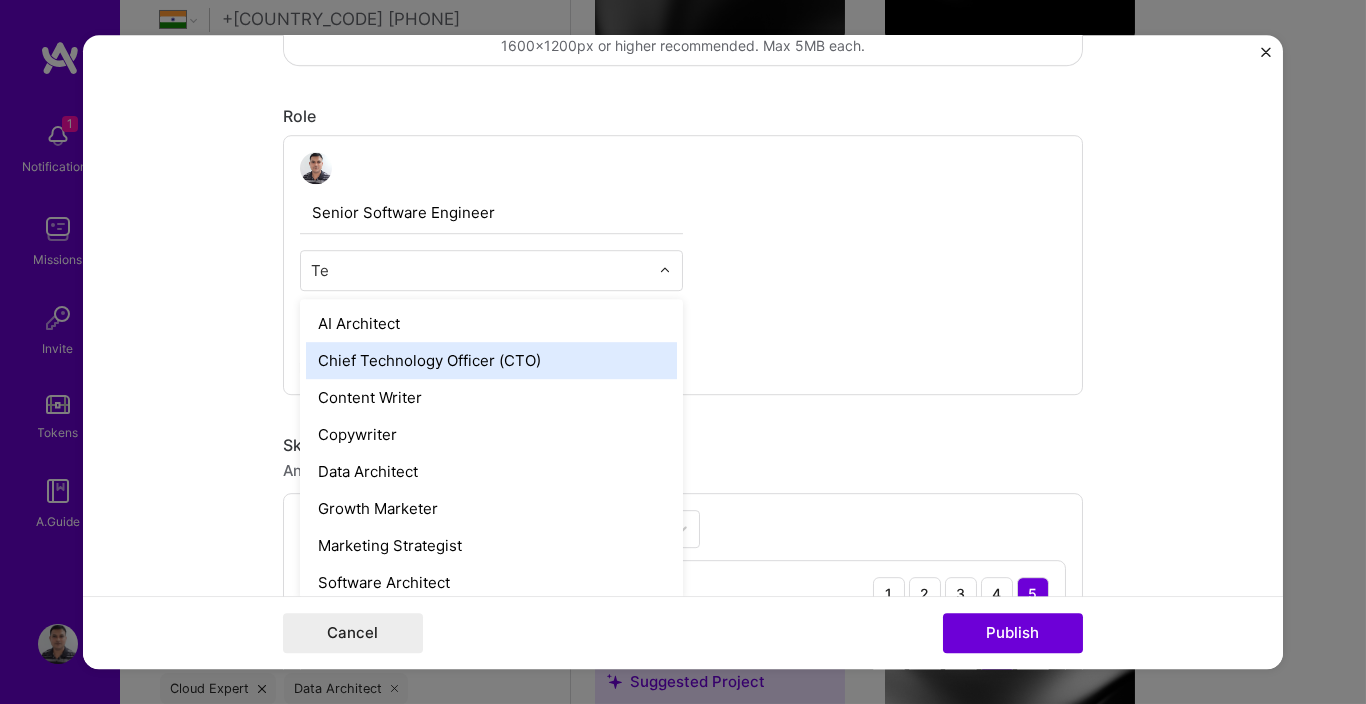 type on "T" 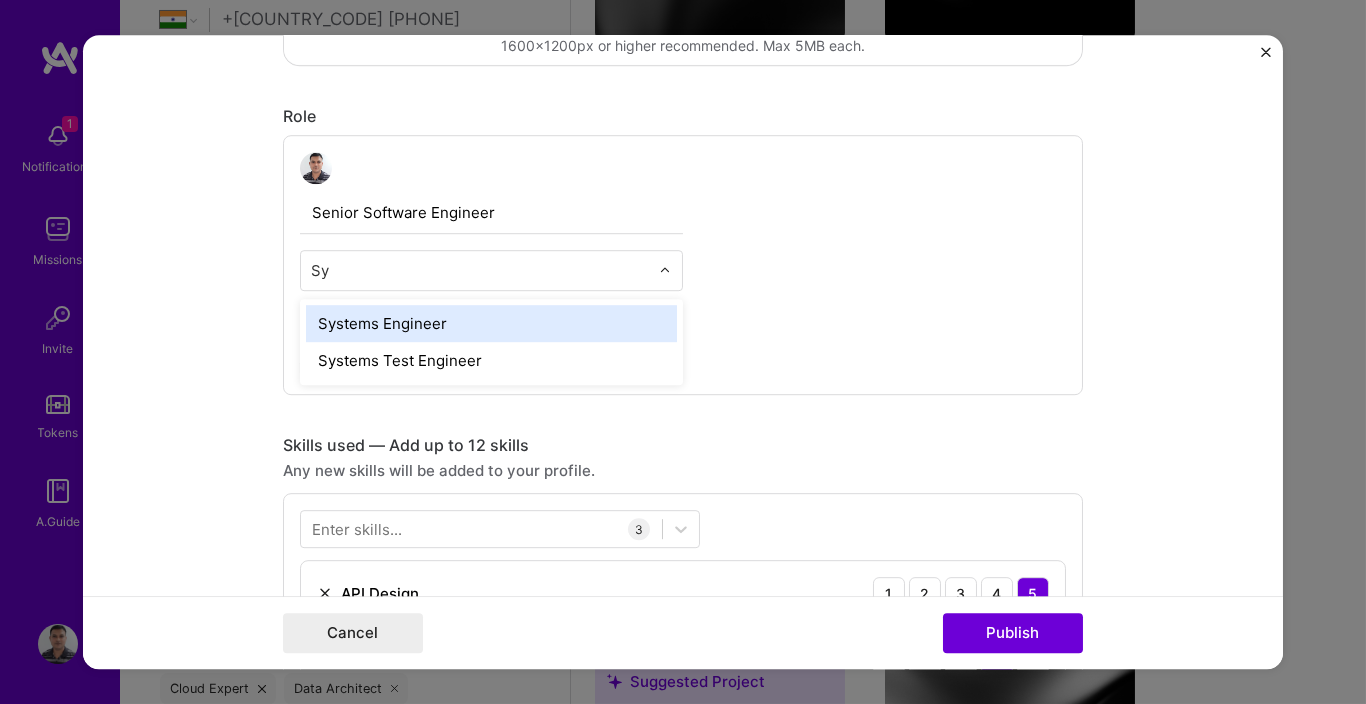 type on "S" 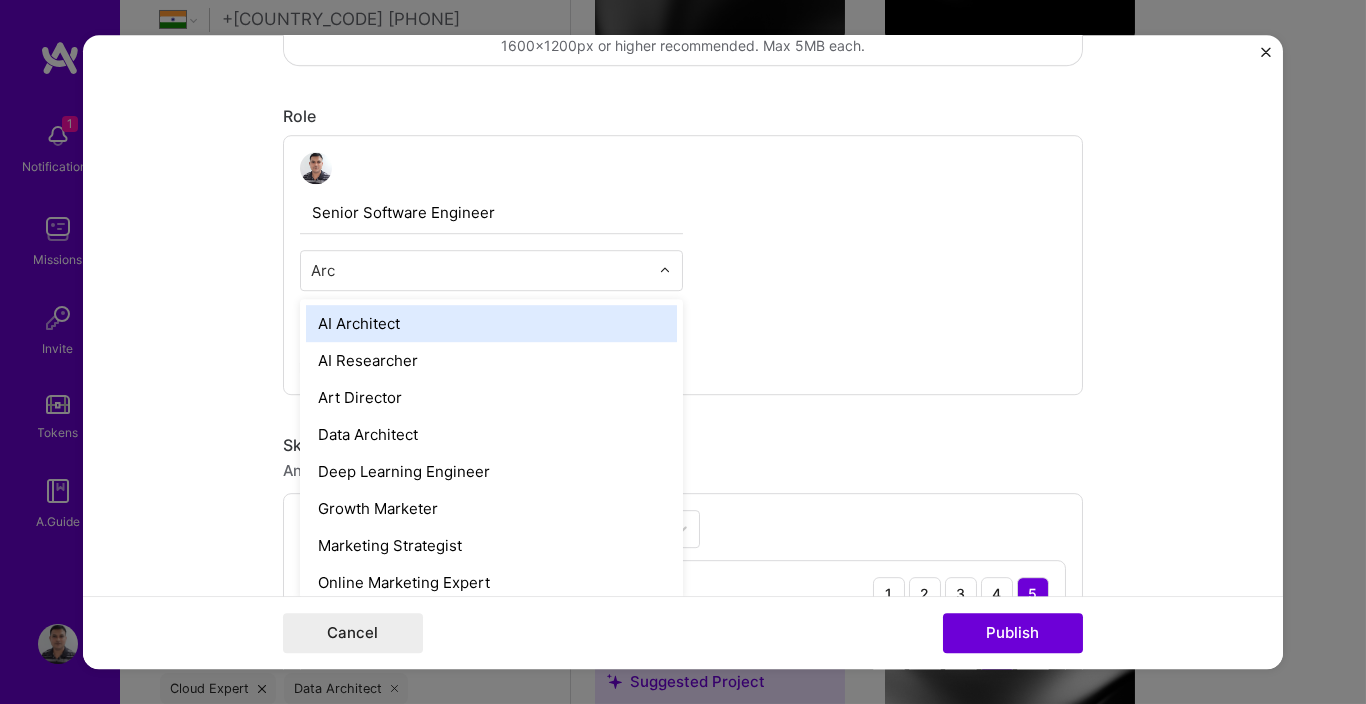 type on "Arch" 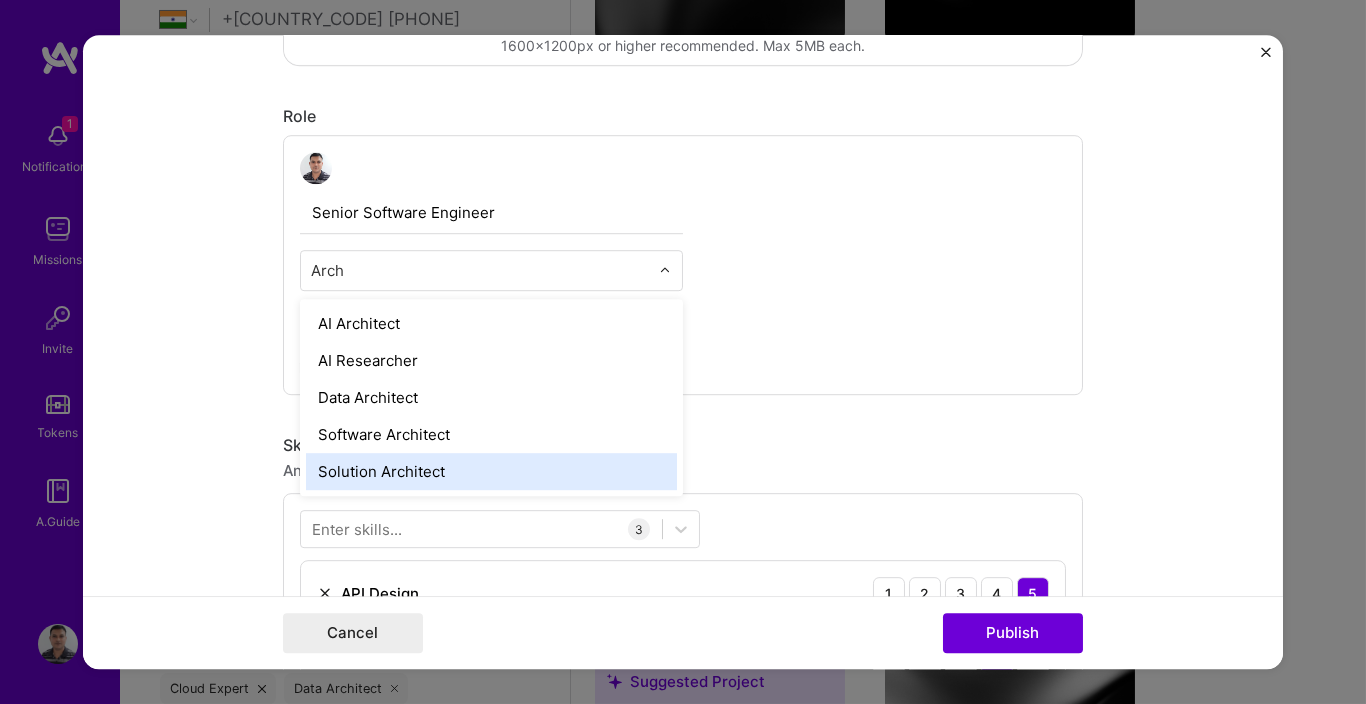 click on "Solution Architect" at bounding box center (491, 471) 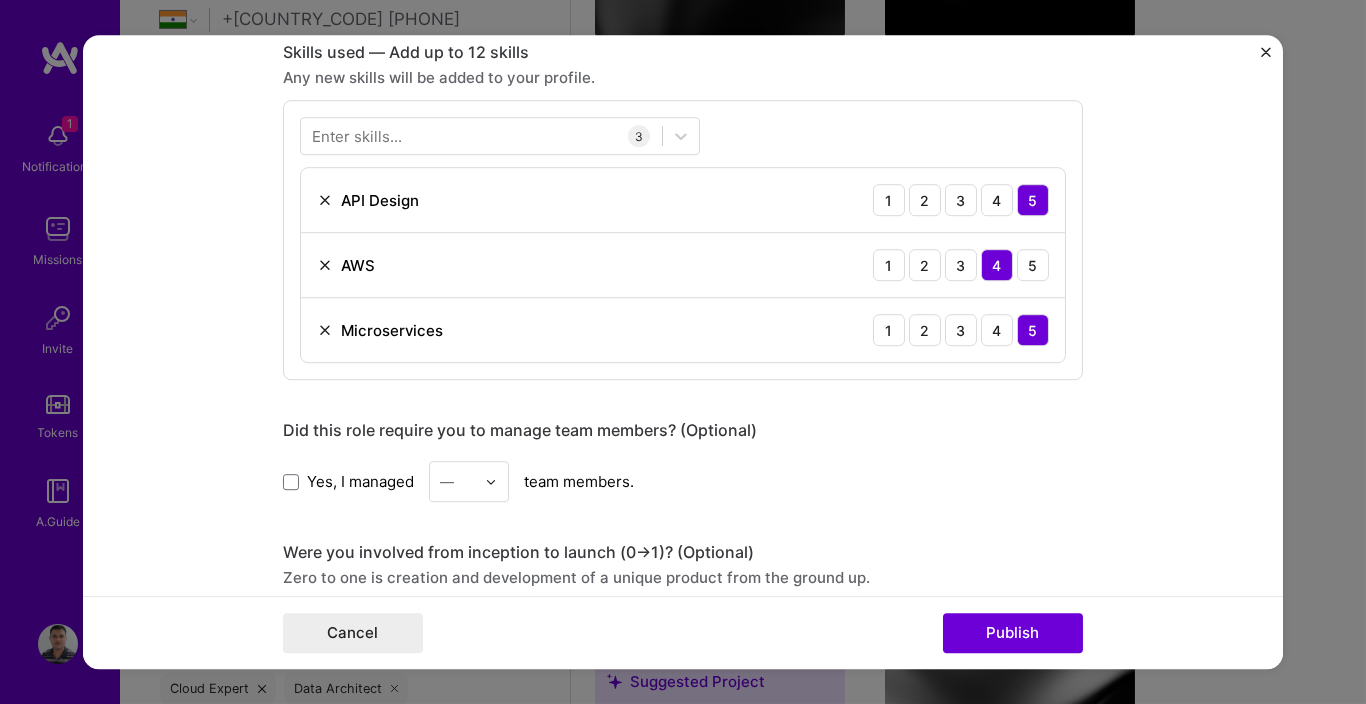 scroll, scrollTop: 960, scrollLeft: 0, axis: vertical 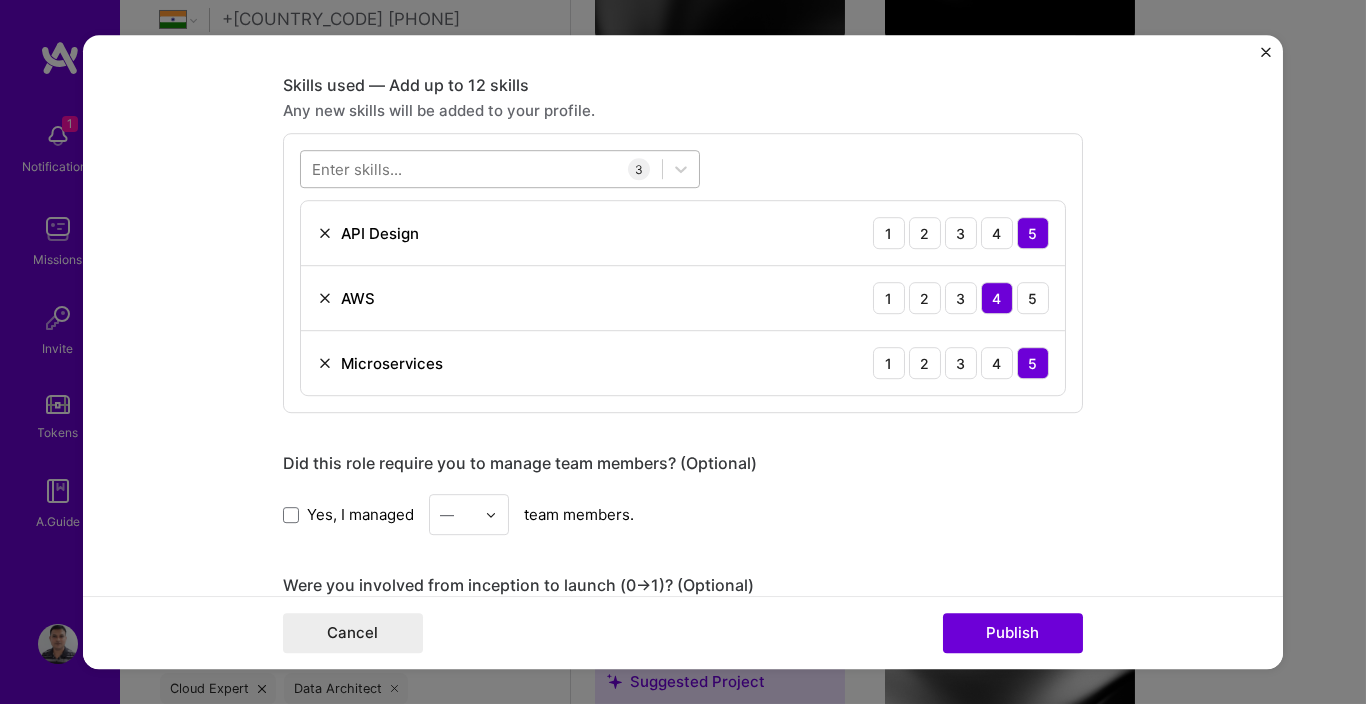 click at bounding box center [481, 169] 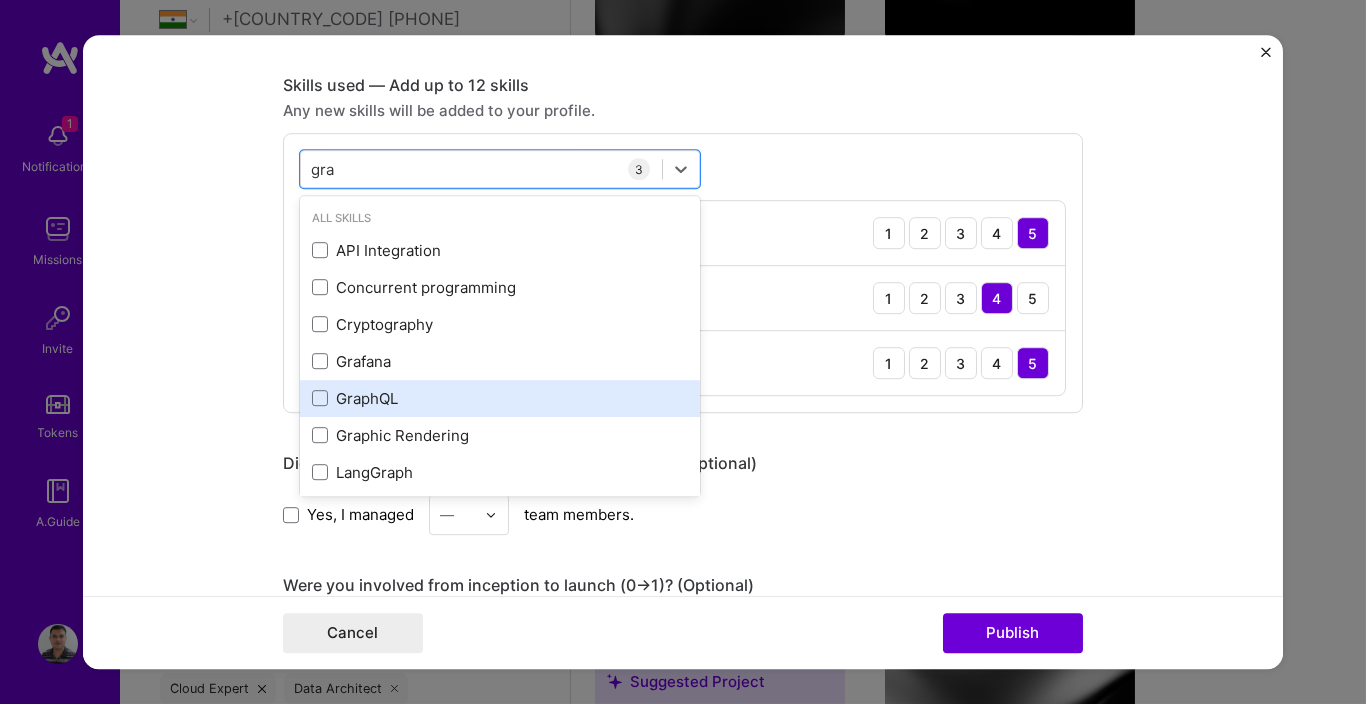click on "GraphQL" at bounding box center [500, 398] 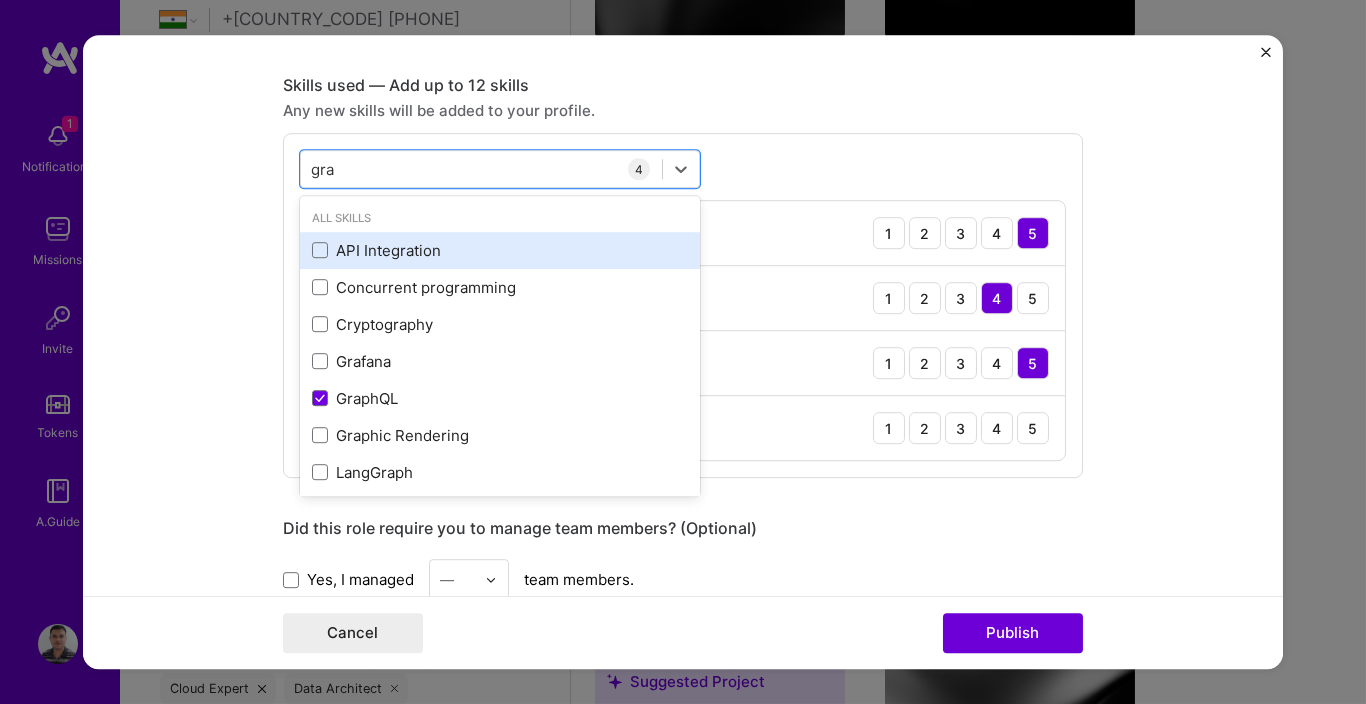 click on "API Integration" at bounding box center (500, 250) 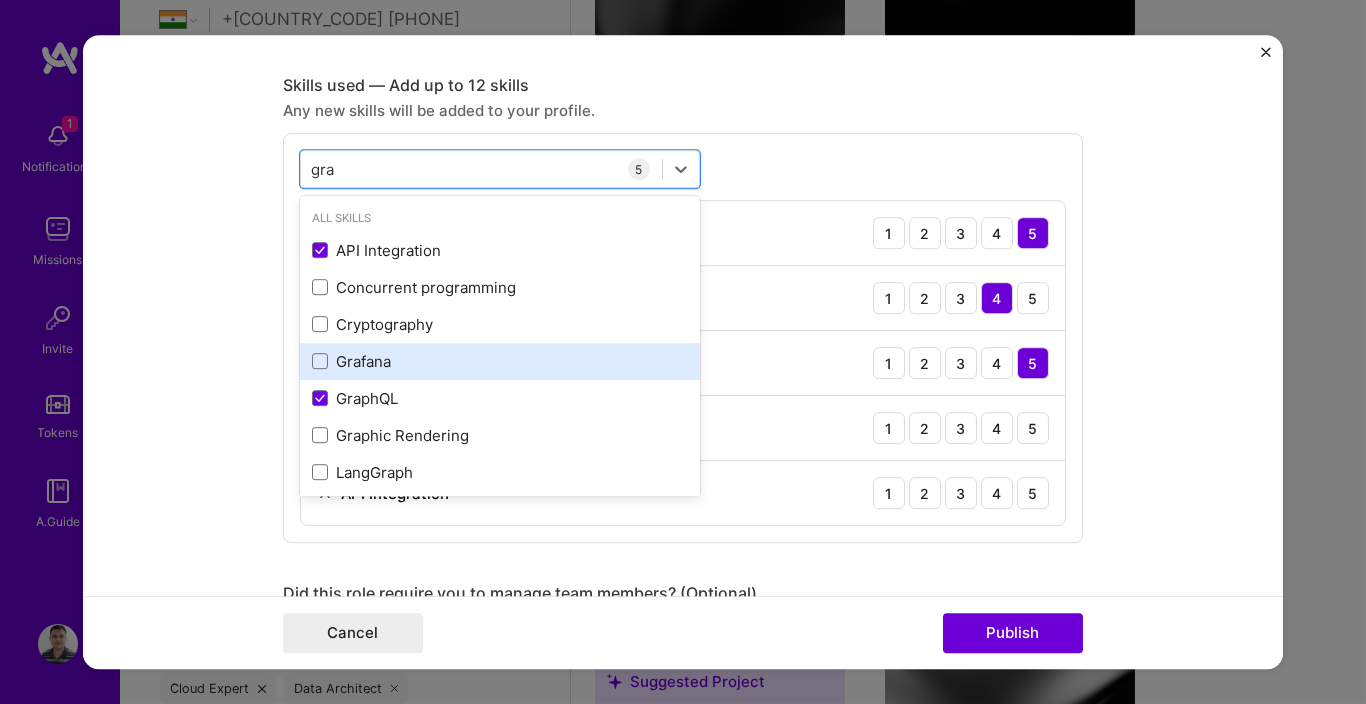 scroll, scrollTop: 43, scrollLeft: 0, axis: vertical 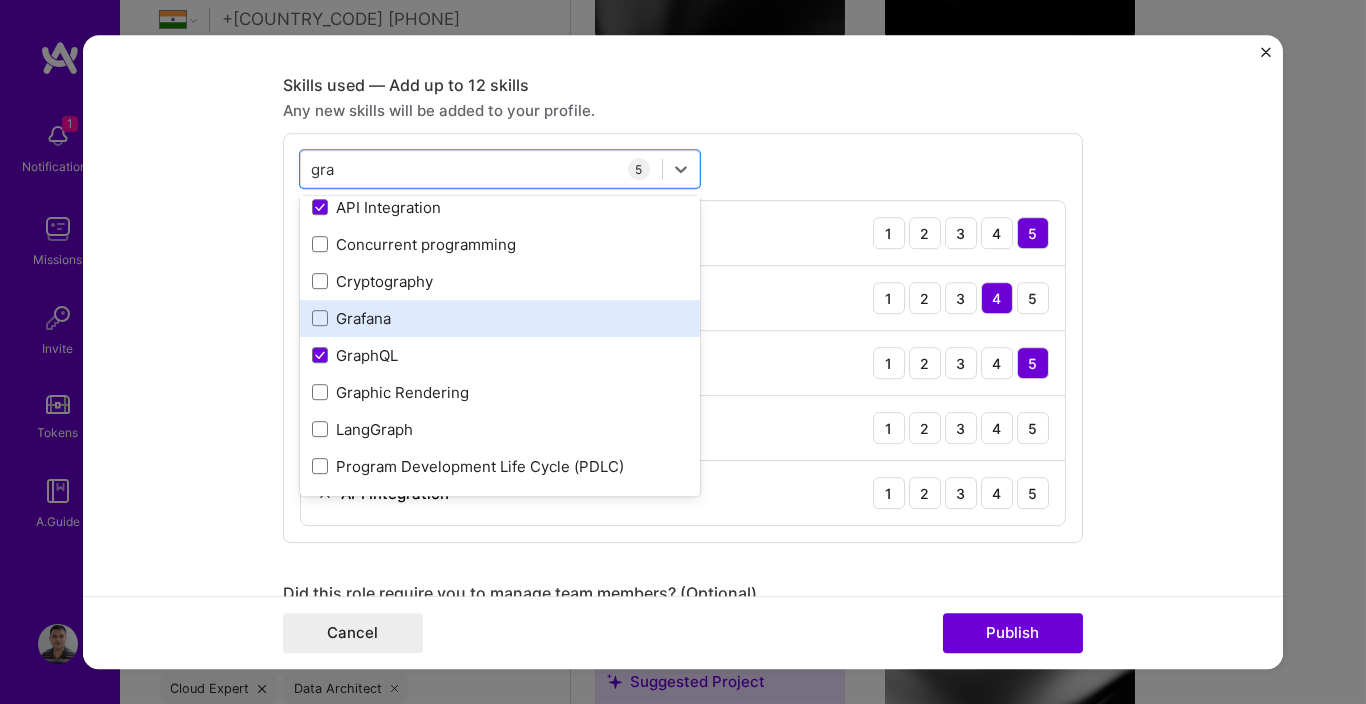 click on "Grafana" at bounding box center [500, 318] 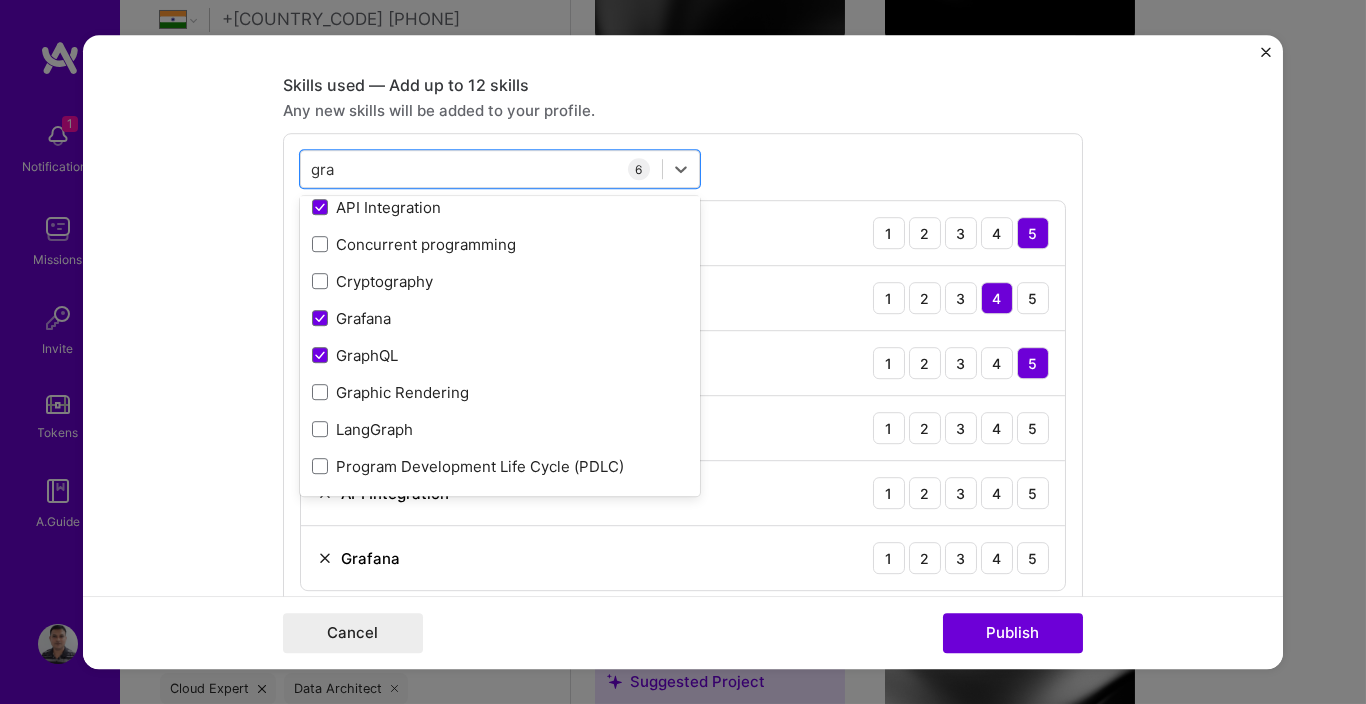 type on "gra" 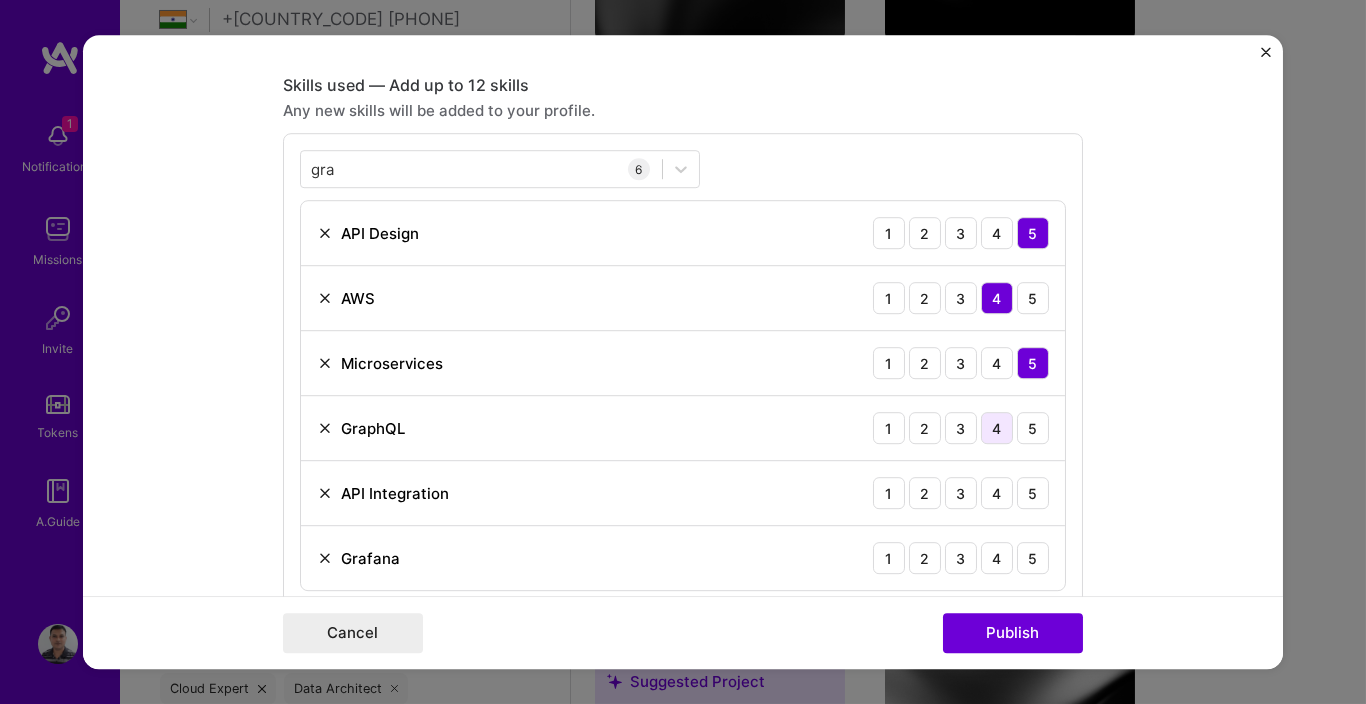 click on "4" at bounding box center [997, 428] 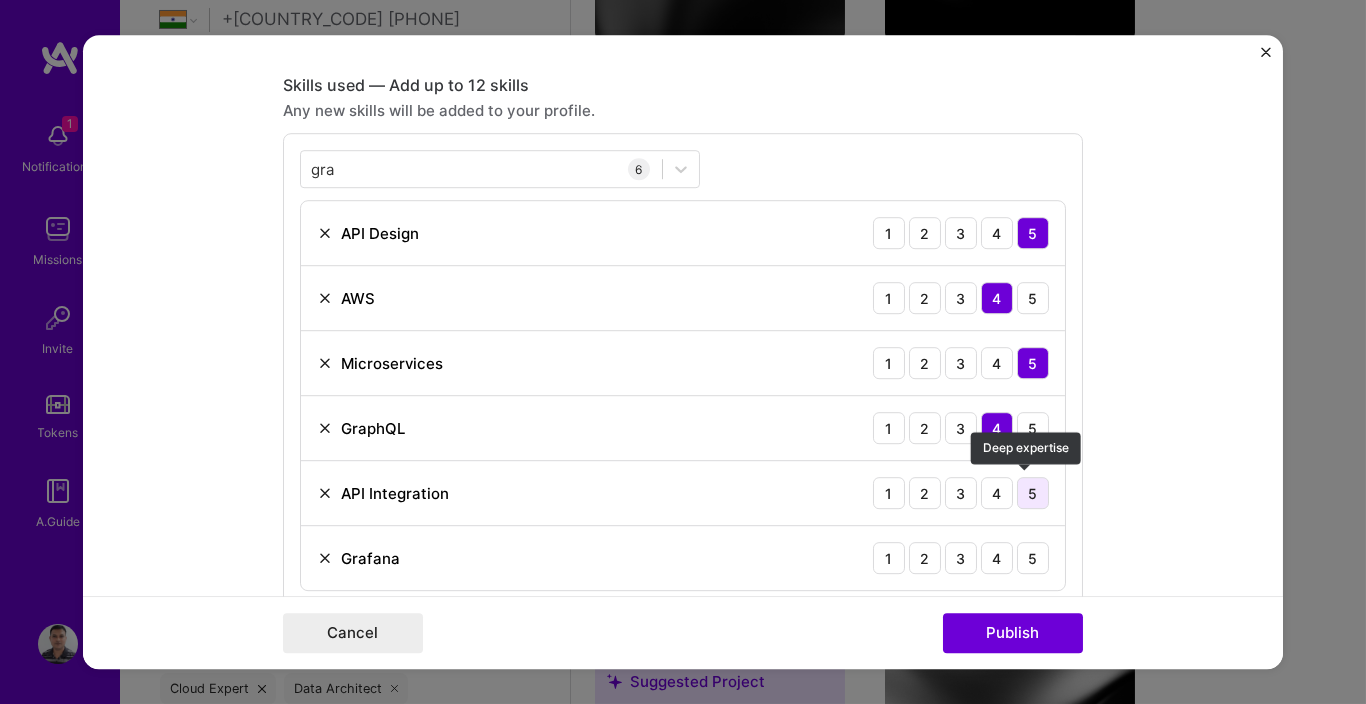 click on "5" at bounding box center (1033, 493) 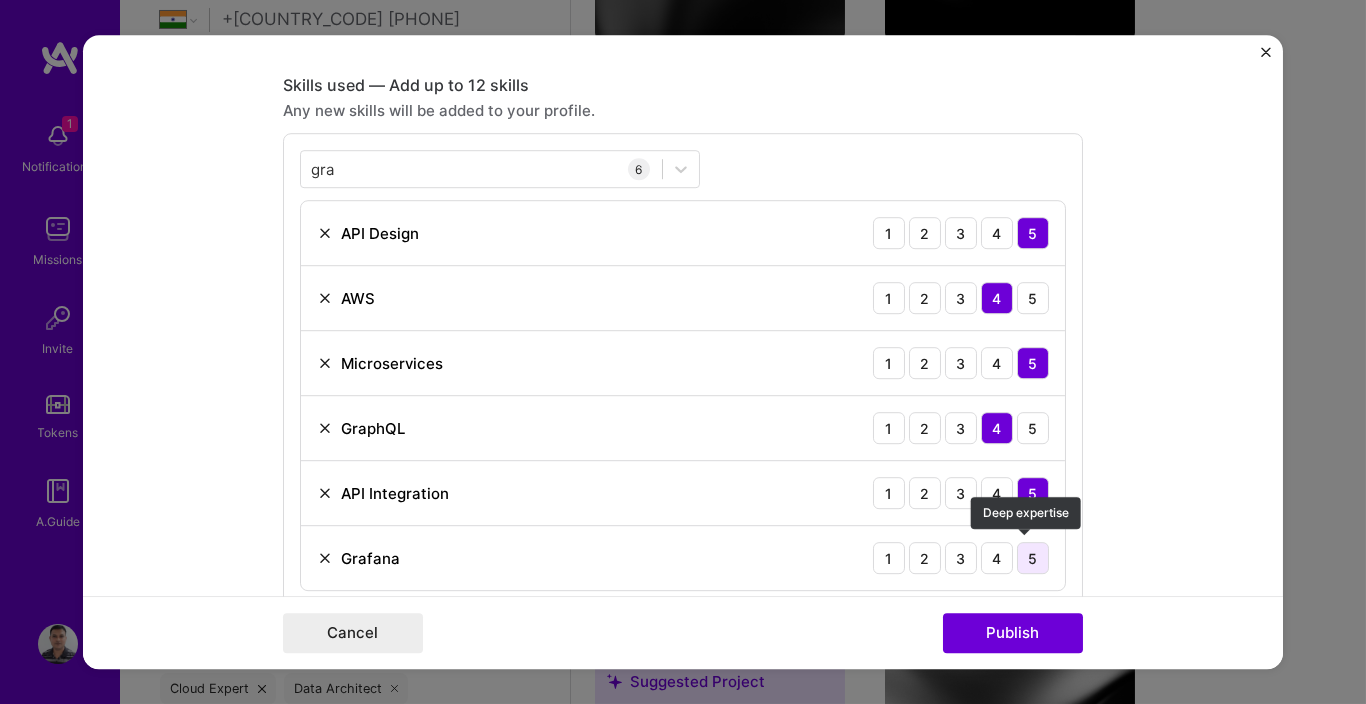 click on "5" at bounding box center (1033, 558) 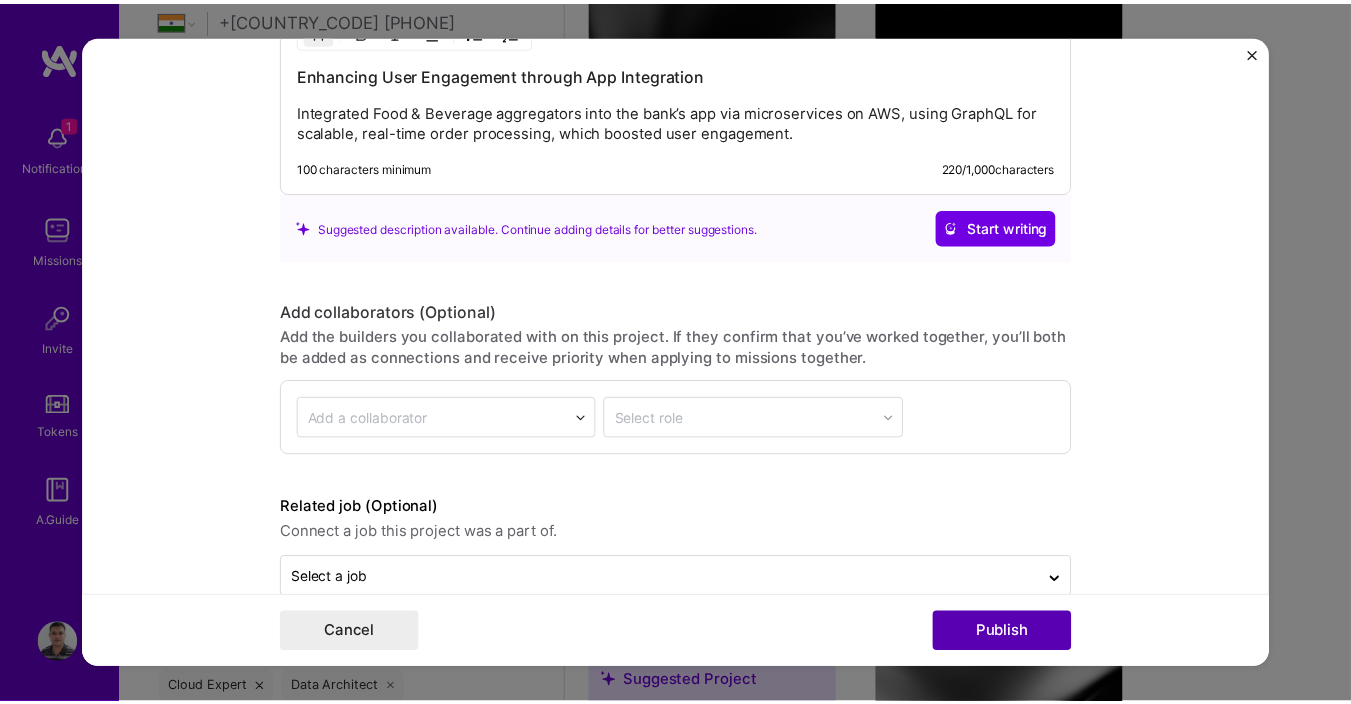 scroll, scrollTop: 2160, scrollLeft: 0, axis: vertical 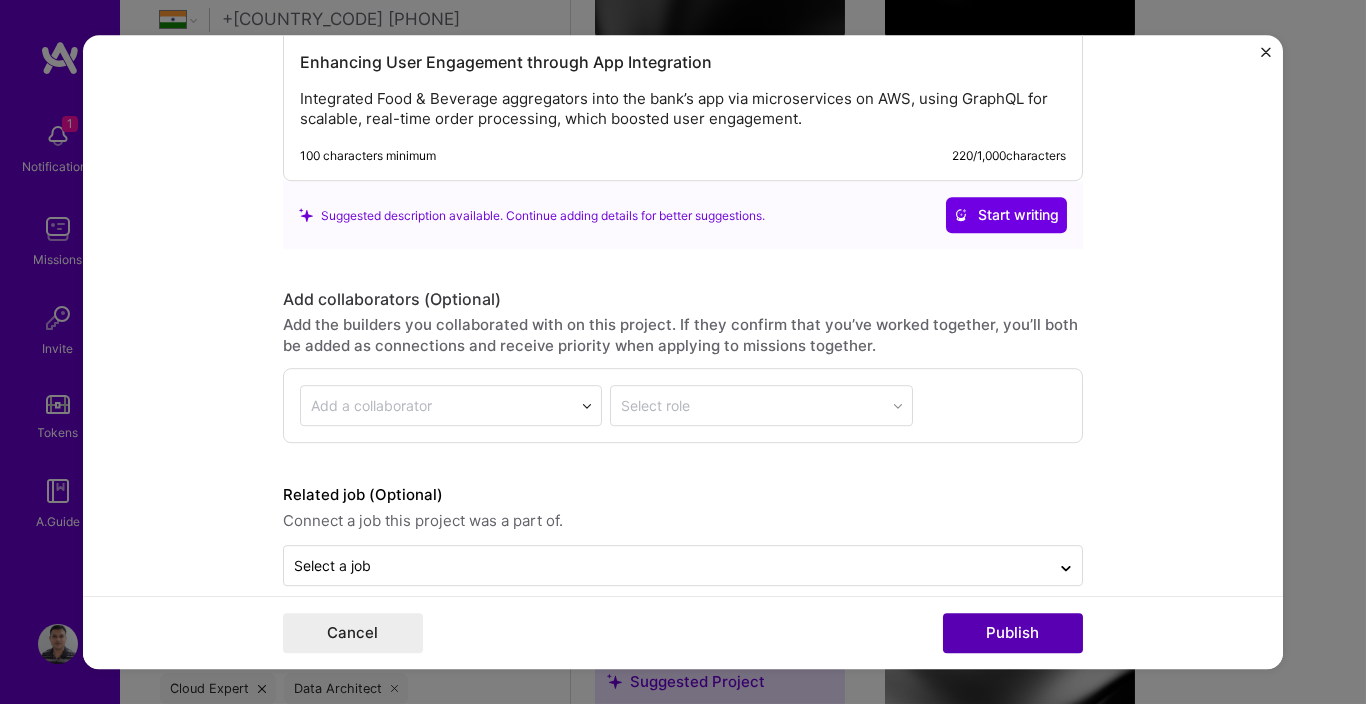 click on "Publish" at bounding box center [1013, 633] 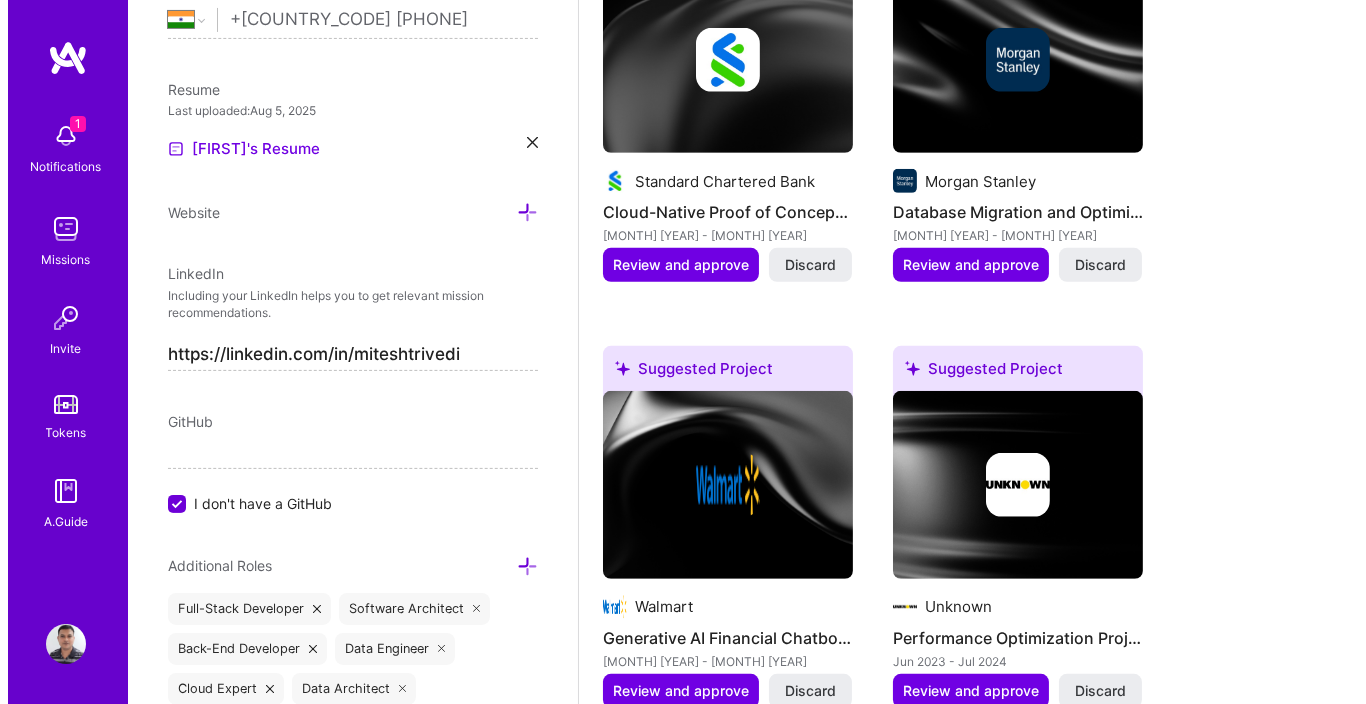 scroll, scrollTop: 1440, scrollLeft: 0, axis: vertical 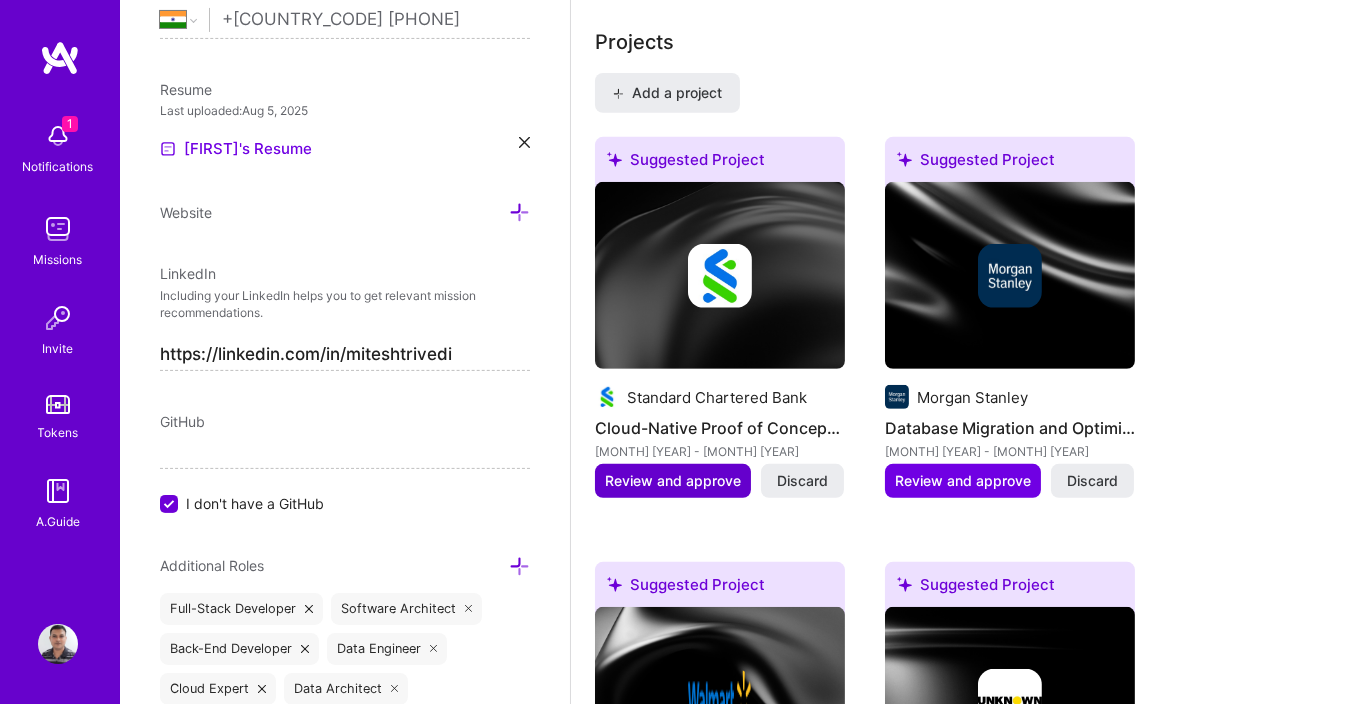 click on "Review and approve" at bounding box center [673, 481] 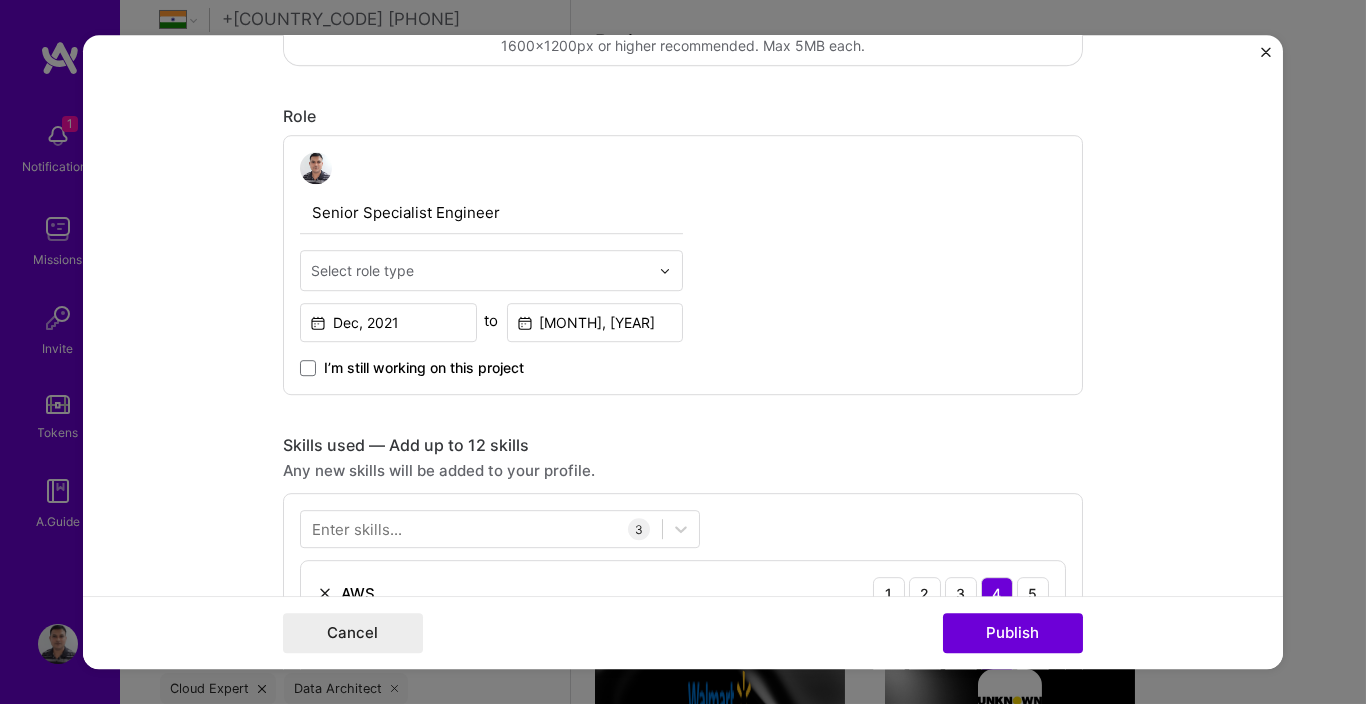 scroll, scrollTop: 1080, scrollLeft: 0, axis: vertical 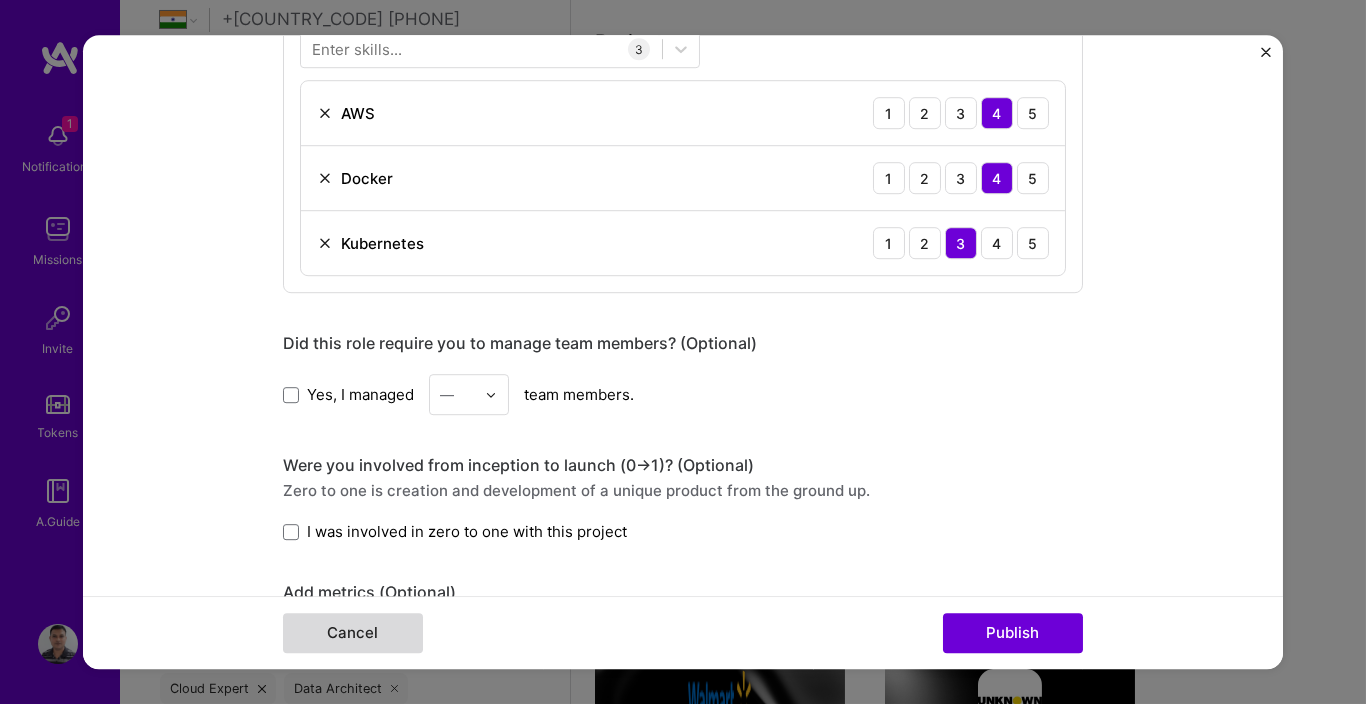 click on "Cancel" at bounding box center [353, 633] 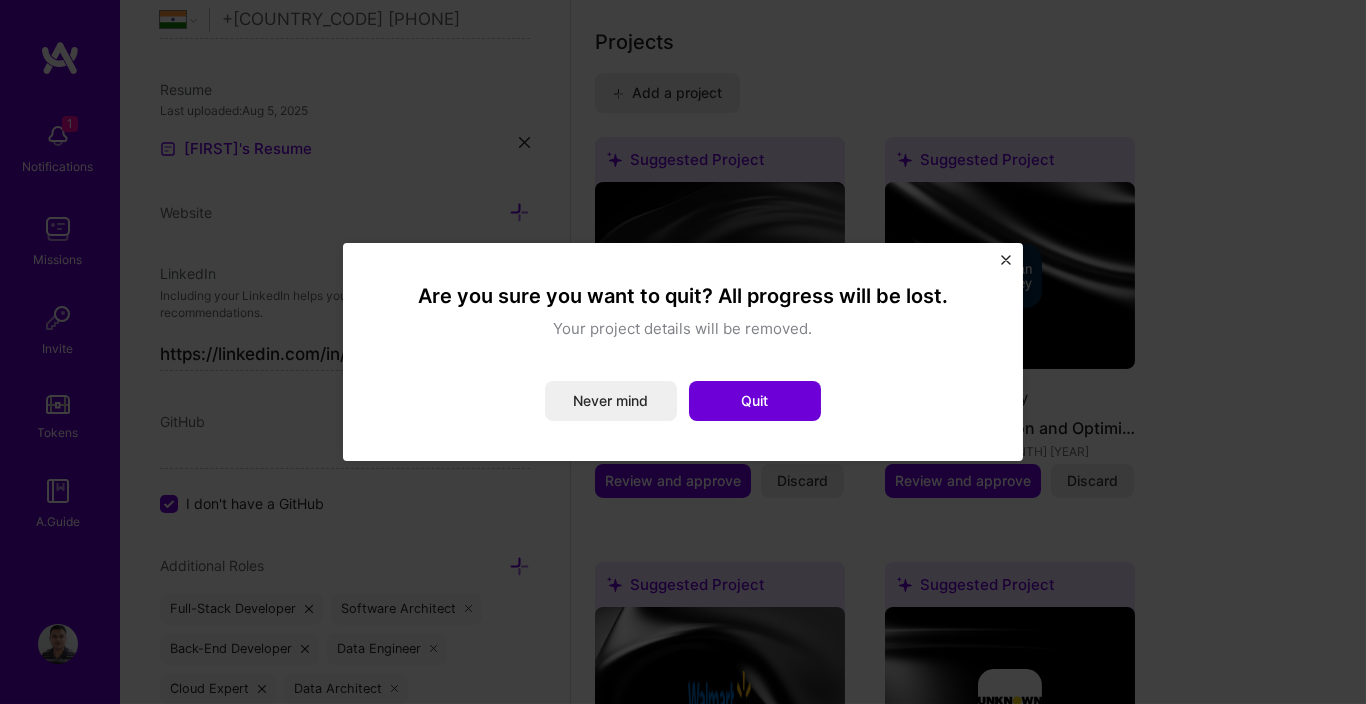 drag, startPoint x: 611, startPoint y: 401, endPoint x: 935, endPoint y: 296, distance: 340.5892 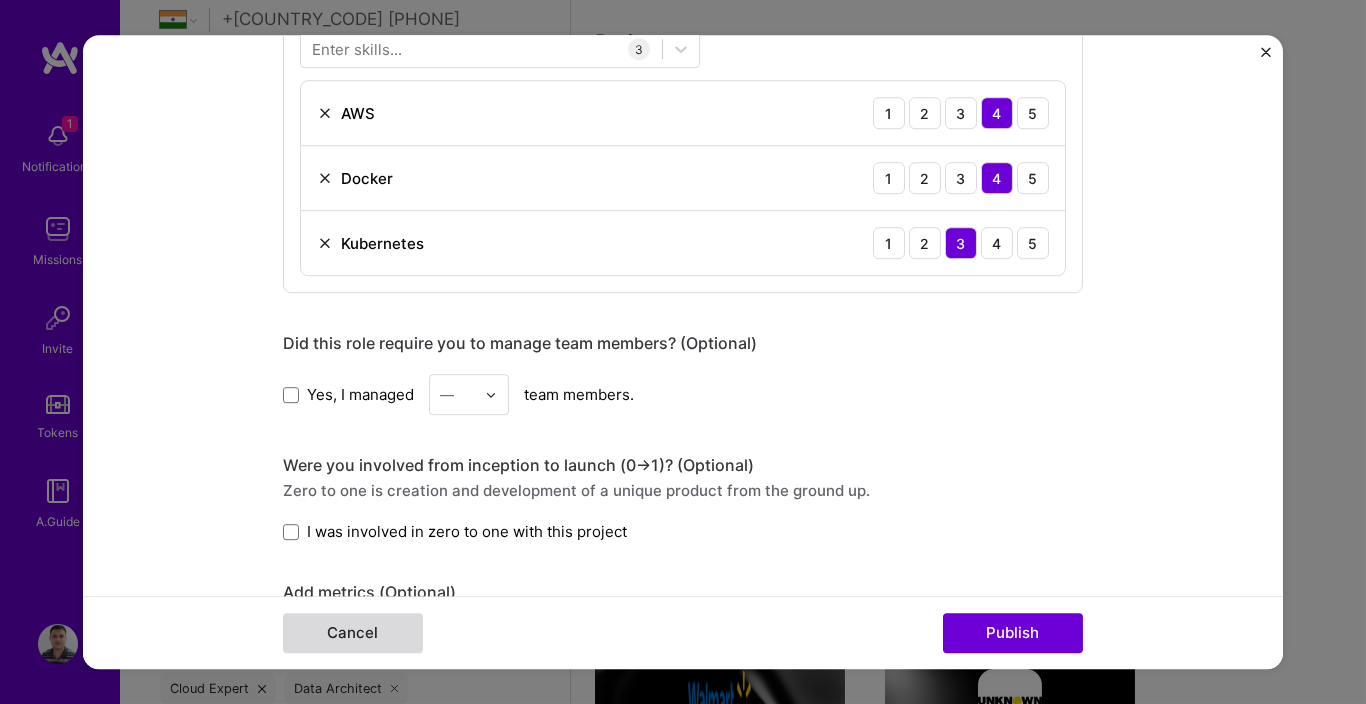 click on "Cancel" at bounding box center [353, 633] 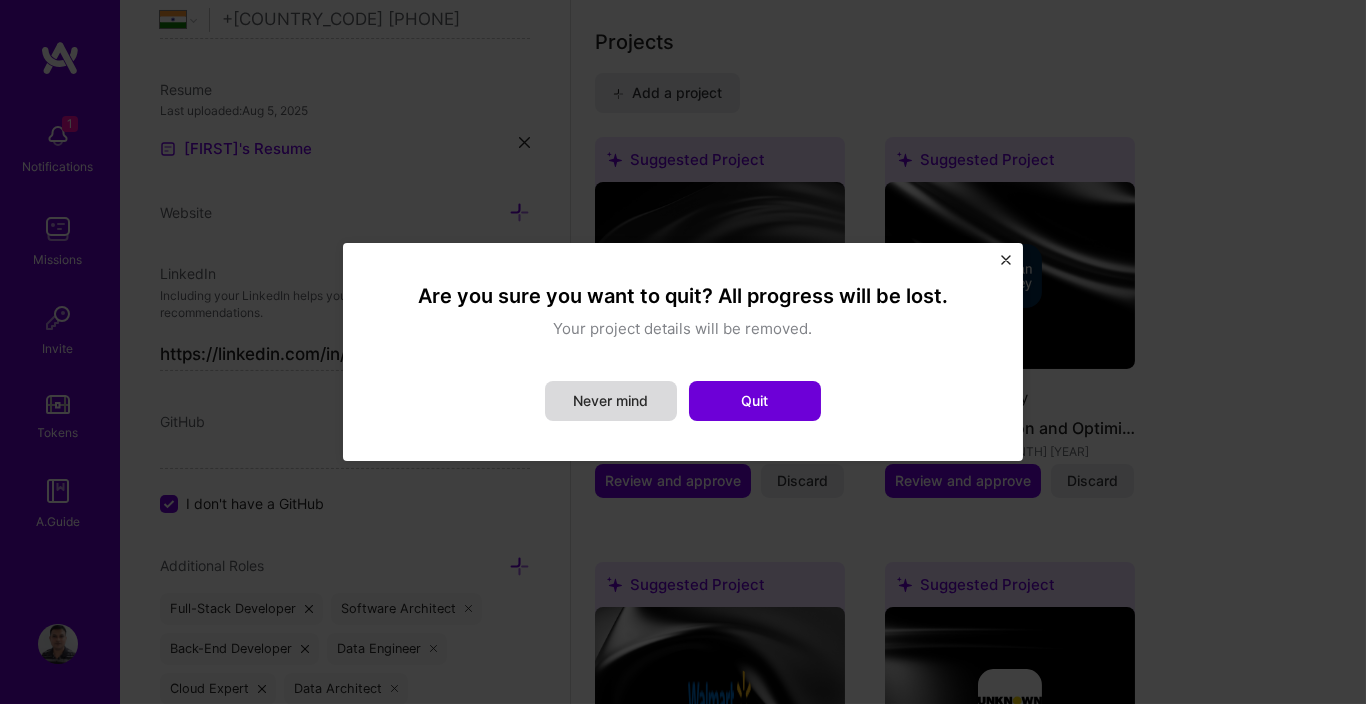 click on "Never mind" at bounding box center (611, 401) 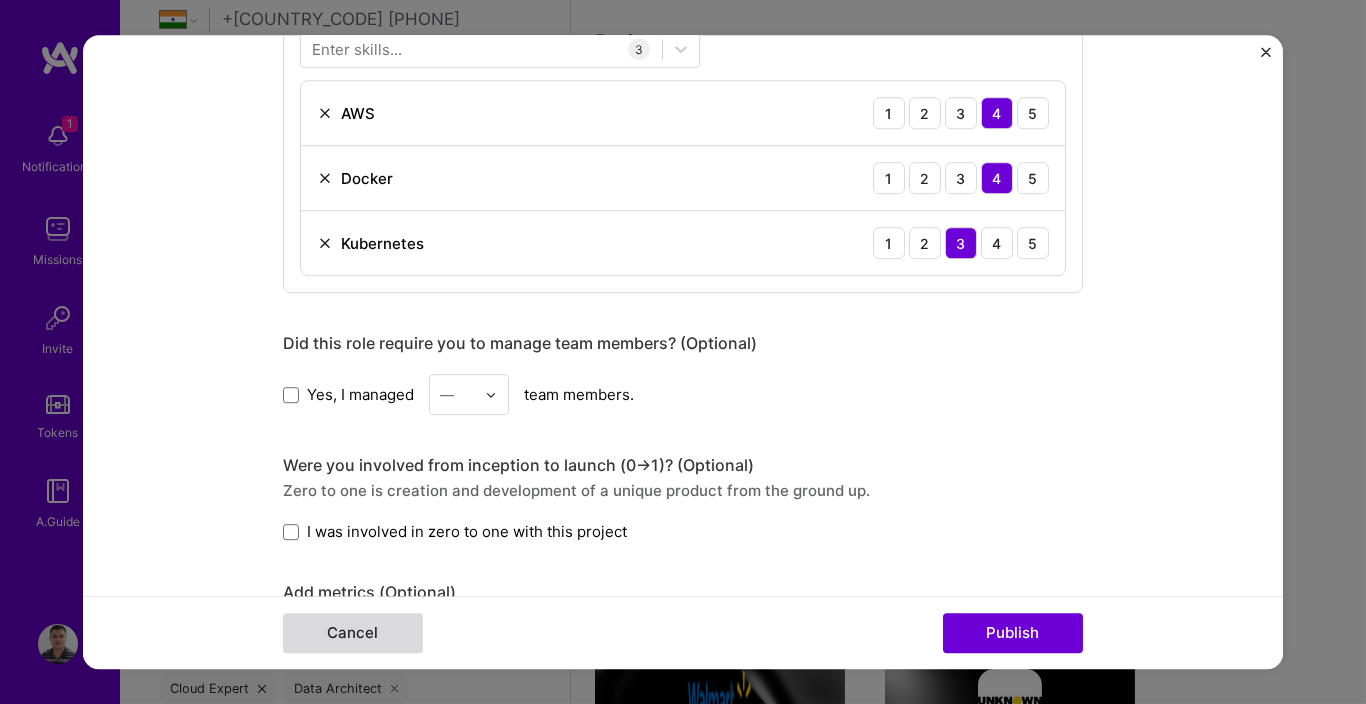 click on "Cancel" at bounding box center (353, 633) 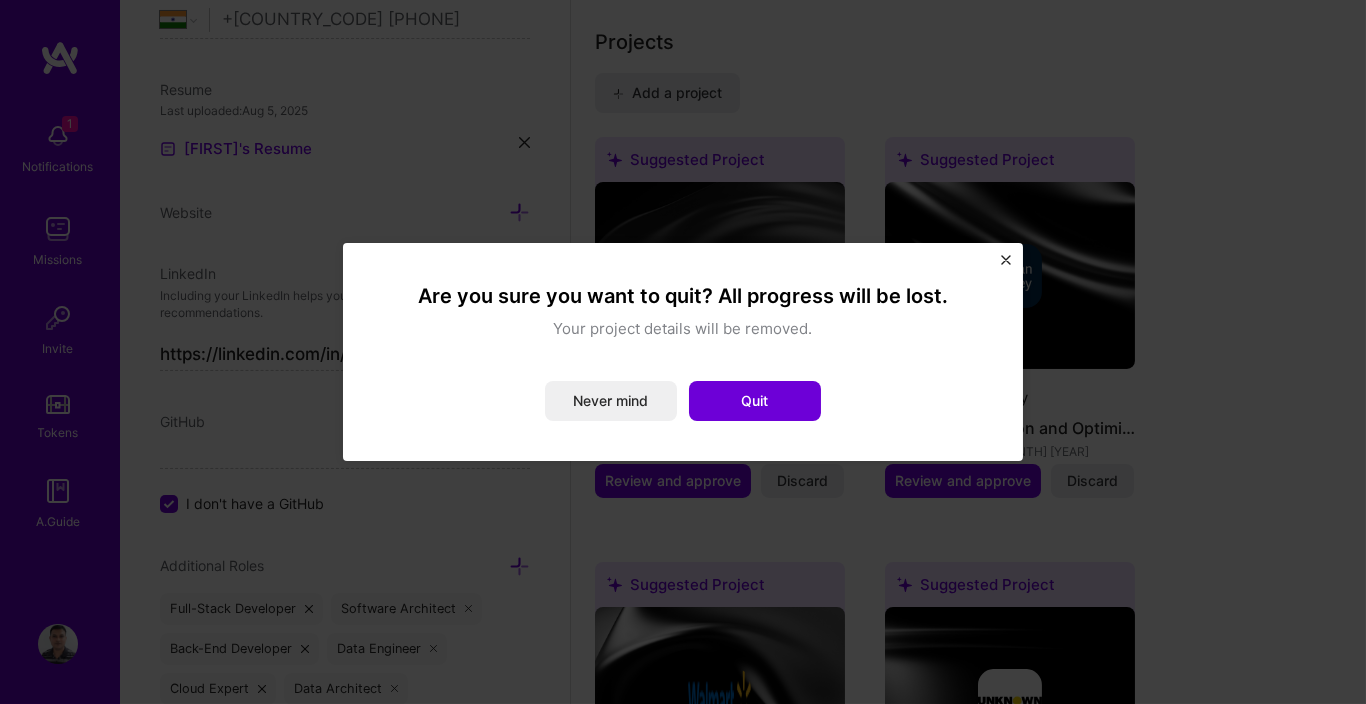 click on "Quit" at bounding box center (755, 401) 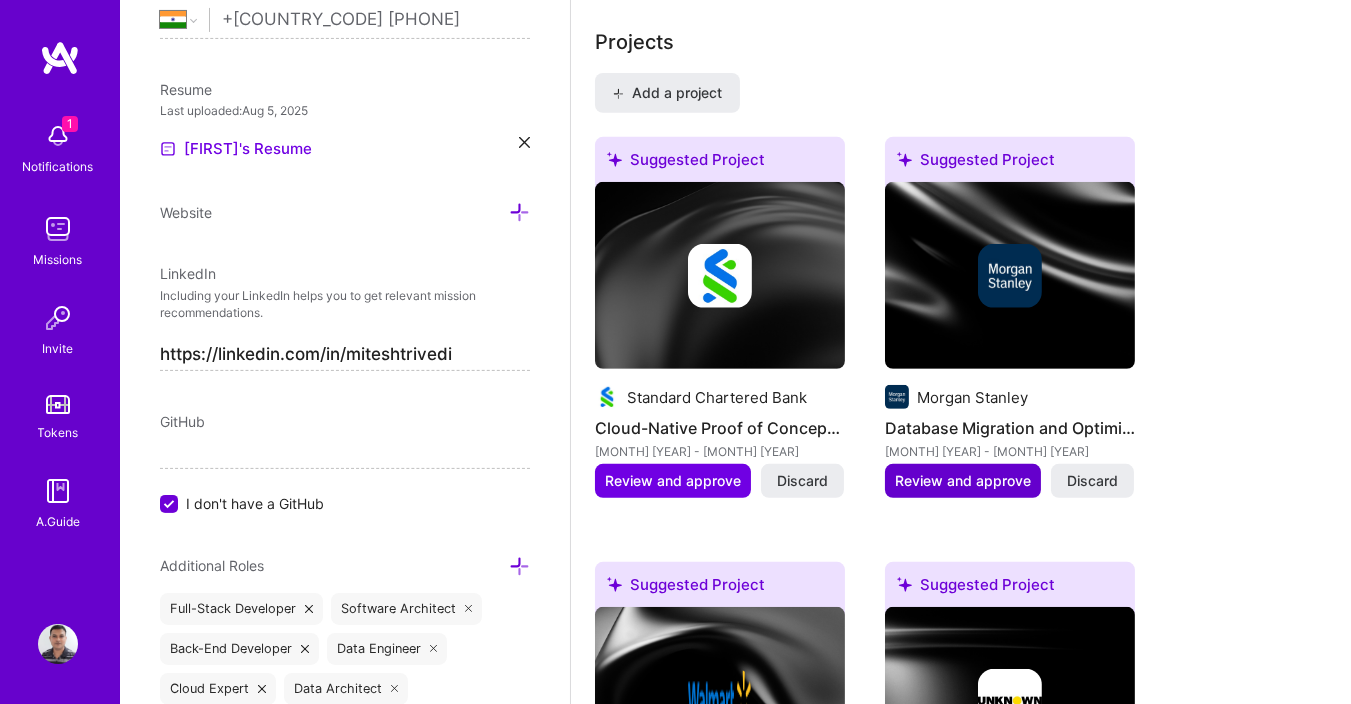 click on "Review and approve" at bounding box center [963, 481] 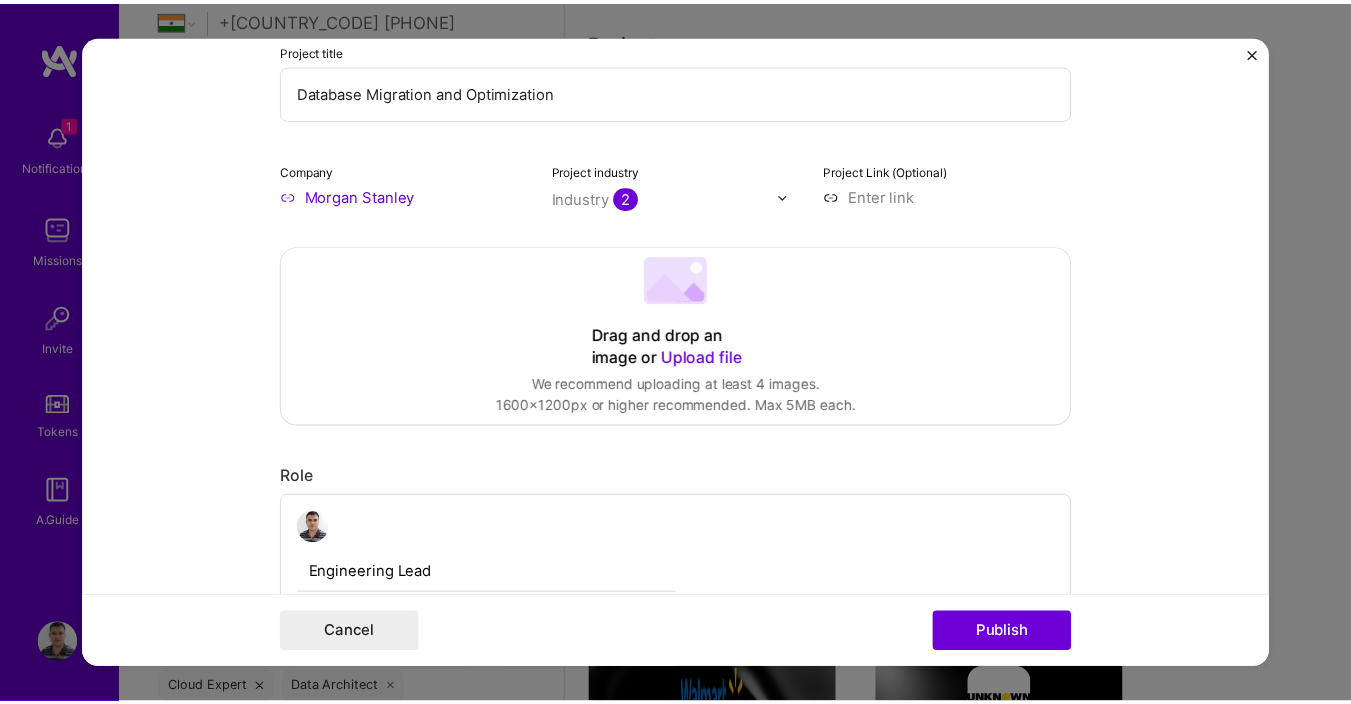 scroll, scrollTop: 0, scrollLeft: 0, axis: both 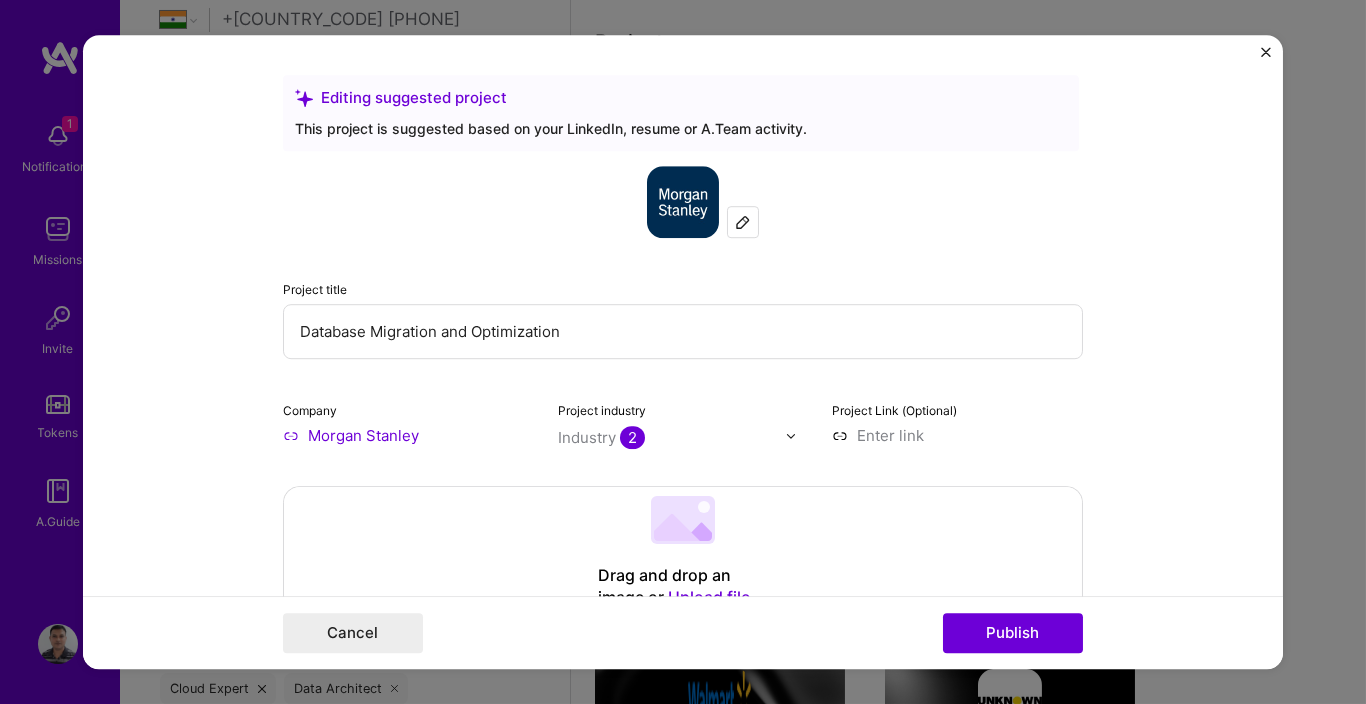 click on "Database Migration and Optimization" at bounding box center [683, 331] 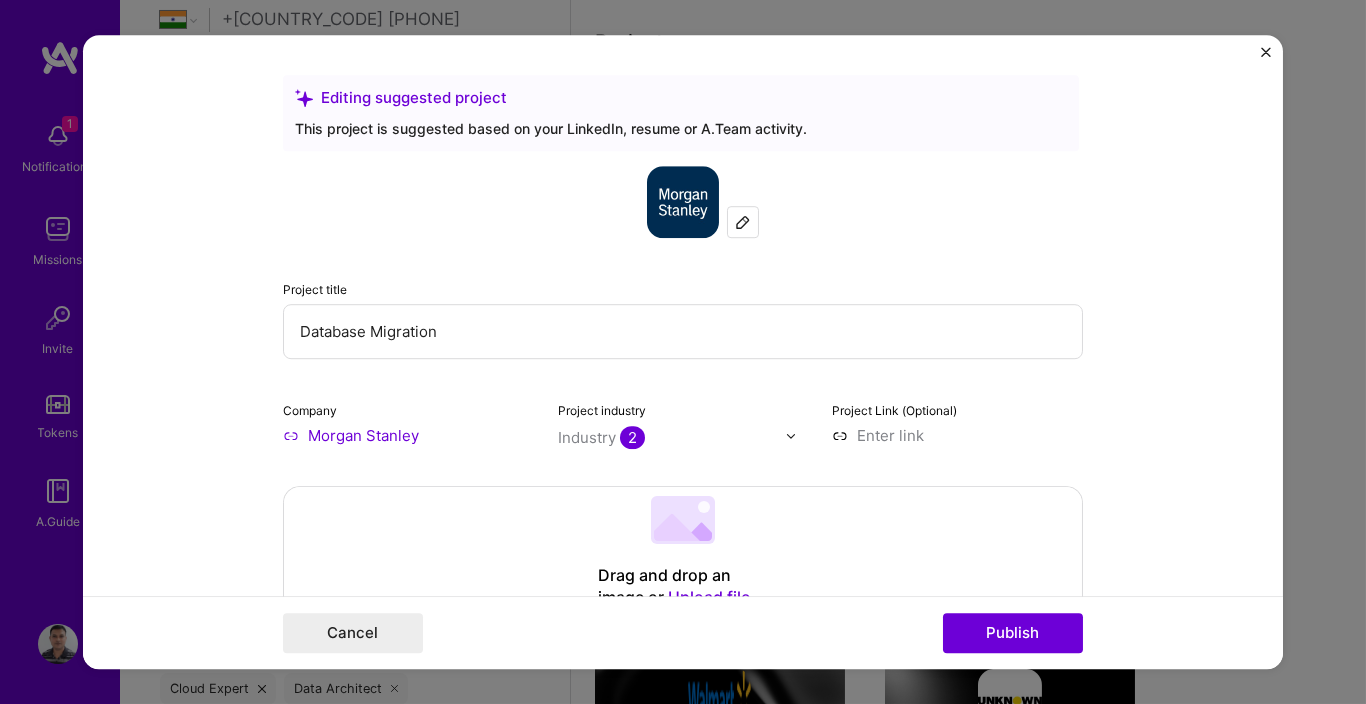 type on "Database Migration" 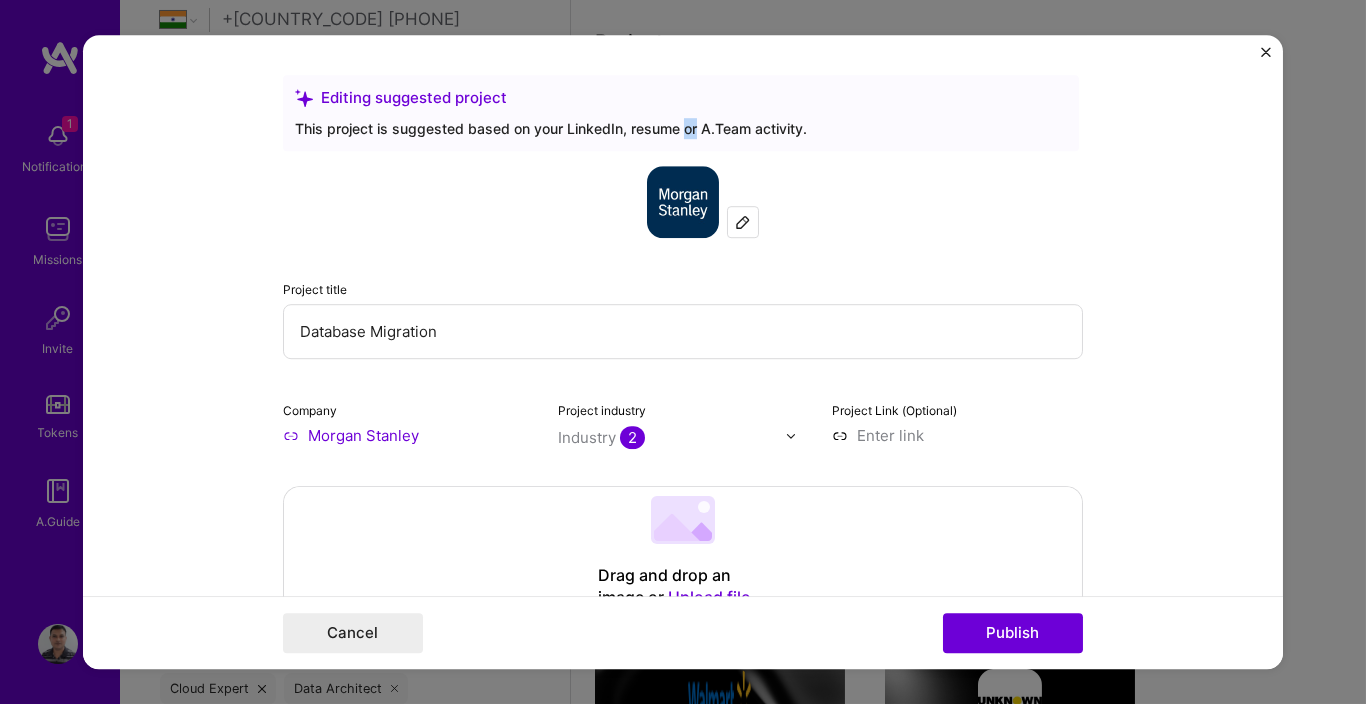 click on "This project is suggested based on your LinkedIn, resume or A.Team activity." at bounding box center [681, 128] 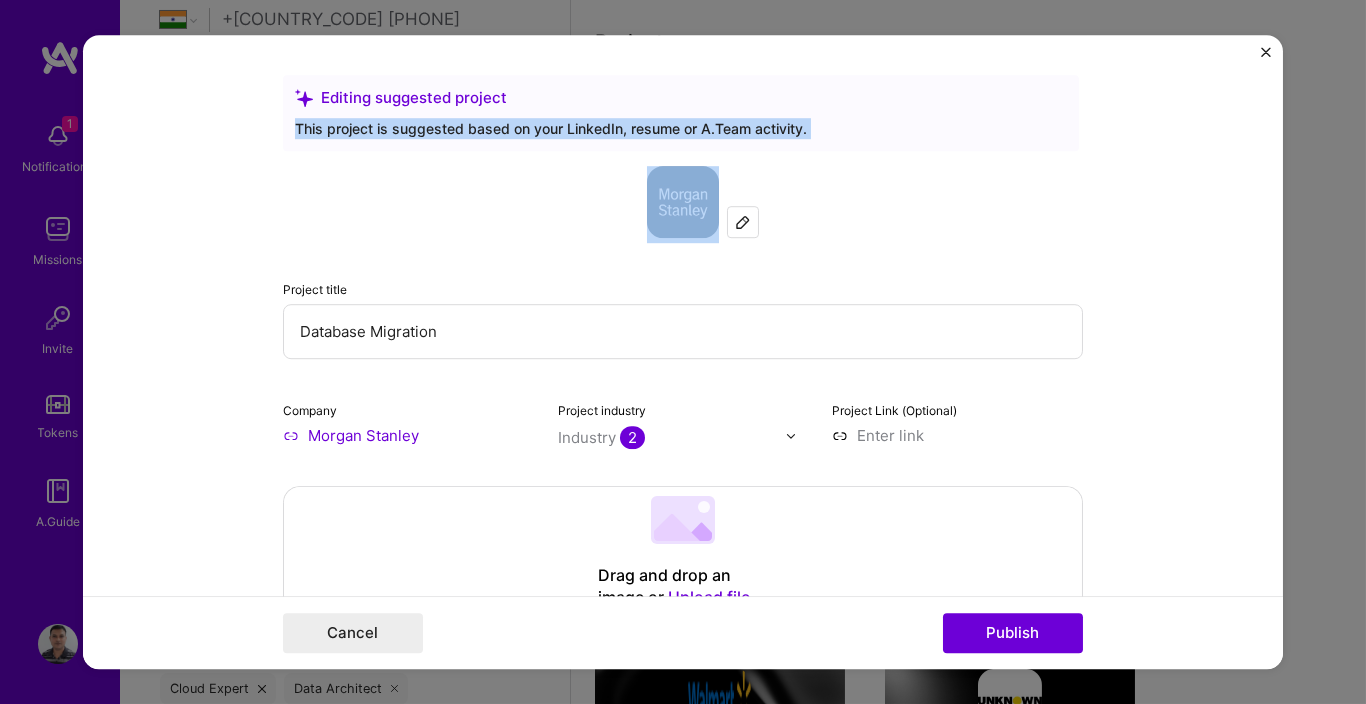 click on "This project is suggested based on your LinkedIn, resume or A.Team activity." at bounding box center (681, 128) 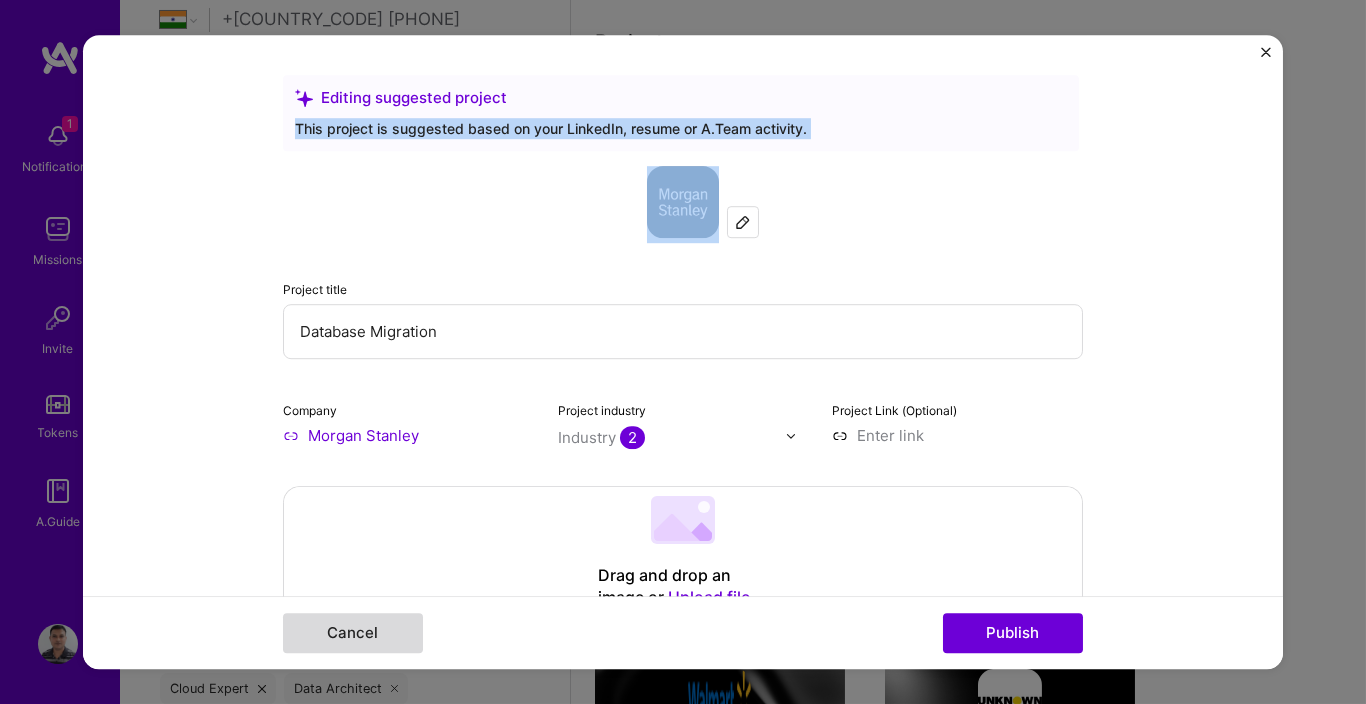 click on "Cancel" at bounding box center (353, 633) 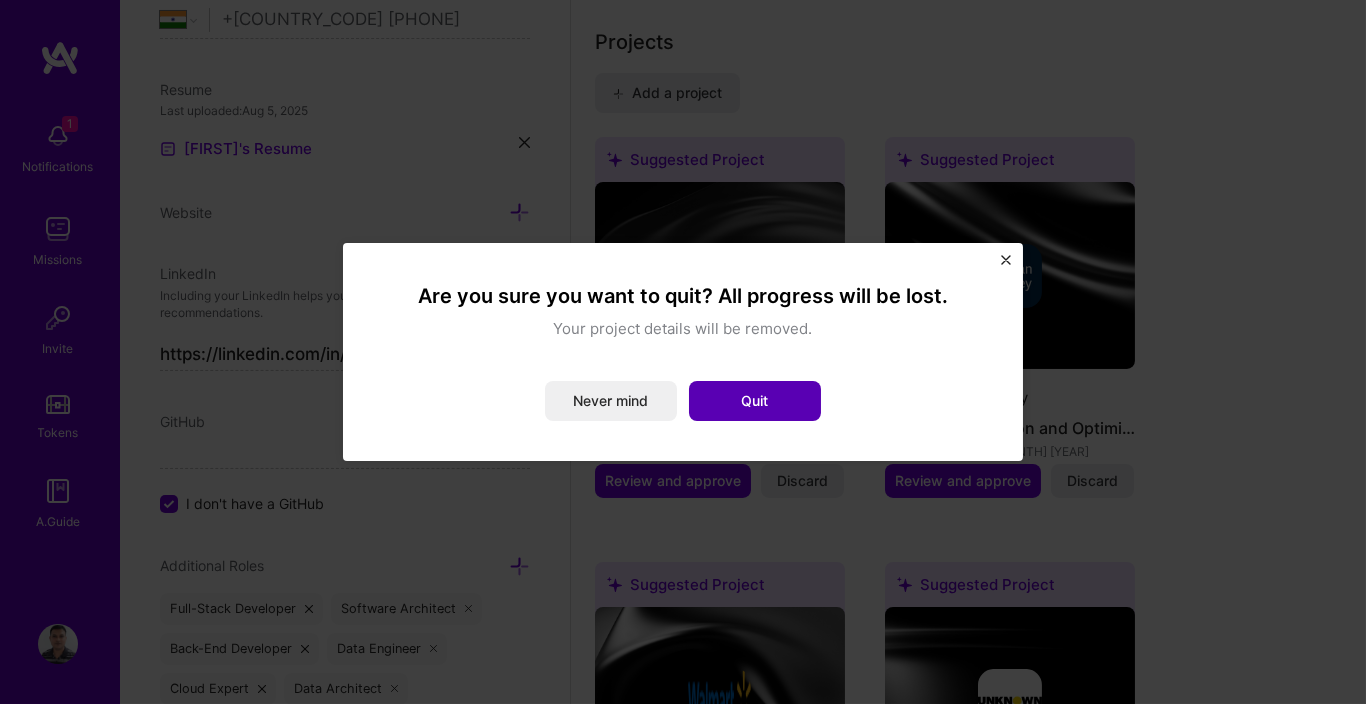 click on "Quit" at bounding box center (755, 401) 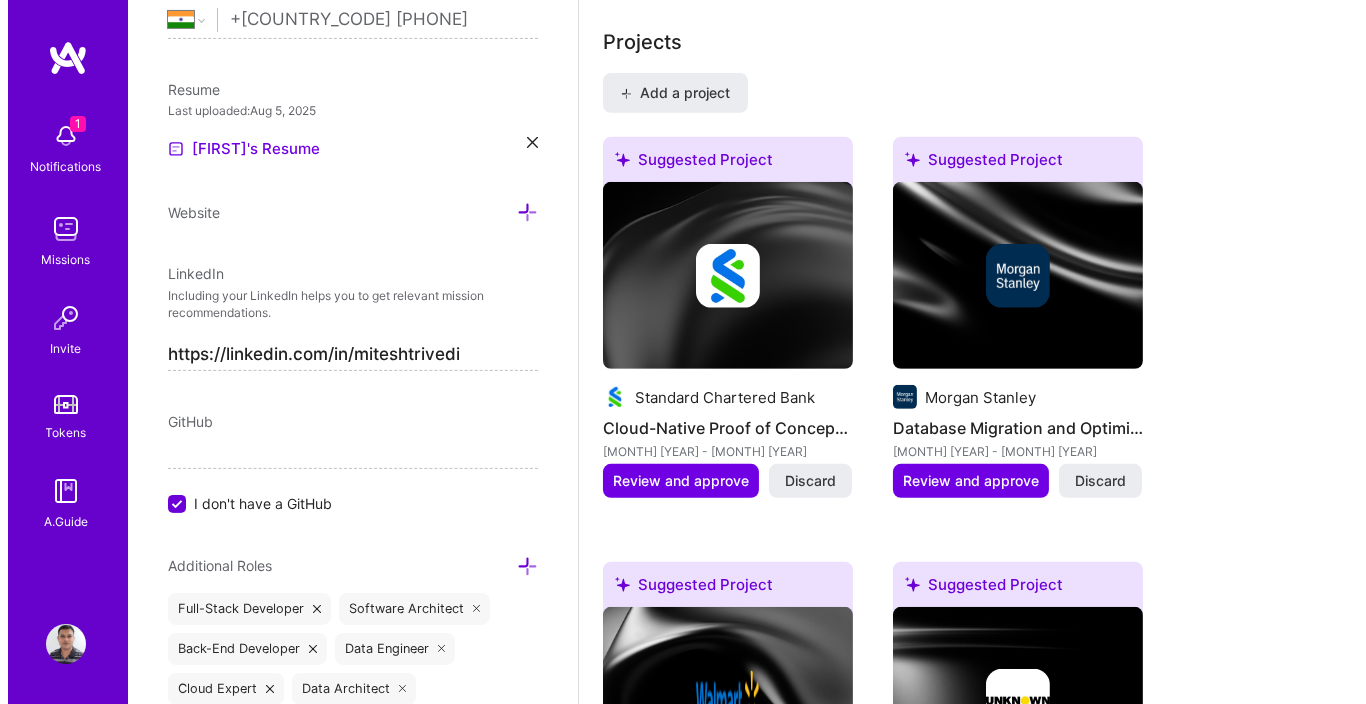 scroll, scrollTop: 1080, scrollLeft: 0, axis: vertical 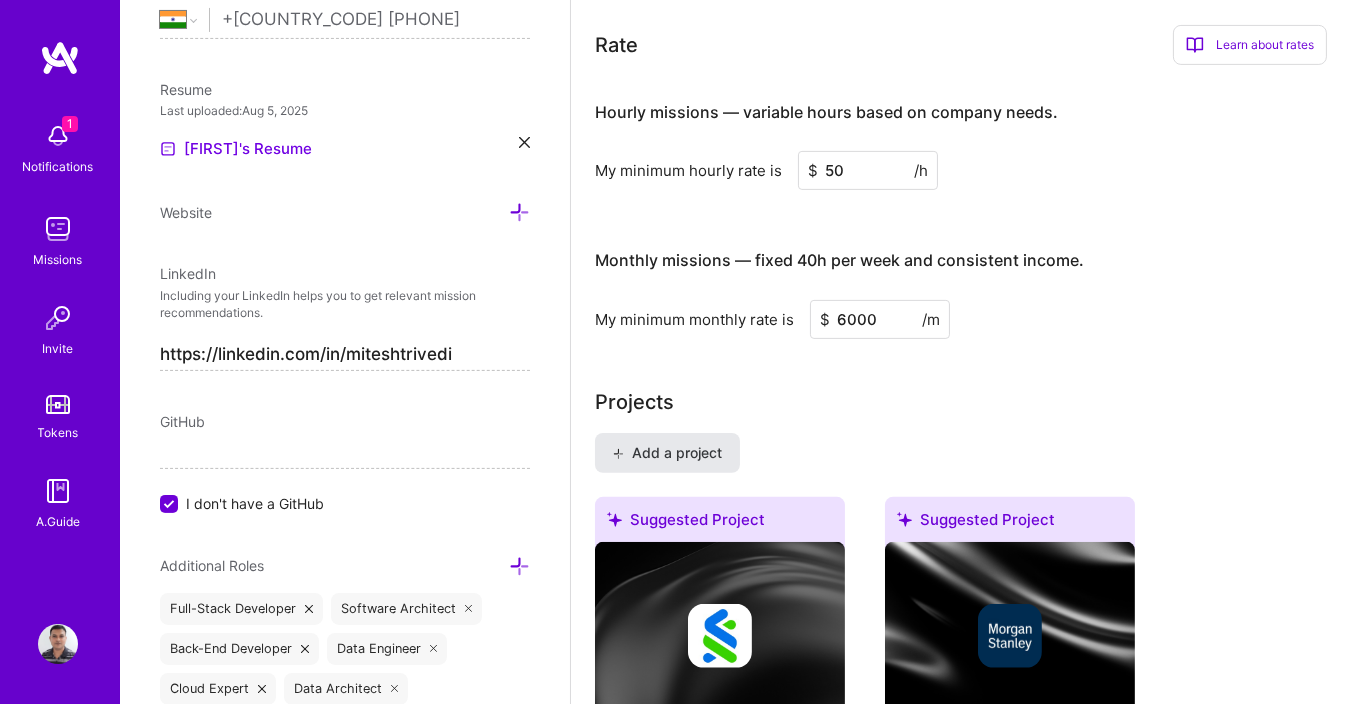 click on "Add a project" at bounding box center [667, 453] 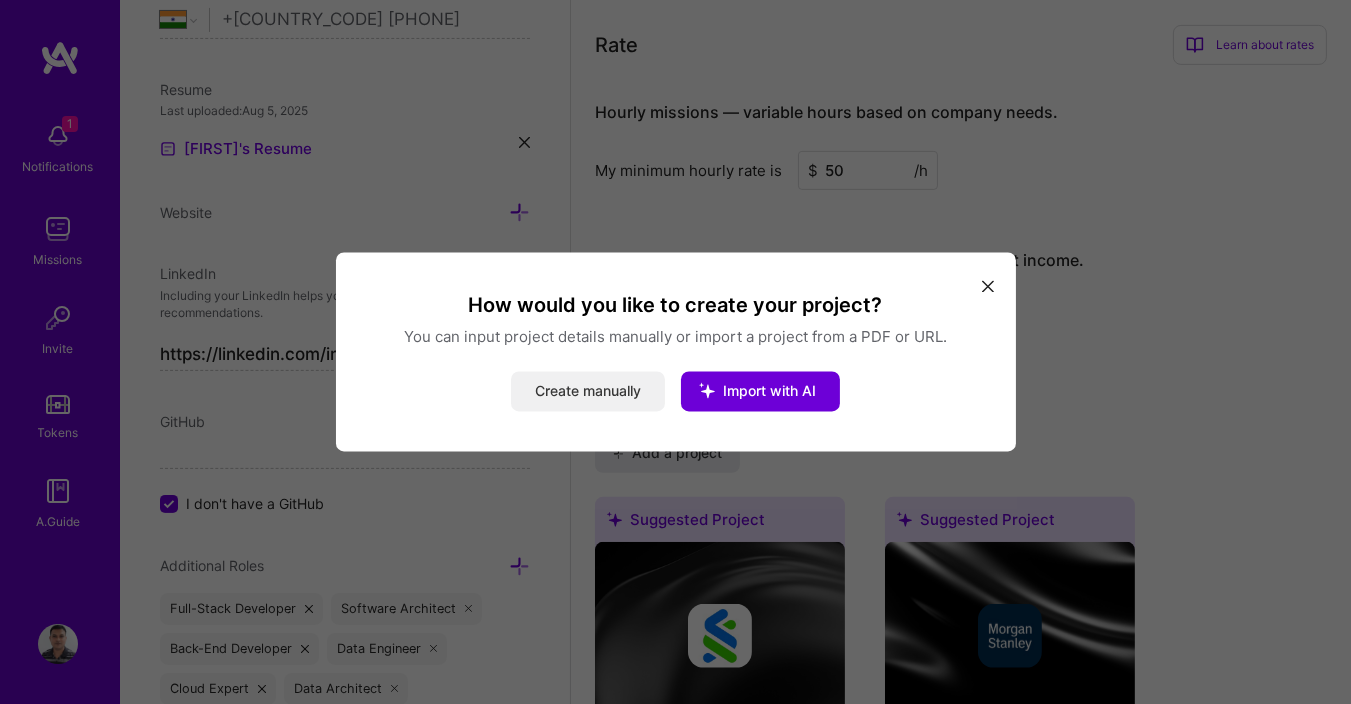 click on "Create manually" at bounding box center (588, 392) 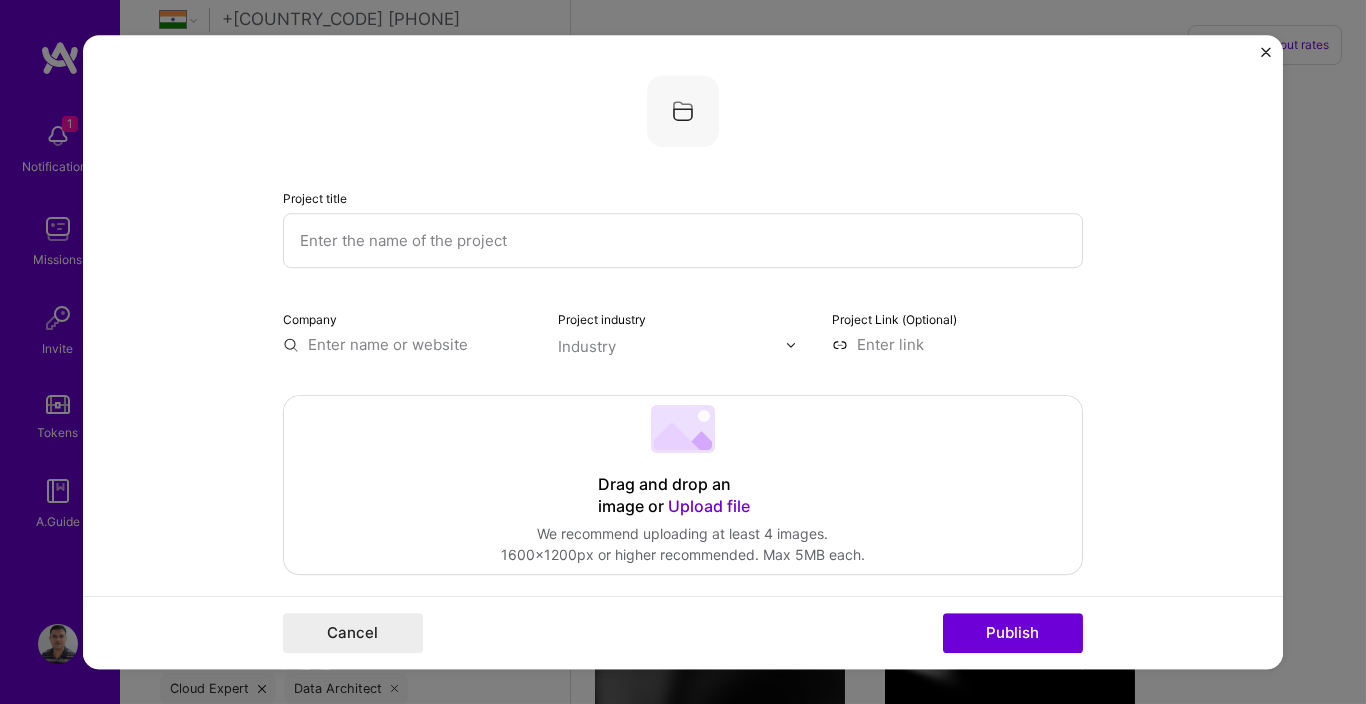 click at bounding box center (683, 240) 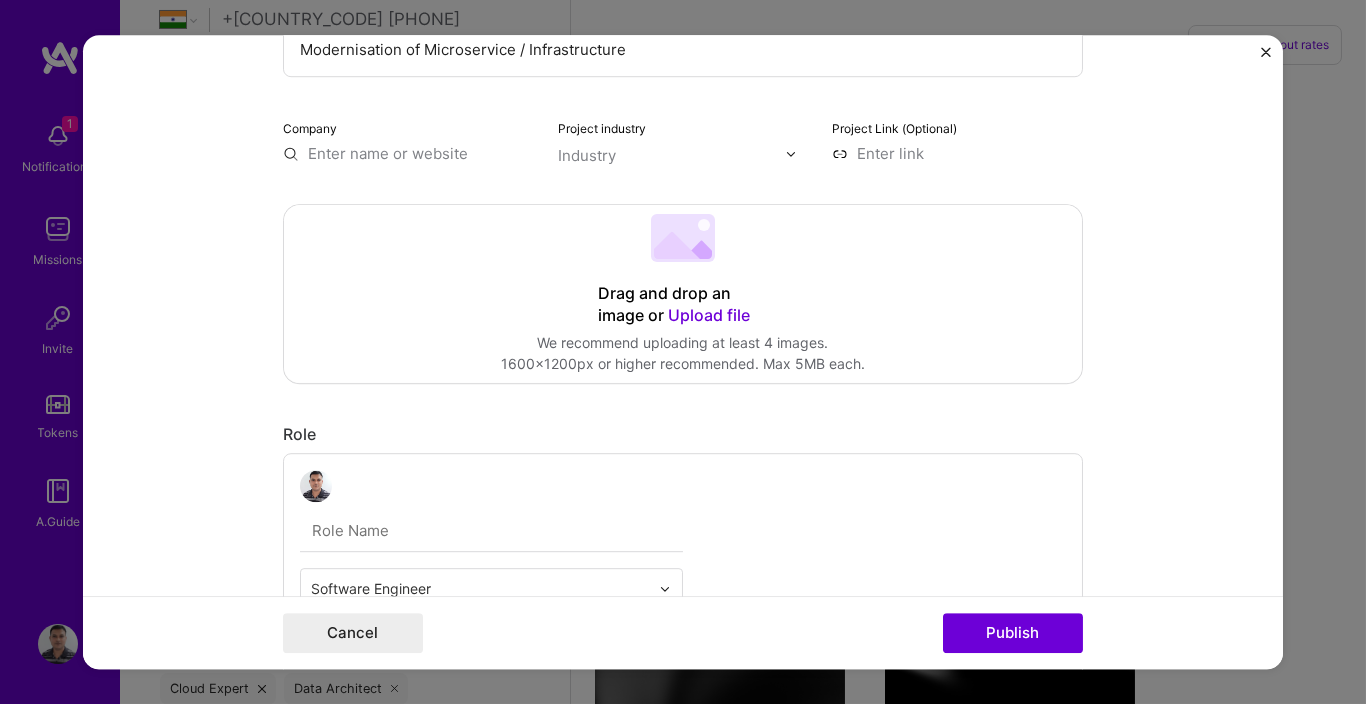 scroll, scrollTop: 240, scrollLeft: 0, axis: vertical 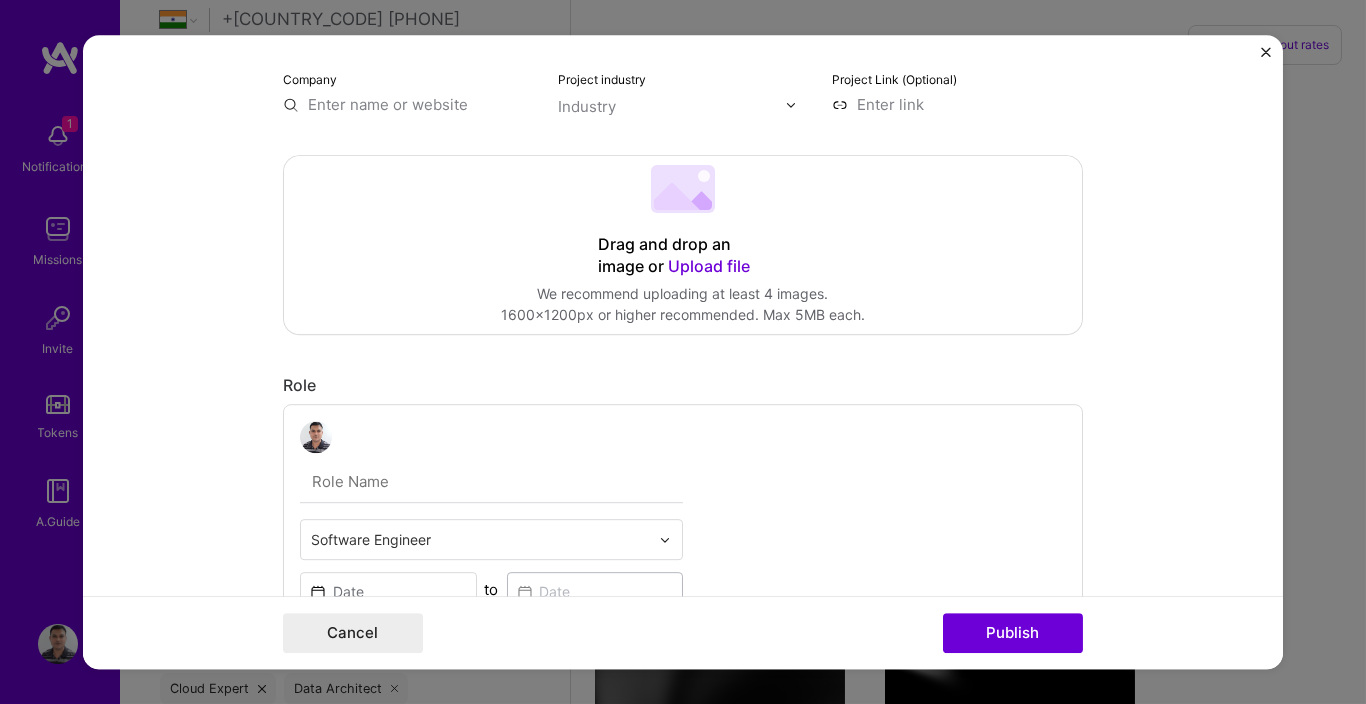 type on "Modernisation of Microservice / Infrastructure" 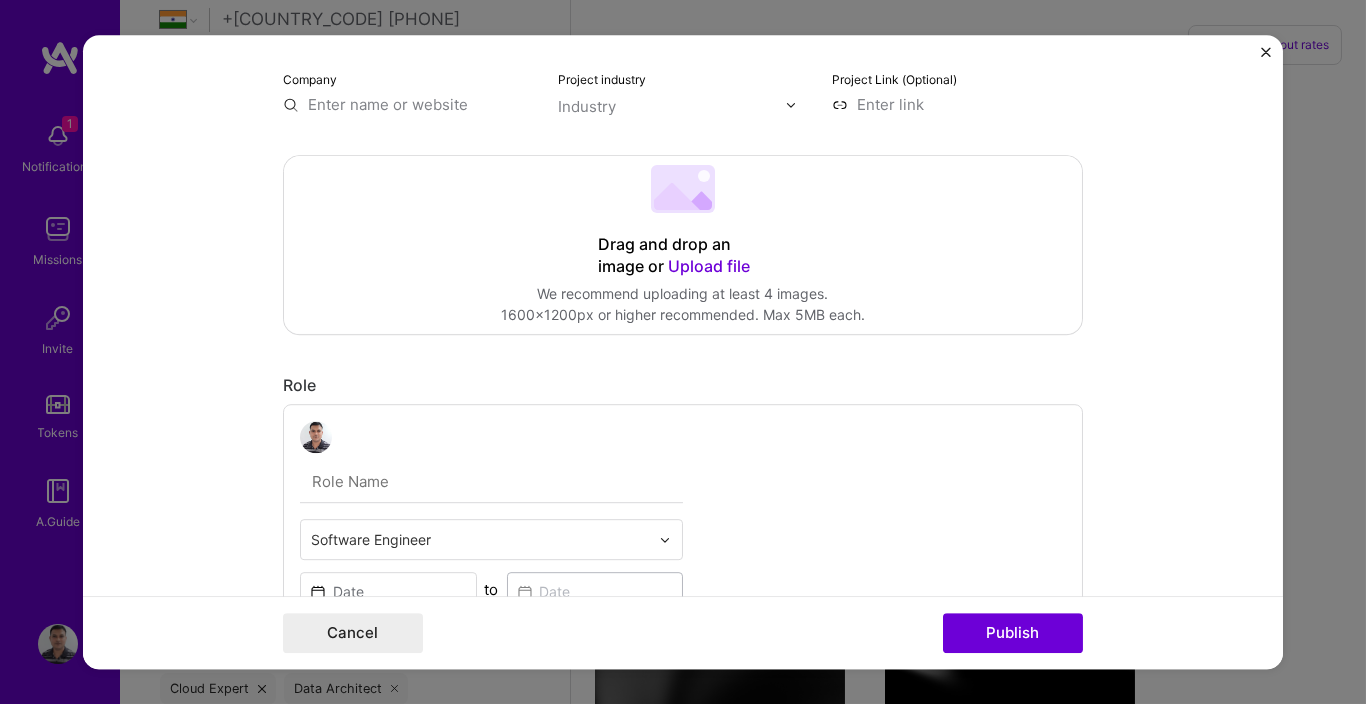 click at bounding box center (408, 104) 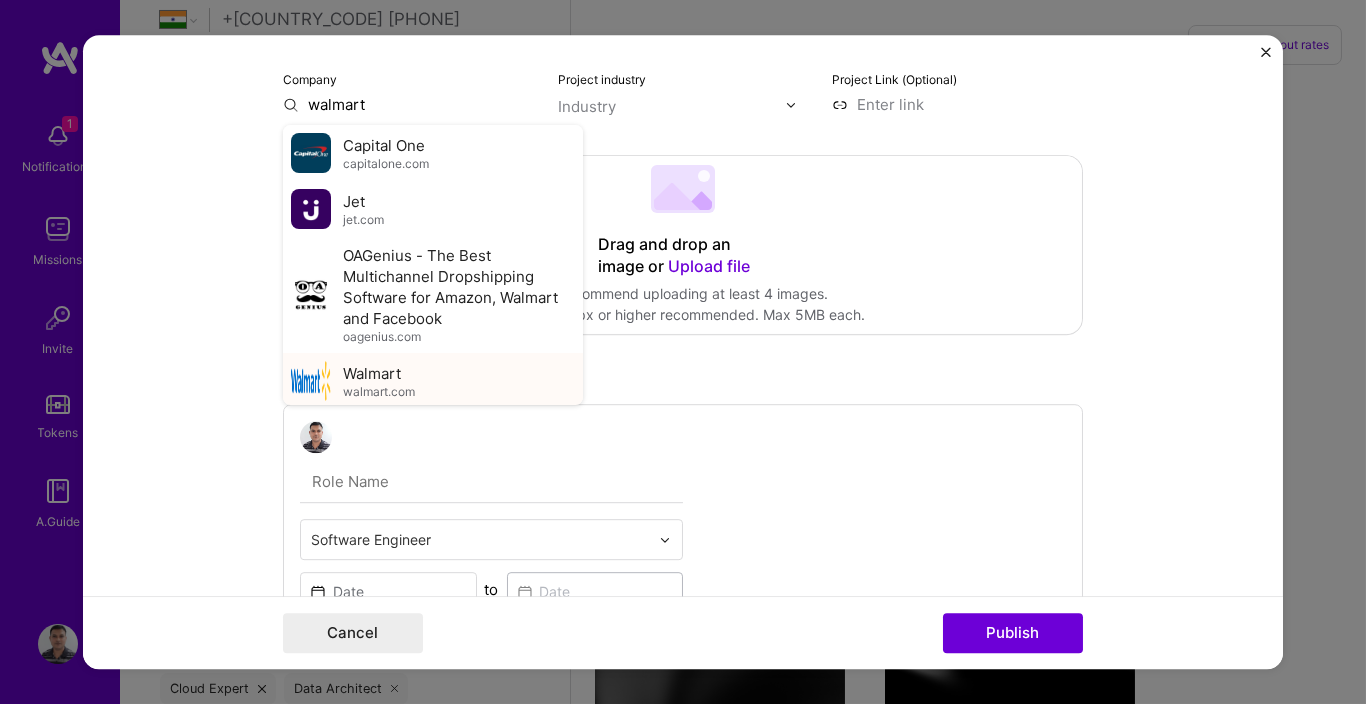 click on "Walmart walmart.com" at bounding box center (433, 381) 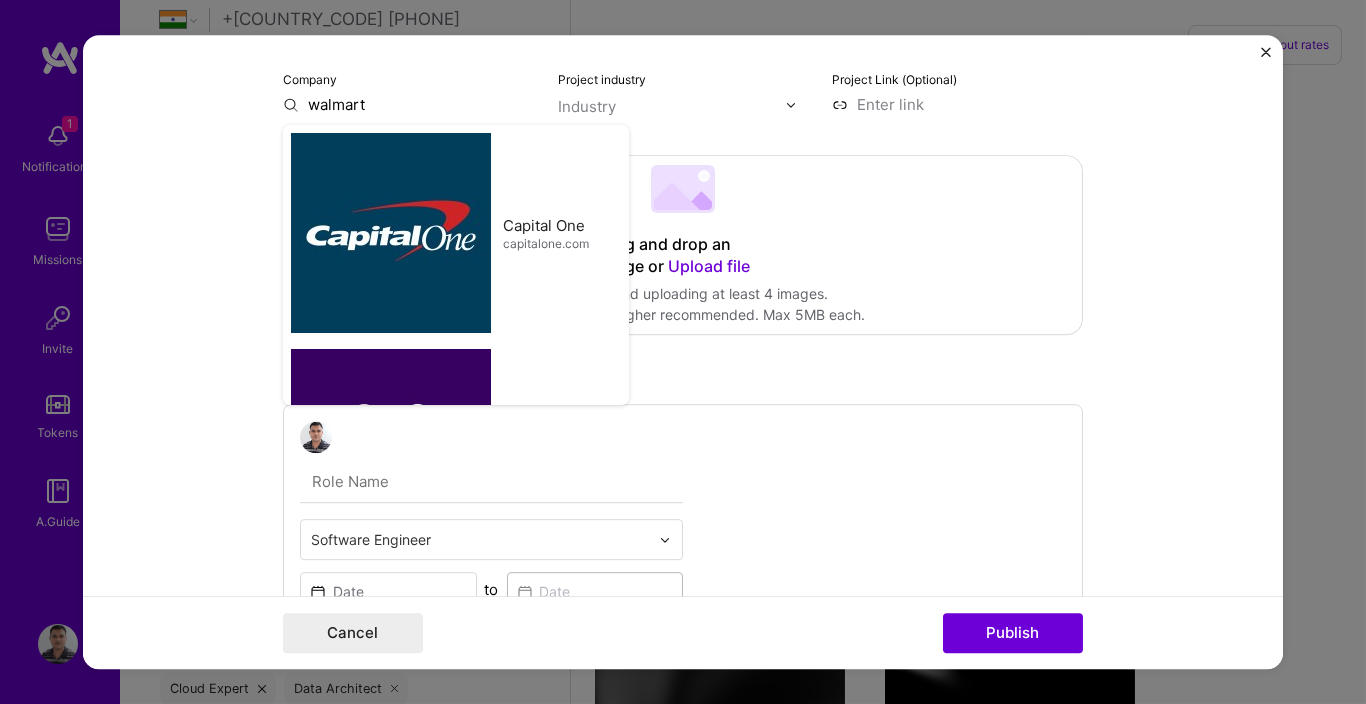 type on "Walmart" 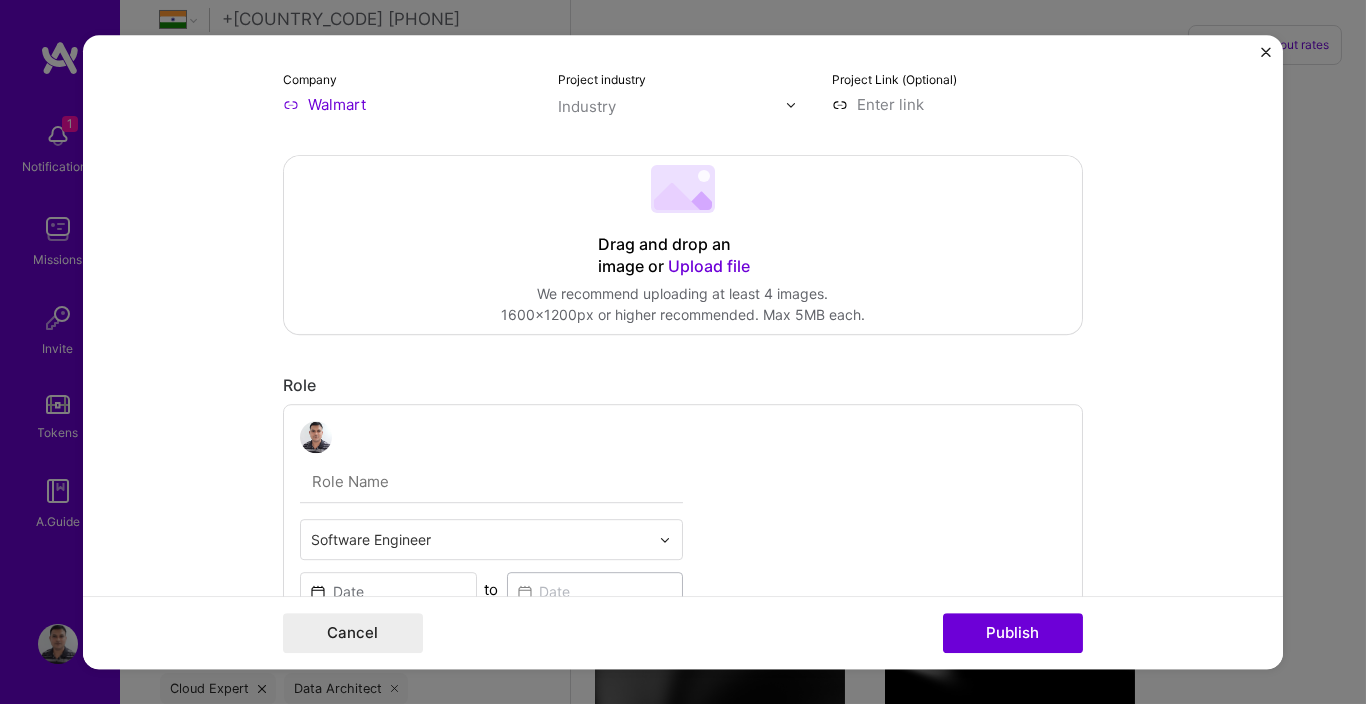 click at bounding box center (672, 106) 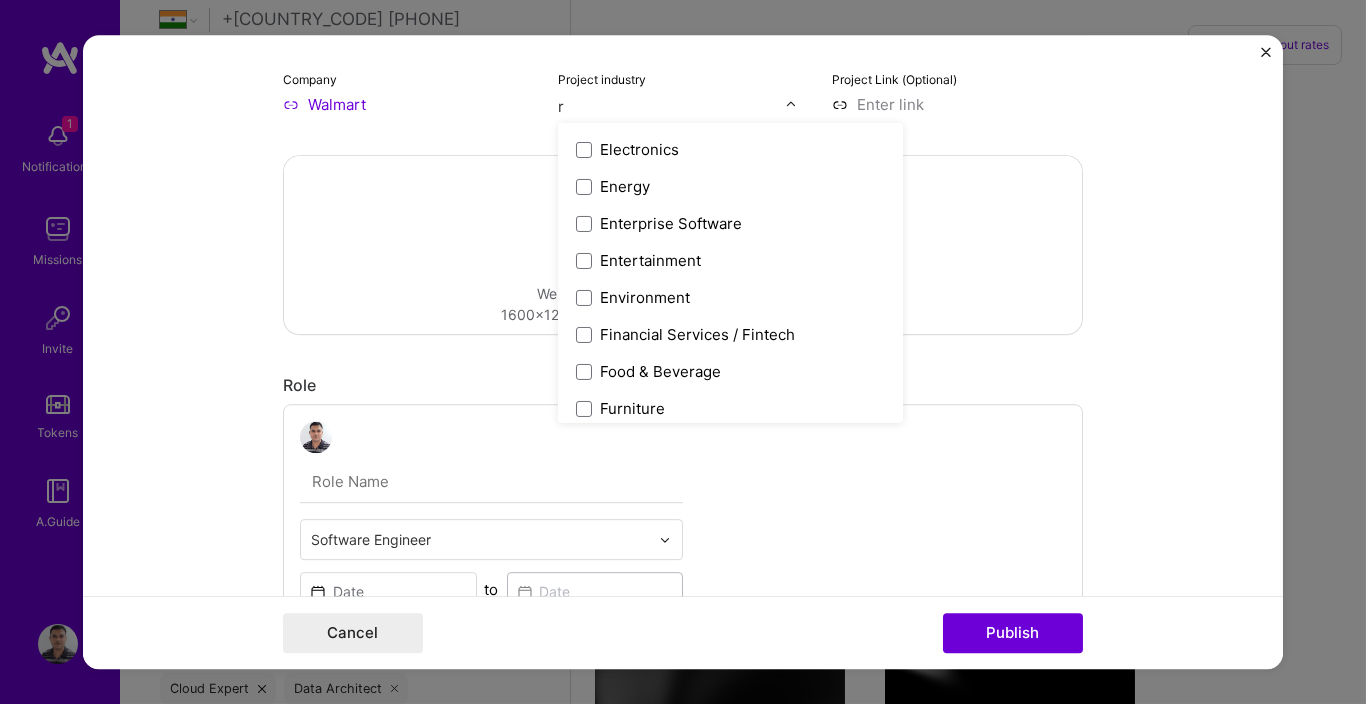scroll, scrollTop: 340, scrollLeft: 0, axis: vertical 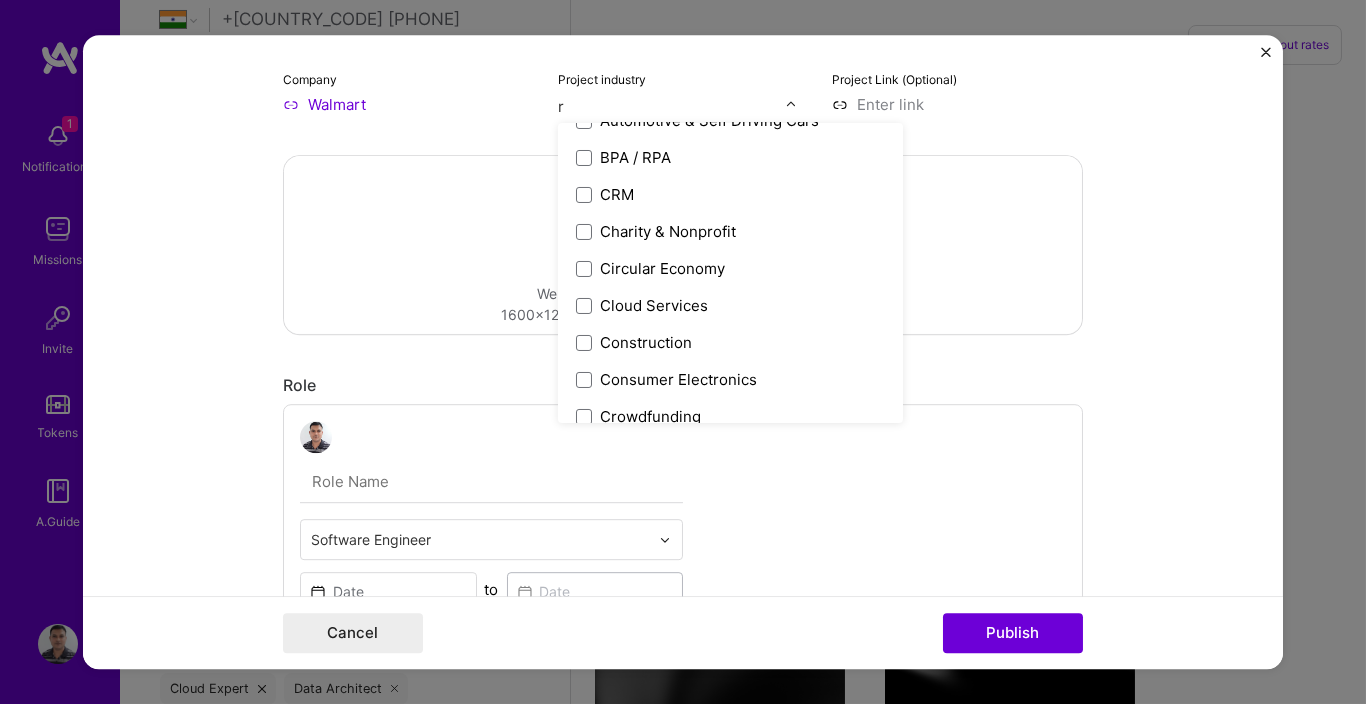 type on "re" 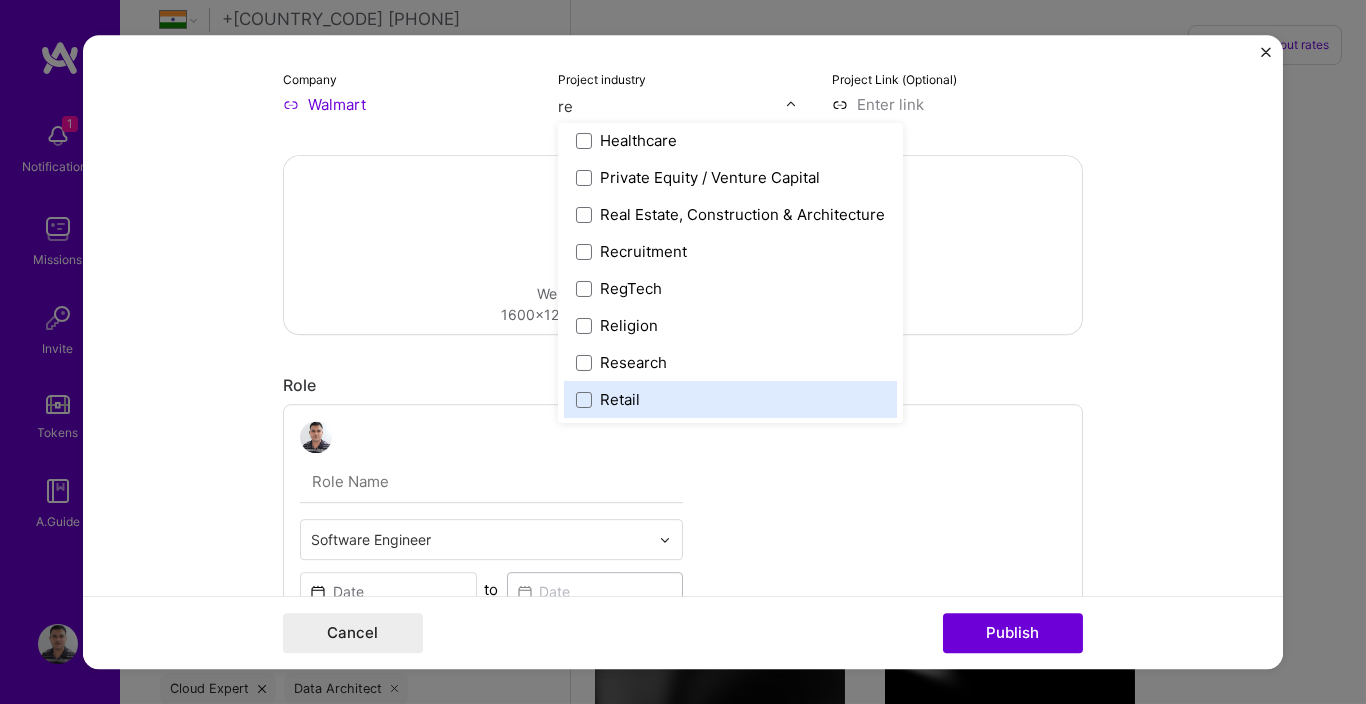 drag, startPoint x: 680, startPoint y: 376, endPoint x: 680, endPoint y: 399, distance: 23 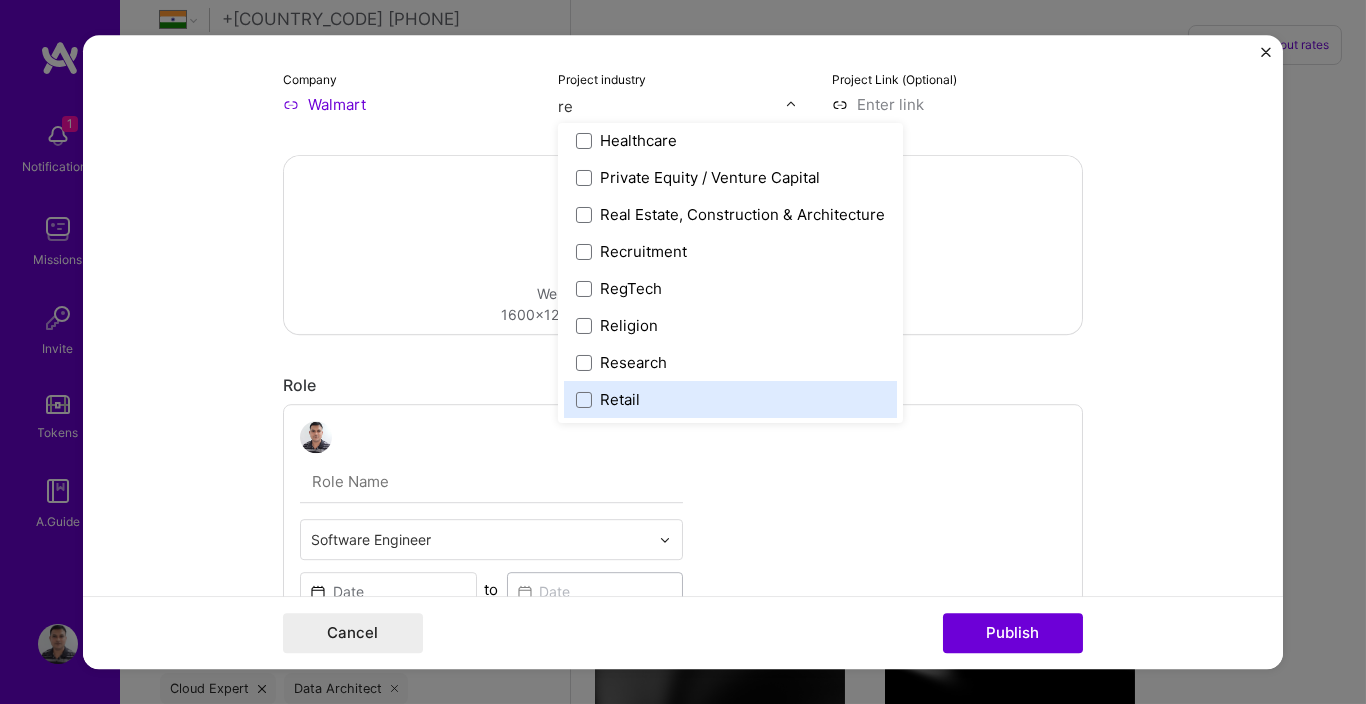 click on "Agriculture / AgTech Architecture / Interior Design Arts / Culture Augmented & Virtual Reality (AR/VR) Enterprise Software Furniture Future of Work GreenTech Hardware / Consumer Electronics Healthcare Private Equity / Venture Capital Real Estate, Construction & Architecture Recruitment RegTech Religion Research Retail" at bounding box center [730, 273] 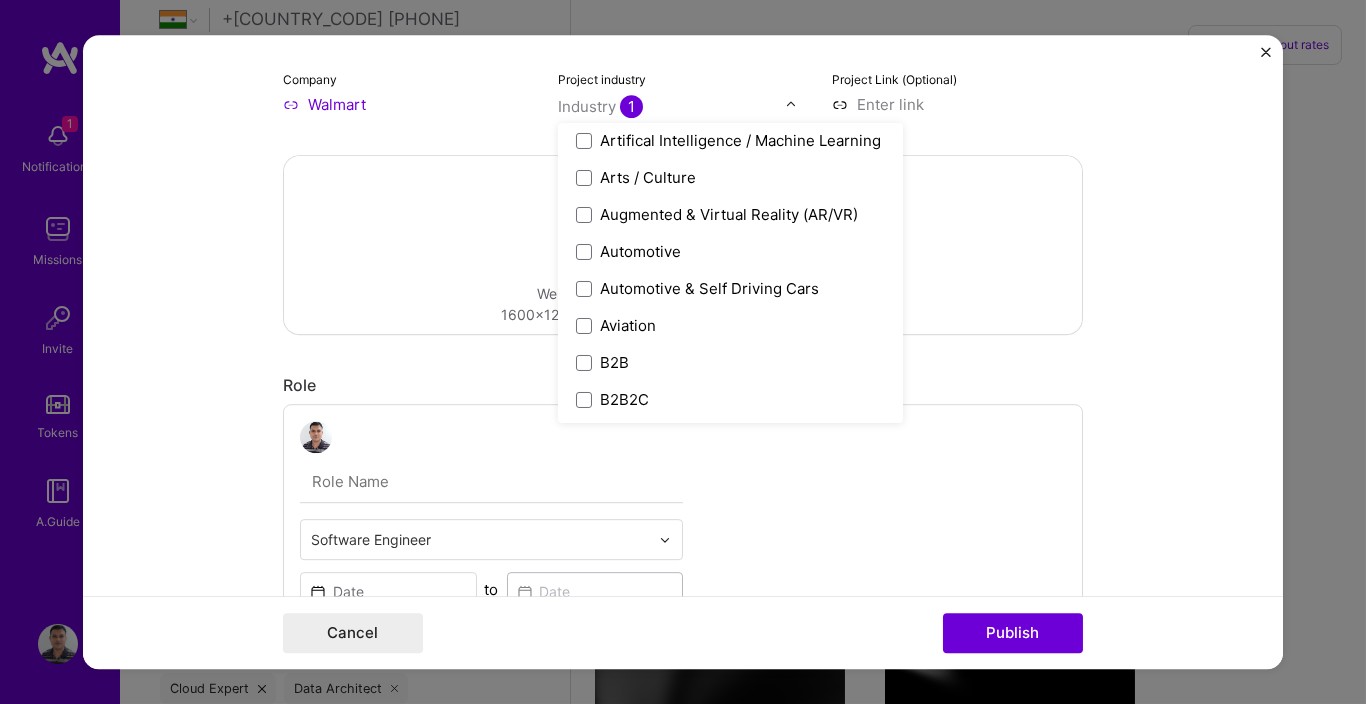 scroll, scrollTop: 2560, scrollLeft: 0, axis: vertical 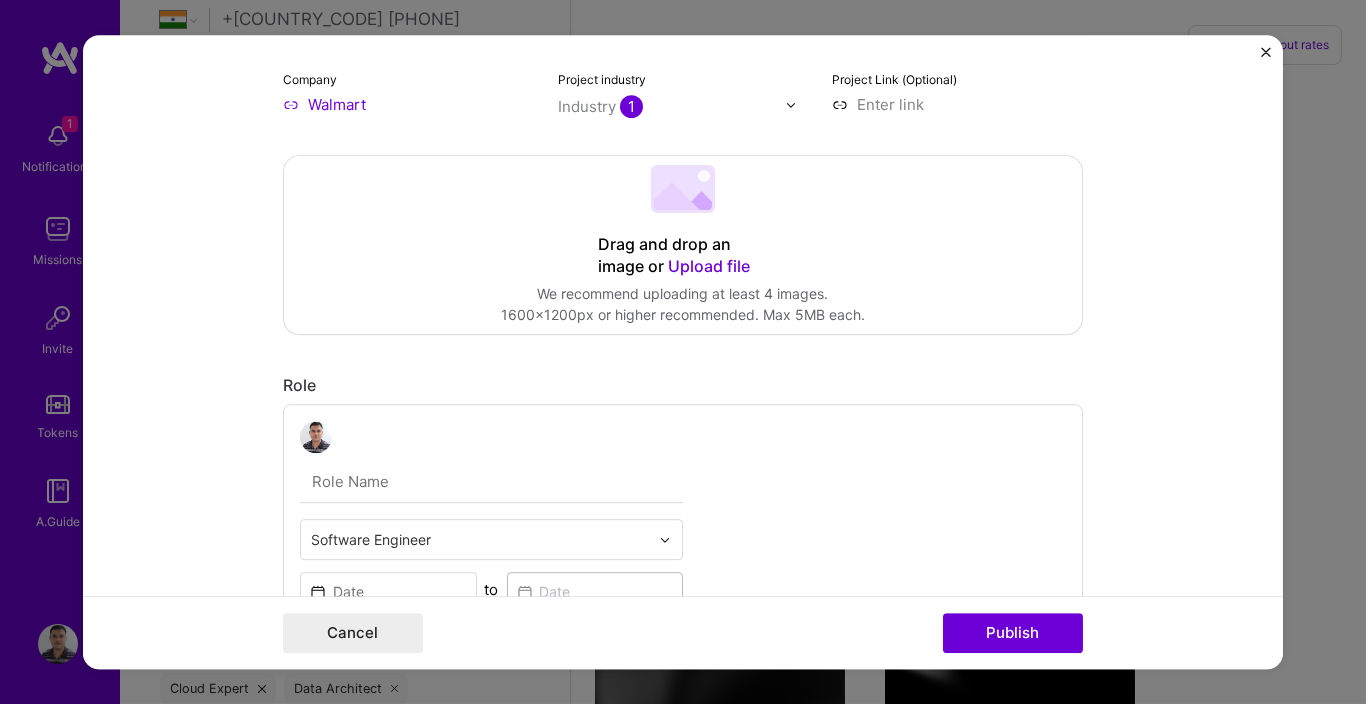 click on "Project title Modernisation of Microservice / Infrastructure Company Walmart
Project industry Industry 1 Project Link (Optional)
Drag and drop an image or   Upload file Upload file We recommend uploading at least 4 images. 1600x1200px or higher recommended. Max 5MB each. Role Software Engineer
to
I’m still working on this project Skills used — Add up to 12 skills Any new skills will be added to your profile. Enter skills... Did this role require you to manage team members? (Optional) Yes, I managed — team members. Were you involved from inception to launch (0  ->  1)? (Optional) Zero to one is creation and development of a unique product from the ground up. I was involved in zero to one with this project Add metrics (Optional) Metrics help you visually show the outcome of a project. You can add up to 3 metrics. Project details   100 characters minimum 0 / 1,000  characters Add collaborators (Optional) Add a collaborator Select role Related job (Optional)" at bounding box center (683, 352) 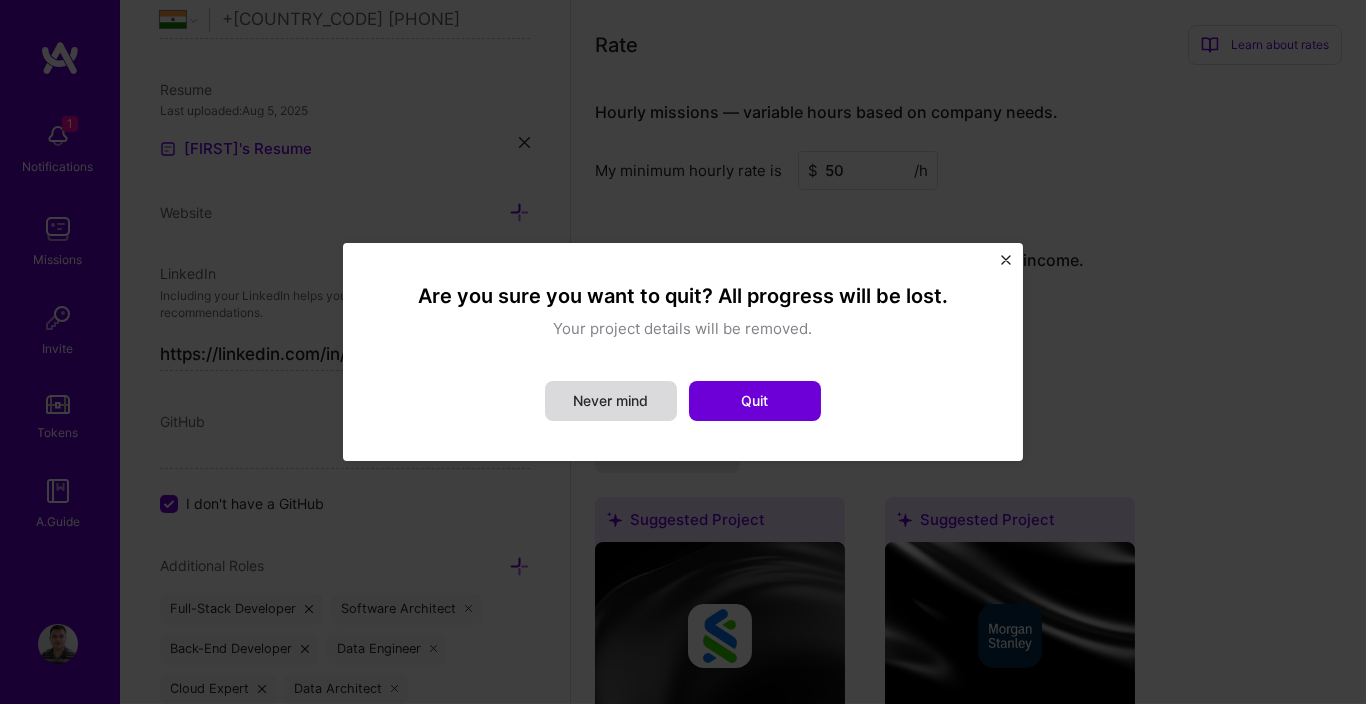 click on "Never mind" at bounding box center [611, 401] 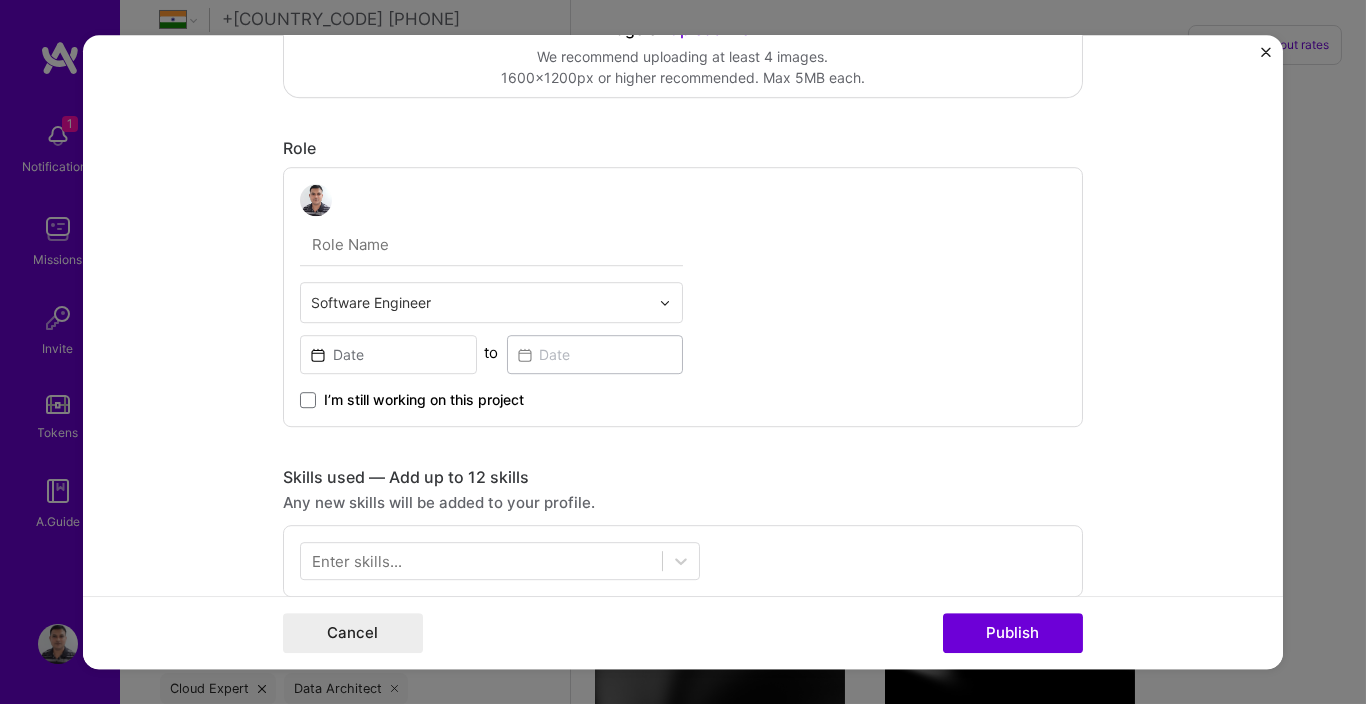 scroll, scrollTop: 480, scrollLeft: 0, axis: vertical 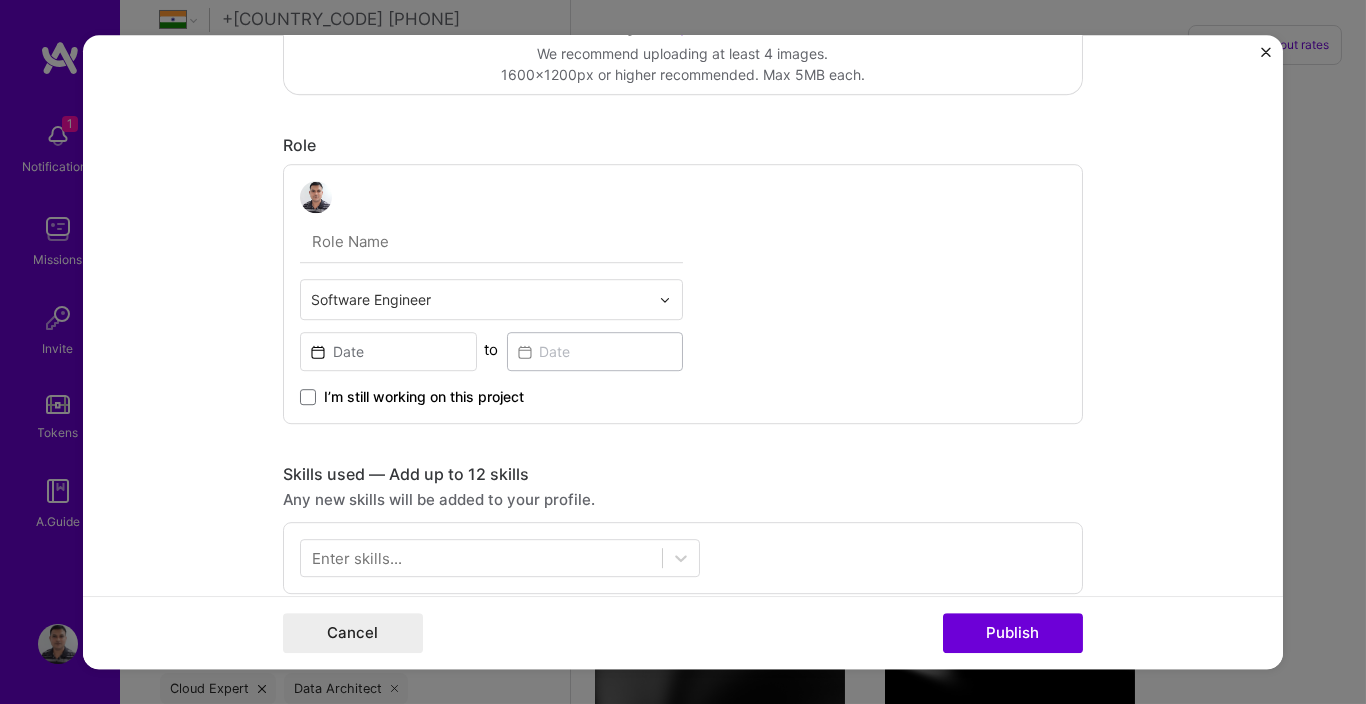 click at bounding box center (670, 299) 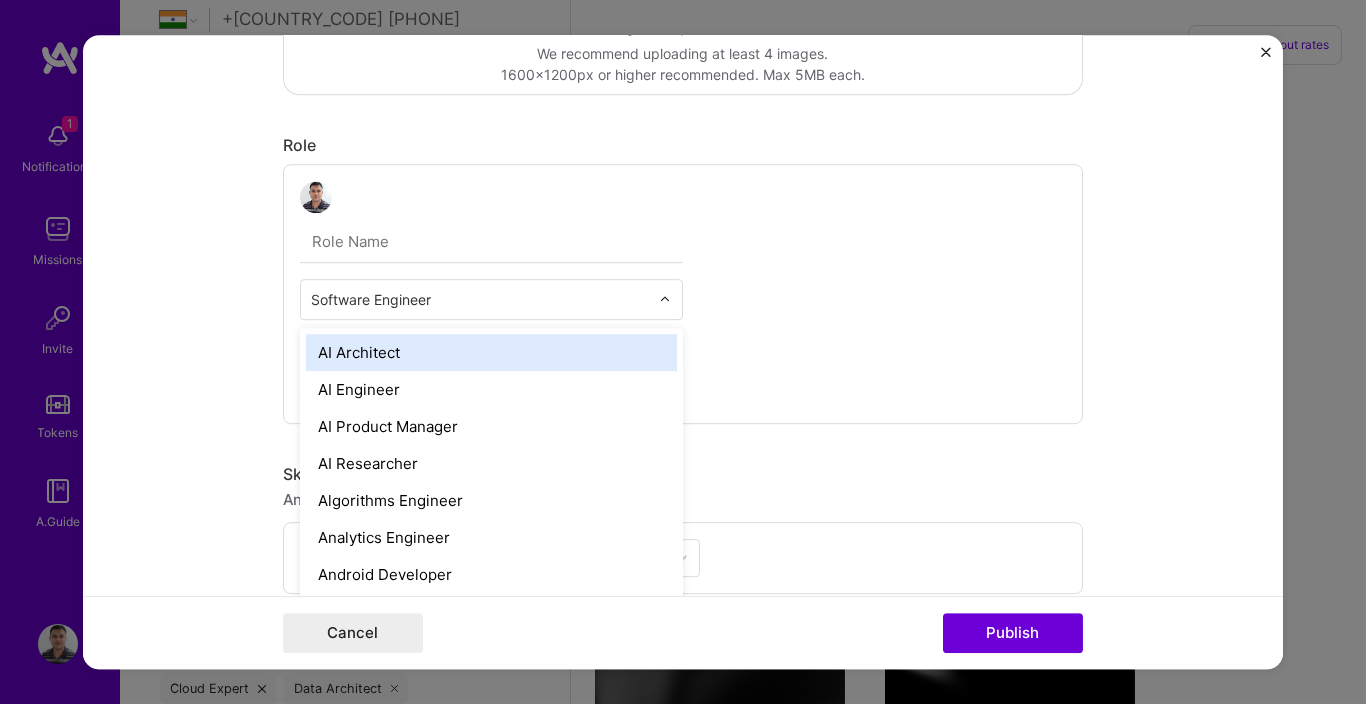 click at bounding box center [491, 242] 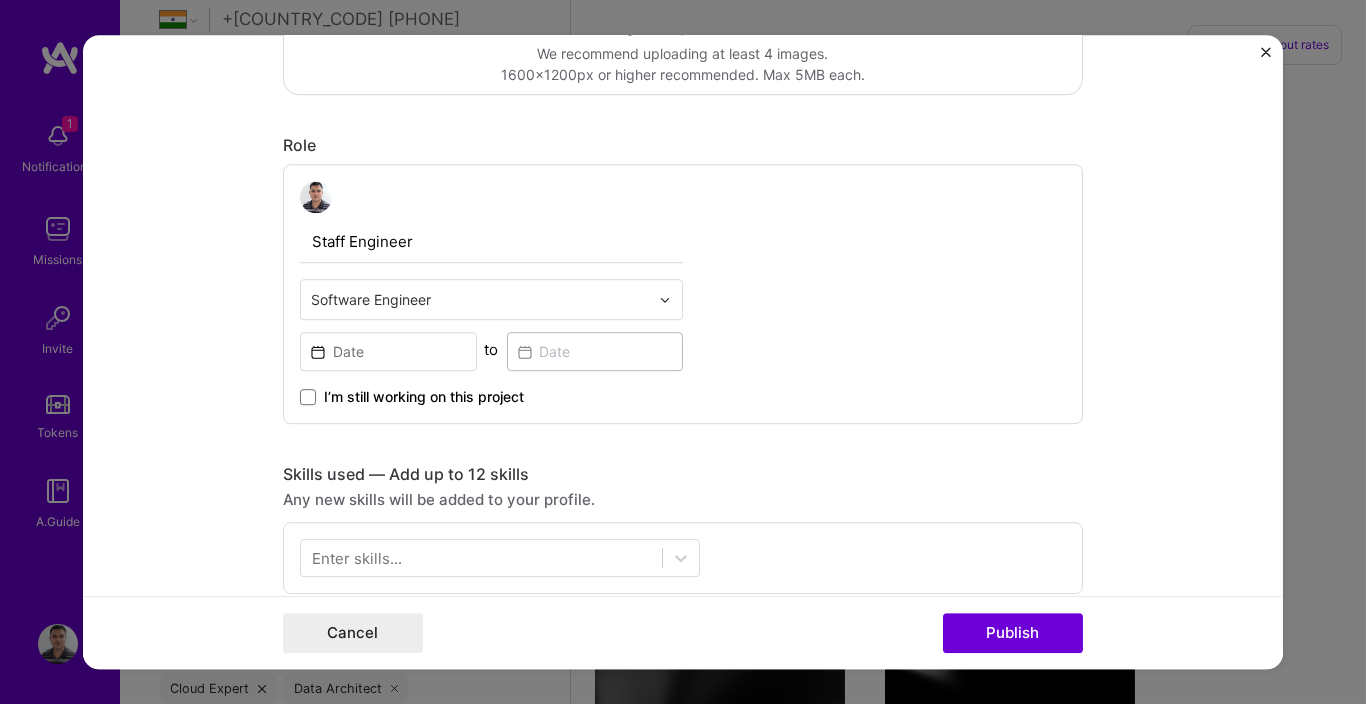type on "Staff Engineer" 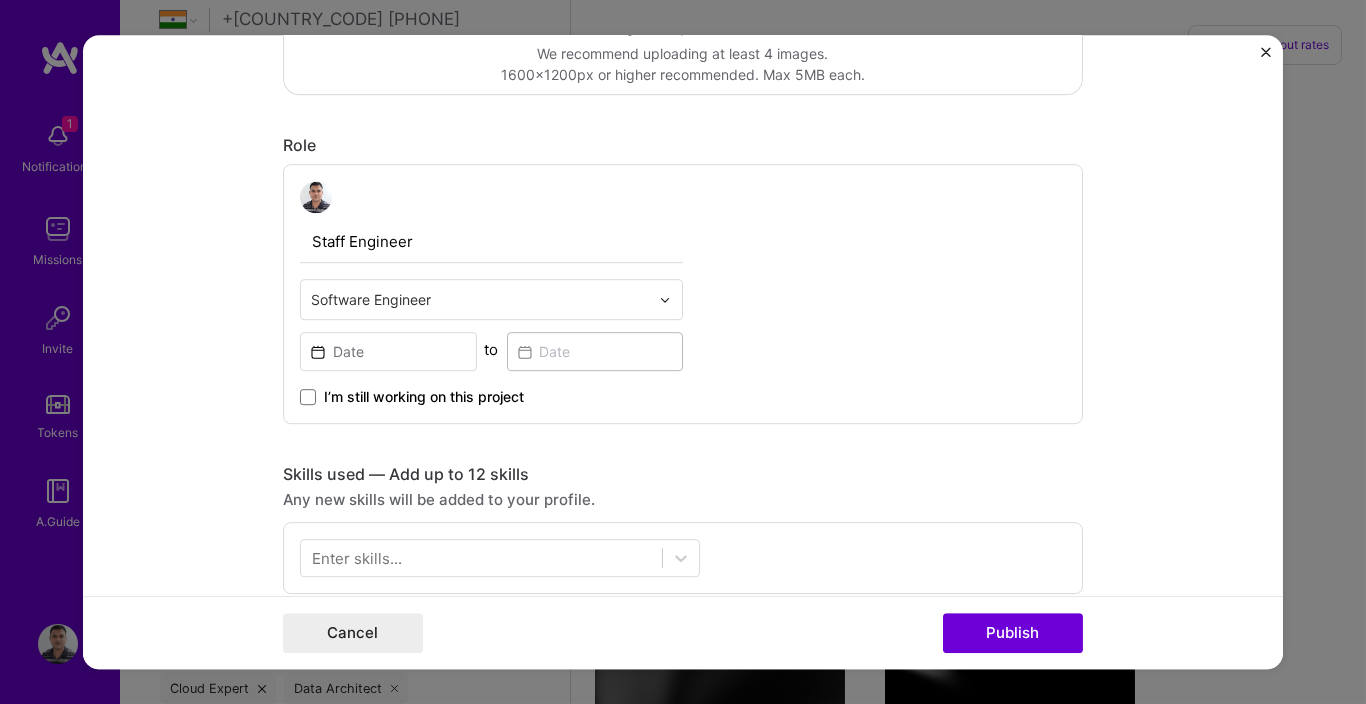 click at bounding box center [665, 300] 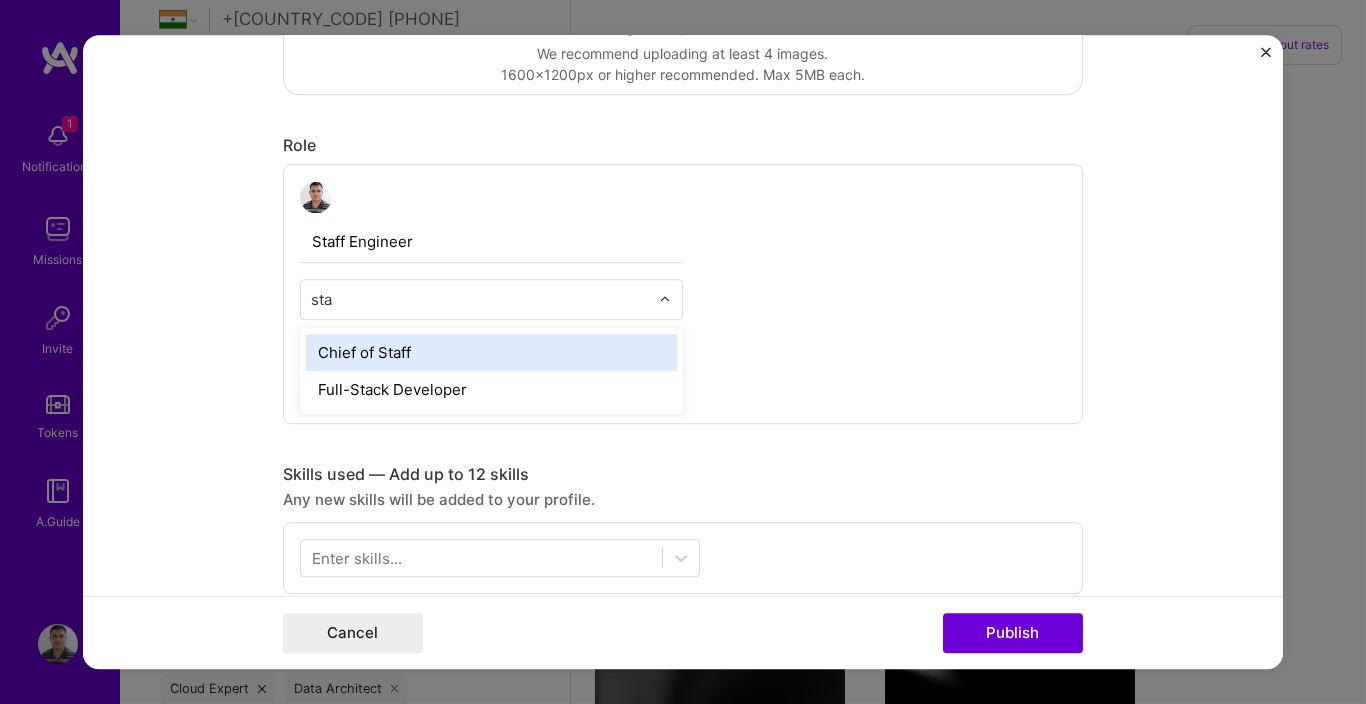 type on "staf" 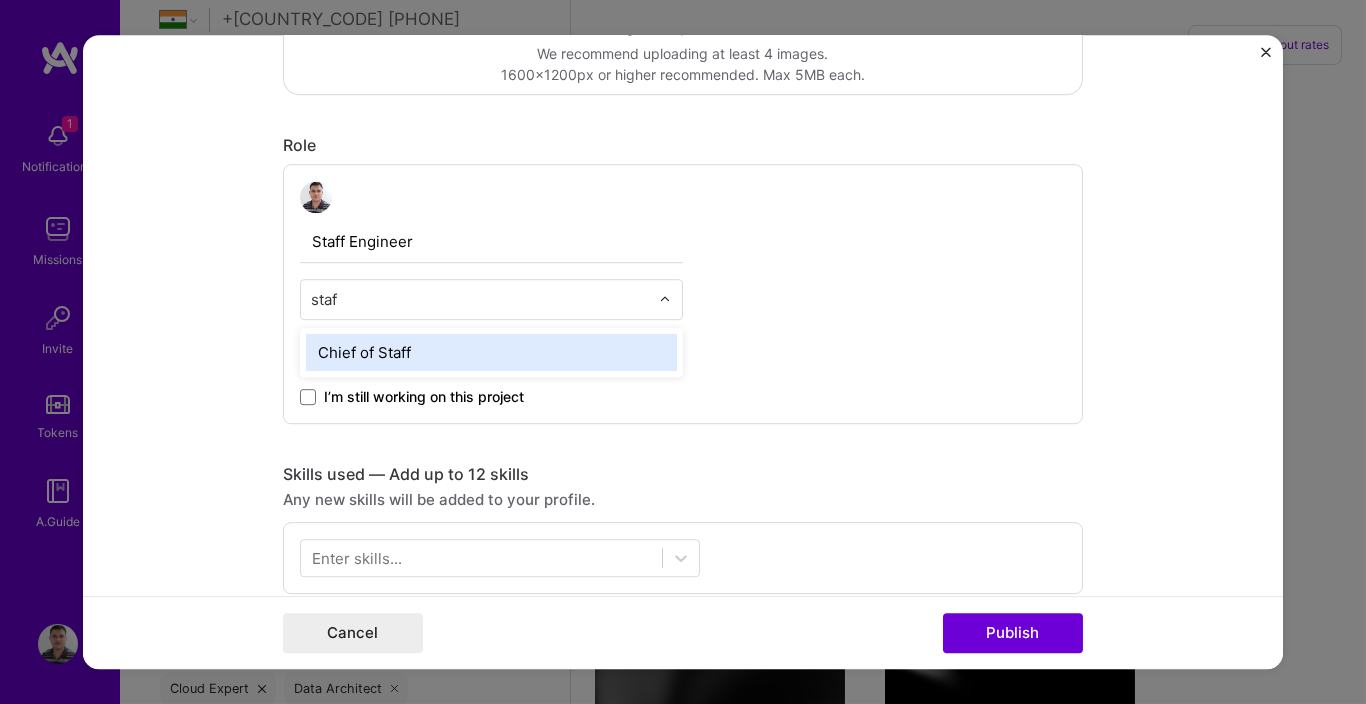 type 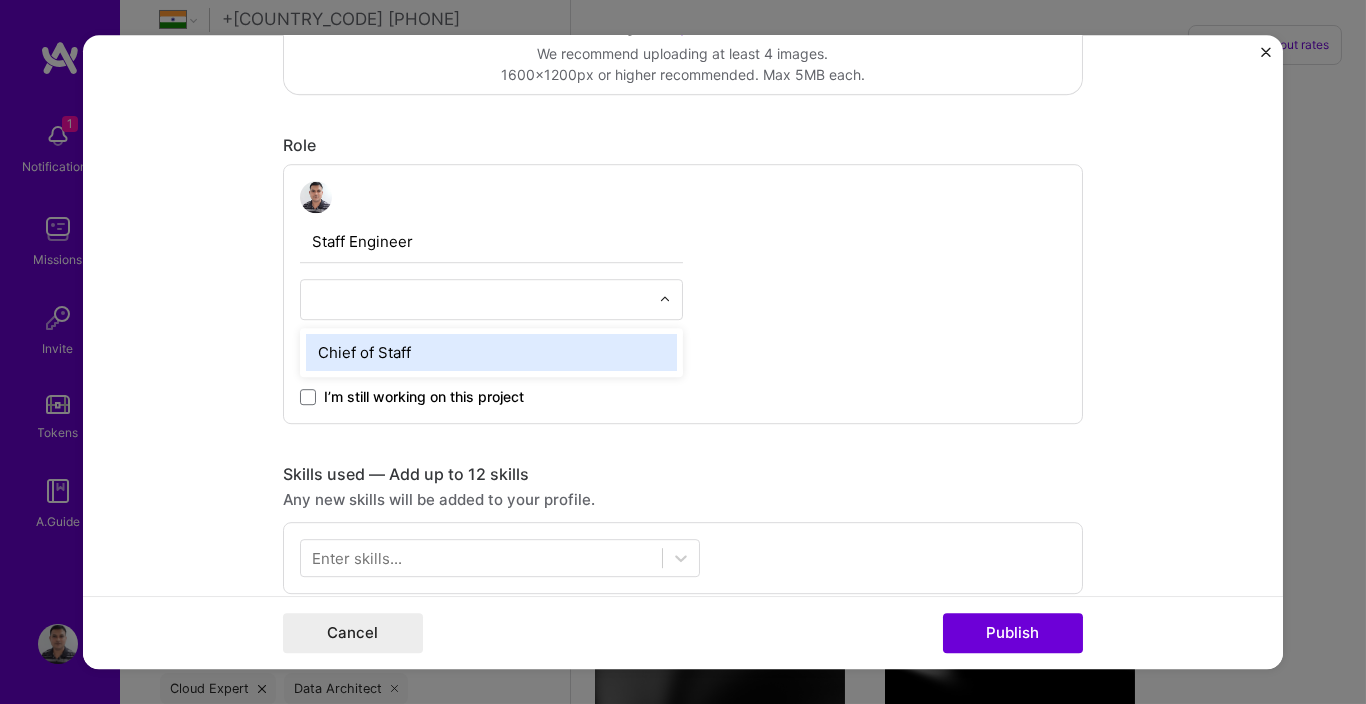 click at bounding box center (665, 300) 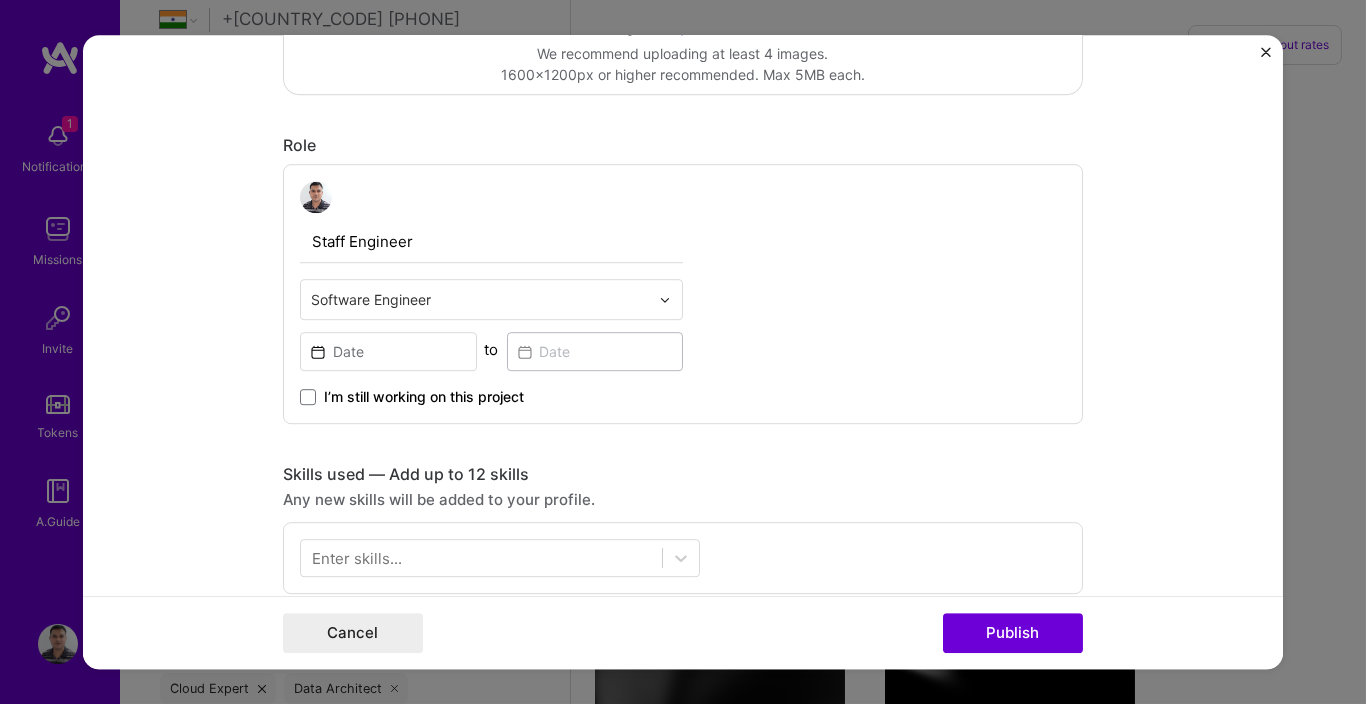 click on "Staff Engineer   Select is focused ,type to refine list, press Down to open the menu,  Software Engineer
to
I’m still working on this project" at bounding box center (683, 294) 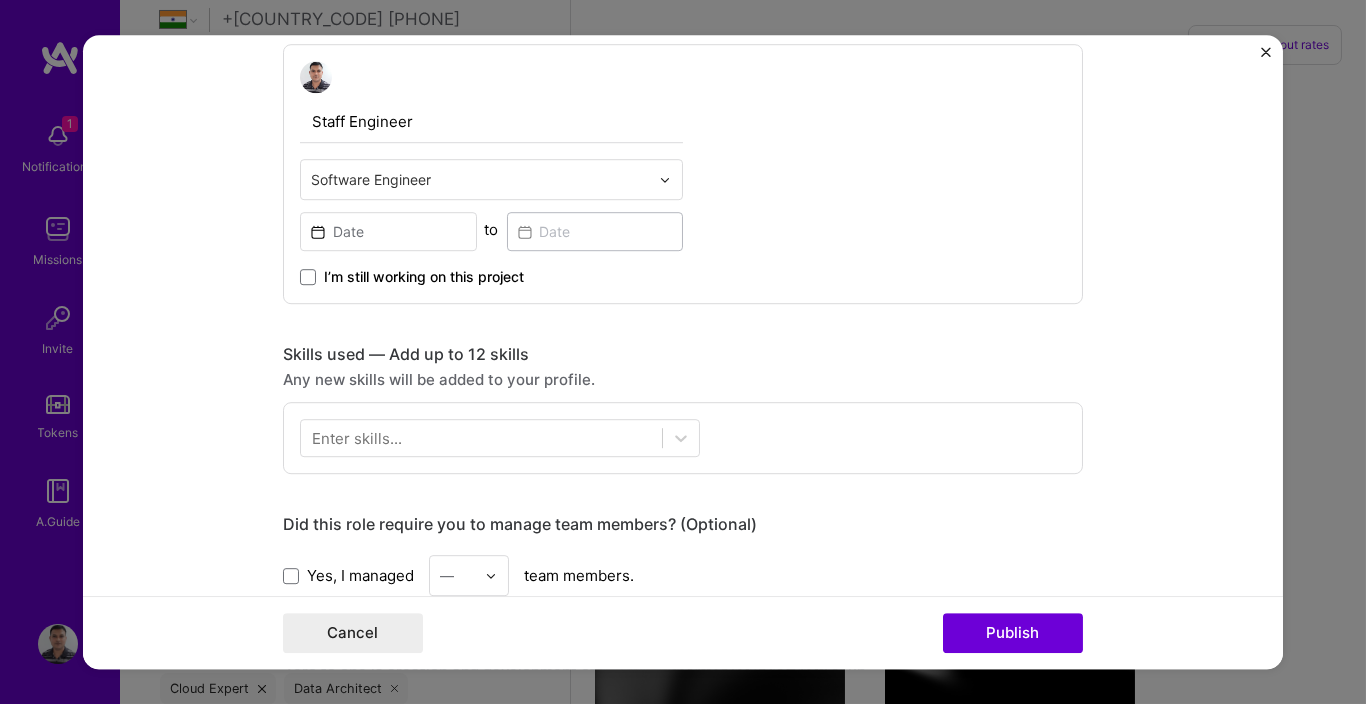 scroll, scrollTop: 720, scrollLeft: 0, axis: vertical 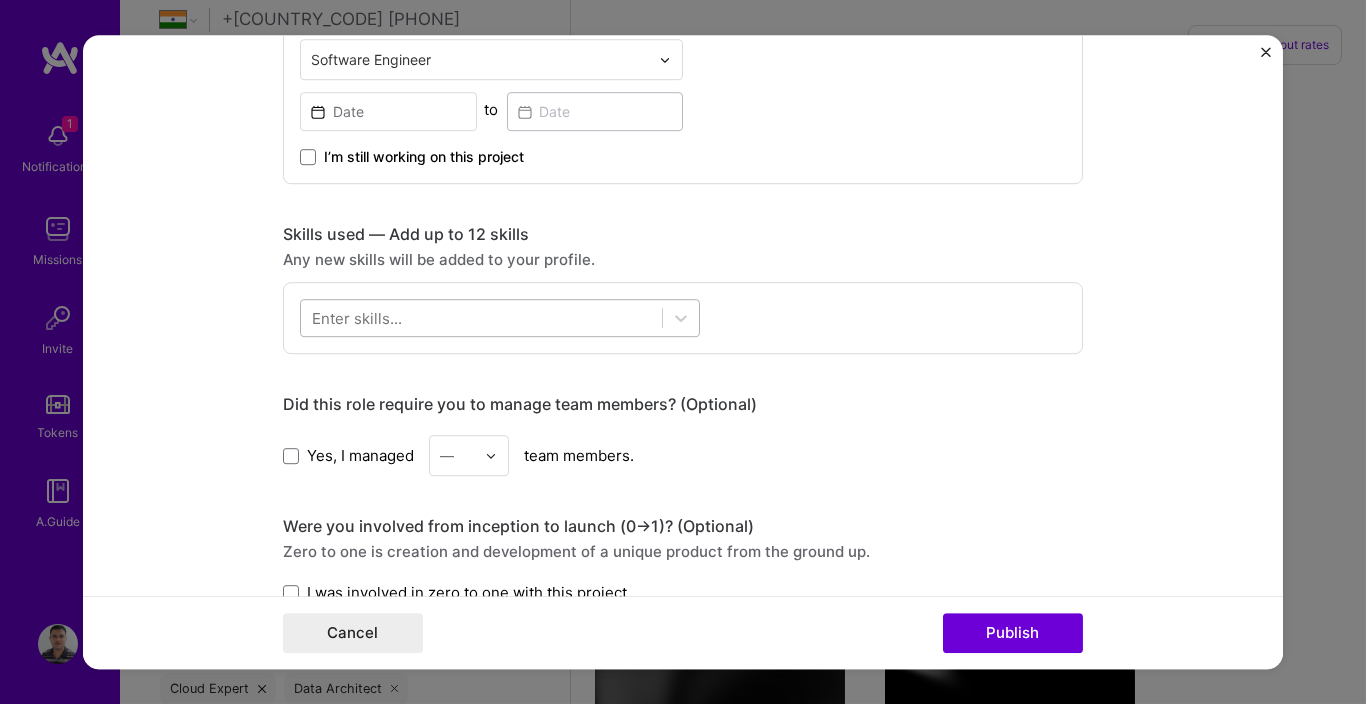 click at bounding box center [481, 318] 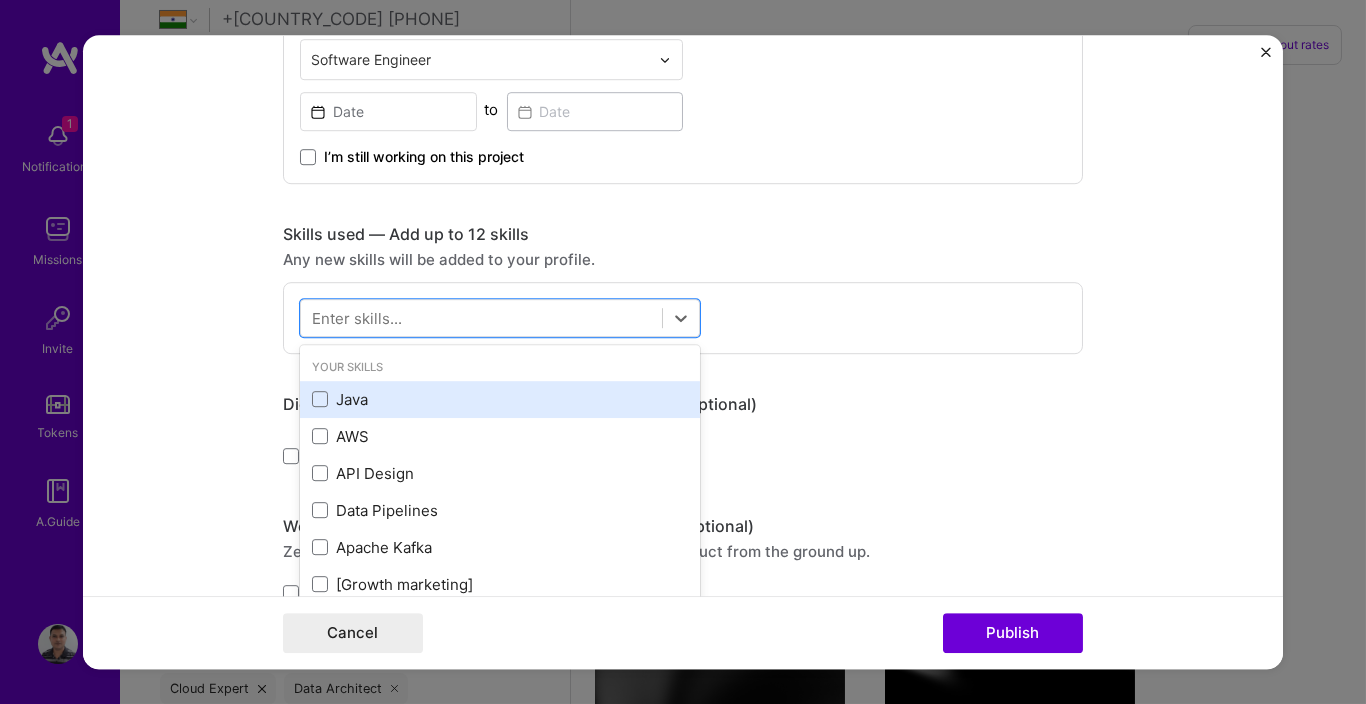 click on "Java" at bounding box center [500, 399] 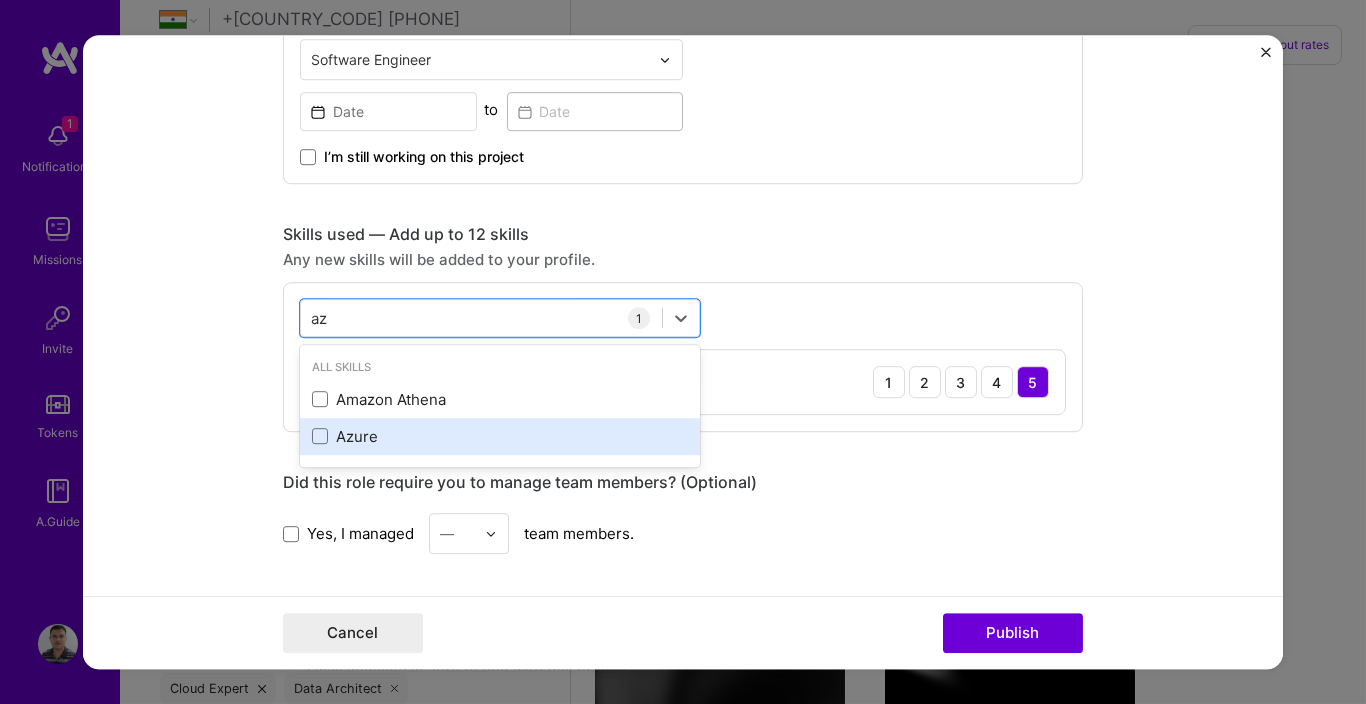 click on "Azure" at bounding box center [500, 436] 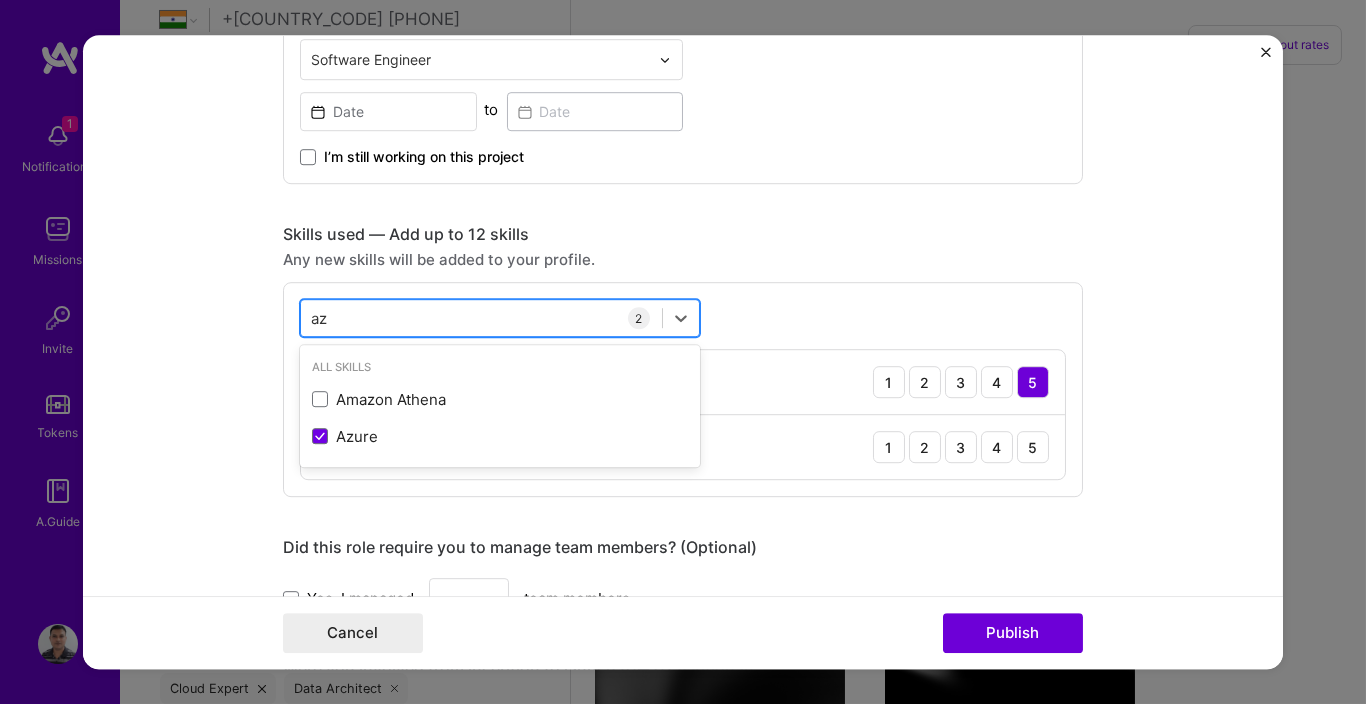 click on "az az" at bounding box center (481, 318) 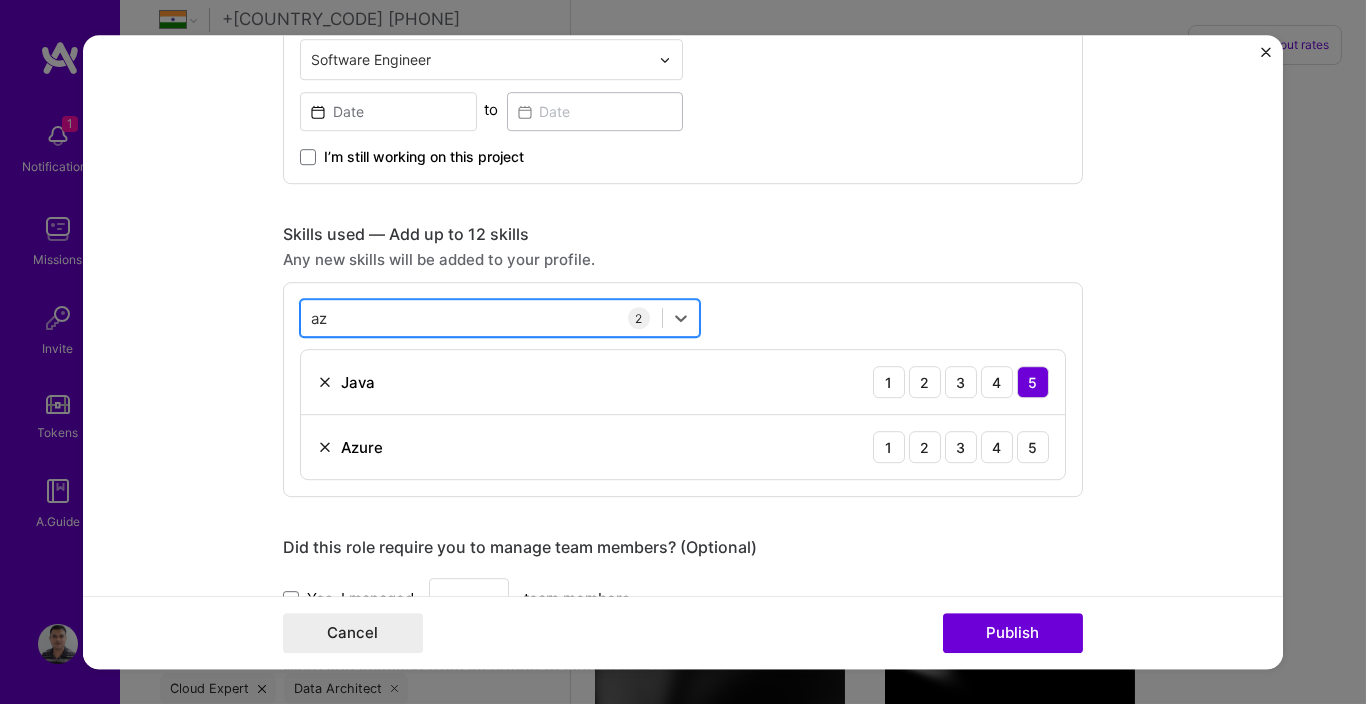 click on "az az" at bounding box center [481, 318] 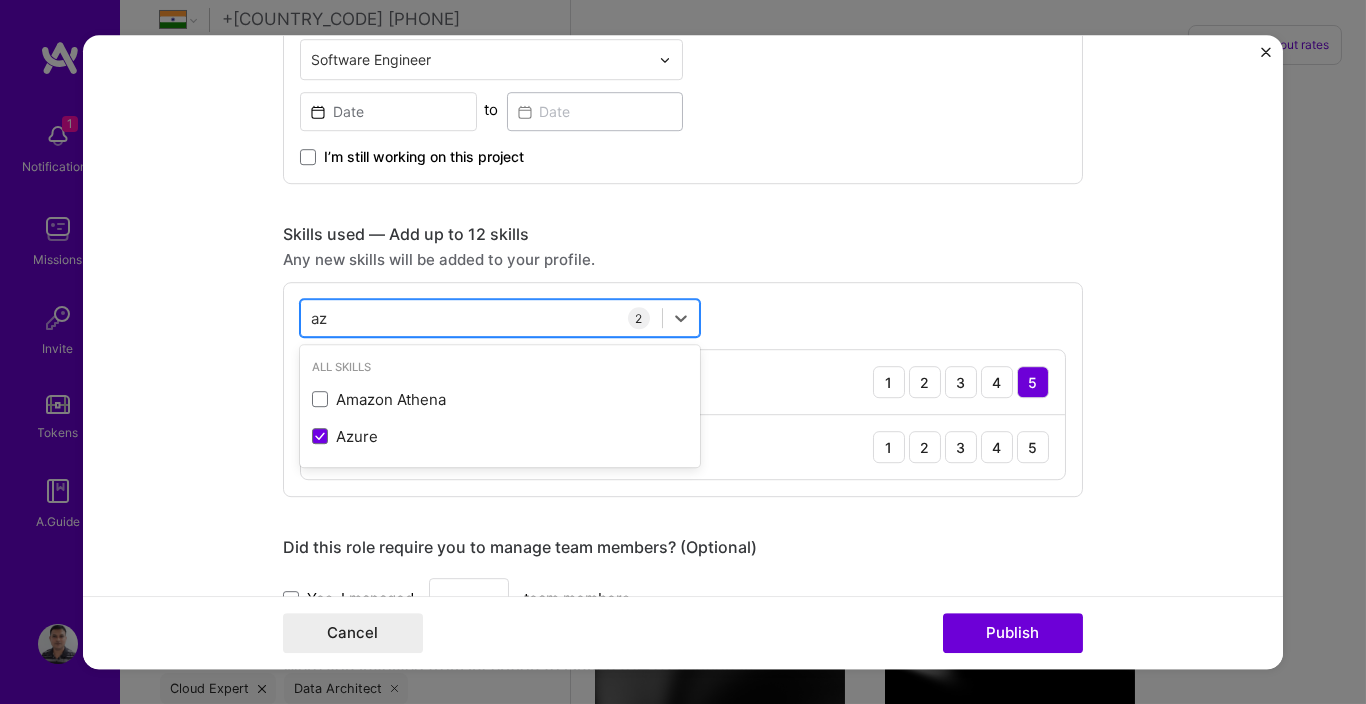 type on "a" 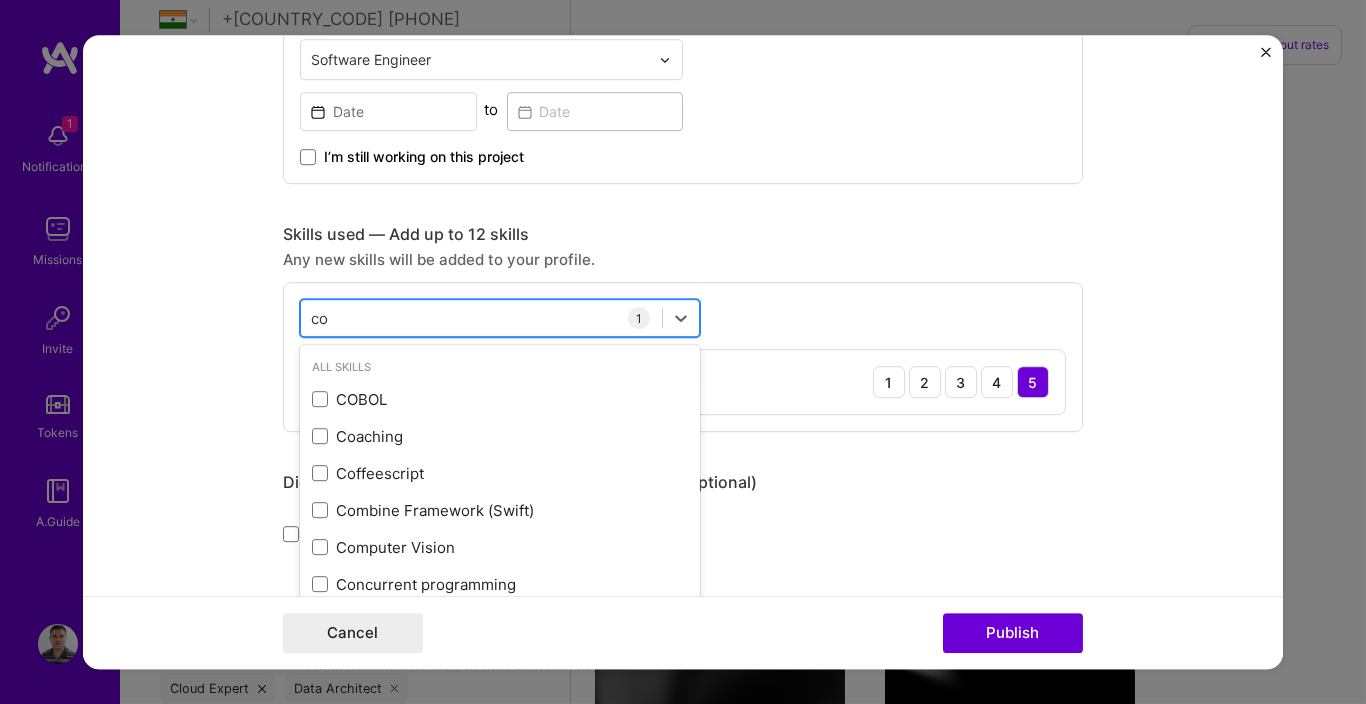 type on "c" 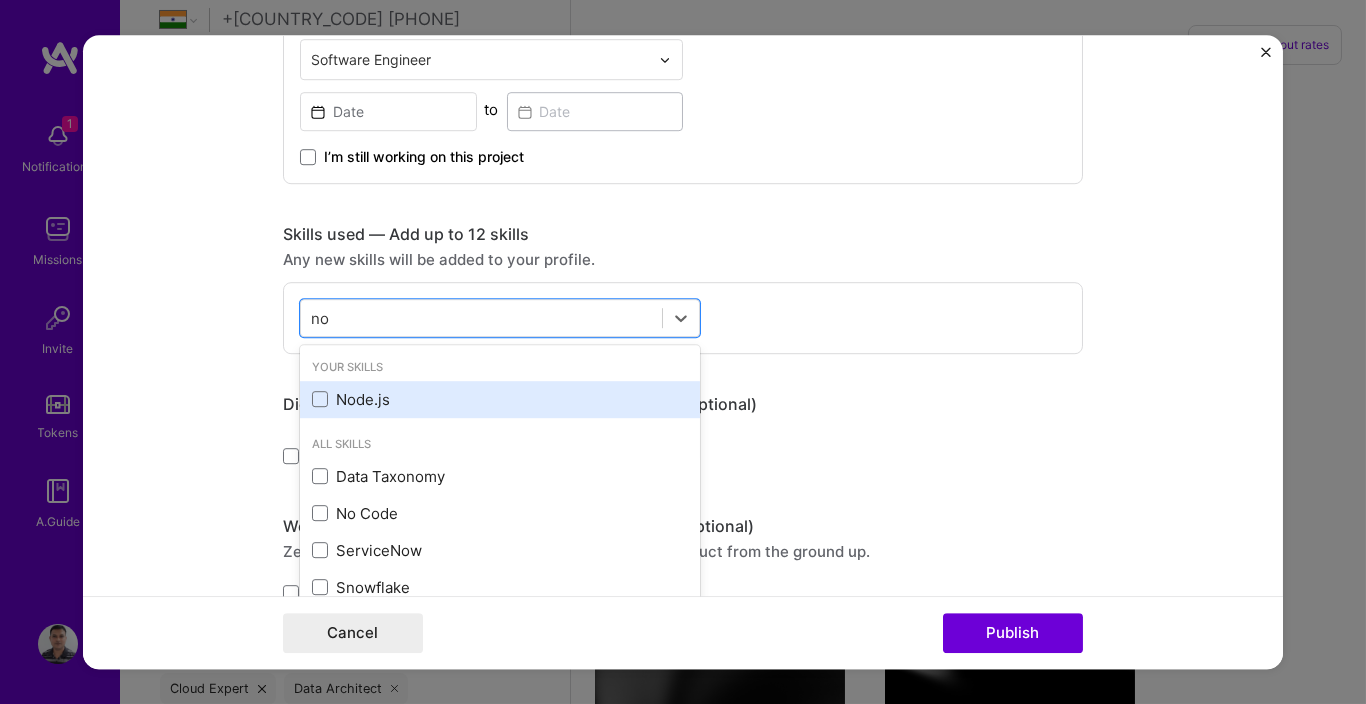 type on "n" 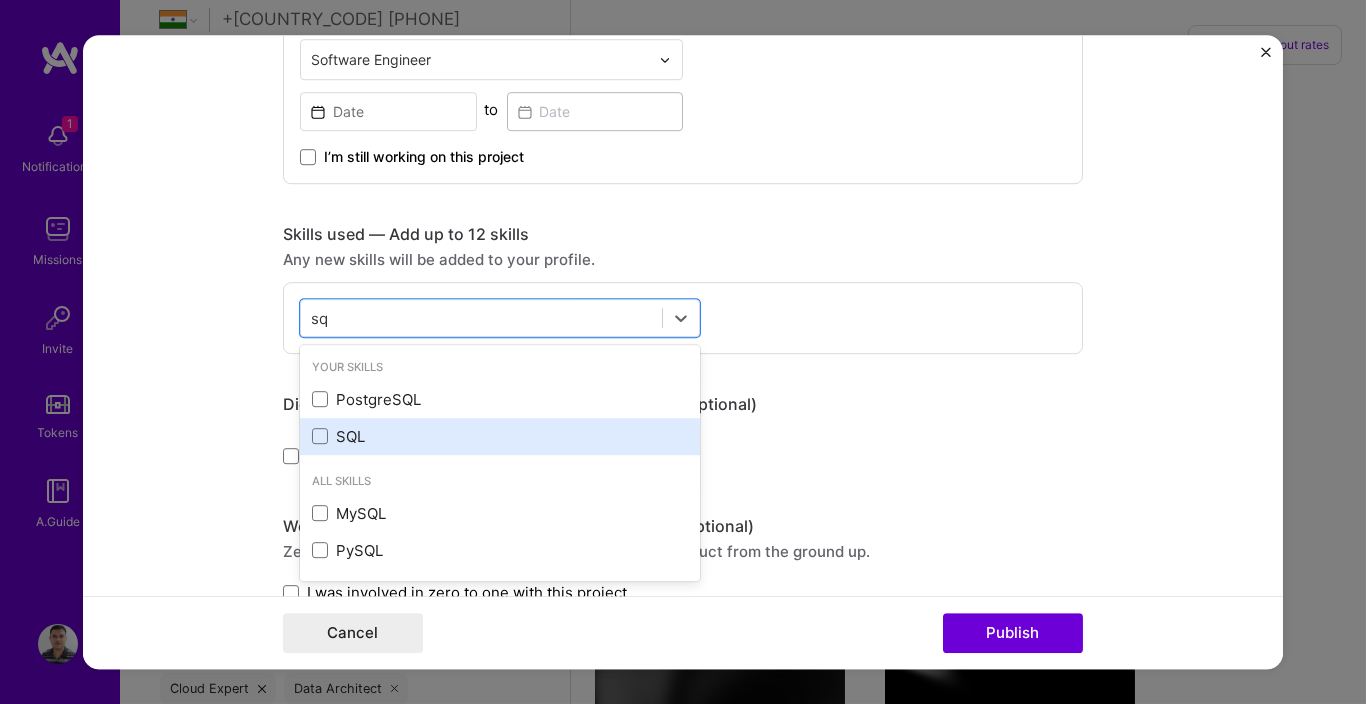 click on "SQL" at bounding box center [500, 436] 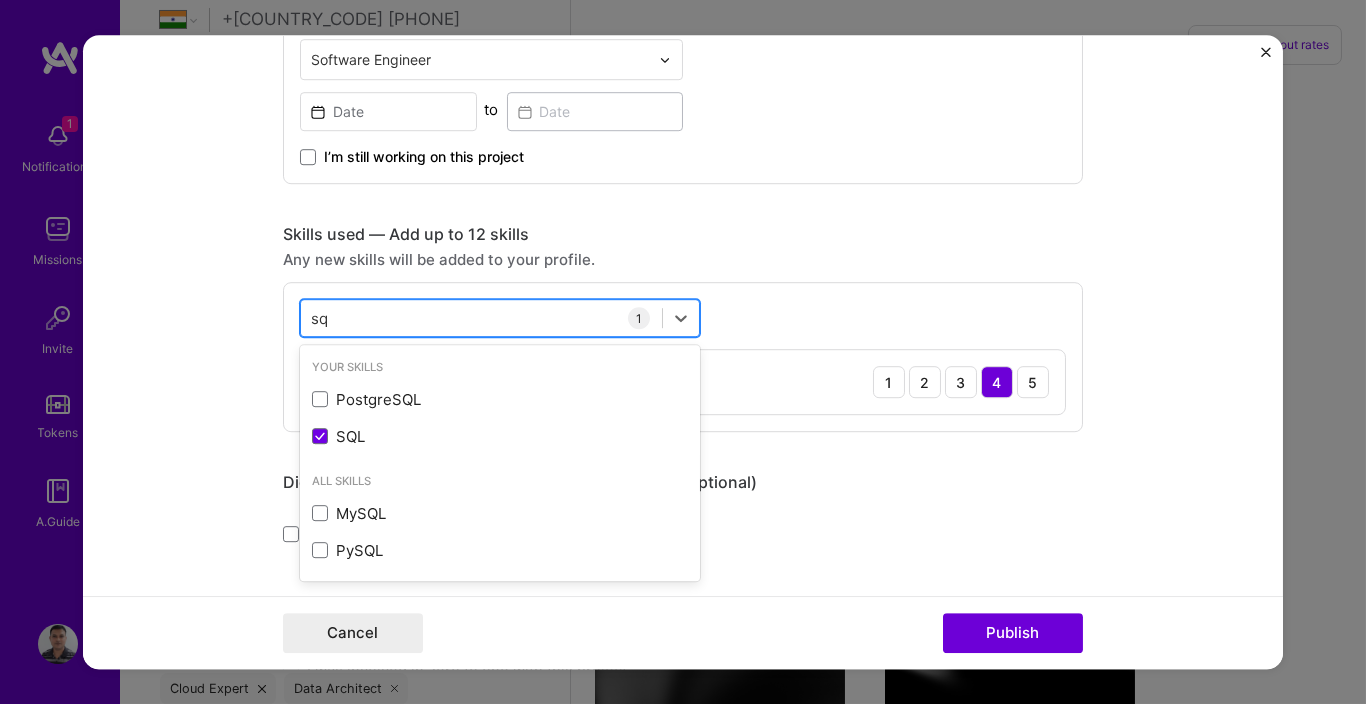type on "s" 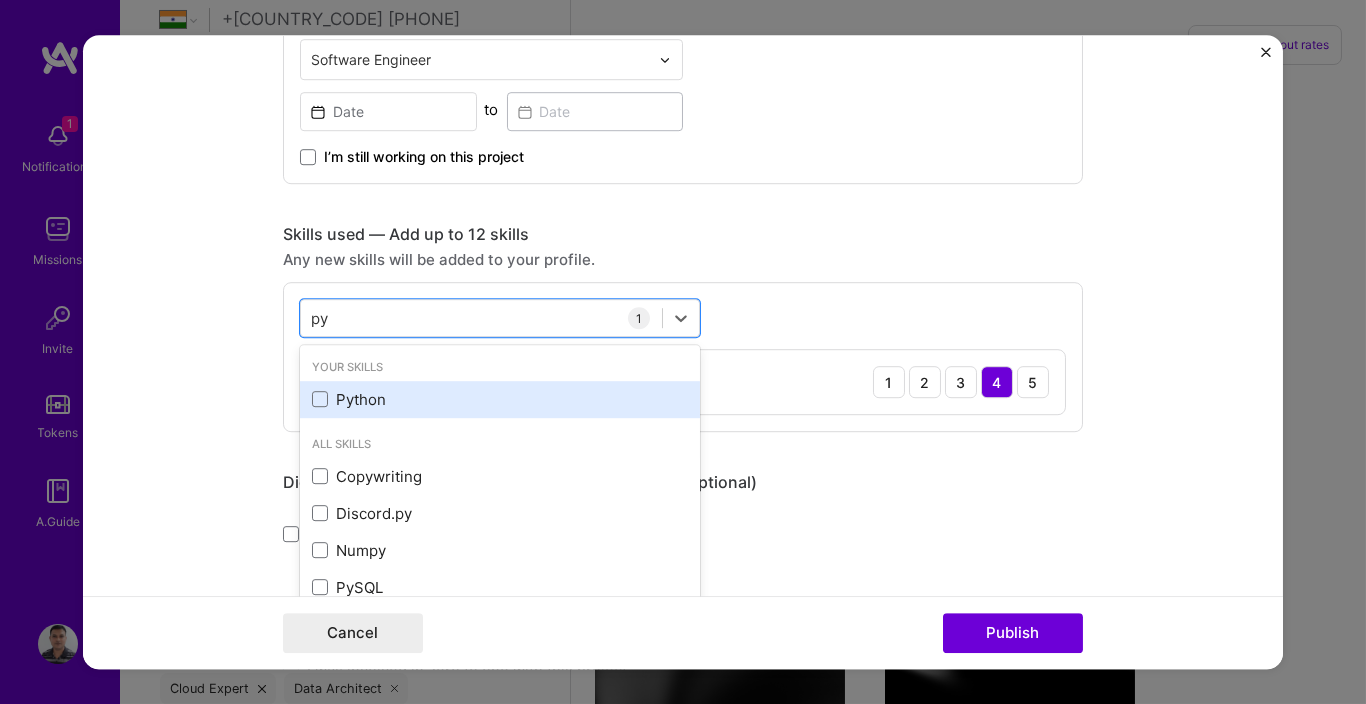 click on "Python" at bounding box center (500, 399) 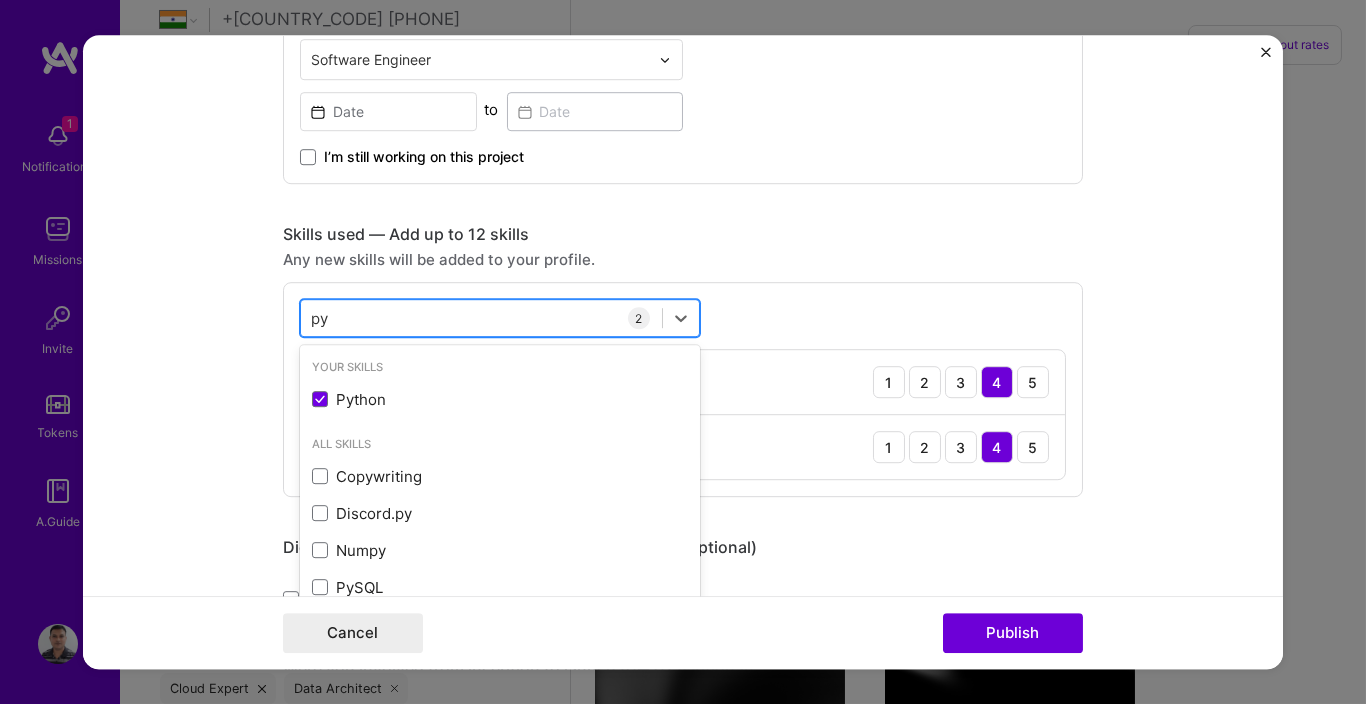 type on "p" 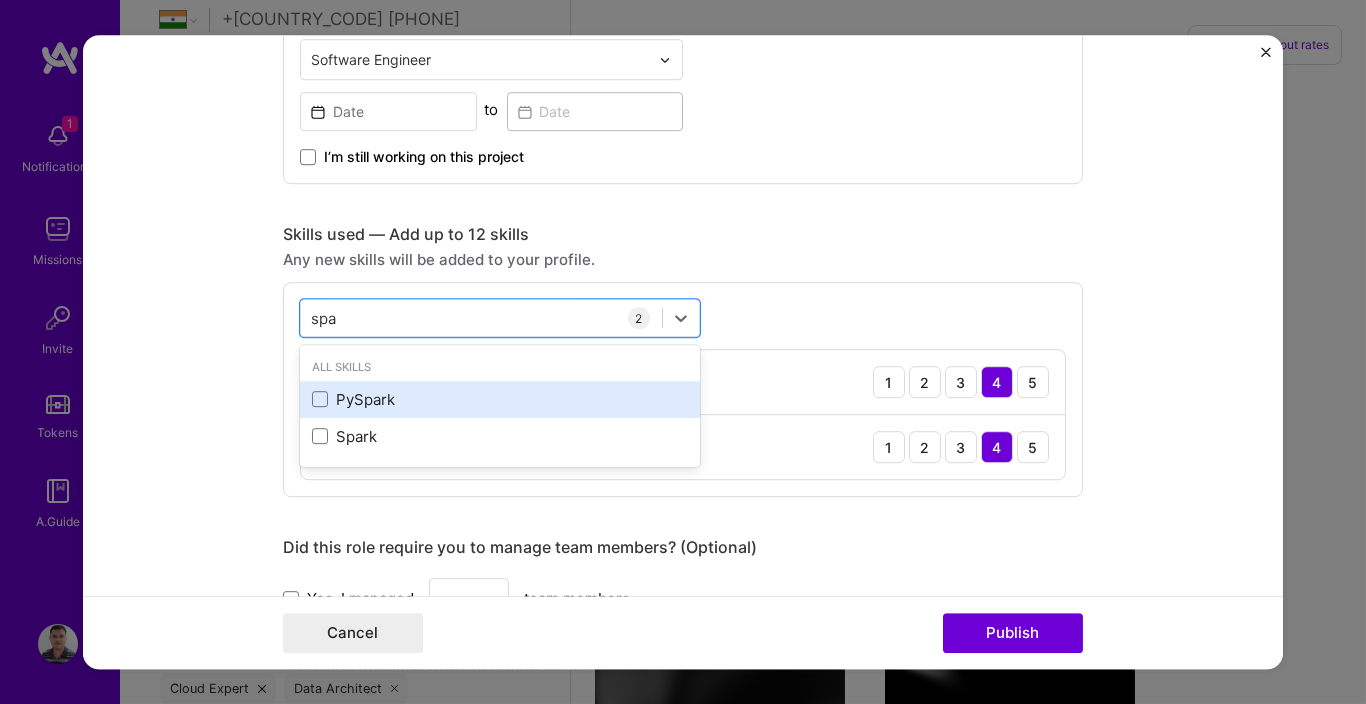 click on "PySpark" at bounding box center [500, 399] 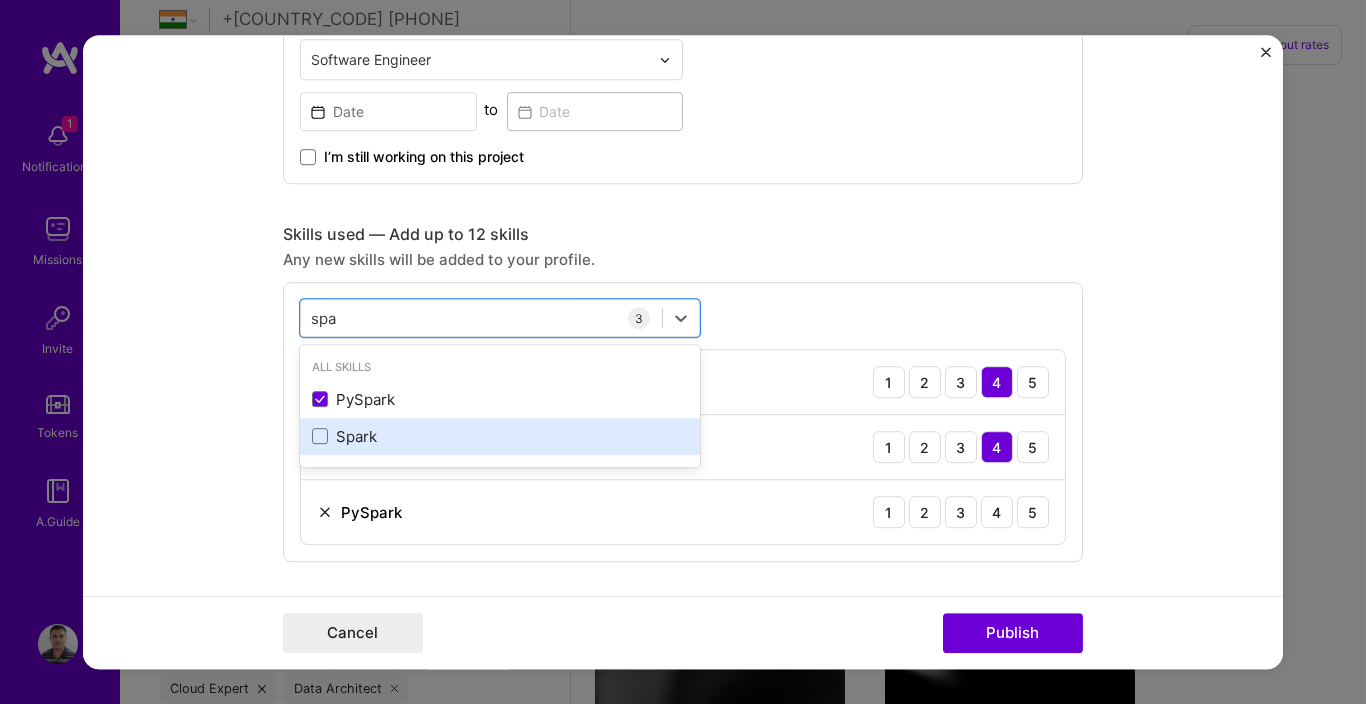 click on "Spark" at bounding box center (500, 436) 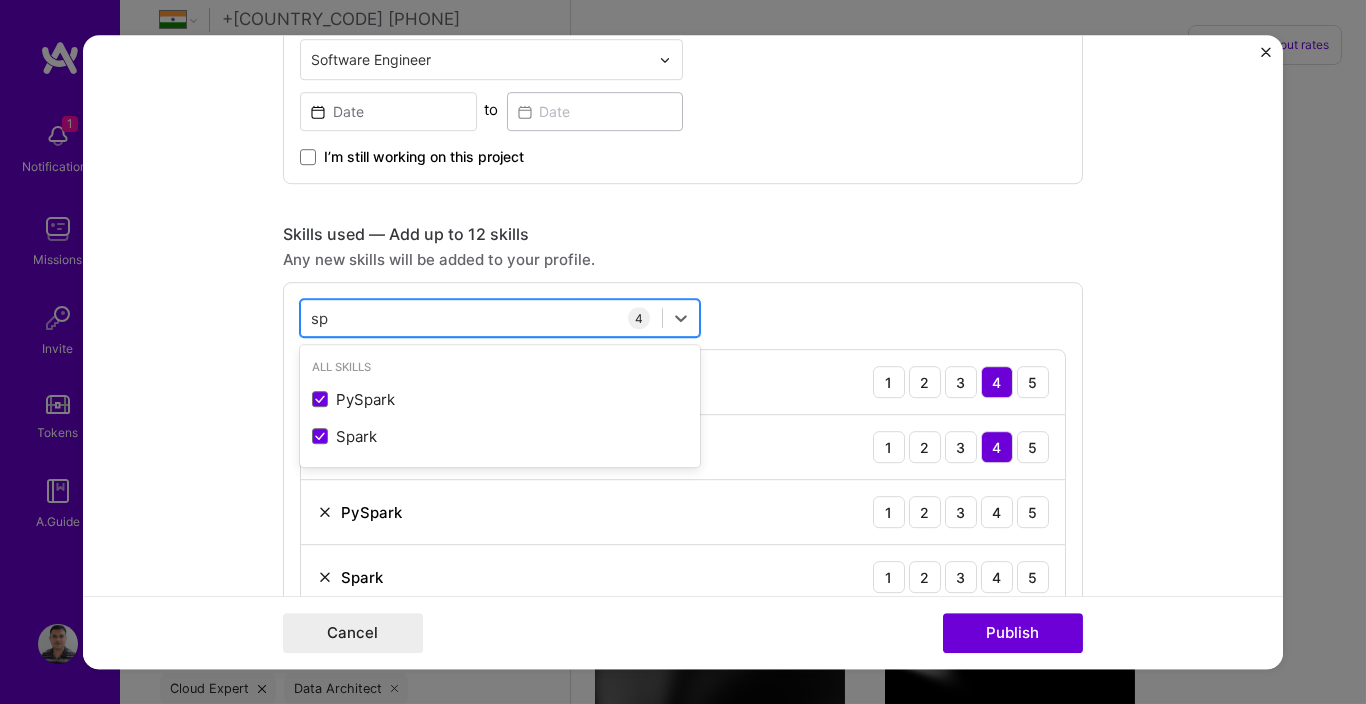 type on "s" 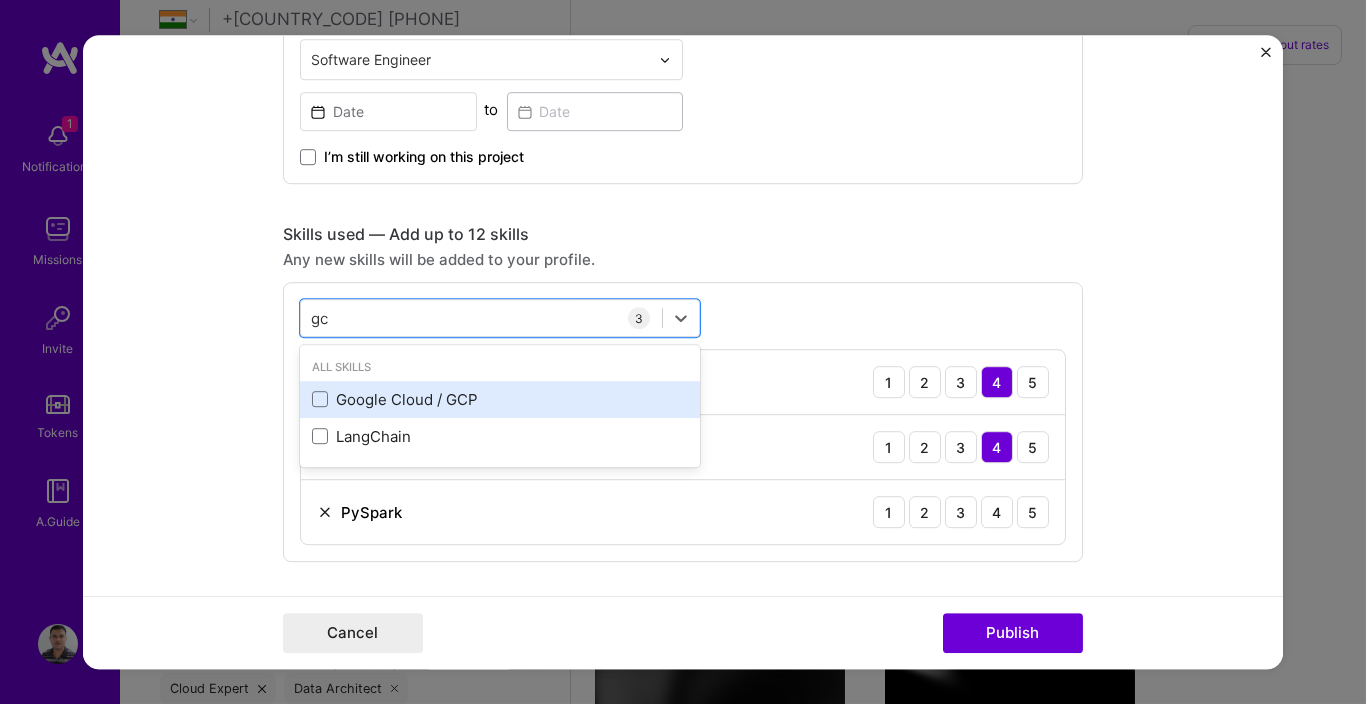 click on "Google Cloud / GCP" at bounding box center (500, 399) 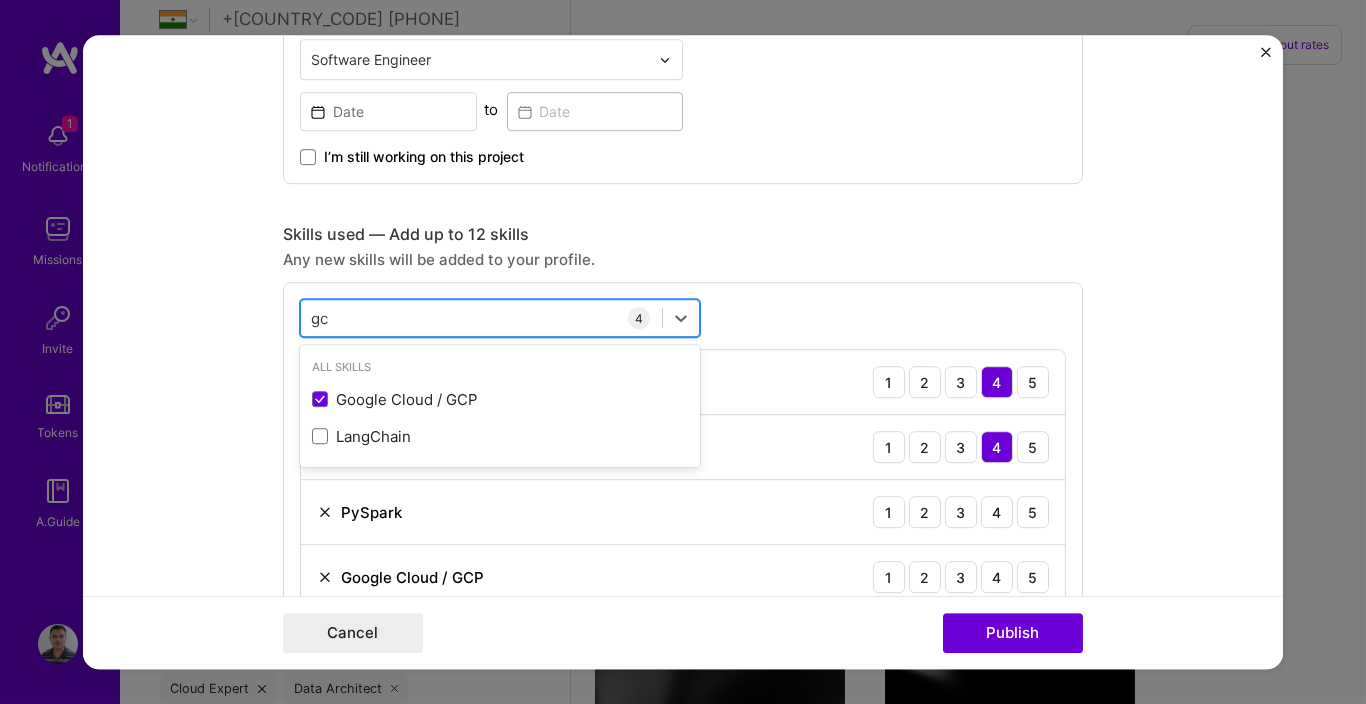 type on "g" 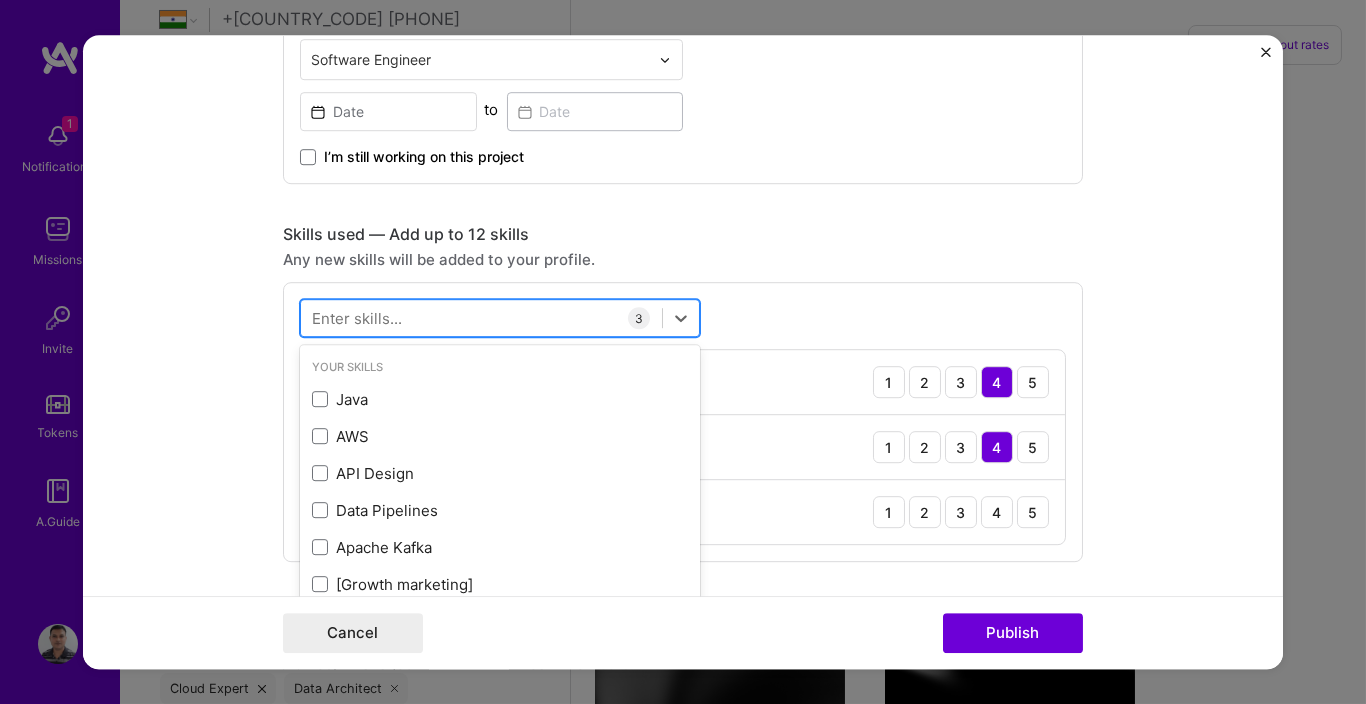 type on "p" 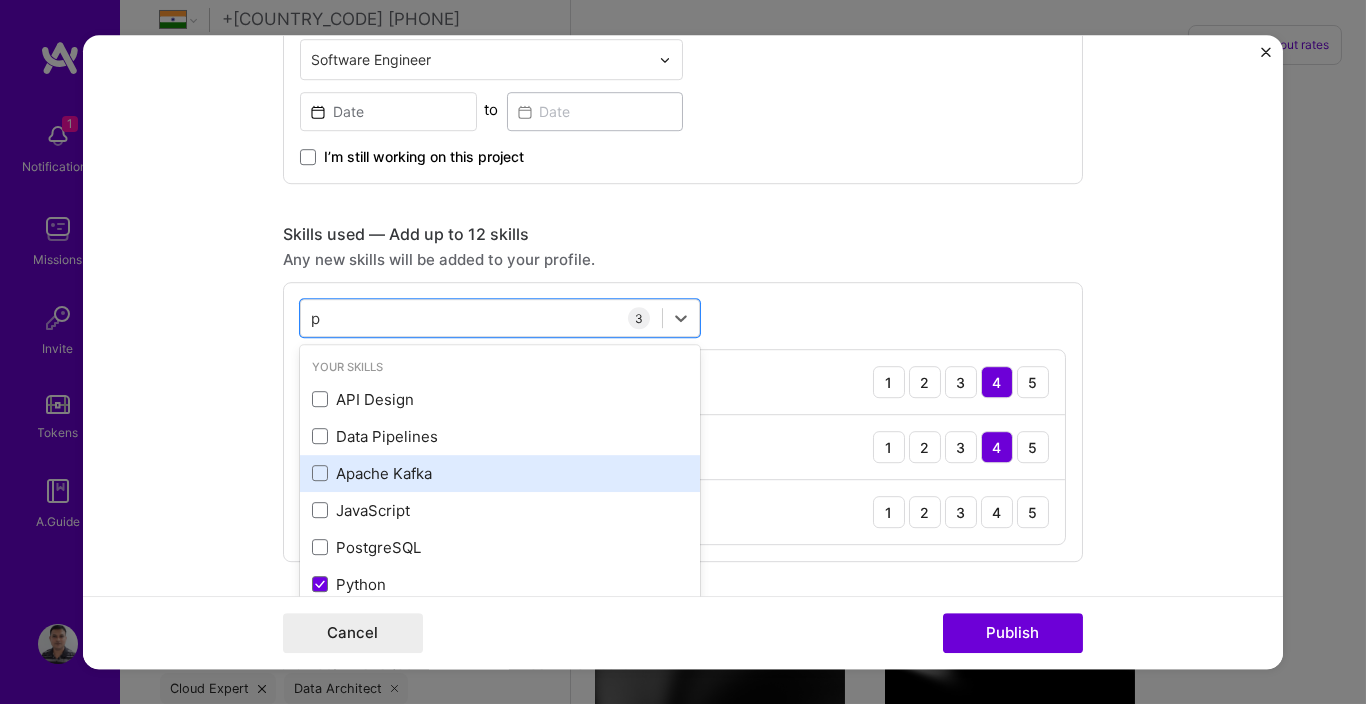 click on "Apache Kafka" at bounding box center (500, 473) 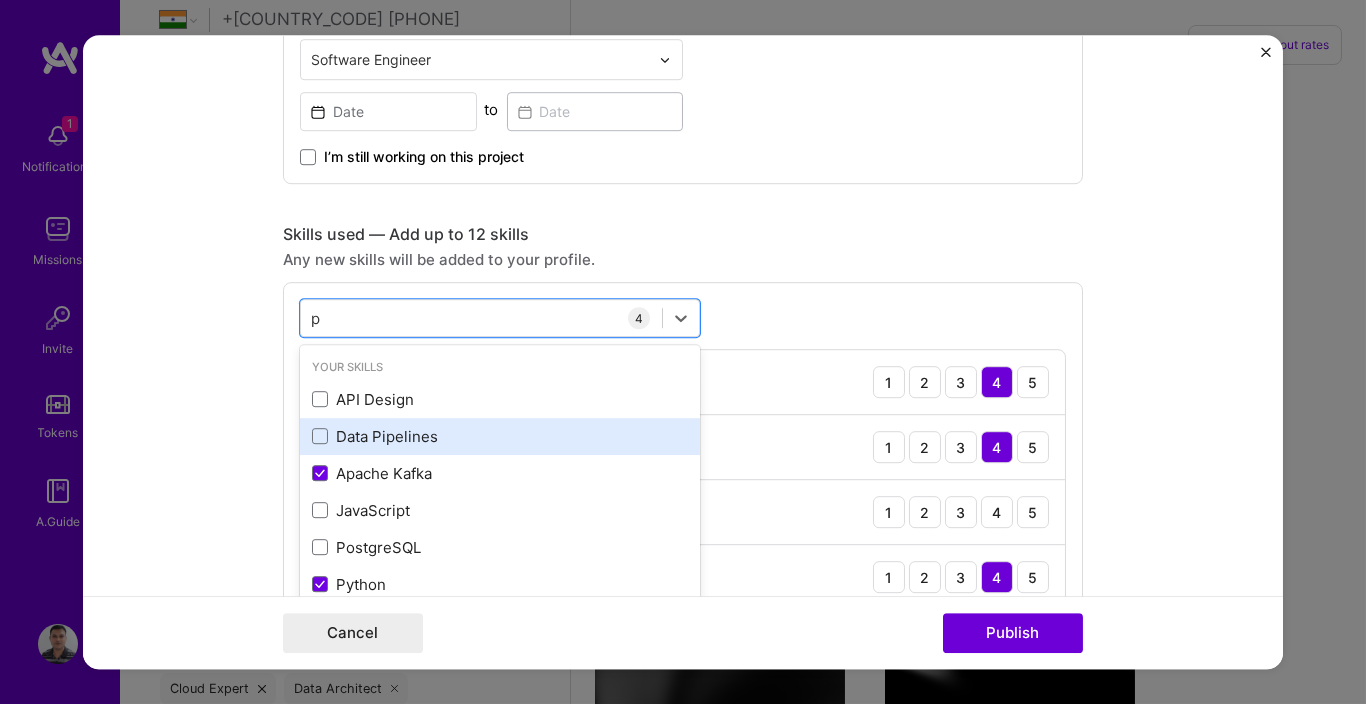 click on "Data Pipelines" at bounding box center [500, 436] 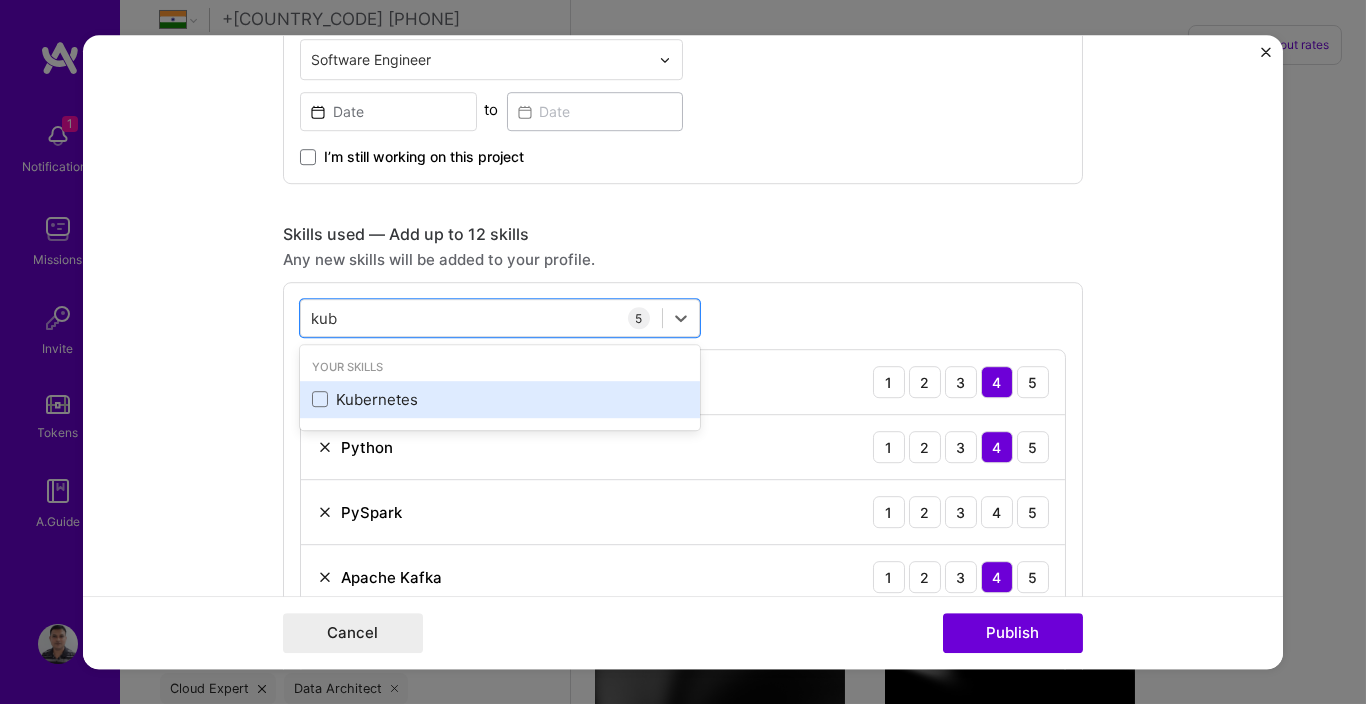 click on "Kubernetes" at bounding box center [500, 399] 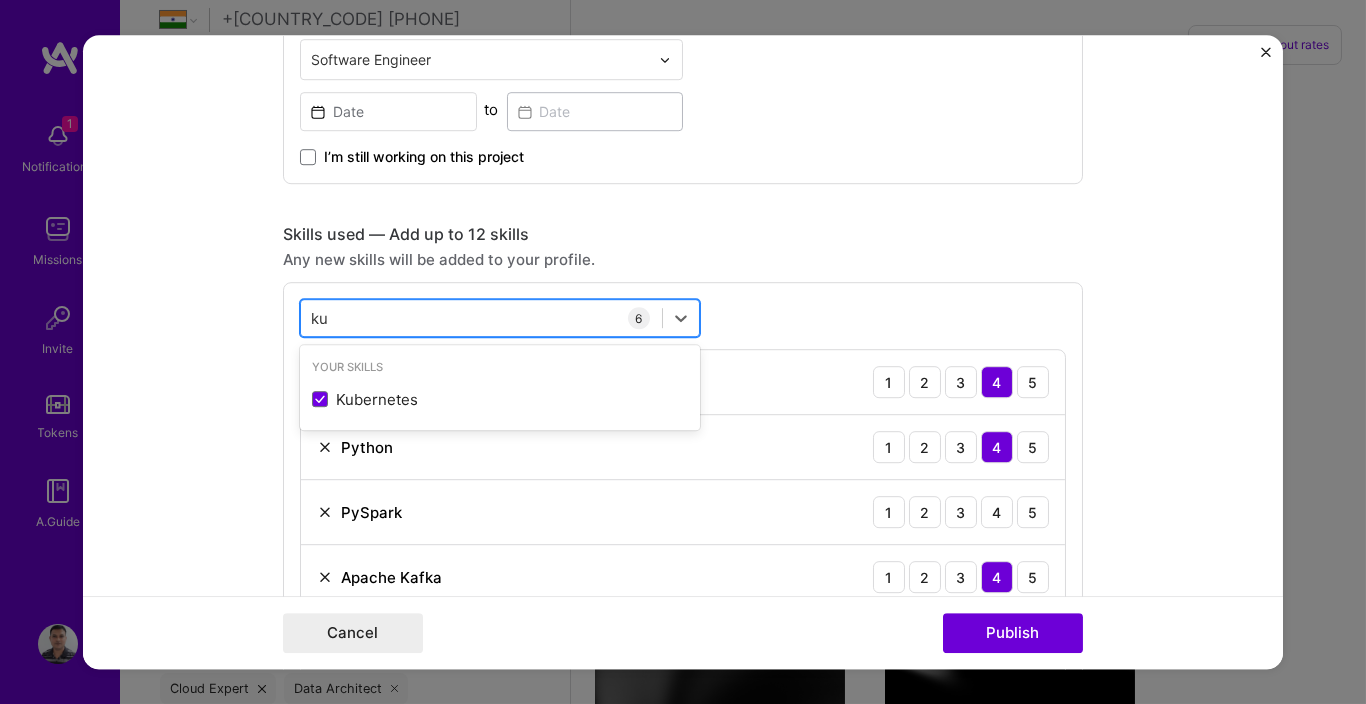 type on "k" 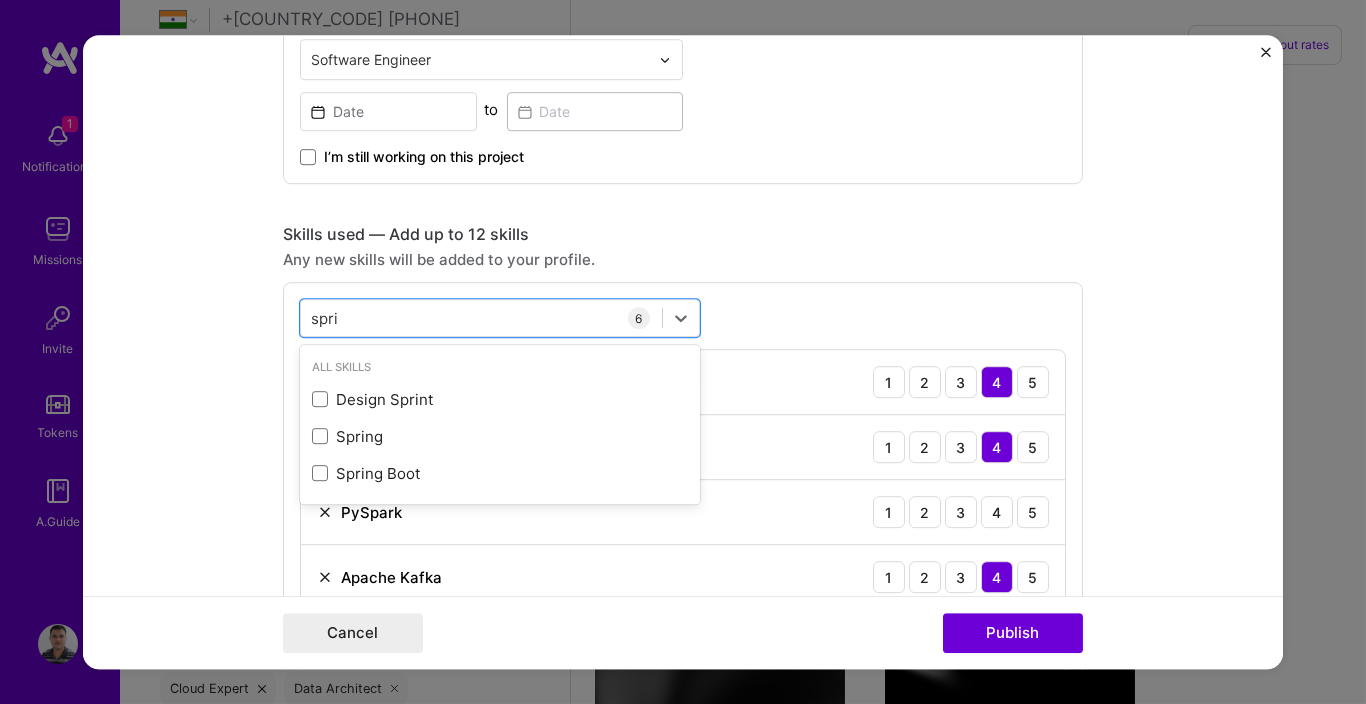 click on "All Skills Design Sprint Spring Spring Boot" at bounding box center [500, 424] 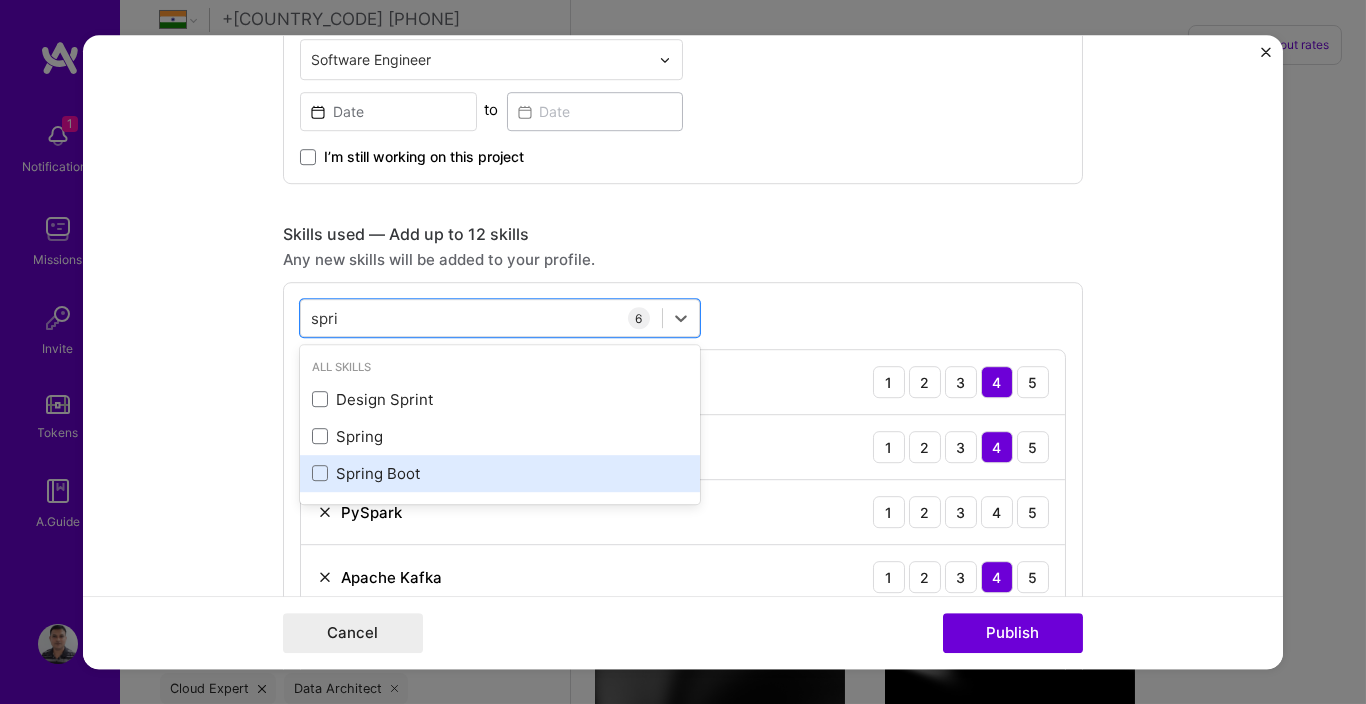 click on "Spring Boot" at bounding box center [500, 473] 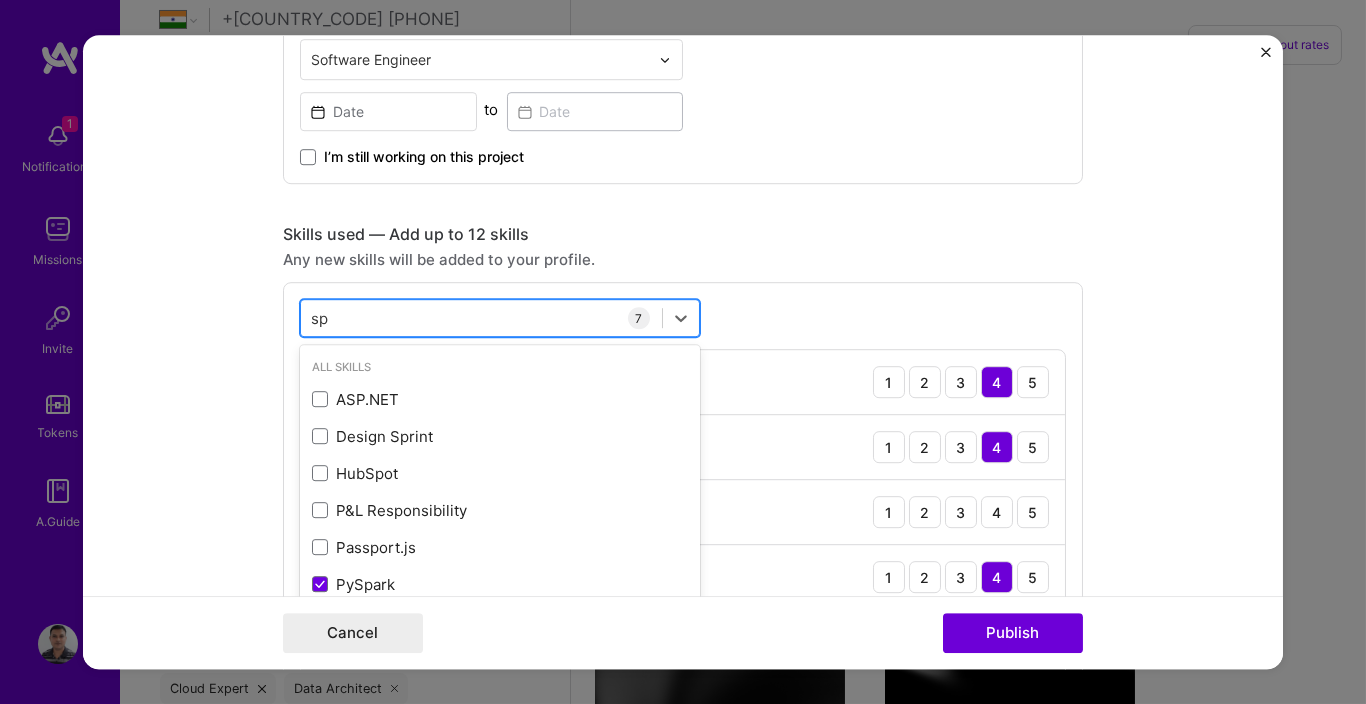 type on "s" 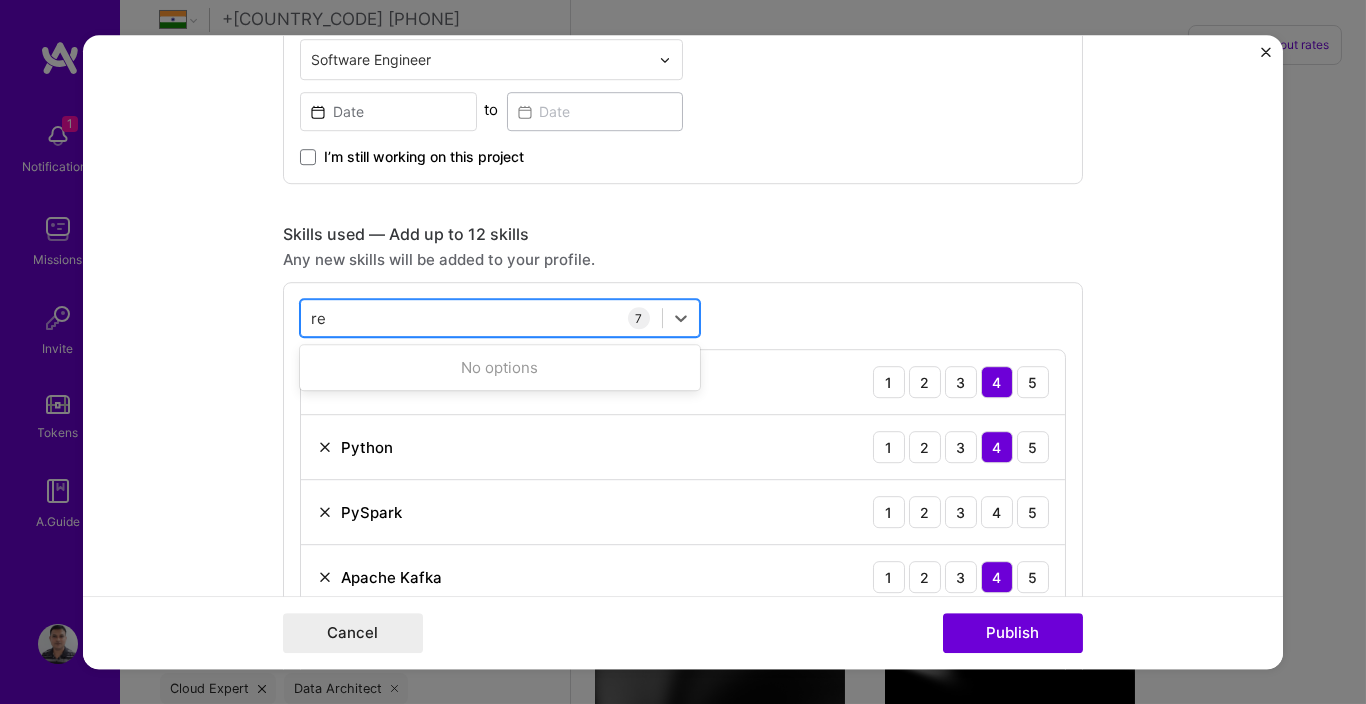 type on "r" 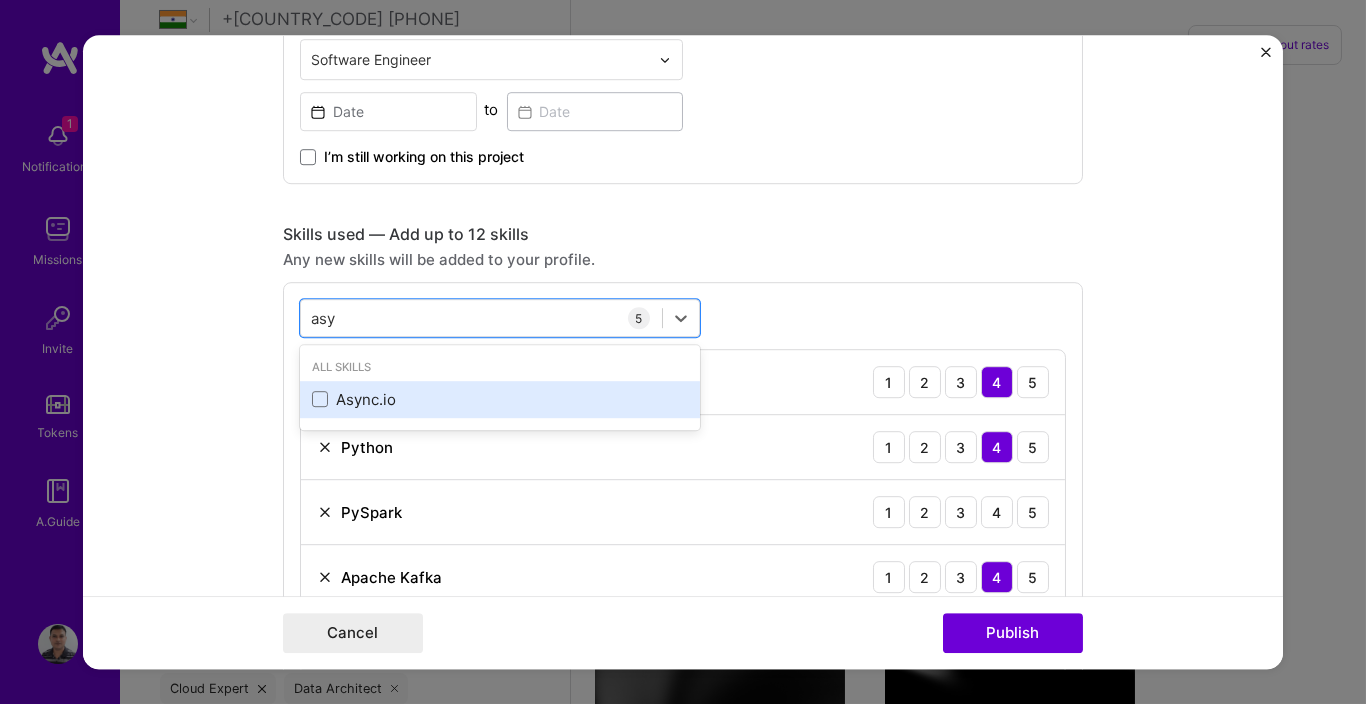 click on "Async.io" at bounding box center [500, 399] 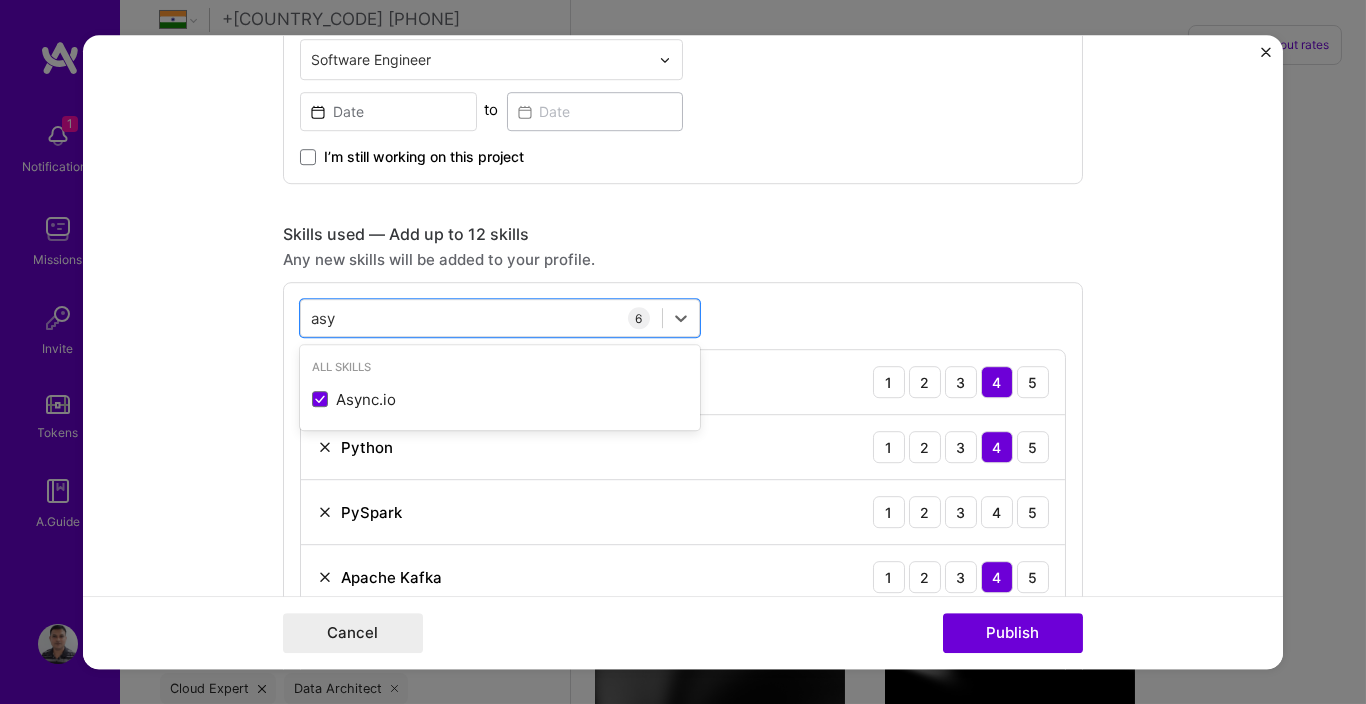 type on "asy" 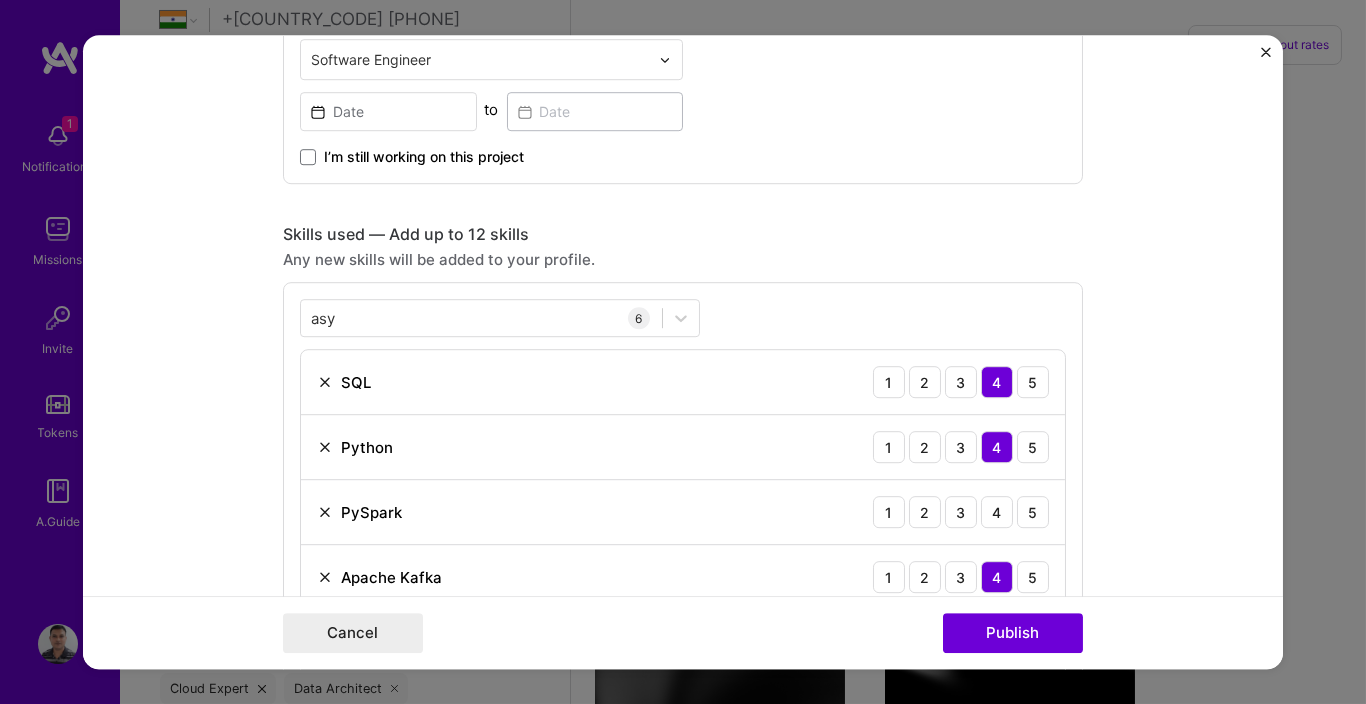 click on "asy asy 6 SQL 1 2 3 4 5 Python 1 2 3 4 5 PySpark 1 2 3 4 5 Apache Kafka 1 2 3 4 5 Data Pipelines 1 2 3 4 5 Async.io 1 2 3 4 5" at bounding box center [683, 519] 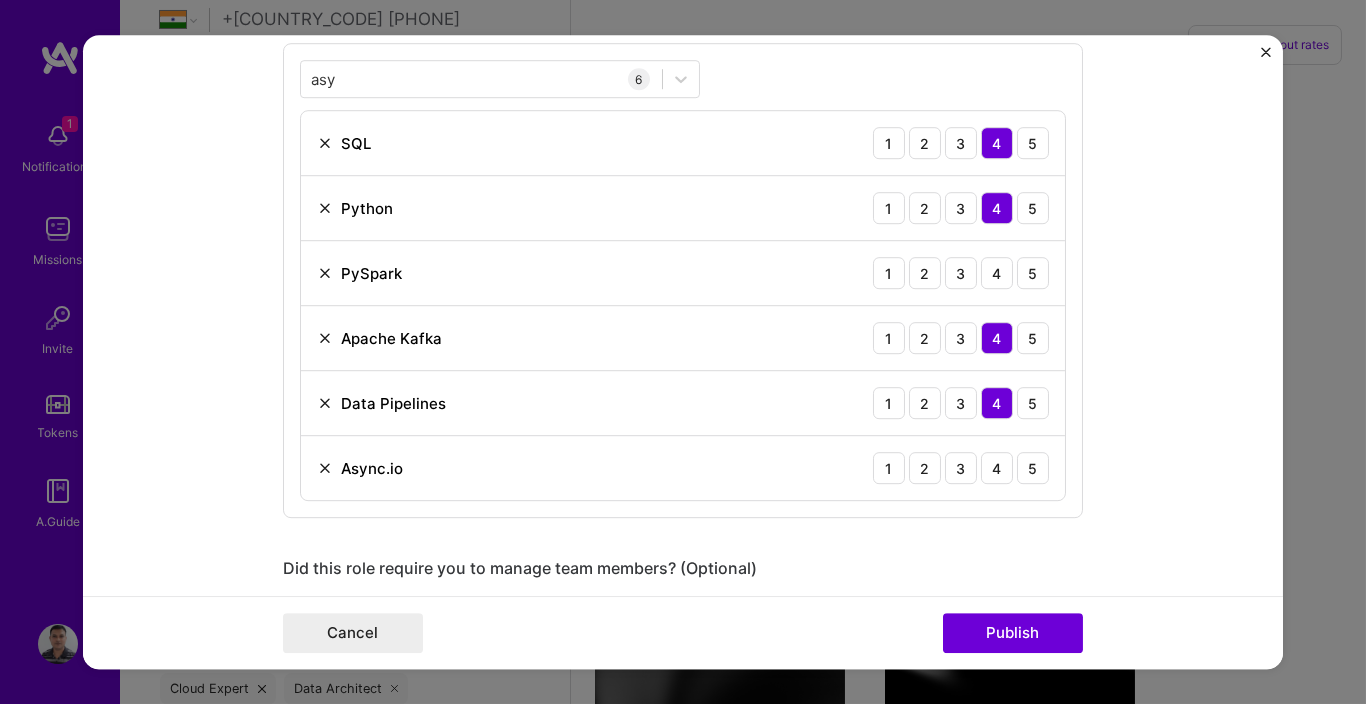 scroll, scrollTop: 960, scrollLeft: 0, axis: vertical 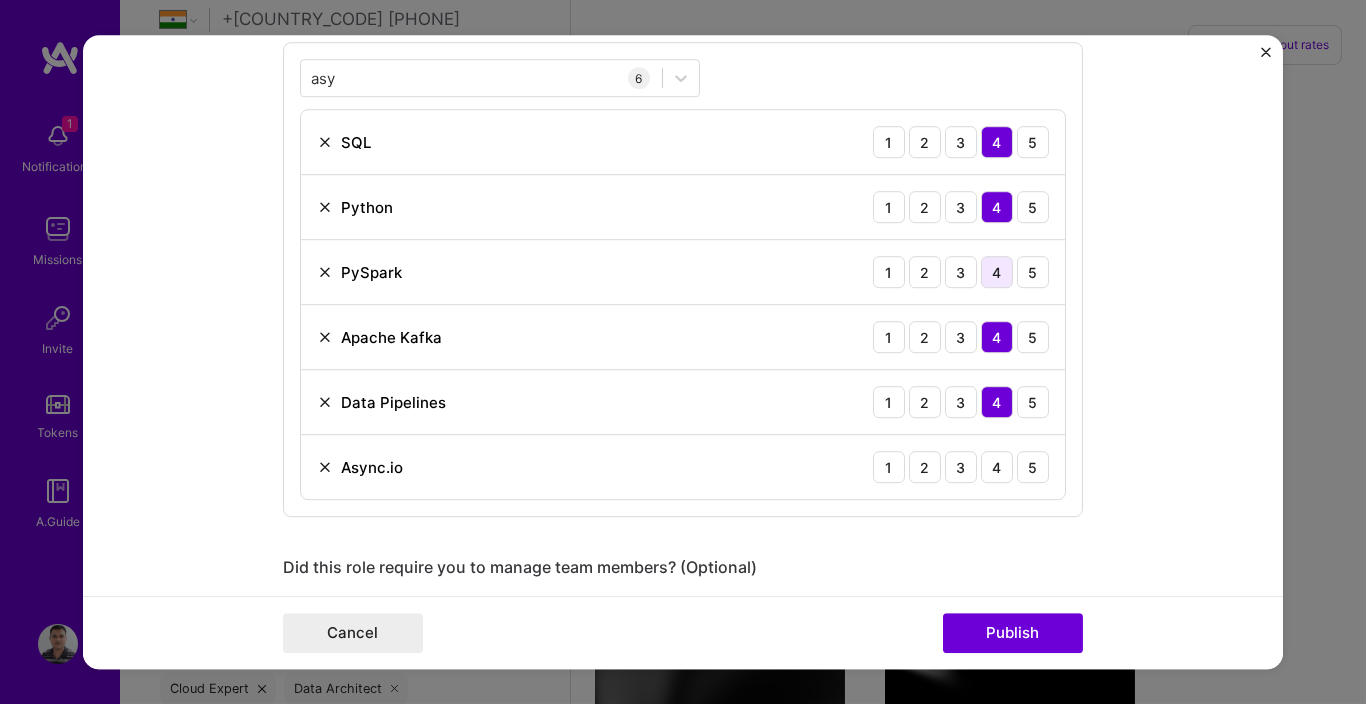 click on "4" at bounding box center (997, 272) 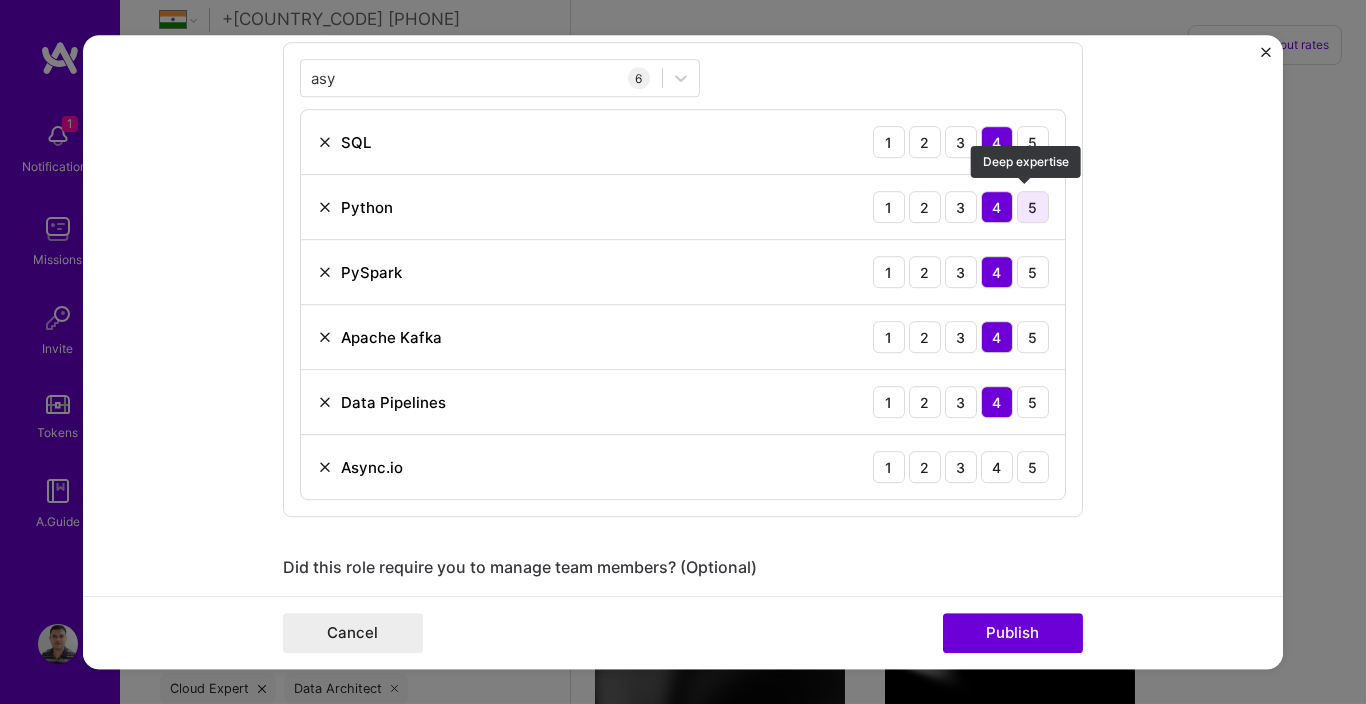 click on "5" at bounding box center (1033, 207) 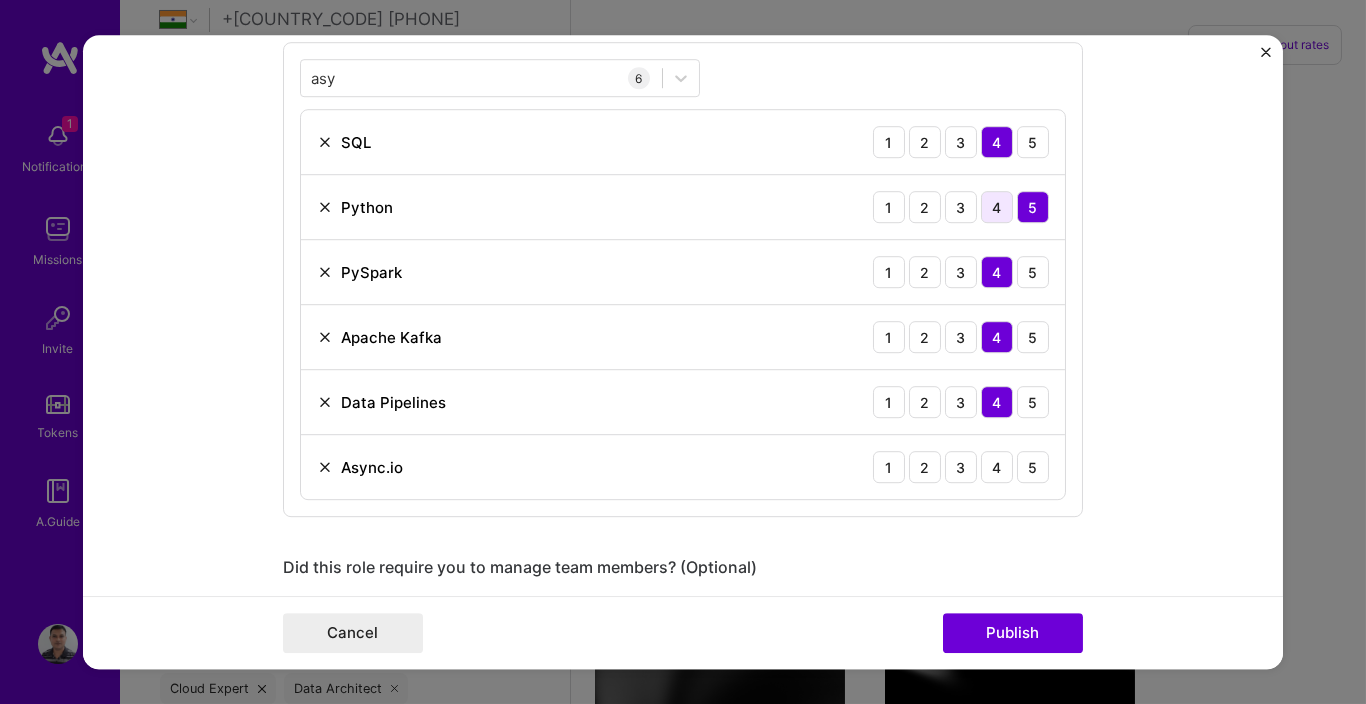 click on "4" at bounding box center [997, 207] 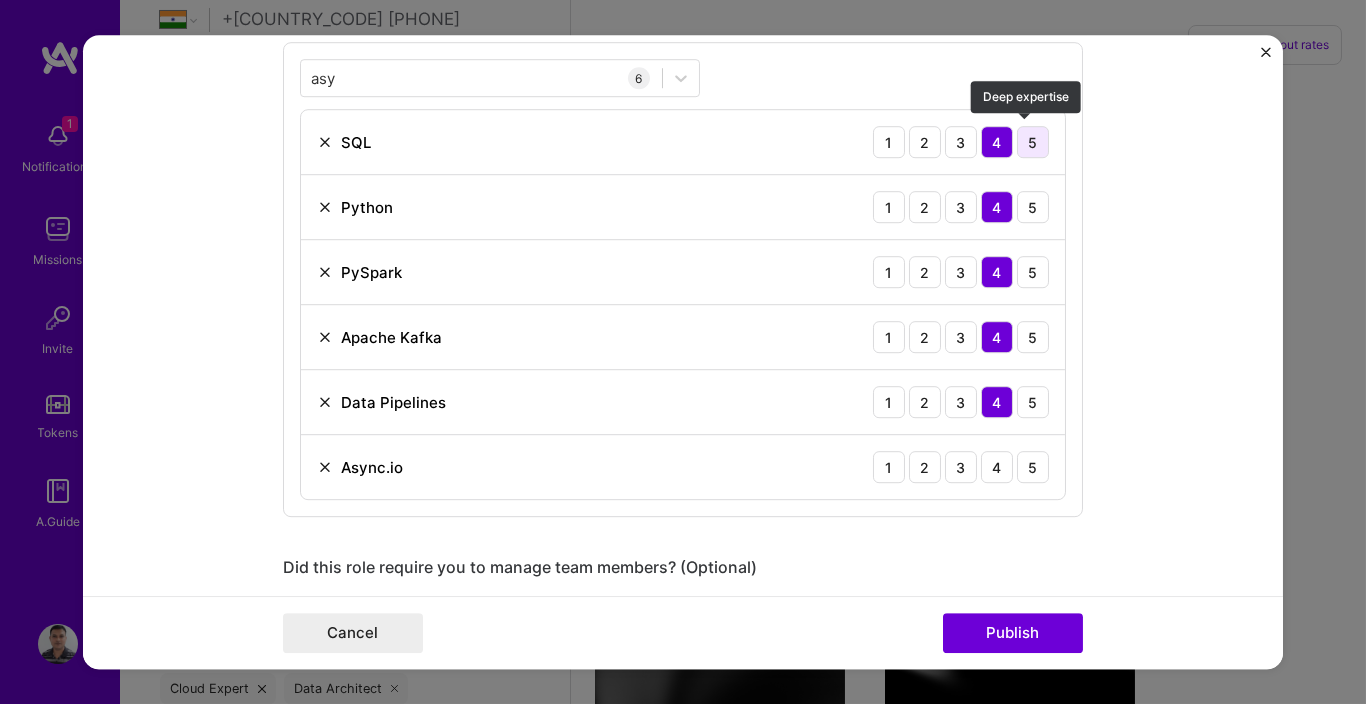 click on "5" at bounding box center [1033, 142] 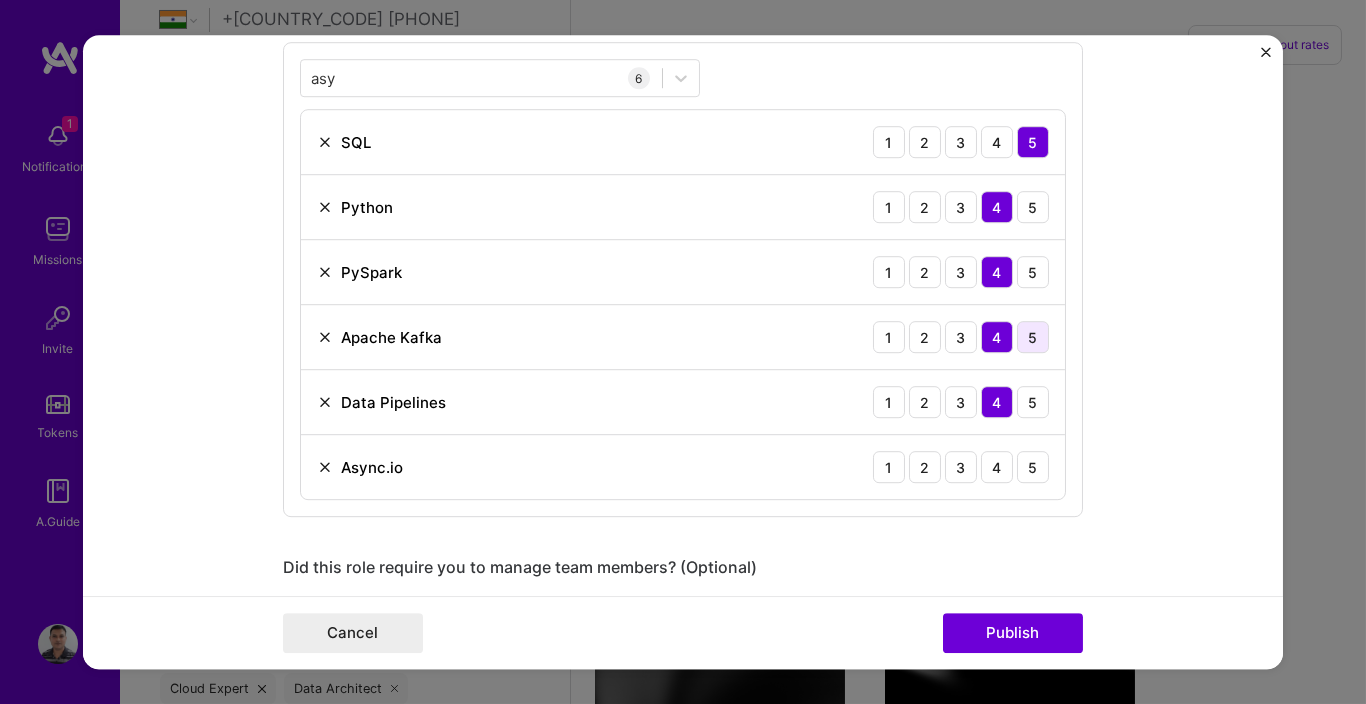 click on "5" at bounding box center (1033, 337) 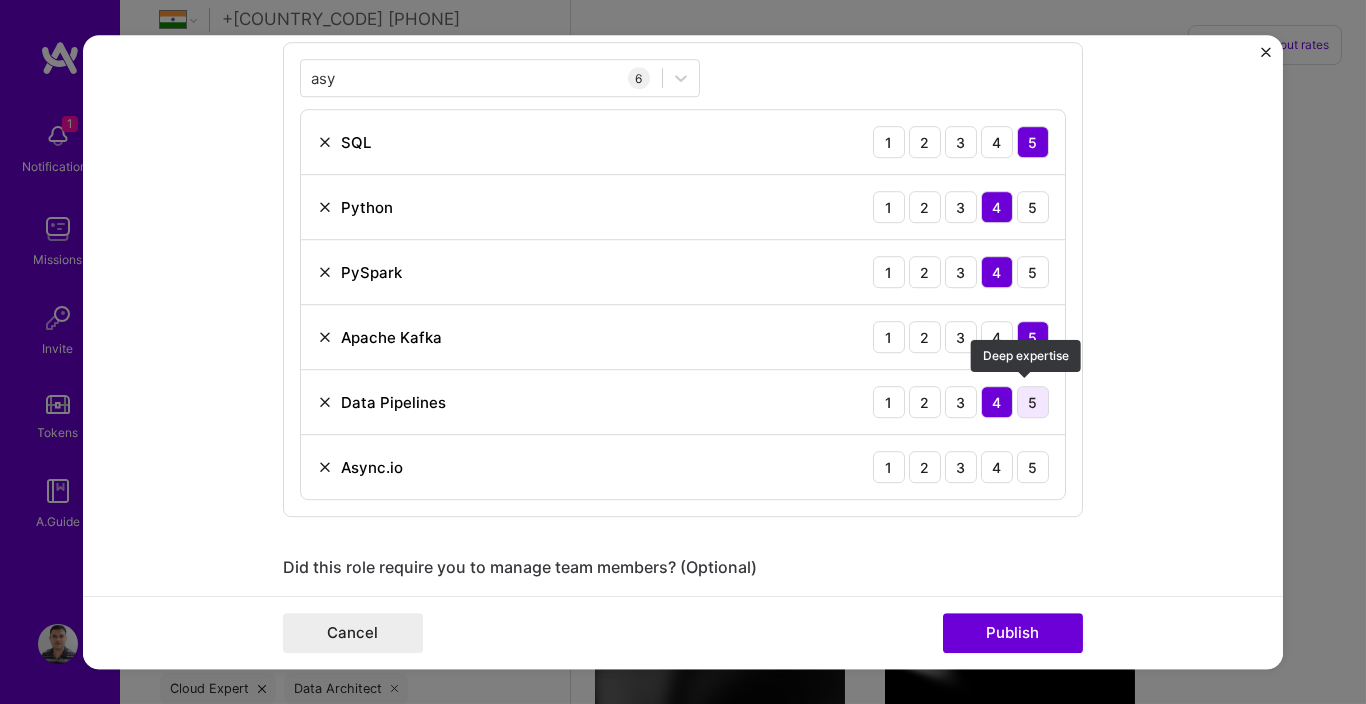 click on "5" at bounding box center (1033, 402) 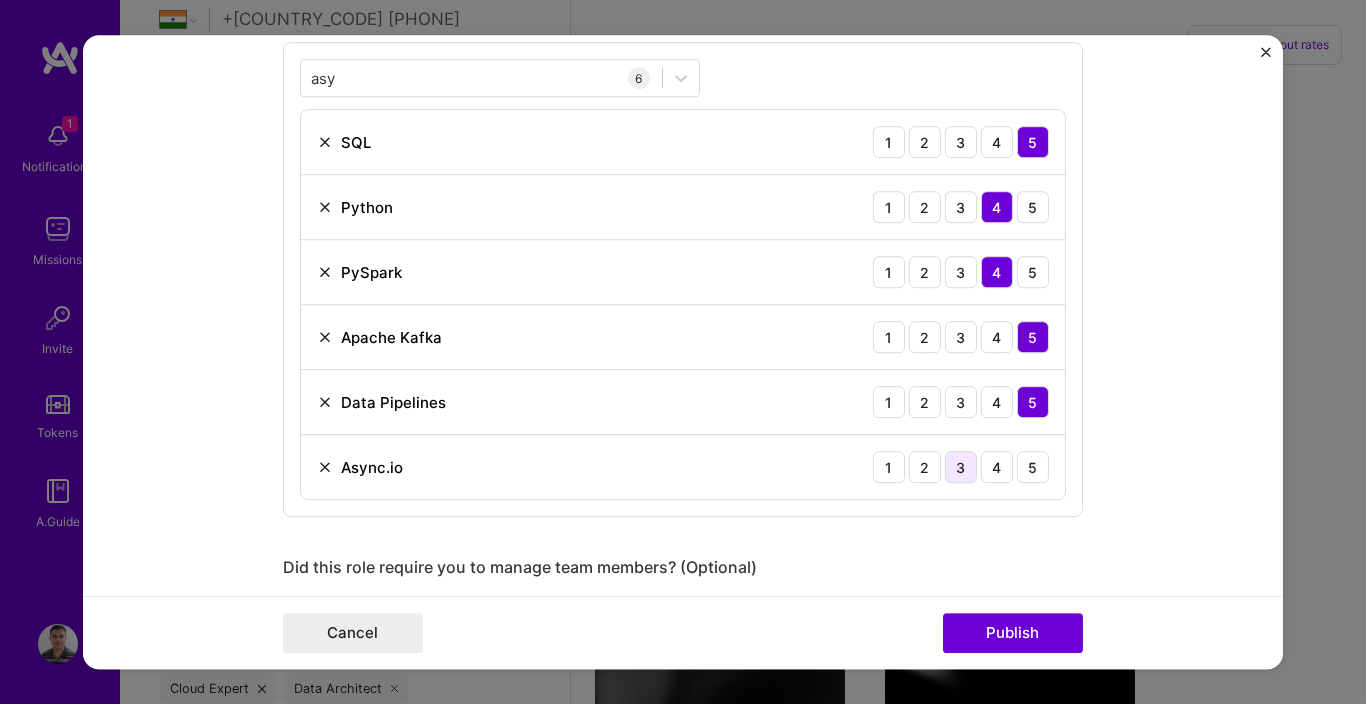 click on "3" at bounding box center [961, 467] 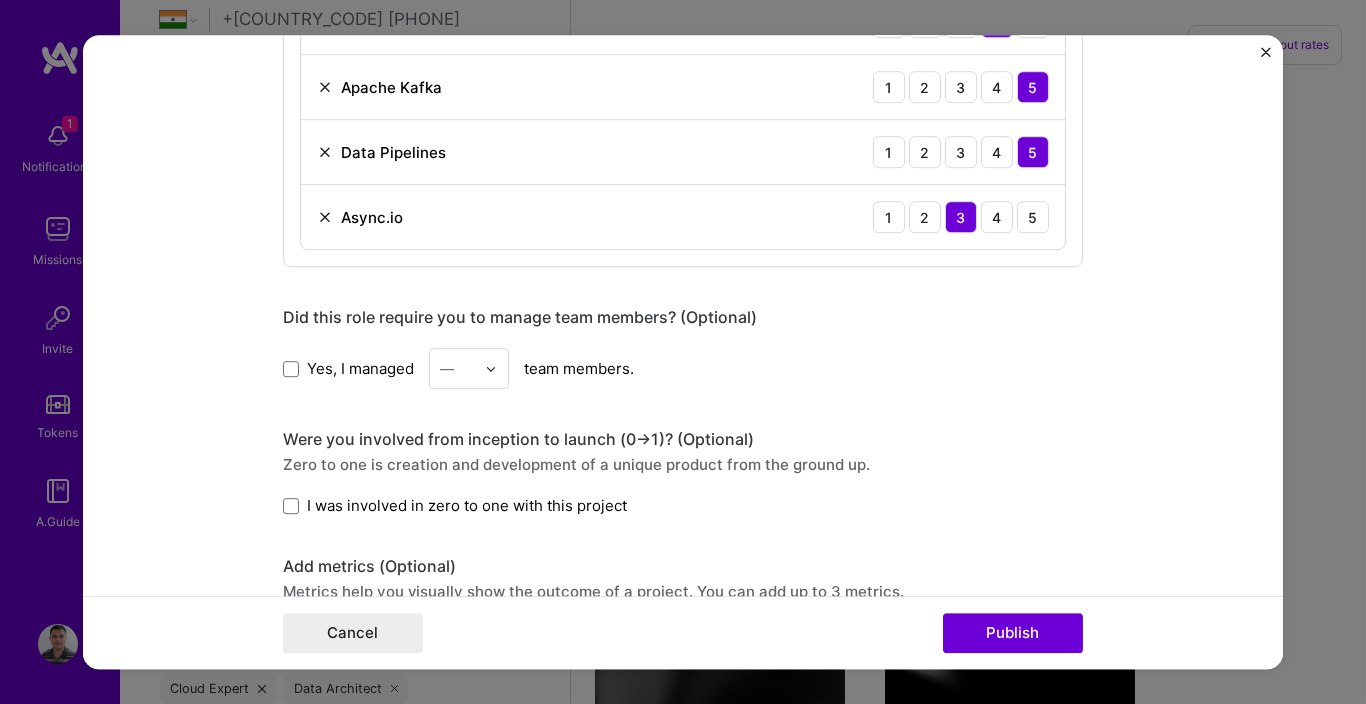 scroll, scrollTop: 1440, scrollLeft: 0, axis: vertical 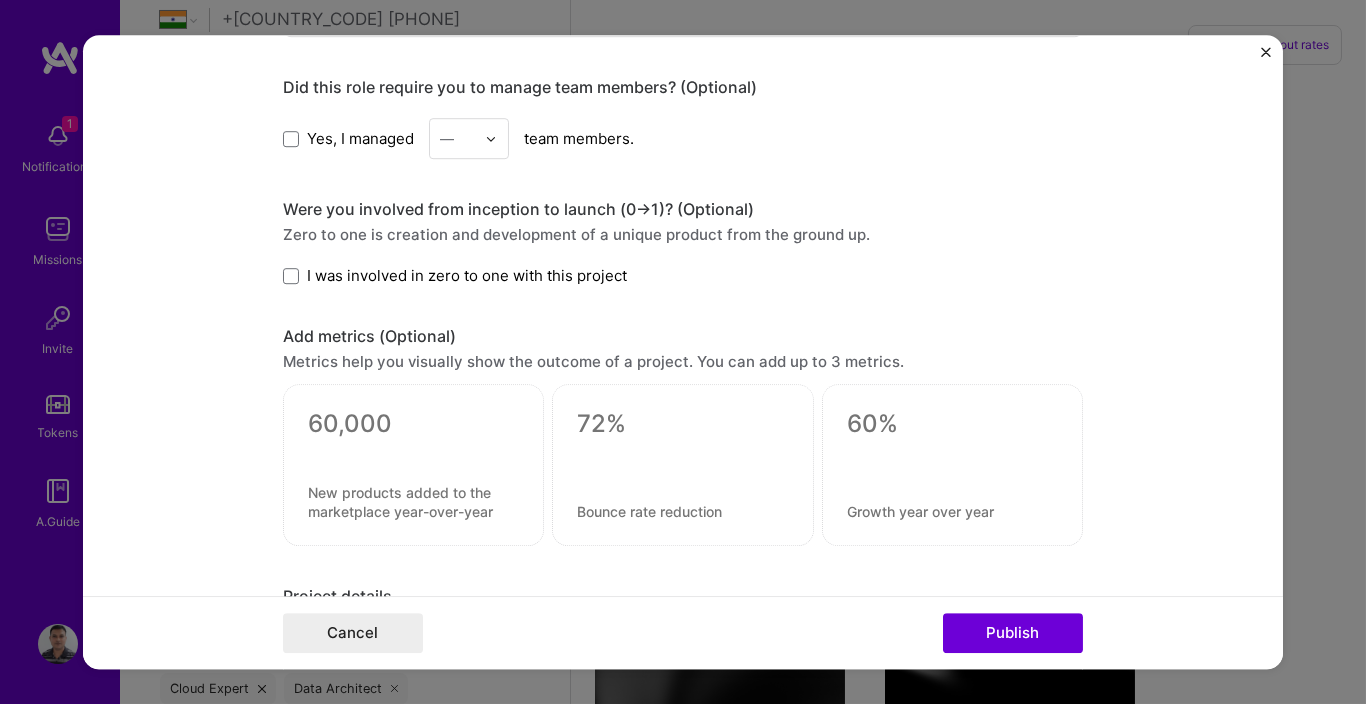 click on "Yes, I managed" at bounding box center [360, 138] 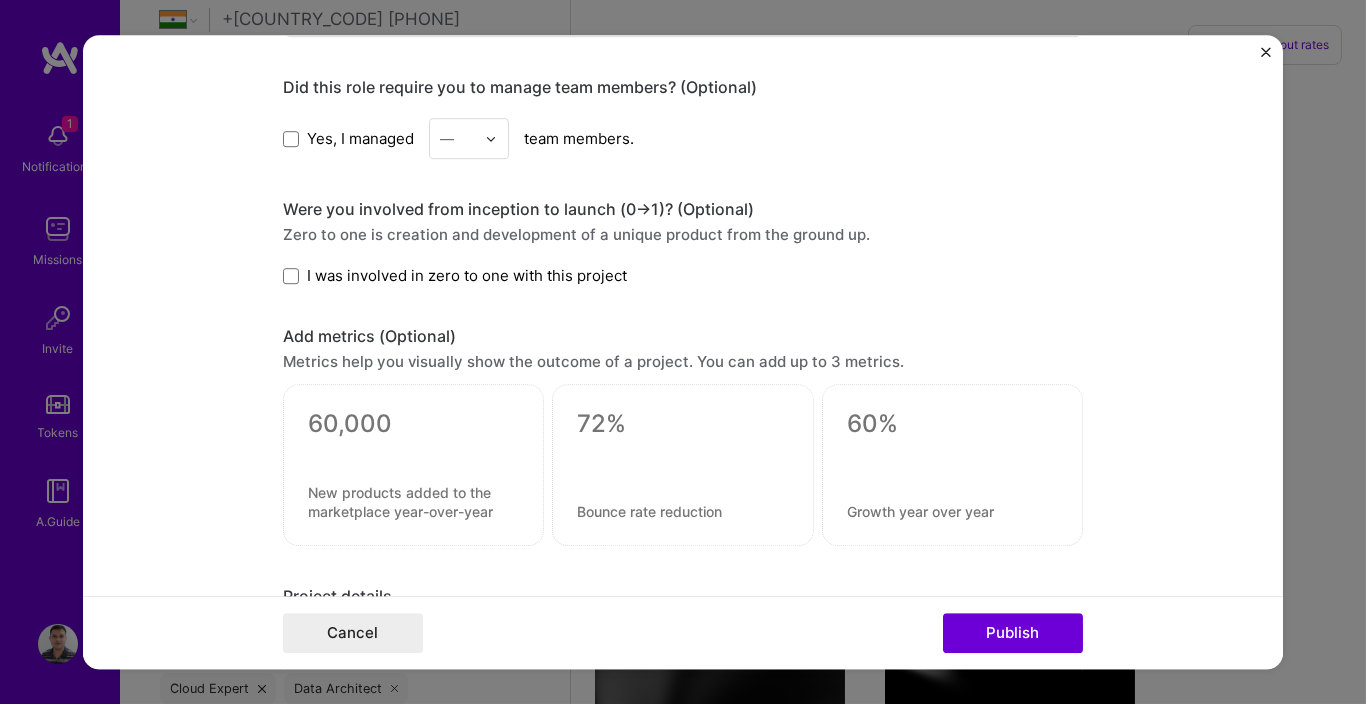 click on "Yes, I managed" at bounding box center (0, 0) 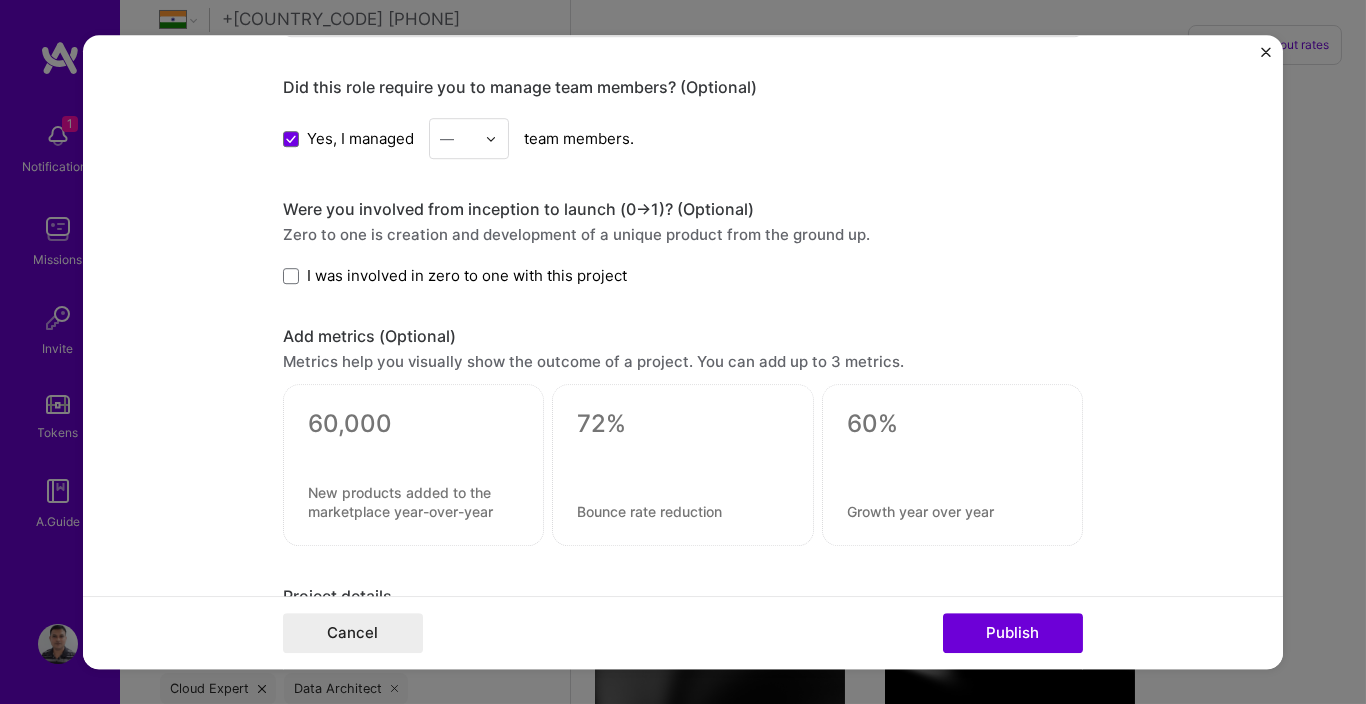 click at bounding box center [457, 138] 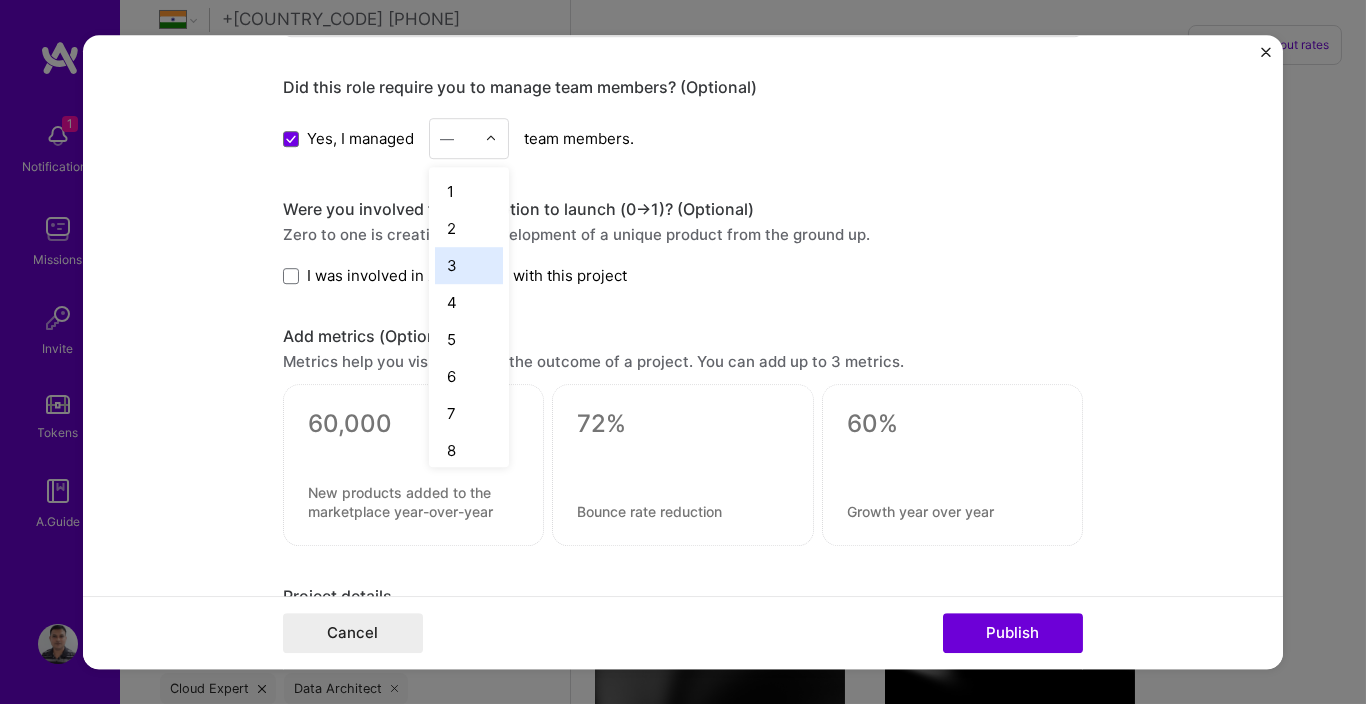 click on "3" at bounding box center (469, 265) 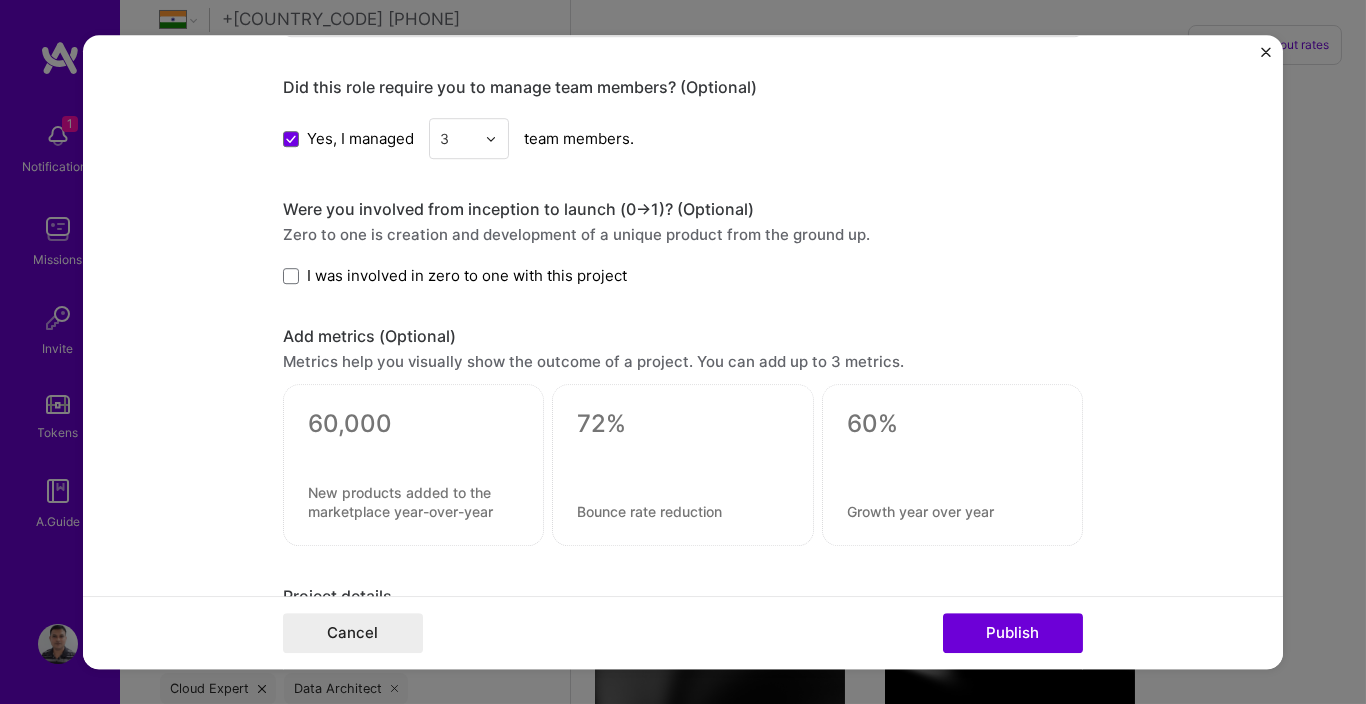 click on "Were you involved from inception to launch (0  ->  1)? (Optional)" at bounding box center [683, 209] 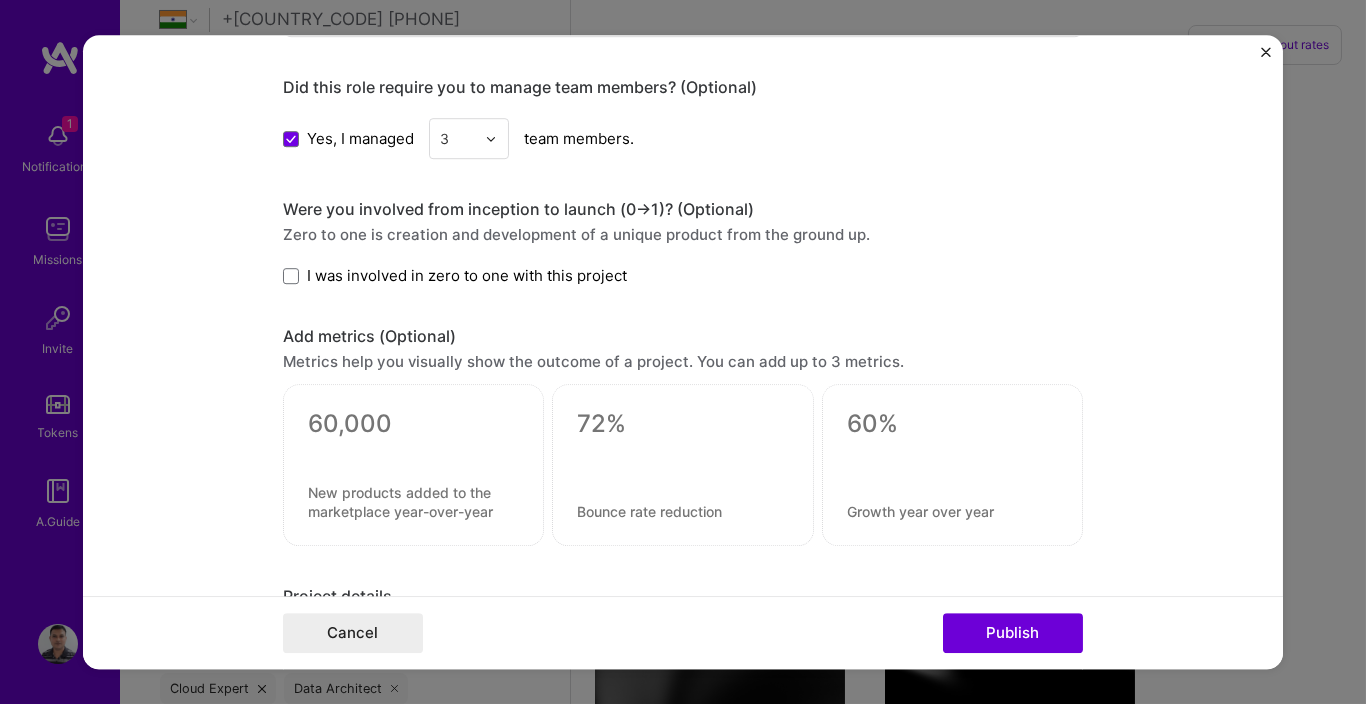 click on "I was involved in zero to one with this project" at bounding box center (467, 275) 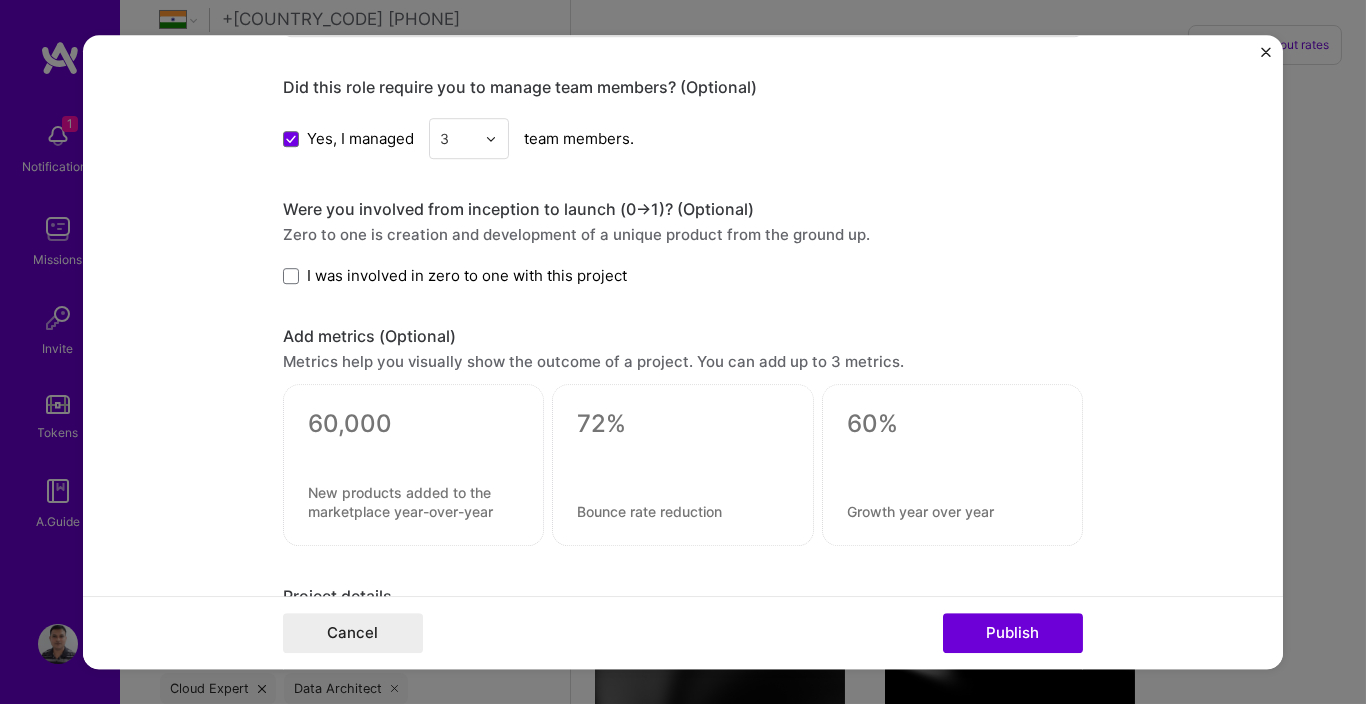 click on "I was involved in zero to one with this project" at bounding box center (0, 0) 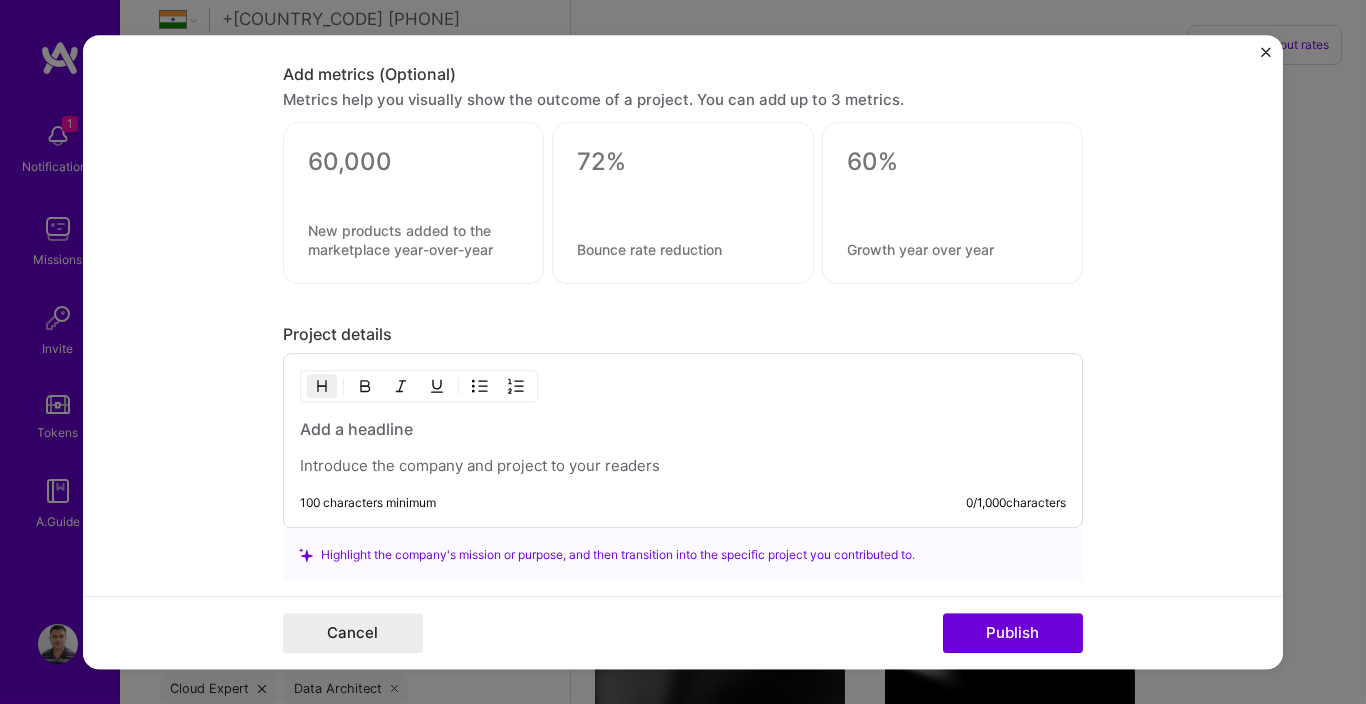 scroll, scrollTop: 1800, scrollLeft: 0, axis: vertical 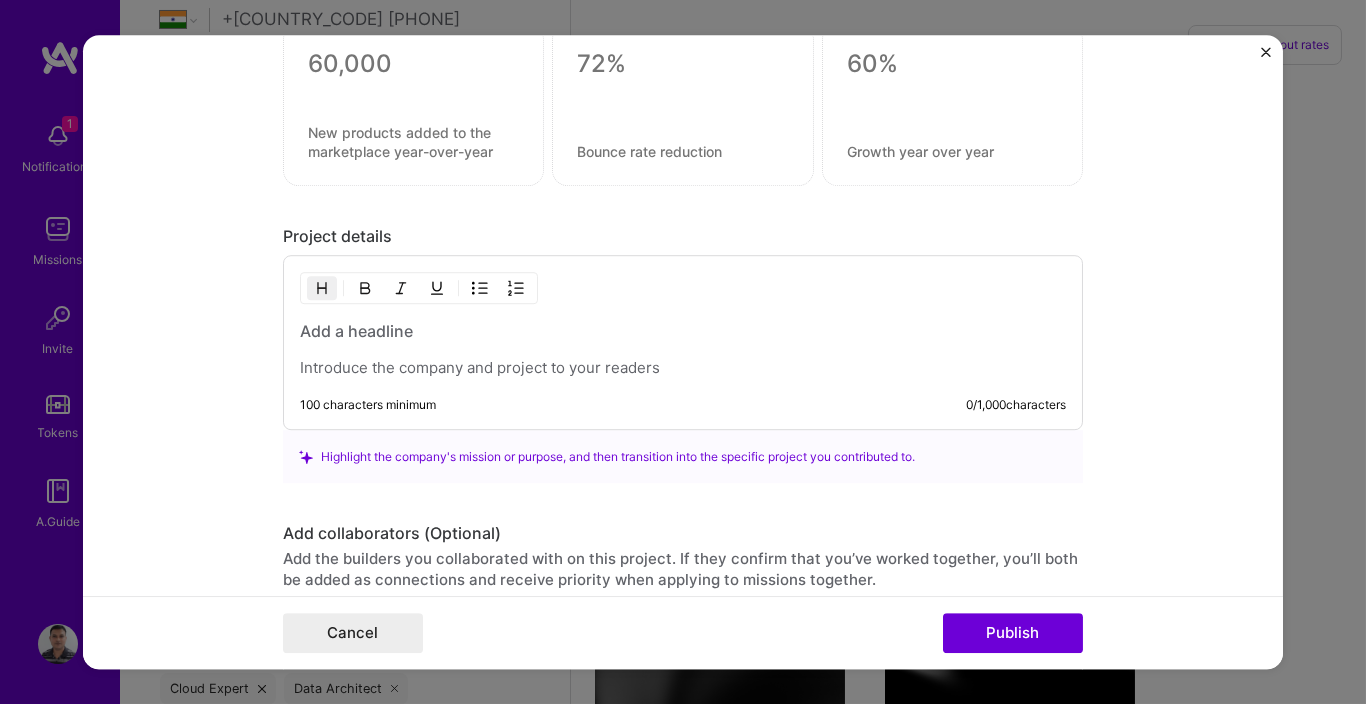 click at bounding box center (683, 332) 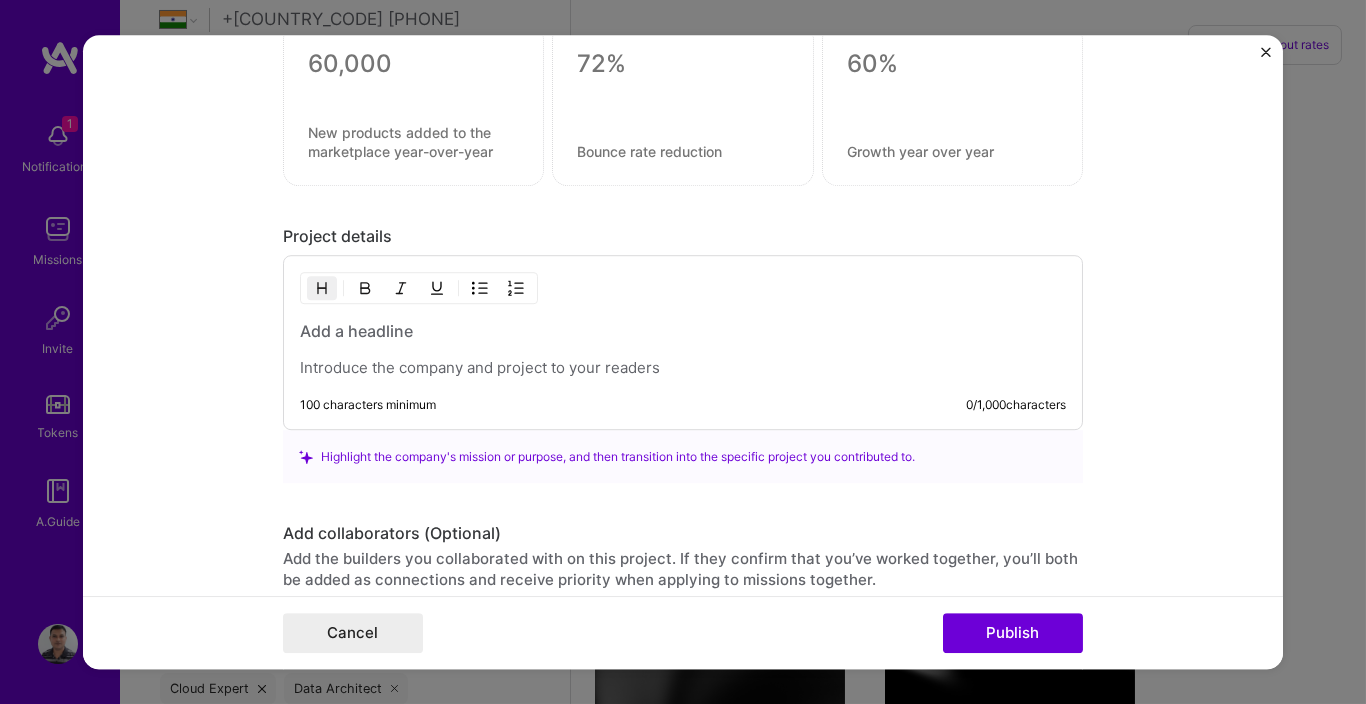 type 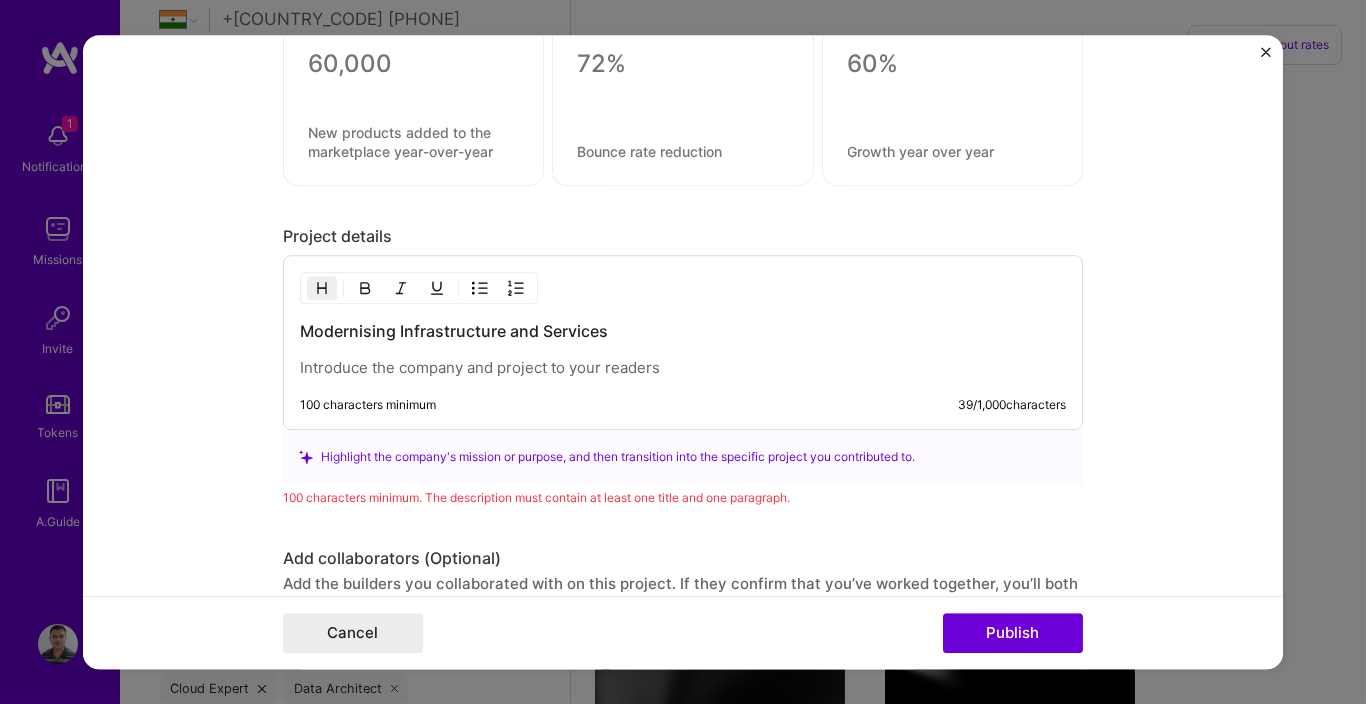 click at bounding box center (683, 369) 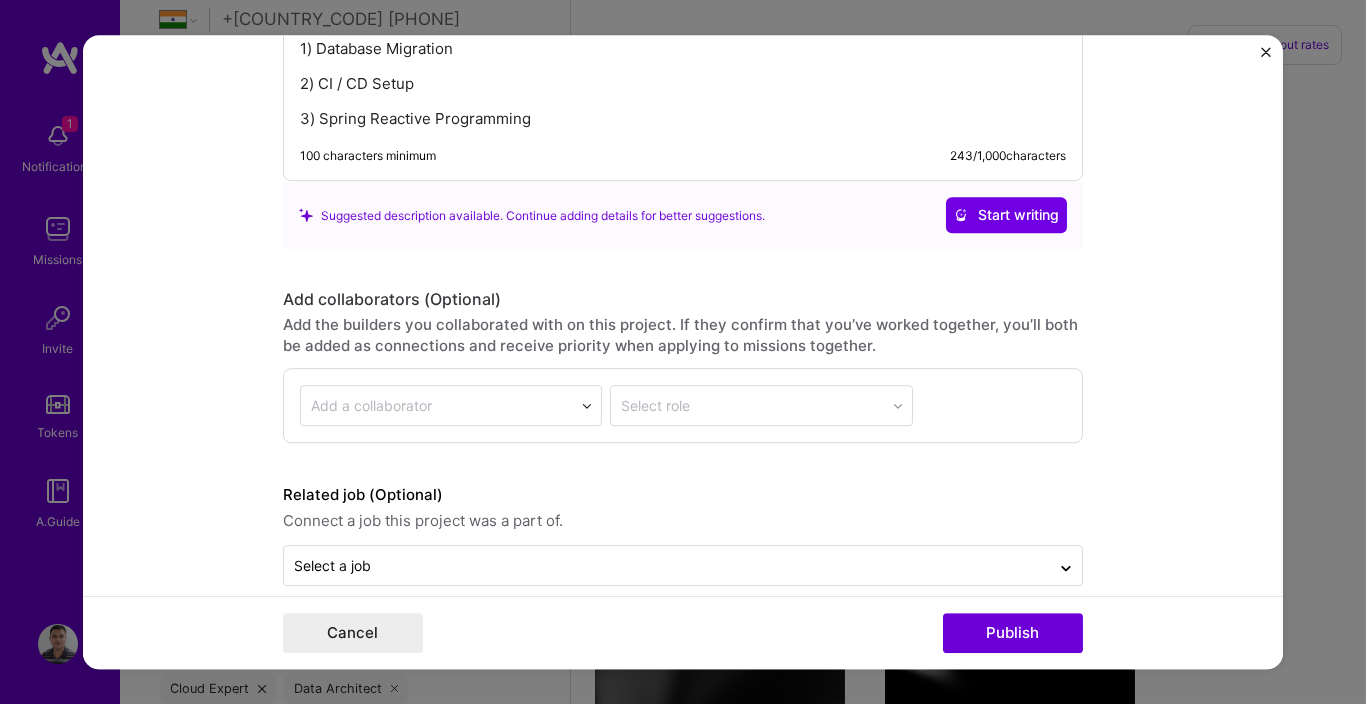 scroll, scrollTop: 2193, scrollLeft: 0, axis: vertical 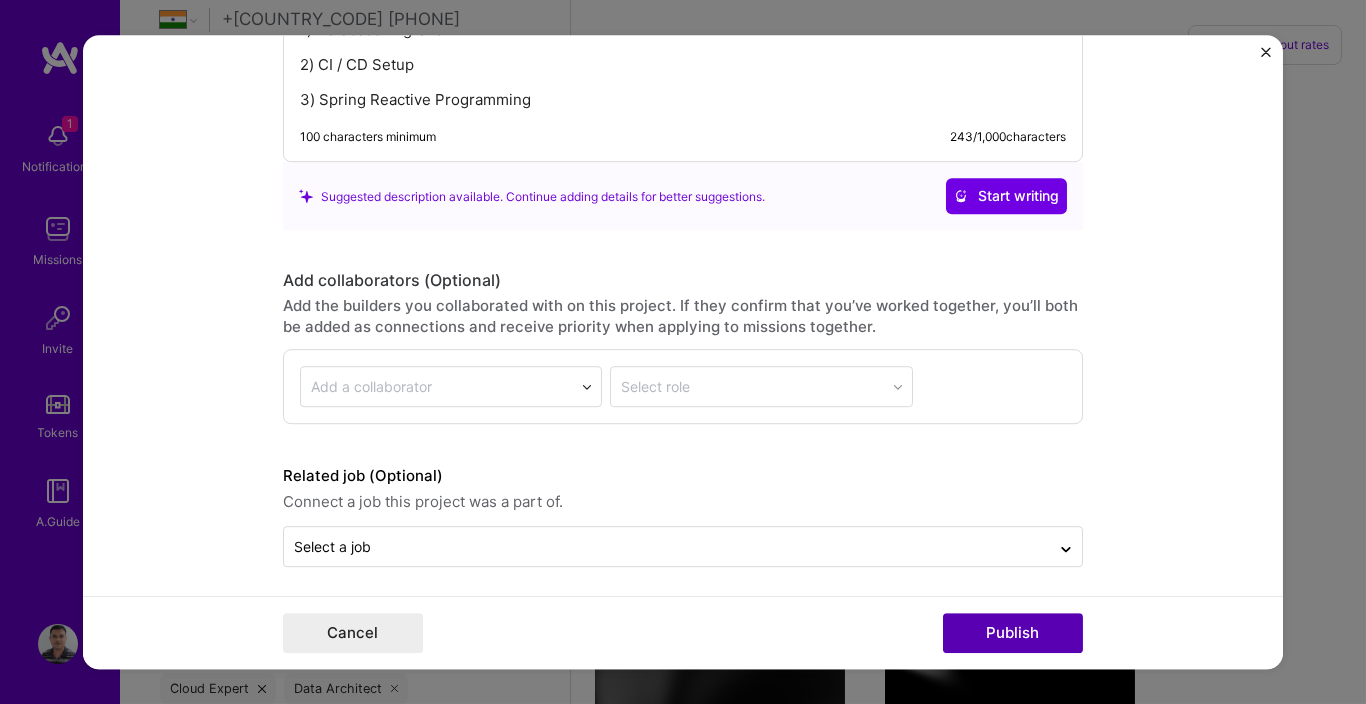 click on "Publish" at bounding box center (1013, 633) 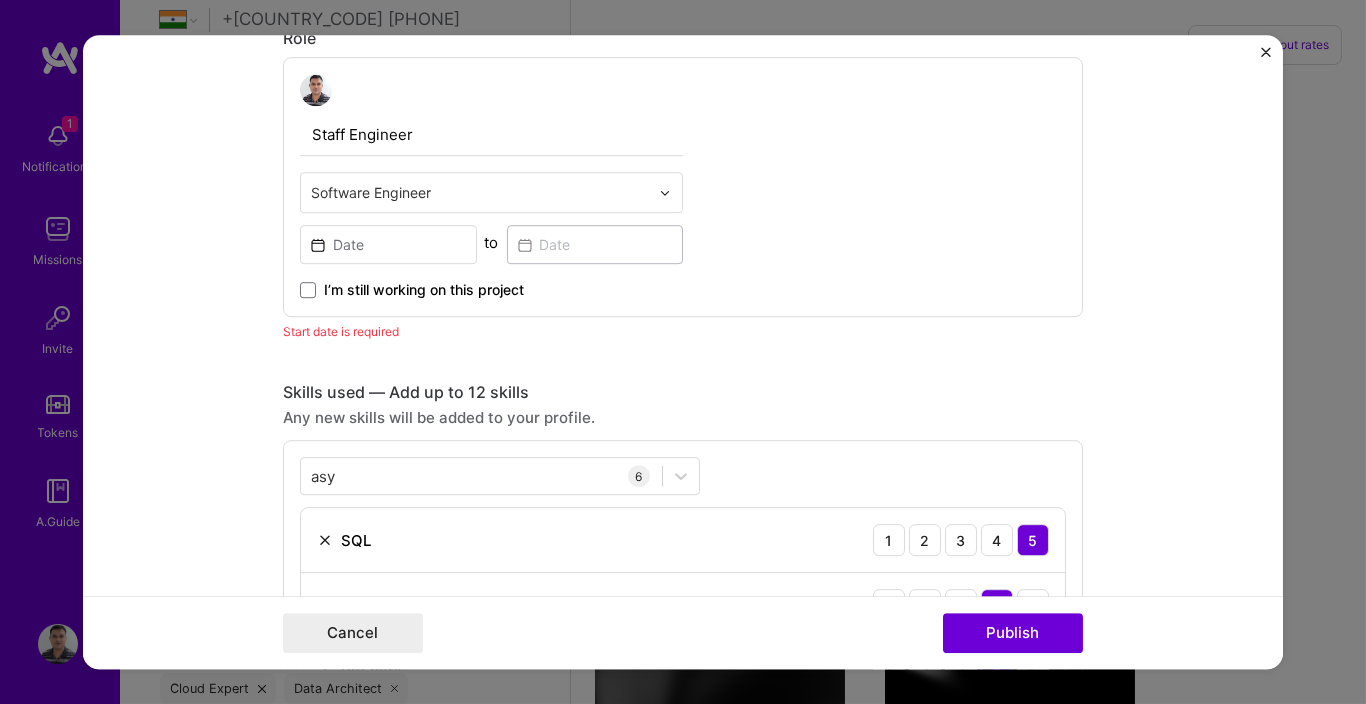 scroll, scrollTop: 580, scrollLeft: 0, axis: vertical 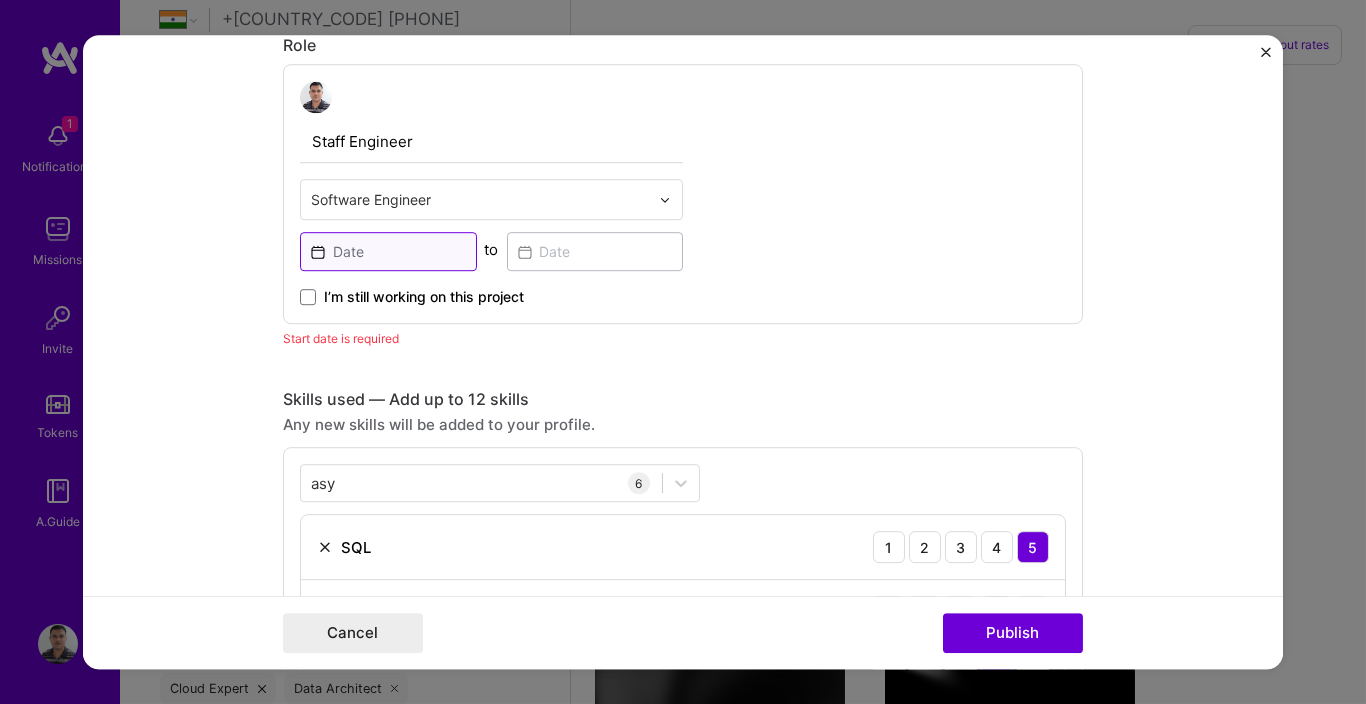 click at bounding box center (388, 251) 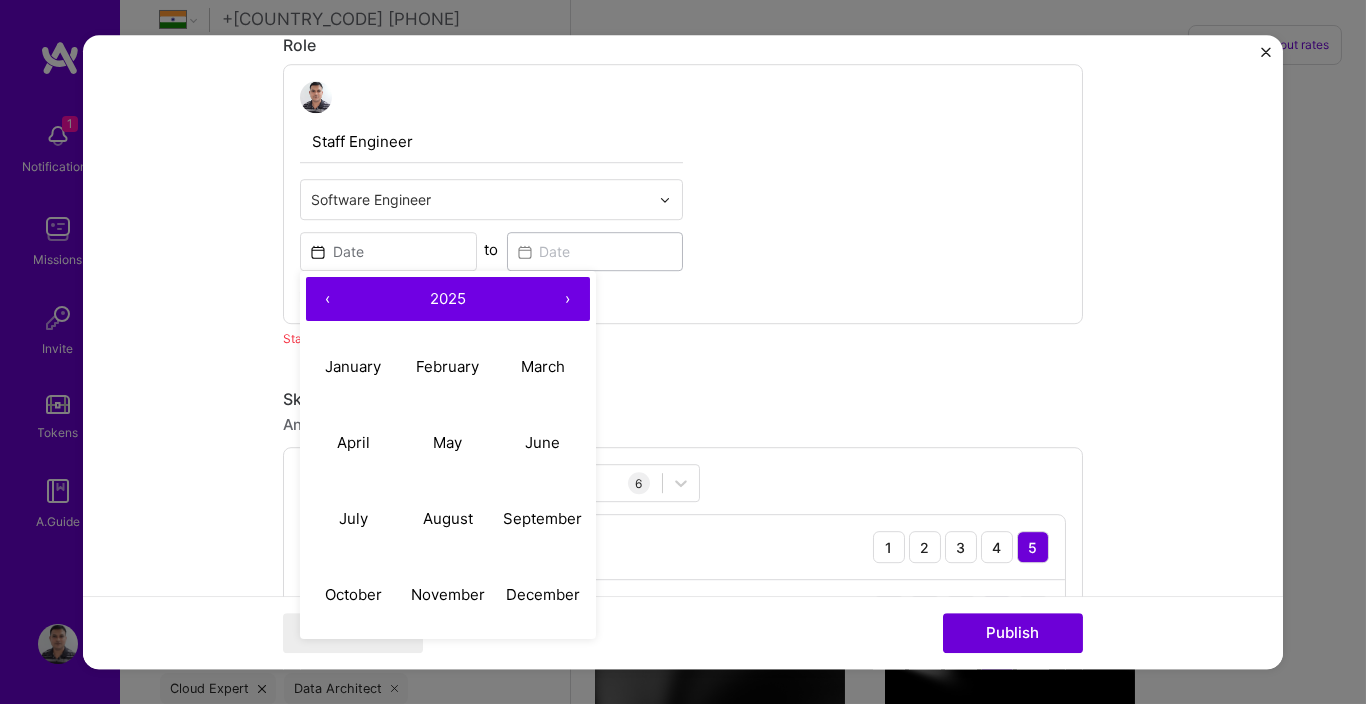 click at bounding box center [480, 199] 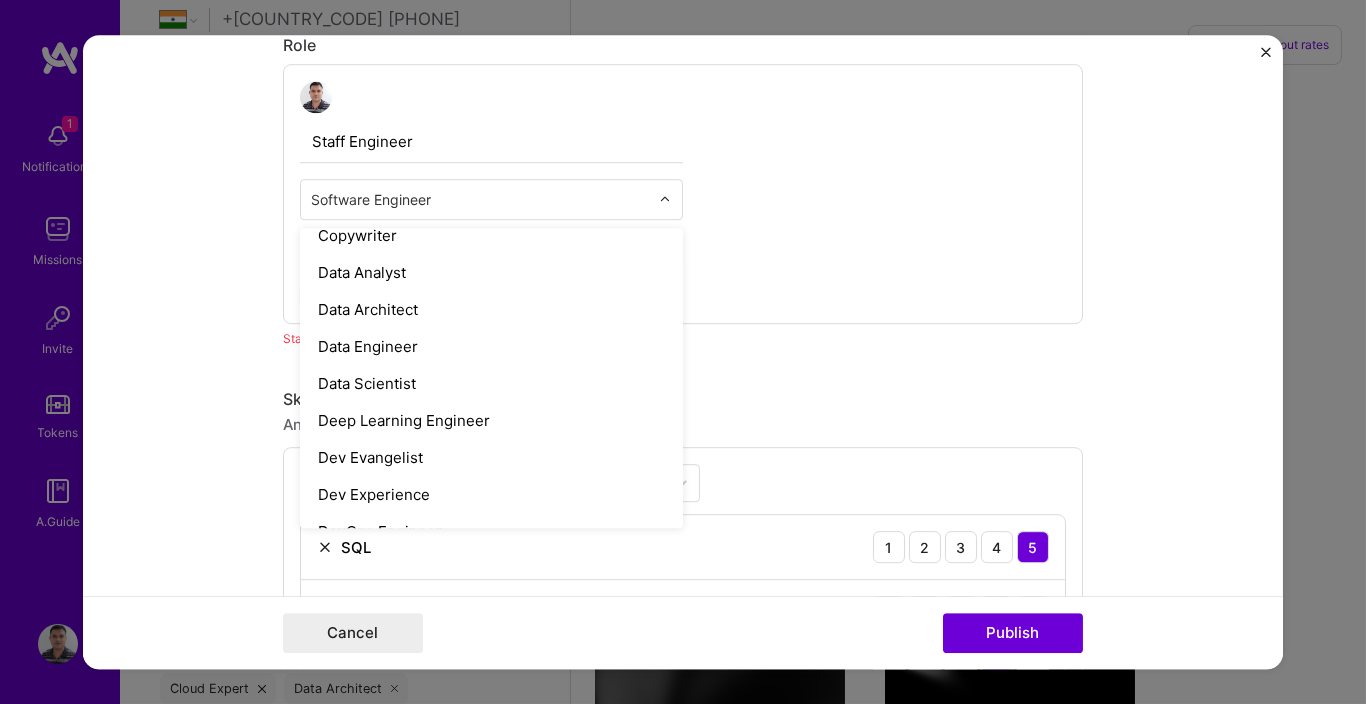scroll, scrollTop: 1319, scrollLeft: 0, axis: vertical 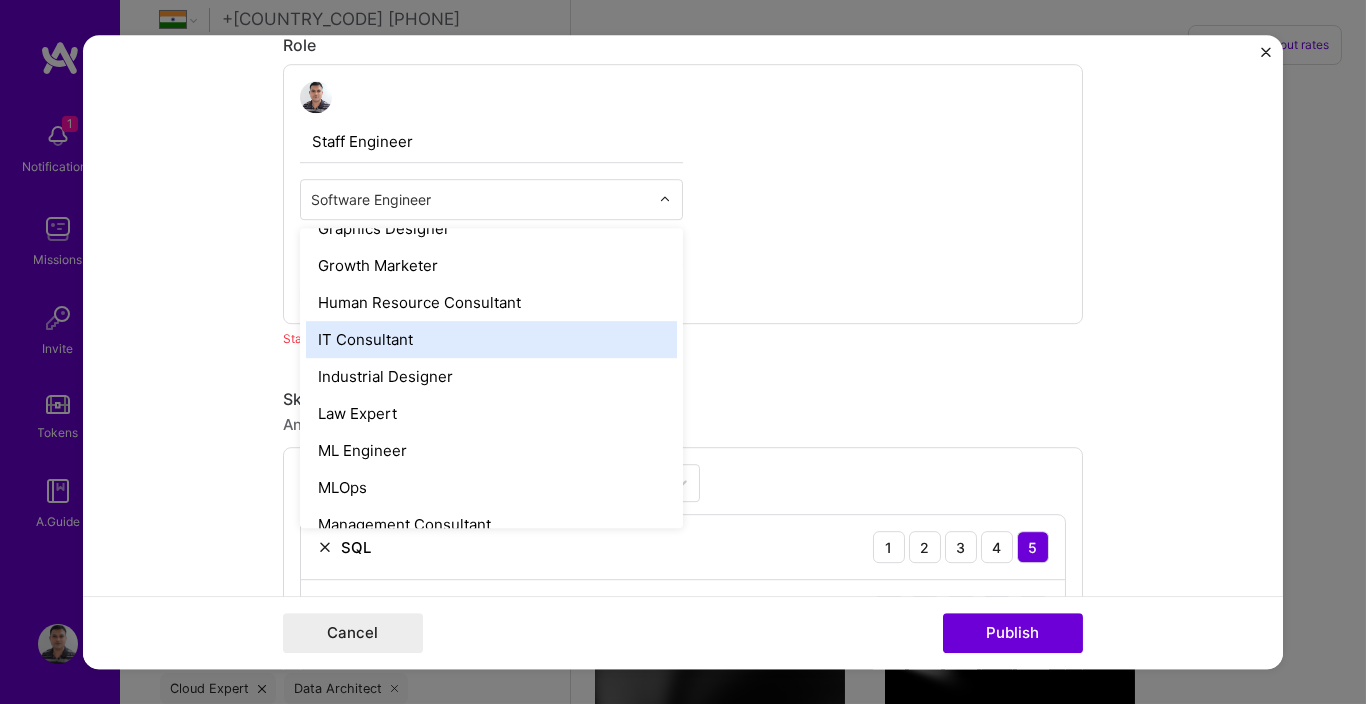 type on "s" 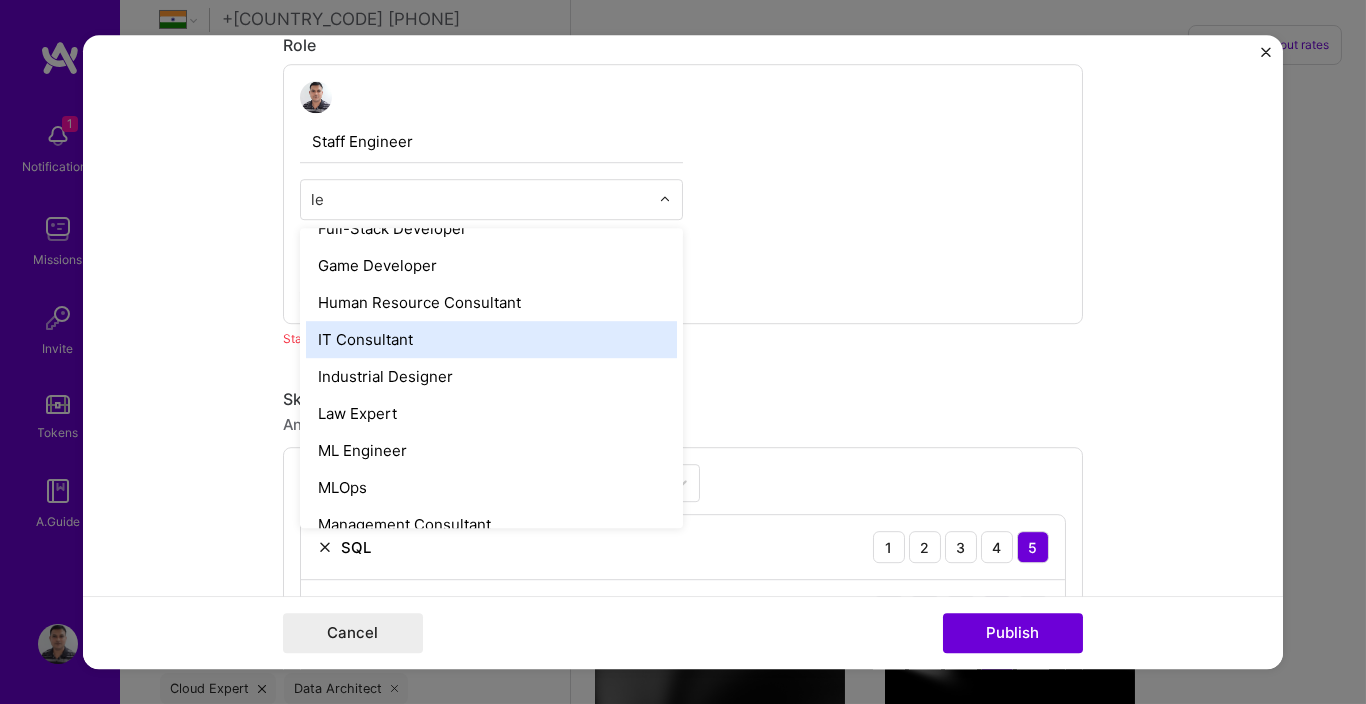 scroll, scrollTop: 0, scrollLeft: 0, axis: both 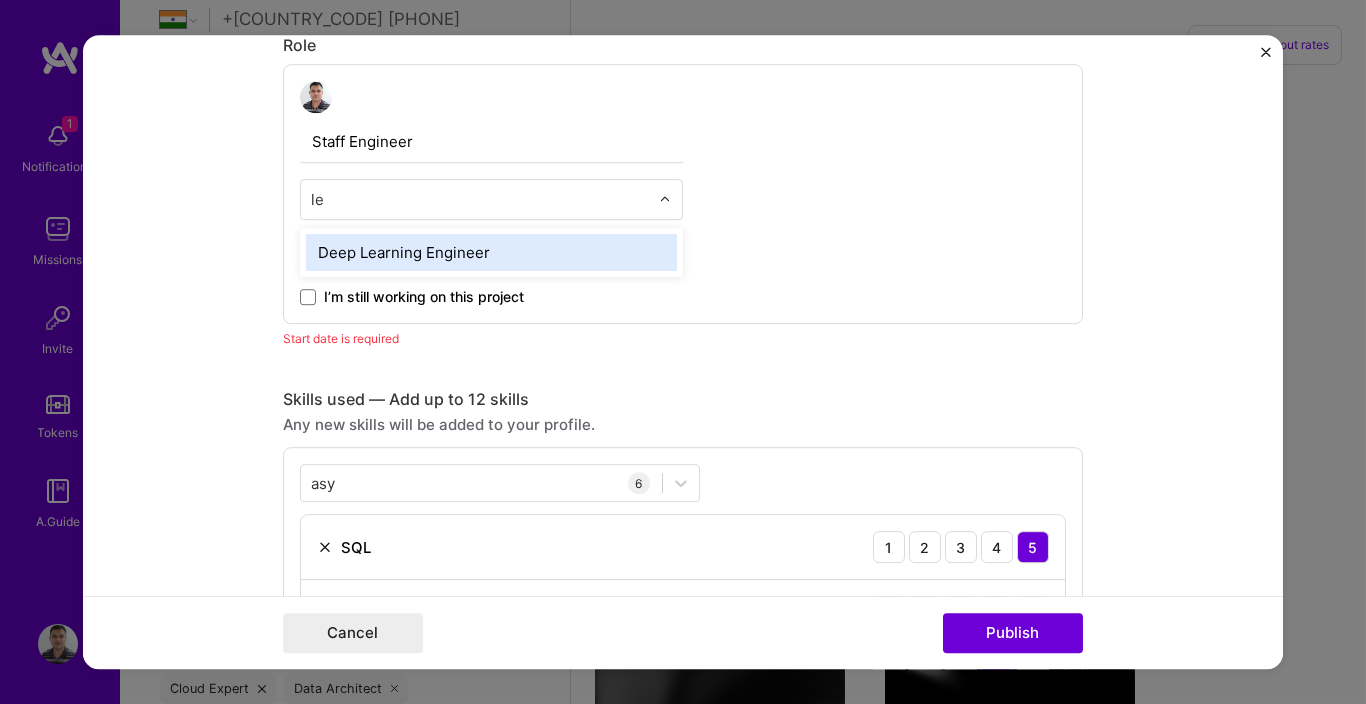 type on "l" 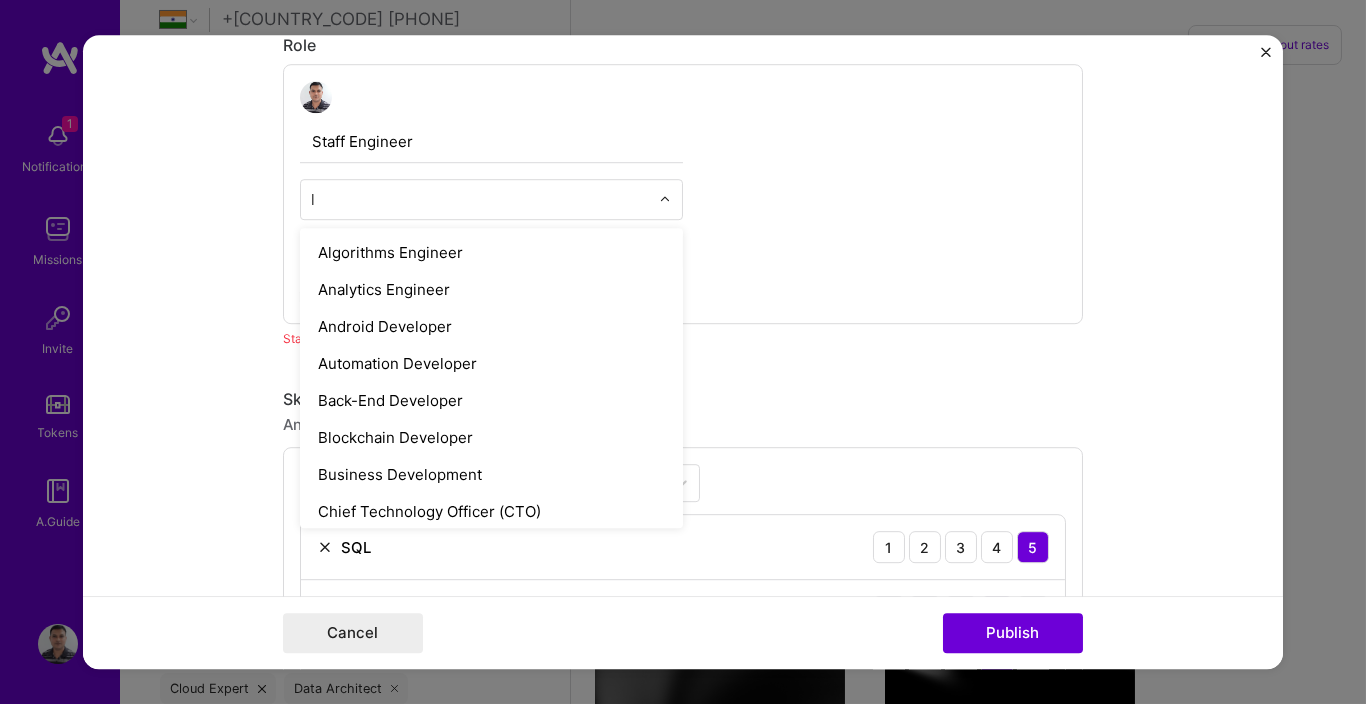 type 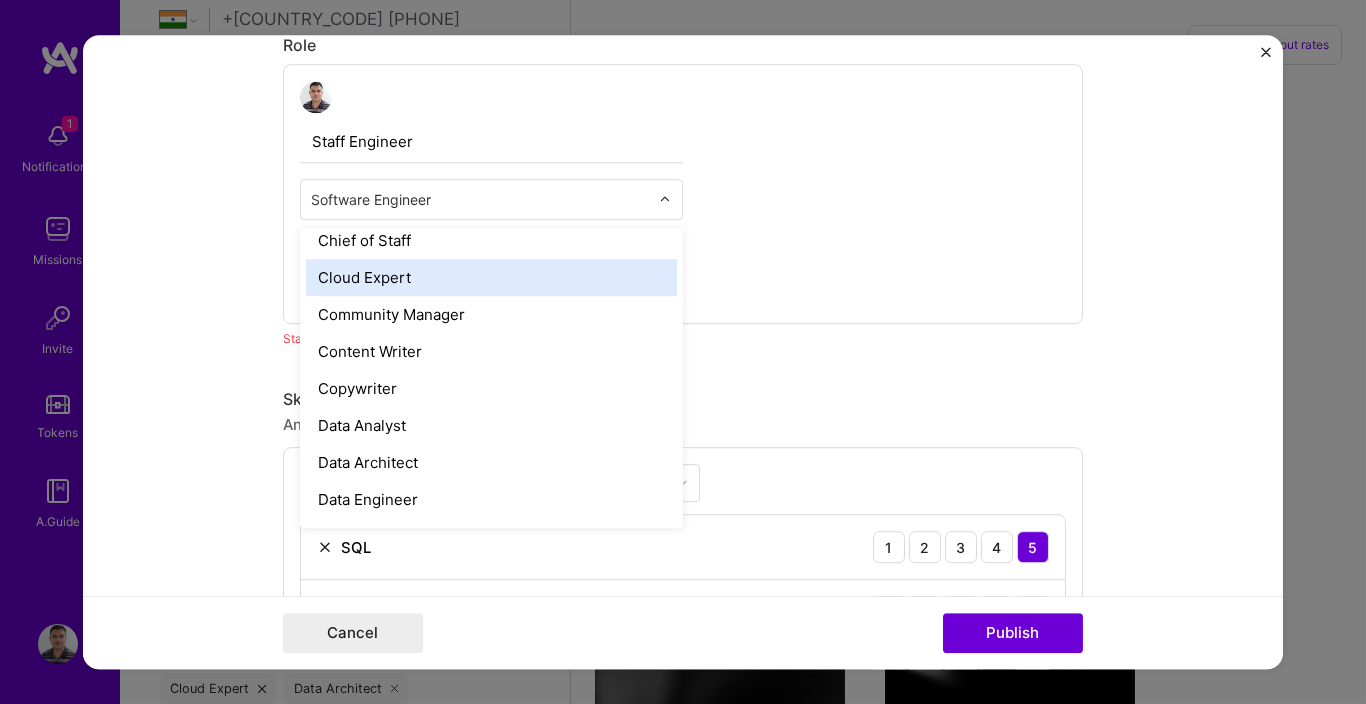 scroll, scrollTop: 600, scrollLeft: 0, axis: vertical 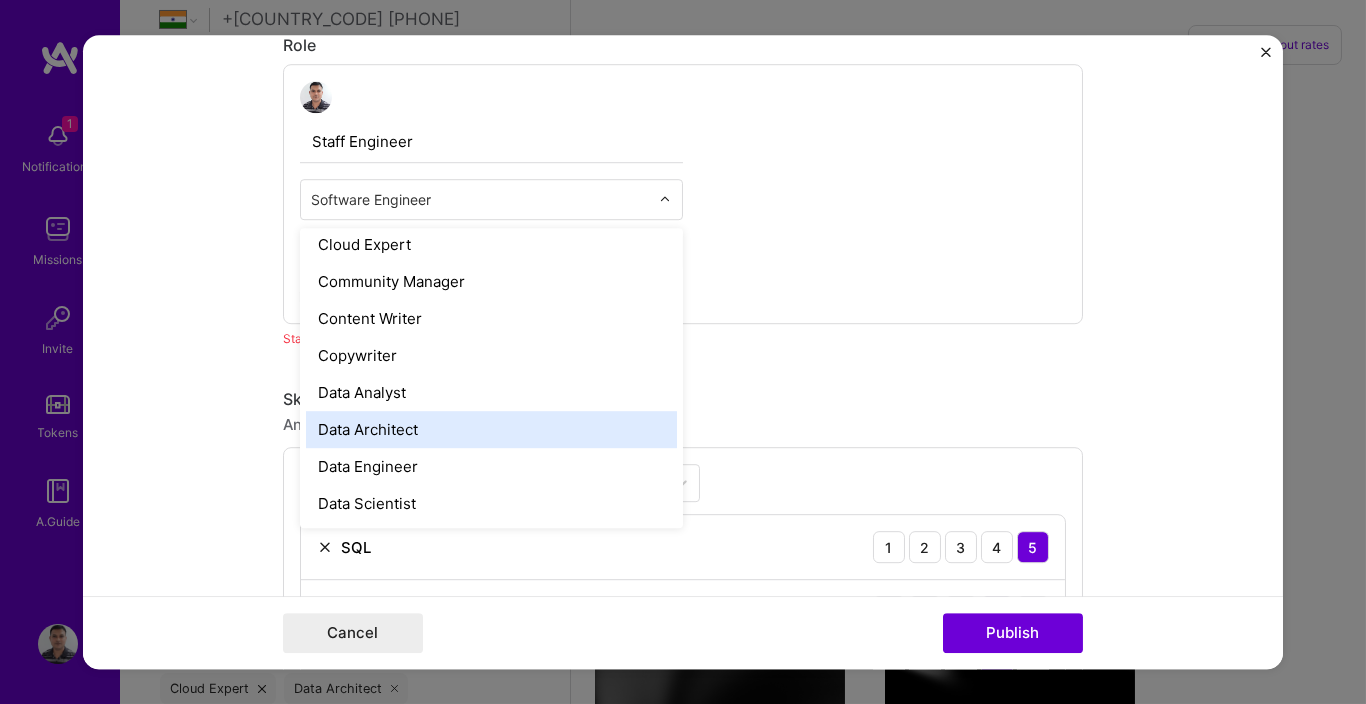 click on "Data Architect" at bounding box center [491, 429] 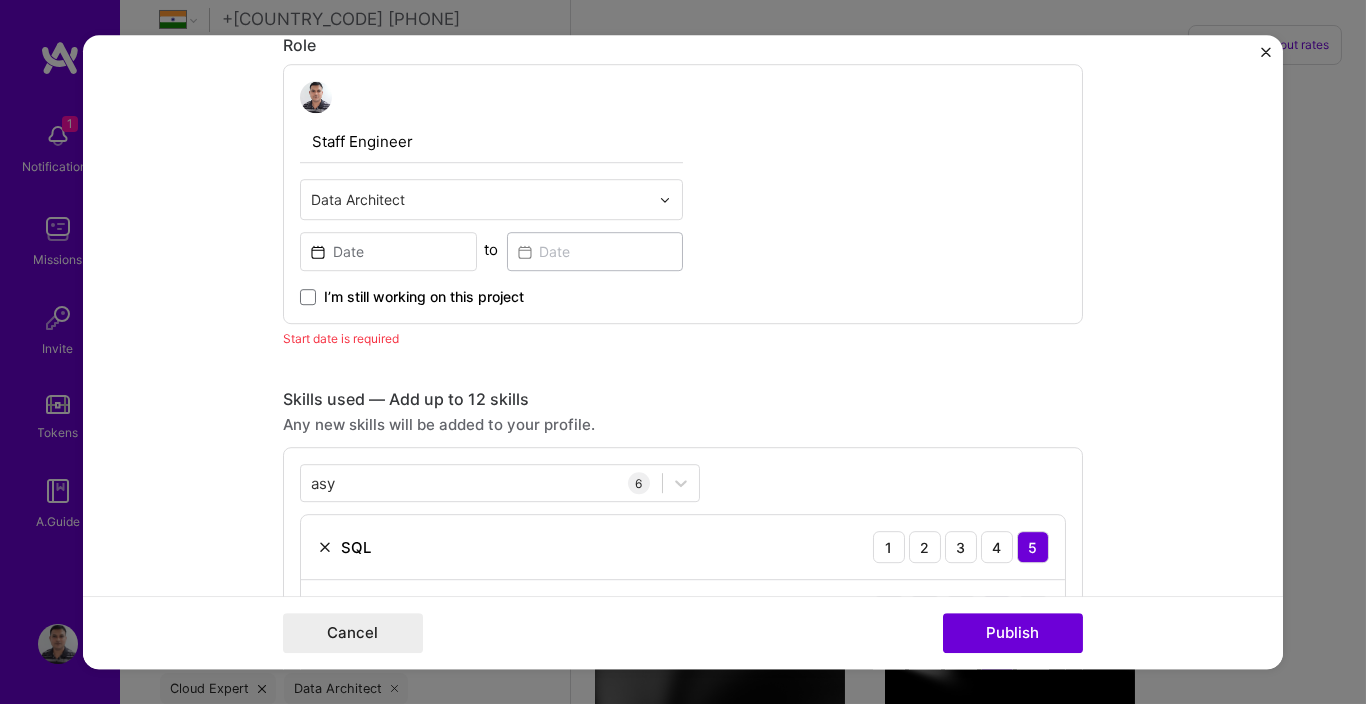 click at bounding box center [480, 199] 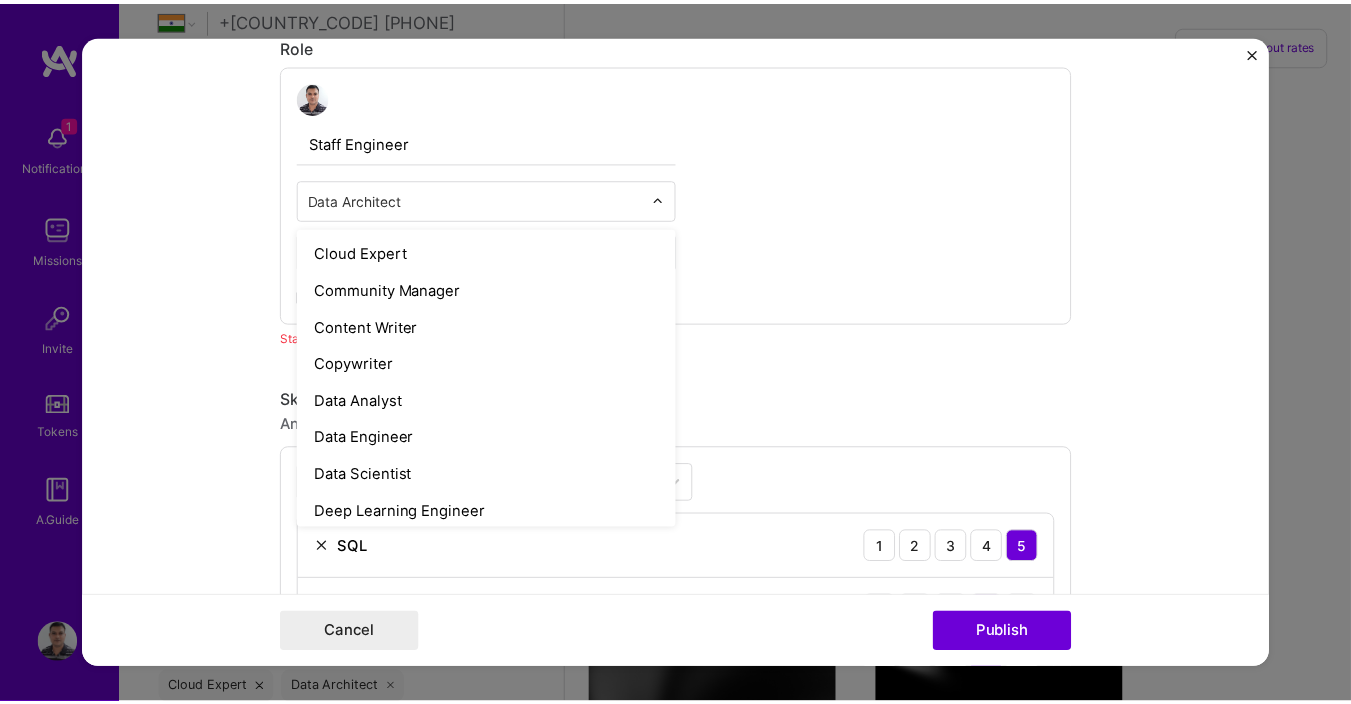 scroll, scrollTop: 600, scrollLeft: 0, axis: vertical 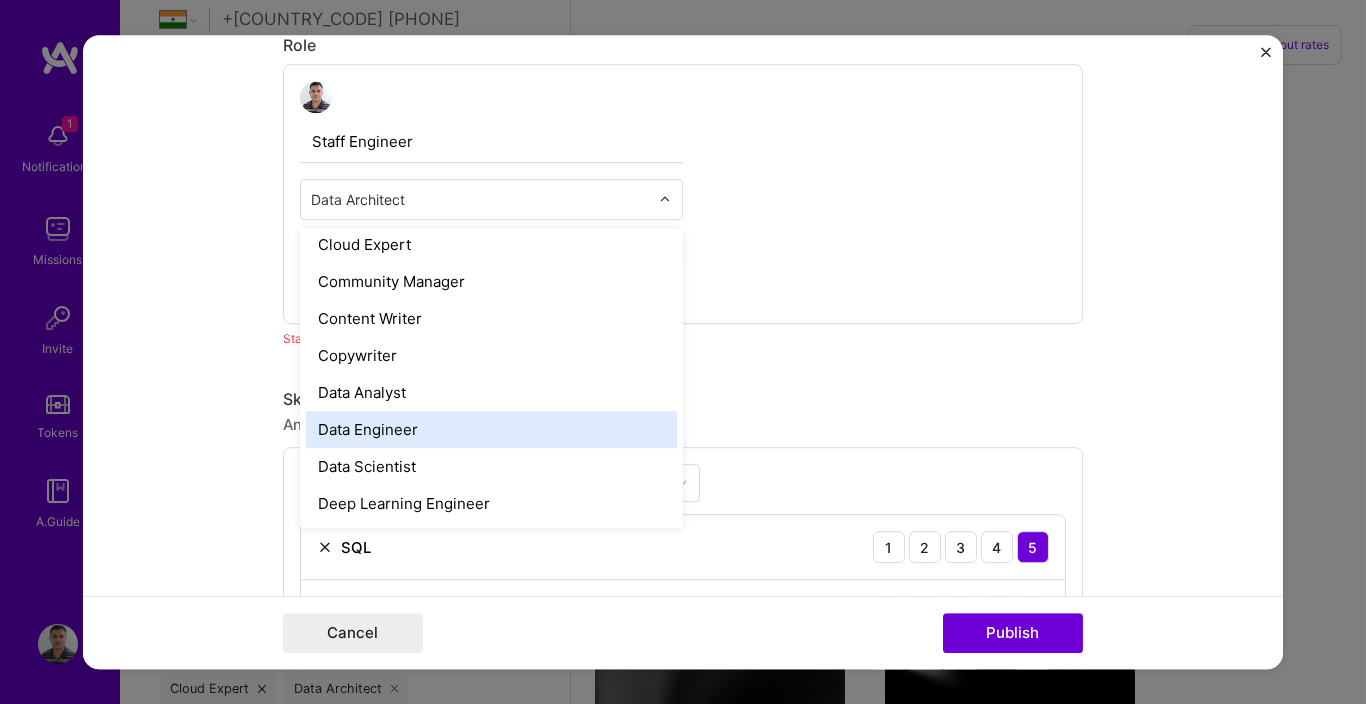 click on "Data Engineer" at bounding box center [491, 429] 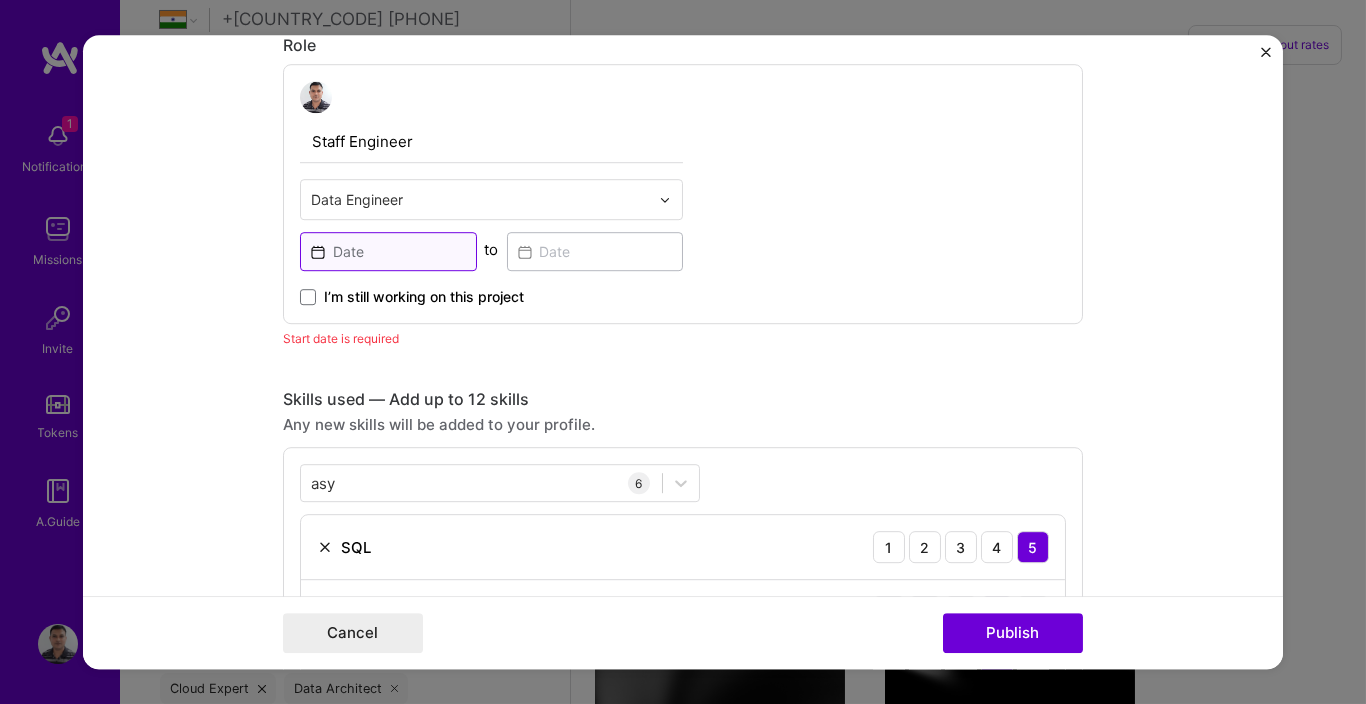 click at bounding box center [388, 251] 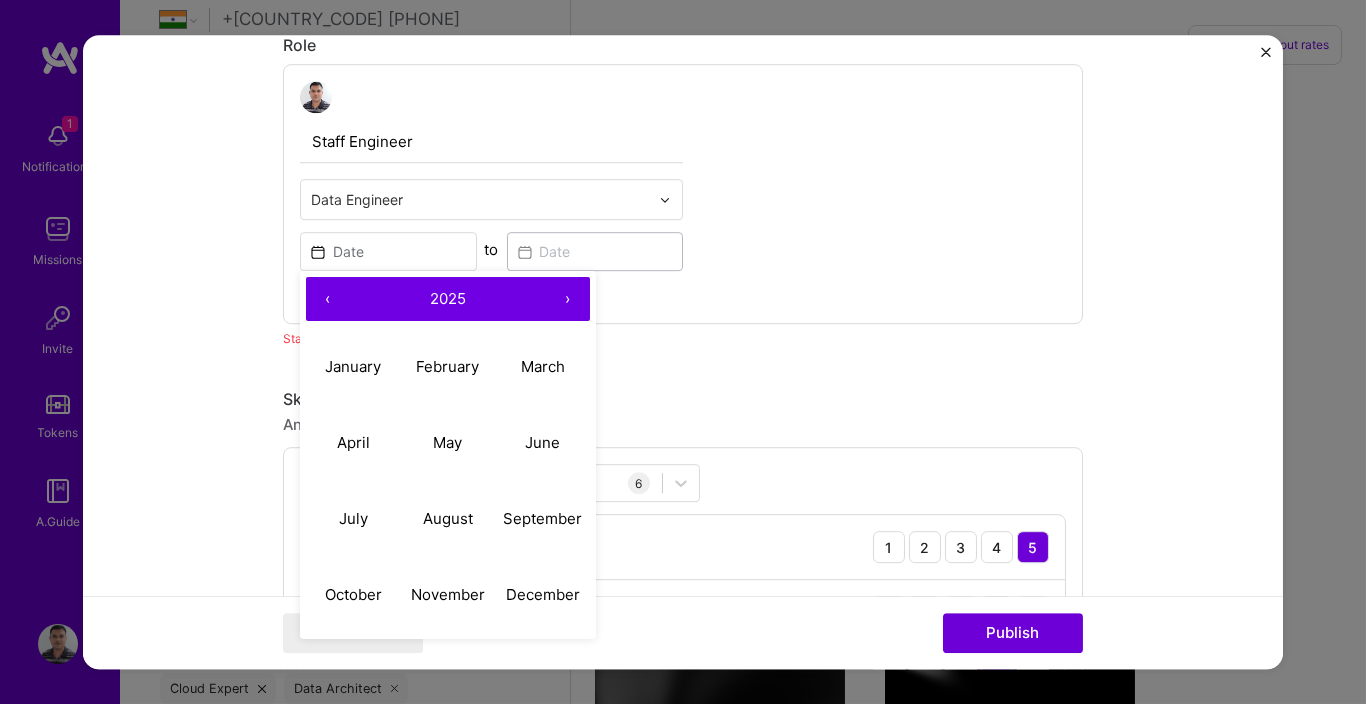 click on "‹" at bounding box center (328, 299) 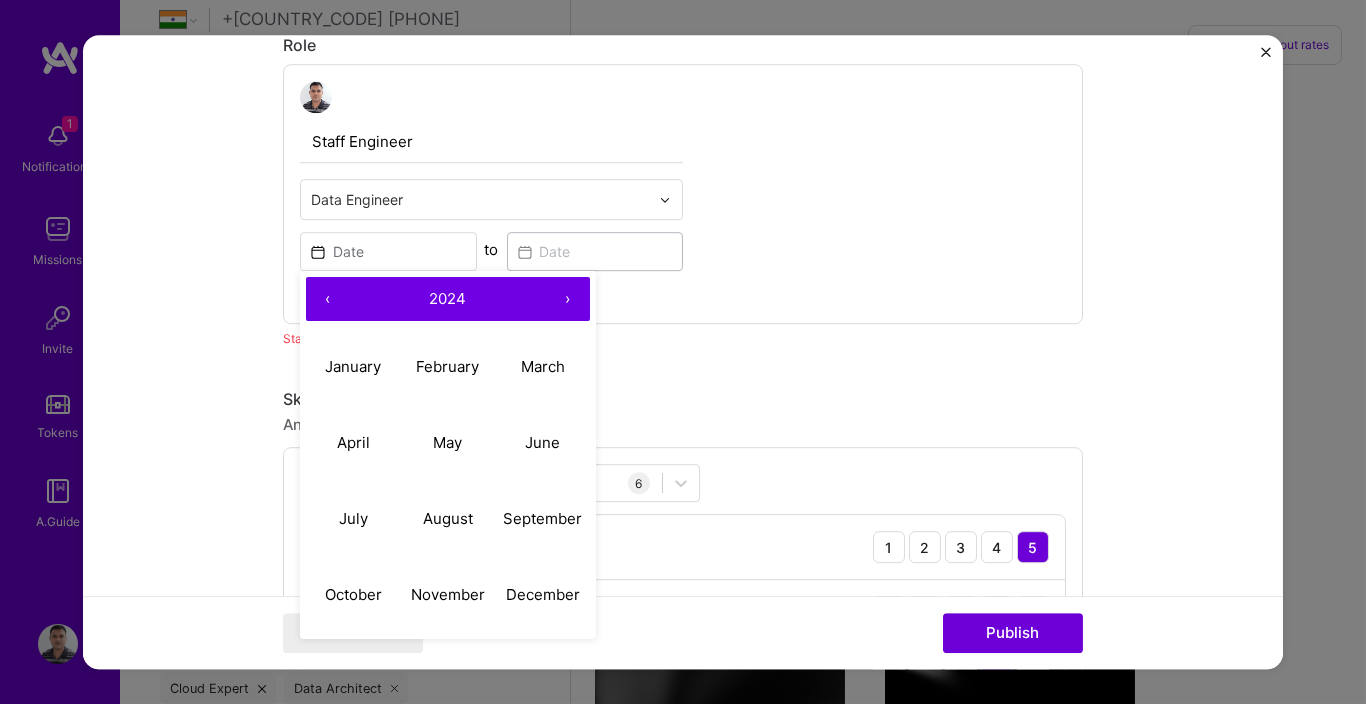 click on "‹" at bounding box center [328, 299] 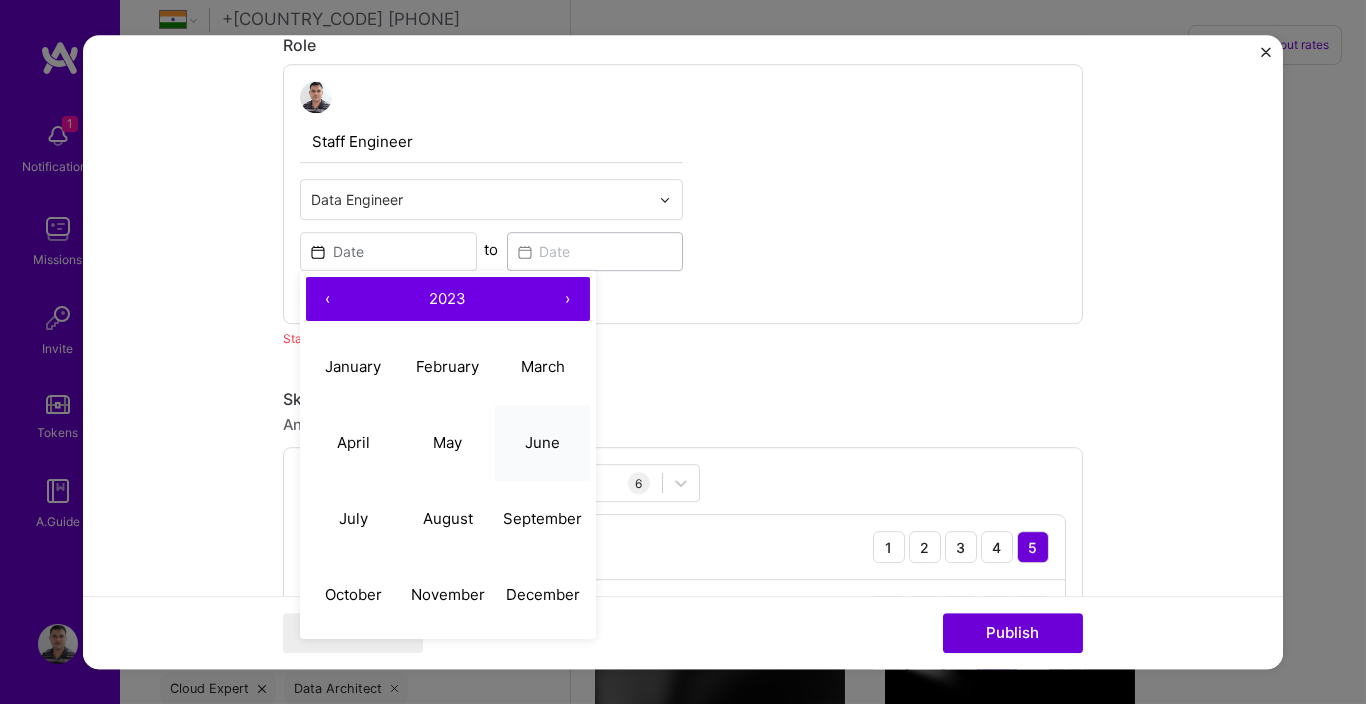 click on "June" at bounding box center (542, 443) 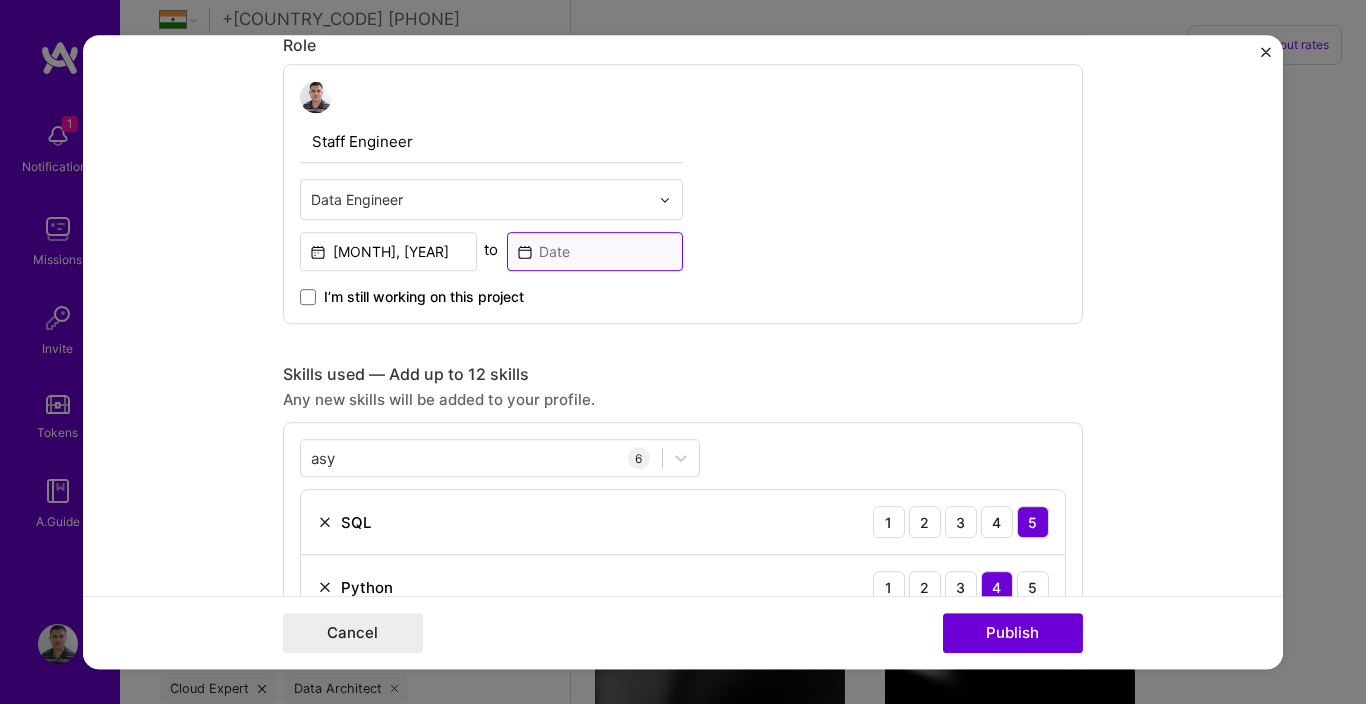 click at bounding box center (595, 251) 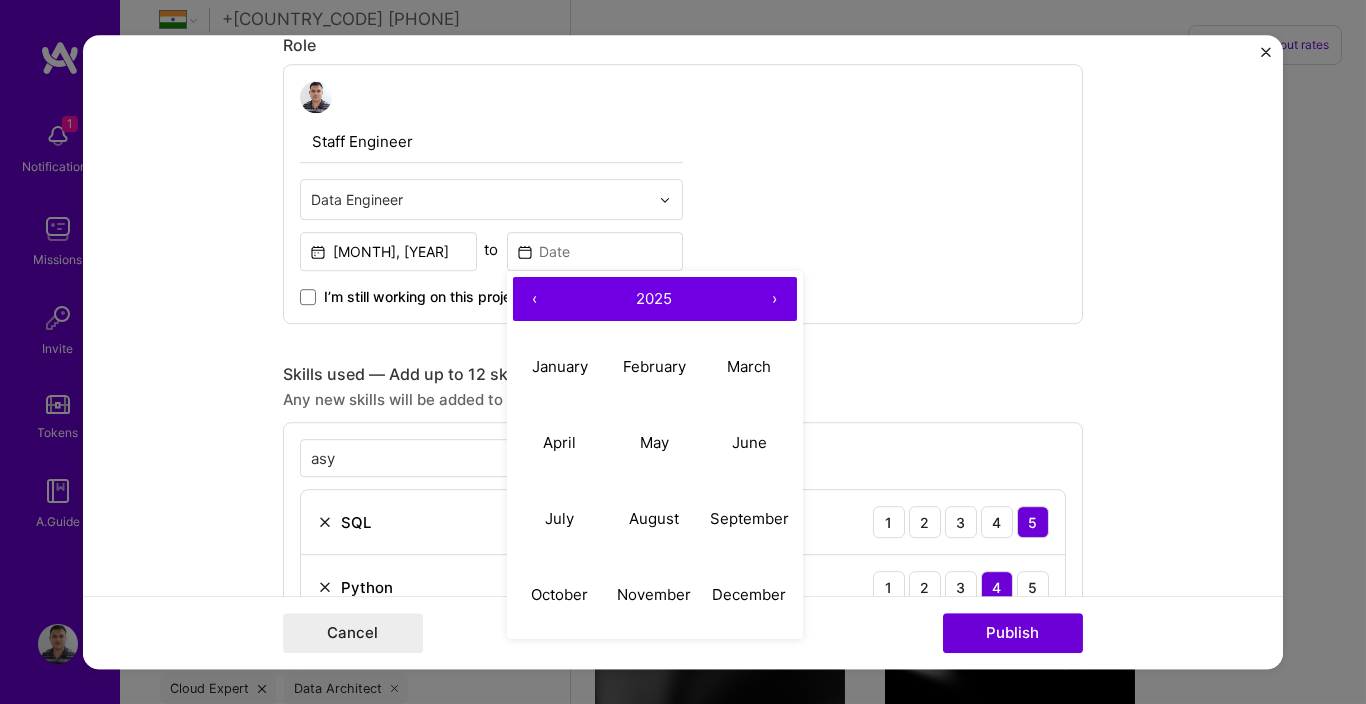 click on "‹" at bounding box center (535, 299) 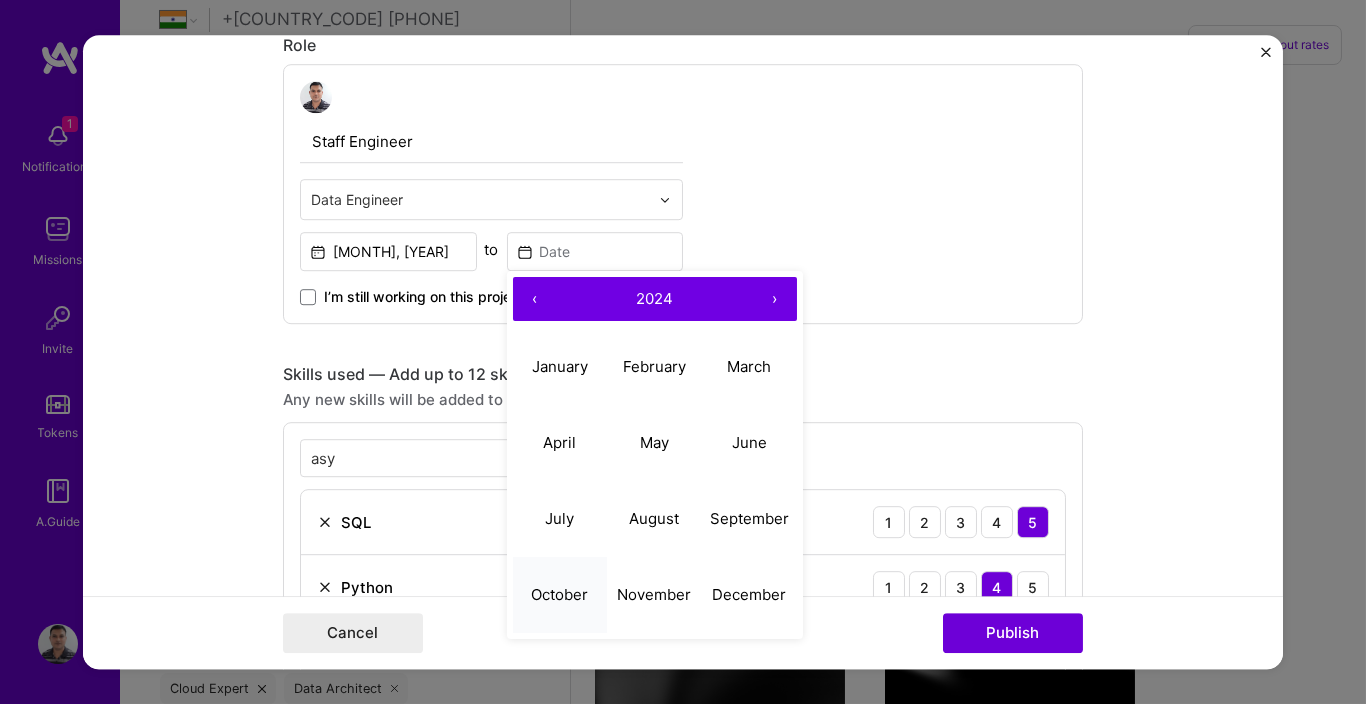 click on "October" at bounding box center [559, 594] 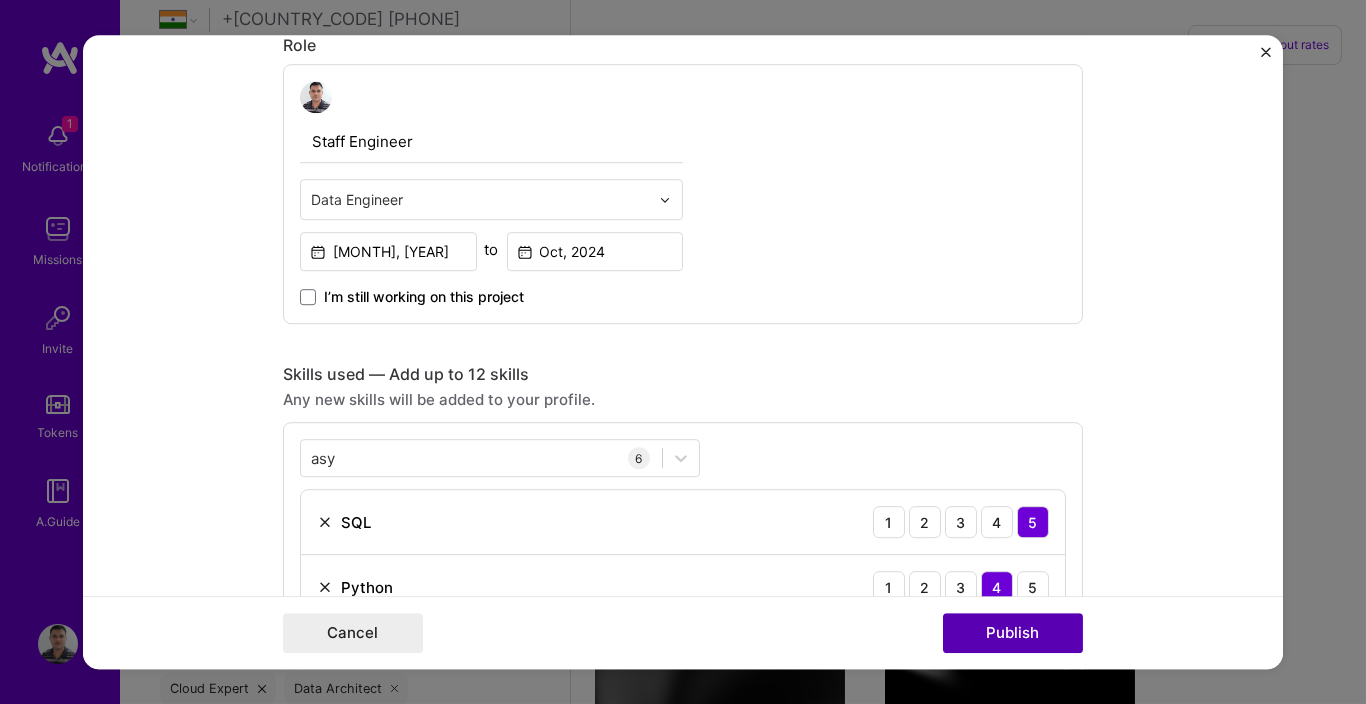 click on "Publish" at bounding box center [1013, 633] 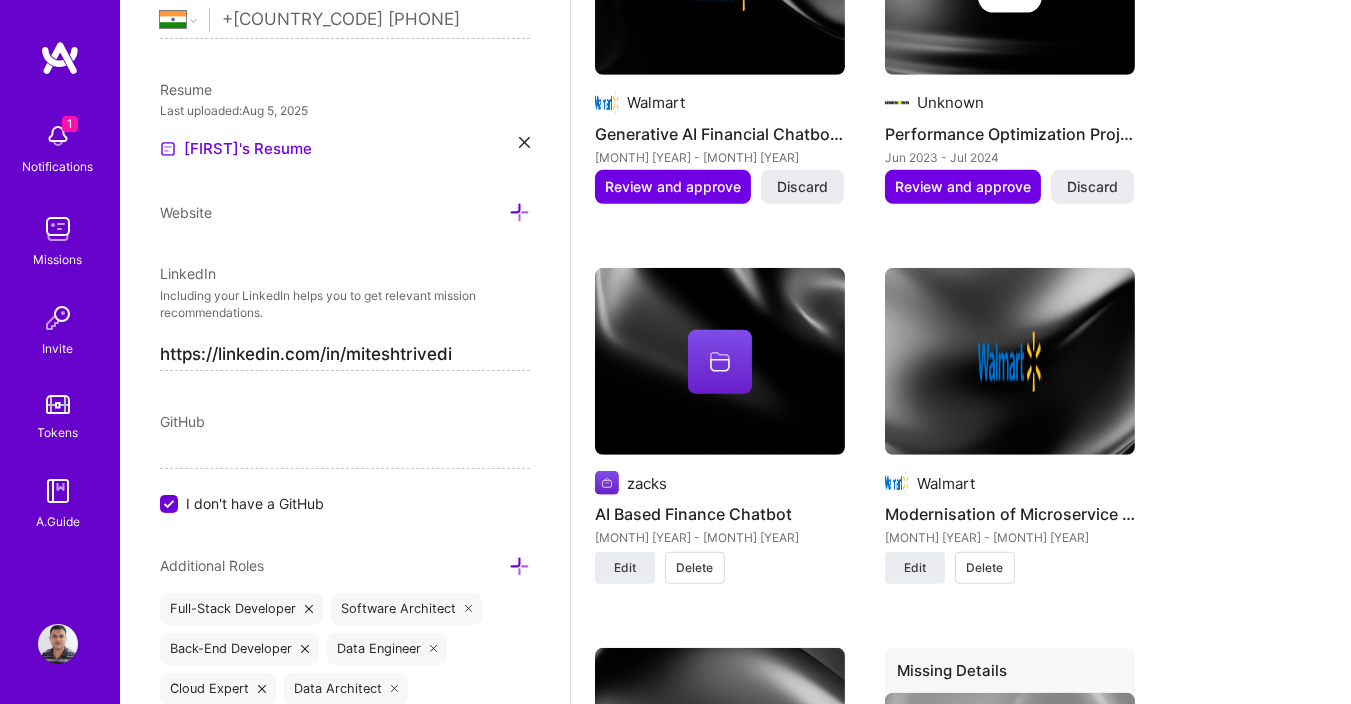 scroll, scrollTop: 1560, scrollLeft: 0, axis: vertical 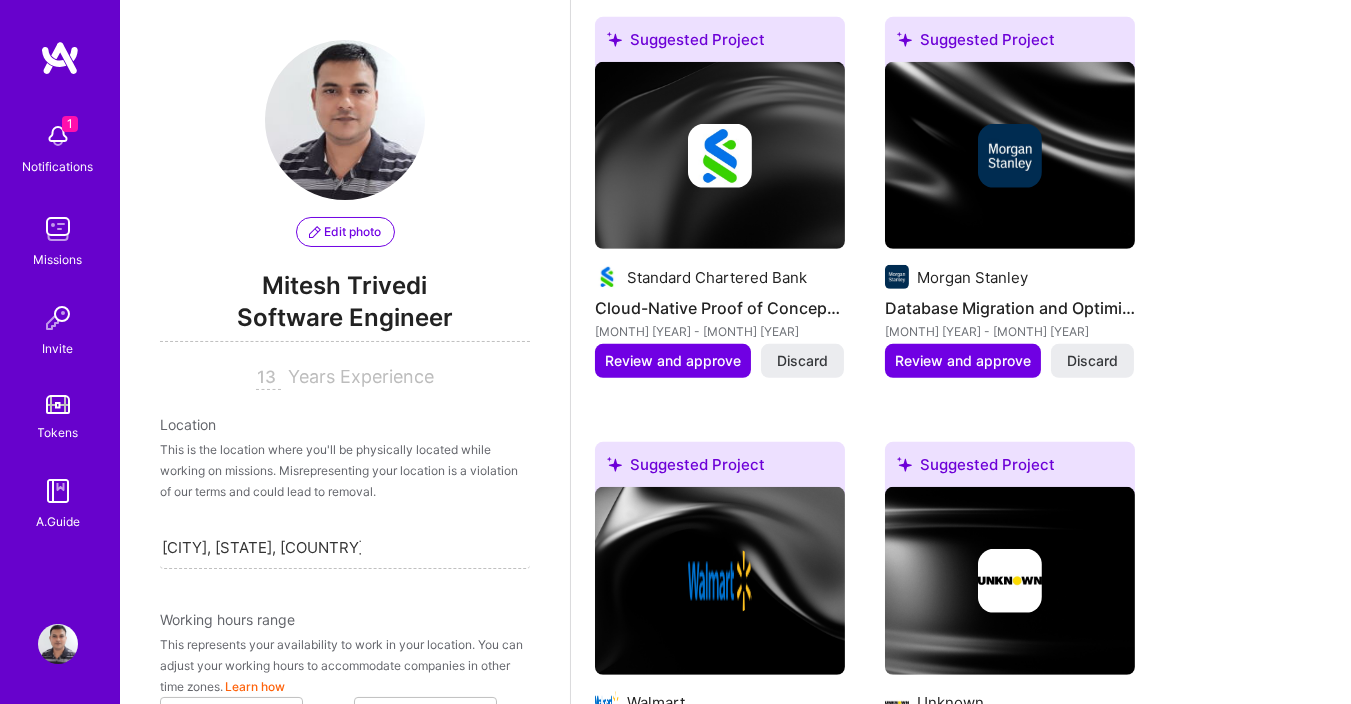 click on "Edit photo Mitesh  Trivedi  Software Engineer 13 Years Experience" at bounding box center [345, 215] 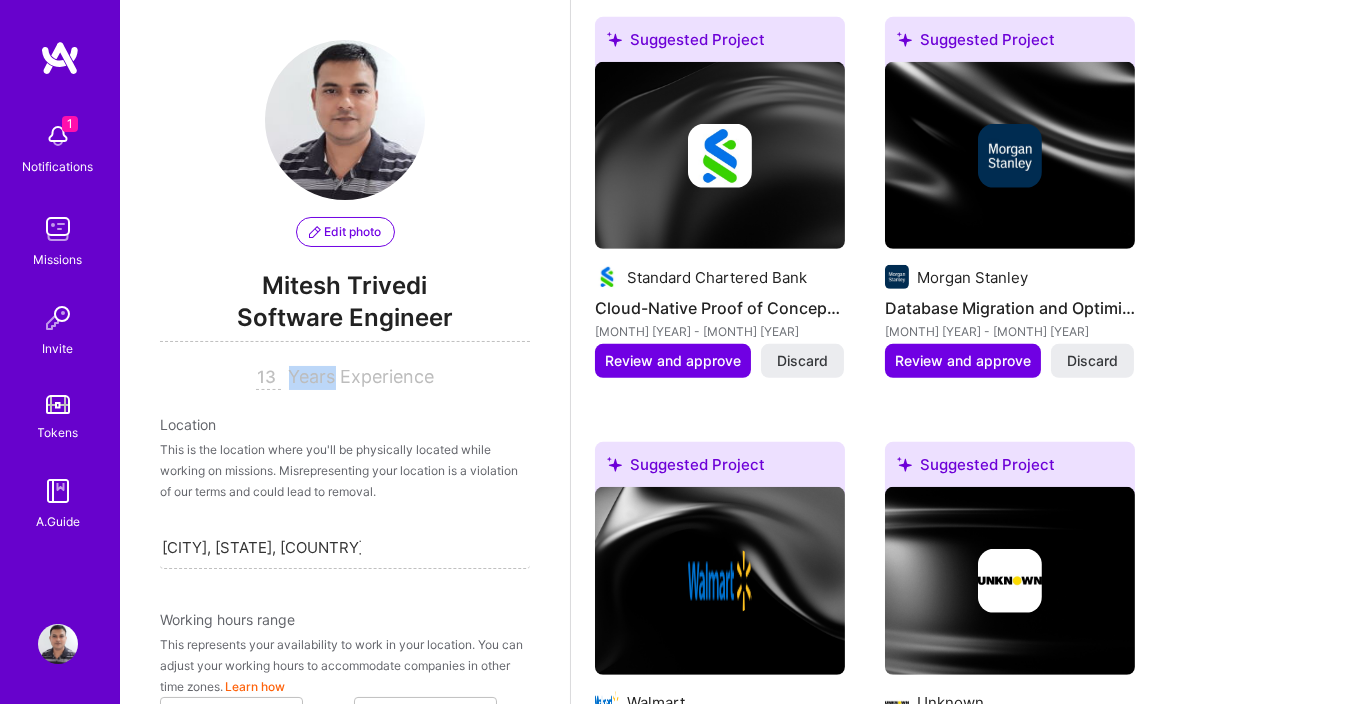 click on "Years Experience" at bounding box center [362, 376] 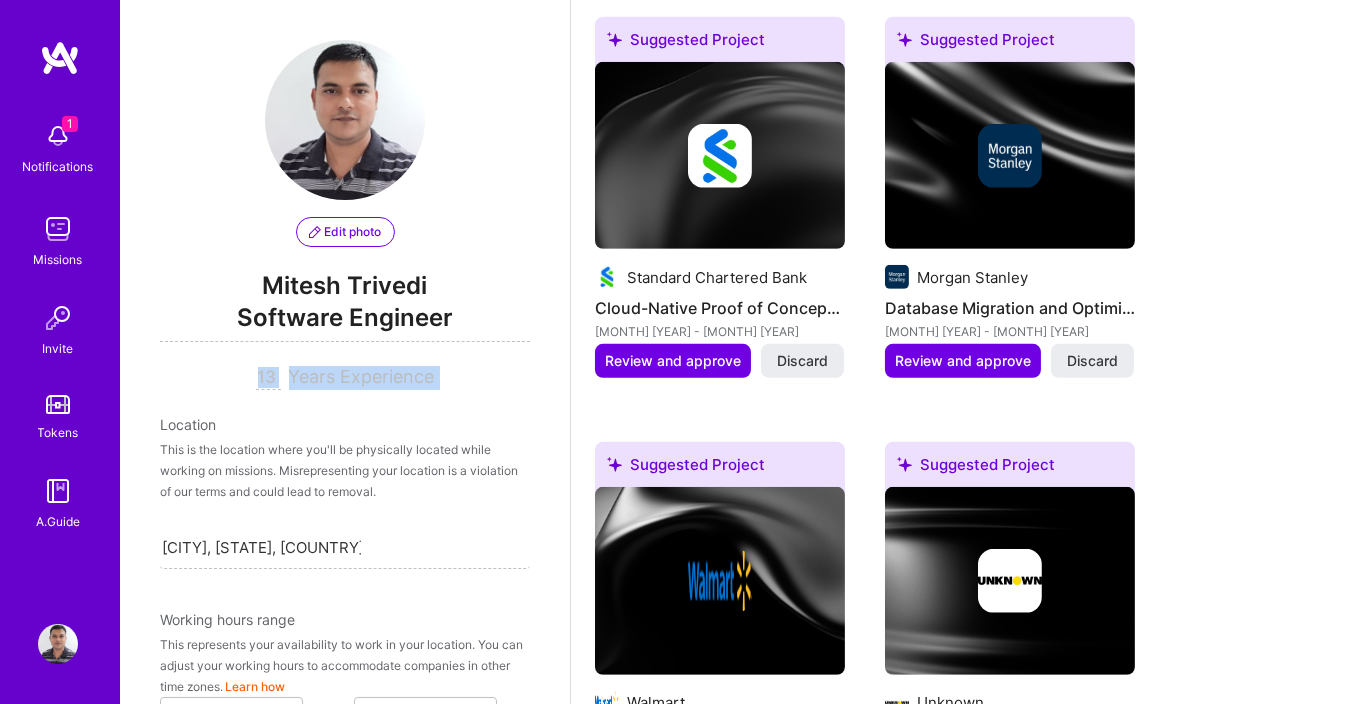 click on "Years Experience" at bounding box center (362, 376) 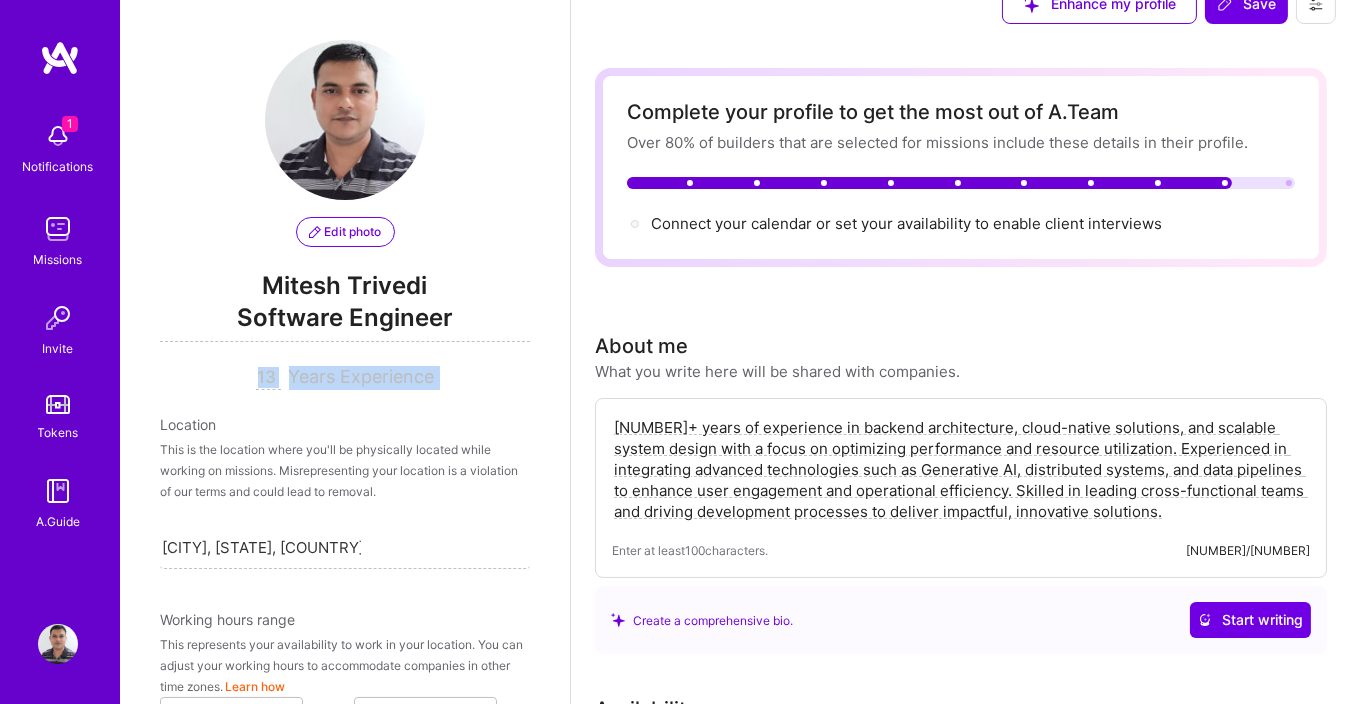 scroll, scrollTop: 0, scrollLeft: 0, axis: both 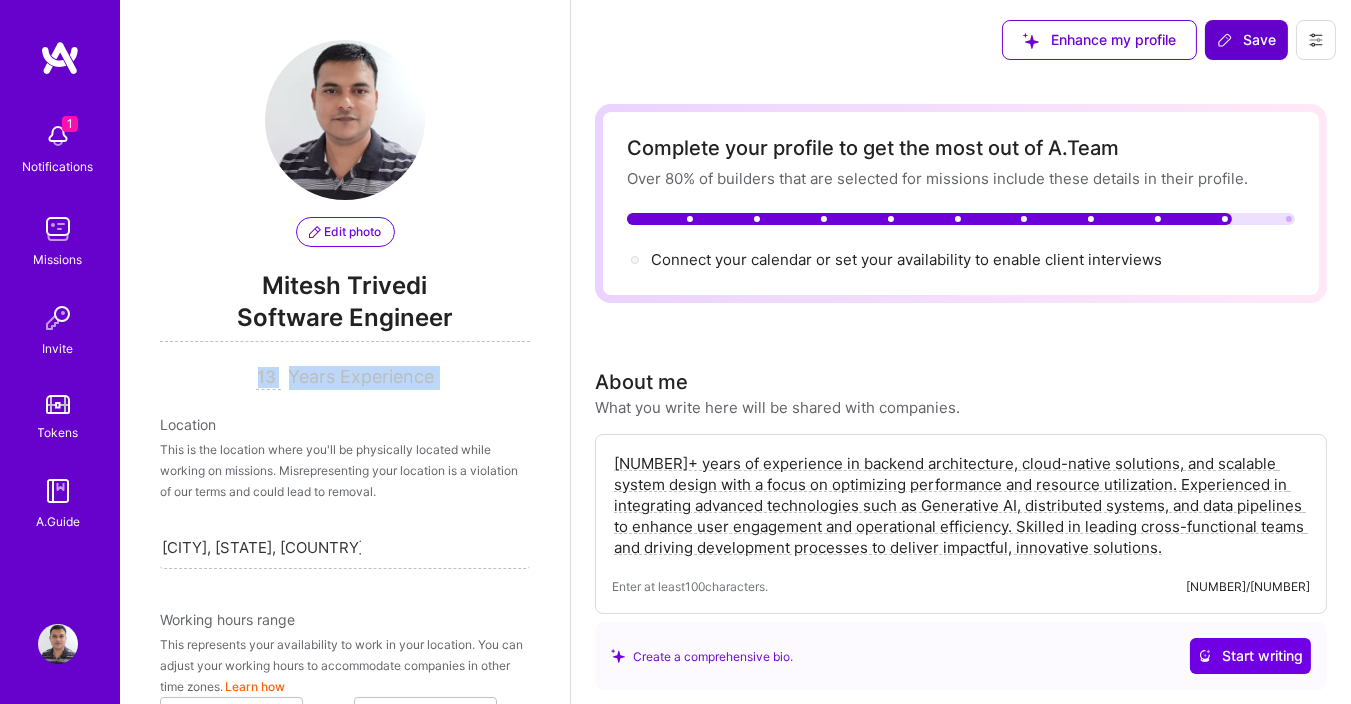 click on "Save" at bounding box center [1246, 40] 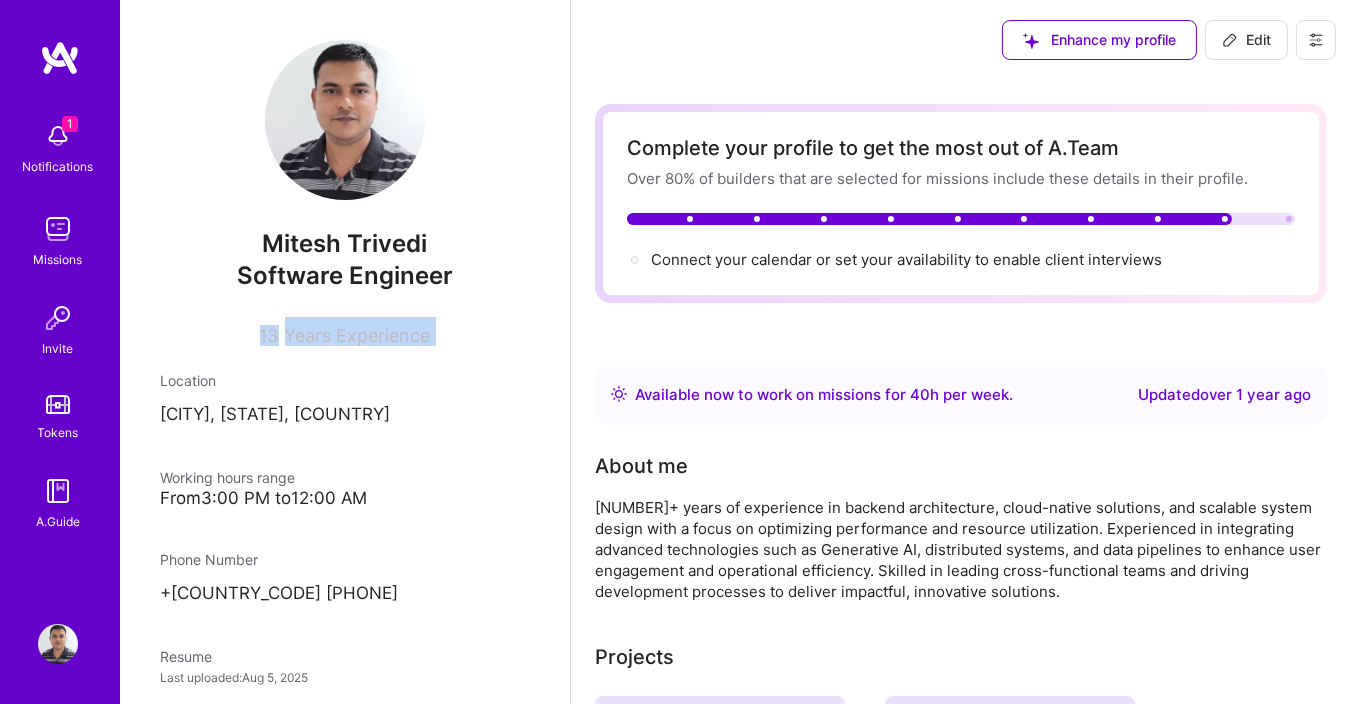 click 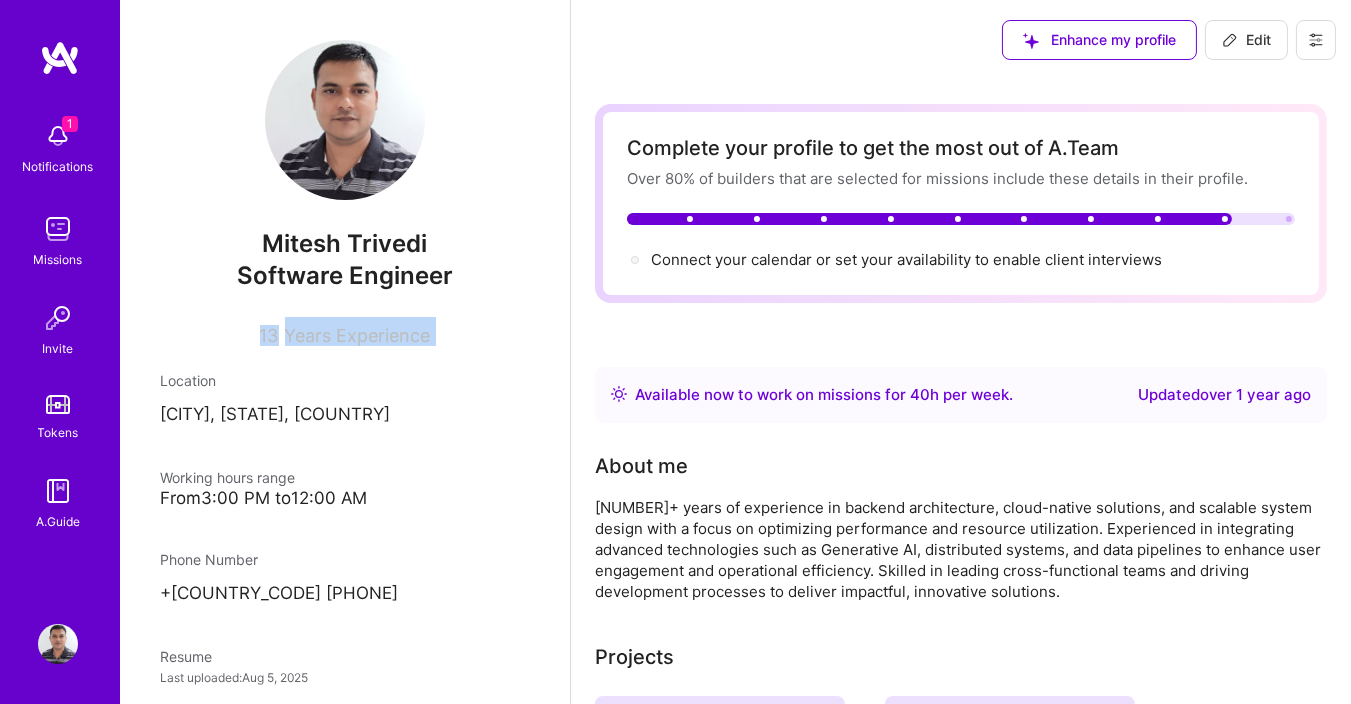 click on "13 Years Experience" at bounding box center (345, 331) 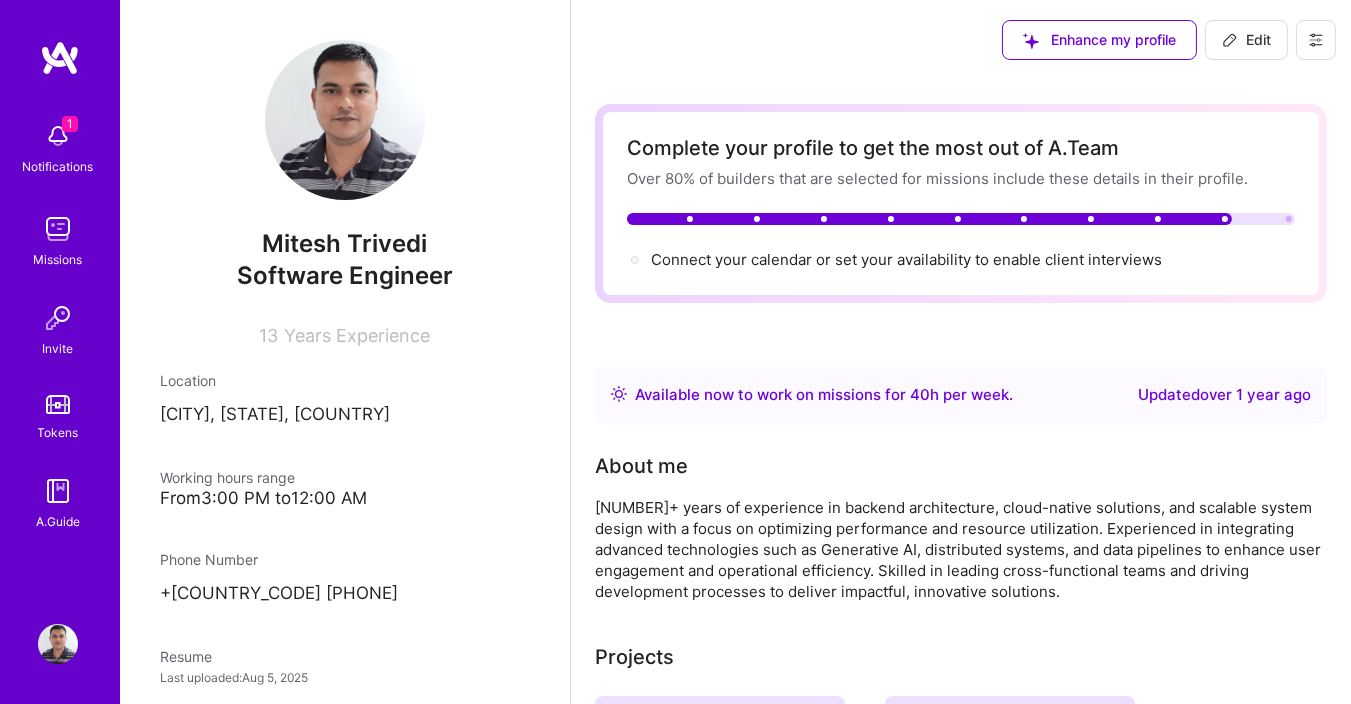 click on "Years Experience" at bounding box center (358, 335) 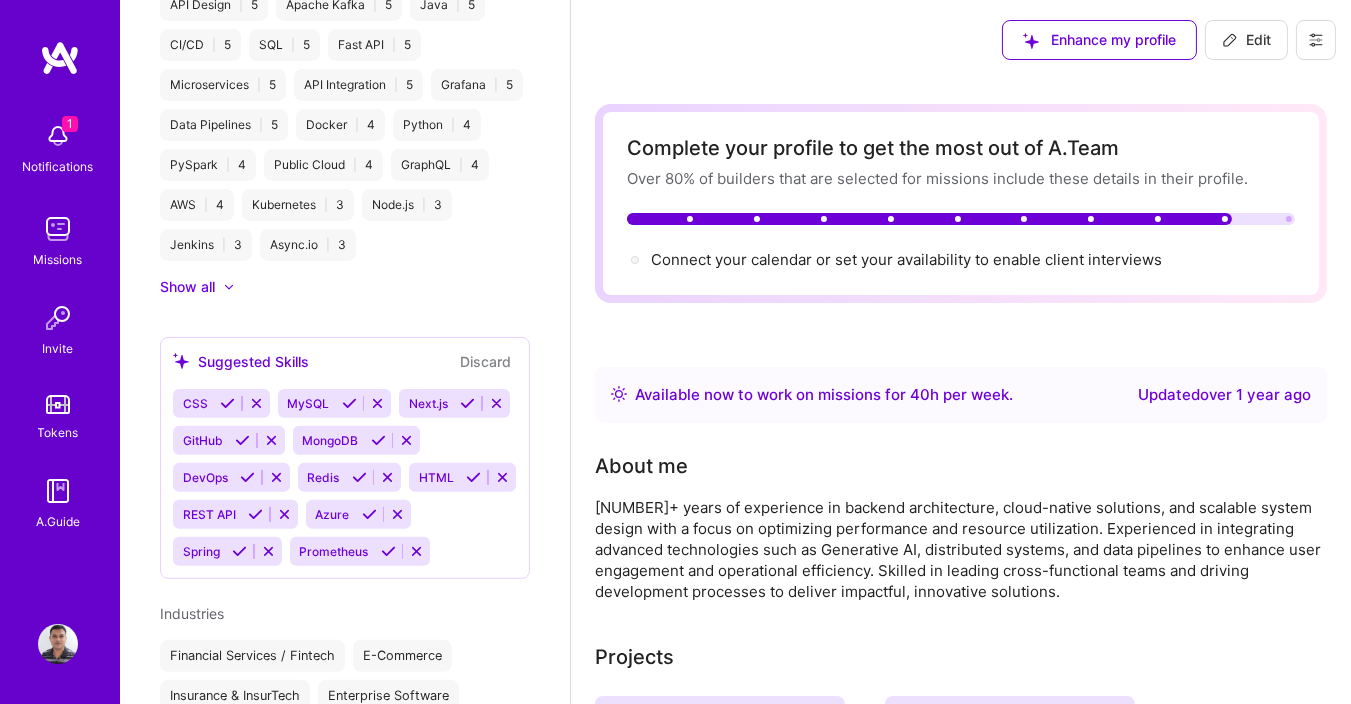 scroll, scrollTop: 1006, scrollLeft: 0, axis: vertical 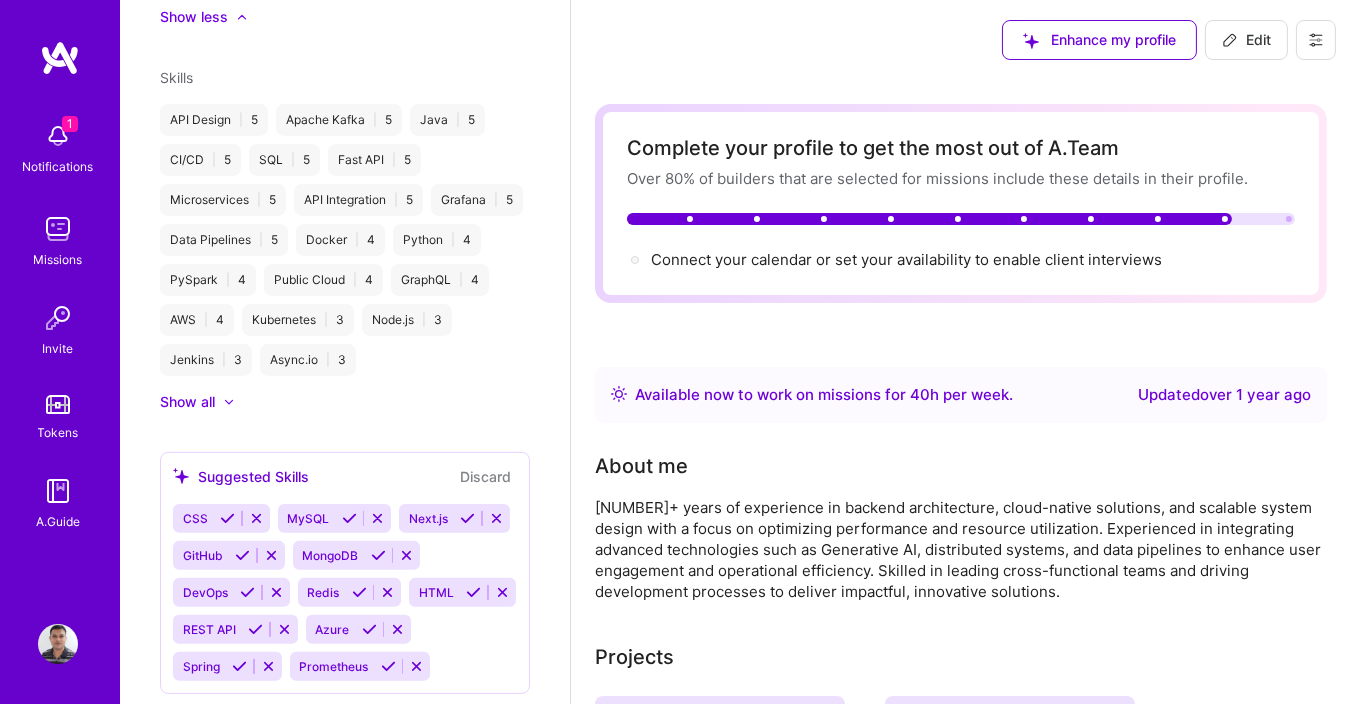 click on "Show all" at bounding box center (187, 402) 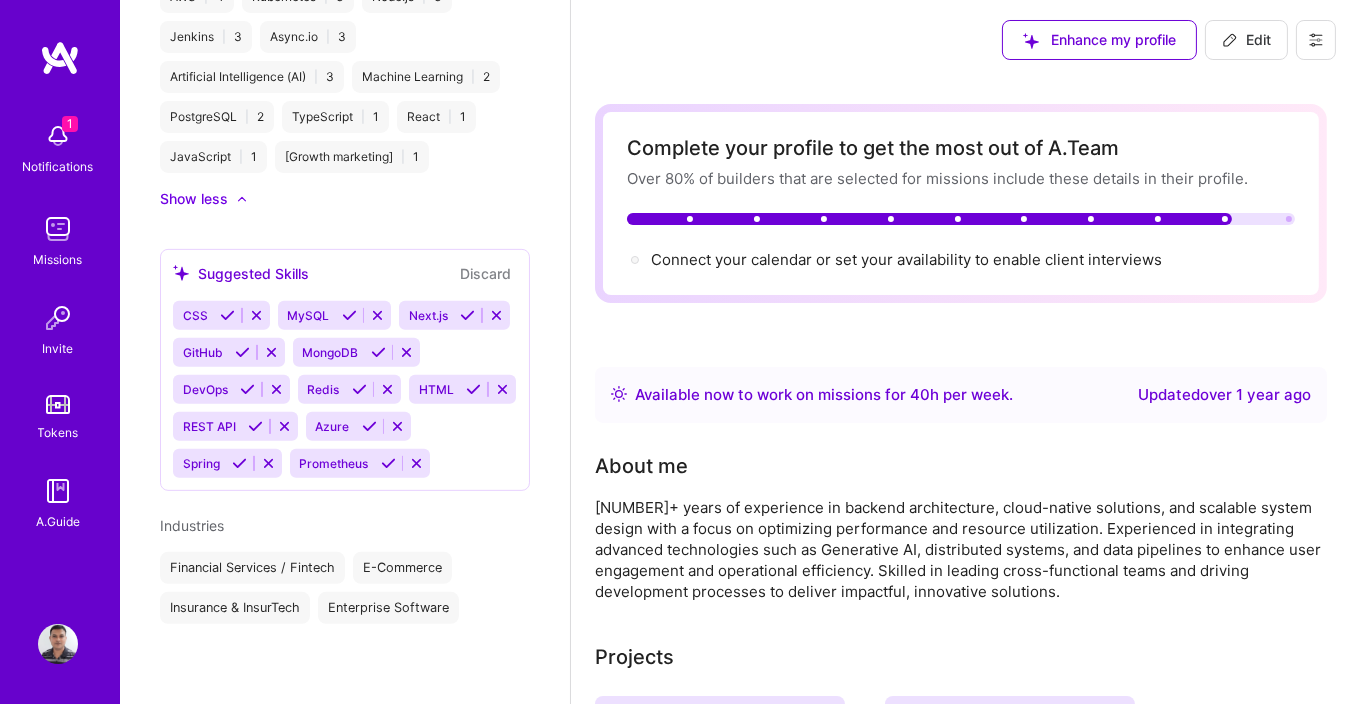 scroll, scrollTop: 1006, scrollLeft: 0, axis: vertical 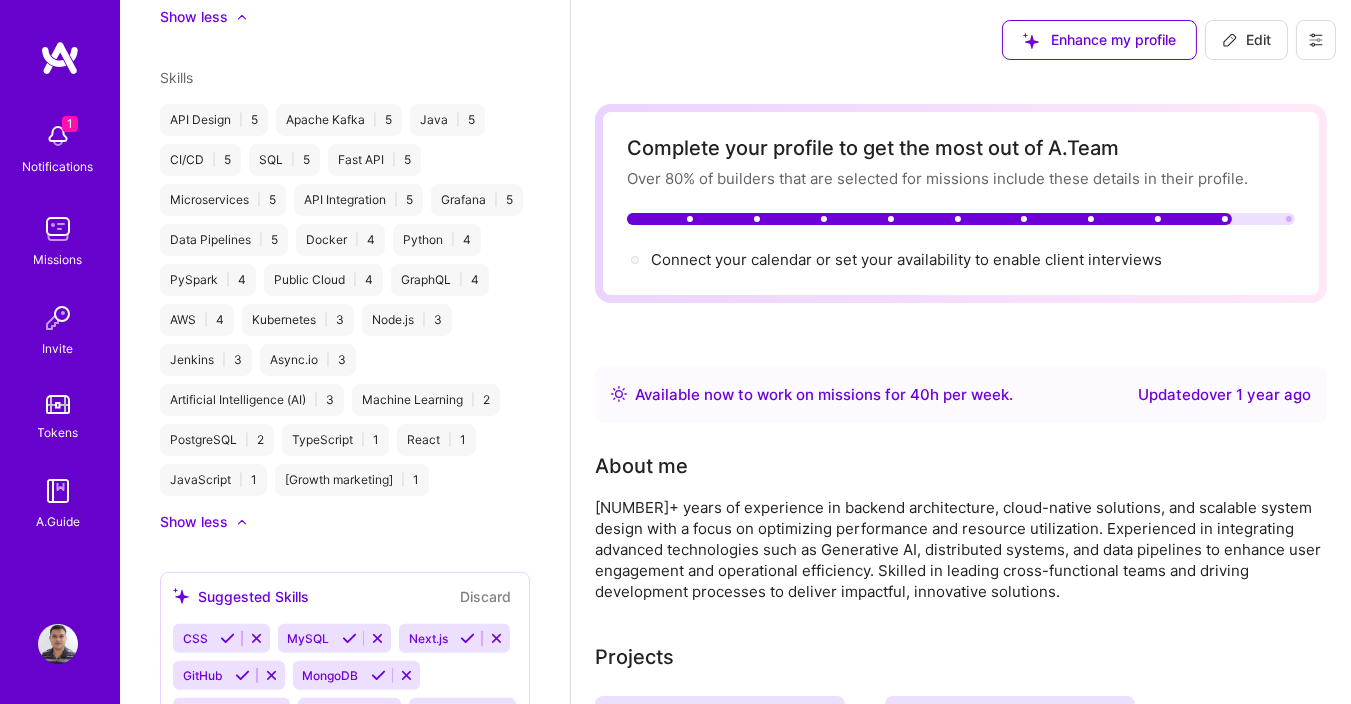click on "TypeScript | 1" at bounding box center [335, 440] 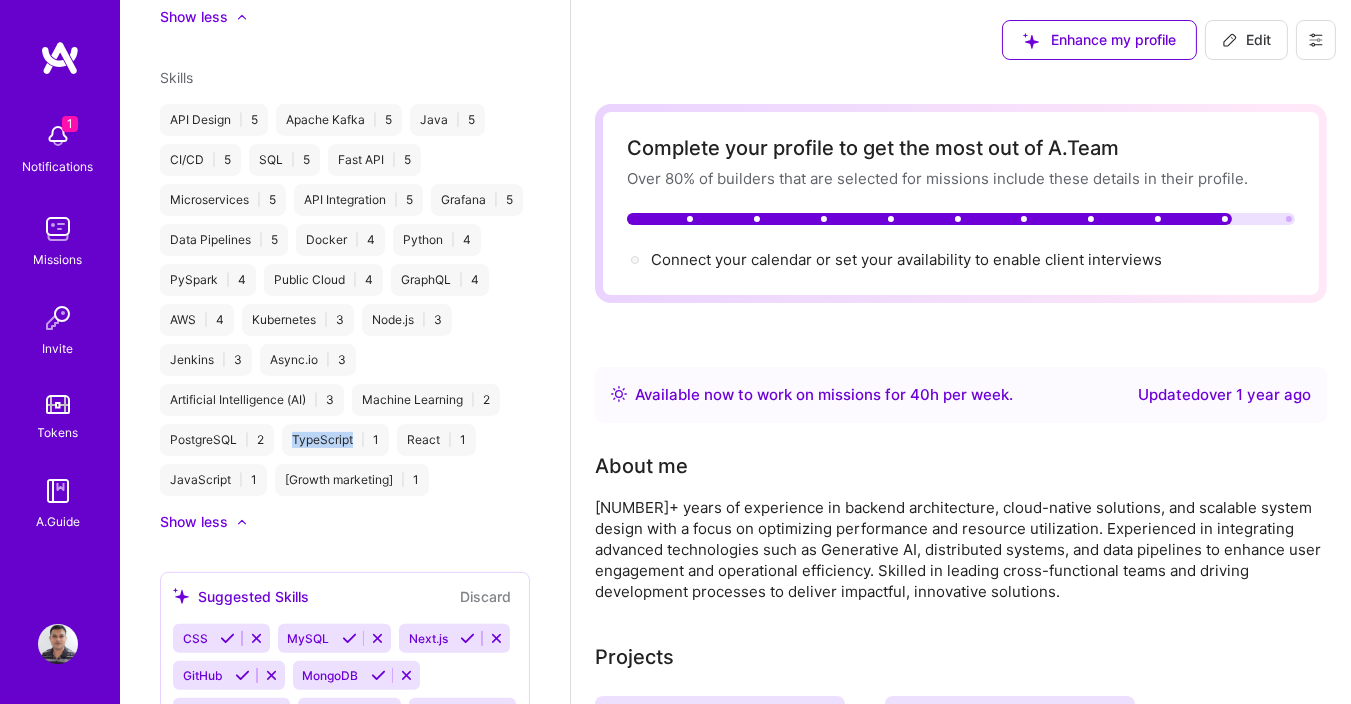 click on "TypeScript | 1" at bounding box center (335, 440) 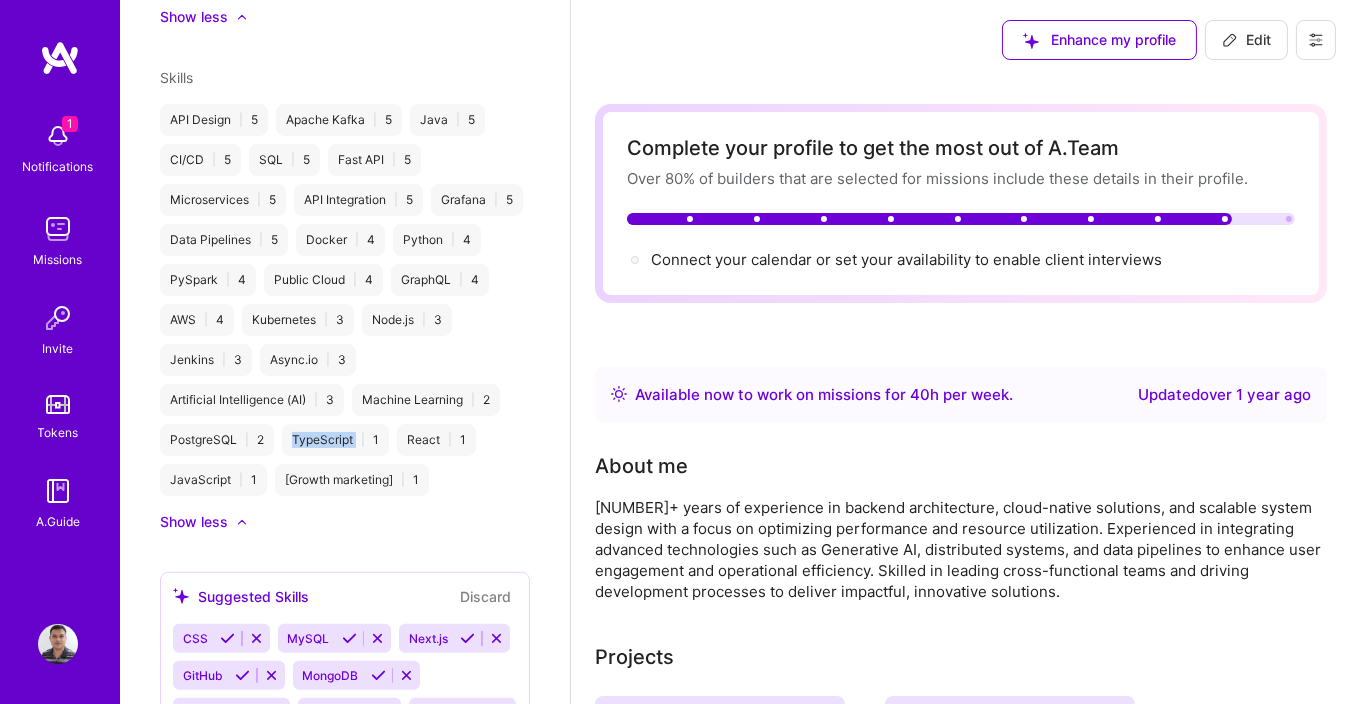click on "TypeScript | 1" at bounding box center [335, 440] 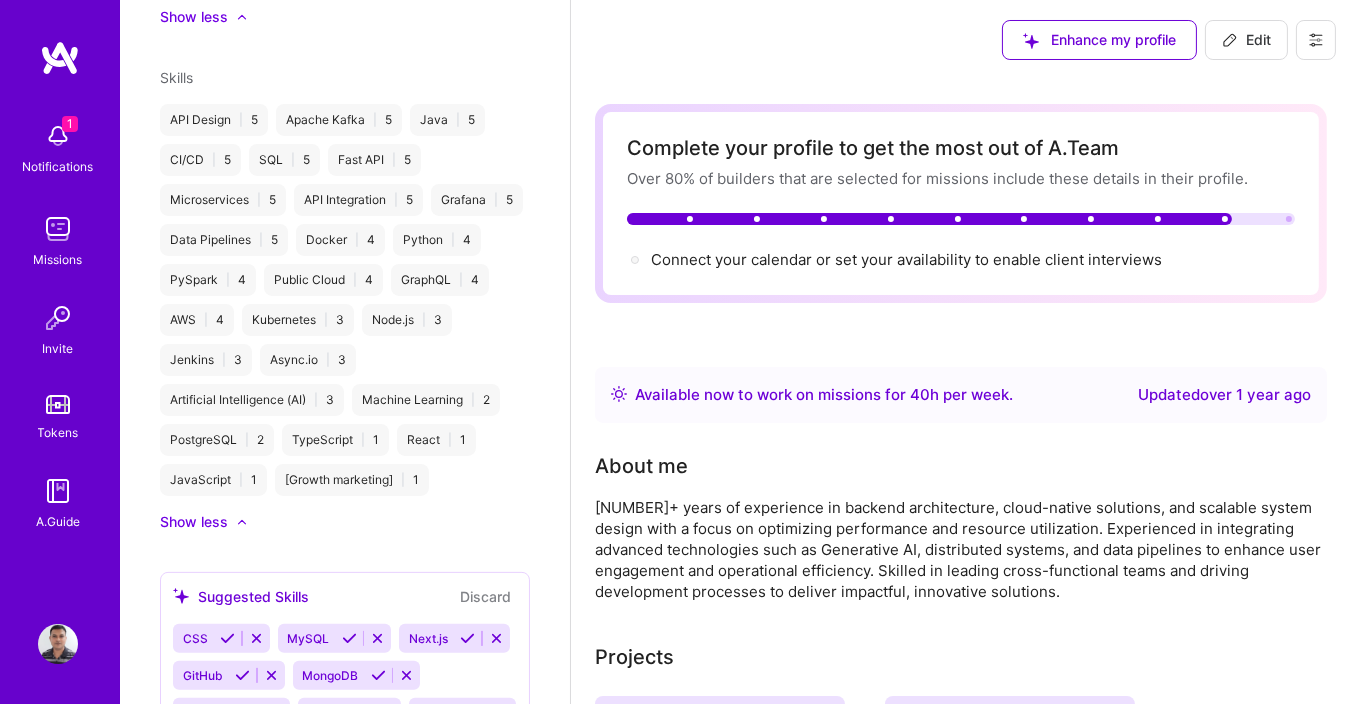 click on "API Design | 5 Apache Kafka | 5 Java | 5 CI/CD | 5 SQL | 5 Fast API | 5 Microservices | 5 API Integration | 5 Grafana | 5 Data Pipelines | 5 Docker | 4 Python | 4 PySpark | 4 Public Cloud | 4 GraphQL | 4 AWS | 4 Kubernetes | 3 Node.js | 3 Jenkins | 3 Async.io | 3 Artificial Intelligence (AI) | 3 Machine Learning | 2 PostgreSQL | 2 TypeScript | 1 React | 1 JavaScript | 1 [Growth marketing] | 1" at bounding box center [345, 300] 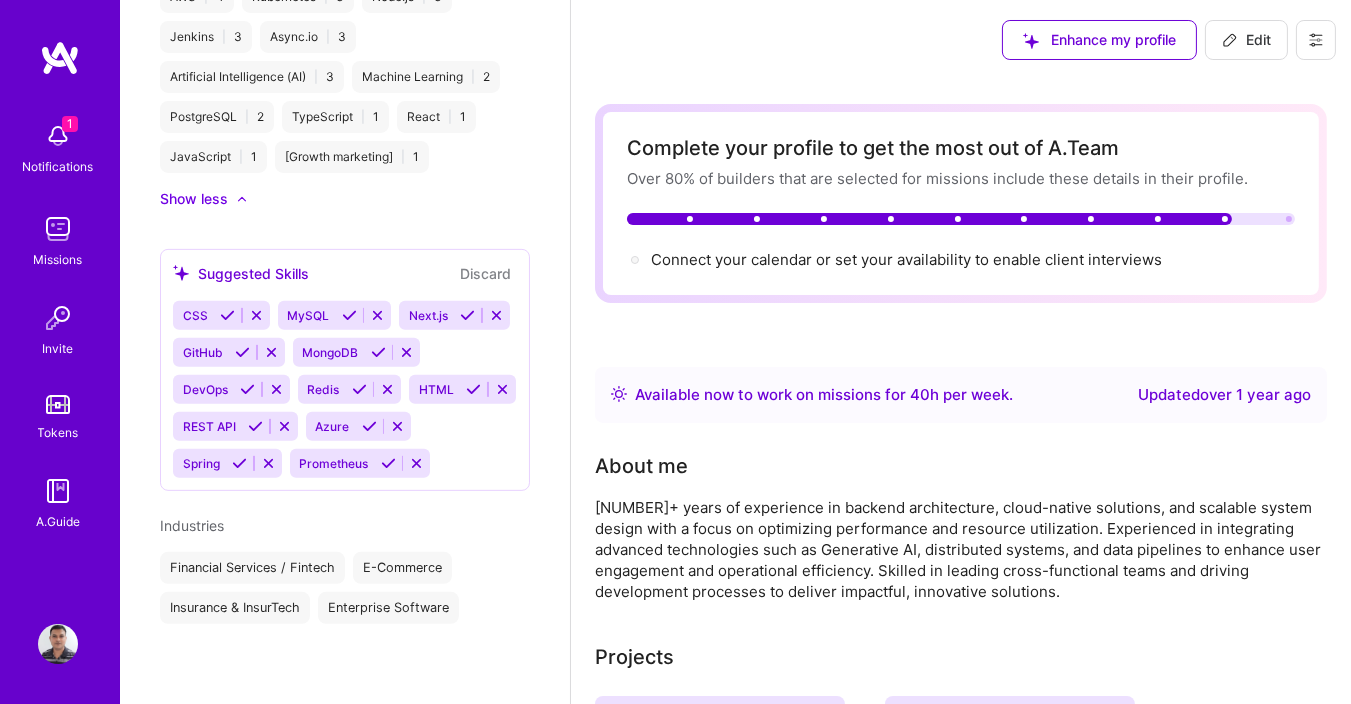 scroll, scrollTop: 1366, scrollLeft: 0, axis: vertical 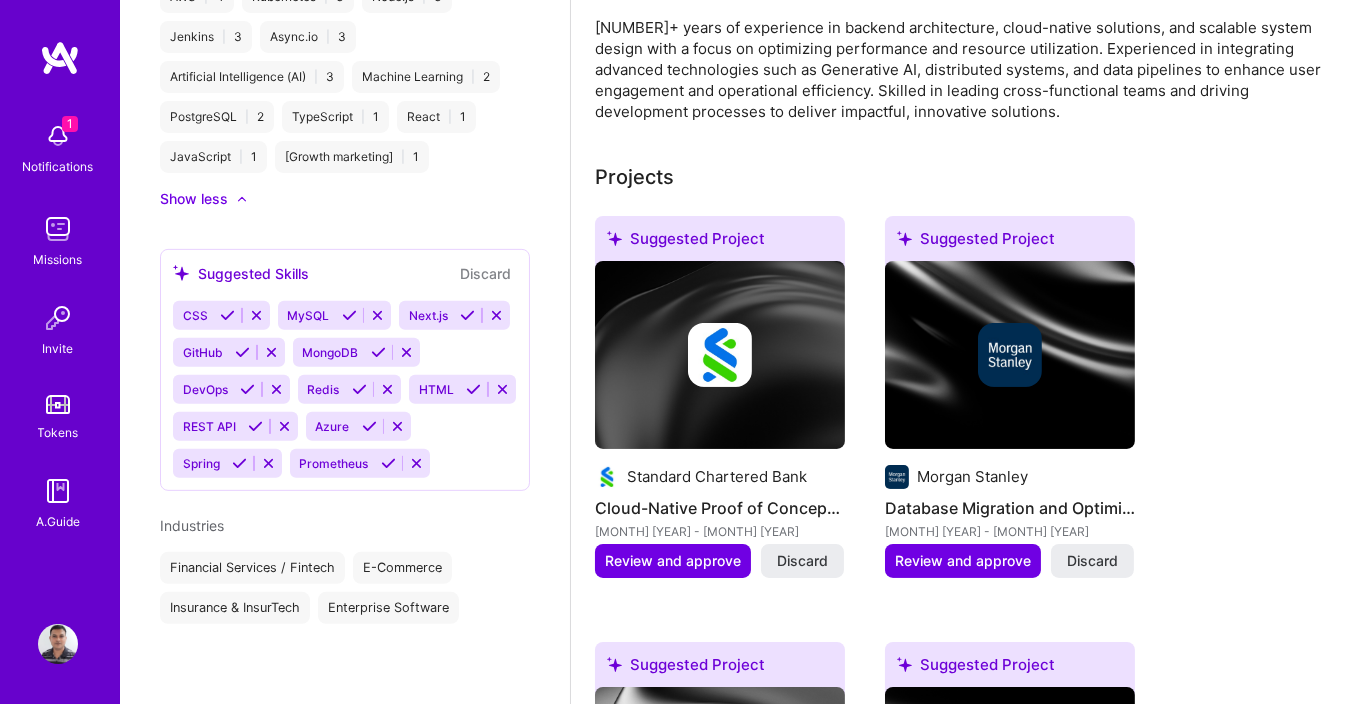 click at bounding box center (247, 389) 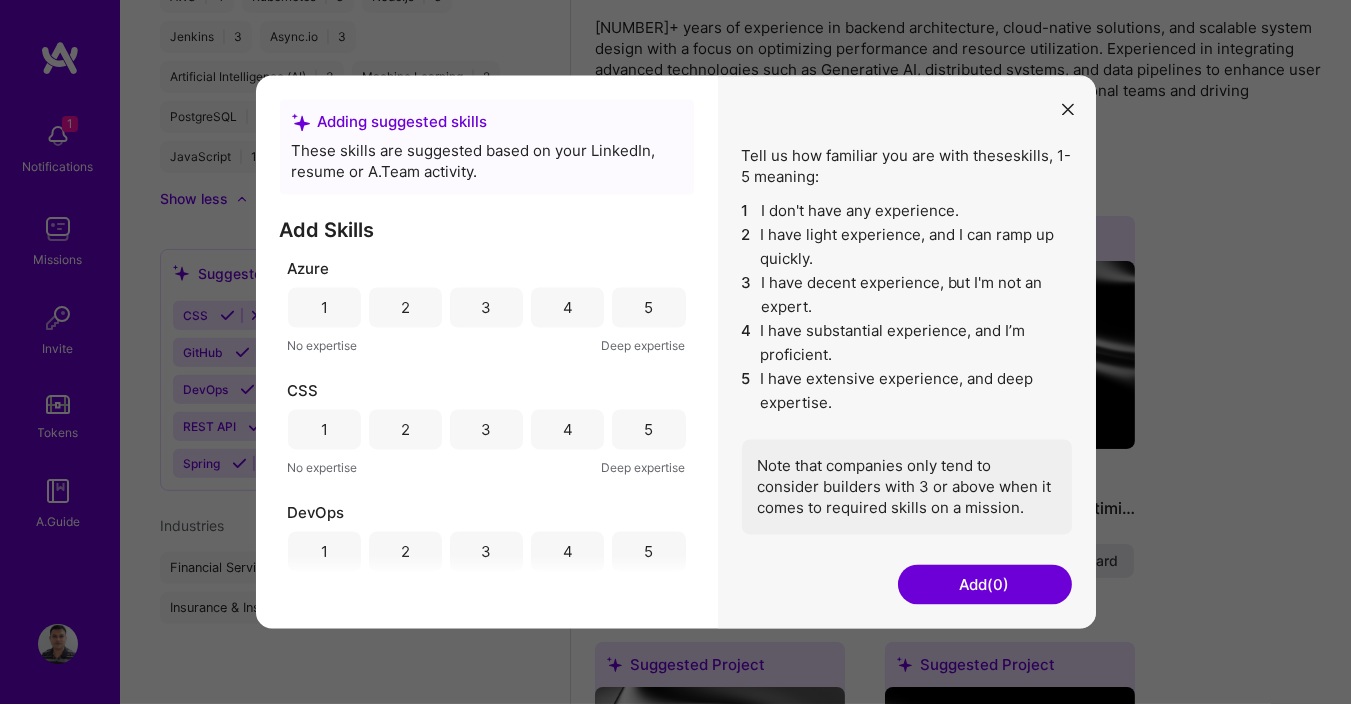 click on "4" at bounding box center [567, 308] 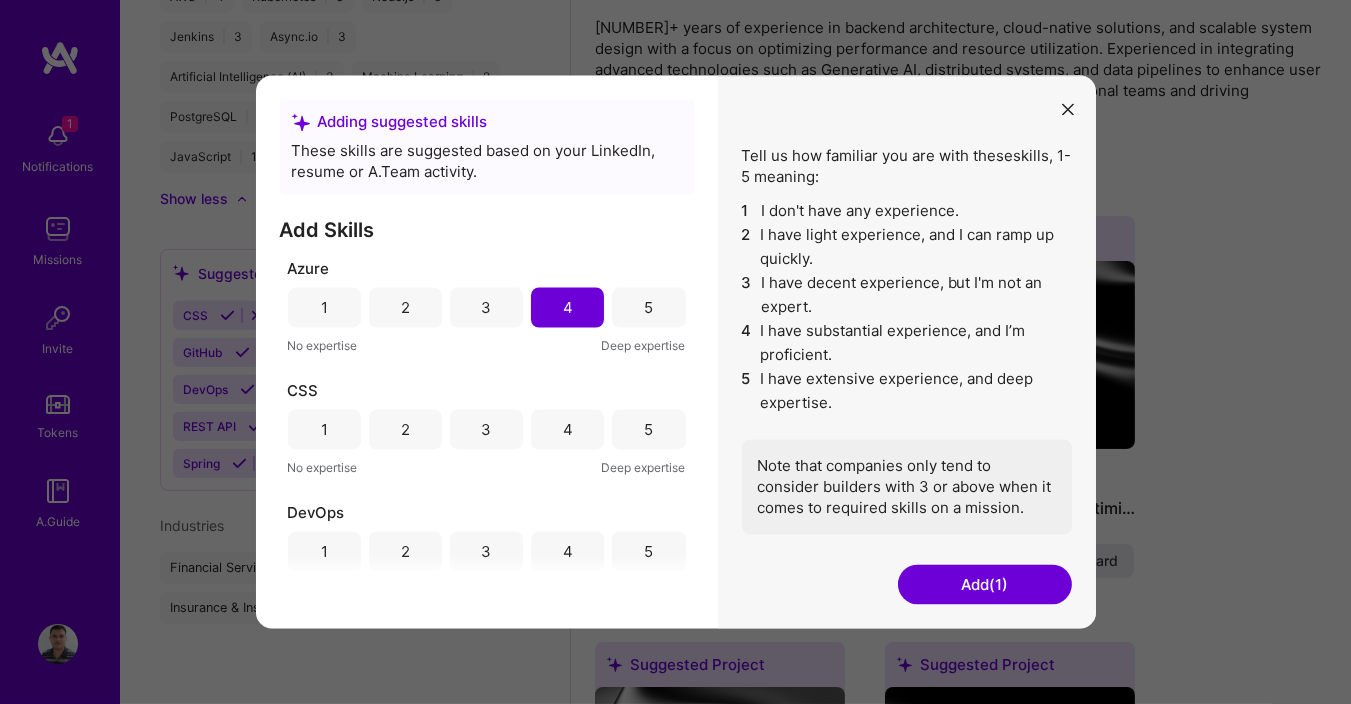 scroll, scrollTop: 120, scrollLeft: 0, axis: vertical 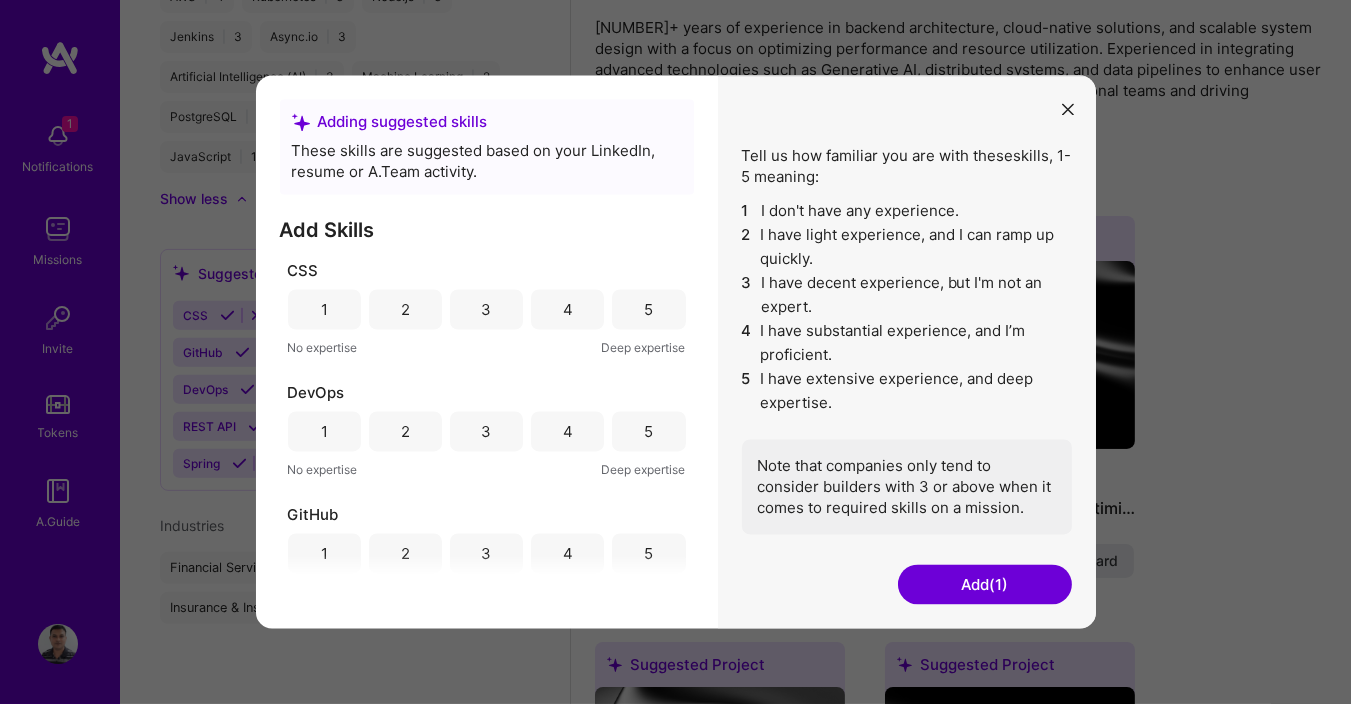 click on "1" at bounding box center (324, 310) 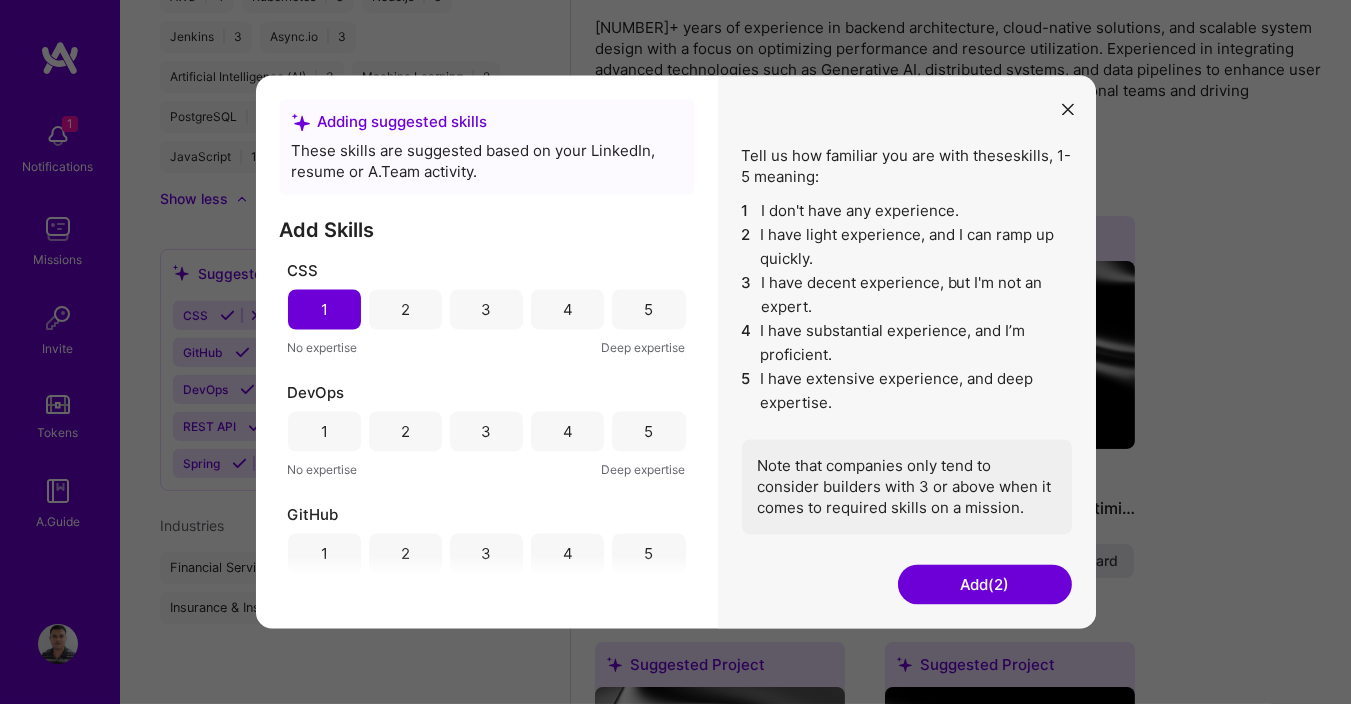 click on "4" at bounding box center (567, 432) 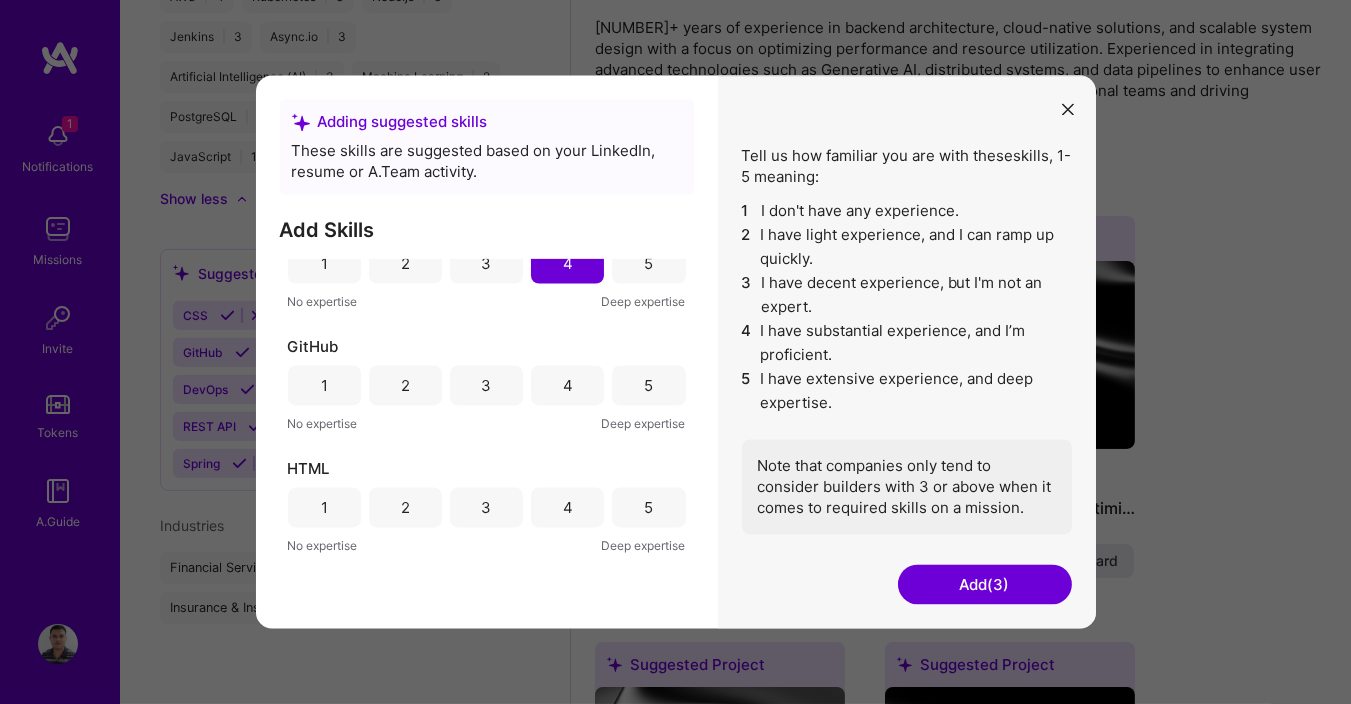 scroll, scrollTop: 359, scrollLeft: 0, axis: vertical 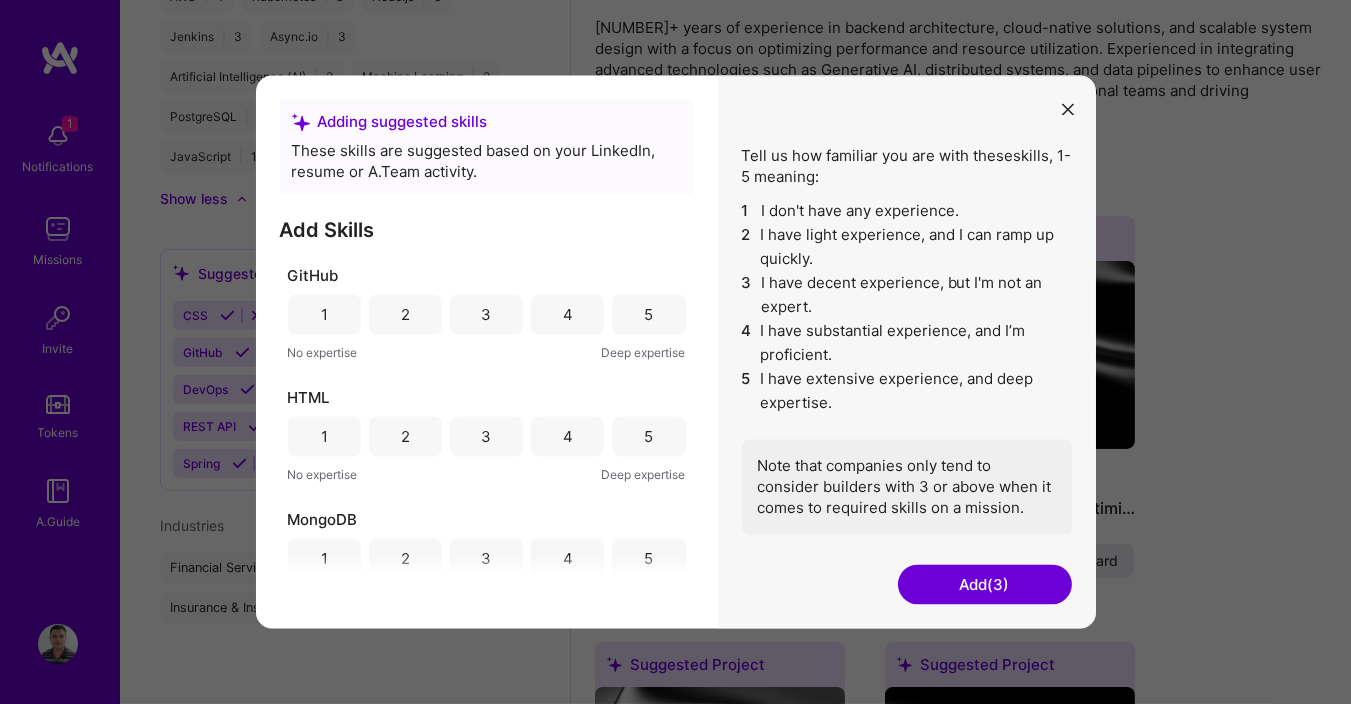 click on "5" at bounding box center (648, 315) 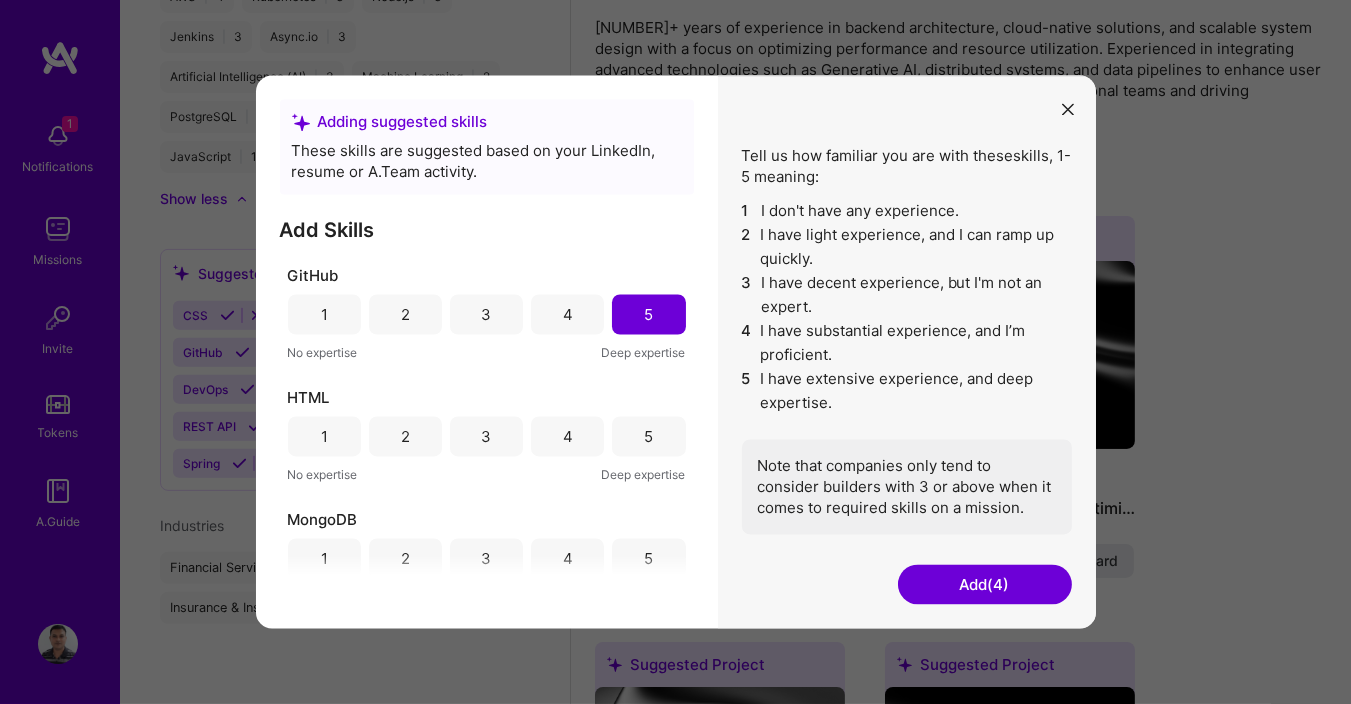 scroll, scrollTop: 480, scrollLeft: 0, axis: vertical 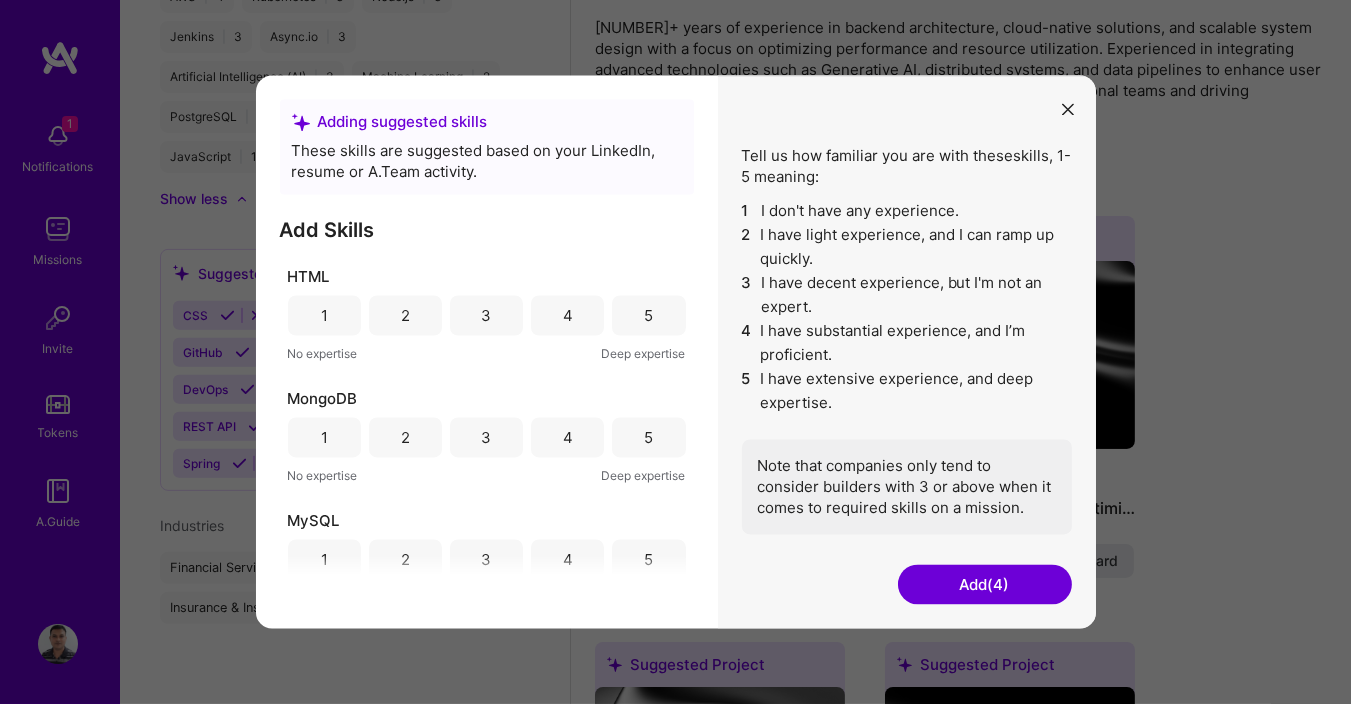 click on "3" at bounding box center [486, 316] 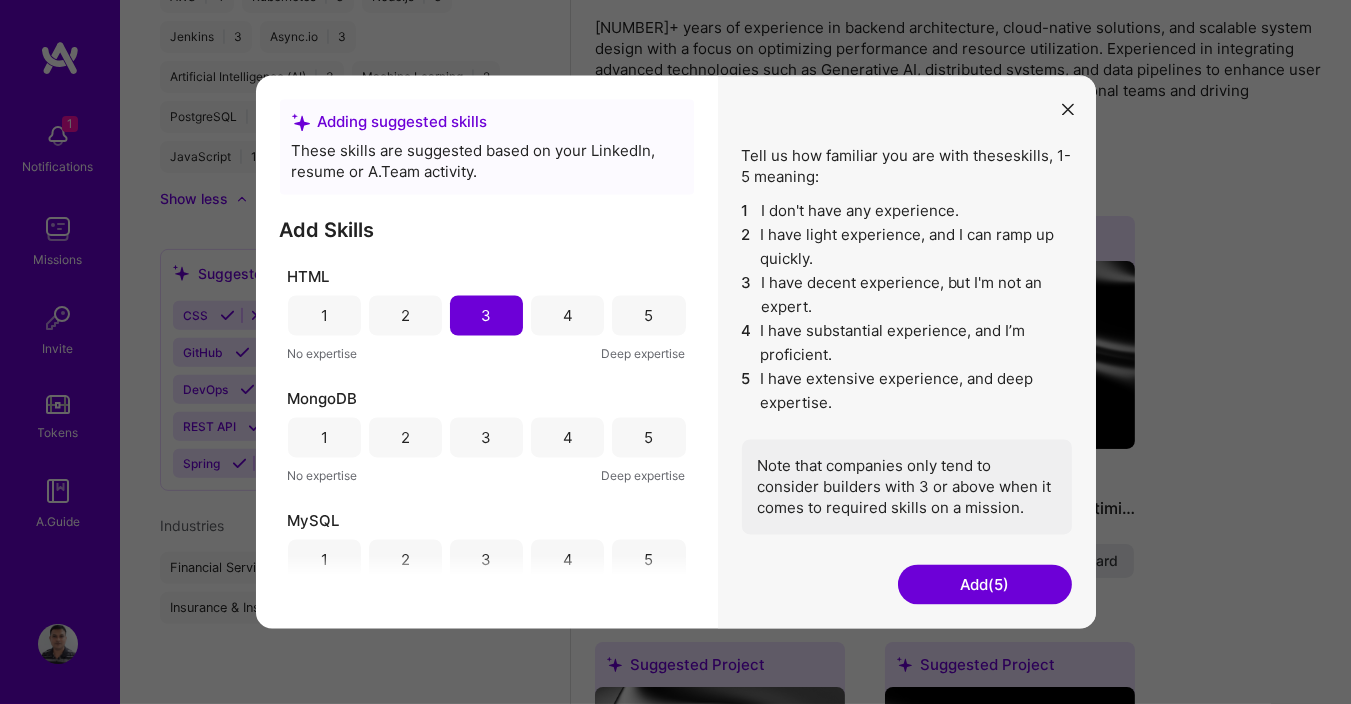 click on "1" at bounding box center (324, 438) 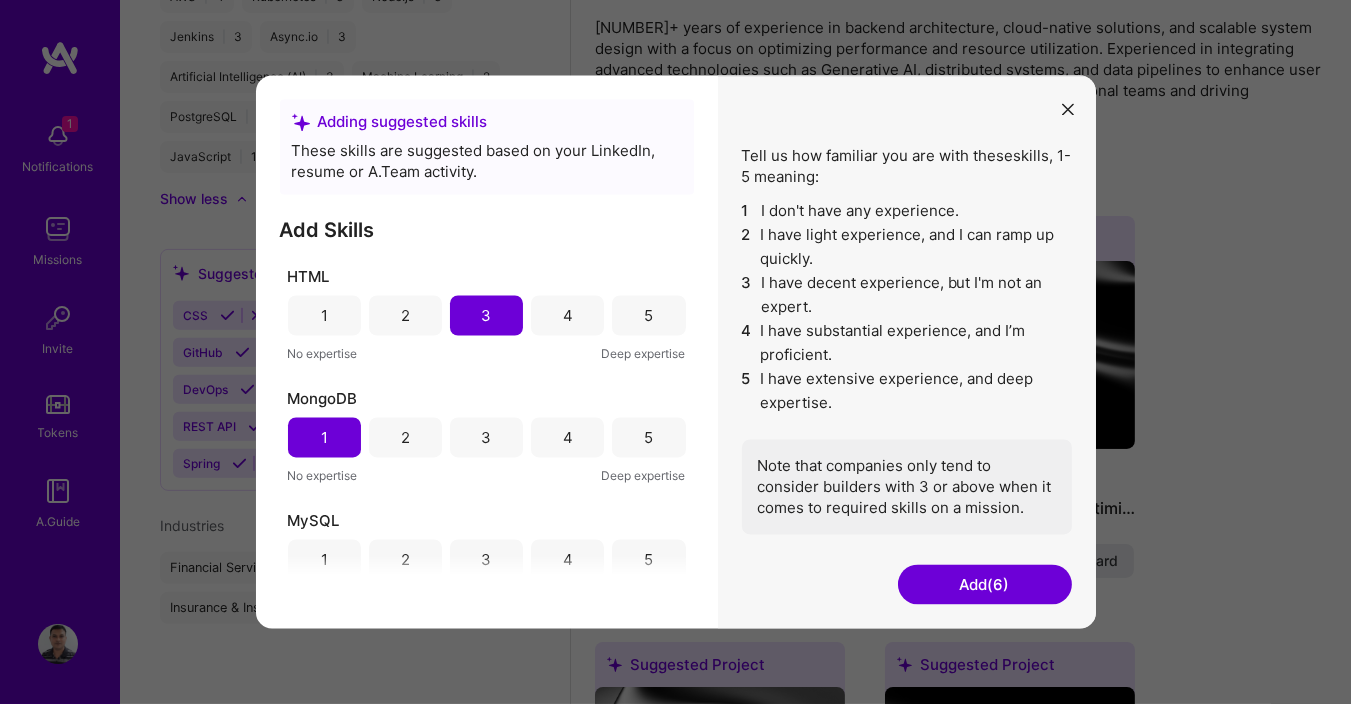 scroll, scrollTop: 600, scrollLeft: 0, axis: vertical 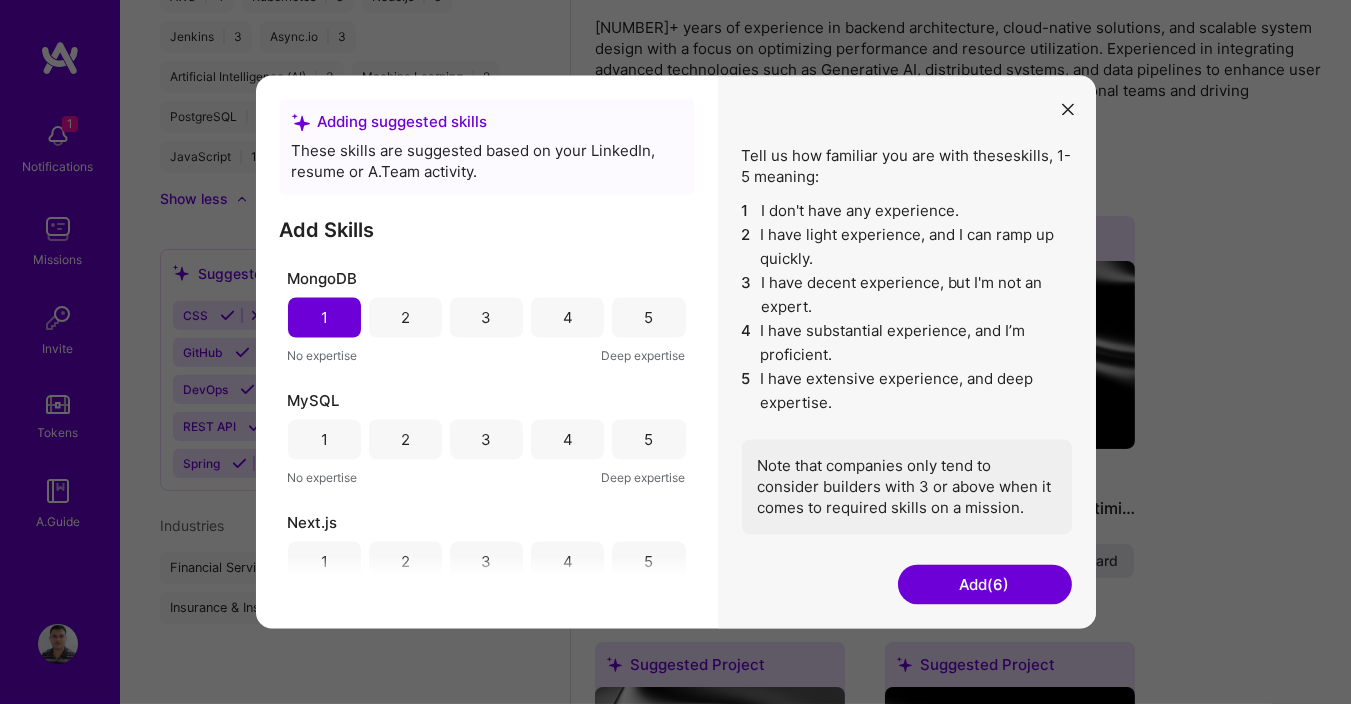click on "2" at bounding box center [405, 318] 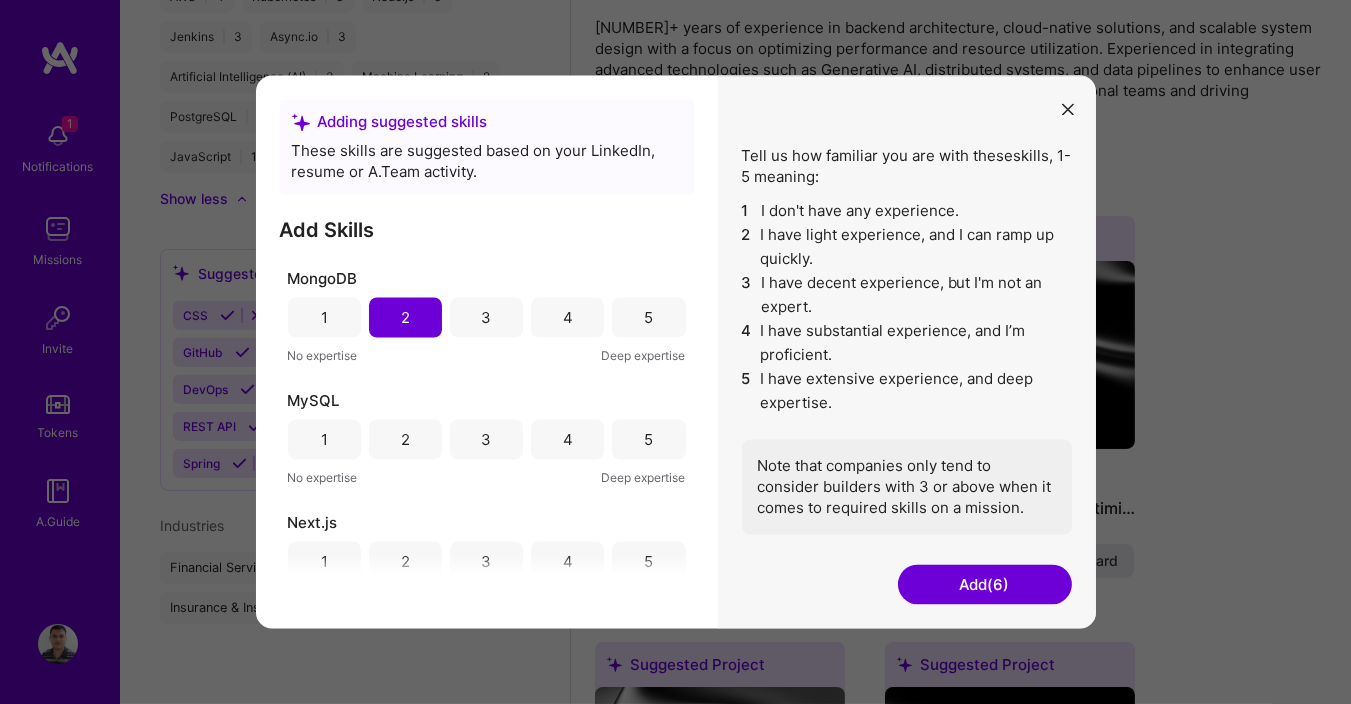 click on "4" at bounding box center (567, 440) 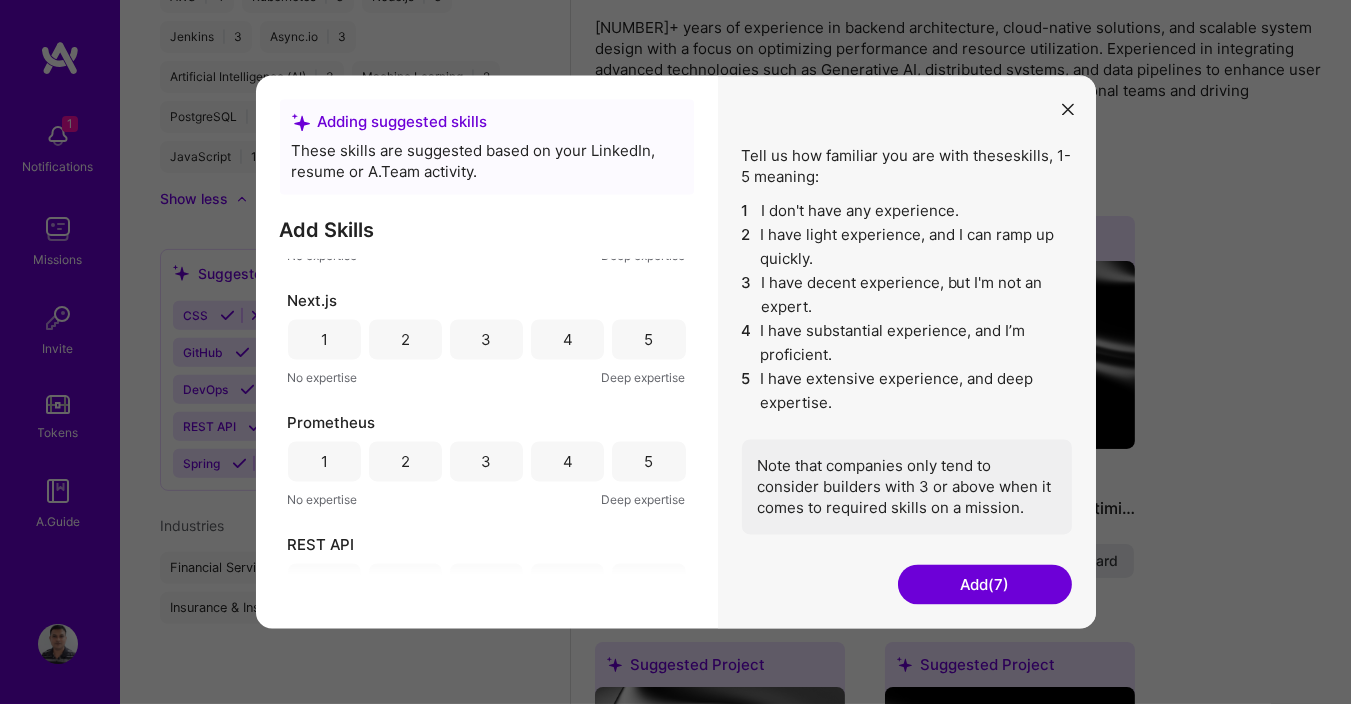 scroll, scrollTop: 839, scrollLeft: 0, axis: vertical 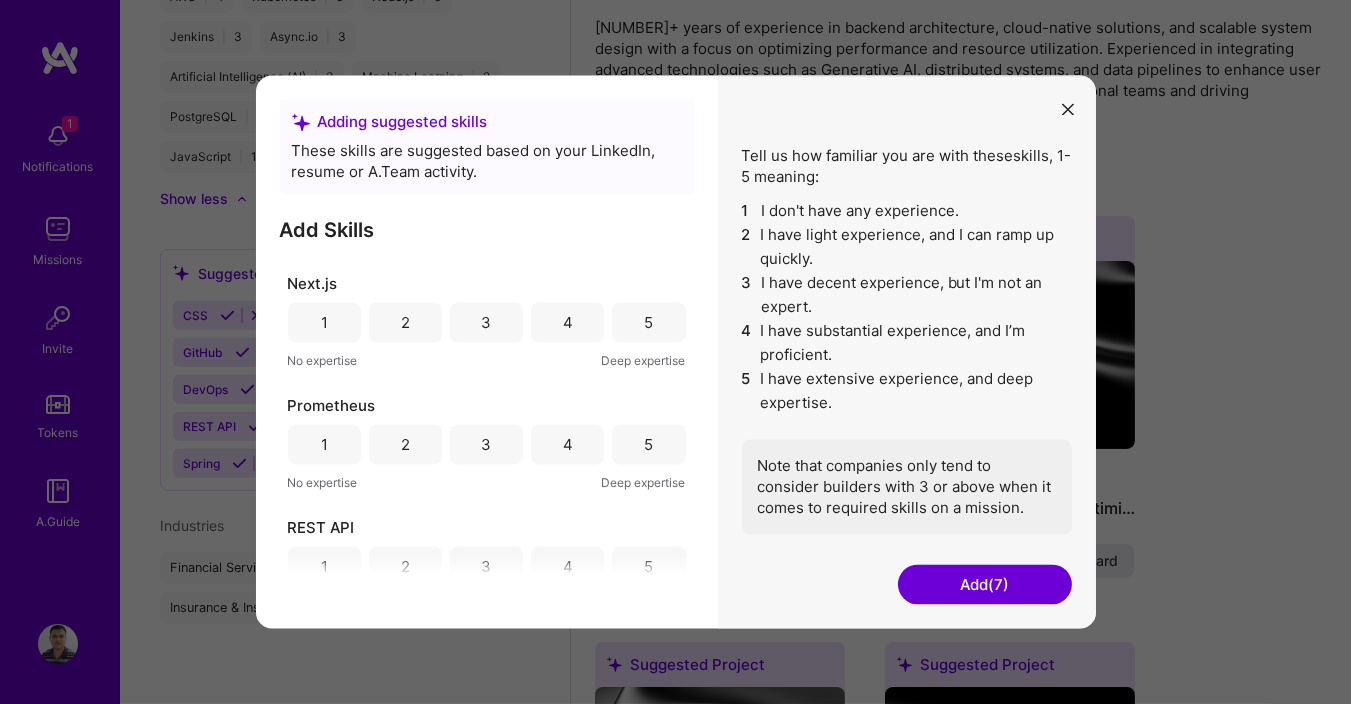 click on "1" at bounding box center [324, 323] 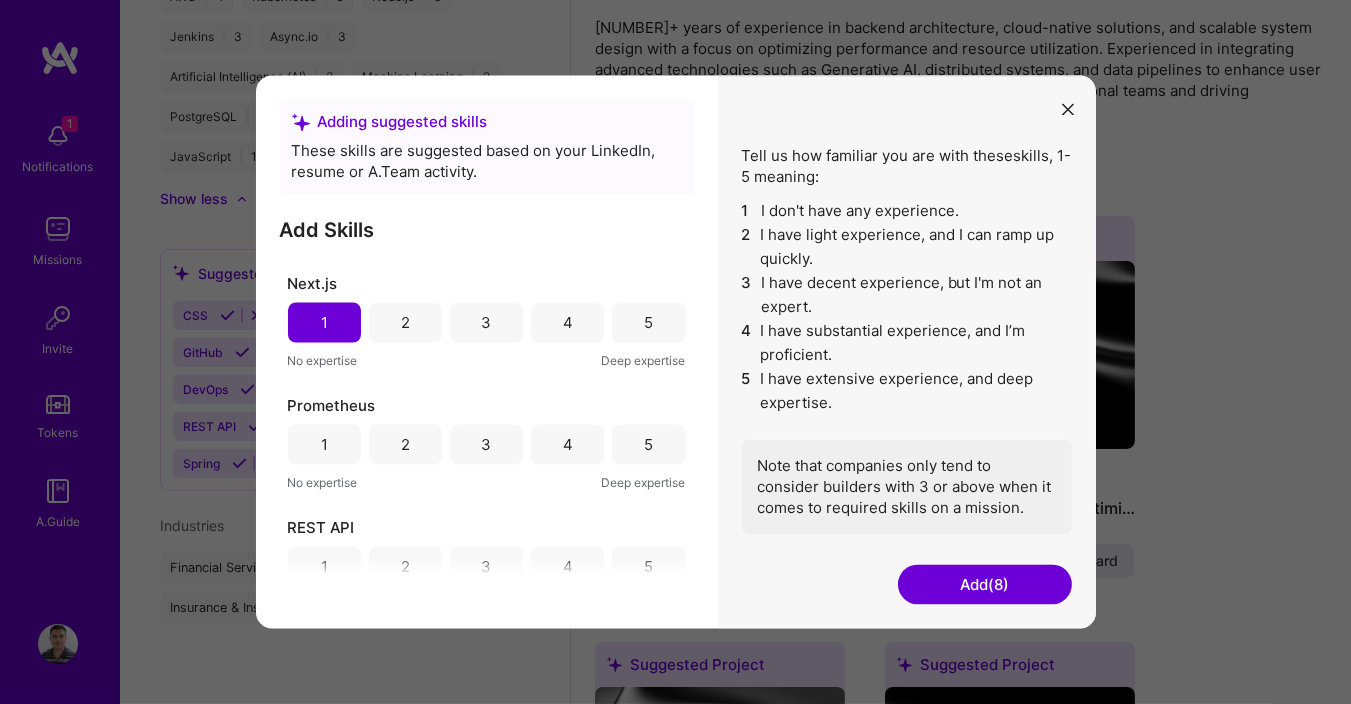 click on "4" at bounding box center [567, 445] 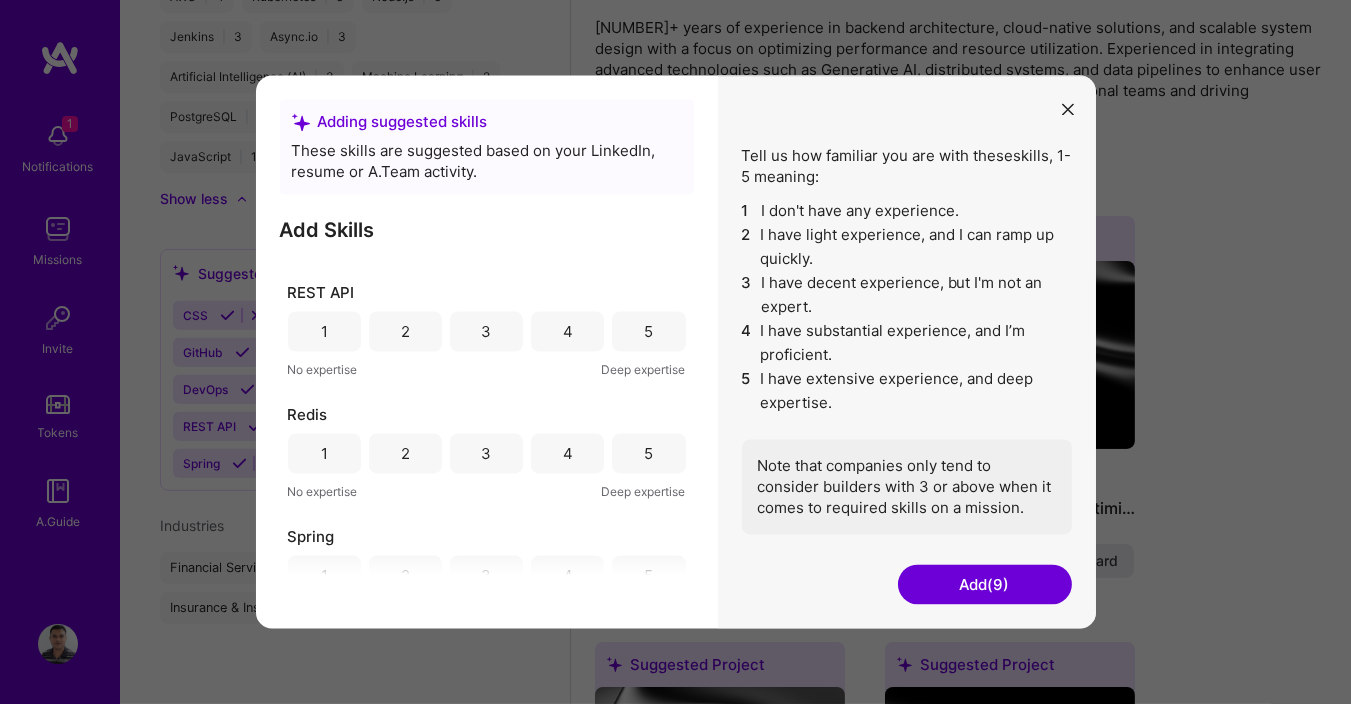 scroll, scrollTop: 1080, scrollLeft: 0, axis: vertical 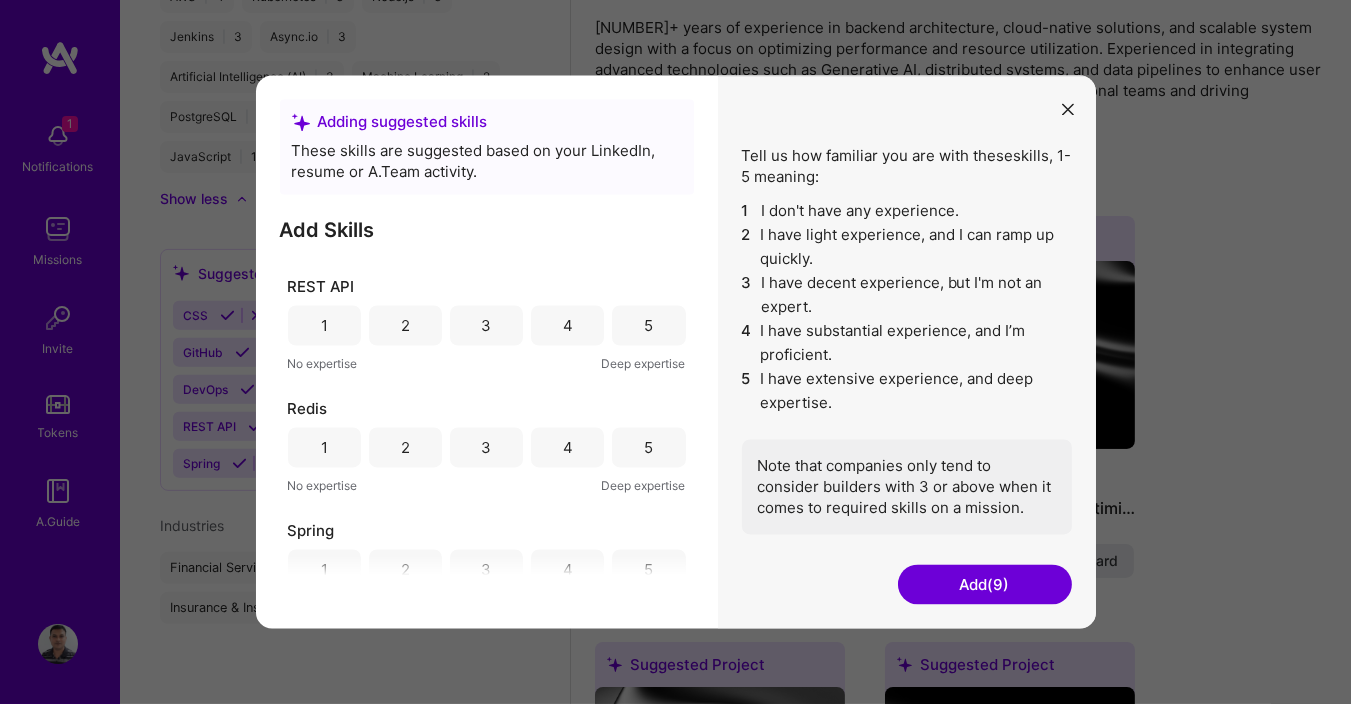 click on "4" at bounding box center (567, 326) 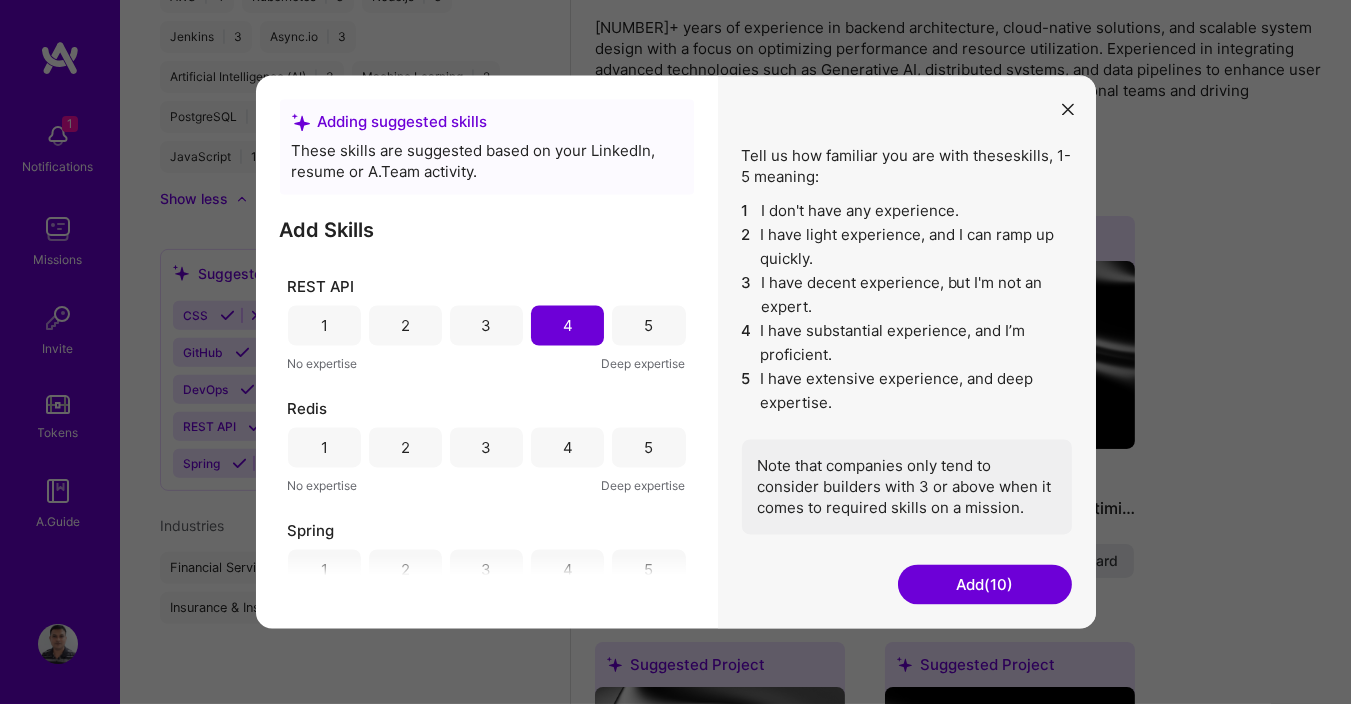 click on "5" at bounding box center [648, 326] 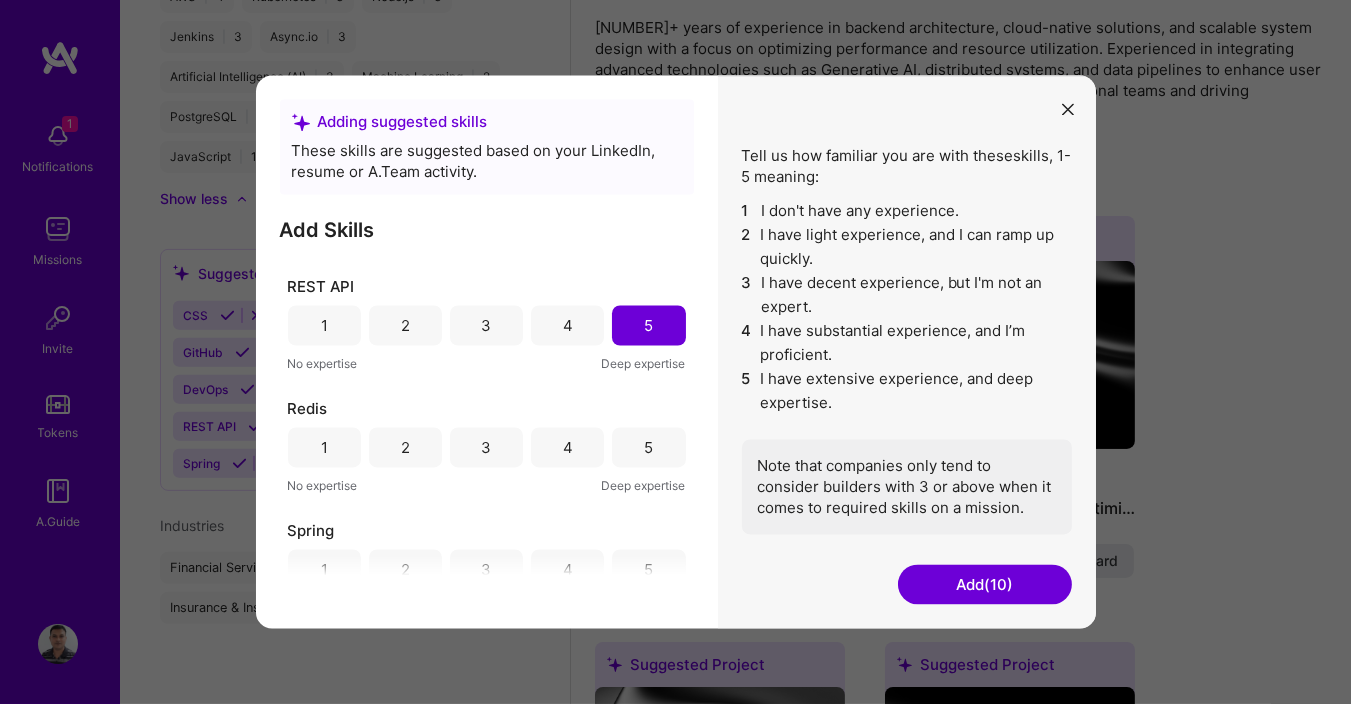 click on "3" at bounding box center [486, 448] 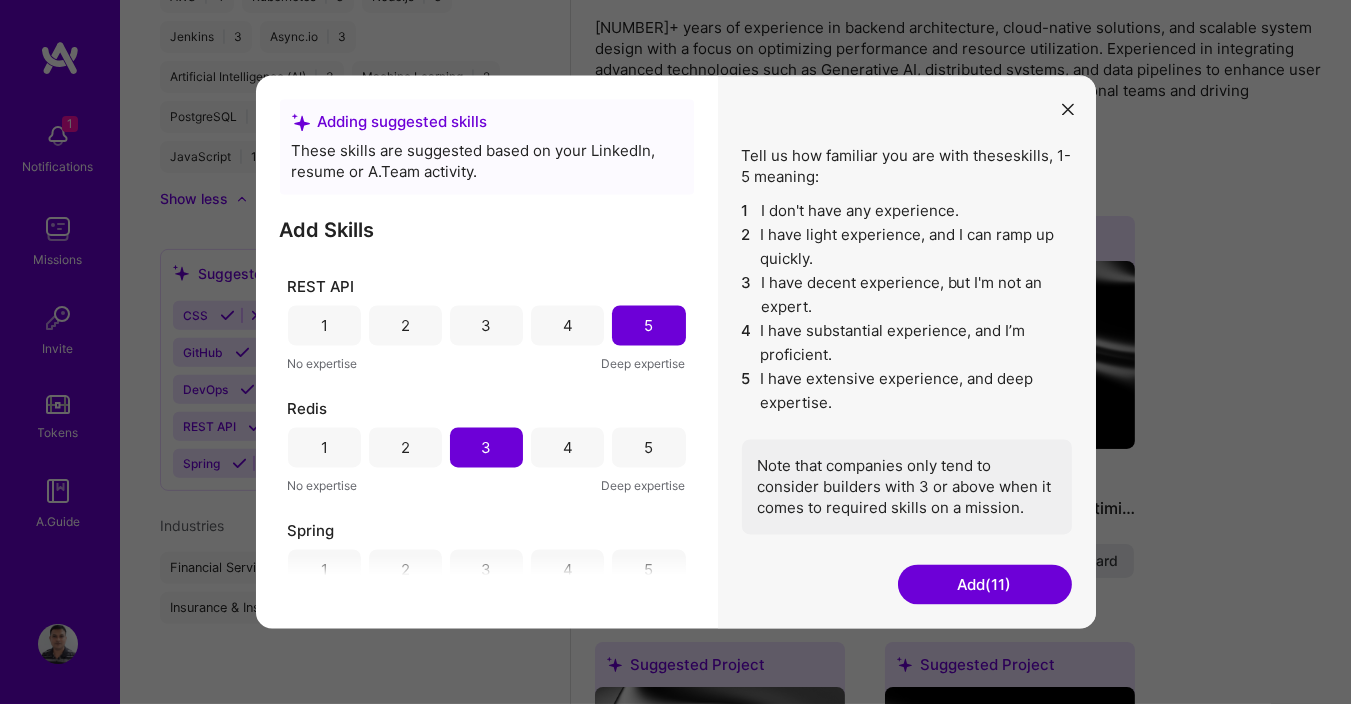 scroll, scrollTop: 1122, scrollLeft: 0, axis: vertical 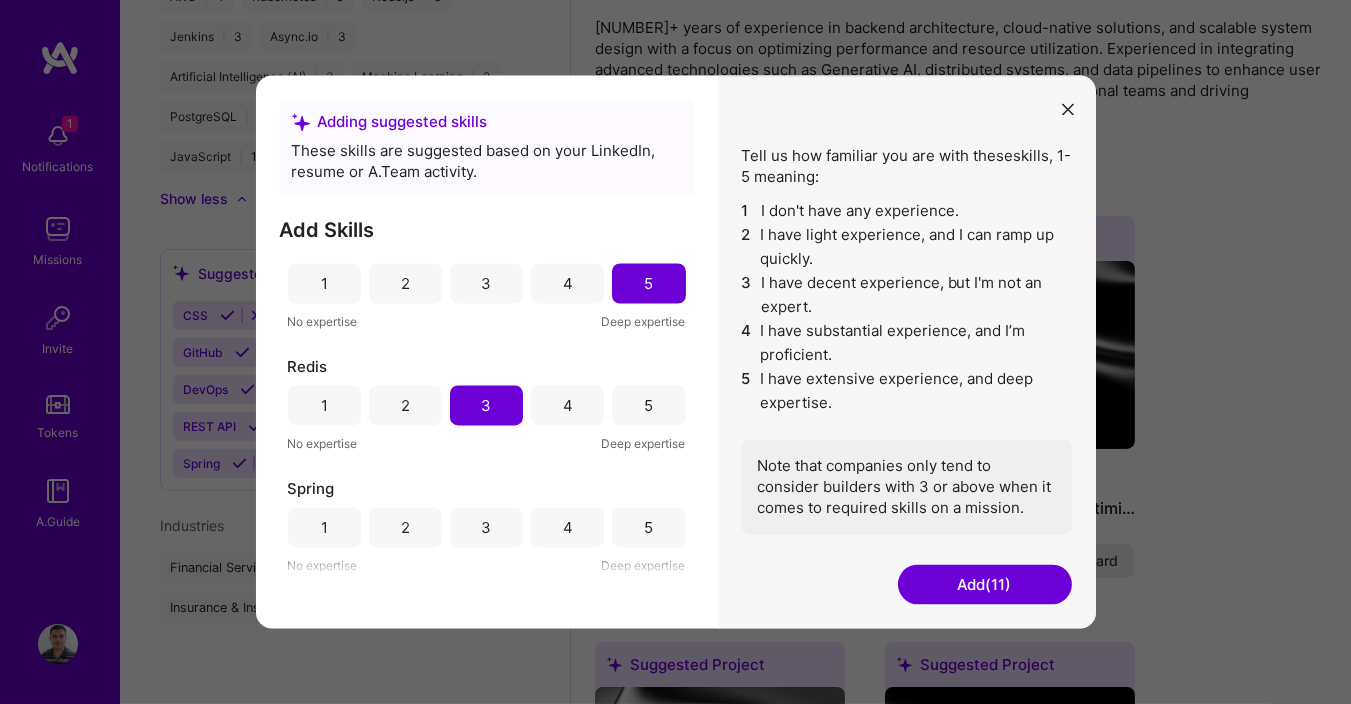 click on "5" at bounding box center [648, 527] 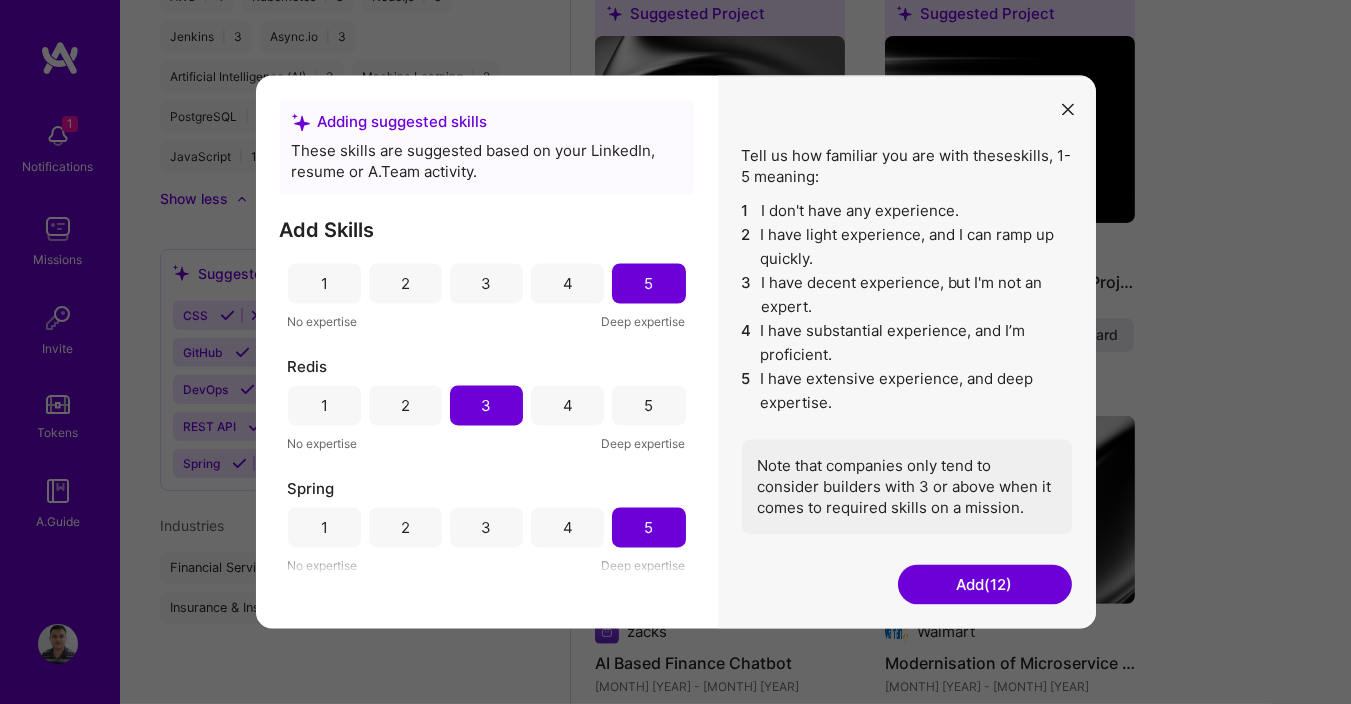 scroll, scrollTop: 1200, scrollLeft: 0, axis: vertical 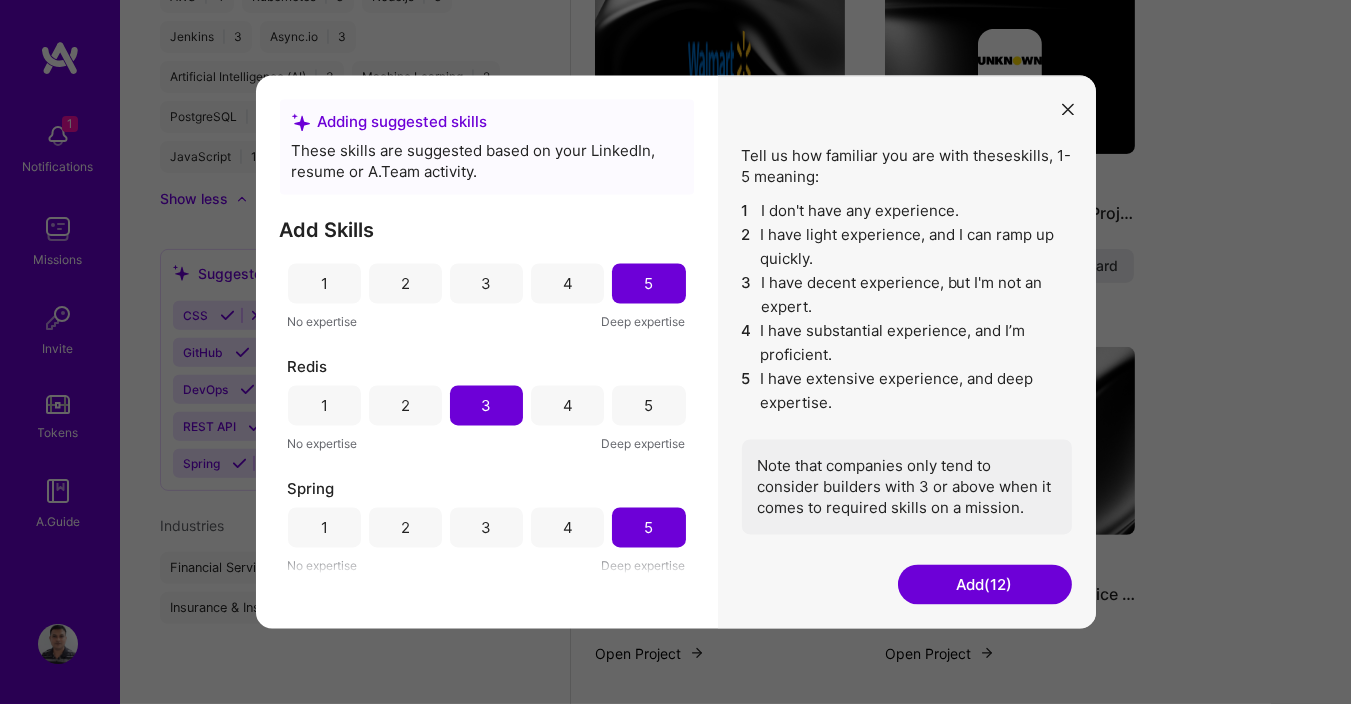 click on "Add  (12)" at bounding box center [985, 585] 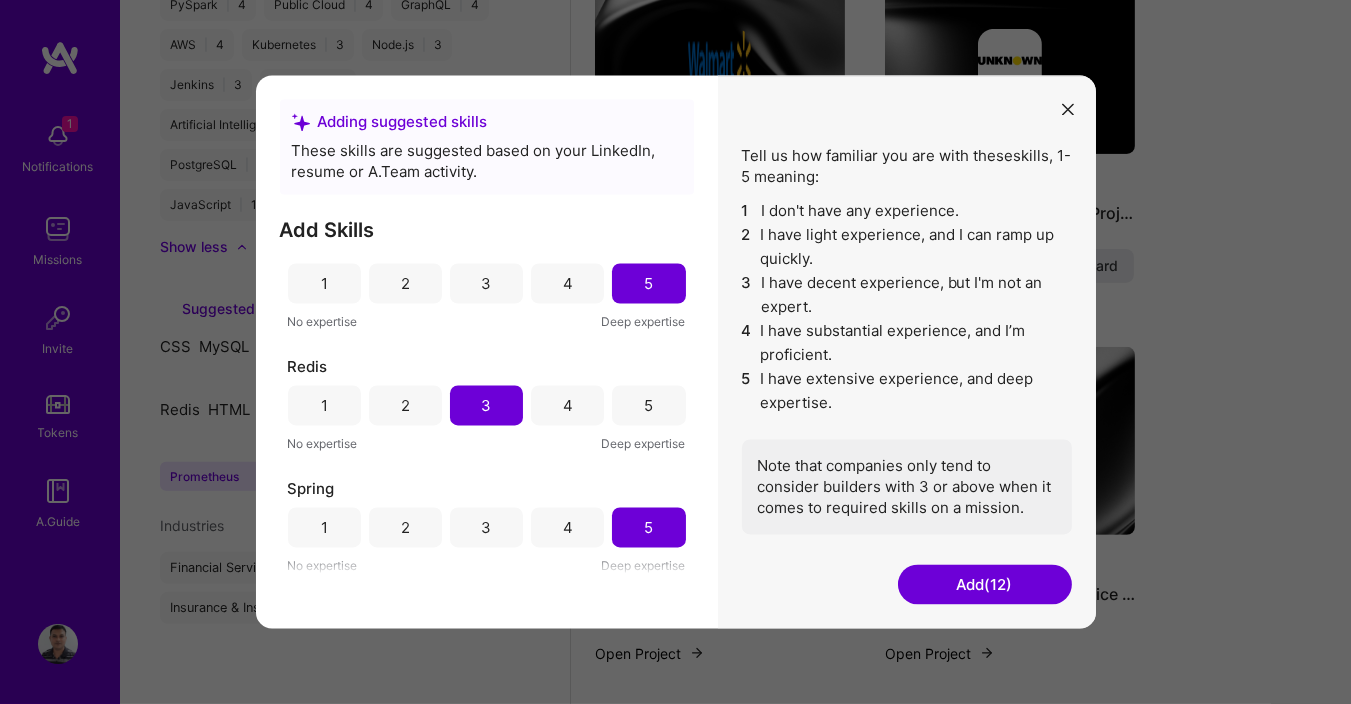 scroll, scrollTop: 1063, scrollLeft: 0, axis: vertical 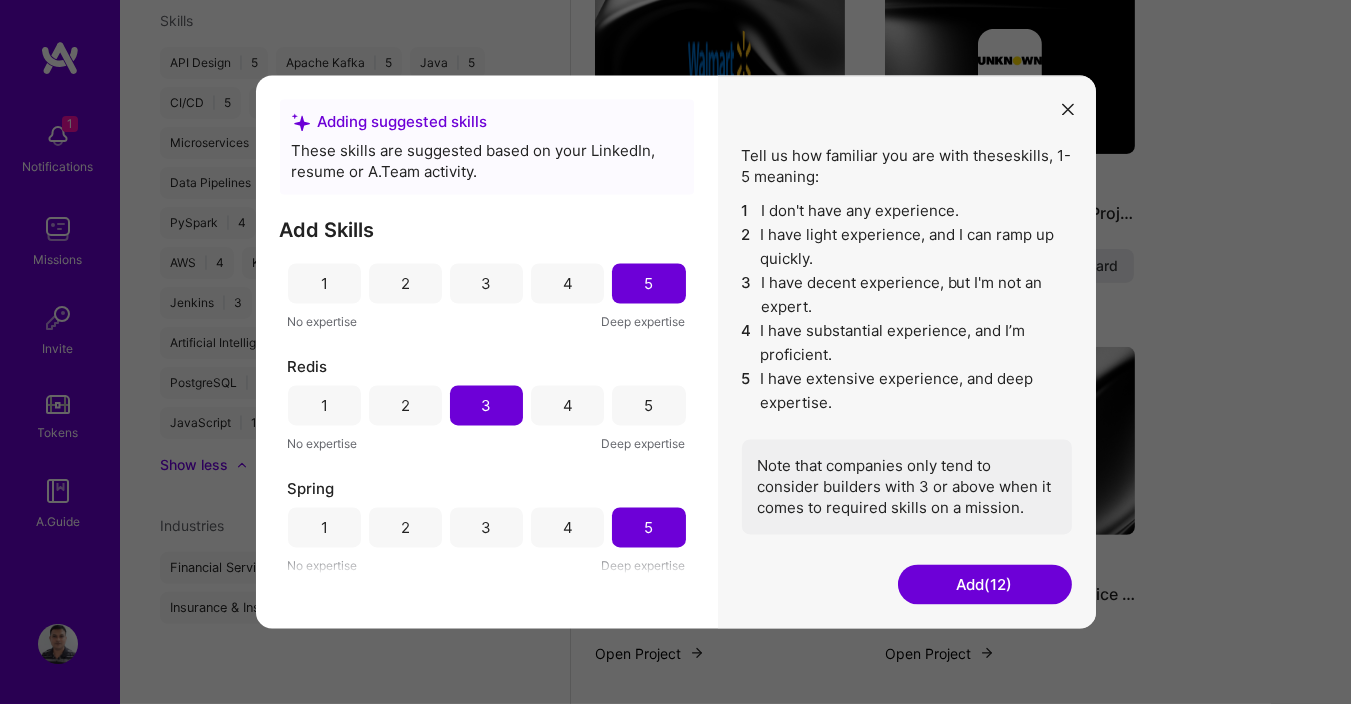 click on "Add  (12)" at bounding box center [985, 585] 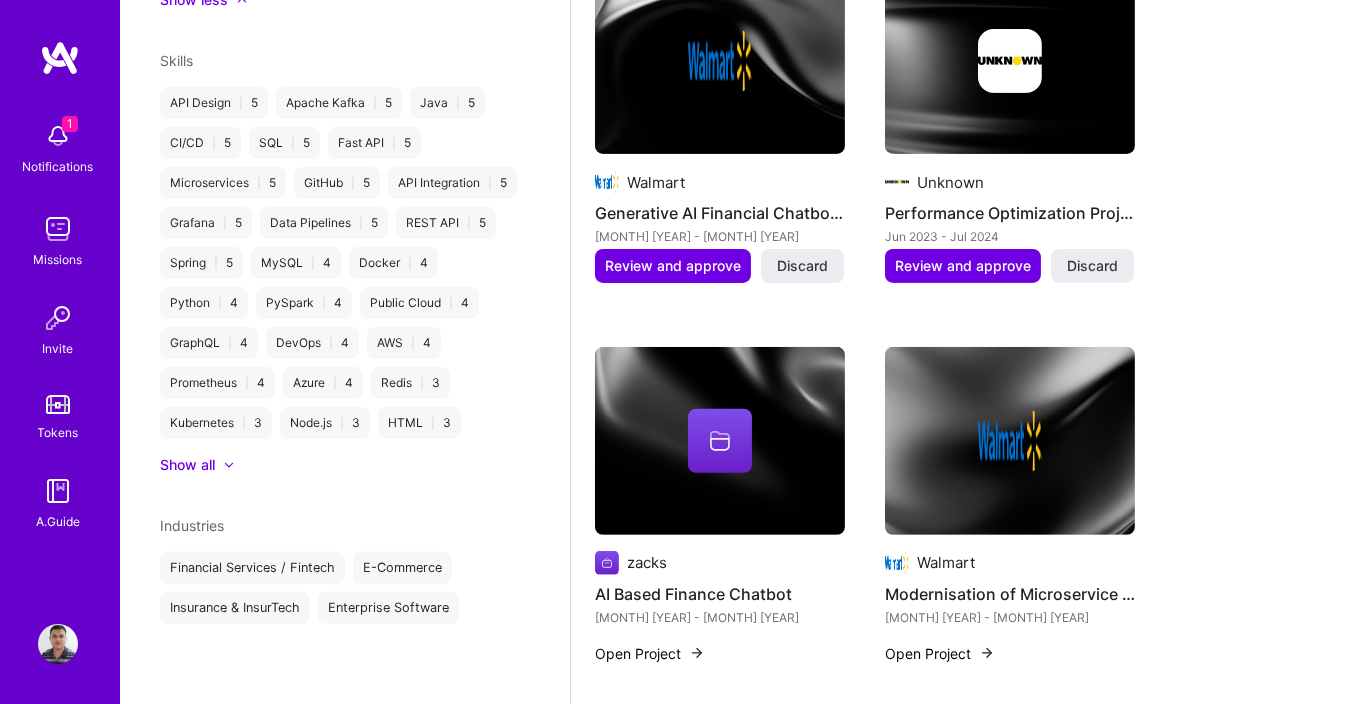 click on "Node.js | 3" at bounding box center (325, 423) 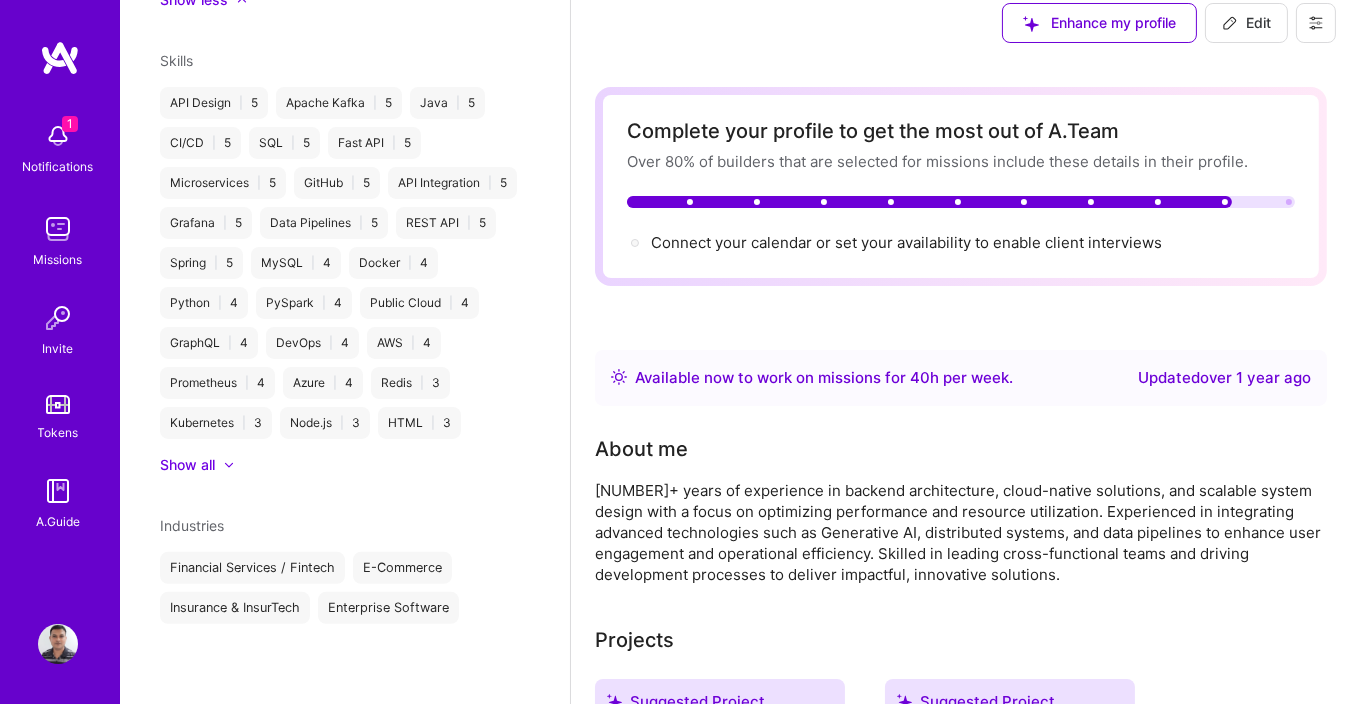 scroll, scrollTop: 0, scrollLeft: 0, axis: both 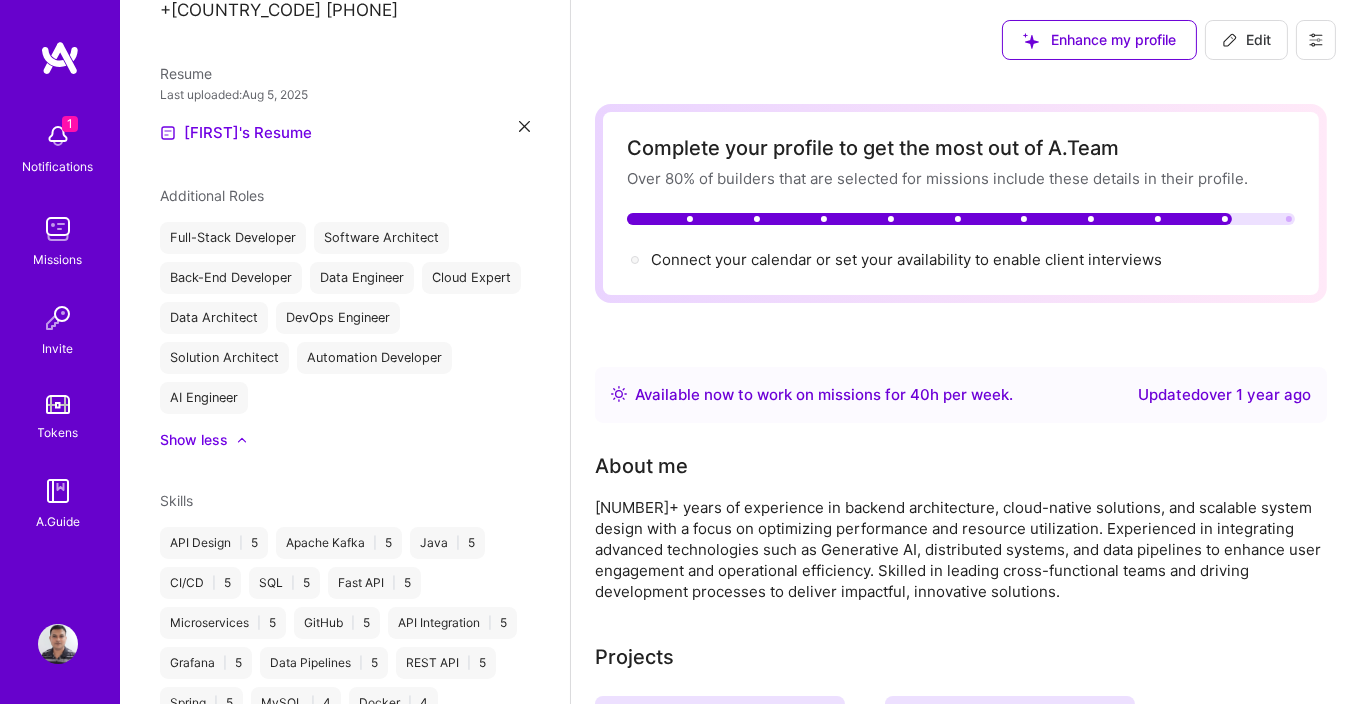 click at bounding box center (58, 136) 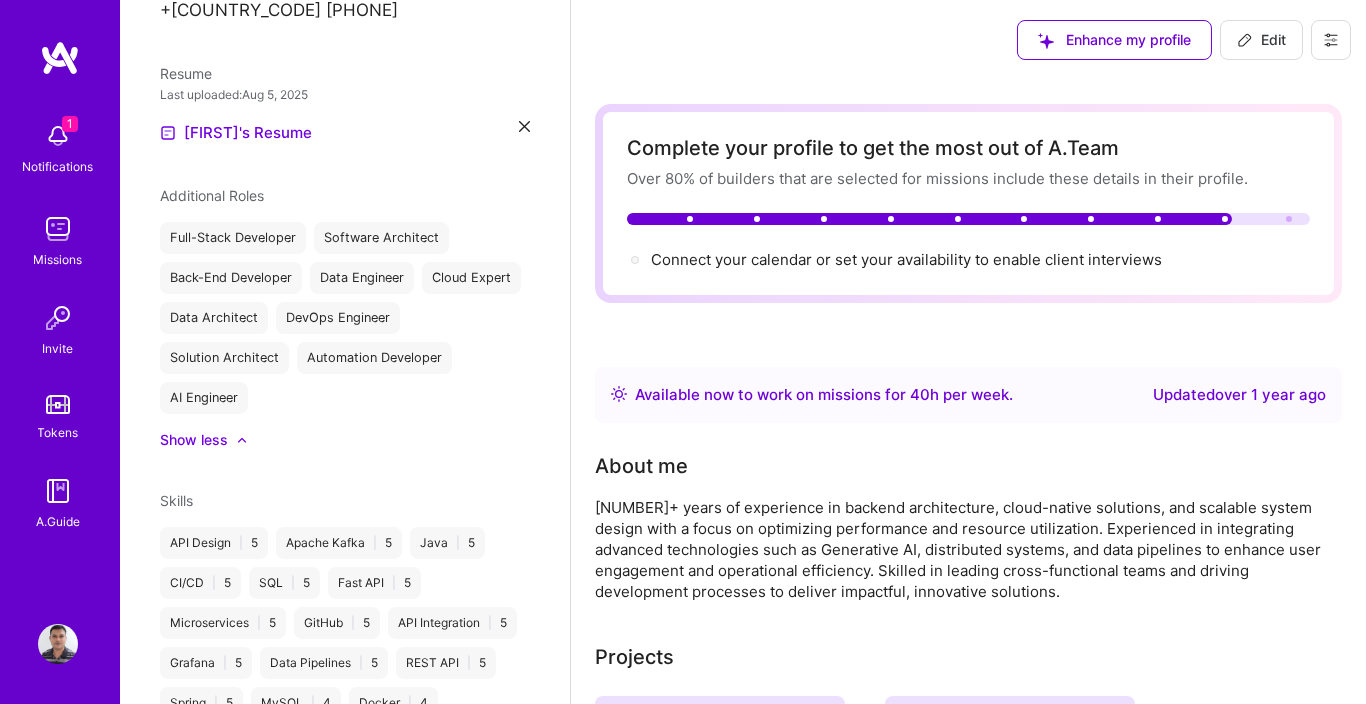 click on "1 Notifications Missions Invite Tokens A.Guide" at bounding box center (60, 322) 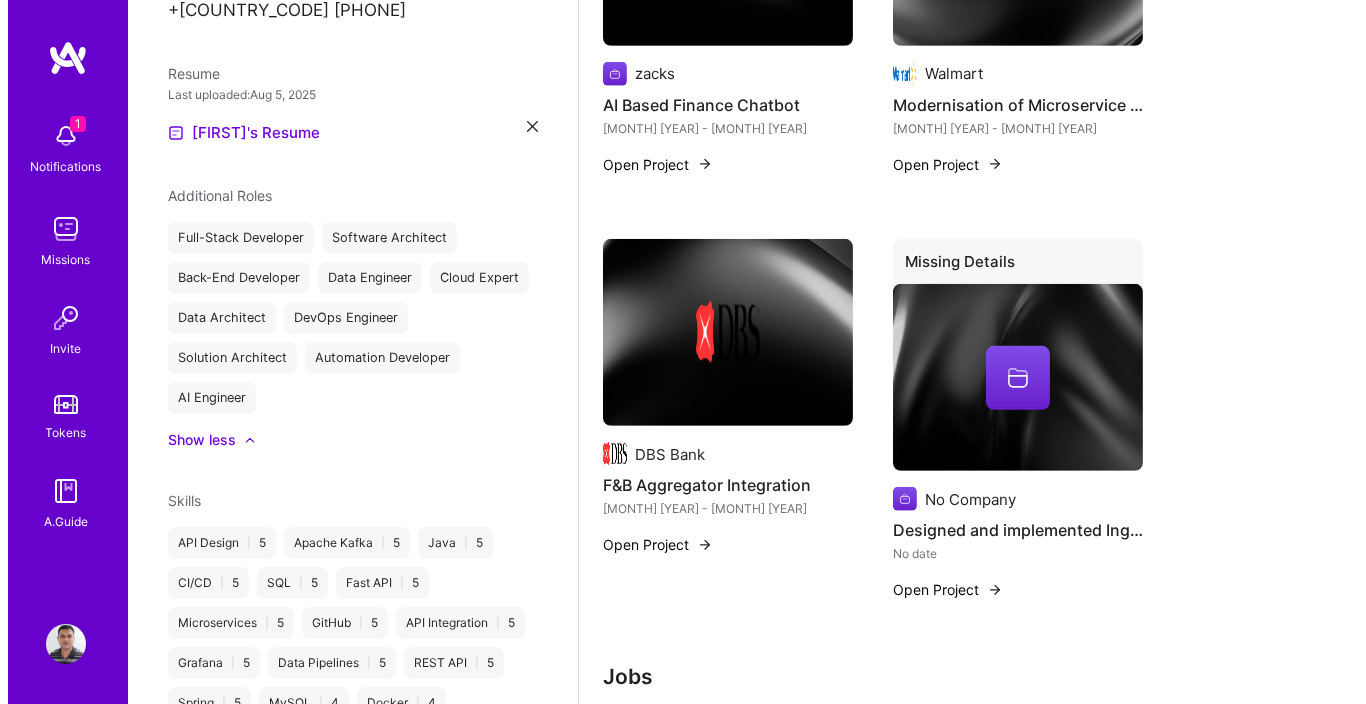 scroll, scrollTop: 1560, scrollLeft: 0, axis: vertical 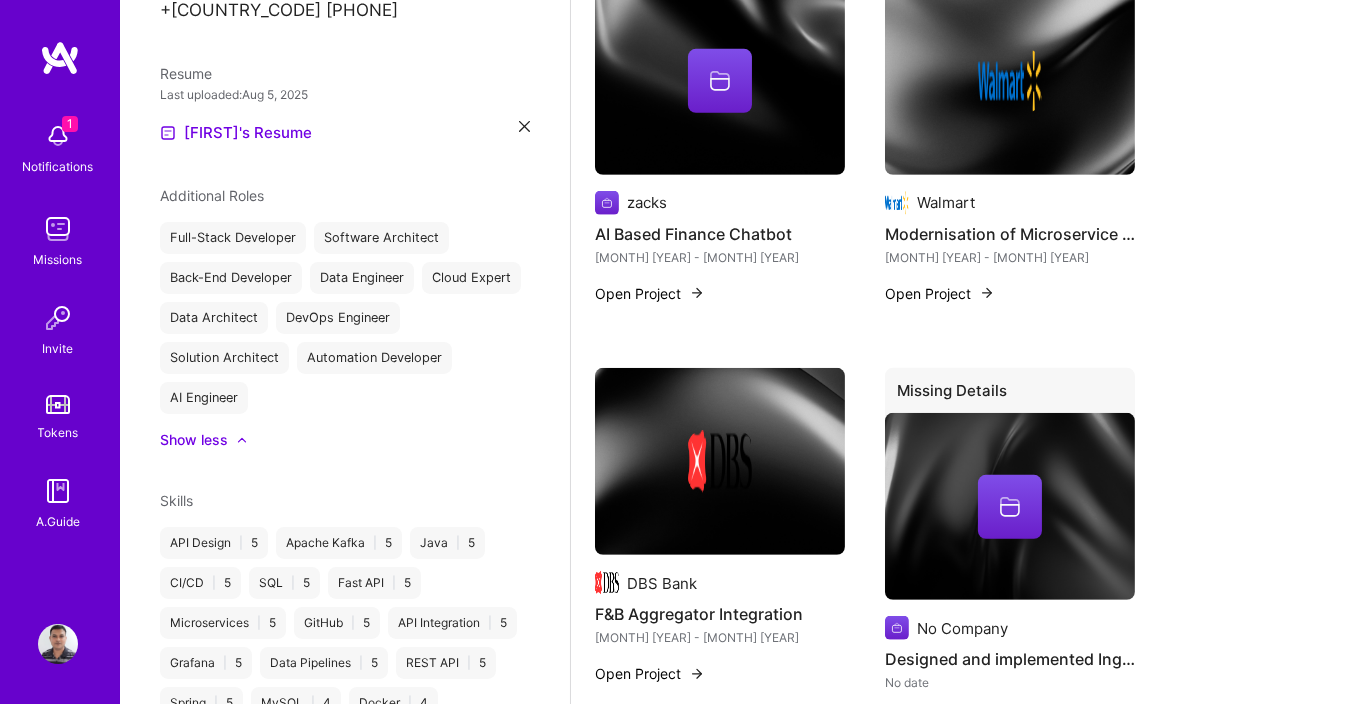 click on "Open Project" at bounding box center (650, 293) 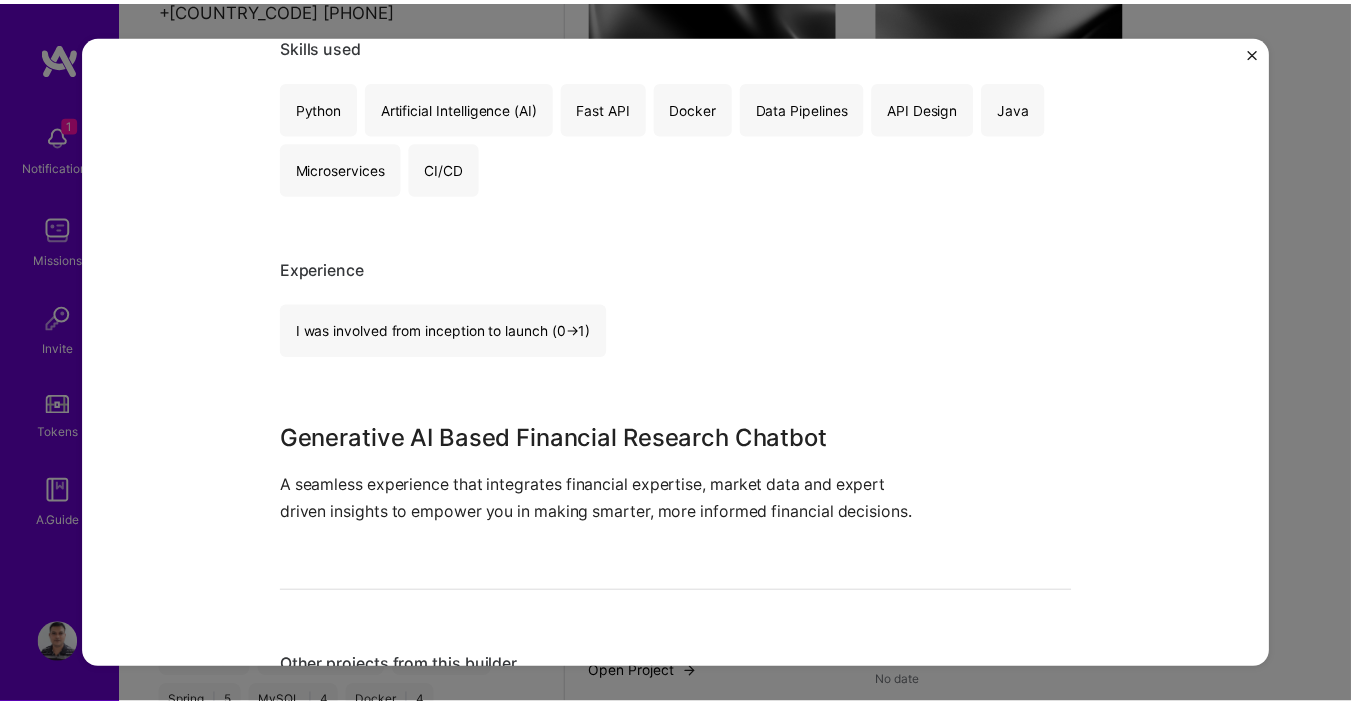 scroll, scrollTop: 600, scrollLeft: 0, axis: vertical 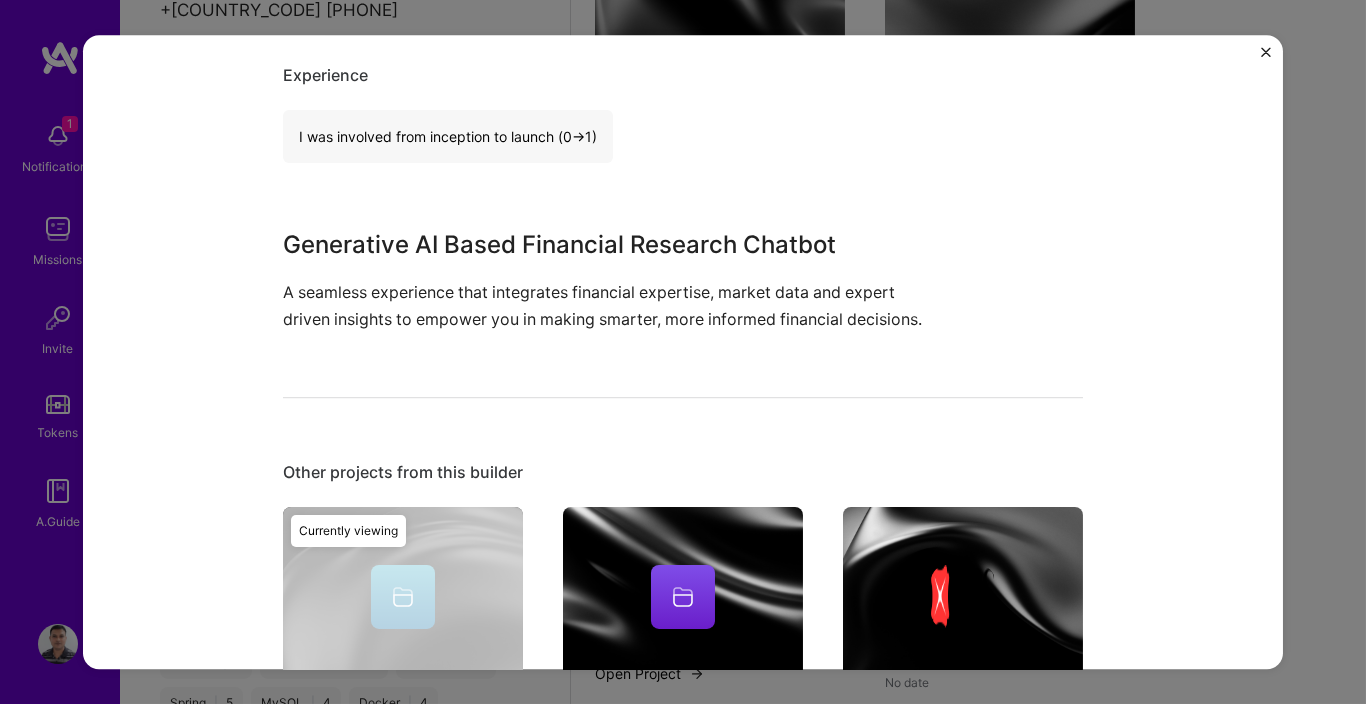 click on "AI Based Finance Chatbot zacks Financial Services / Fintech Project link Role AI Engineer Oct, 2024  -   Jul, 2025 Skills used Python Artificial Intelligence (AI) Fast API Docker Data Pipelines API Design Java Microservices CI/CD Experience I was involved from inception to launch (0  ->  1) Generative AI Based Financial Research Chatbot A seamless experience that integrates financial expertise, market data and expert driven insights to empower you in making smarter, more informed financial decisions. Other projects from this builder
zacks AI Based Finance Chatbot Oct 2024 - Jul 2025 Open Project   Currently viewing
No Company Designed and implemented Ingress Controller/Gateway No date Open Project   DBS Bank F&B Aggregator Integration May 2018 - Apr 2020 Open Project   Walmart Modernisation of Microservice / Infrastructure Jun 2023 - Oct 2024 Open Project" at bounding box center (683, 352) 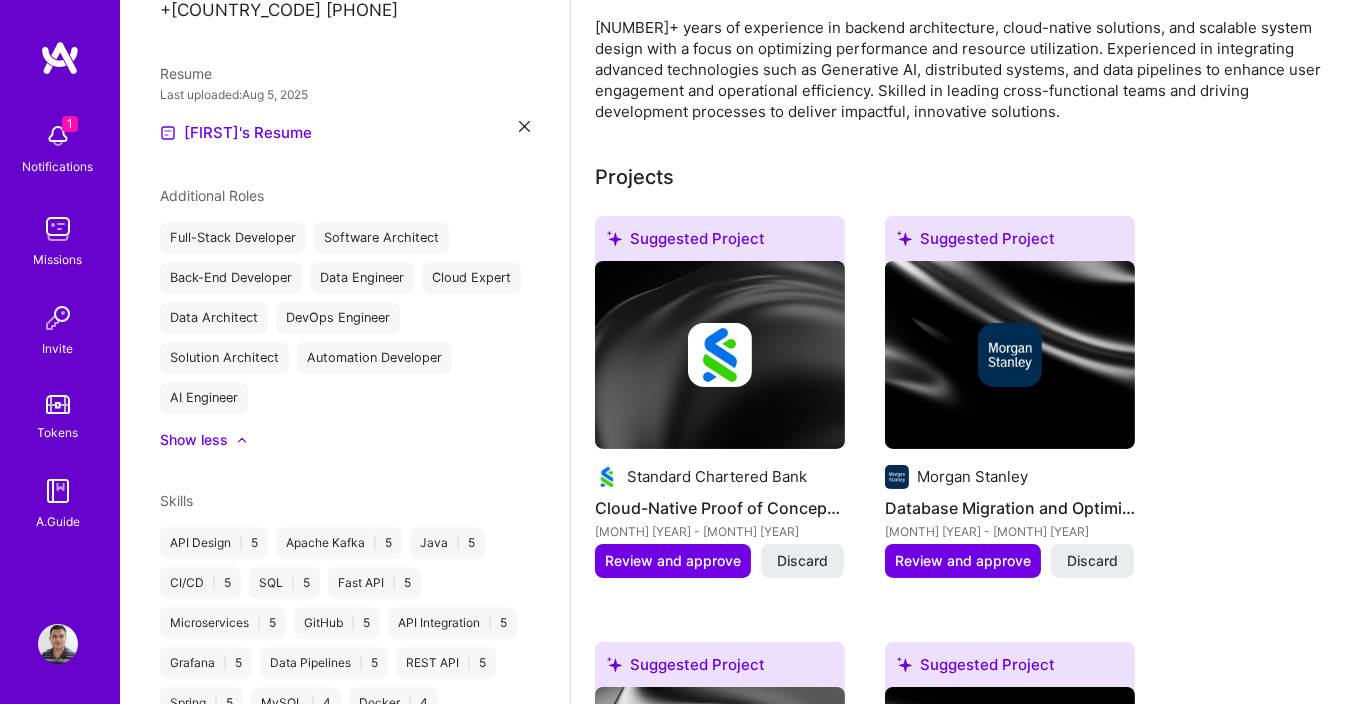 scroll, scrollTop: 0, scrollLeft: 0, axis: both 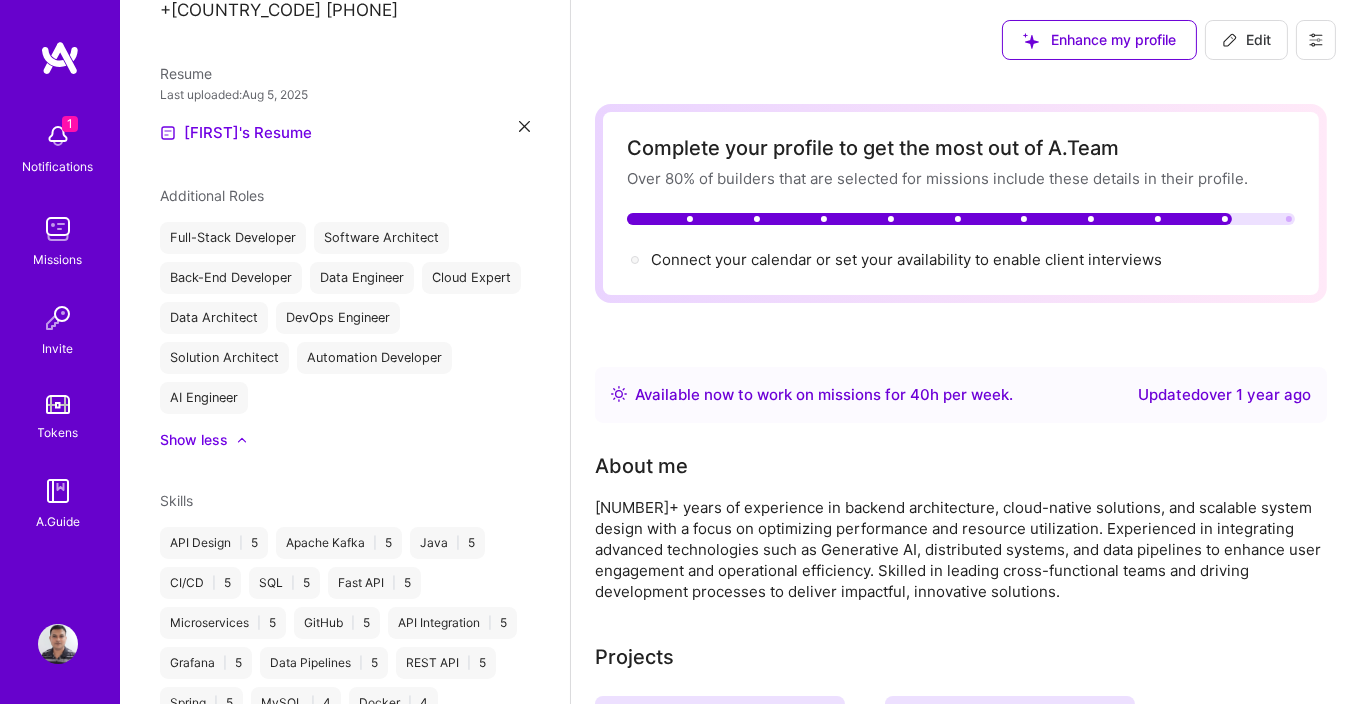 click on "Edit" at bounding box center [1246, 40] 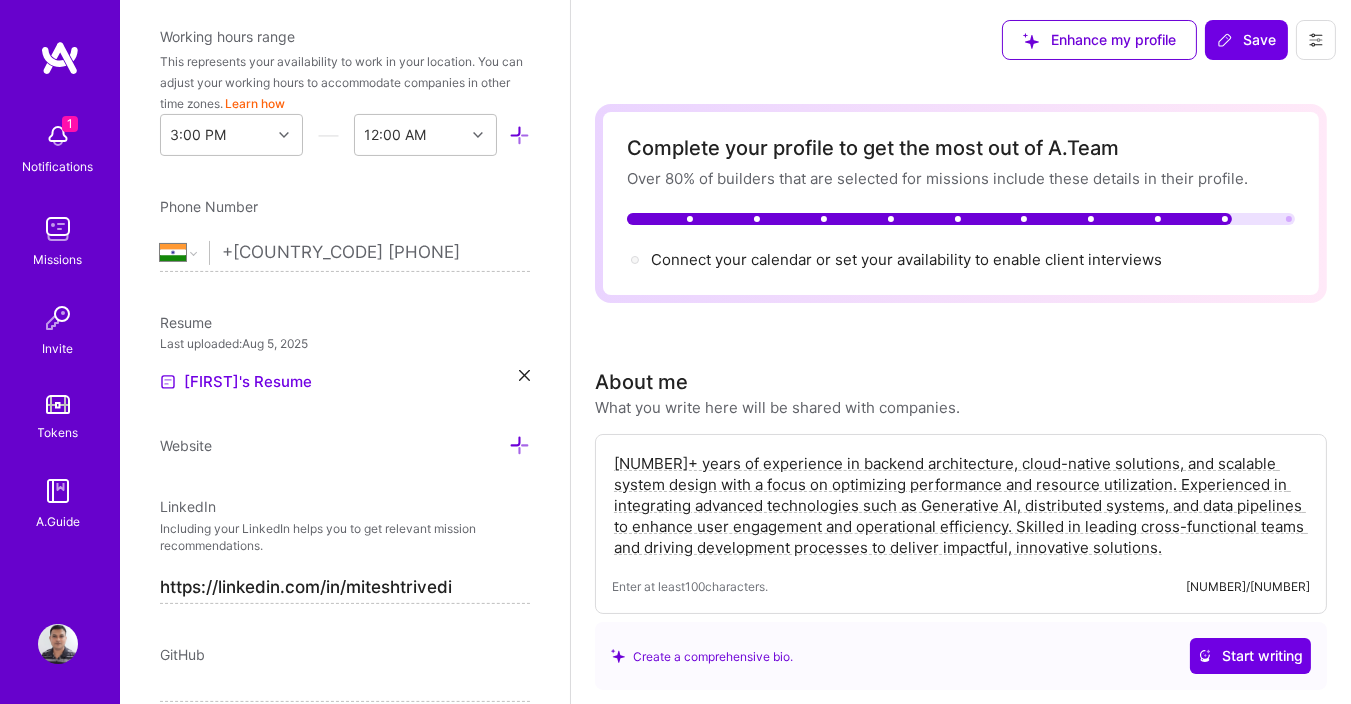 scroll, scrollTop: 812, scrollLeft: 0, axis: vertical 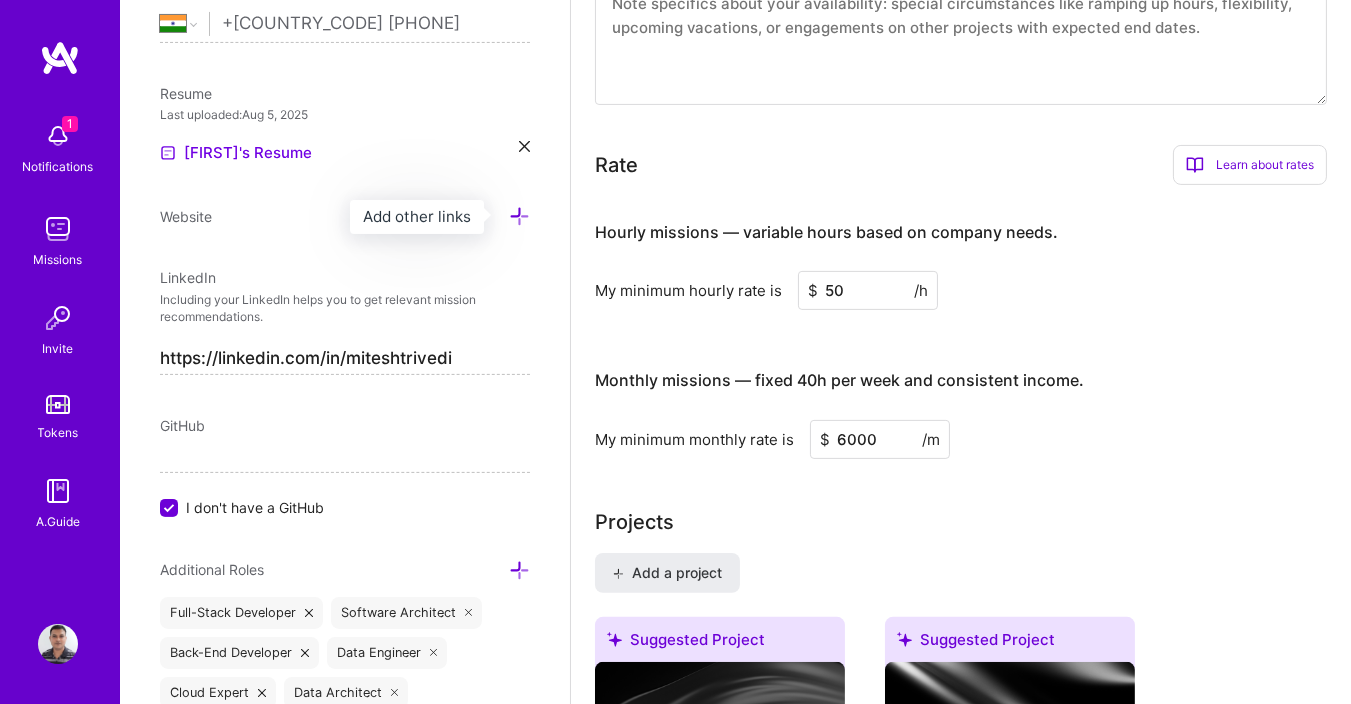 click at bounding box center (519, 216) 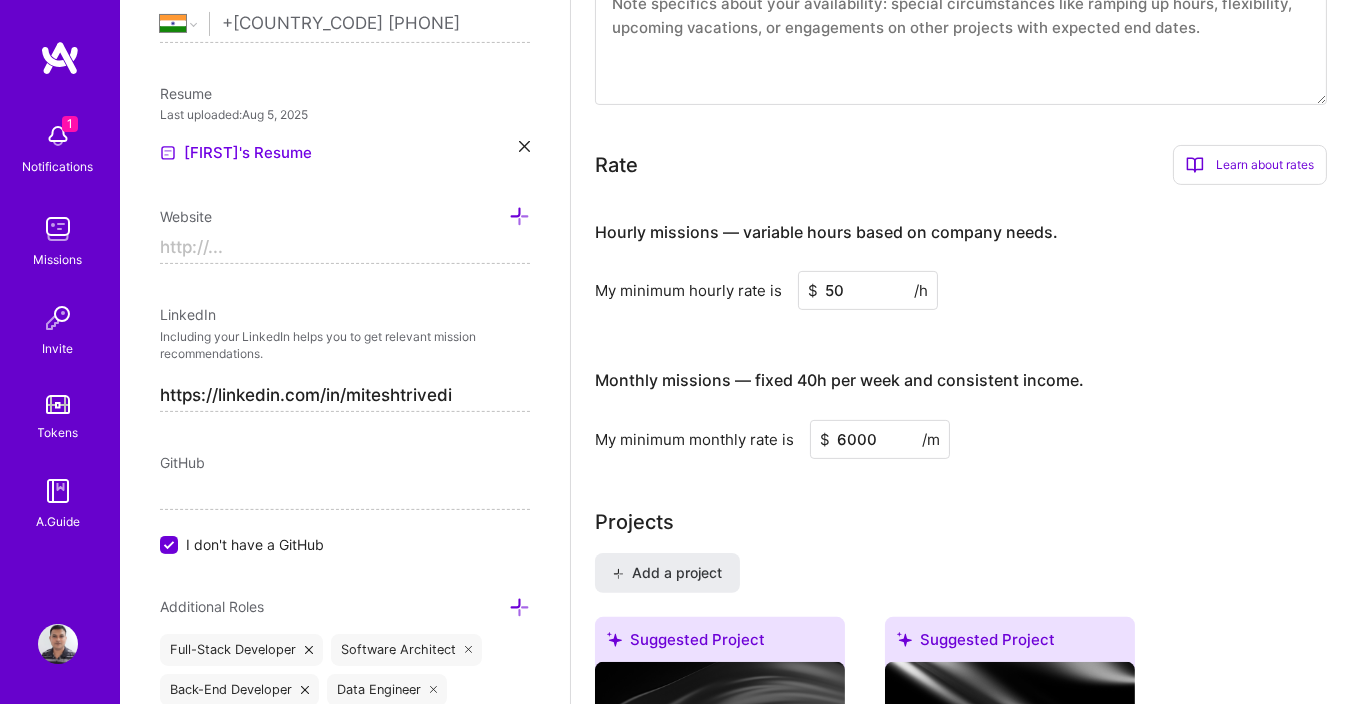 click at bounding box center [345, 248] 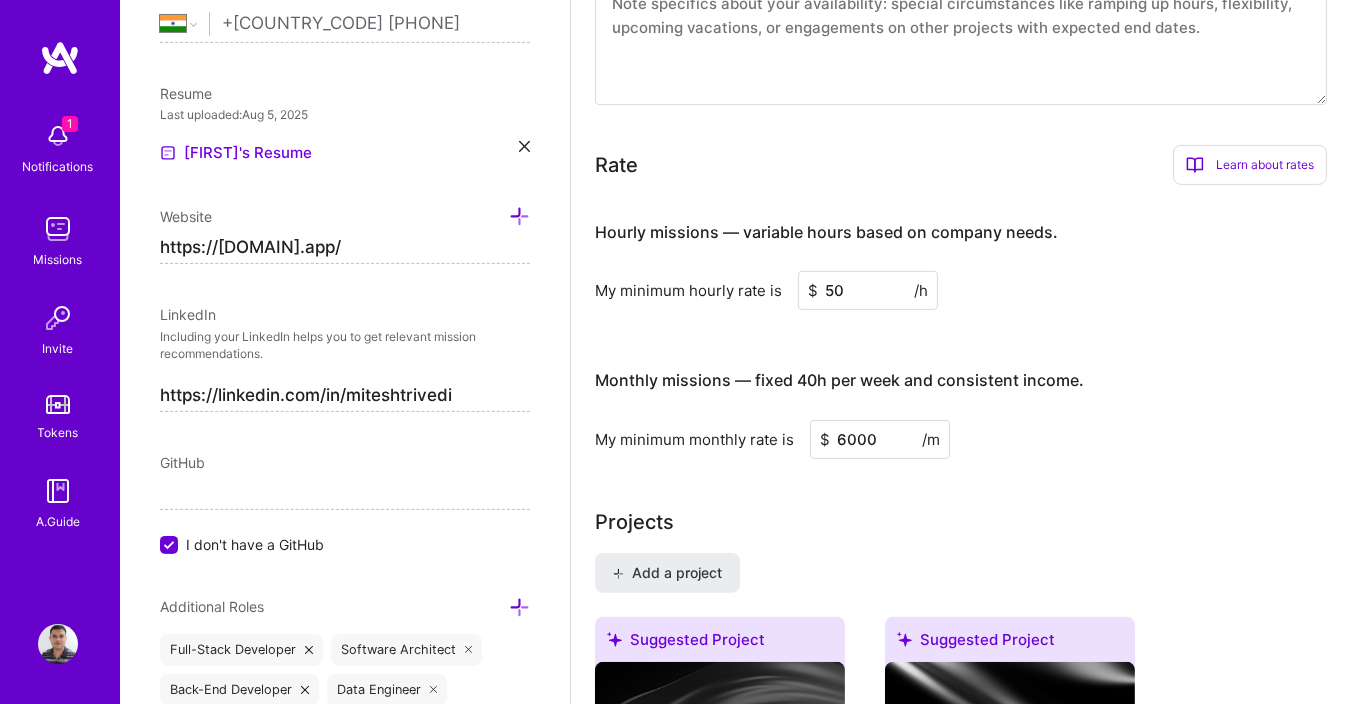 type on "https://miteshtrivedi.netlify.app/" 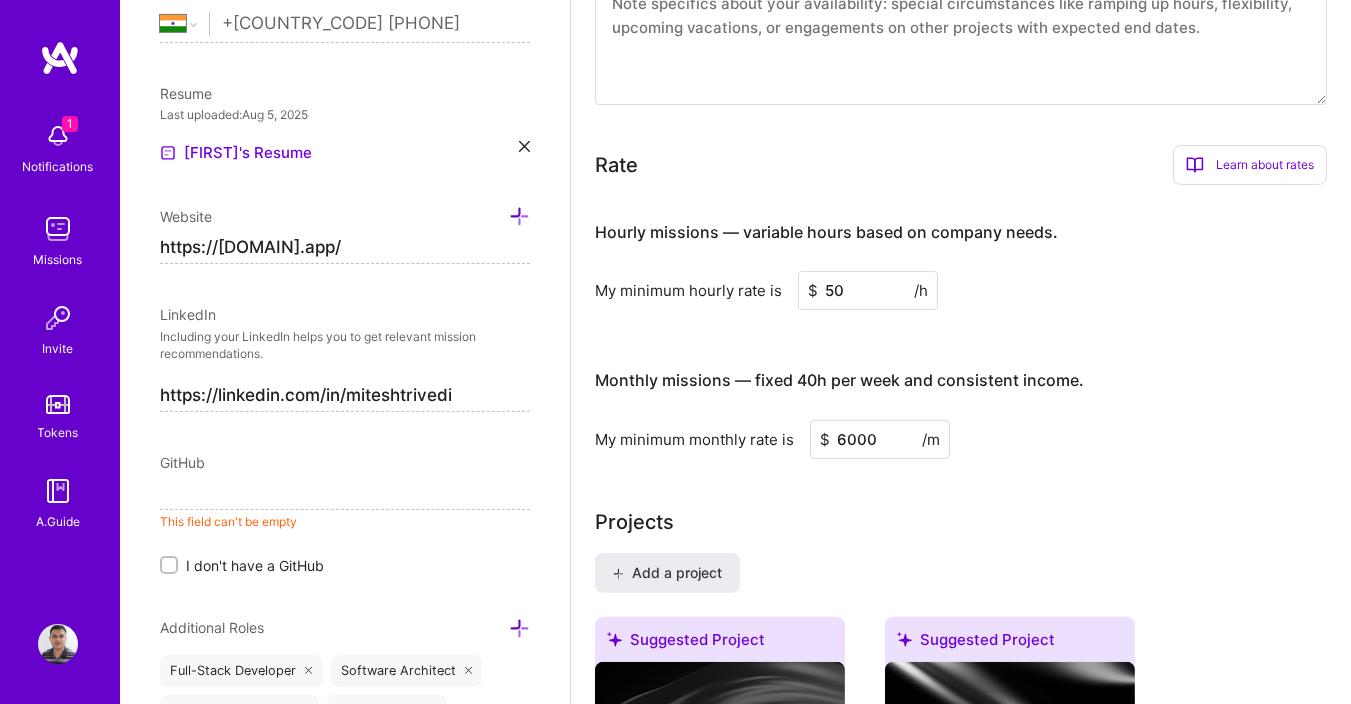 paste on "https://github.com/miteshtrivedi10" 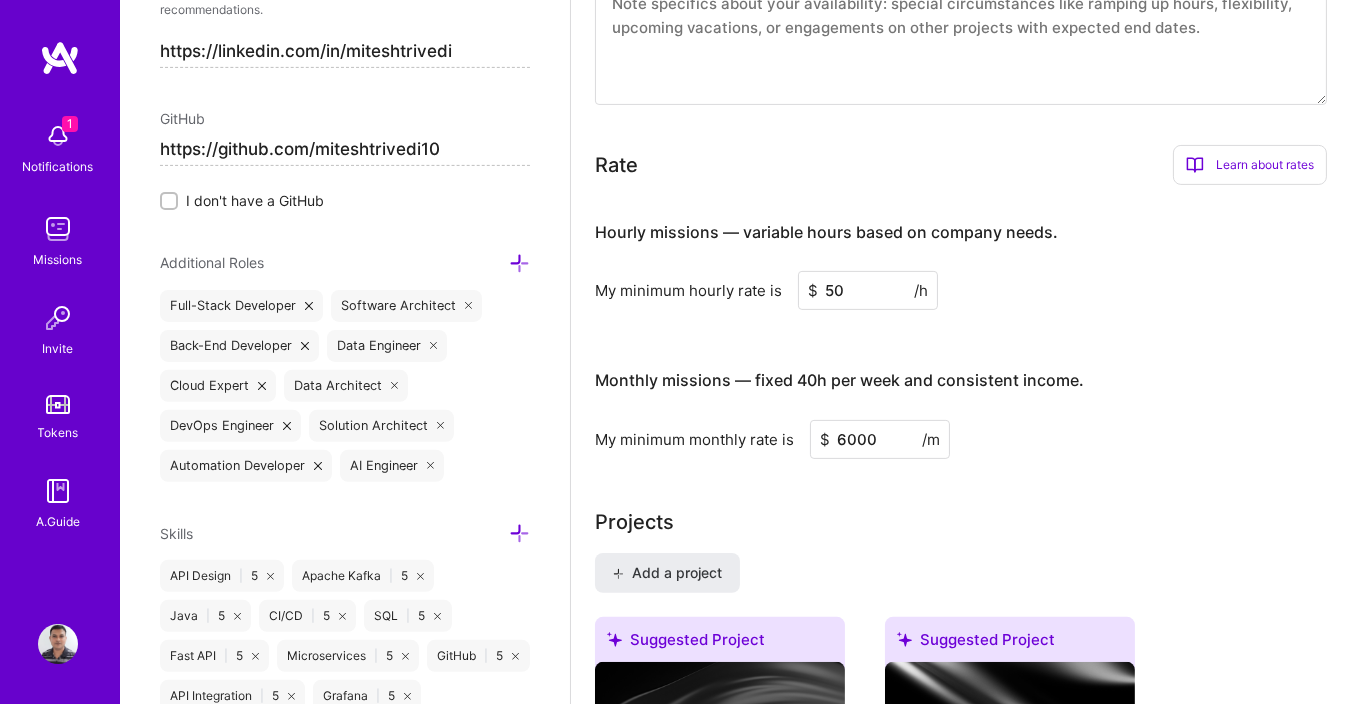 scroll, scrollTop: 1171, scrollLeft: 0, axis: vertical 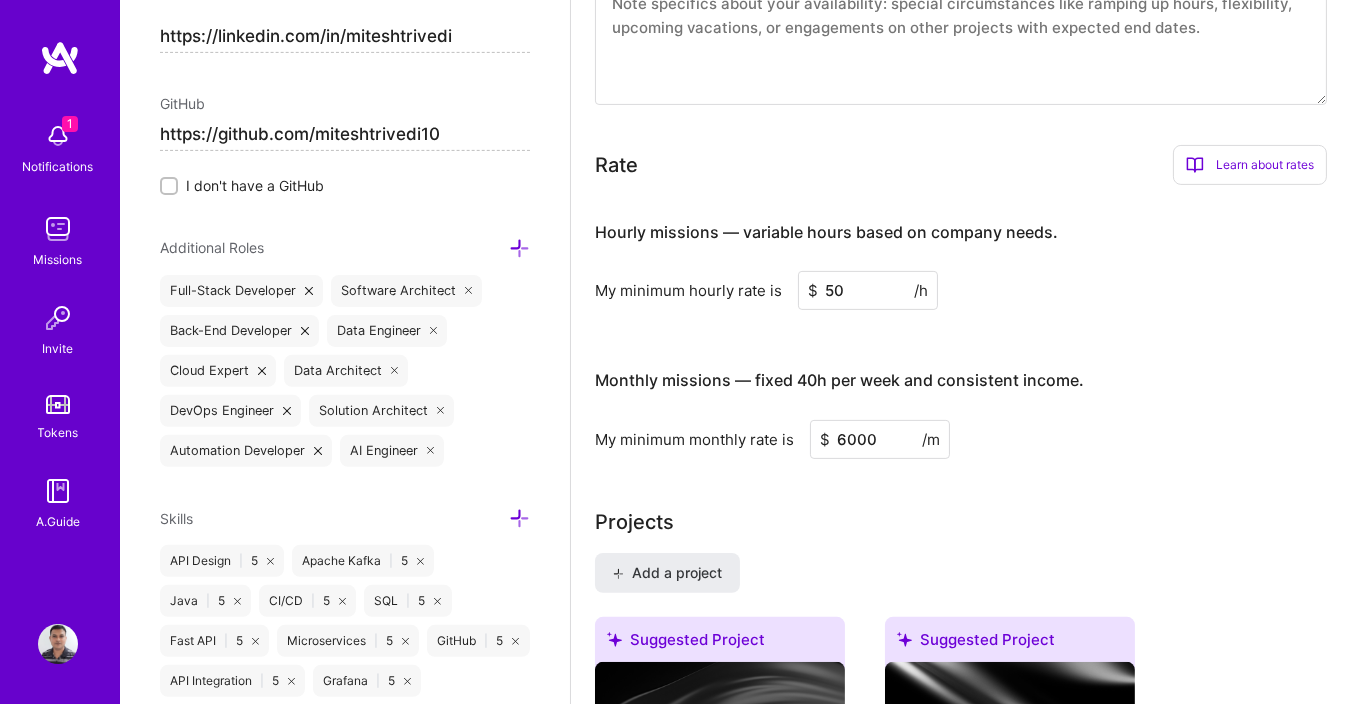 type on "https://github.com/miteshtrivedi10" 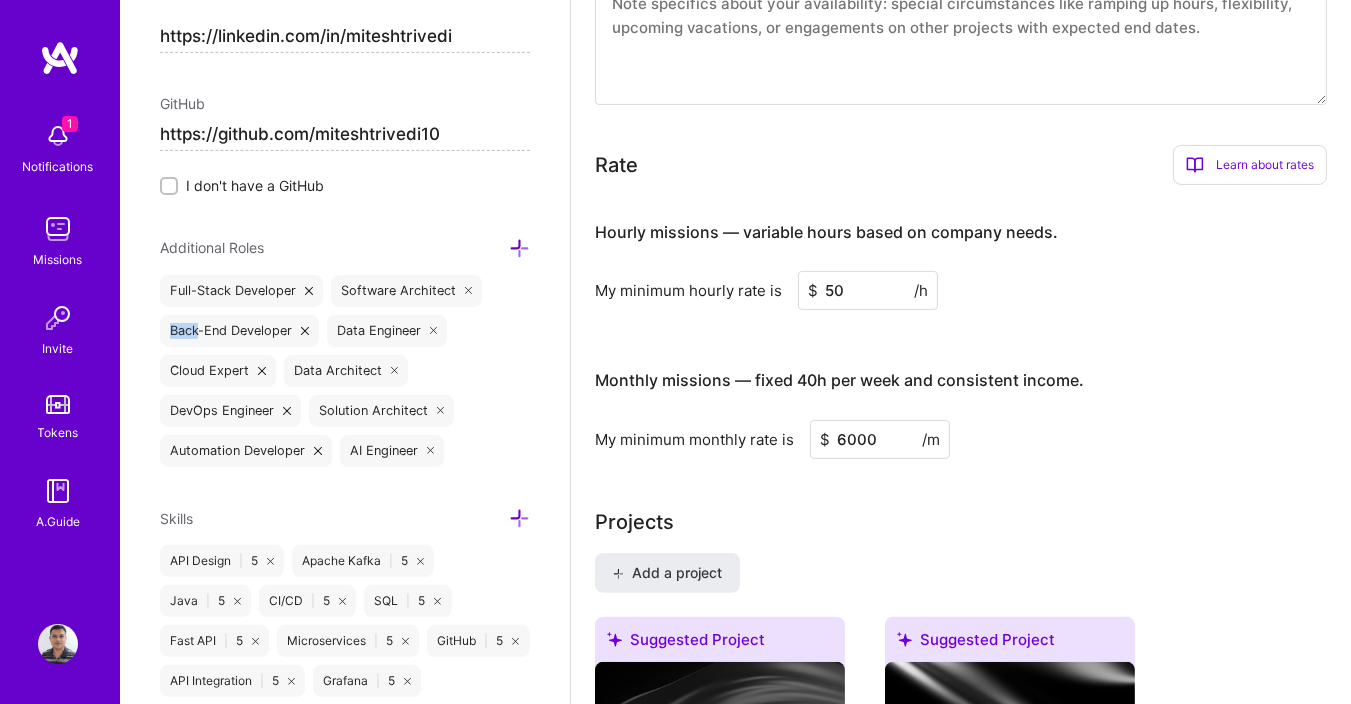 click on "Back-End Developer" at bounding box center [239, 331] 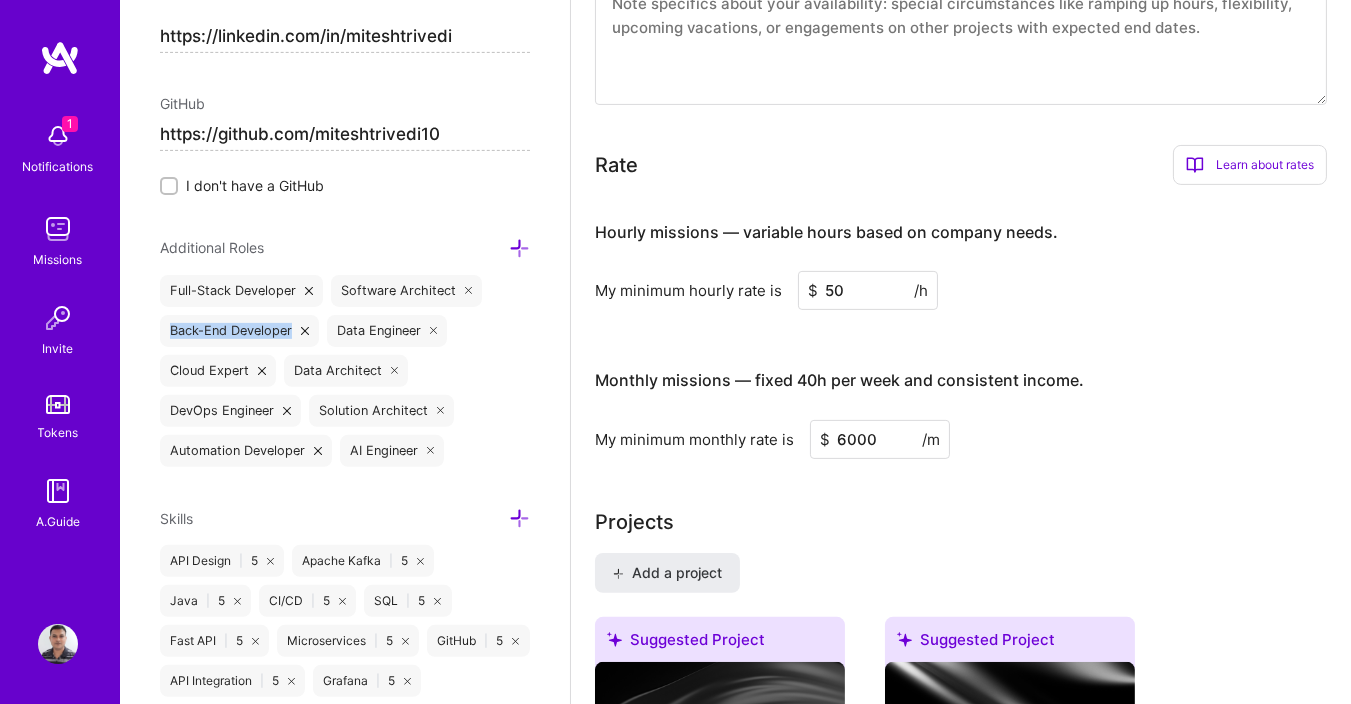 click on "Back-End Developer" at bounding box center (239, 331) 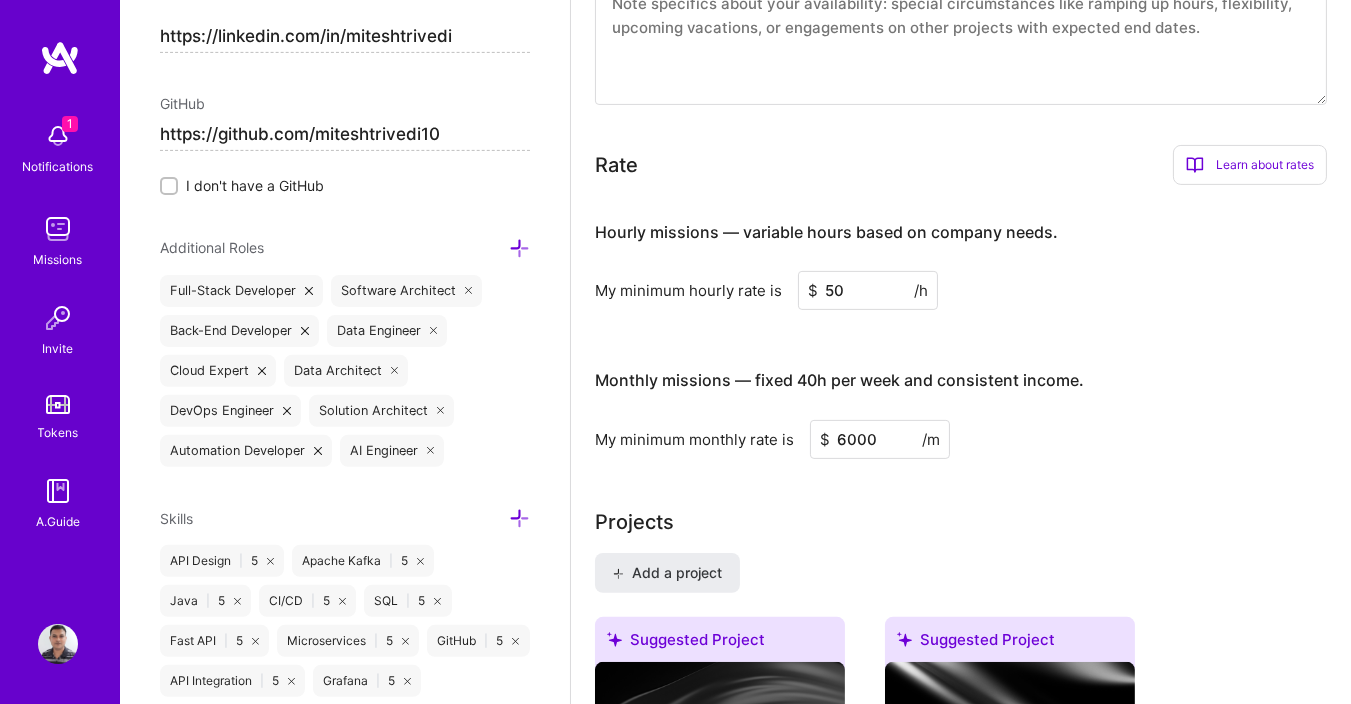 click at bounding box center (519, 248) 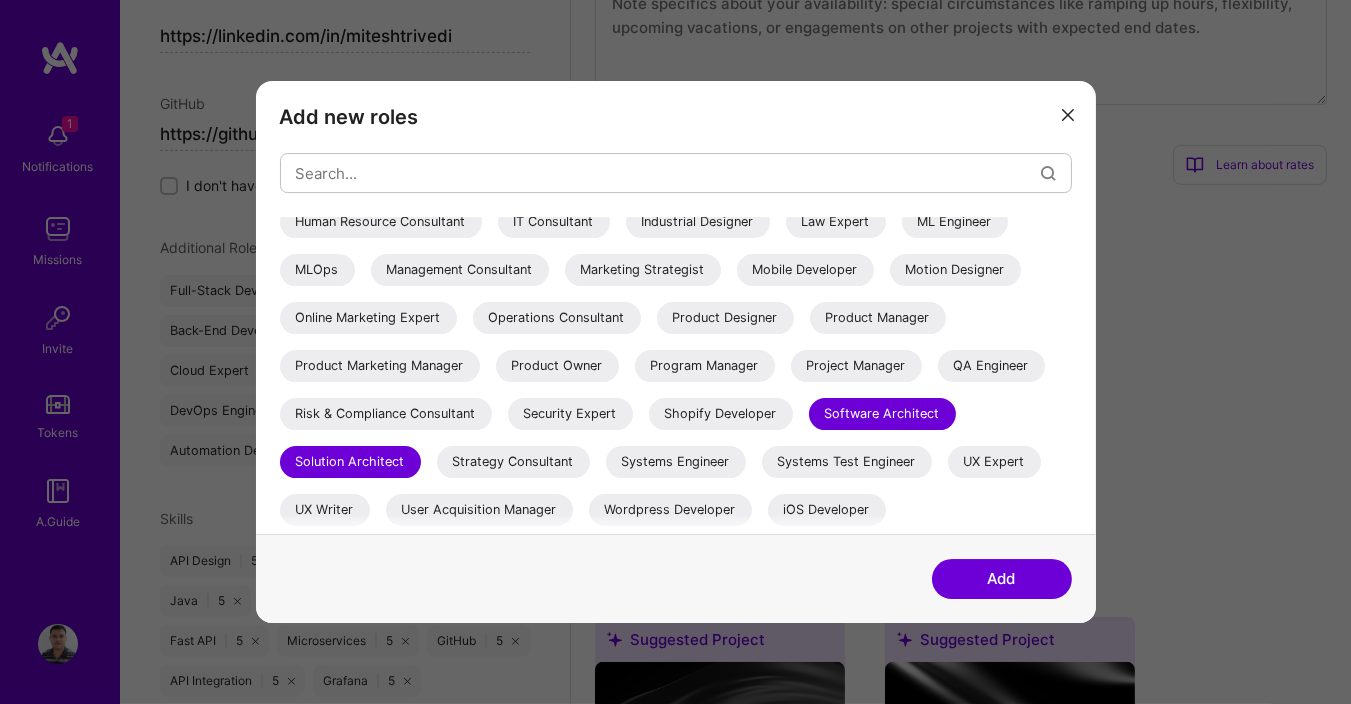 scroll, scrollTop: 443, scrollLeft: 0, axis: vertical 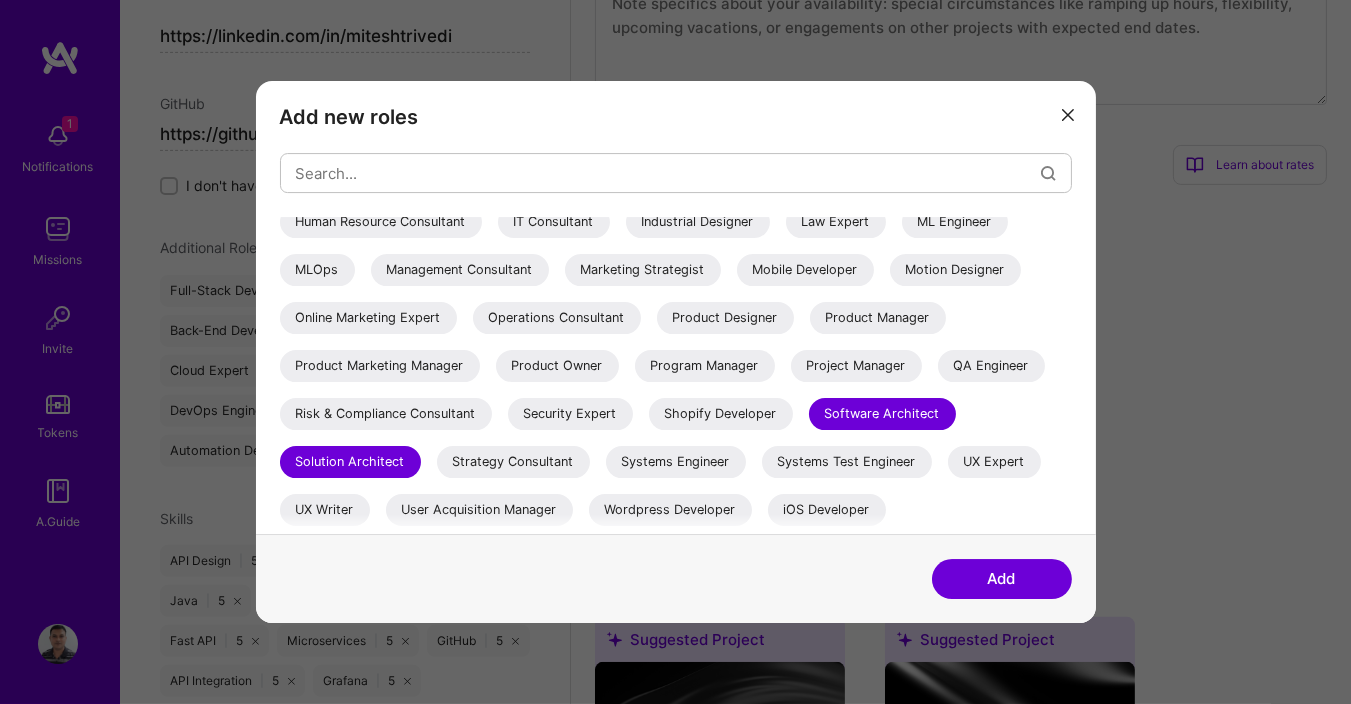 click at bounding box center [1068, 115] 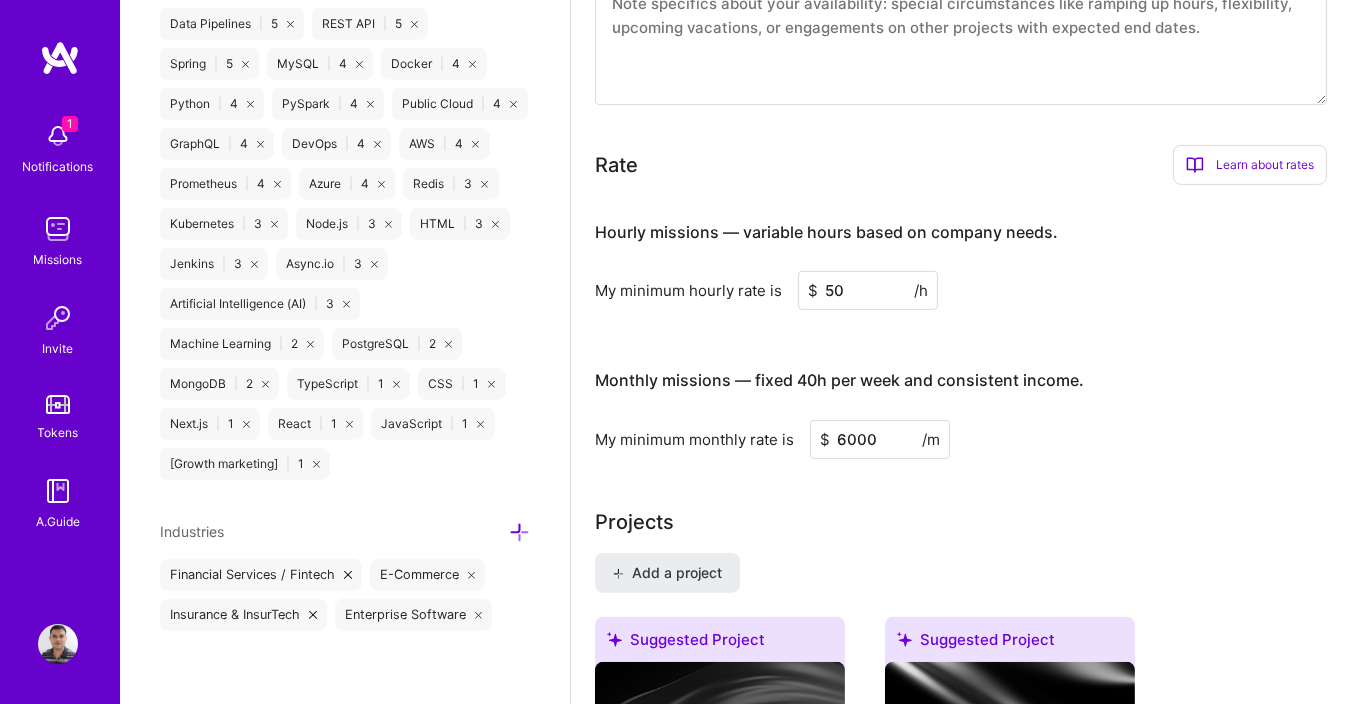 scroll, scrollTop: 1508, scrollLeft: 0, axis: vertical 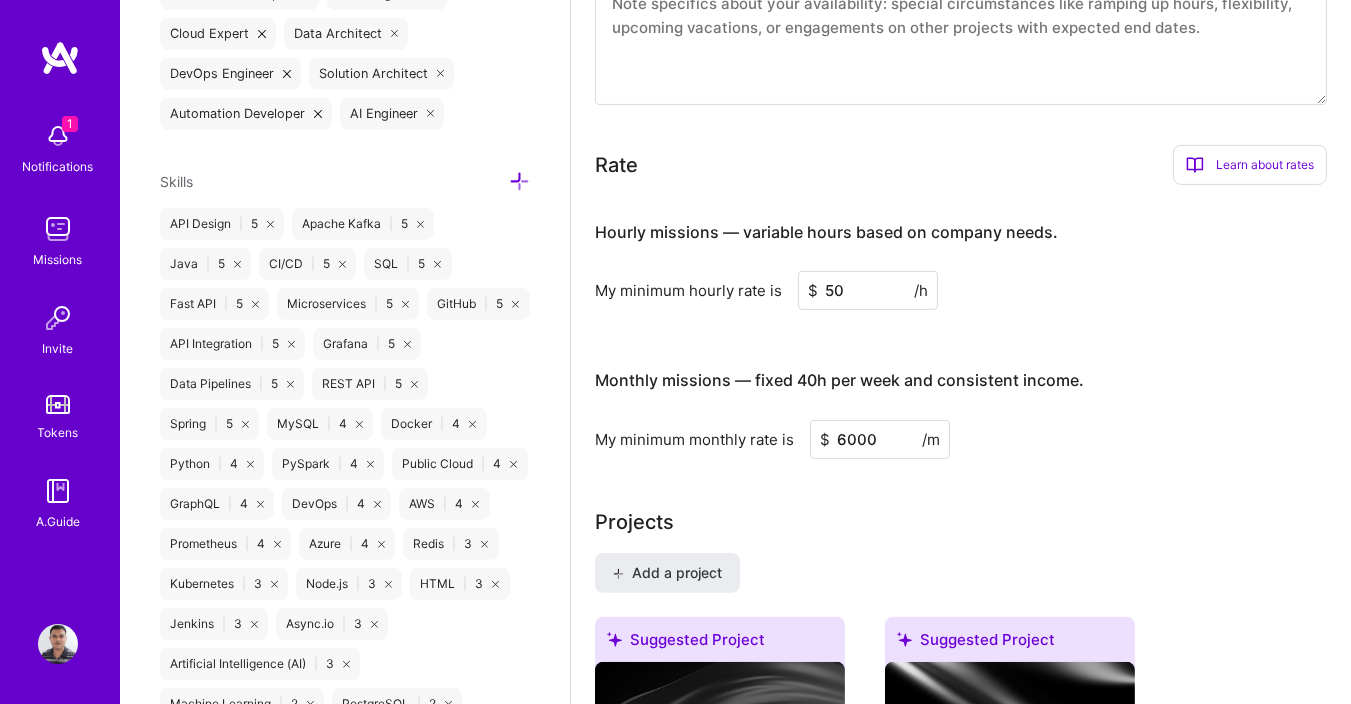 click at bounding box center [519, 181] 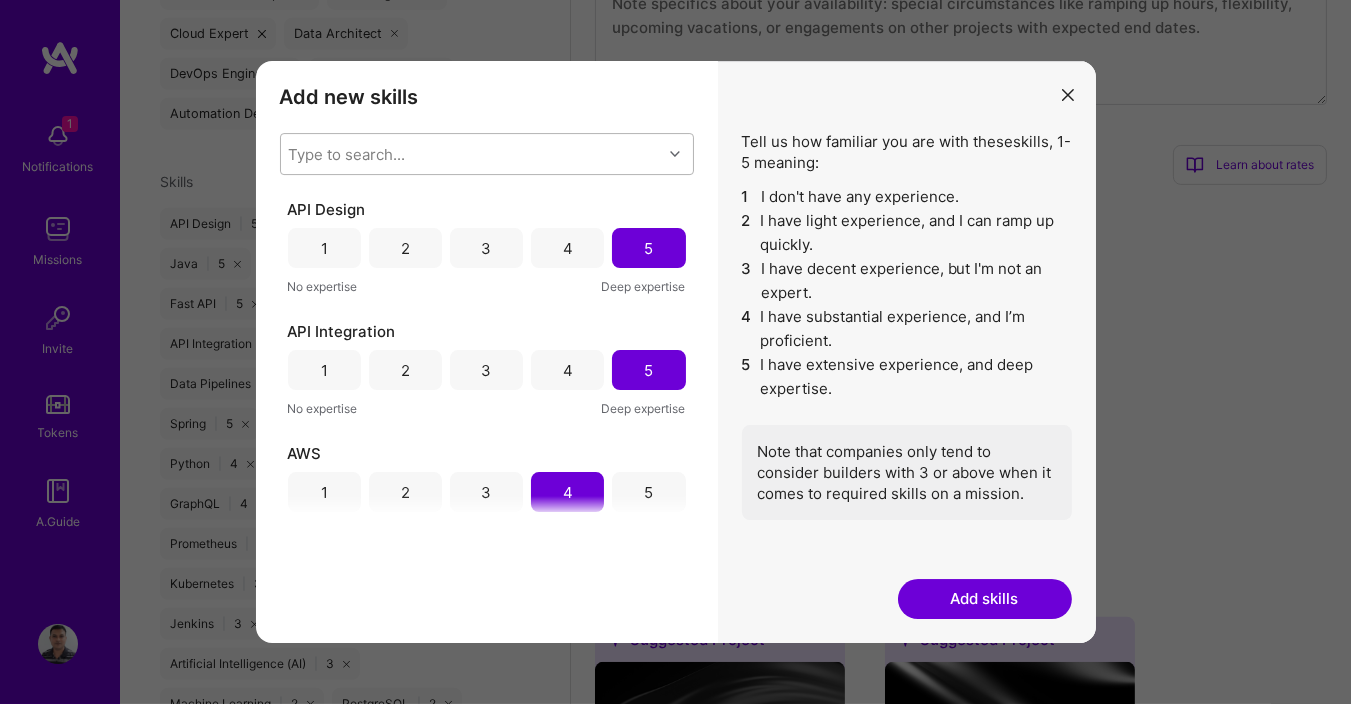 click on "Type to search..." at bounding box center (471, 154) 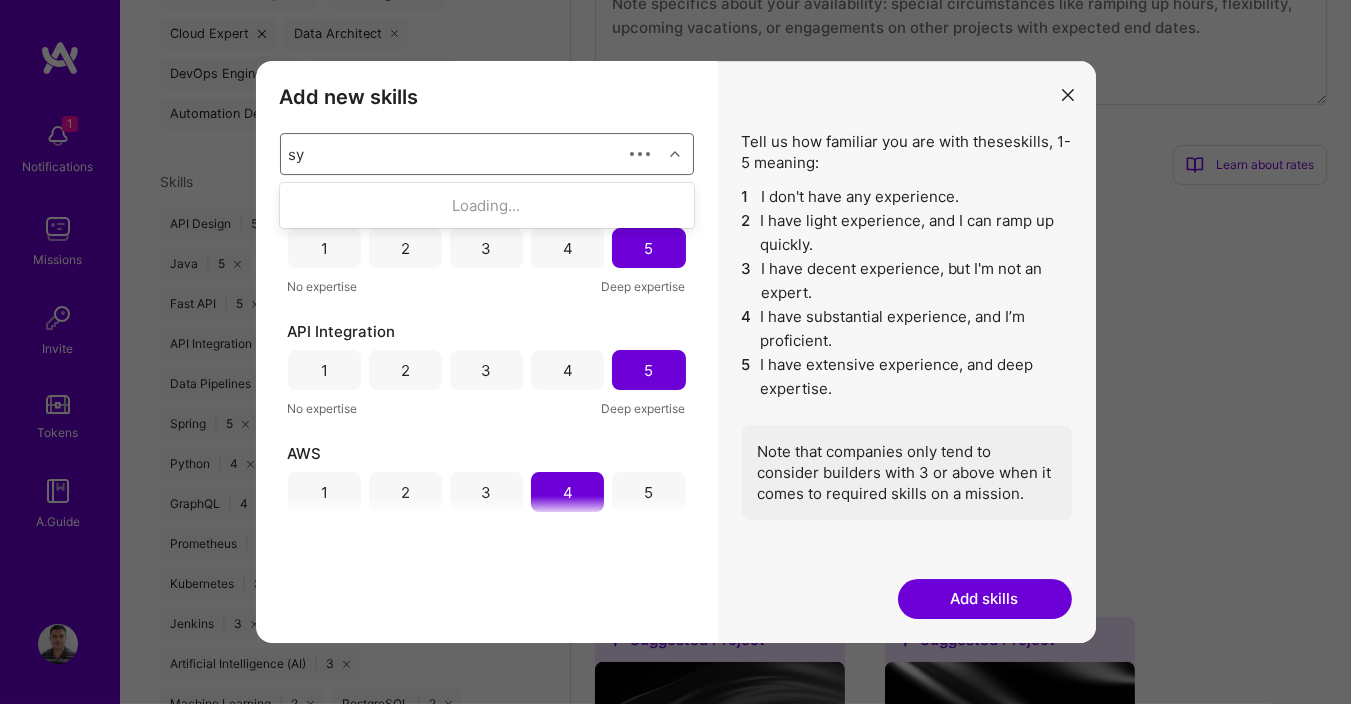 type on "sys" 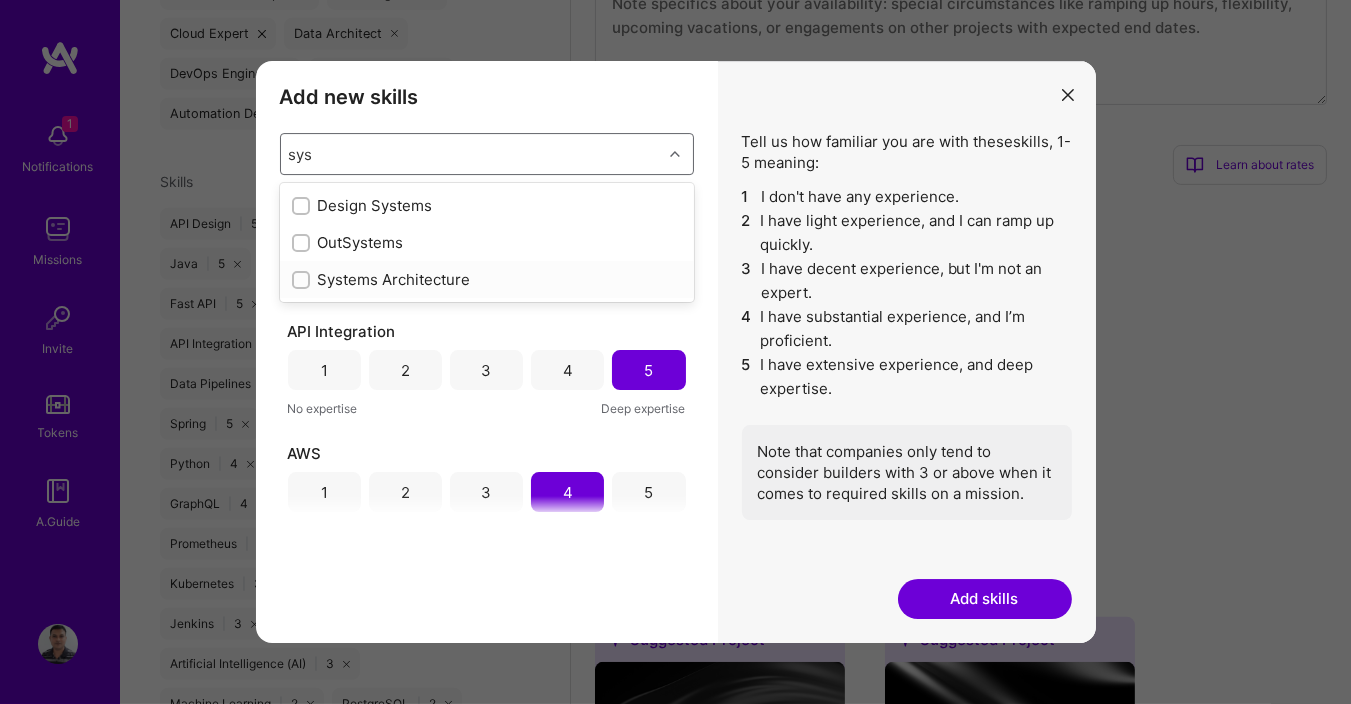 click on "Systems Architecture" at bounding box center [487, 279] 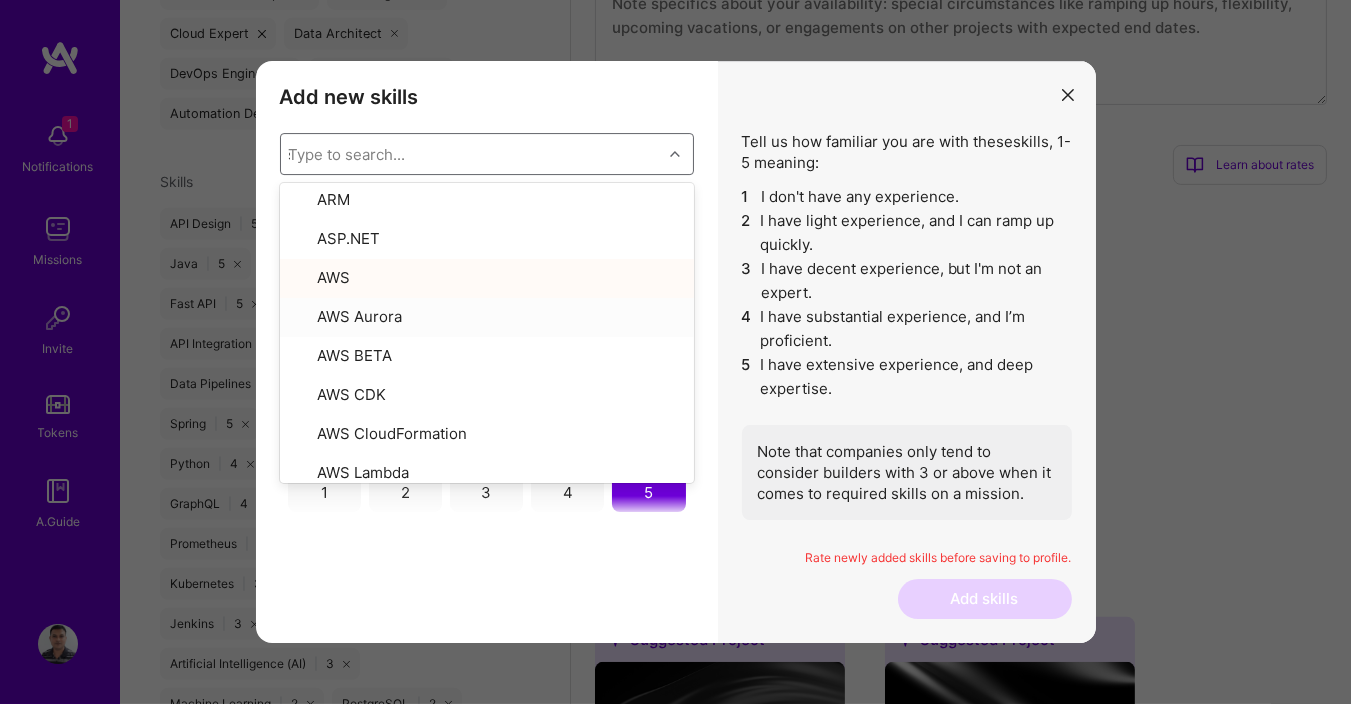 scroll, scrollTop: 0, scrollLeft: 0, axis: both 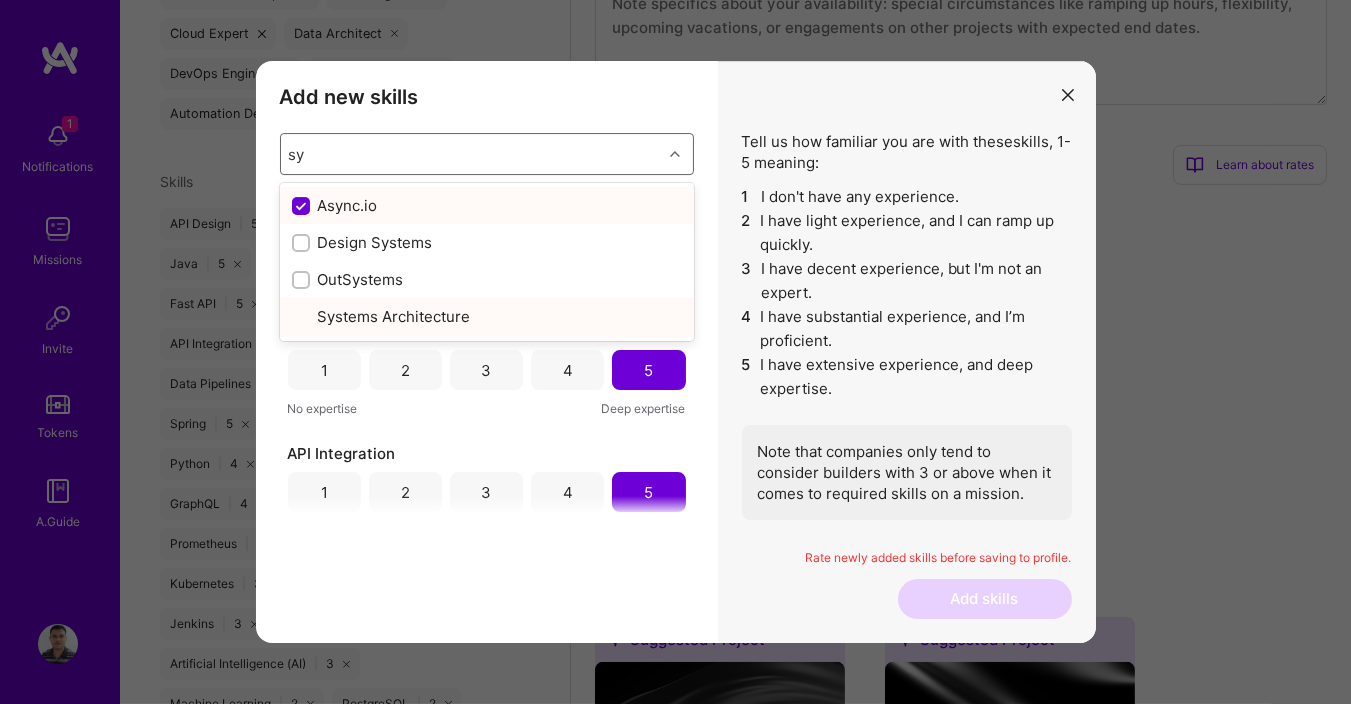 type on "sys" 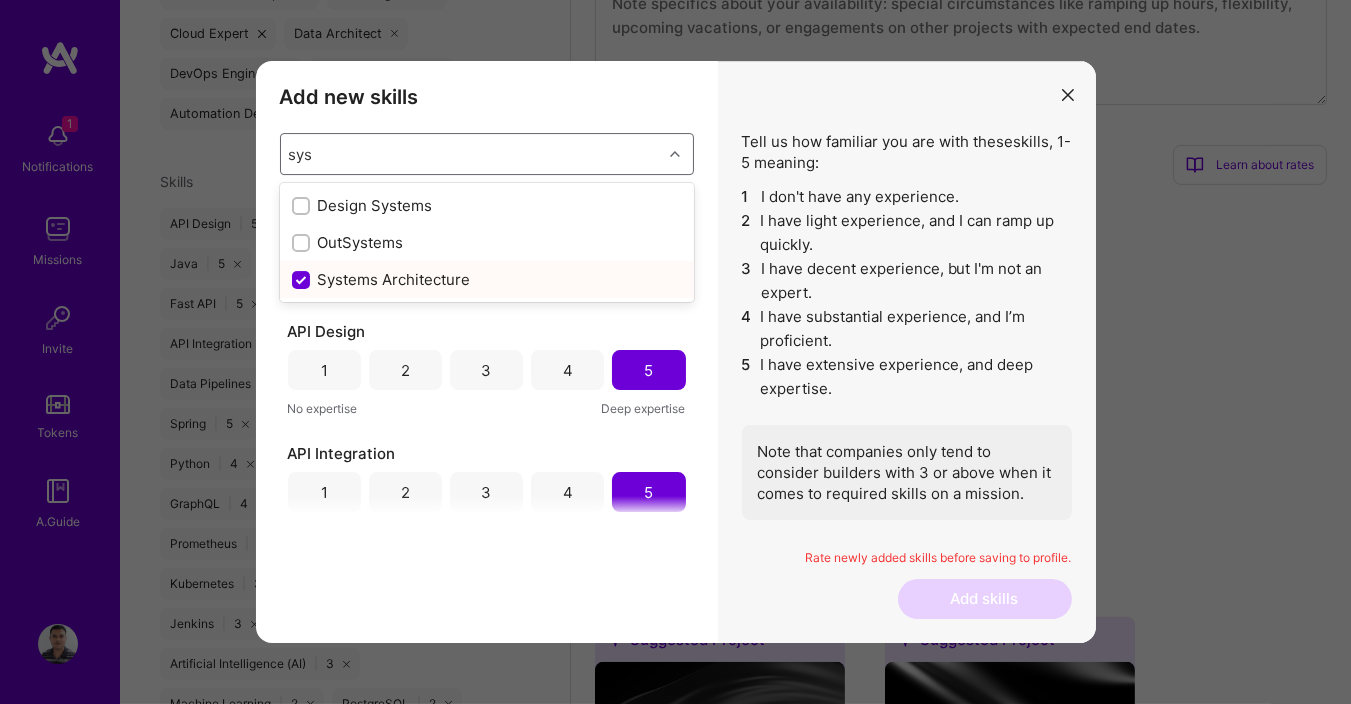 type on "sys" 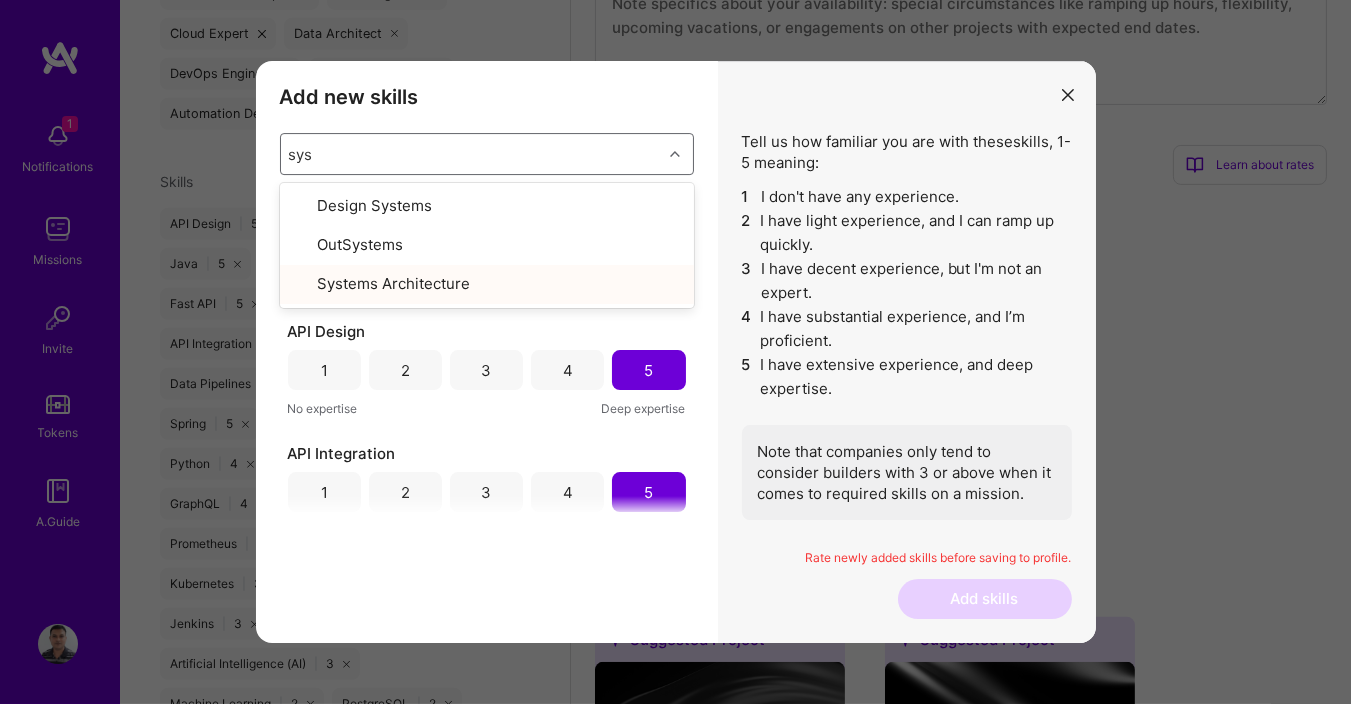 type 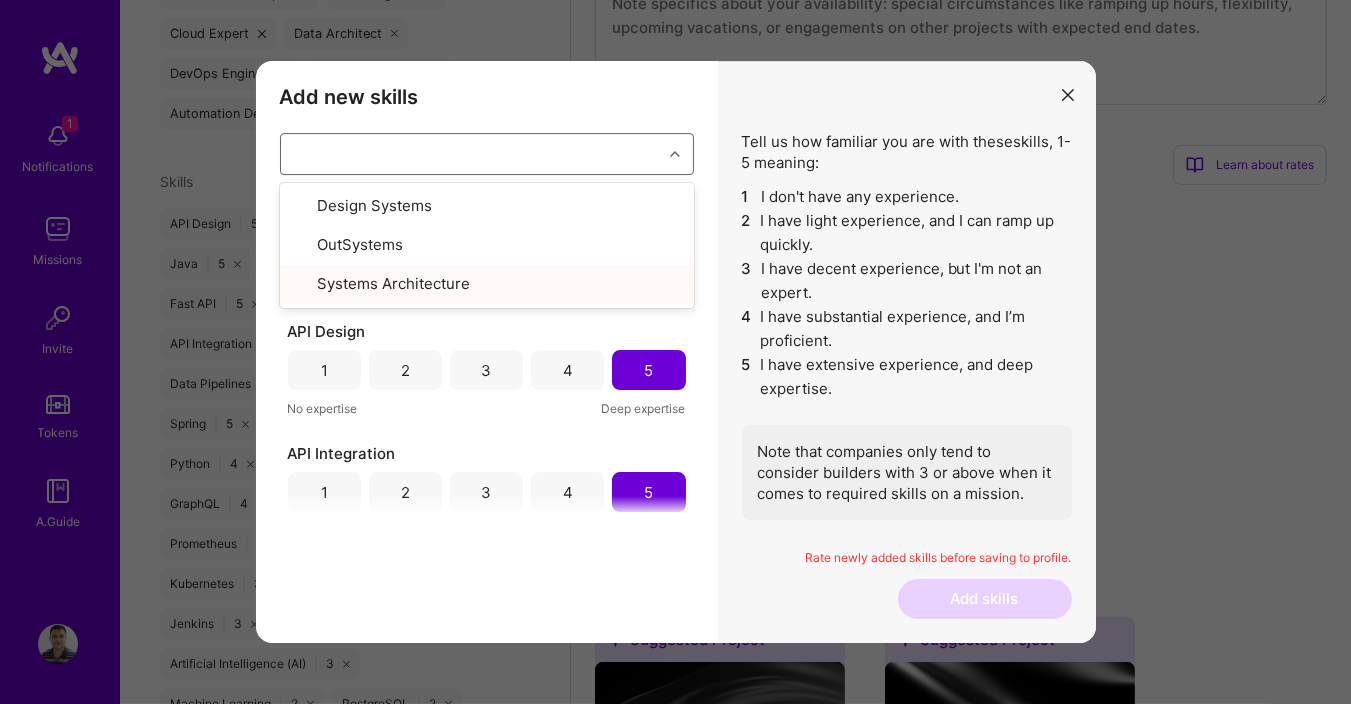 click on "4 I have substantial experience, and I’m proficient." at bounding box center [907, 329] 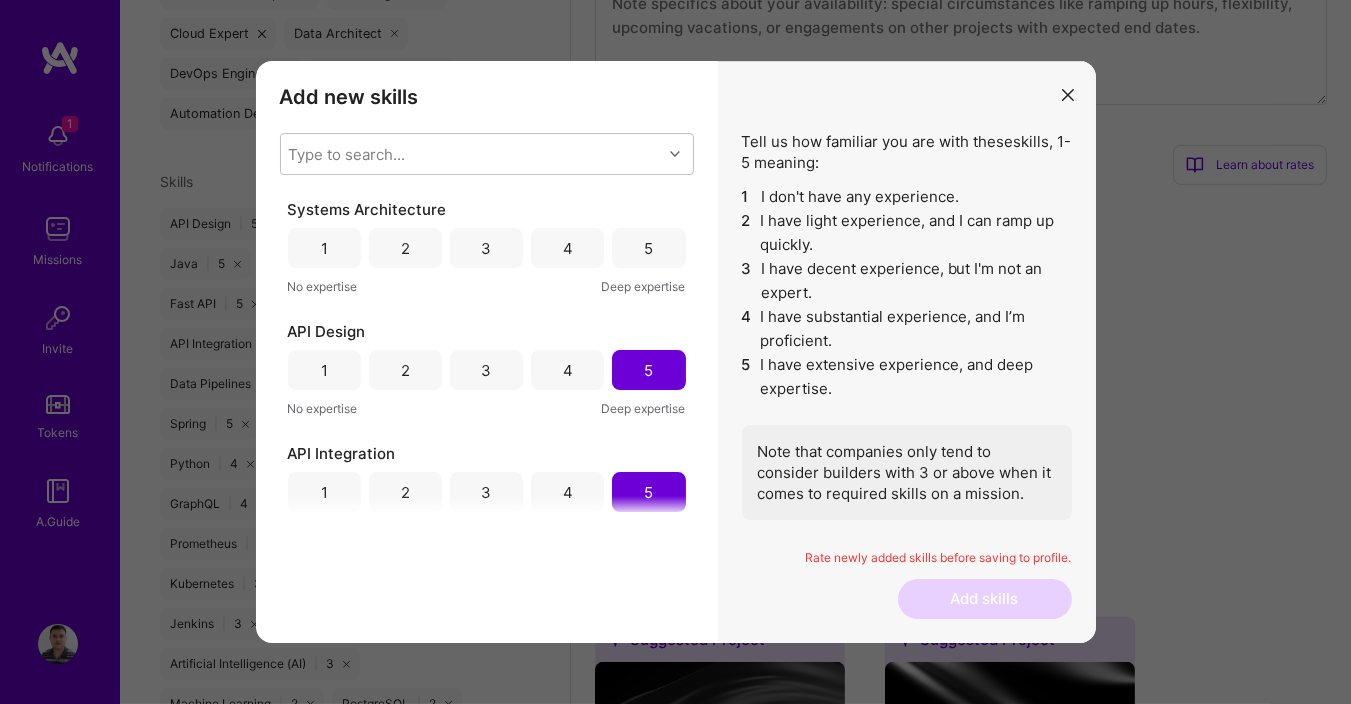 scroll, scrollTop: 359, scrollLeft: 0, axis: vertical 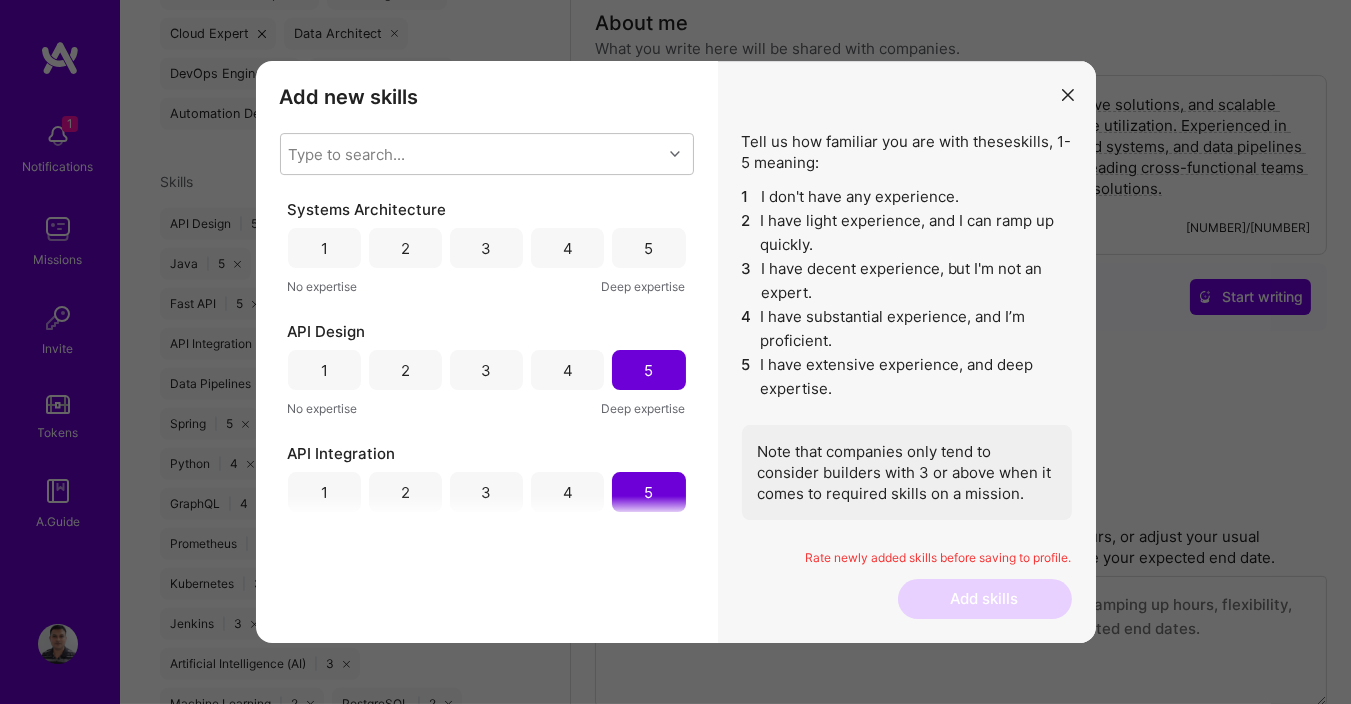 click on "4" at bounding box center (567, 248) 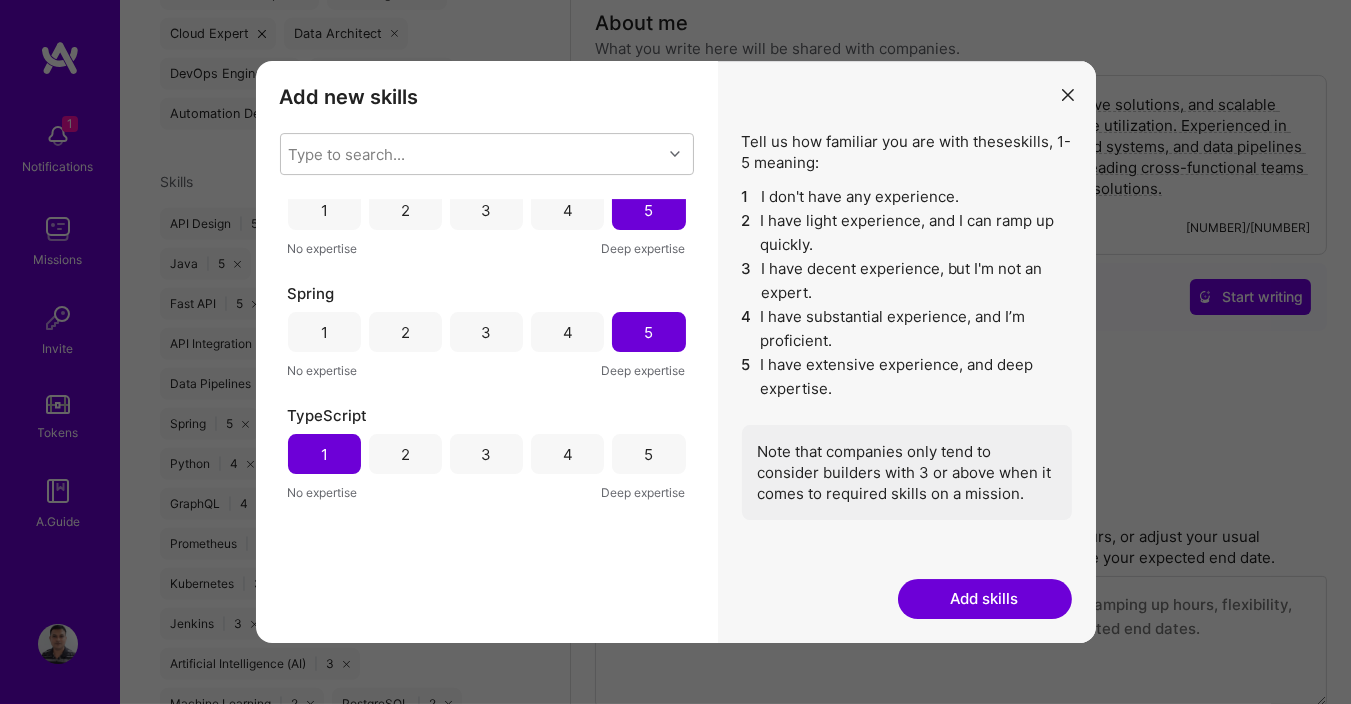scroll, scrollTop: 4539, scrollLeft: 0, axis: vertical 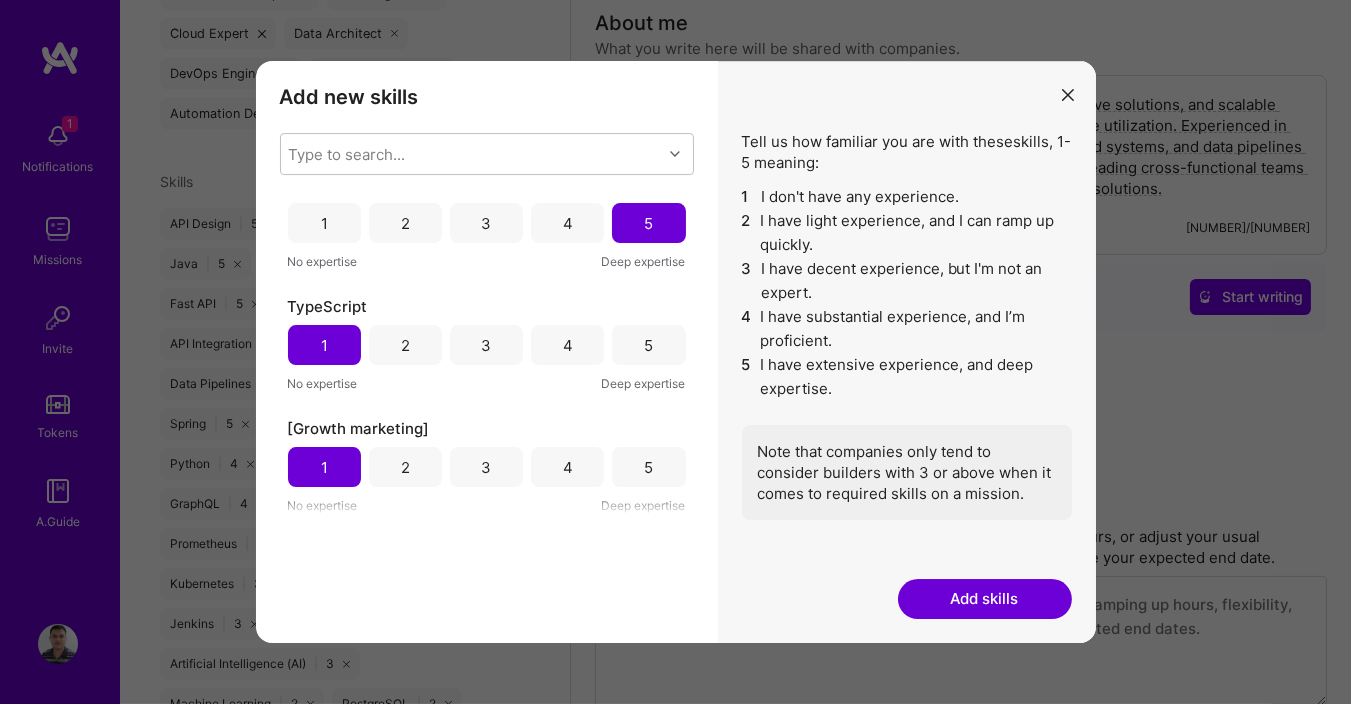 click on "TypeScript" at bounding box center [328, 306] 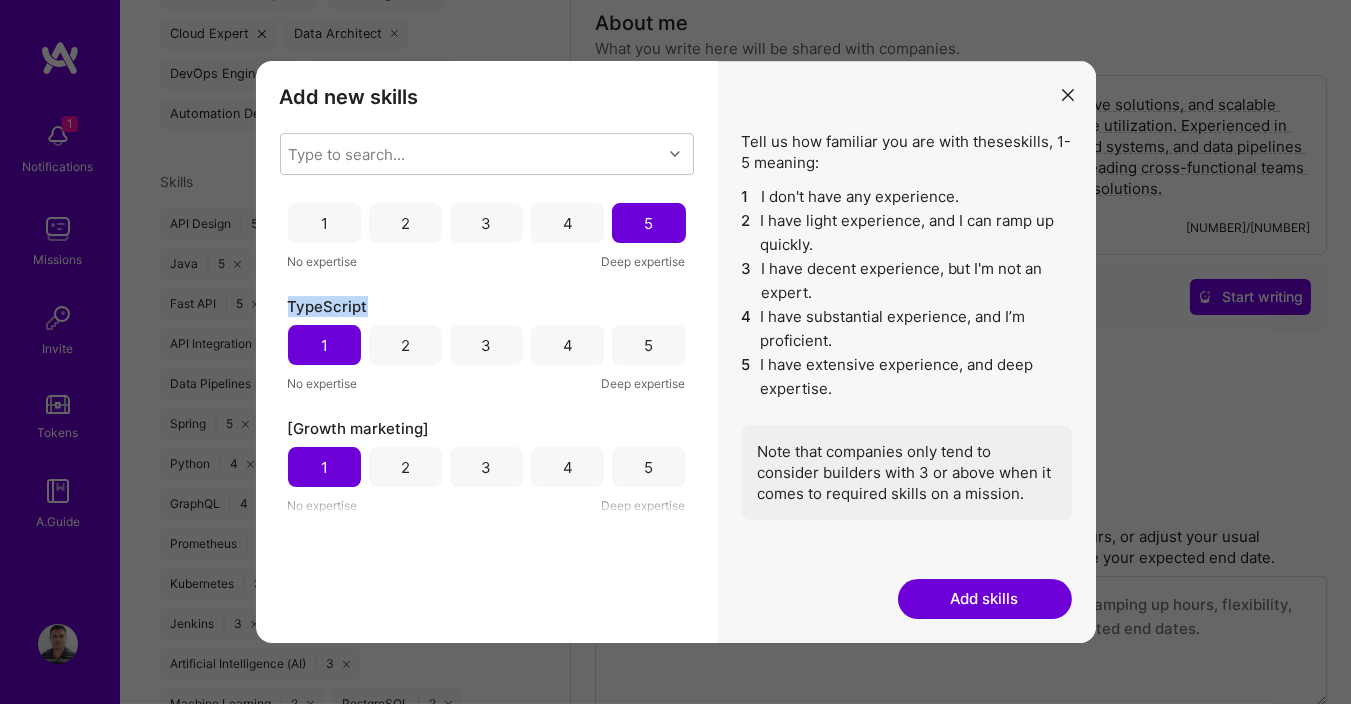 click on "TypeScript" at bounding box center (328, 306) 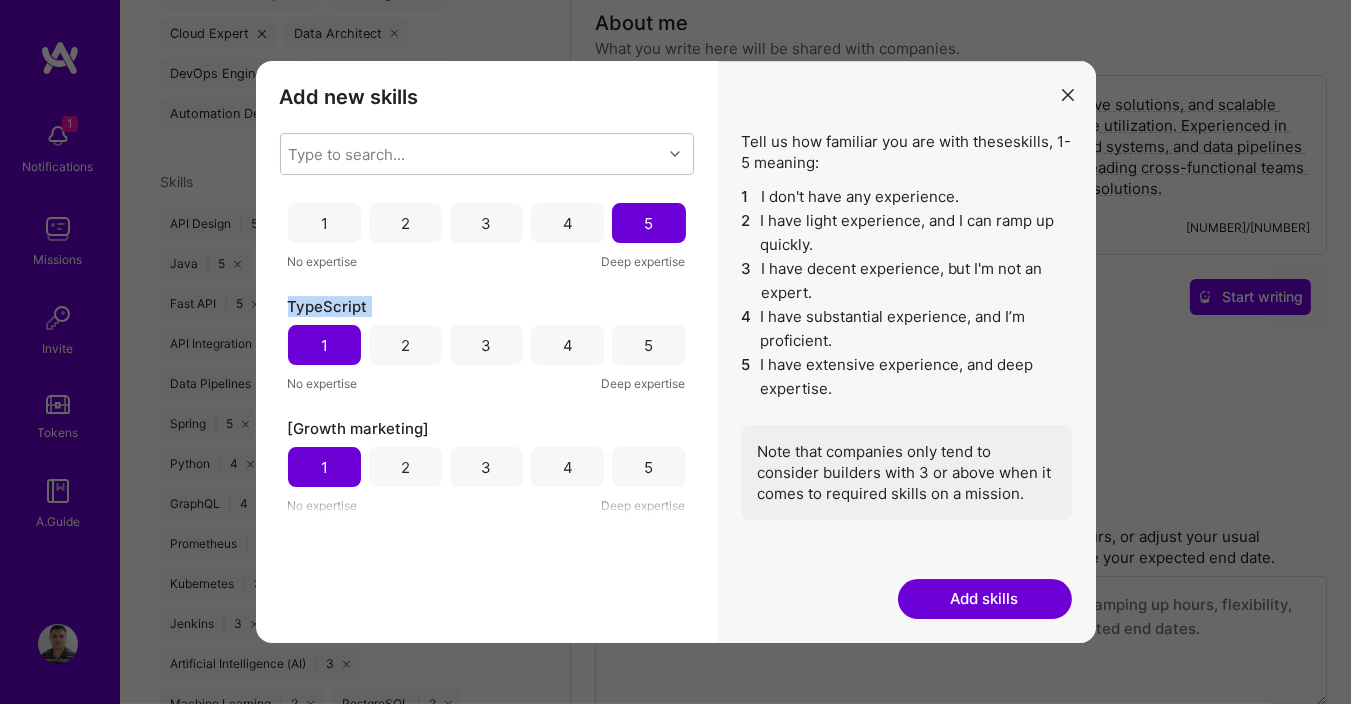 click on "TypeScript" at bounding box center [328, 306] 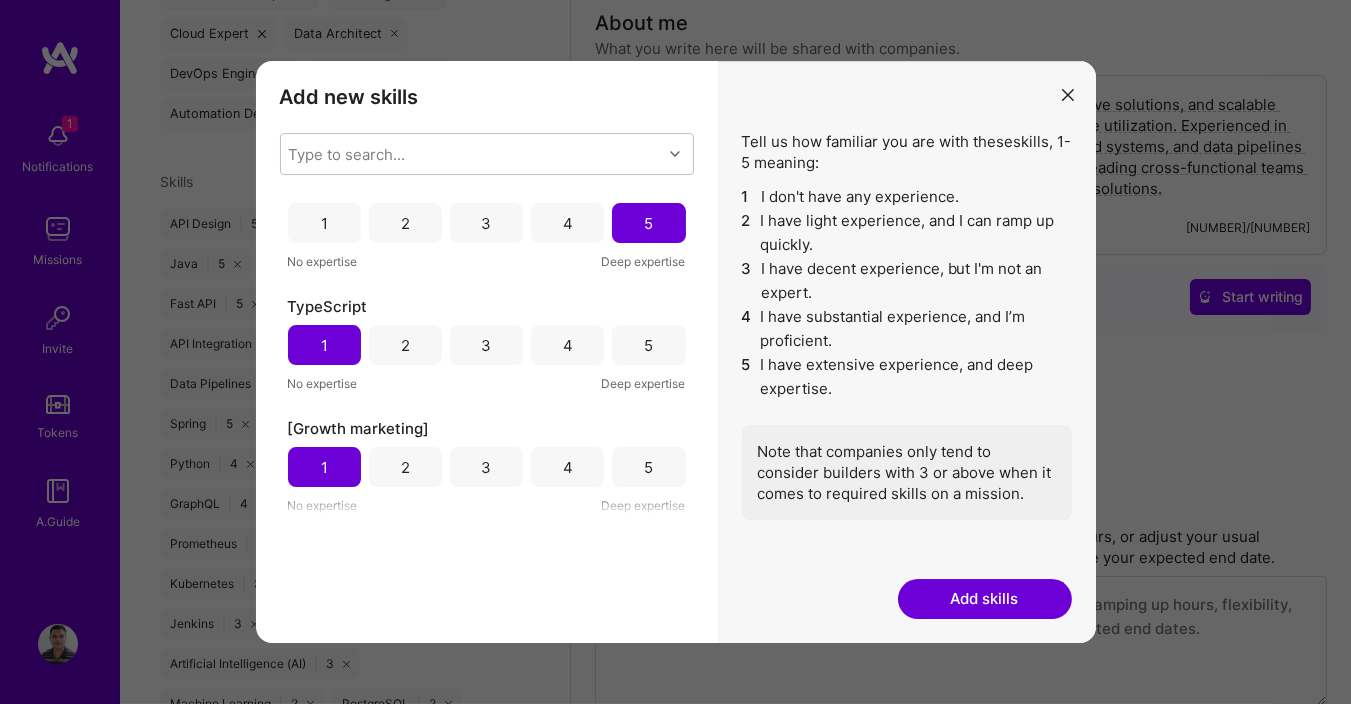 click on "TypeScript" at bounding box center [328, 306] 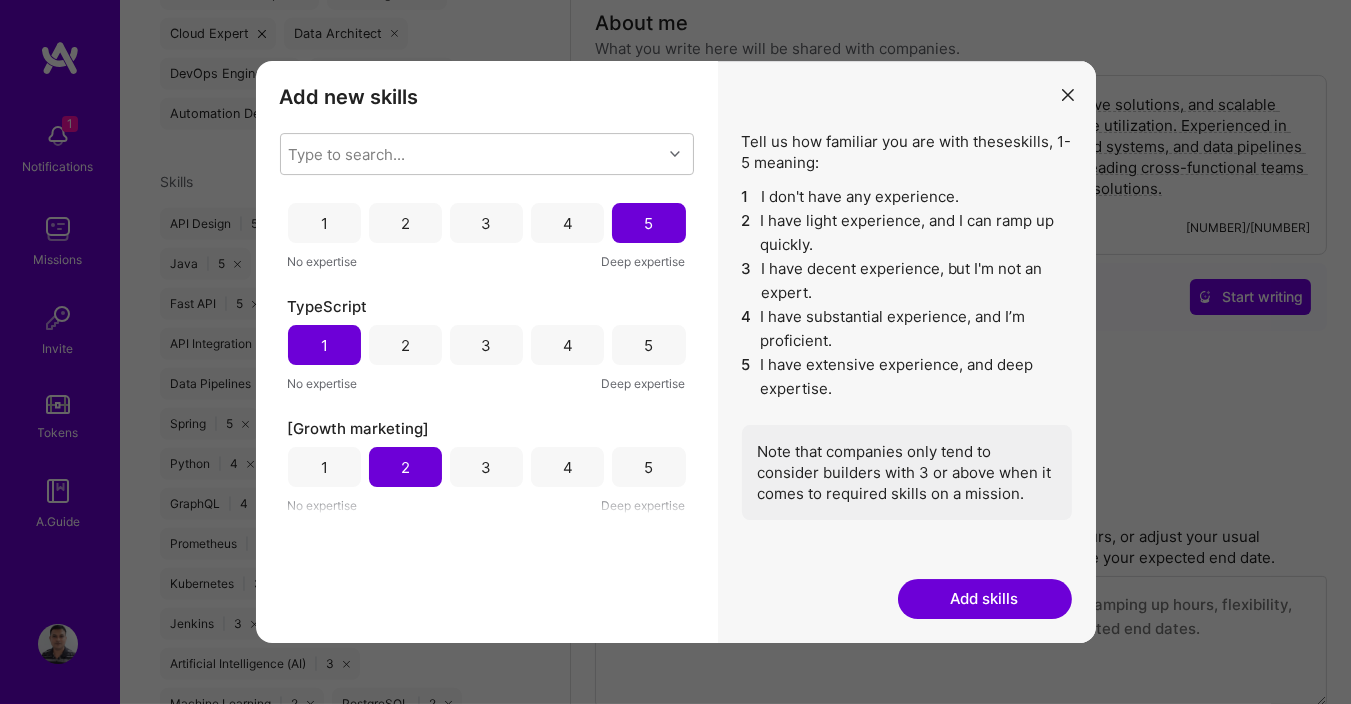 click on "Add skills" at bounding box center (985, 599) 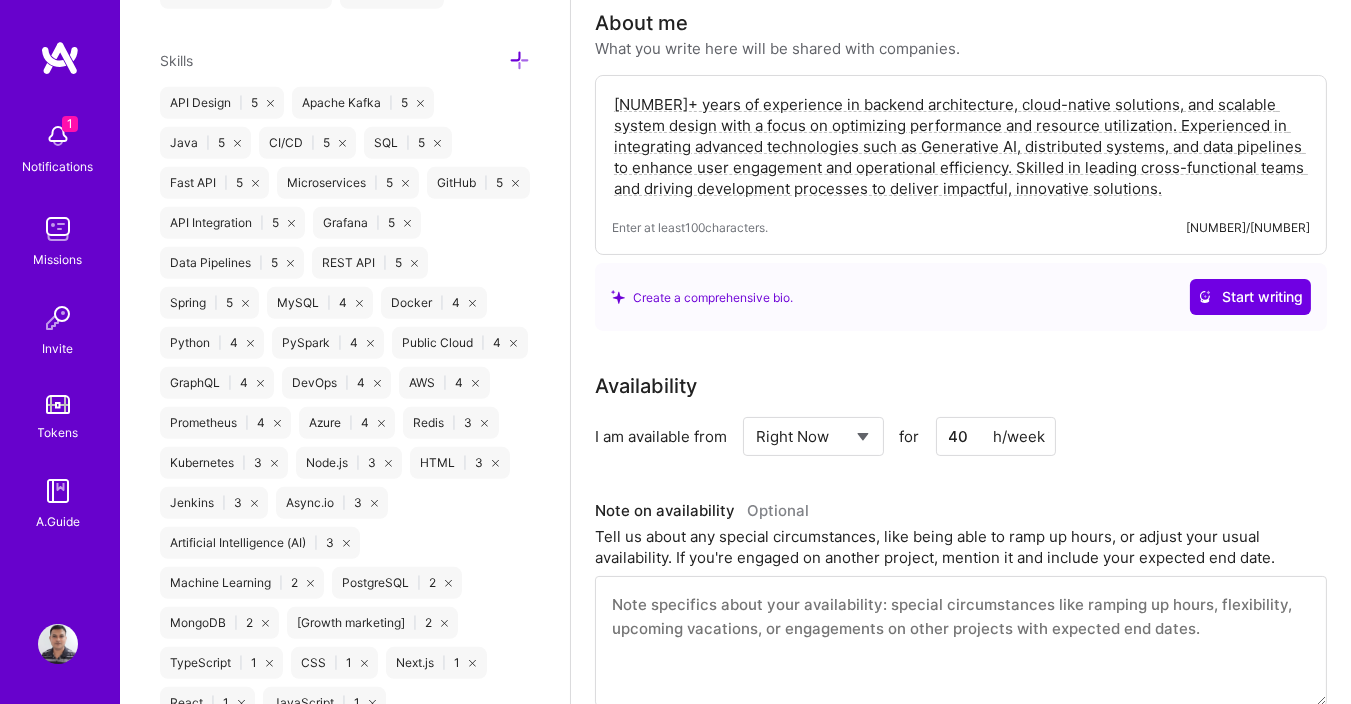 scroll, scrollTop: 1028, scrollLeft: 0, axis: vertical 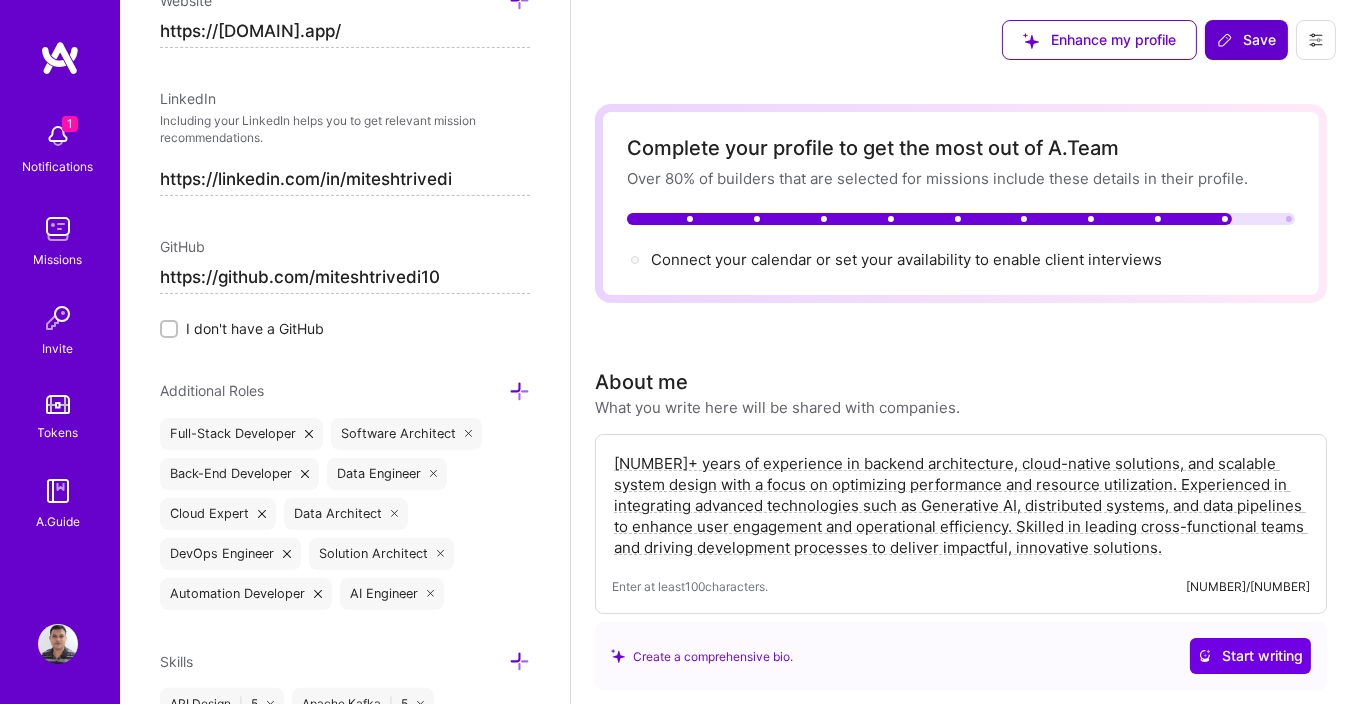 click 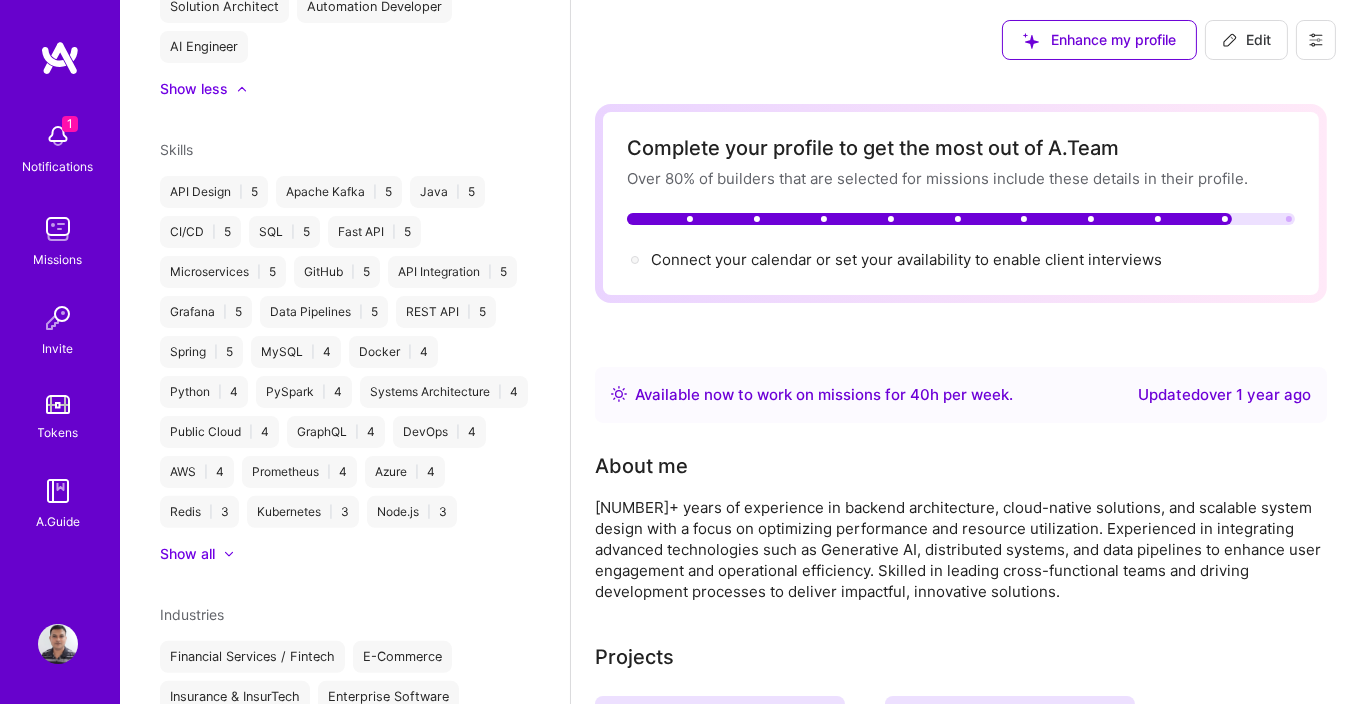 scroll, scrollTop: 781, scrollLeft: 0, axis: vertical 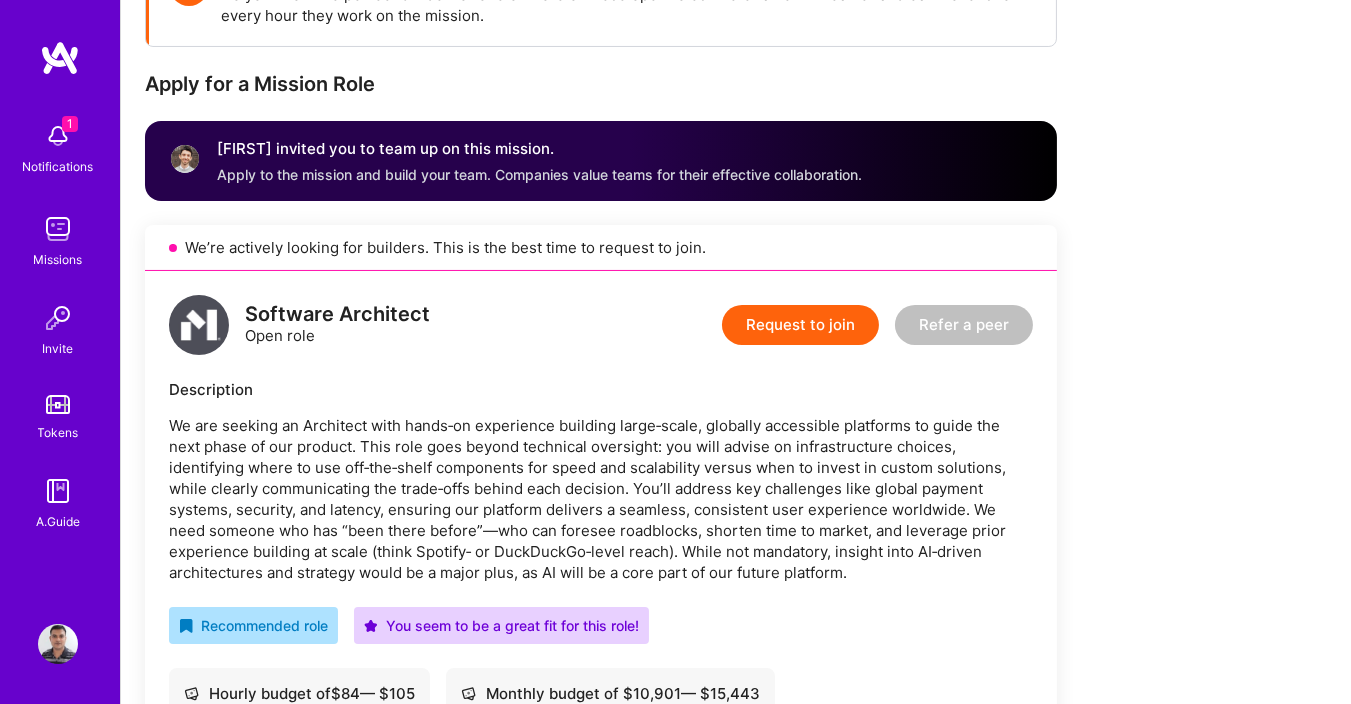 click on "Request to join" at bounding box center (800, 325) 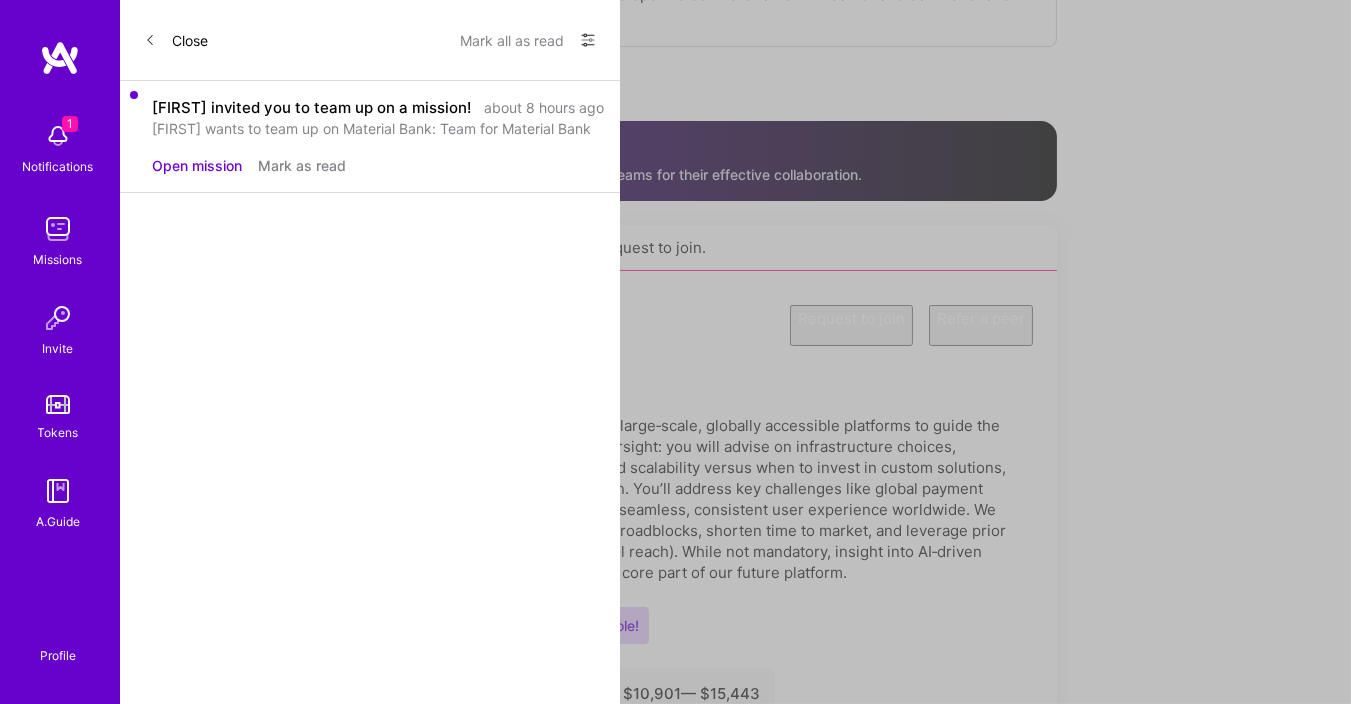 scroll, scrollTop: 0, scrollLeft: 0, axis: both 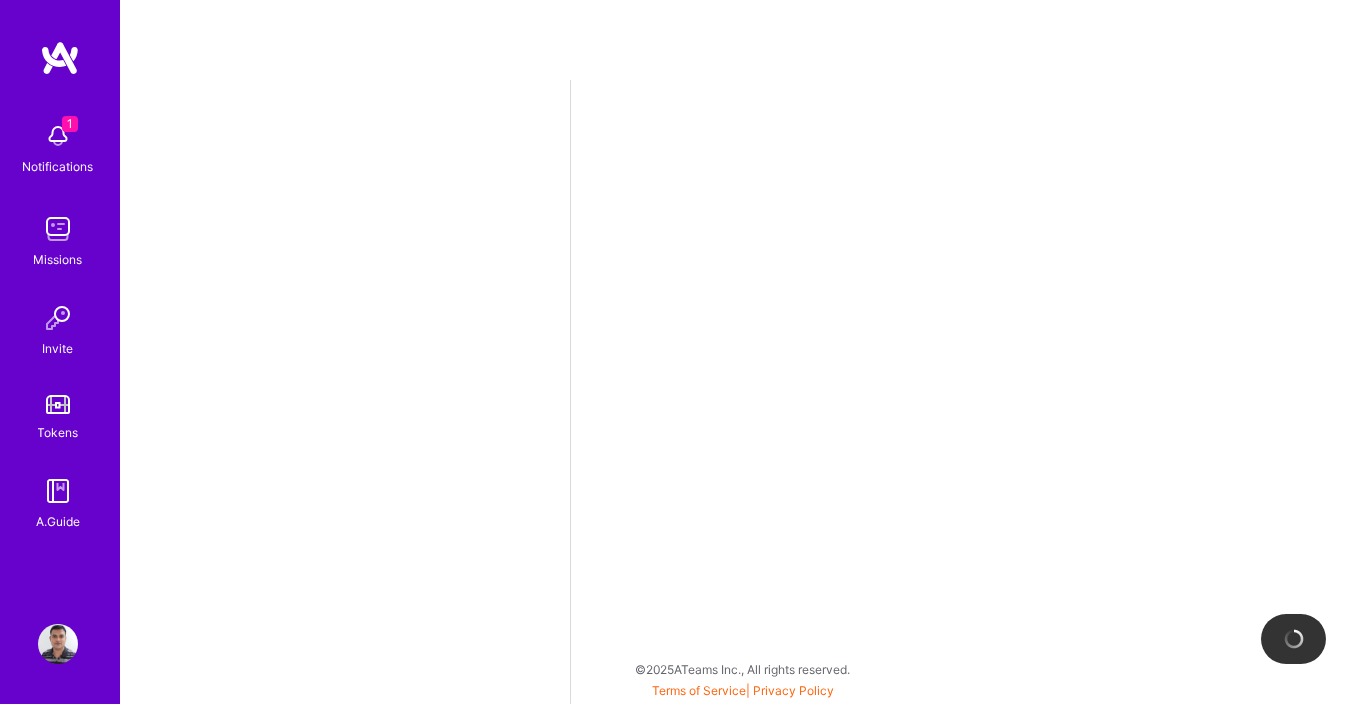 select on "IN" 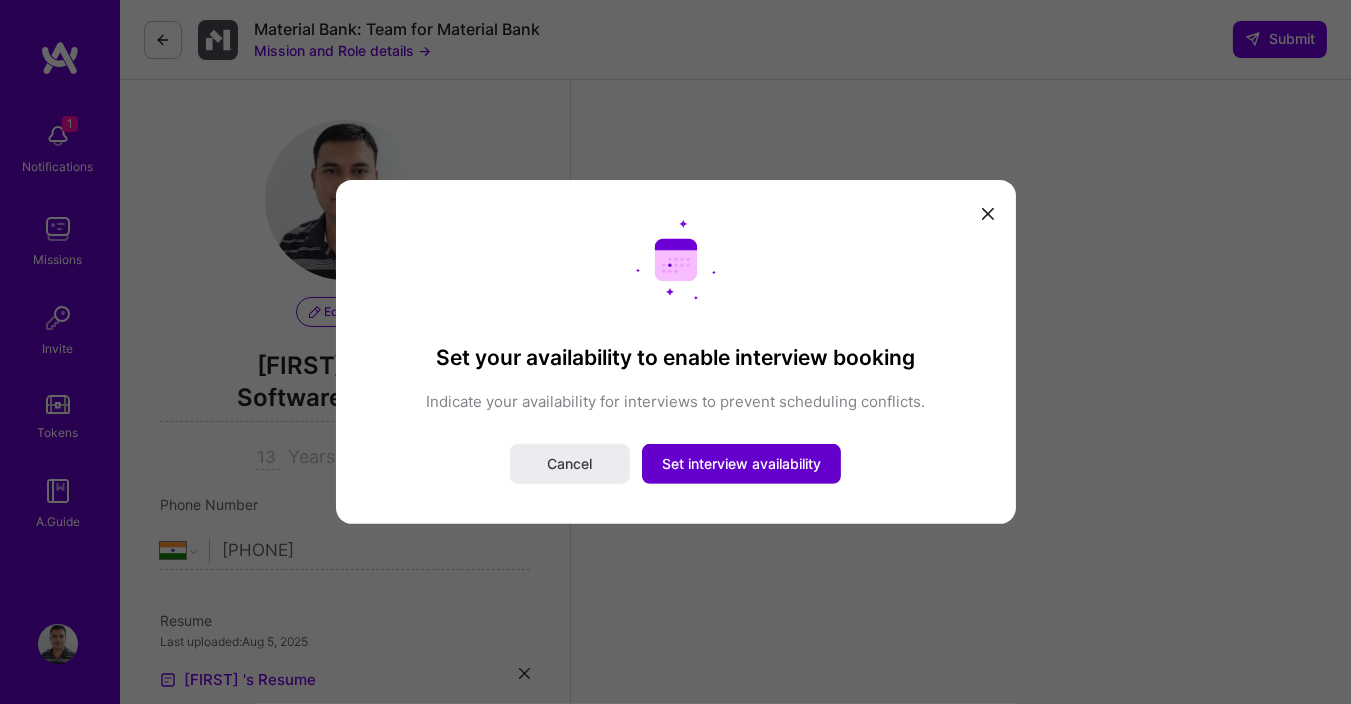 click on "Set interview availability" at bounding box center (741, 464) 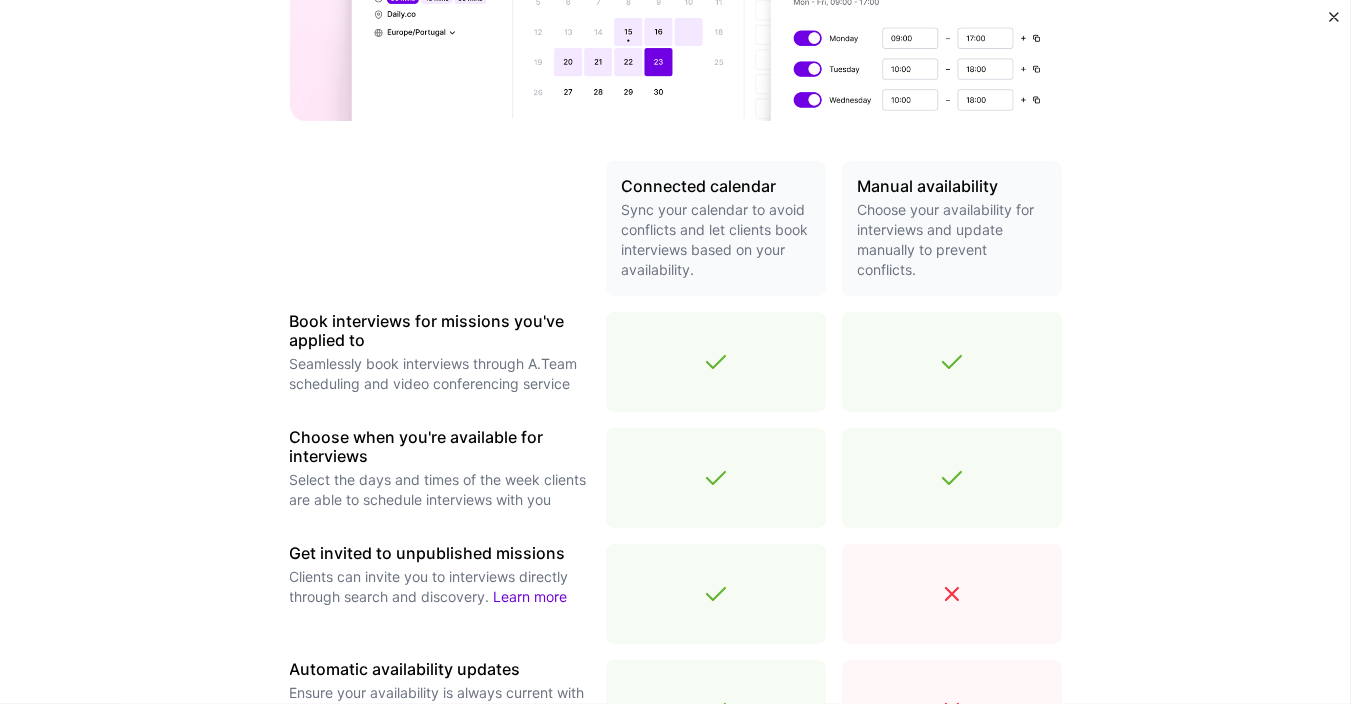 scroll, scrollTop: 694, scrollLeft: 0, axis: vertical 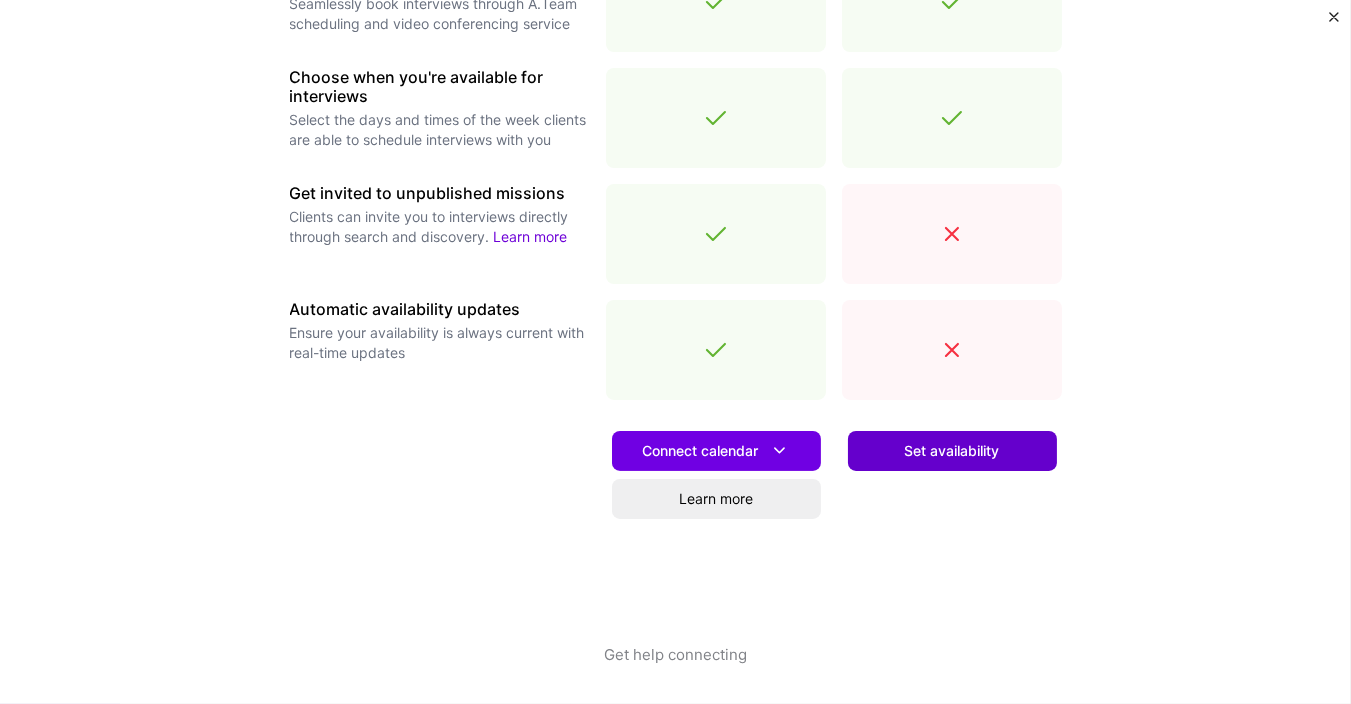 click on "Set availability" at bounding box center (952, 451) 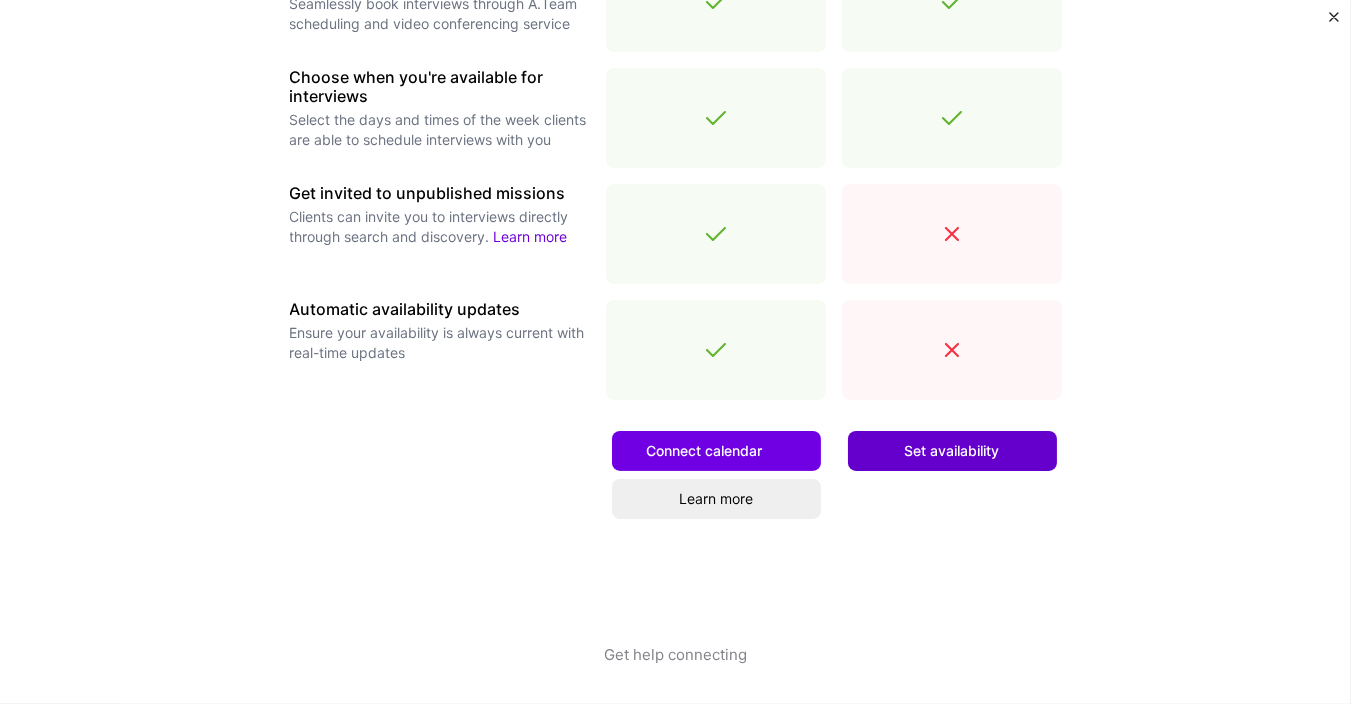 scroll, scrollTop: 0, scrollLeft: 0, axis: both 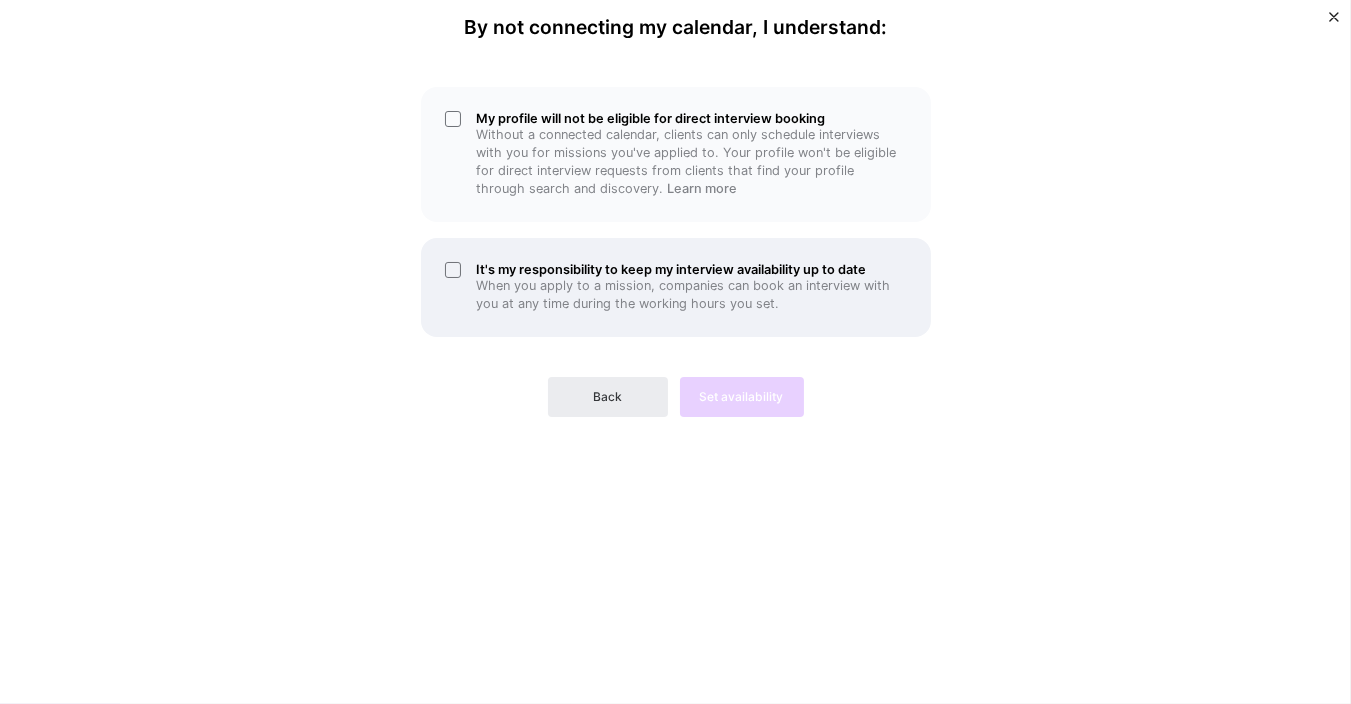 click on "When you apply to a mission, companies can book an interview with you at any time during the working hours you set." at bounding box center [692, 295] 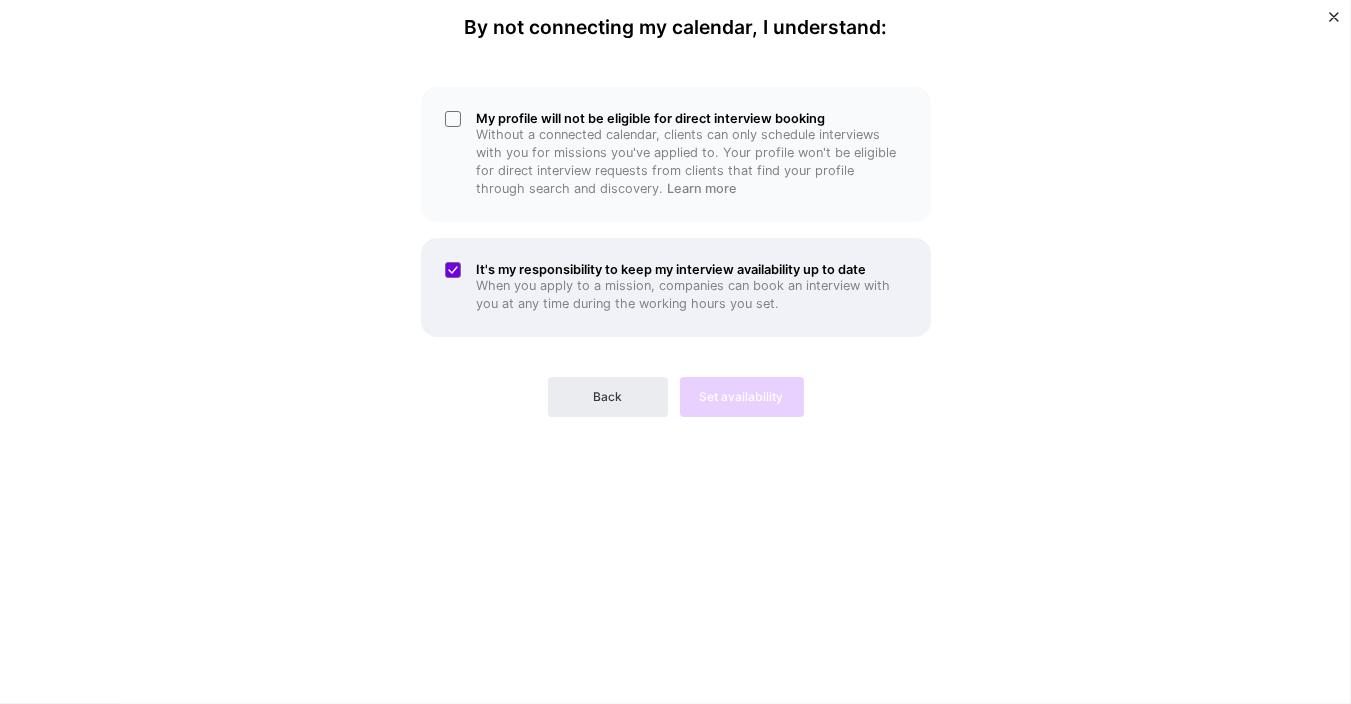 click on "When you apply to a mission, companies can book an interview with you at any time during the working hours you set." at bounding box center (692, 295) 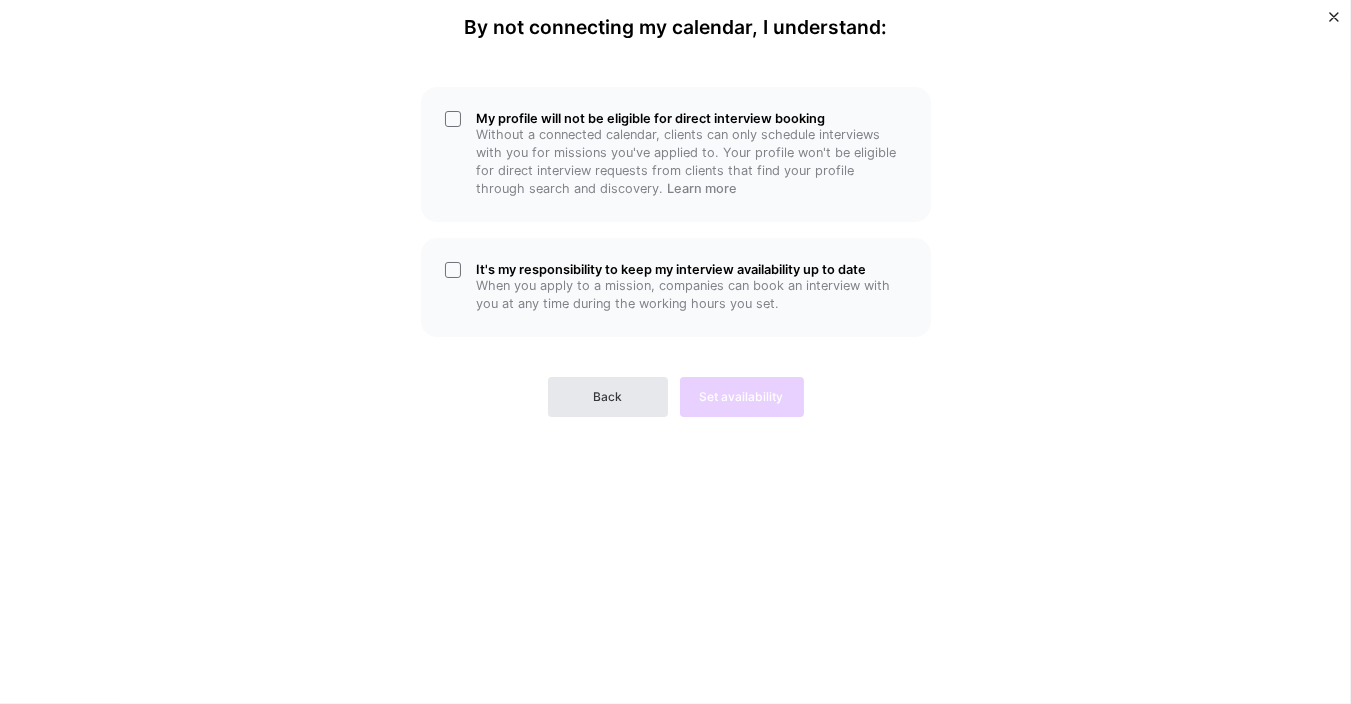 click on "Back" at bounding box center (607, 397) 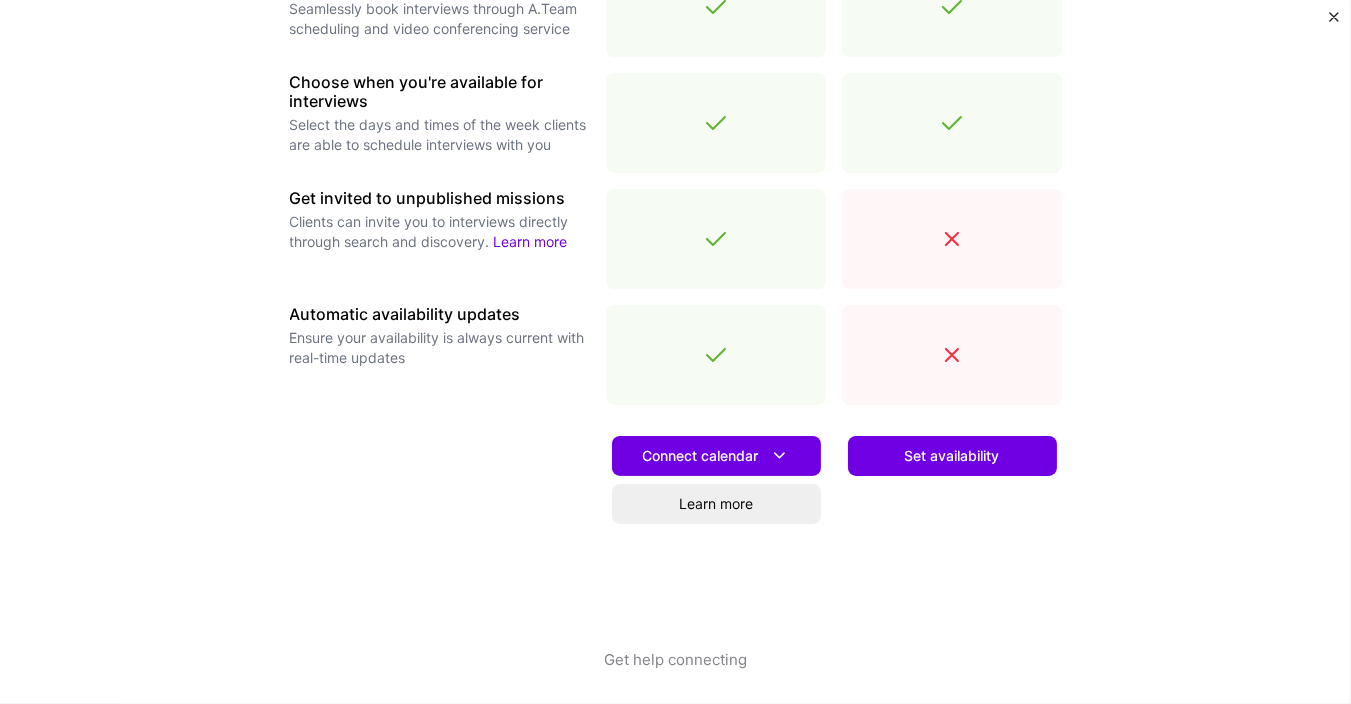 scroll, scrollTop: 694, scrollLeft: 0, axis: vertical 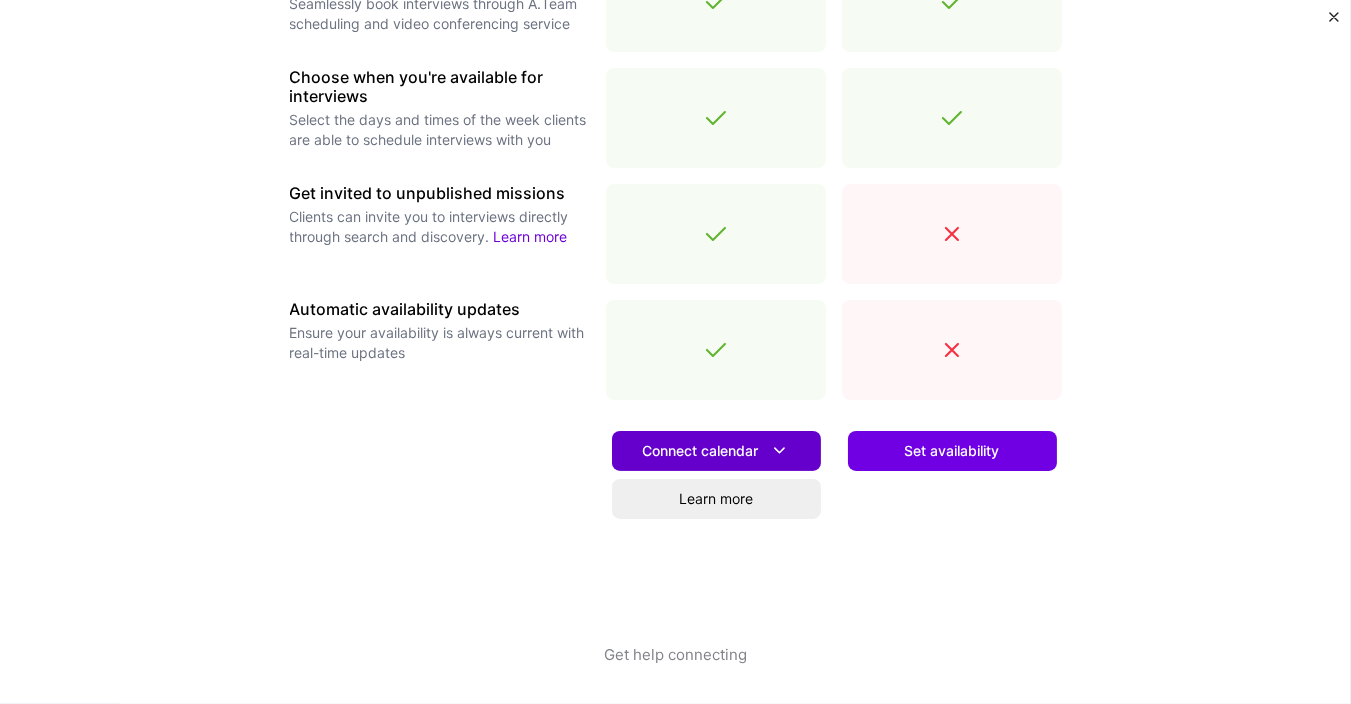 click on "Connect calendar" at bounding box center (716, 451) 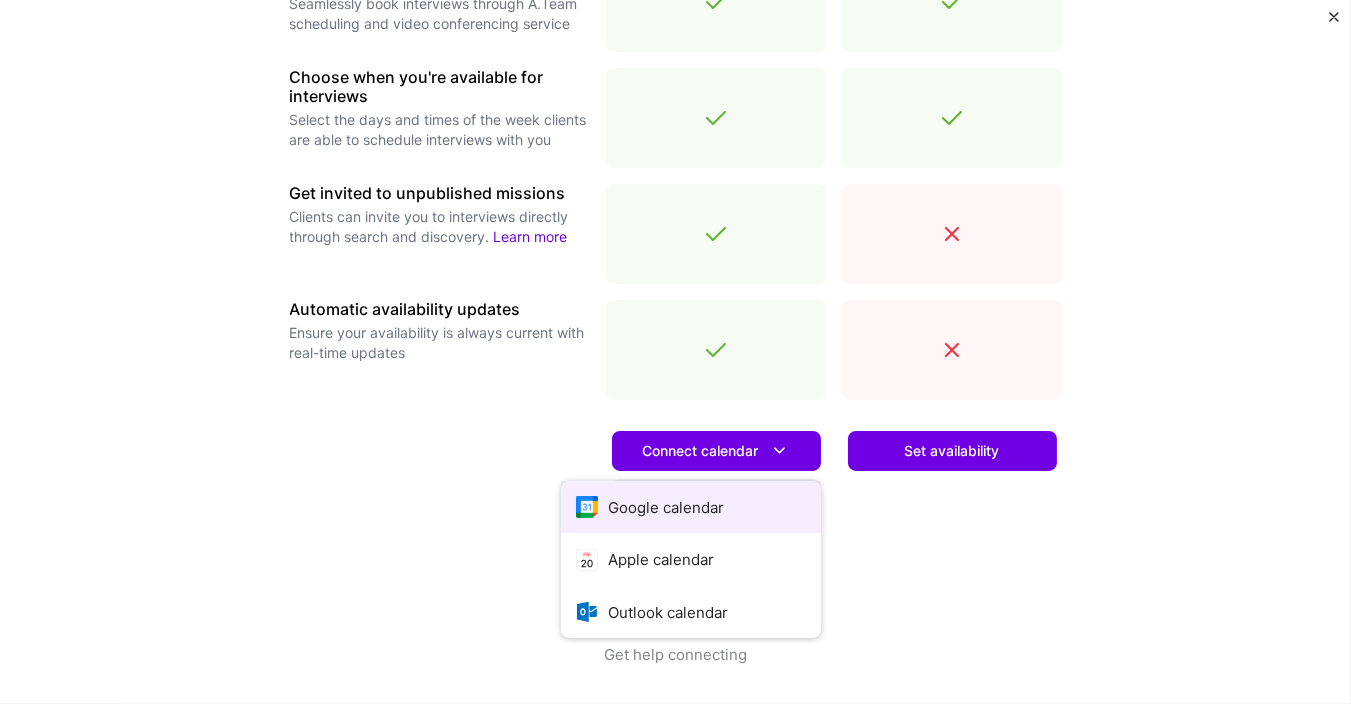 click on "Google calendar" at bounding box center [691, 507] 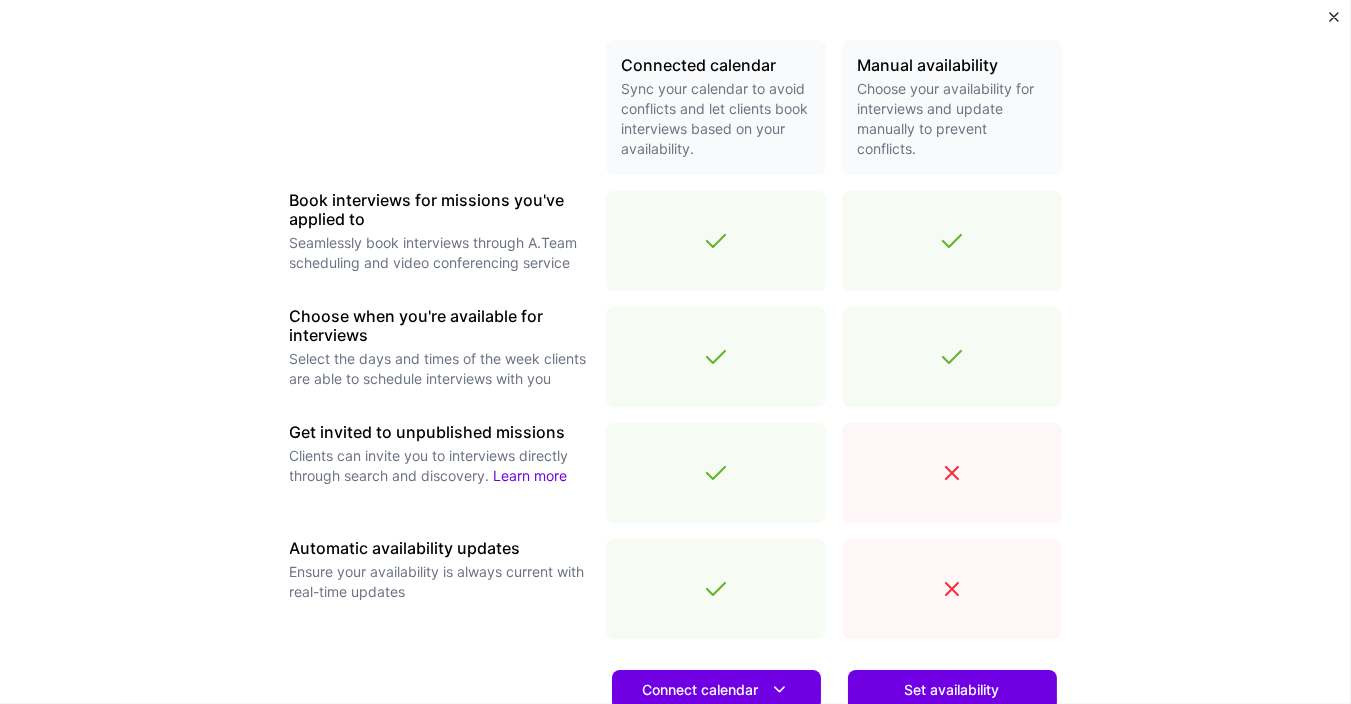 scroll, scrollTop: 574, scrollLeft: 0, axis: vertical 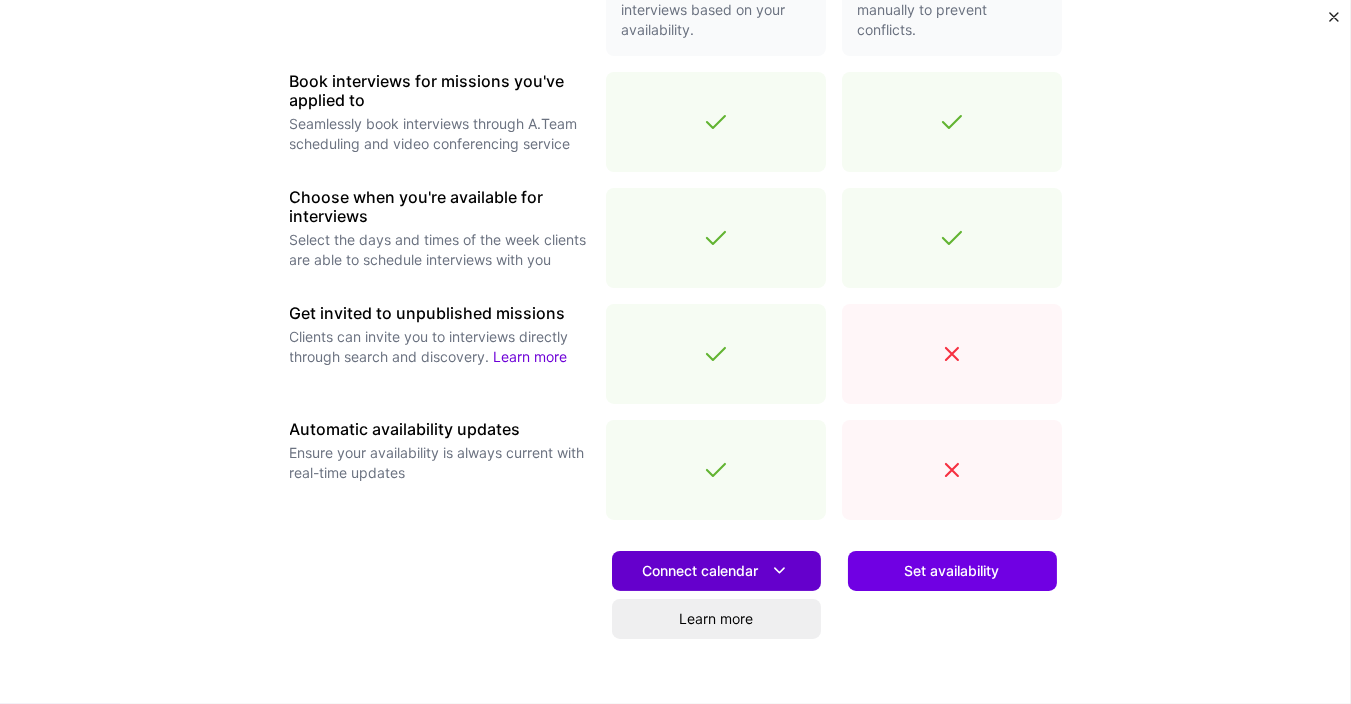 click at bounding box center (779, 570) 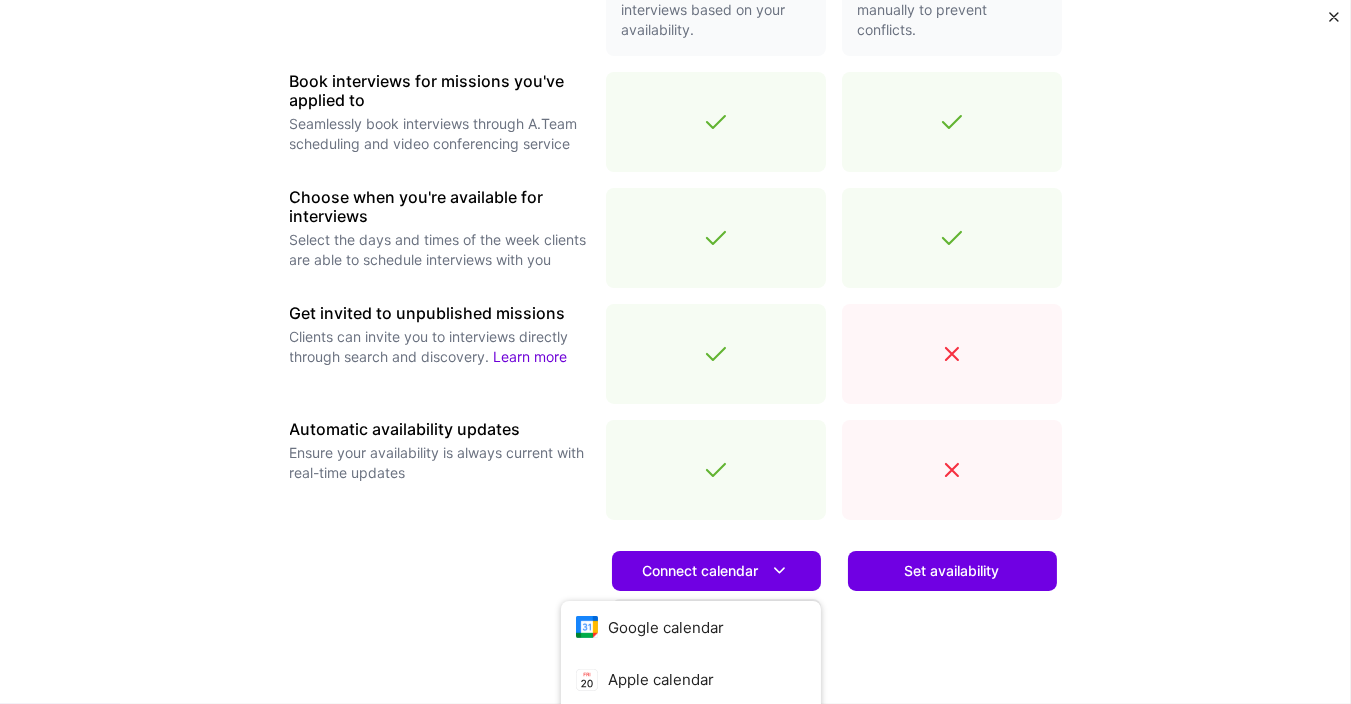 scroll, scrollTop: 694, scrollLeft: 0, axis: vertical 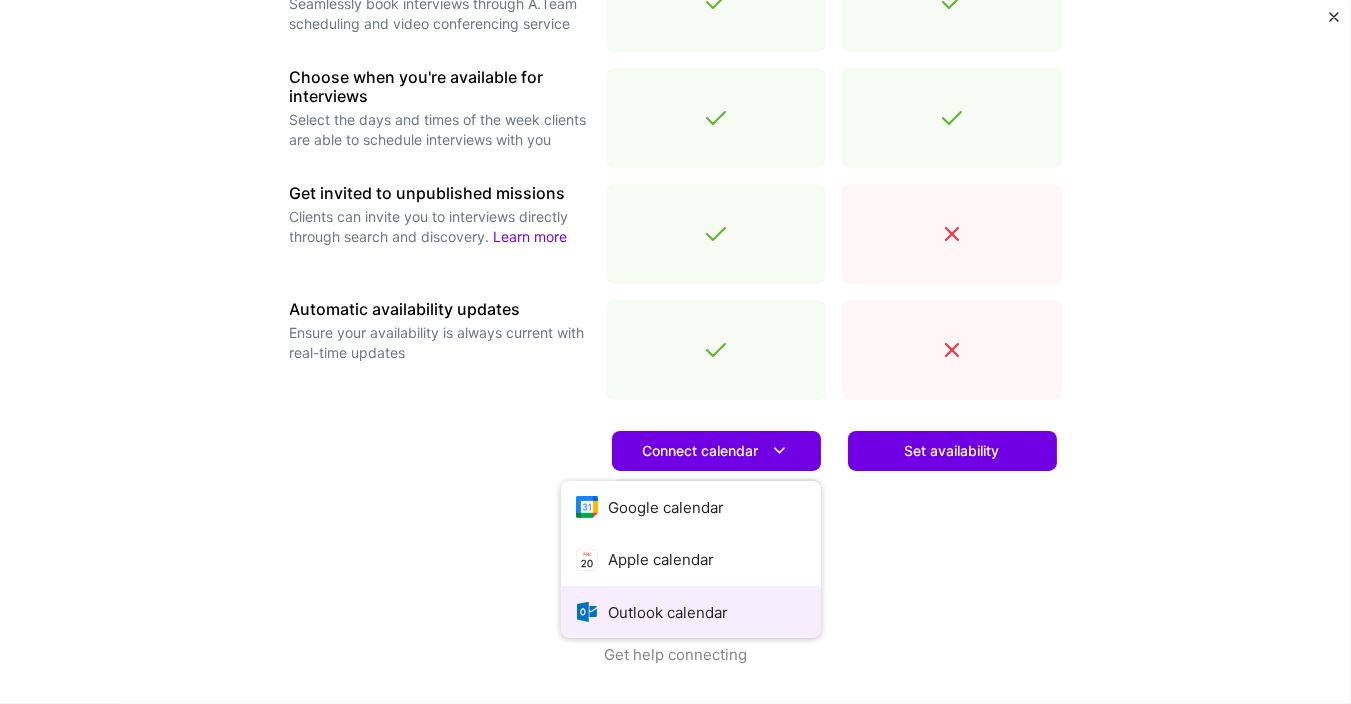 click on "Outlook calendar" at bounding box center (691, 612) 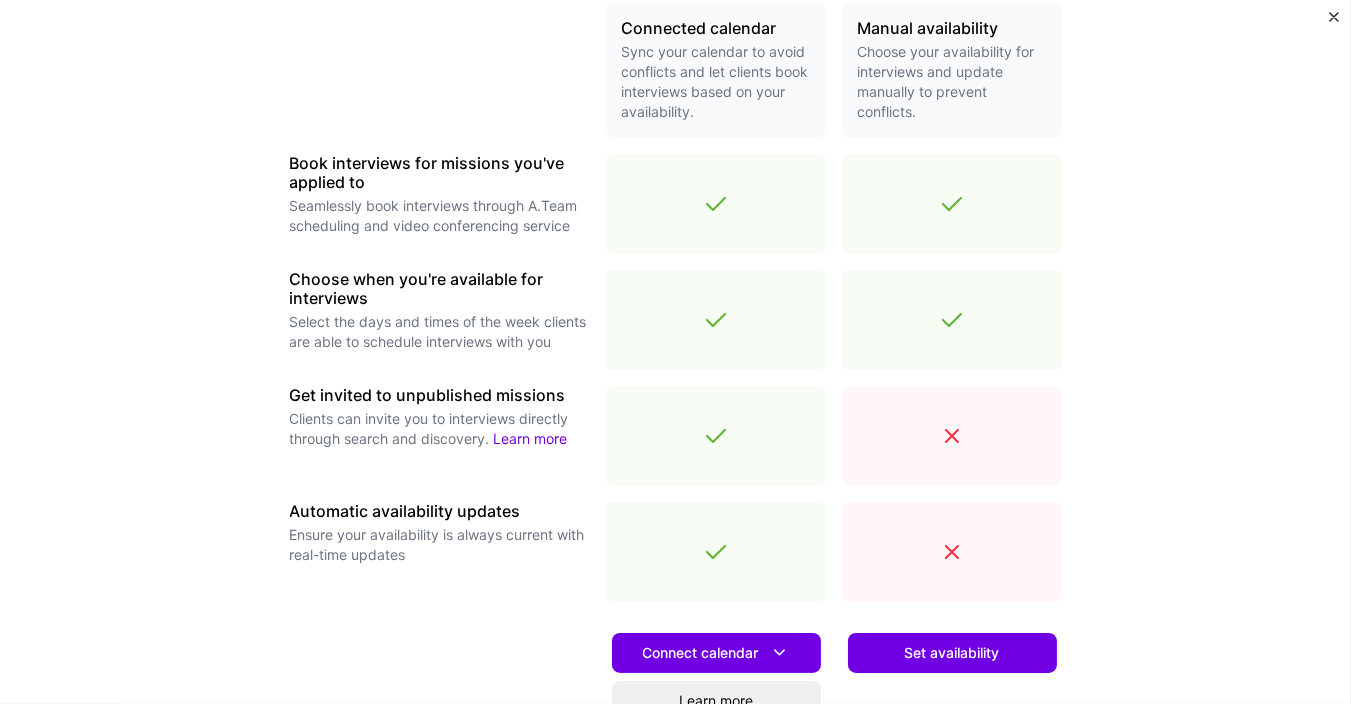 scroll, scrollTop: 694, scrollLeft: 0, axis: vertical 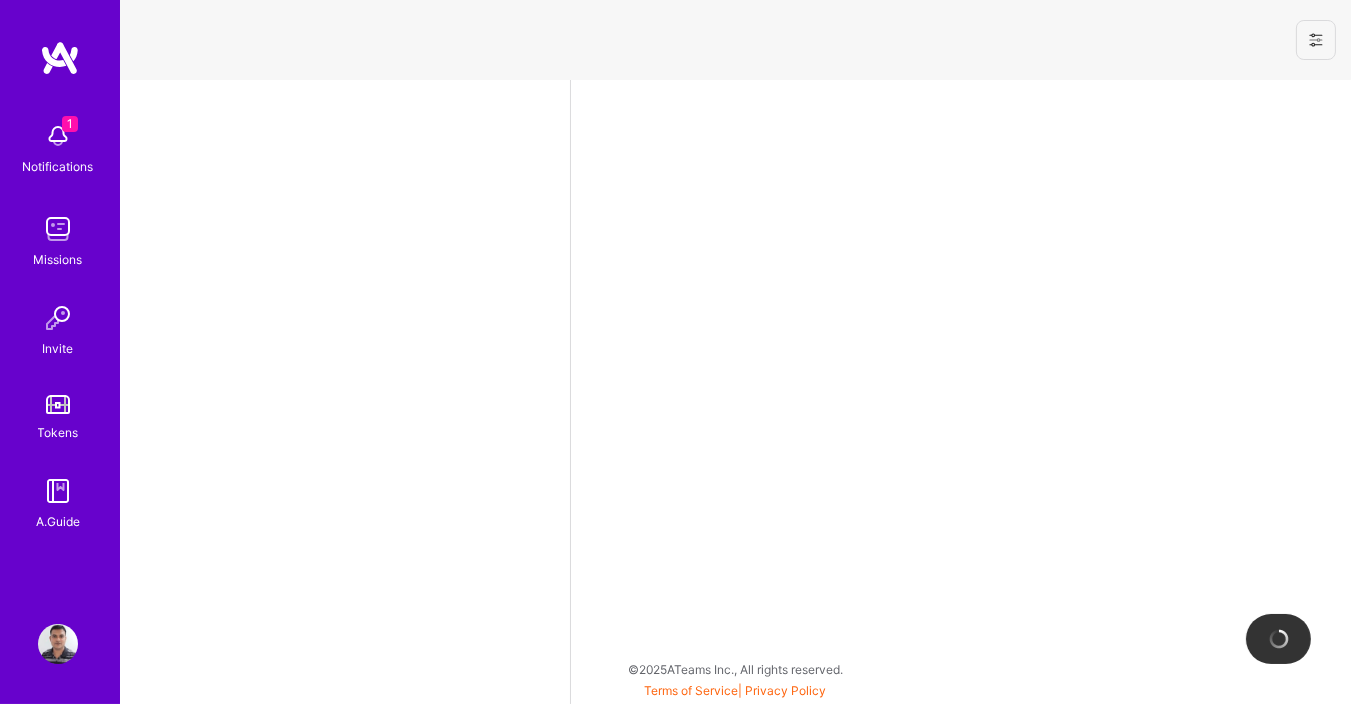 select on "IN" 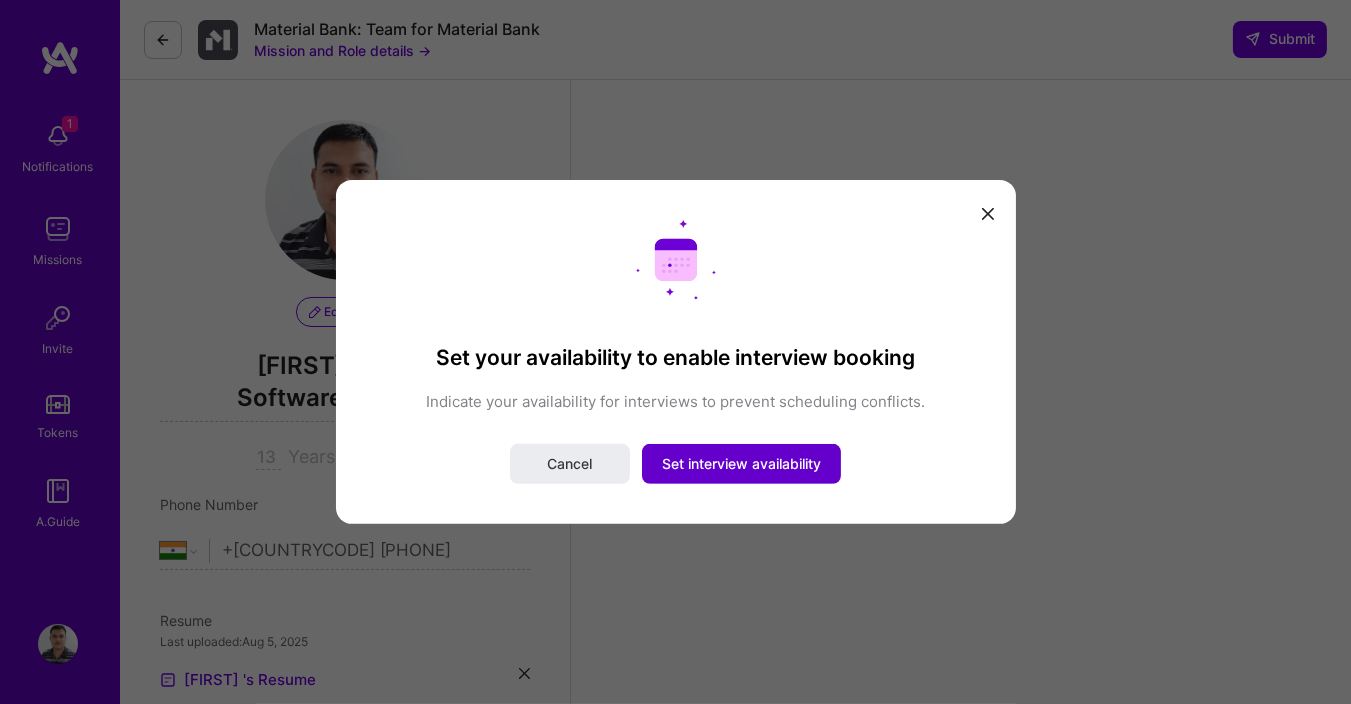 click on "Set interview availability" at bounding box center [741, 464] 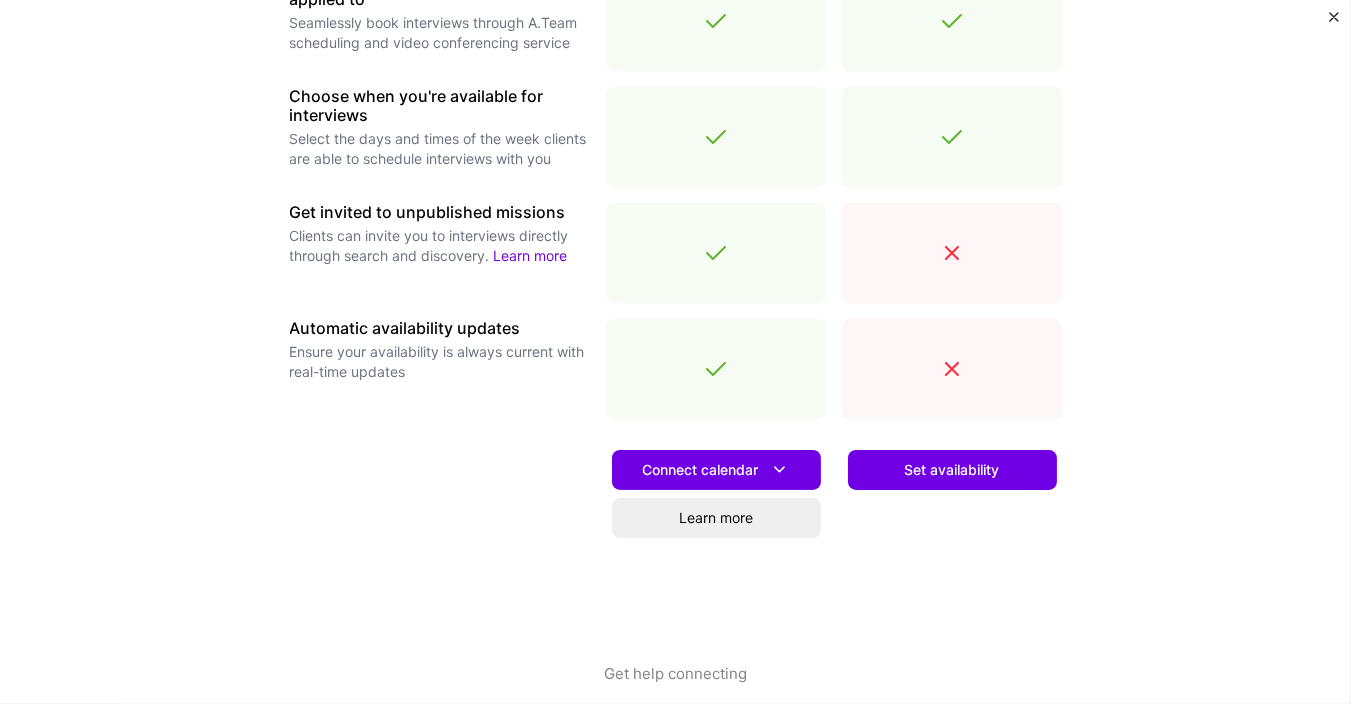 scroll, scrollTop: 694, scrollLeft: 0, axis: vertical 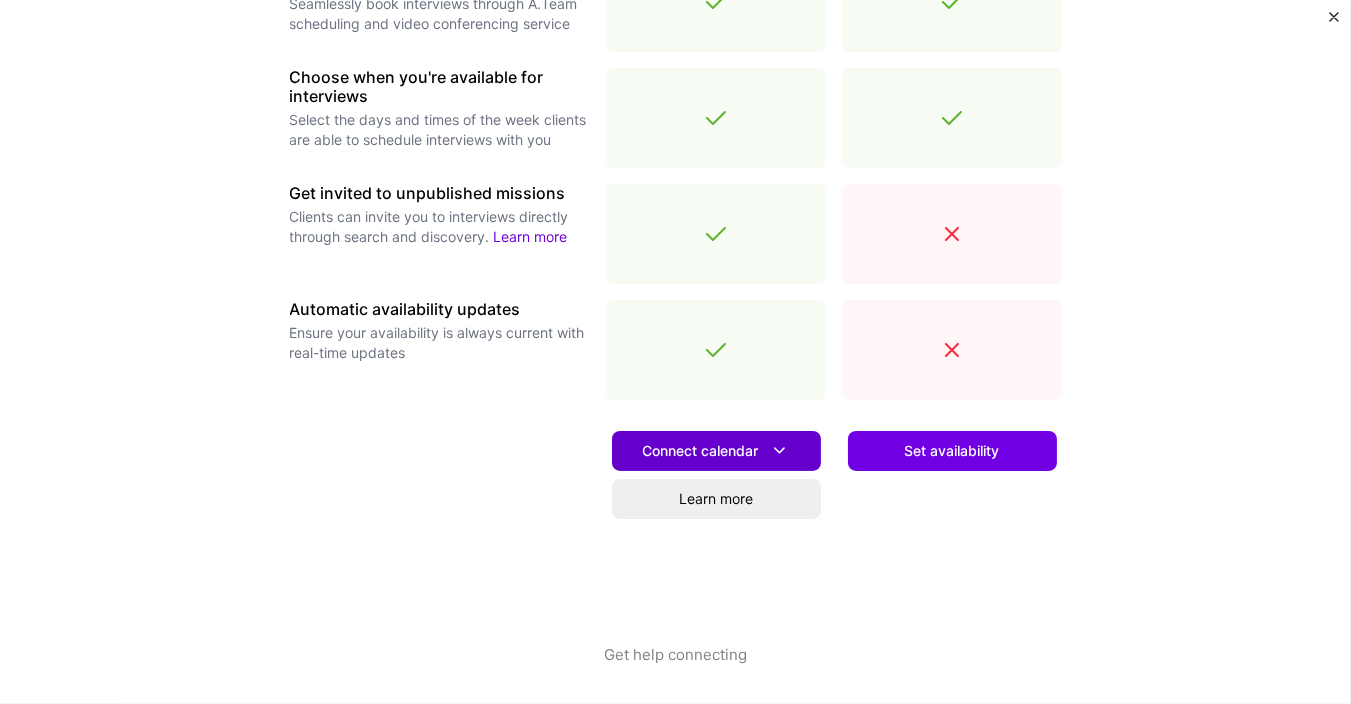 click on "Connect calendar" at bounding box center [716, 450] 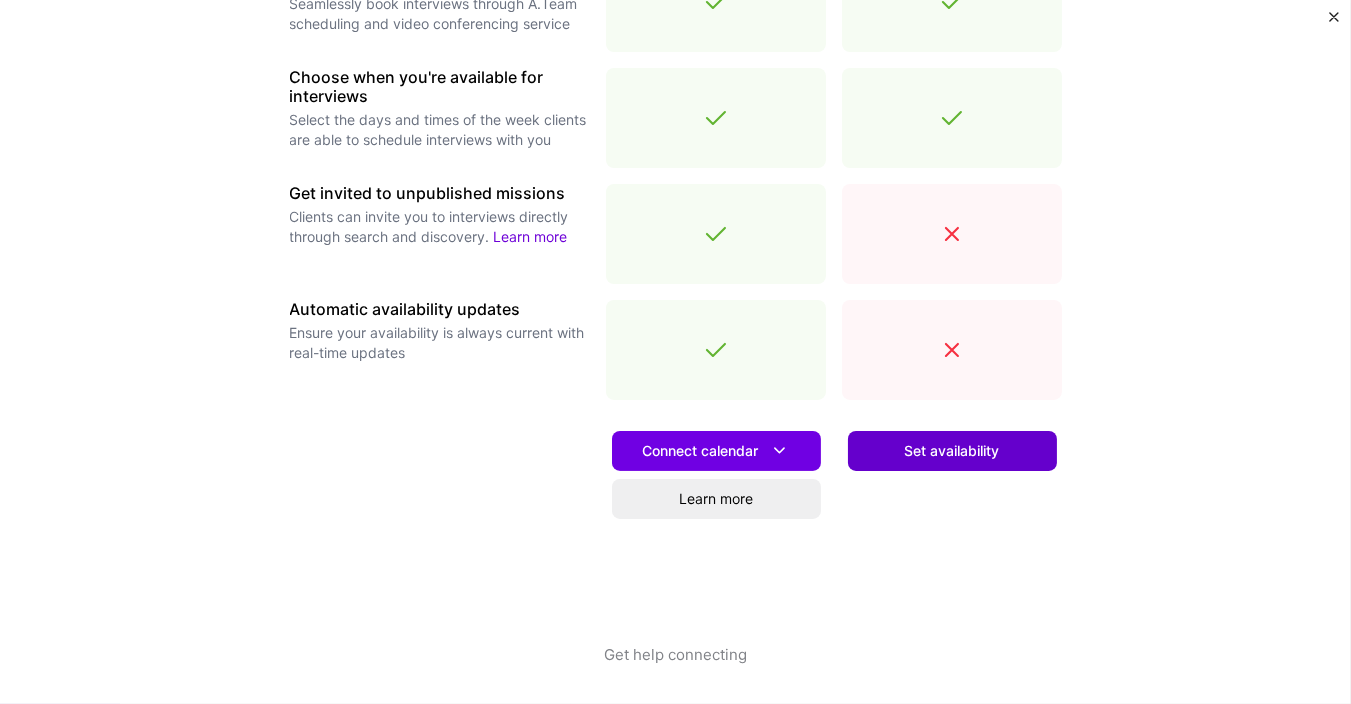 click on "Set availability" at bounding box center (952, 451) 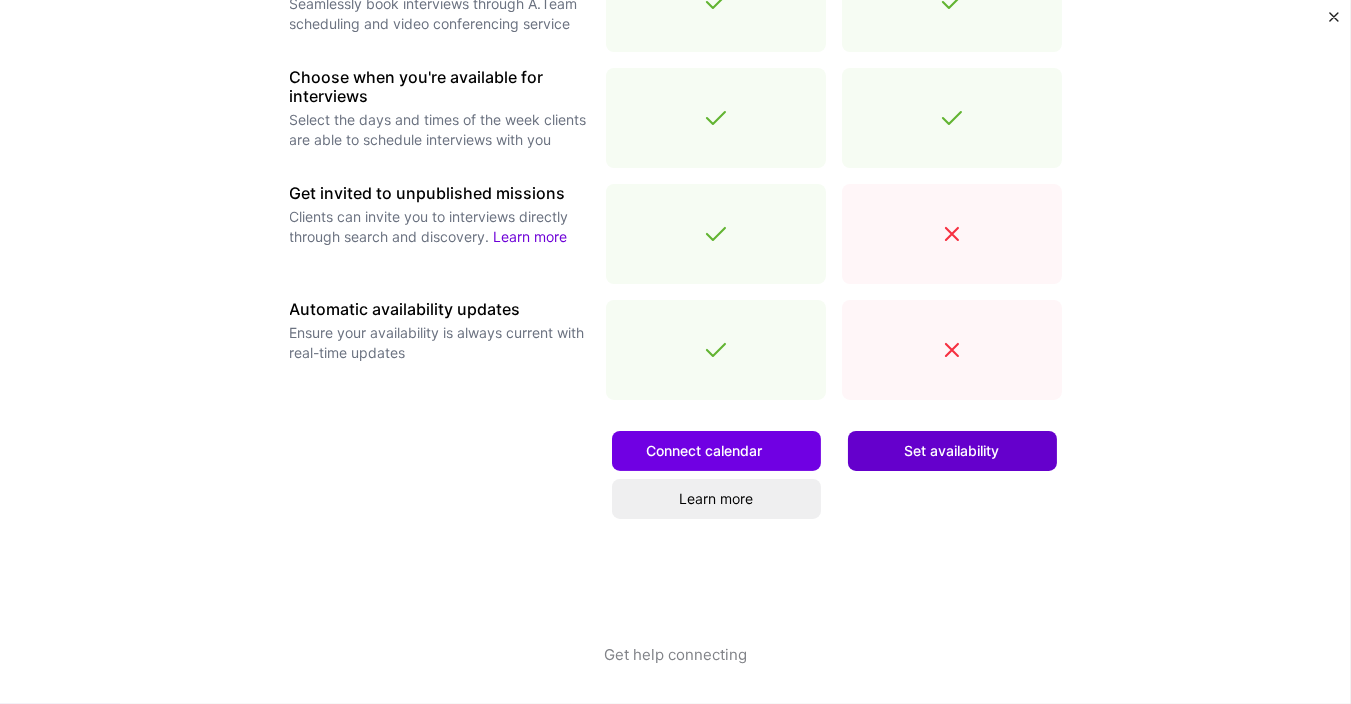 scroll, scrollTop: 0, scrollLeft: 0, axis: both 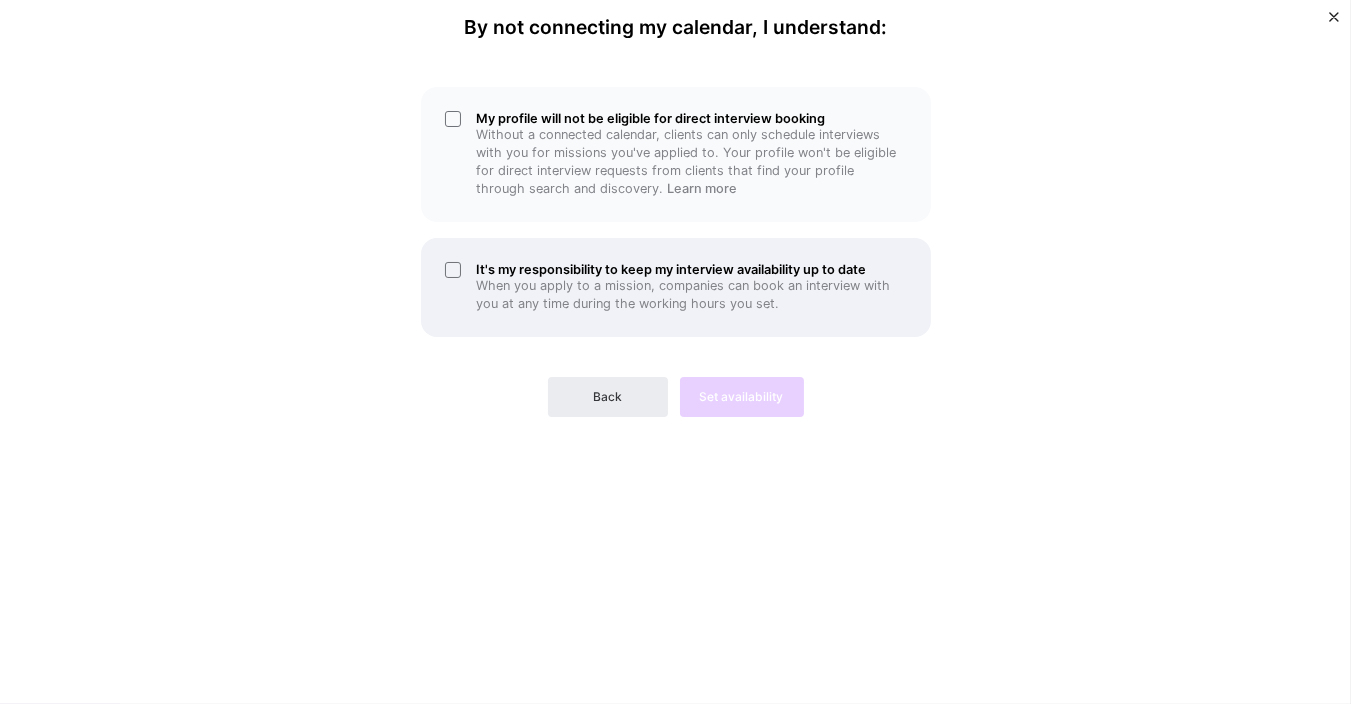 click on "It's my responsibility to keep my interview availability up to date When you apply to a mission, companies can book an interview with you at any time during the working hours you set." at bounding box center [676, 287] 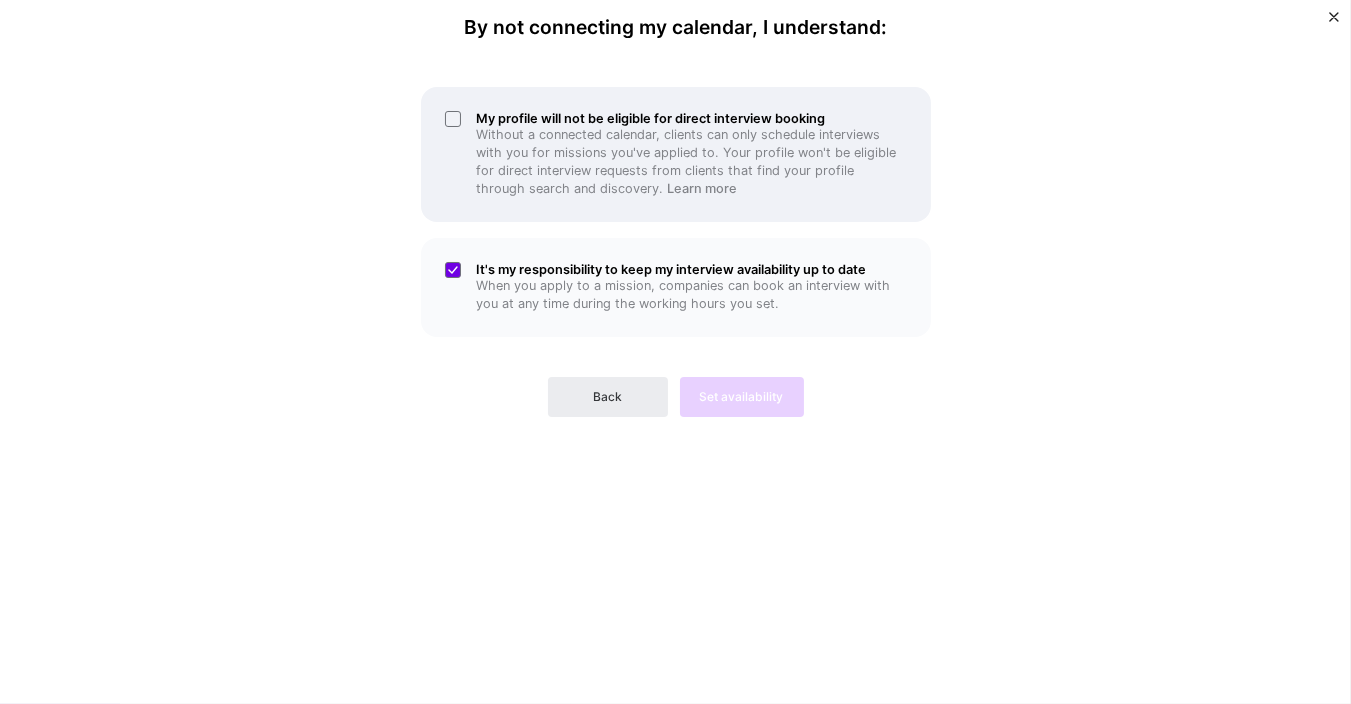 click on "Without a connected calendar, clients can only schedule interviews with you for missions you've applied to. Your profile won't be eligible for direct interview requests from clients that find your profile through search and discovery.   Learn more" at bounding box center (692, 162) 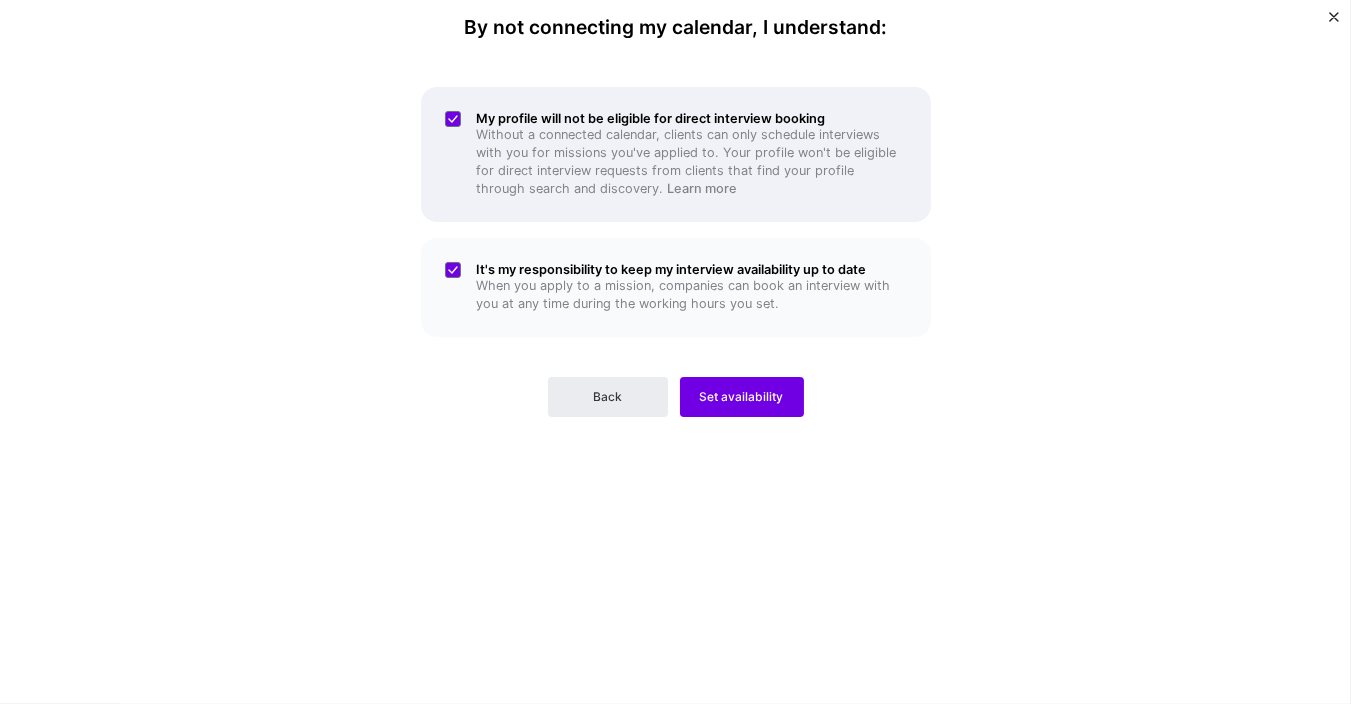 click on "Without a connected calendar, clients can only schedule interviews with you for missions you've applied to. Your profile won't be eligible for direct interview requests from clients that find your profile through search and discovery.   Learn more" at bounding box center (692, 162) 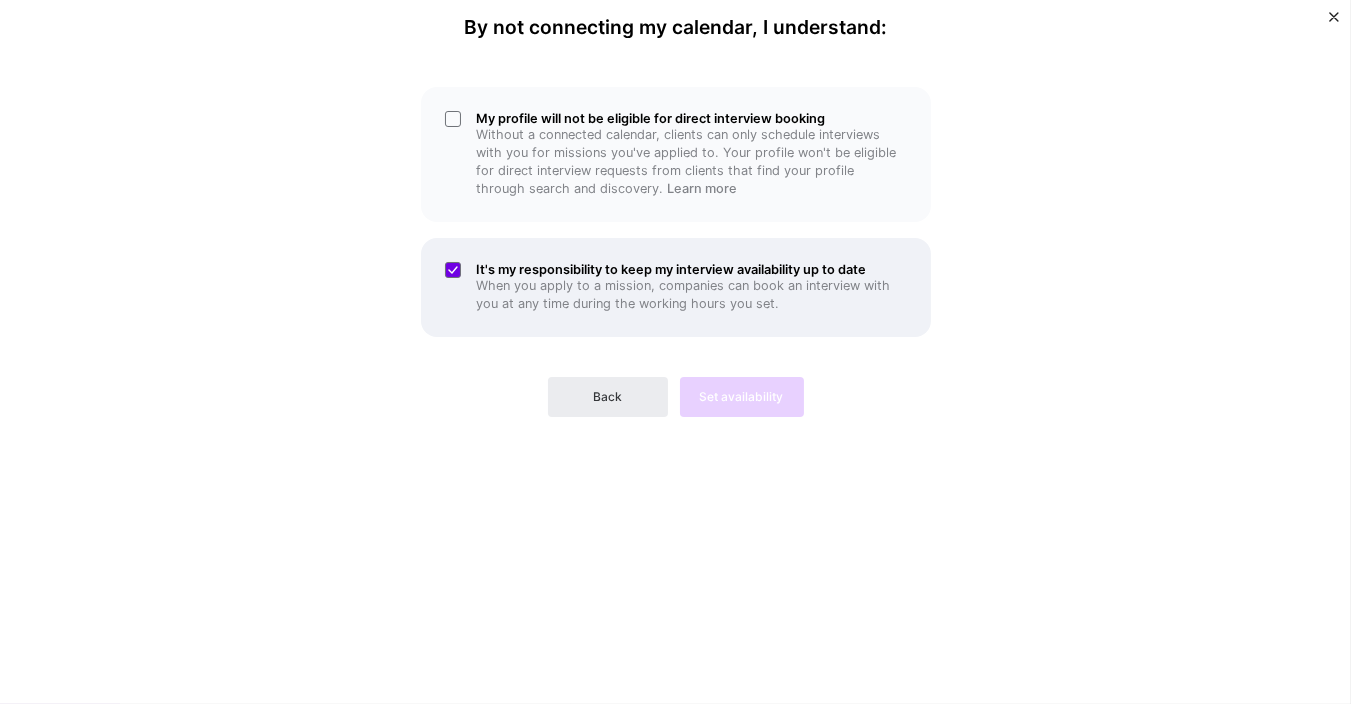click on "When you apply to a mission, companies can book an interview with you at any time during the working hours you set." at bounding box center (692, 295) 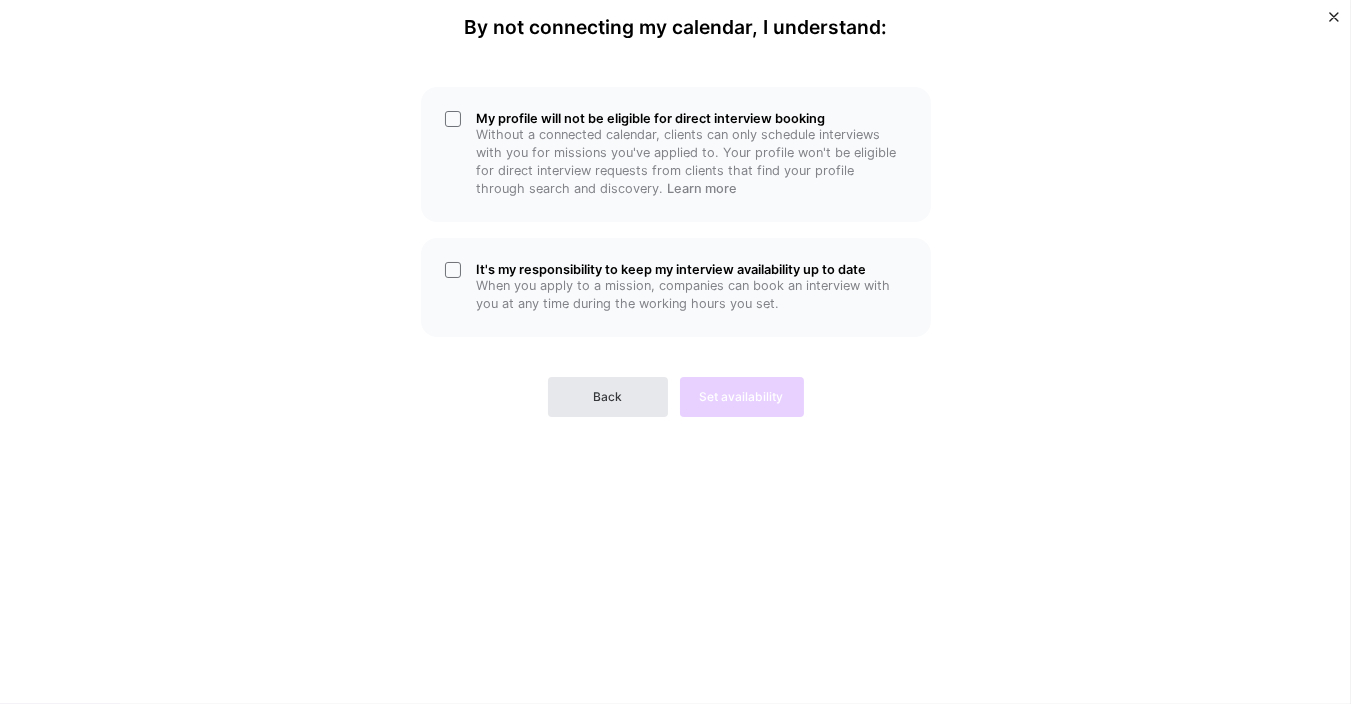 click on "Back" at bounding box center (607, 397) 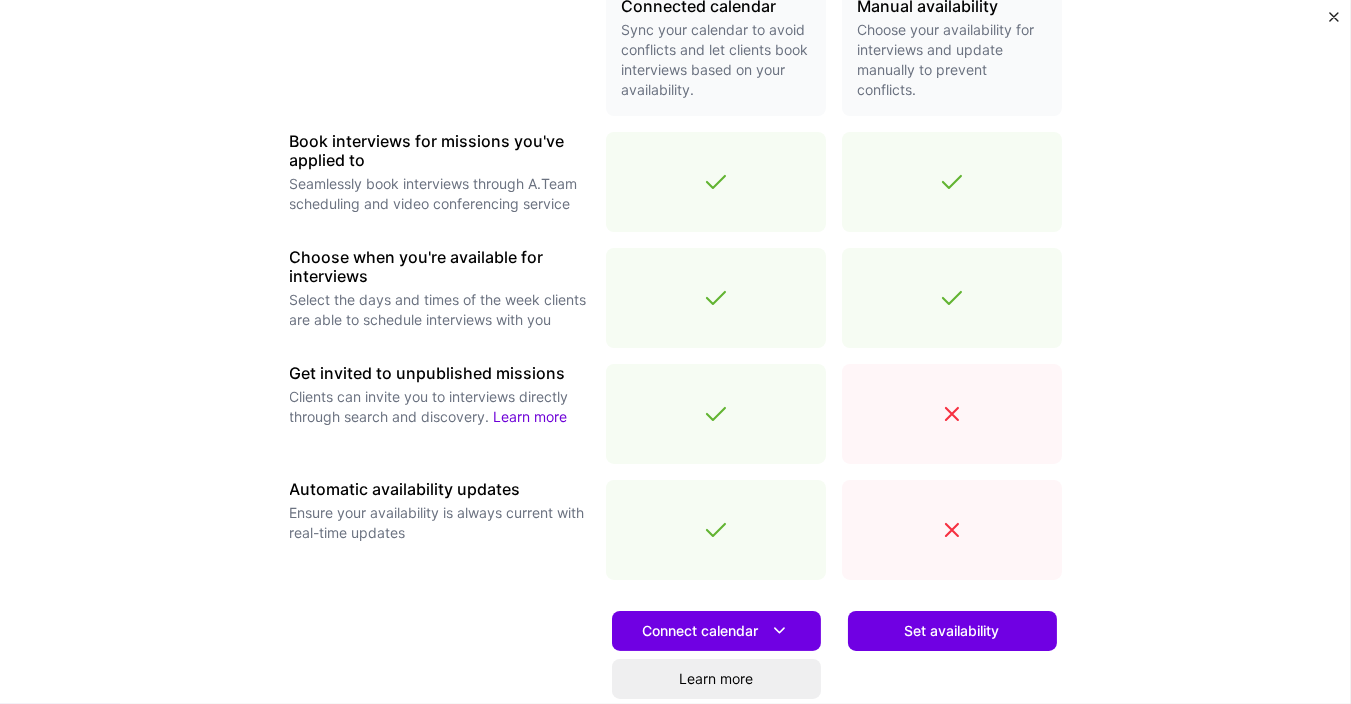 scroll, scrollTop: 600, scrollLeft: 0, axis: vertical 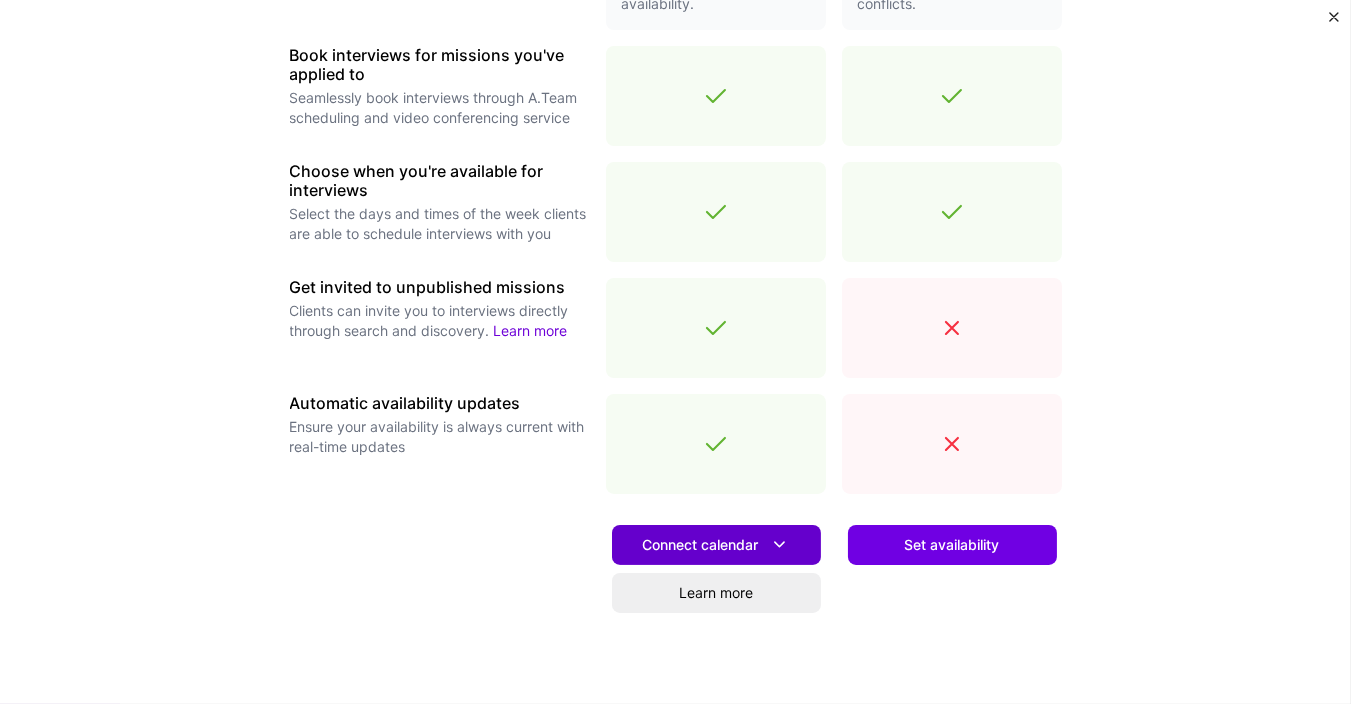 click on "Connect calendar" at bounding box center [716, 545] 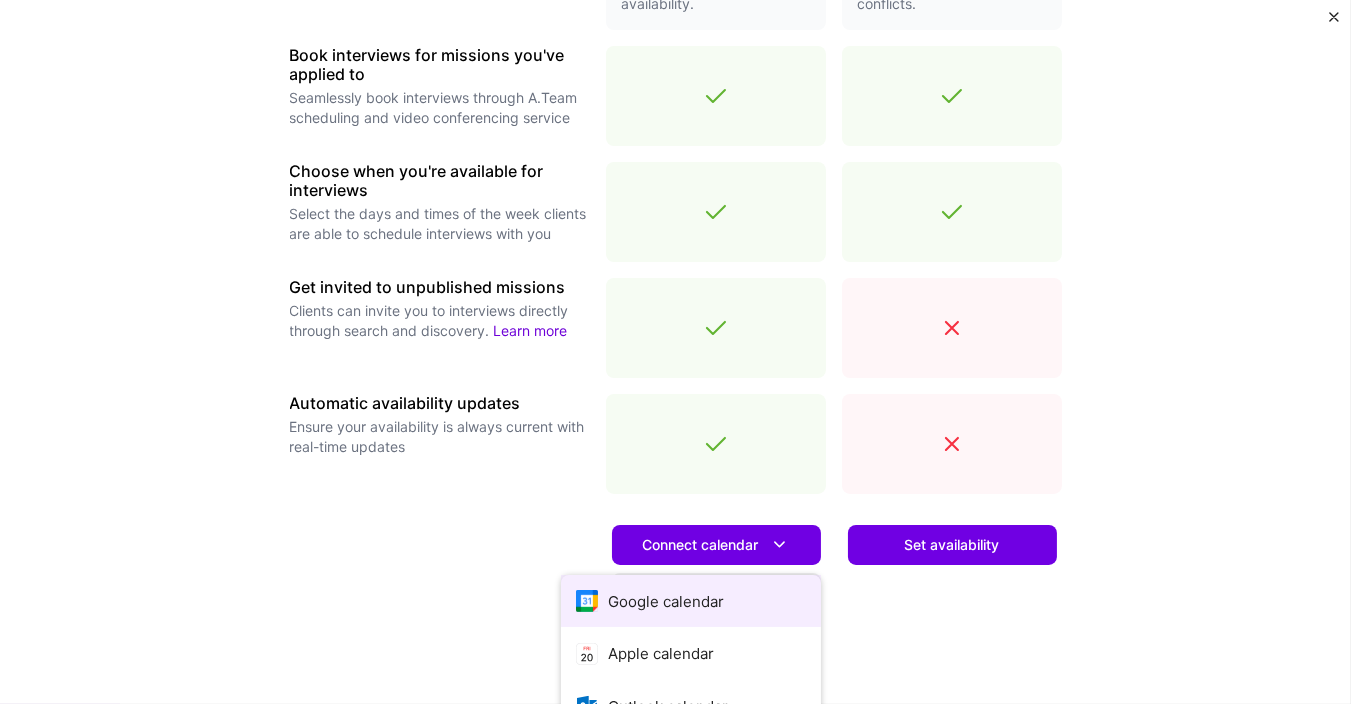 click on "Google calendar" at bounding box center [691, 601] 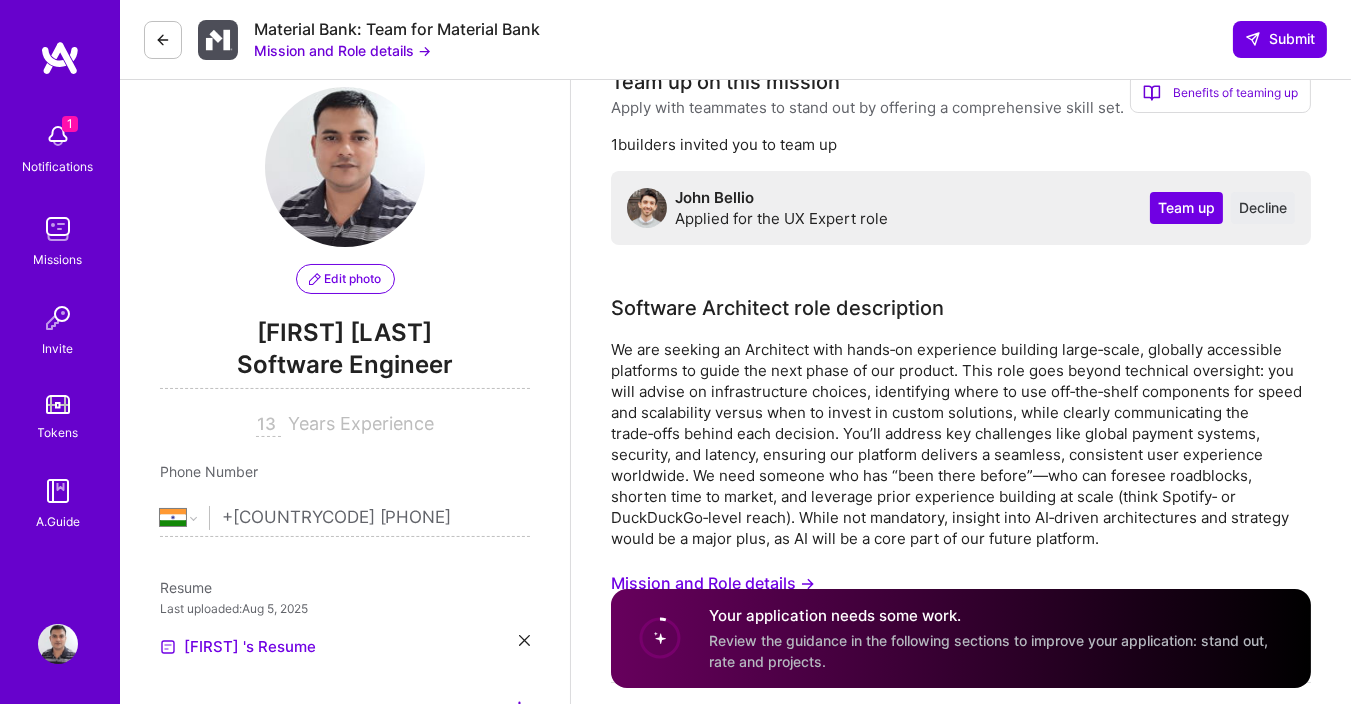 scroll, scrollTop: 0, scrollLeft: 0, axis: both 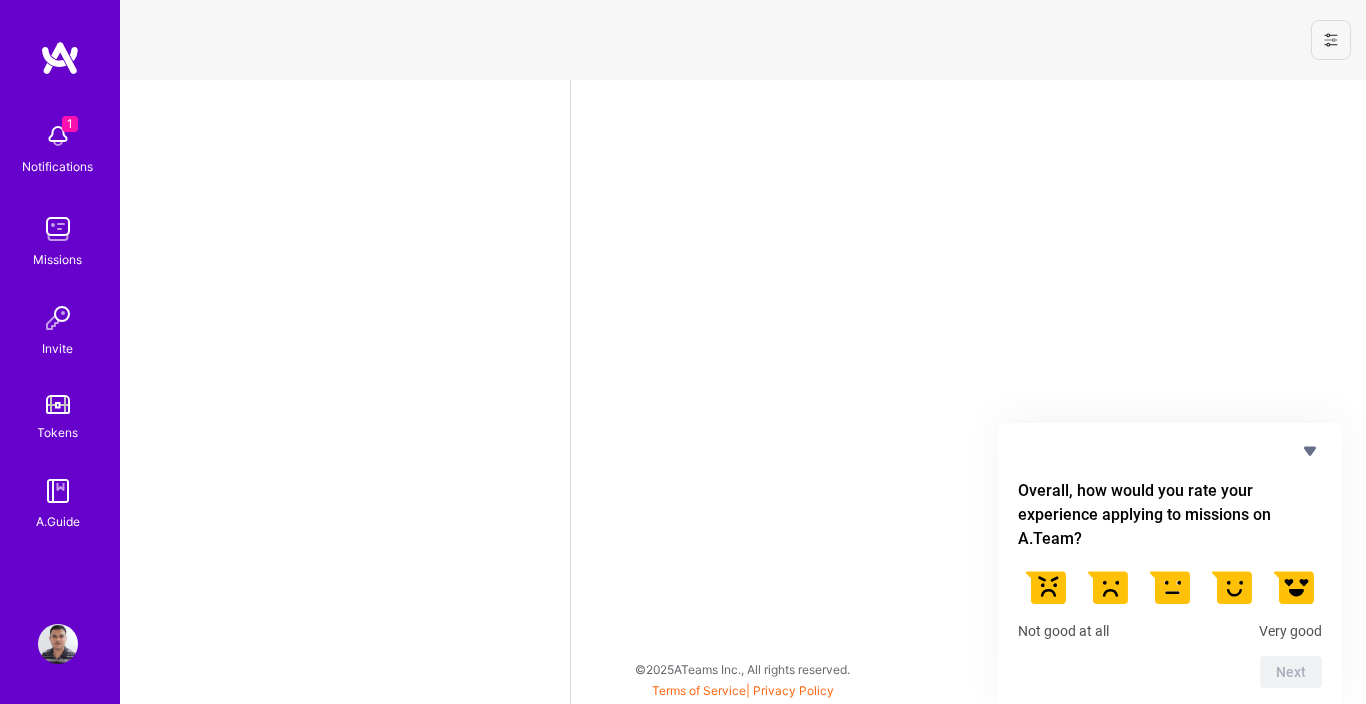 select on "IN" 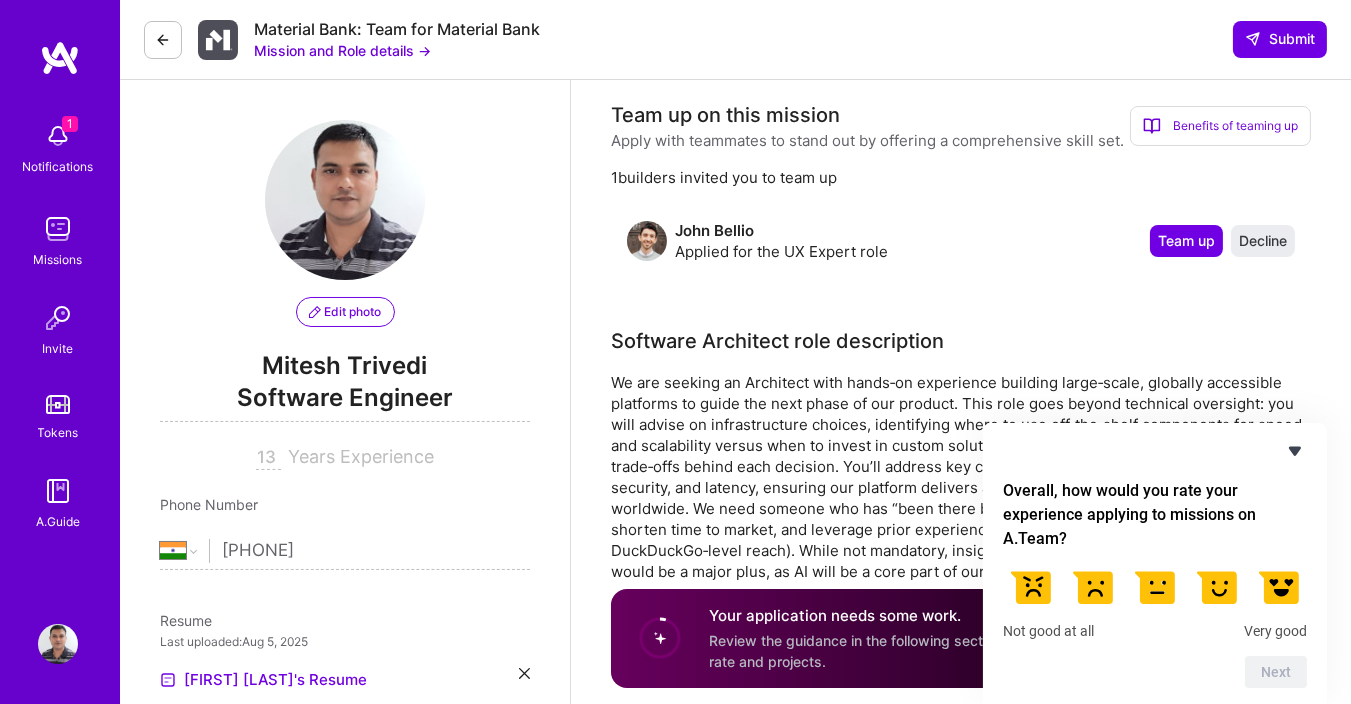 click 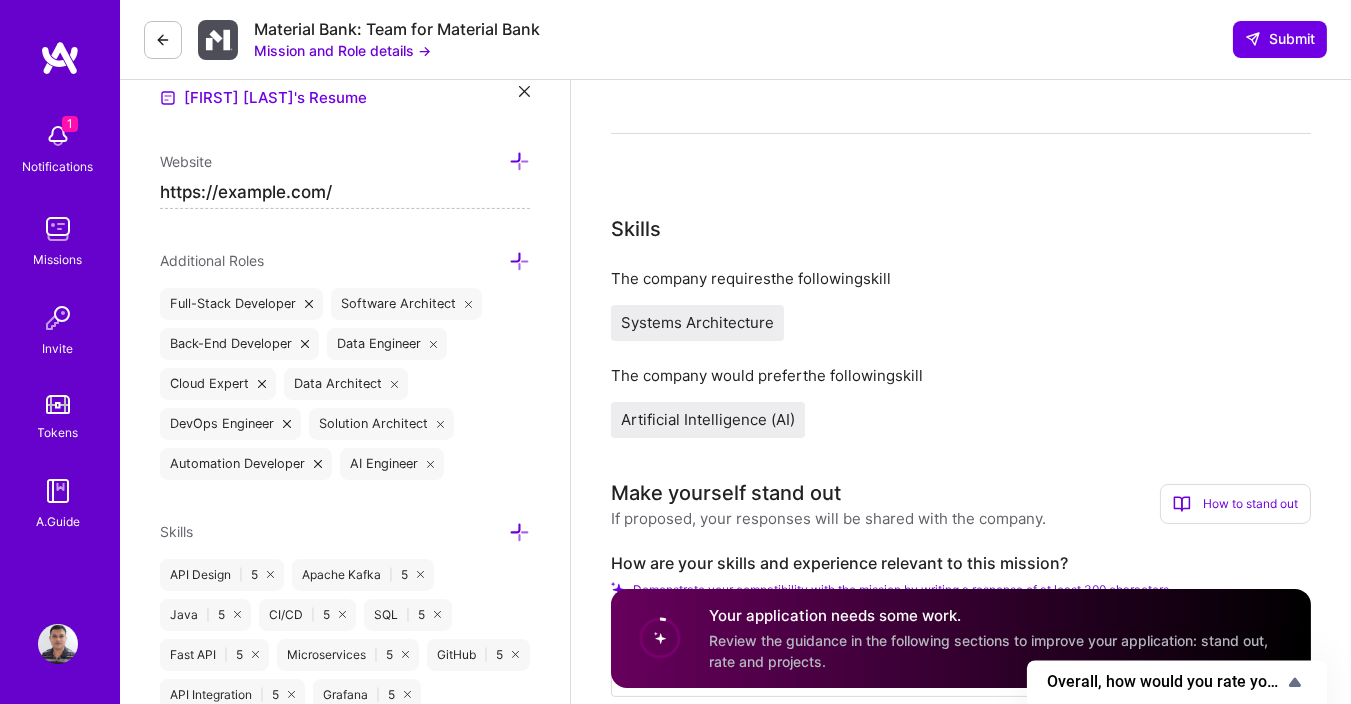 scroll, scrollTop: 600, scrollLeft: 0, axis: vertical 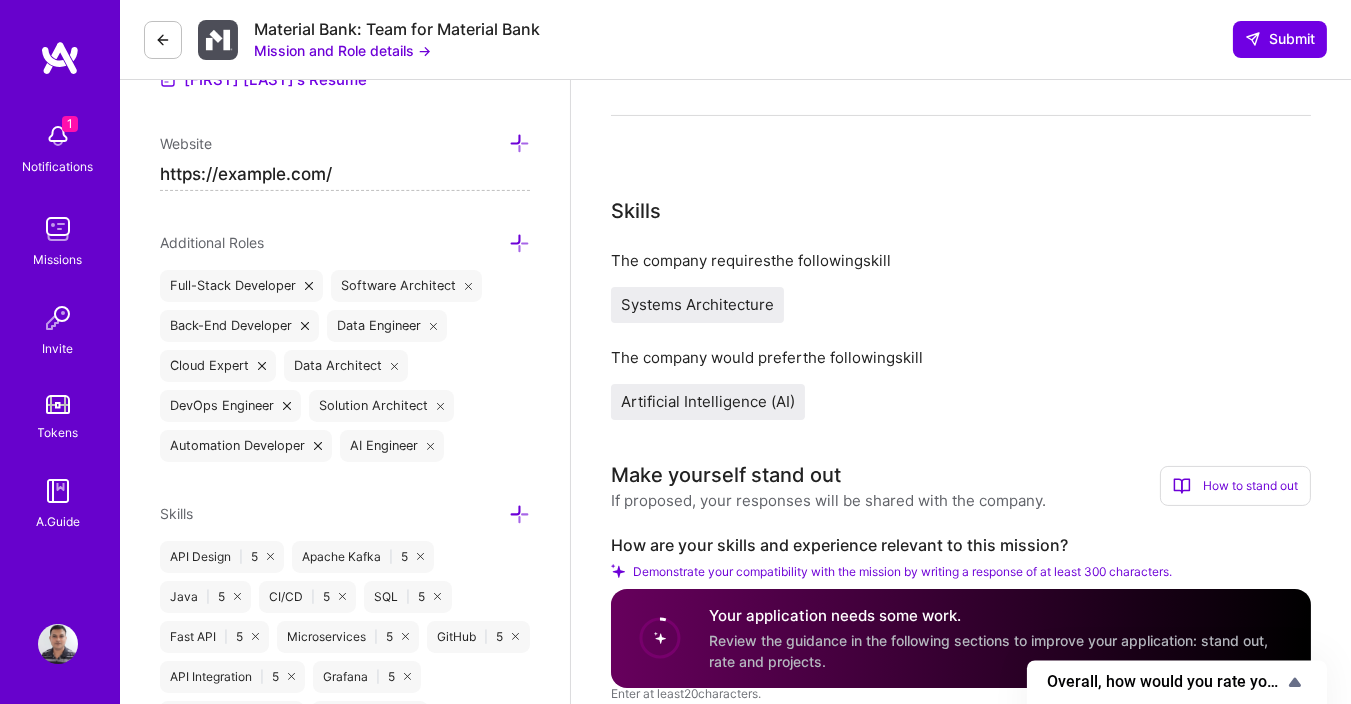 click on "Systems Architecture" at bounding box center (697, 304) 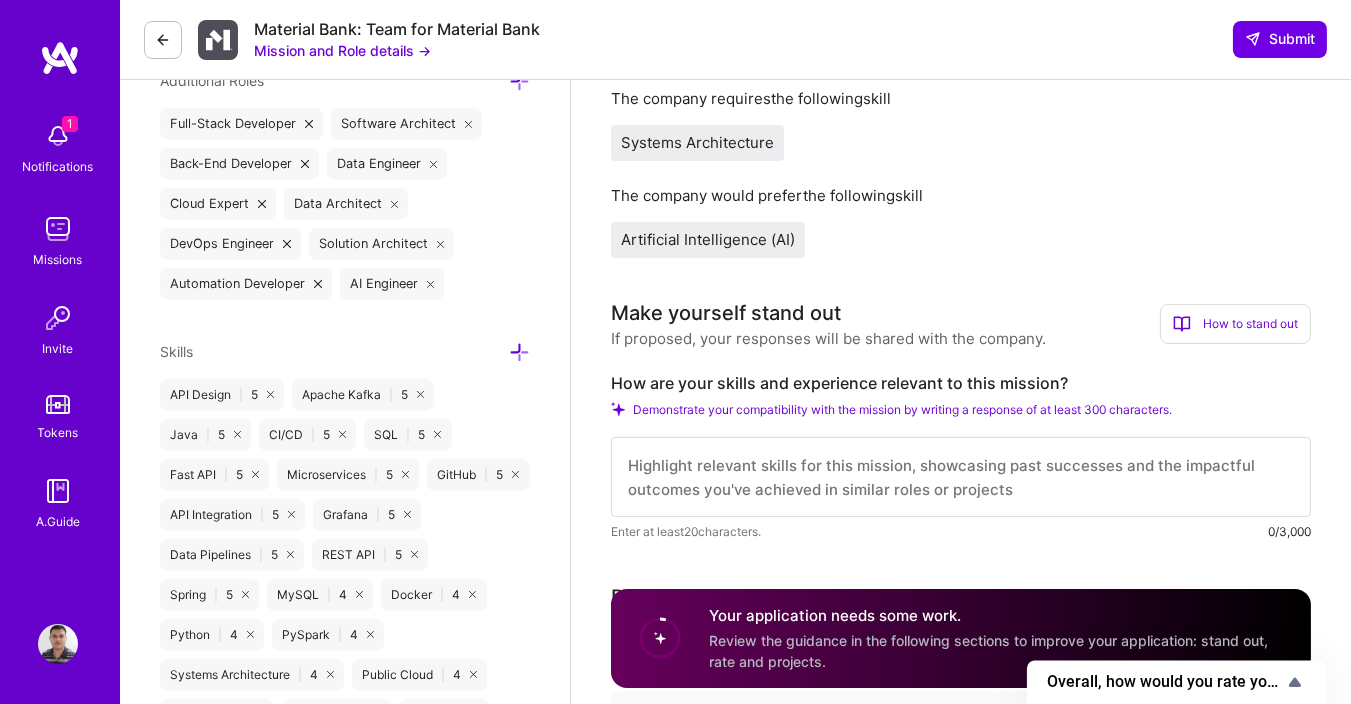 scroll, scrollTop: 839, scrollLeft: 0, axis: vertical 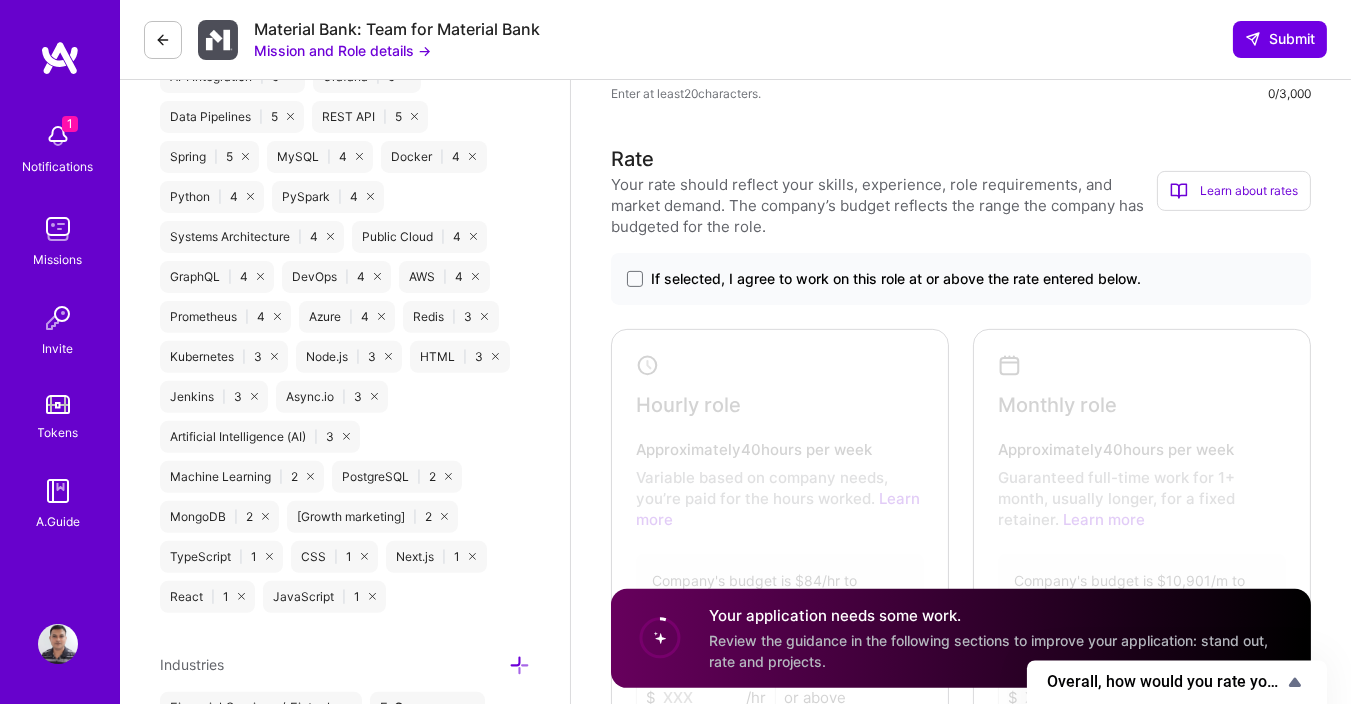 click on "If selected, I agree to work on this role at or above the rate entered below." at bounding box center (896, 279) 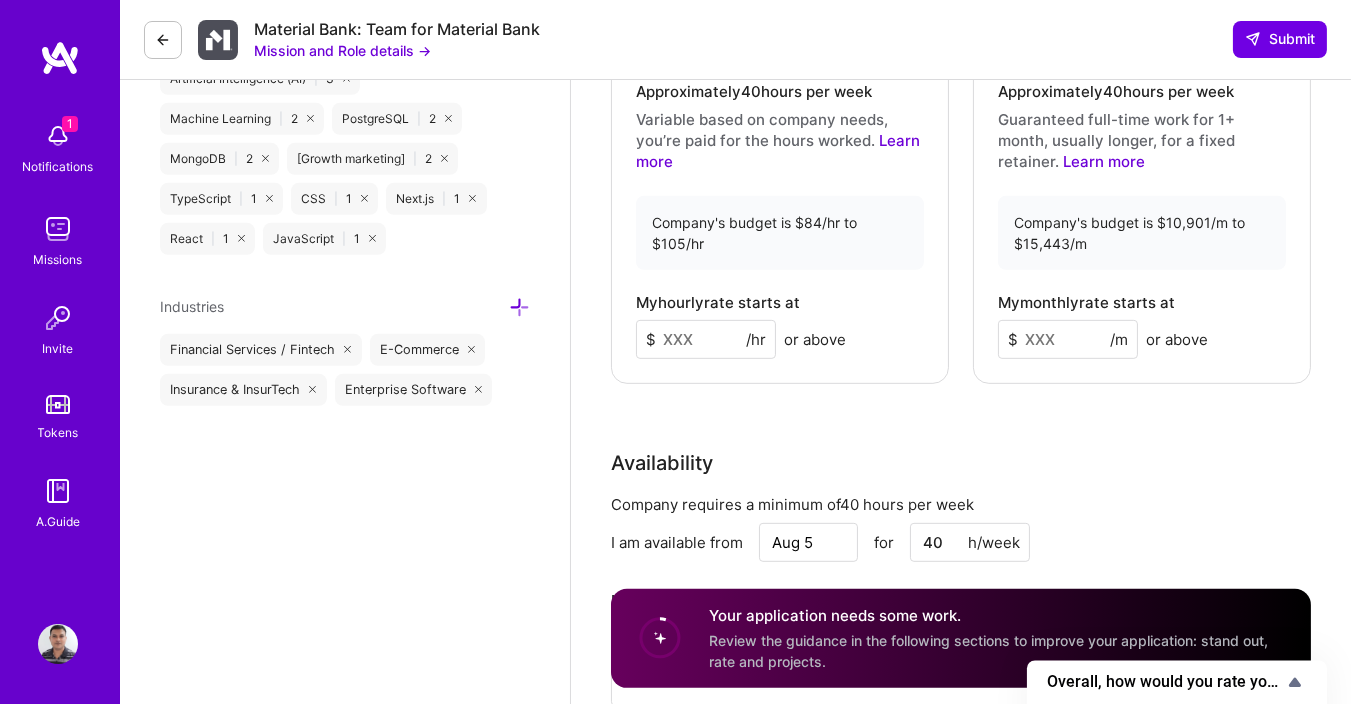 scroll, scrollTop: 1560, scrollLeft: 0, axis: vertical 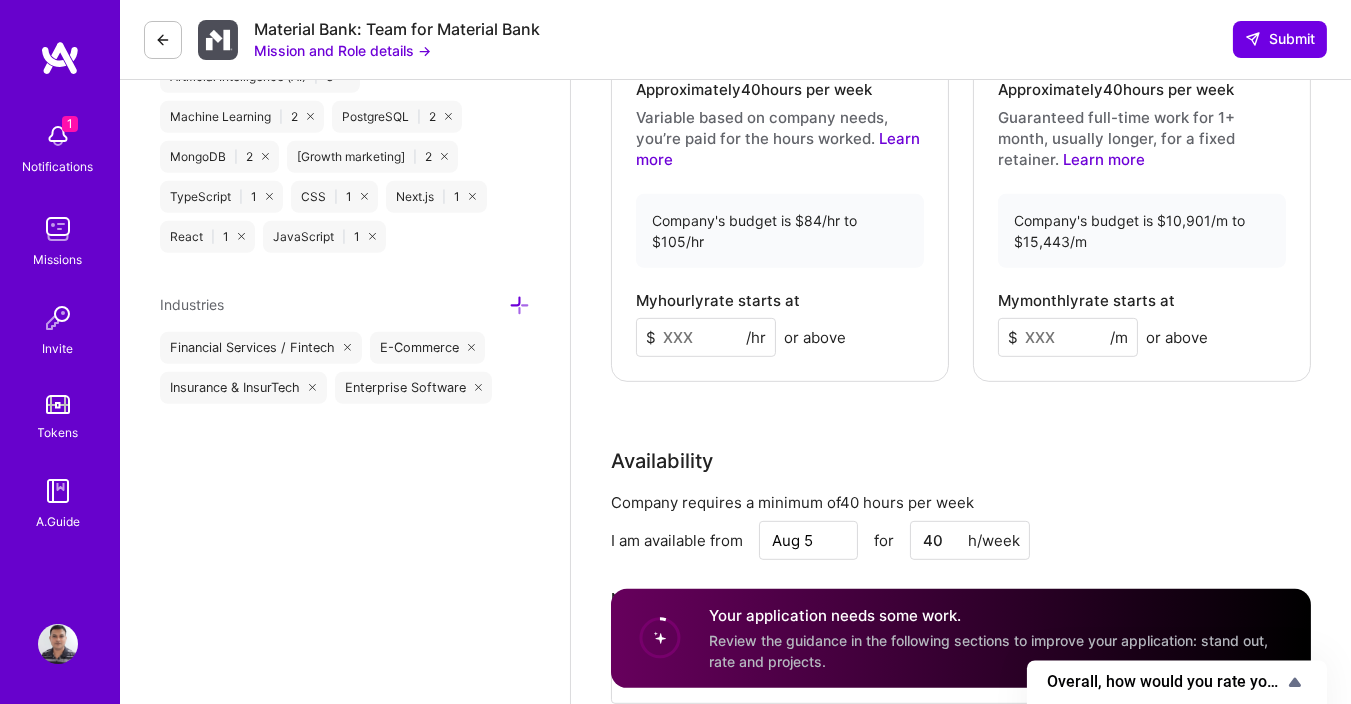 click at bounding box center [706, 337] 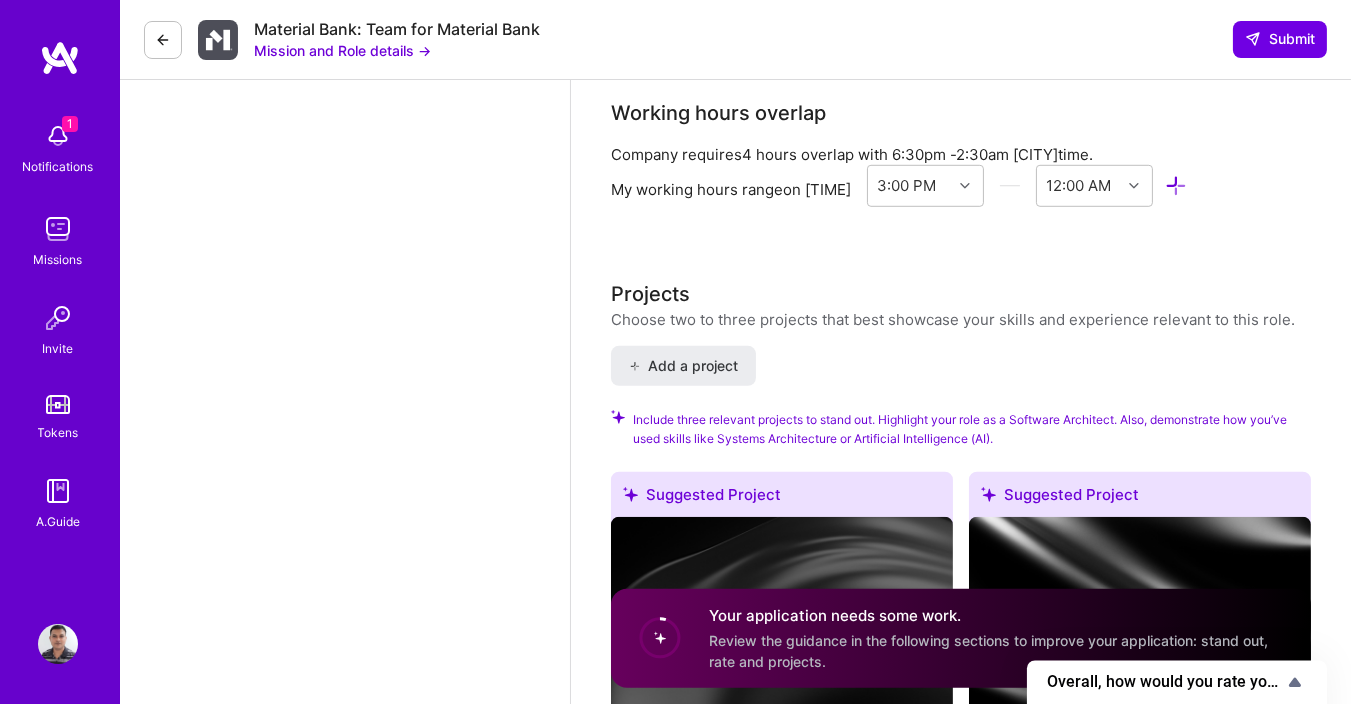 scroll, scrollTop: 2279, scrollLeft: 0, axis: vertical 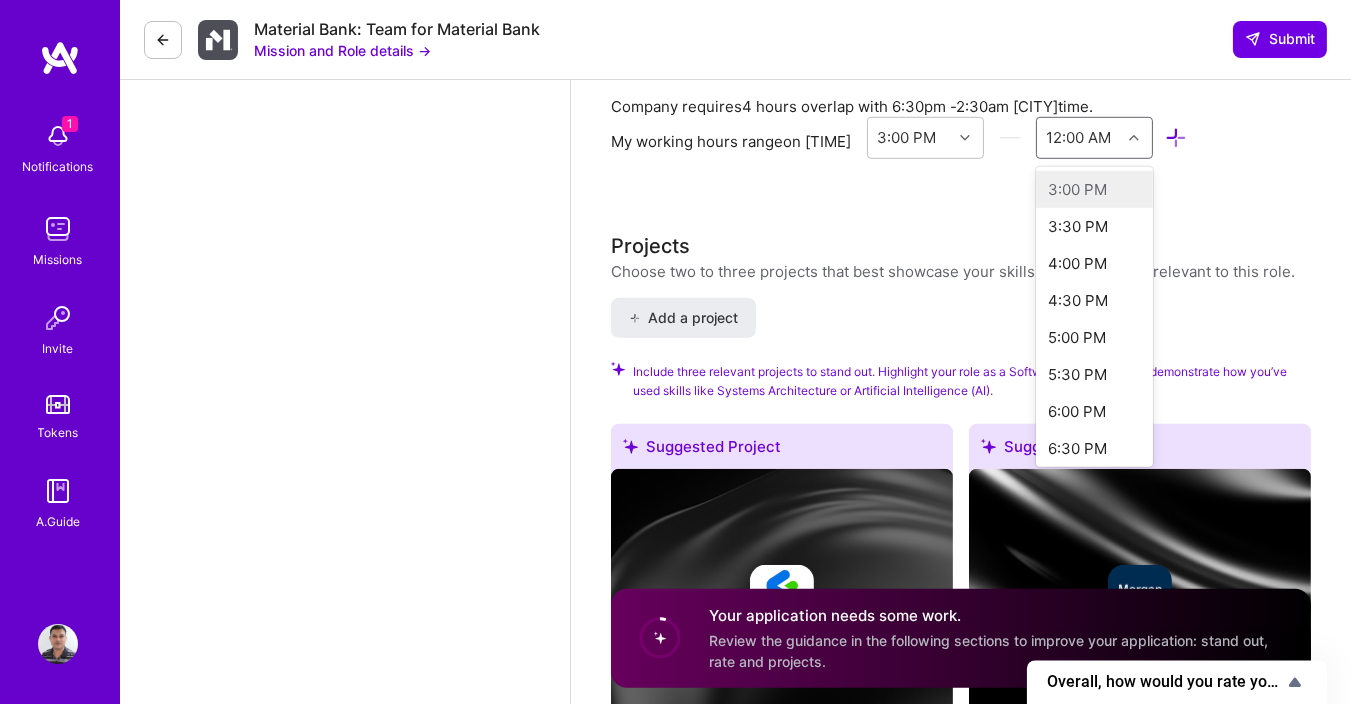 click on "12:00 AM" at bounding box center [1079, 137] 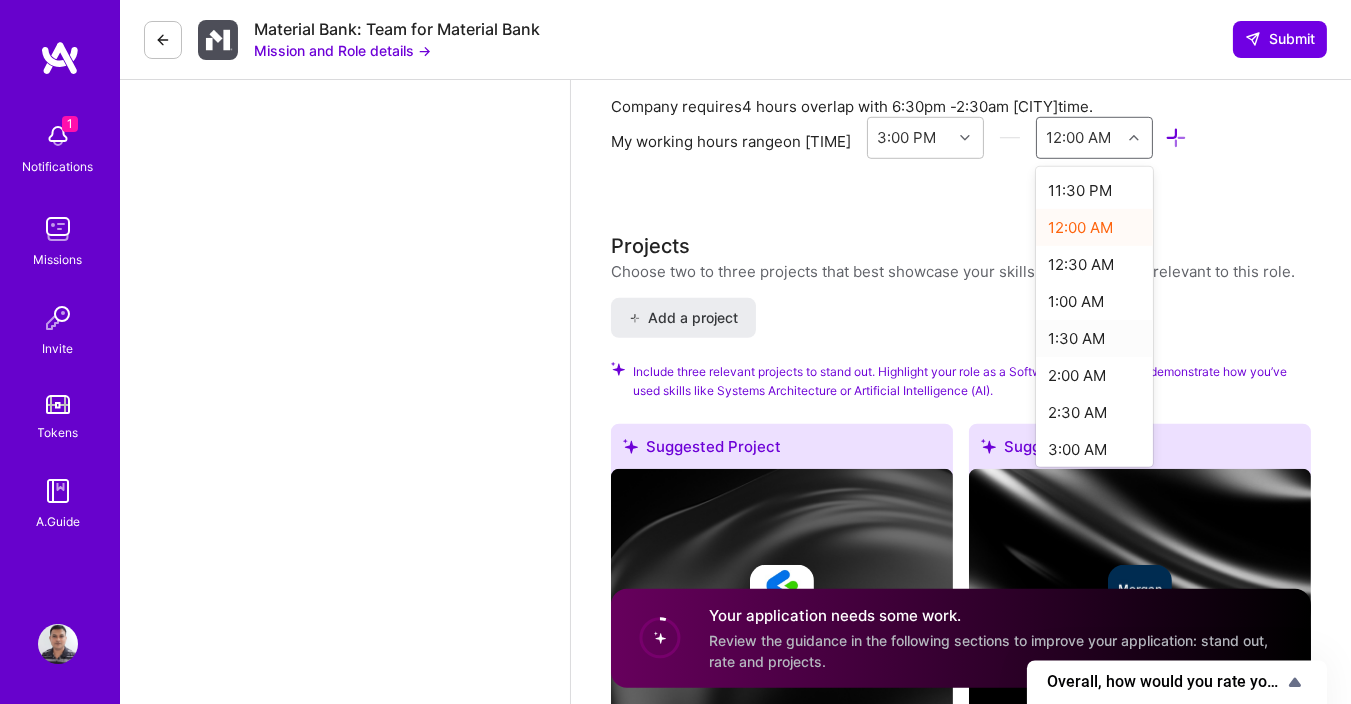 scroll, scrollTop: 579, scrollLeft: 0, axis: vertical 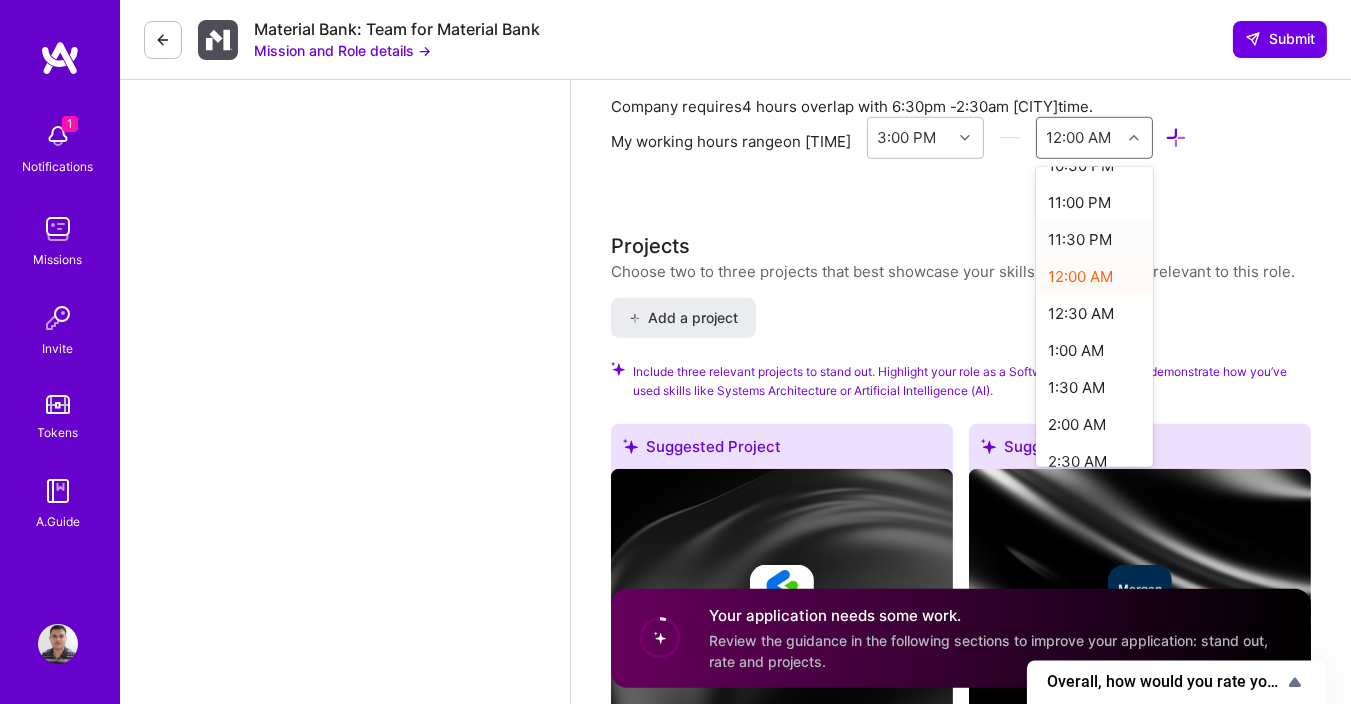 click on "11:30 PM" at bounding box center [1094, 239] 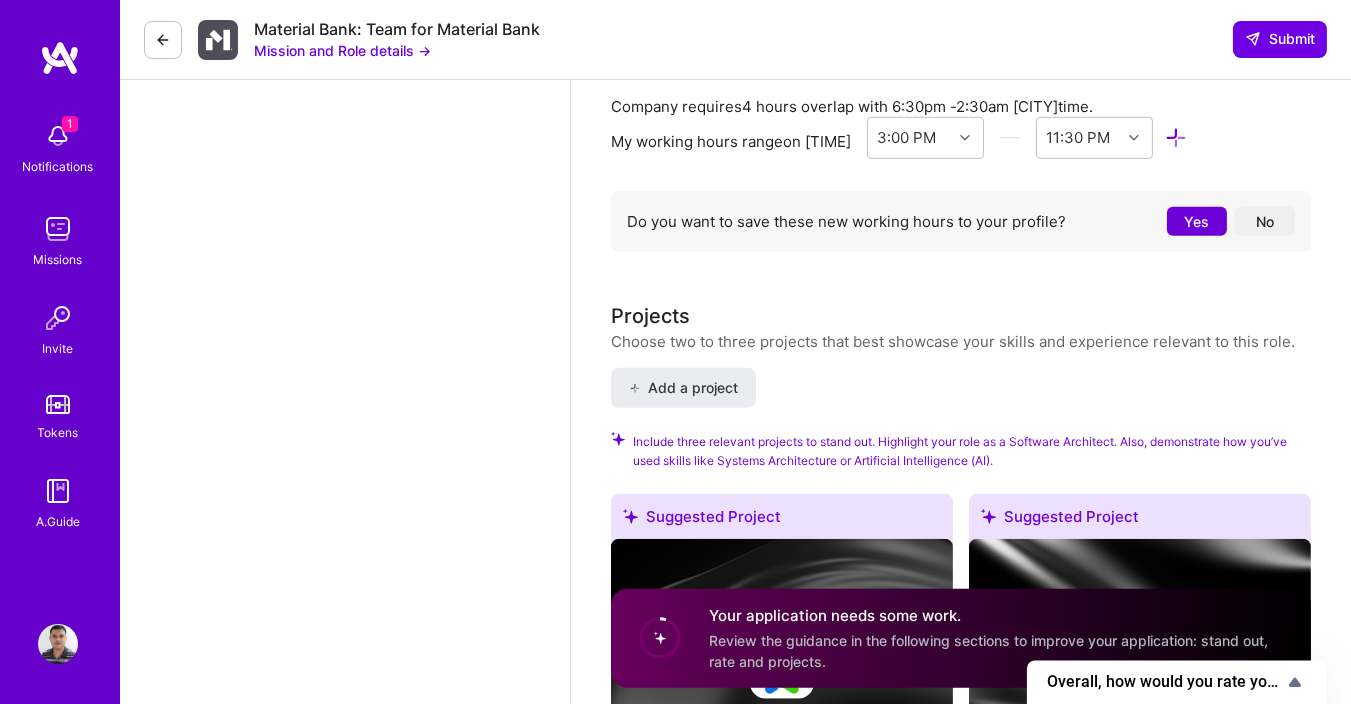 click on "Yes" at bounding box center (1197, 221) 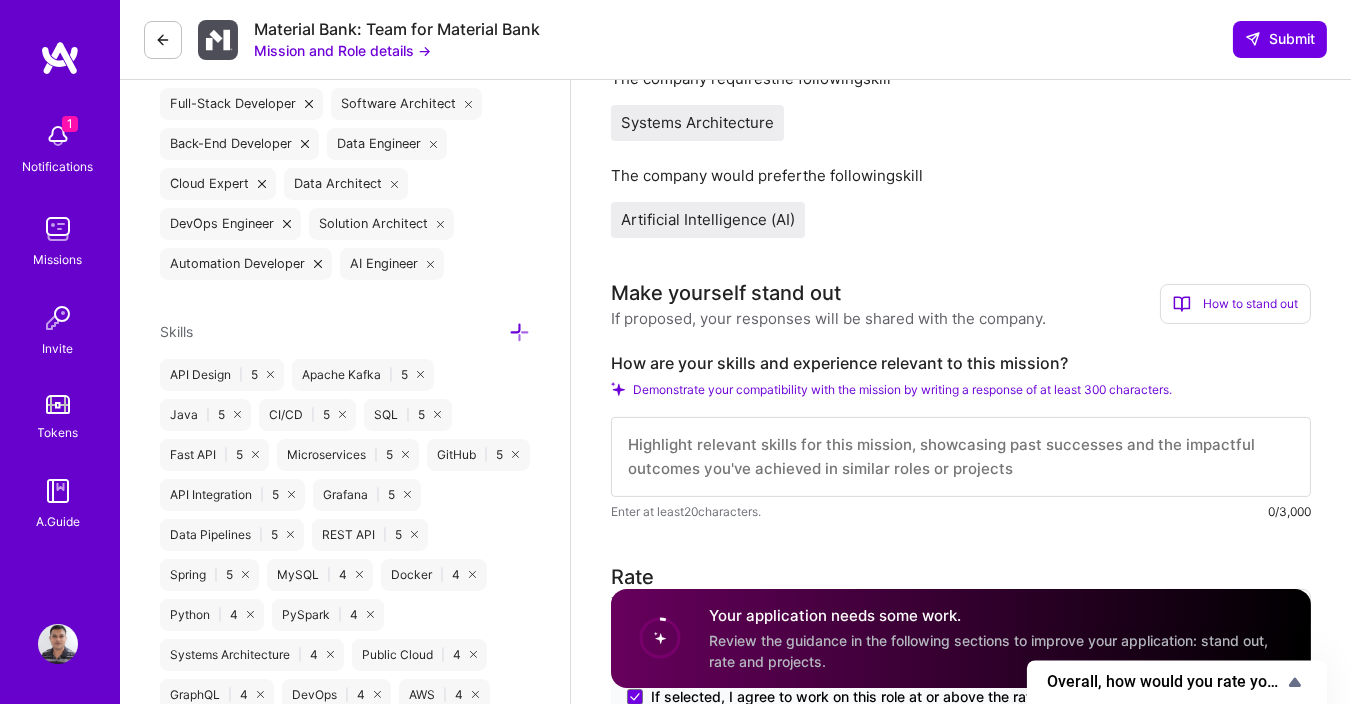 scroll, scrollTop: 871, scrollLeft: 0, axis: vertical 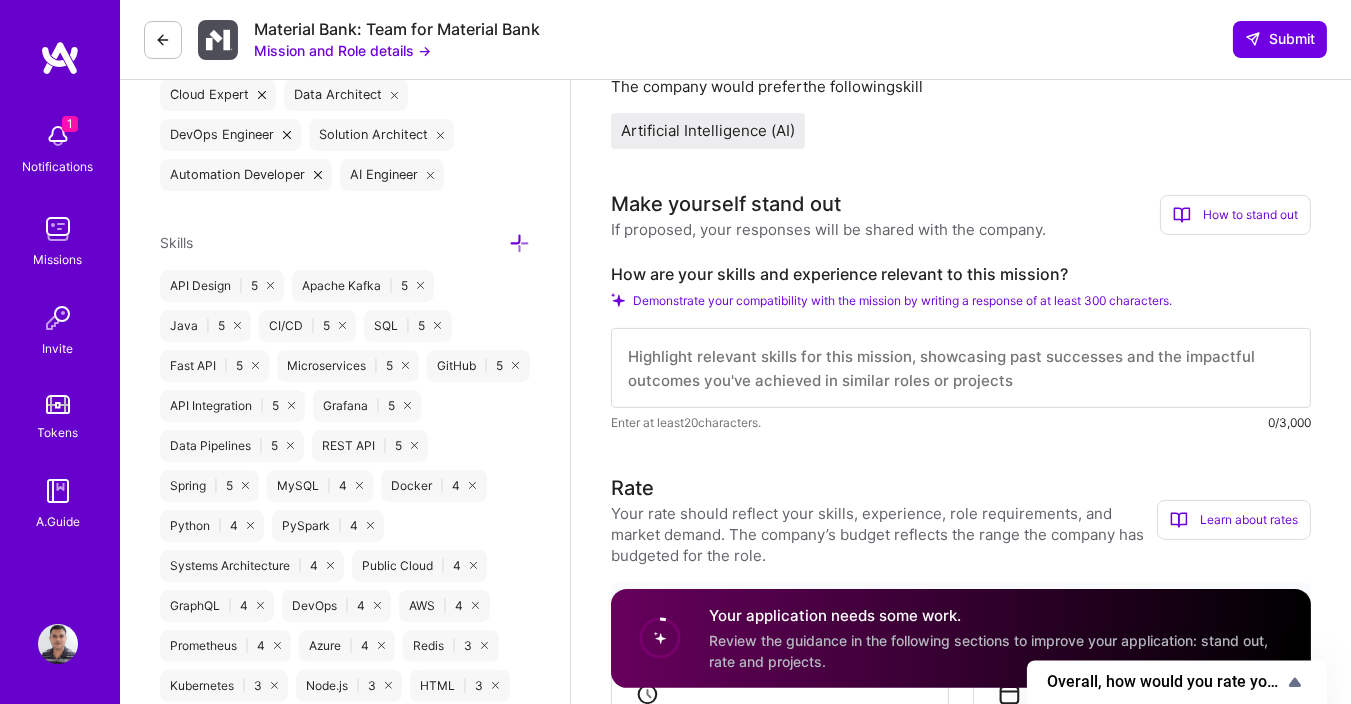 click at bounding box center [961, 368] 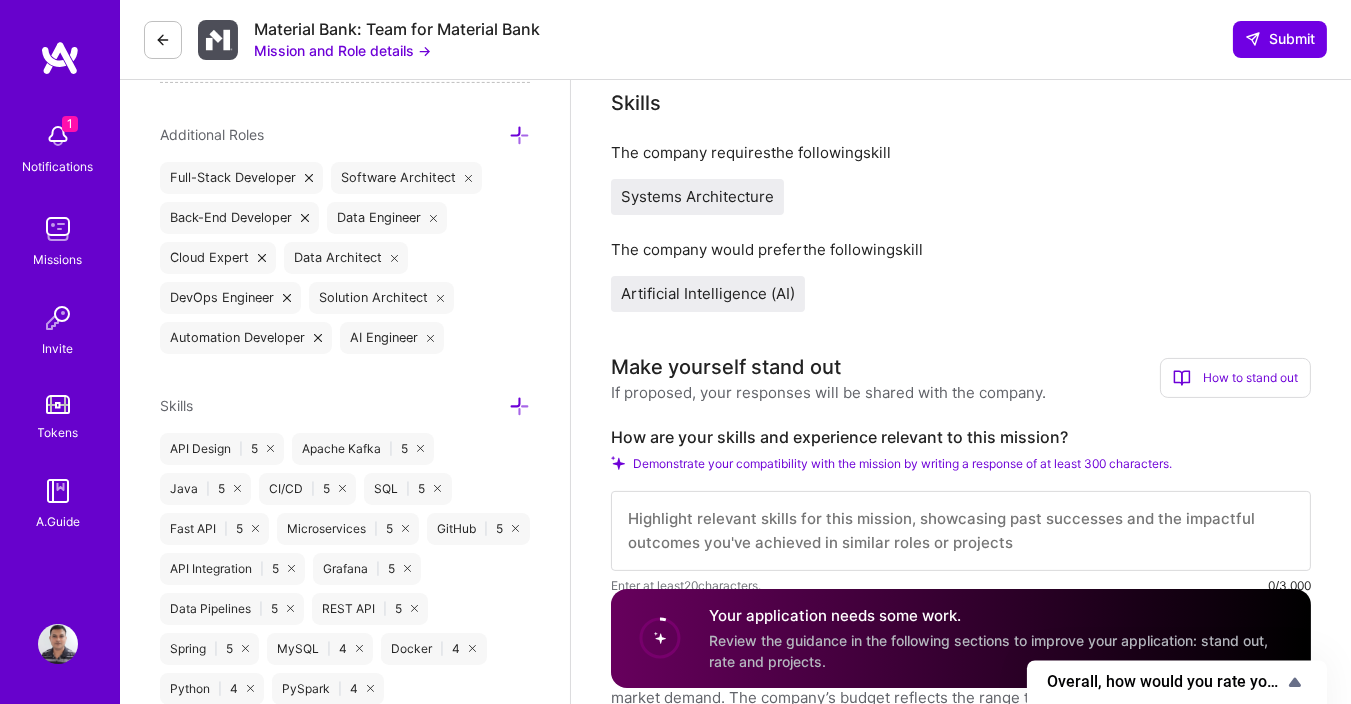 scroll, scrollTop: 960, scrollLeft: 0, axis: vertical 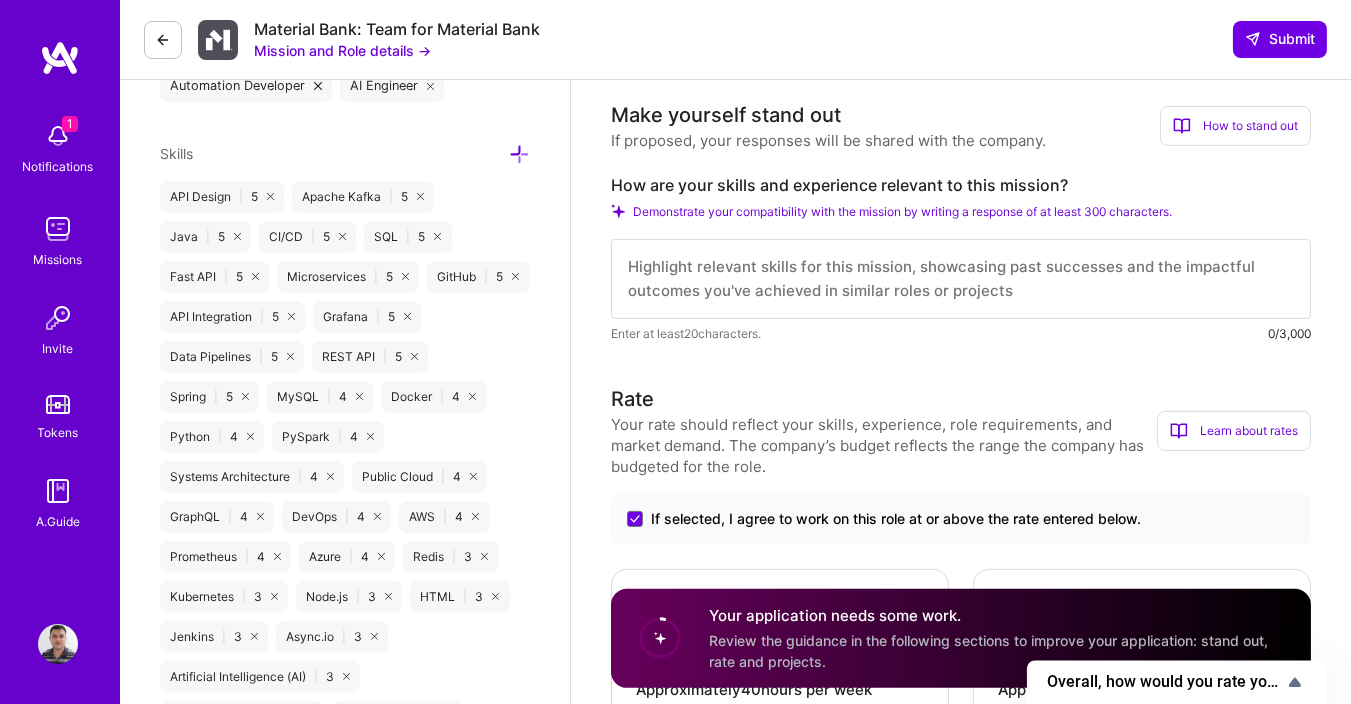 click at bounding box center [961, 279] 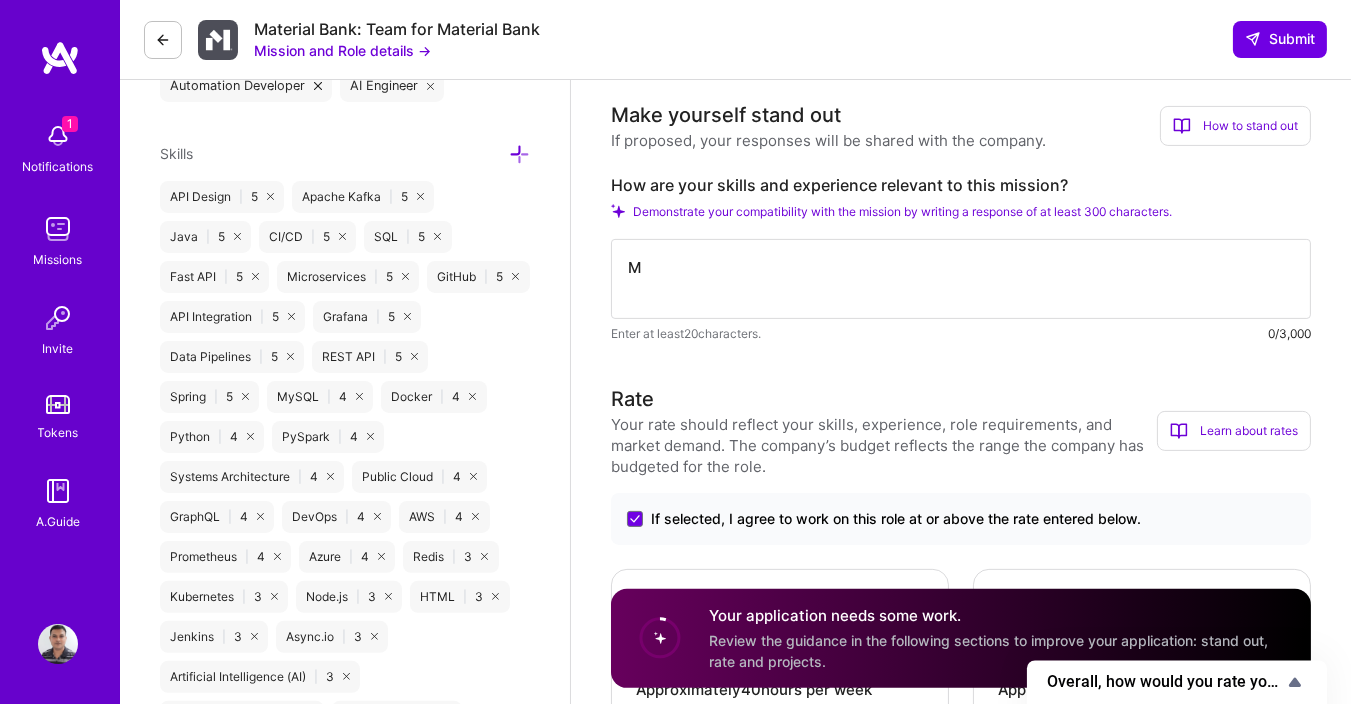 scroll, scrollTop: 0, scrollLeft: 0, axis: both 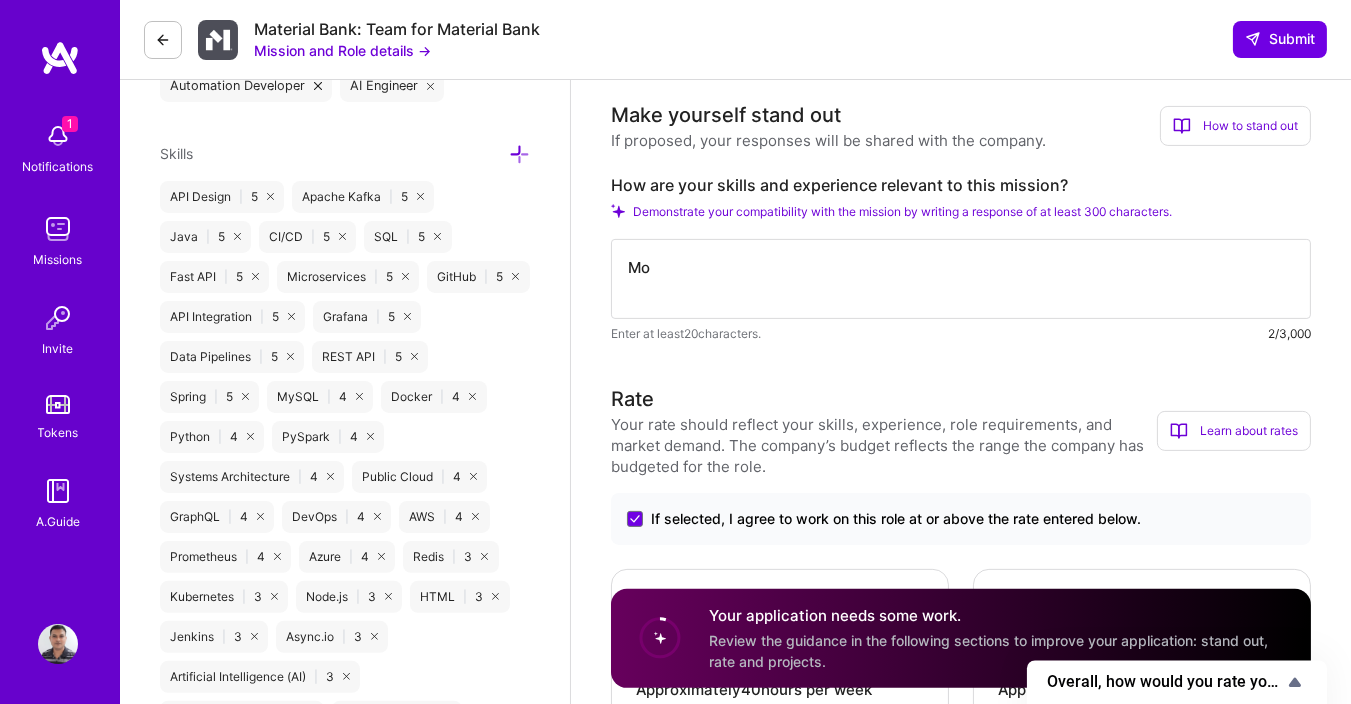 type on "M" 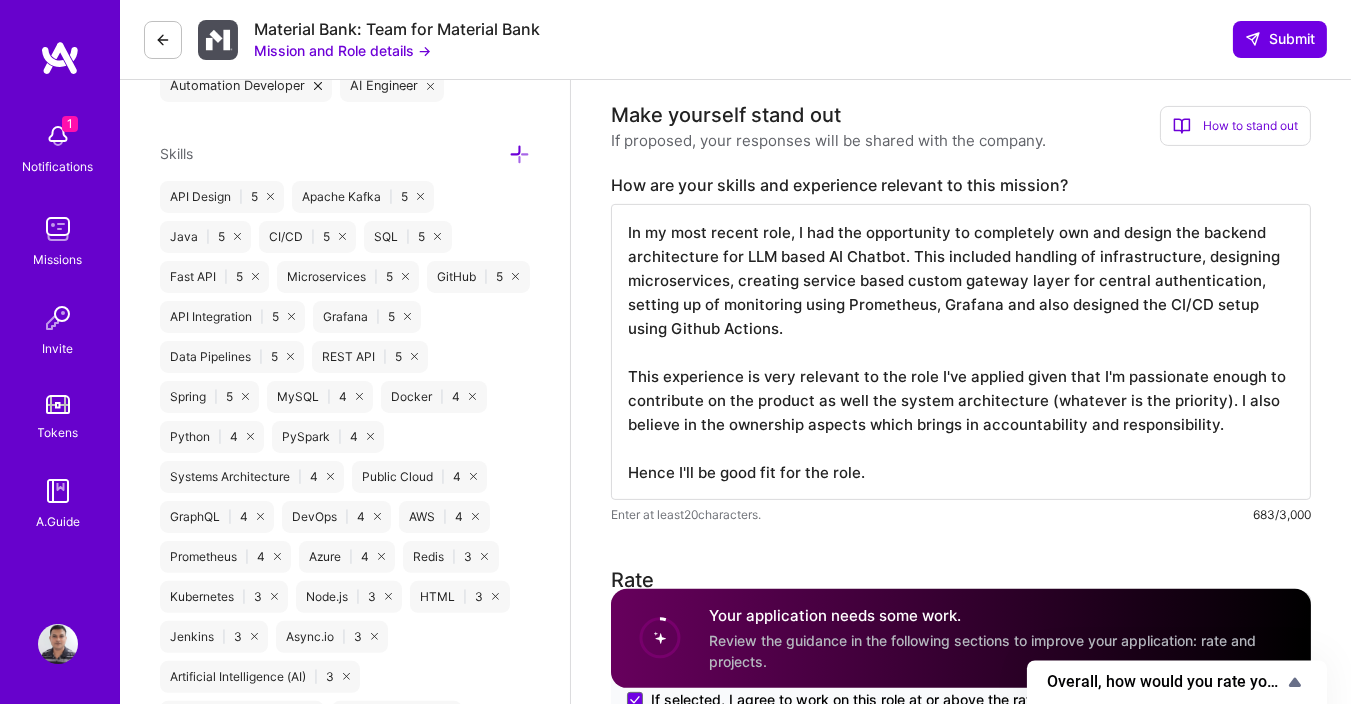 scroll, scrollTop: 1, scrollLeft: 0, axis: vertical 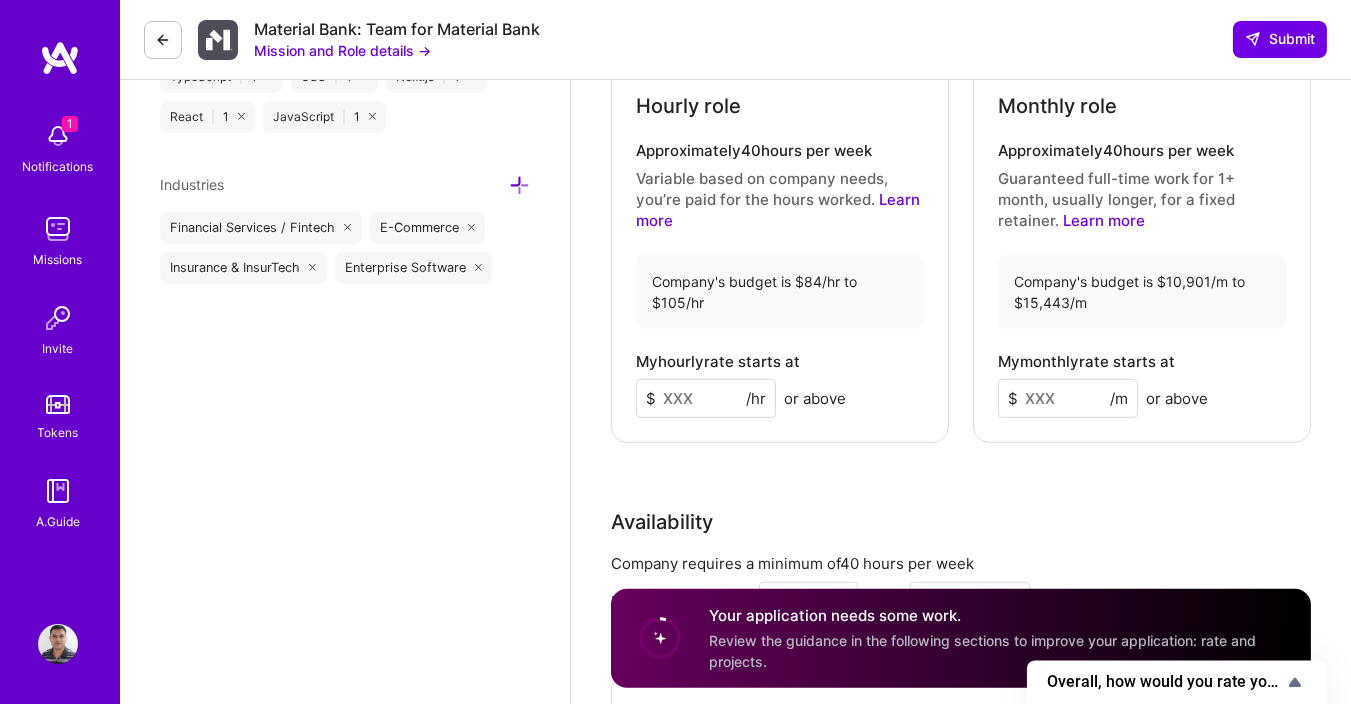 type on "In my most recent role, I had the opportunity to completely own and design the backend architecture for LLM based AI Chatbot. This included handling of infrastructure, designing microservices, creating service based custom gateway layer for central authentication, setting up of monitoring using Prometheus, Grafana and also designed the CI/CD setup using Github Actions.
This experience is very relevant to the role I've applied given that I'm passionate enough to contribute on the product as well the system architecture (whatever is the priority). I also believe in the ownership aspects which brings in accountability and responsibility.
Hence I'll be good fit for the role." 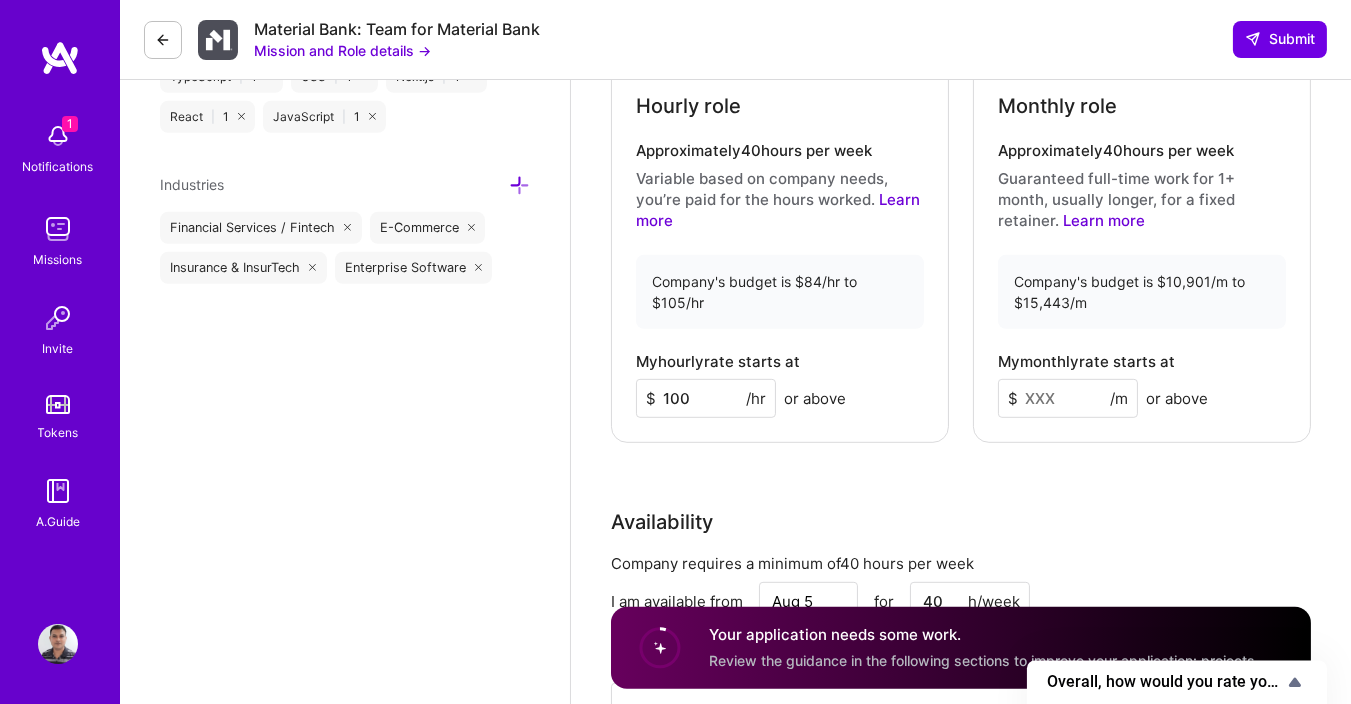 click on "100" at bounding box center (706, 398) 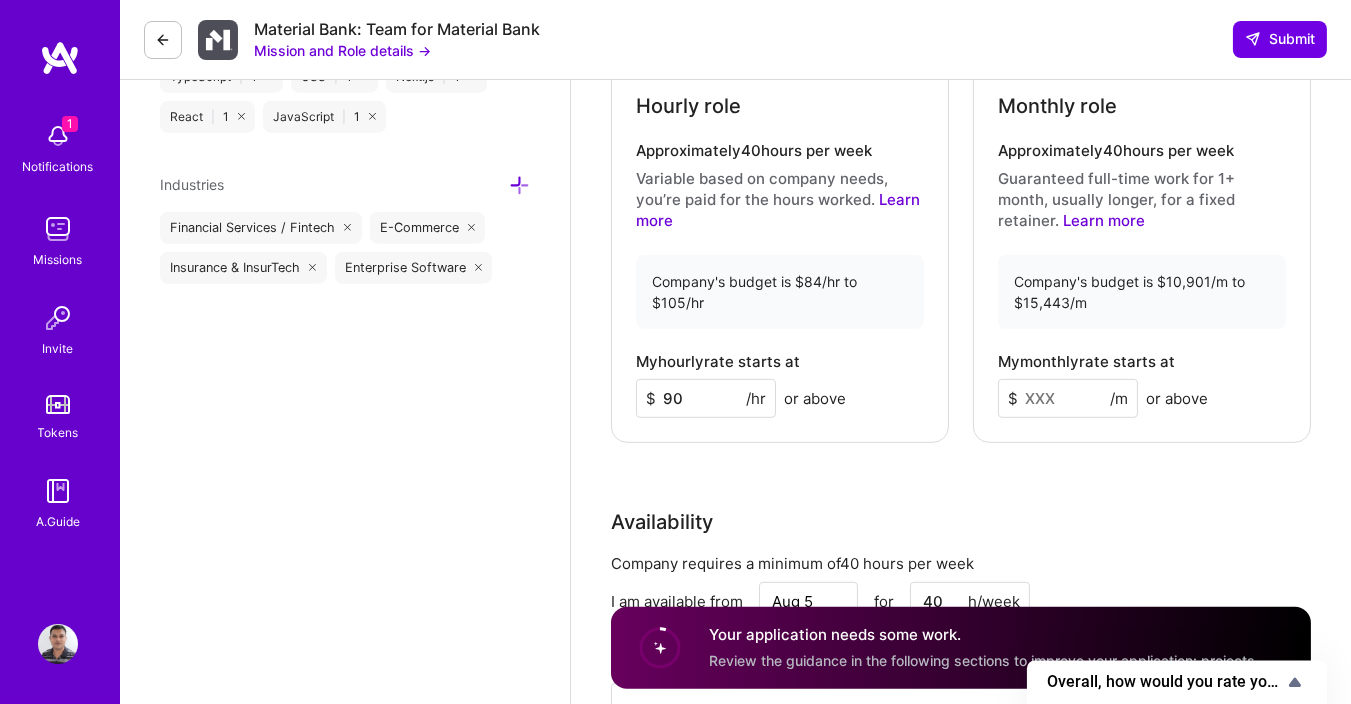 type on "90" 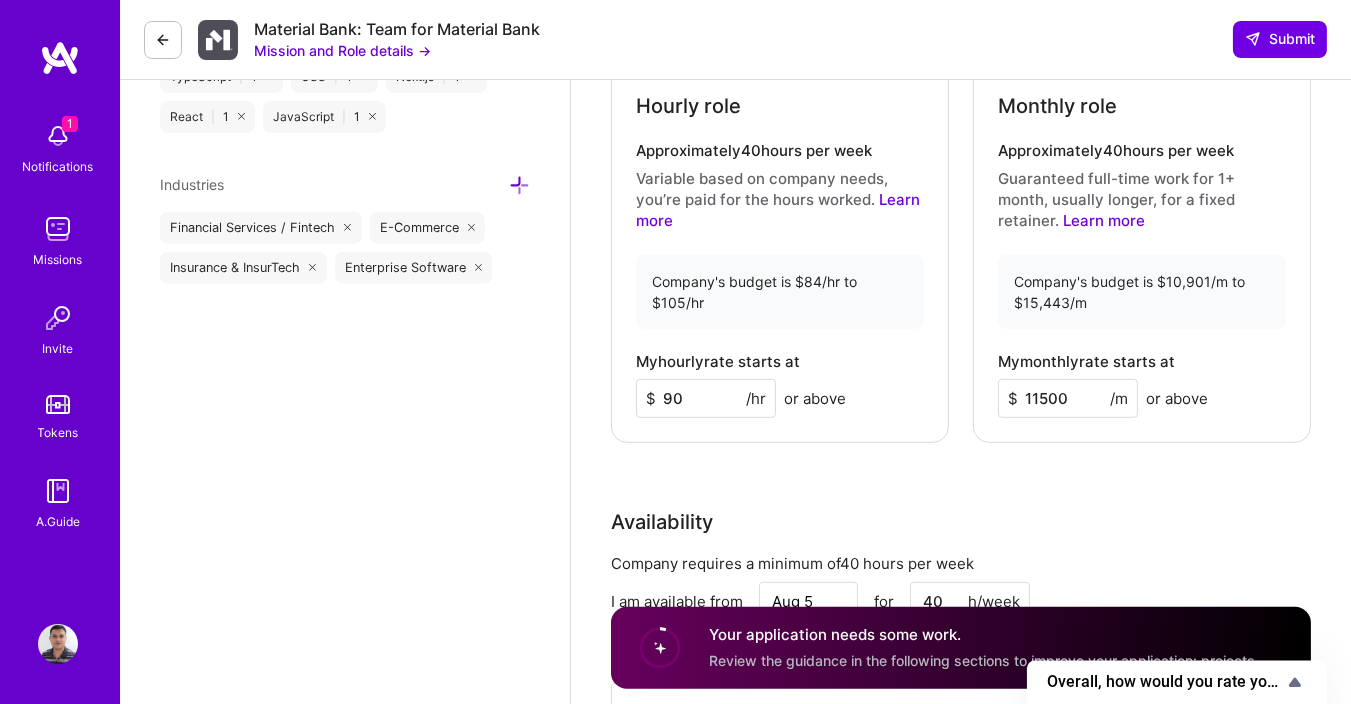 type on "11500" 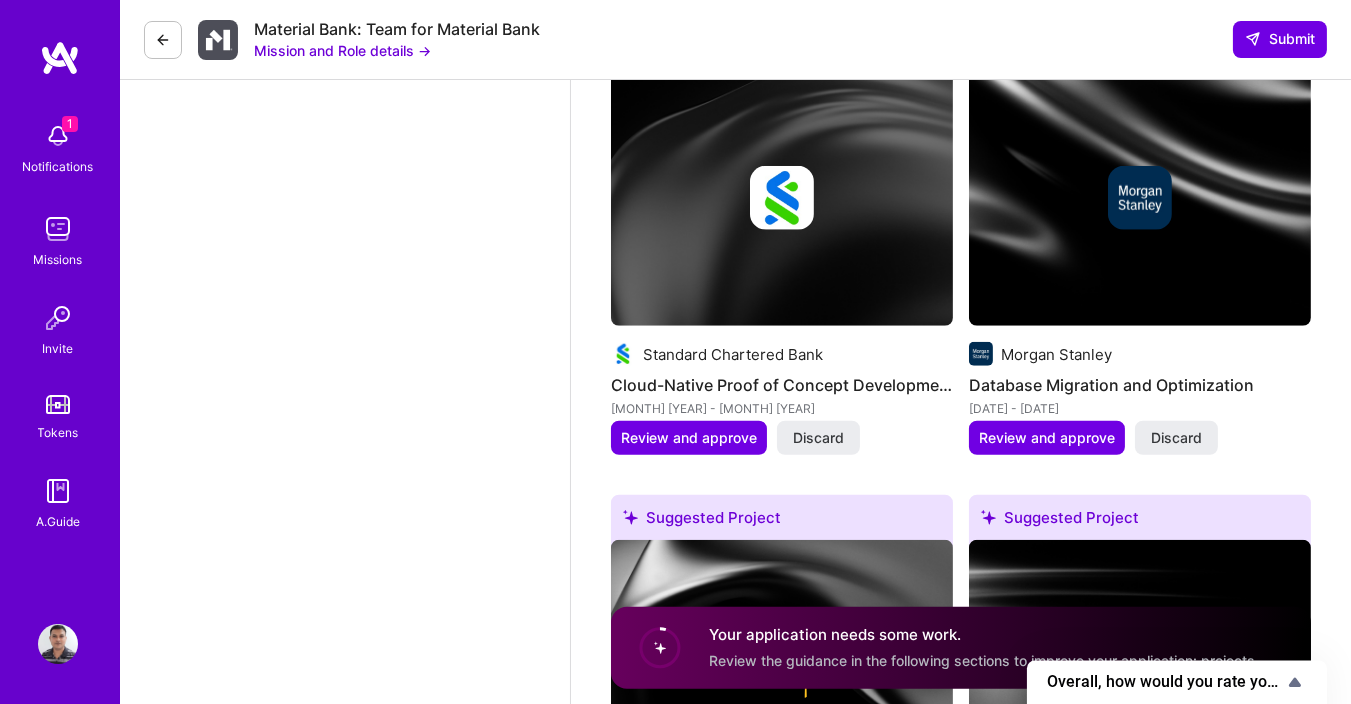 scroll, scrollTop: 3239, scrollLeft: 0, axis: vertical 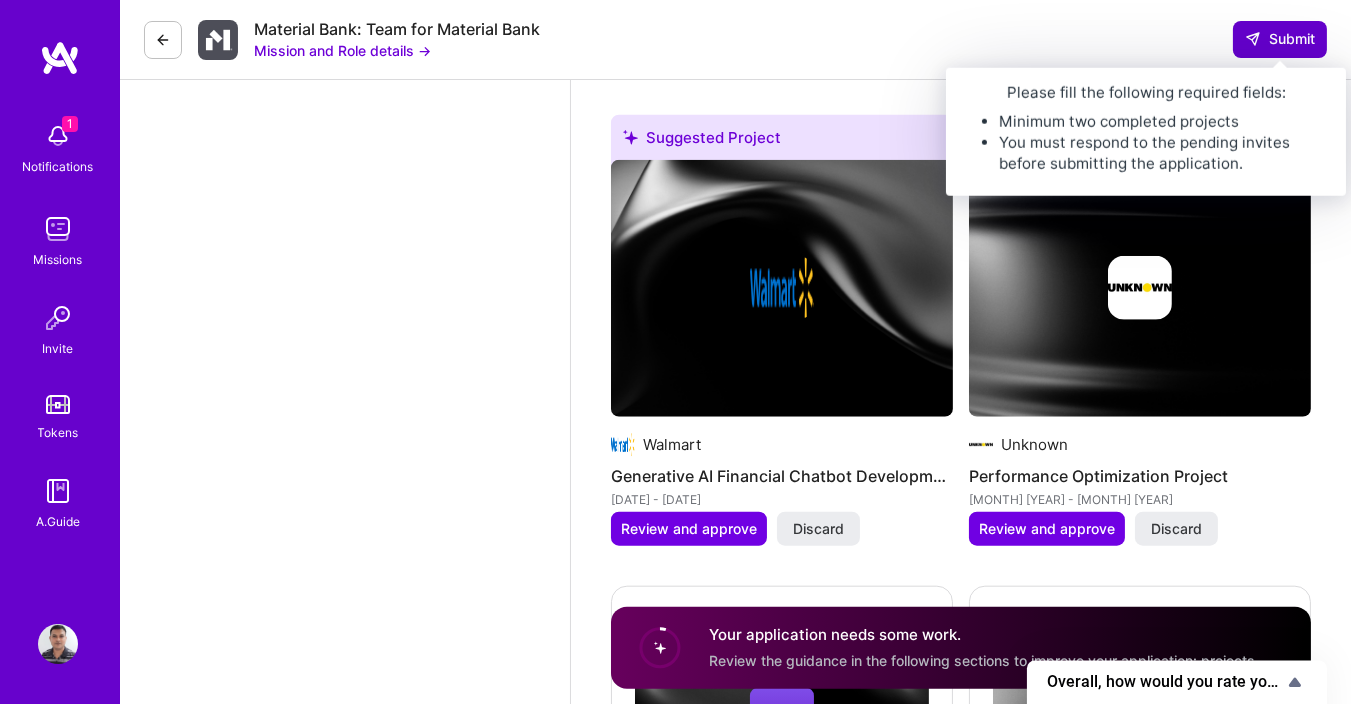 click on "Submit" at bounding box center (1280, 39) 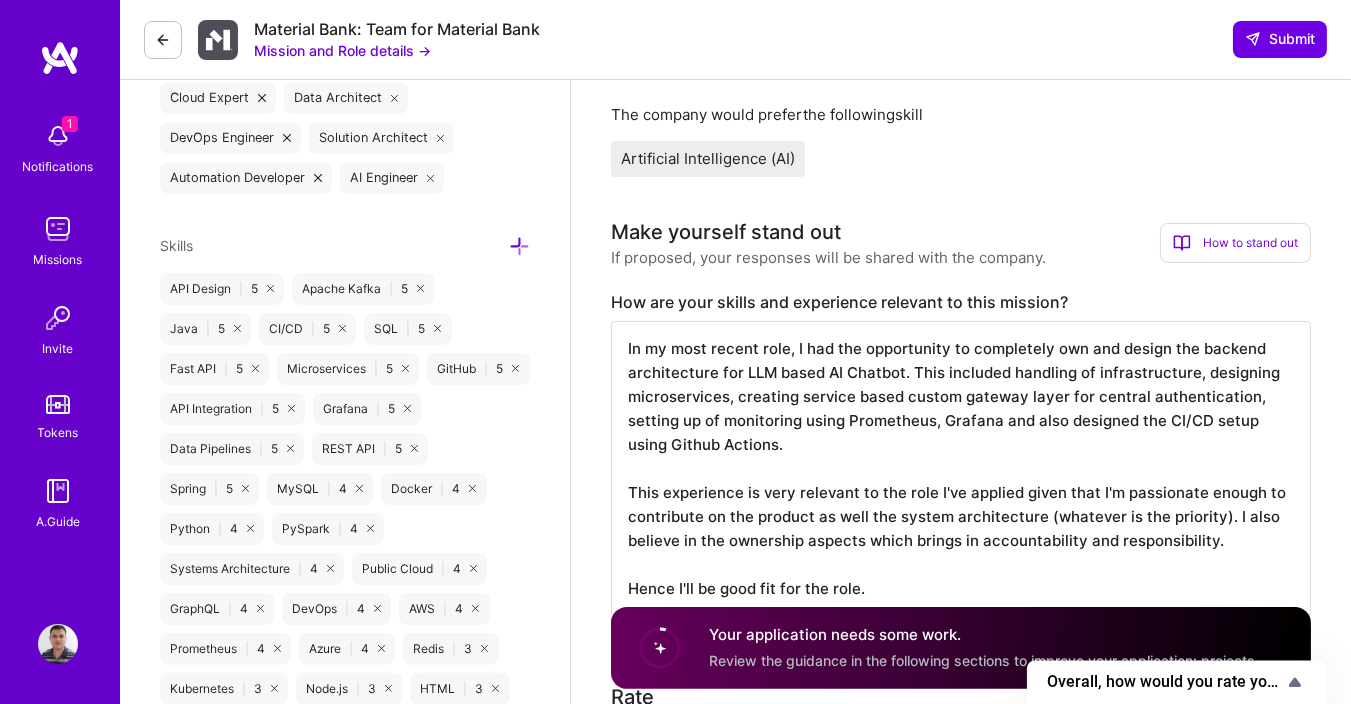 scroll, scrollTop: 960, scrollLeft: 0, axis: vertical 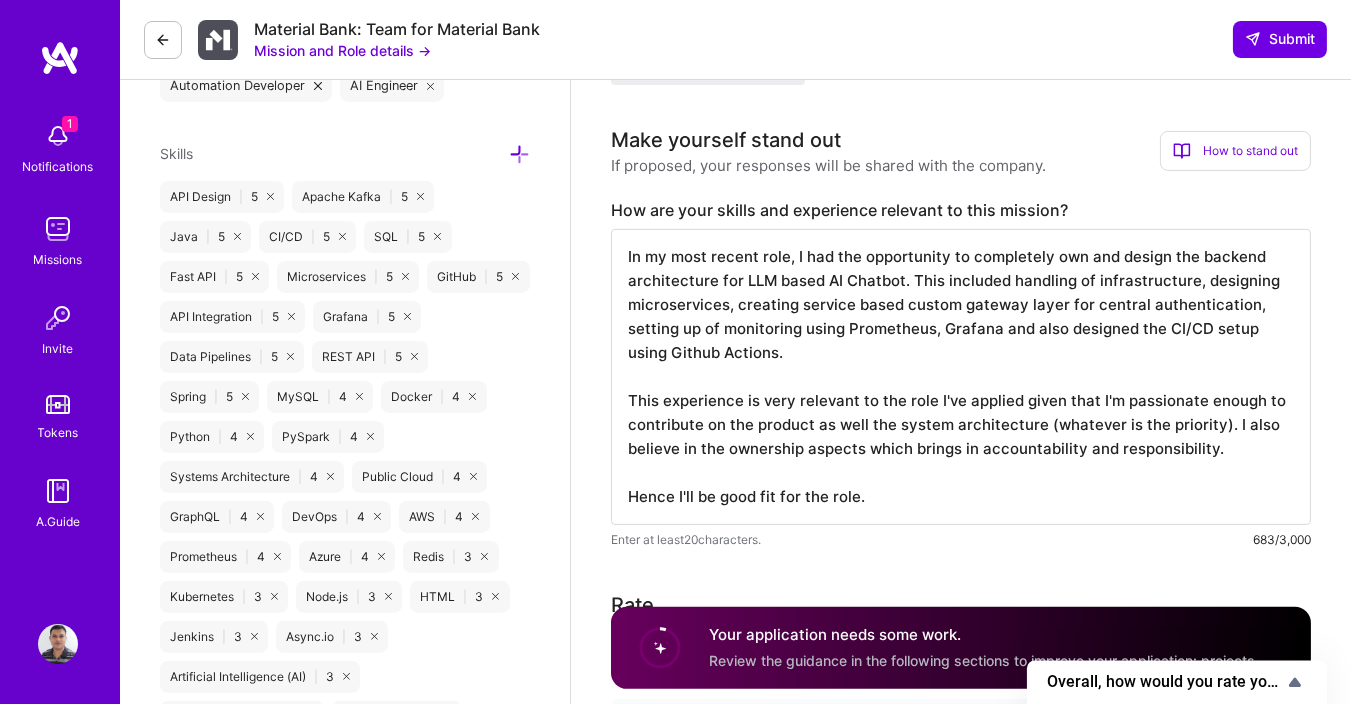 click on "In my most recent role, I had the opportunity to completely own and design the backend architecture for LLM based AI Chatbot. This included handling of infrastructure, designing microservices, creating service based custom gateway layer for central authentication, setting up of monitoring using Prometheus, Grafana and also designed the CI/CD setup using Github Actions.
This experience is very relevant to the role I've applied given that I'm passionate enough to contribute on the product as well the system architecture (whatever is the priority). I also believe in the ownership aspects which brings in accountability and responsibility.
Hence I'll be good fit for the role." at bounding box center [961, 377] 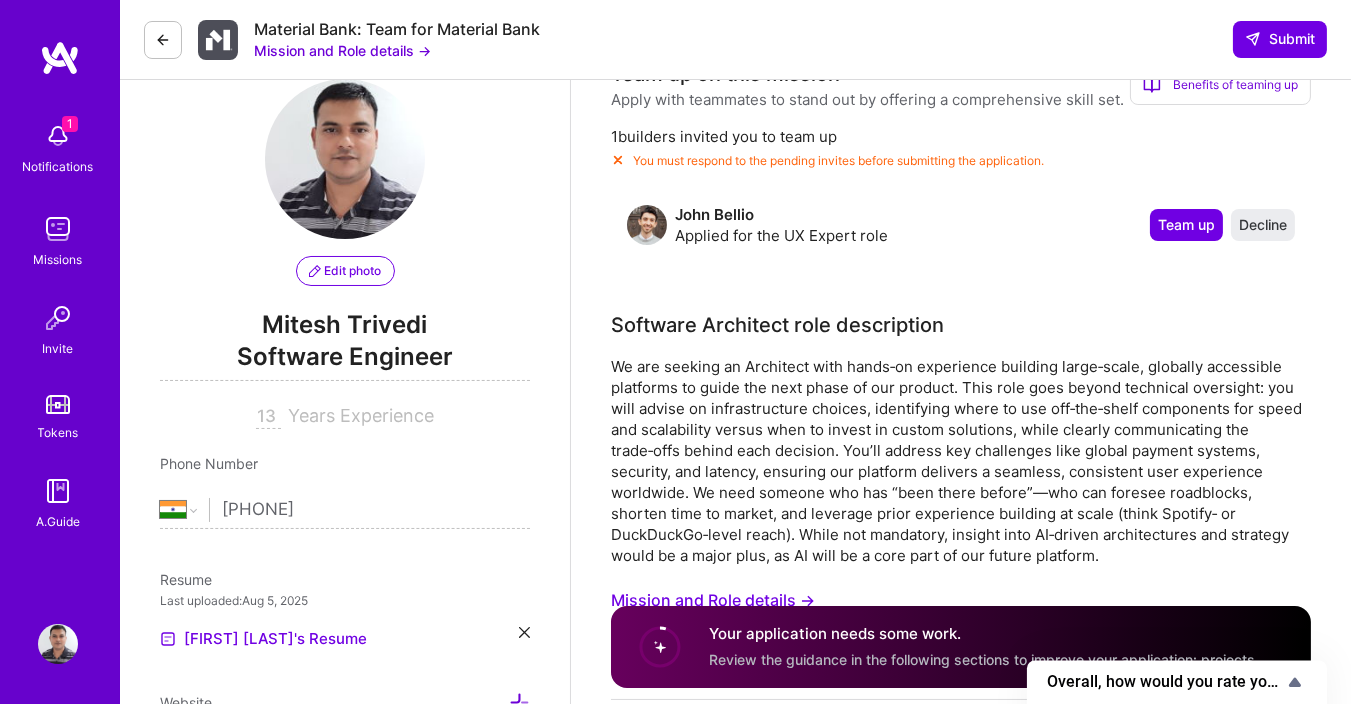 scroll, scrollTop: 0, scrollLeft: 0, axis: both 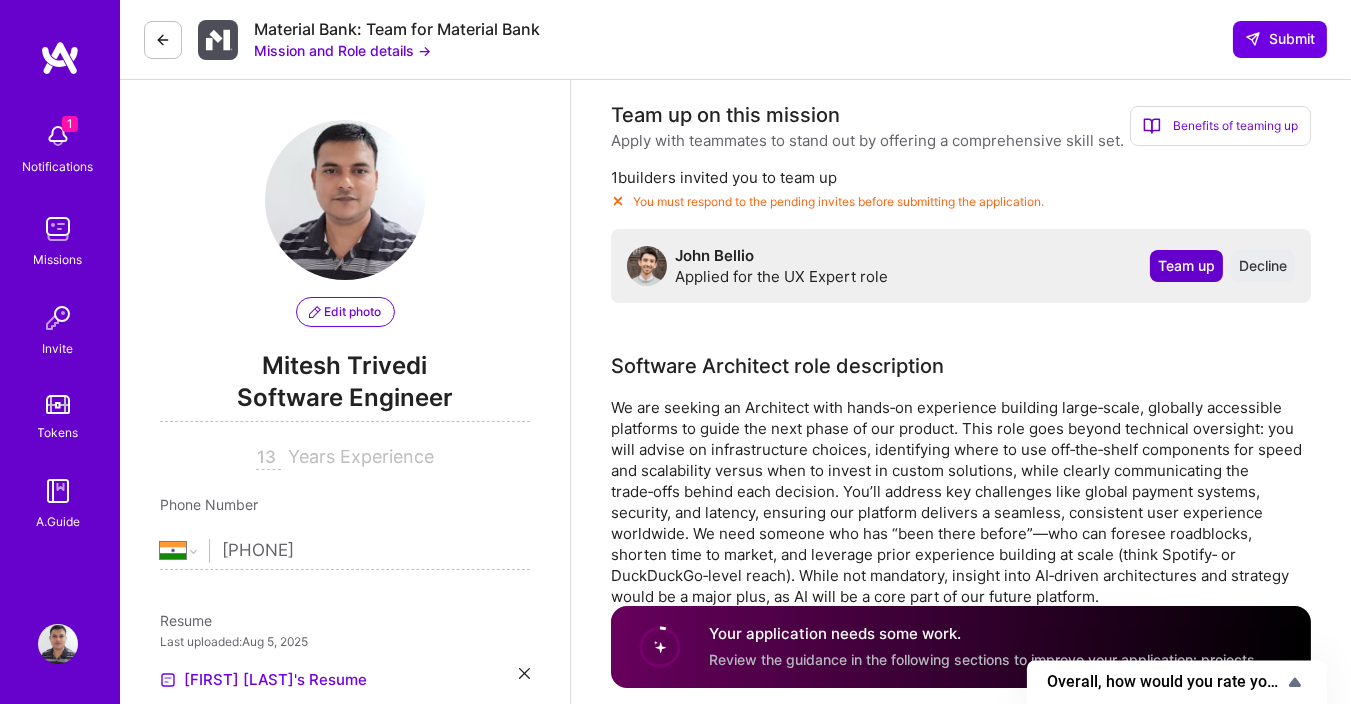 click on "Team up" at bounding box center [1186, 266] 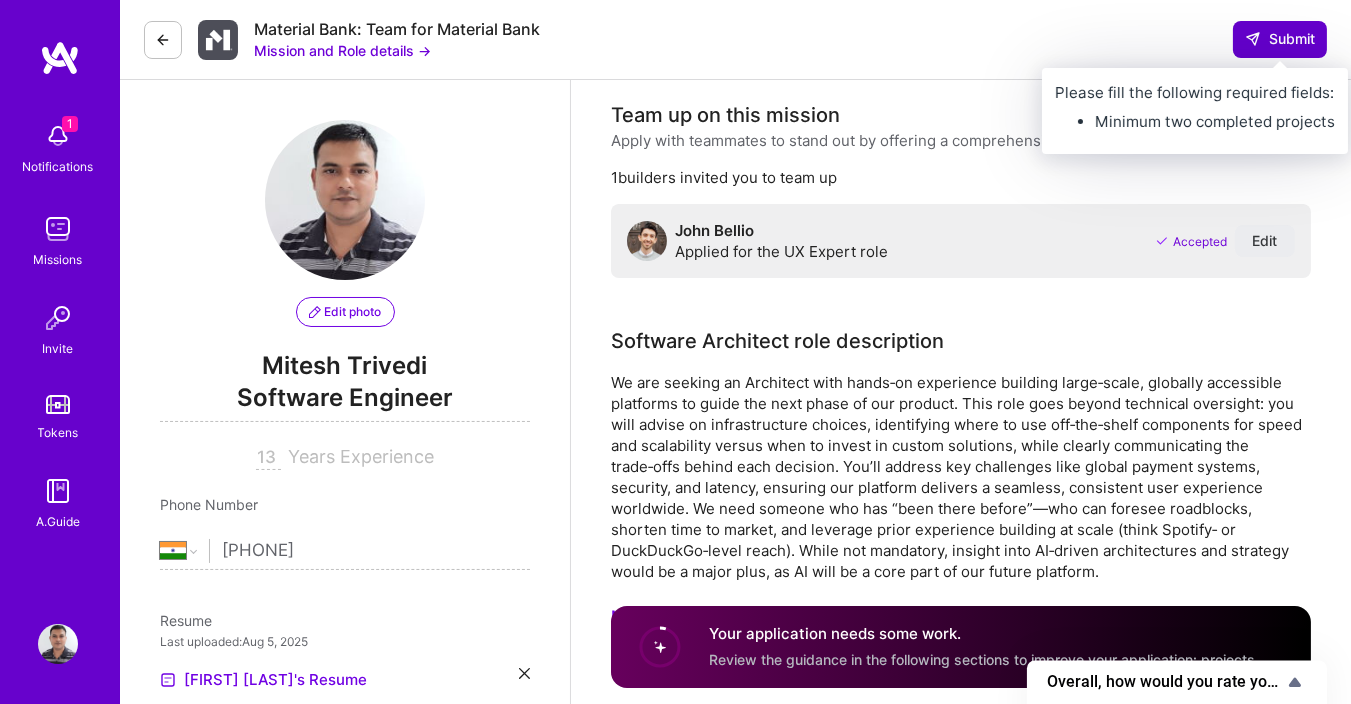 click on "Submit" at bounding box center [1280, 39] 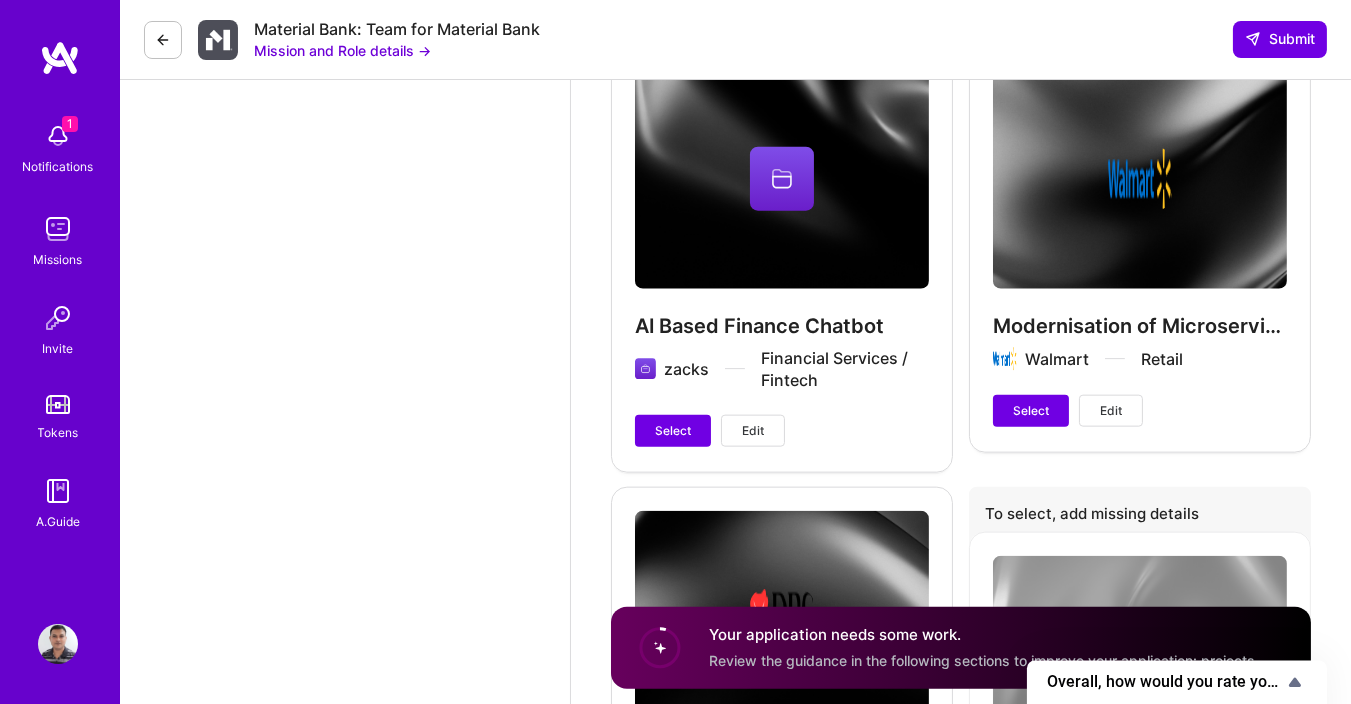 scroll, scrollTop: 3960, scrollLeft: 0, axis: vertical 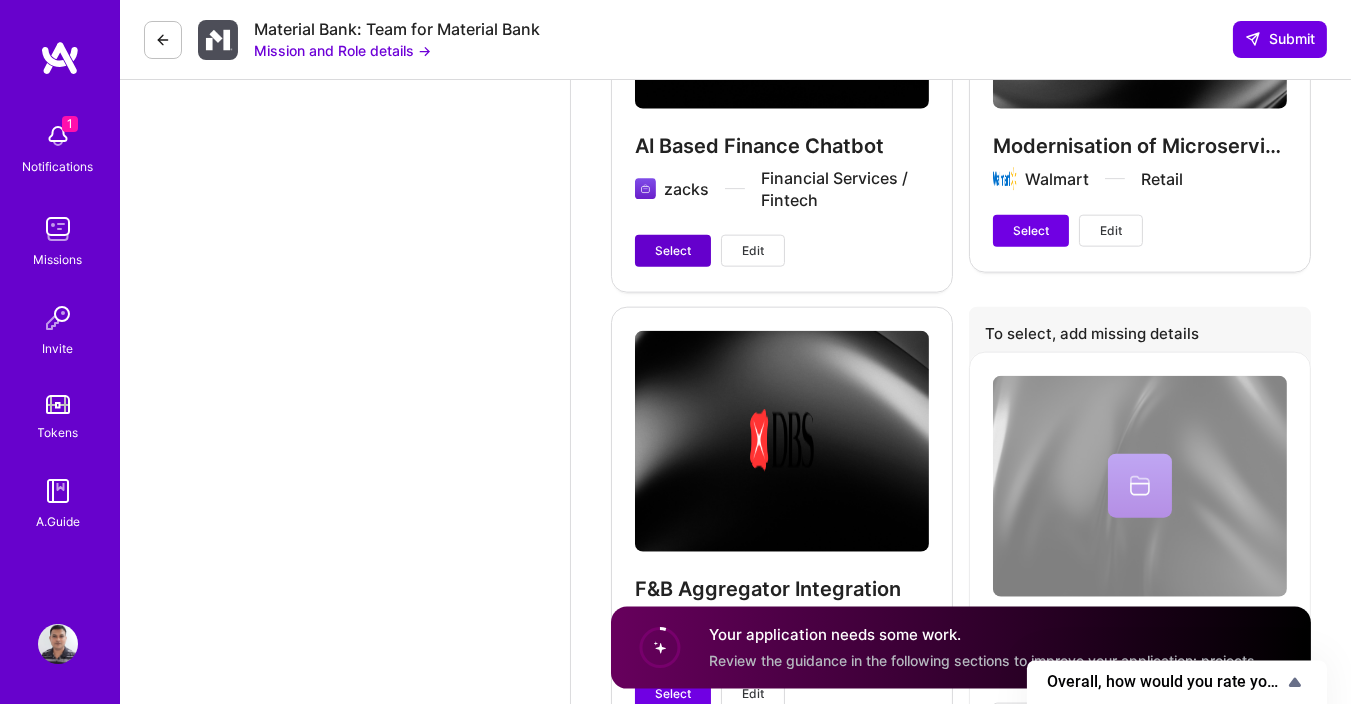 click on "Select" at bounding box center (673, 251) 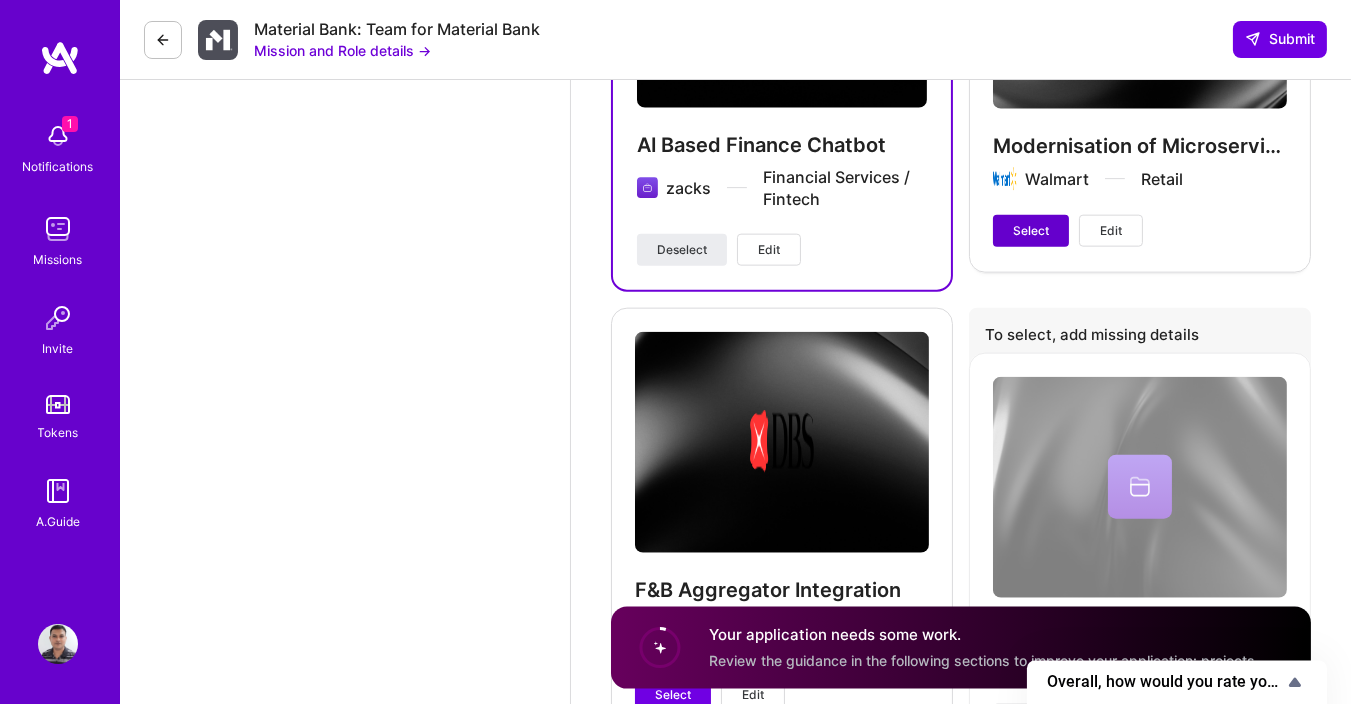 click on "Select" at bounding box center (1031, 231) 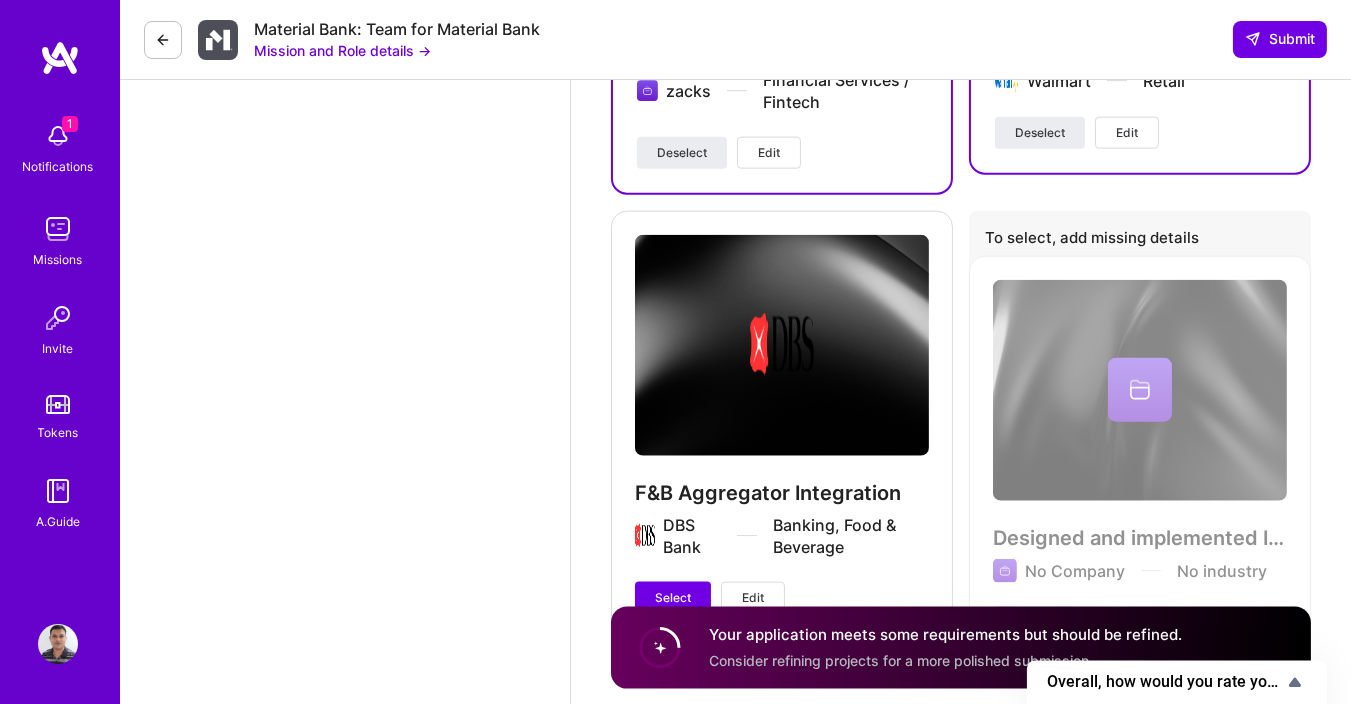 scroll, scrollTop: 4155, scrollLeft: 0, axis: vertical 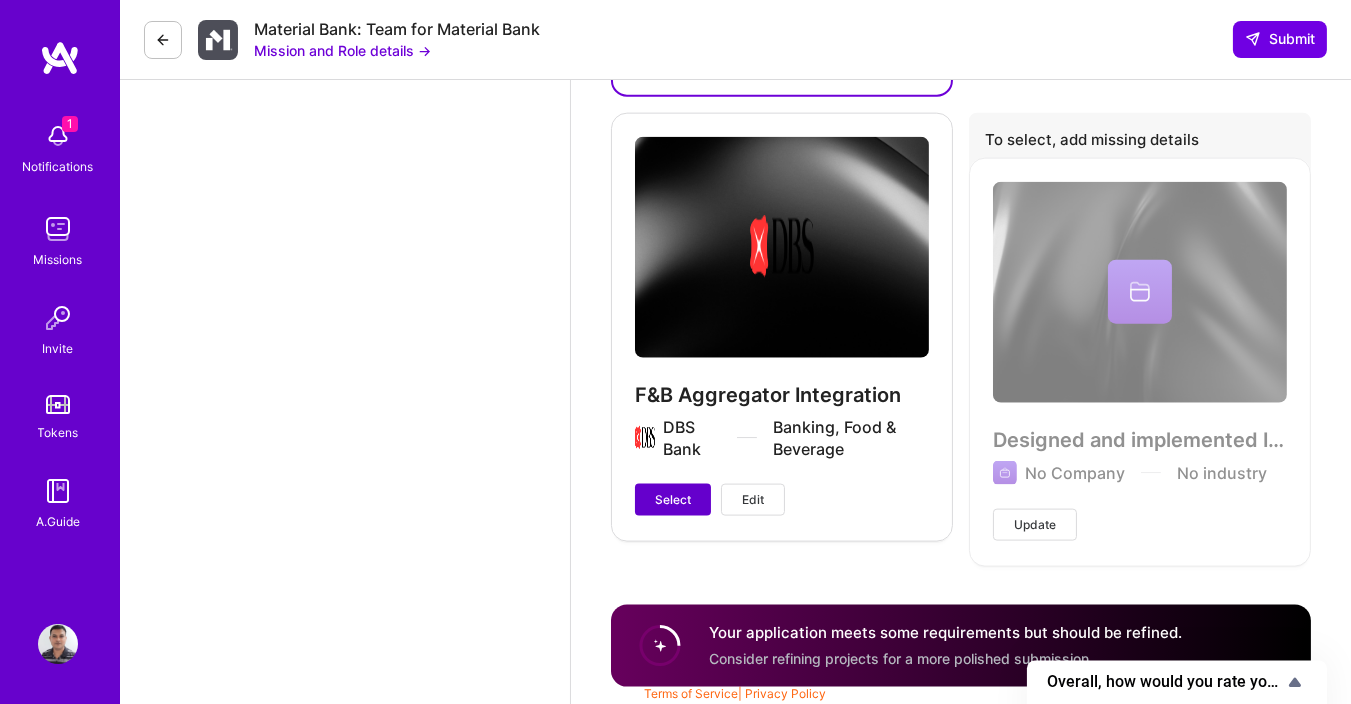click on "Select" at bounding box center [673, 500] 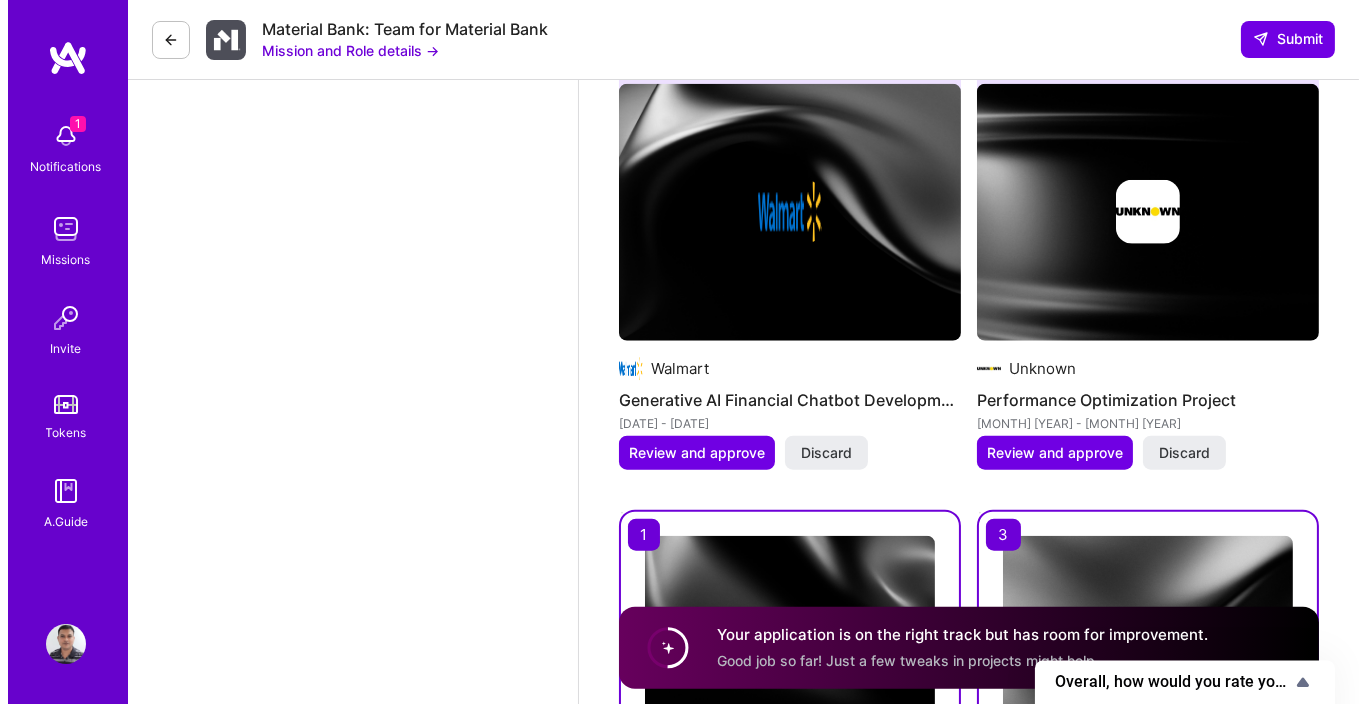 scroll, scrollTop: 2835, scrollLeft: 0, axis: vertical 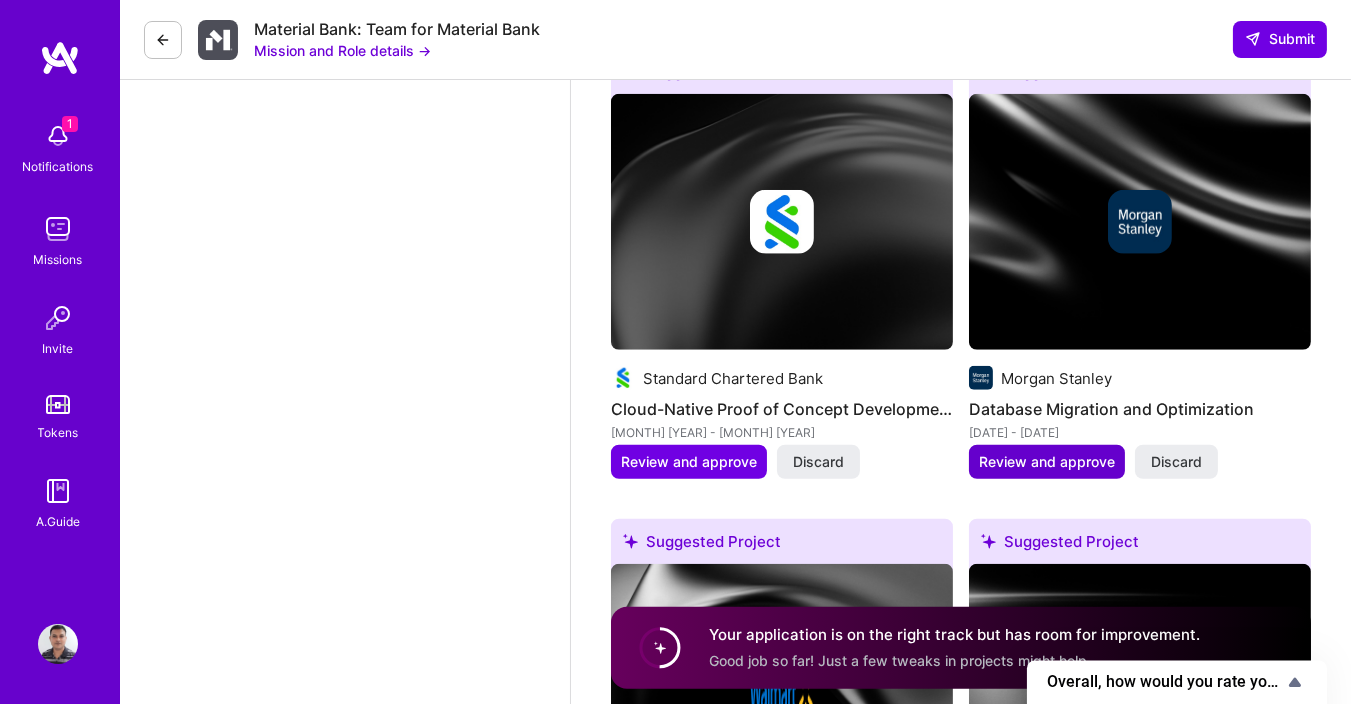 click on "Review and approve" at bounding box center [1047, 462] 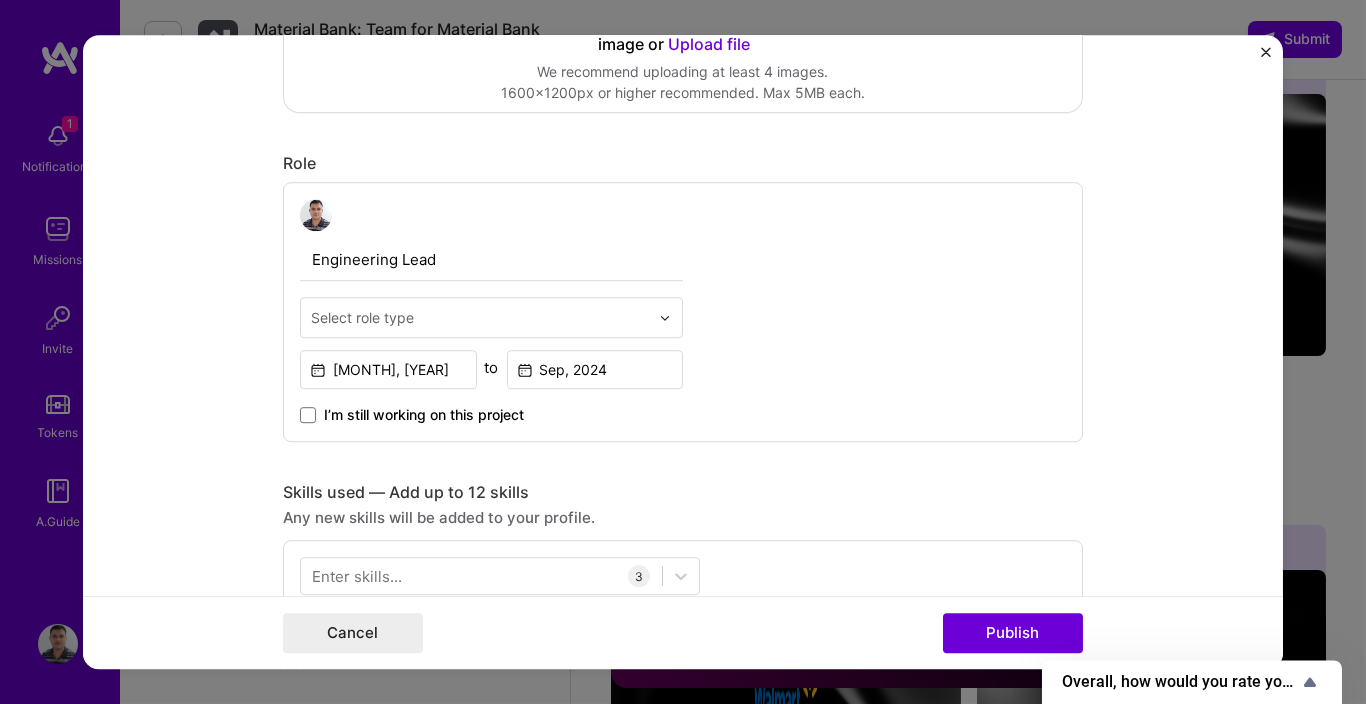 scroll, scrollTop: 600, scrollLeft: 0, axis: vertical 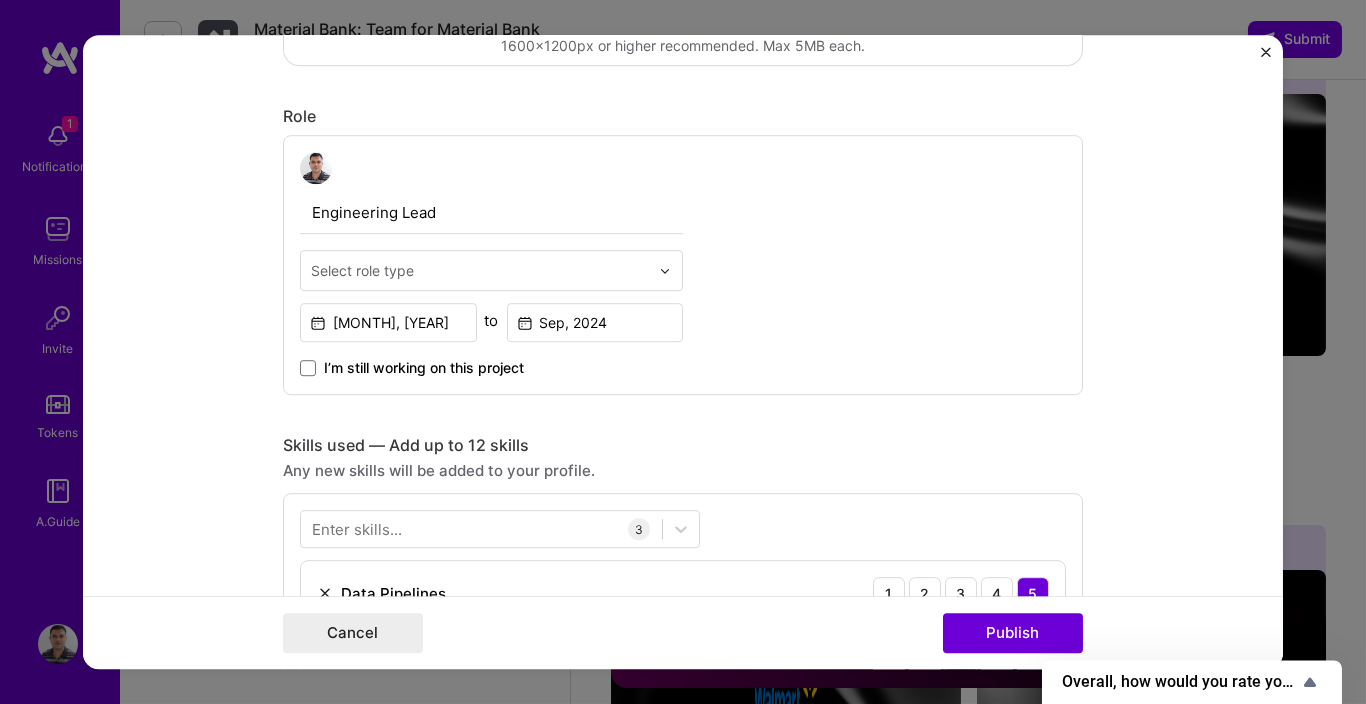 click on "Select role type" at bounding box center (480, 270) 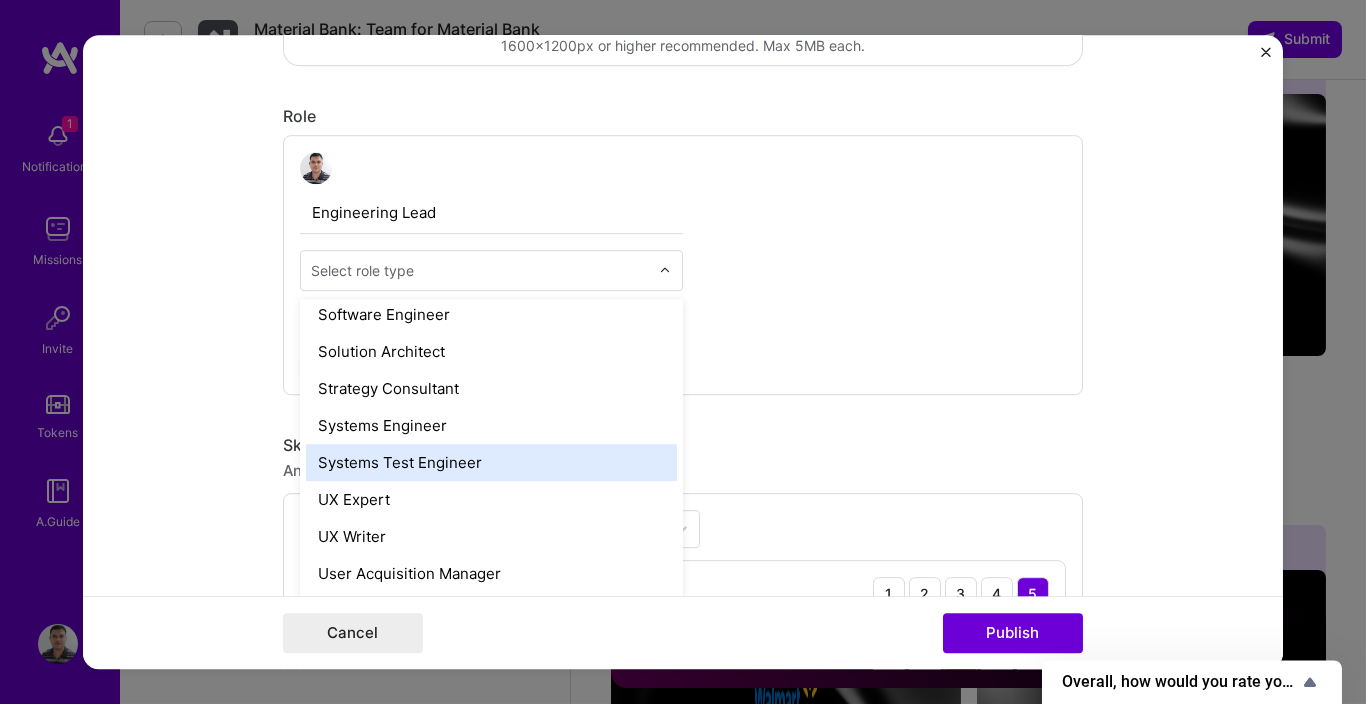 scroll, scrollTop: 2182, scrollLeft: 0, axis: vertical 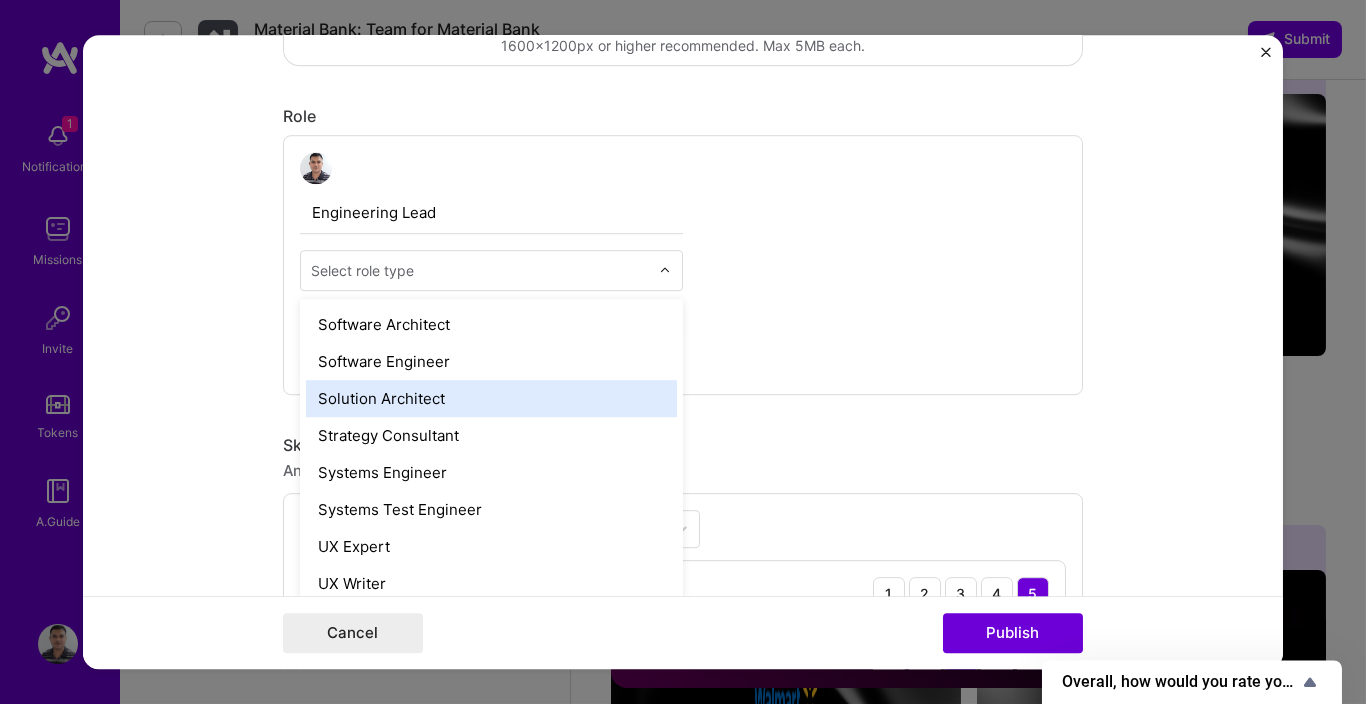 click on "Solution Architect" at bounding box center (491, 398) 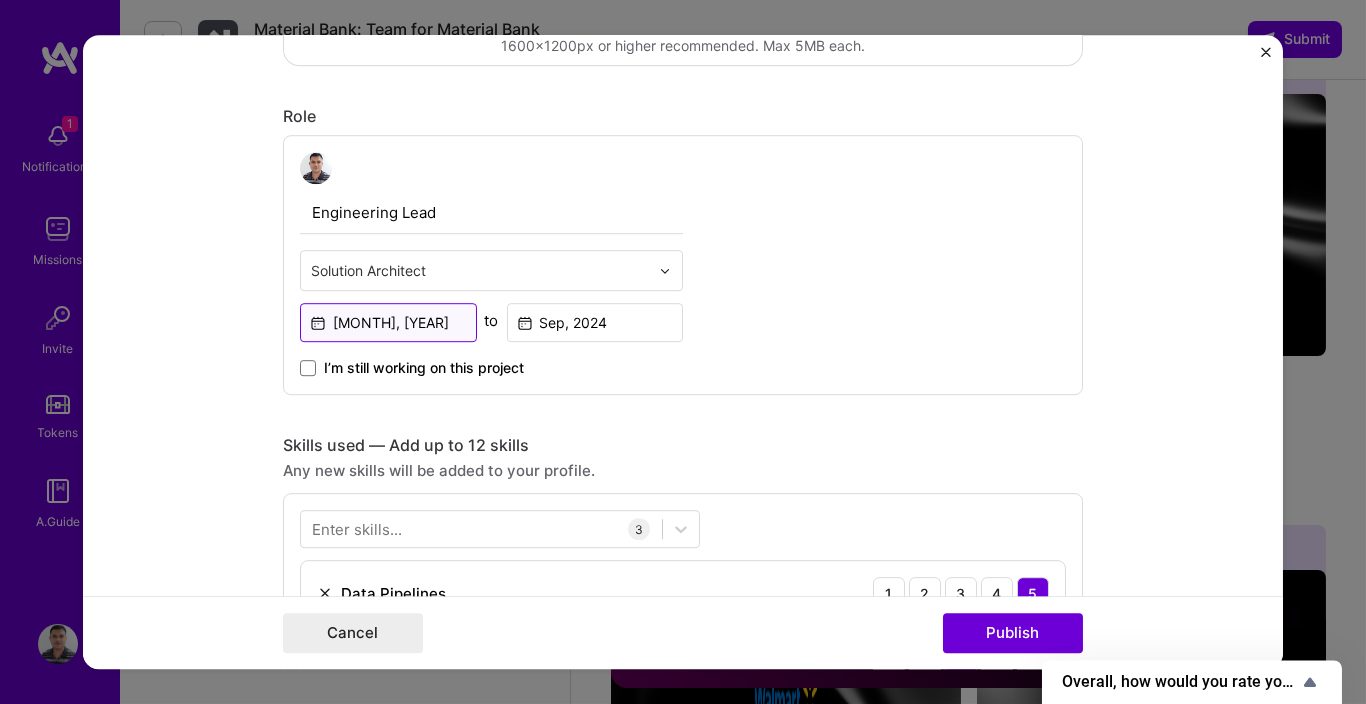 click on "Jul, 2023" at bounding box center (388, 322) 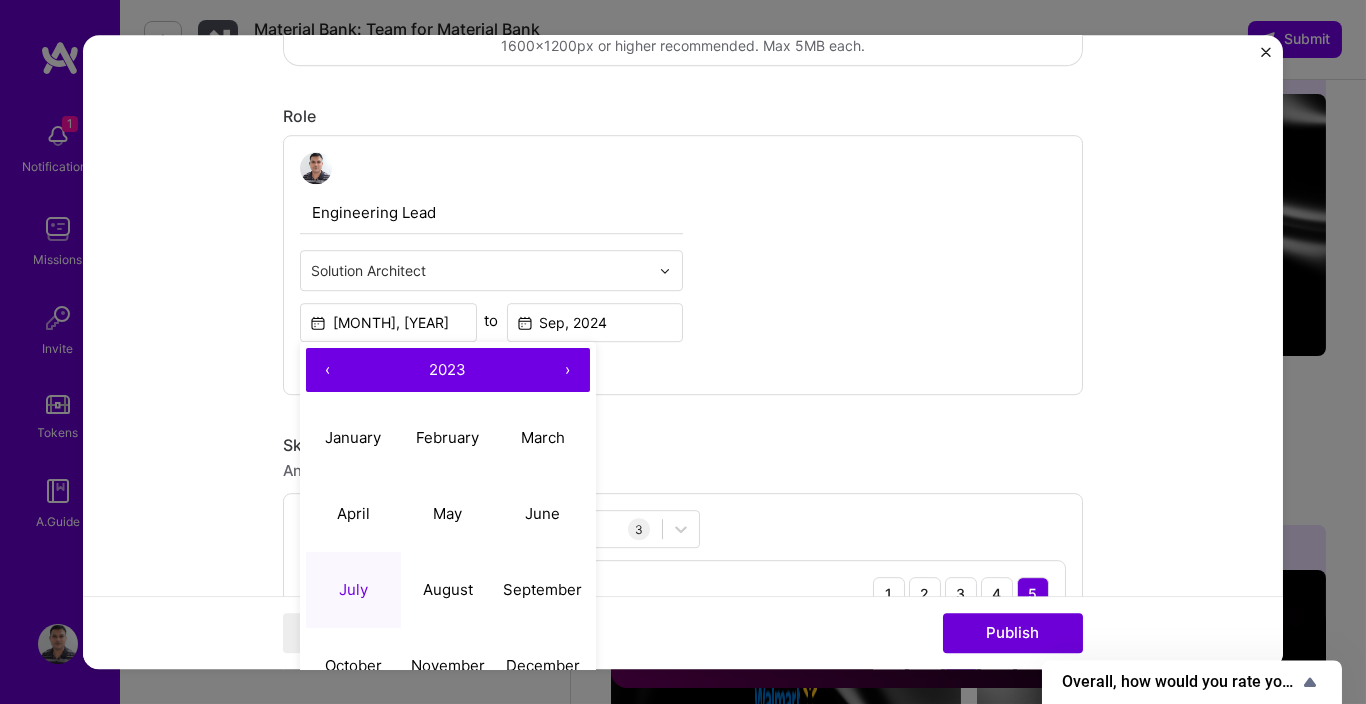 click at bounding box center [480, 270] 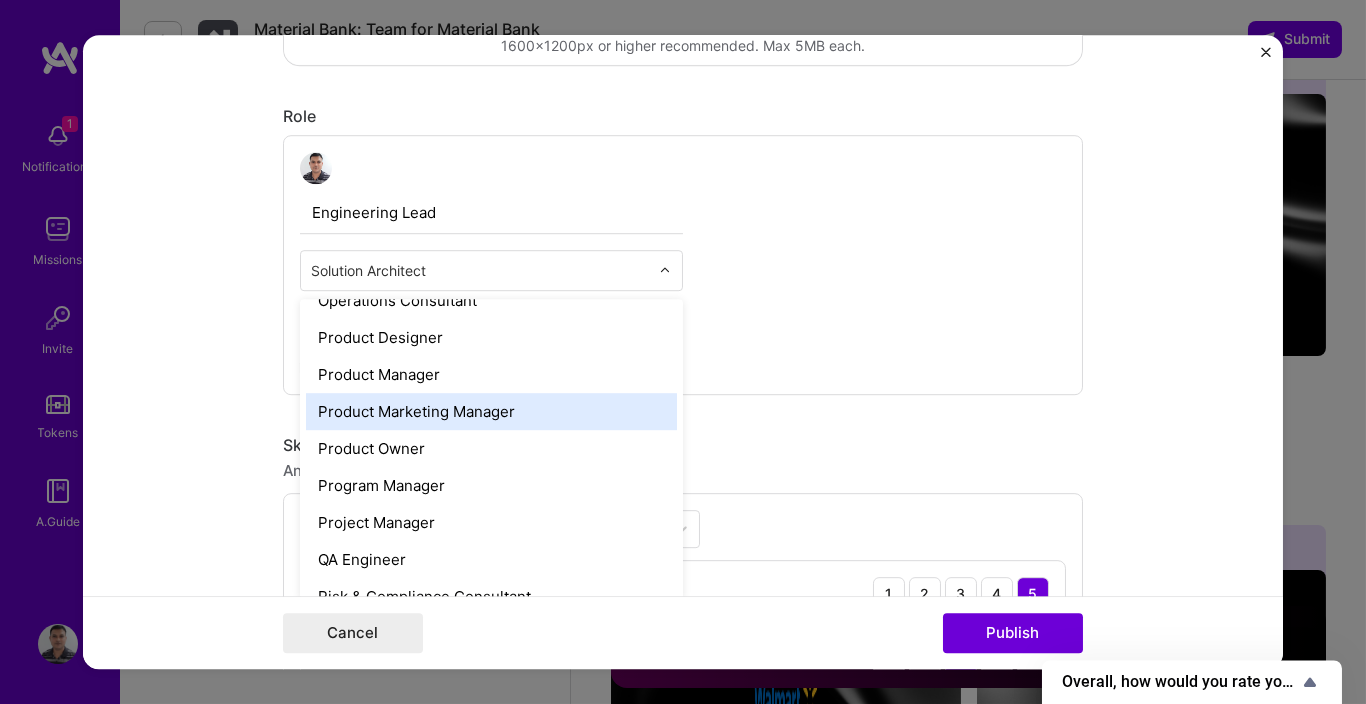 scroll, scrollTop: 2040, scrollLeft: 0, axis: vertical 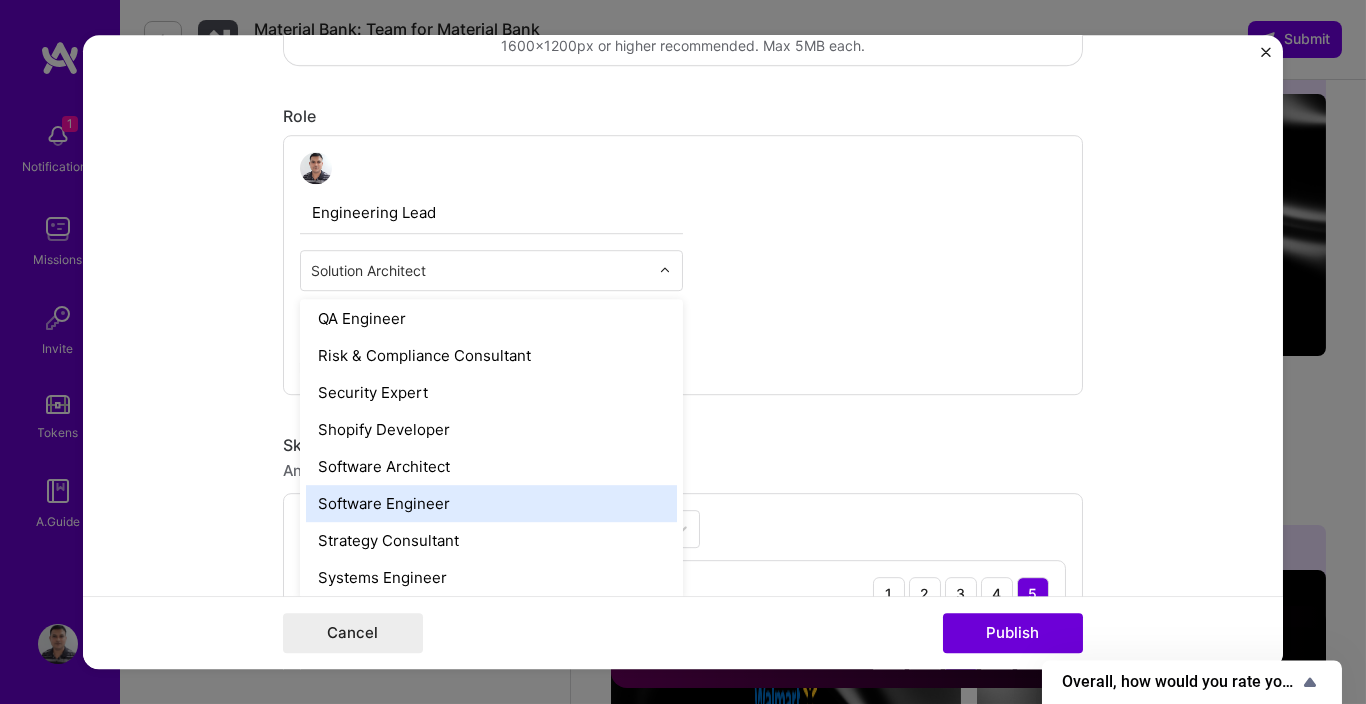 click on "Software Engineer" at bounding box center [491, 503] 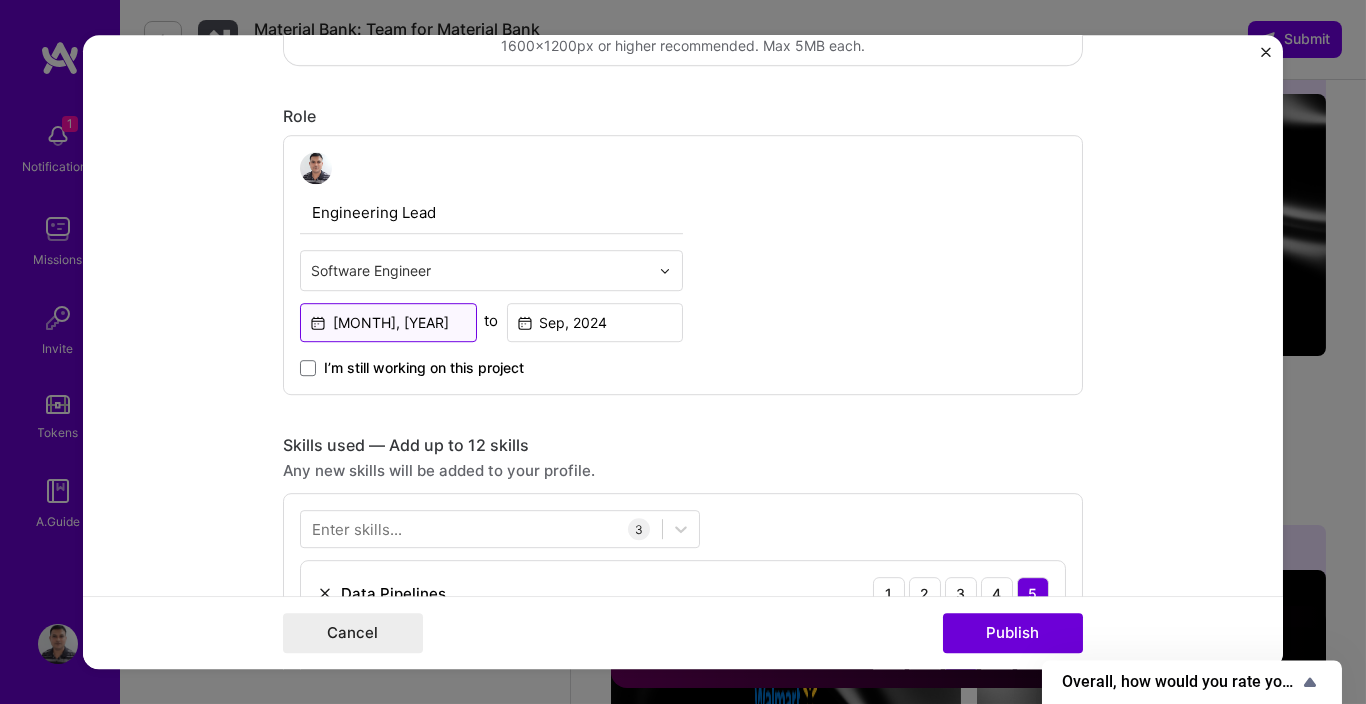 click on "Jul, 2023" at bounding box center [388, 322] 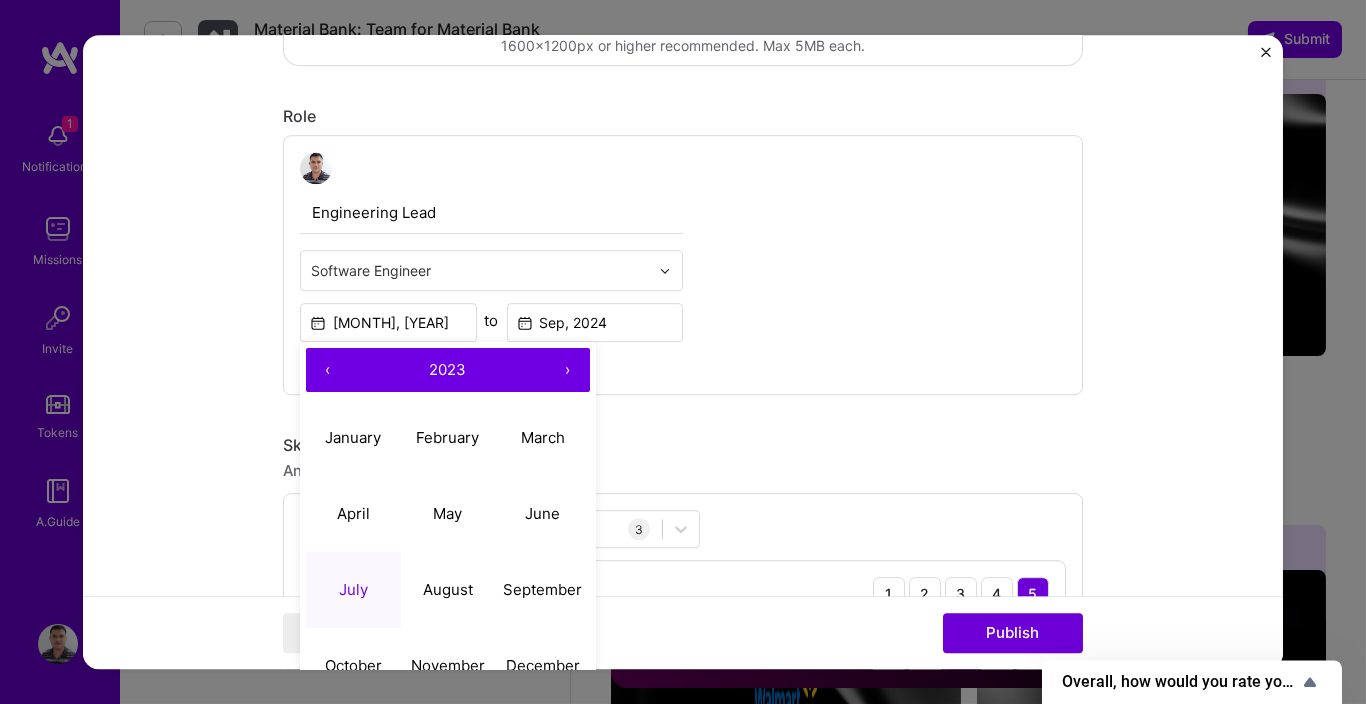 click on "‹" at bounding box center (328, 370) 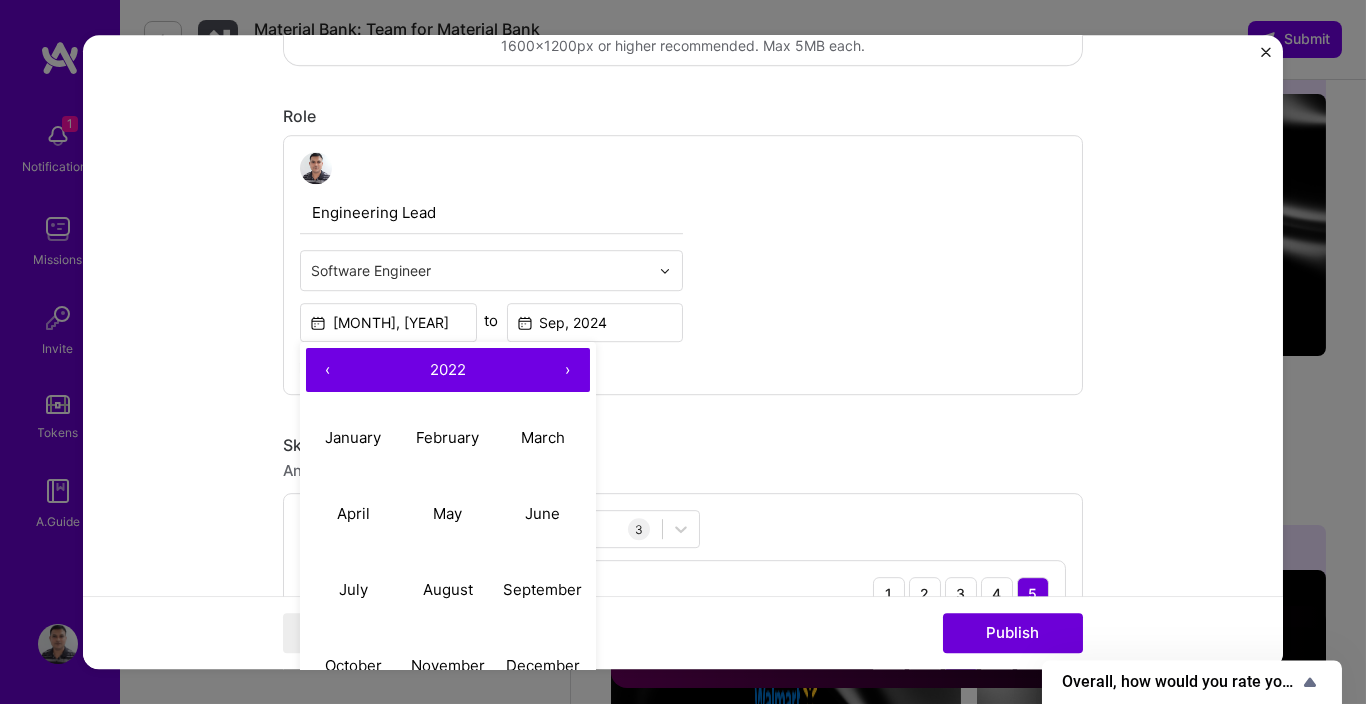 click on "‹" at bounding box center [328, 370] 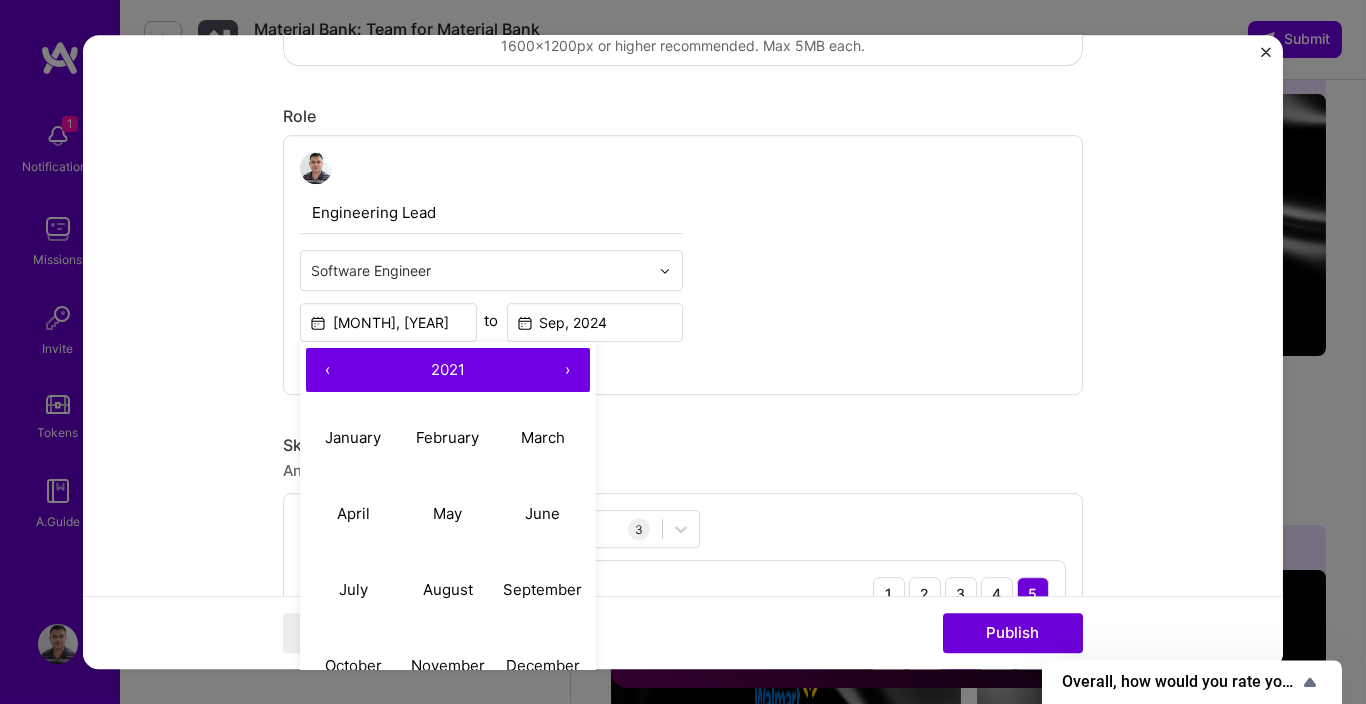 click on "‹" at bounding box center (328, 370) 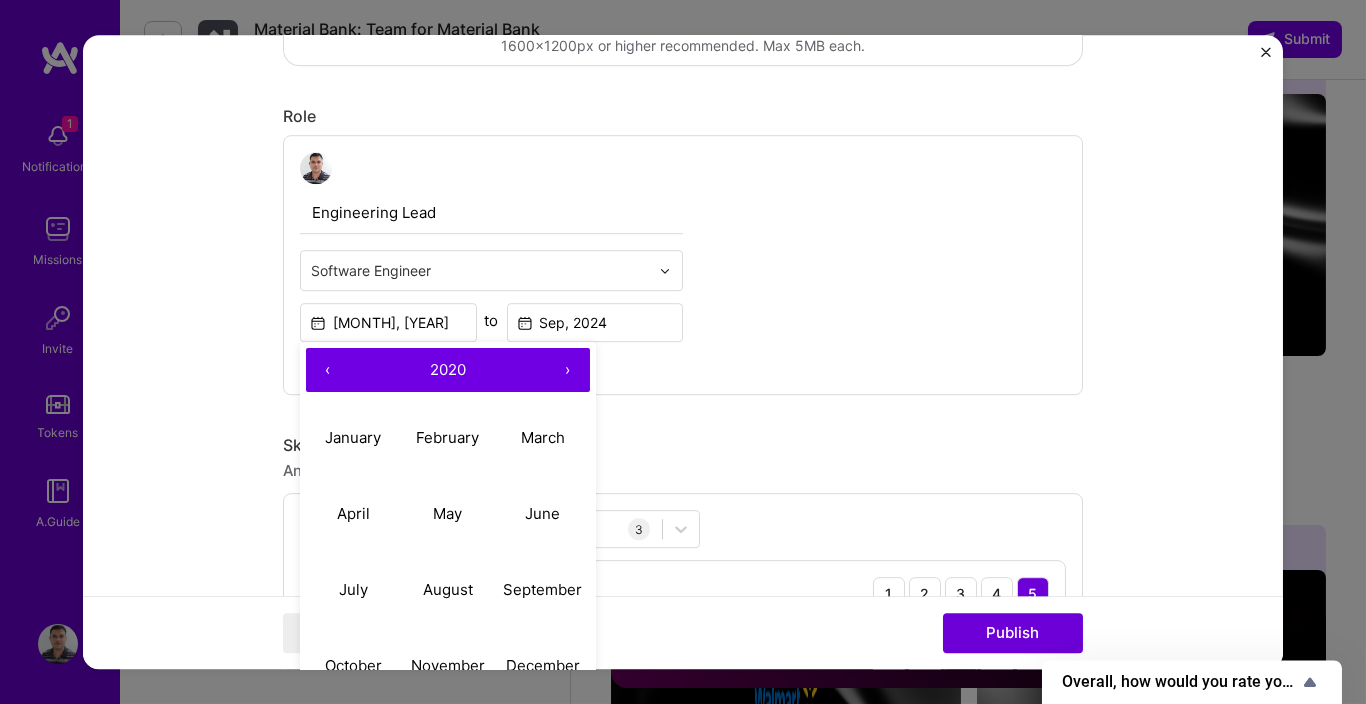 click on "›" at bounding box center (568, 370) 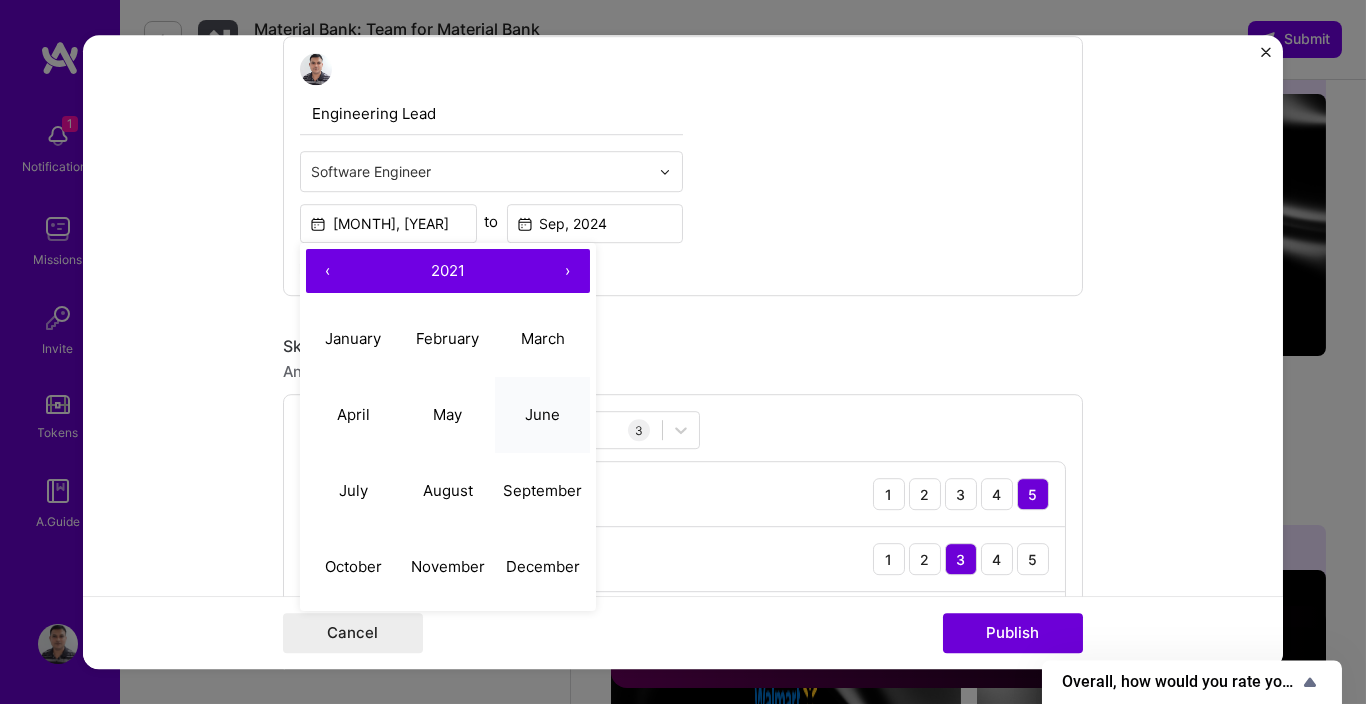 scroll, scrollTop: 839, scrollLeft: 0, axis: vertical 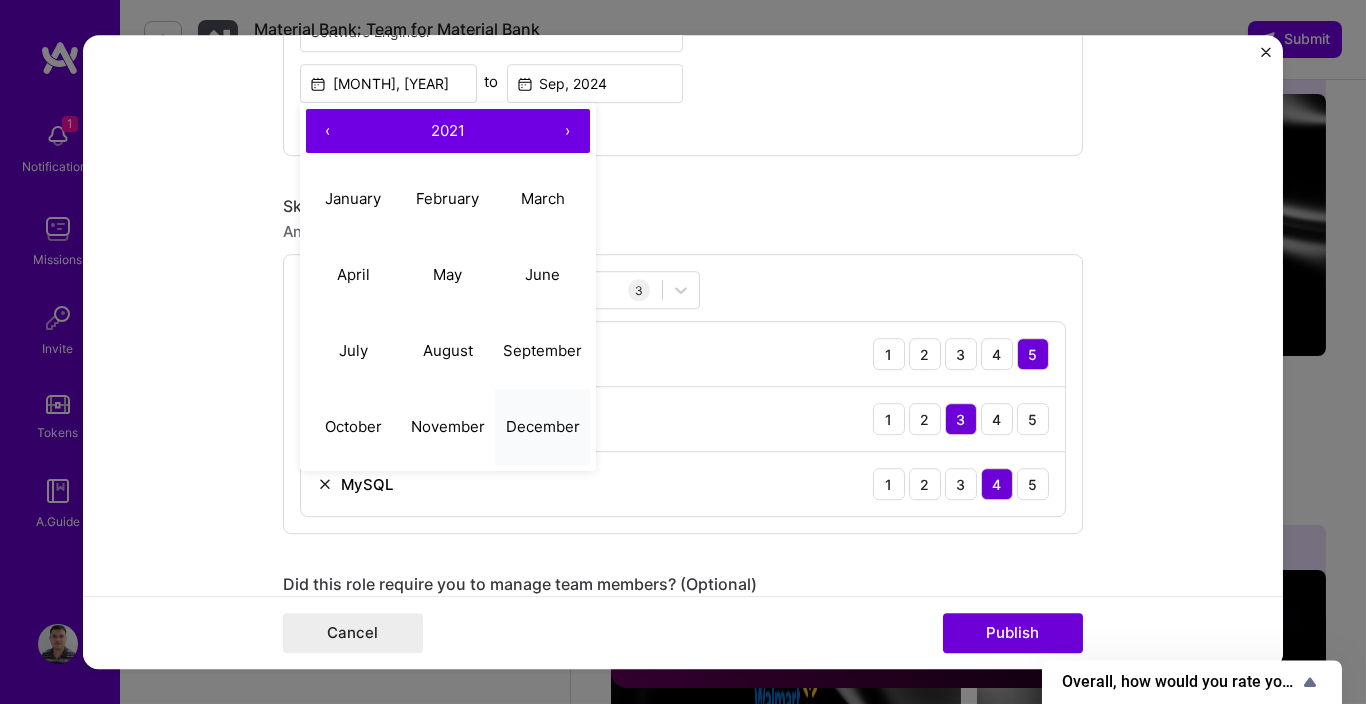 click on "December" at bounding box center (543, 426) 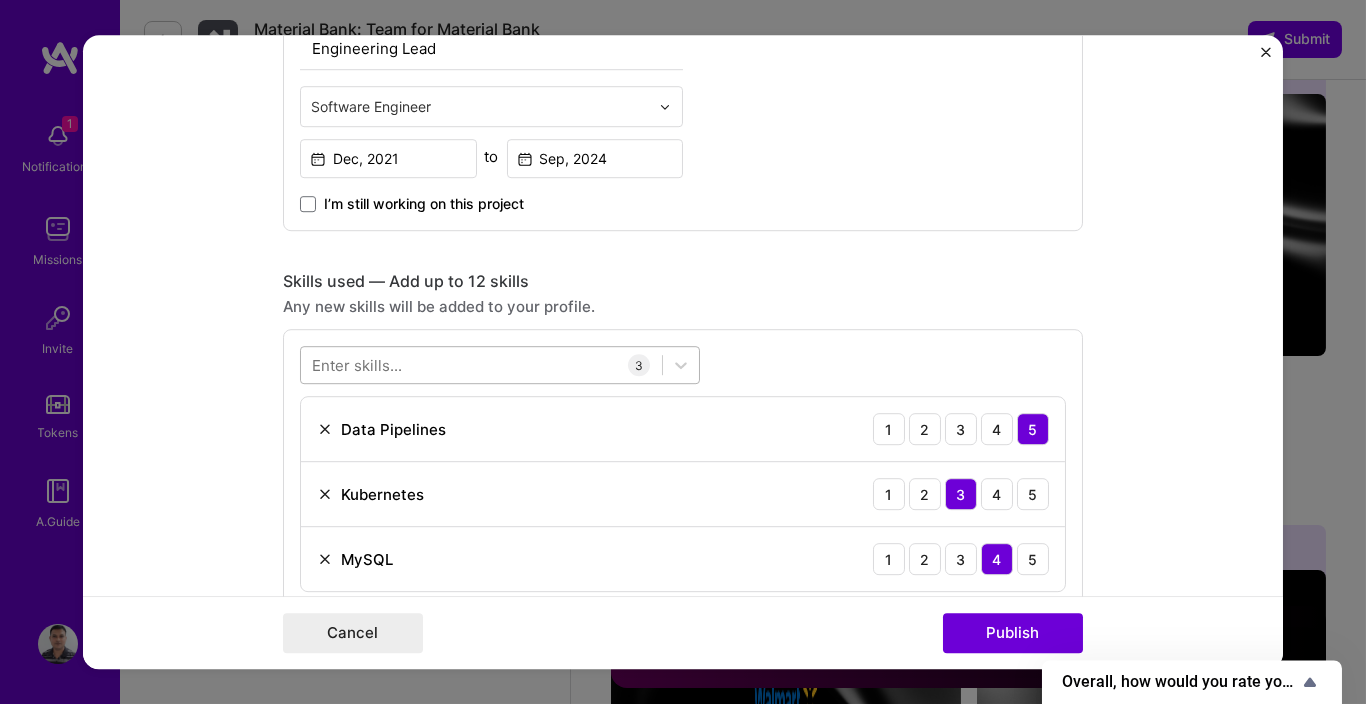scroll, scrollTop: 720, scrollLeft: 0, axis: vertical 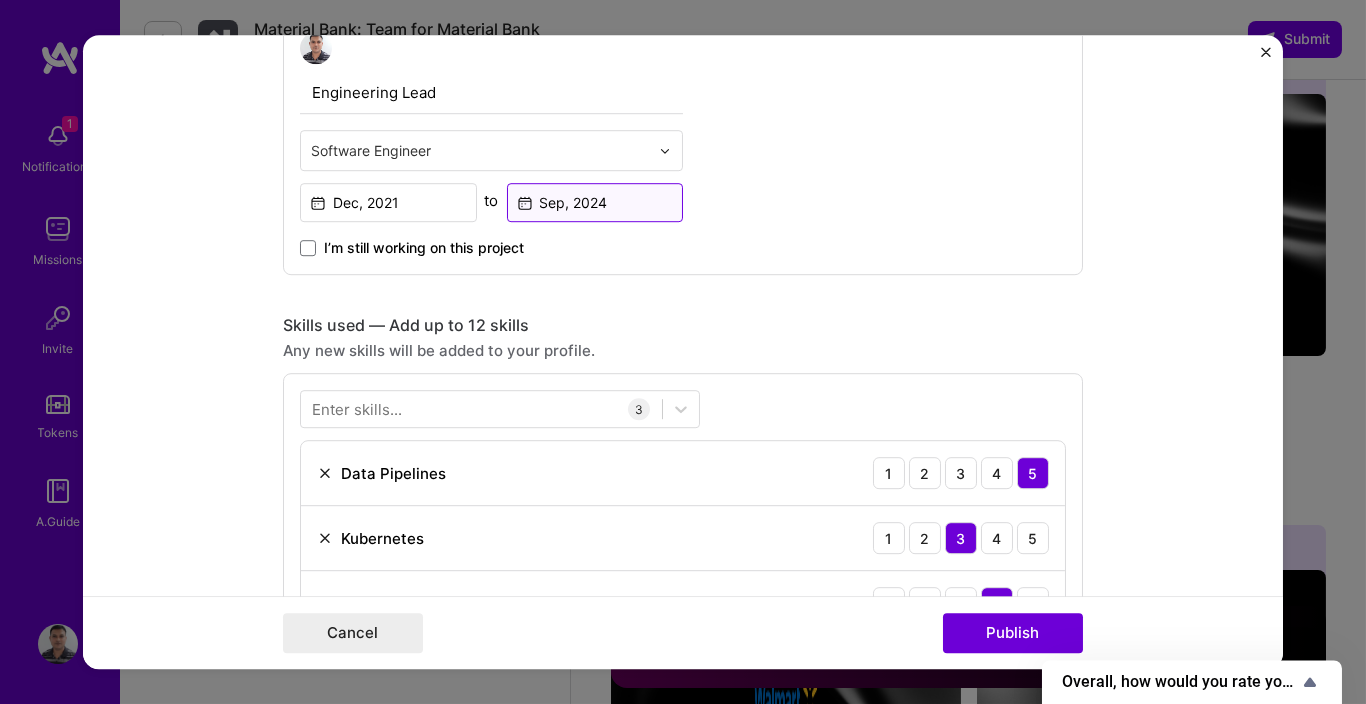 click on "Sep, 2024" at bounding box center [595, 202] 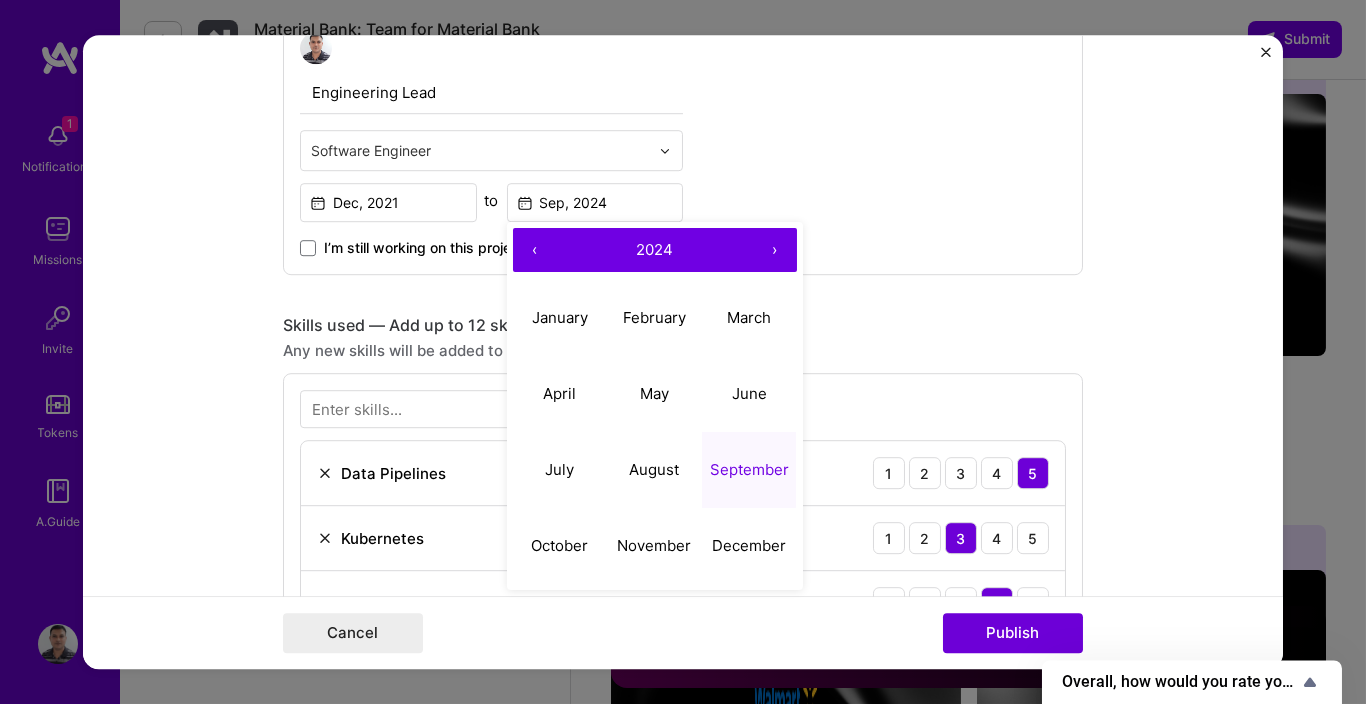 click on "‹" at bounding box center (535, 250) 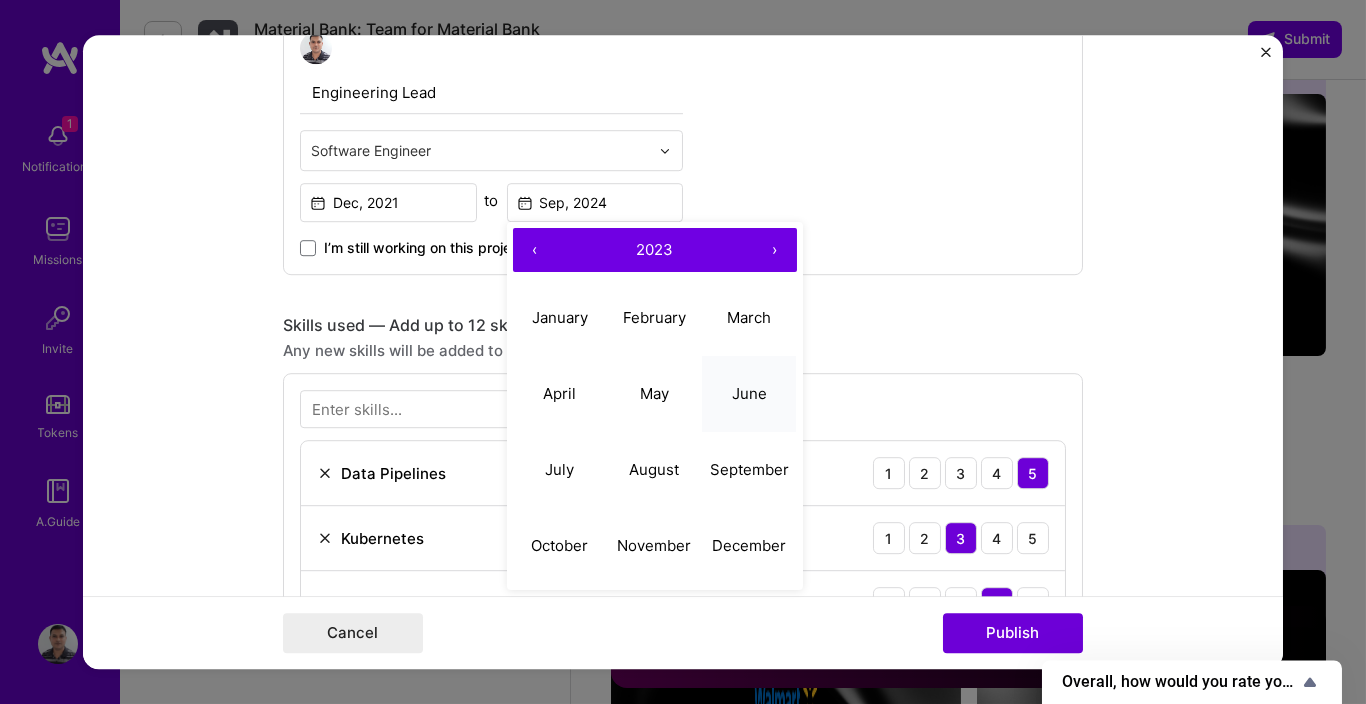click on "June" at bounding box center (749, 394) 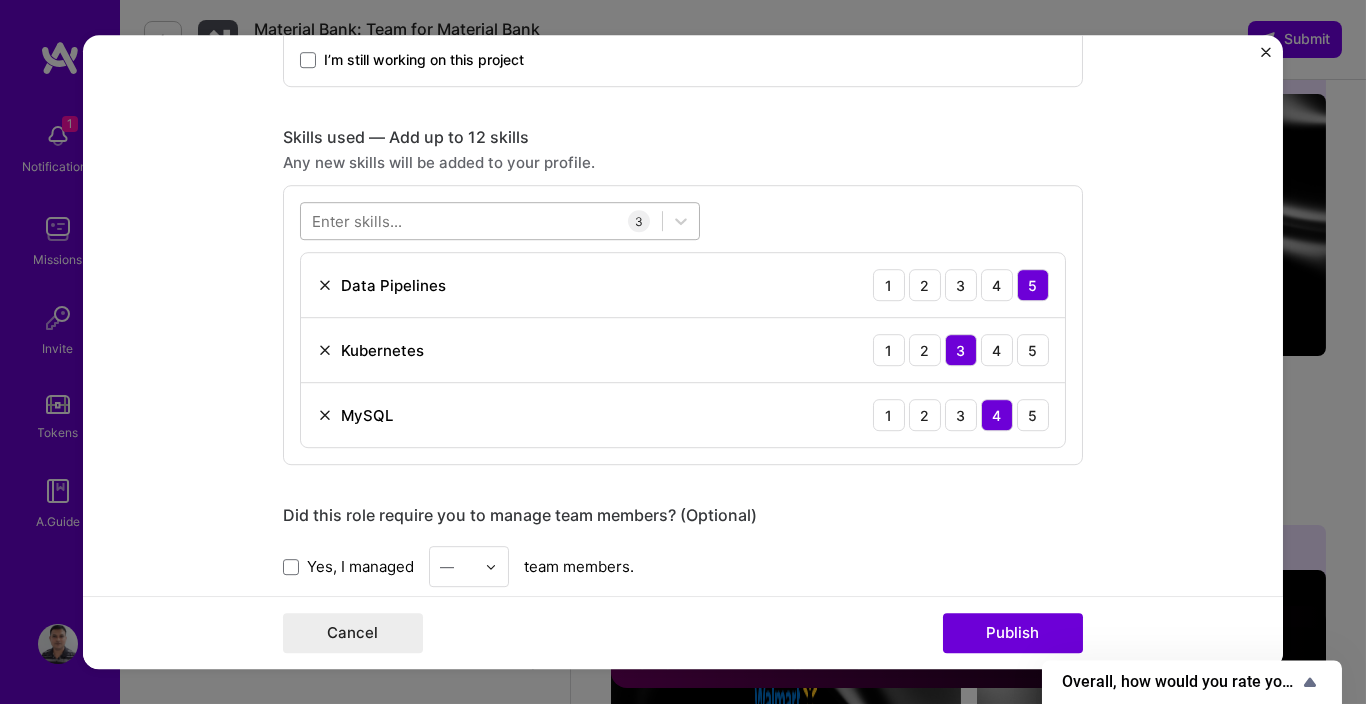 scroll, scrollTop: 960, scrollLeft: 0, axis: vertical 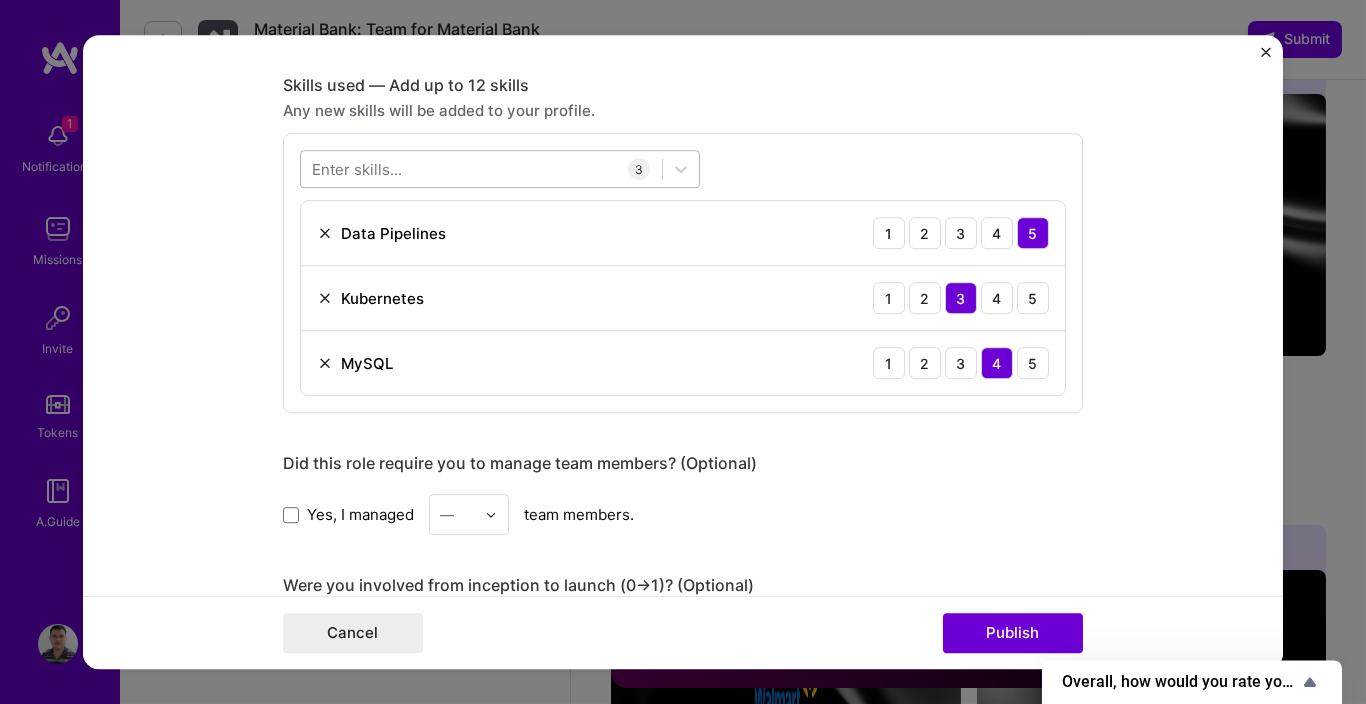 click at bounding box center (481, 169) 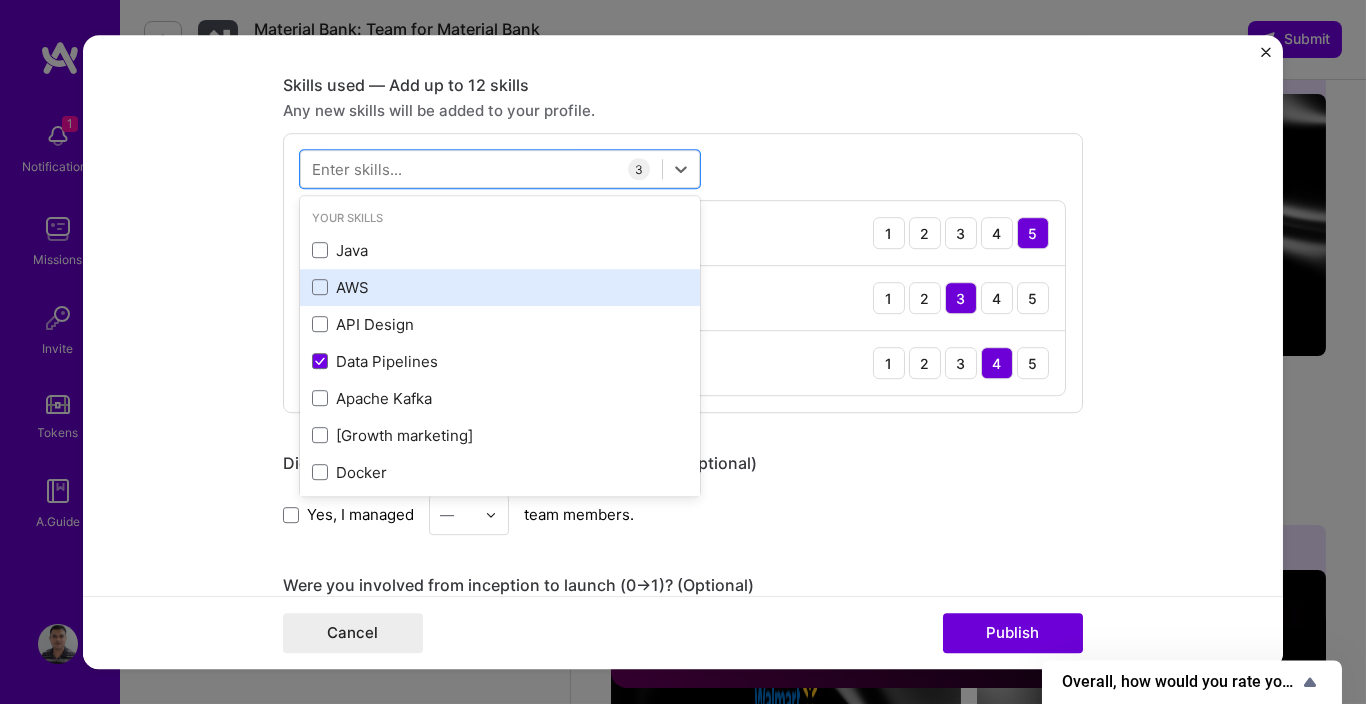 click on "AWS" at bounding box center [500, 287] 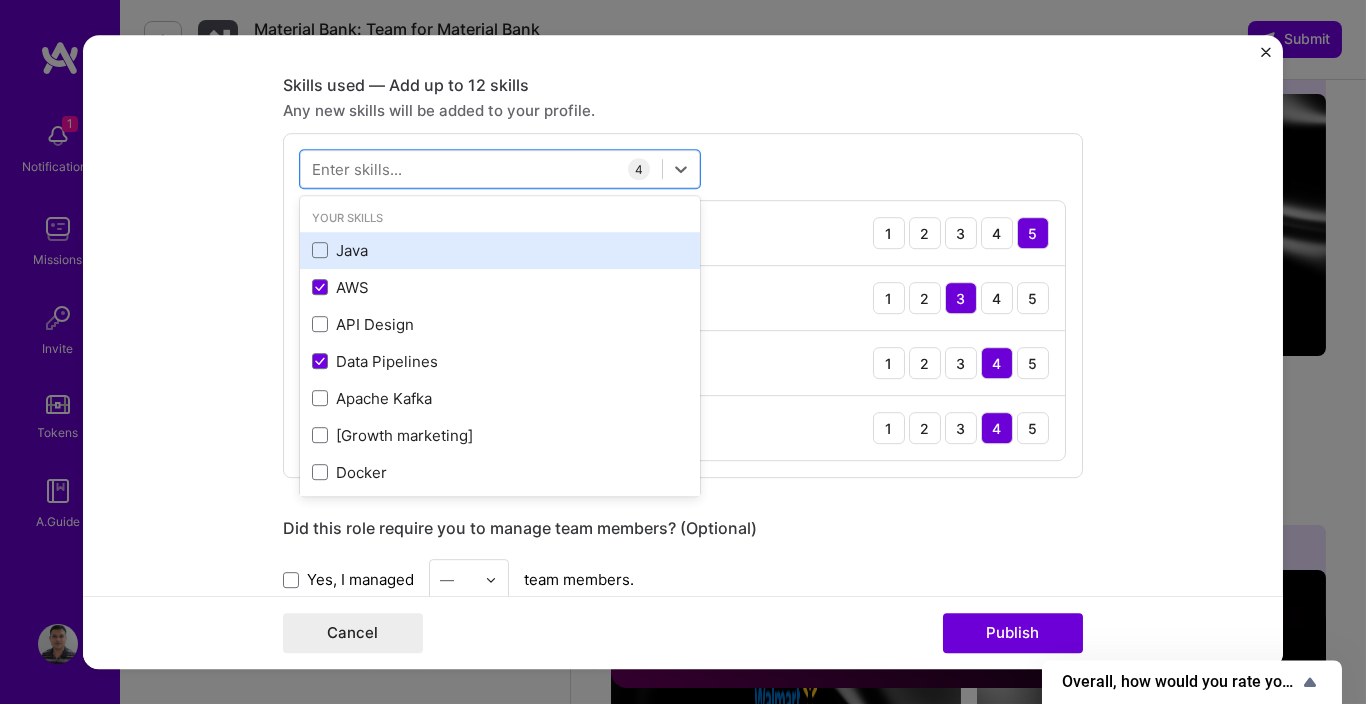 click on "Java" at bounding box center (500, 250) 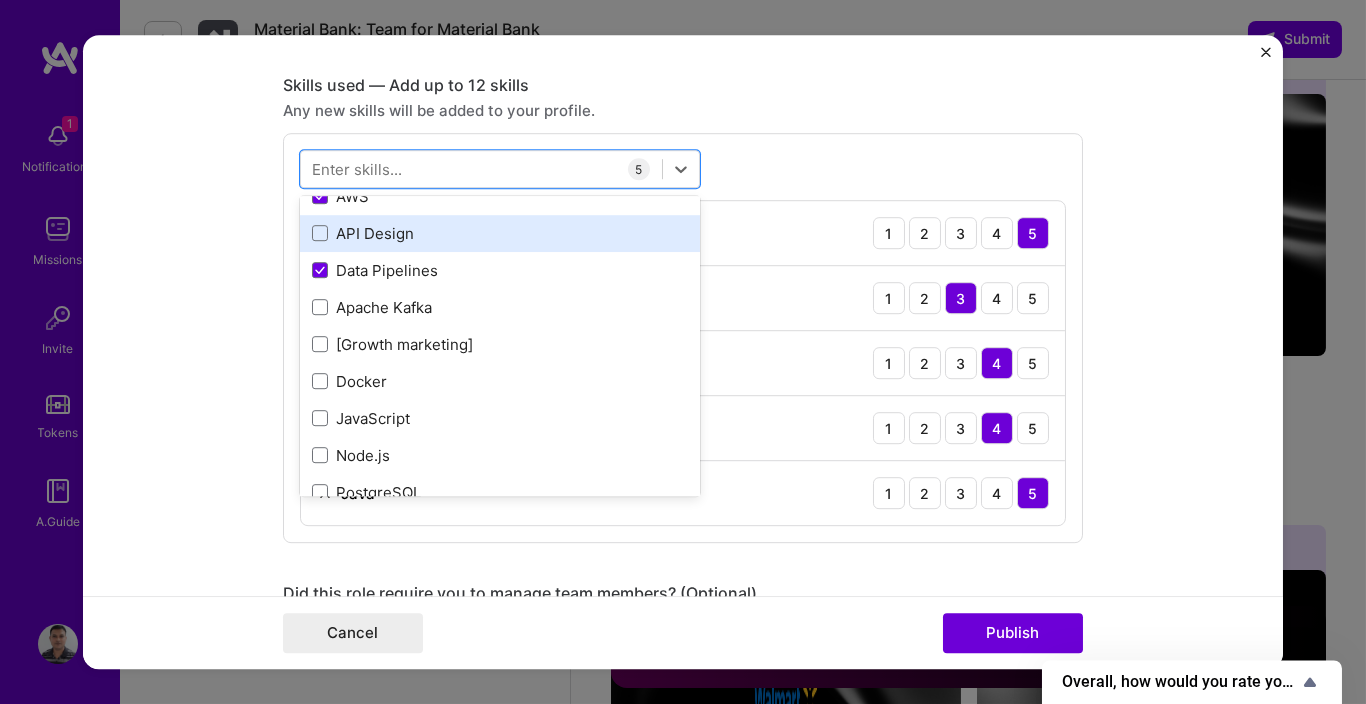 scroll, scrollTop: 120, scrollLeft: 0, axis: vertical 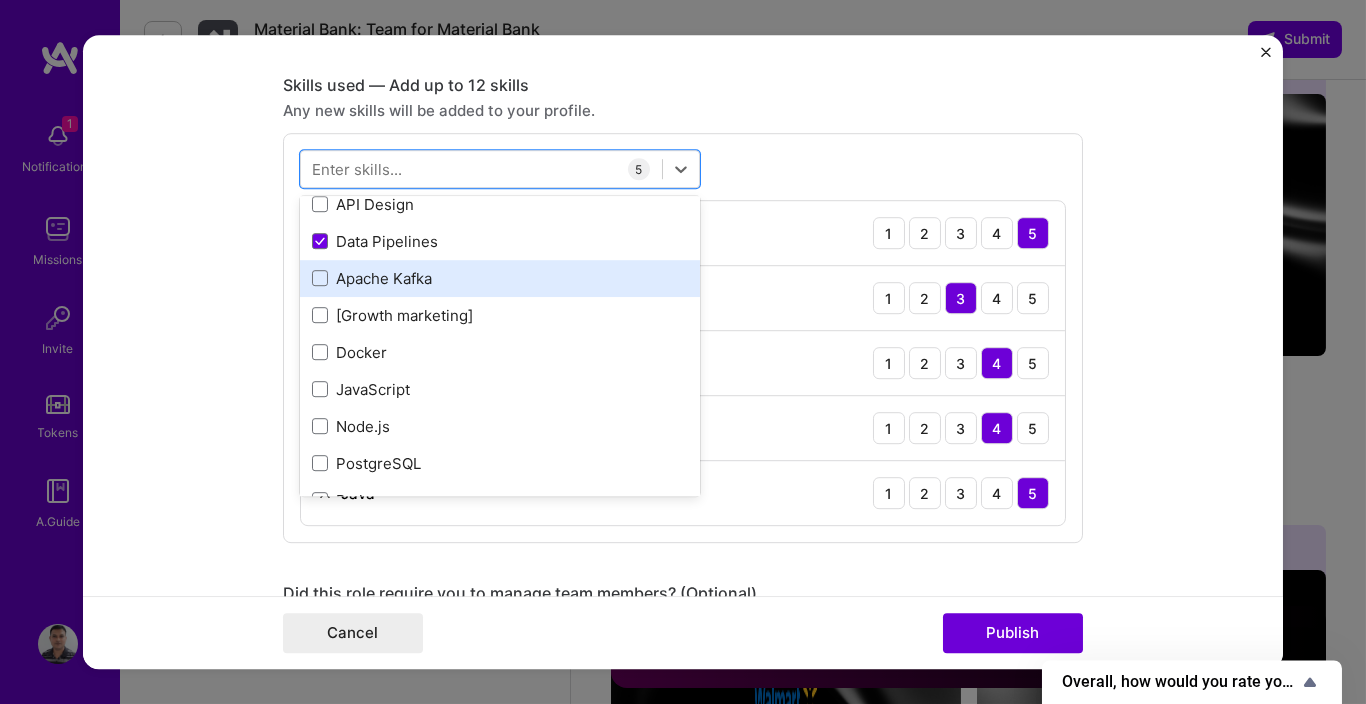 click on "Apache Kafka" at bounding box center (500, 278) 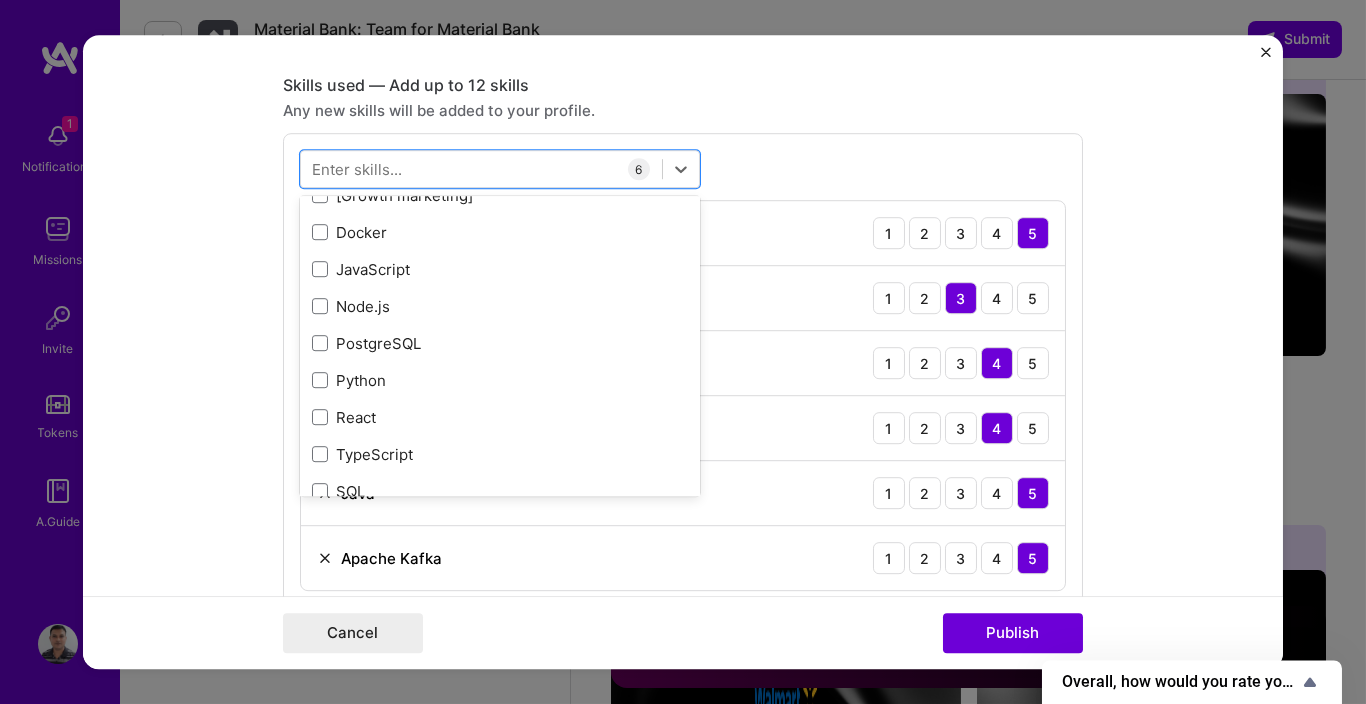 scroll, scrollTop: 600, scrollLeft: 0, axis: vertical 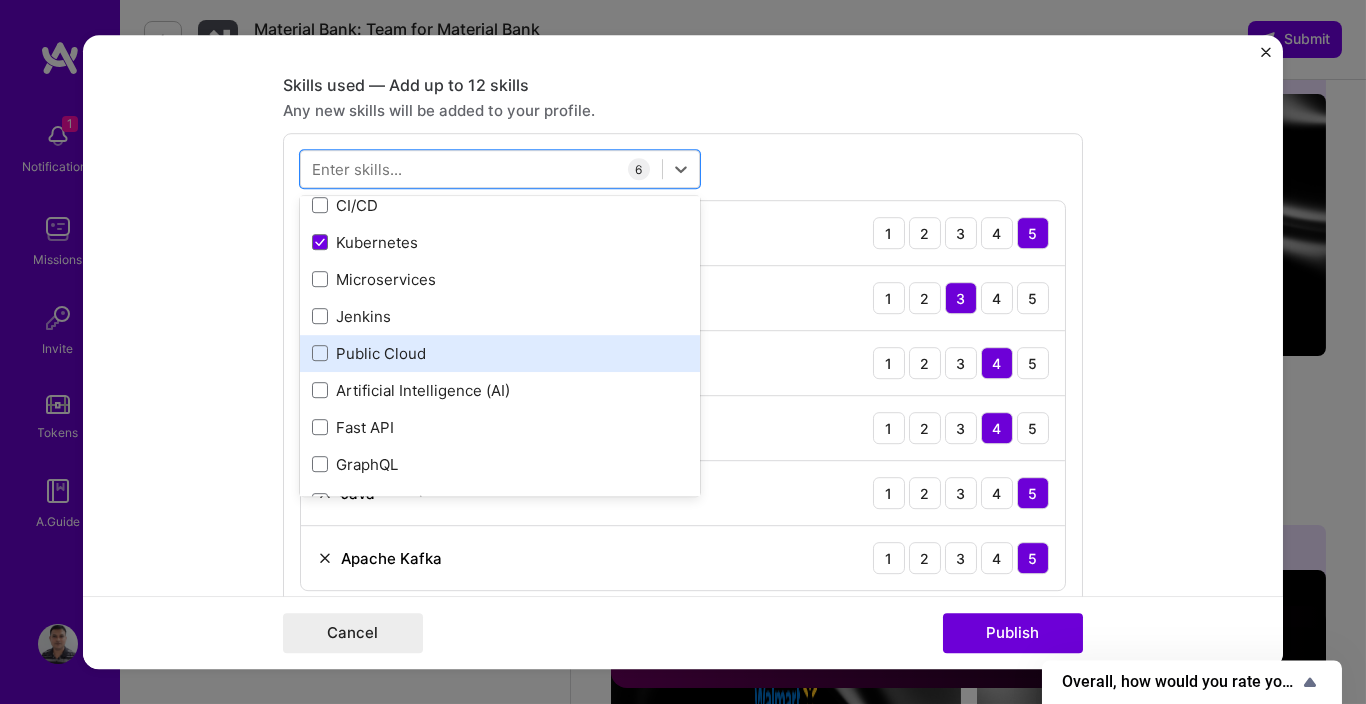 drag, startPoint x: 459, startPoint y: 371, endPoint x: 456, endPoint y: 353, distance: 18.248287 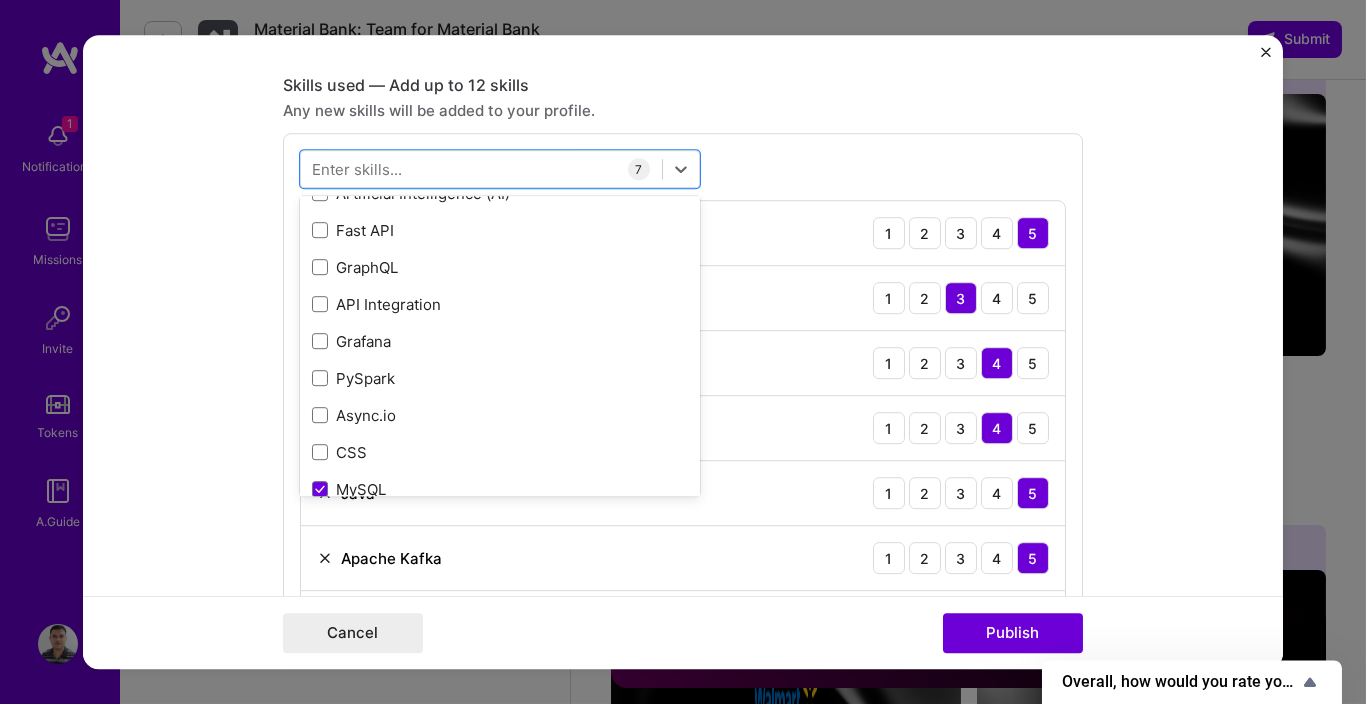scroll, scrollTop: 839, scrollLeft: 0, axis: vertical 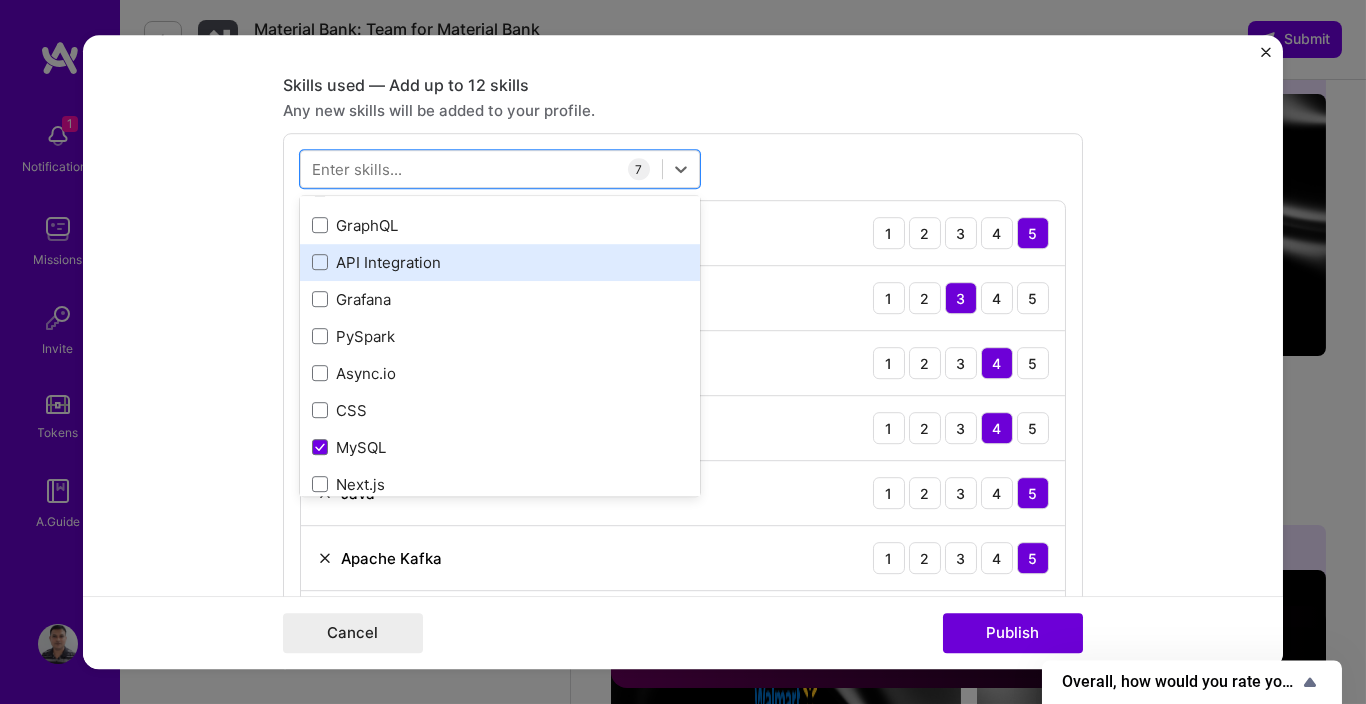 click on "API Integration" at bounding box center (500, 262) 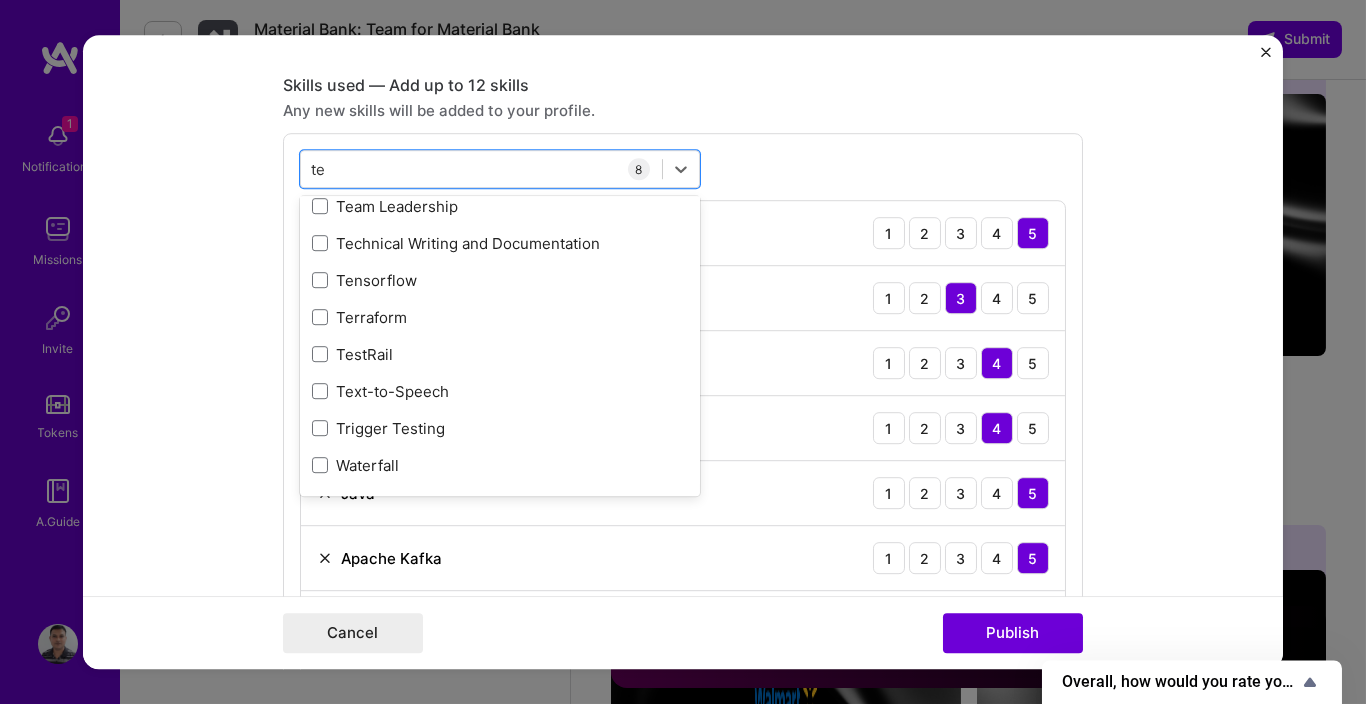 scroll, scrollTop: 423, scrollLeft: 0, axis: vertical 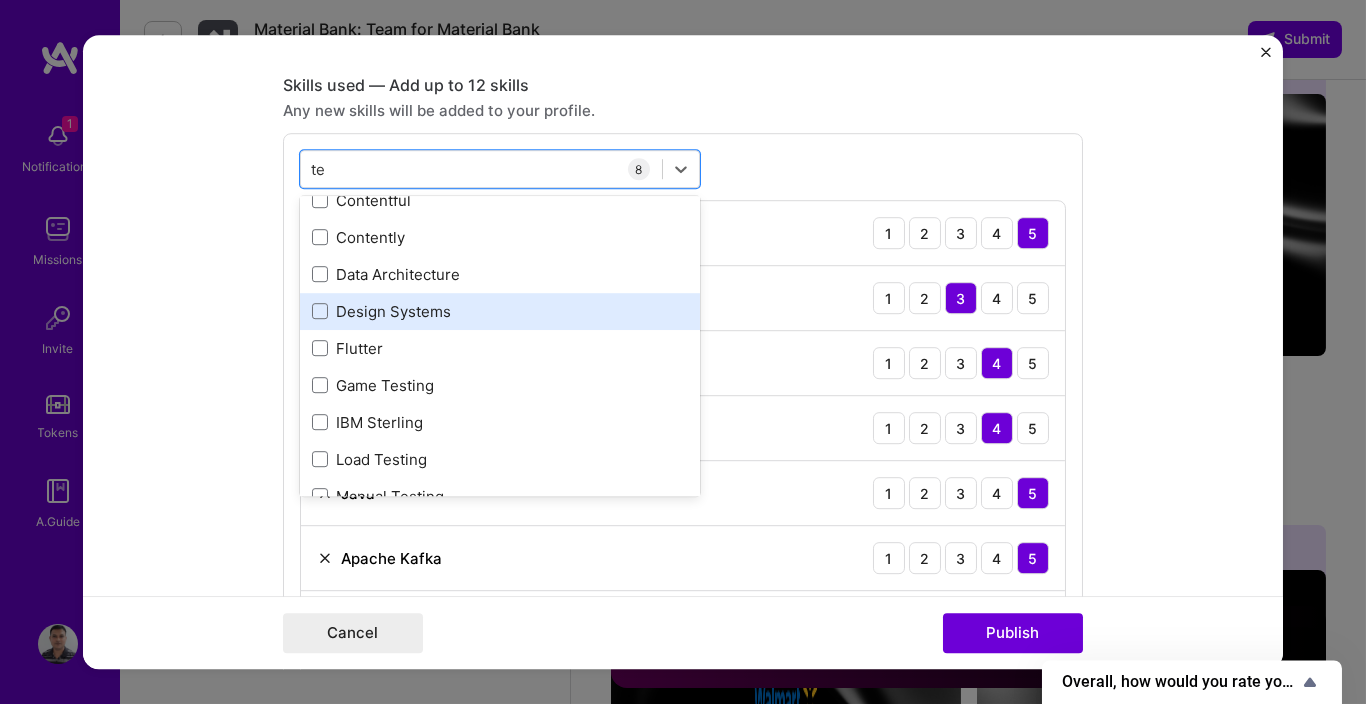 click on "Design Systems" at bounding box center (500, 311) 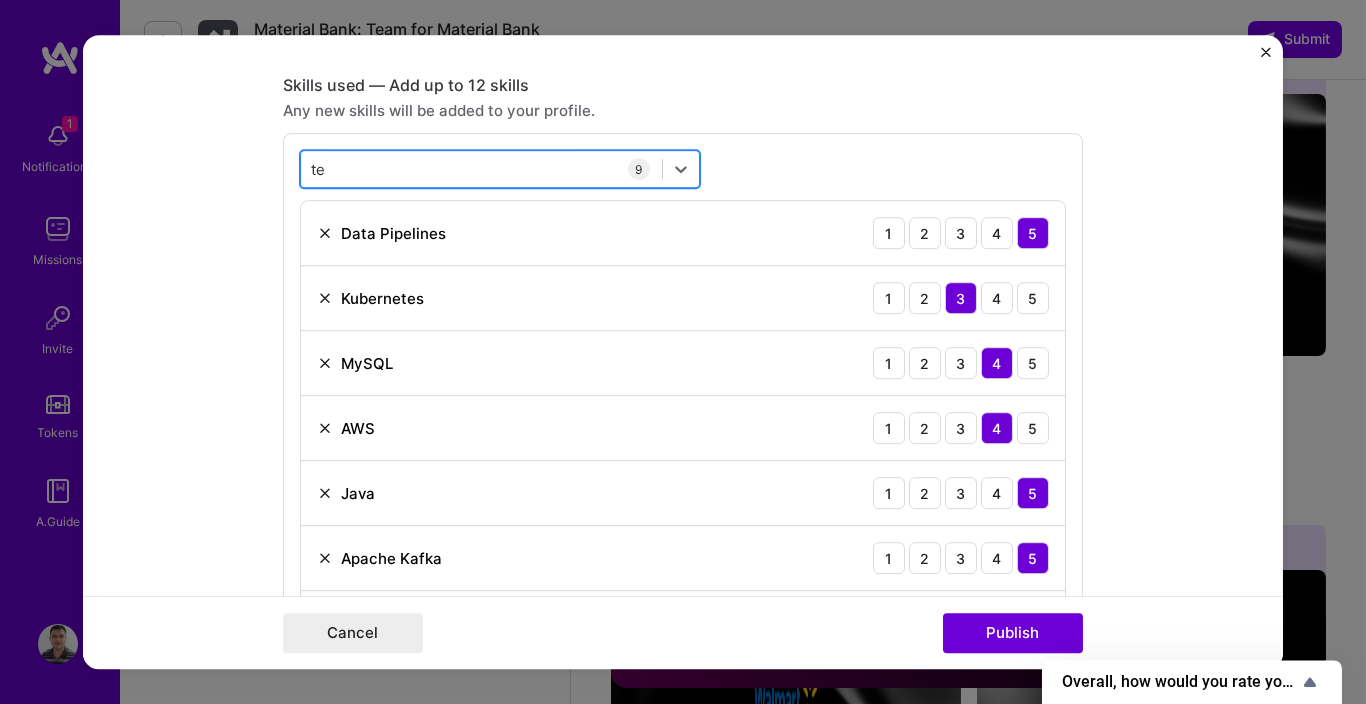 click on "te te" at bounding box center (481, 169) 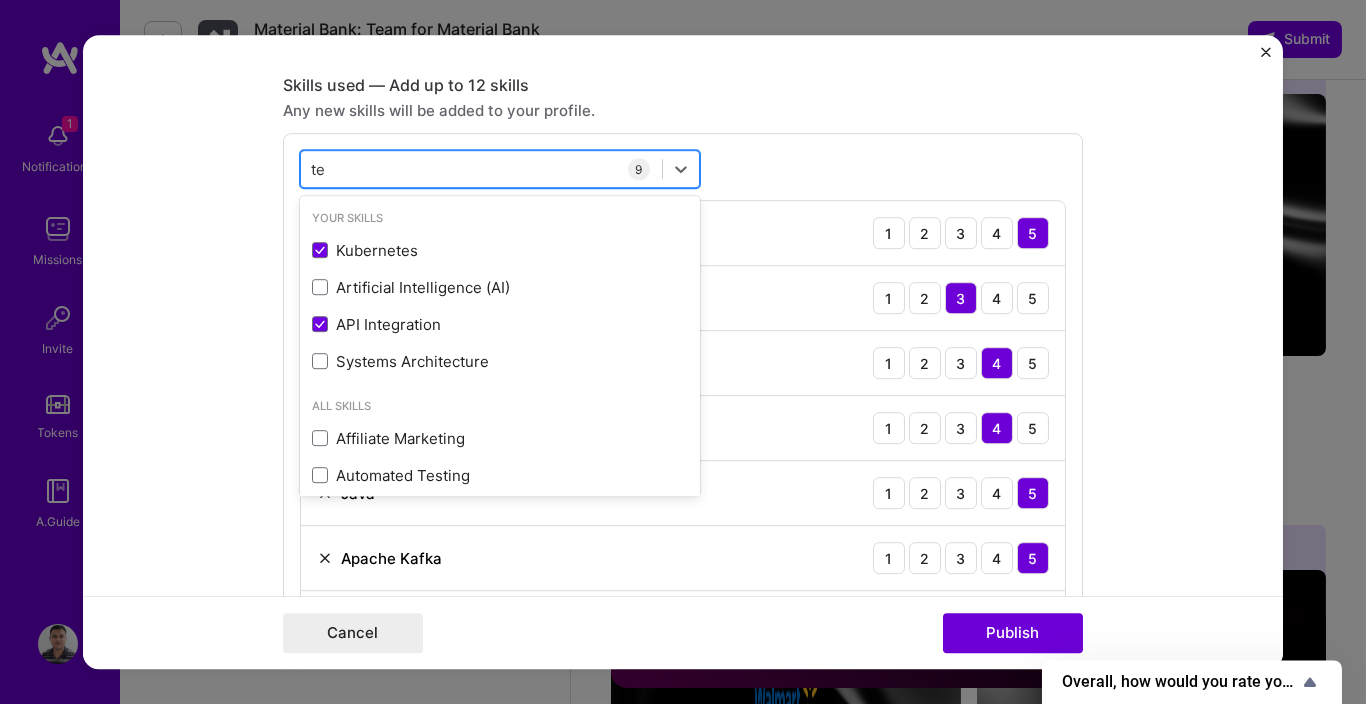 type on "t" 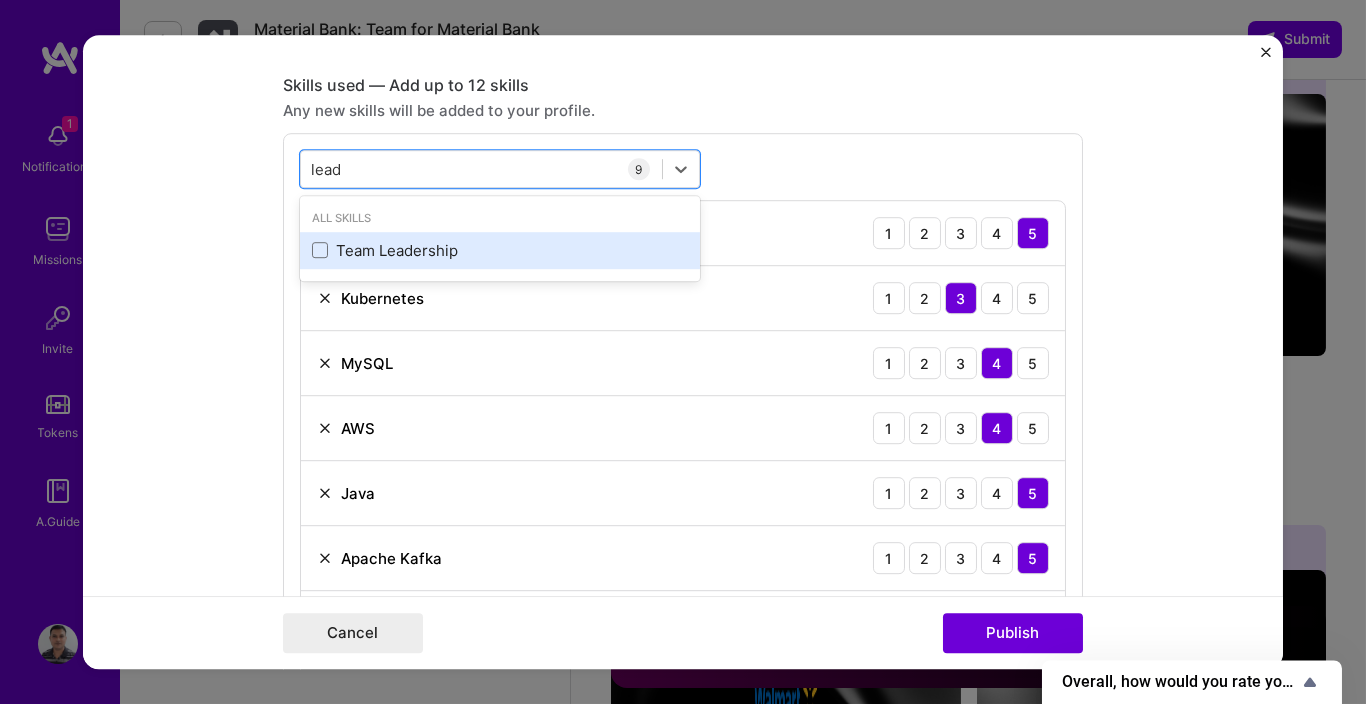 click on "Team Leadership" at bounding box center (500, 250) 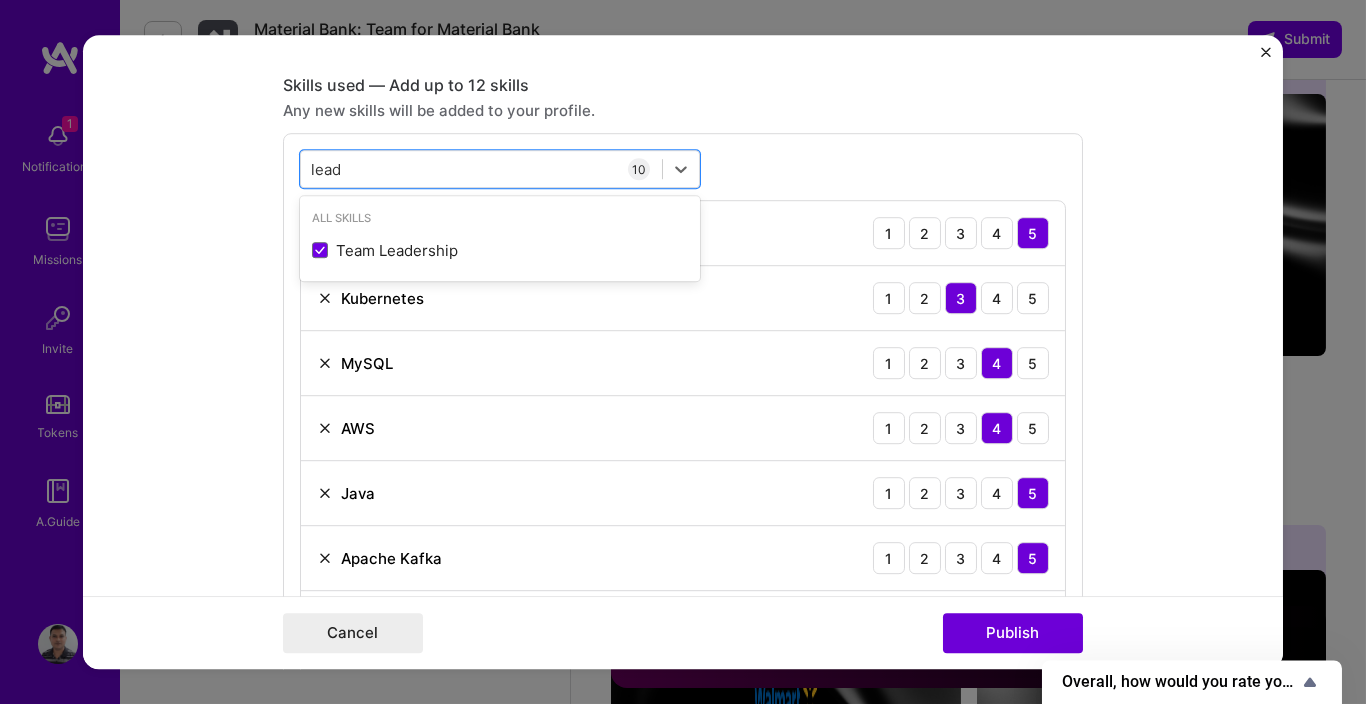 type on "lead" 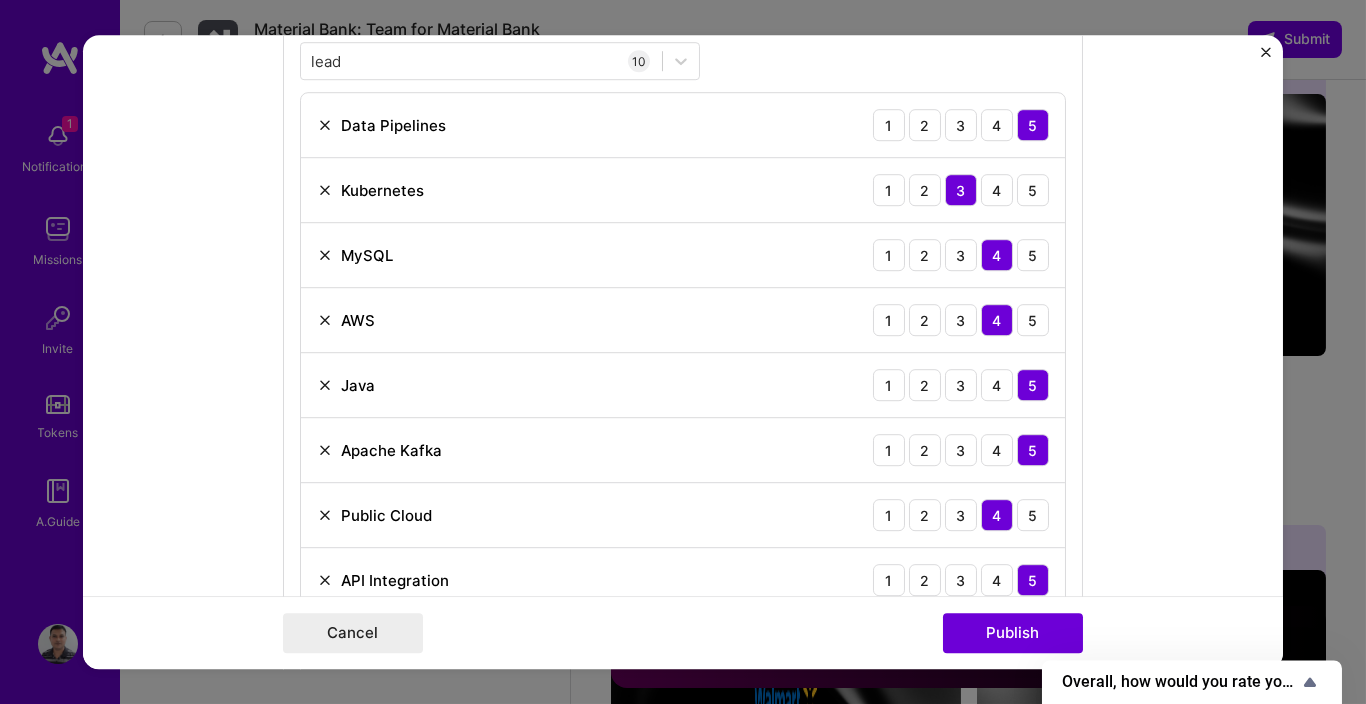 scroll, scrollTop: 1319, scrollLeft: 0, axis: vertical 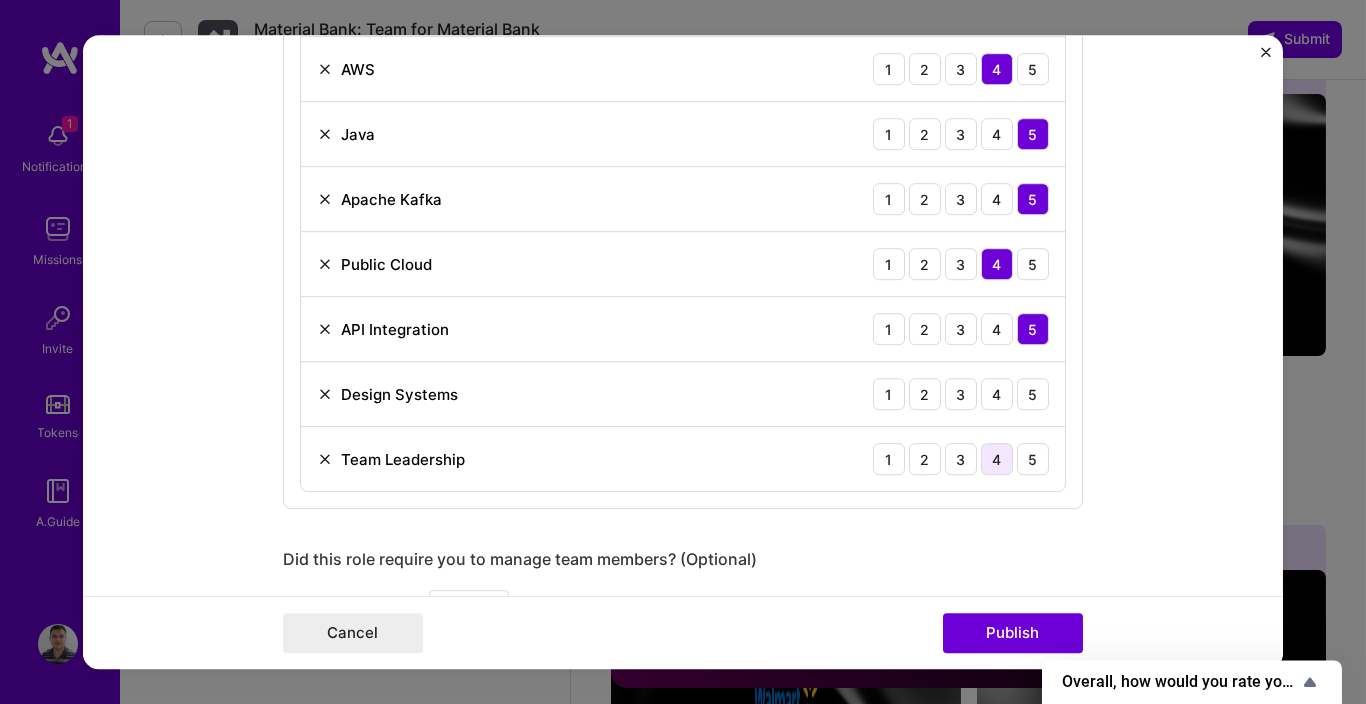 click on "4" at bounding box center [997, 459] 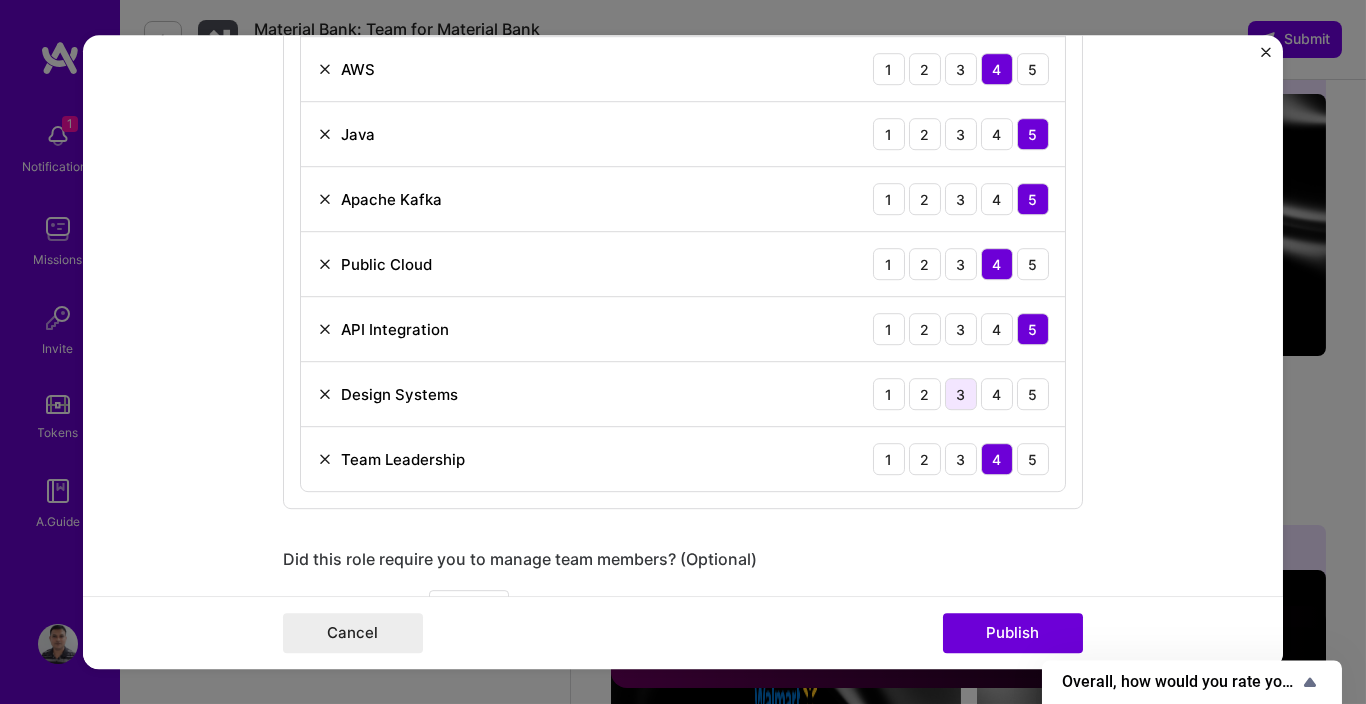 click on "3" at bounding box center [961, 394] 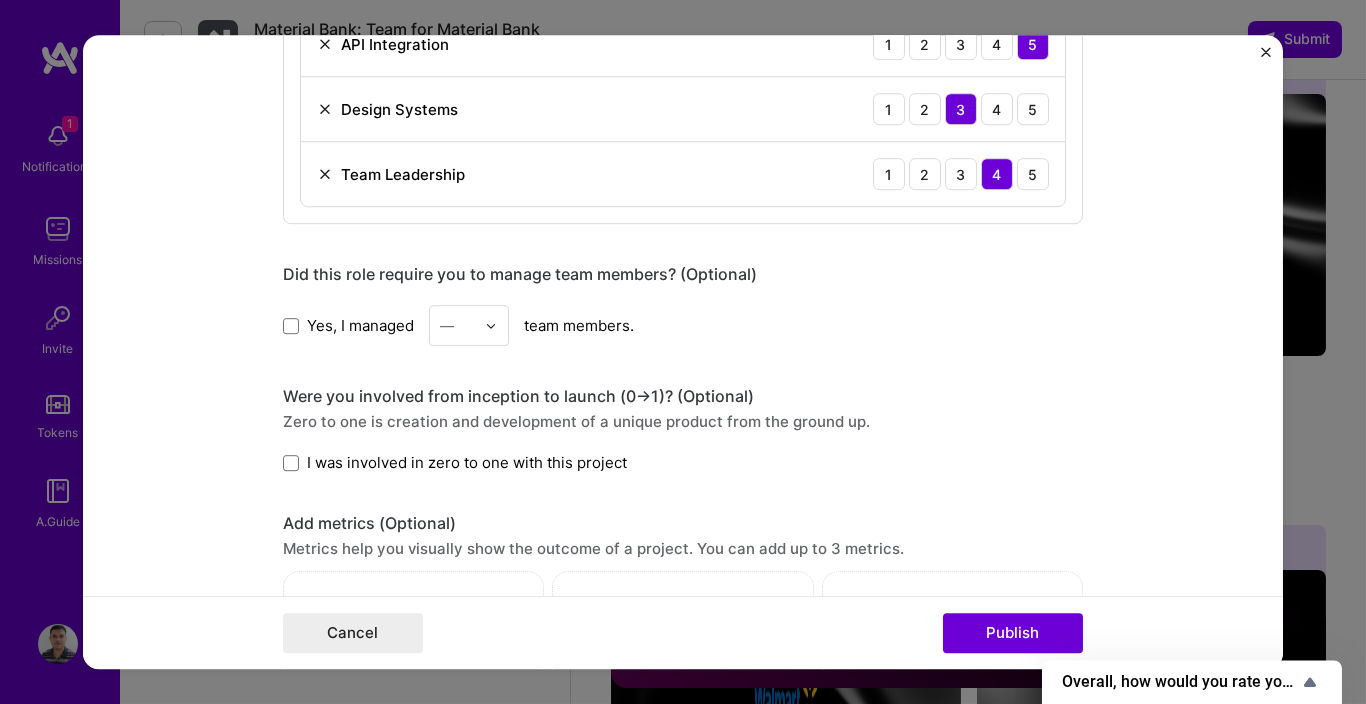 scroll, scrollTop: 1680, scrollLeft: 0, axis: vertical 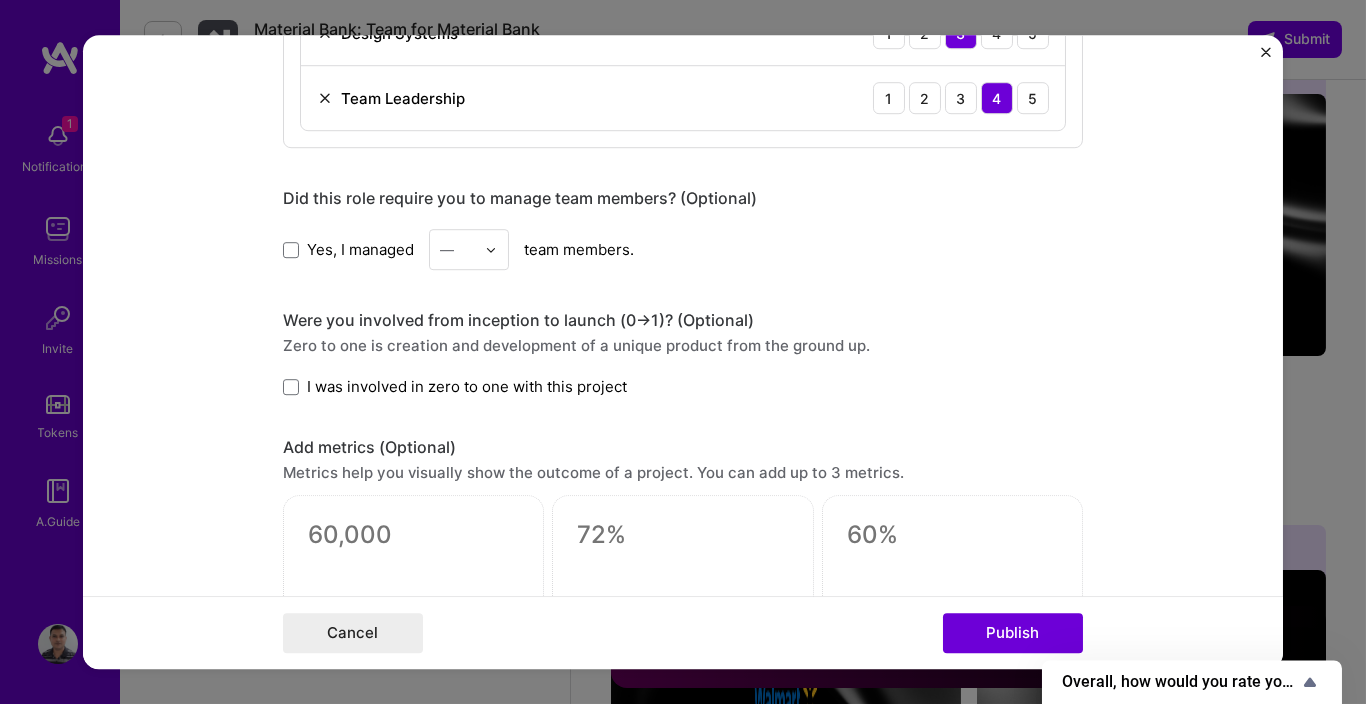 click on "Yes, I managed" at bounding box center (360, 249) 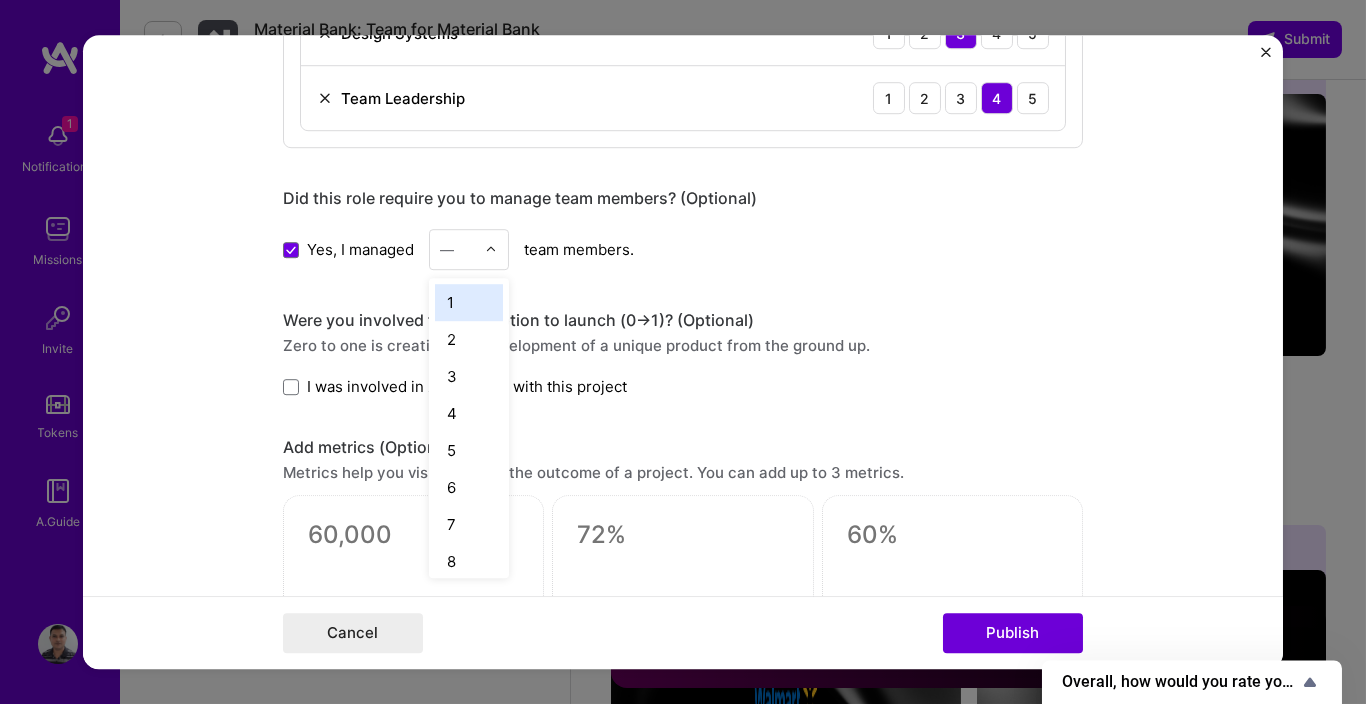 click on "—" at bounding box center [447, 249] 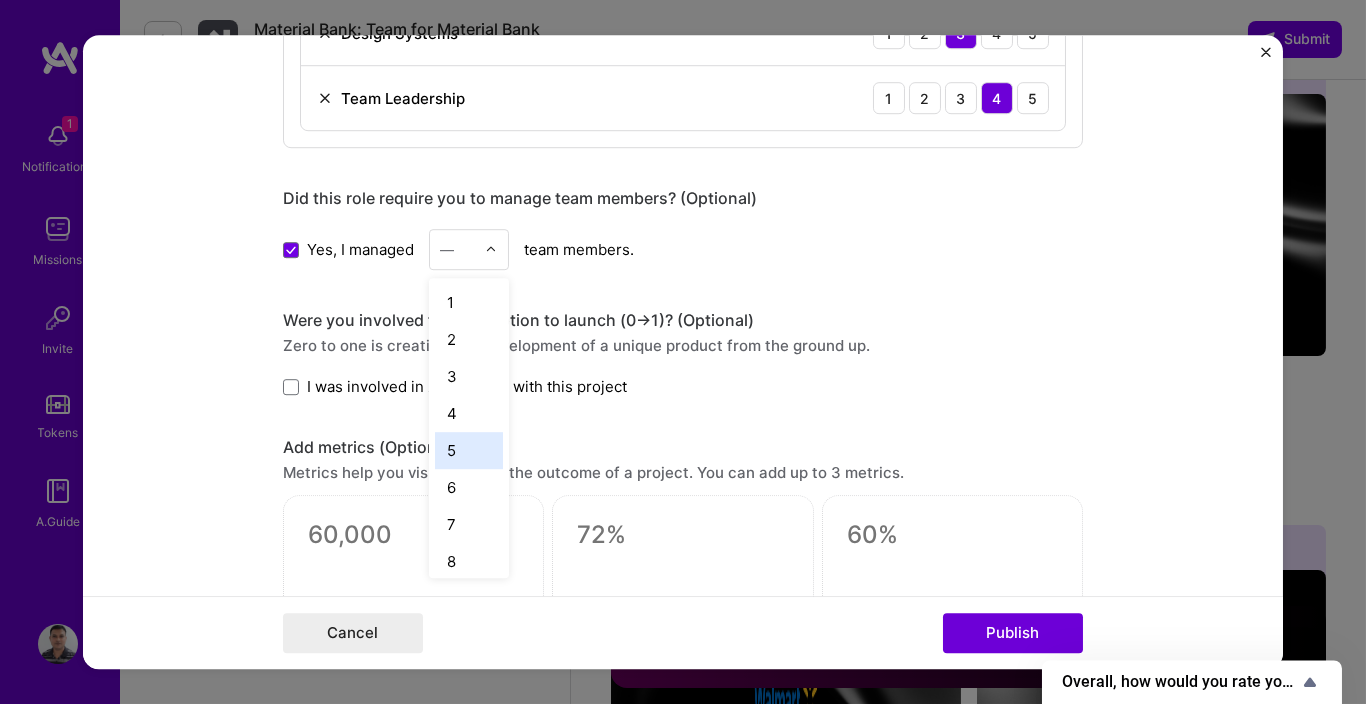 click on "5" at bounding box center (469, 450) 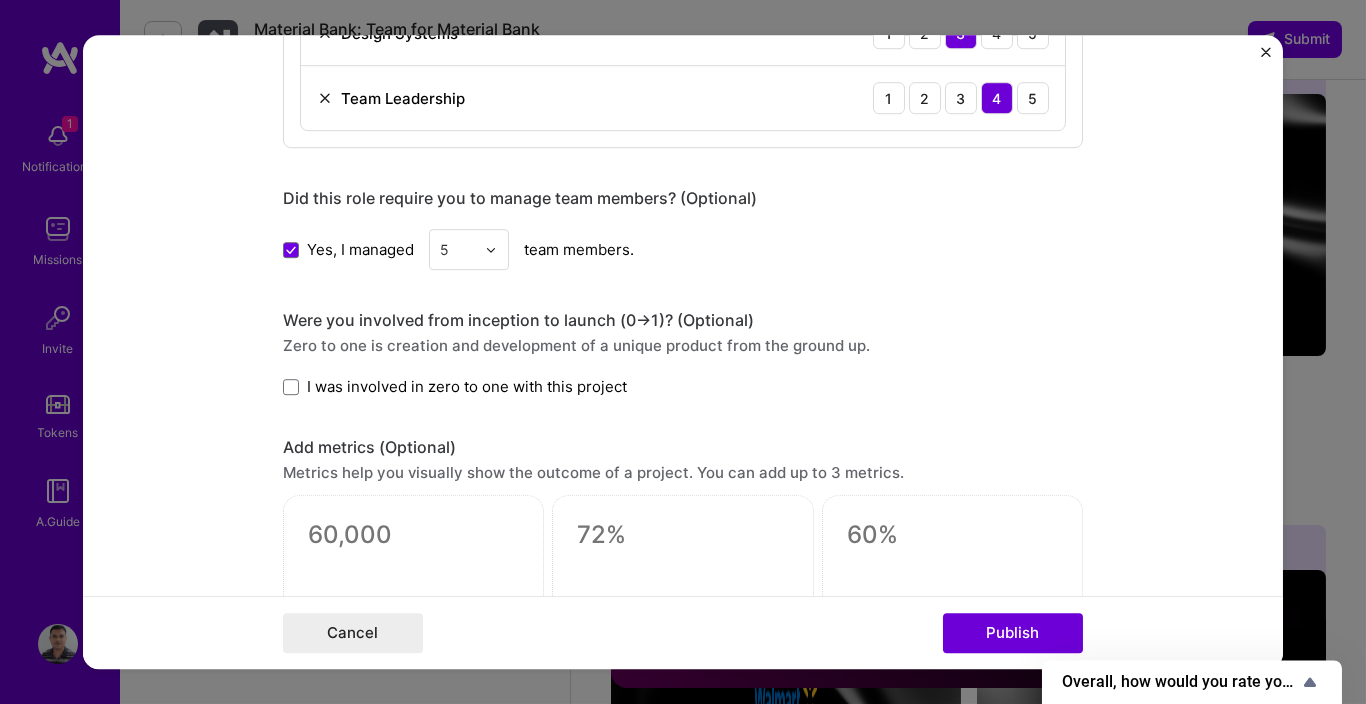 click on "I was involved in zero to one with this project" at bounding box center (467, 386) 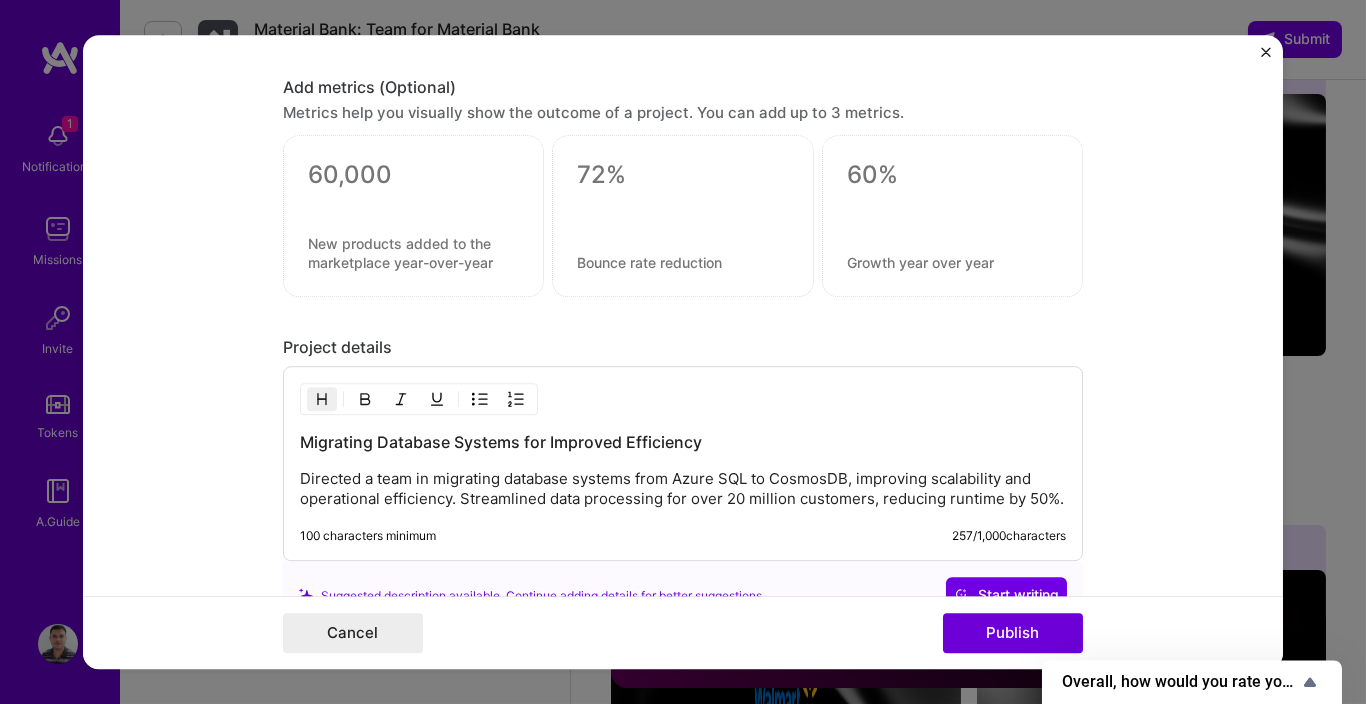 scroll, scrollTop: 1680, scrollLeft: 0, axis: vertical 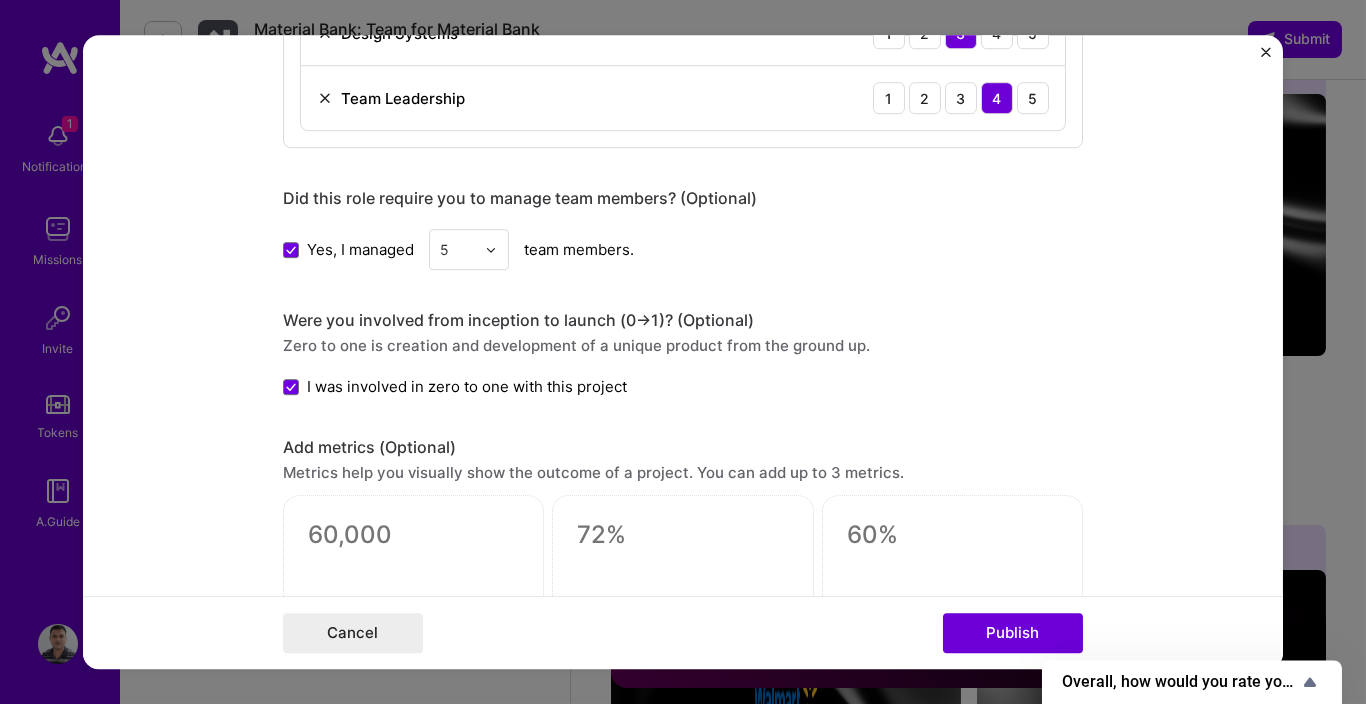 click on "I was involved in zero to one with this project" at bounding box center [467, 386] 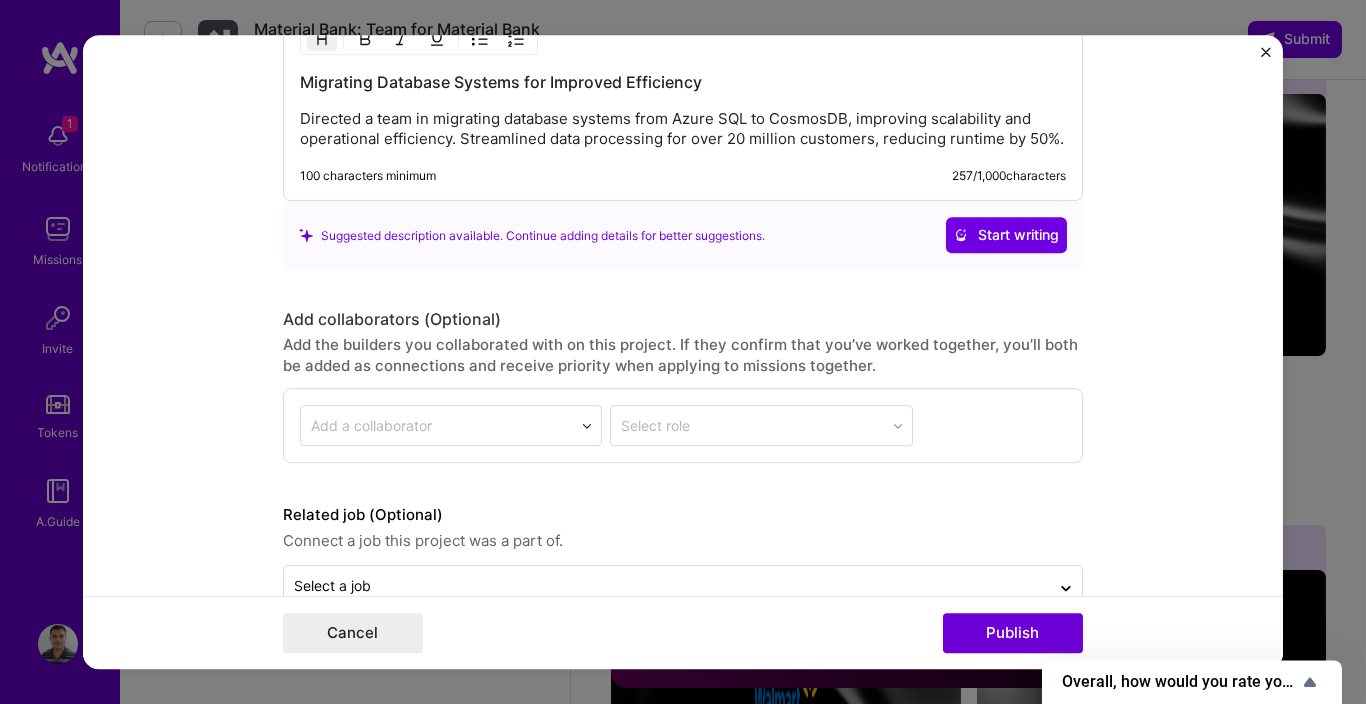scroll, scrollTop: 2160, scrollLeft: 0, axis: vertical 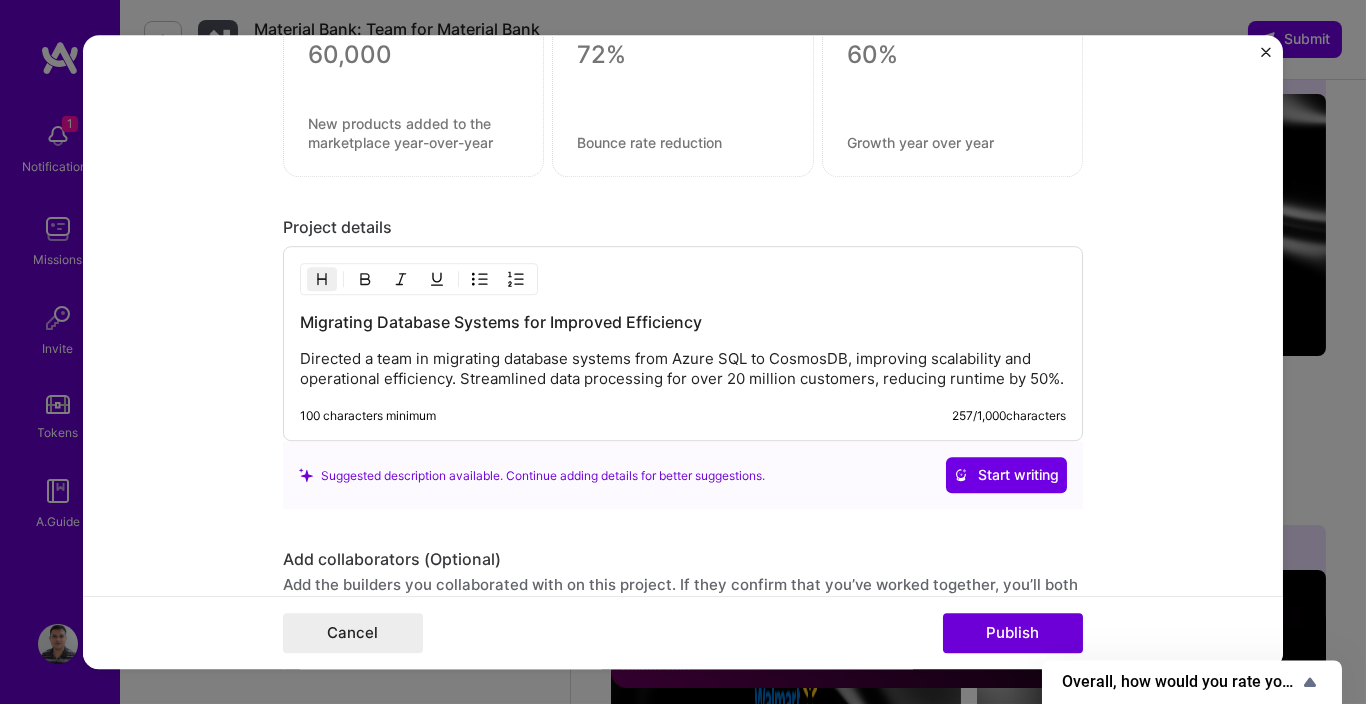 click on "Directed a team in migrating database systems from Azure SQL to CosmosDB, improving scalability and operational efficiency. Streamlined data processing for over 20 million customers, reducing runtime by 50%." at bounding box center [683, 370] 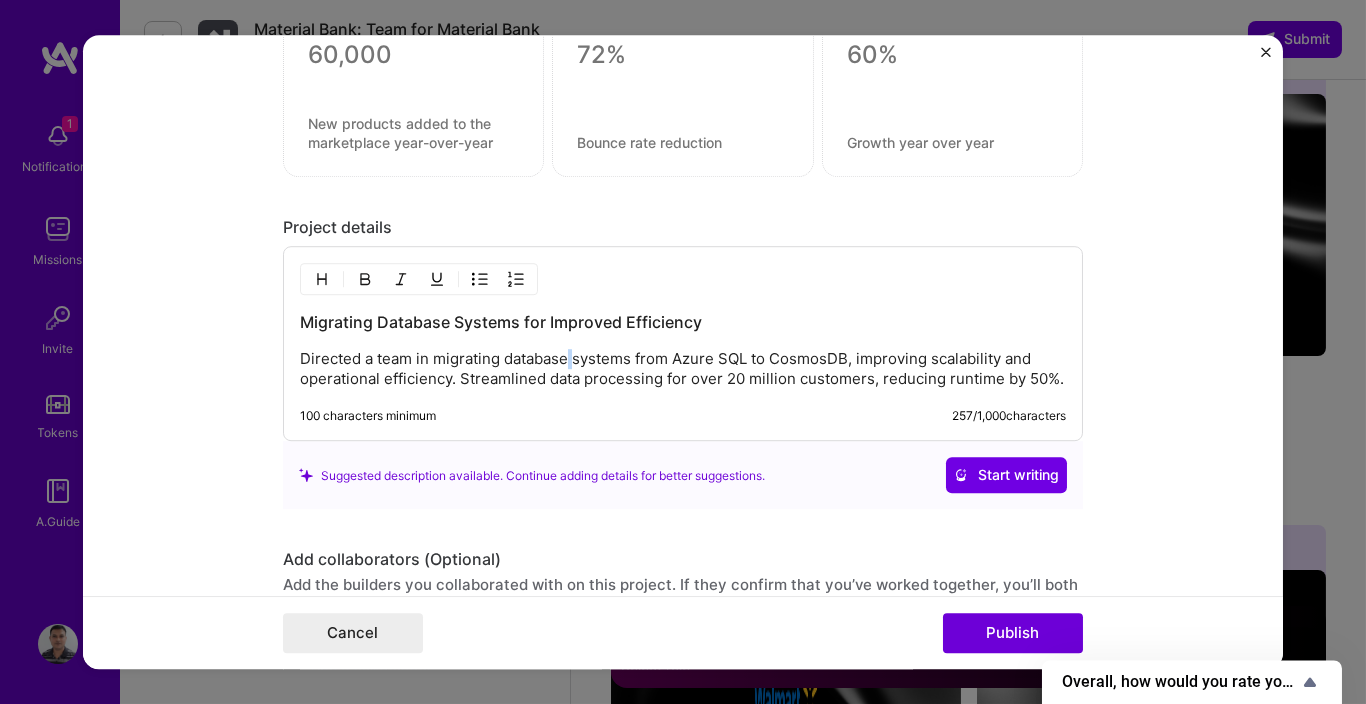 click on "Directed a team in migrating database systems from Azure SQL to CosmosDB, improving scalability and operational efficiency. Streamlined data processing for over 20 million customers, reducing runtime by 50%." at bounding box center (683, 370) 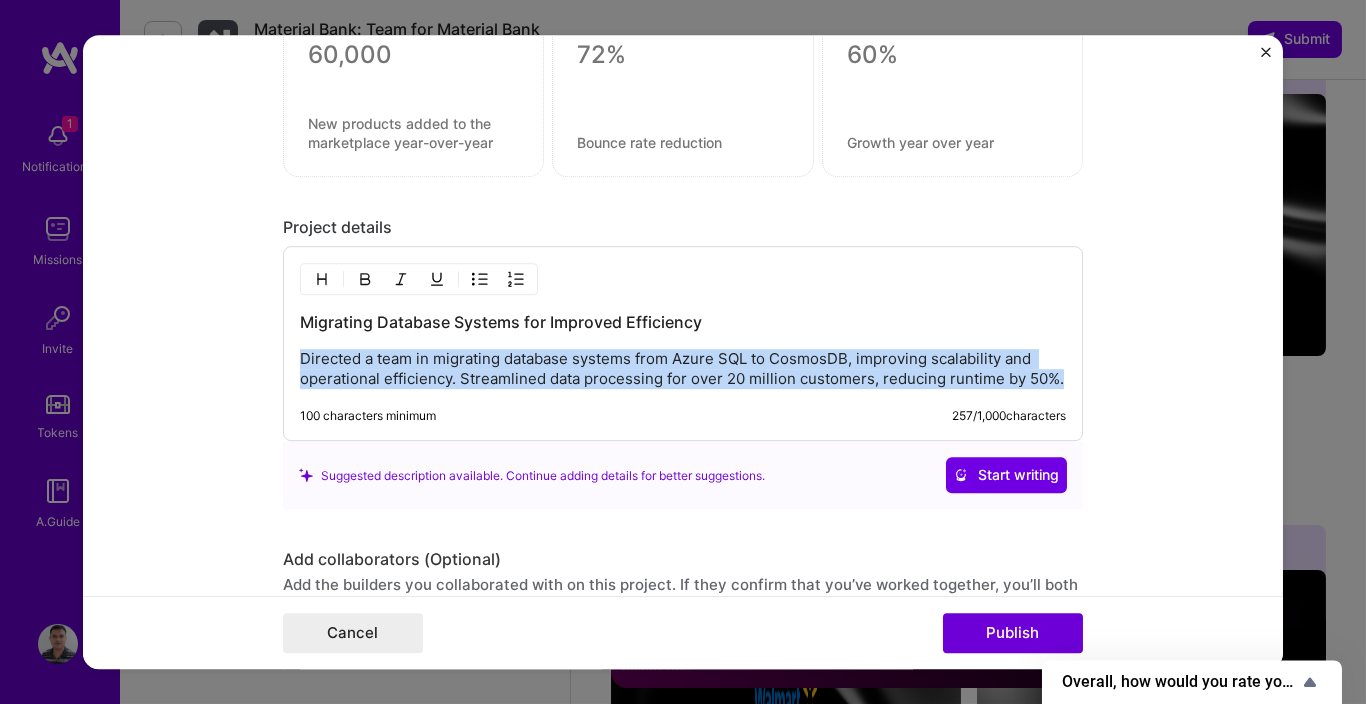 click on "Directed a team in migrating database systems from Azure SQL to CosmosDB, improving scalability and operational efficiency. Streamlined data processing for over 20 million customers, reducing runtime by 50%." at bounding box center (683, 370) 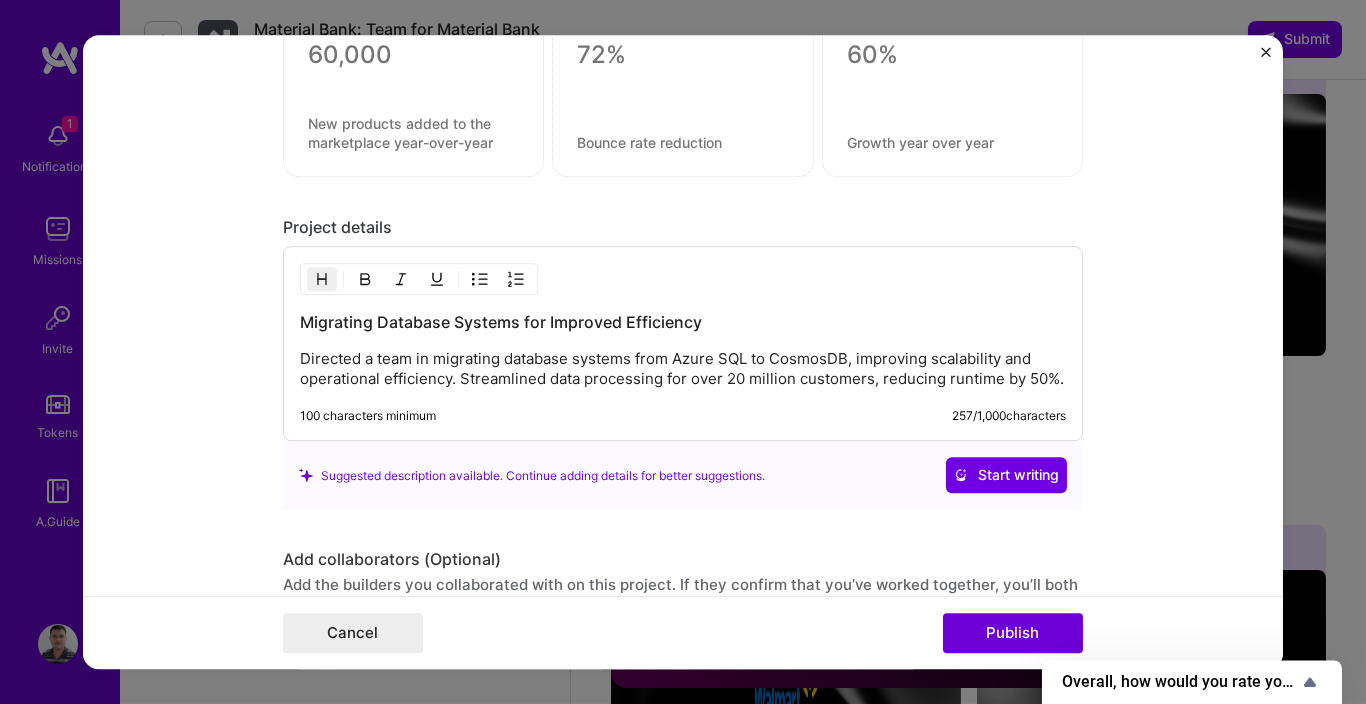 click on "Migrating Database Systems for Improved Efficiency" at bounding box center [683, 323] 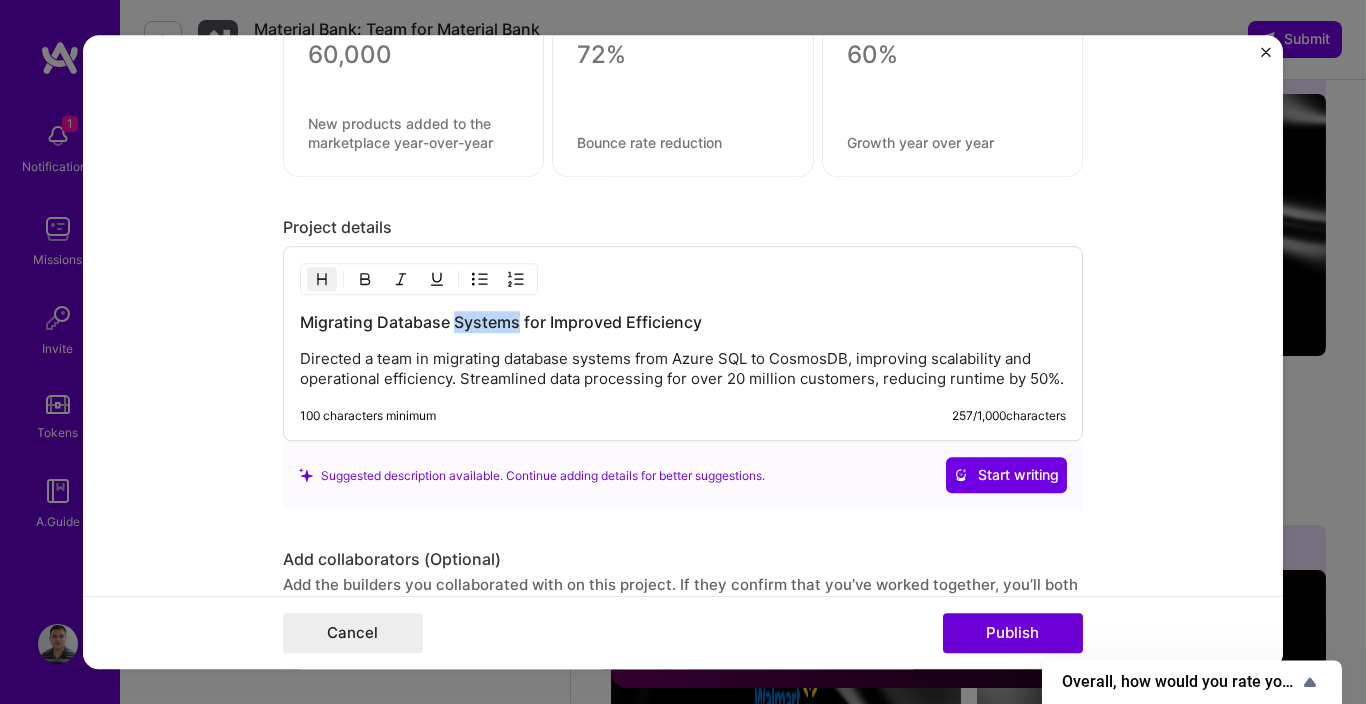 click on "Migrating Database Systems for Improved Efficiency" at bounding box center [683, 323] 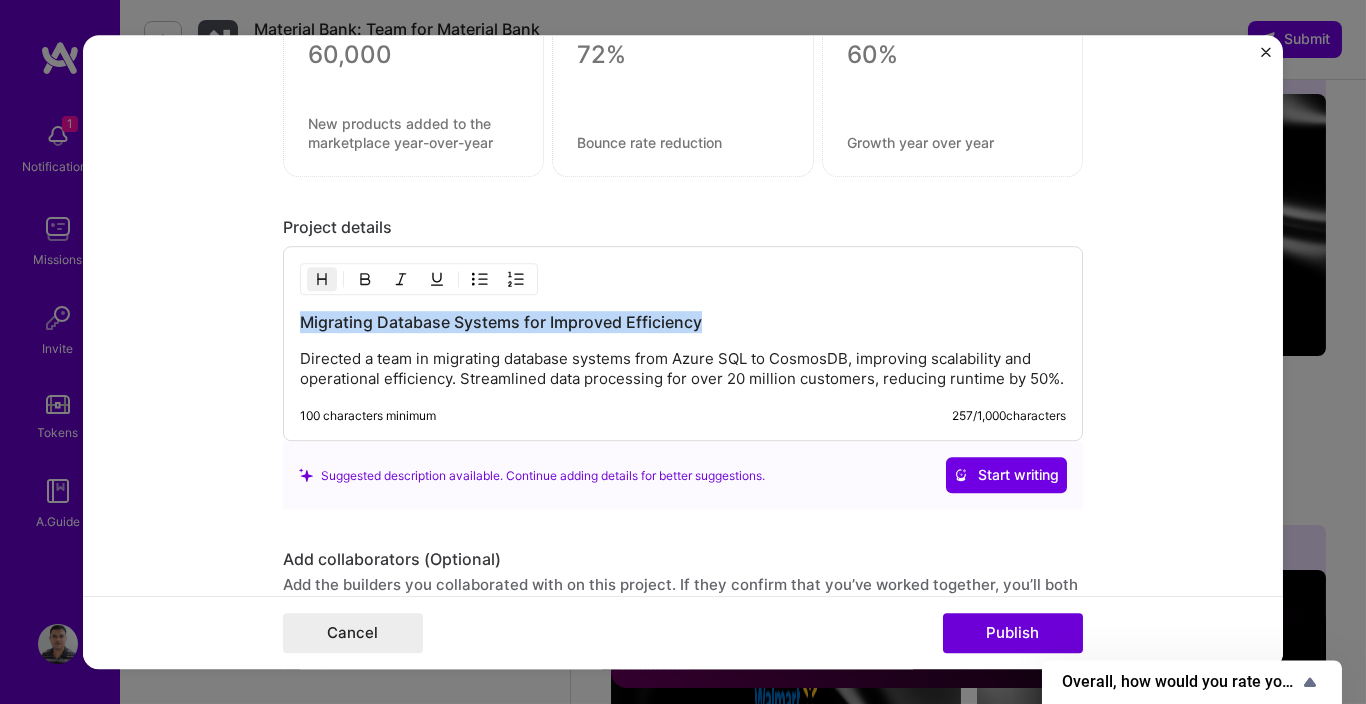 click on "Migrating Database Systems for Improved Efficiency" at bounding box center [683, 323] 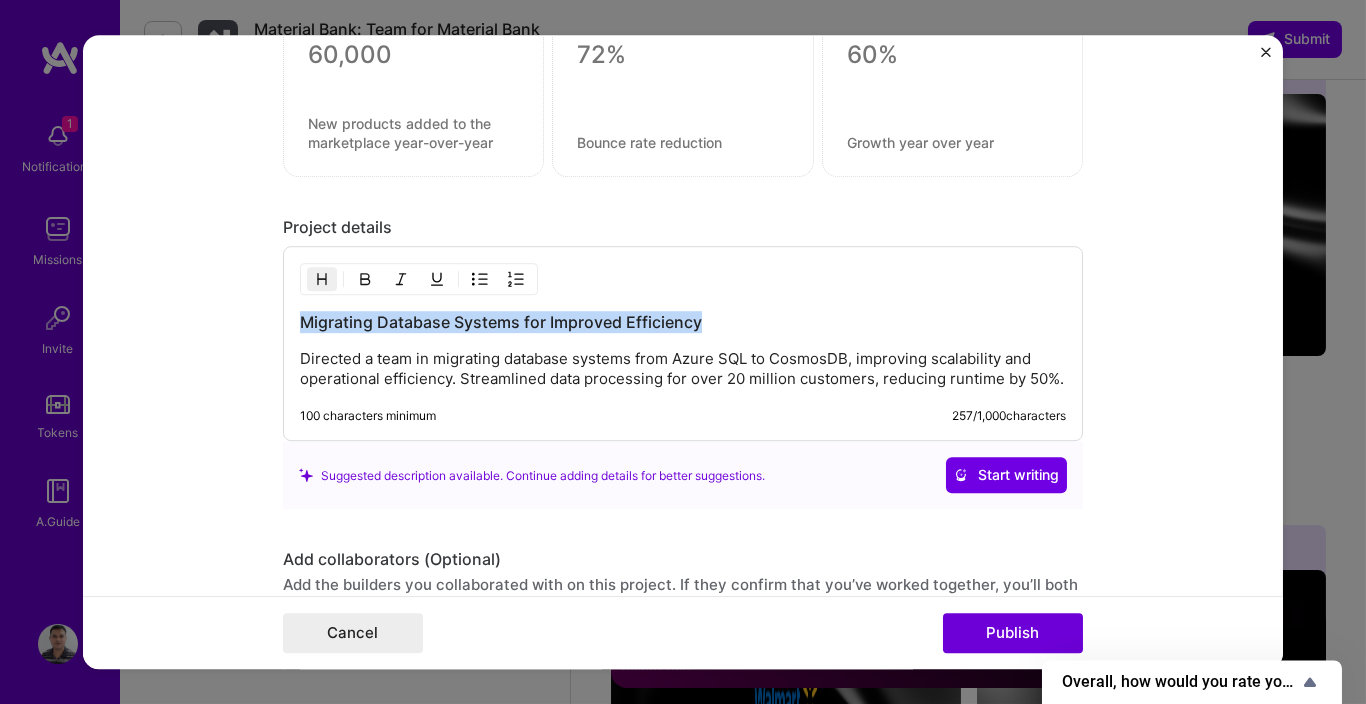 type 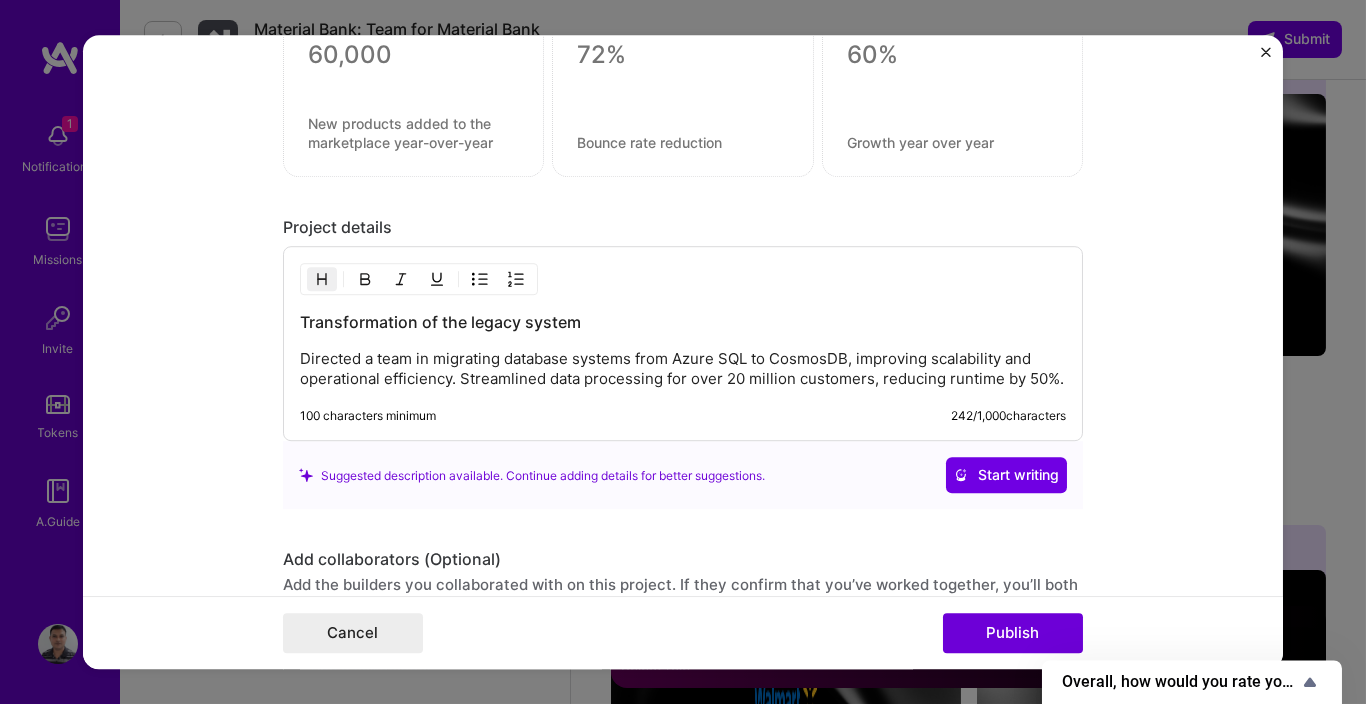 type 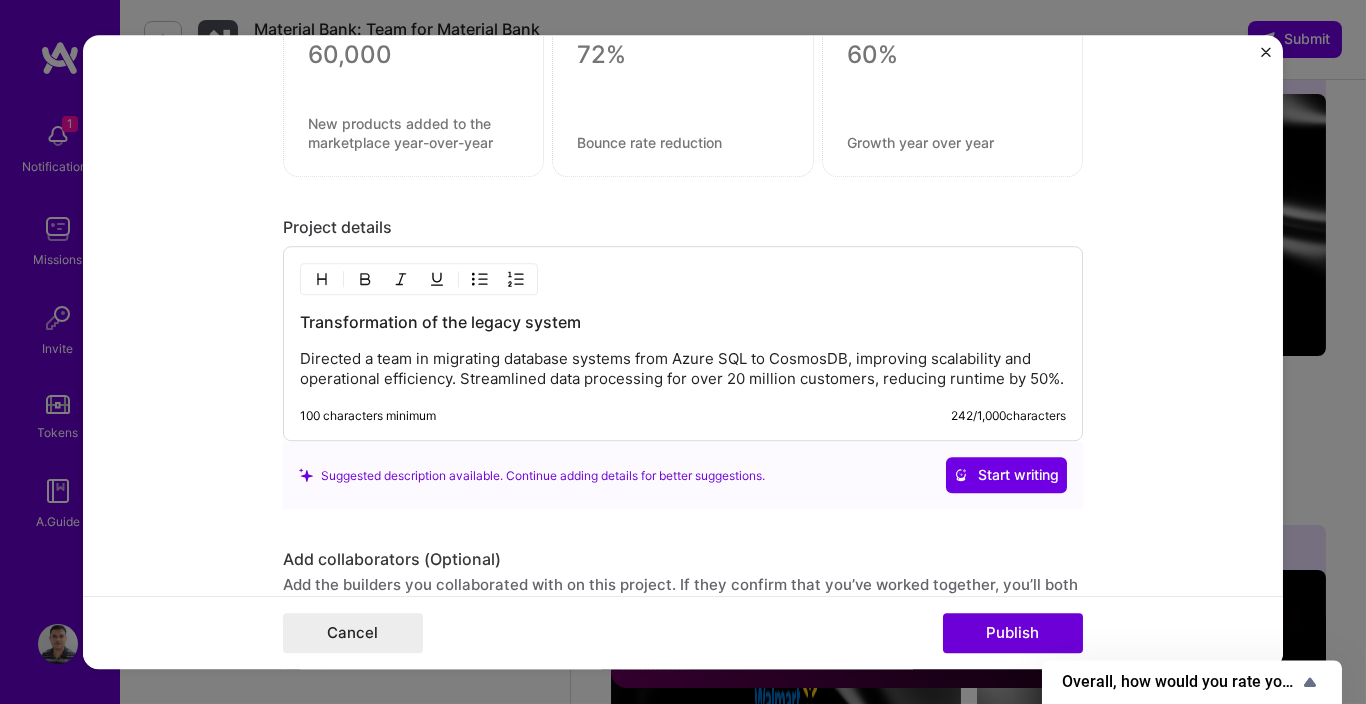 click on "Directed a team in migrating database systems from Azure SQL to CosmosDB, improving scalability and operational efficiency. Streamlined data processing for over 20 million customers, reducing runtime by 50%." at bounding box center [683, 370] 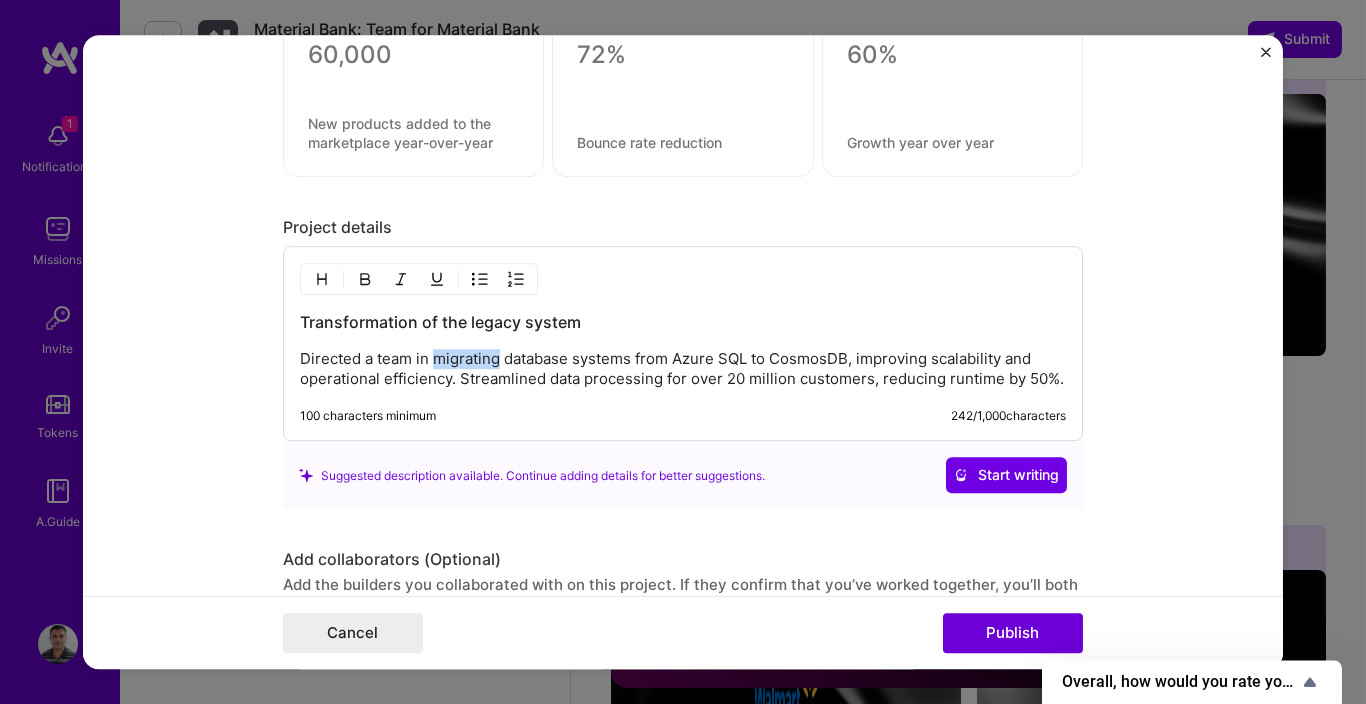 click on "Directed a team in migrating database systems from Azure SQL to CosmosDB, improving scalability and operational efficiency. Streamlined data processing for over 20 million customers, reducing runtime by 50%." at bounding box center (683, 370) 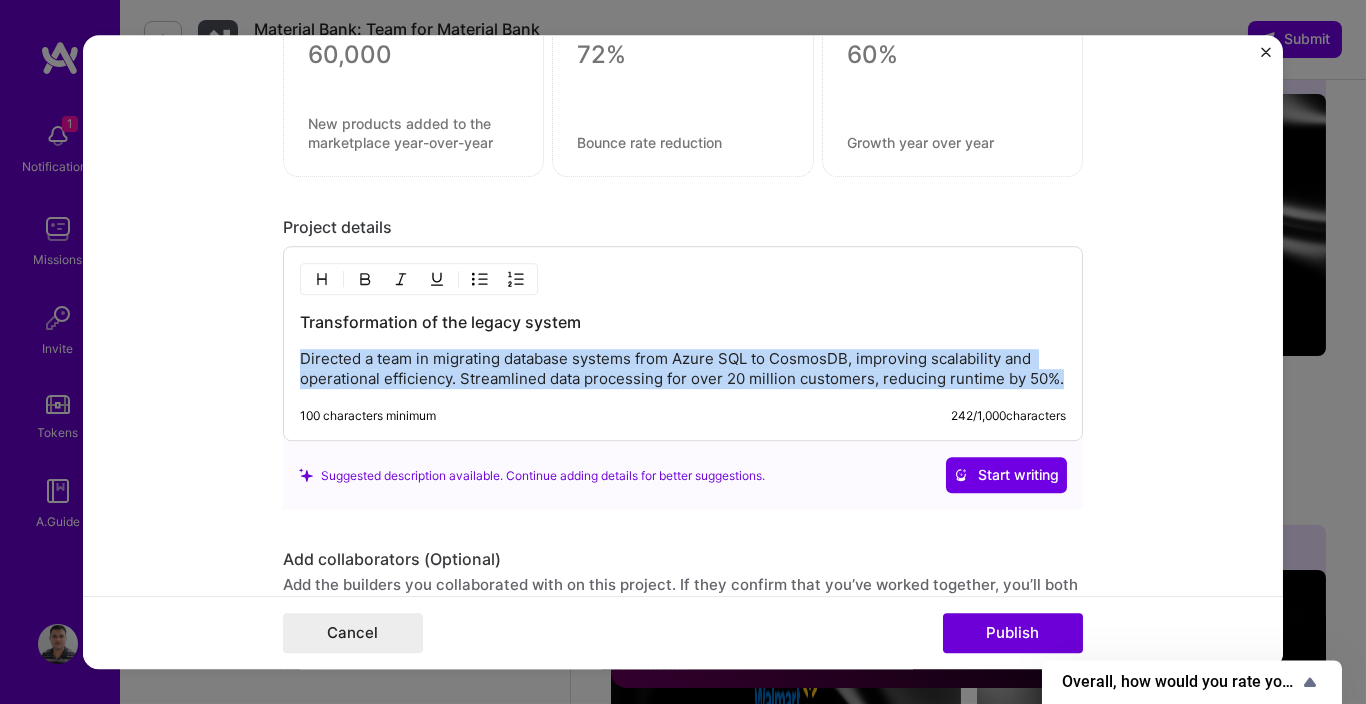 click on "Directed a team in migrating database systems from Azure SQL to CosmosDB, improving scalability and operational efficiency. Streamlined data processing for over 20 million customers, reducing runtime by 50%." at bounding box center (683, 370) 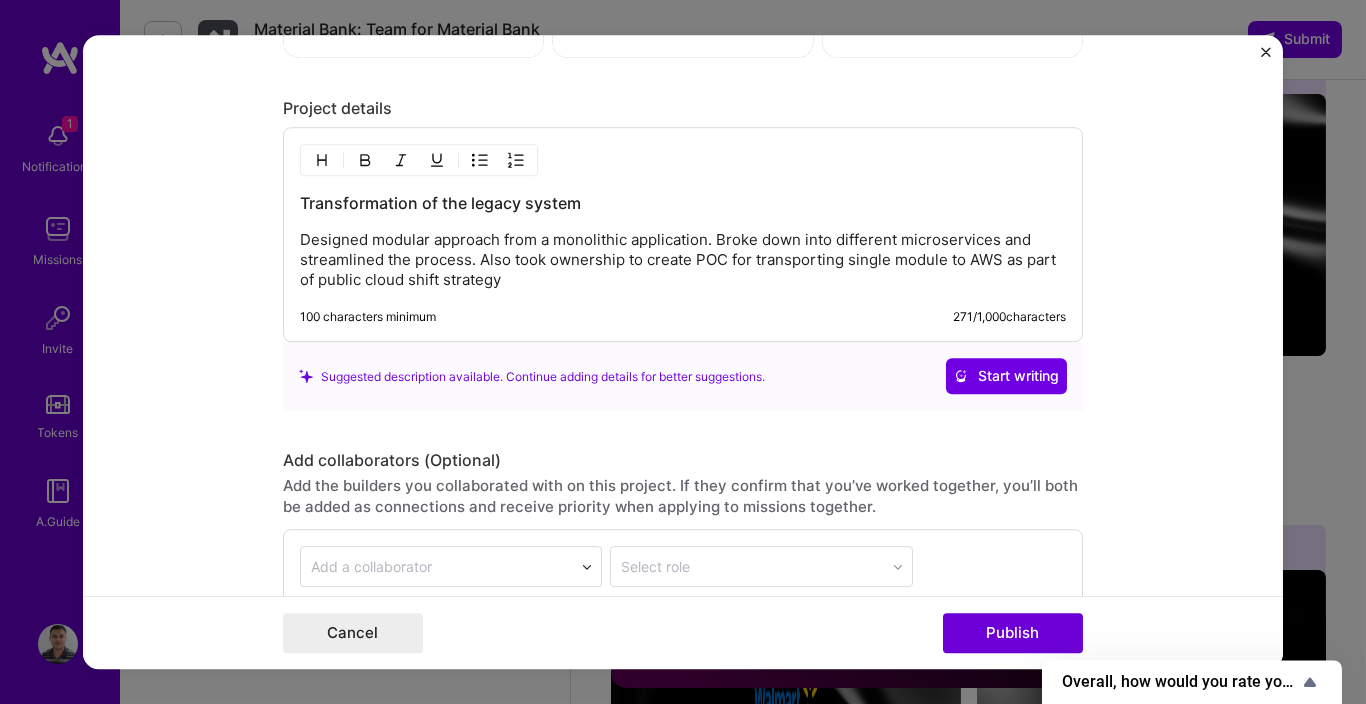 scroll, scrollTop: 2279, scrollLeft: 0, axis: vertical 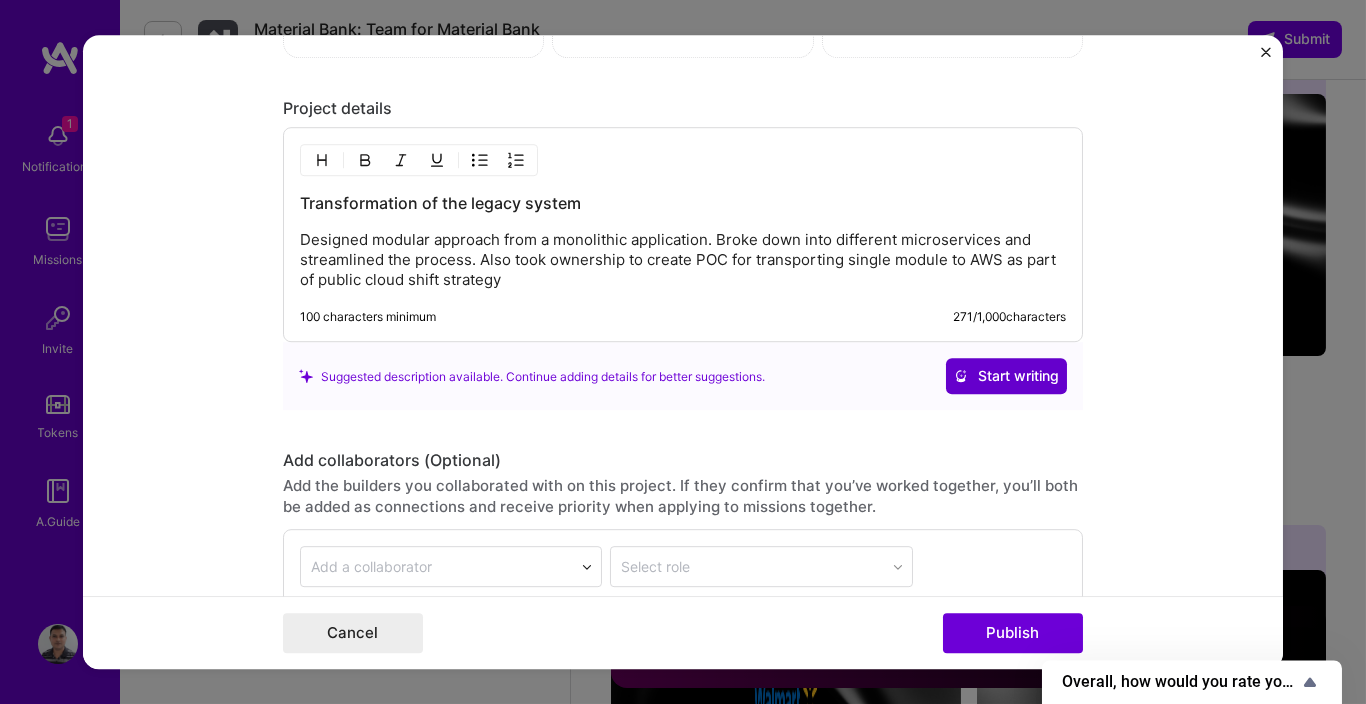 click on "Start writing" at bounding box center (1006, 377) 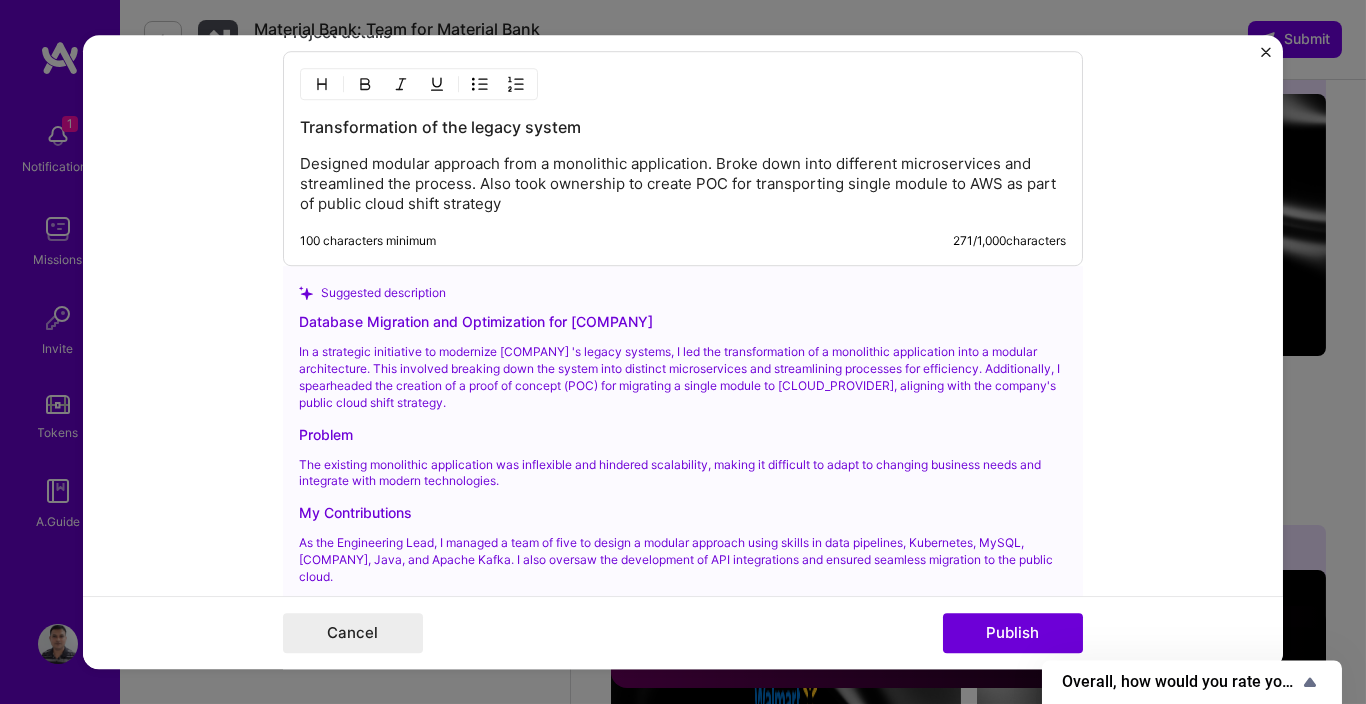 scroll, scrollTop: 2400, scrollLeft: 0, axis: vertical 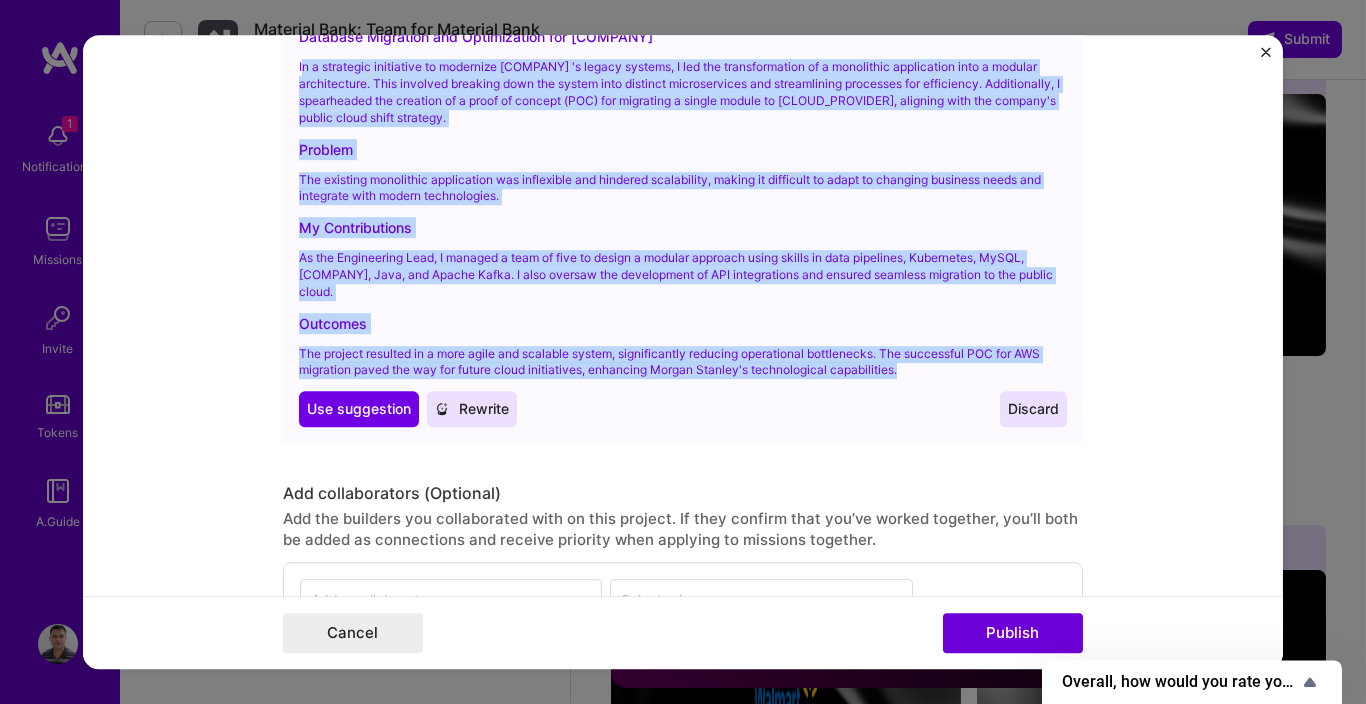 drag, startPoint x: 293, startPoint y: 297, endPoint x: 900, endPoint y: 346, distance: 608.97455 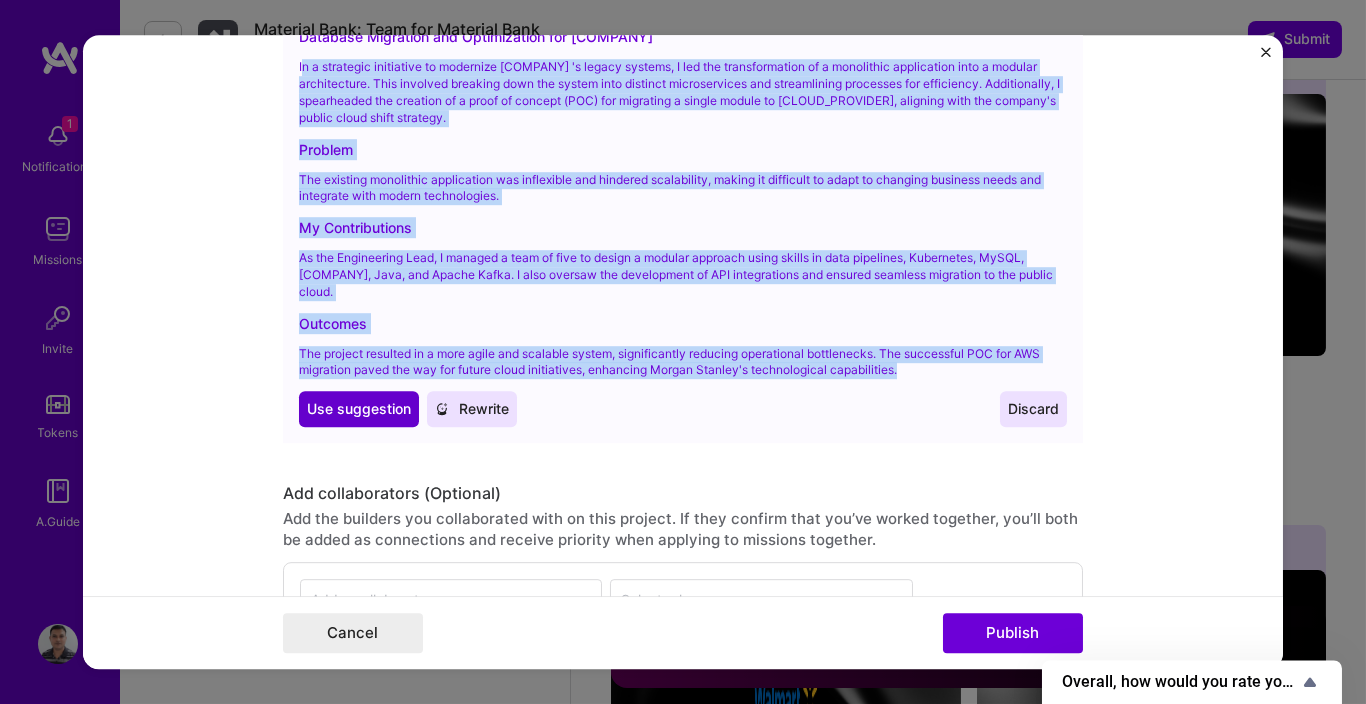 click on "Use suggestion" at bounding box center [359, 409] 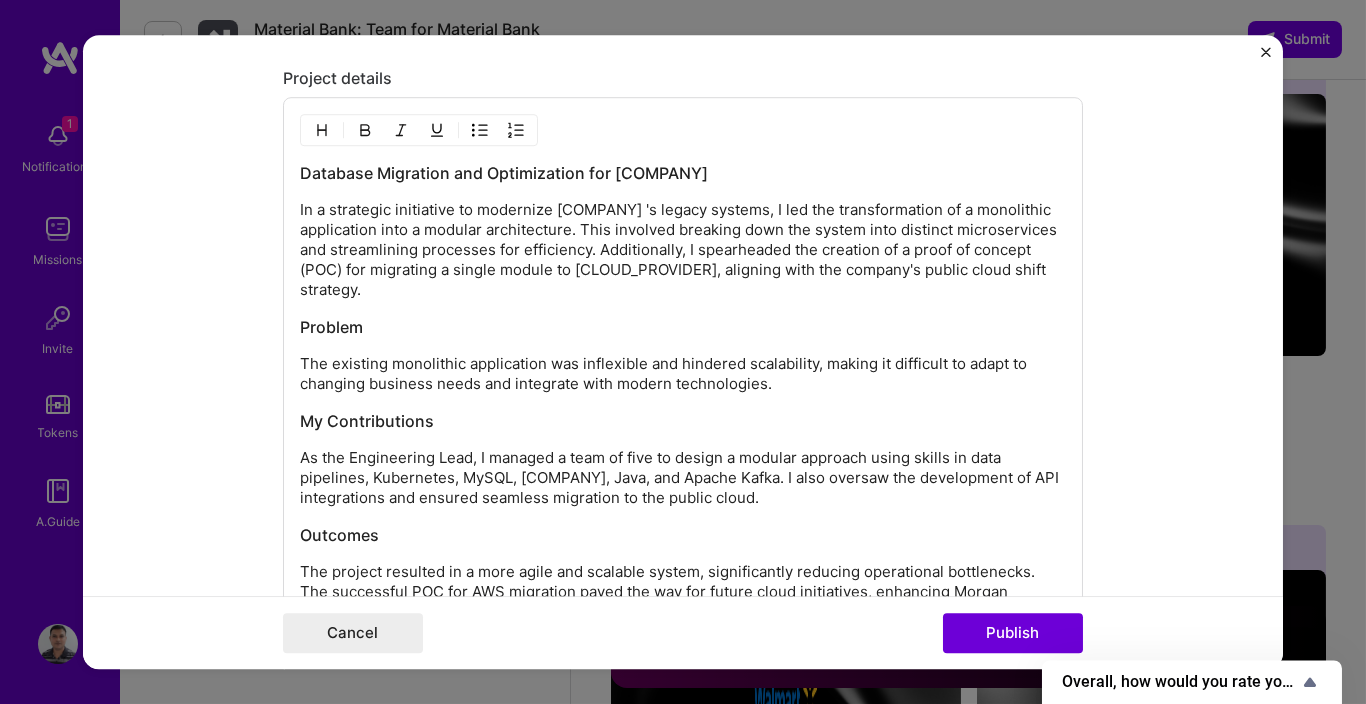 scroll, scrollTop: 2590, scrollLeft: 0, axis: vertical 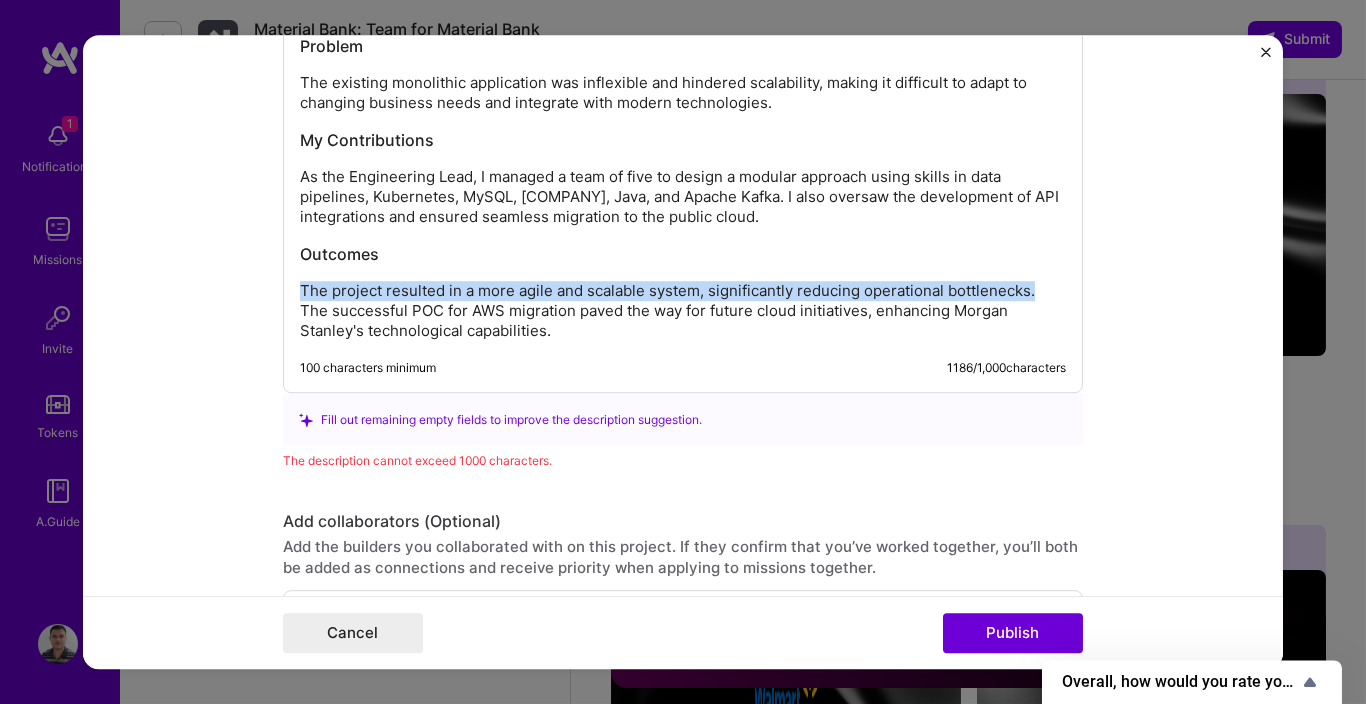 drag, startPoint x: 1026, startPoint y: 278, endPoint x: 241, endPoint y: 278, distance: 785 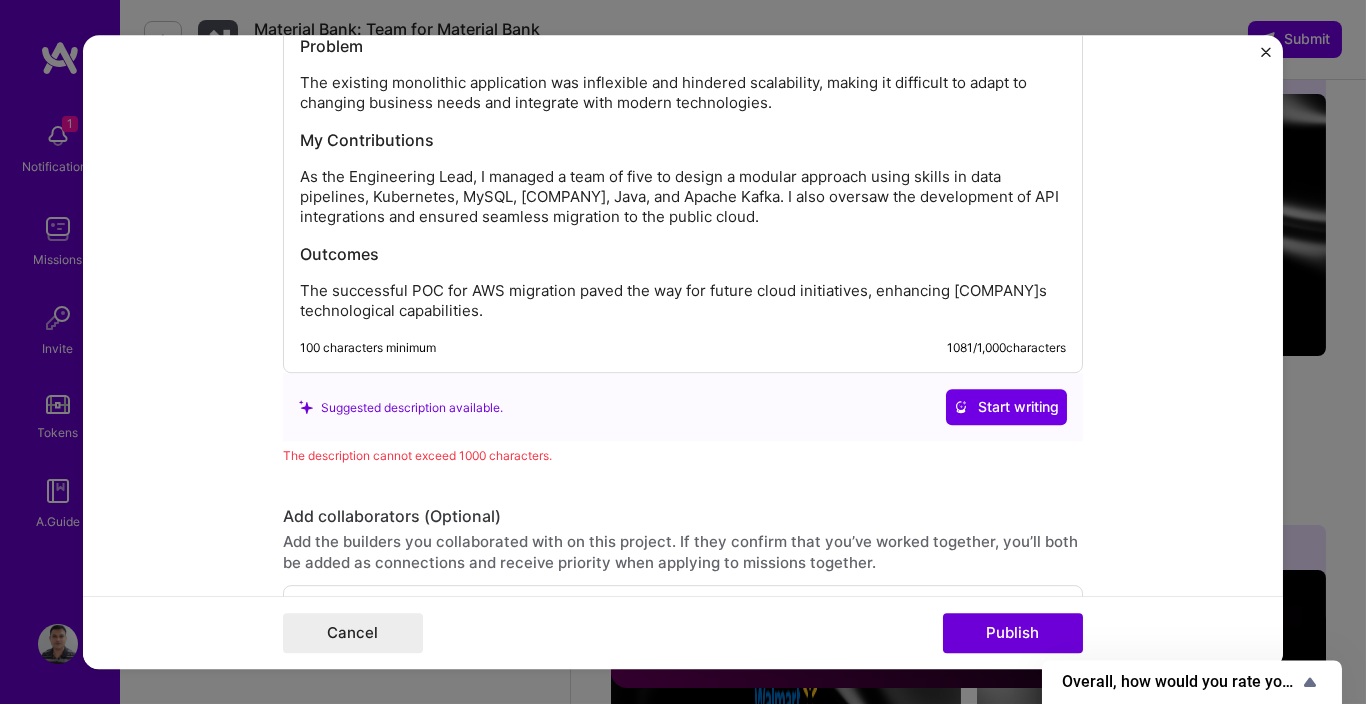 drag, startPoint x: 293, startPoint y: 279, endPoint x: 312, endPoint y: 282, distance: 19.235384 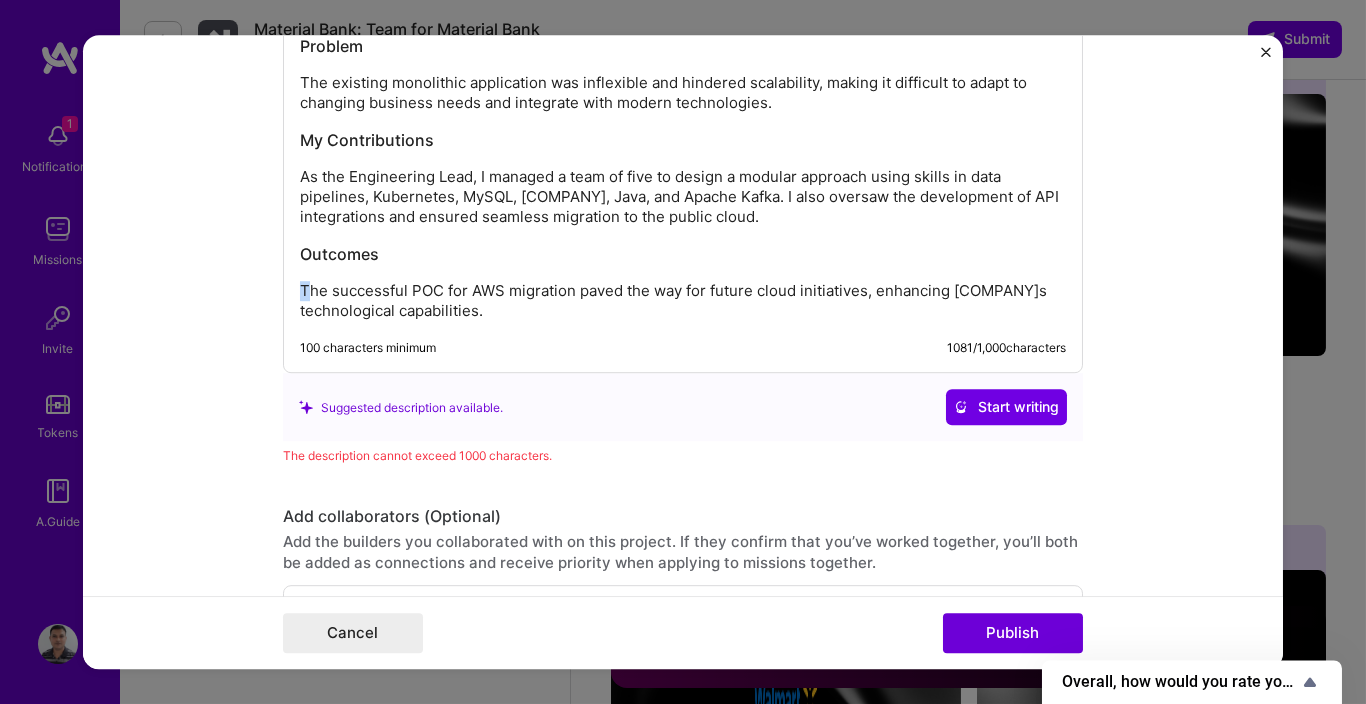 click on "The successful POC for AWS migration paved the way for future cloud initiatives, enhancing Morgan Stanley's technological capabilities." at bounding box center [683, 302] 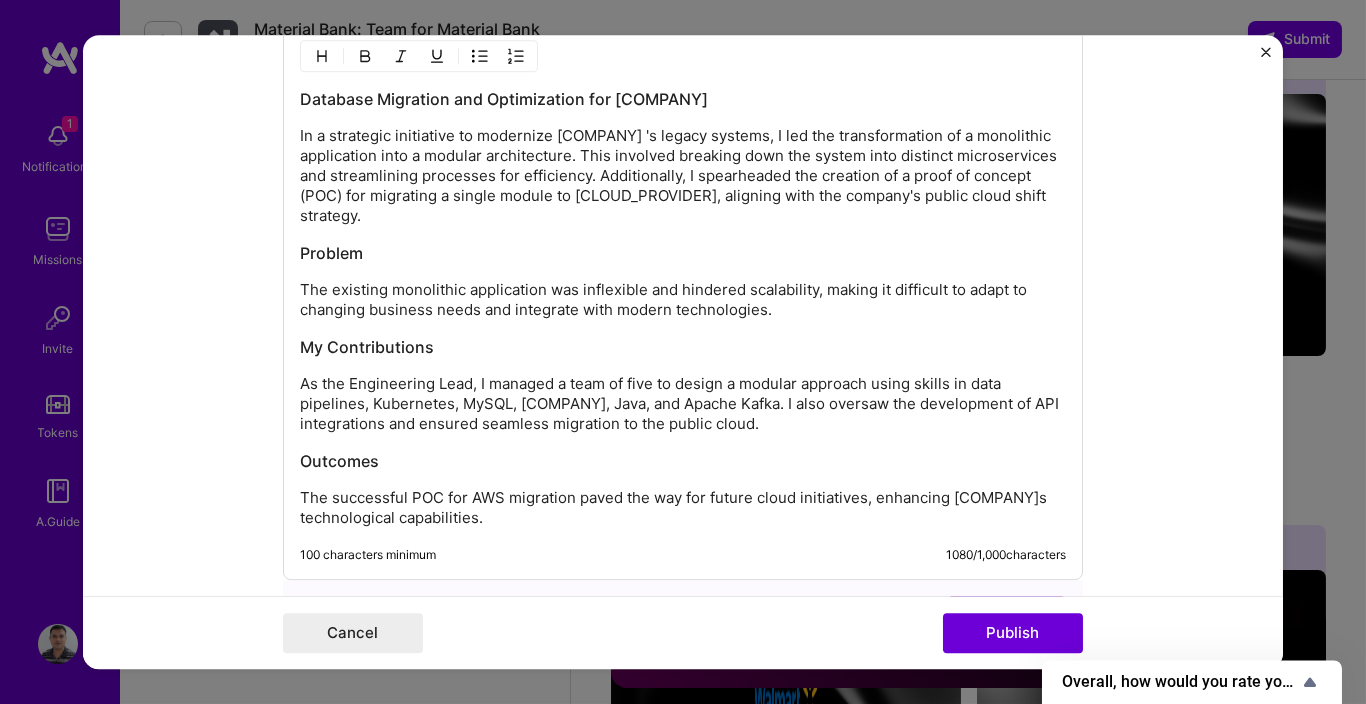 scroll, scrollTop: 2350, scrollLeft: 0, axis: vertical 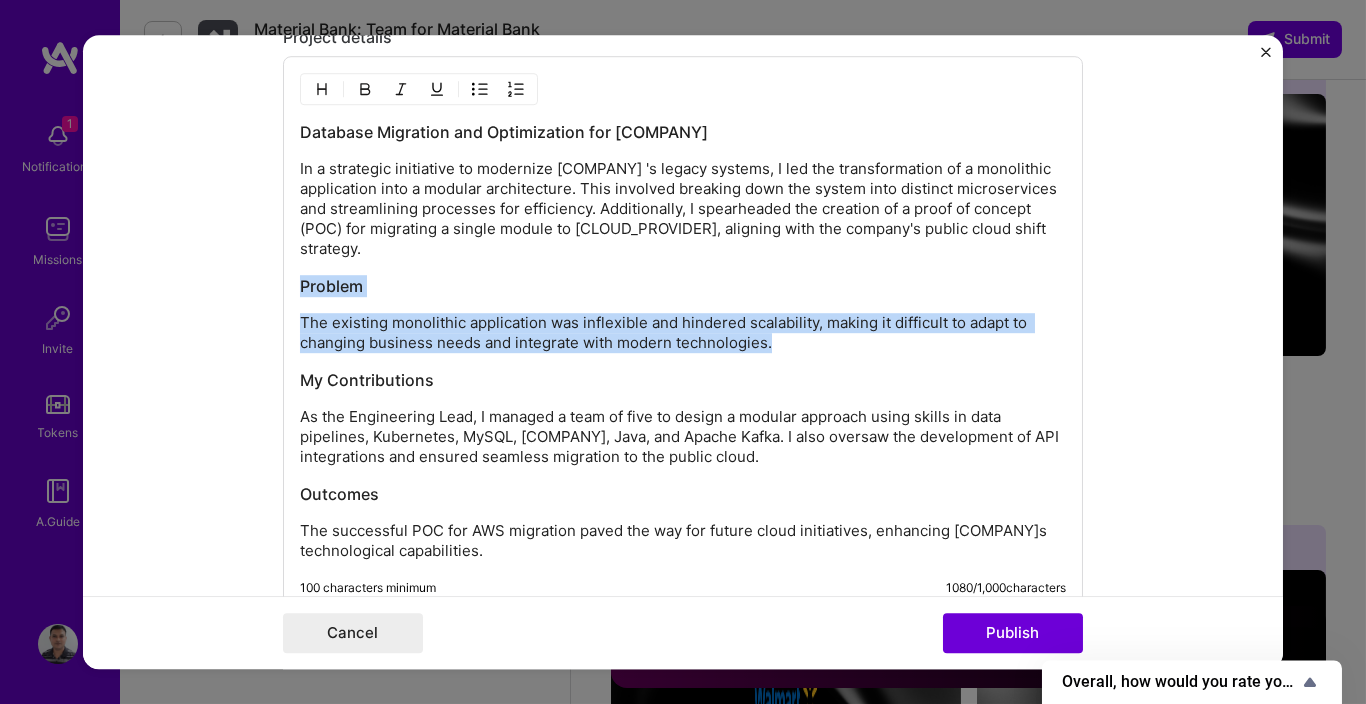drag, startPoint x: 796, startPoint y: 334, endPoint x: 247, endPoint y: 271, distance: 552.6029 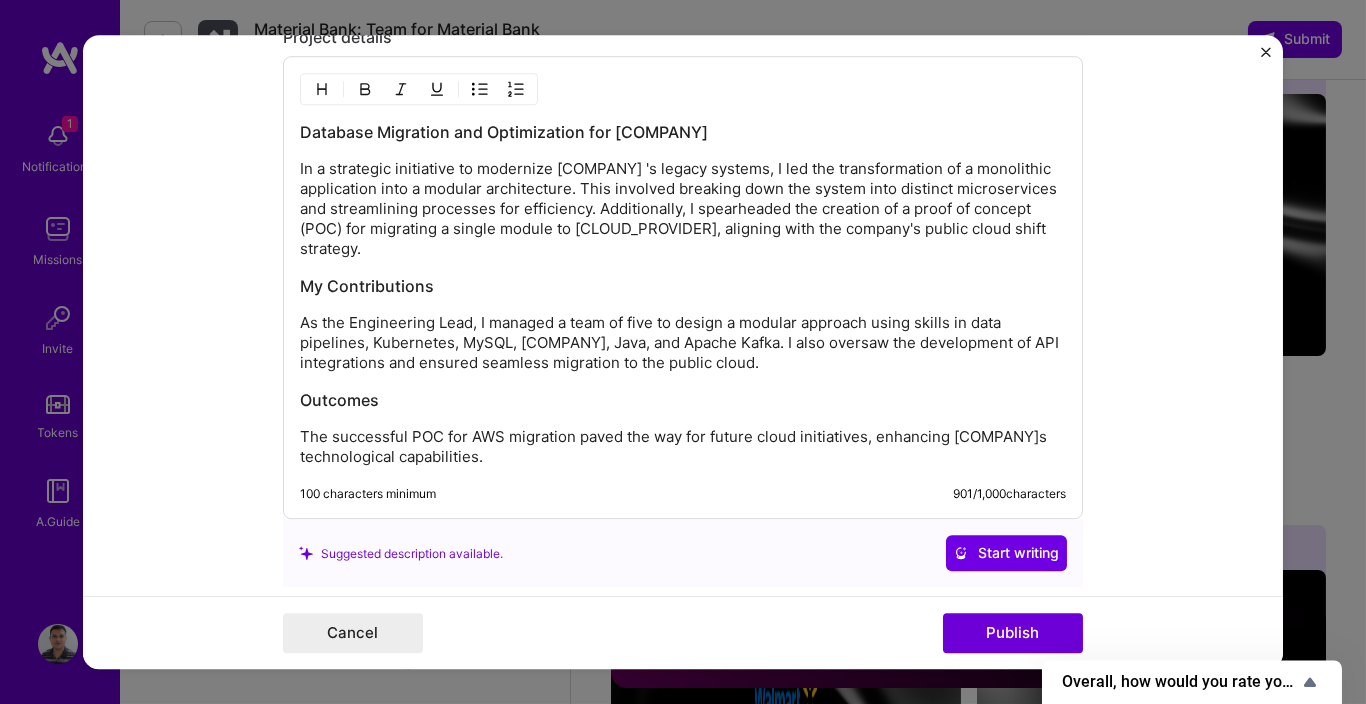 click on "Outcomes" at bounding box center (683, 401) 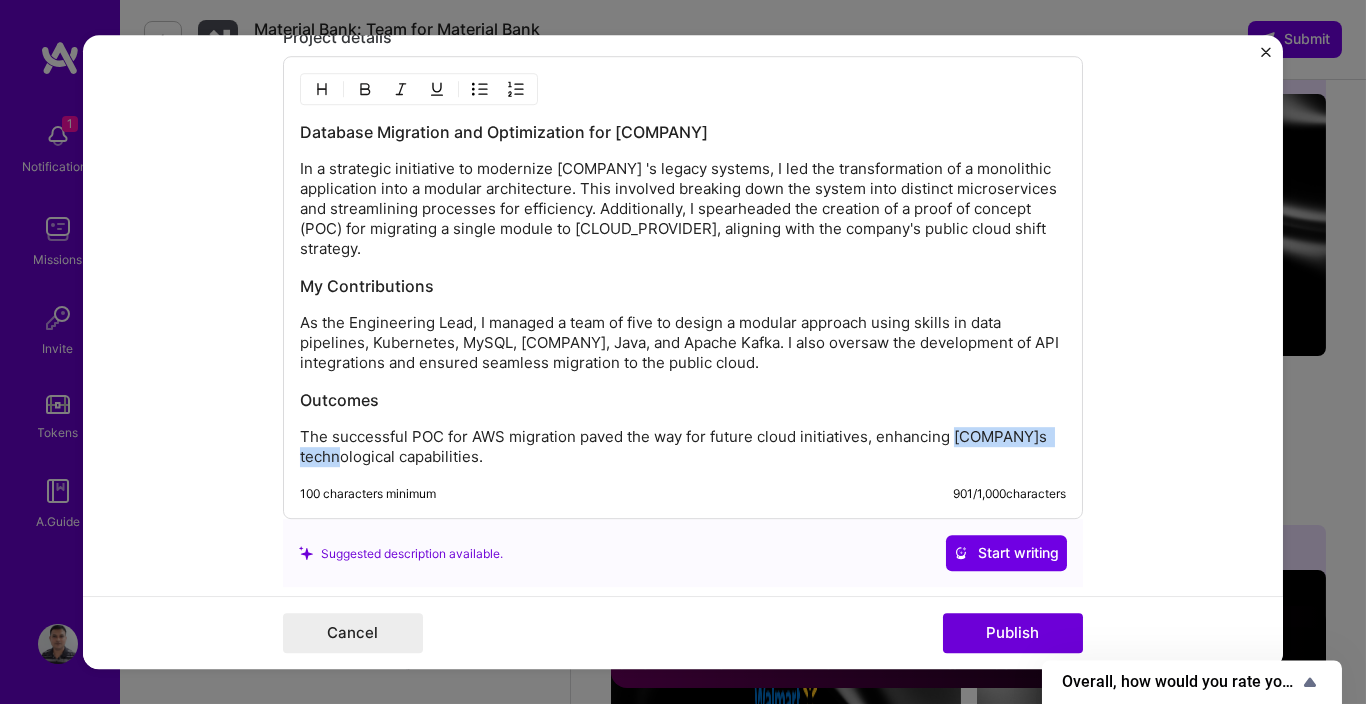 drag, startPoint x: 353, startPoint y: 452, endPoint x: 945, endPoint y: 423, distance: 592.7099 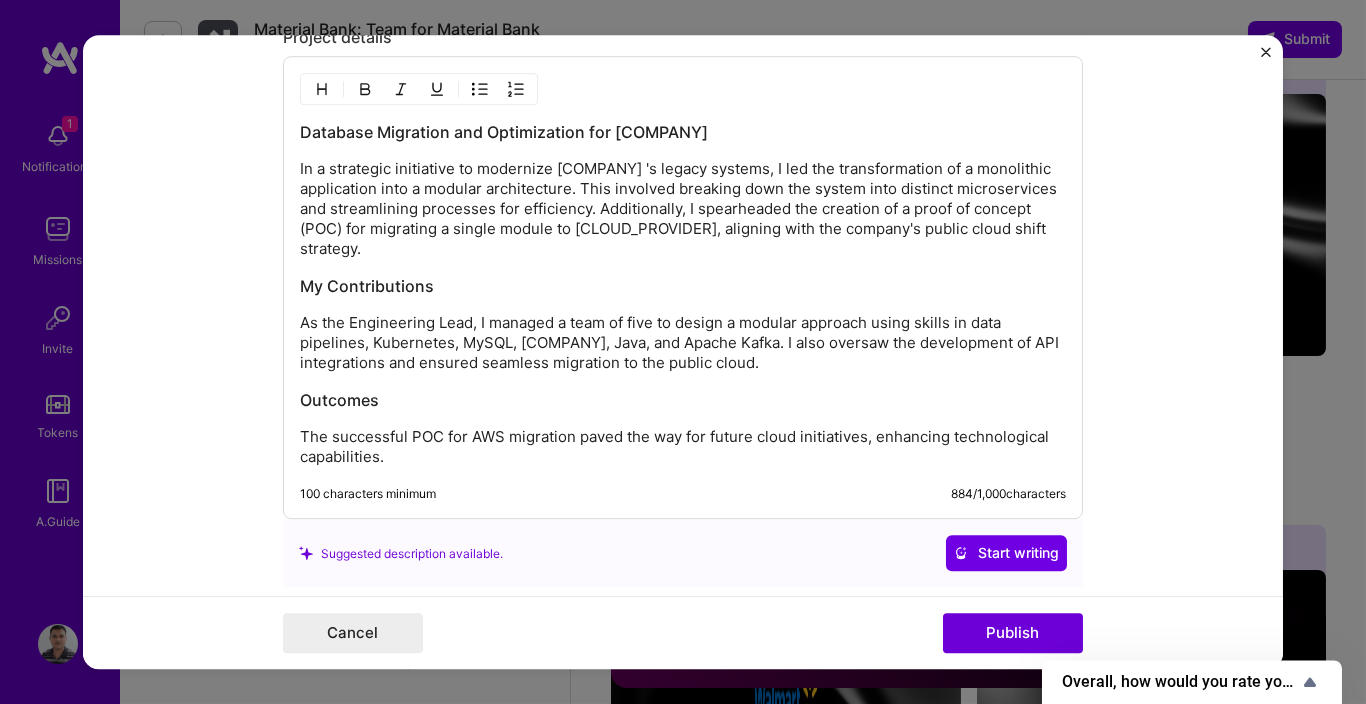 click on "Database Migration and Optimization for Morgan Stanley In a strategic initiative to modernize Morgan Stanley's legacy systems, I led the transformation of a monolithic application into a modular architecture. This involved breaking down the system into distinct microservices and streamlining processes for efficiency. Additionally, I spearheaded the creation of a proof of concept (POC) for migrating a single module to AWS, aligning with the company's public cloud shift strategy. My Contributions As the Engineering Lead, I managed a team of five to design a modular approach using skills in data pipelines, Kubernetes, MySQL, AWS, Java, and Apache Kafka. I also oversaw the development of API integrations and ensured seamless migration to the public cloud. Outcomes The successful POC for AWS migration paved the way for future cloud initiatives, enhancing technological capabilities." at bounding box center [683, 295] 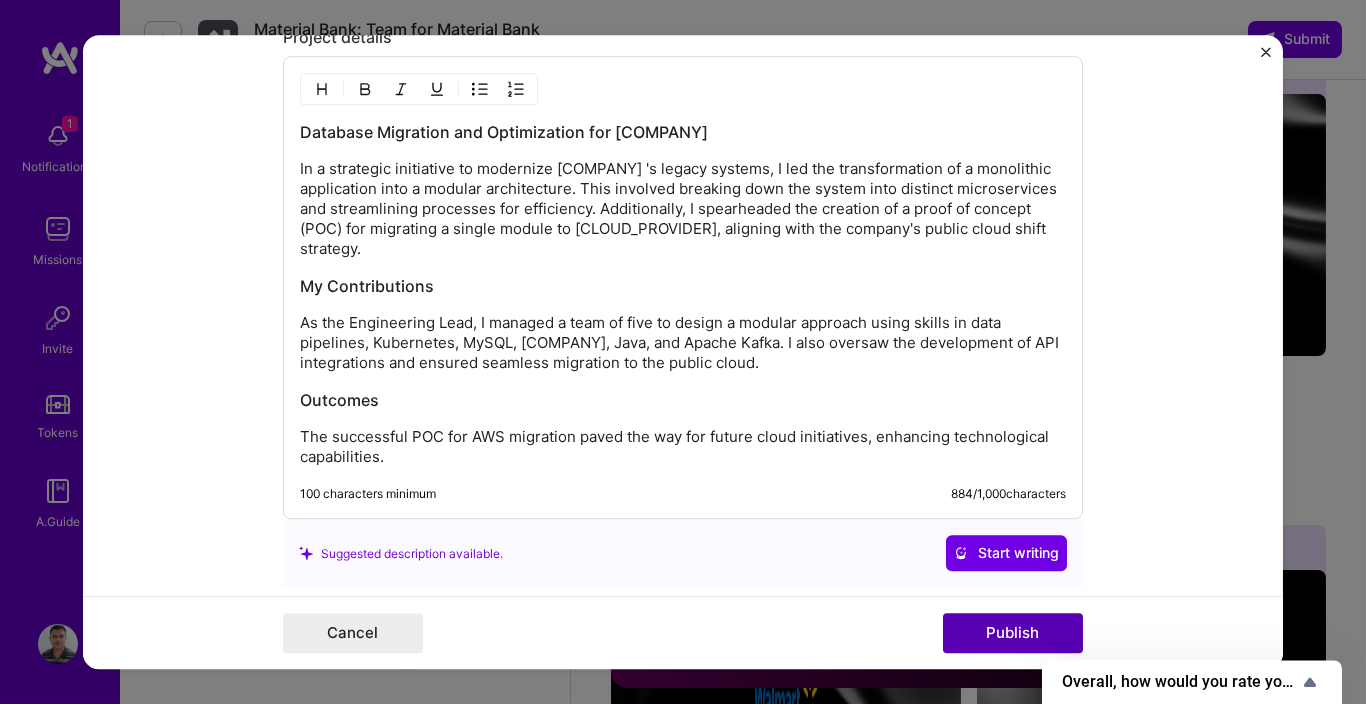 click on "Publish" at bounding box center [1013, 633] 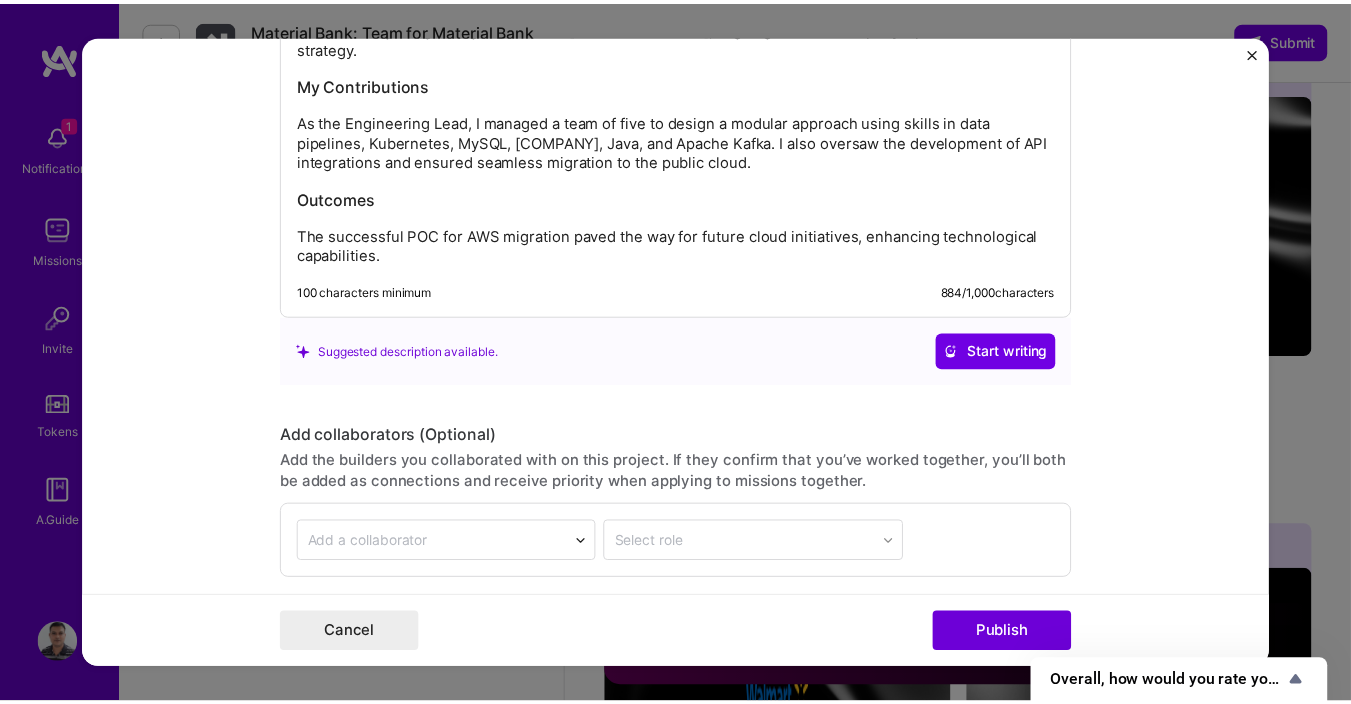 scroll, scrollTop: 2347, scrollLeft: 0, axis: vertical 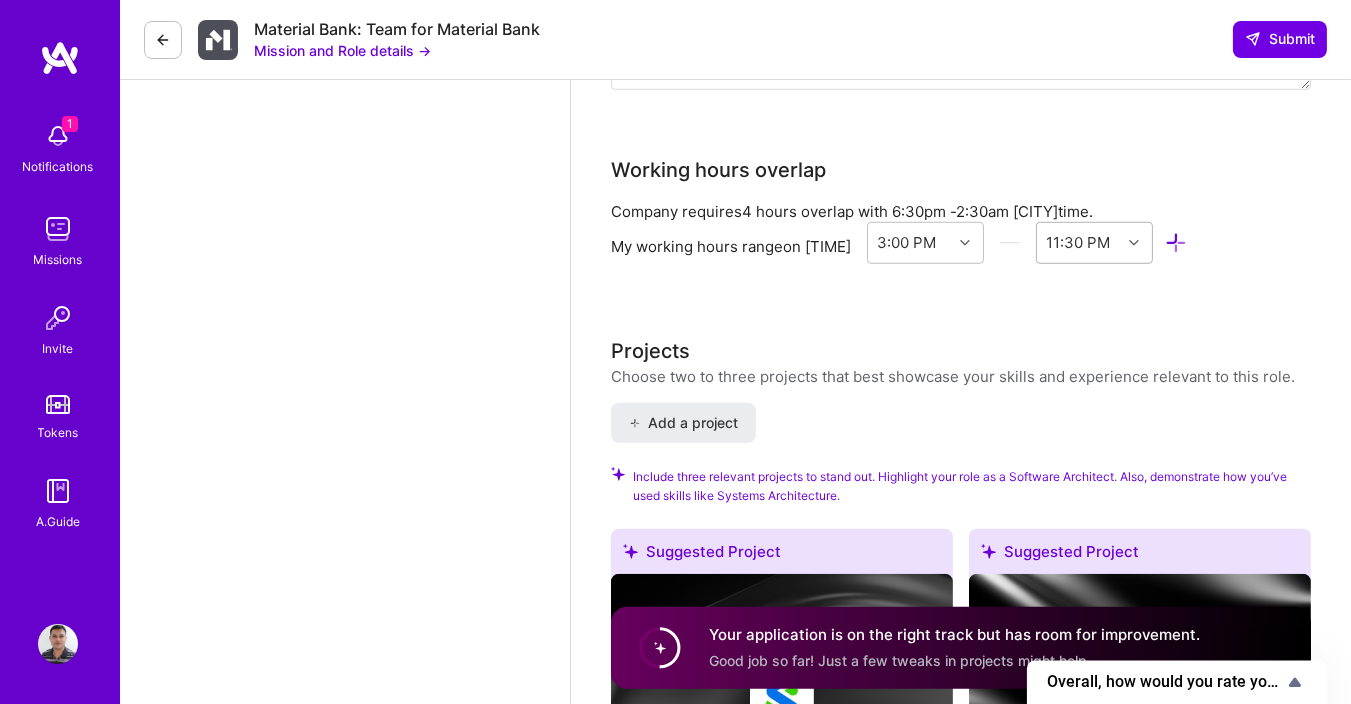 click at bounding box center [1136, 243] 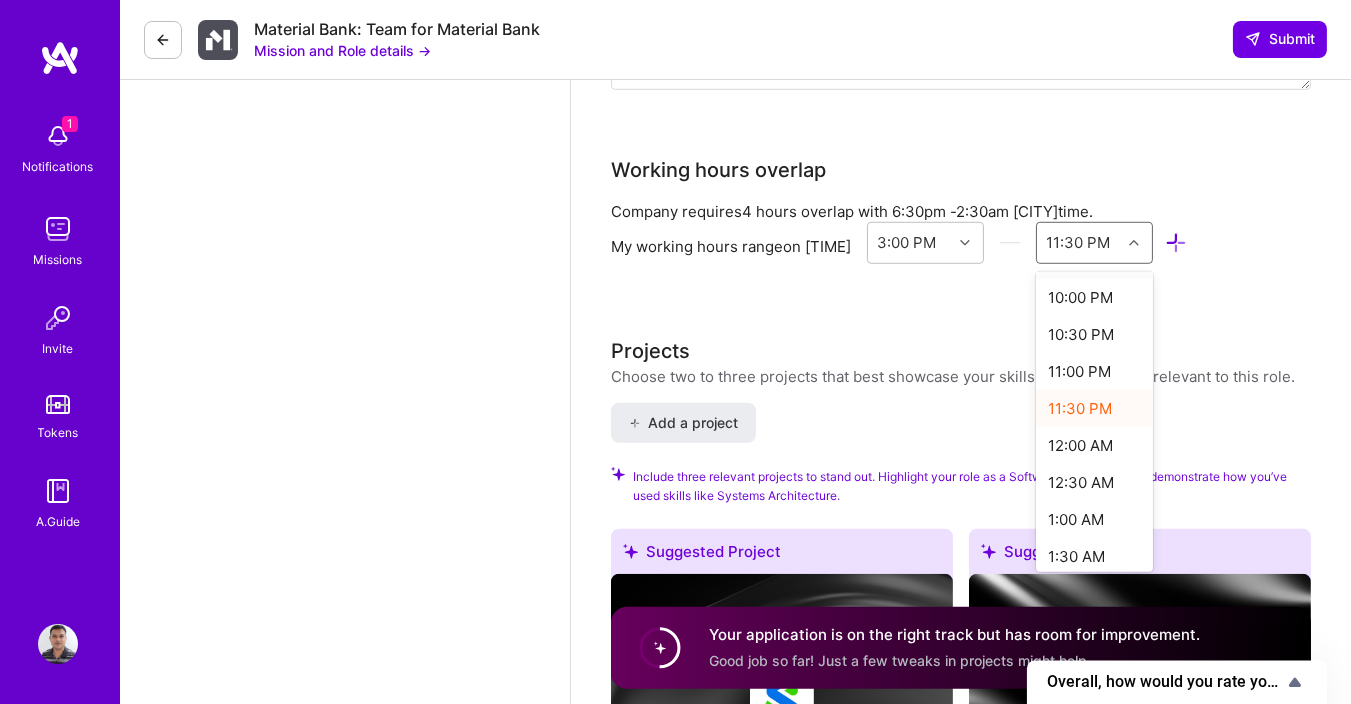 scroll, scrollTop: 600, scrollLeft: 0, axis: vertical 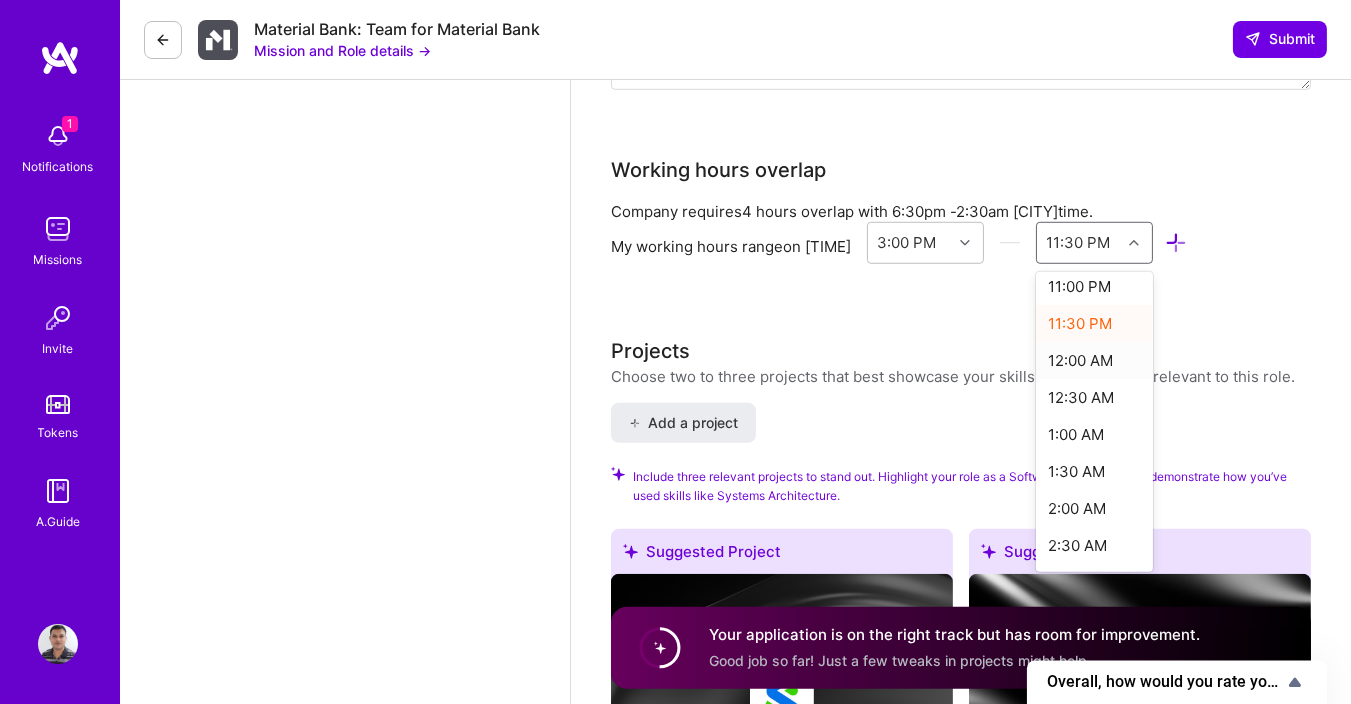 click on "12:00 AM" at bounding box center (1094, 360) 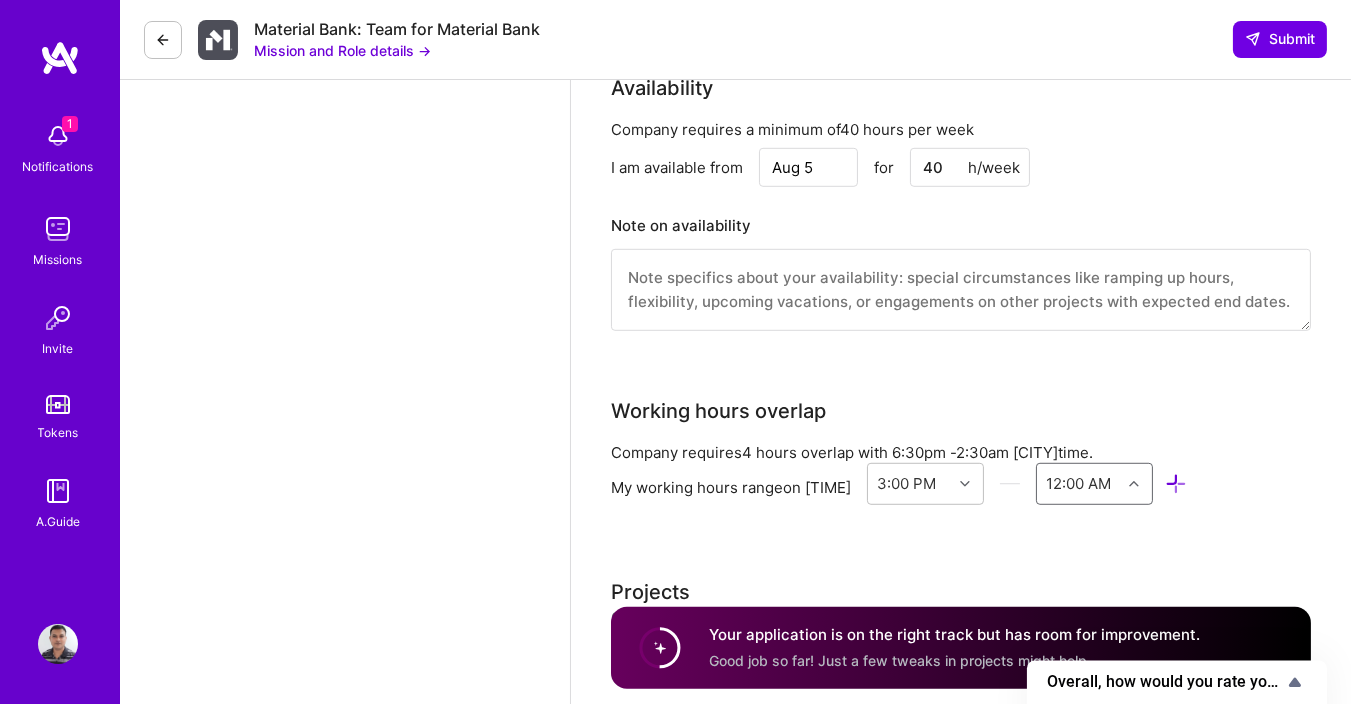 scroll, scrollTop: 1995, scrollLeft: 0, axis: vertical 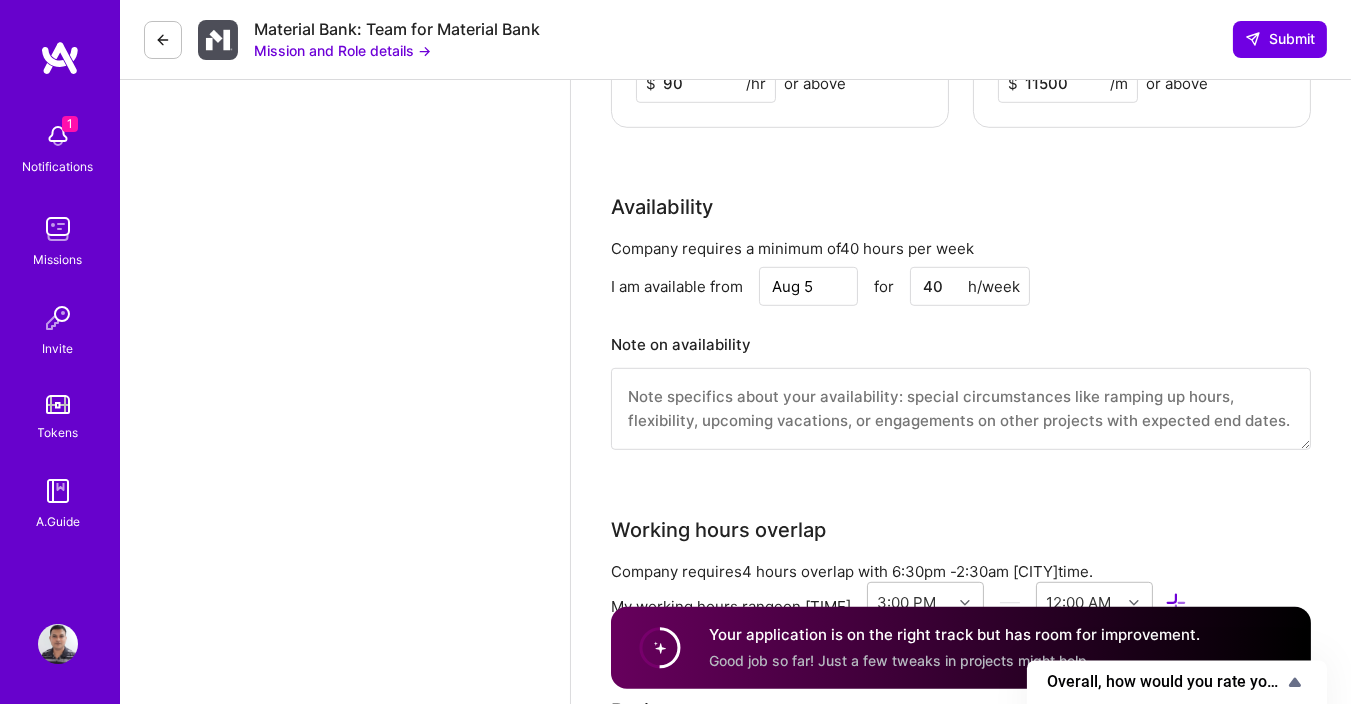 click at bounding box center [961, 409] 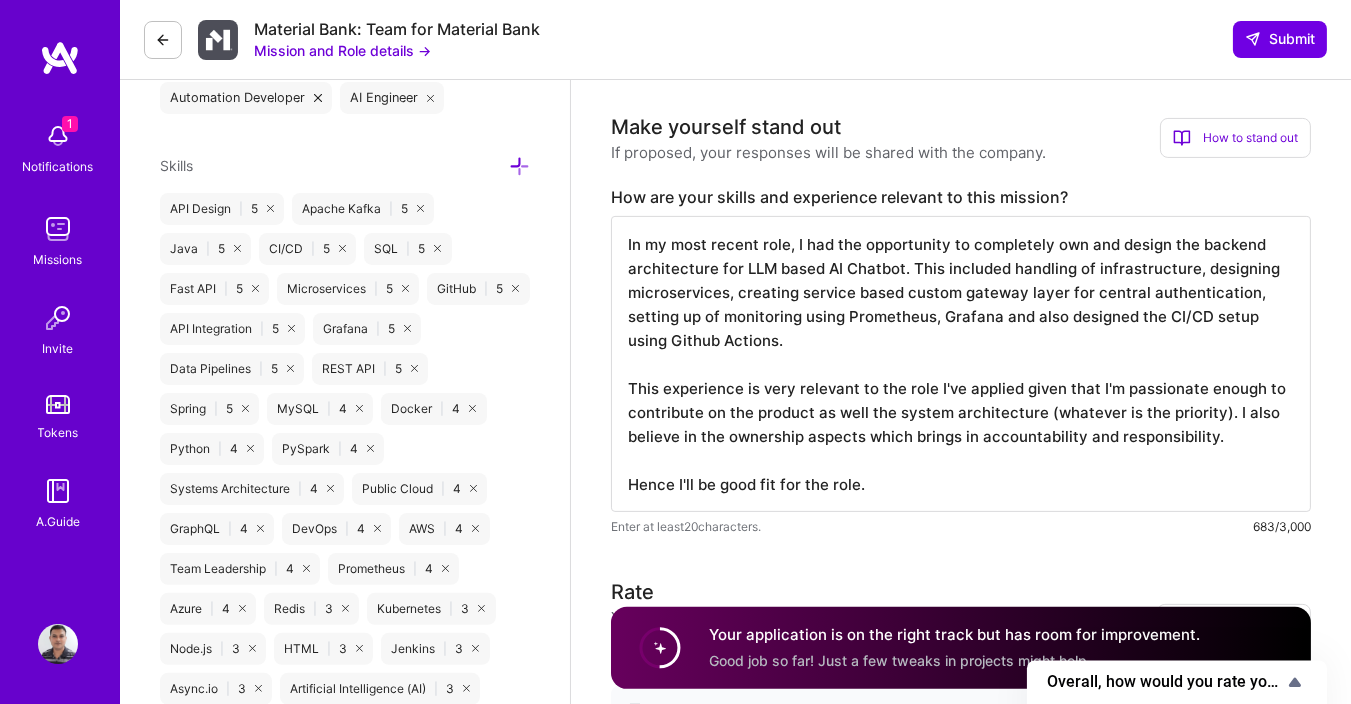 scroll, scrollTop: 915, scrollLeft: 0, axis: vertical 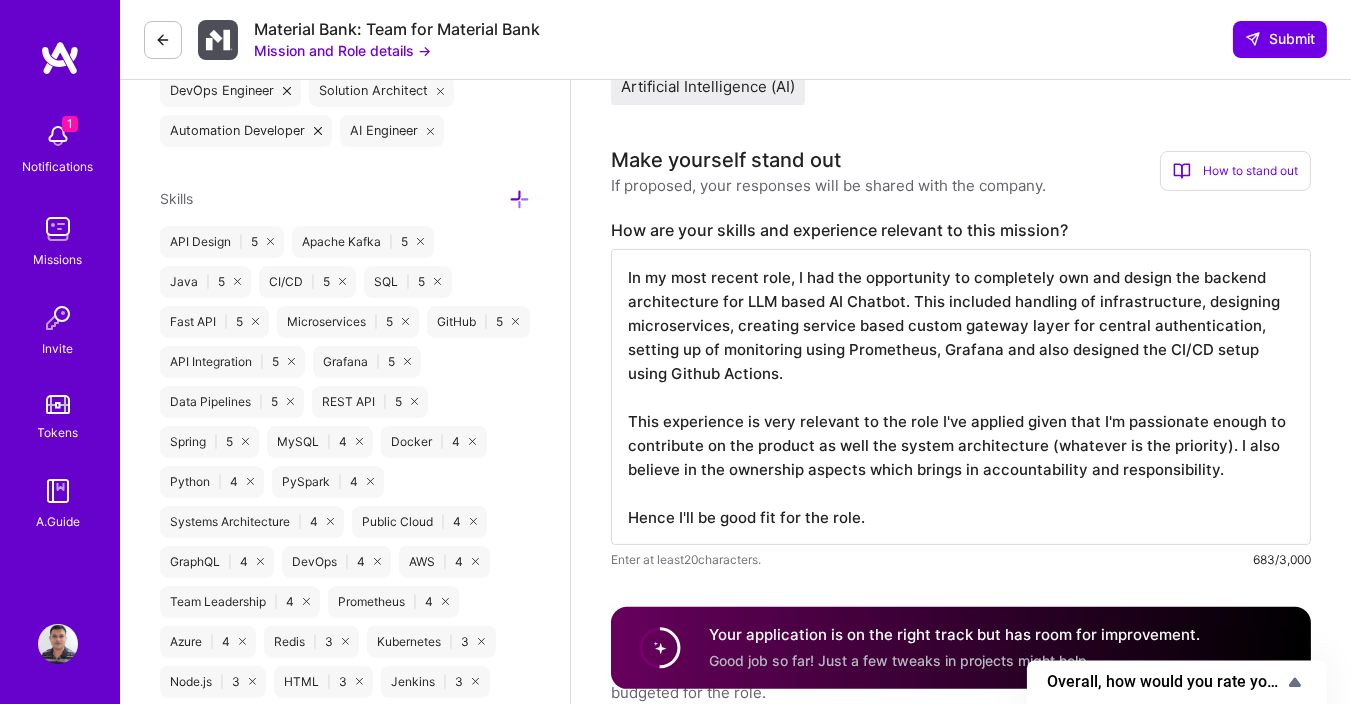 drag, startPoint x: 879, startPoint y: 513, endPoint x: 561, endPoint y: 272, distance: 399.005 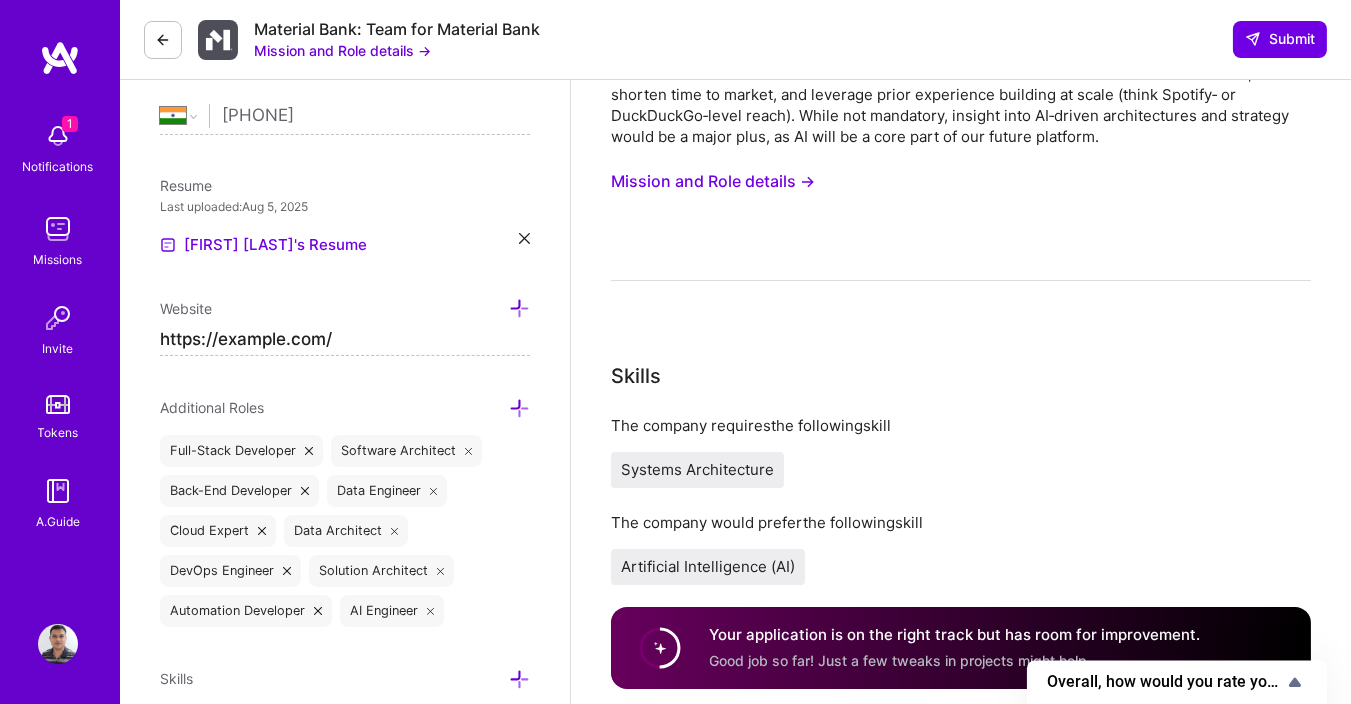 scroll, scrollTop: 315, scrollLeft: 0, axis: vertical 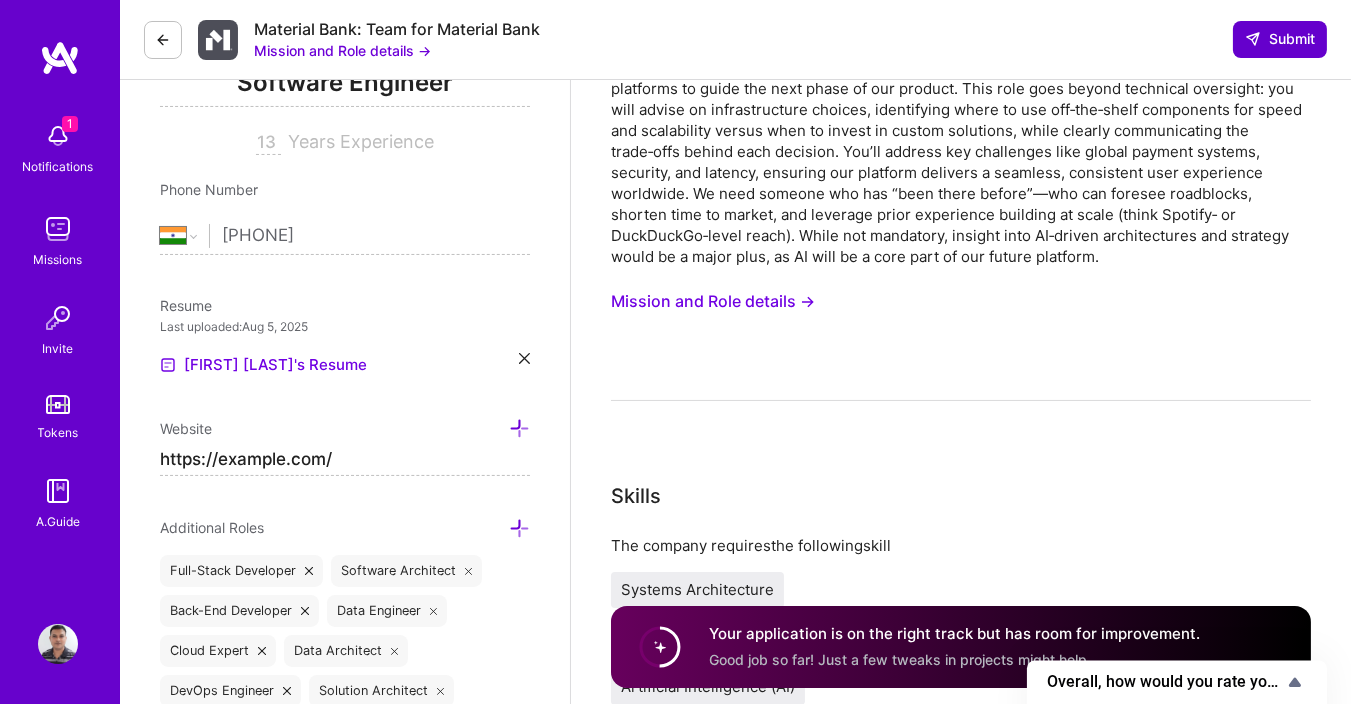 click on "Submit" at bounding box center (1280, 39) 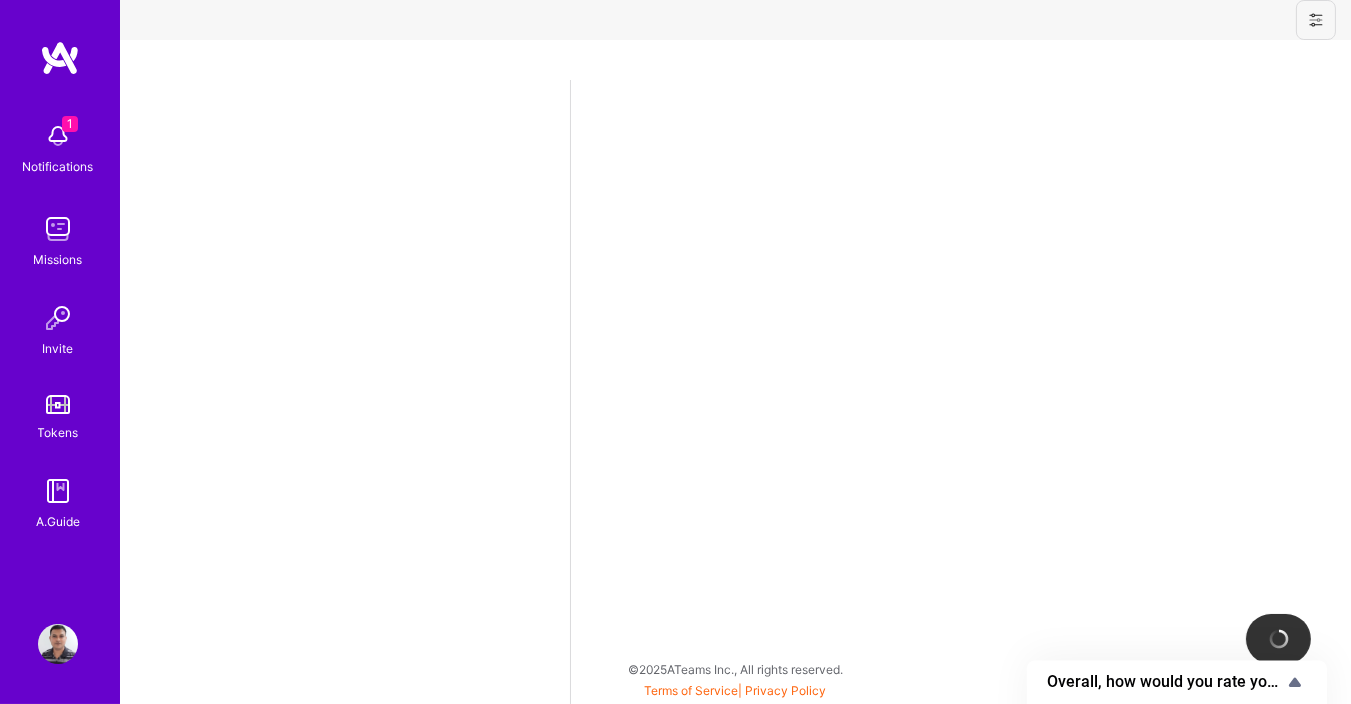 scroll, scrollTop: 0, scrollLeft: 0, axis: both 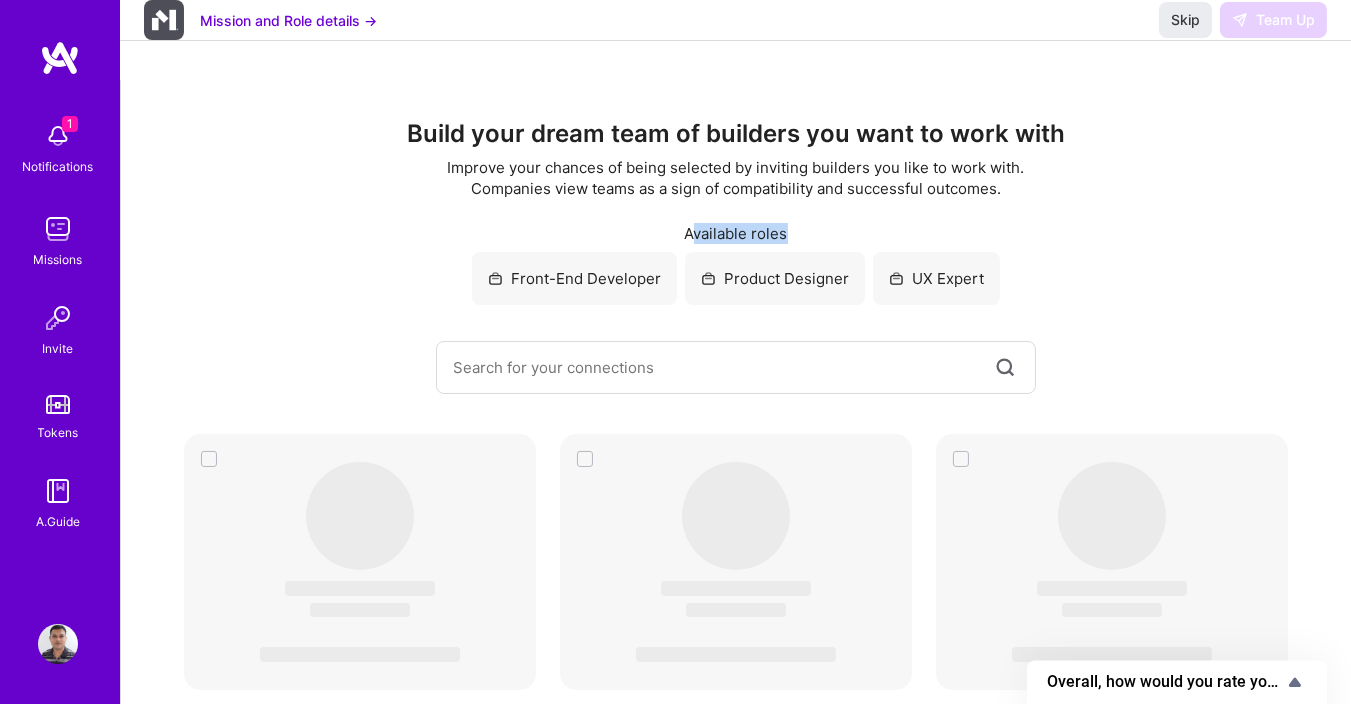 drag, startPoint x: 689, startPoint y: 238, endPoint x: 854, endPoint y: 238, distance: 165 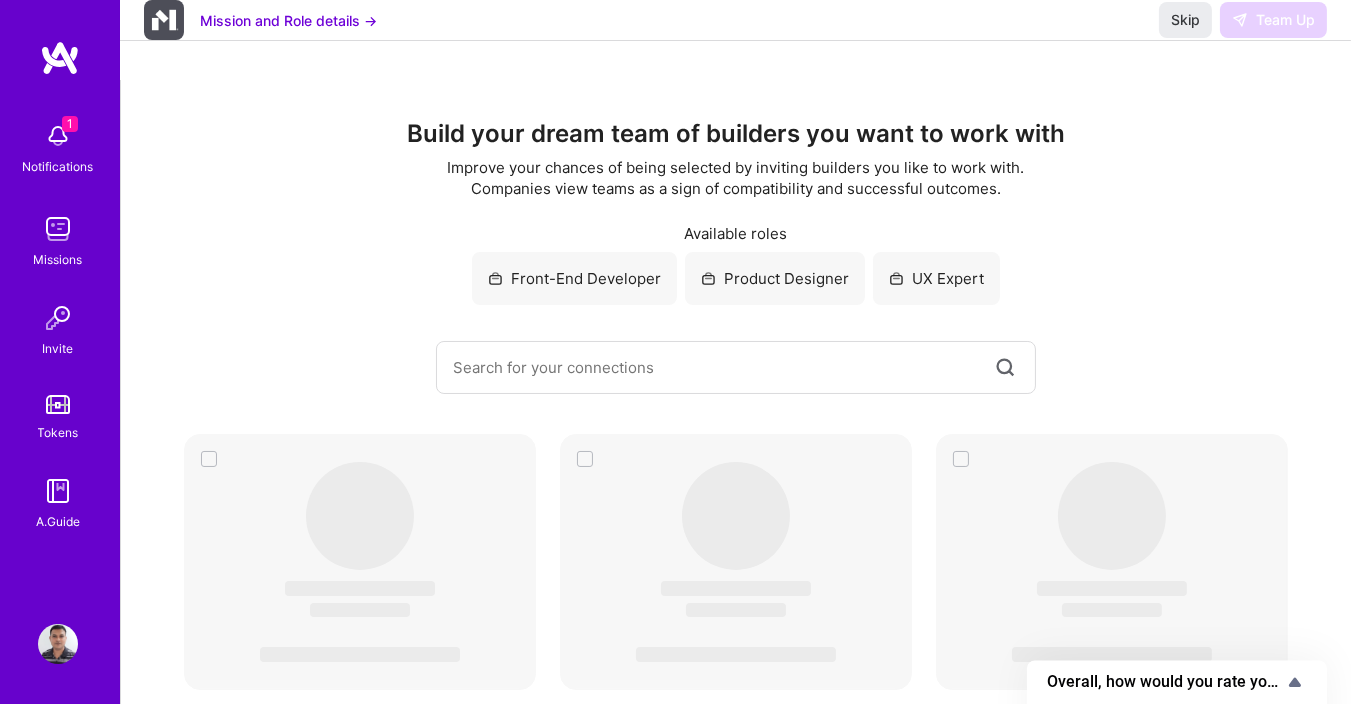 click on "Improve your chances of being selected by inviting builders you like to work with. Companies view teams as a sign of compatibility and successful outcomes." at bounding box center (736, 178) 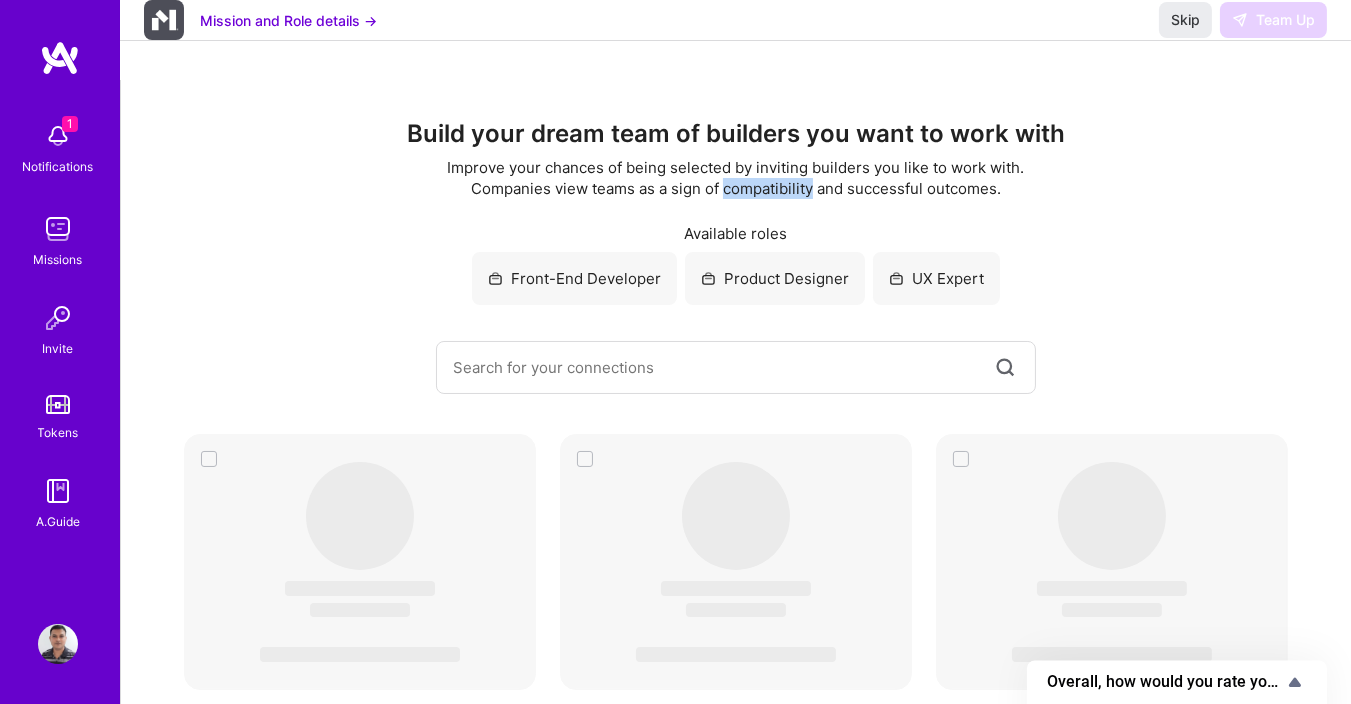 click on "Improve your chances of being selected by inviting builders you like to work with. Companies view teams as a sign of compatibility and successful outcomes." at bounding box center (736, 178) 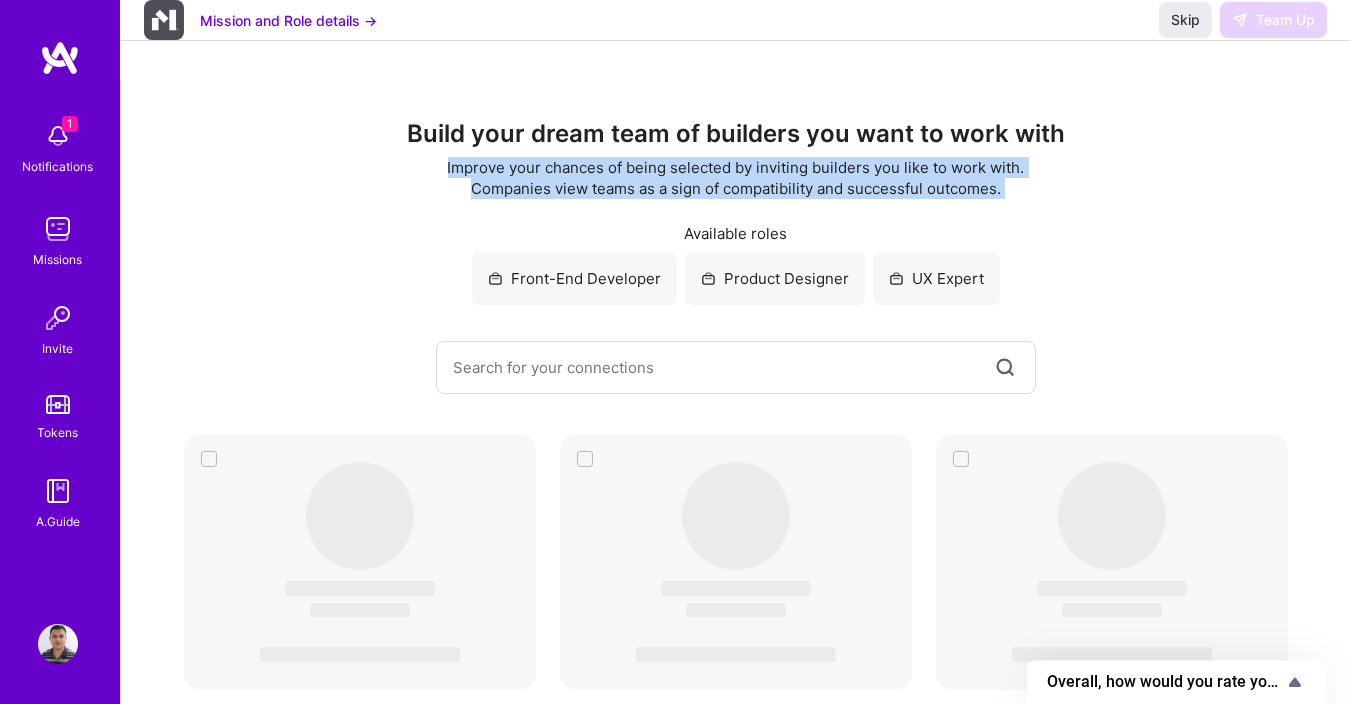 click on "Improve your chances of being selected by inviting builders you like to work with. Companies view teams as a sign of compatibility and successful outcomes." at bounding box center (736, 178) 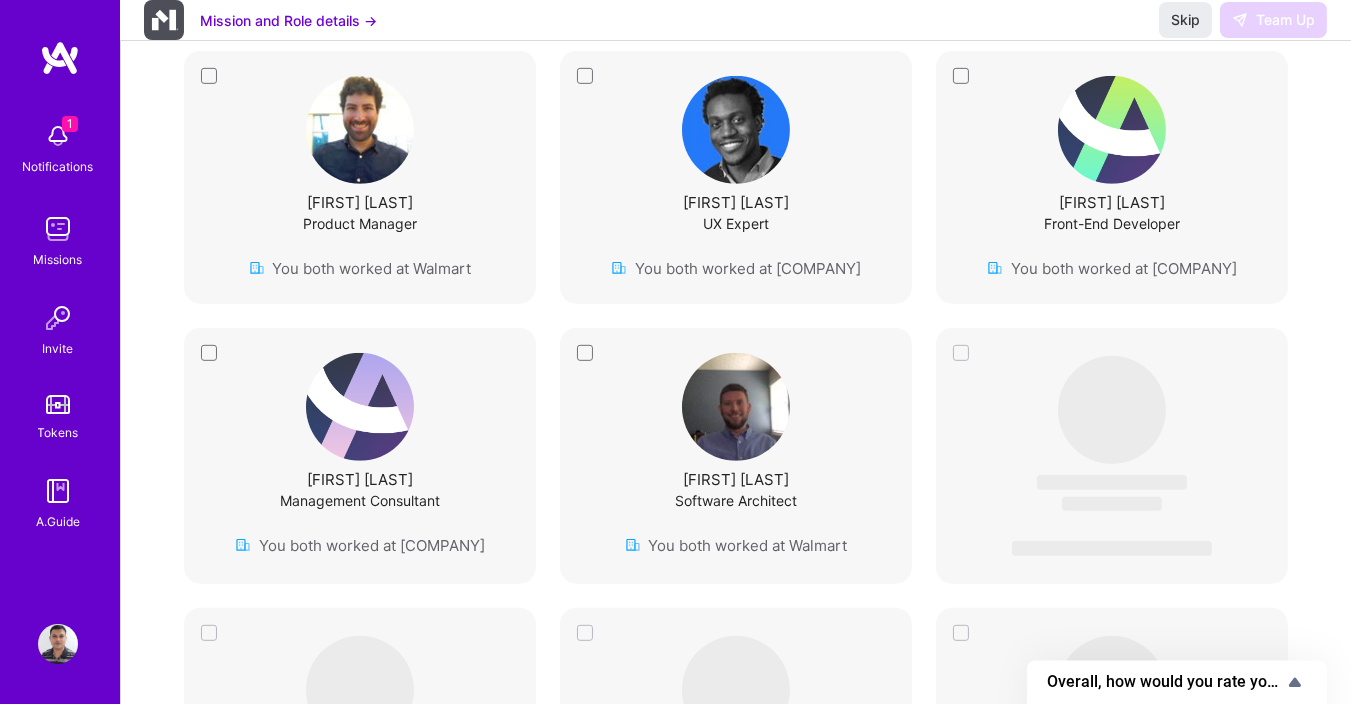 scroll, scrollTop: 1781, scrollLeft: 0, axis: vertical 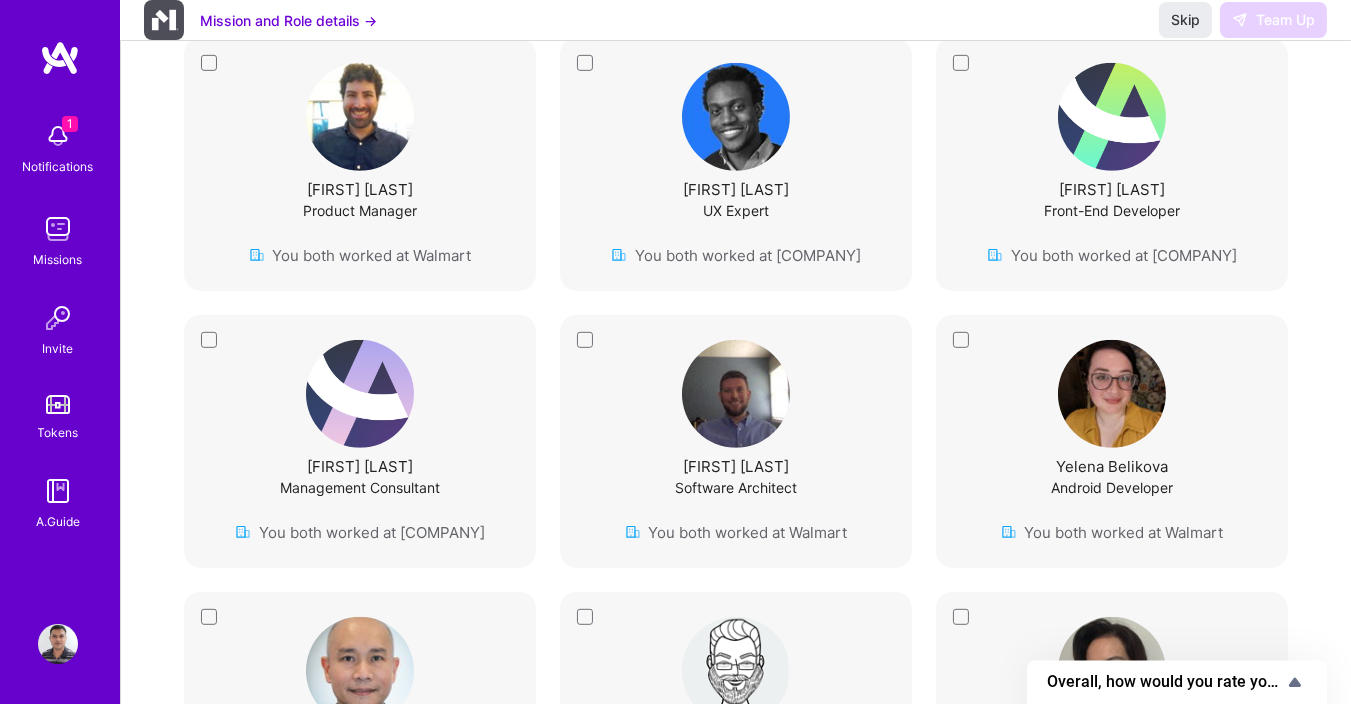 click at bounding box center (58, 229) 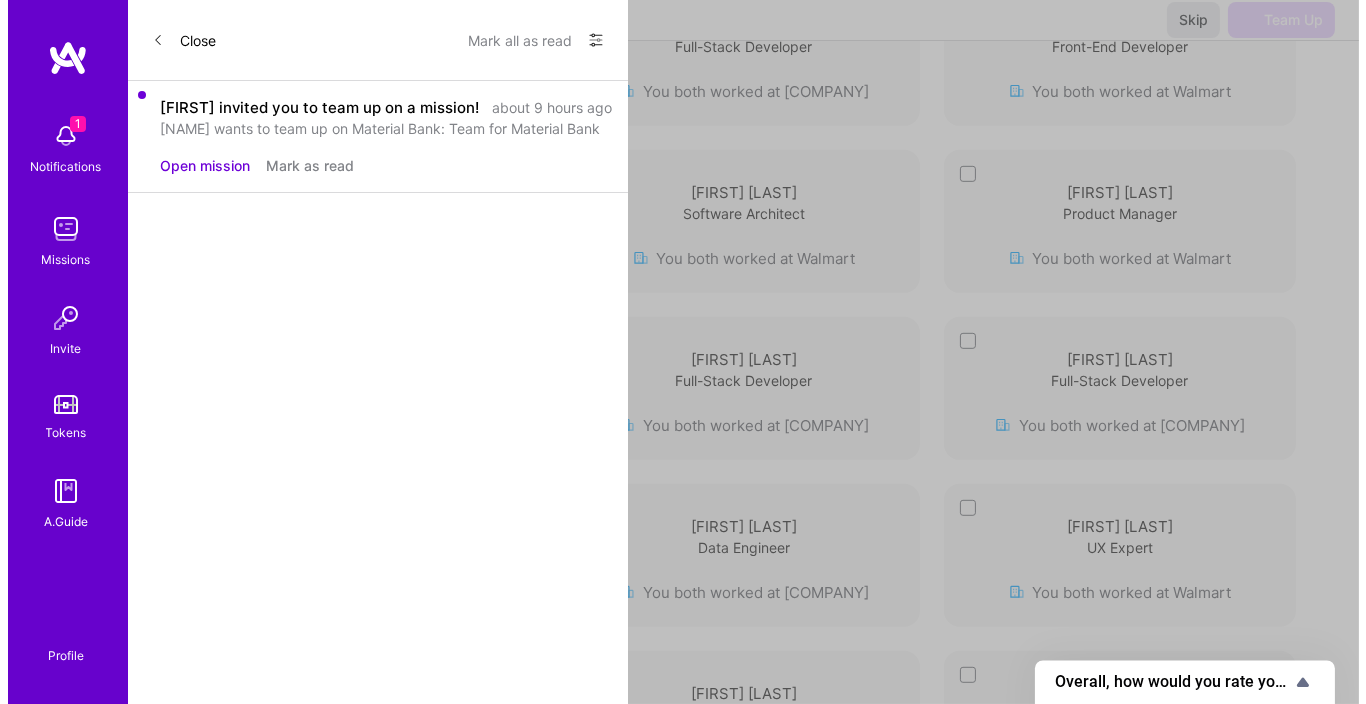 scroll, scrollTop: 0, scrollLeft: 0, axis: both 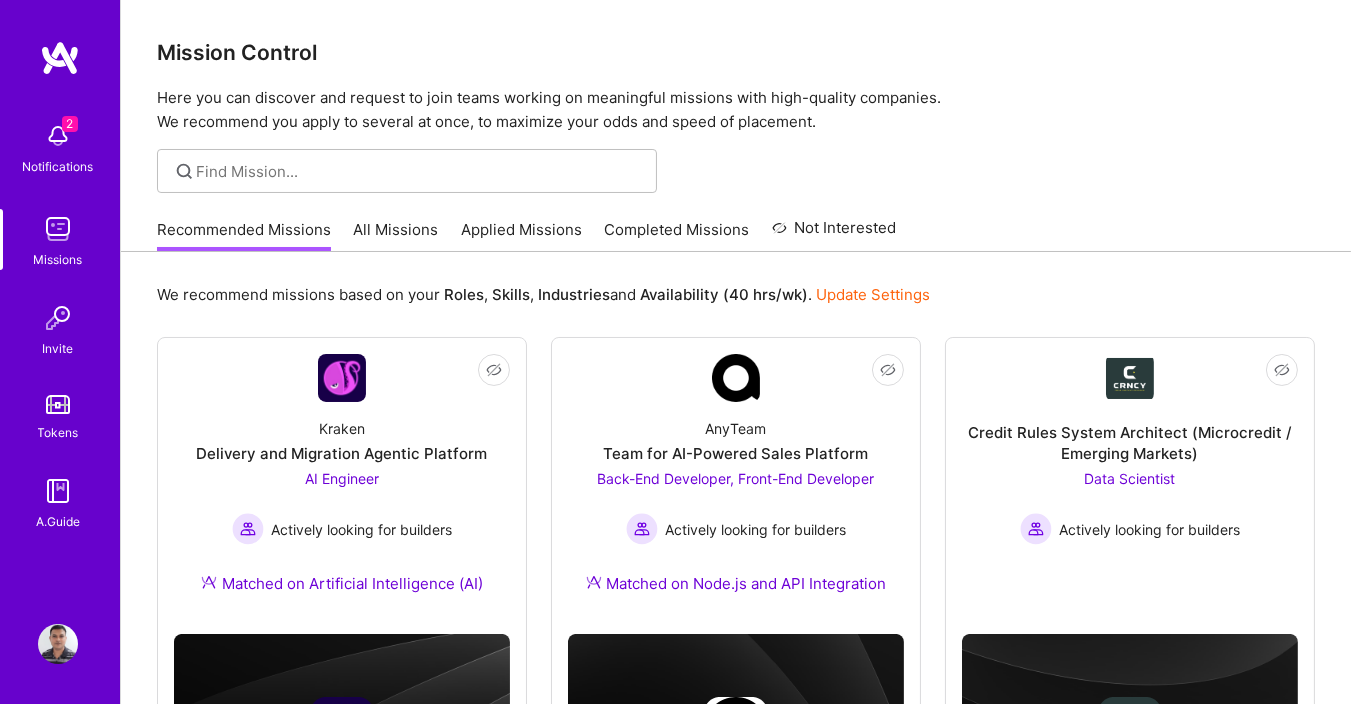 click on "Update Settings" at bounding box center (873, 294) 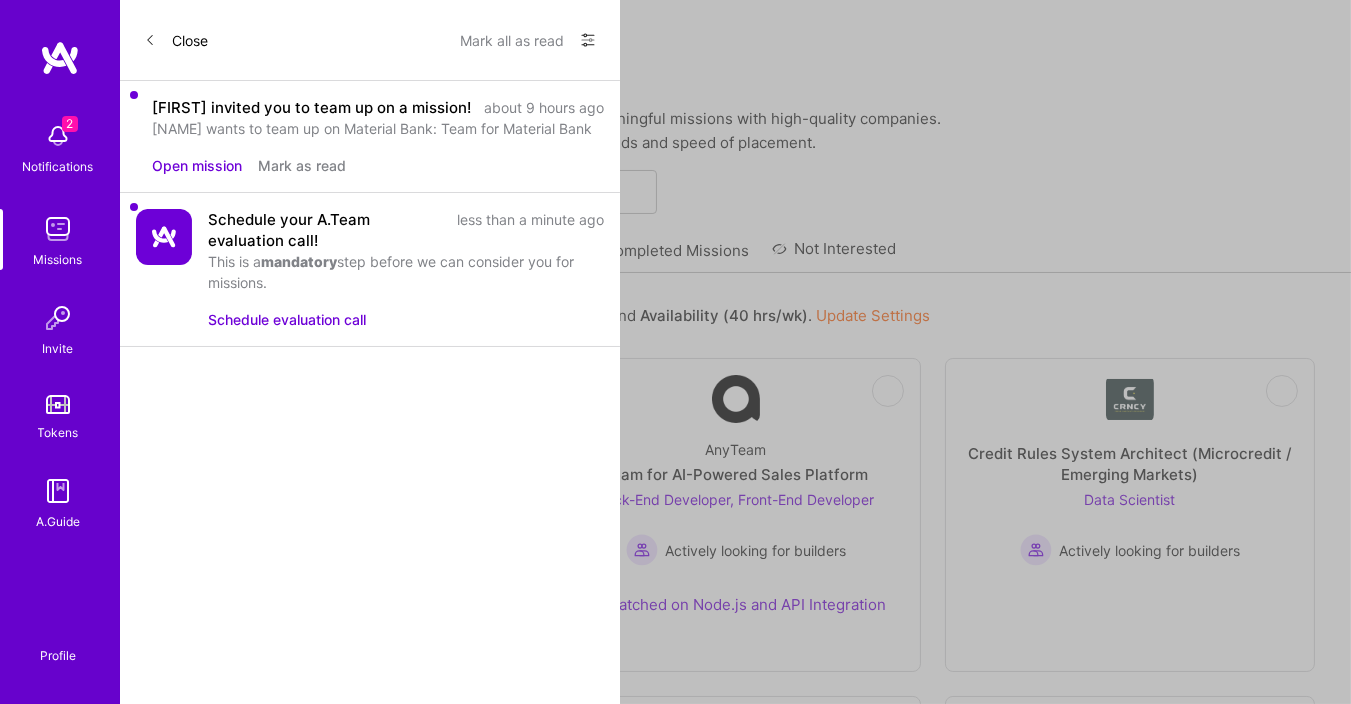 select on "IN" 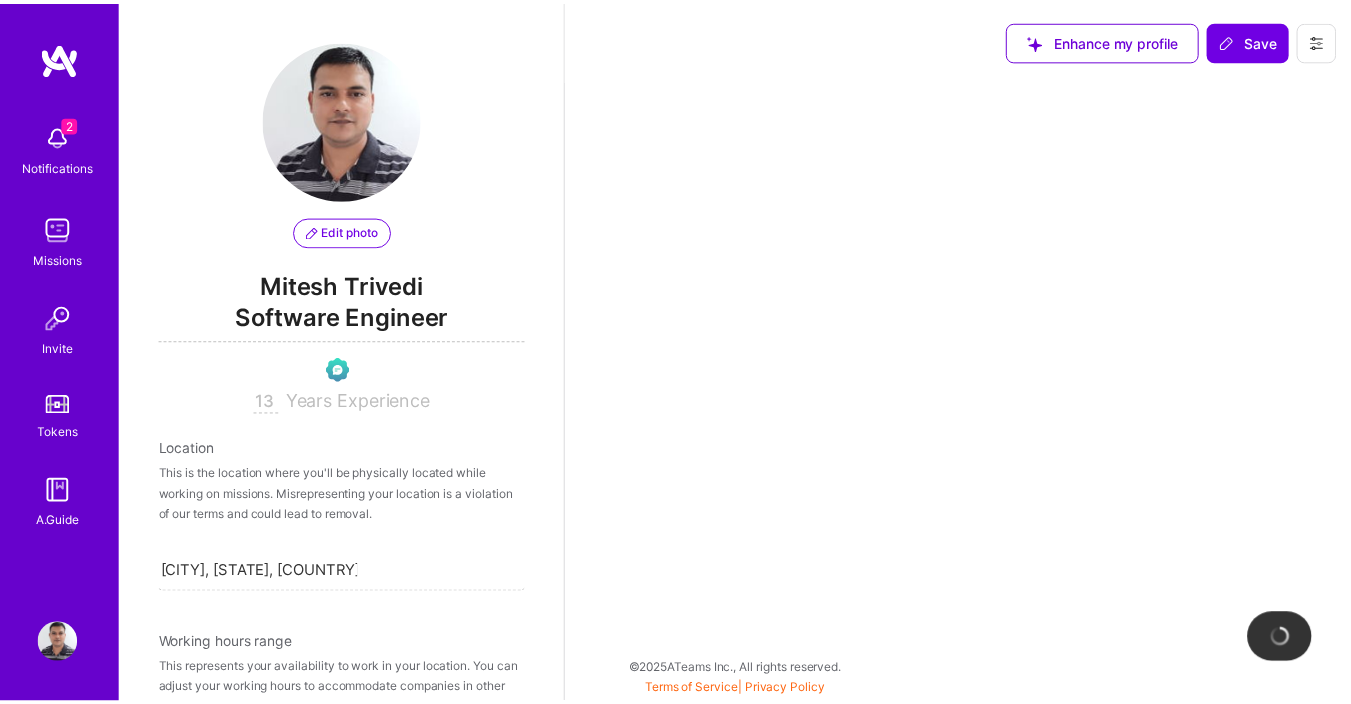 scroll, scrollTop: 877, scrollLeft: 0, axis: vertical 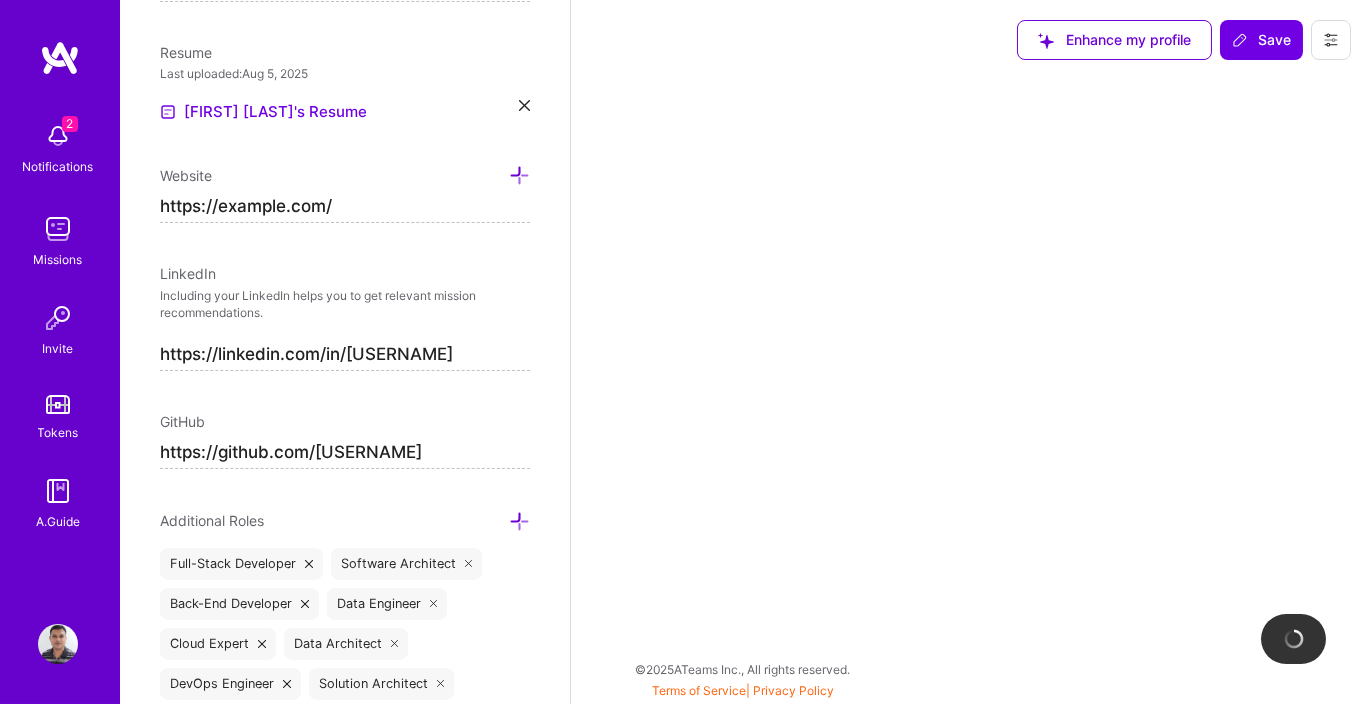 select on "Right Now" 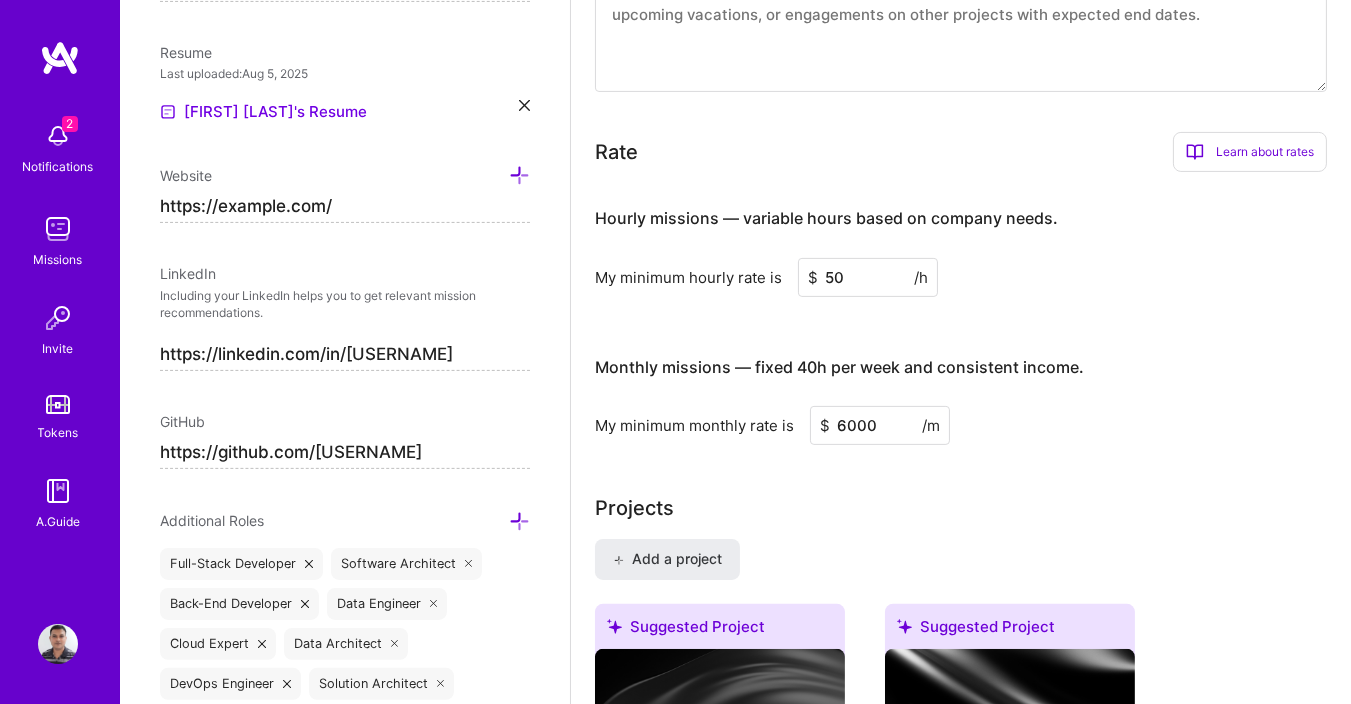 scroll, scrollTop: 960, scrollLeft: 0, axis: vertical 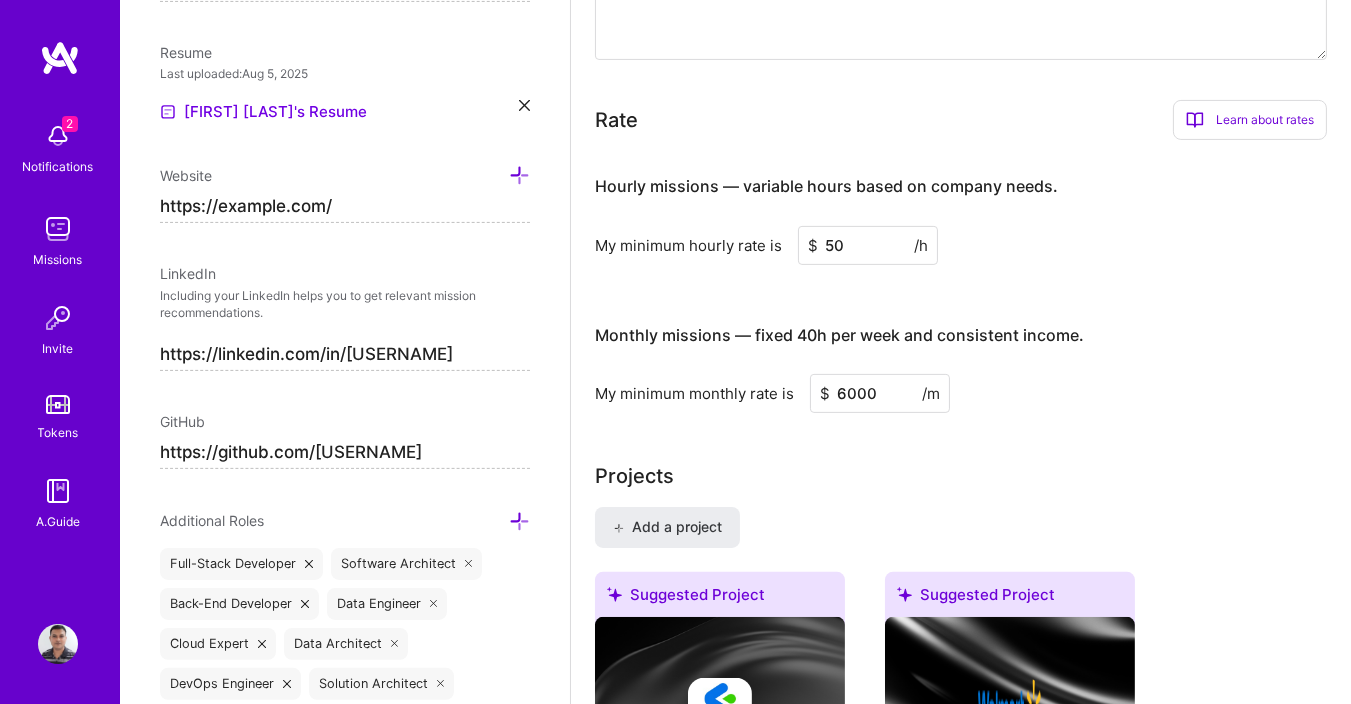 click on "50" at bounding box center (868, 245) 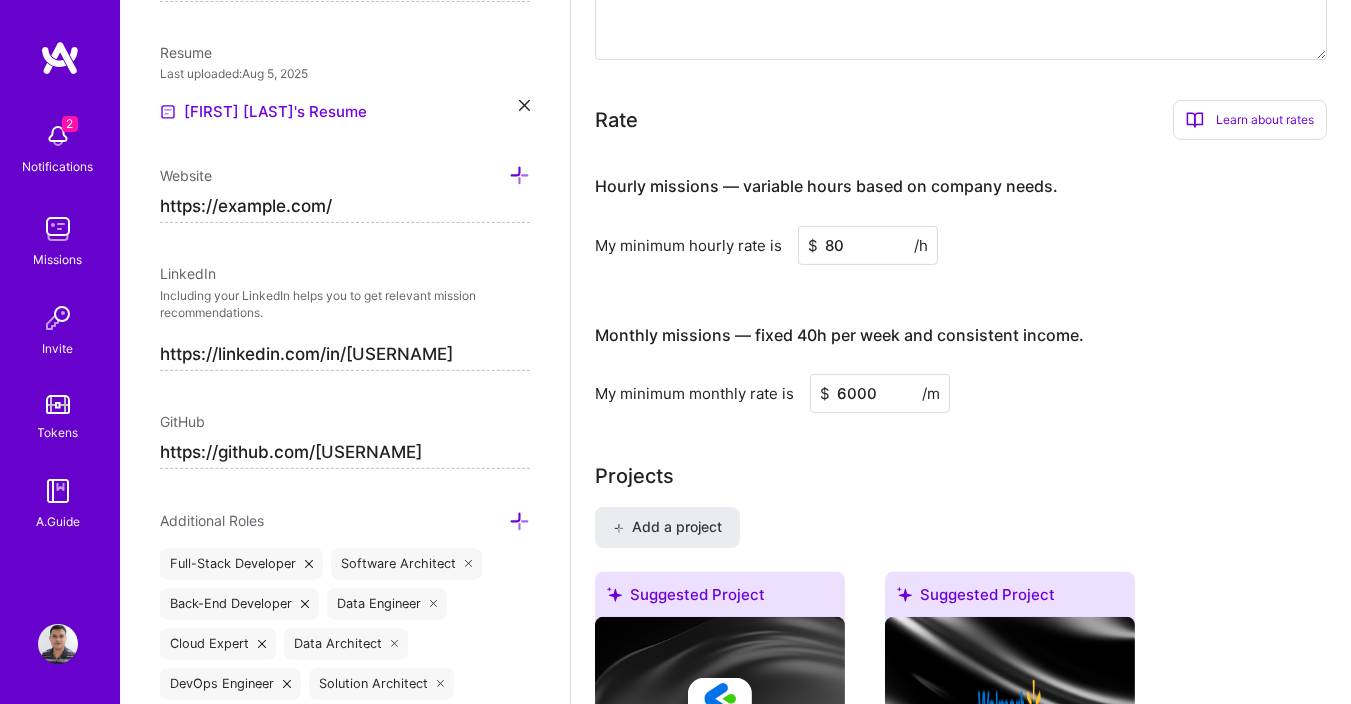 type on "80" 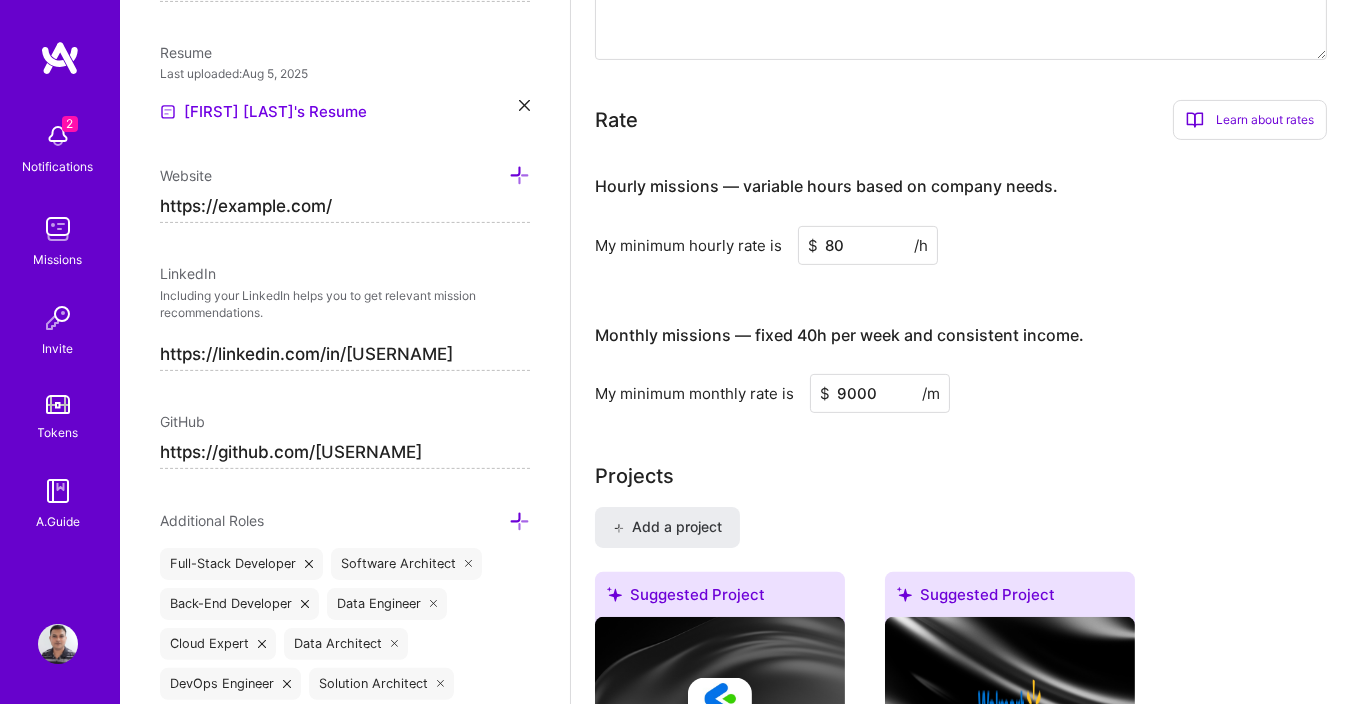 type on "9000" 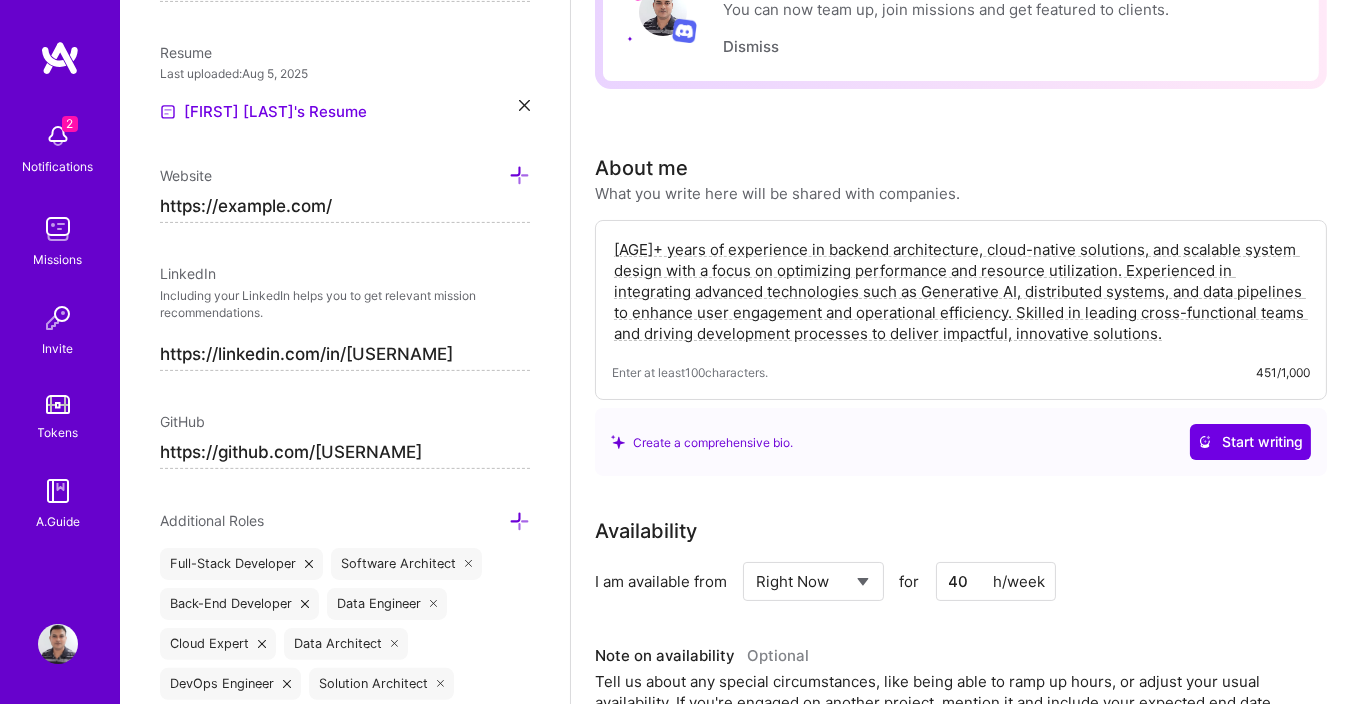 scroll, scrollTop: 0, scrollLeft: 0, axis: both 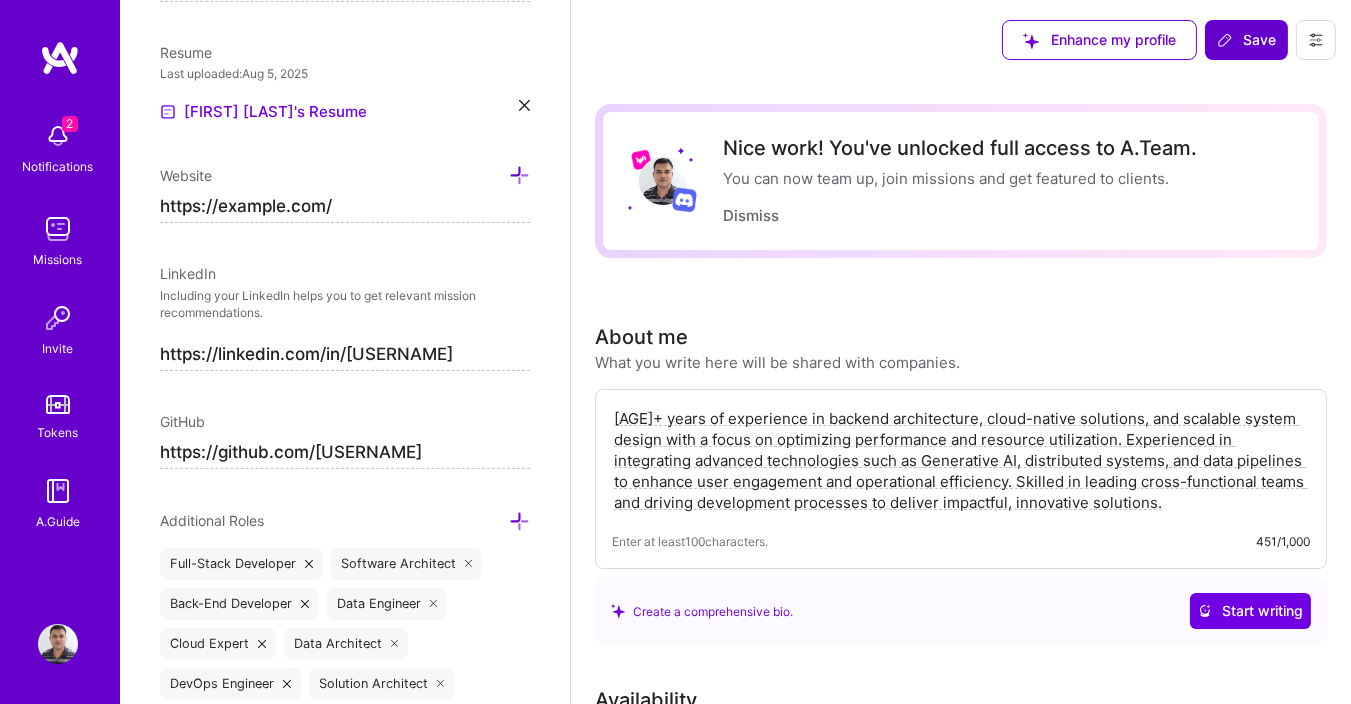 click on "Save" at bounding box center (1246, 40) 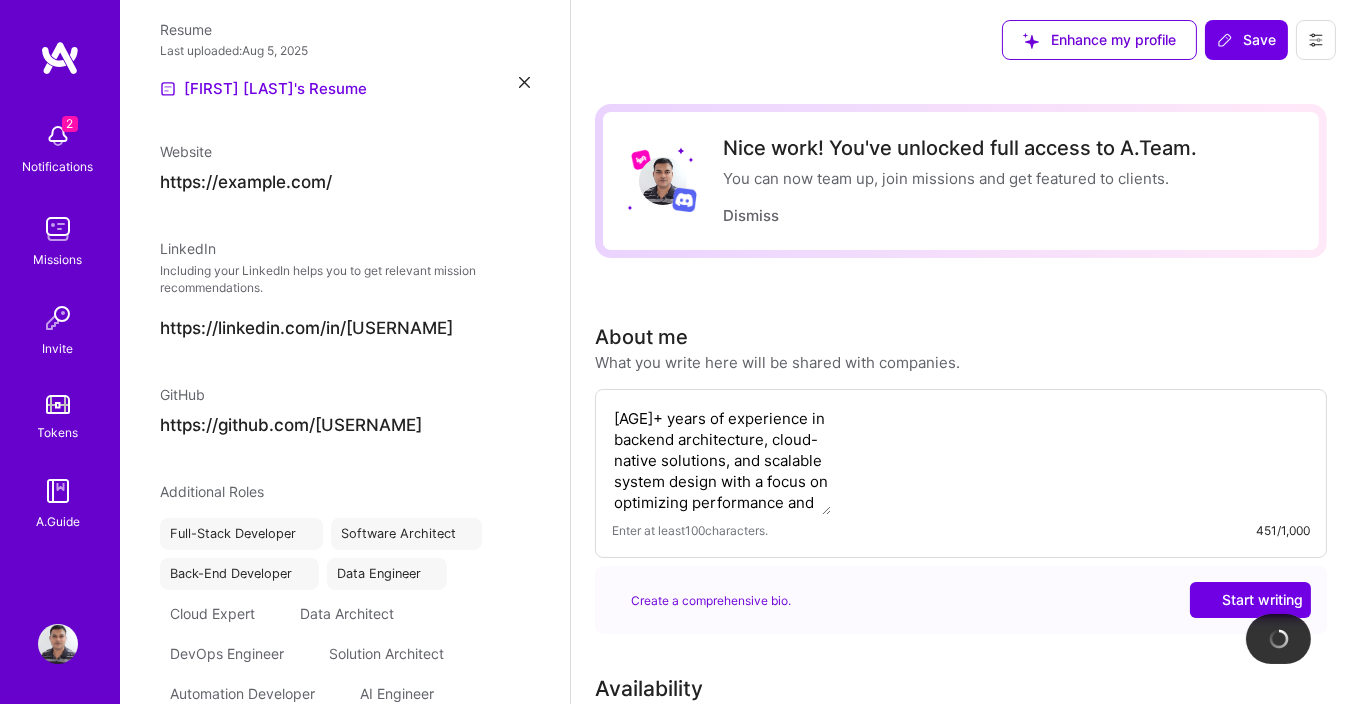 scroll, scrollTop: 649, scrollLeft: 0, axis: vertical 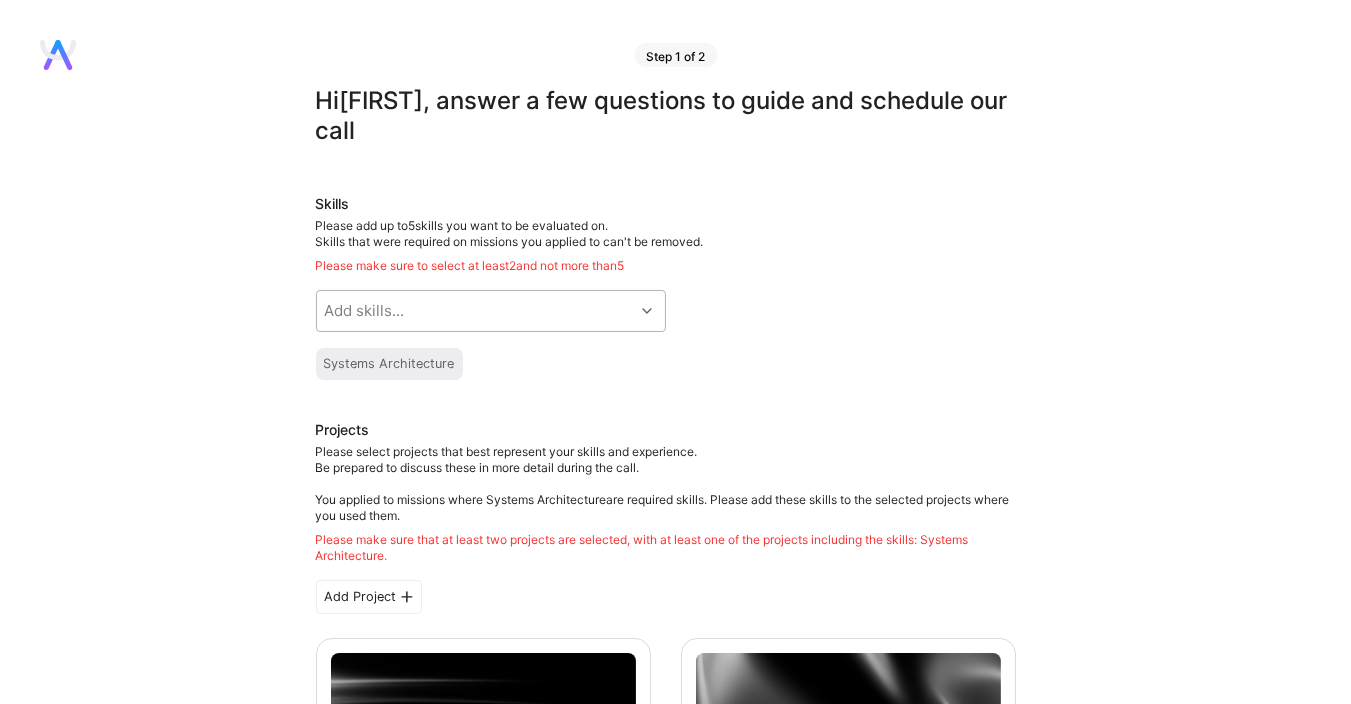 click on "Add skills..." at bounding box center [475, 311] 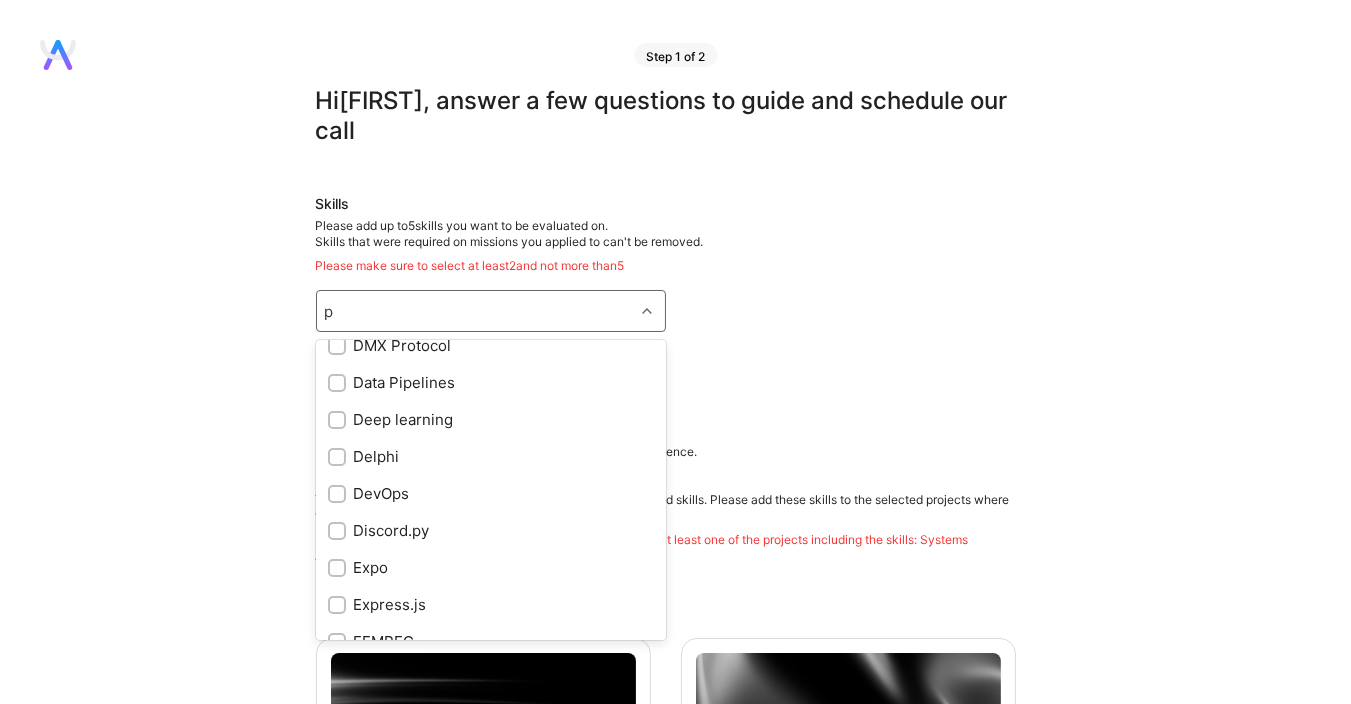 scroll, scrollTop: 91, scrollLeft: 0, axis: vertical 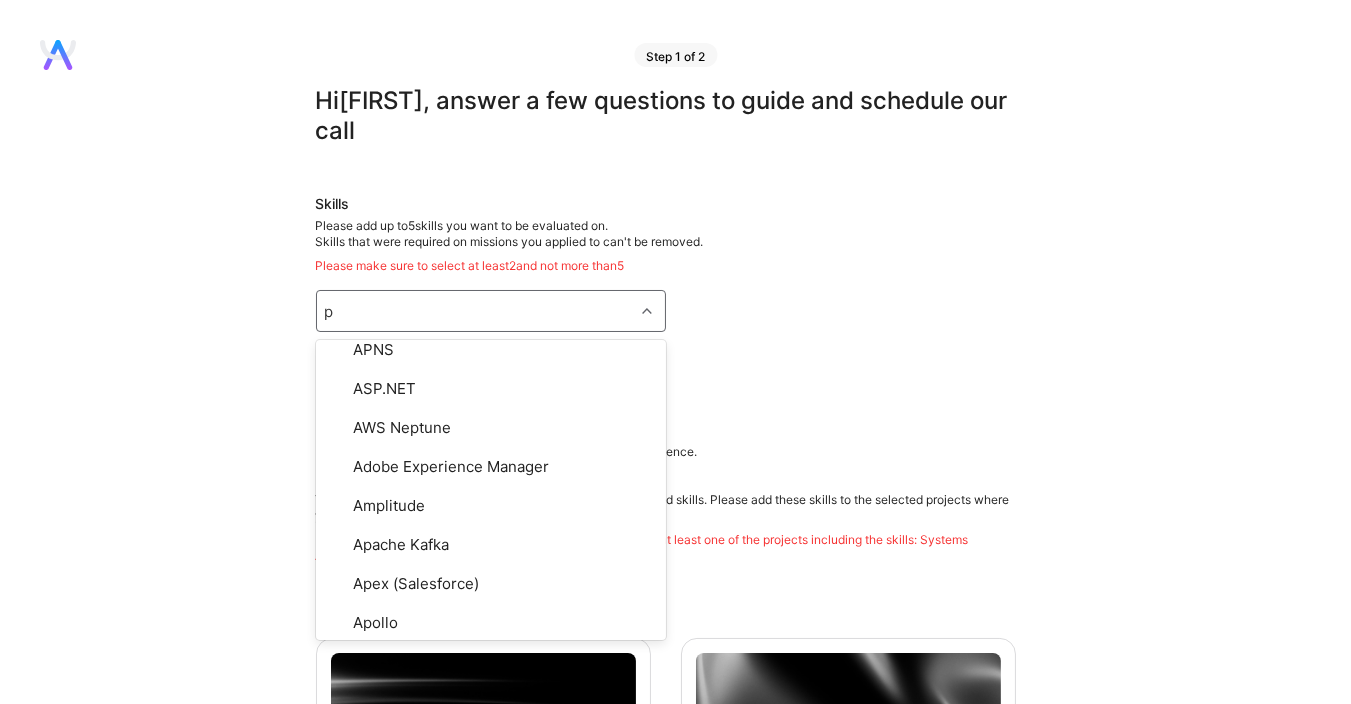 type on "py" 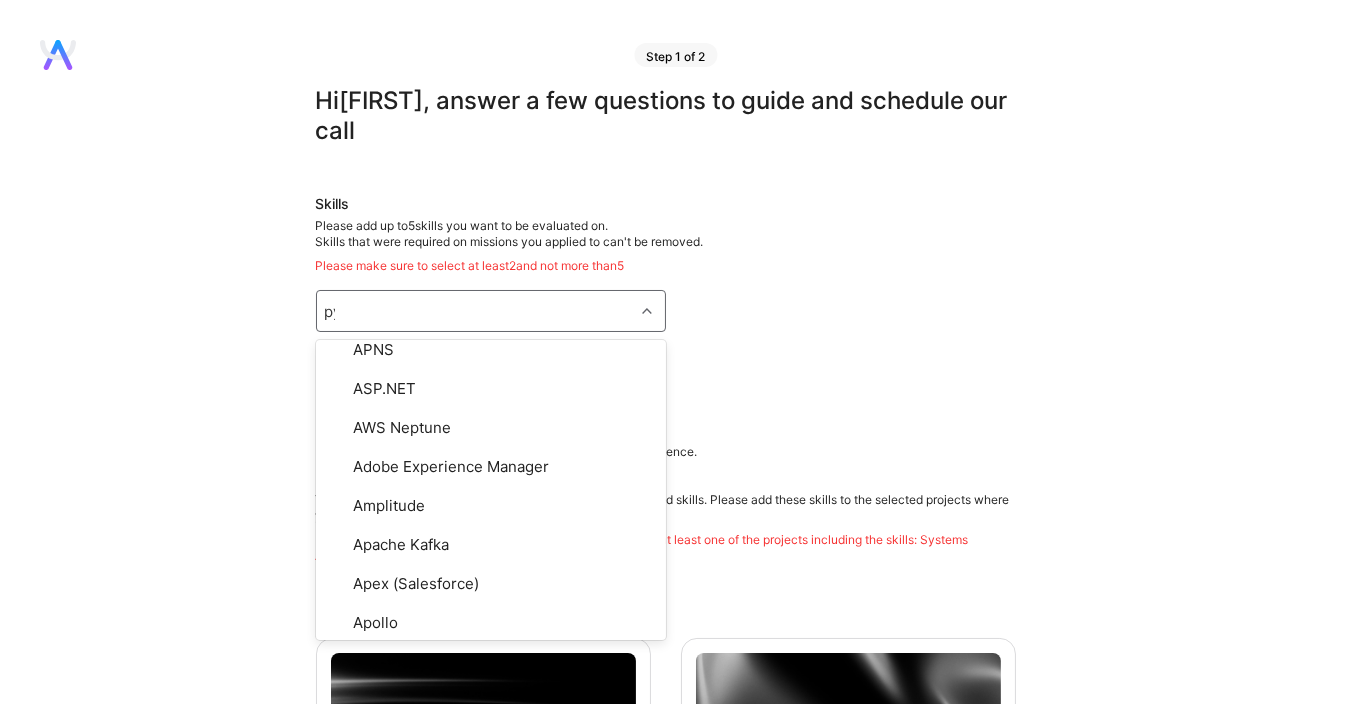 scroll, scrollTop: 0, scrollLeft: 0, axis: both 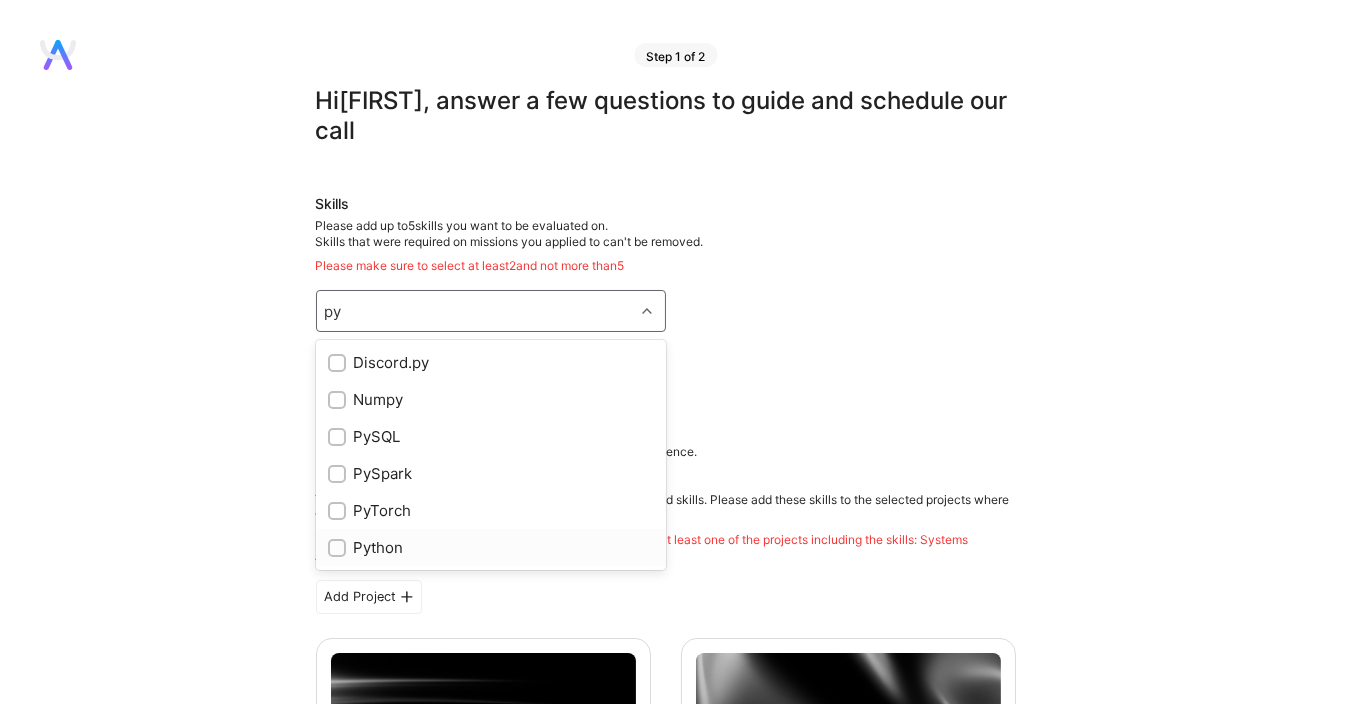 click on "Python" at bounding box center [491, 547] 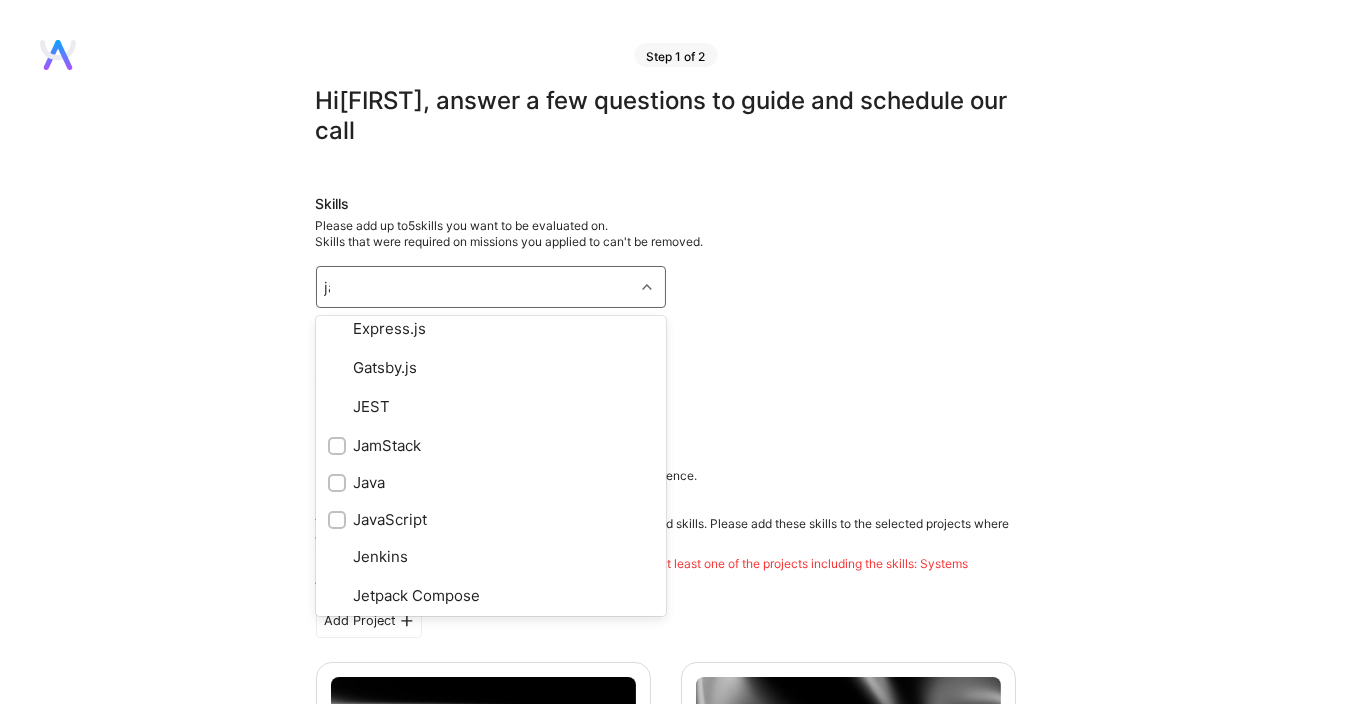 scroll, scrollTop: 0, scrollLeft: 0, axis: both 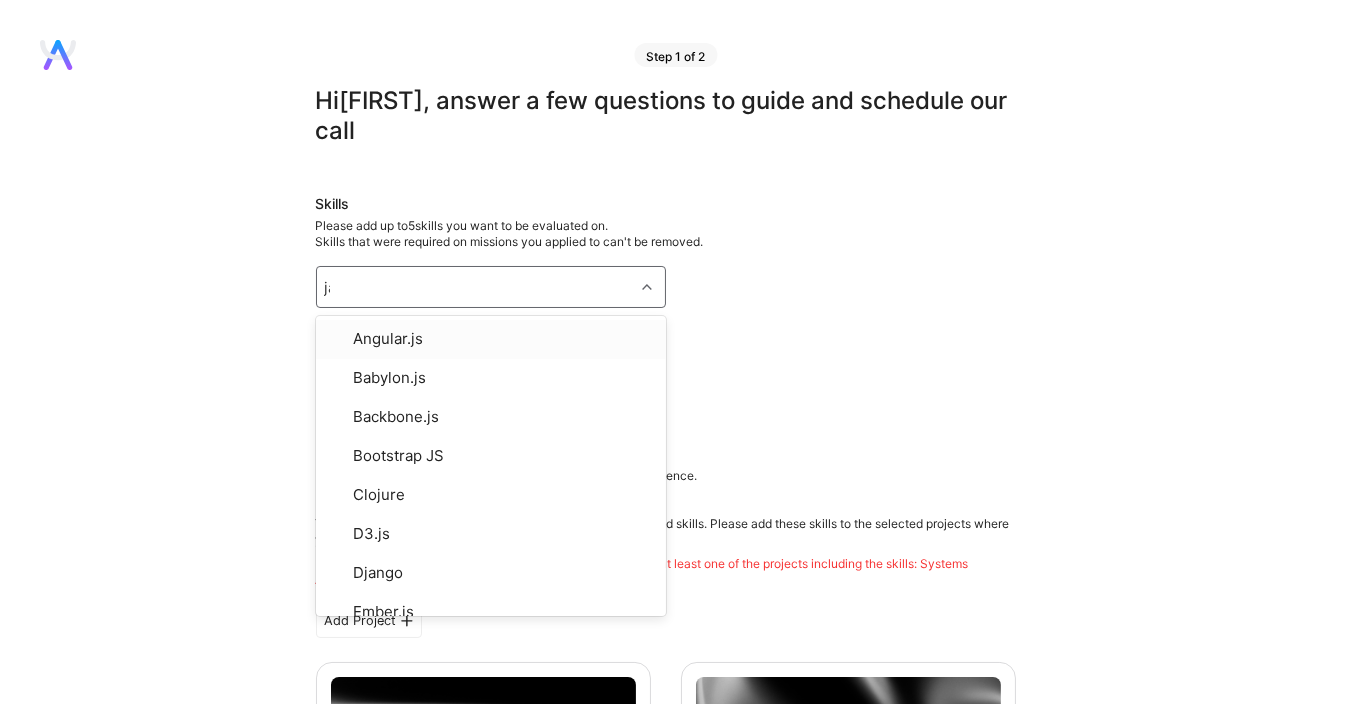 type on "jav" 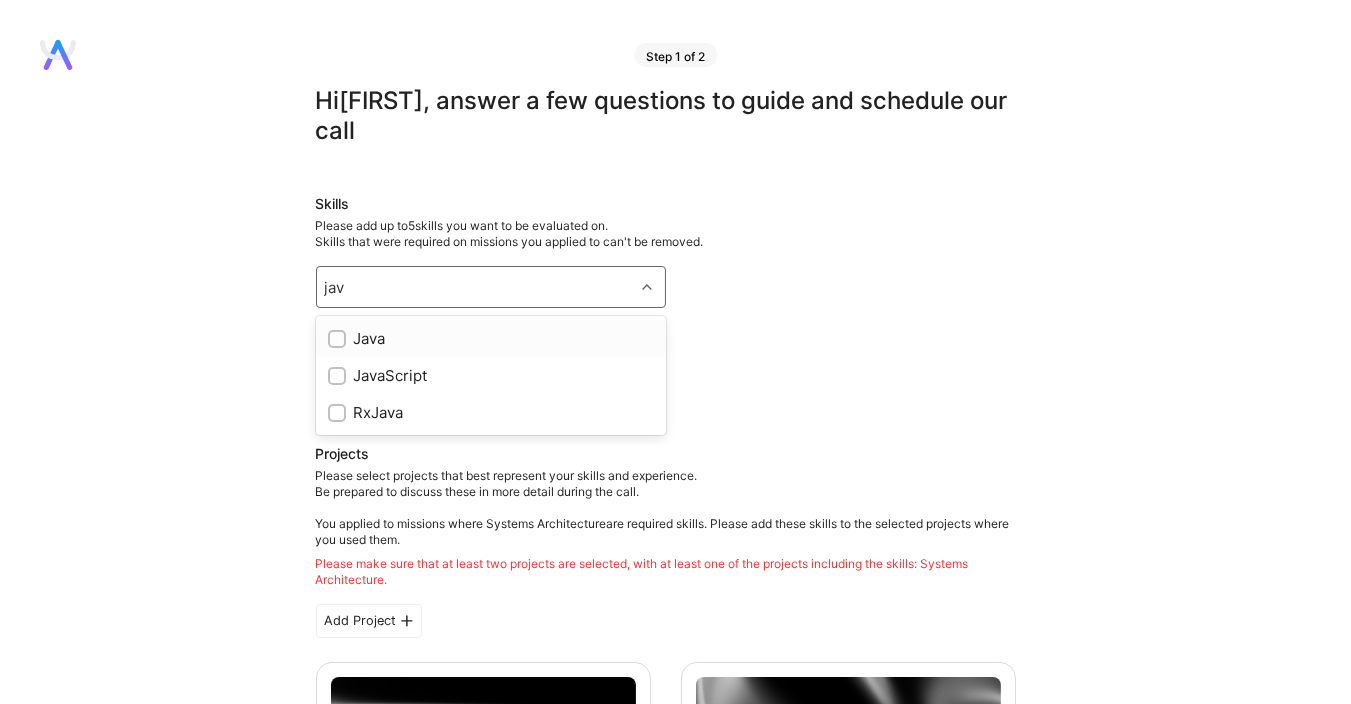 click on "Java" at bounding box center [491, 338] 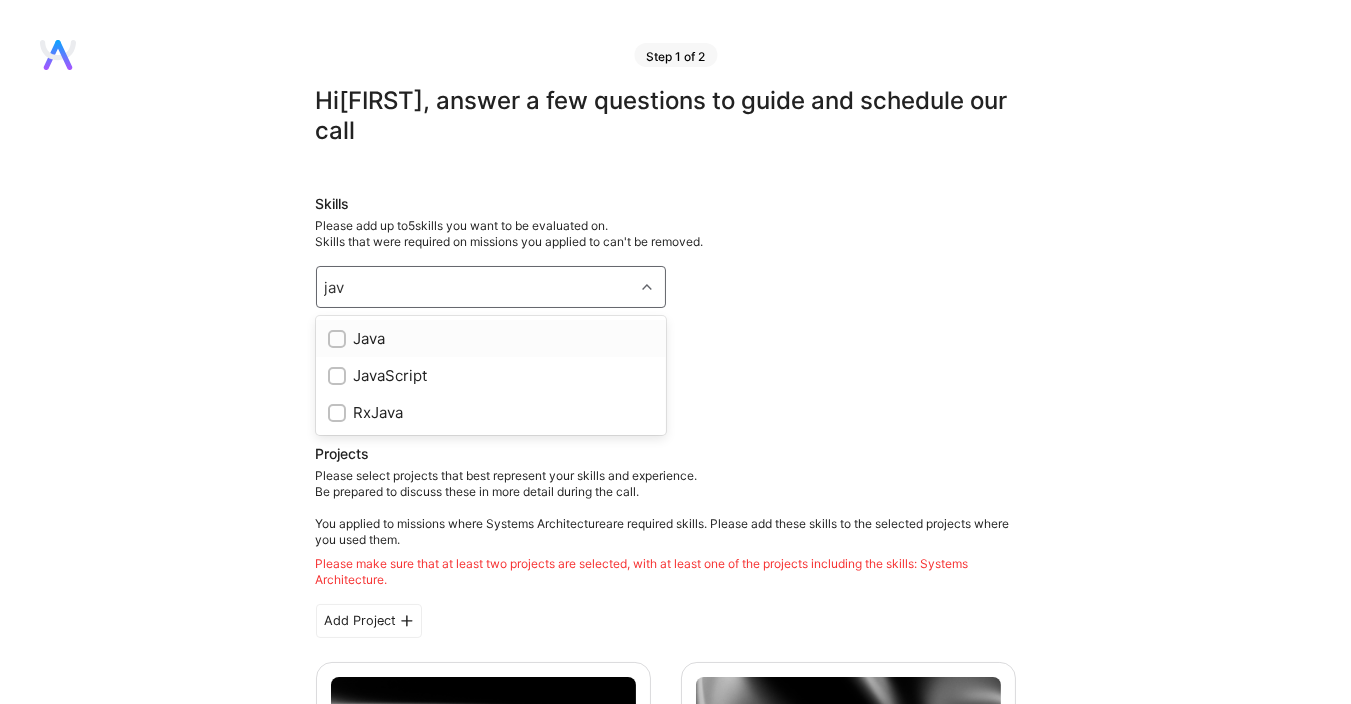 type 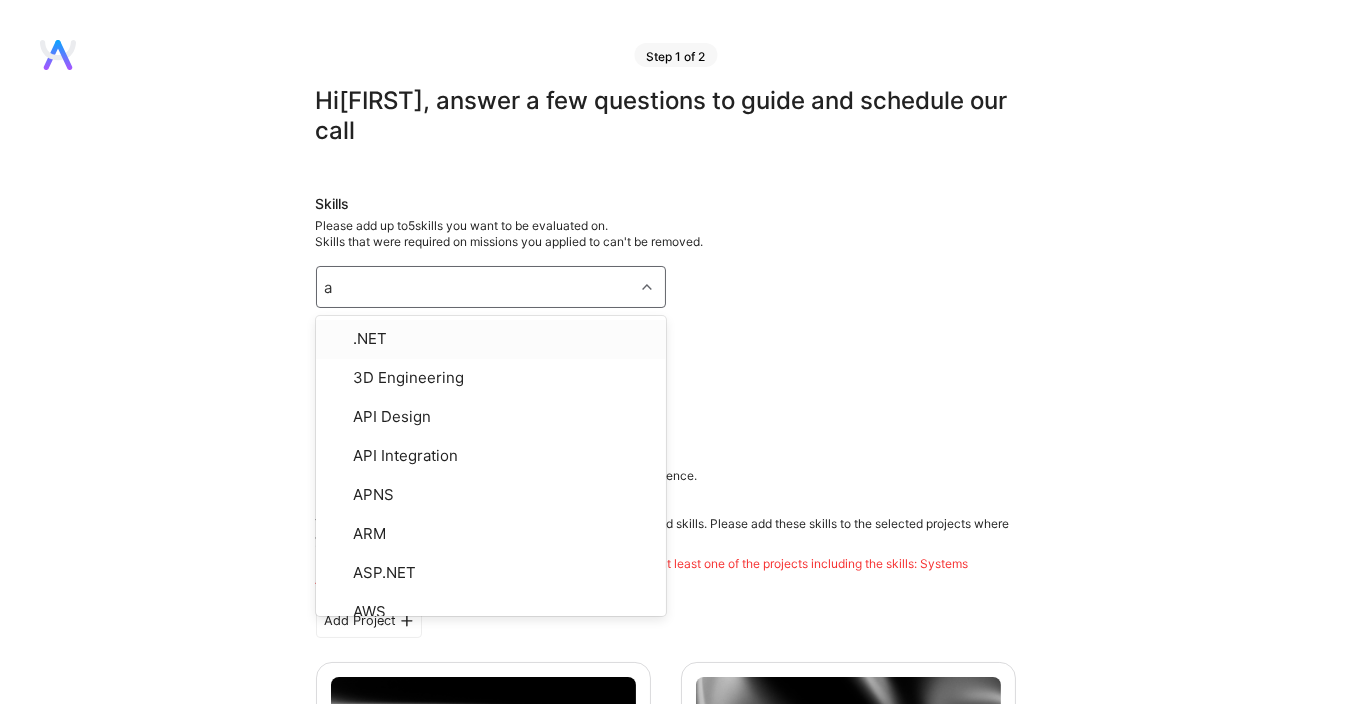 type on "az" 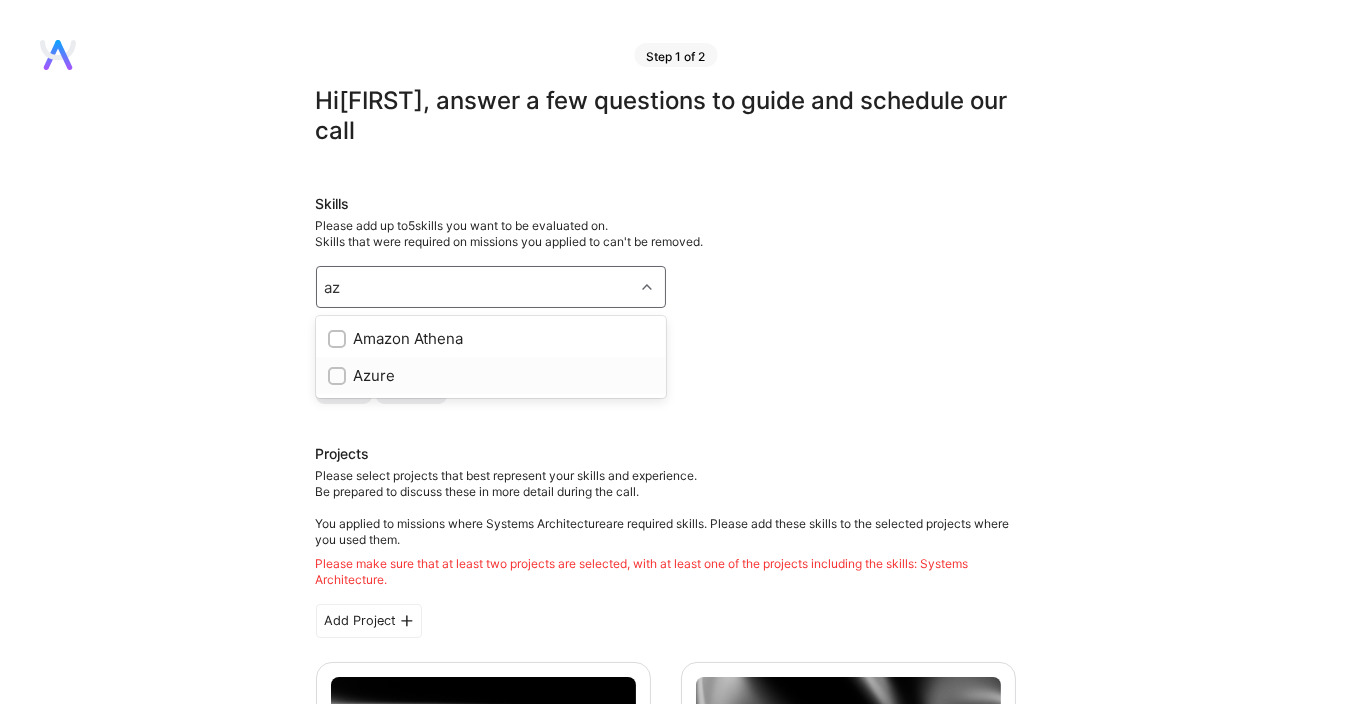 click on "Azure" at bounding box center [491, 375] 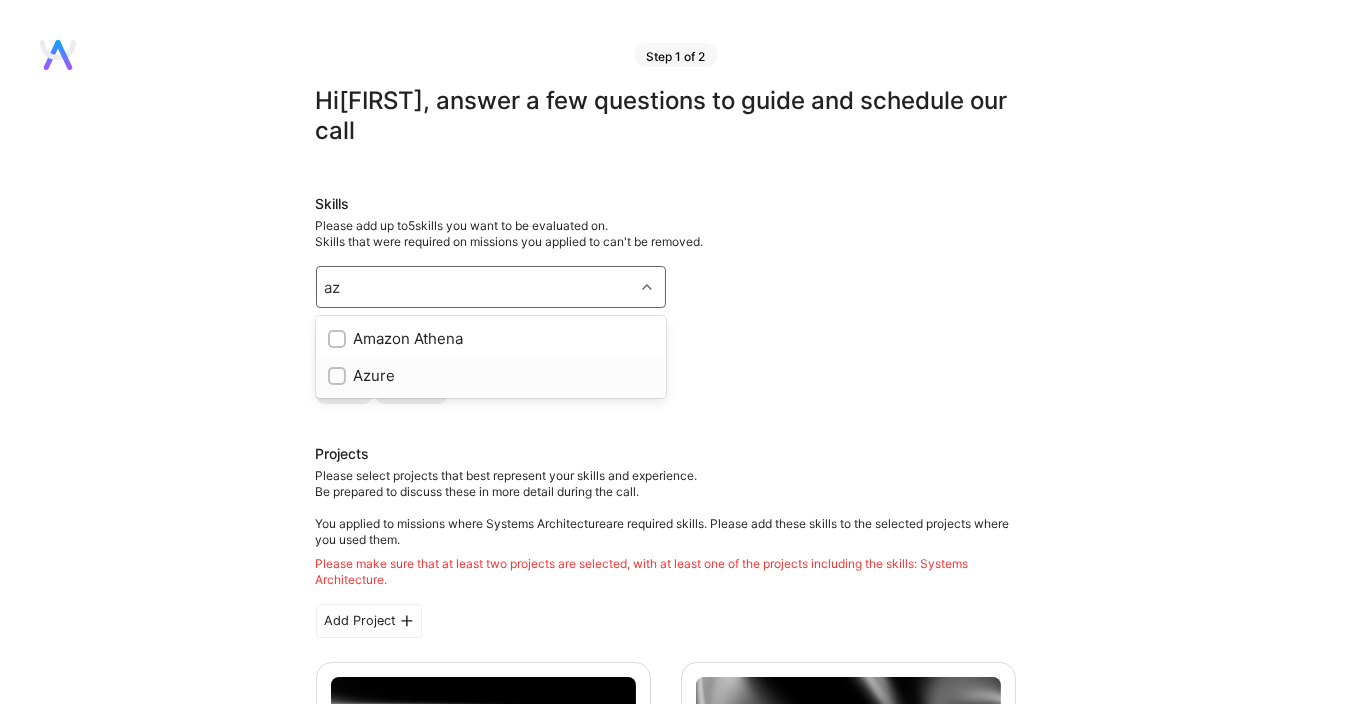 type 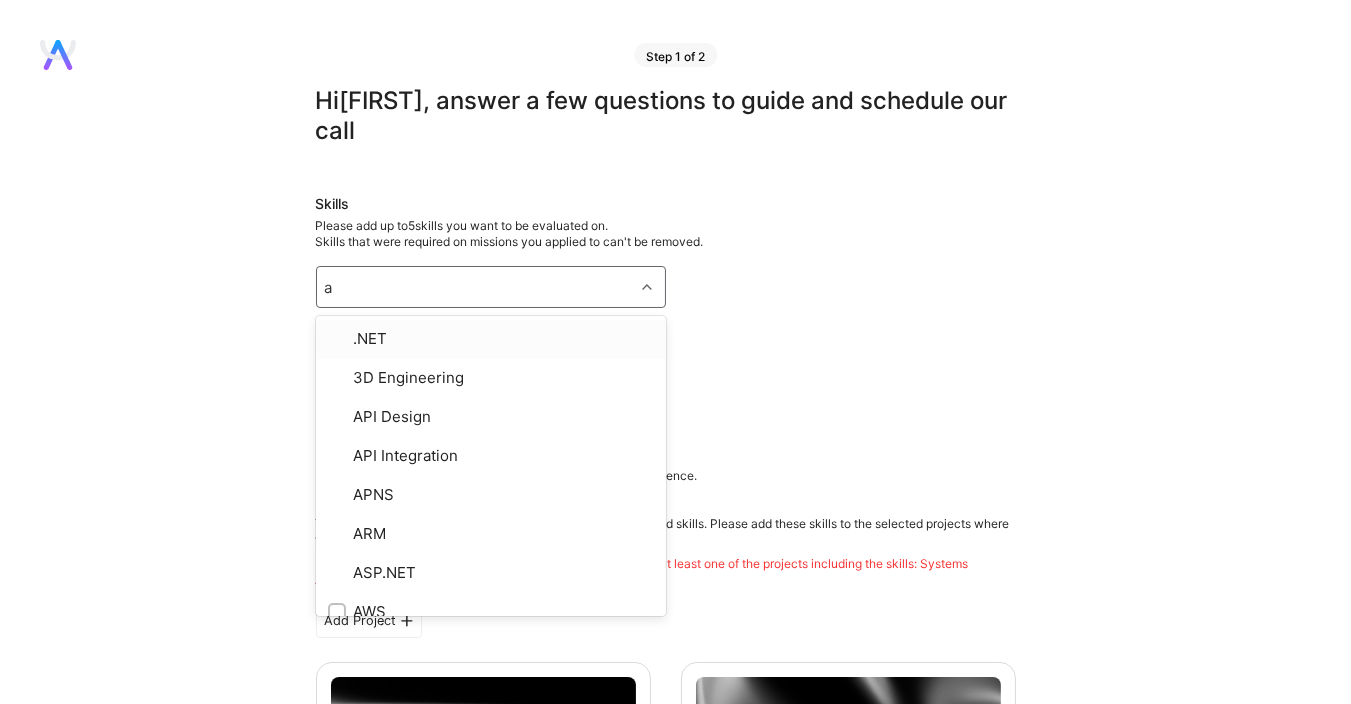 type on "aw" 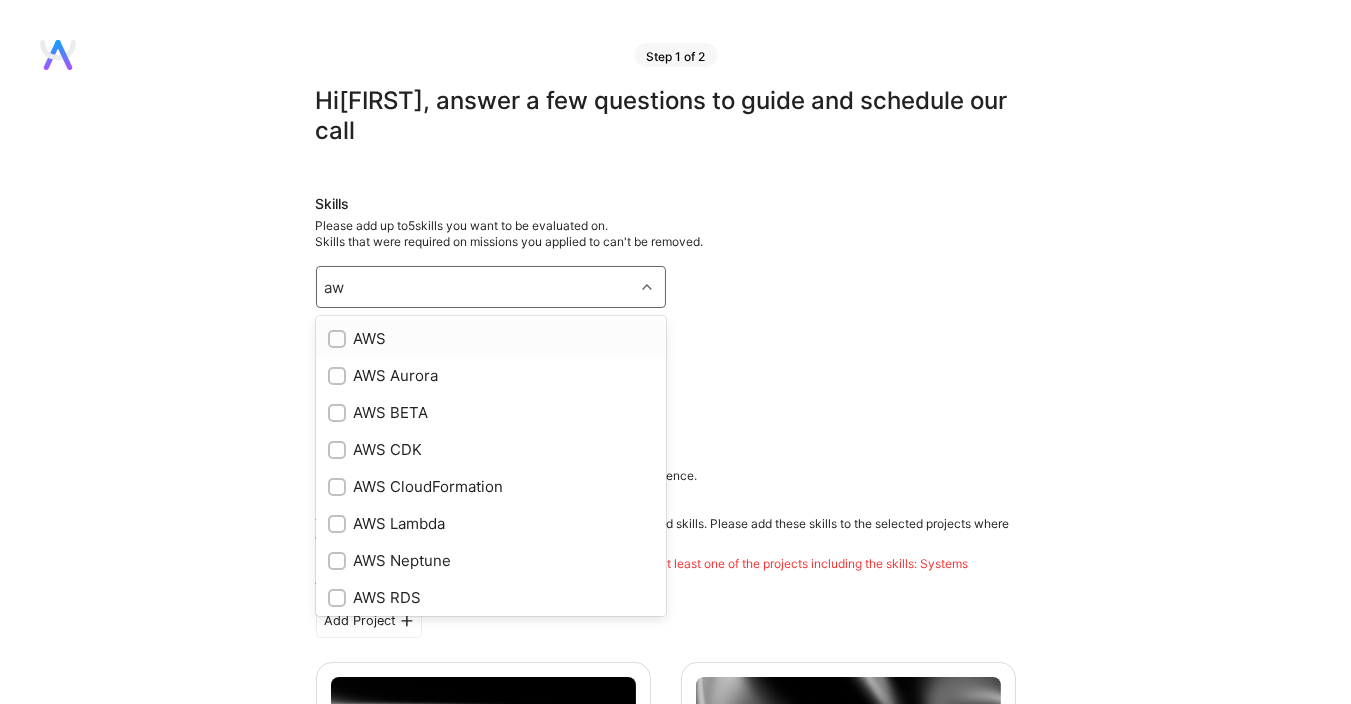 click on "AWS" at bounding box center [491, 338] 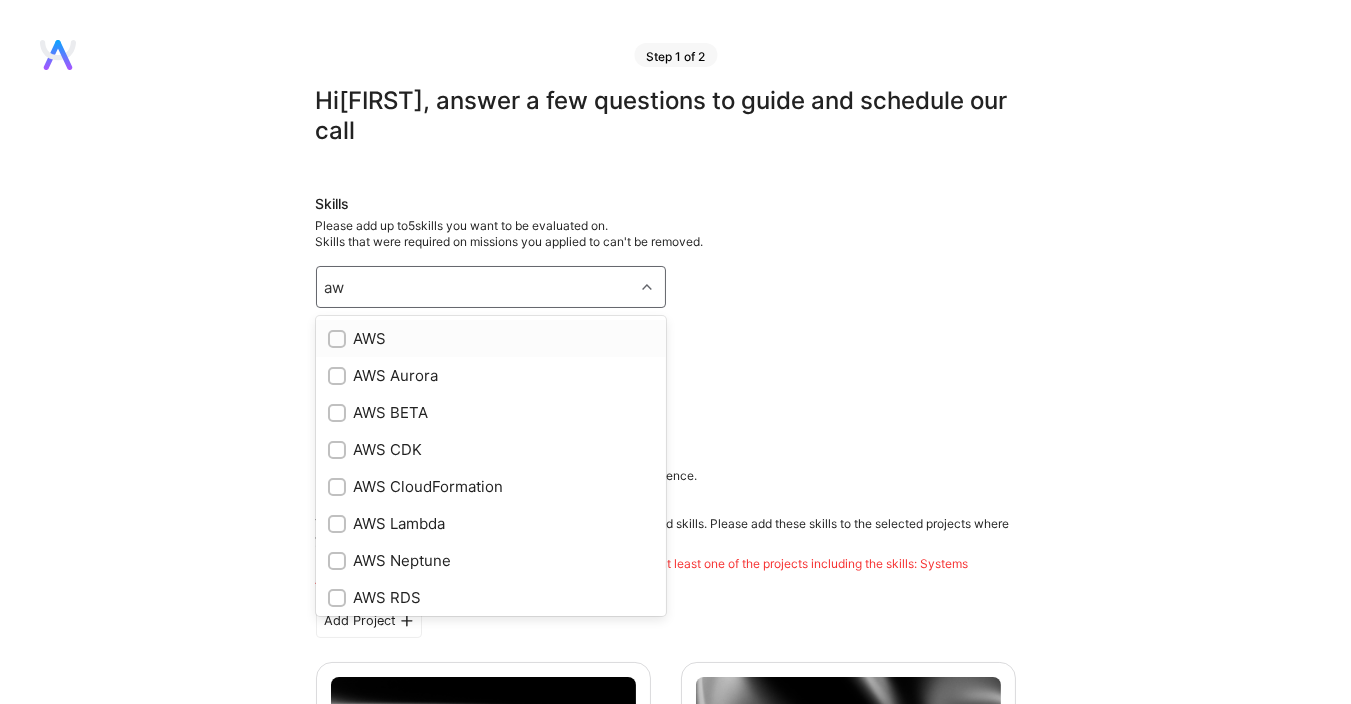 type 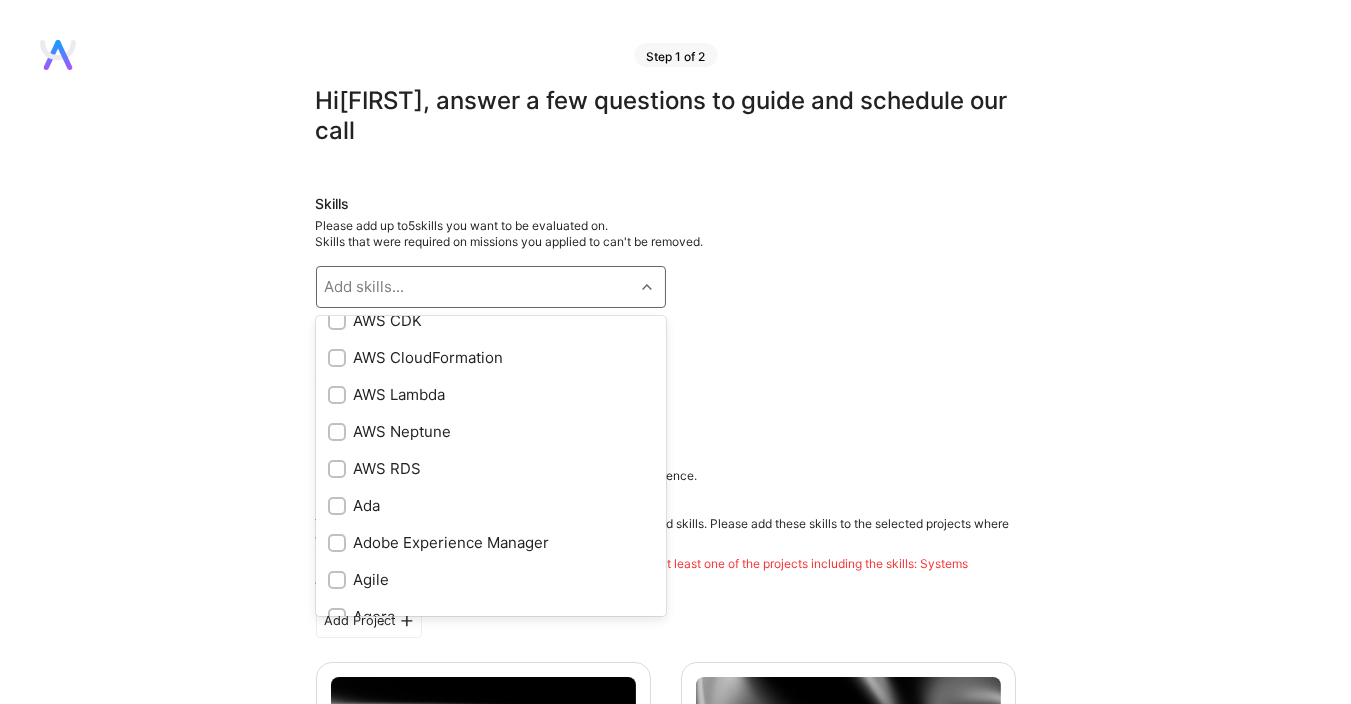 scroll, scrollTop: 480, scrollLeft: 0, axis: vertical 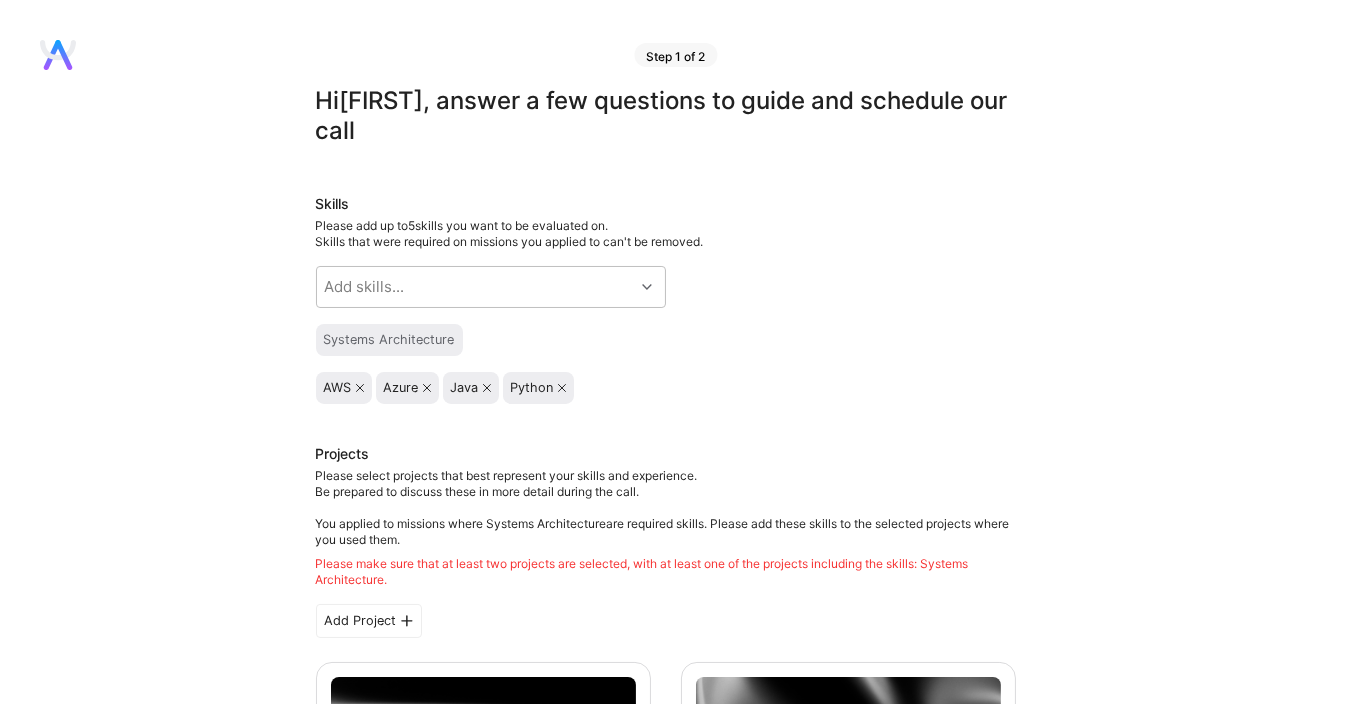 click on "Hi  Mitesh  , answer a few questions to guide and schedule our call Skills Please add up to  5  skills you want to be evaluated on.  Skills that were required on missions you applied to can't be removed. Add skills... Systems Architecture AWS Azure Java Python Projects Please select projects that best represent your skills and experience. Be prepared to discuss these in more detail during the call.   You applied to missions where   Systems Architecture  are required skills. Please add these skills to the selected projects where you used them. Please make sure that at least two projects are selected, with at least one of the projects including the skills:   Systems Architecture . Add Project
AI Based Finance Chatbot zacks   Financial Services / Fintech Select Edit Modernisation of Microservice / Infrastructure Walmart   Retail Select Edit Database Migration and Optimization Morgan Stanley   Big Data, Financial Services / Fintech Select Edit F&B Aggregator Integration DBS Bank   Select Edit" at bounding box center (665, 1405) 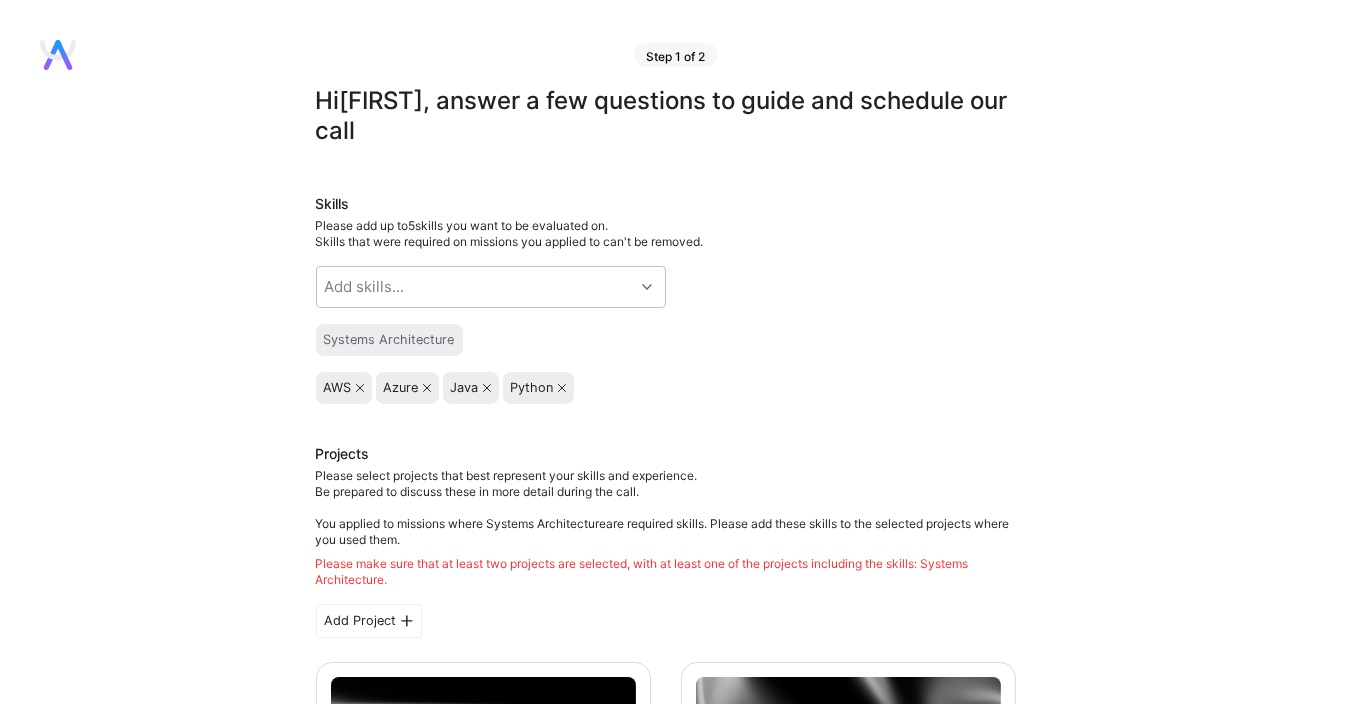 click on "Systems Architecture" at bounding box center [389, 340] 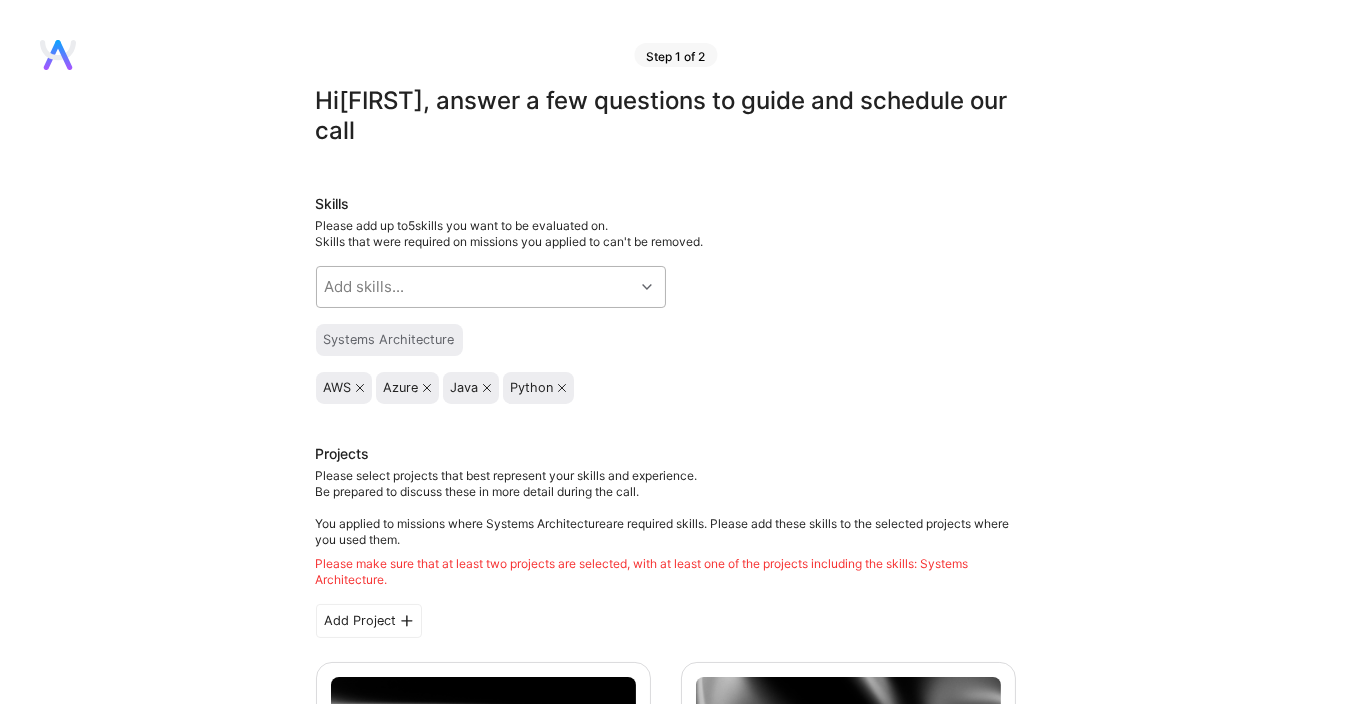 click on "Add skills..." at bounding box center (475, 287) 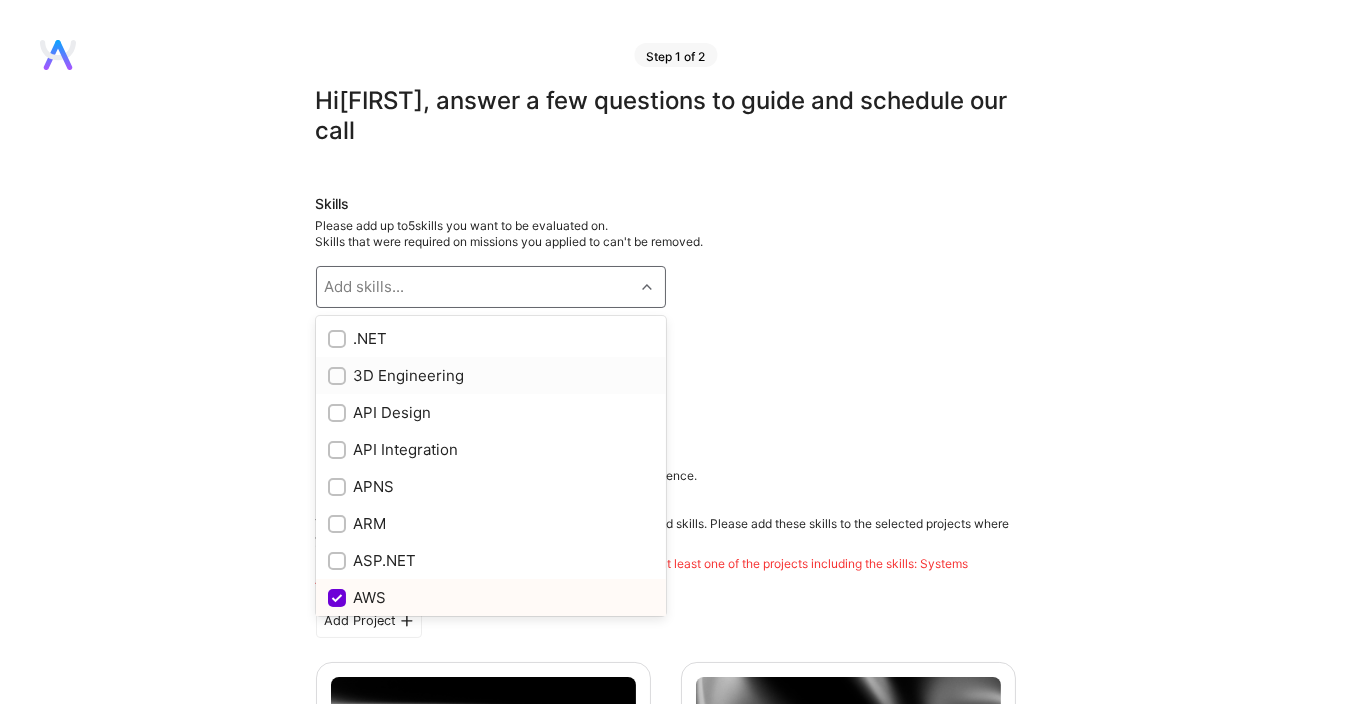 click on "3D Engineering" at bounding box center [491, 375] 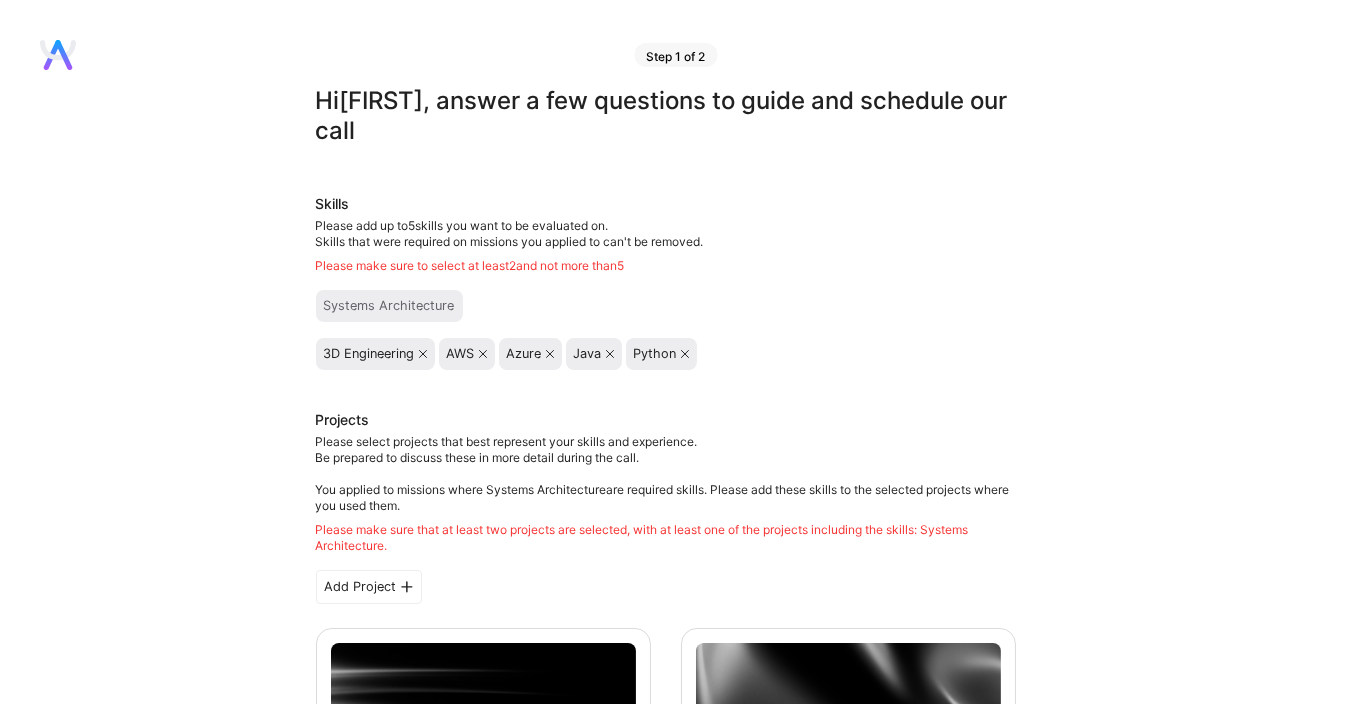 click at bounding box center (423, 354) 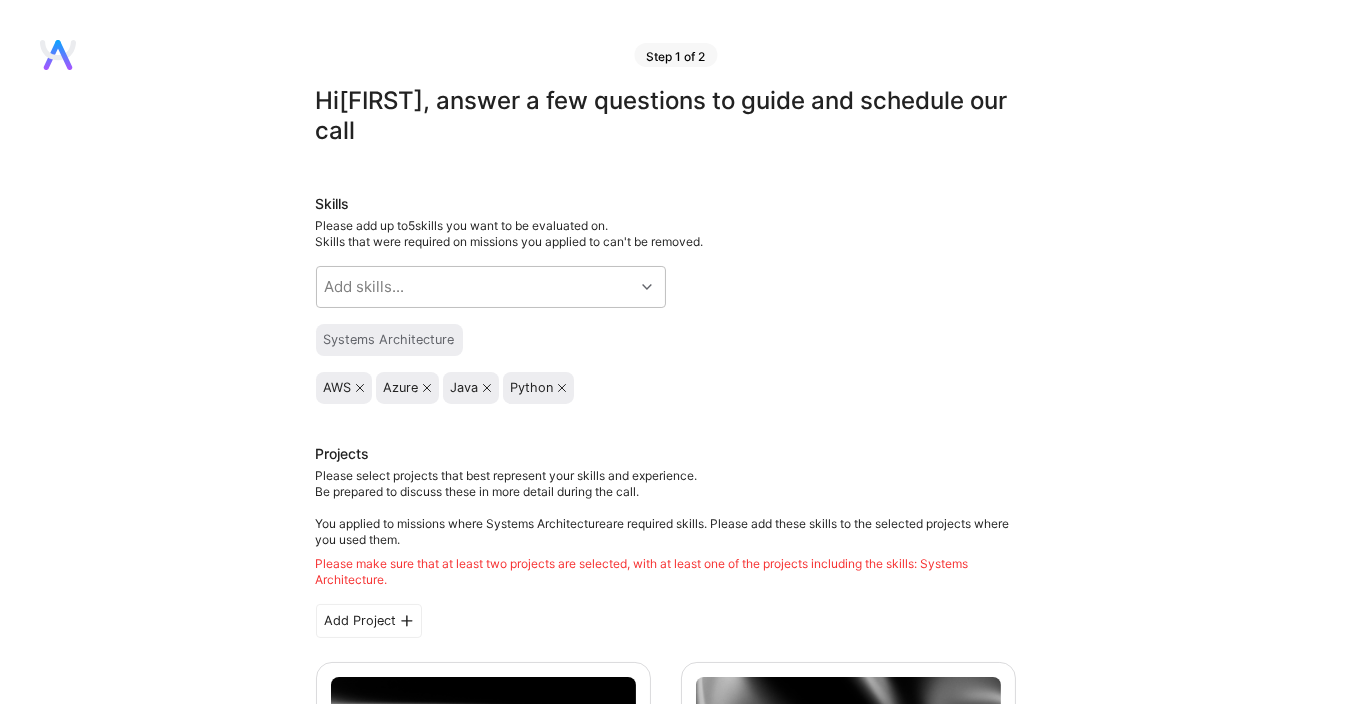 click on "Systems Architecture" at bounding box center [389, 340] 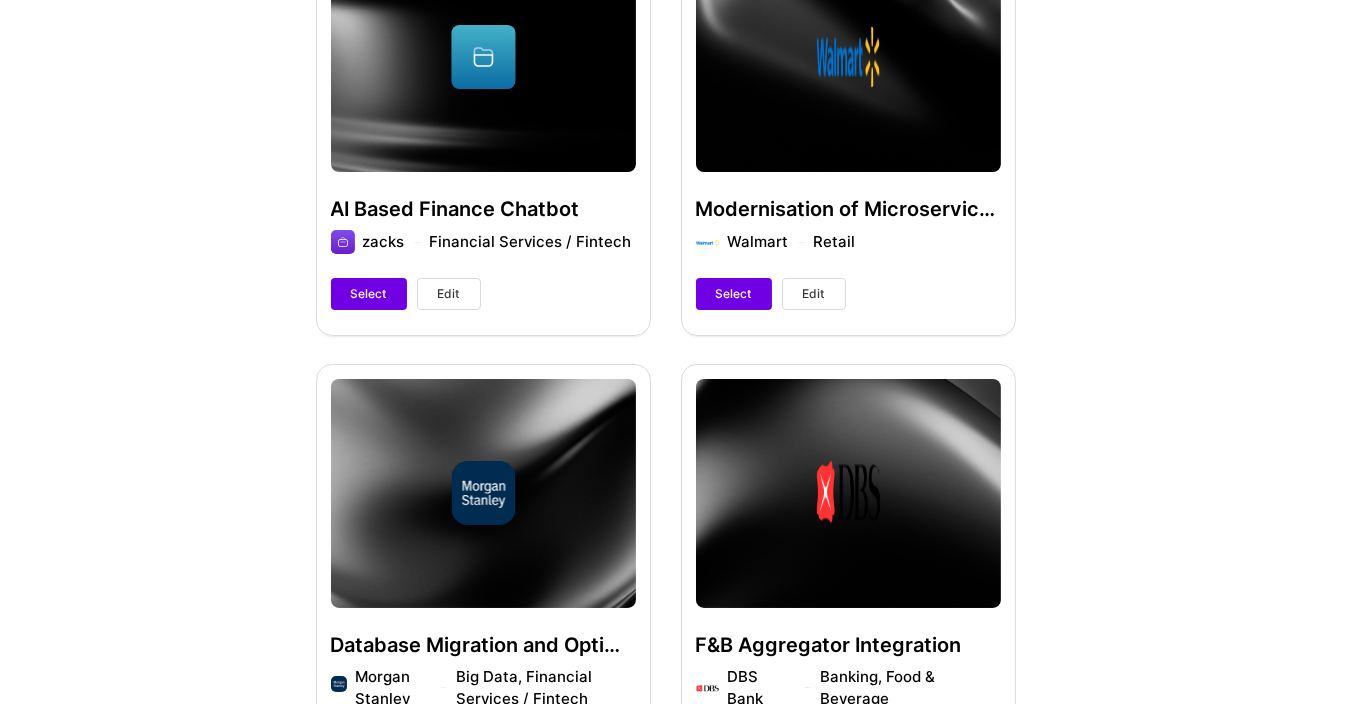 scroll, scrollTop: 720, scrollLeft: 0, axis: vertical 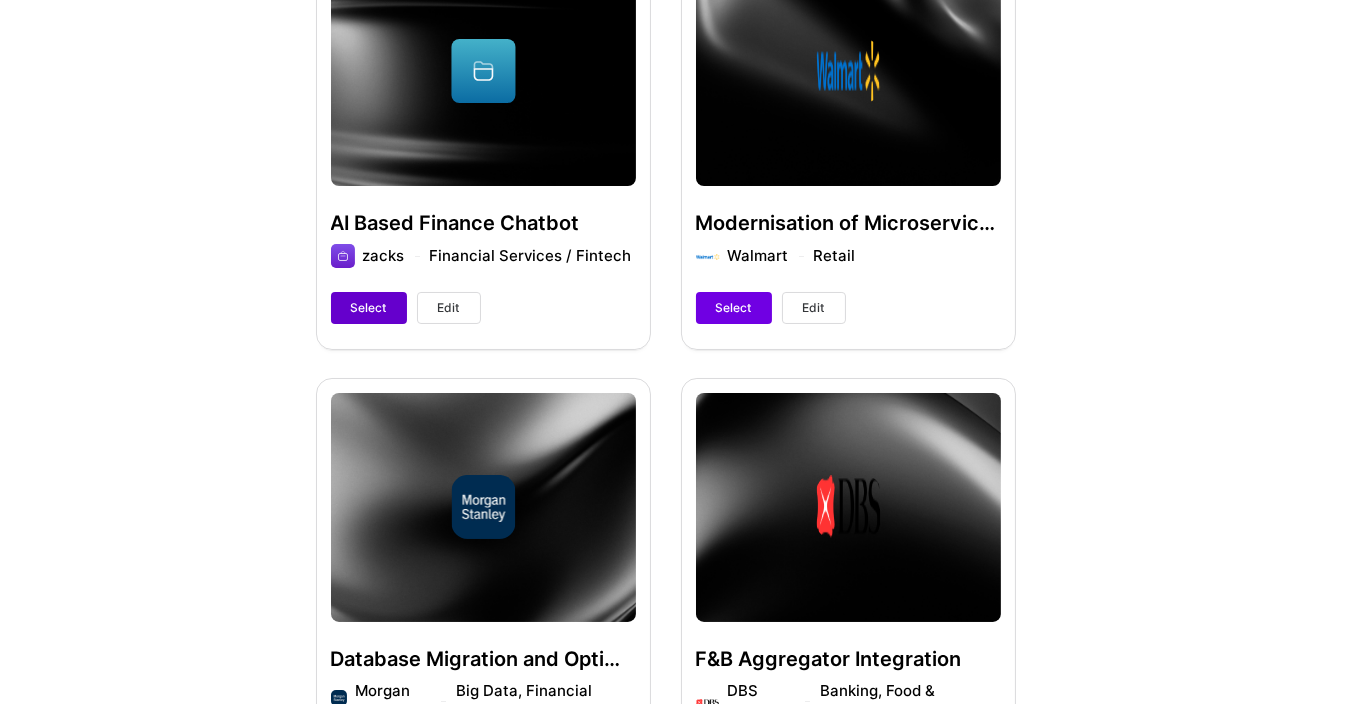 click on "Select" at bounding box center [369, 308] 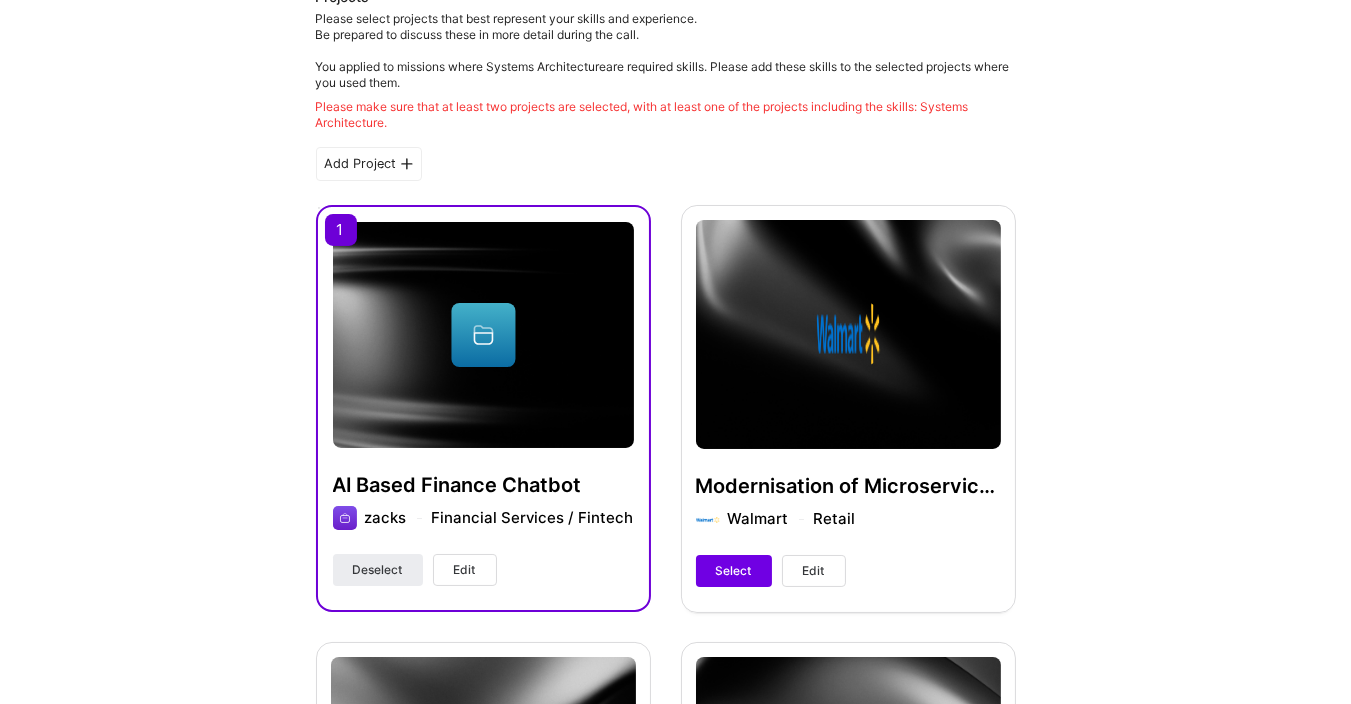 scroll, scrollTop: 121, scrollLeft: 0, axis: vertical 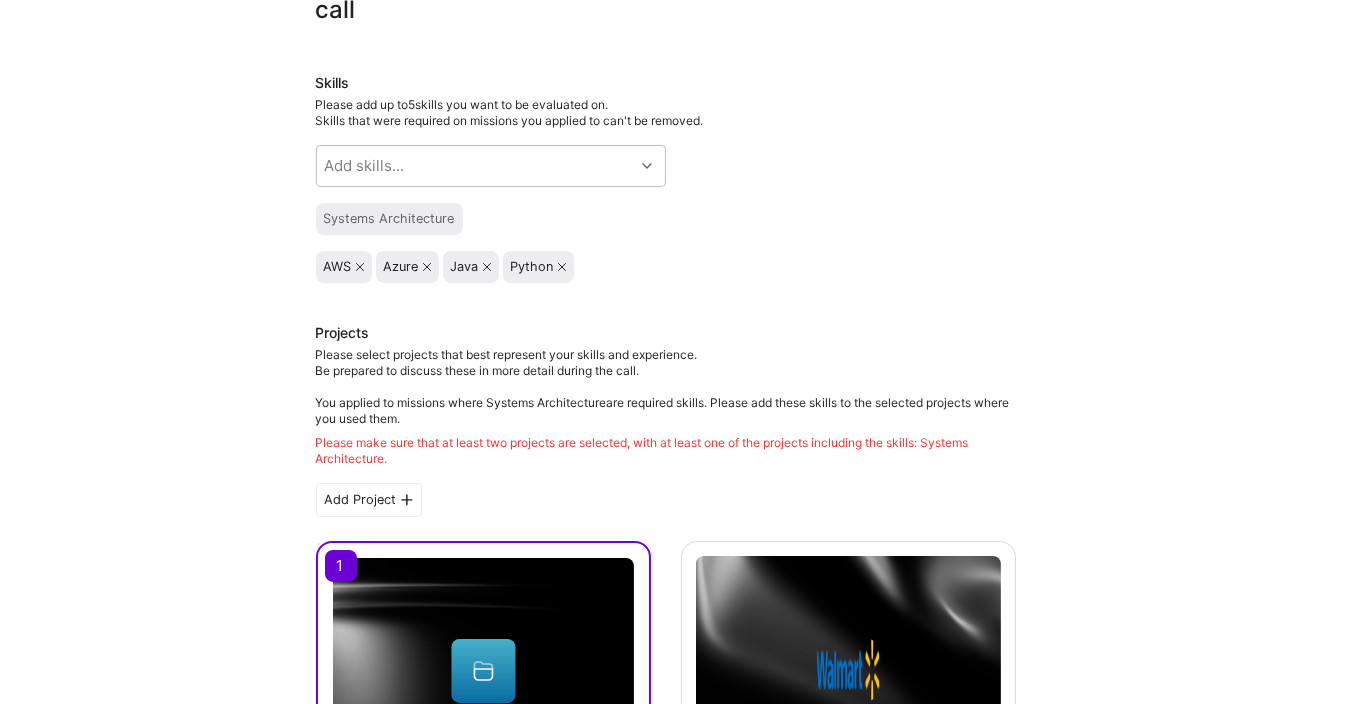 click on "AWS" at bounding box center [344, 267] 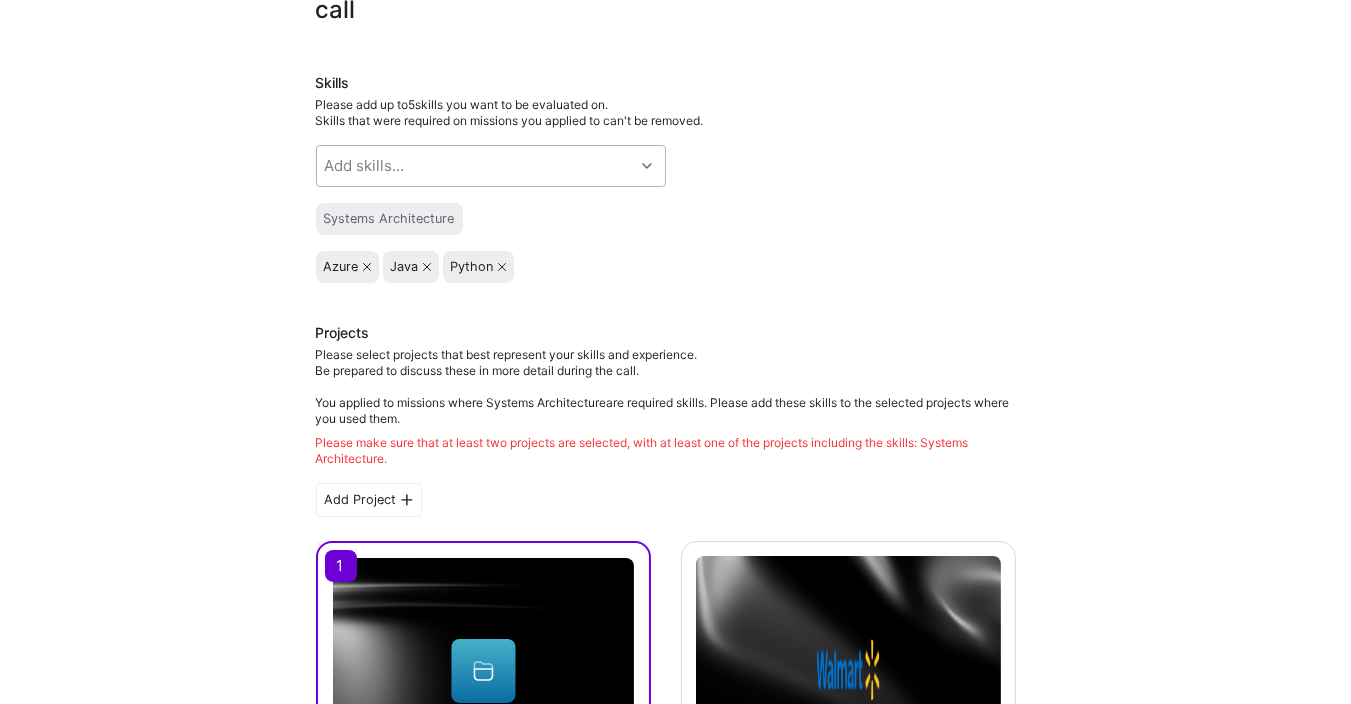 click on "Add skills..." at bounding box center (475, 166) 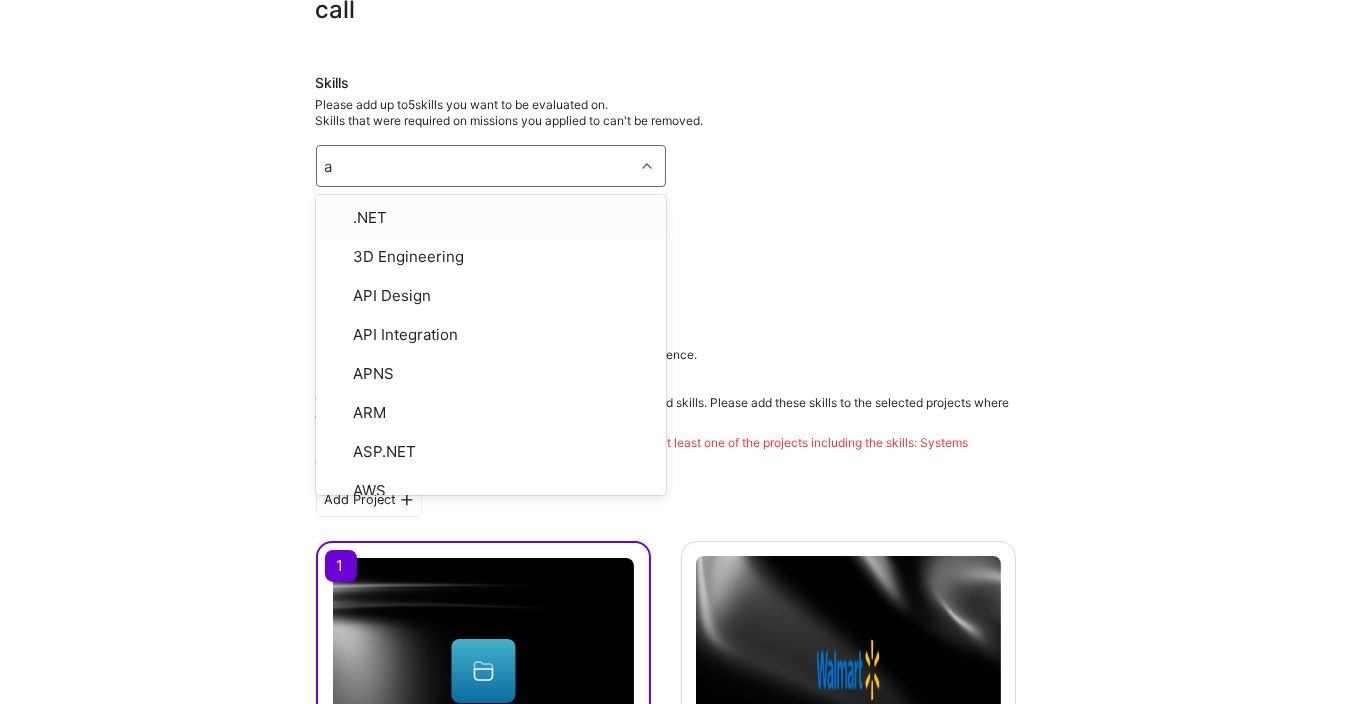 type on "ai" 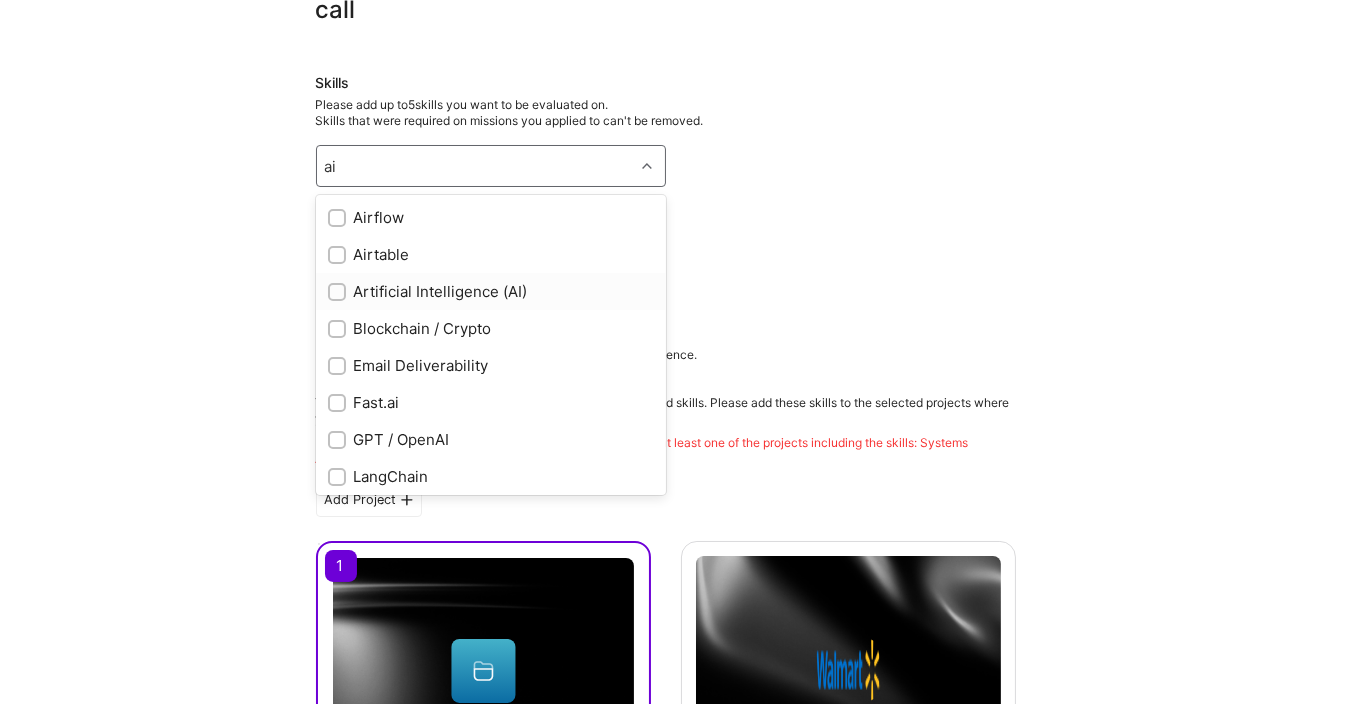 click on "Artificial Intelligence (AI)" at bounding box center [491, 291] 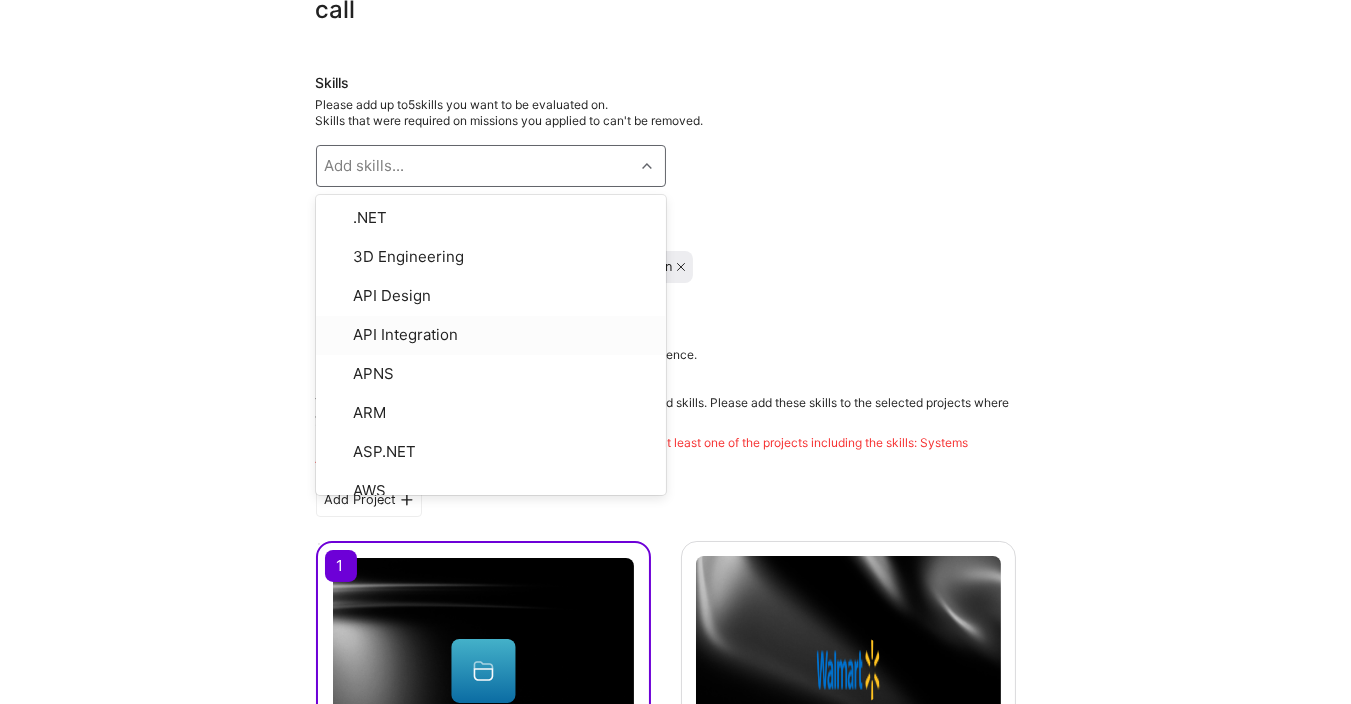 click on "Hi  Mitesh  , answer a few questions to guide and schedule our call Skills Please add up to  5  skills you want to be evaluated on.  Skills that were required on missions you applied to can't be removed. option Artificial Intelligence (AI), selected. option API Integration focused, 4 of 331. 331 results available. Use Up and Down to choose options, press Enter to select the currently focused option, press Escape to exit the menu, press Tab to select the option and exit the menu. Add skills... .NET 3D Engineering API Design API Integration APNS ARM ASP.NET AWS AWS Aurora AWS BETA AWS CDK AWS CloudFormation AWS Lambda AWS Neptune AWS RDS Ada Adobe Experience Manager Agile Agora Airflow Airtable Algorithm Design Amazon Athena Amplitude Analytics Android Angular Angular.js Ansible Apache Kafka Apex (Salesforce) Apollo App Clip (iOS) ArangoDB Artifactory Artificial Intelligence (AI) Assembly Async.io Aurelia Authentication Automated Testing Azure BLE (Bluetooth) Babylon.js Backbone.js BigQuery Blockchain / Crypto" at bounding box center (665, 1284) 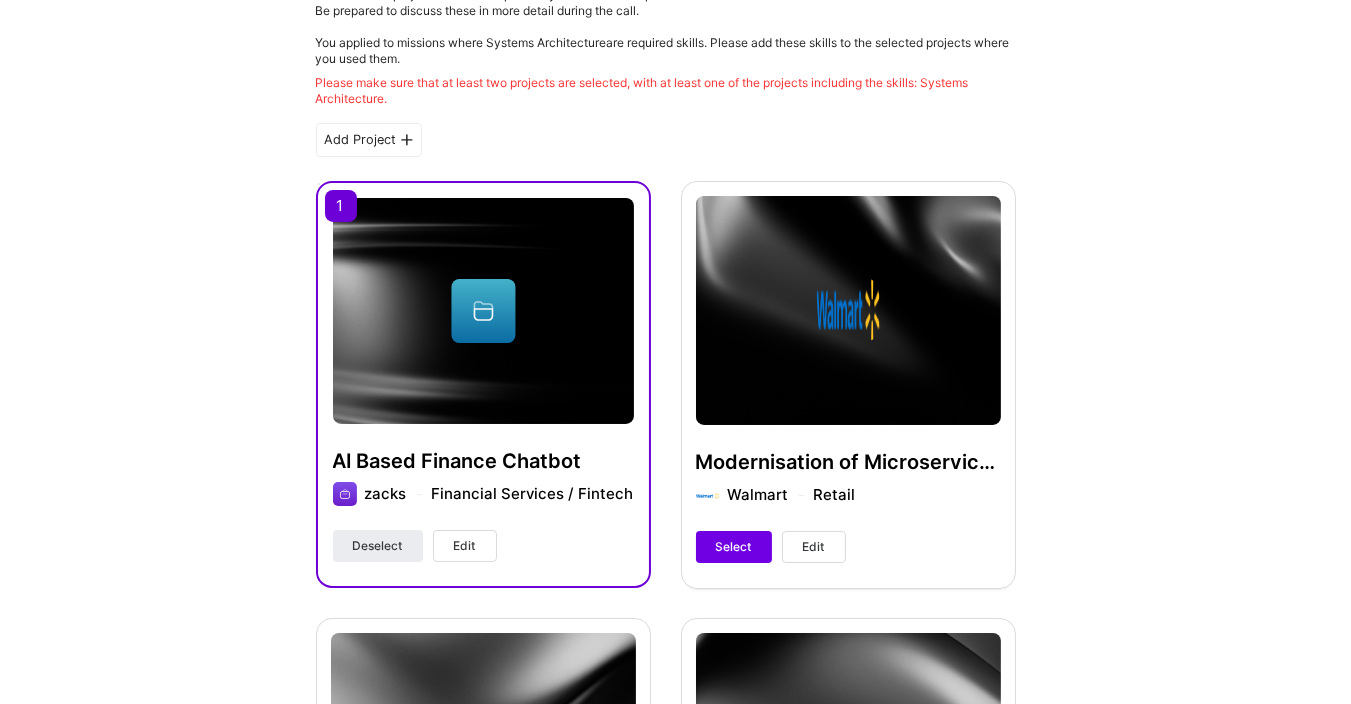 scroll, scrollTop: 121, scrollLeft: 0, axis: vertical 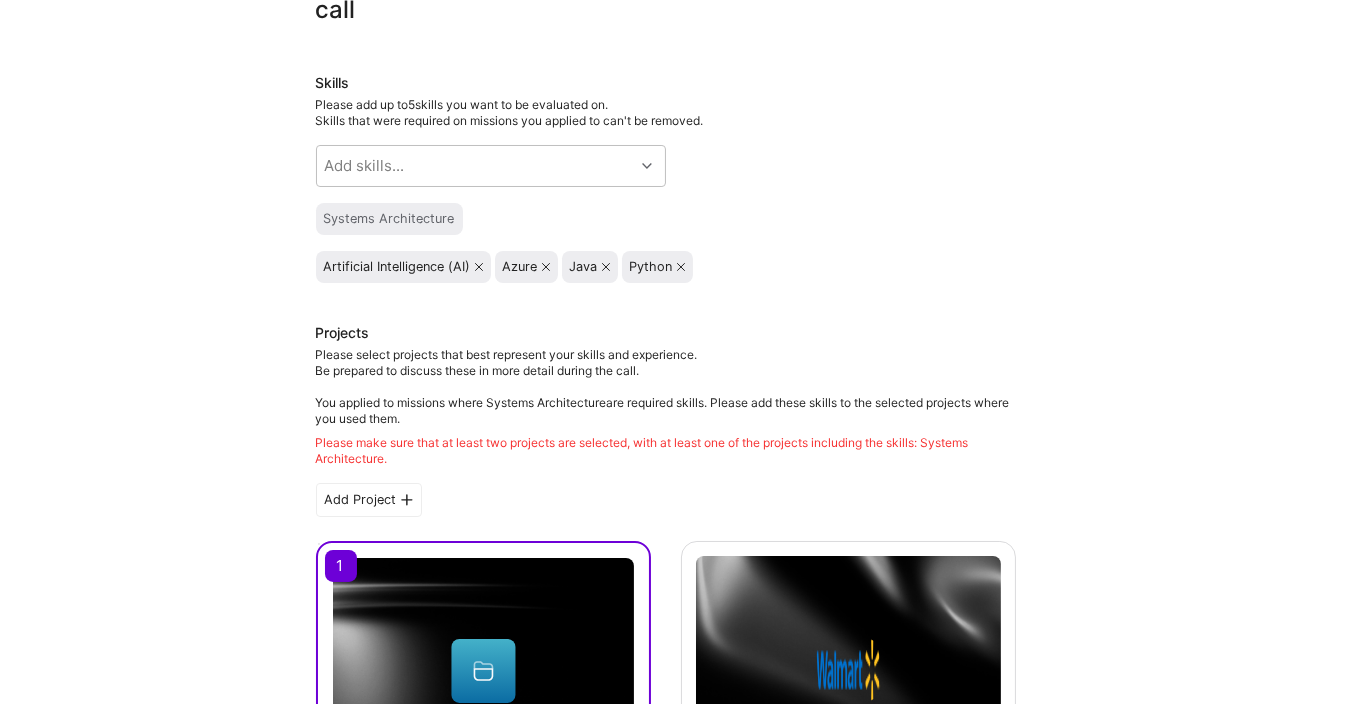 click at bounding box center (606, 267) 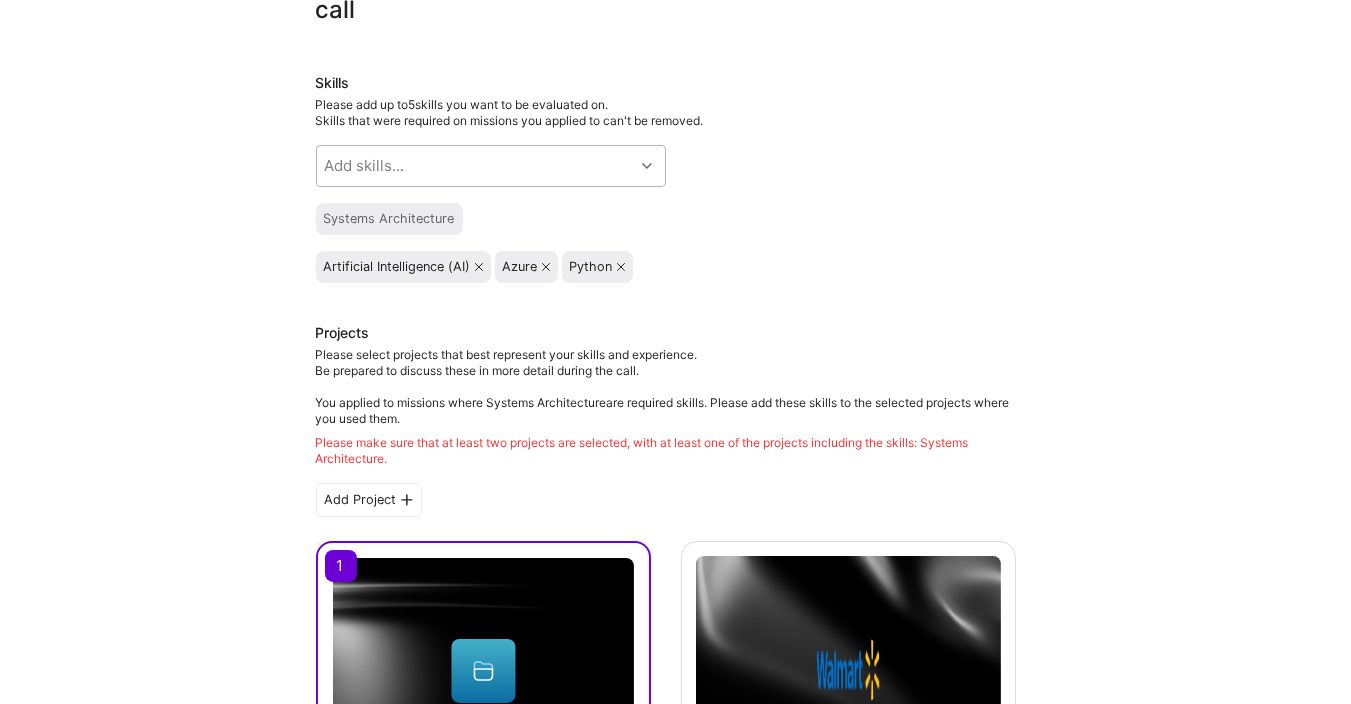 click on "Add skills..." at bounding box center (475, 166) 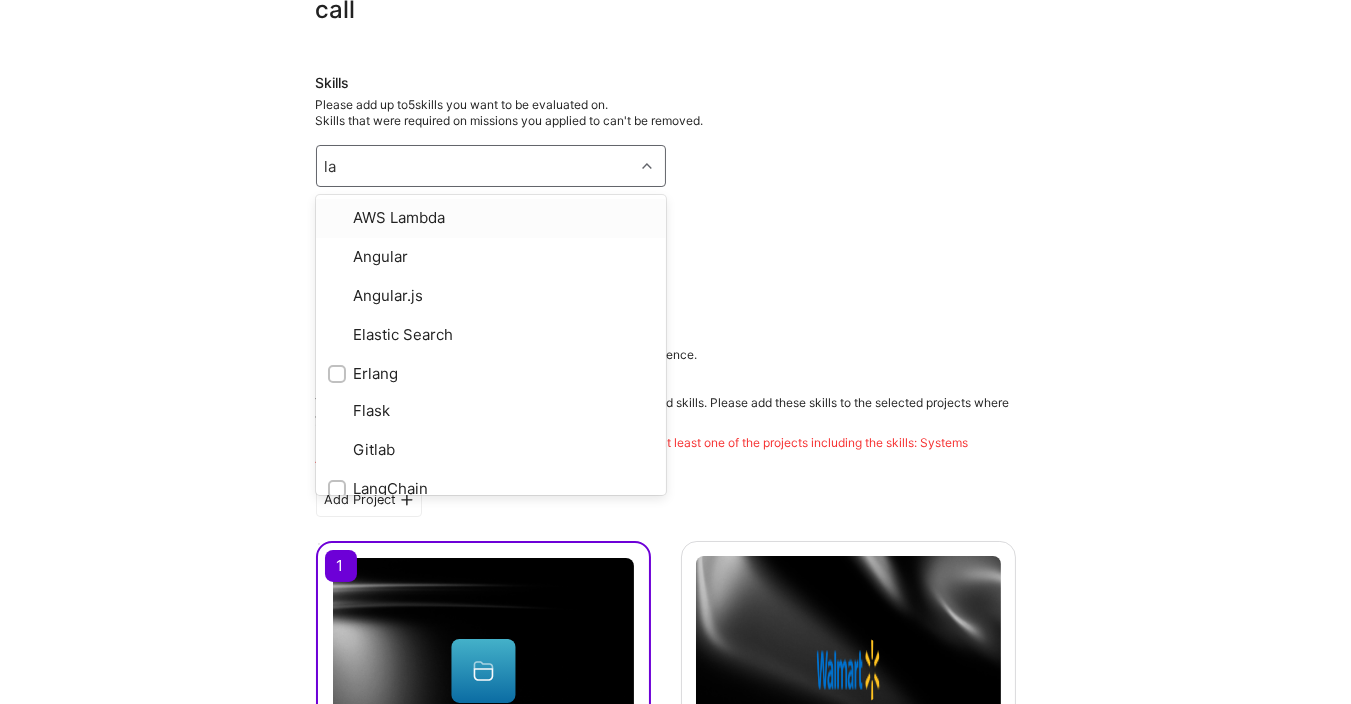 type on "lan" 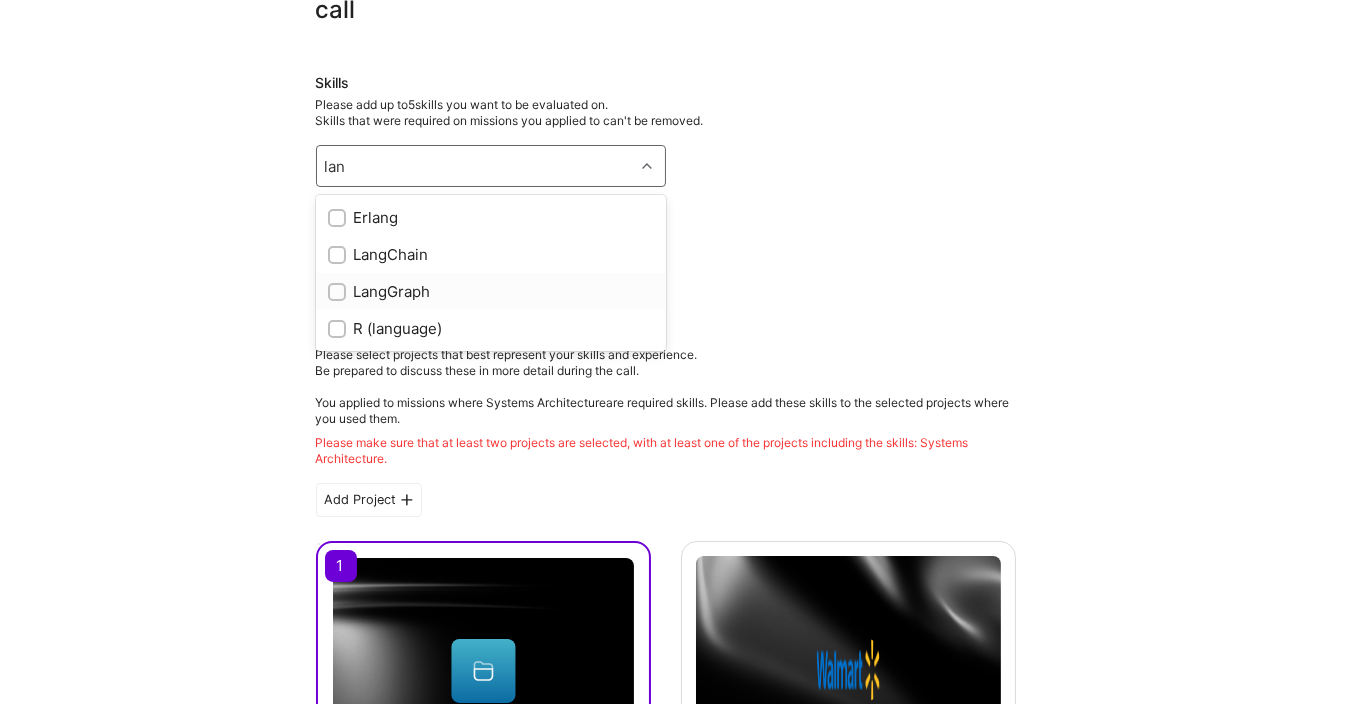 click on "LangGraph" at bounding box center [491, 291] 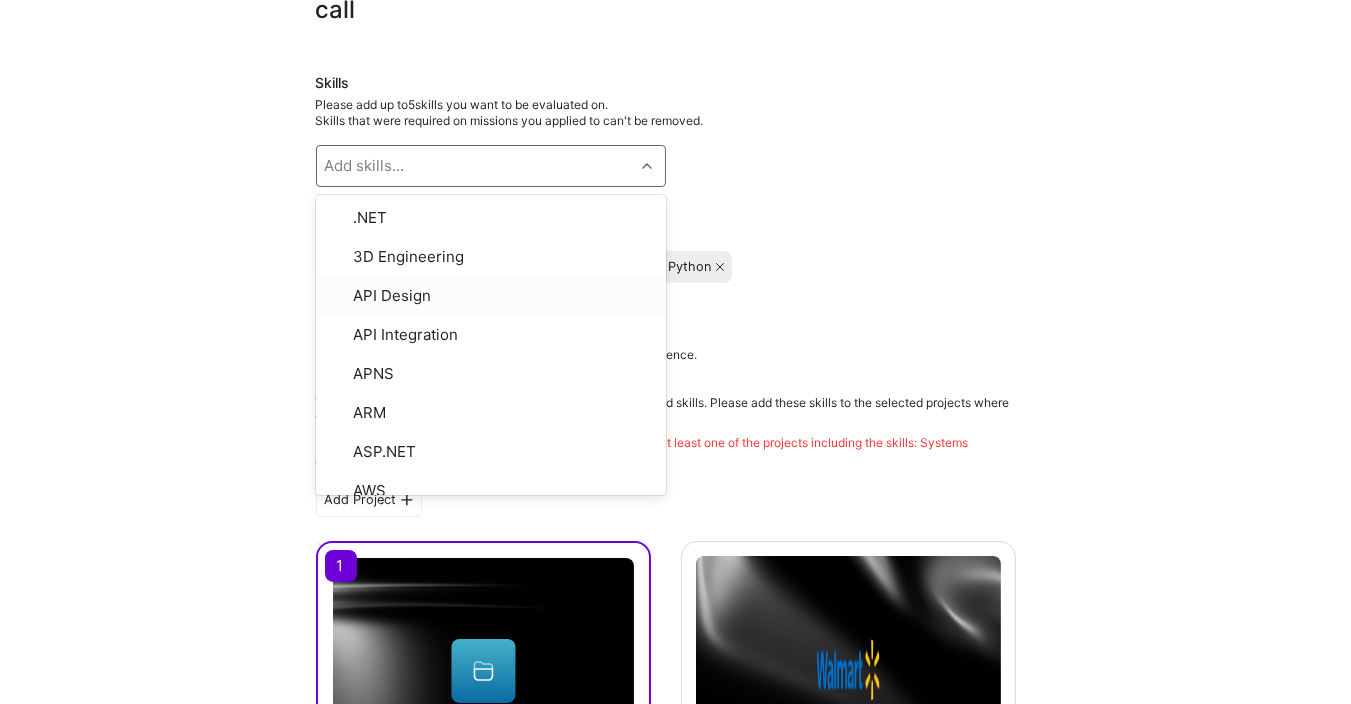click on "Hi  Mitesh  , answer a few questions to guide and schedule our call Skills Please add up to  5  skills you want to be evaluated on.  Skills that were required on missions you applied to can't be removed. option LangGraph, selected. option API Design focused, 3 of 331. 331 results available. Use Up and Down to choose options, press Enter to select the currently focused option, press Escape to exit the menu, press Tab to select the option and exit the menu. Add skills... .NET 3D Engineering API Design API Integration APNS ARM ASP.NET AWS AWS Aurora AWS BETA AWS CDK AWS CloudFormation AWS Lambda AWS Neptune AWS RDS Ada Adobe Experience Manager Agile Agora Airflow Airtable Algorithm Design Amazon Athena Amplitude Analytics Android Angular Angular.js Ansible Apache Kafka Apex (Salesforce) Apollo App Clip (iOS) ArangoDB Artifactory Artificial Intelligence (AI) Assembly Async.io Aurelia Authentication Automated Testing Azure BLE (Bluetooth) Babylon.js Backbone.js BigQuery Blockchain / Crypto Bloomreach Bootstrap JS" at bounding box center (665, 1284) 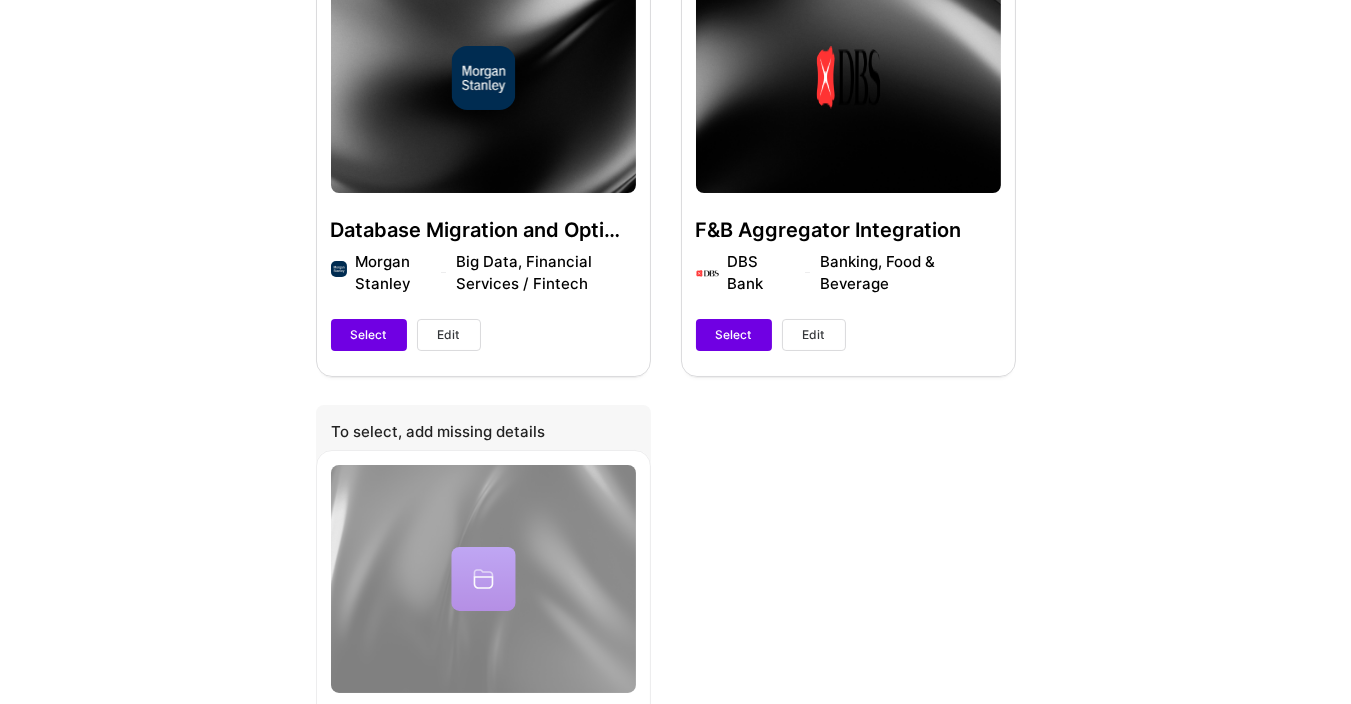 scroll, scrollTop: 1201, scrollLeft: 0, axis: vertical 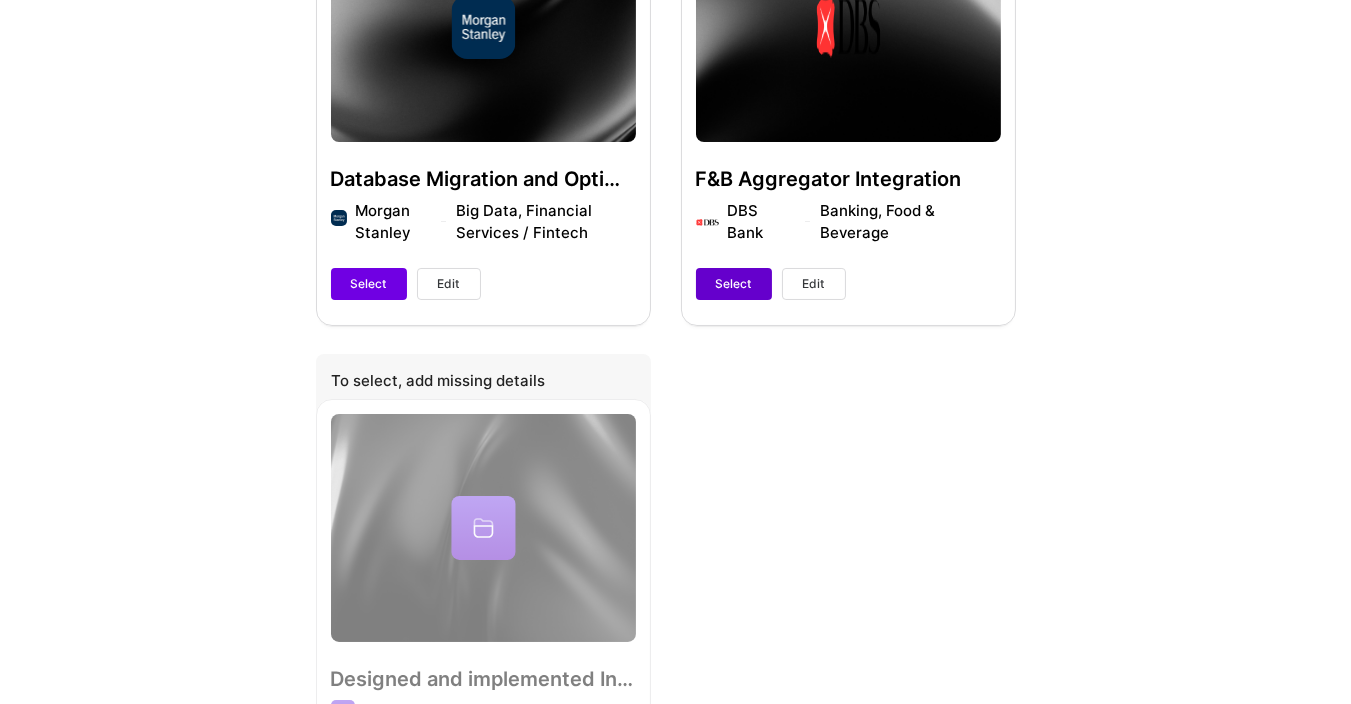 click on "Select" at bounding box center [734, 284] 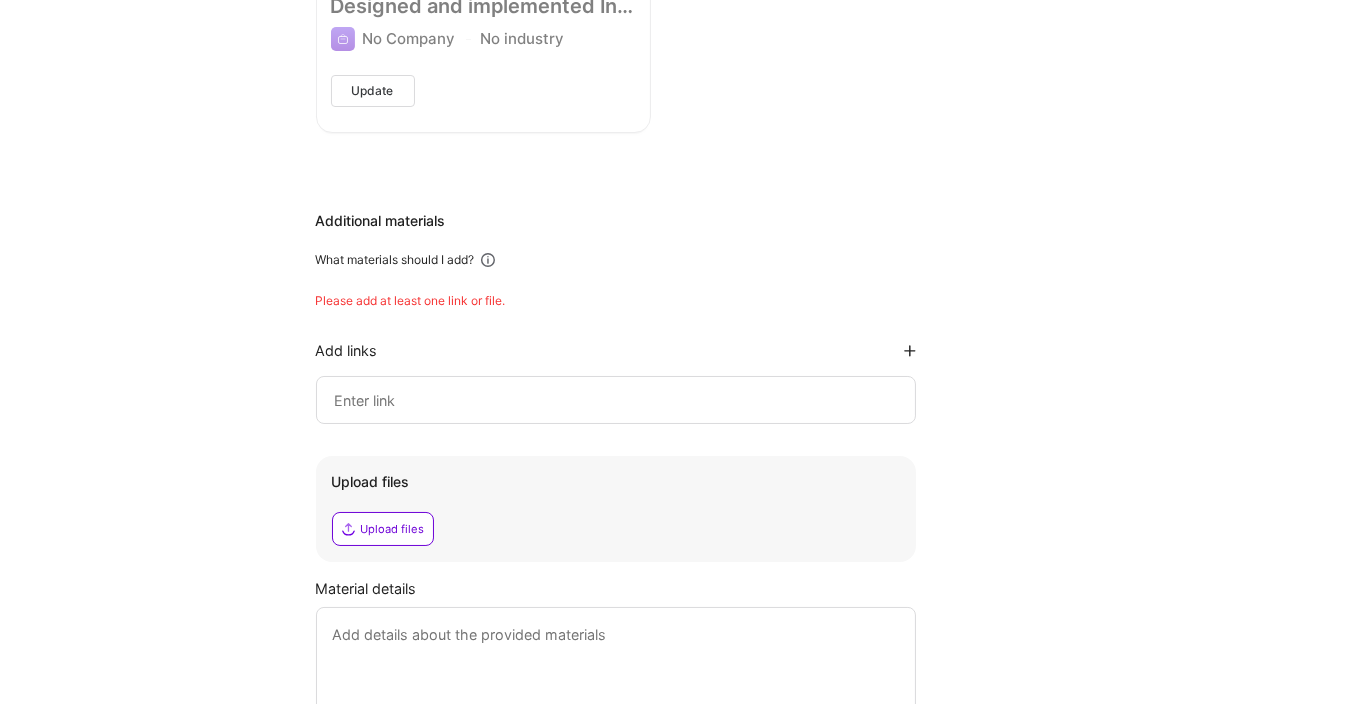 scroll, scrollTop: 1921, scrollLeft: 0, axis: vertical 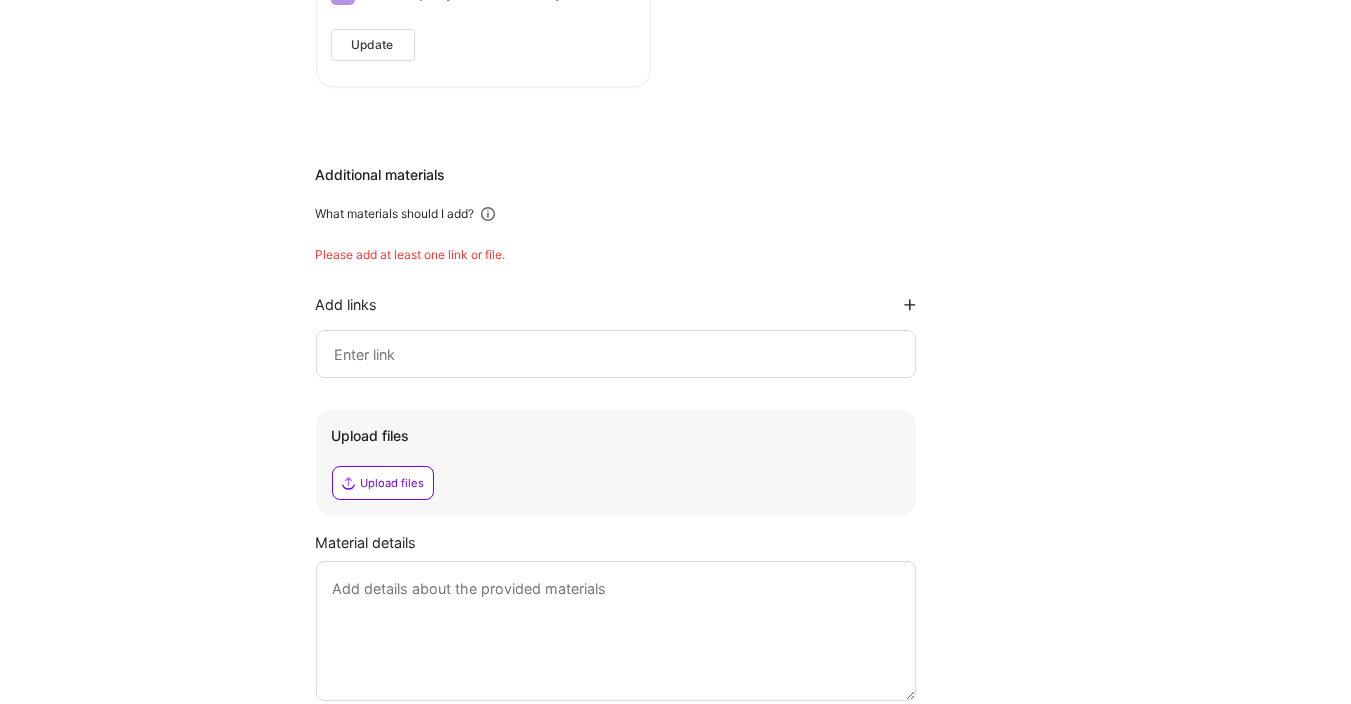 click 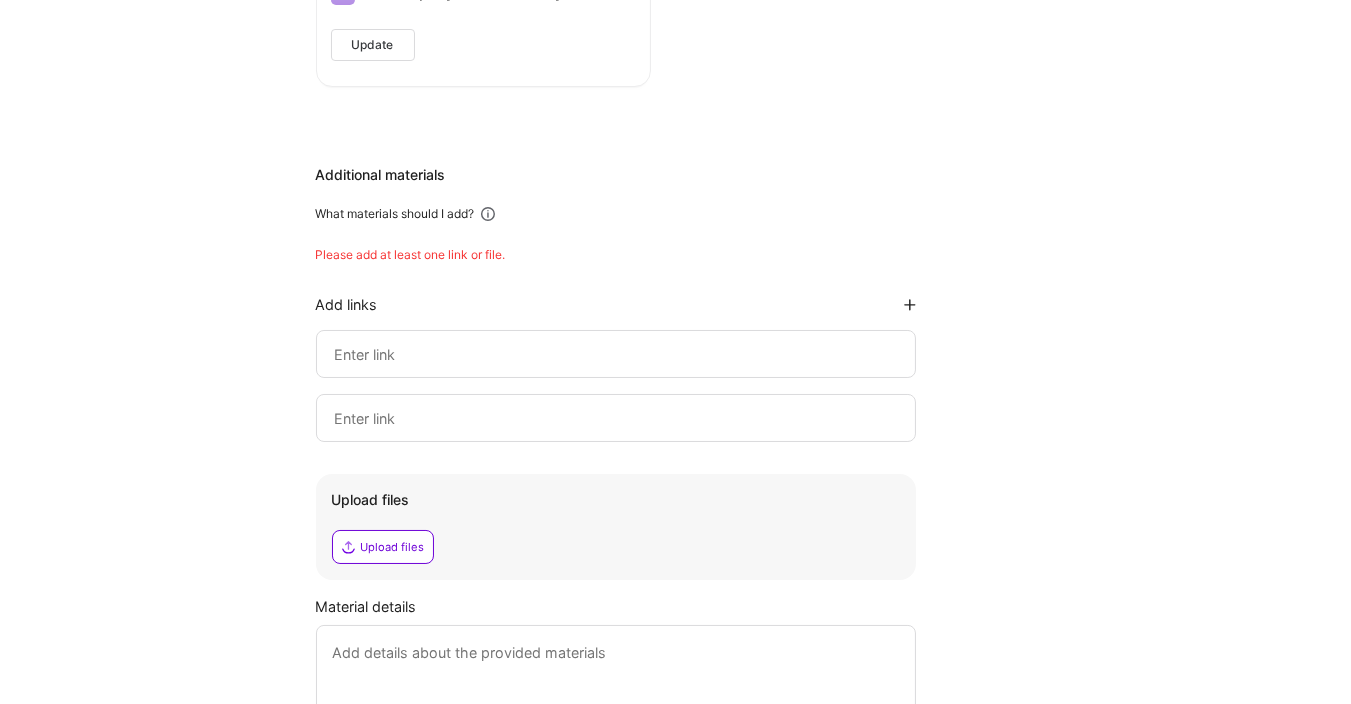 click 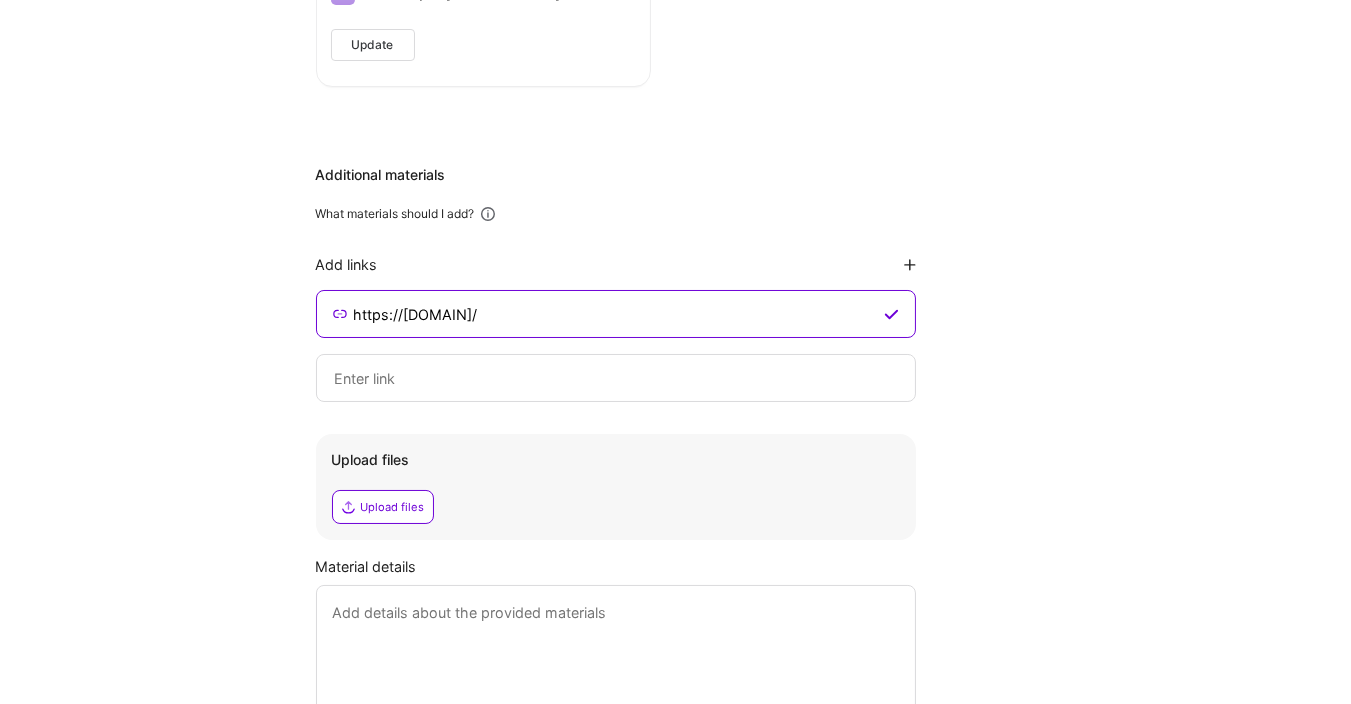 click 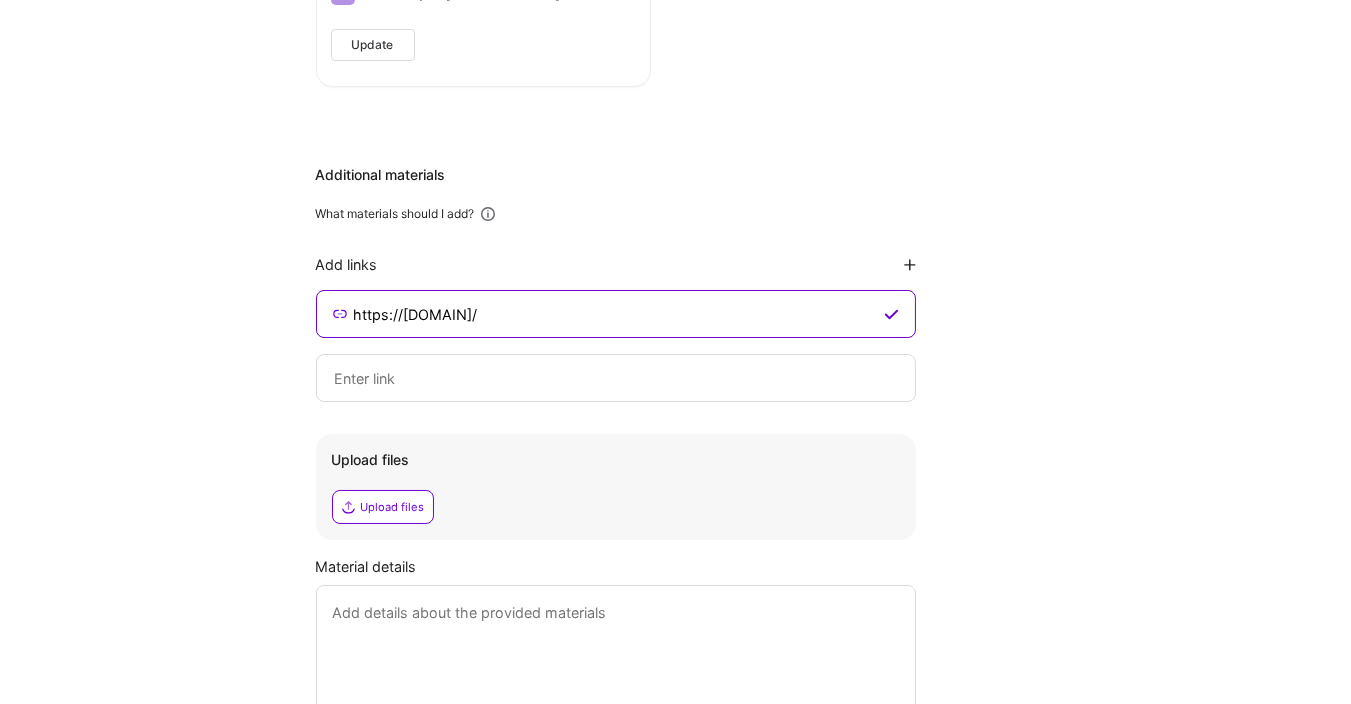click 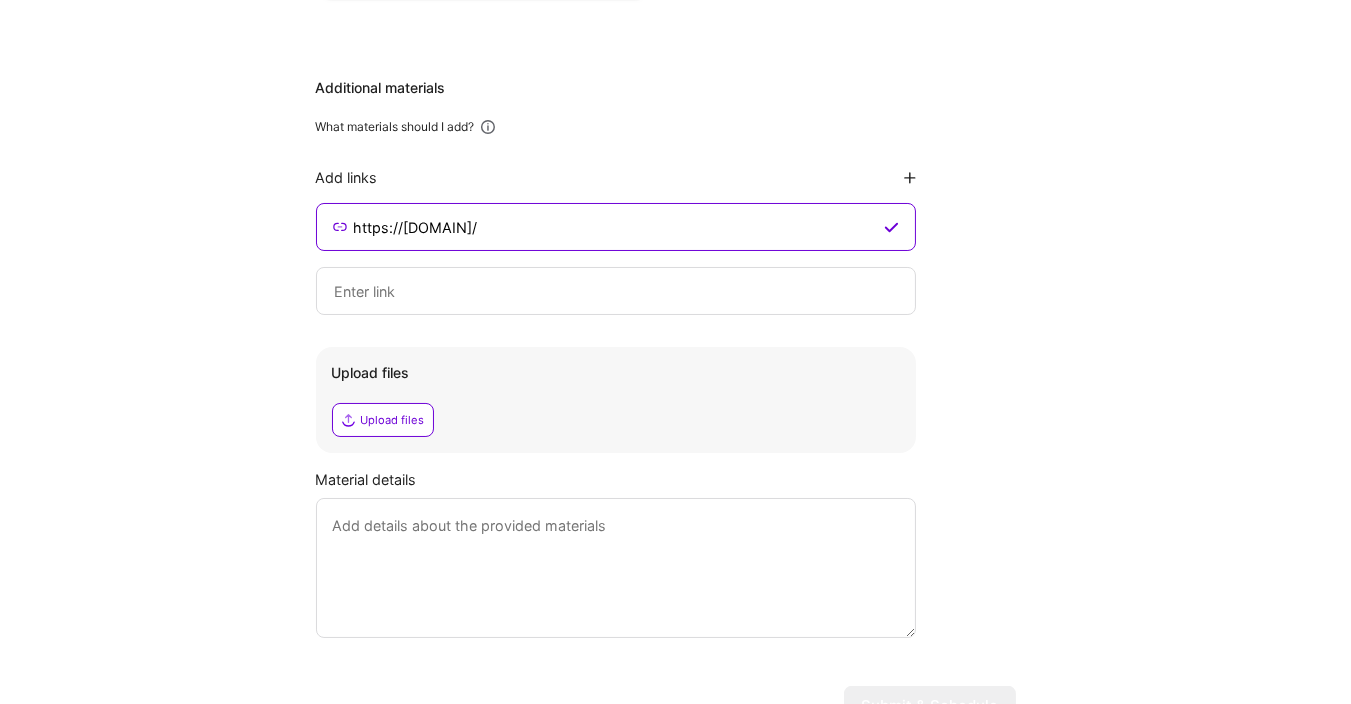 scroll, scrollTop: 2041, scrollLeft: 0, axis: vertical 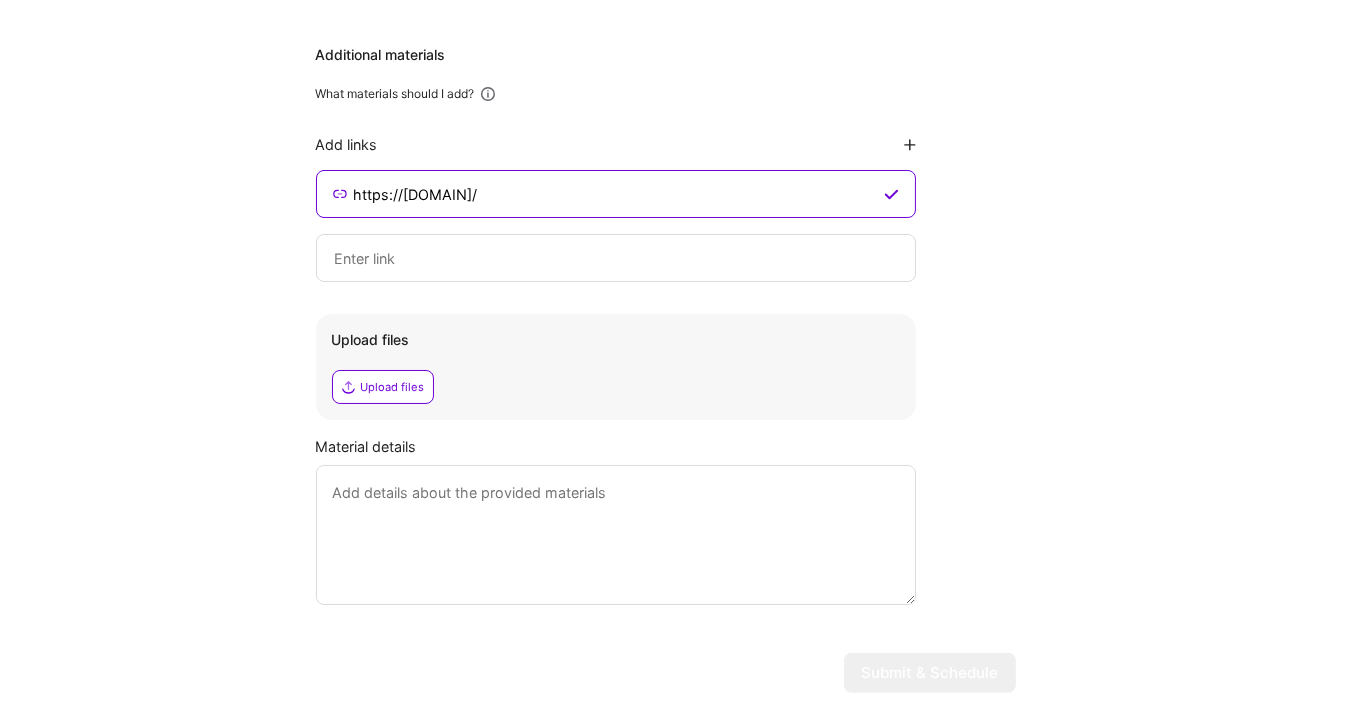 drag, startPoint x: 557, startPoint y: 186, endPoint x: 285, endPoint y: 185, distance: 272.00183 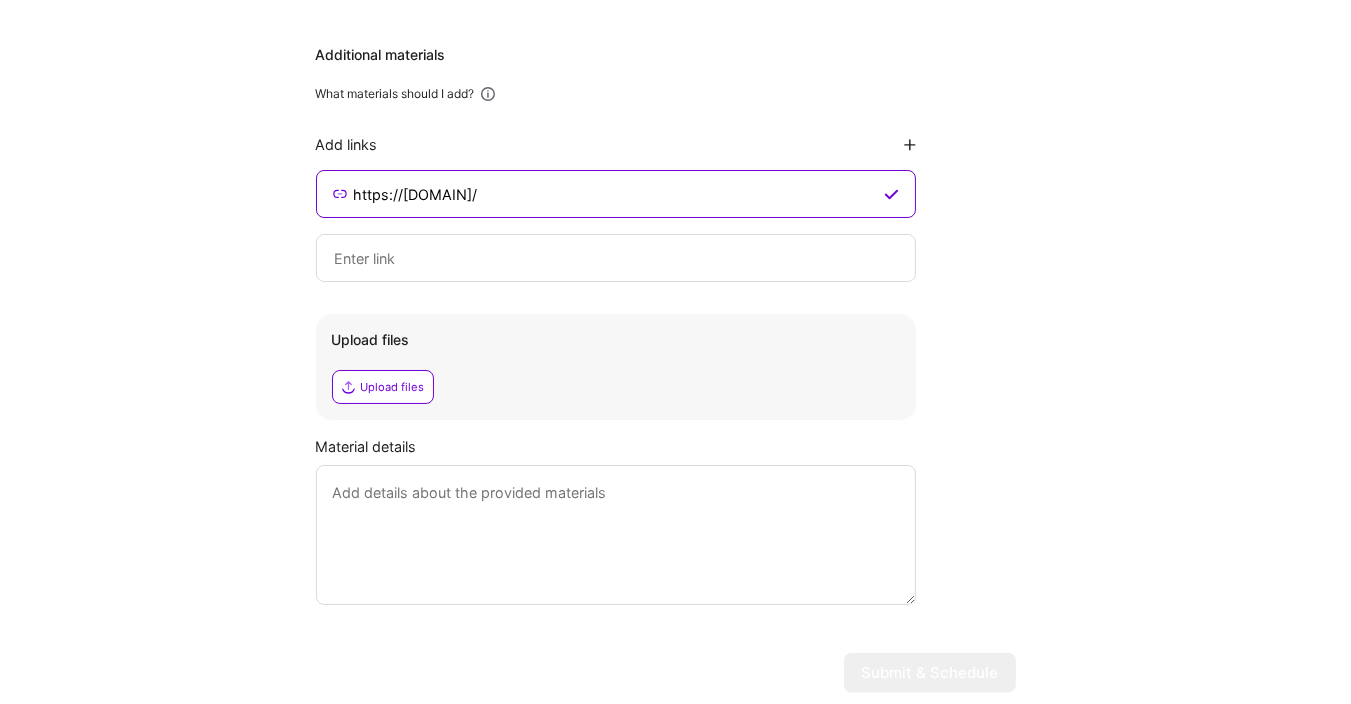 type on "https://miteshtrivedi.netlify.app/" 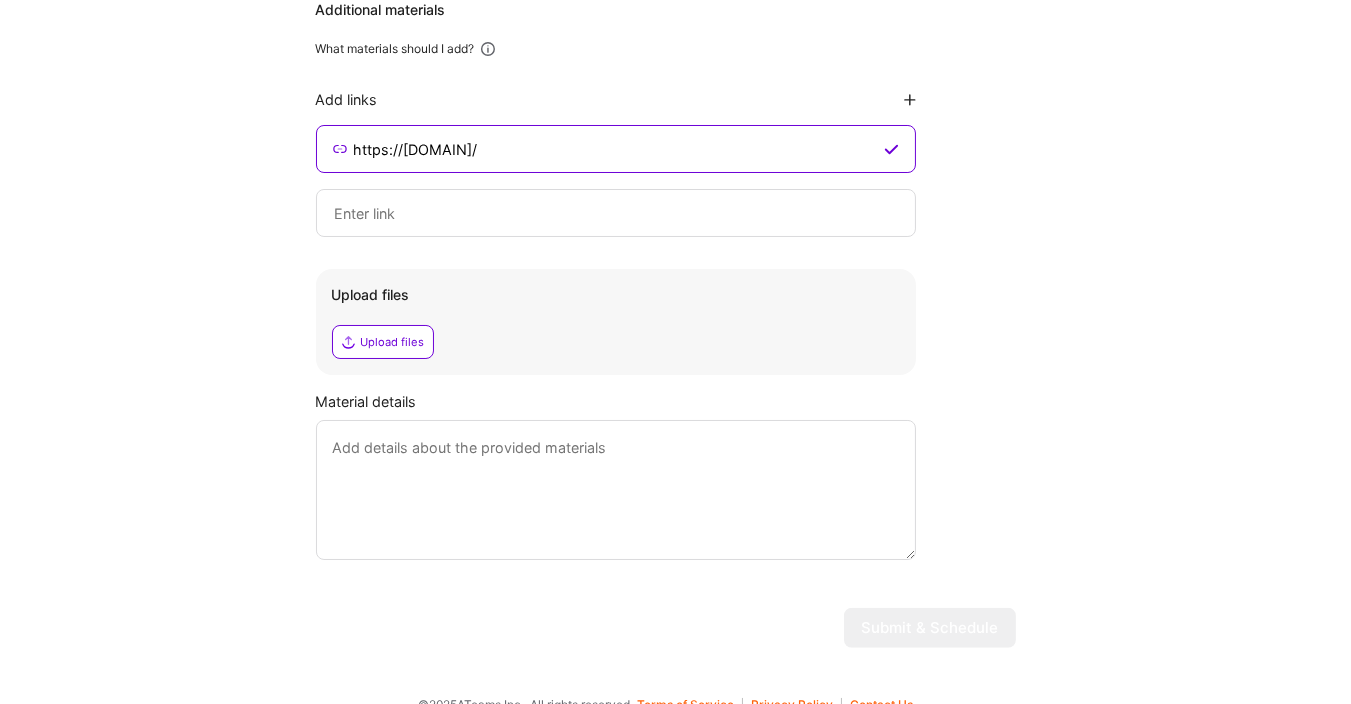 scroll, scrollTop: 2110, scrollLeft: 0, axis: vertical 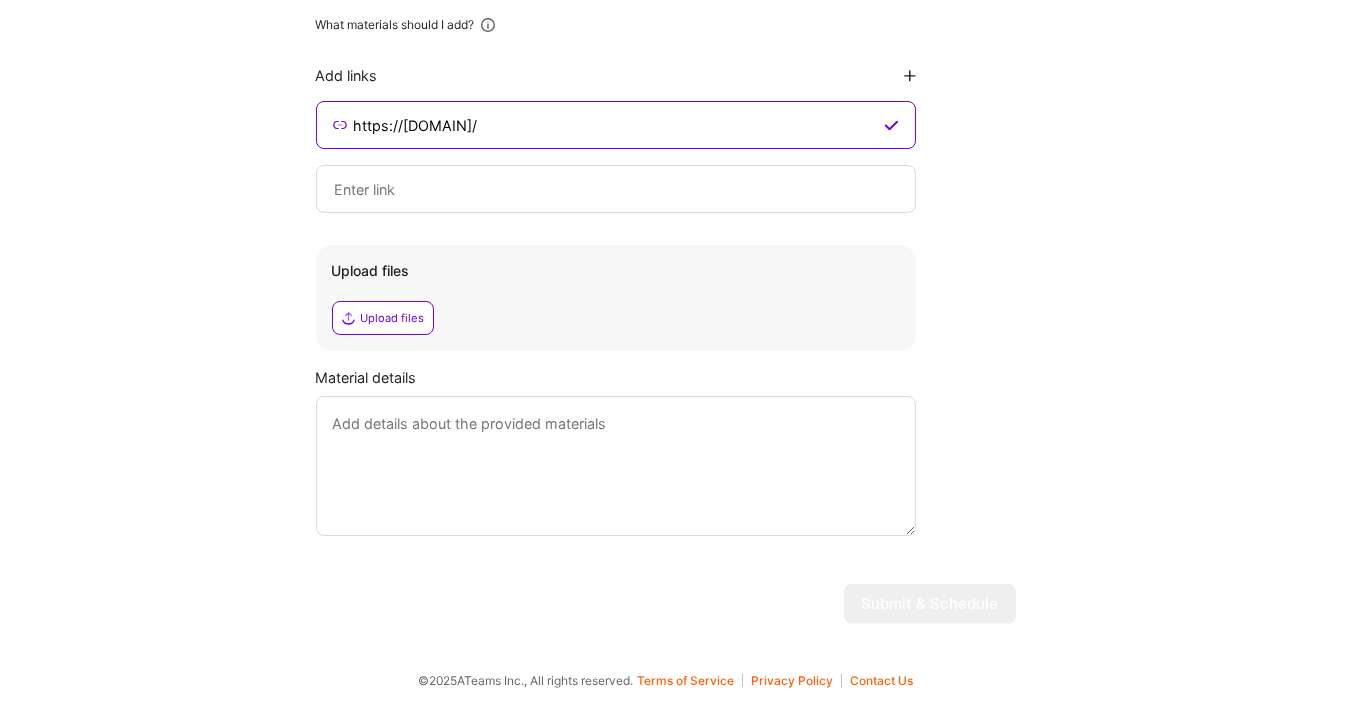 click at bounding box center (616, 466) 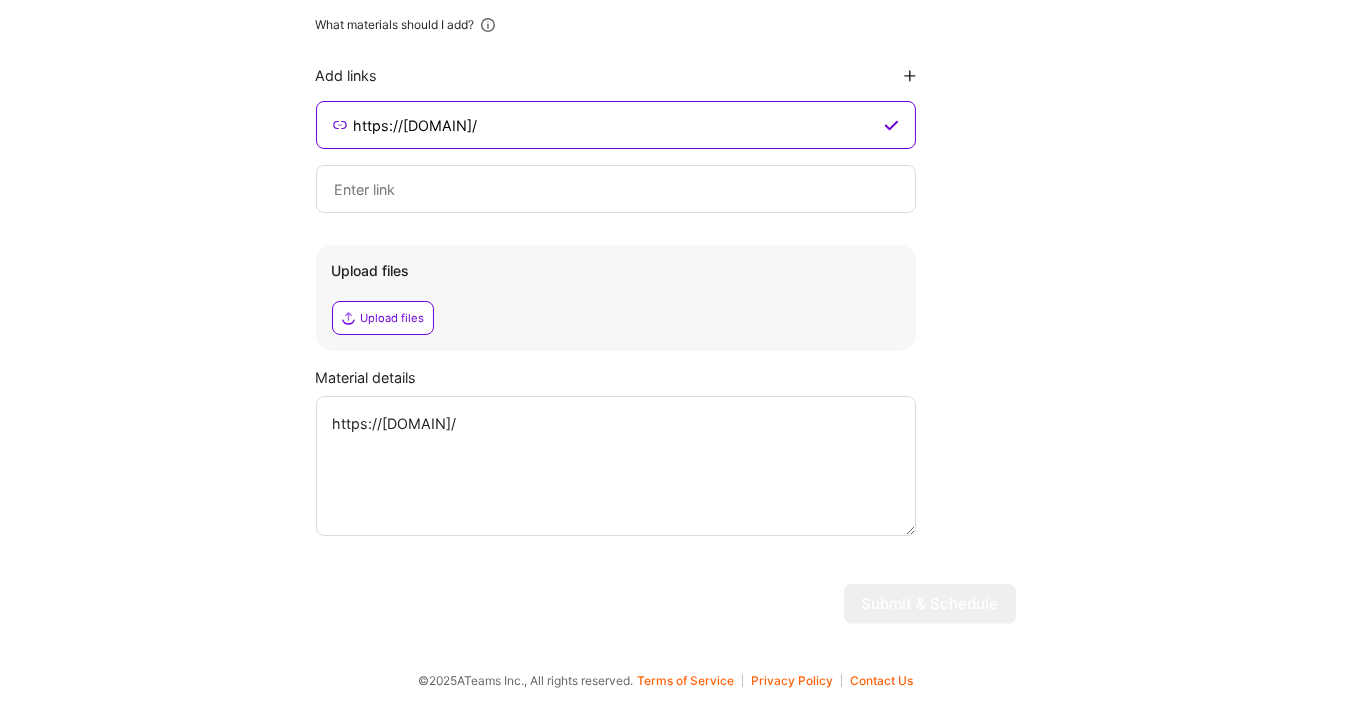 click on "https://miteshtrivedi.netlify.app/" at bounding box center [616, 466] 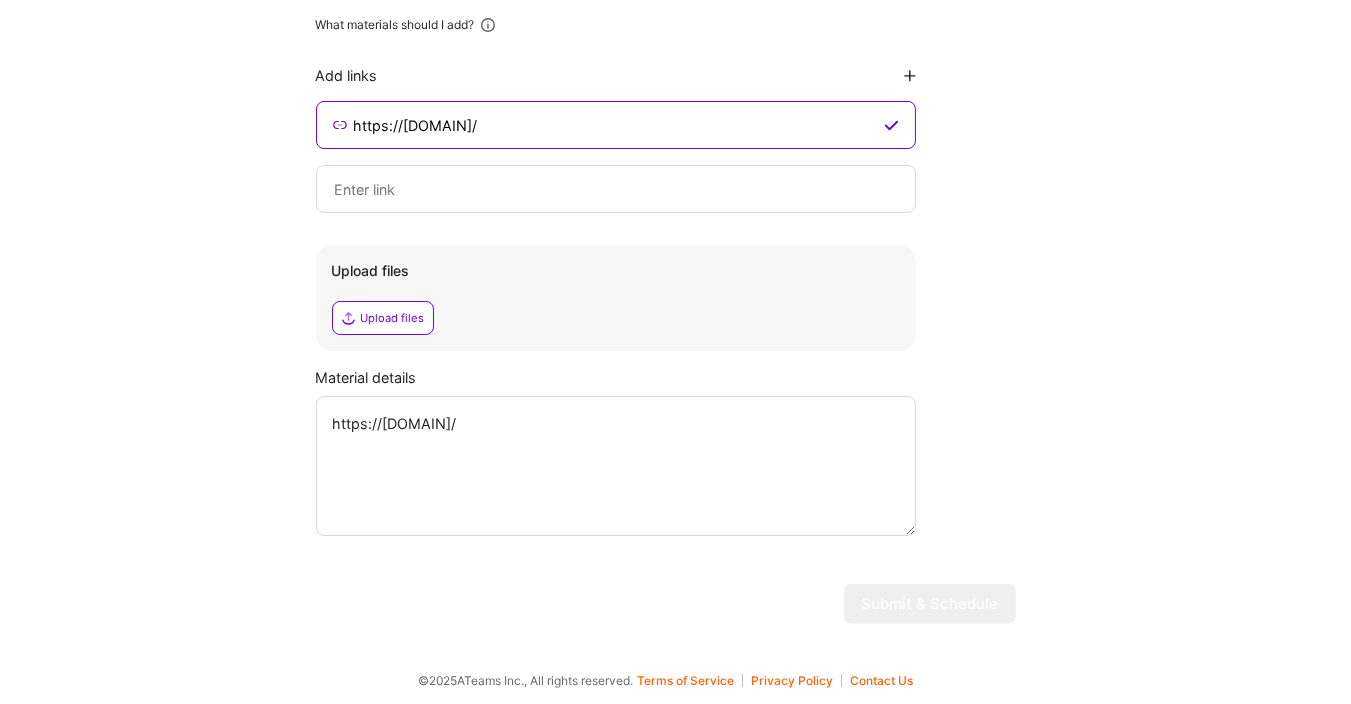 type on "https://miteshtrivedi.netlify.app/" 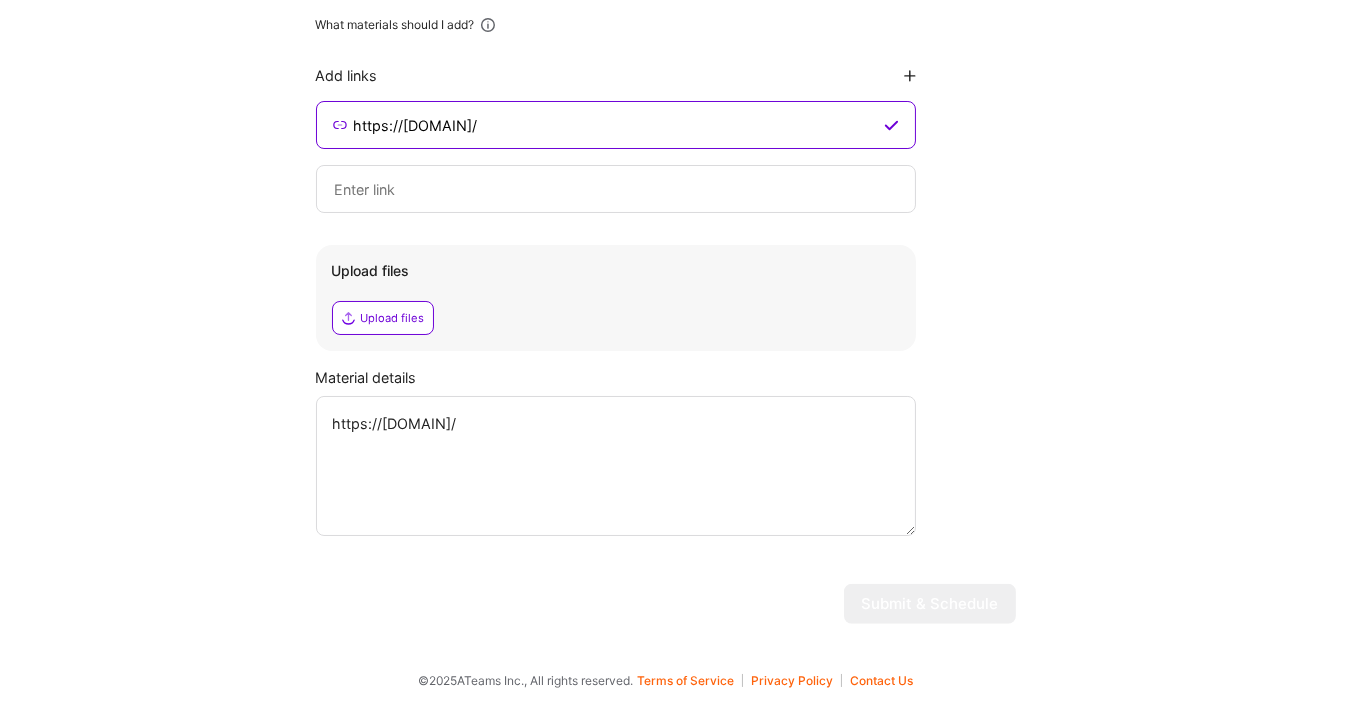 click at bounding box center [616, 189] 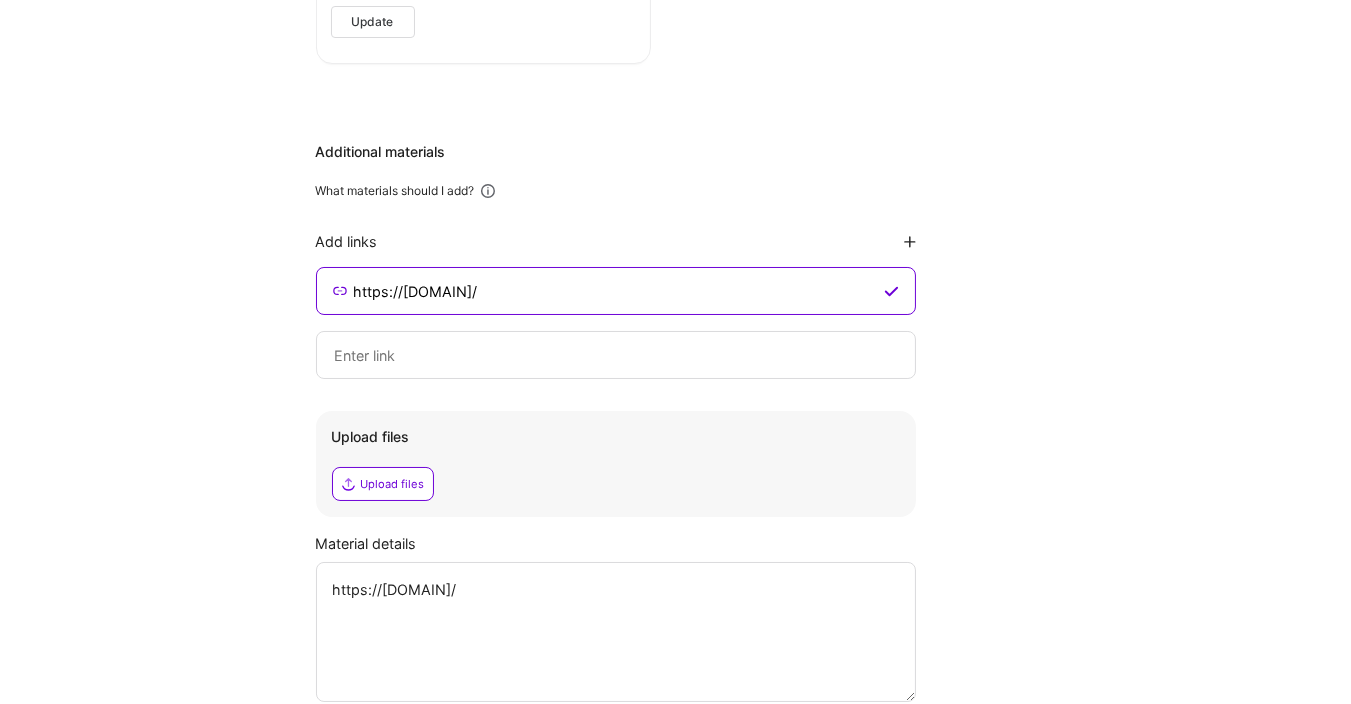 scroll, scrollTop: 2110, scrollLeft: 0, axis: vertical 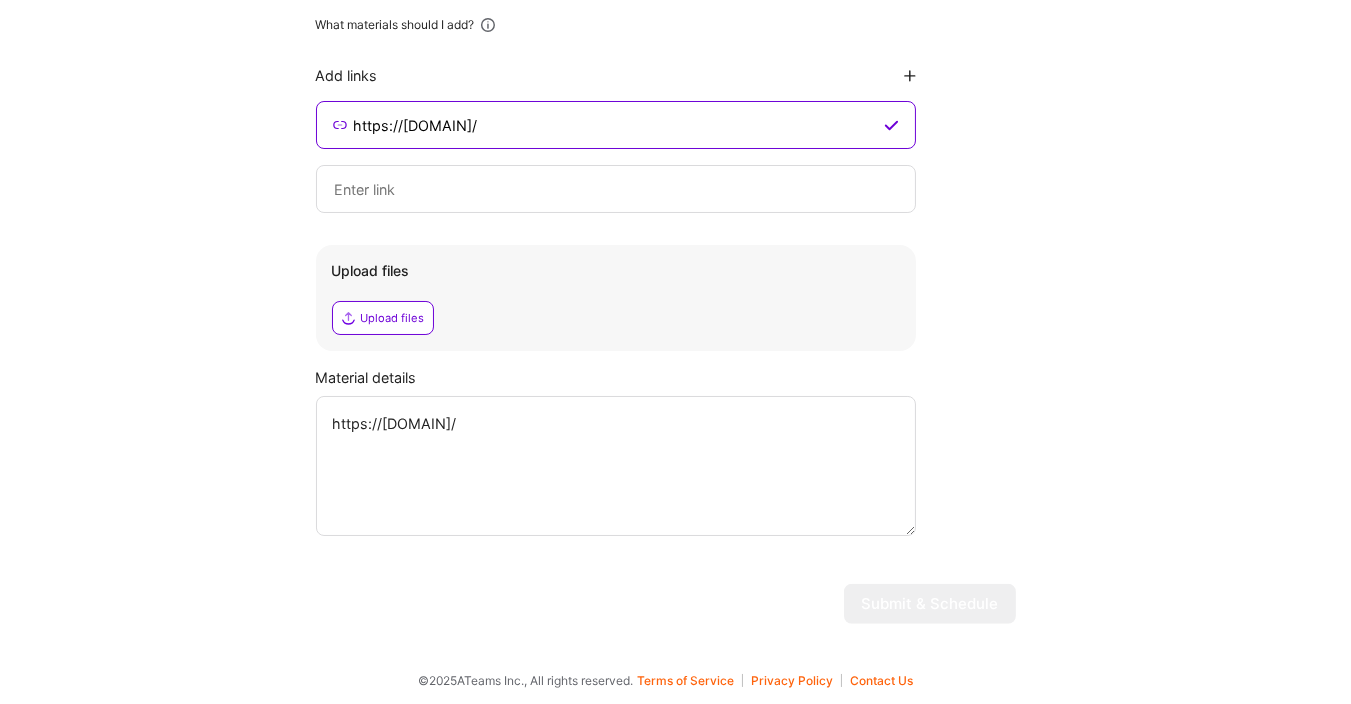 click on "Upload files" at bounding box center (393, 318) 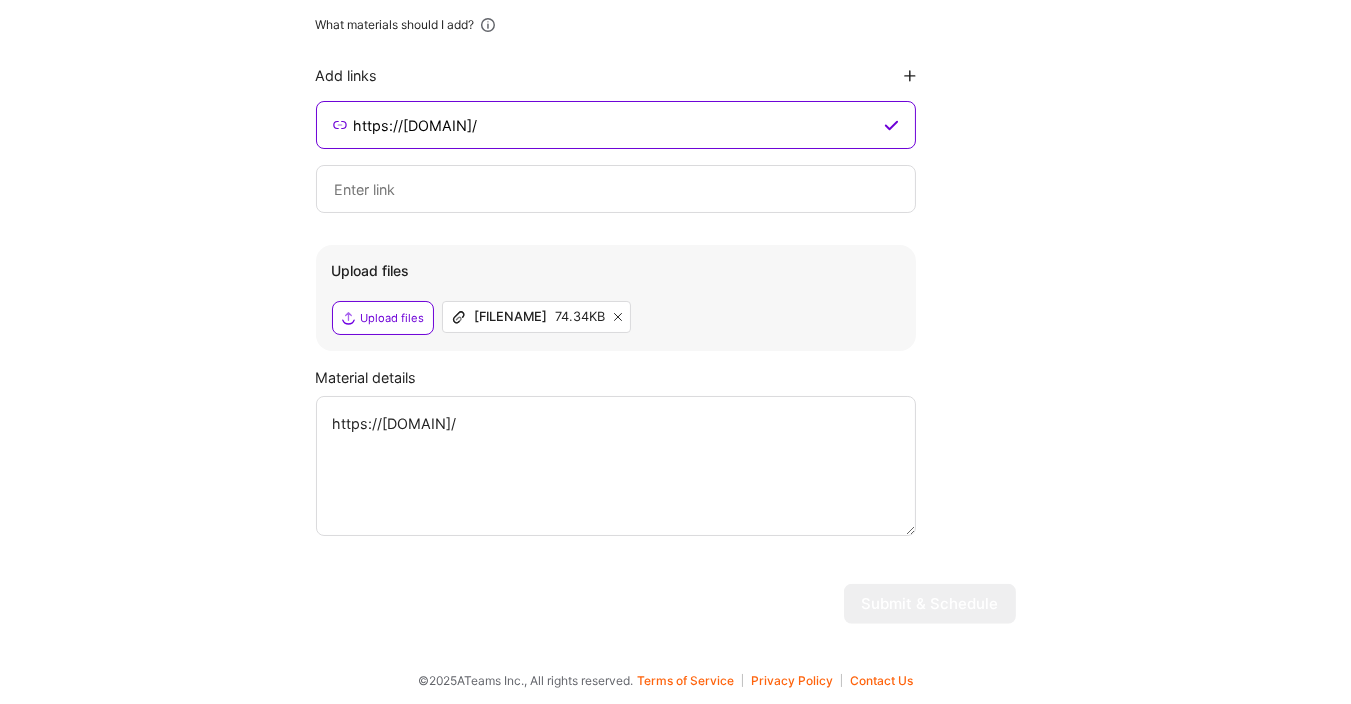click on "https://miteshtrivedi.netlify.app/" at bounding box center (616, 466) 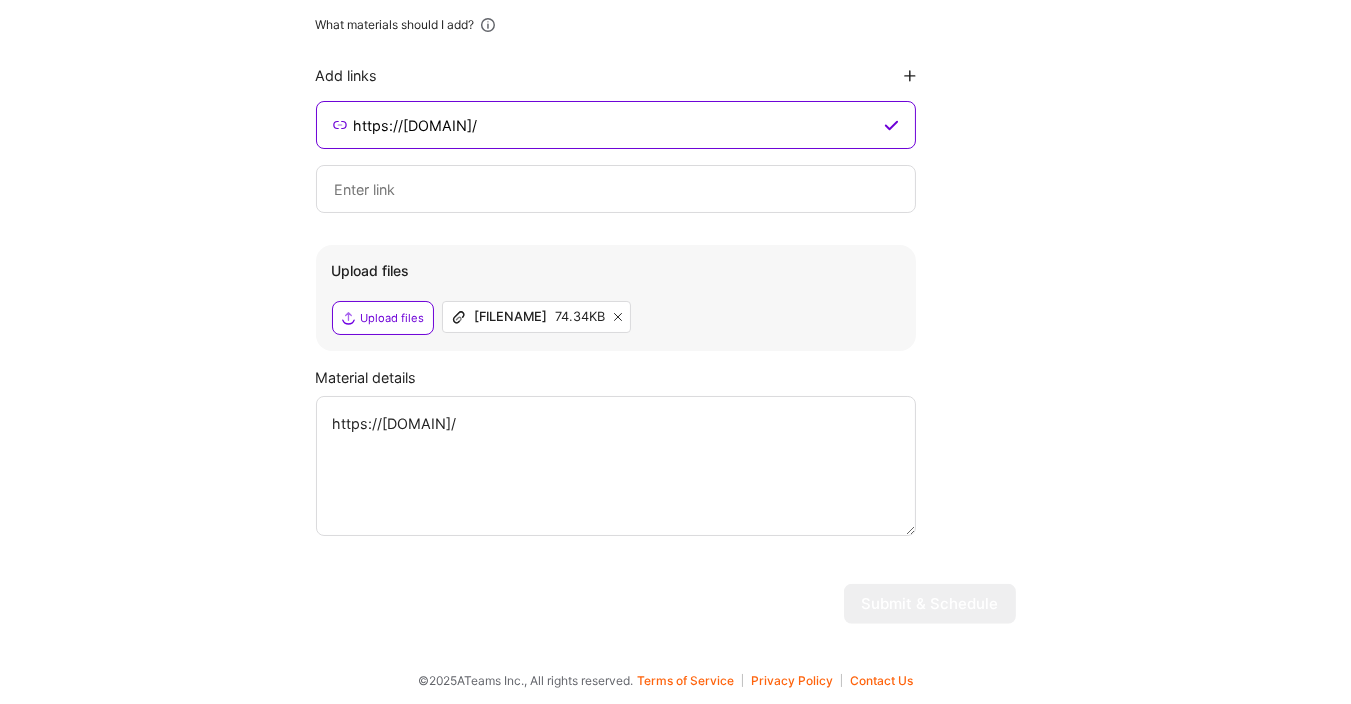 click at bounding box center [616, 189] 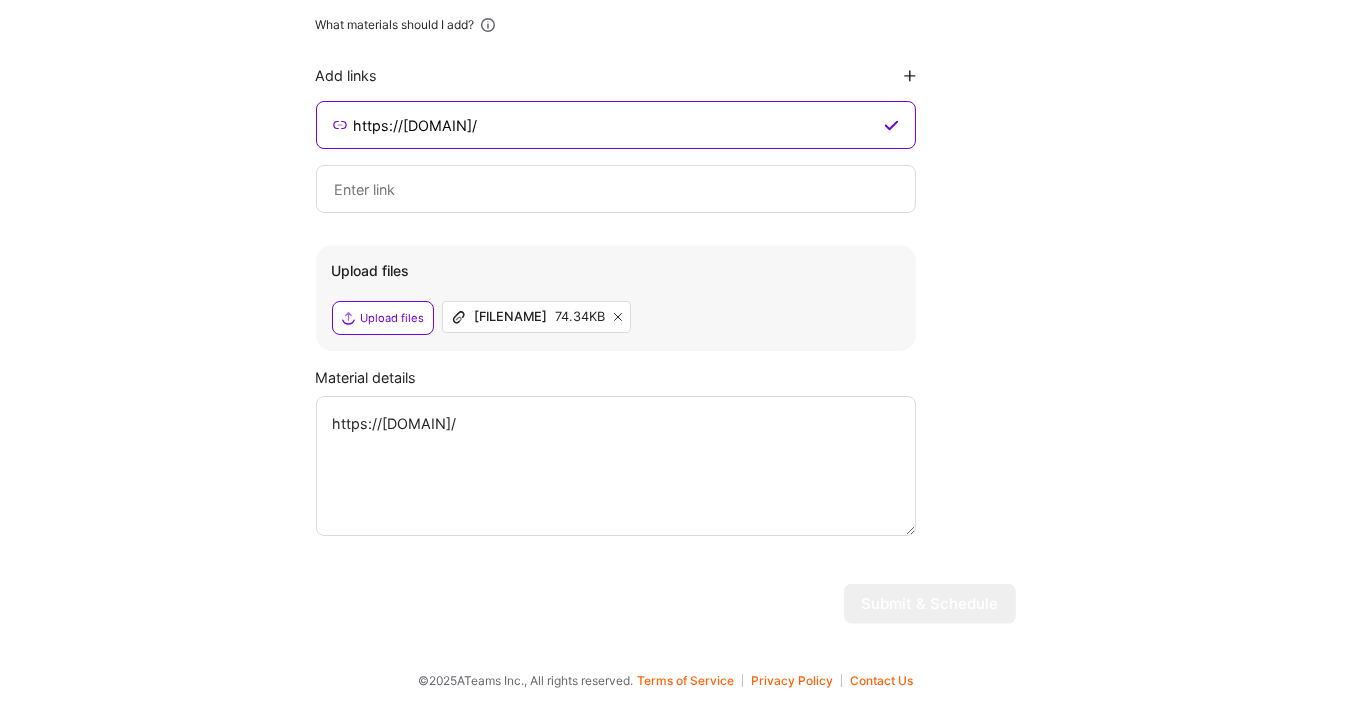click 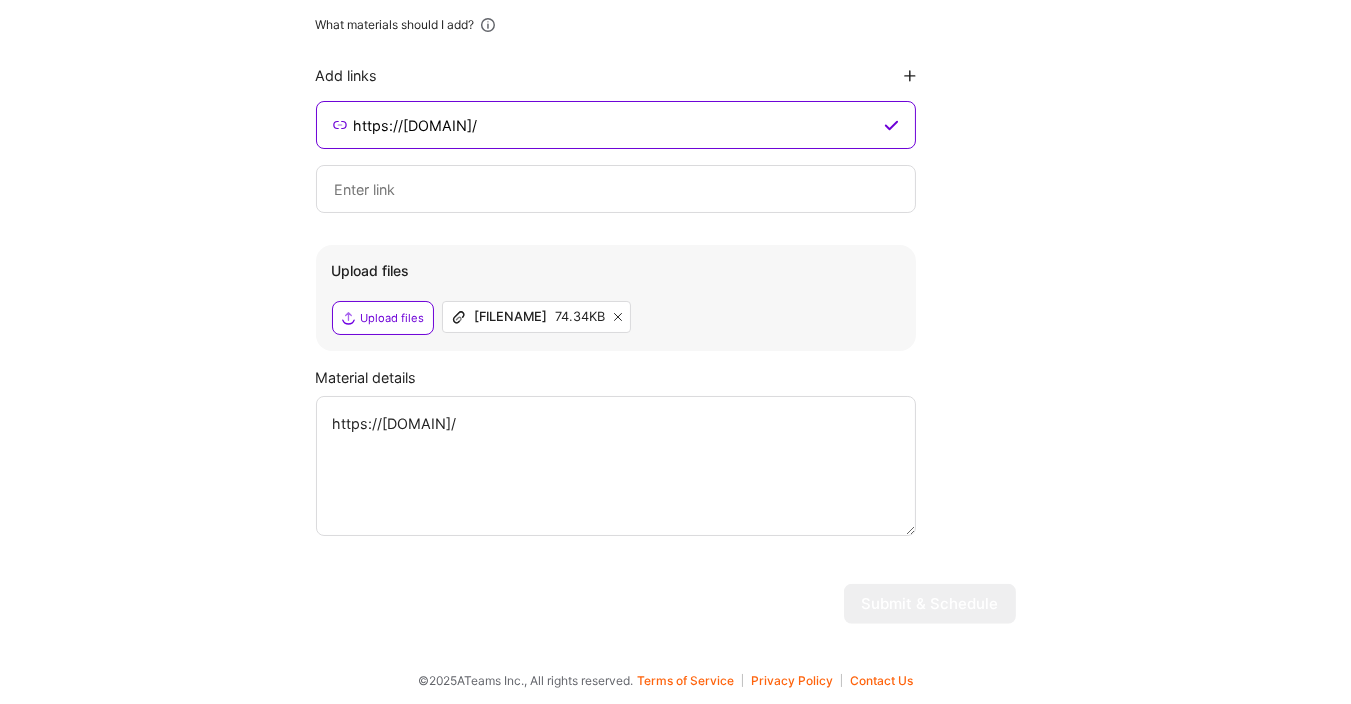 click at bounding box center [616, 189] 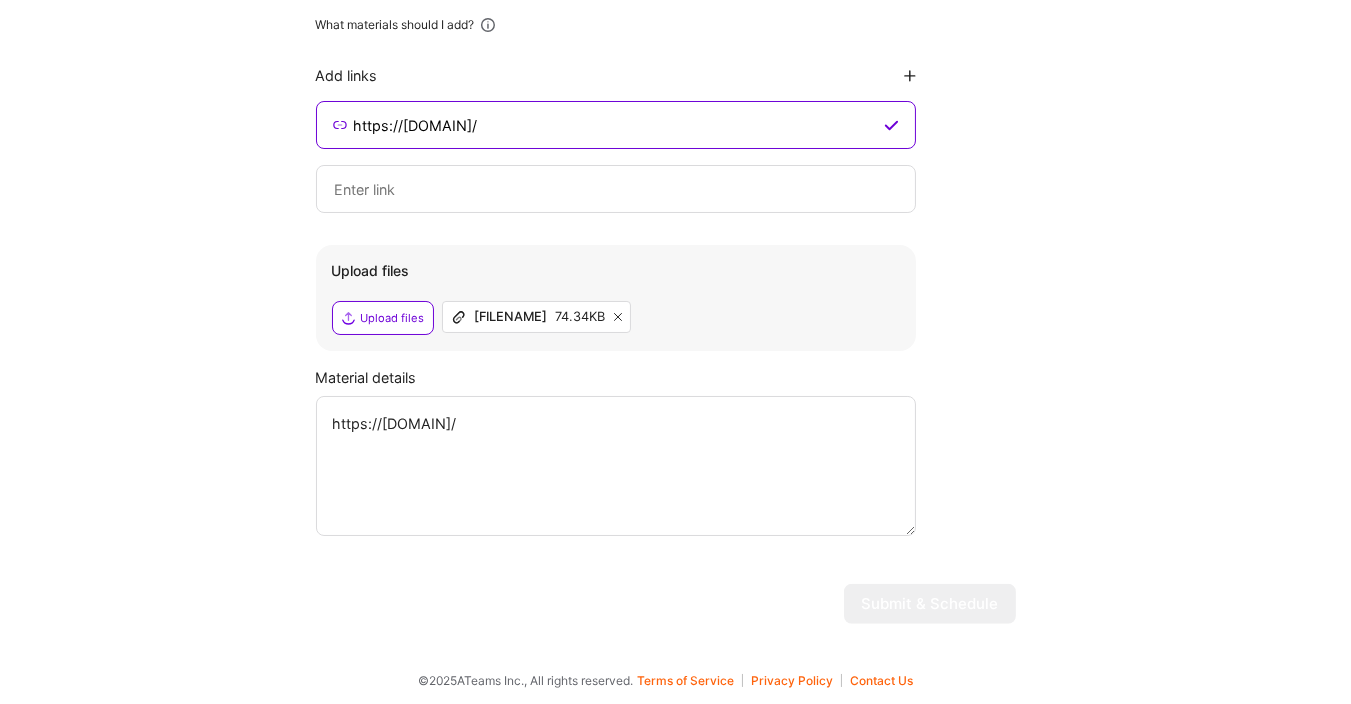 click 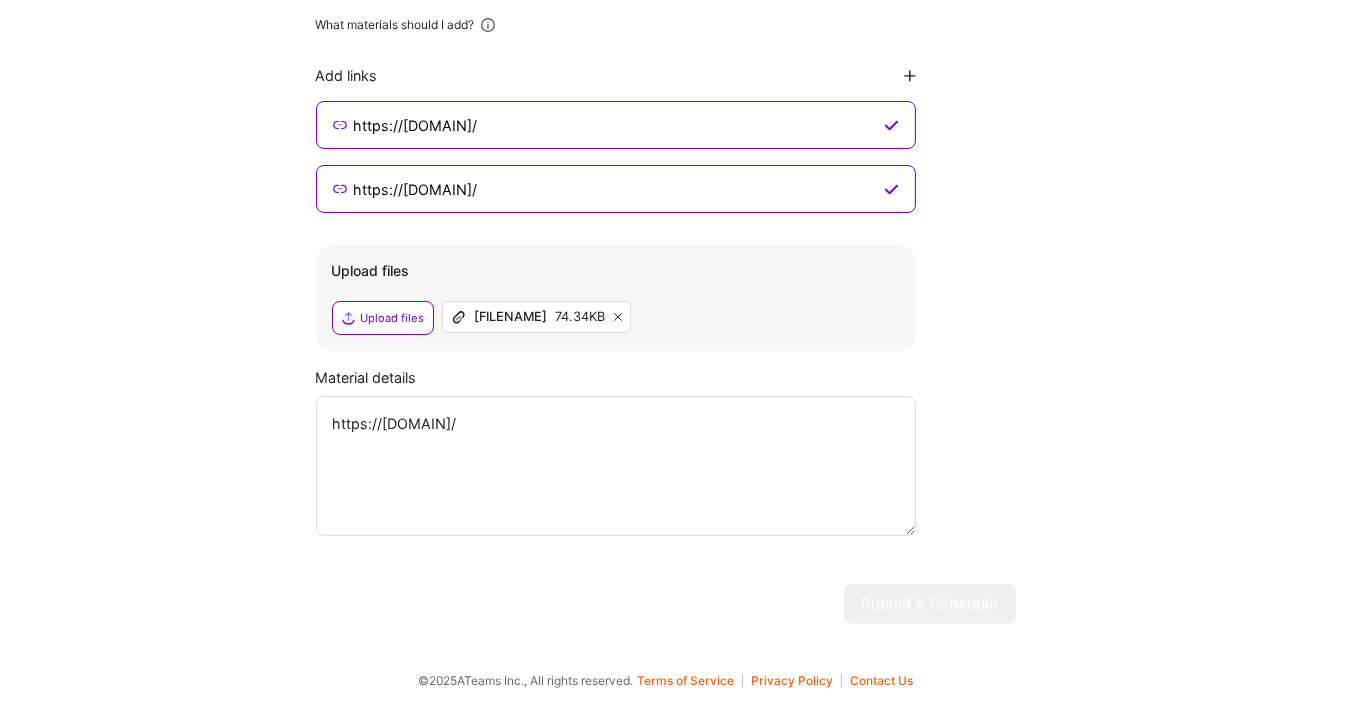 type on "https://miteshtrivedi.netlify.app/" 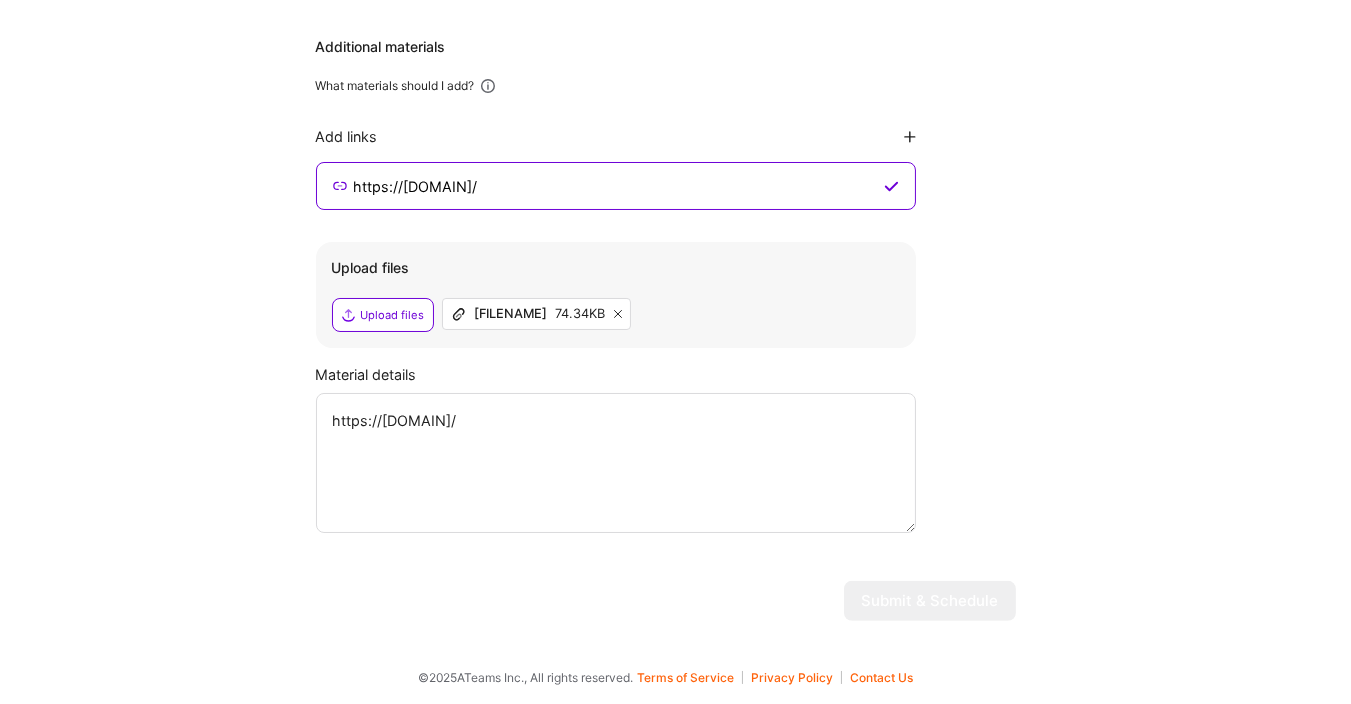 scroll, scrollTop: 2046, scrollLeft: 0, axis: vertical 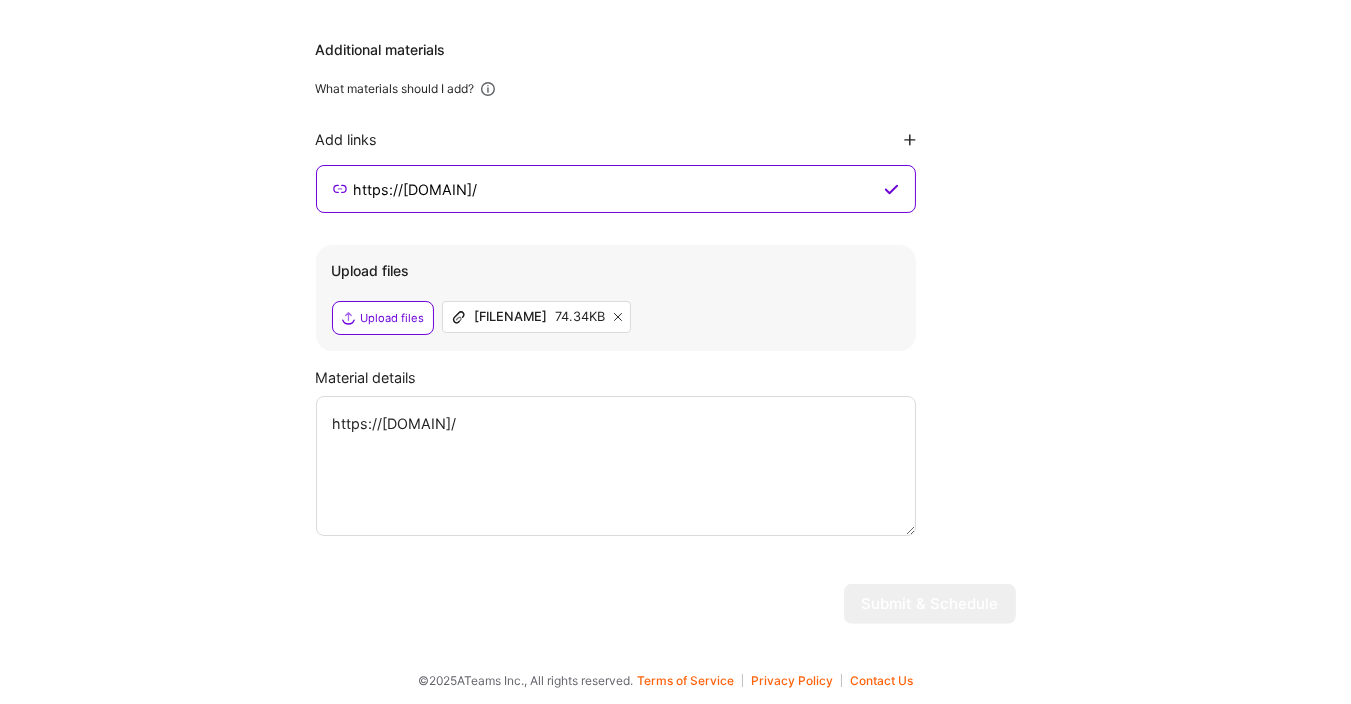 click on "Additional materials What materials should I add? Add links https://miteshtrivedi.netlify.app/ Upload files Upload files Consultant.pdf 74.34KB Material details https://miteshtrivedi.netlify.app/" at bounding box center (666, 288) 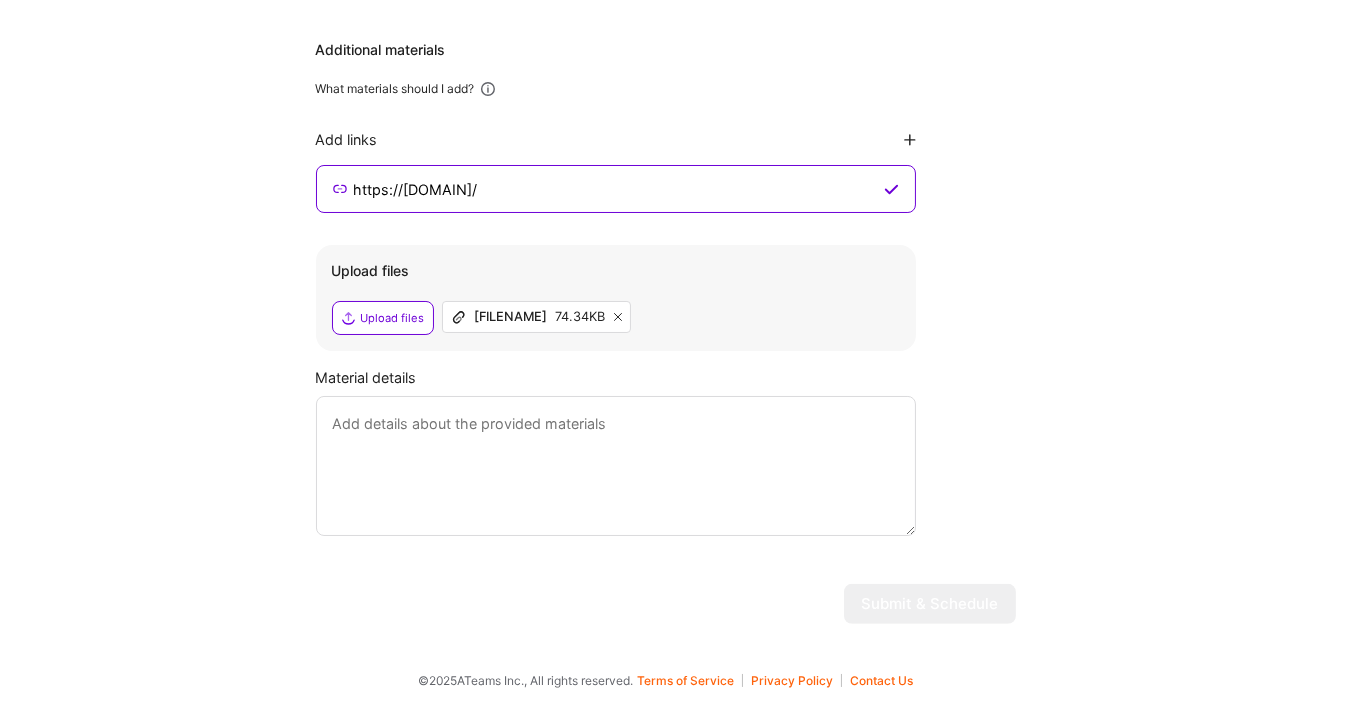 type 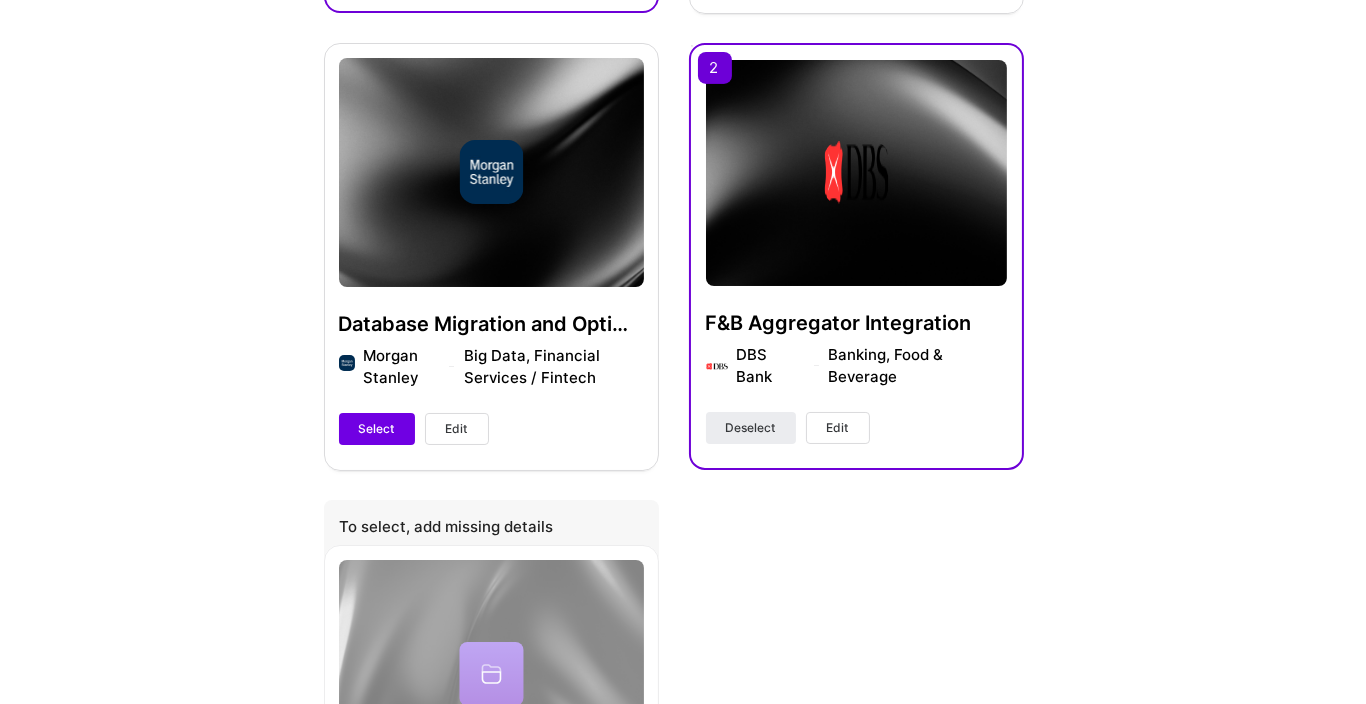 scroll, scrollTop: 1086, scrollLeft: 0, axis: vertical 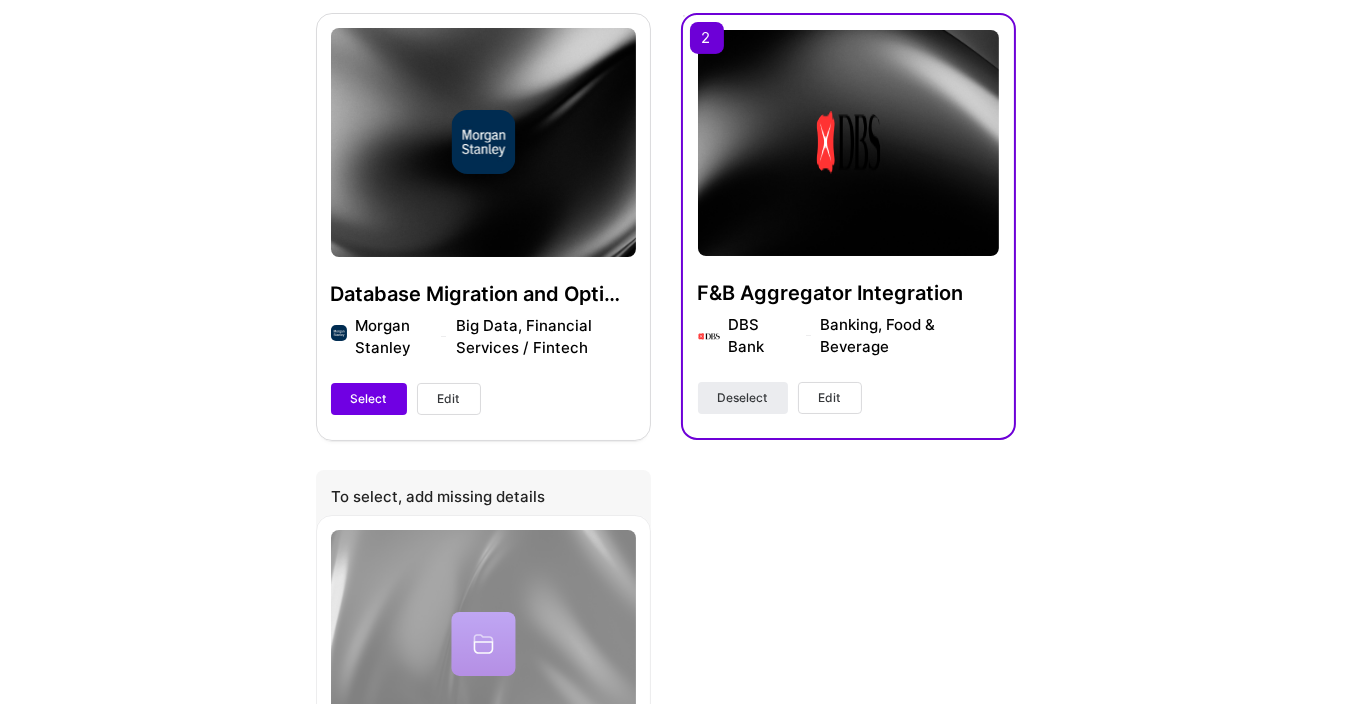 click on "Edit" at bounding box center (830, 398) 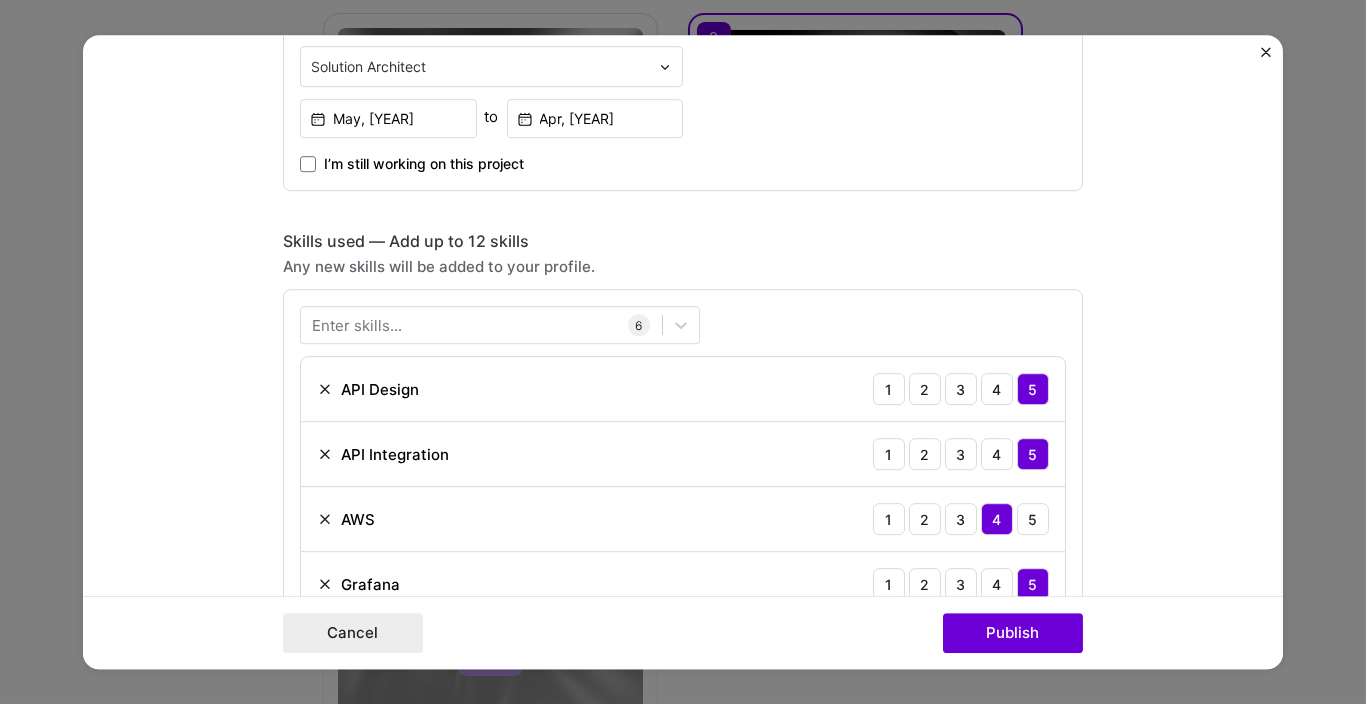 scroll, scrollTop: 600, scrollLeft: 0, axis: vertical 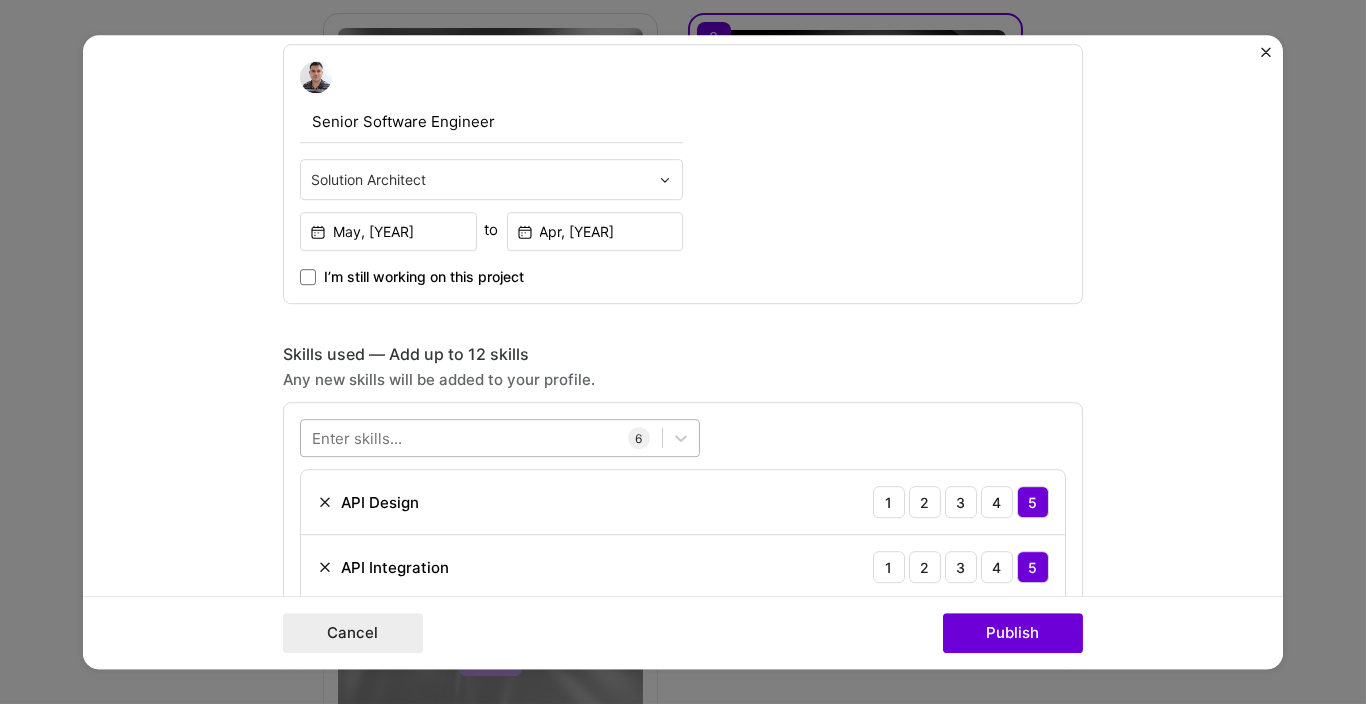 click at bounding box center (481, 438) 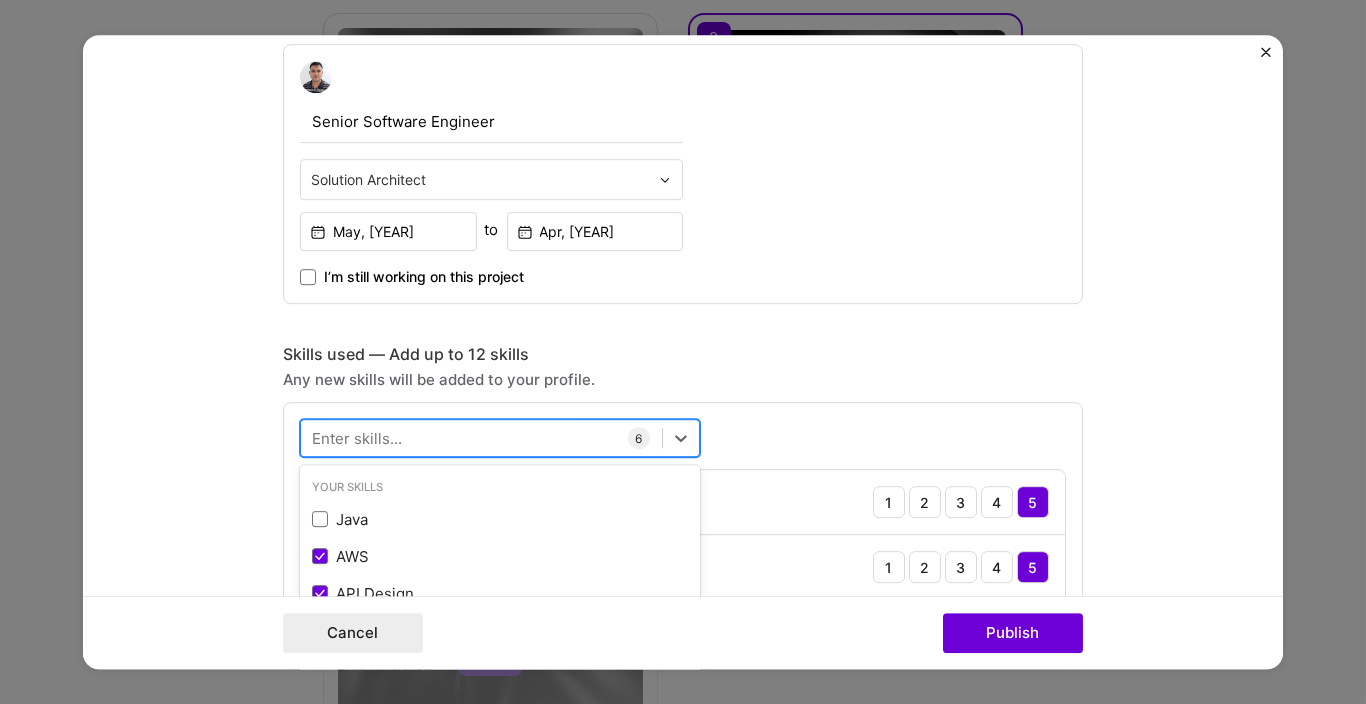 scroll, scrollTop: 1153, scrollLeft: 0, axis: vertical 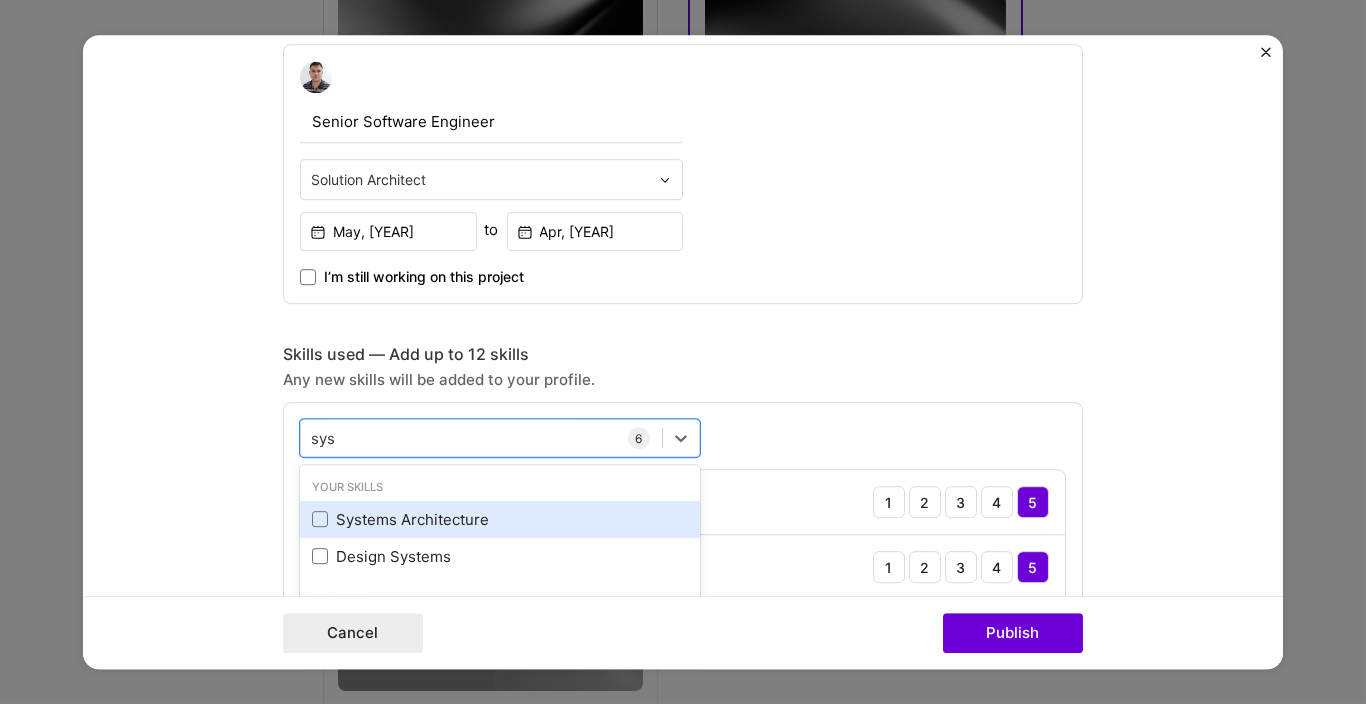 click on "Systems Architecture" at bounding box center [500, 519] 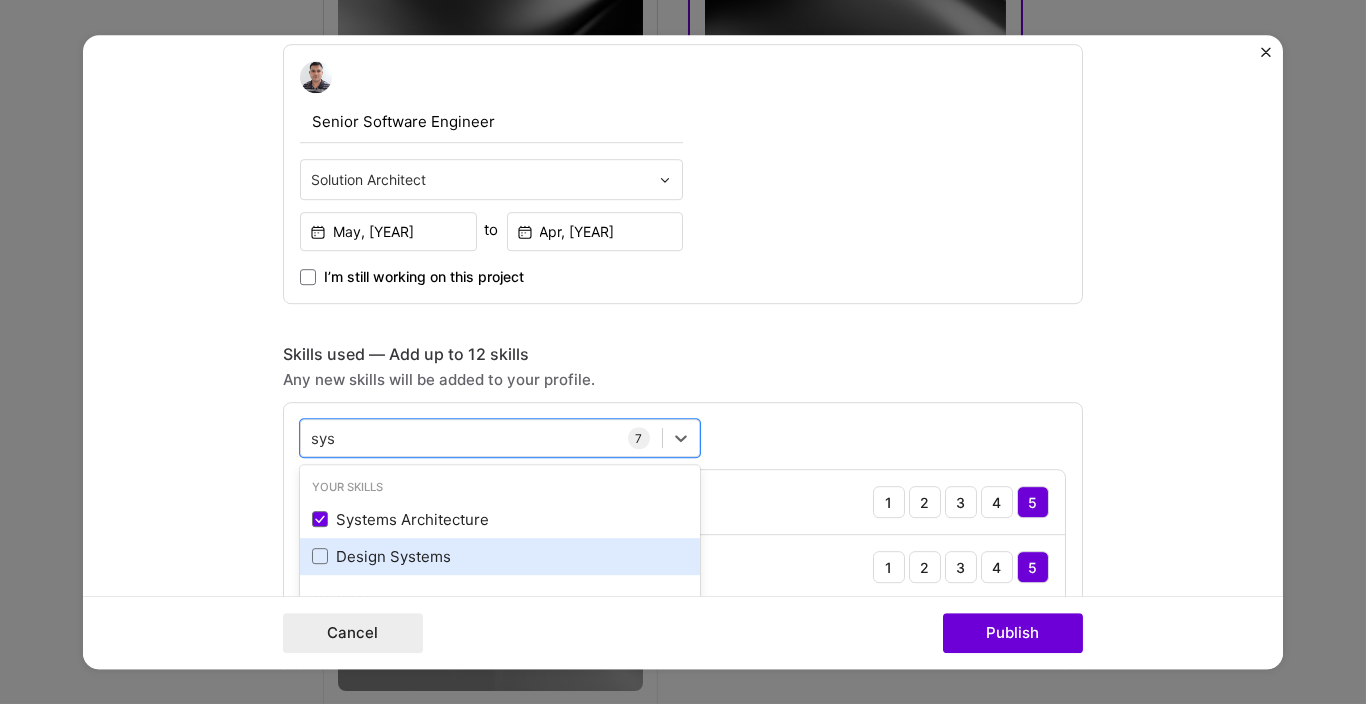 click on "Design Systems" at bounding box center (500, 556) 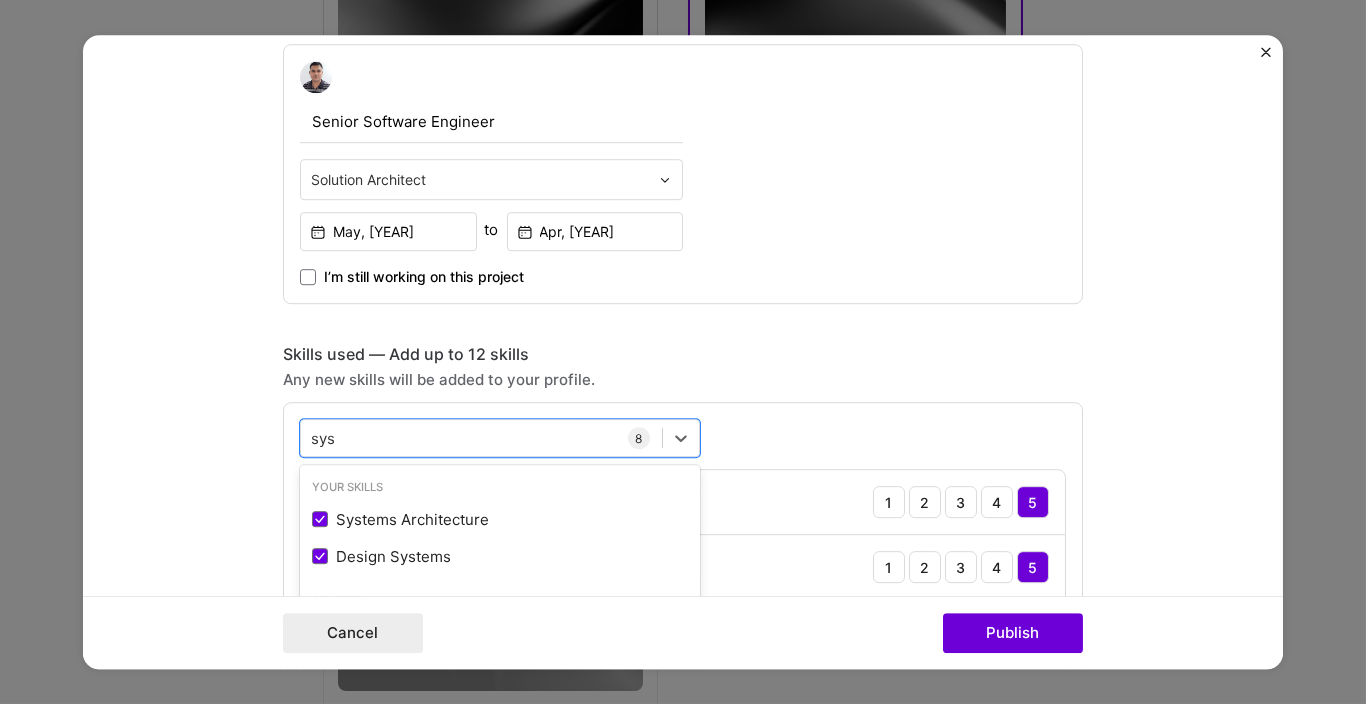 type on "sys" 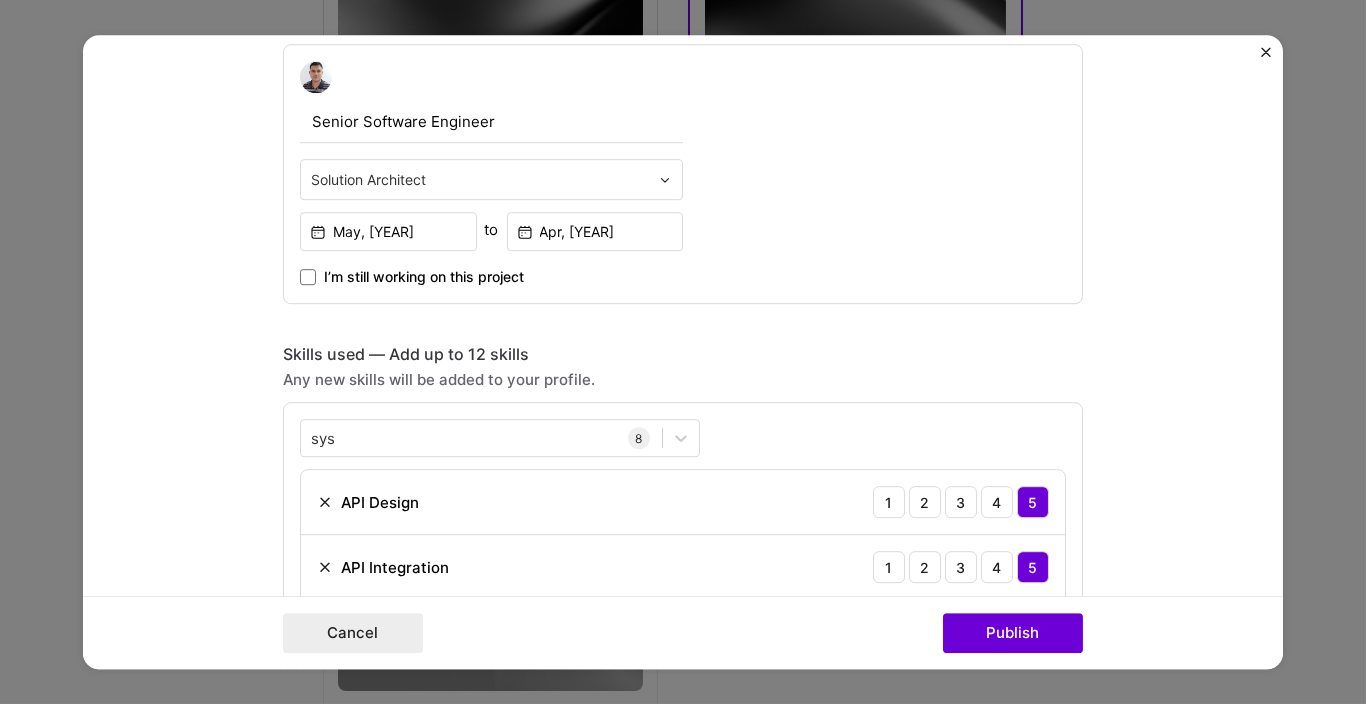 click on "Project title F&B Aggregator Integration Company DBS Bank
Project industry Industry 2 Project Link (Optional)
Drag and drop an image or   Upload file Upload file We recommend uploading at least 4 images. 1600x1200px or higher recommended. Max 5MB each. Role Senior Software Engineer Solution Architect May, 2018
to Apr, 2020
I’m still working on this project Skills used — Add up to 12 skills Any new skills will be added to your profile. sys sys 8 API Design 1 2 3 4 5 API Integration 1 2 3 4 5 AWS 1 2 3 4 5 Grafana 1 2 3 4 5 GraphQL 1 2 3 4 5 Microservices 1 2 3 4 5 Systems Architecture 1 2 3 4 5 Design Systems 1 2 3 4 5 Did this role require you to manage team members? (Optional) Yes, I managed — team members. Were you involved from inception to launch (0  ->  1)? (Optional) Zero to one is creation and development of a unique product from the ground up. Add metrics (Optional)   /" at bounding box center [683, 830] 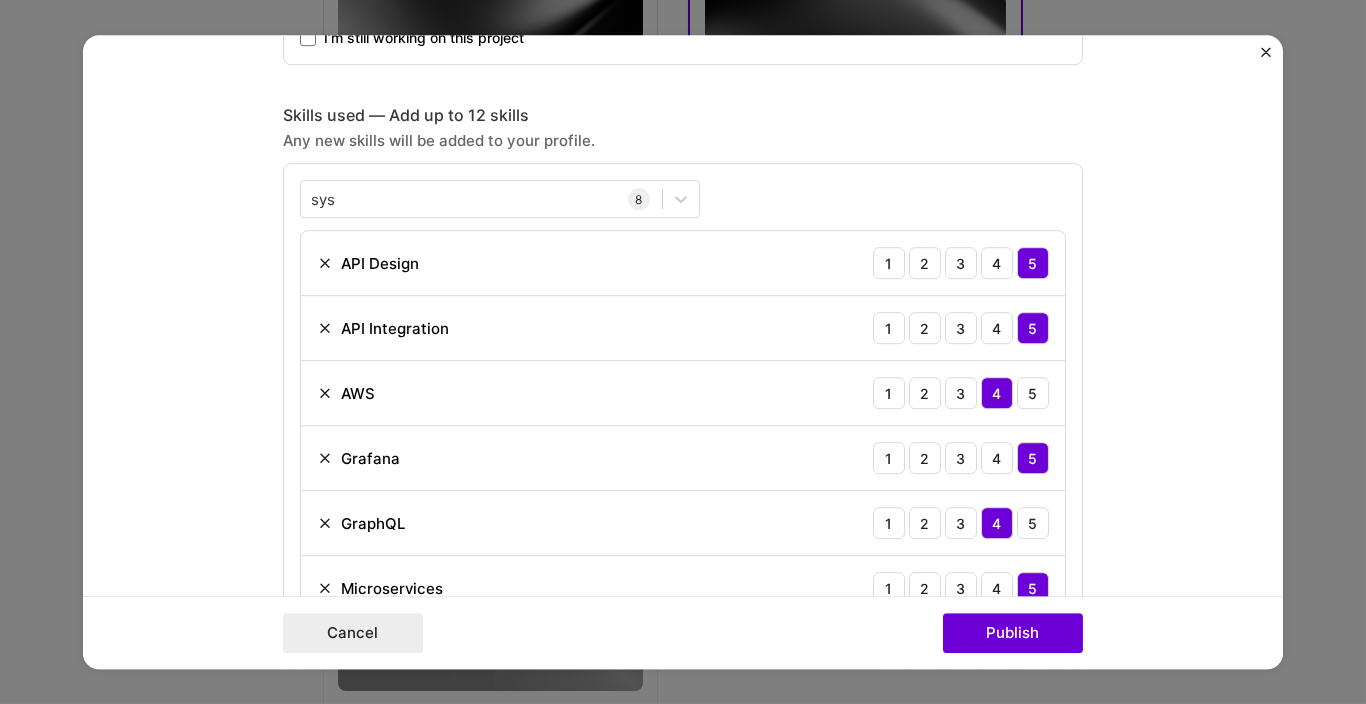 scroll, scrollTop: 1080, scrollLeft: 0, axis: vertical 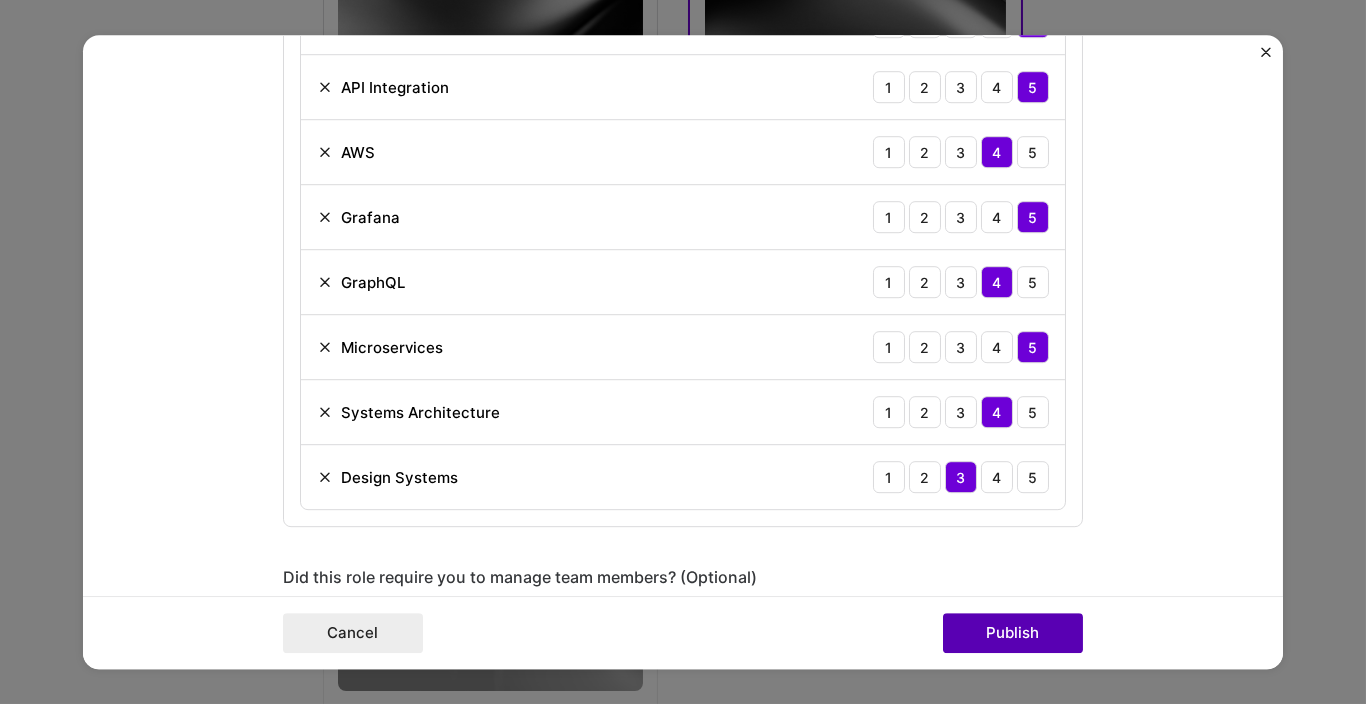 click on "Publish" at bounding box center (1013, 633) 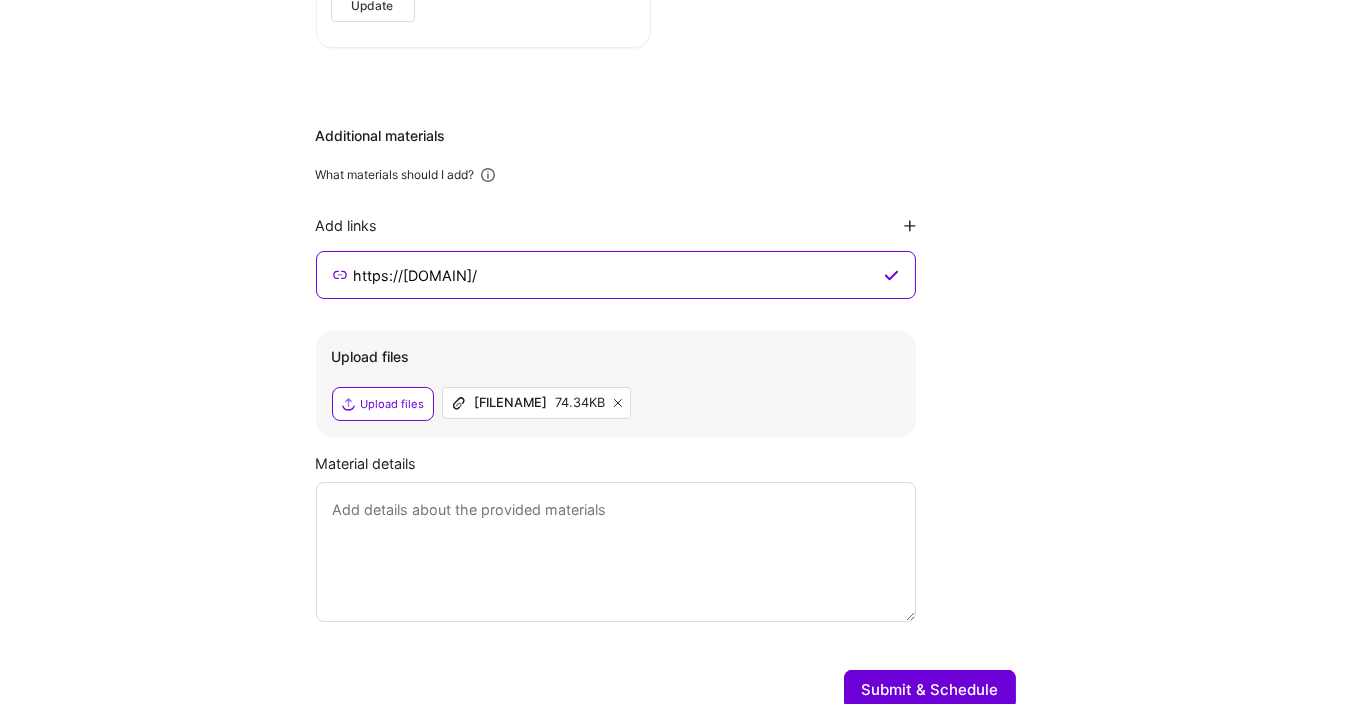 scroll, scrollTop: 1886, scrollLeft: 0, axis: vertical 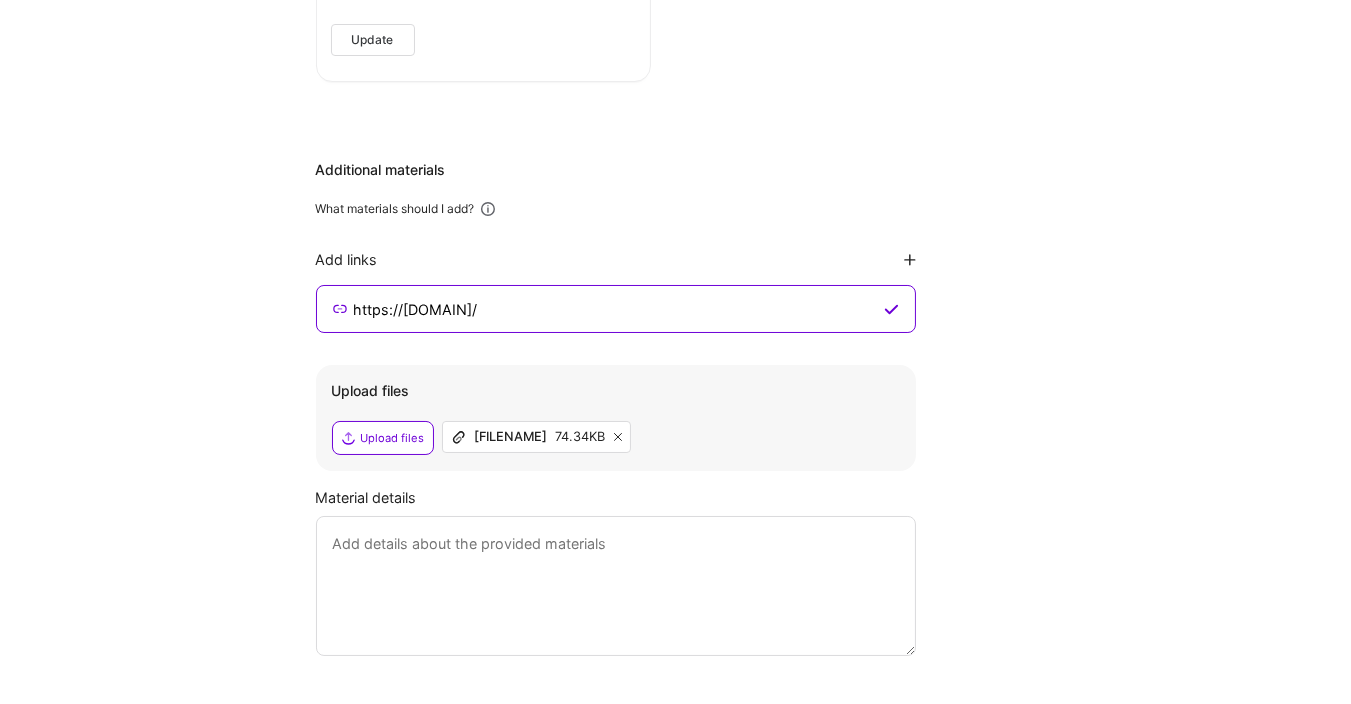 click at bounding box center (618, 437) 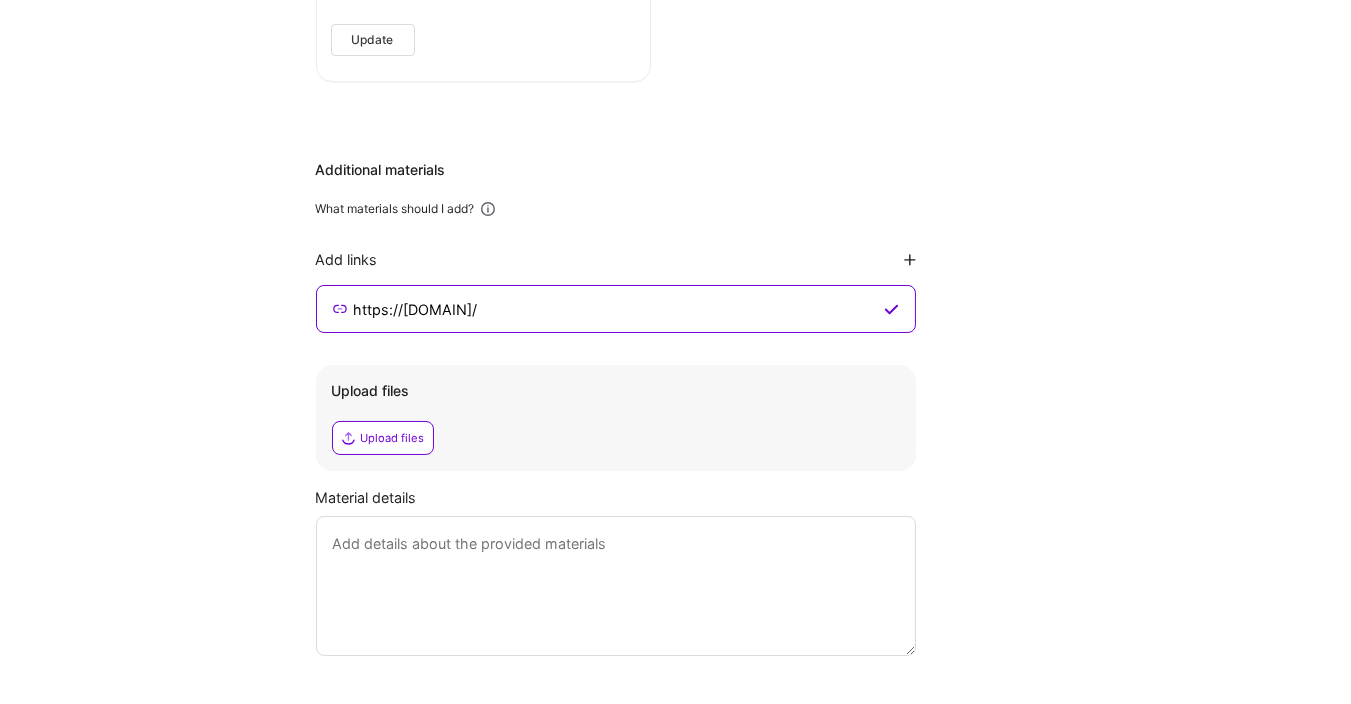 click on "Additional materials What materials should I add? Add links https://miteshtrivedi.netlify.app/ Upload files Upload files Material details" at bounding box center [666, 408] 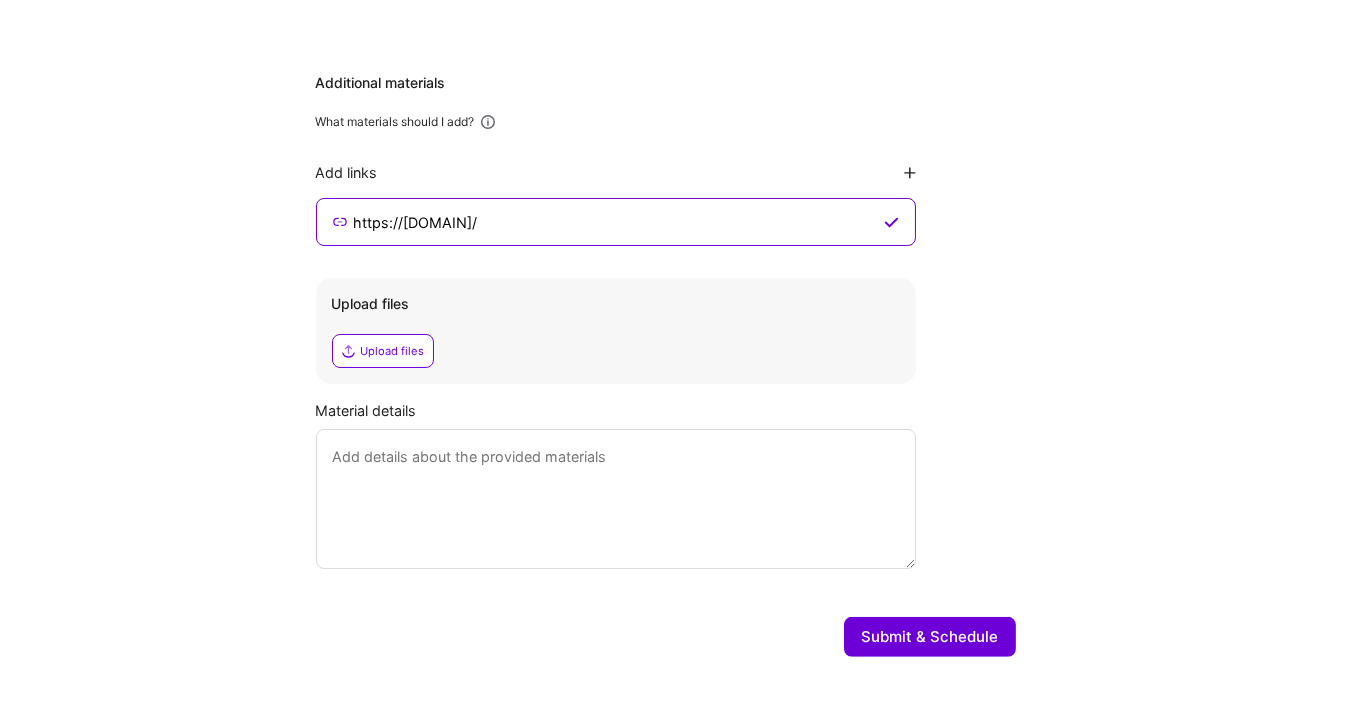scroll, scrollTop: 2006, scrollLeft: 0, axis: vertical 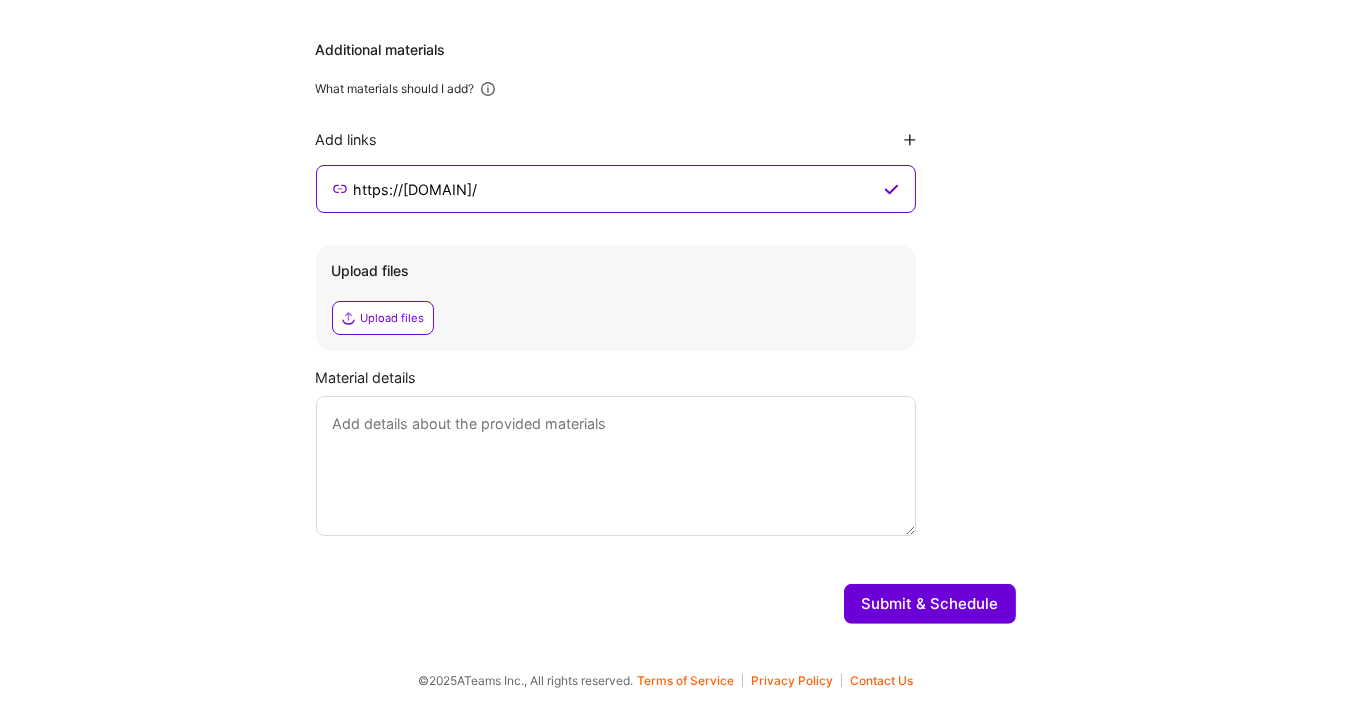 click on "Submit & Schedule" at bounding box center [930, 604] 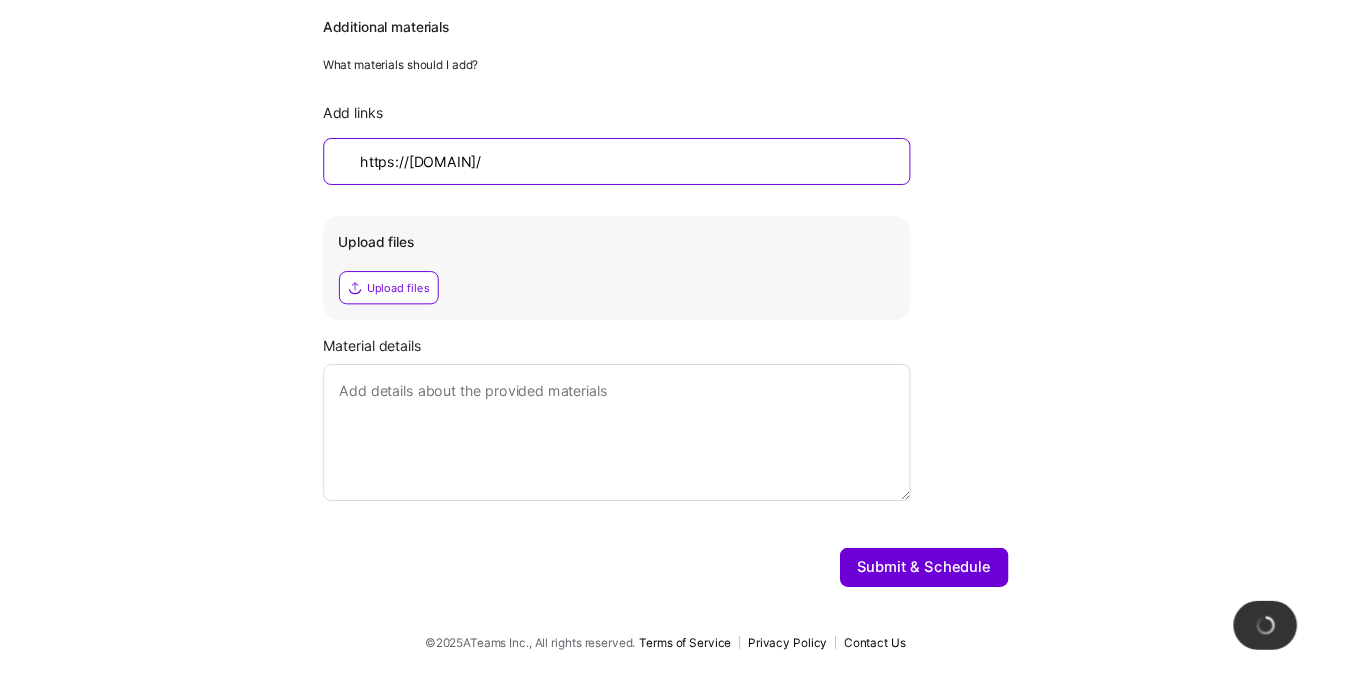 scroll, scrollTop: 0, scrollLeft: 0, axis: both 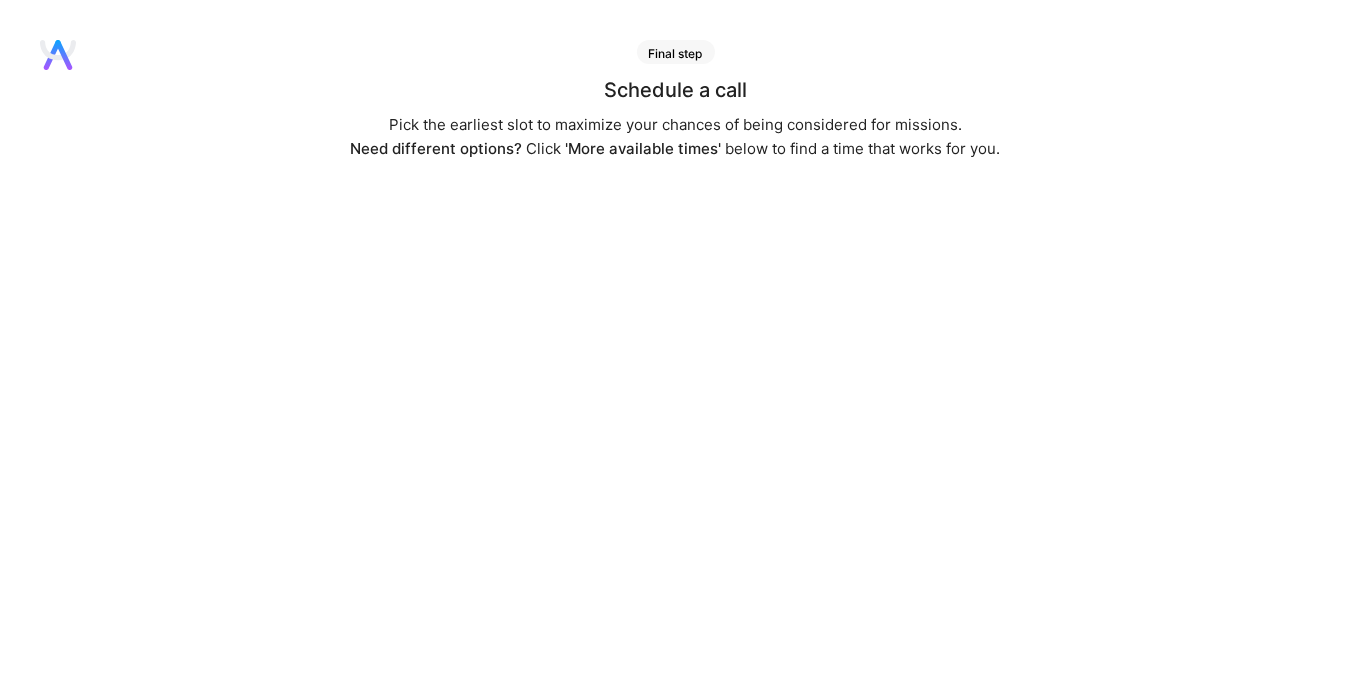 click on "Pick the earliest slot to maximize your chances of being considered for missions. Need different options?   Click   'More available times'   below to find a time that works for you." at bounding box center [676, 137] 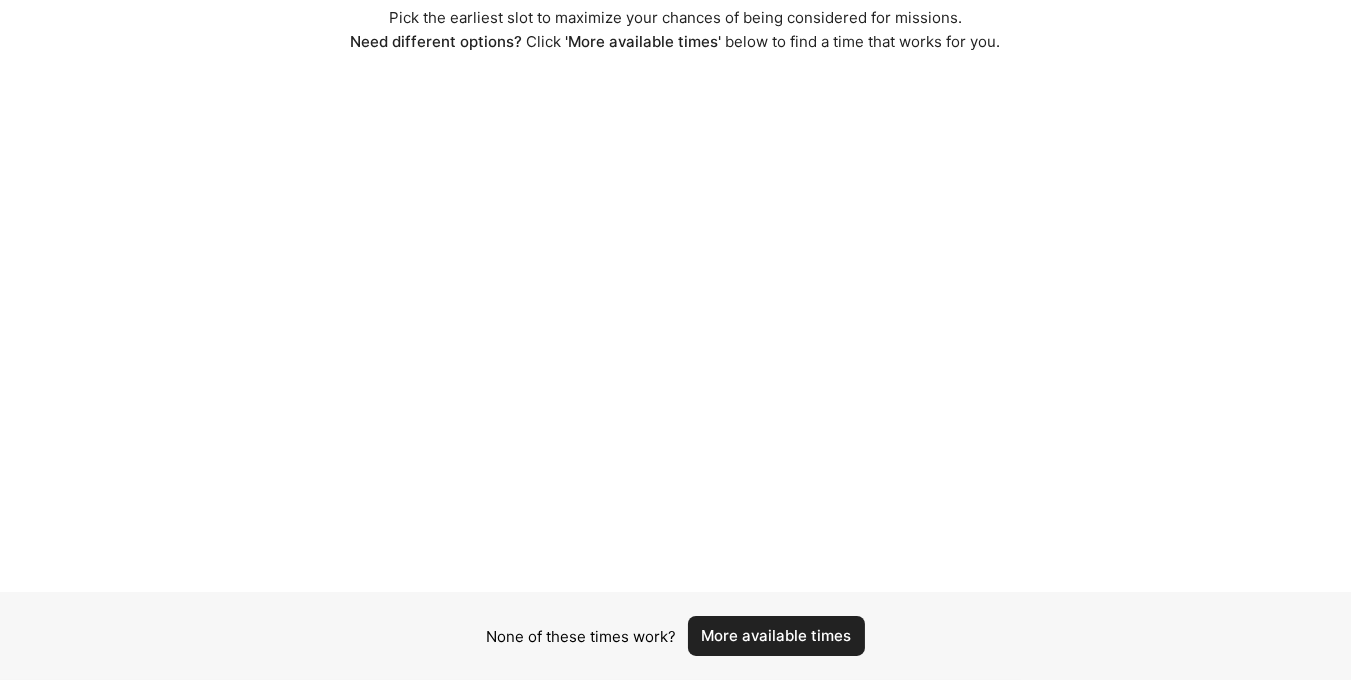 scroll, scrollTop: 177, scrollLeft: 0, axis: vertical 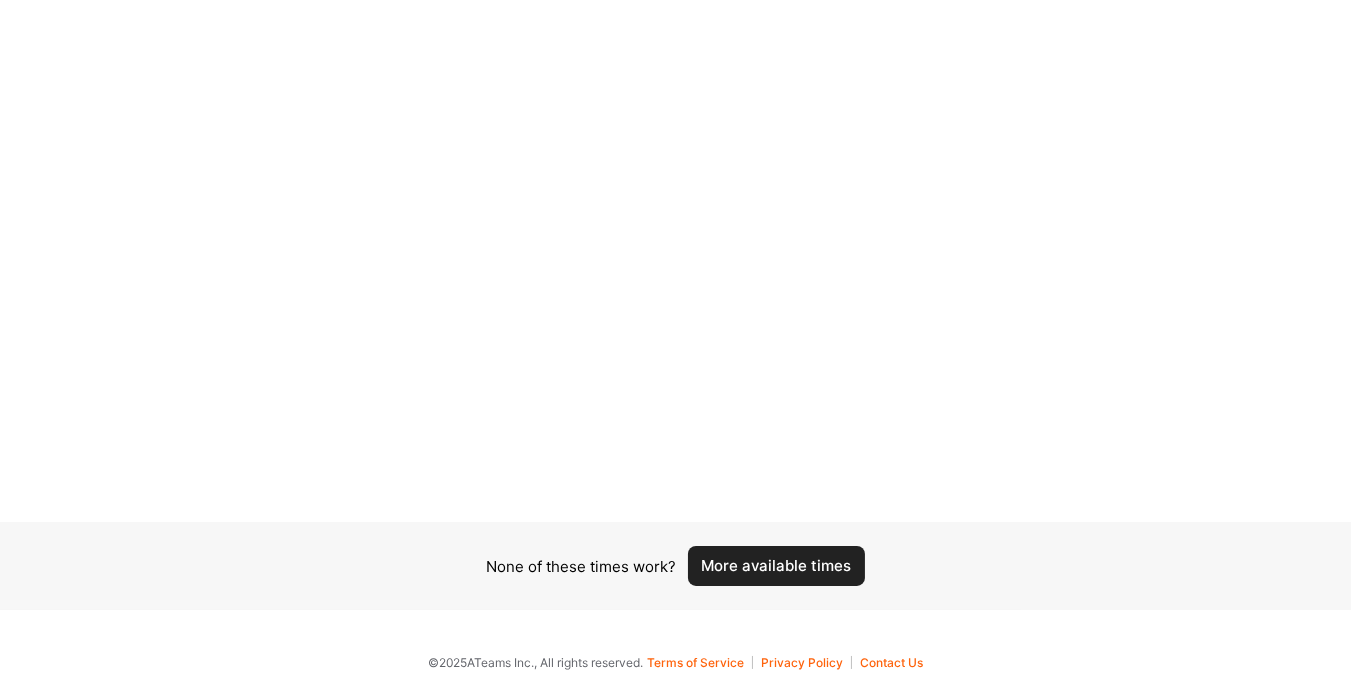 click on "More available times" at bounding box center [776, 566] 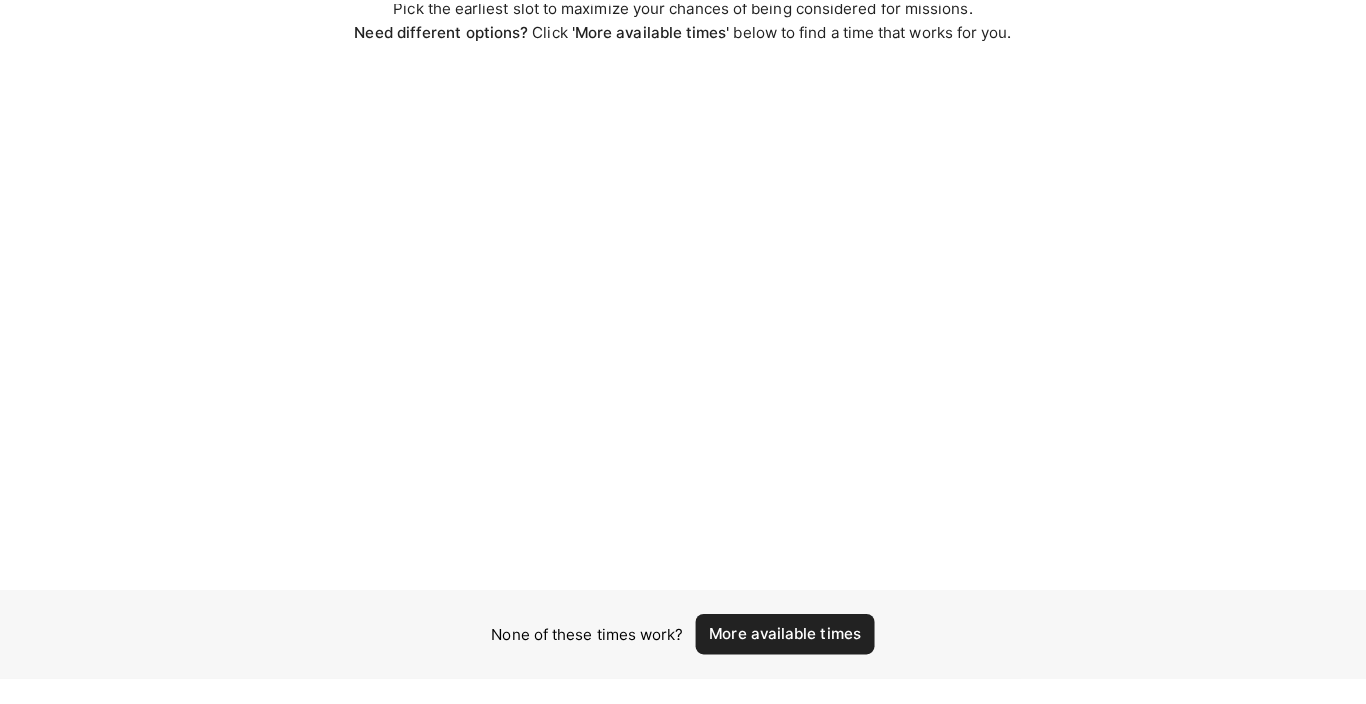 scroll, scrollTop: 0, scrollLeft: 0, axis: both 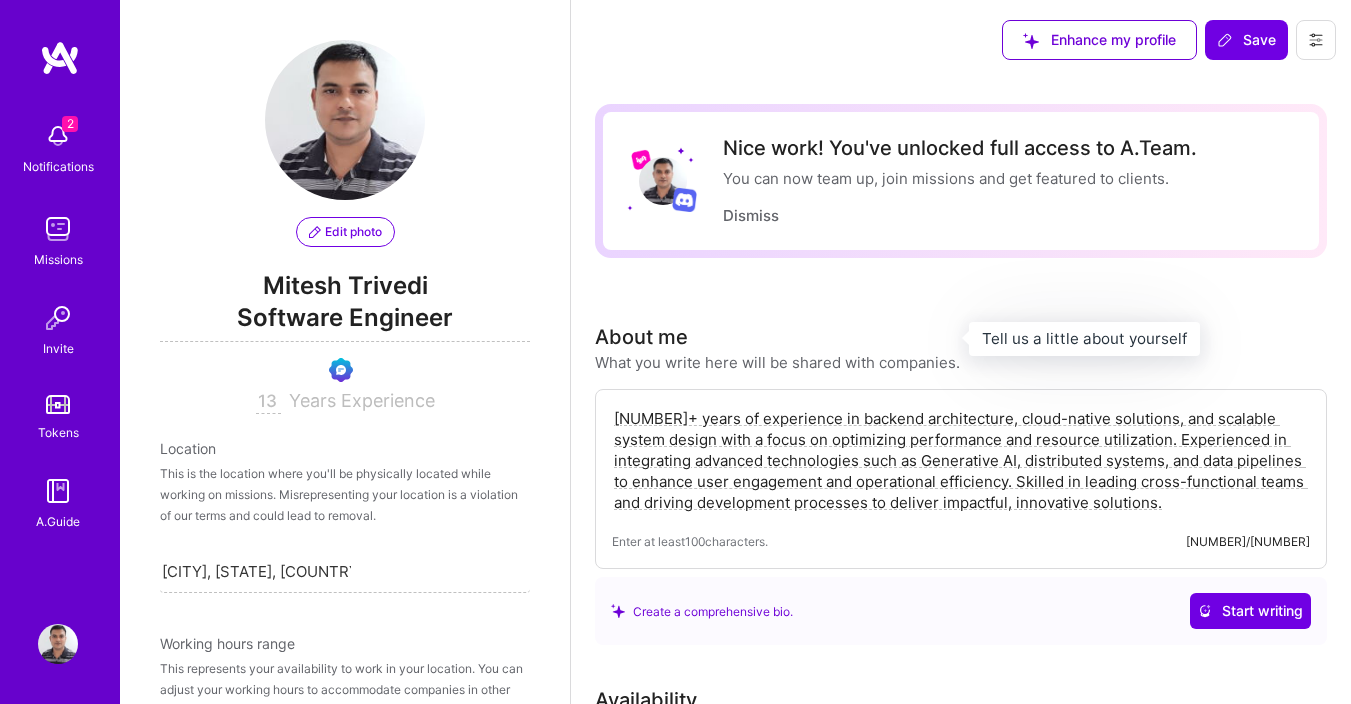 select on "IN" 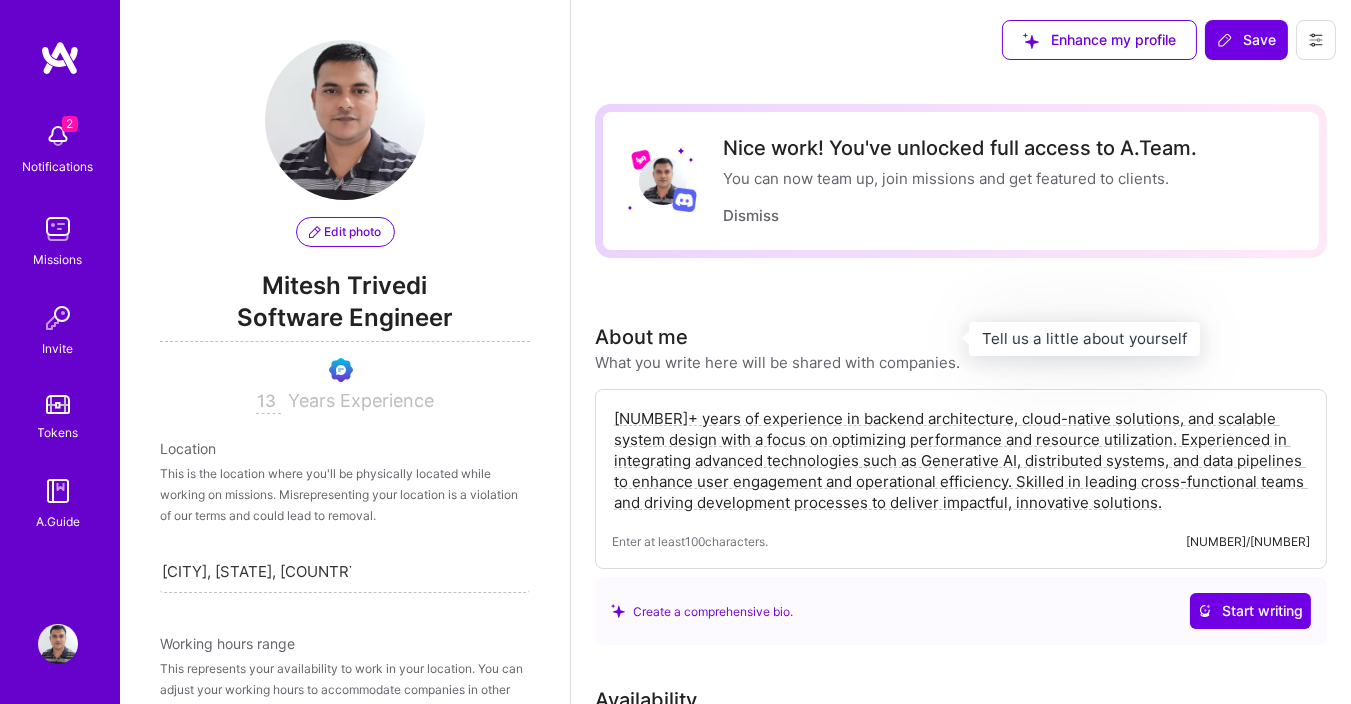 scroll, scrollTop: 876, scrollLeft: 0, axis: vertical 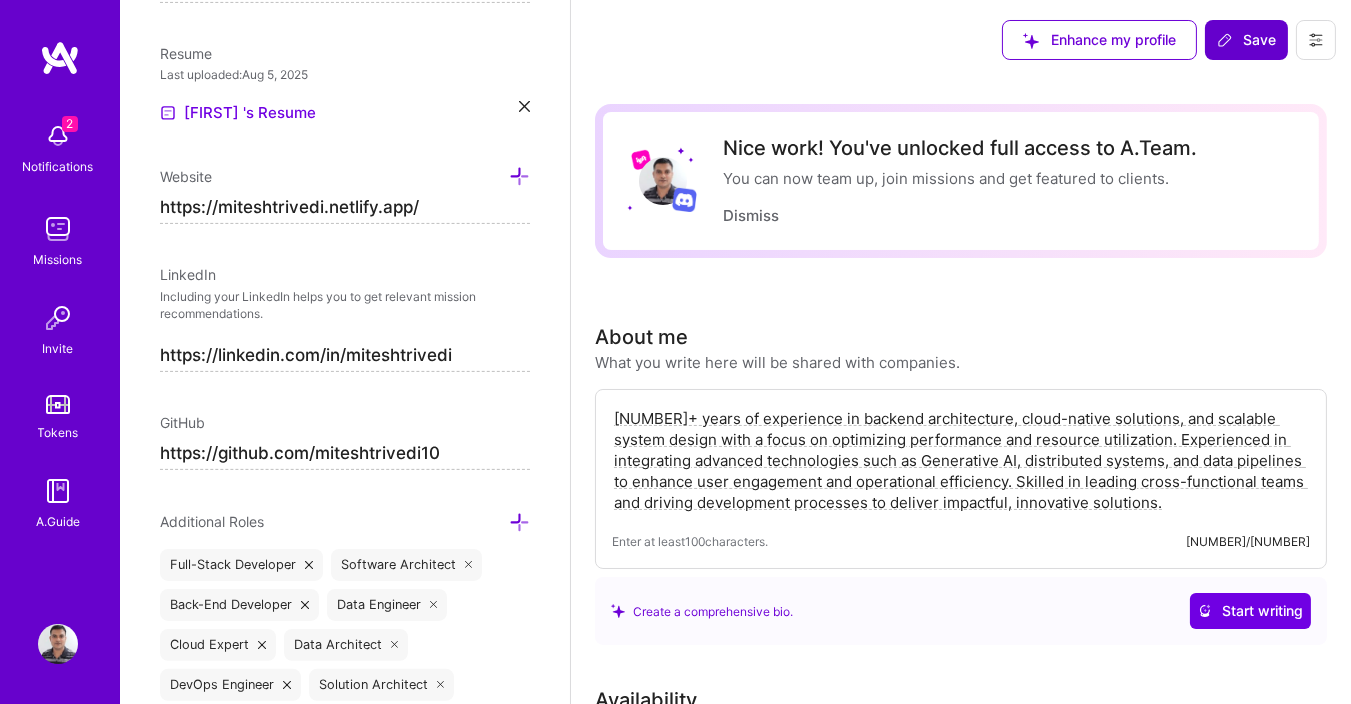 click on "Save" at bounding box center (1246, 40) 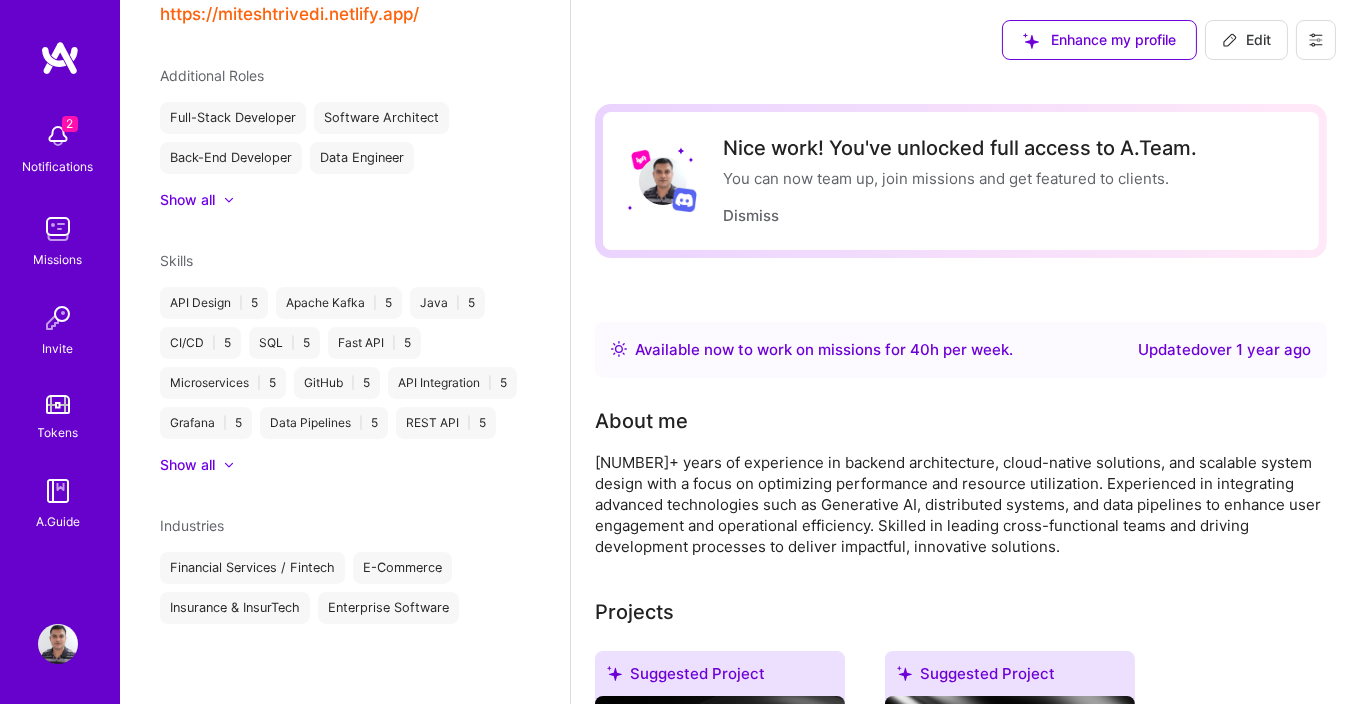 scroll, scrollTop: 648, scrollLeft: 0, axis: vertical 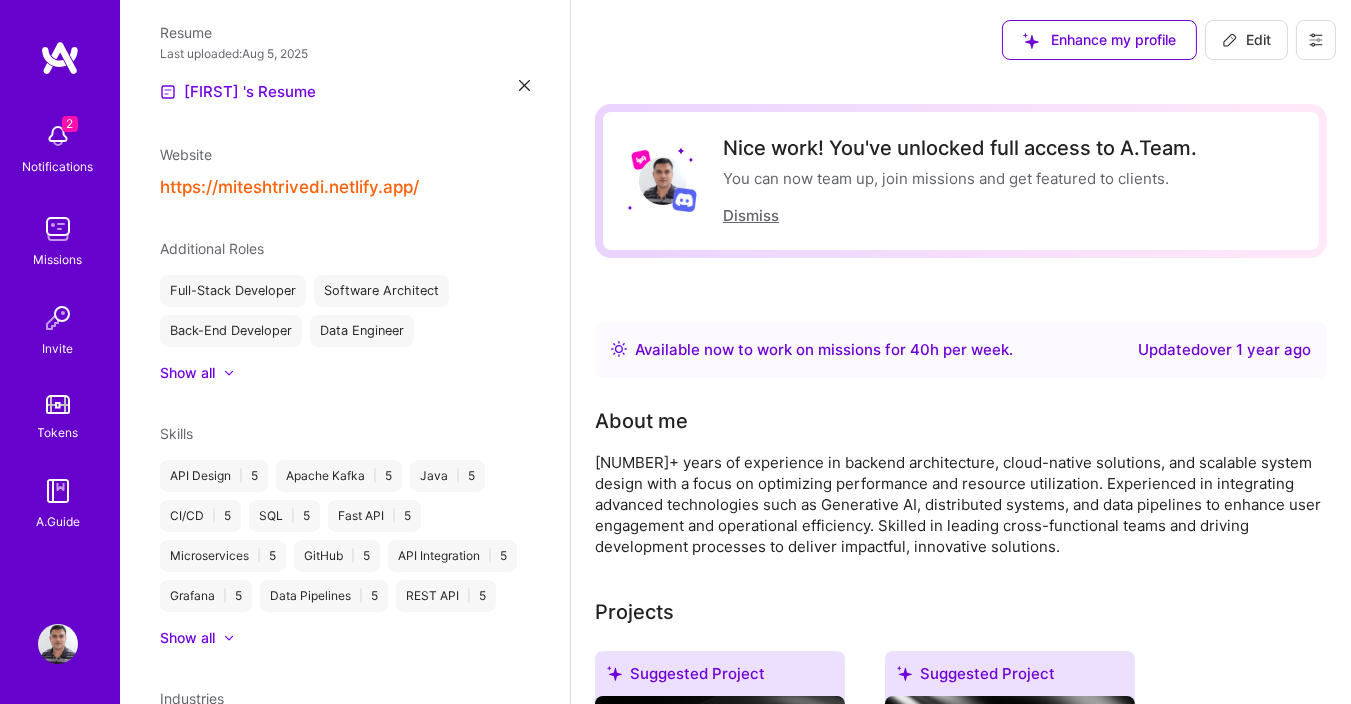 click on "Dismiss" at bounding box center [751, 215] 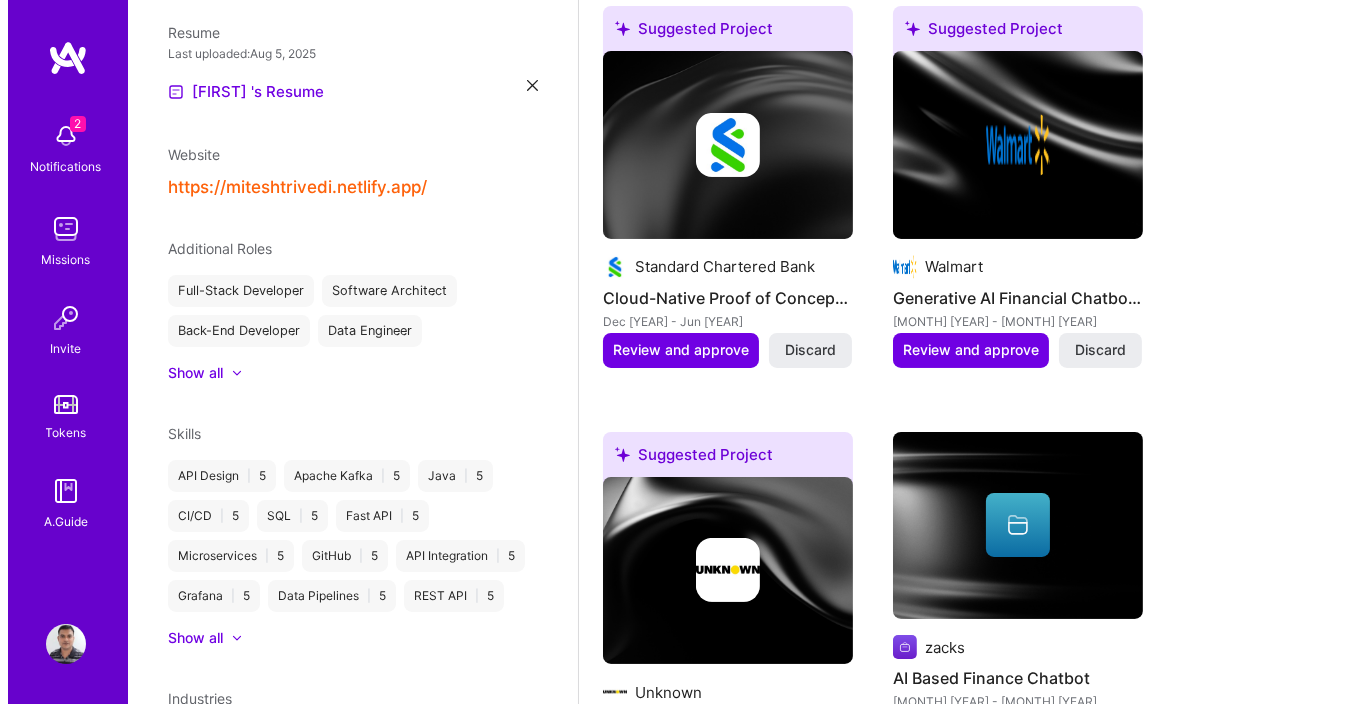 scroll, scrollTop: 480, scrollLeft: 0, axis: vertical 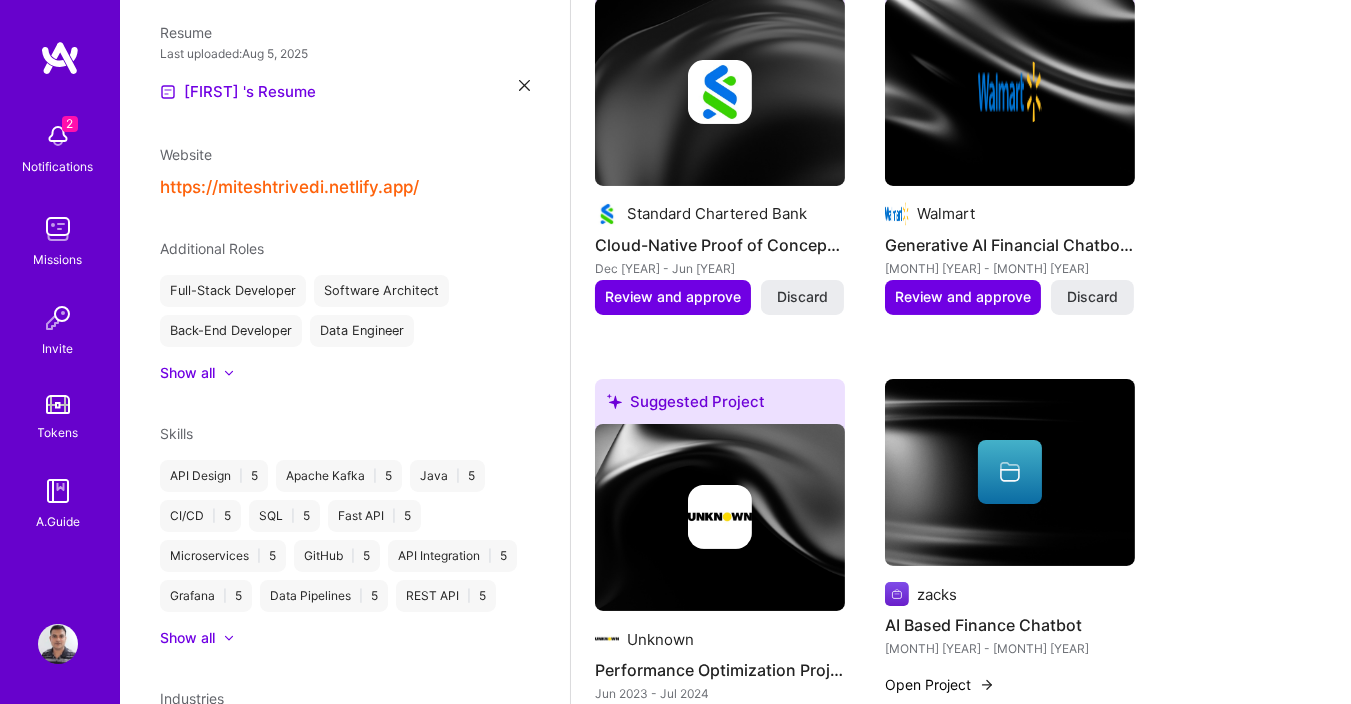 click at bounding box center [58, 136] 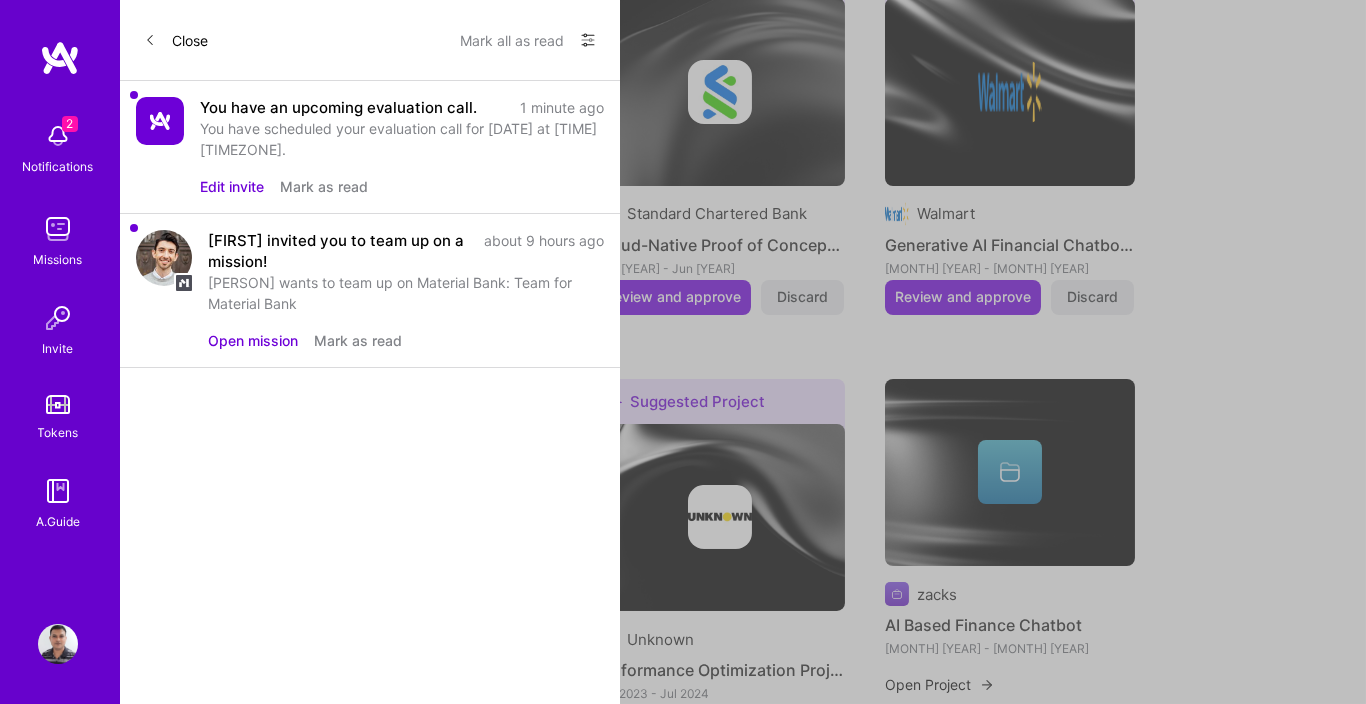 click on "Open mission" at bounding box center [253, 340] 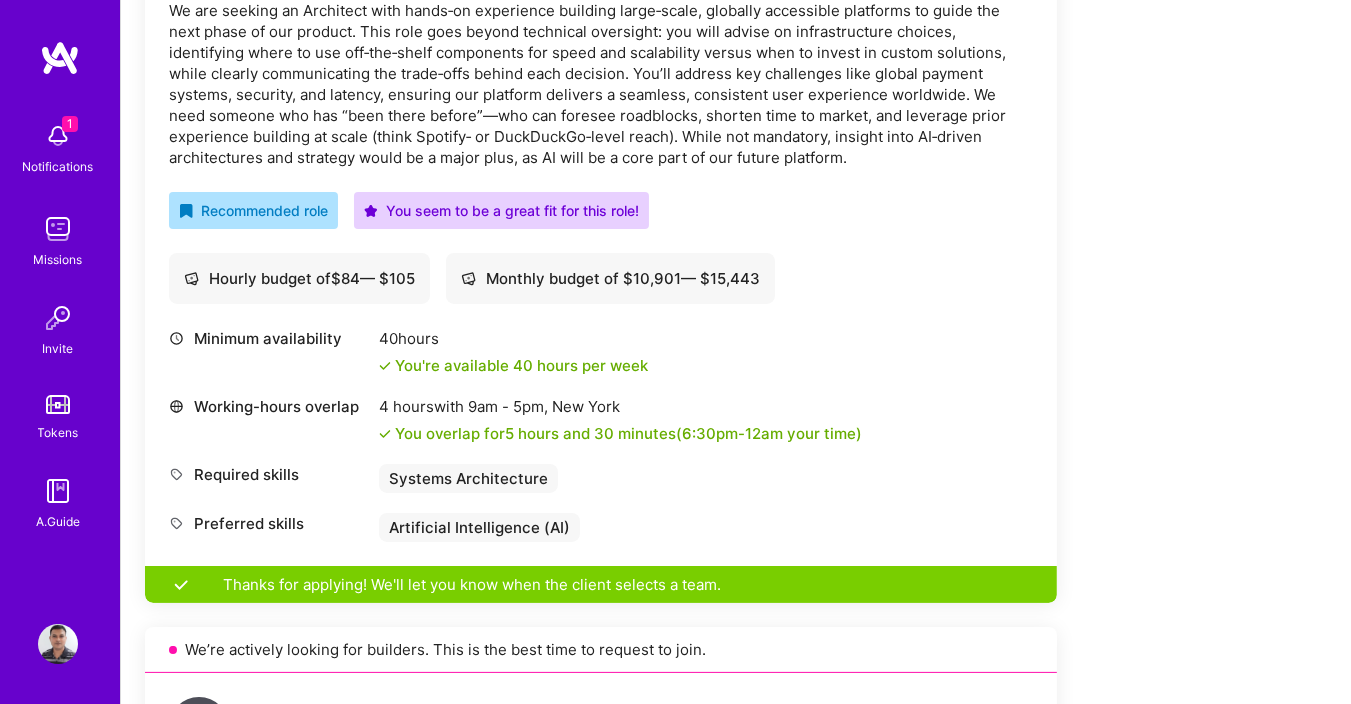 scroll, scrollTop: 720, scrollLeft: 0, axis: vertical 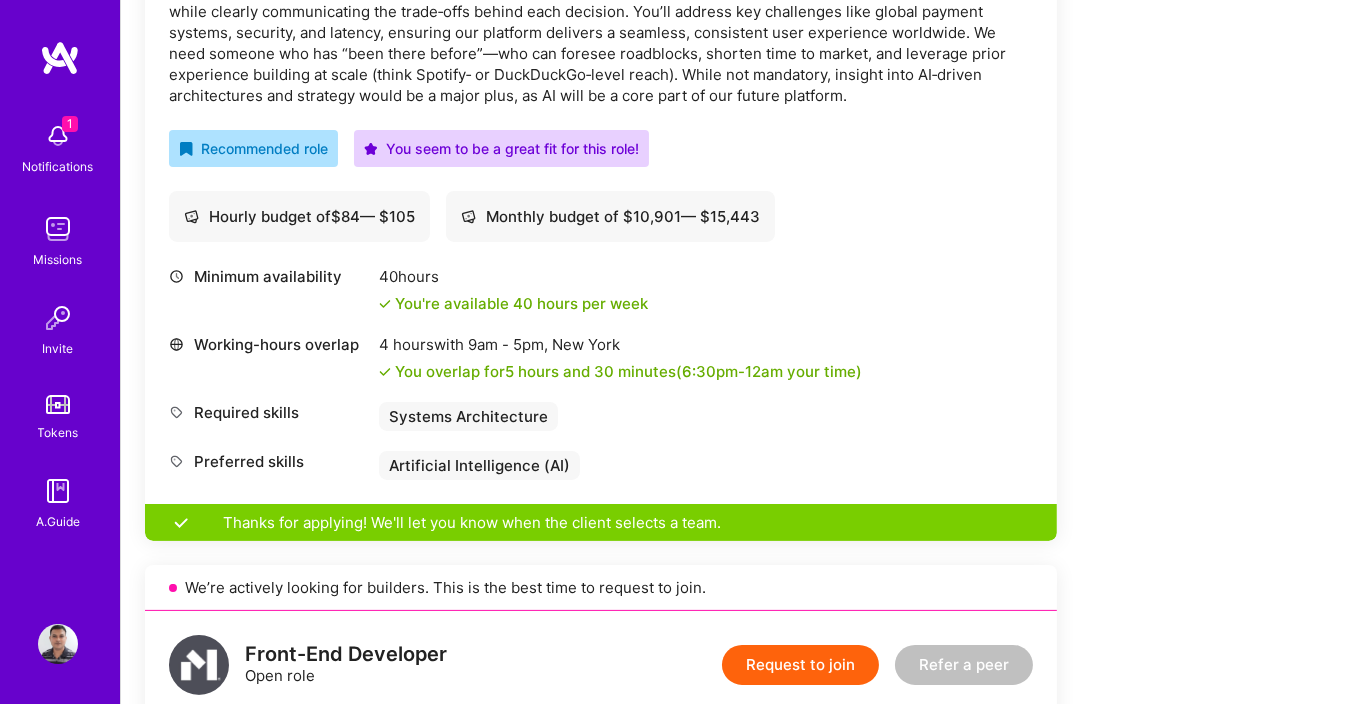 click on "Recommended role" at bounding box center (253, 148) 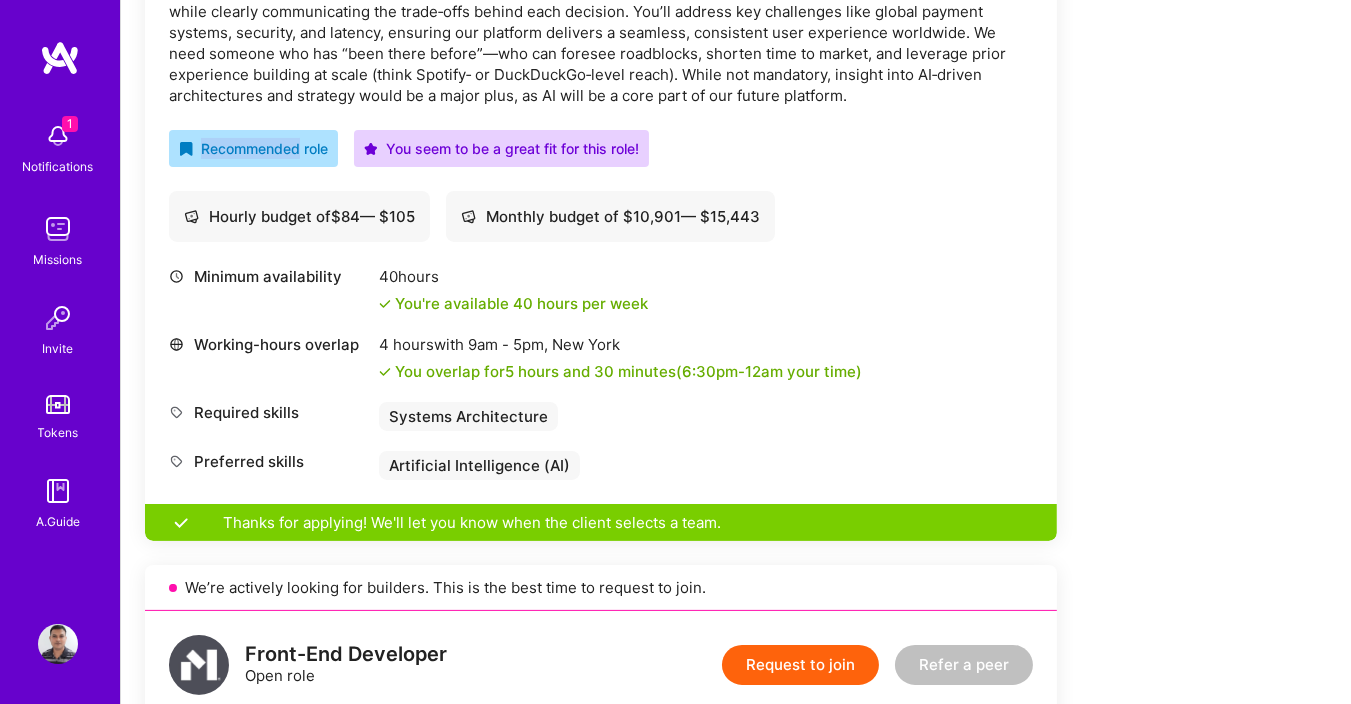 click on "Recommended role" at bounding box center [253, 148] 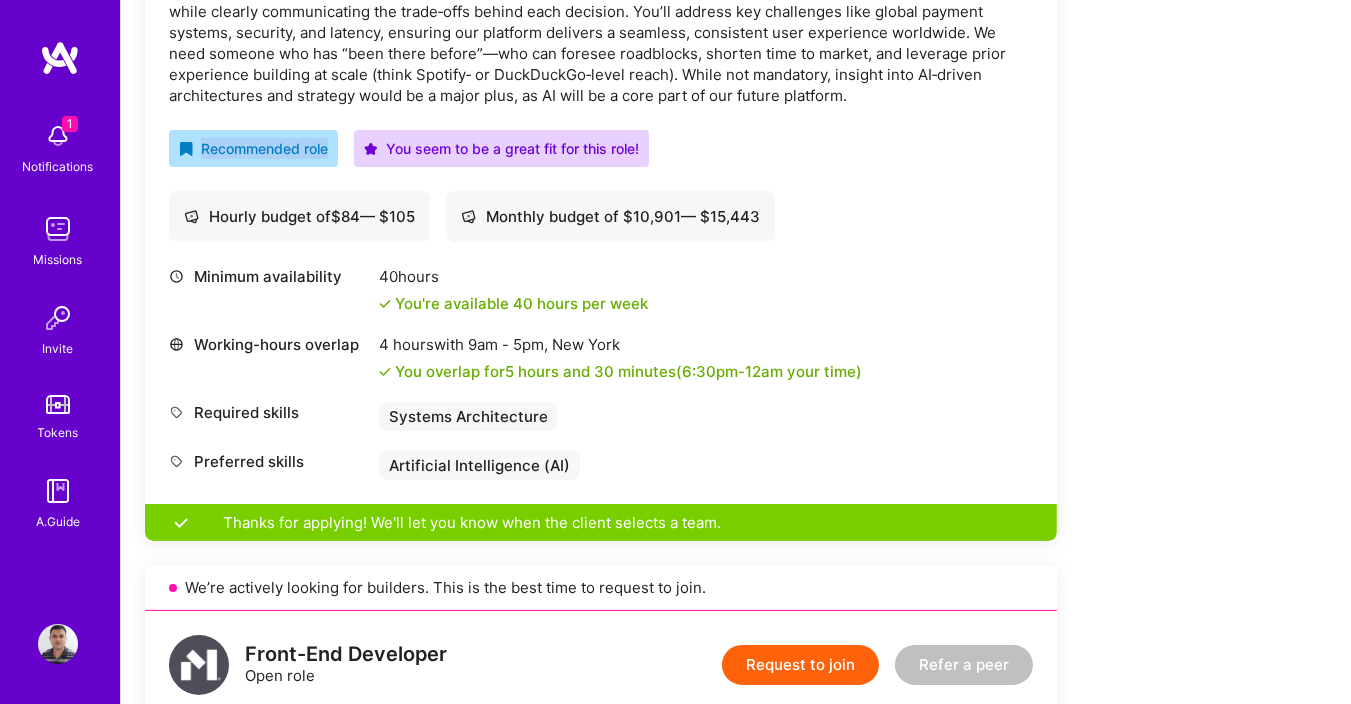 click on "Recommended role" at bounding box center (253, 148) 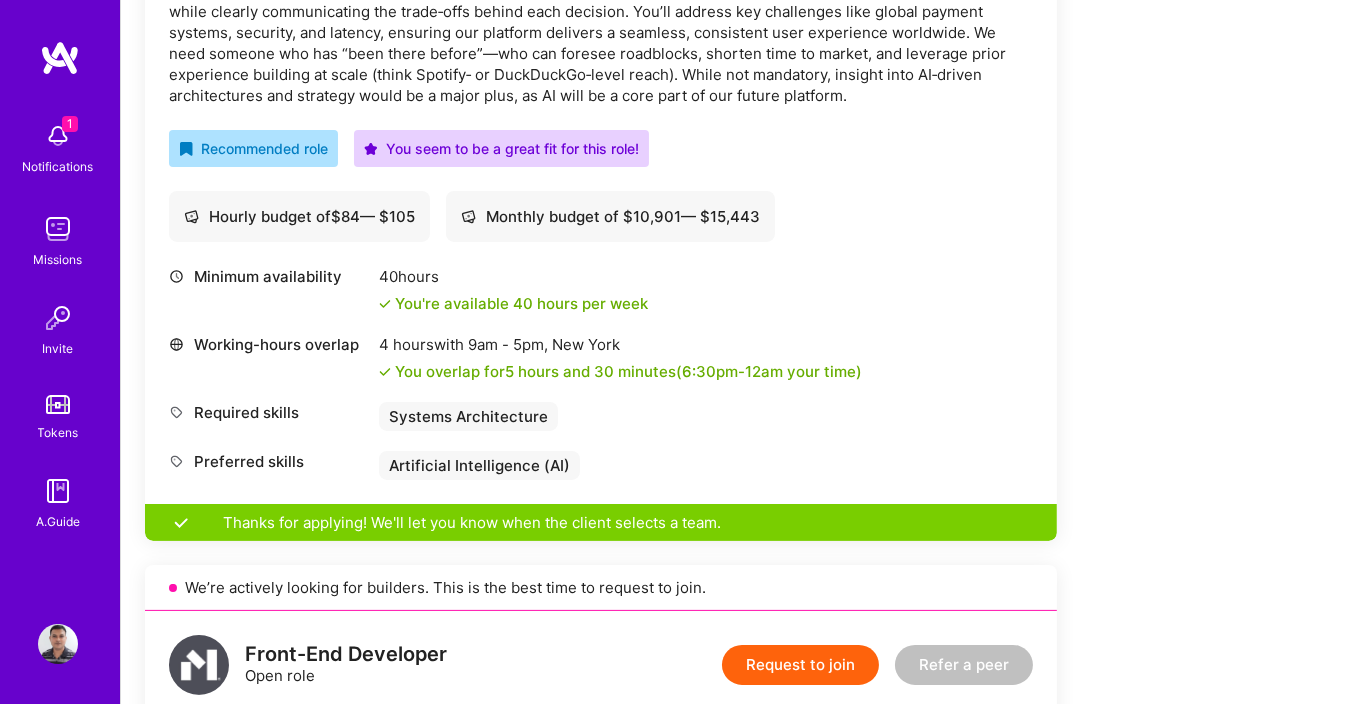click on "You seem to be a great fit for this role!" at bounding box center [501, 148] 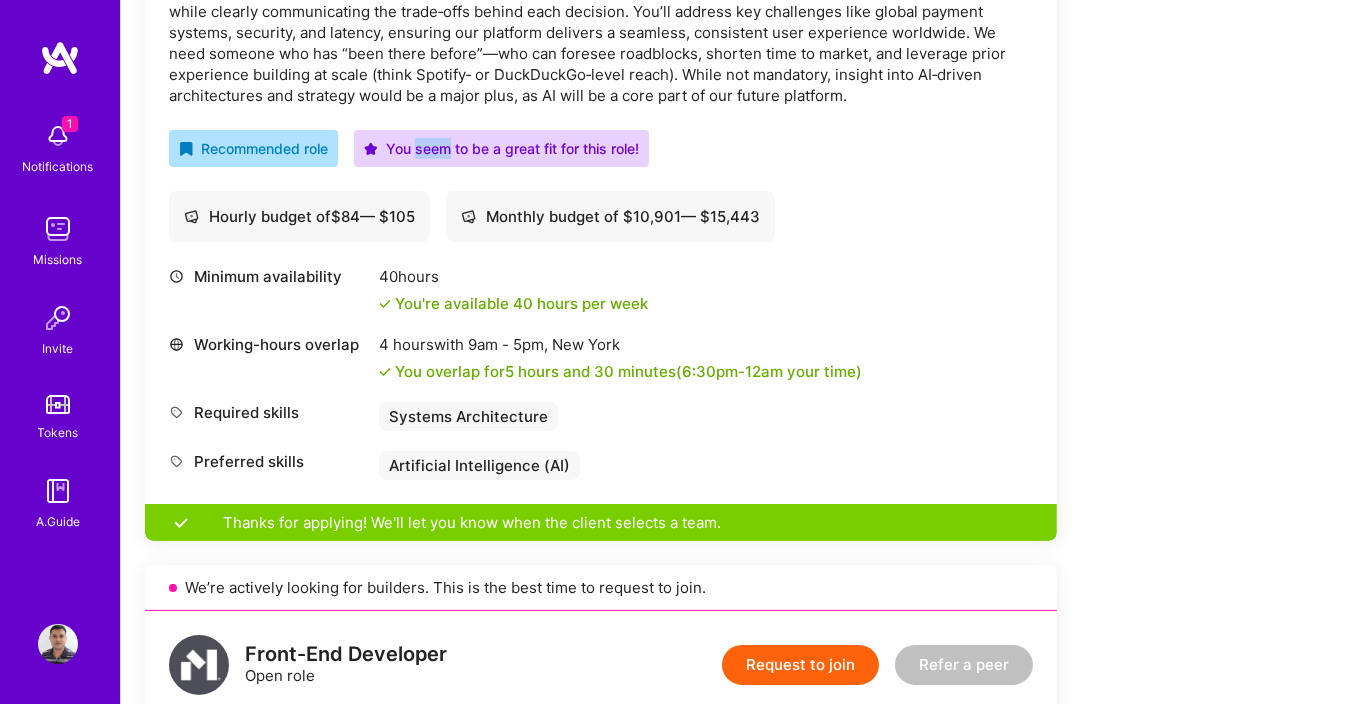 click on "You seem to be a great fit for this role!" at bounding box center (501, 148) 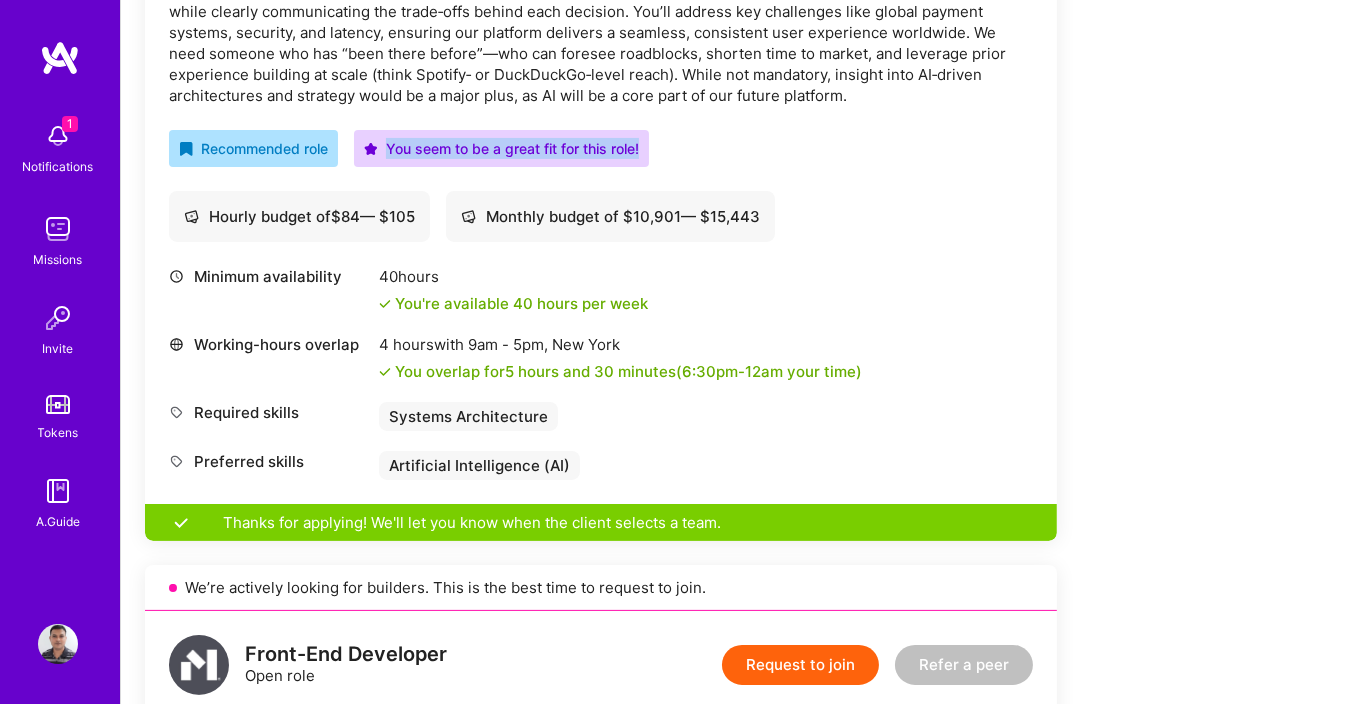 click on "You seem to be a great fit for this role!" at bounding box center [501, 148] 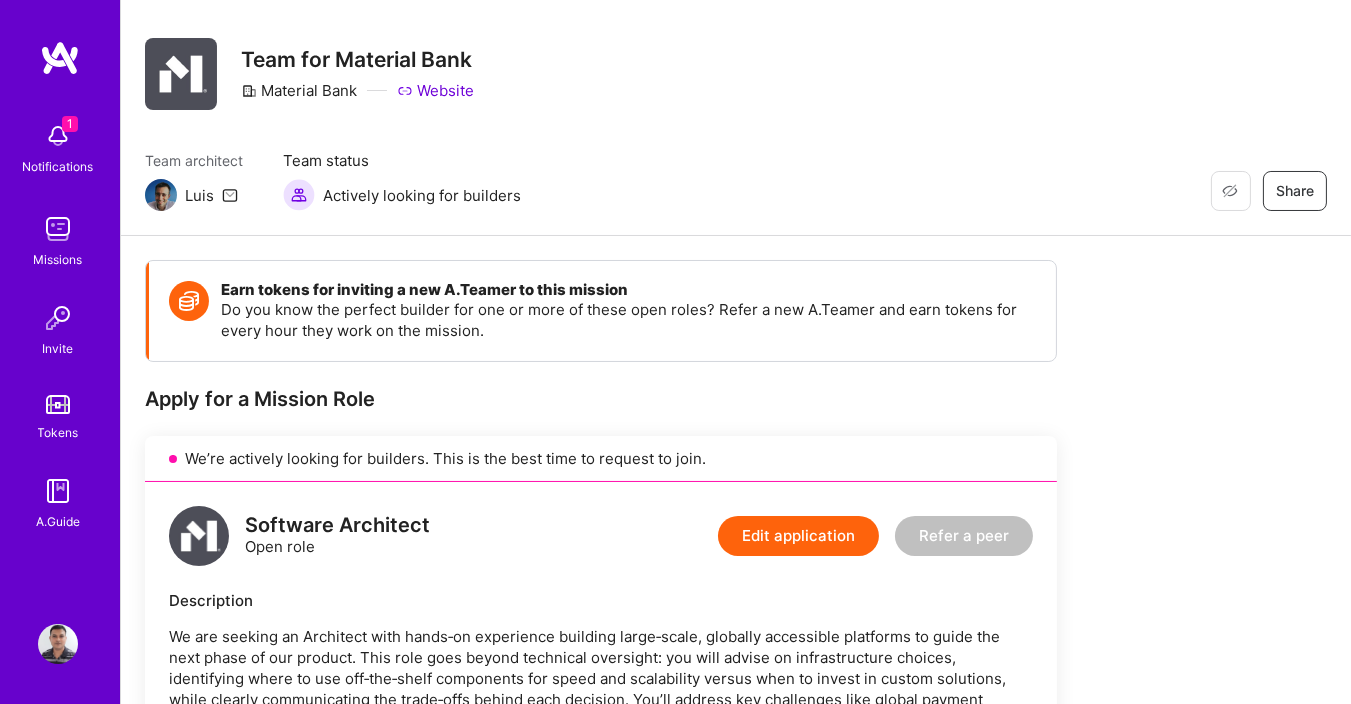 scroll, scrollTop: 0, scrollLeft: 0, axis: both 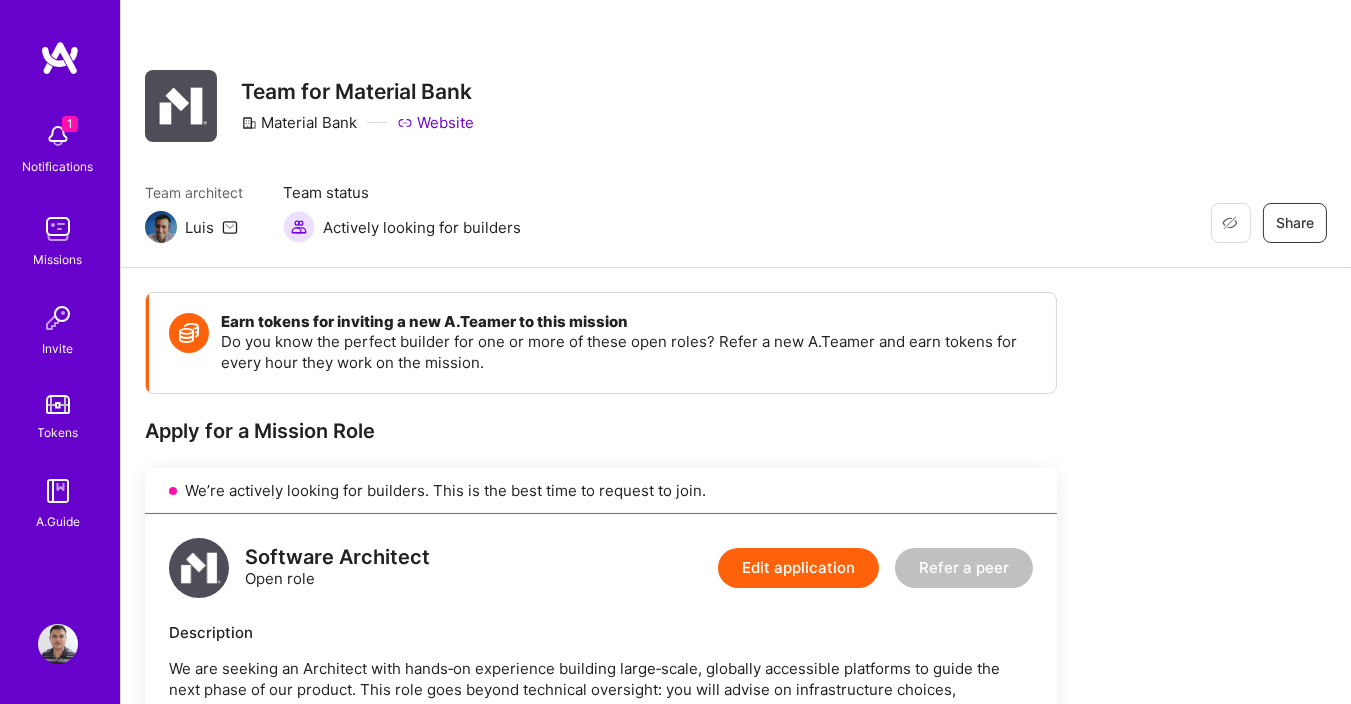 click at bounding box center [58, 136] 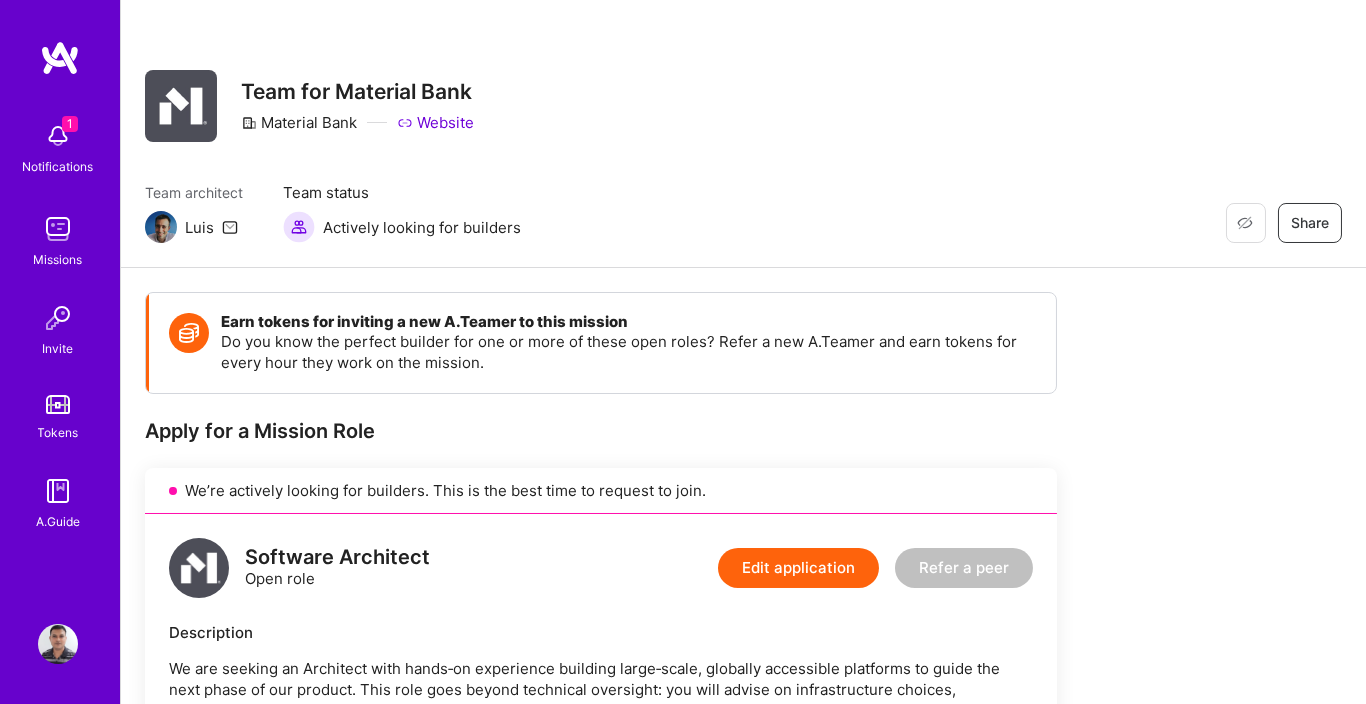 click on "1 1 Notifications Missions Invite Tokens A.Guide Profile
Close Mark all as read
Show all notifications
Show unread notifications only You have an upcoming evaluation call. 2 minutes ago You have scheduled your evaluation call for 12 Aug 2025 at 21:00 GMT+5:30. Edit invite Mark as read
Restore Not Interested Share Team for Material Bank   Material Bank
Website Team architect Luis Team status Actively looking for builders
Restore Not Interested Share Earn tokens for inviting a new A.Teamer to this mission Do you know the perfect builder for one or more of these open roles? Refer a new A.Teamer and earn tokens for every hour they work on the mission. Apply for a Mission Role We’re actively looking for builders. This is the best time to request to join. Software Architect Open role Edit application Refer a peer Description Recommended role You seem to be a great fit for this role! Hourly budget of  $ 84  — $ 105   $ 10,901 40" at bounding box center [683, 2037] 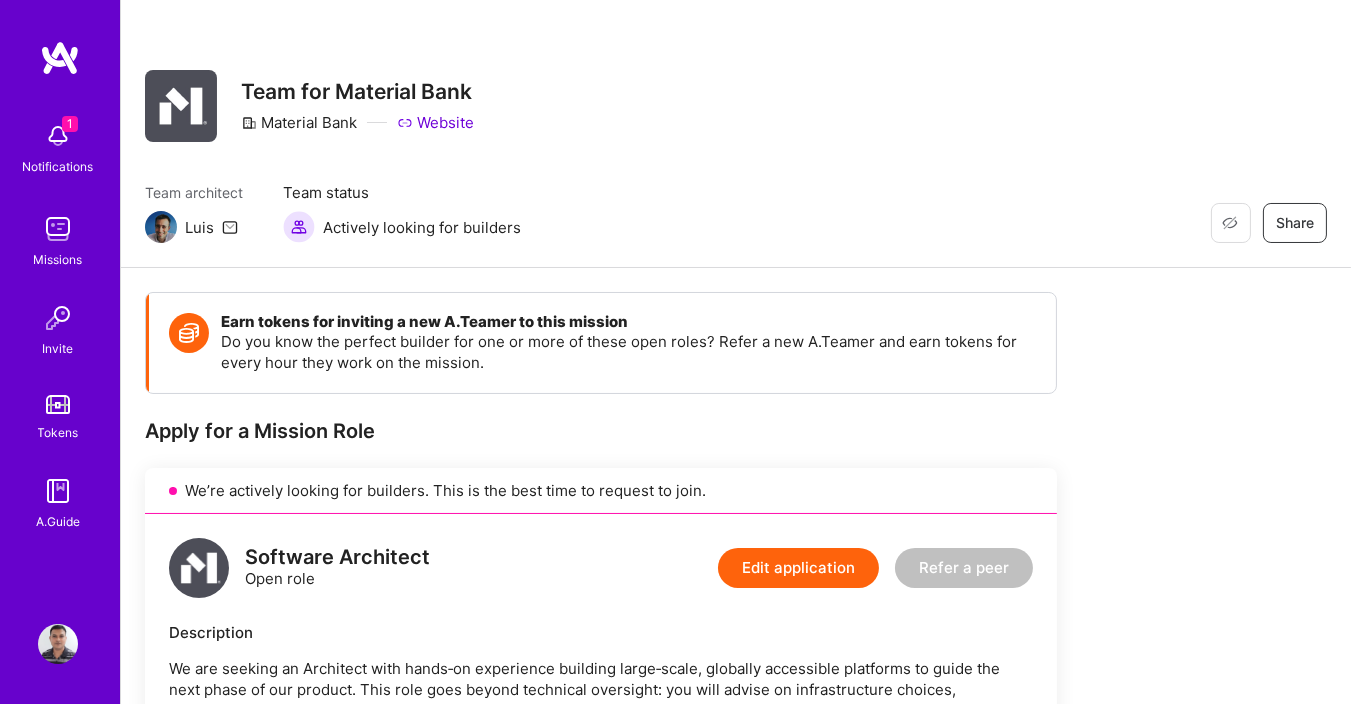 click at bounding box center (58, 229) 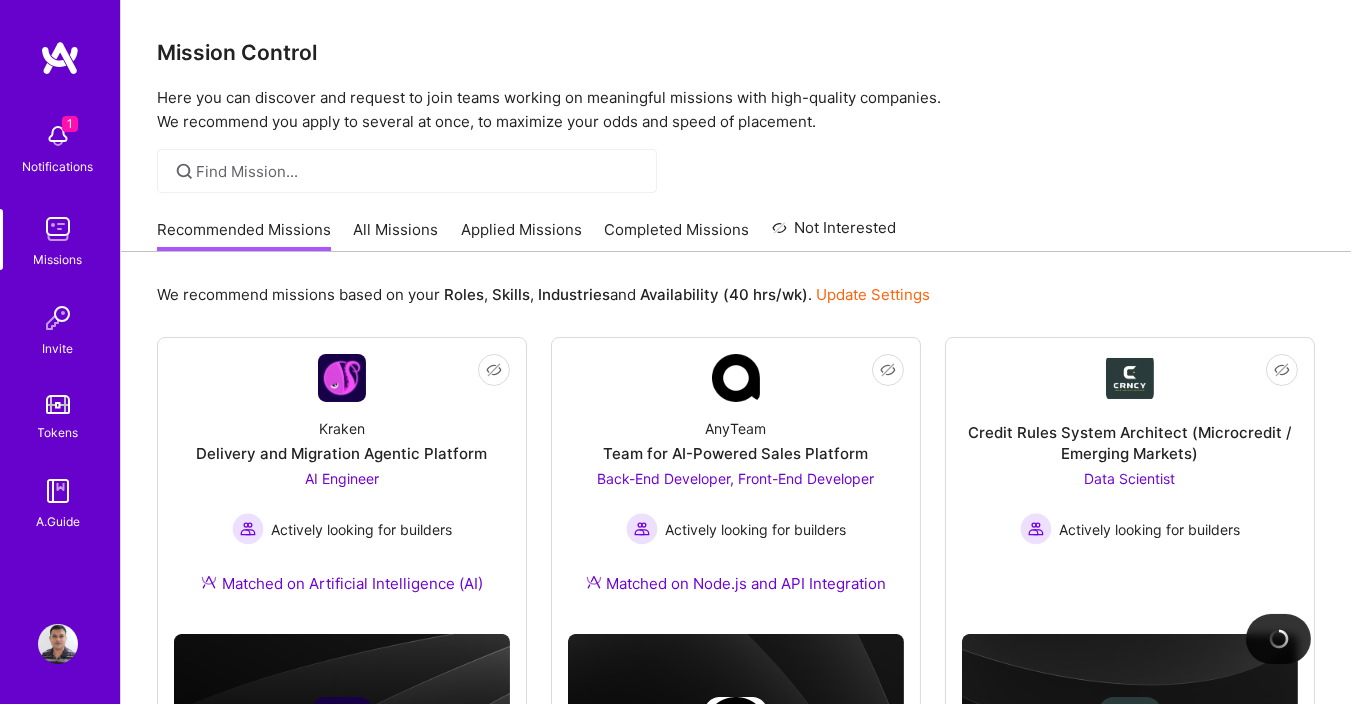 click on "Recommended Missions   All Missions   Applied Missions   Completed Missions   Not Interested" at bounding box center (527, 229) 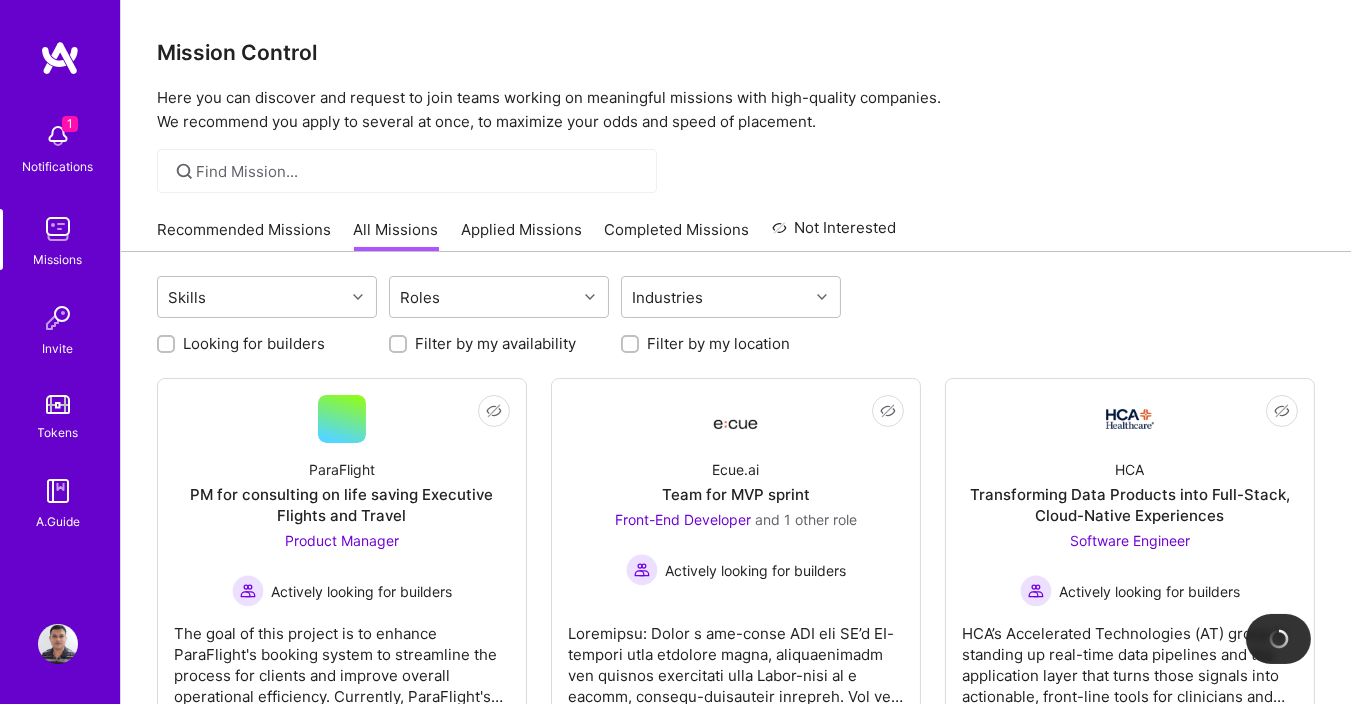 click on "Recommended Missions" at bounding box center (244, 235) 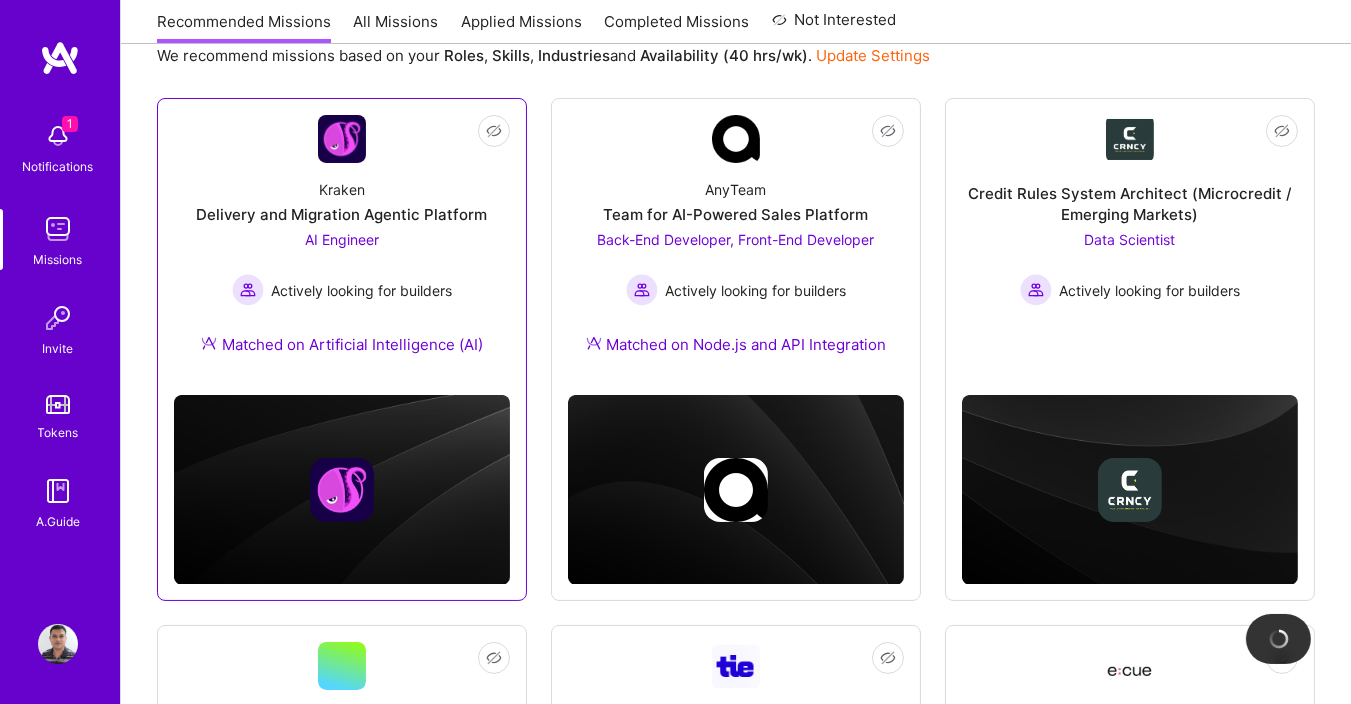 scroll, scrollTop: 240, scrollLeft: 0, axis: vertical 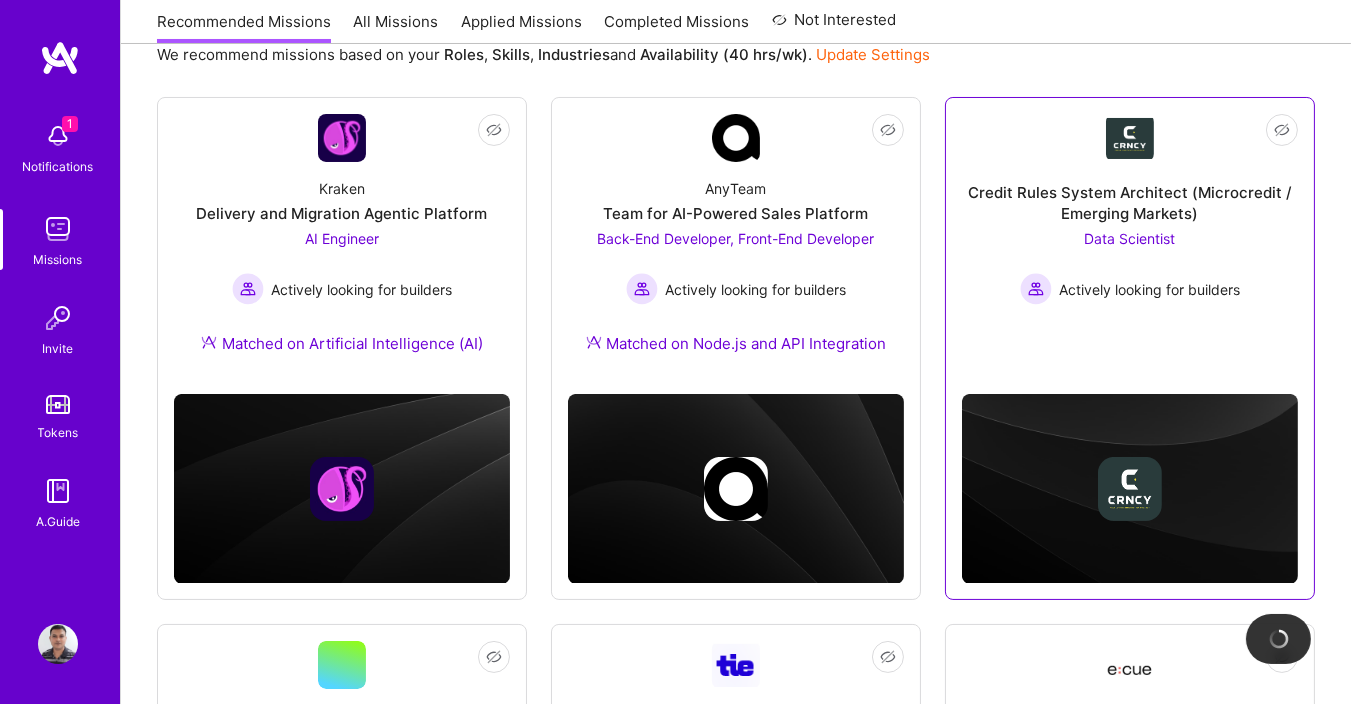 click on "Credit Rules System Architect (Microcredit / Emerging Markets)" at bounding box center [1130, 203] 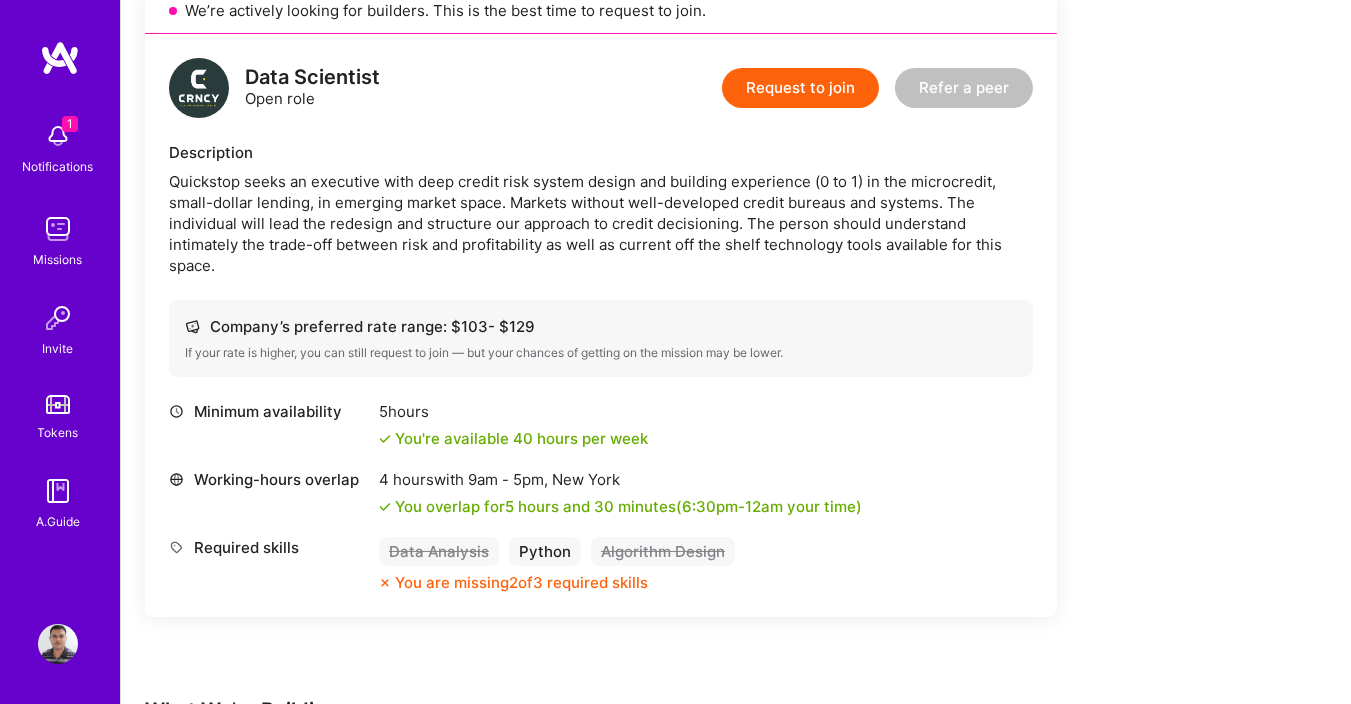 scroll, scrollTop: 0, scrollLeft: 0, axis: both 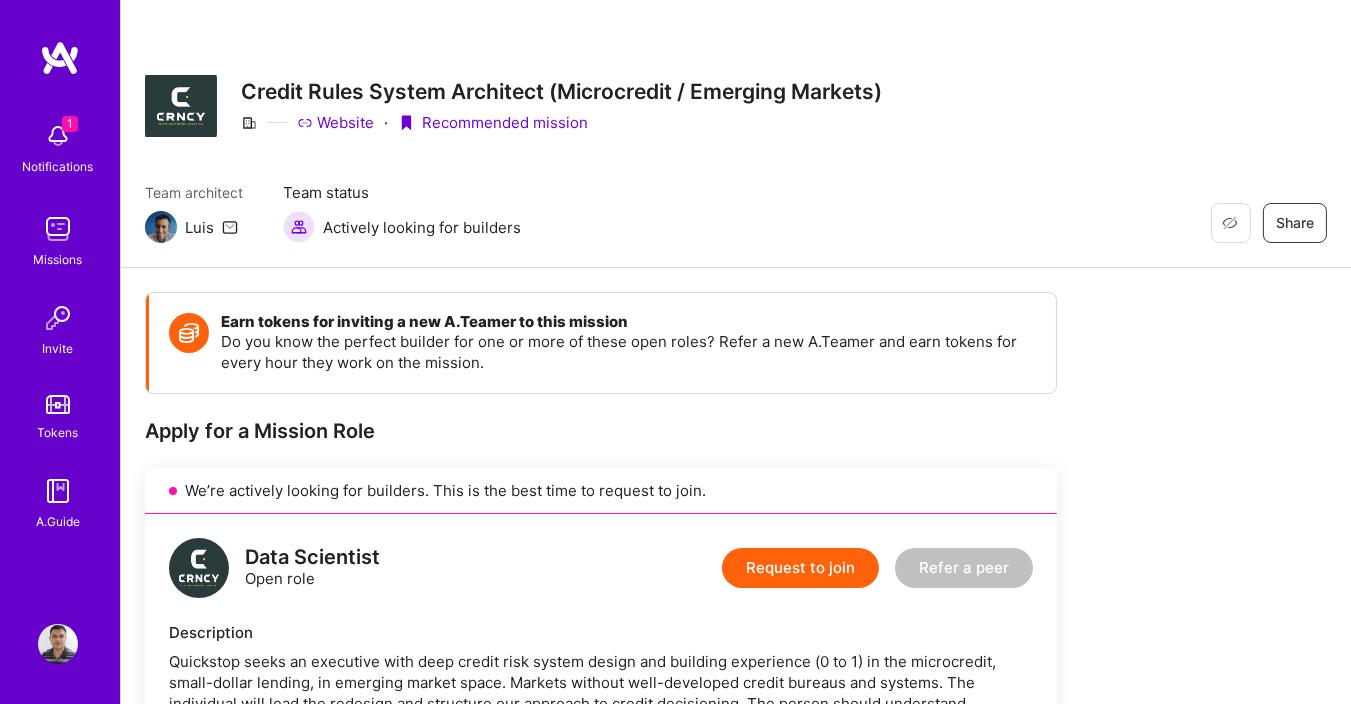 click at bounding box center (58, 644) 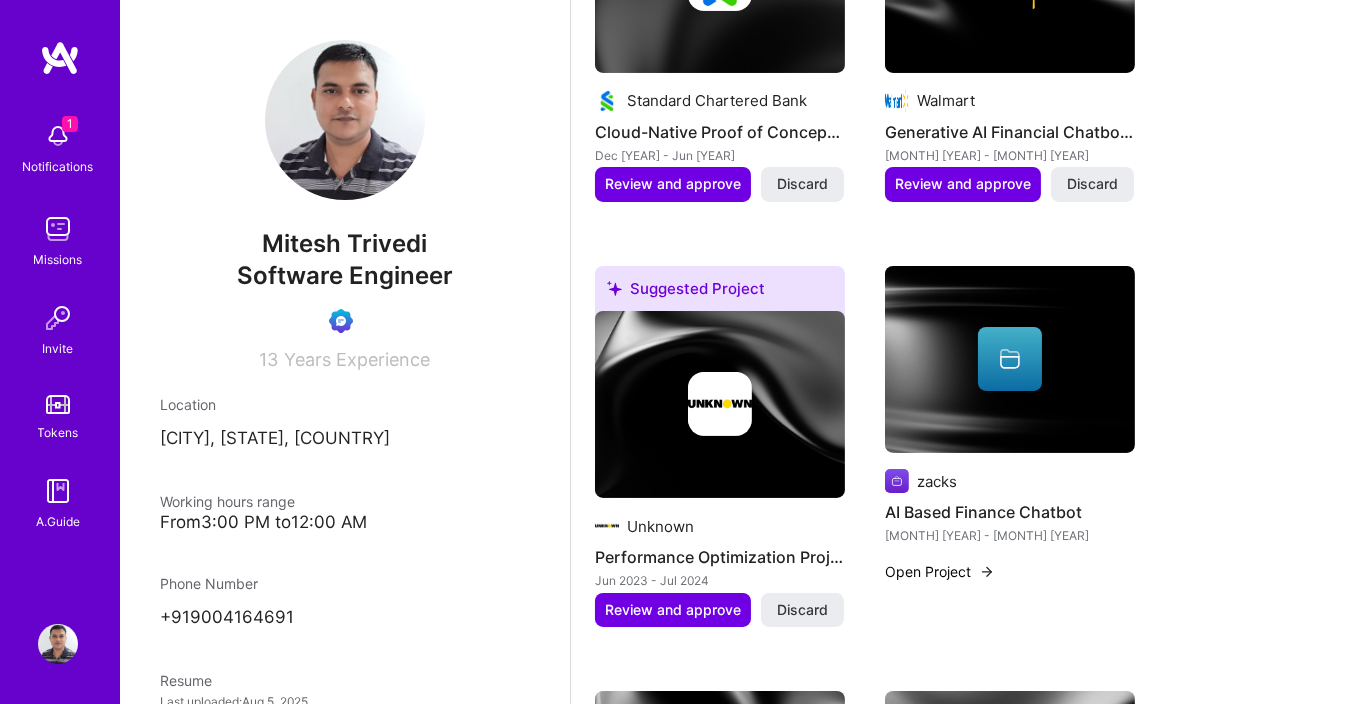 scroll, scrollTop: 359, scrollLeft: 0, axis: vertical 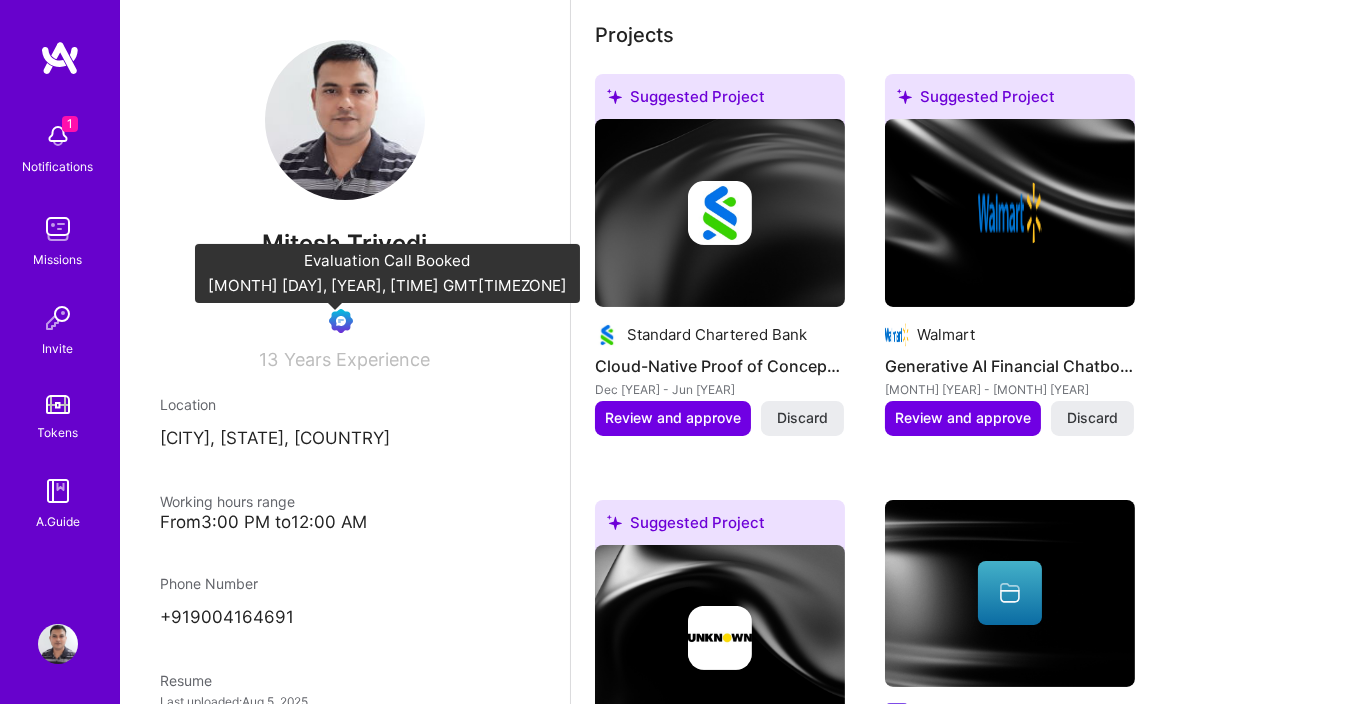 click at bounding box center [341, 321] 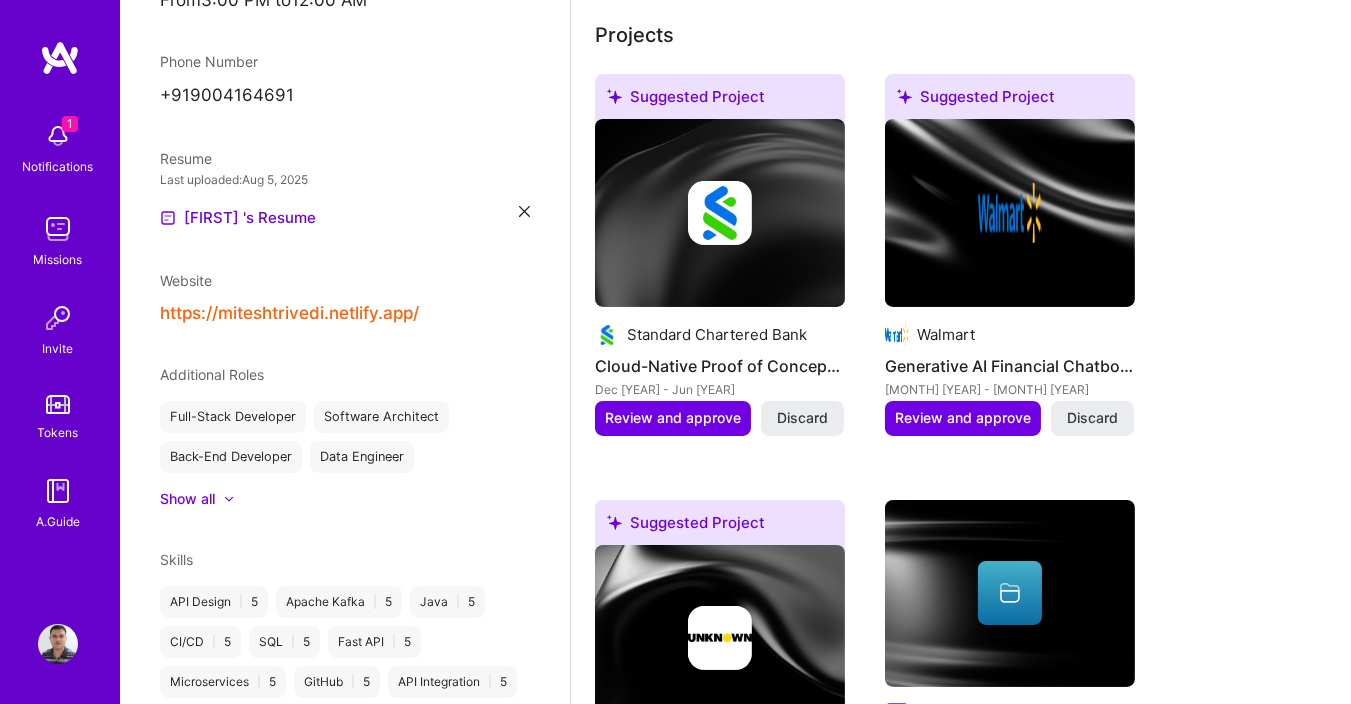 scroll, scrollTop: 502, scrollLeft: 0, axis: vertical 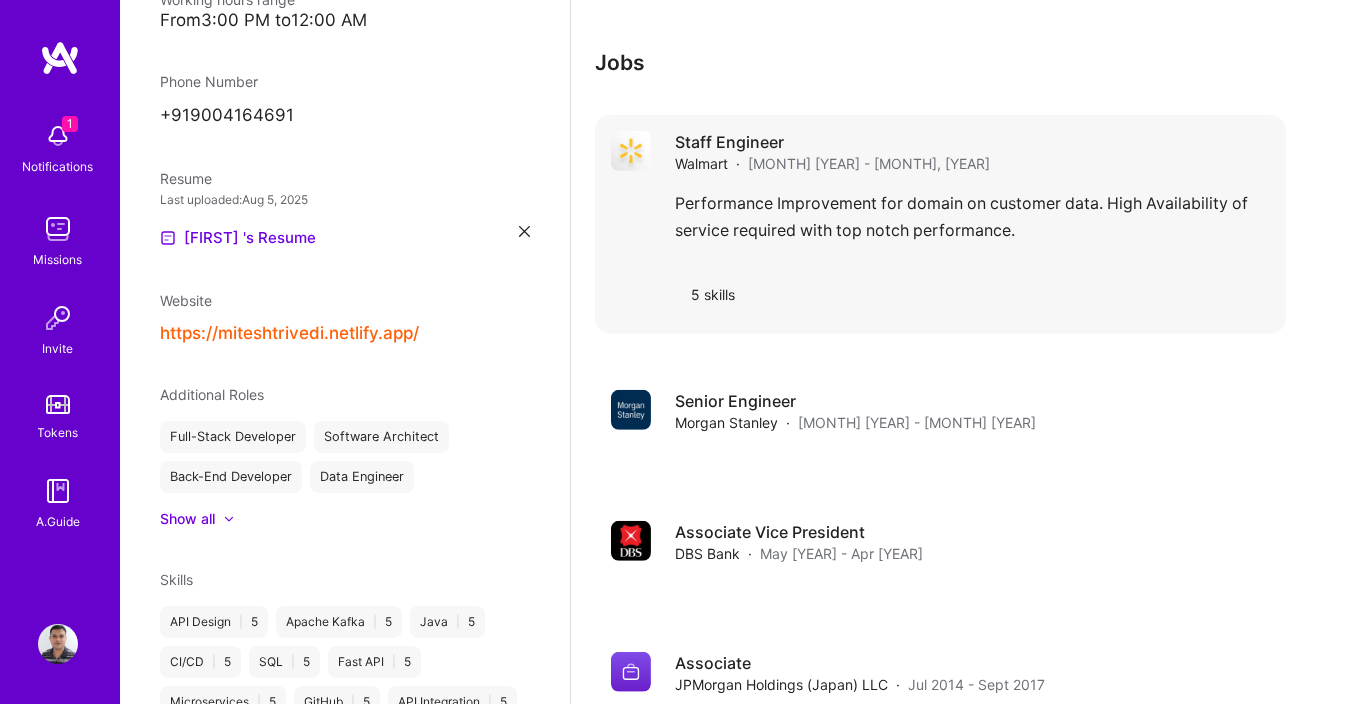 click on "5   skills" at bounding box center (713, 294) 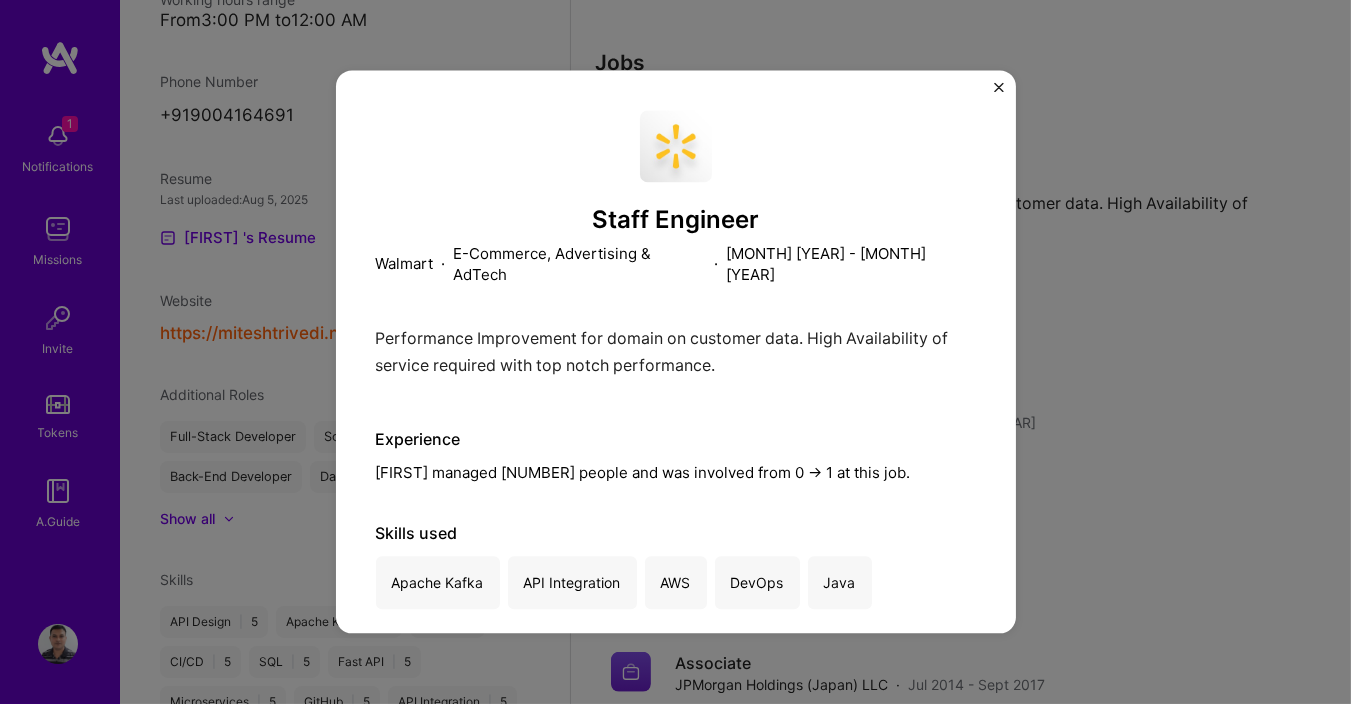 scroll, scrollTop: 2279, scrollLeft: 0, axis: vertical 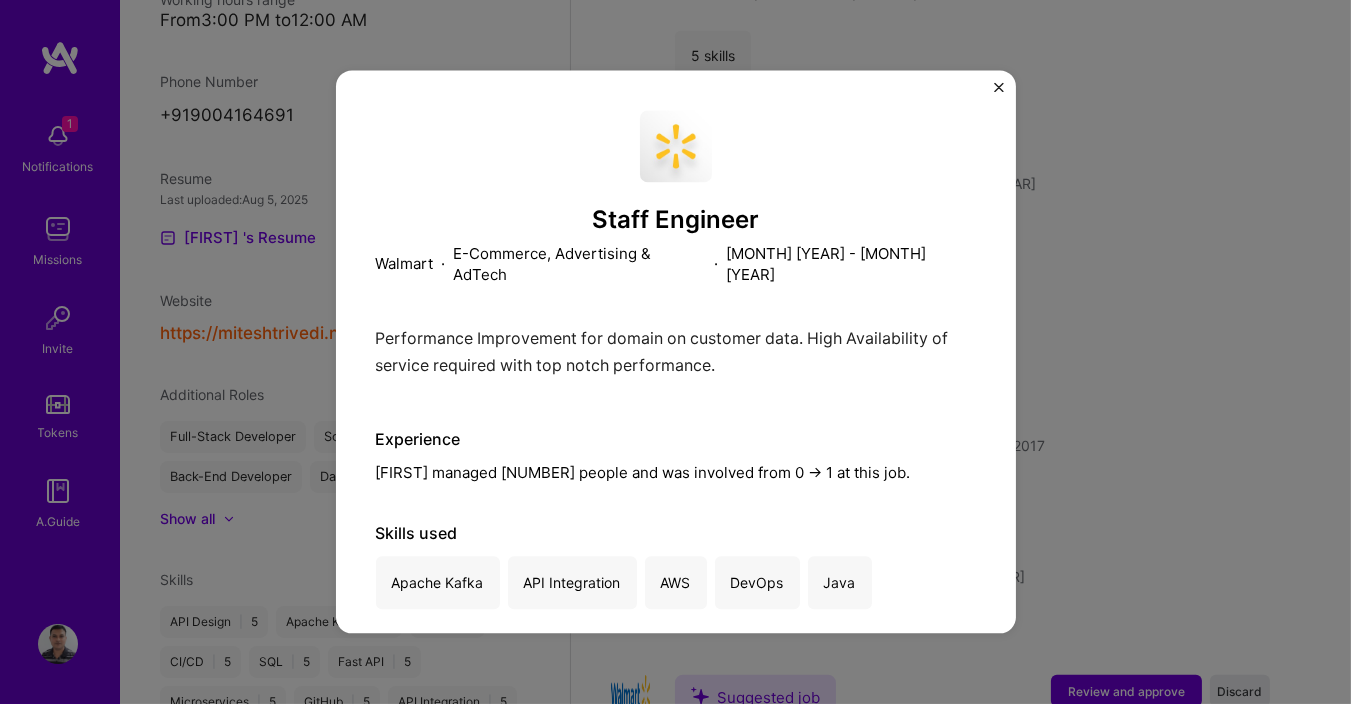 click on "Staff Engineer Walmart   ·   E-Commerce, Advertising & AdTech     ·   [MONTH] [YEAR] - [MONTH] [YEAR]   Performance Improvement for domain on customer data. High Availability of service required with top notch performance. Experience [PERSON] managed 4 people and was involved from 0 -> 1 at this job. Skills used Apache Kafka API Integration AWS DevOps Java" at bounding box center [675, 352] 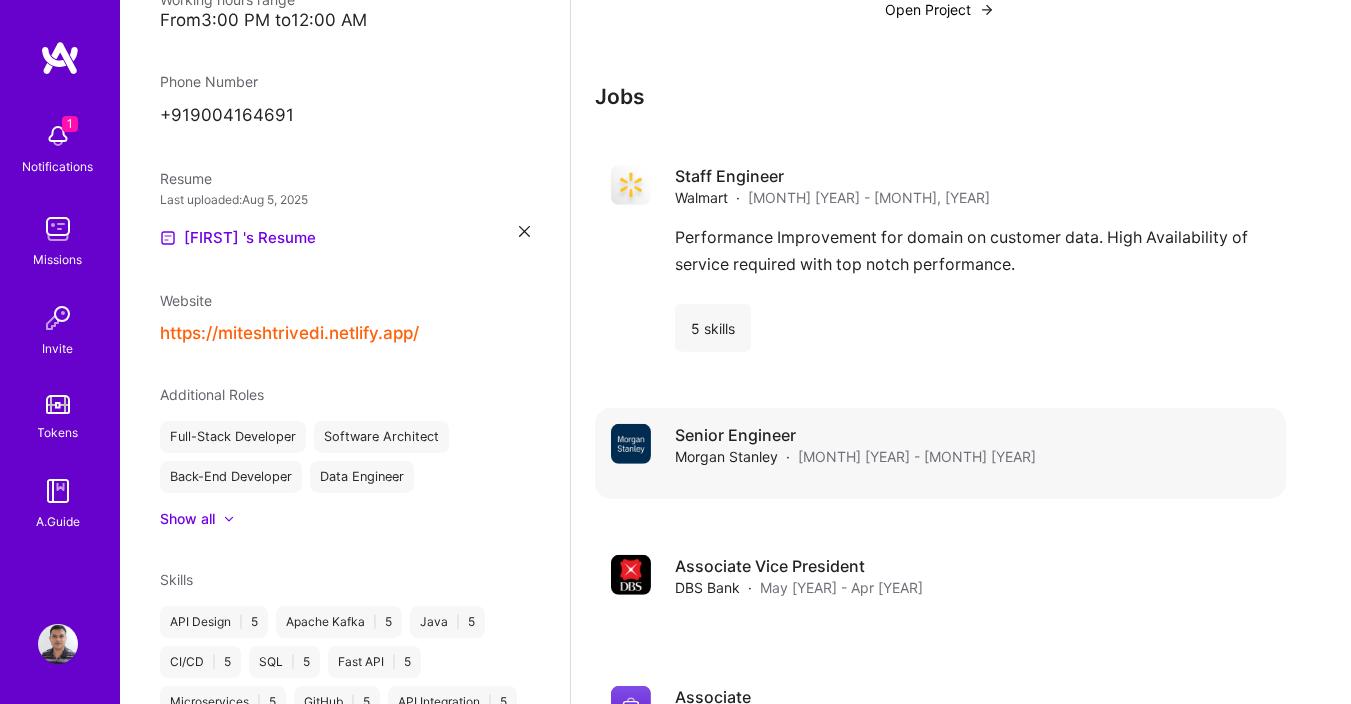 scroll, scrollTop: 2040, scrollLeft: 0, axis: vertical 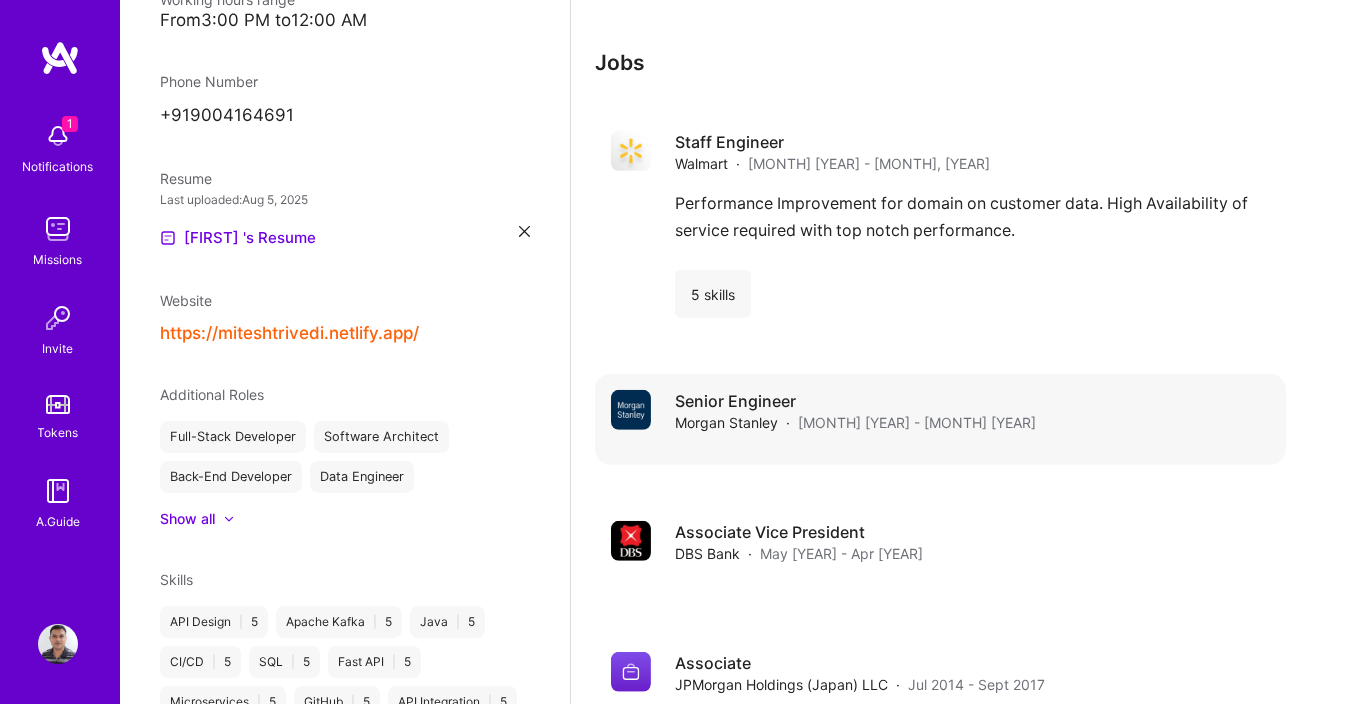 click on "Senior Engineer" at bounding box center [855, 401] 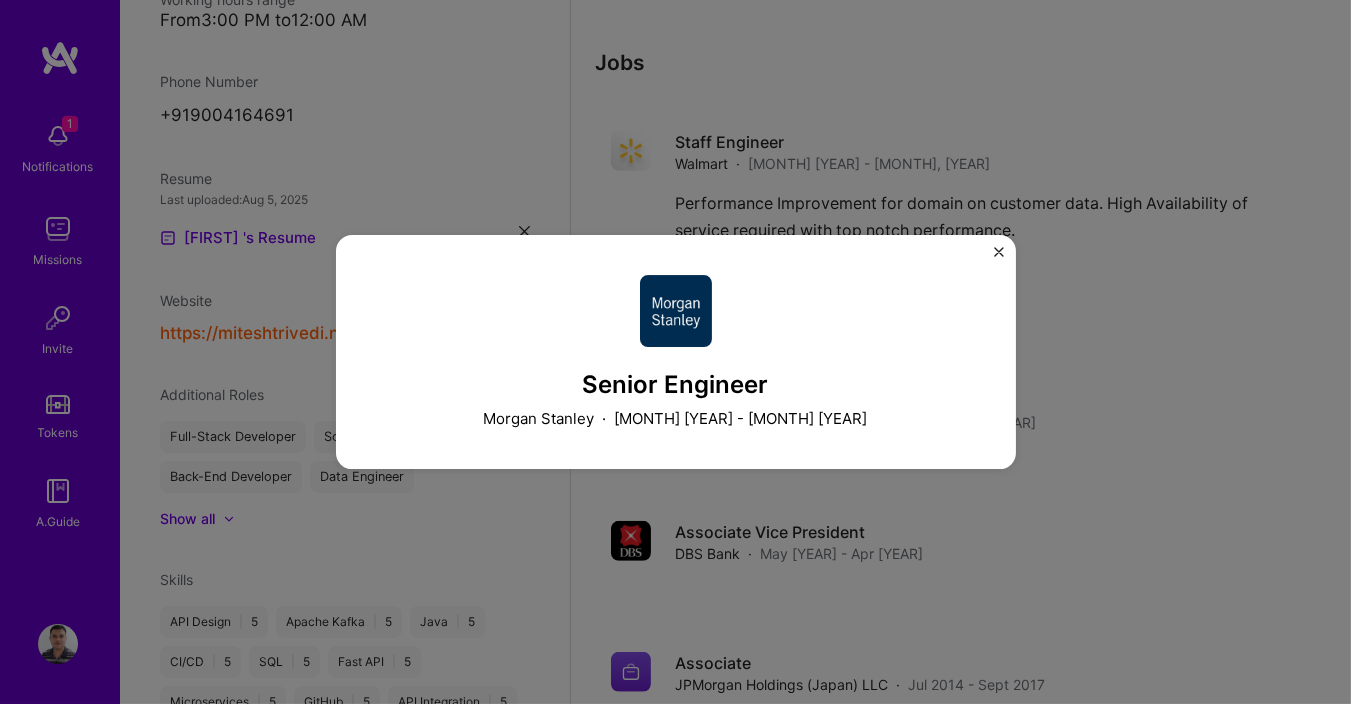 click on "Senior Engineer Morgan Stanley   ·       December [YEAR] - May [YEAR]" at bounding box center [675, 352] 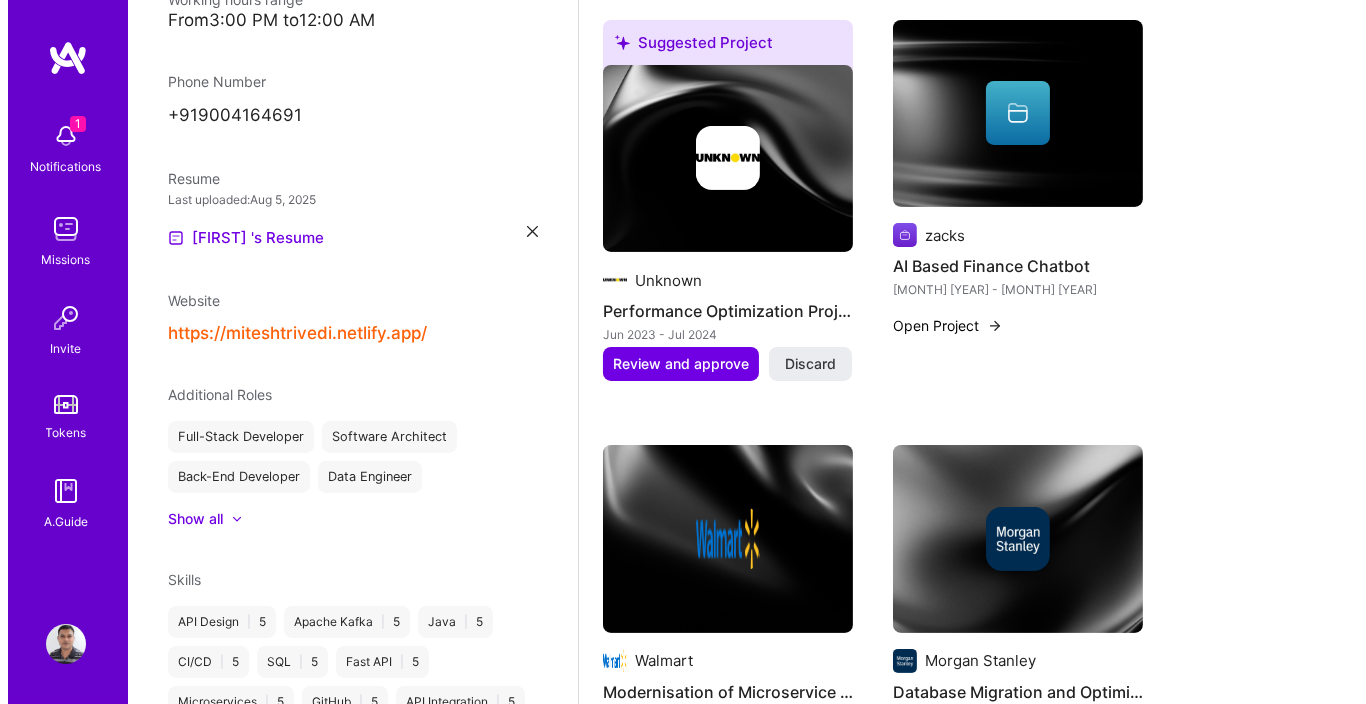 scroll, scrollTop: 839, scrollLeft: 0, axis: vertical 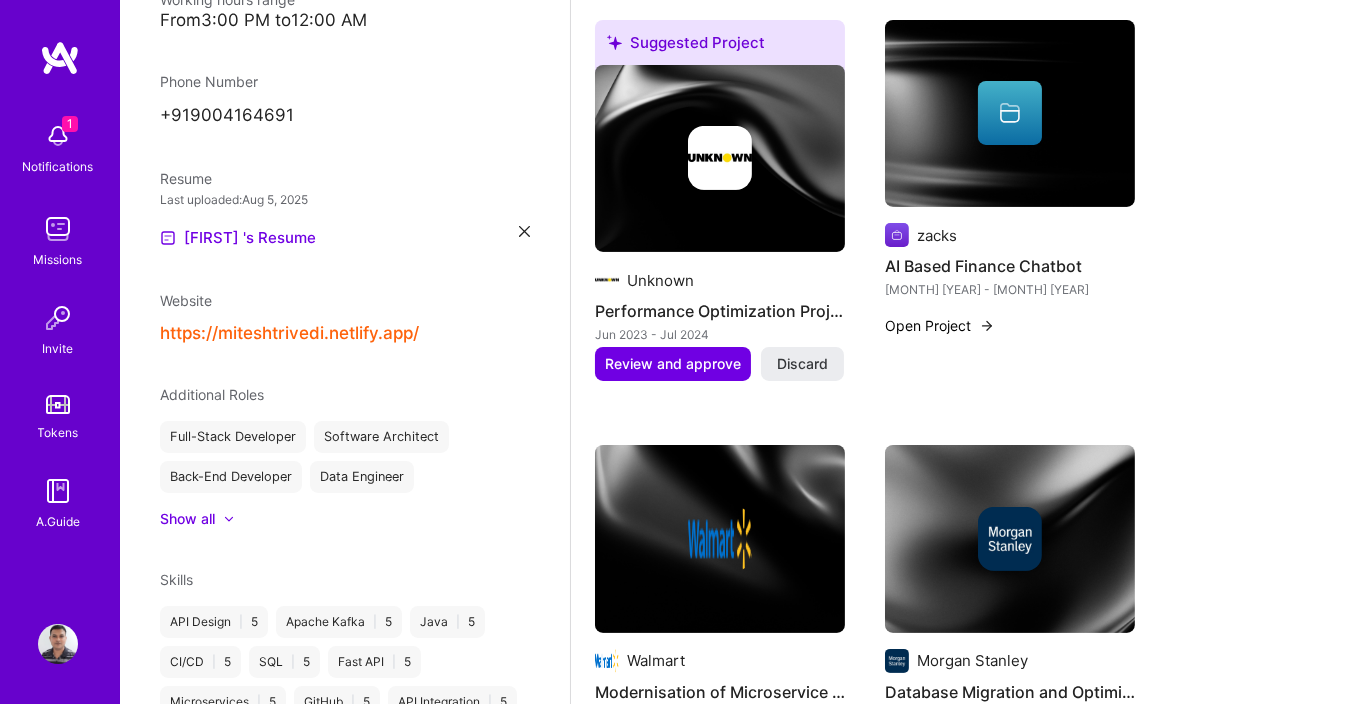 click on "[COMPANY] AI Based Finance Chatbot [MONTH] [YEAR] - [MONTH] [YEAR] Open Project" at bounding box center [1010, 190] 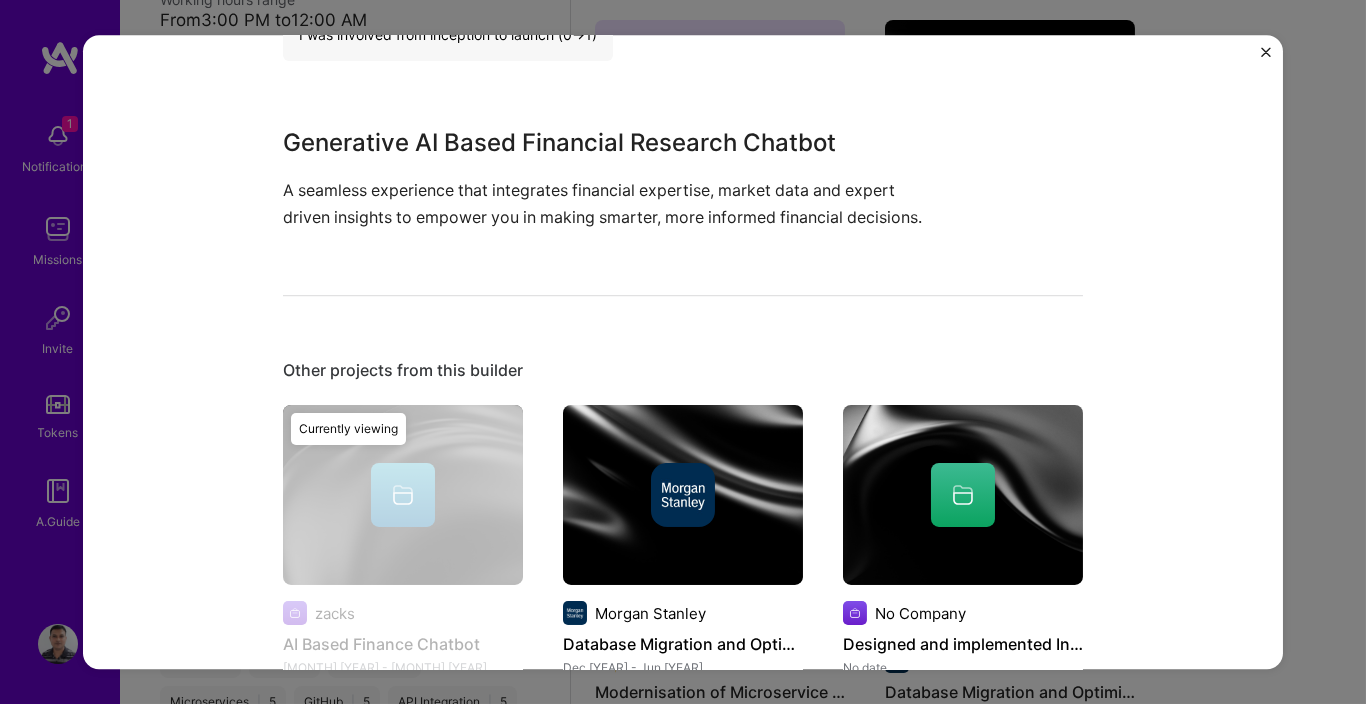 scroll, scrollTop: 104, scrollLeft: 0, axis: vertical 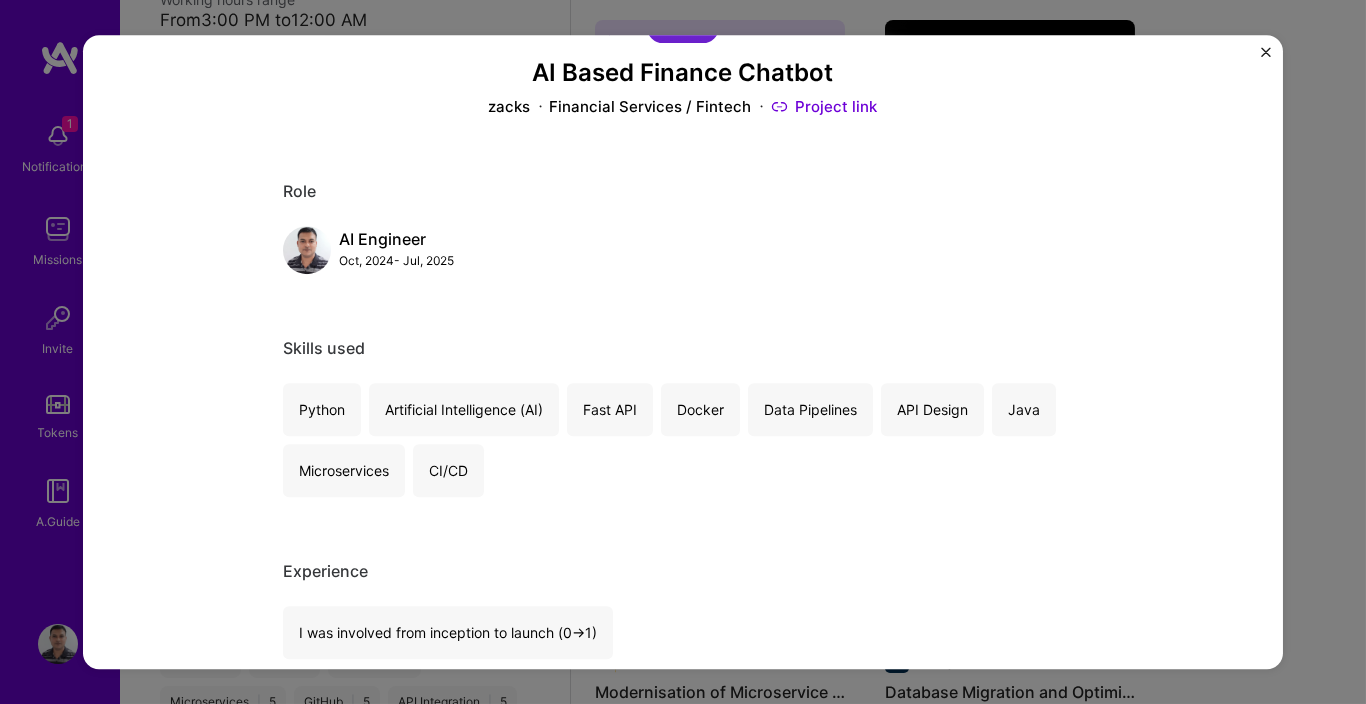 click on "[MONTH], [YEAR]  -   [MONTH], [YEAR]" at bounding box center (396, 260) 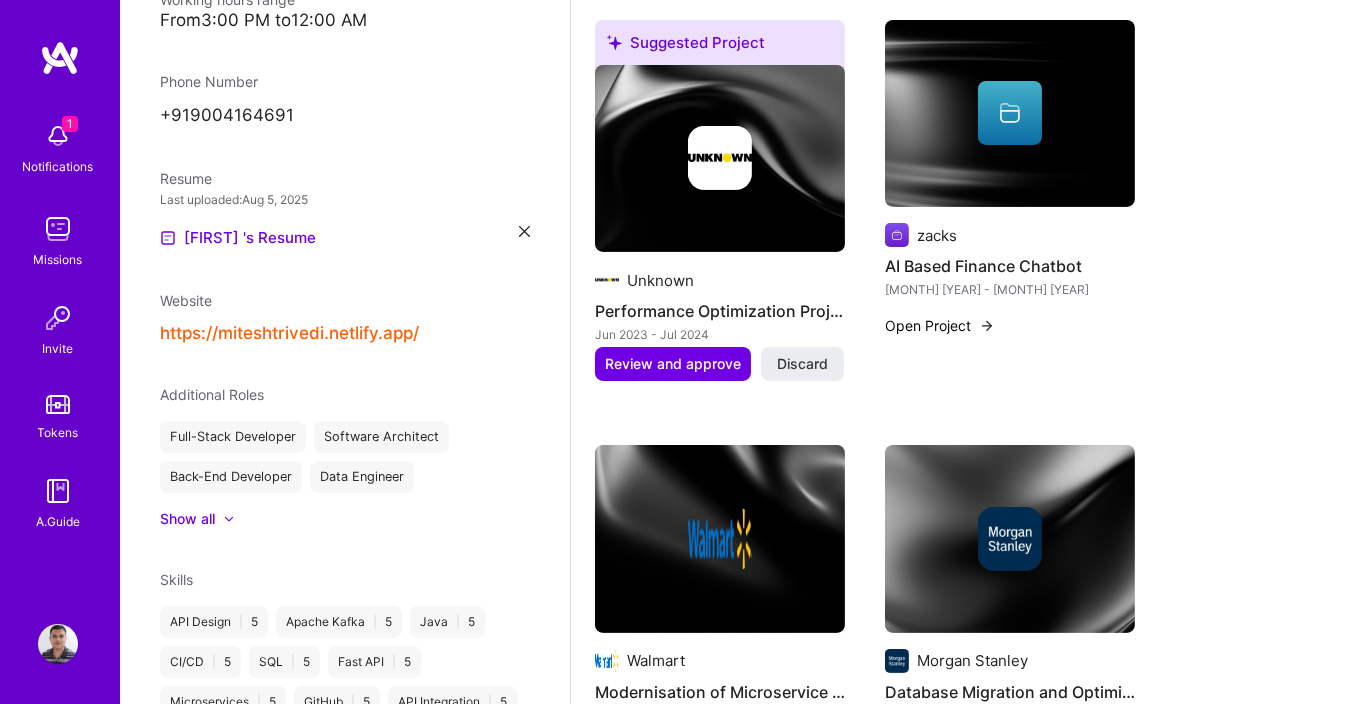 click at bounding box center (1010, 114) 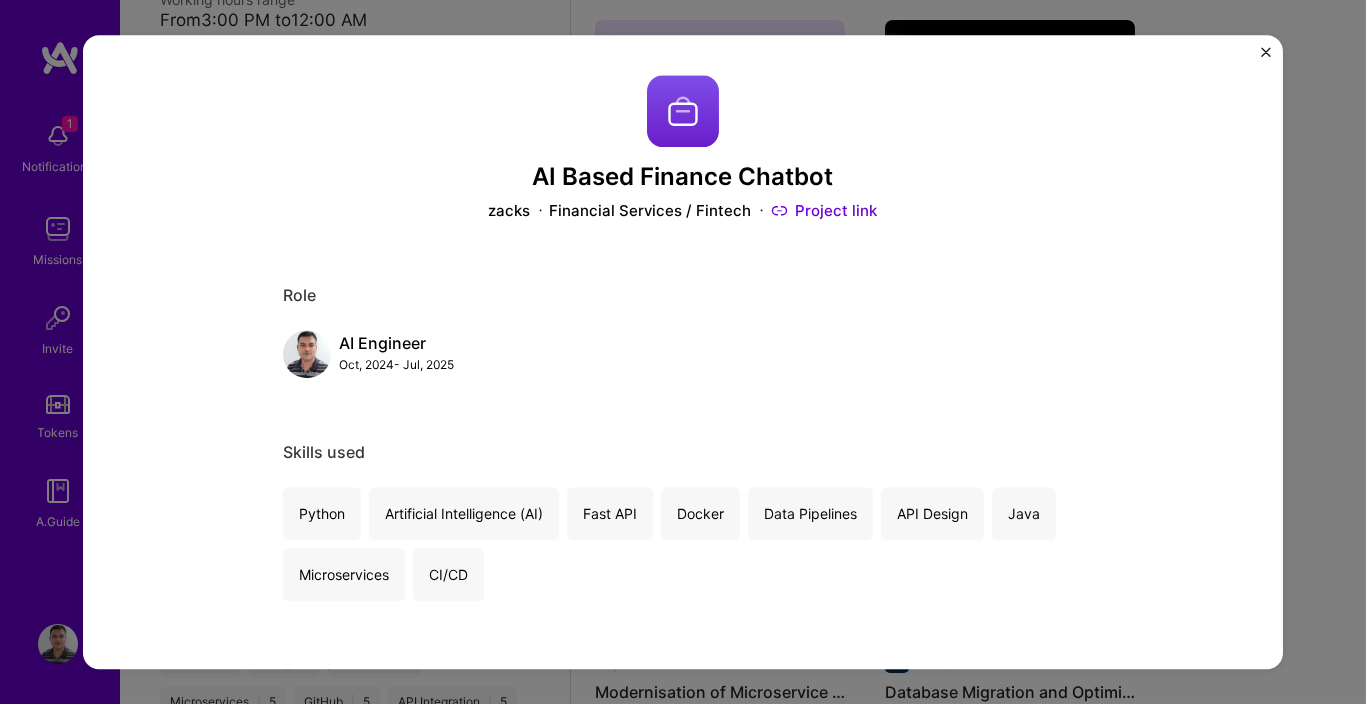 click on "Fast API" at bounding box center [610, 513] 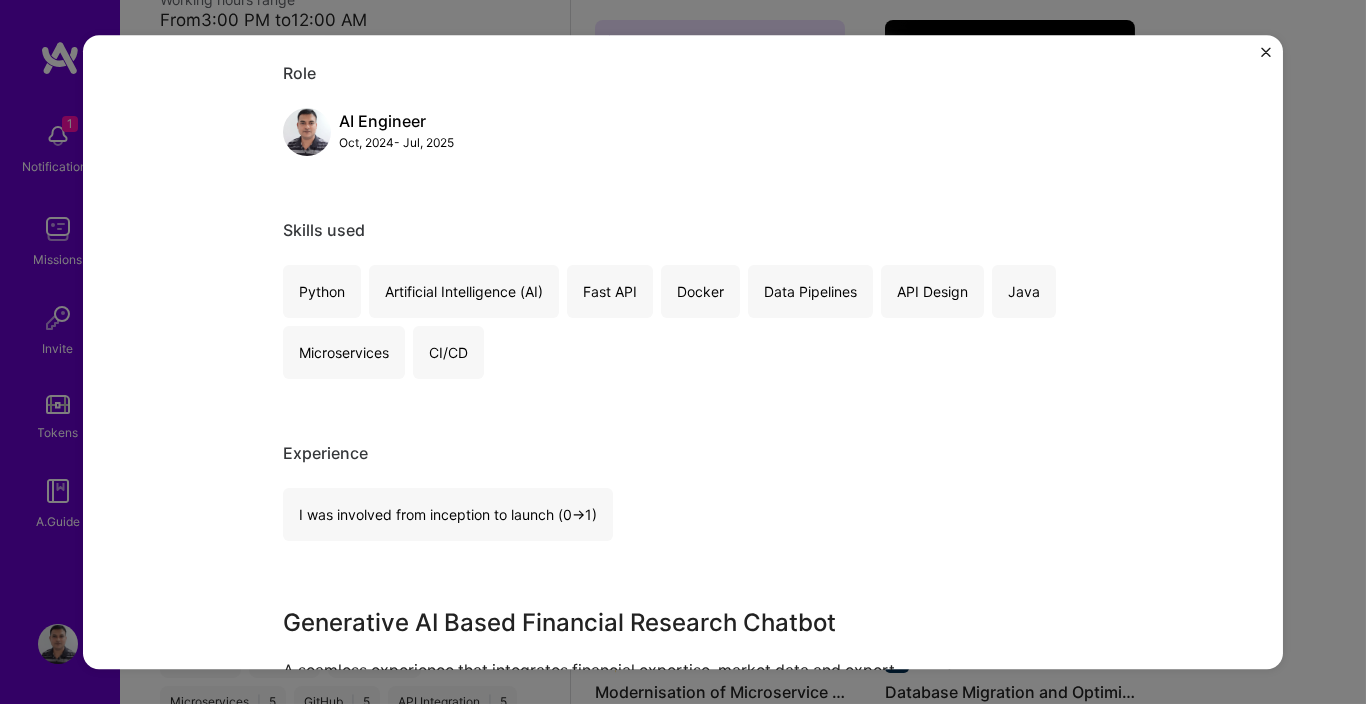 scroll, scrollTop: 240, scrollLeft: 0, axis: vertical 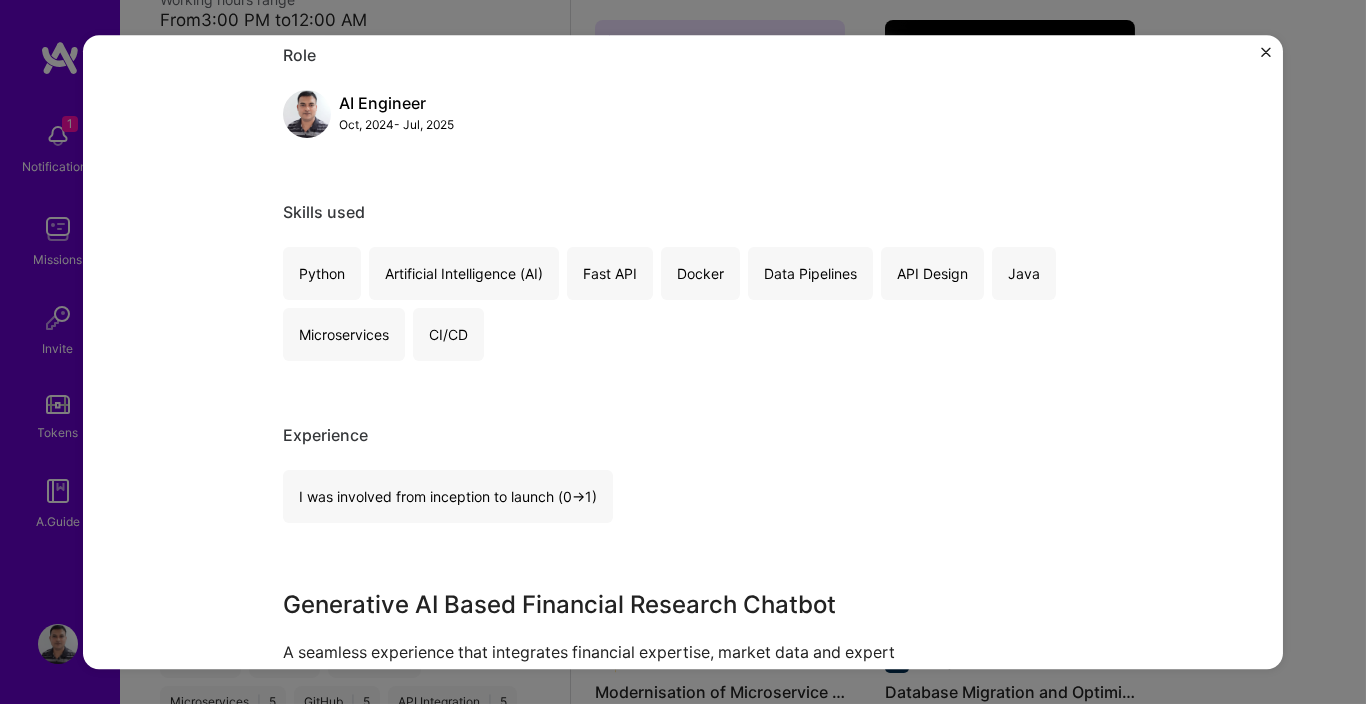 click on "CI/CD" at bounding box center (448, 334) 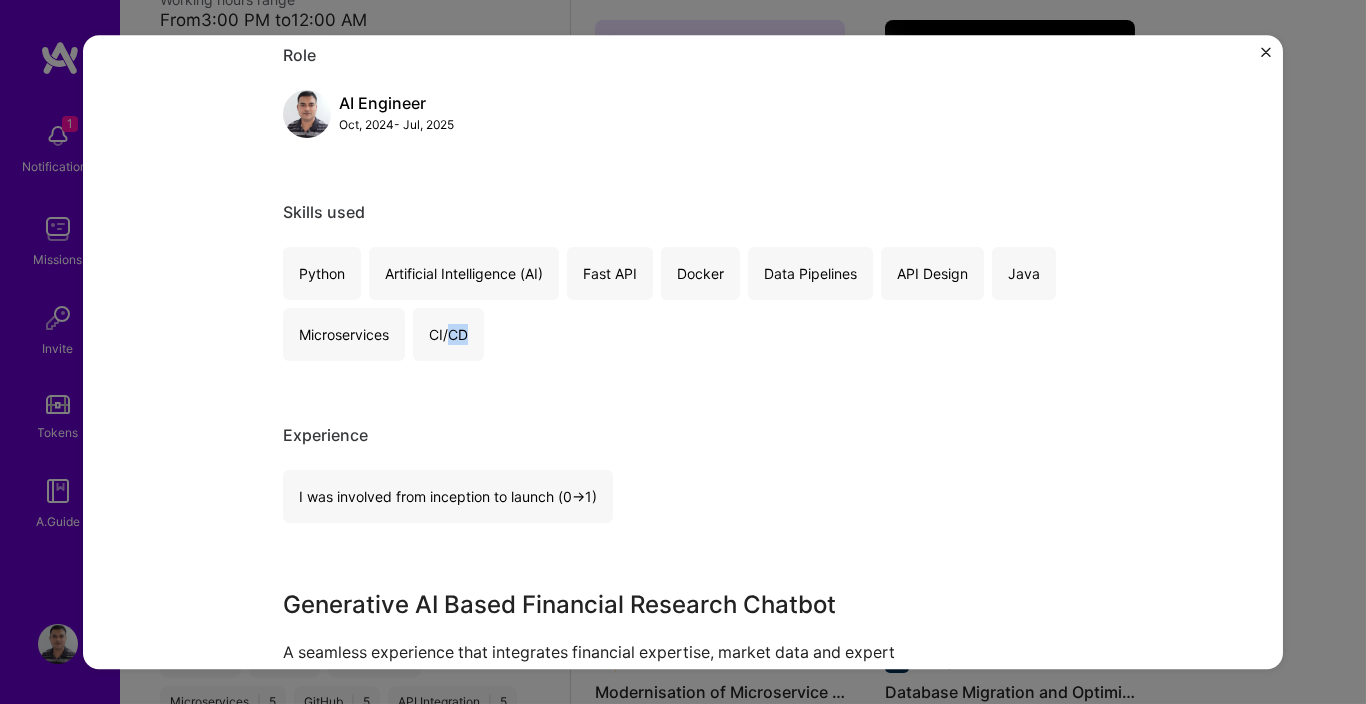 click on "CI/CD" at bounding box center [448, 334] 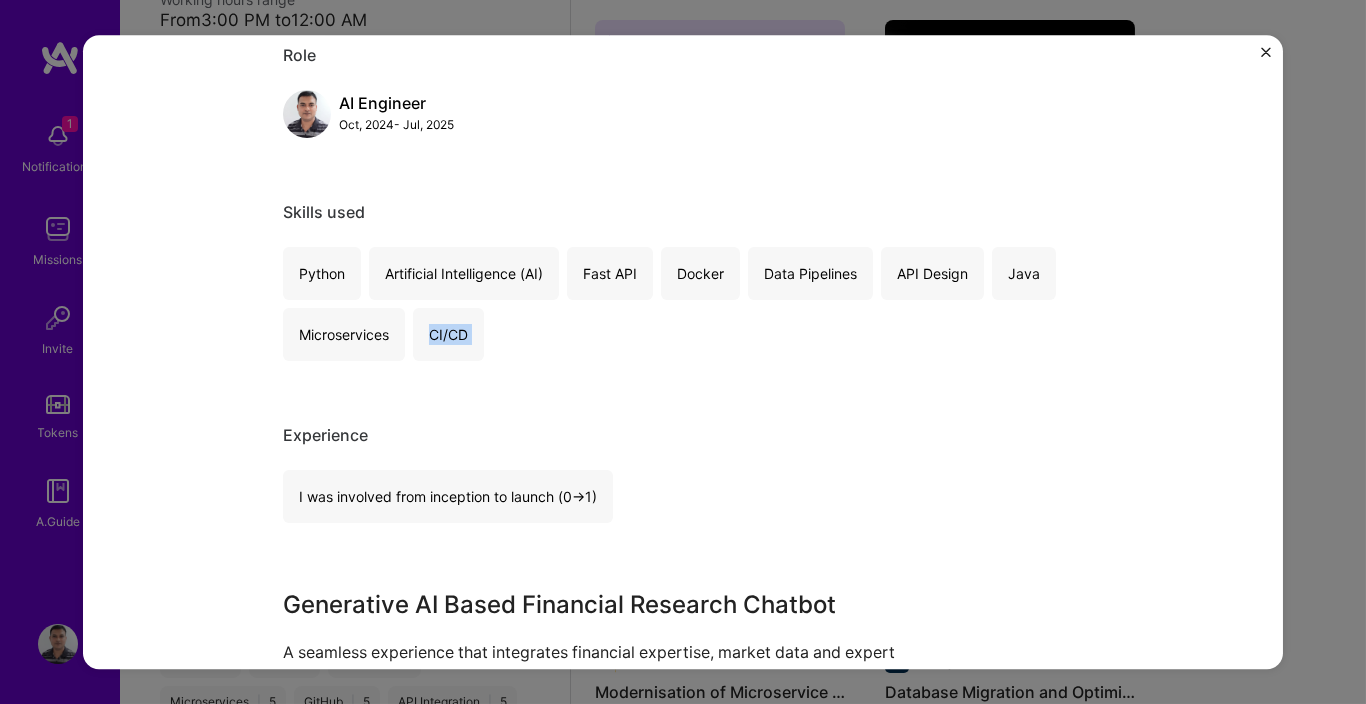 click on "CI/CD" at bounding box center [448, 334] 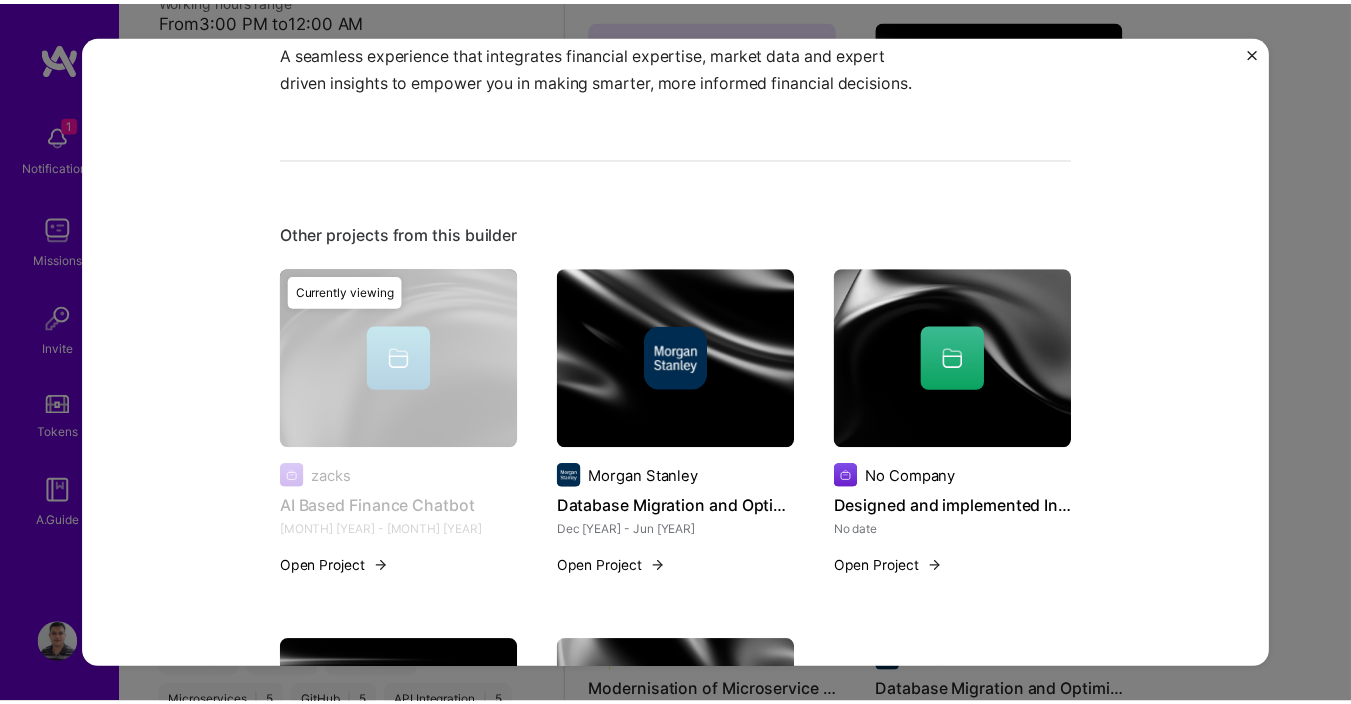 scroll, scrollTop: 1184, scrollLeft: 0, axis: vertical 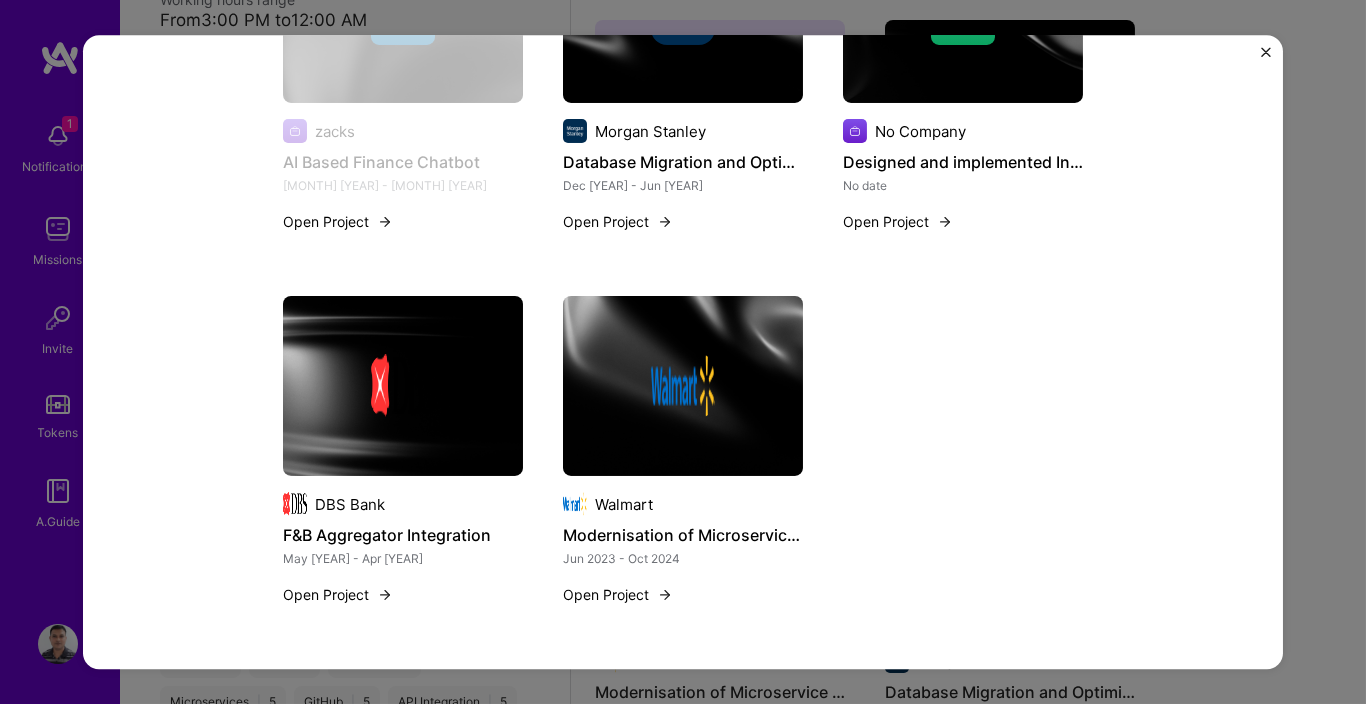 click on "AI Based Finance Chatbot zacks Financial Services / Fintech Project link Role AI Engineer Oct, 2024  -   Jul, 2025 Skills used Python Artificial Intelligence (AI) Fast API Docker Data Pipelines API Design Java Microservices CI/CD Experience I was involved from inception to launch (0  ->  1) Generative AI Based Financial Research Chatbot A seamless experience that integrates financial expertise, market data and expert driven insights to empower you in making smarter, more informed financial decisions. Other projects from this builder
zacks AI Based Finance Chatbot Oct 2024 - Jul 2025 Open Project   Currently viewing Morgan Stanley Database Migration and Optimization Dec 2021 - Jun 2023 Open Project
No Company Designed and implemented Ingress Controller/Gateway No date Open Project   DBS Bank F&B Aggregator Integration May 2018 - Apr 2020 Open Project   Walmart Modernisation of Microservice / Infrastructure Jun 2023 - Oct 2024 Open Project" at bounding box center (683, 352) 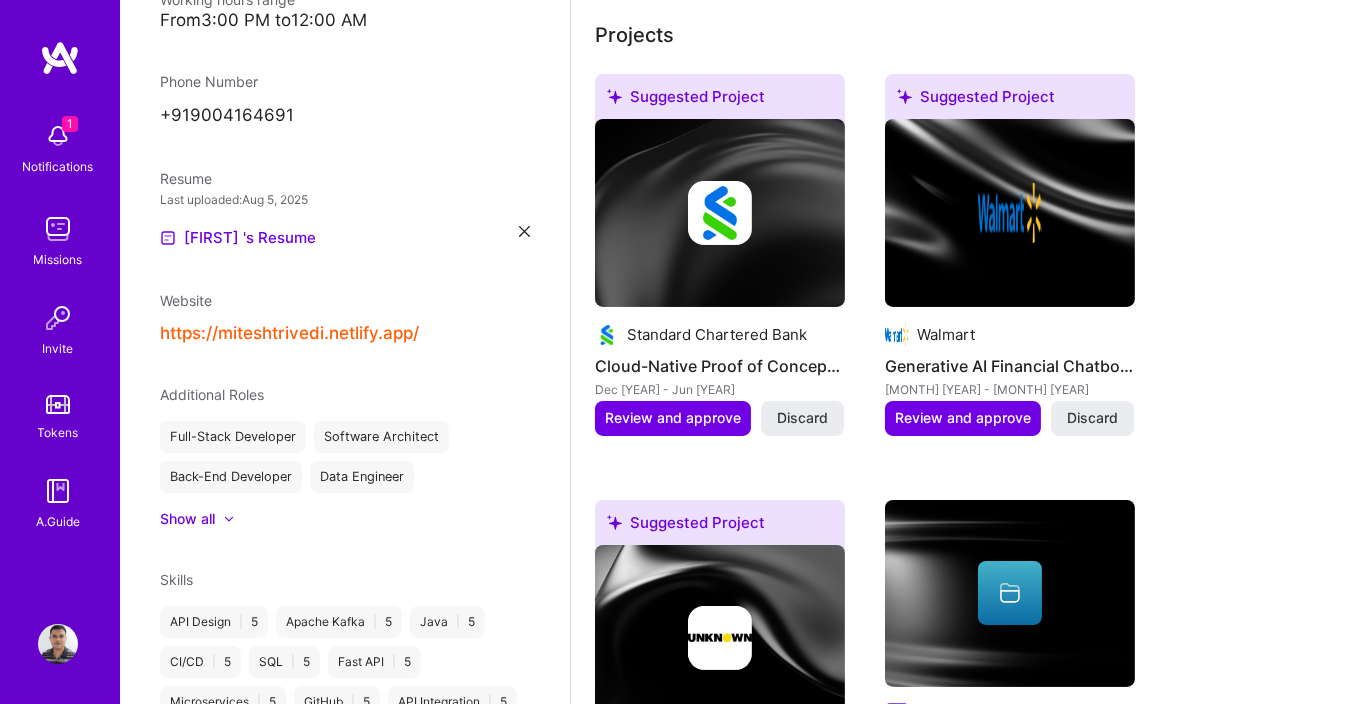 scroll, scrollTop: 0, scrollLeft: 0, axis: both 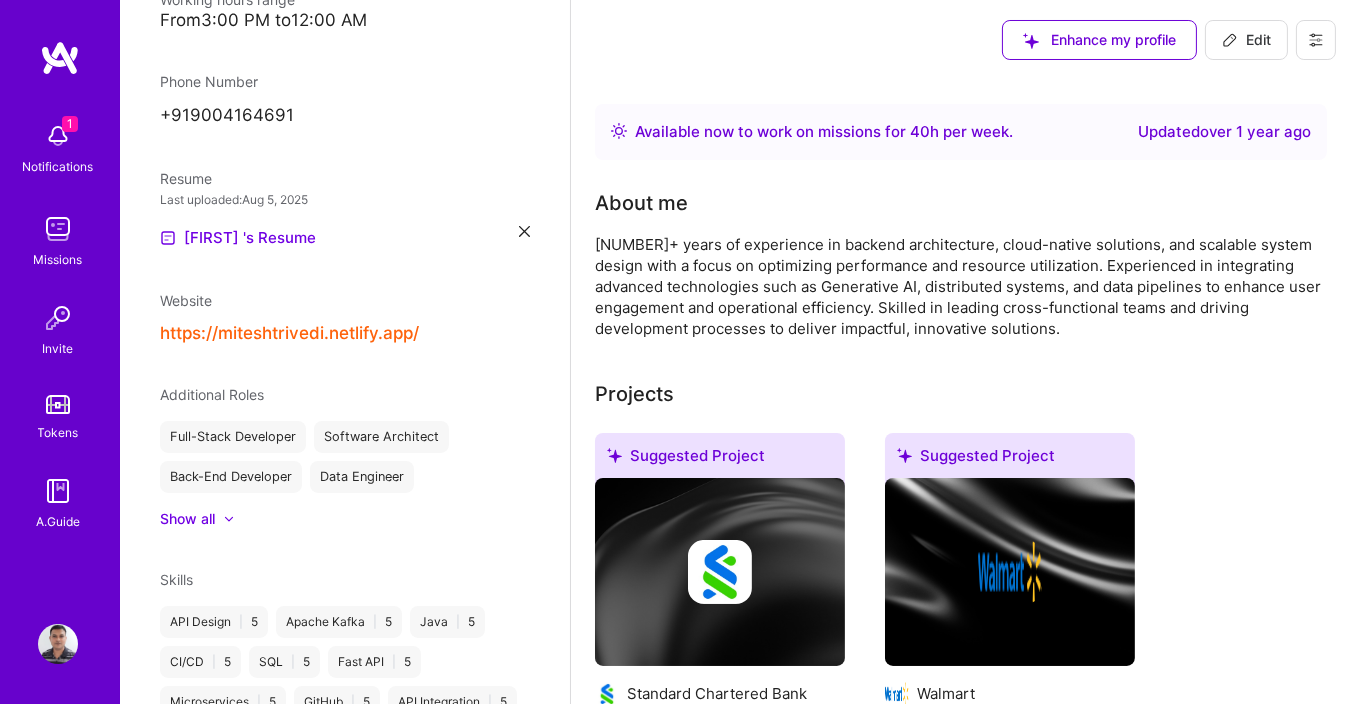 click on "Edit" at bounding box center (1246, 40) 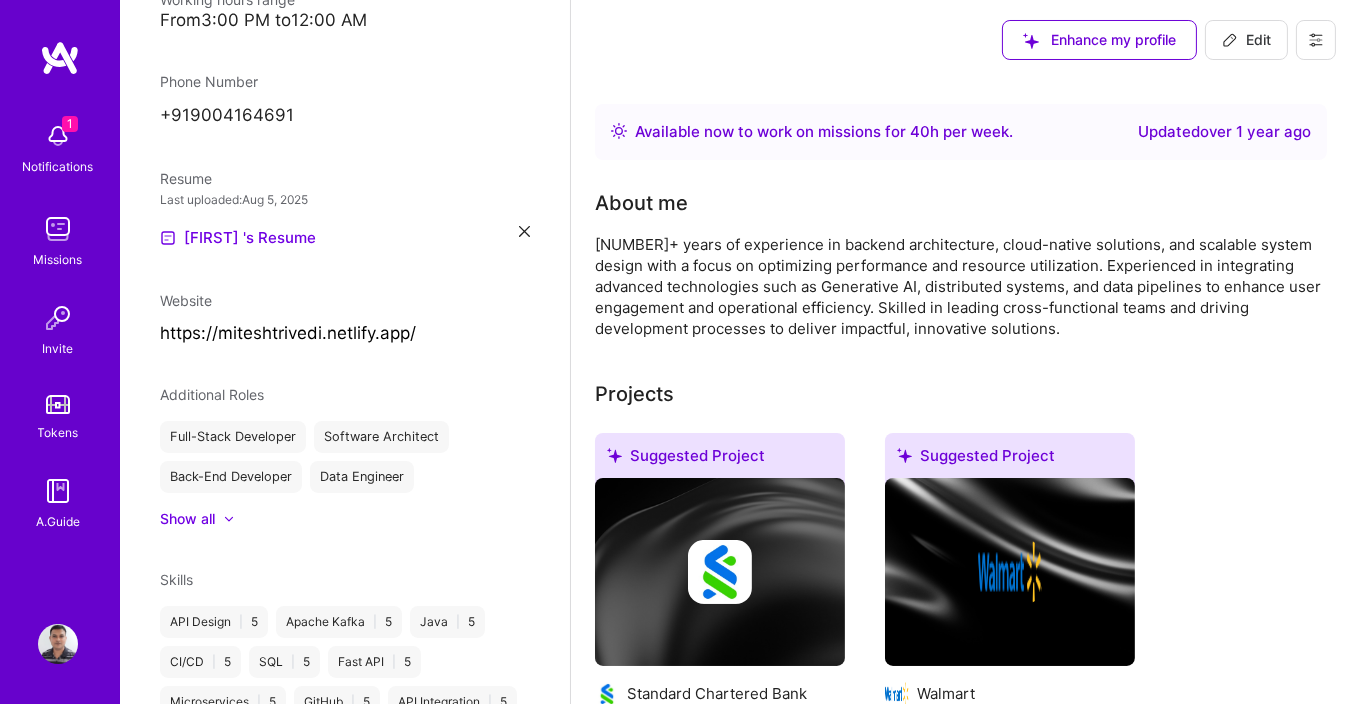 select on "IN" 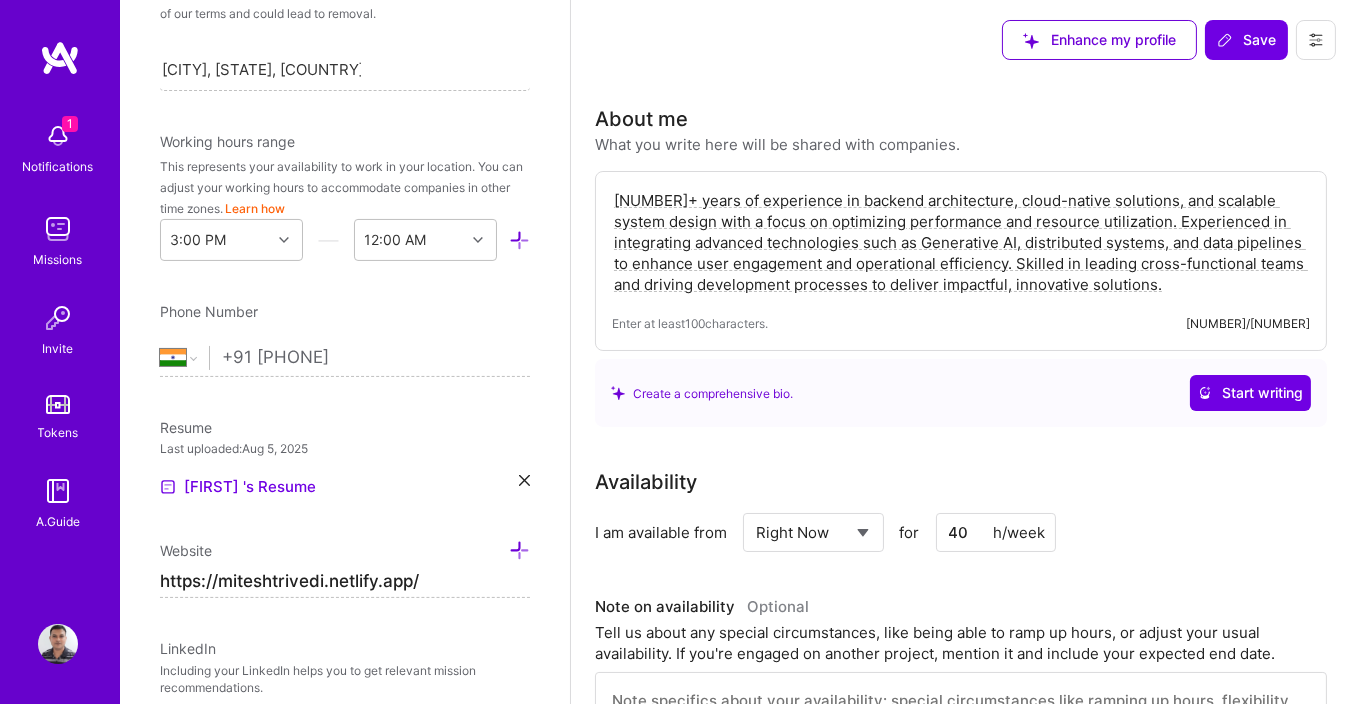 scroll, scrollTop: 642, scrollLeft: 0, axis: vertical 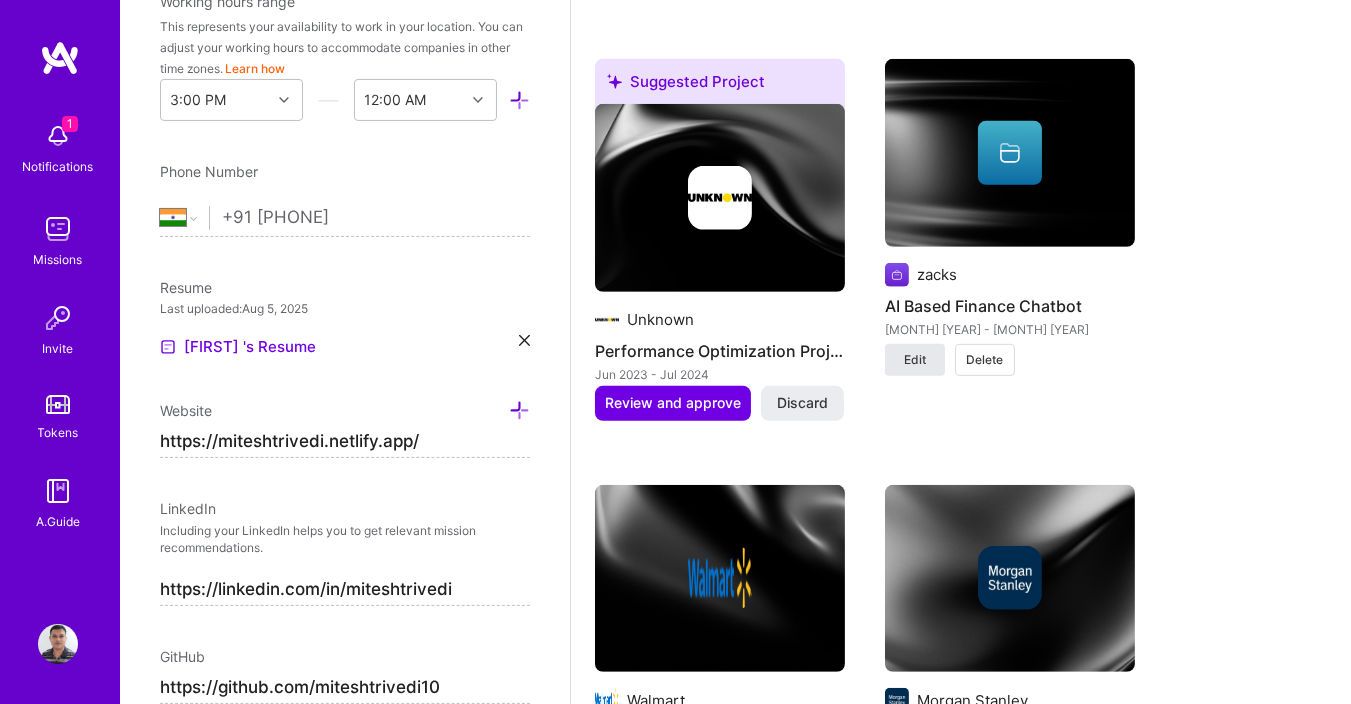 click on "Edit" at bounding box center (915, 360) 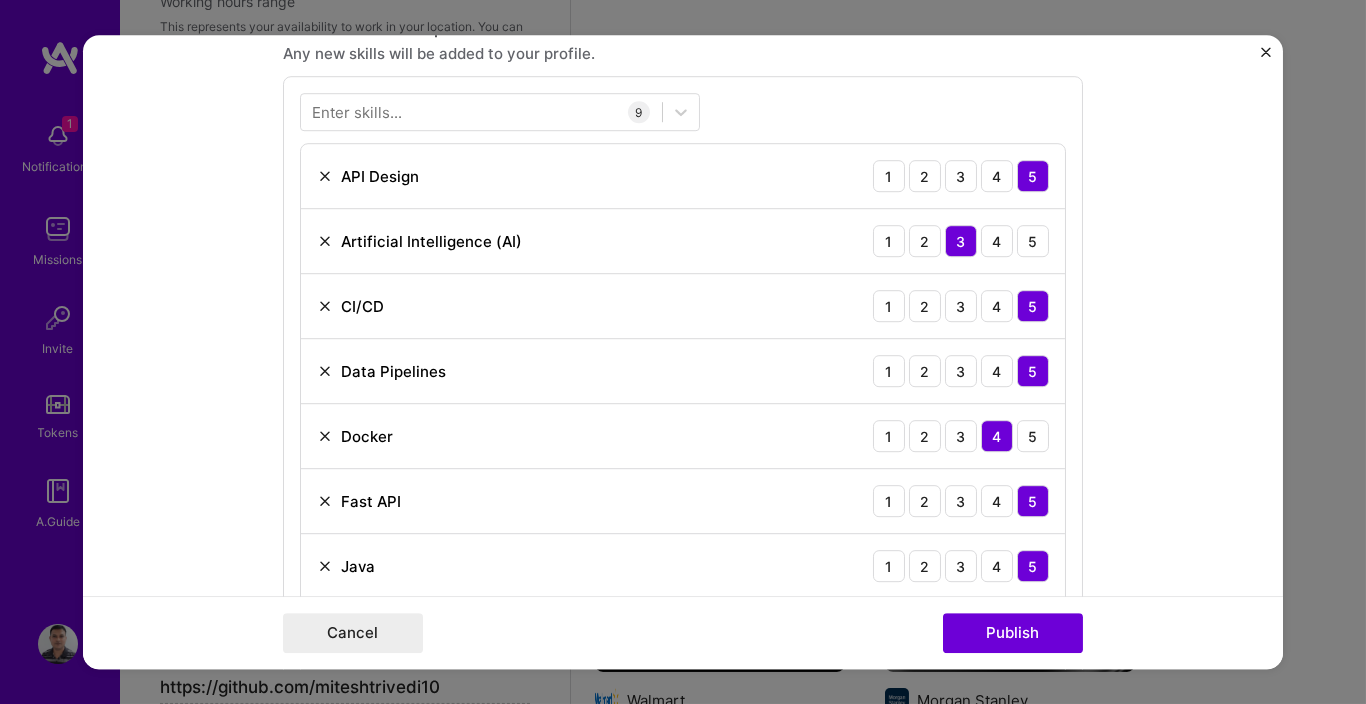 scroll, scrollTop: 960, scrollLeft: 0, axis: vertical 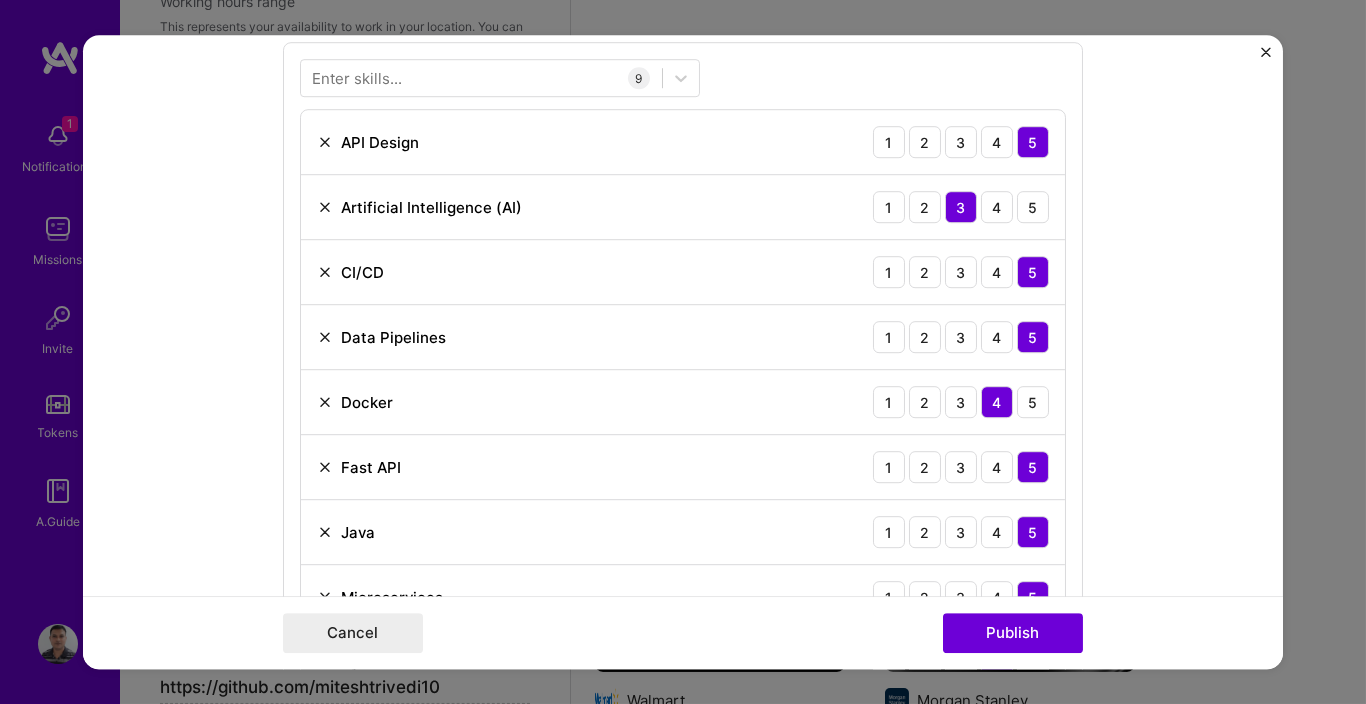click on "Enter skills..." at bounding box center (357, 78) 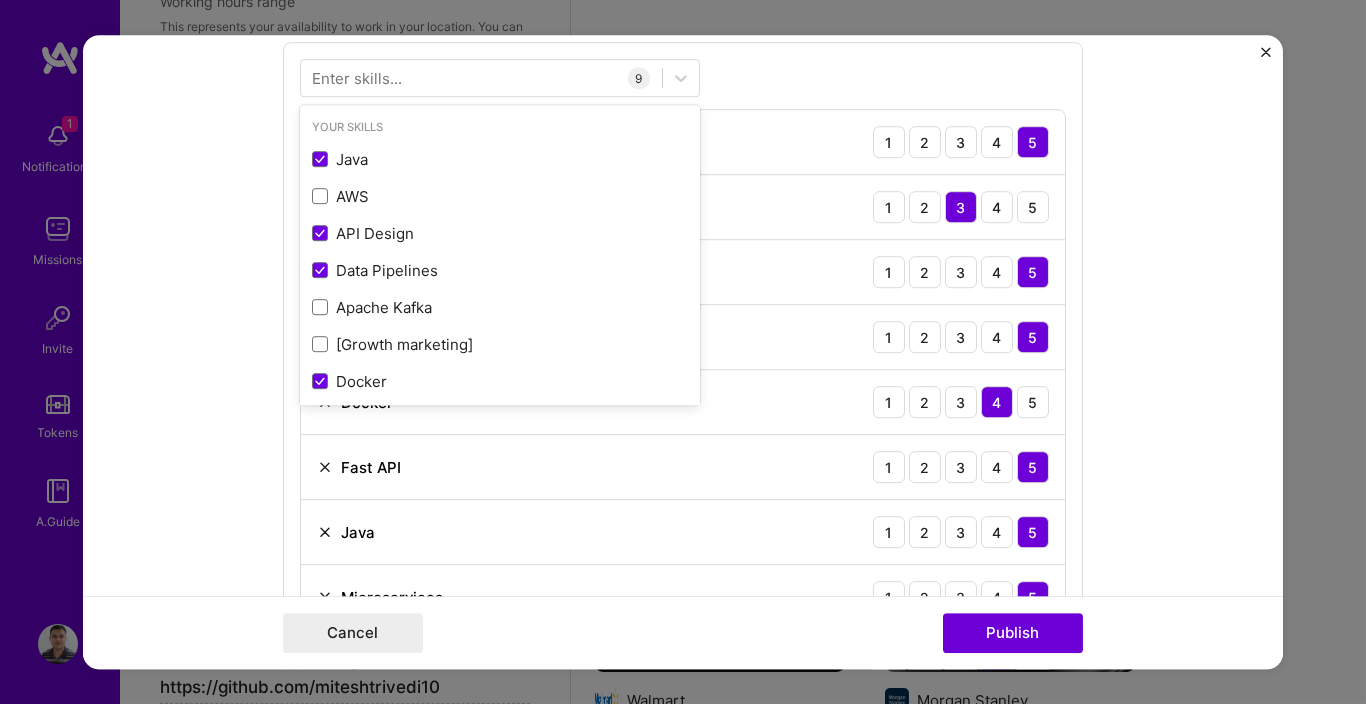 click on "Enter skills..." at bounding box center [357, 78] 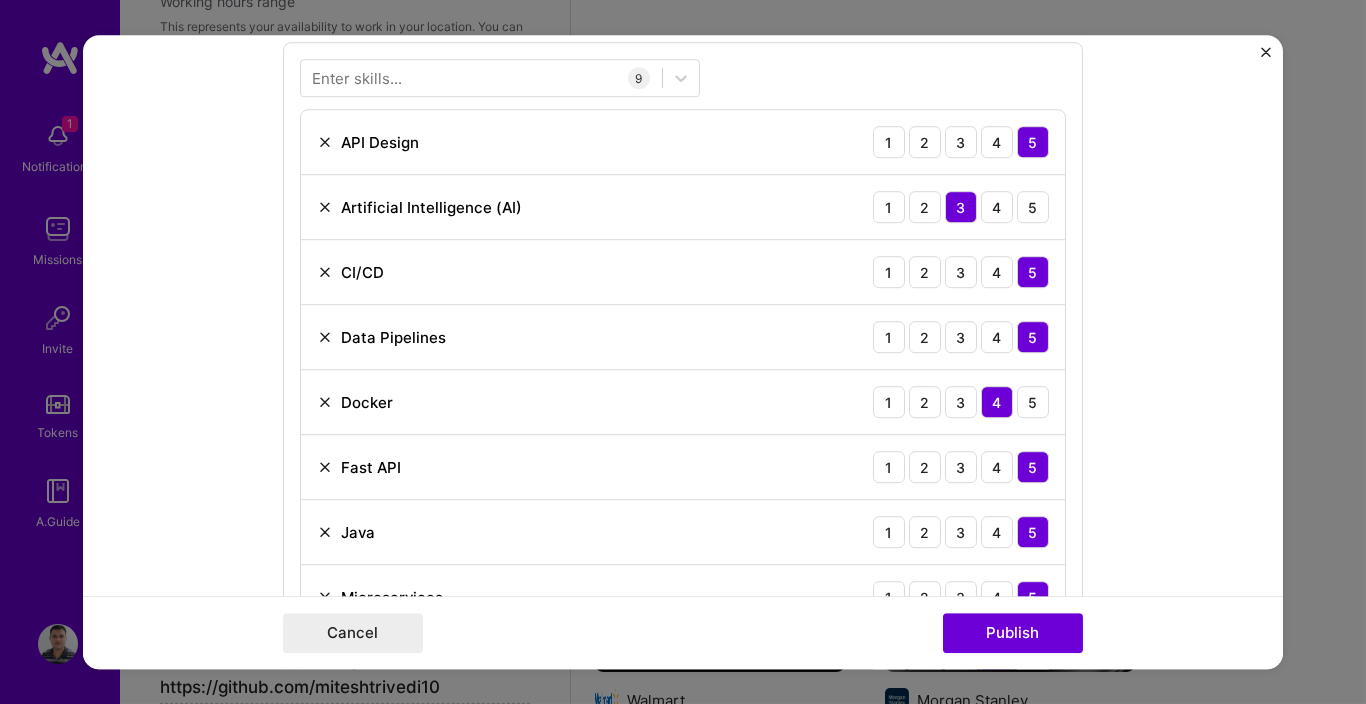 click on "Enter skills..." at bounding box center [357, 78] 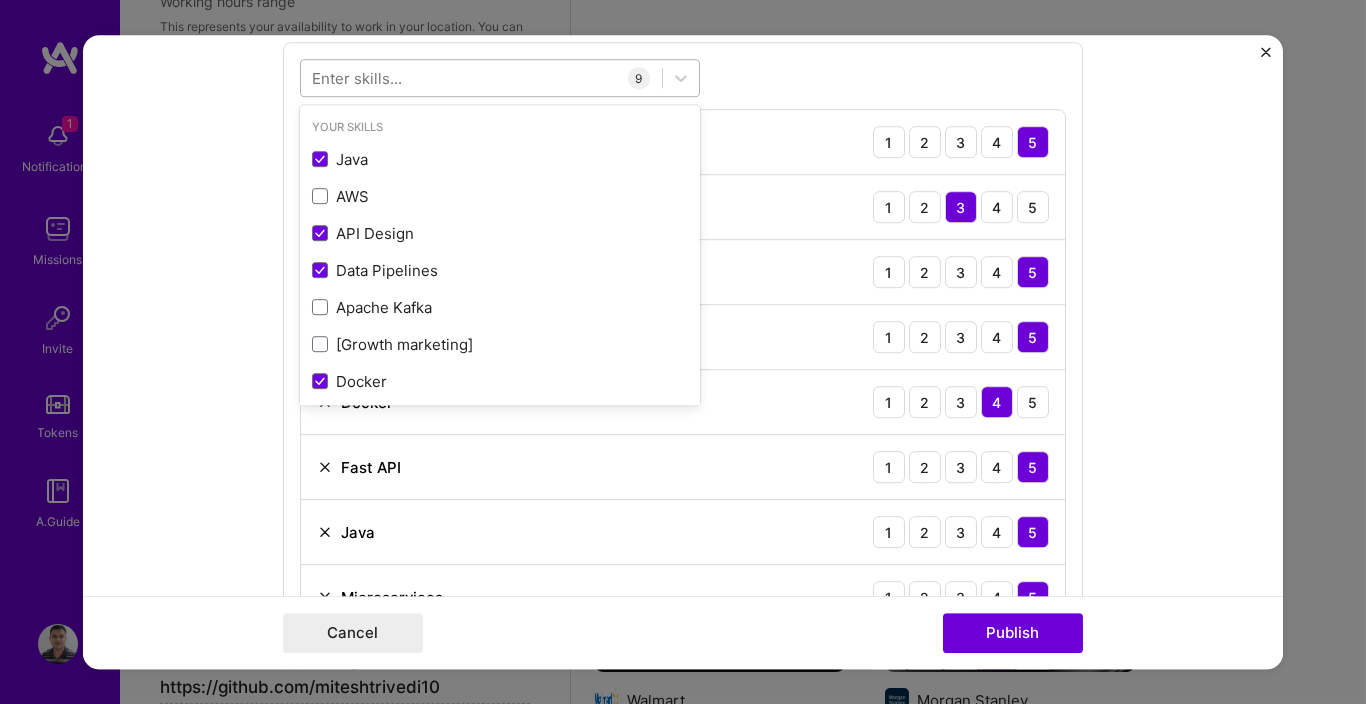click at bounding box center (481, 78) 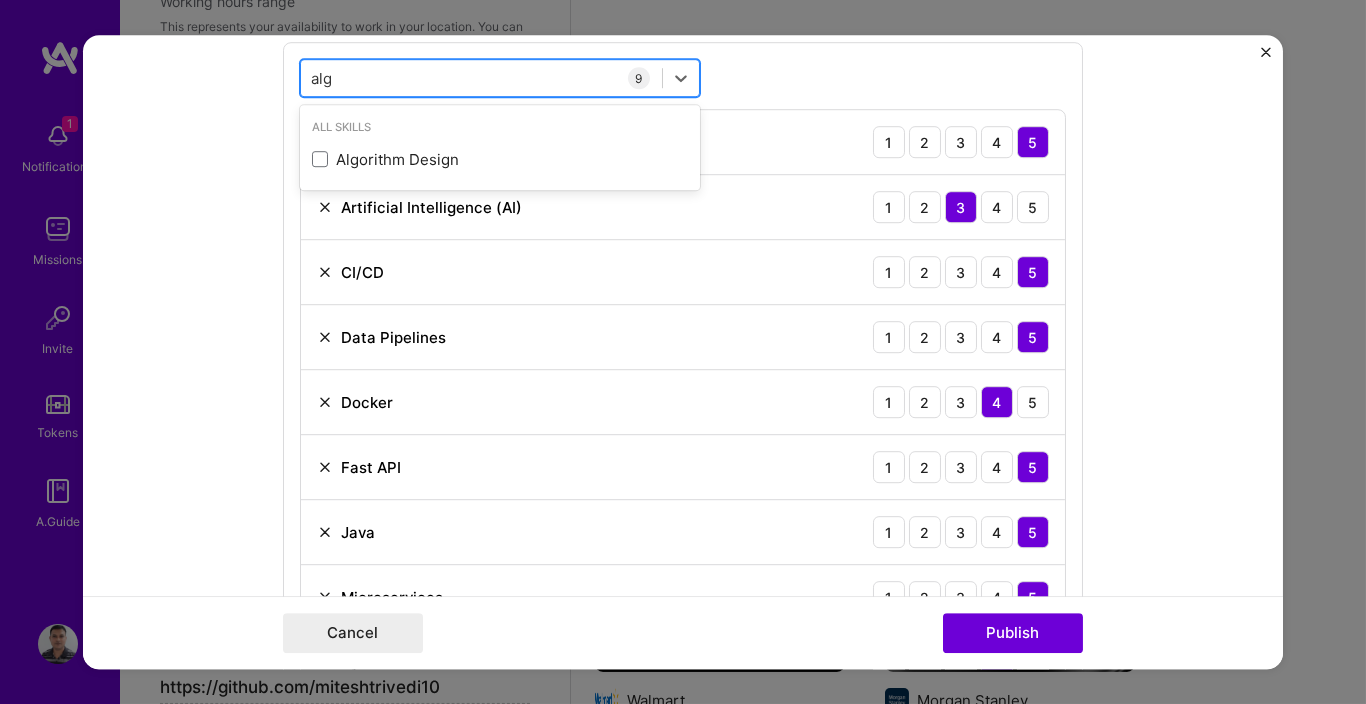 click on "alg alg" at bounding box center (481, 78) 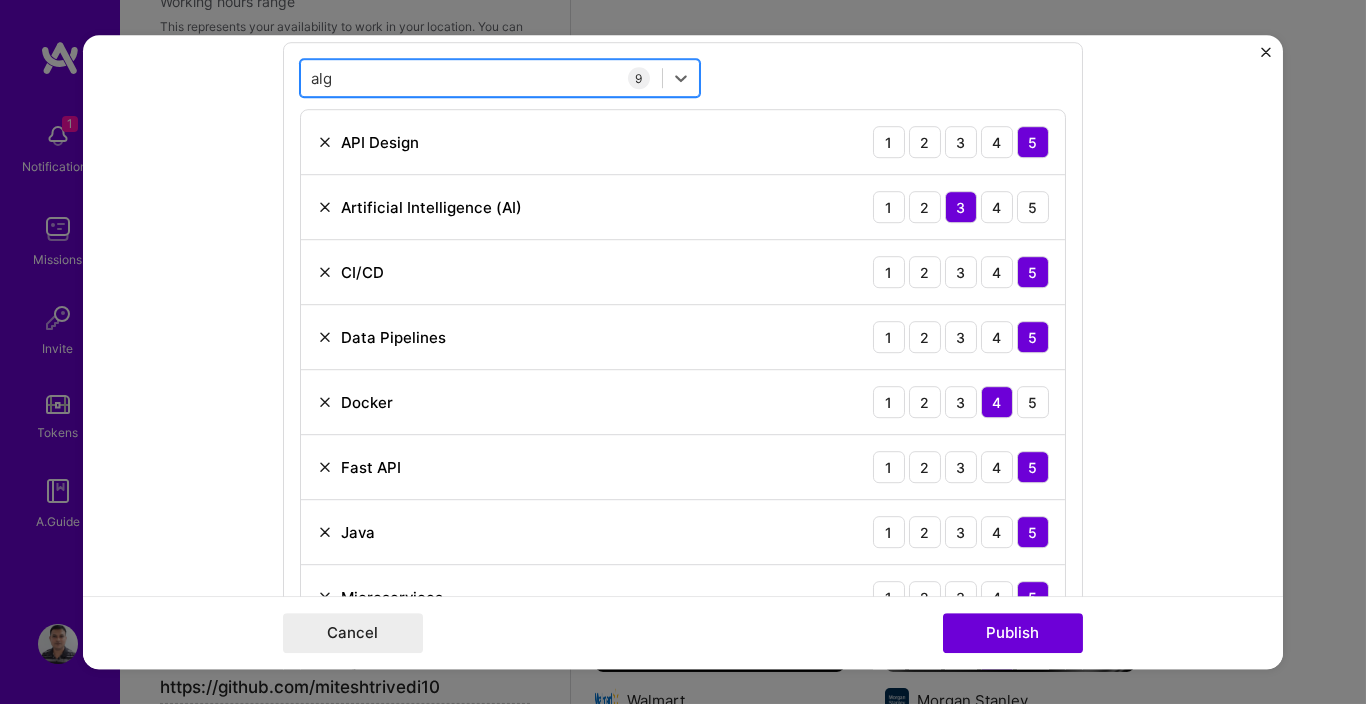 click on "alg alg" at bounding box center (481, 78) 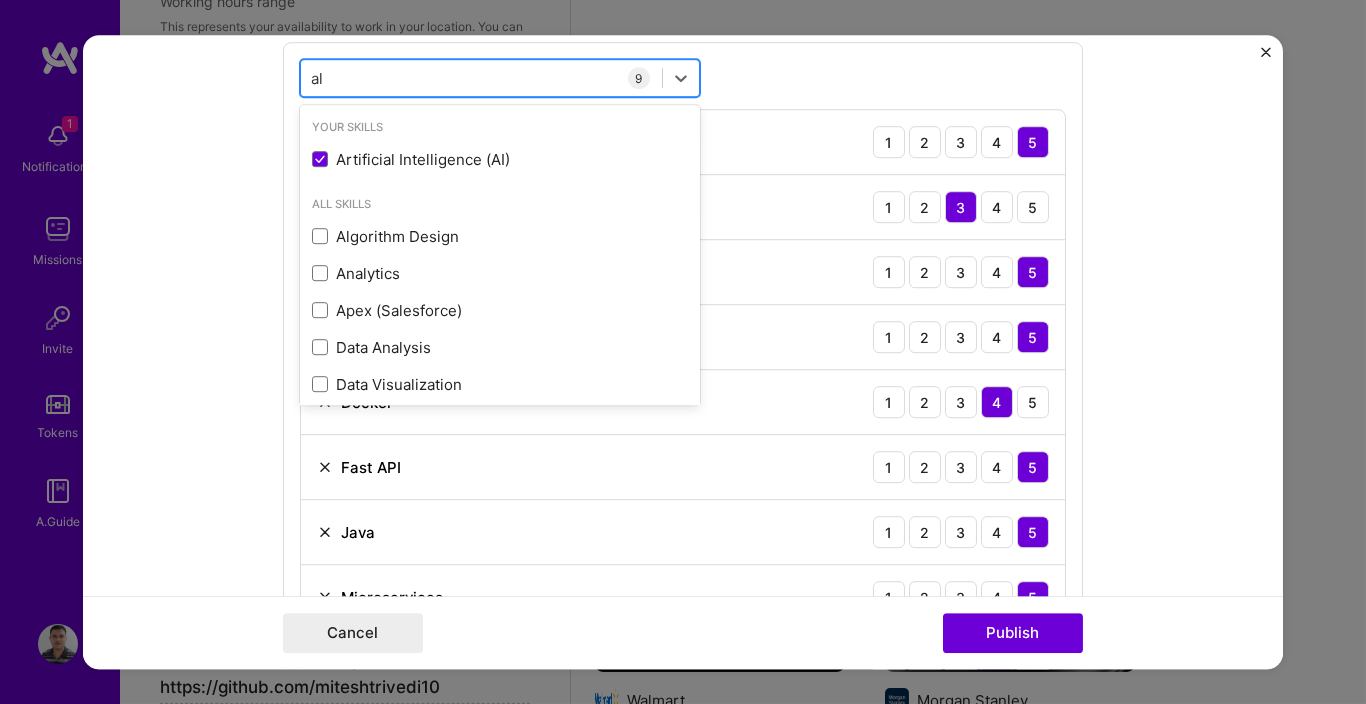 type on "a" 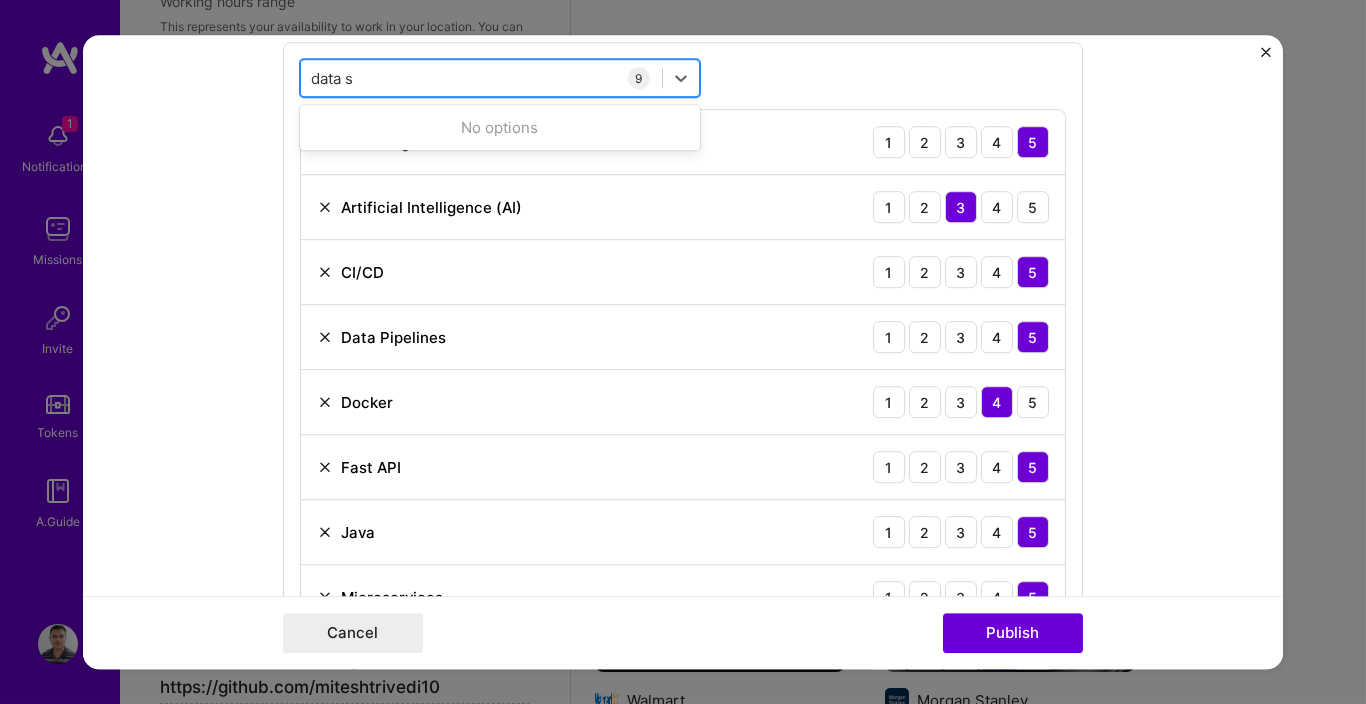 click on "data s data s" at bounding box center [481, 78] 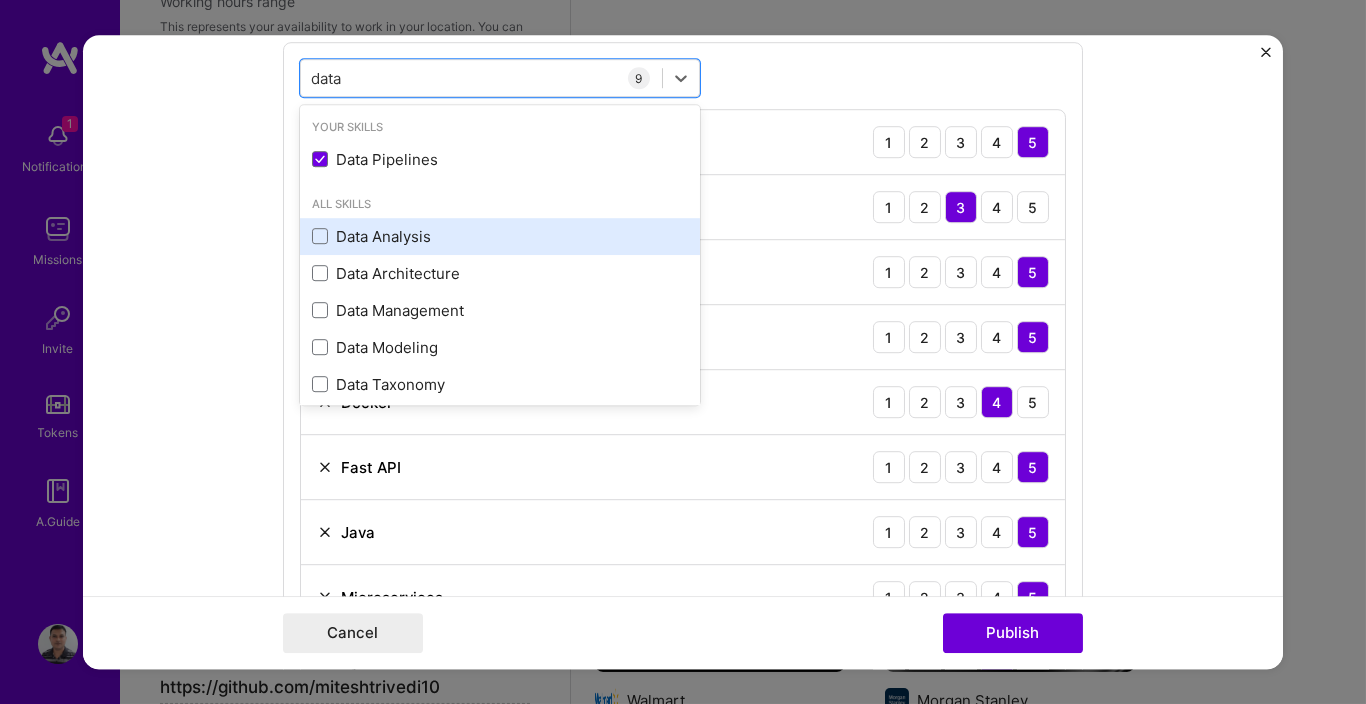 click on "Data Analysis" at bounding box center [500, 236] 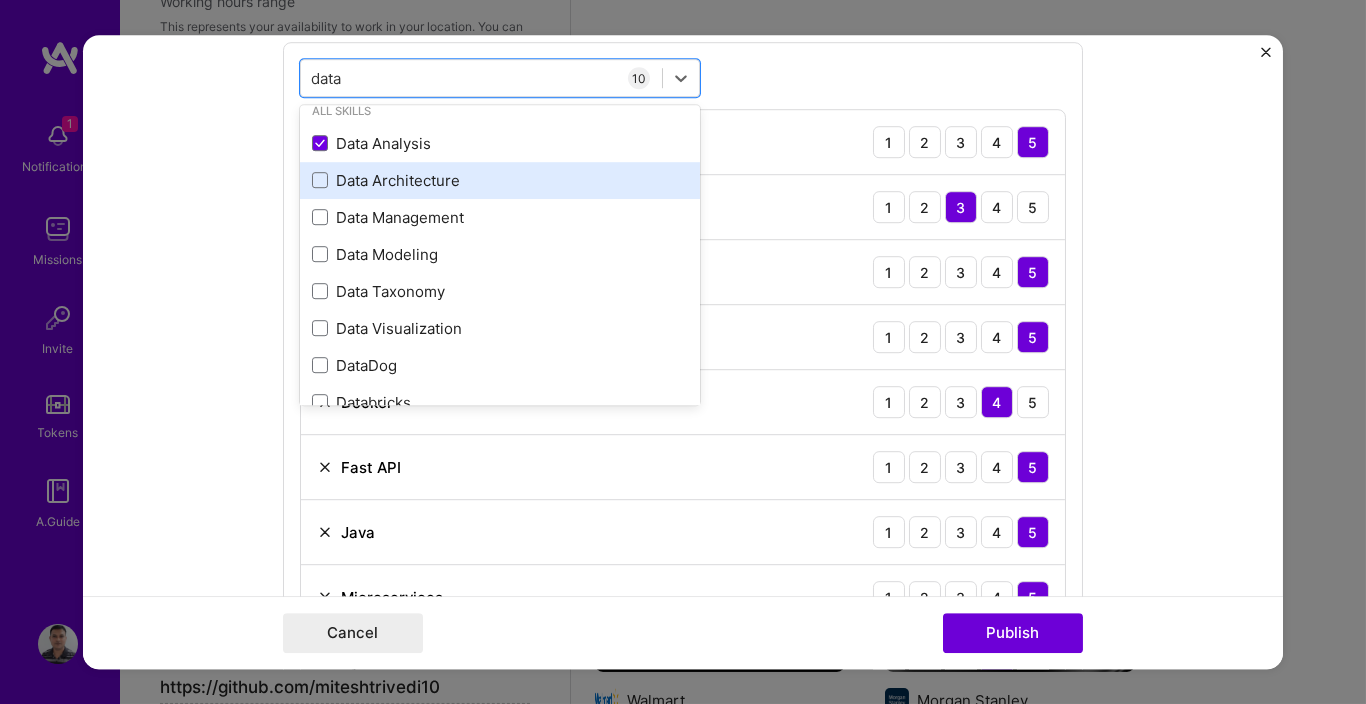 scroll, scrollTop: 120, scrollLeft: 0, axis: vertical 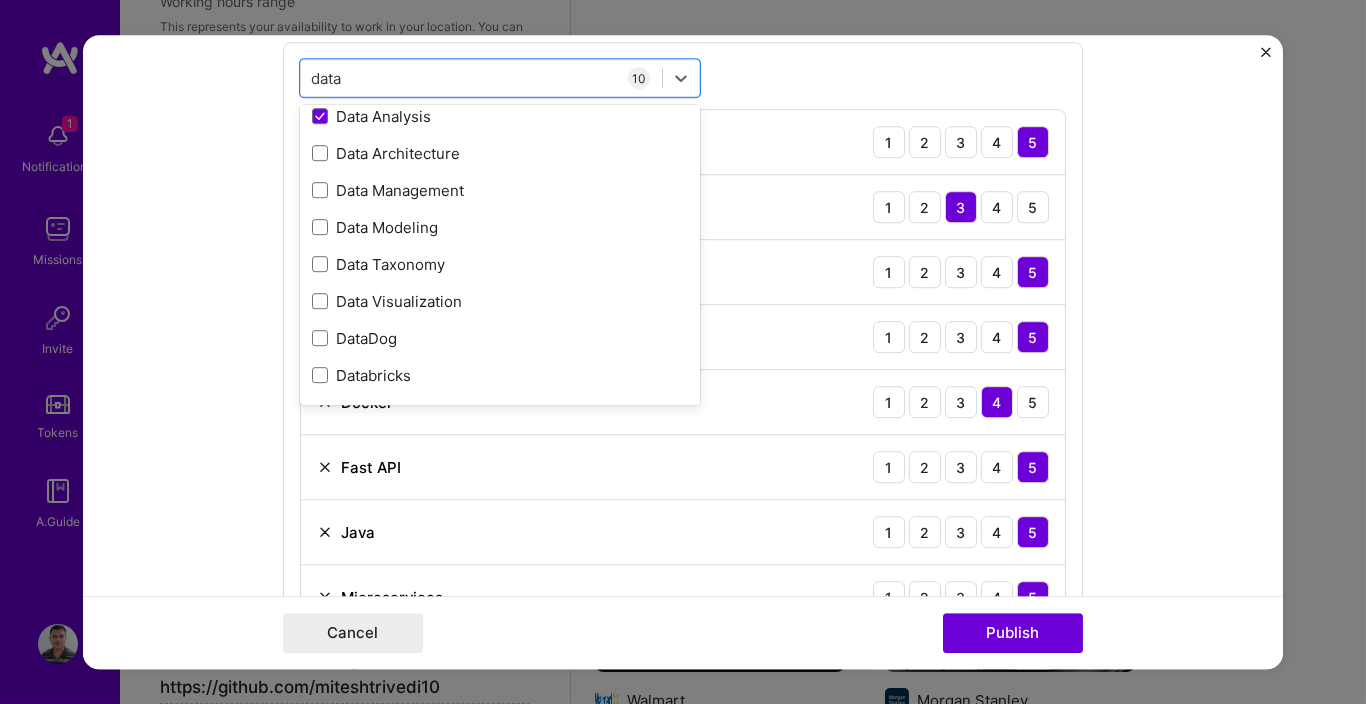 type on "data" 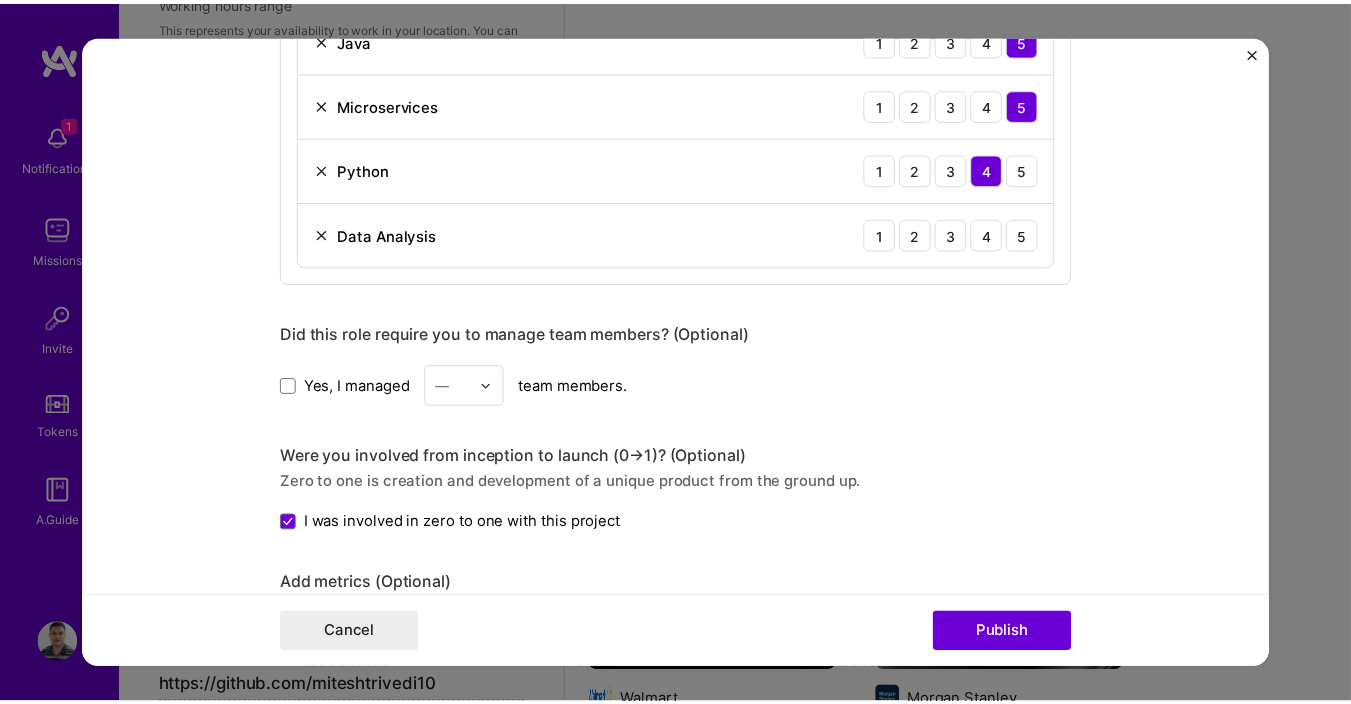 scroll, scrollTop: 1319, scrollLeft: 0, axis: vertical 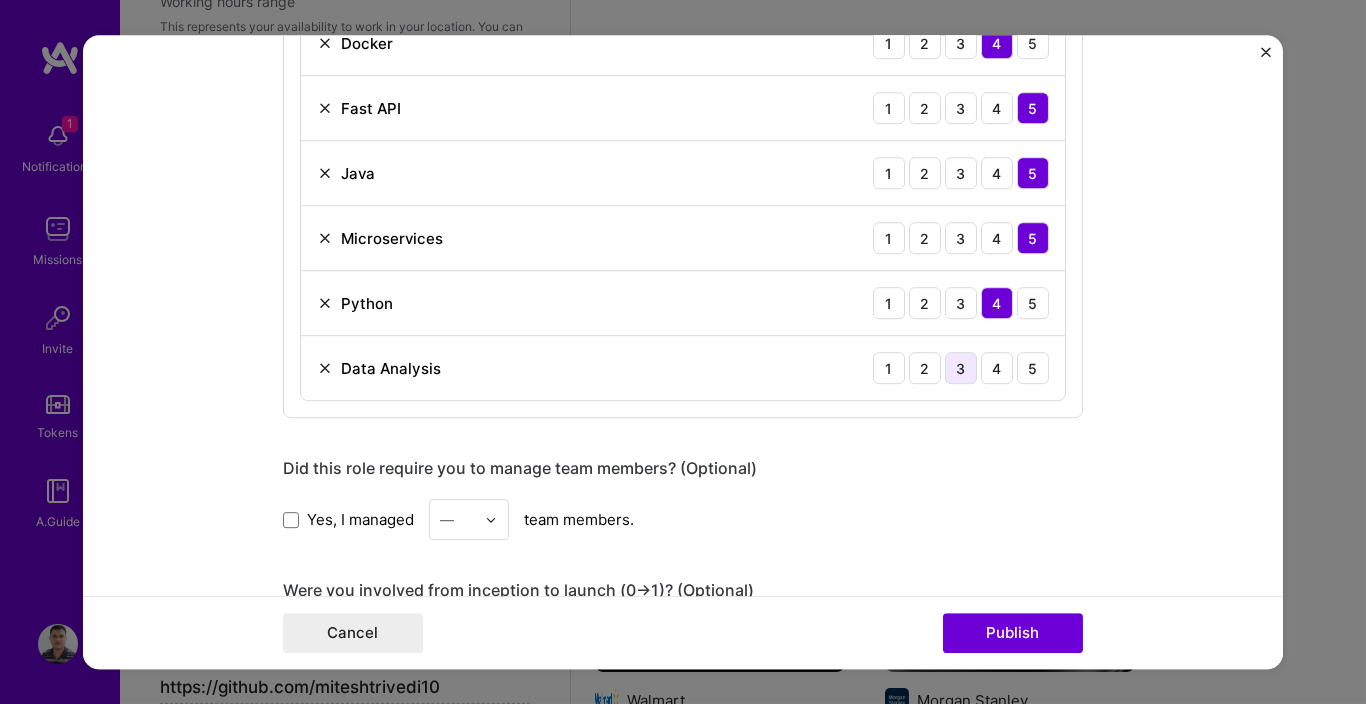 click on "3" at bounding box center (961, 368) 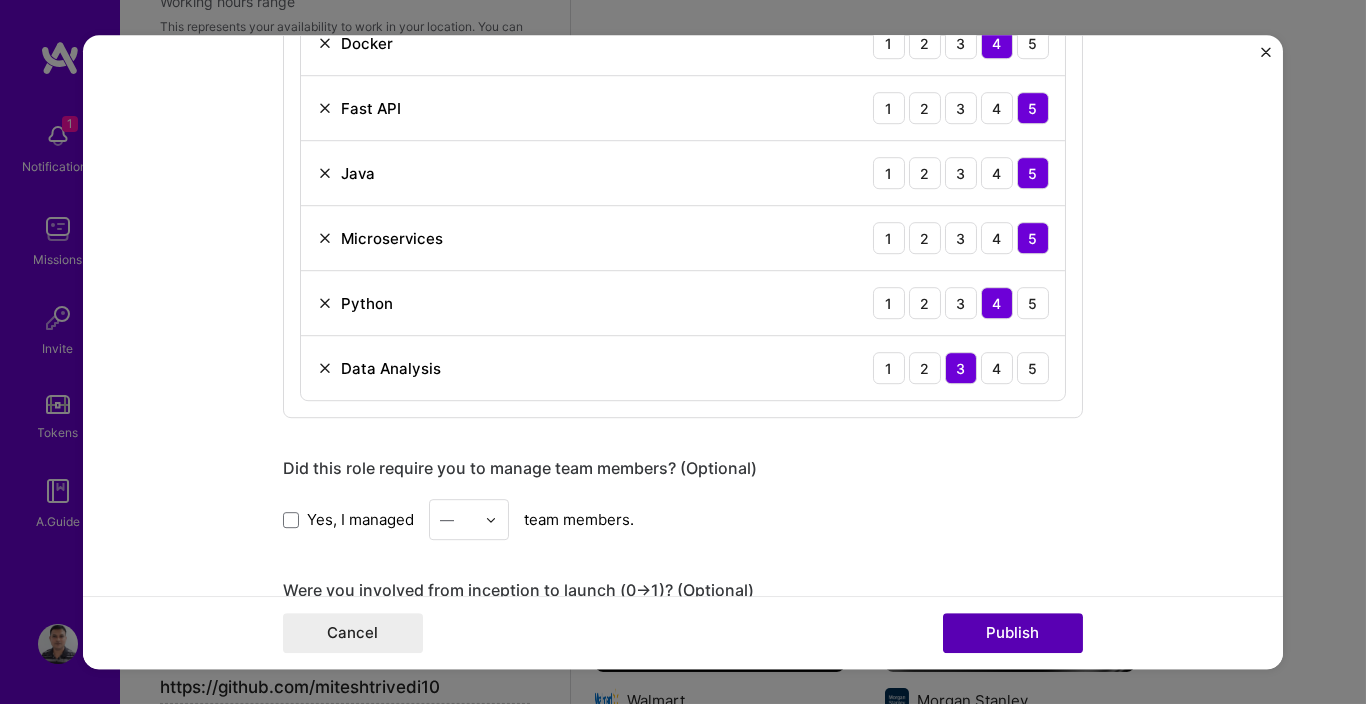 click on "Publish" at bounding box center [1013, 633] 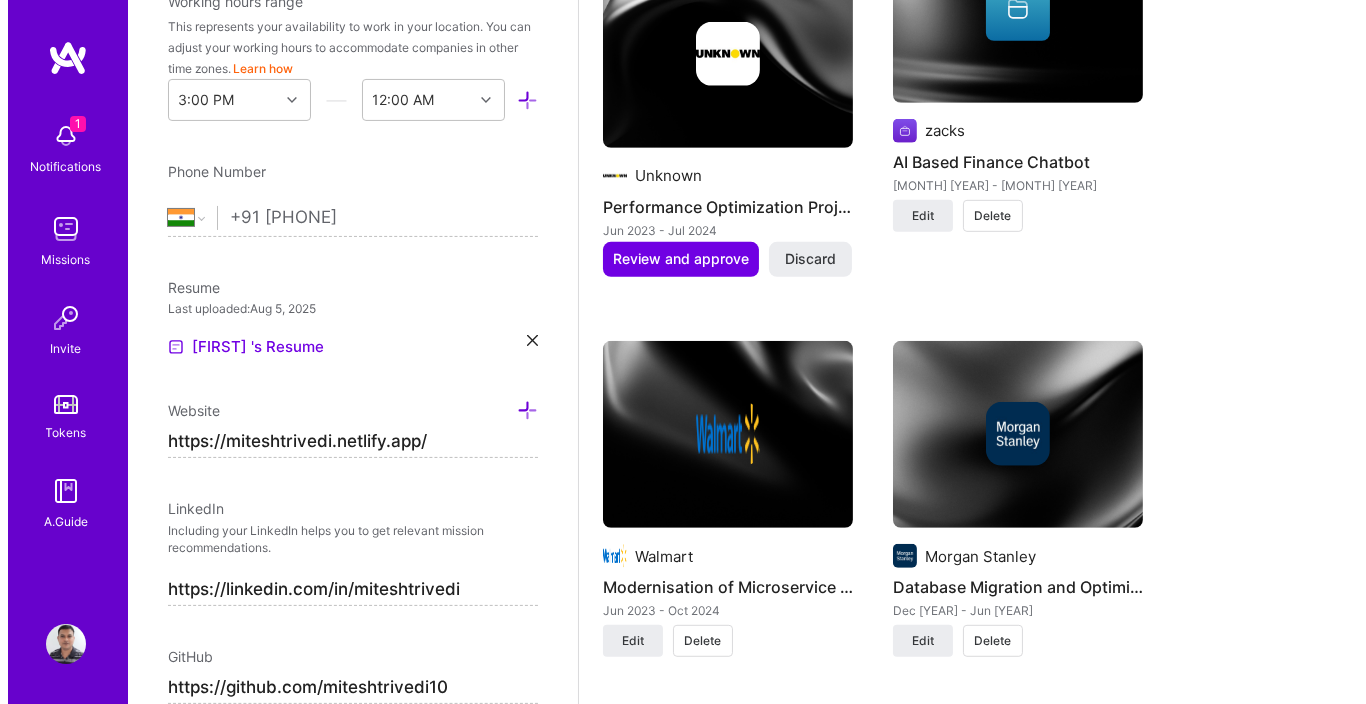 scroll, scrollTop: 2040, scrollLeft: 0, axis: vertical 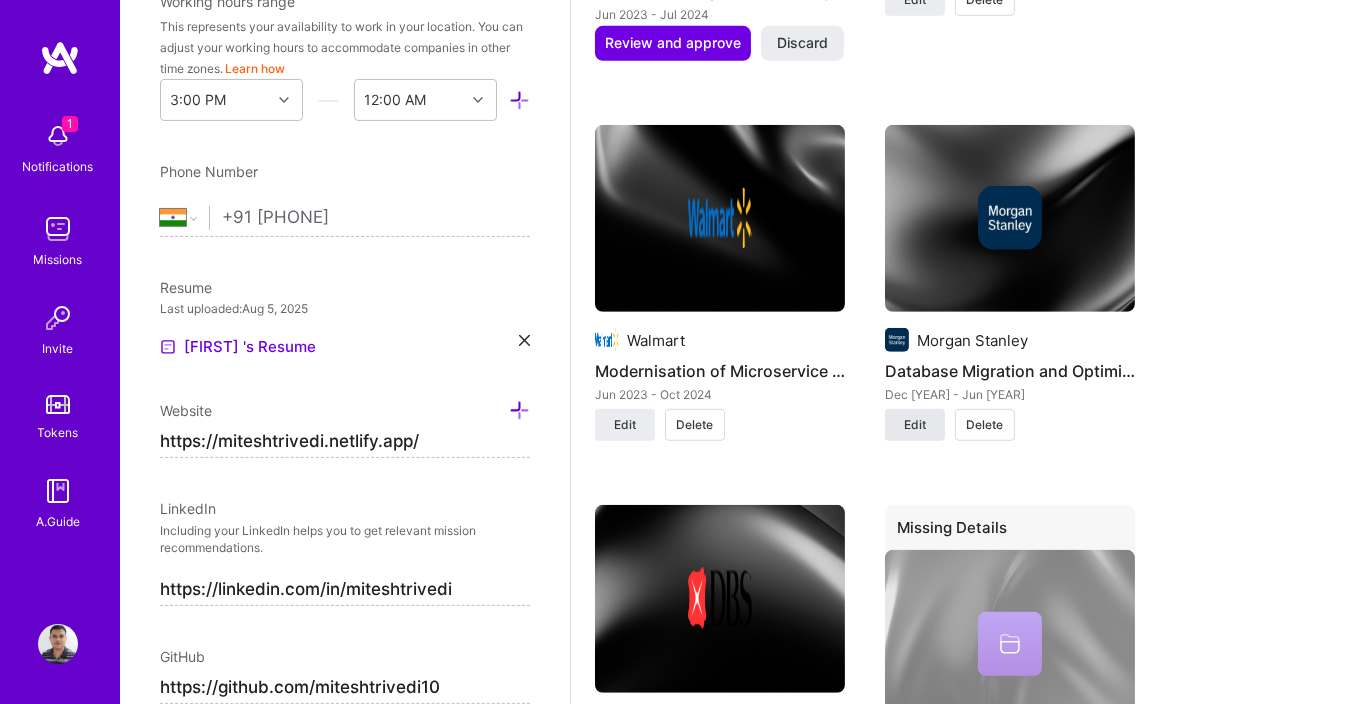 click on "Edit" at bounding box center [915, 425] 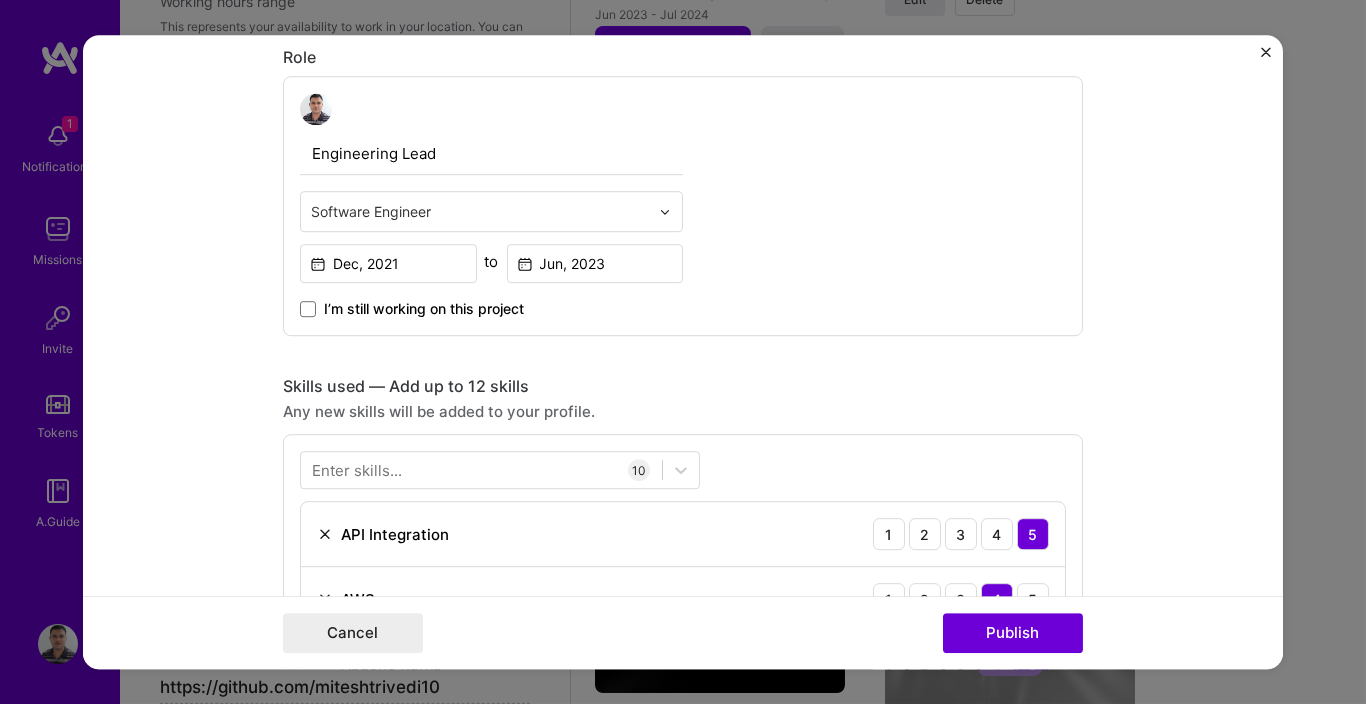 scroll, scrollTop: 720, scrollLeft: 0, axis: vertical 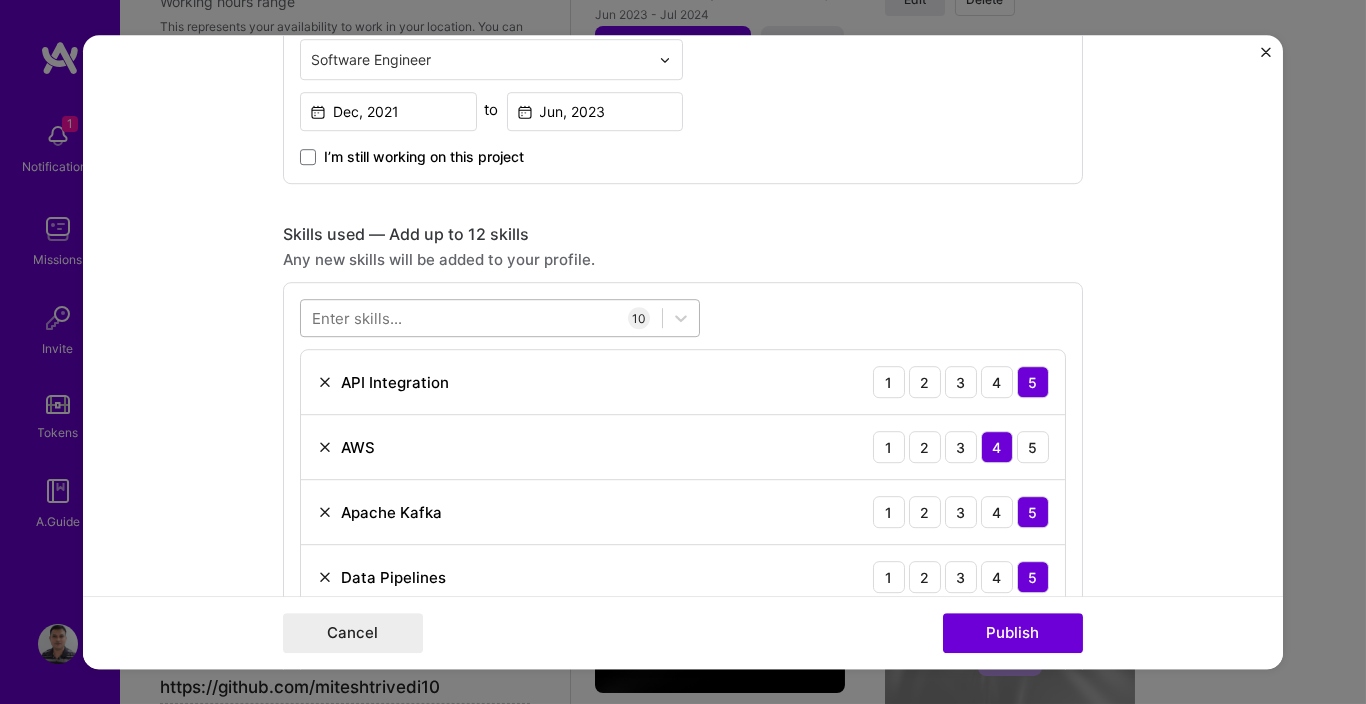 click at bounding box center (481, 318) 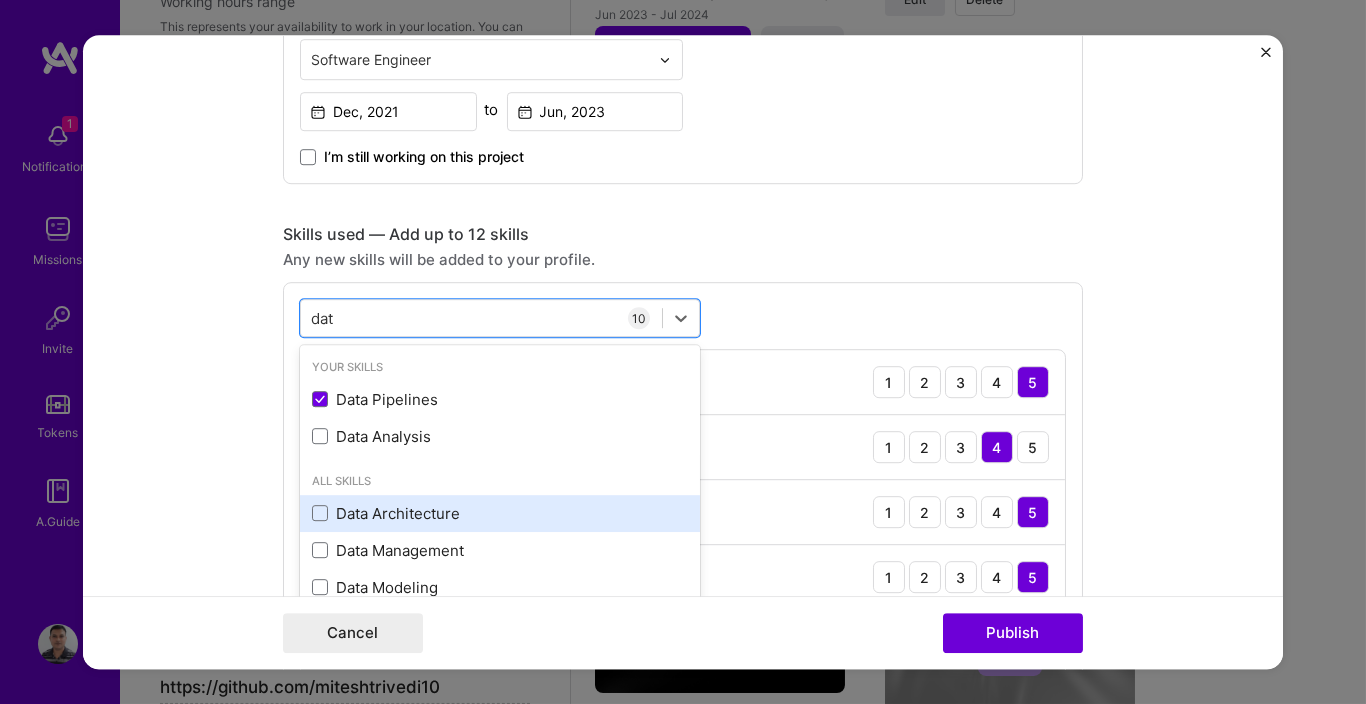 click on "Data Architecture" at bounding box center (500, 513) 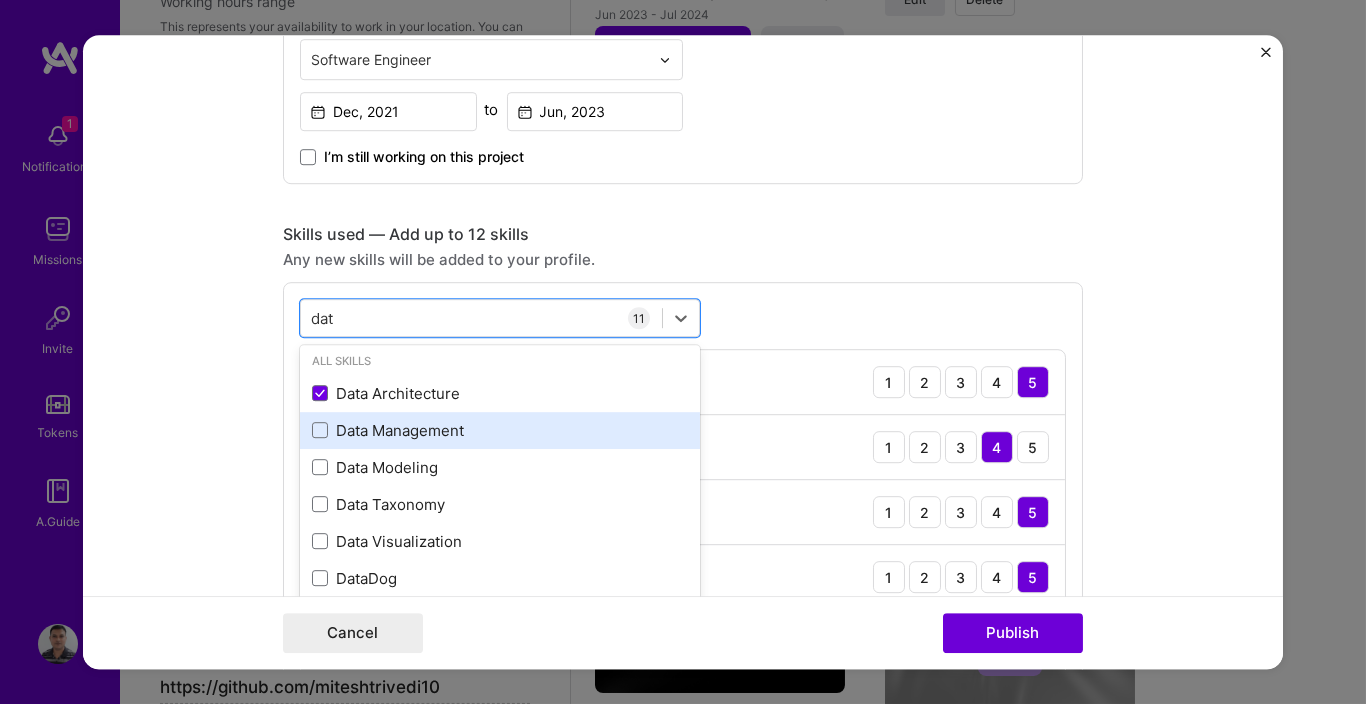 scroll, scrollTop: 0, scrollLeft: 0, axis: both 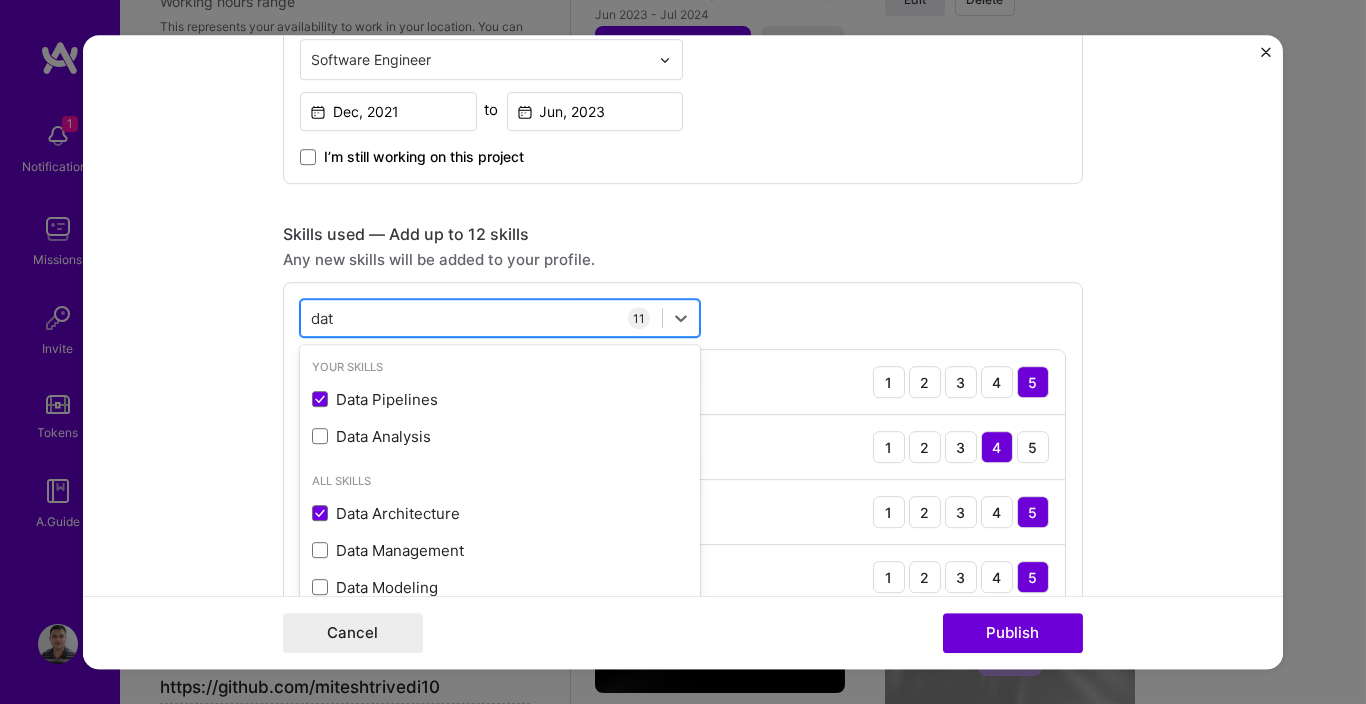 click on "dat dat" at bounding box center [481, 318] 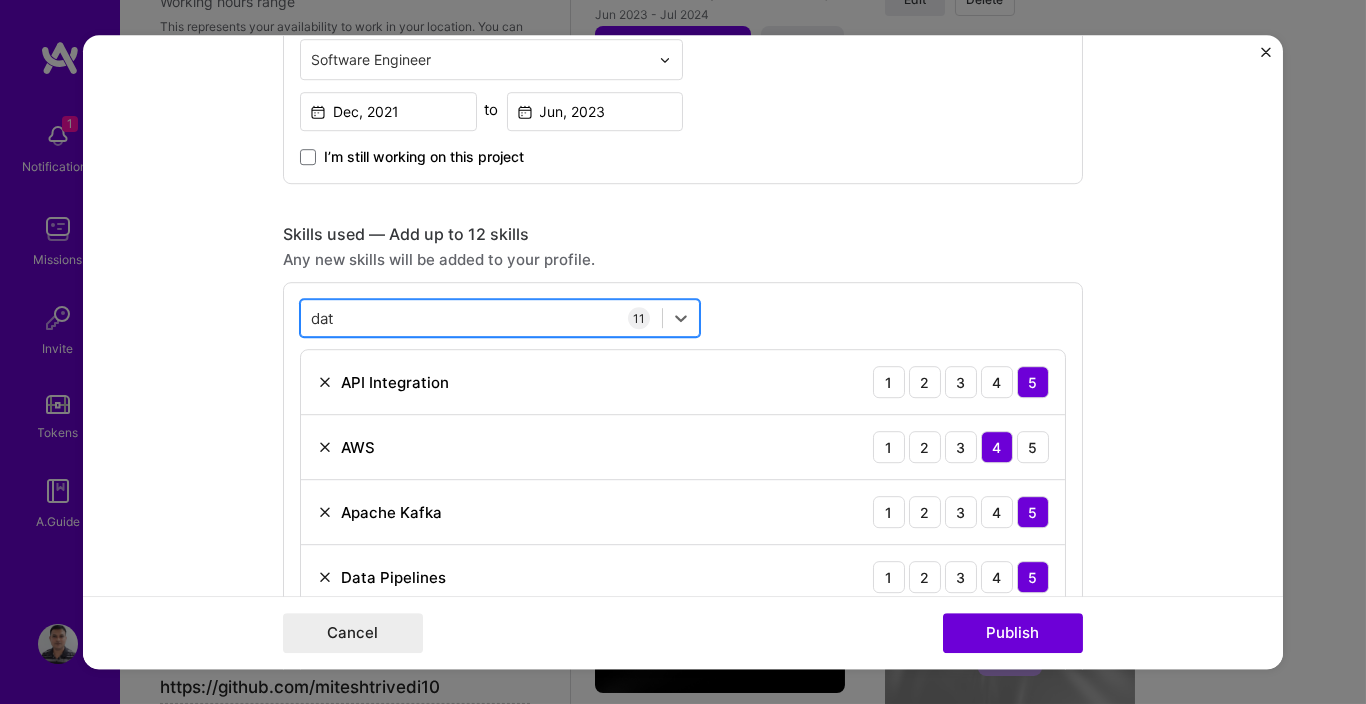 click on "dat dat" at bounding box center [481, 318] 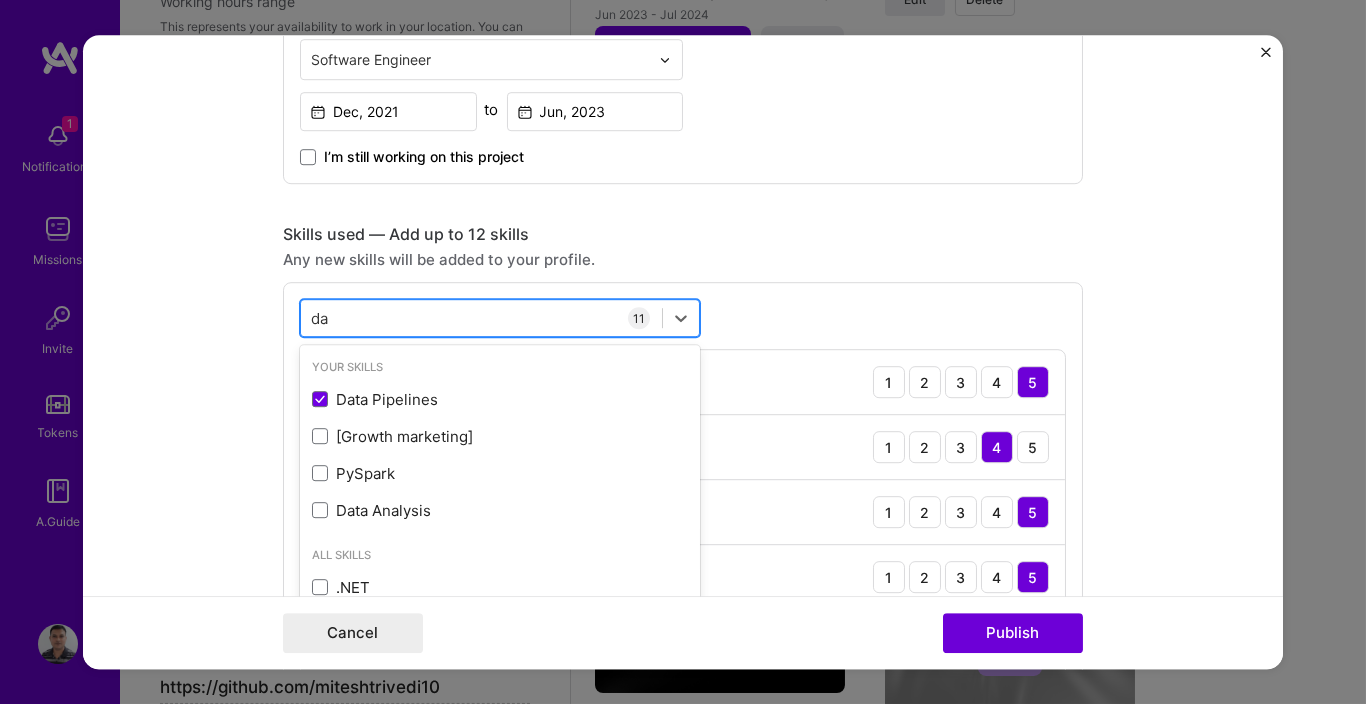 type on "d" 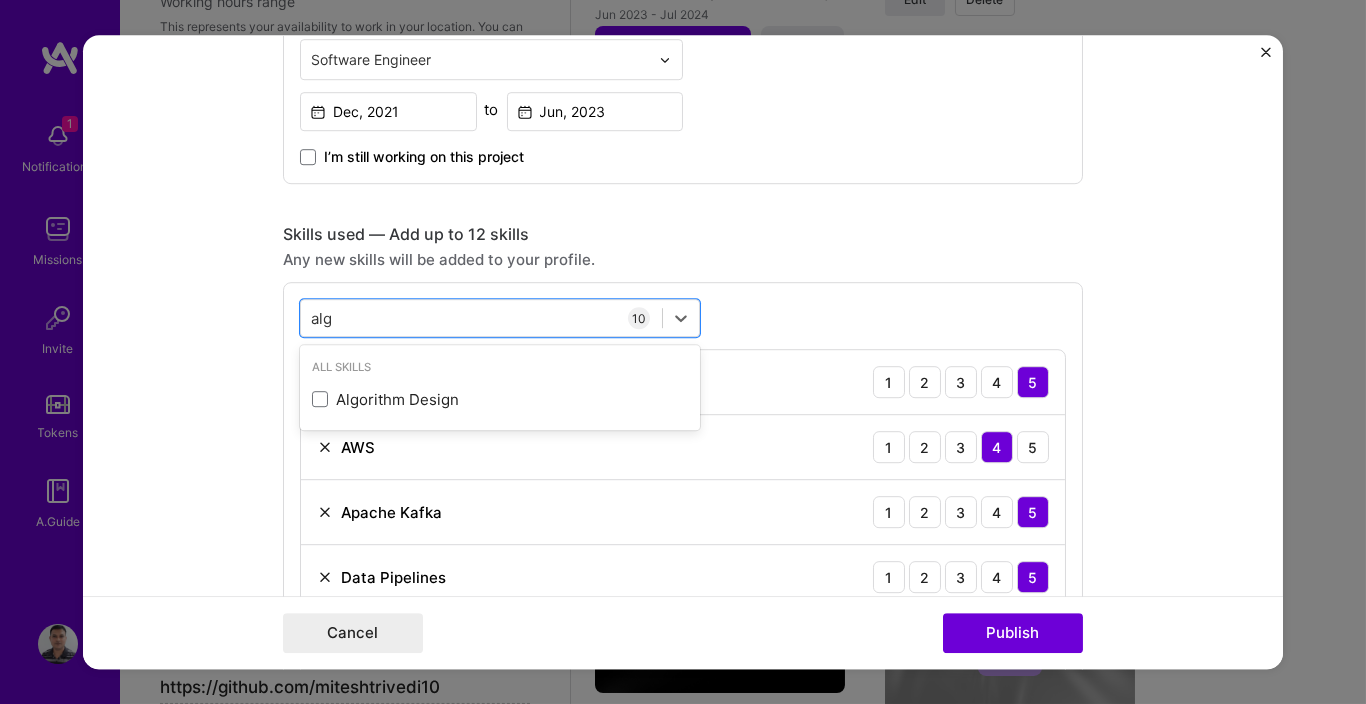 click on "All Skills Algorithm Design" at bounding box center (500, 387) 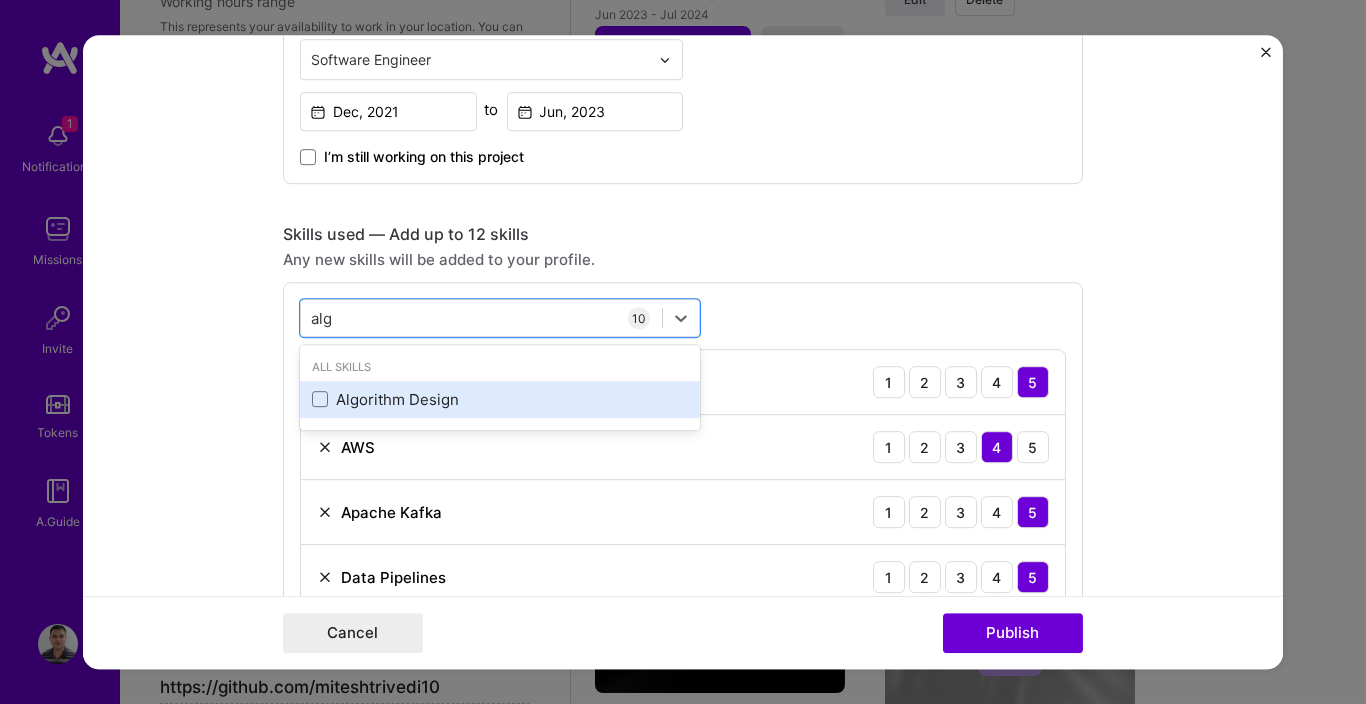 click on "Algorithm Design" at bounding box center [500, 399] 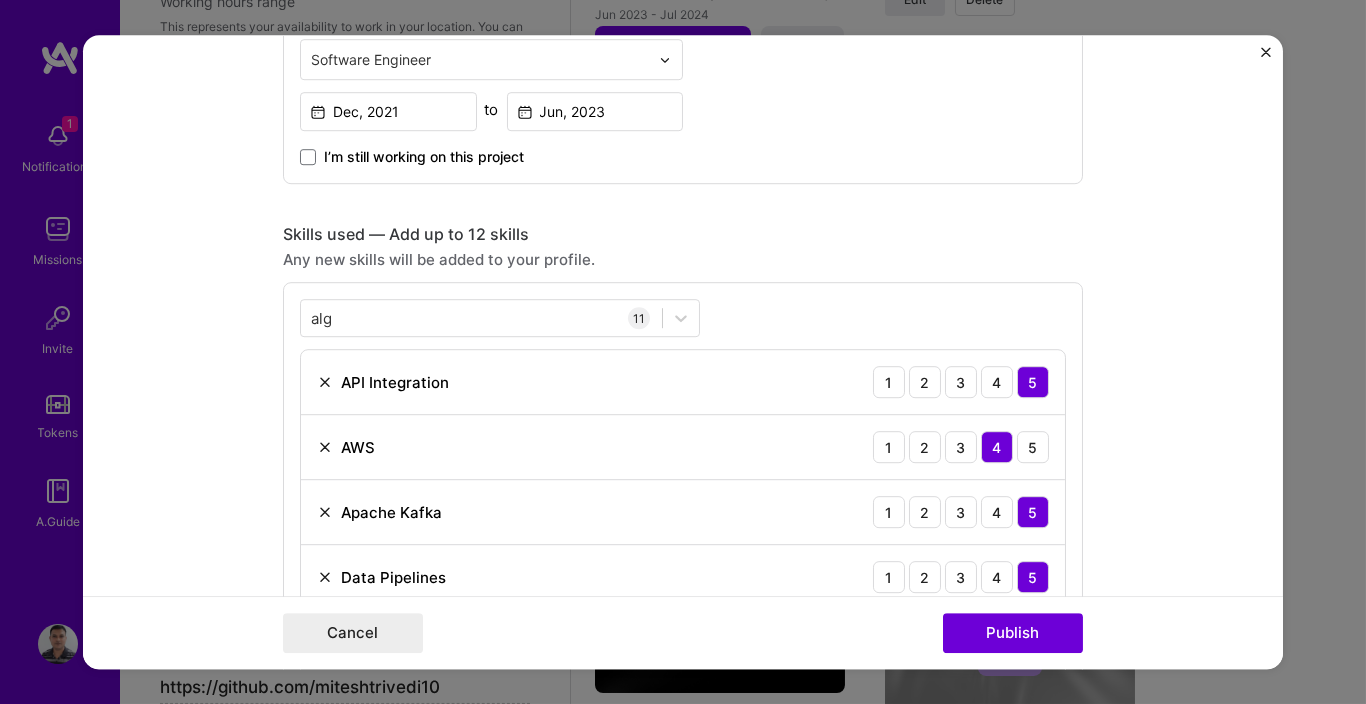 click on "Any new skills will be added to your profile." at bounding box center (683, 259) 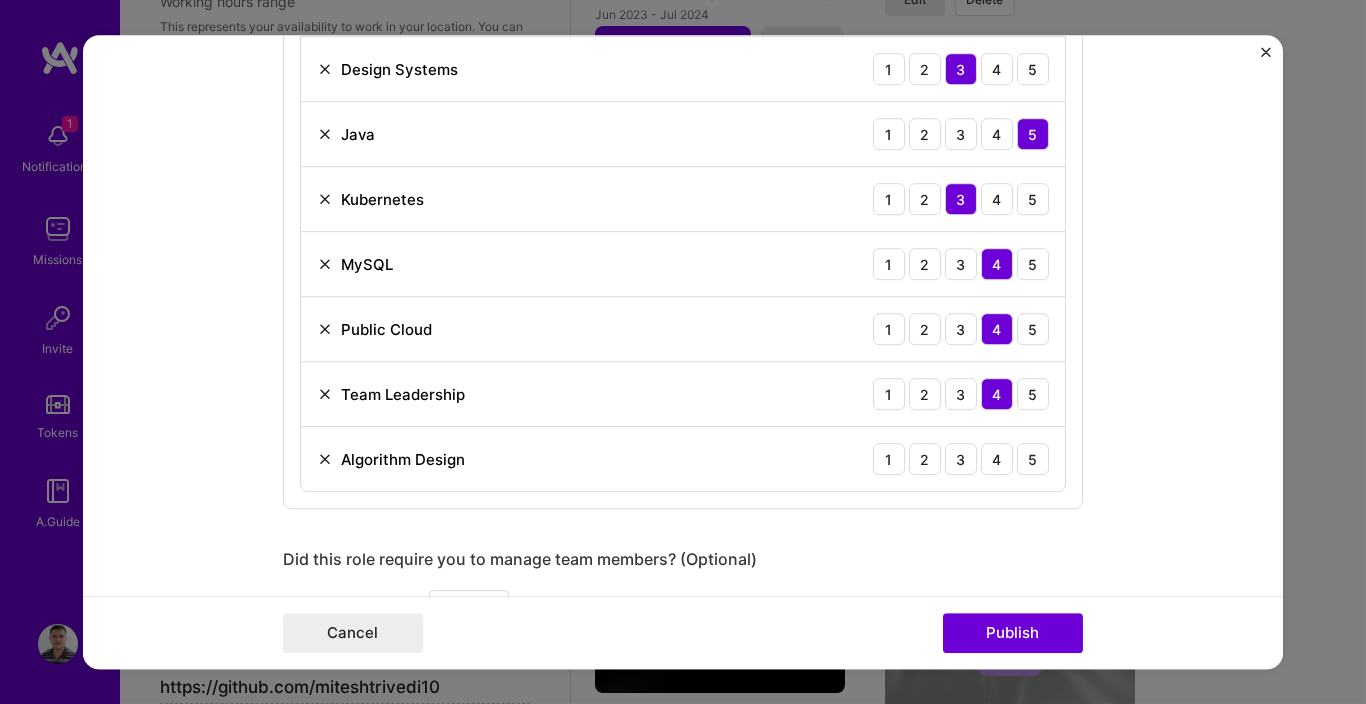 scroll, scrollTop: 1440, scrollLeft: 0, axis: vertical 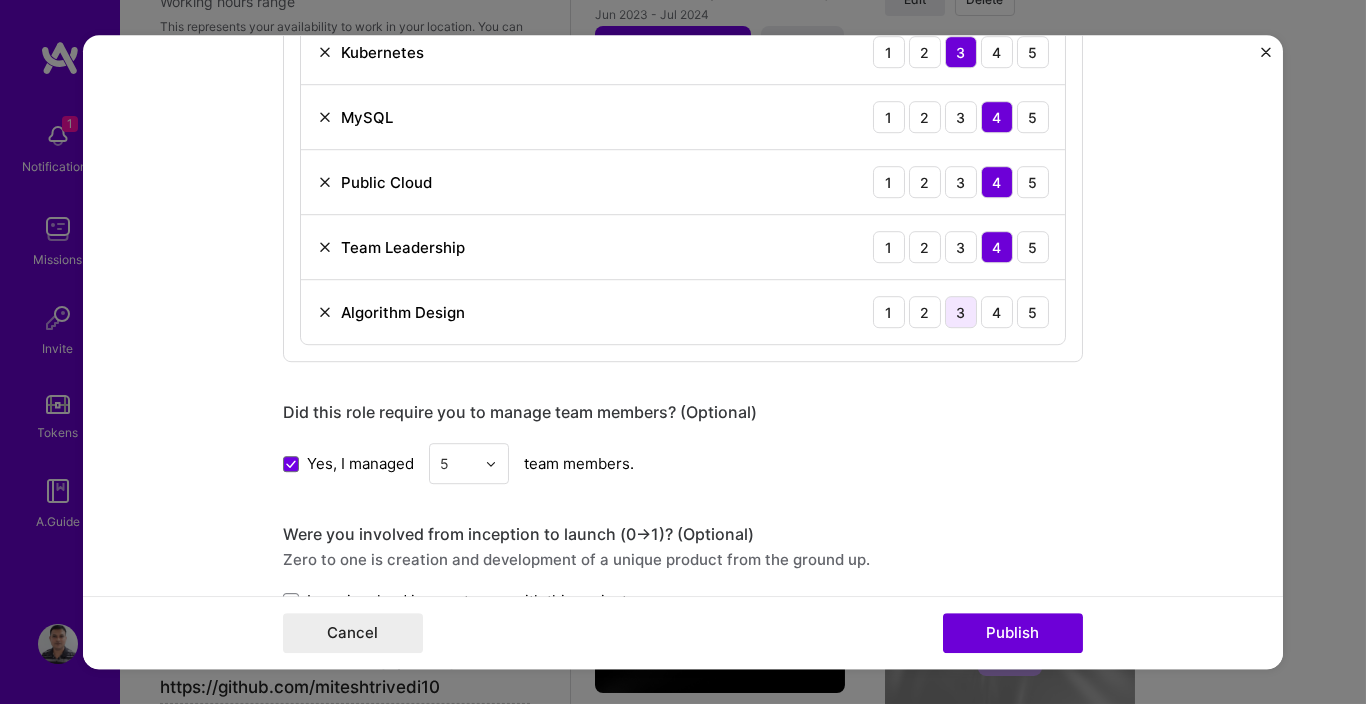 click on "3" at bounding box center [961, 312] 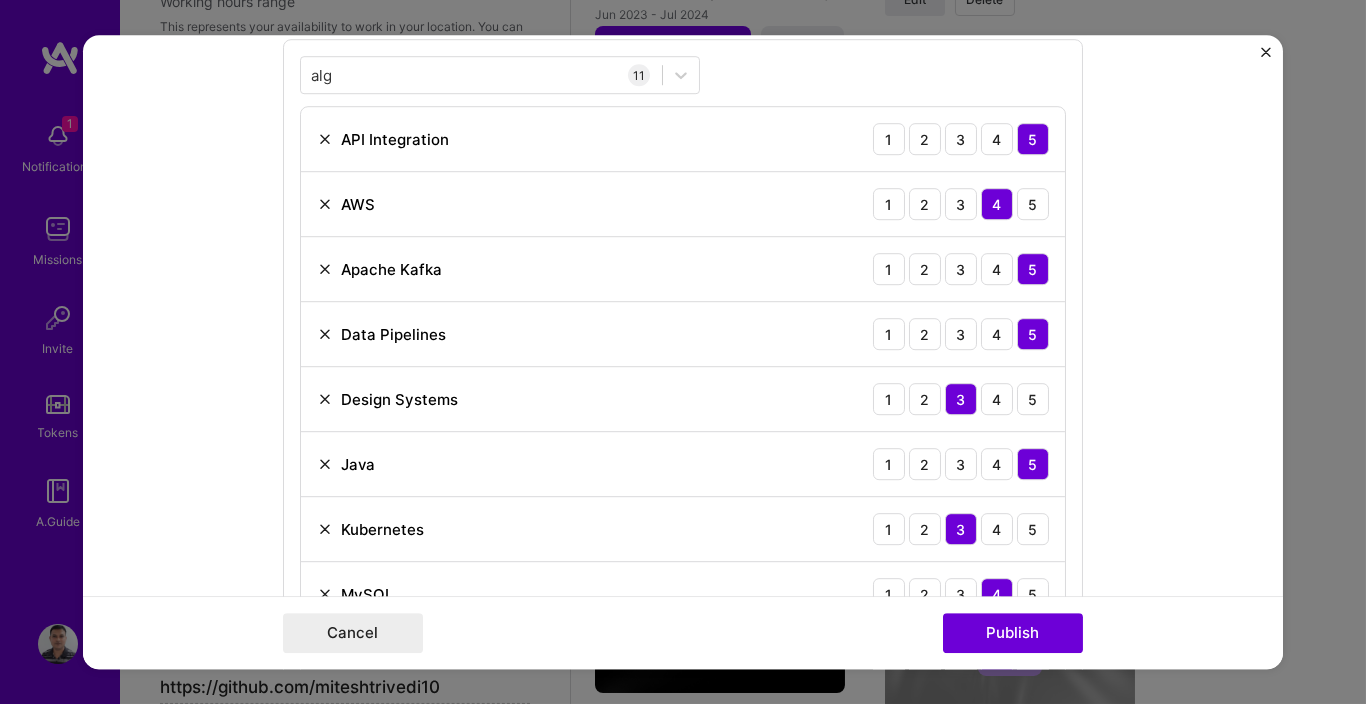 scroll, scrollTop: 960, scrollLeft: 0, axis: vertical 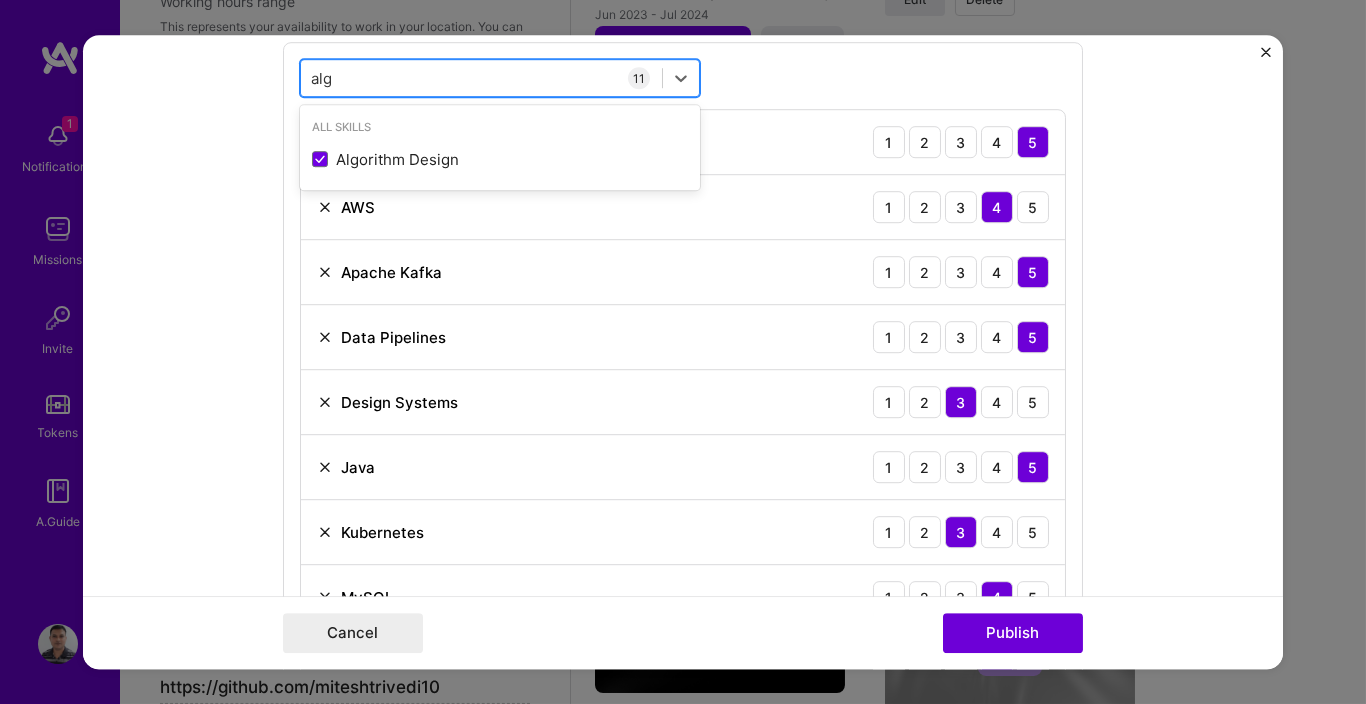 click on "alg alg" at bounding box center [481, 78] 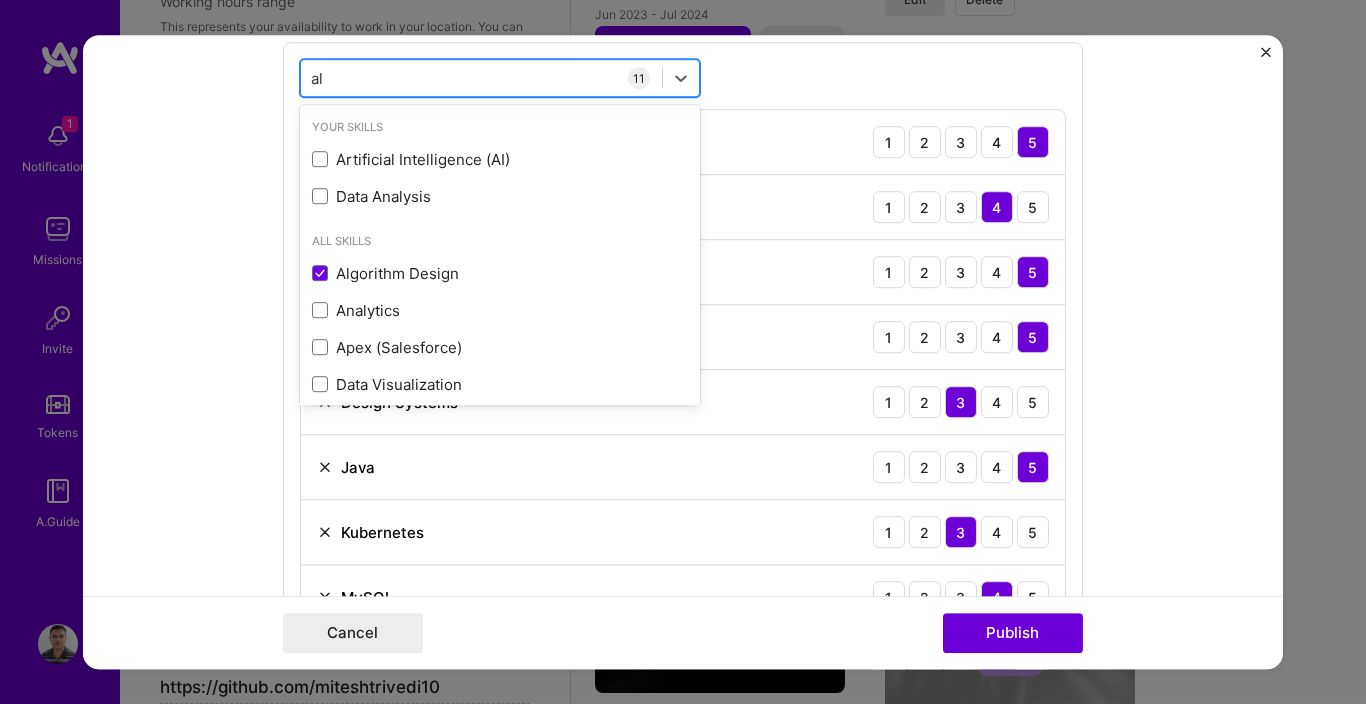 type on "a" 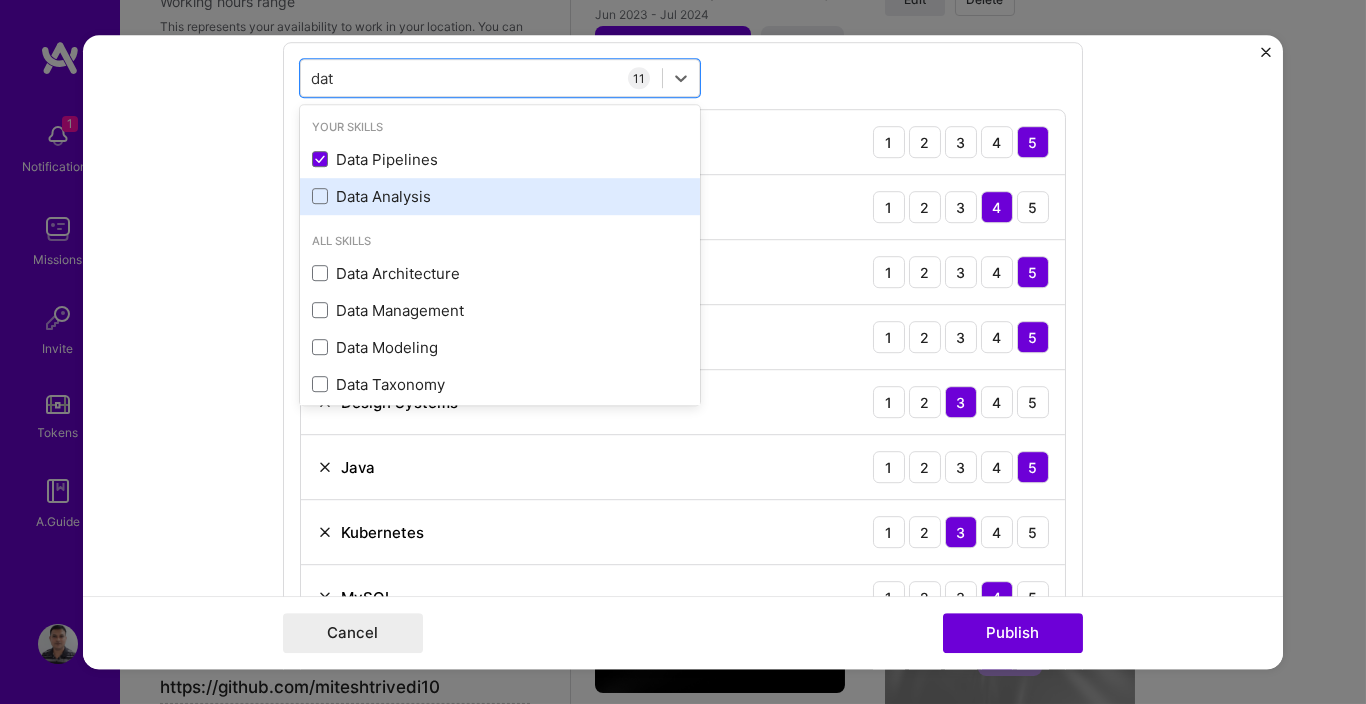 click on "Data Analysis" at bounding box center [500, 196] 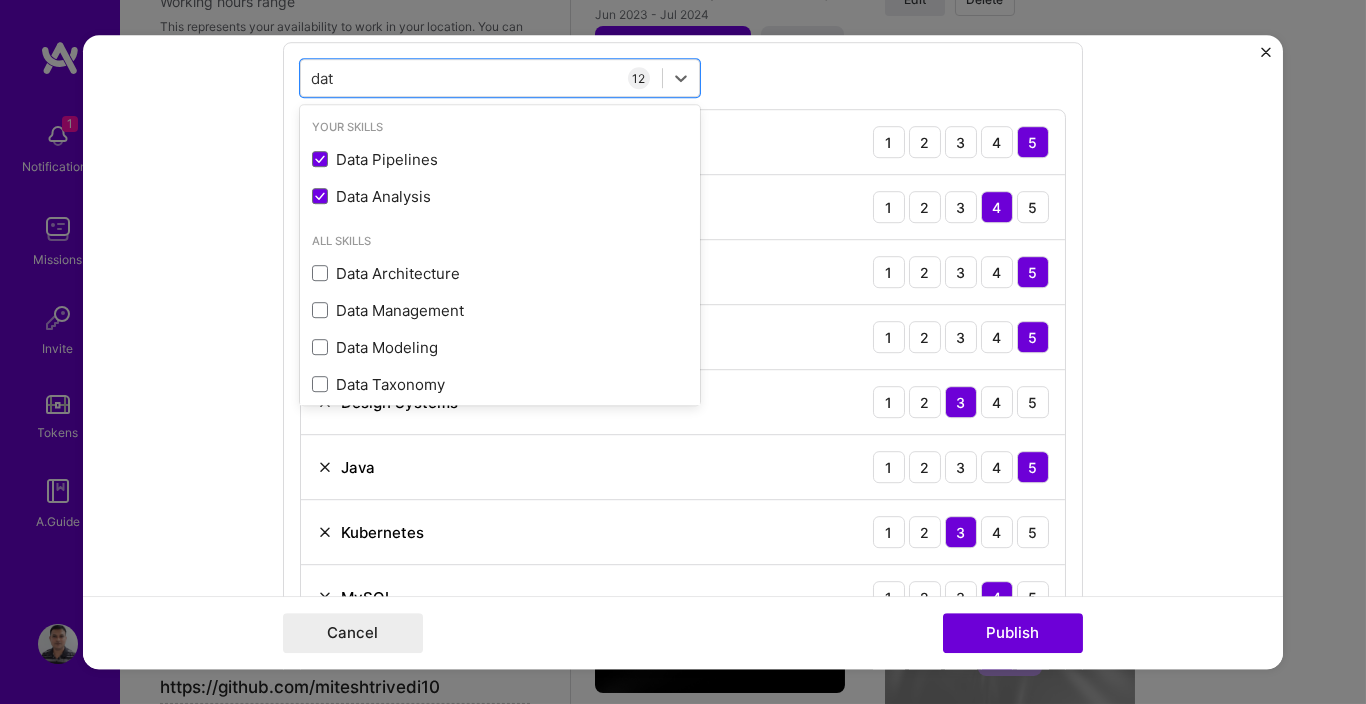 type on "dat" 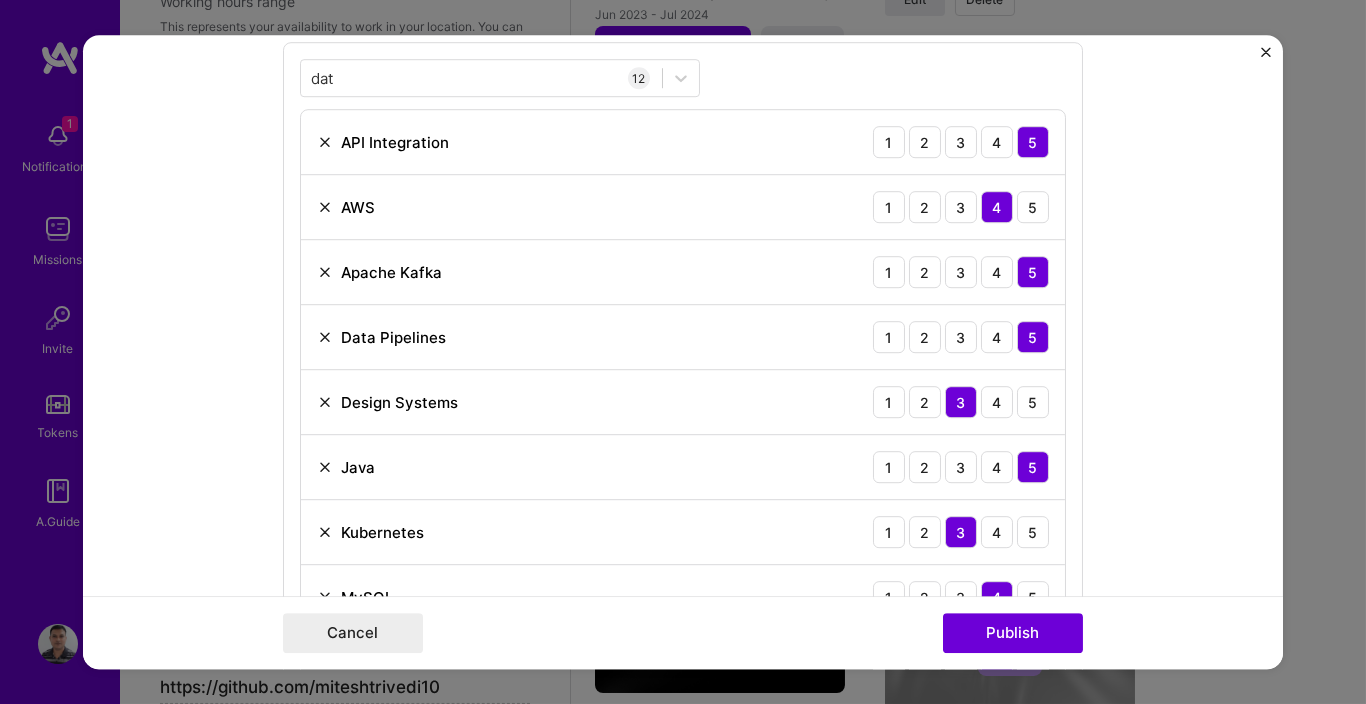click on "Project title Database Migration and Optimization Company Morgan Stanley
Project industry Industry 2 Project Link (Optional)
Drag and drop an image or   Upload file Upload file We recommend uploading at least 4 images. 1600x1200px or higher recommended. Max 5MB each. Role Engineering Lead Software Engineer Dec, 2021
to Jun, 2023
I’m still working on this project Skills used — Add up to 12 skills Any new skills will be added to your profile. dat dat 12 API Integration 1 2 3 4 5 AWS 1 2 3 4 5 Apache Kafka 1 2 3 4 5 Data Pipelines 1 2 3 4 5 Design Systems 1 2 3 4 5 Java 1 2 3 4 5 Kubernetes 1 2 3 4 5 MySQL 1 2 3 4 5 Public Cloud 1 2 3 4 5 Team Leadership 1 2 3 4 5 Algorithm Design 1 2 3 4 5 Data Analysis 1 2 3 4 5 Did this role require you to manage team members? (Optional) Yes, I managed 5 team members. Were you involved from inception to launch (0  ->  1)? (Optional)   Outcomes /" at bounding box center (683, 352) 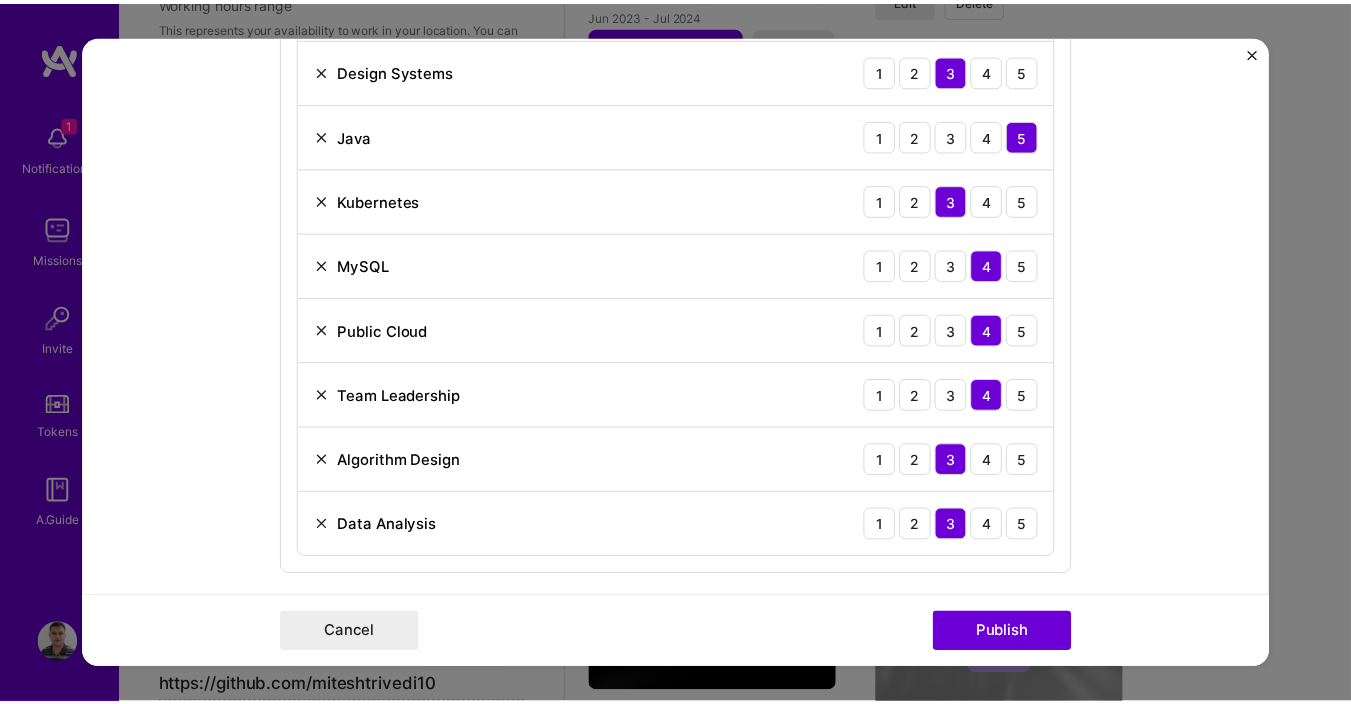 scroll, scrollTop: 1440, scrollLeft: 0, axis: vertical 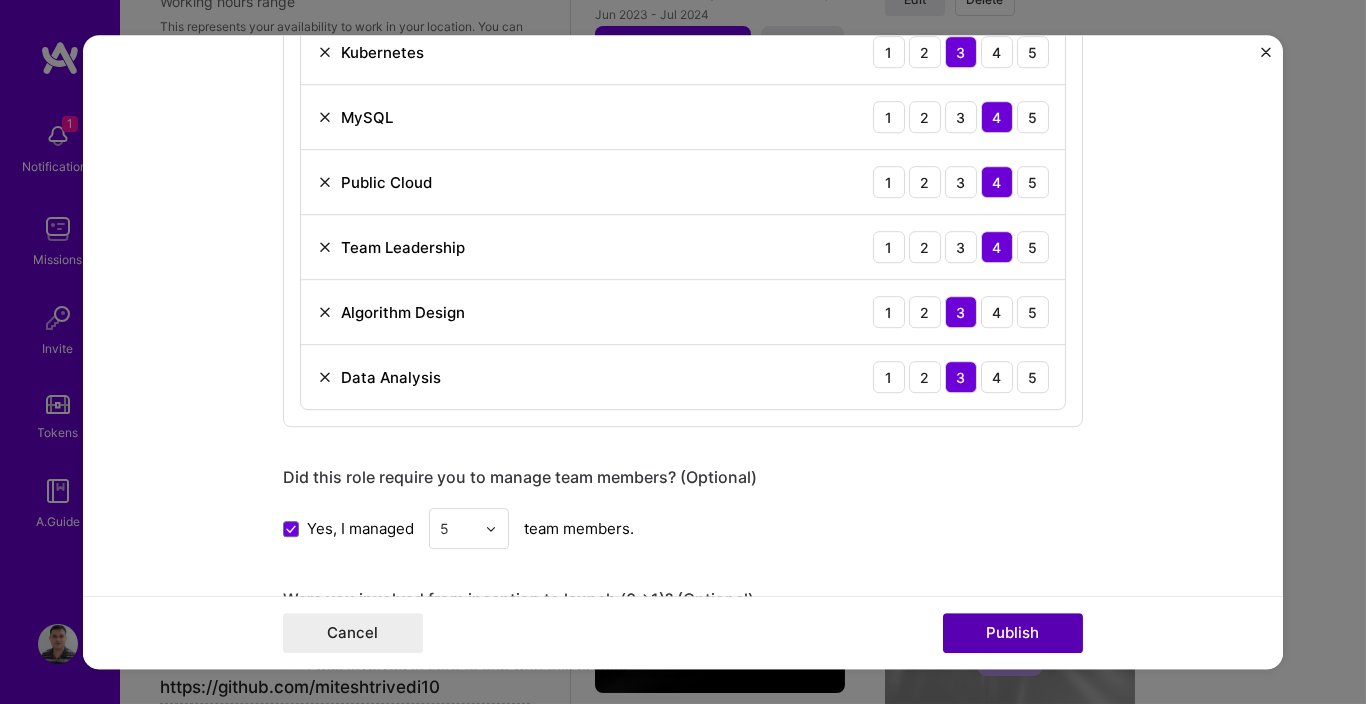 click on "Publish" at bounding box center (1013, 633) 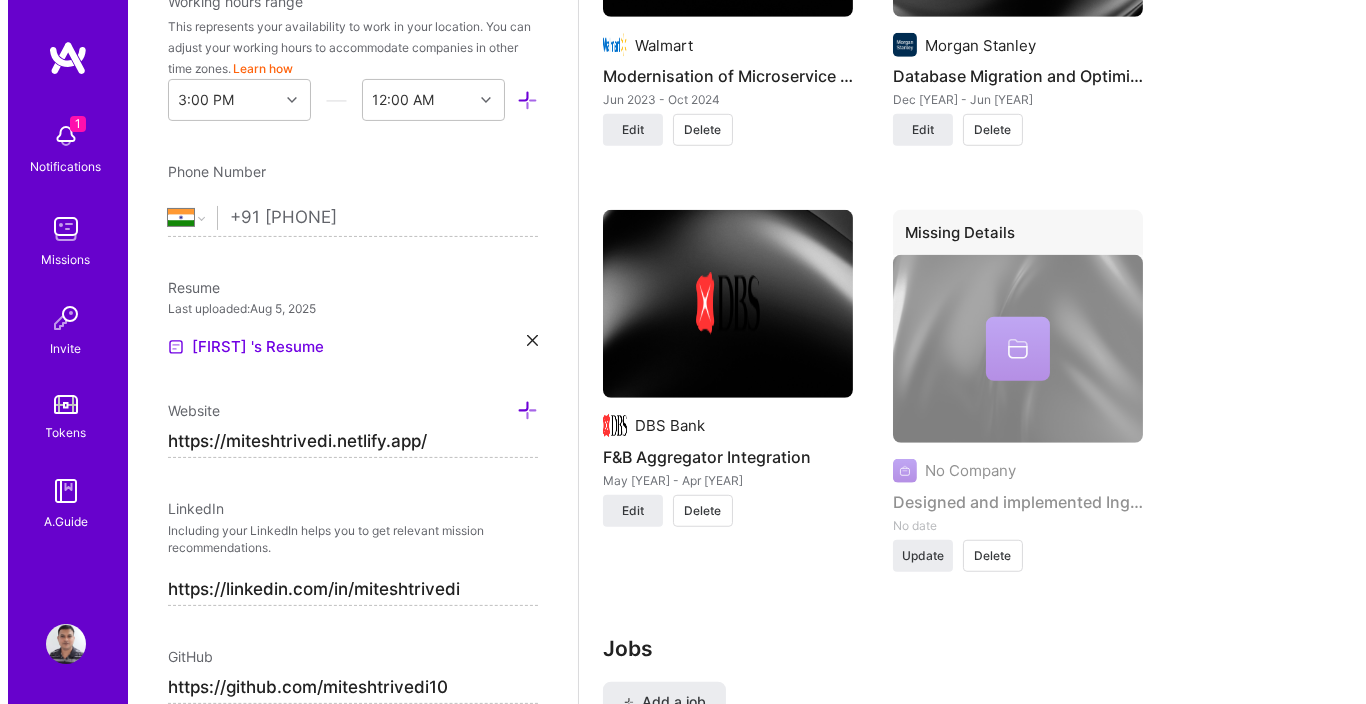 scroll, scrollTop: 2400, scrollLeft: 0, axis: vertical 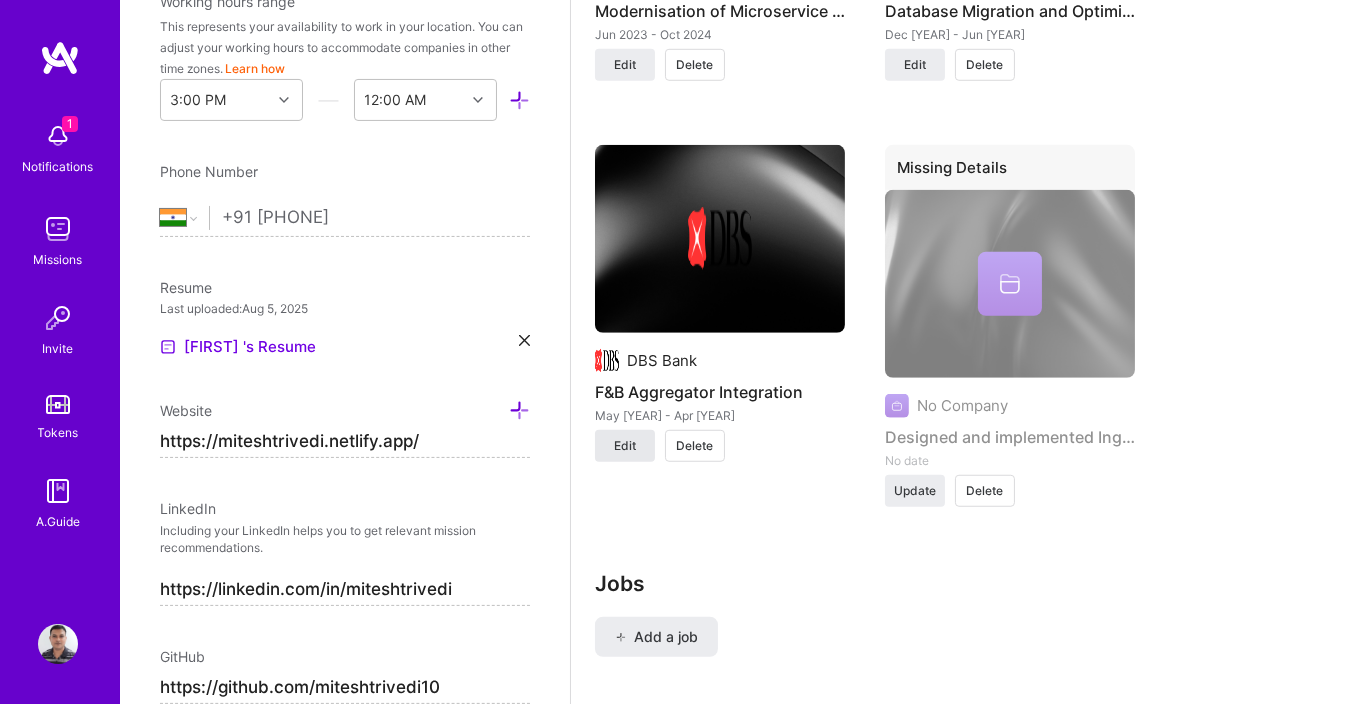 click on "Edit" at bounding box center (625, 446) 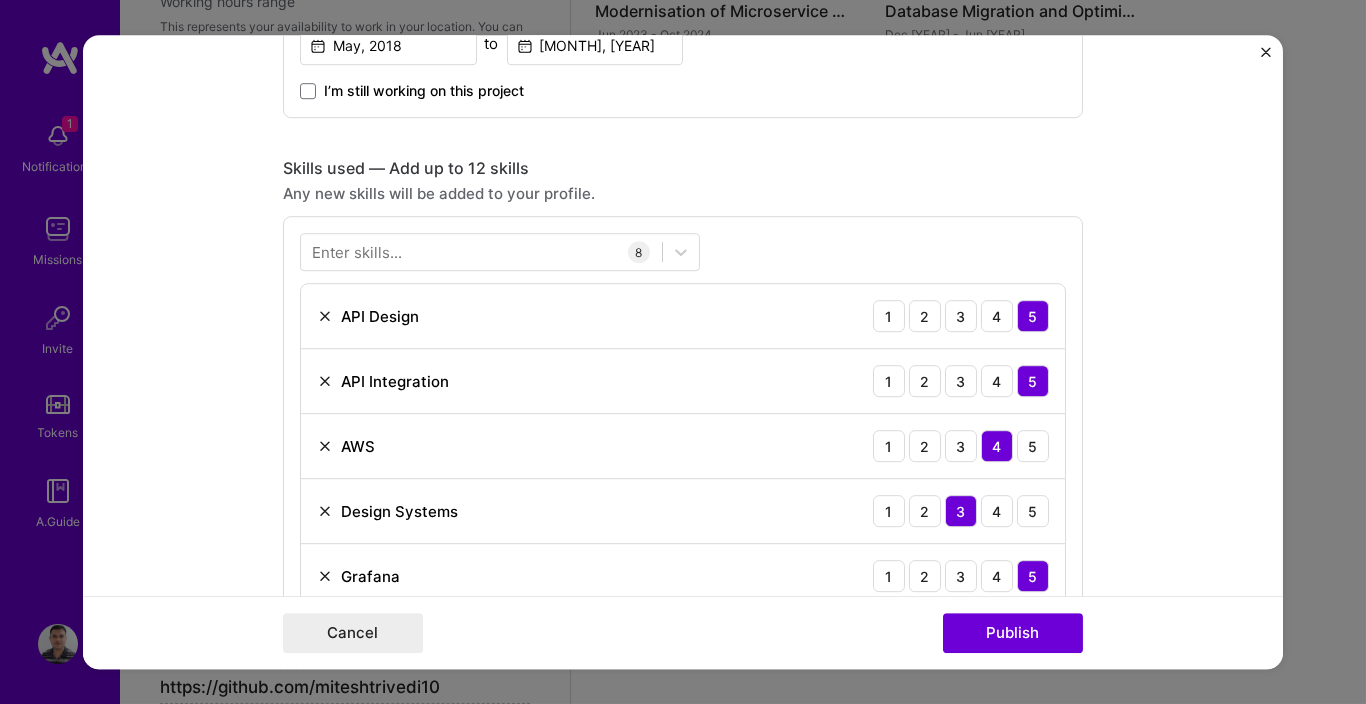 scroll, scrollTop: 720, scrollLeft: 0, axis: vertical 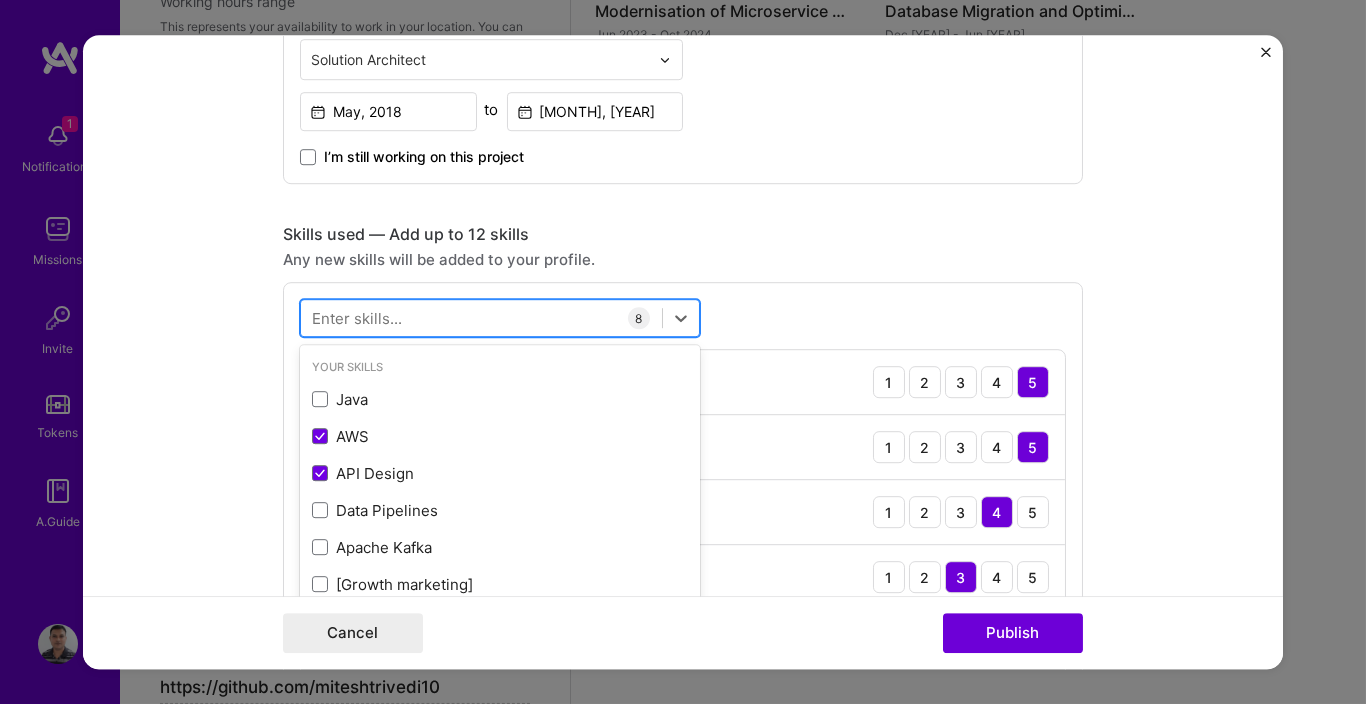 click at bounding box center [481, 318] 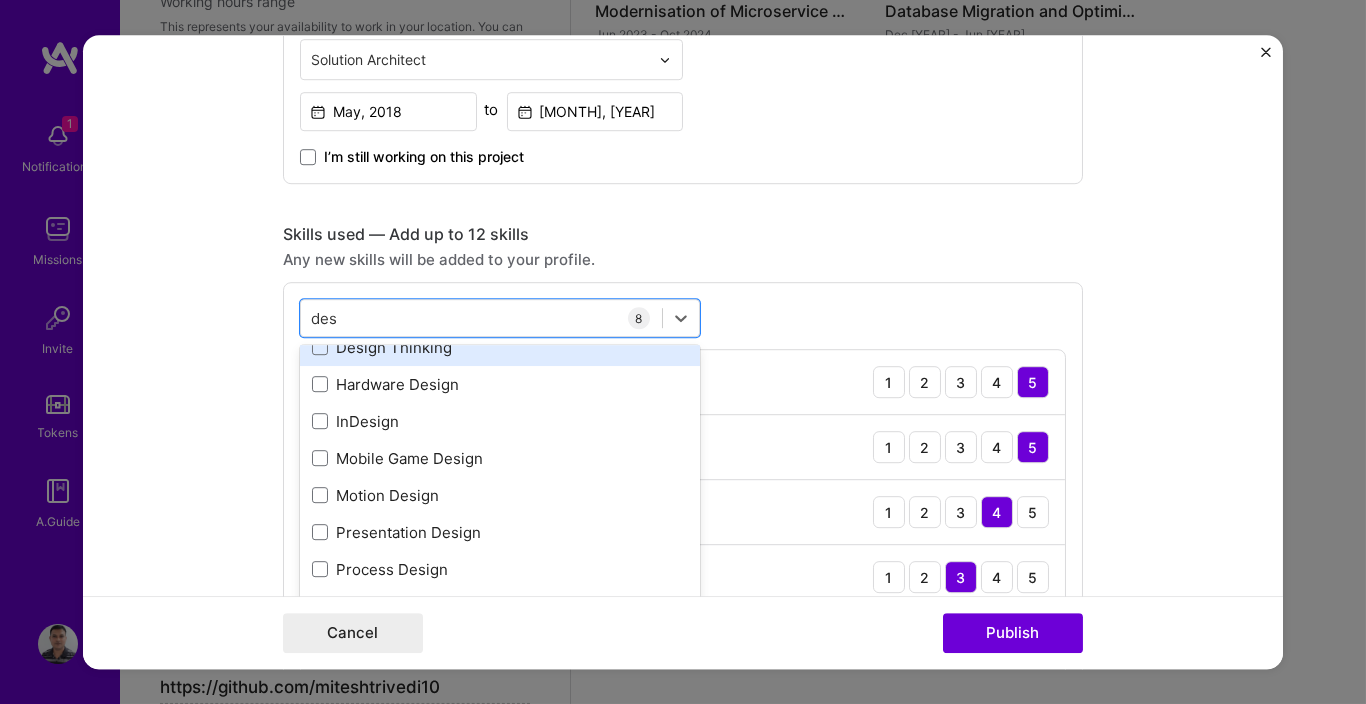 scroll, scrollTop: 342, scrollLeft: 0, axis: vertical 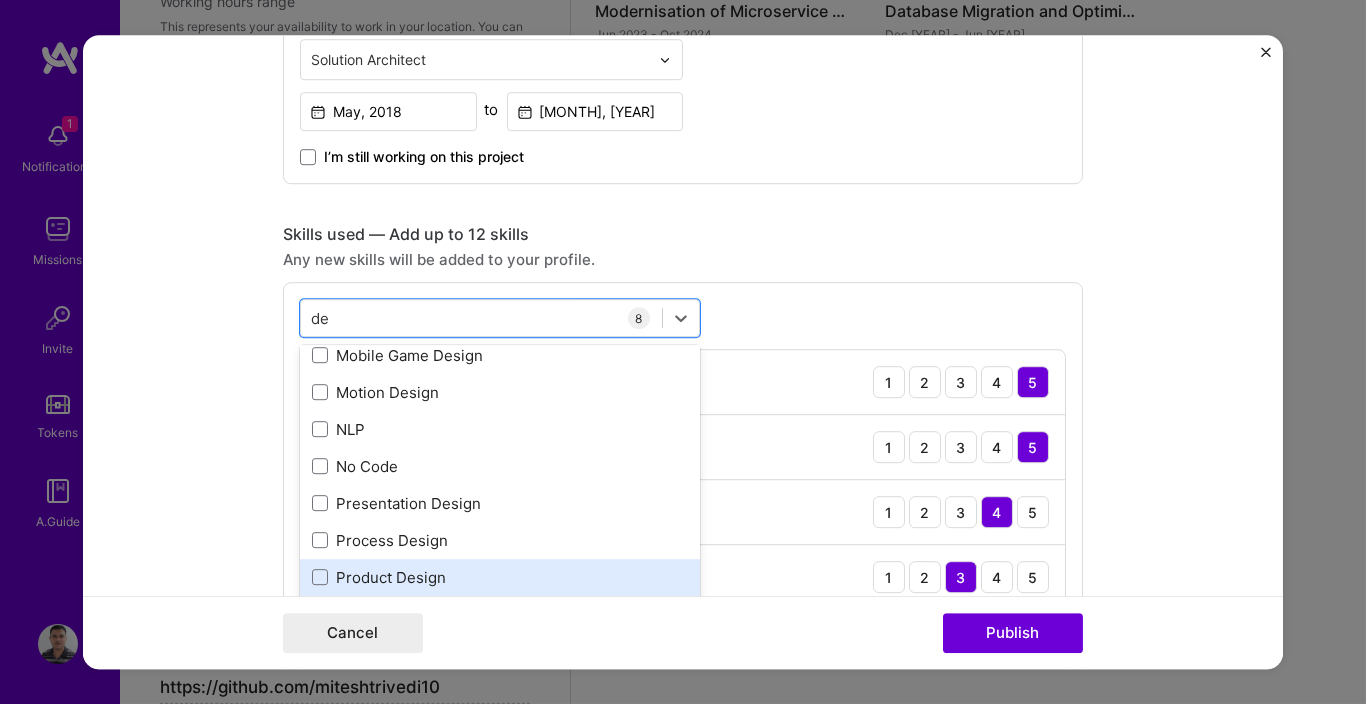 type on "d" 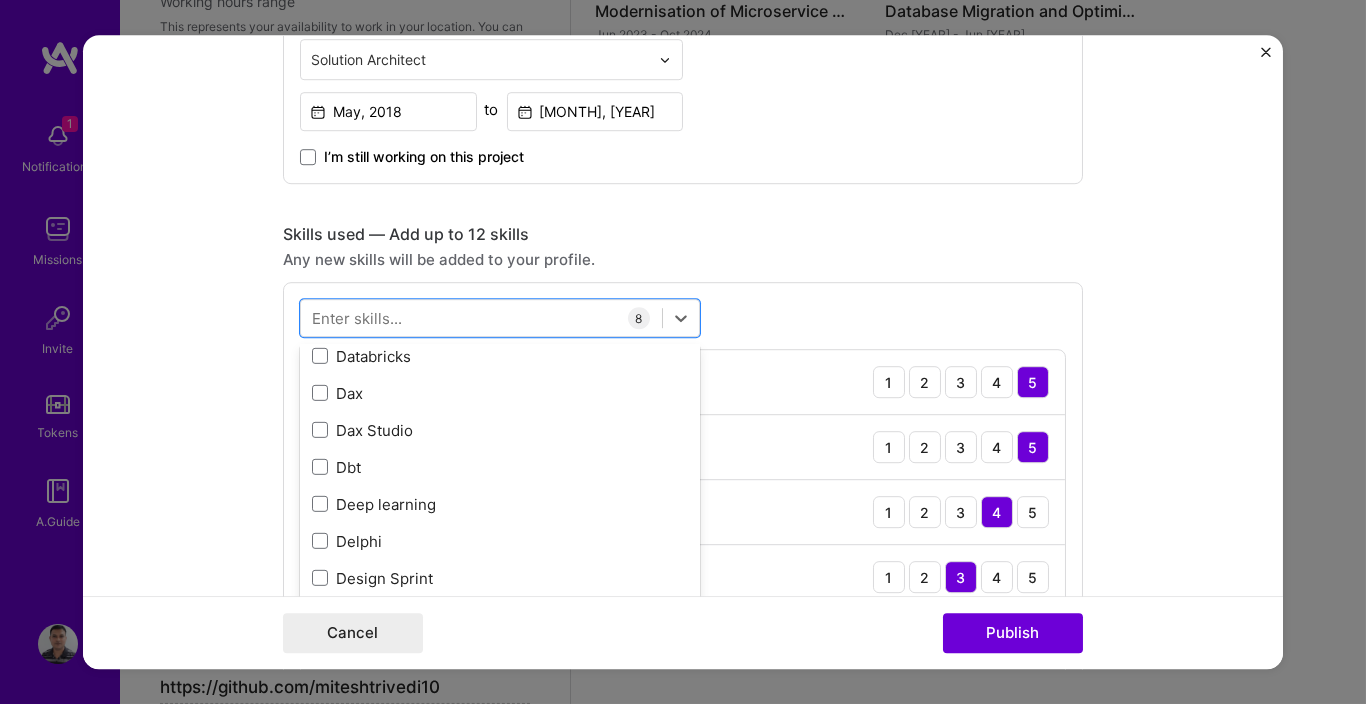 scroll, scrollTop: 8519, scrollLeft: 0, axis: vertical 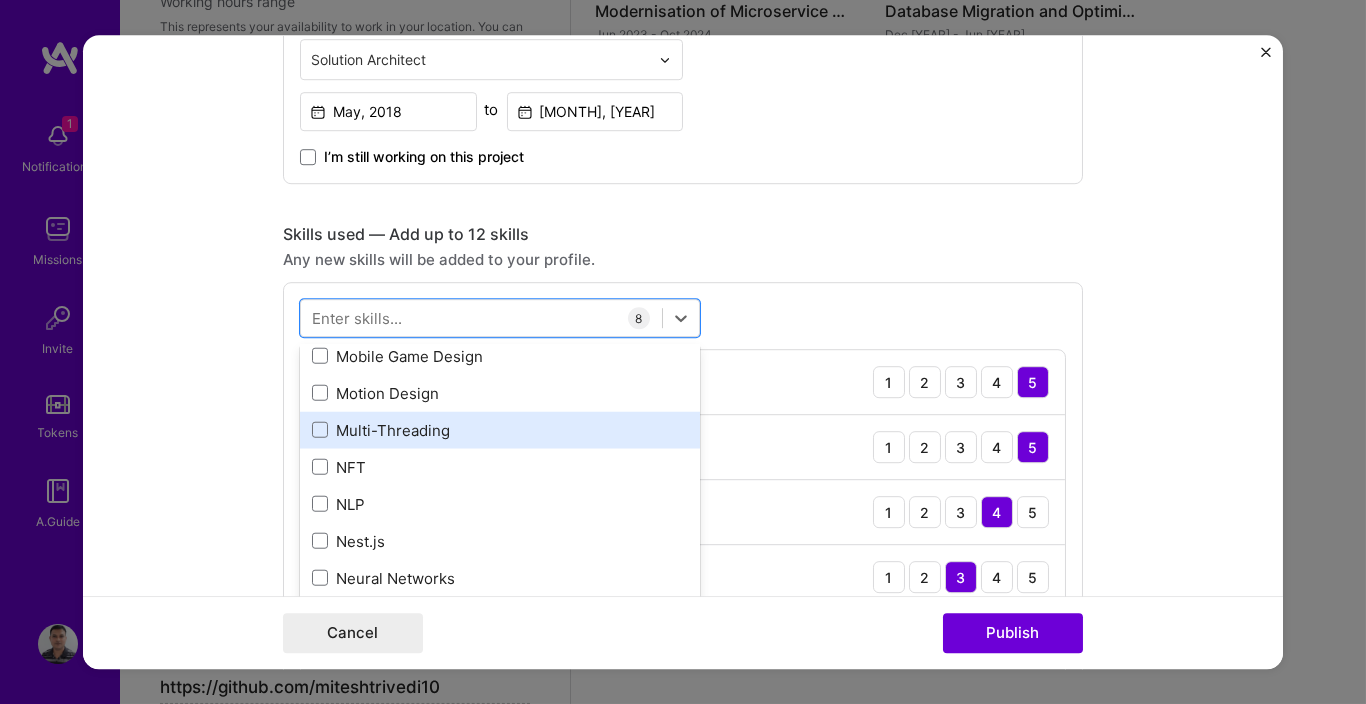click on "Multi-Threading" at bounding box center (500, 430) 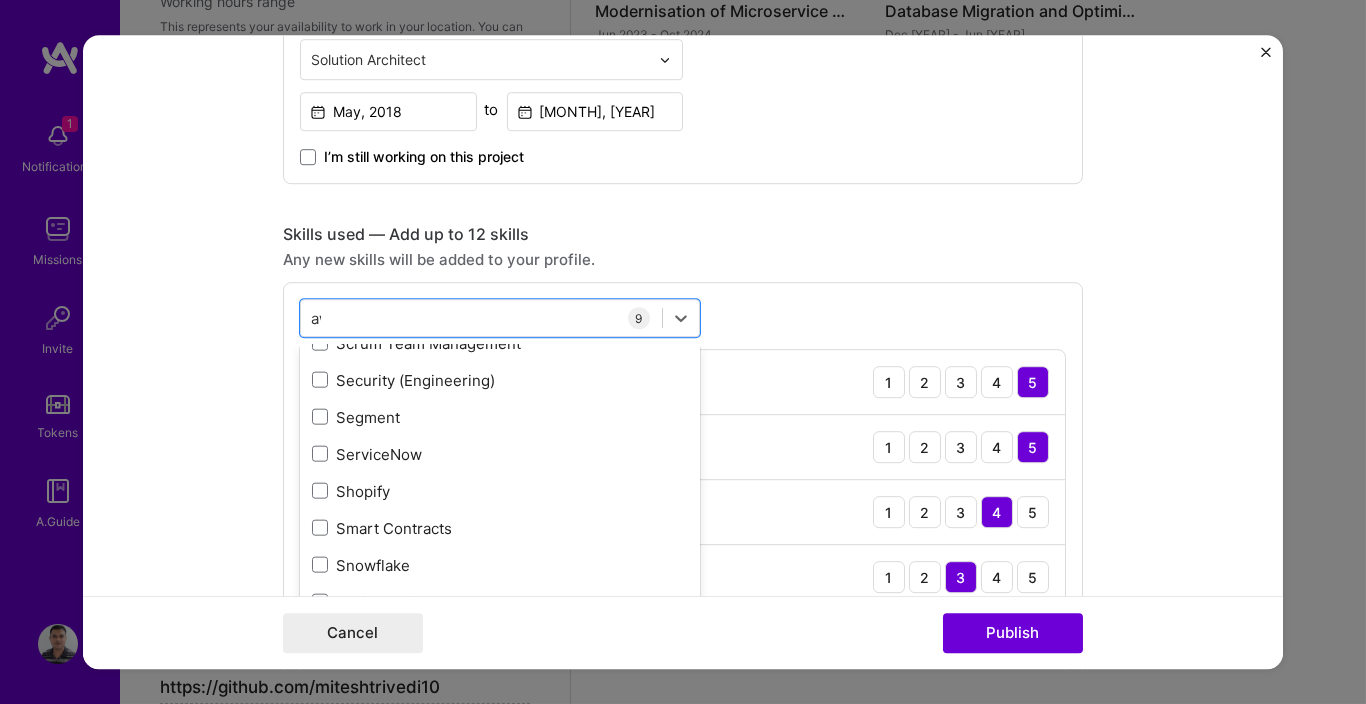 scroll, scrollTop: 83, scrollLeft: 0, axis: vertical 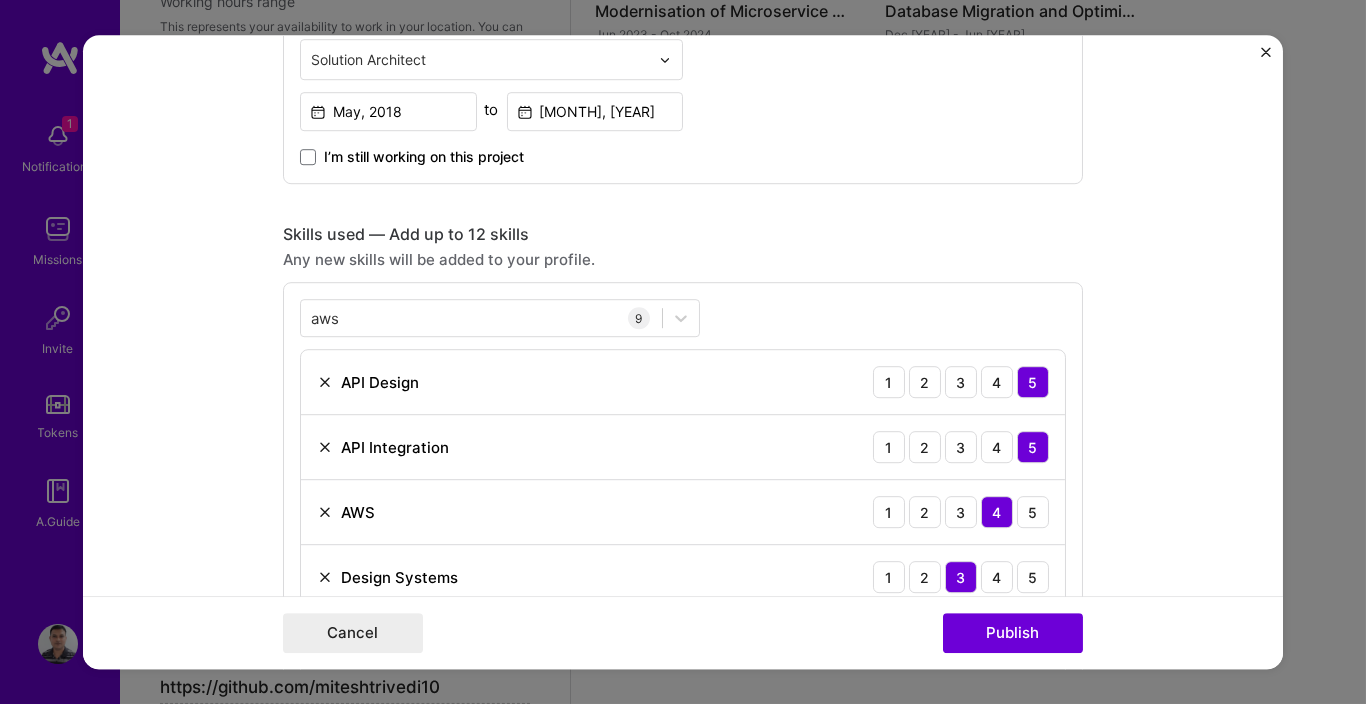 click on "Project title F&B Aggregator Integration Company DBS Bank
Project industry Industry 2 Project Link (Optional)
Drag and drop an image or   Upload file Upload file We recommend uploading at least 4 images. 1600x1200px or higher recommended. Max 5MB each. Role Senior Software Engineer Solution Architect May, 2018
to Apr, 2020
I’m still working on this project Skills used — Add up to 12 skills Any new skills will be added to your profile. aws aws 9 API Design 1 2 3 4 5 API Integration 1 2 3 4 5 AWS 1 2 3 4 5 Design Systems 1 2 3 4 5 Grafana 1 2 3 4 5 GraphQL 1 2 3 4 5 Microservices 1 2 3 4 5 Systems Architecture 1 2 3 4 5 Multi-Threading 1 2 3 4 5 Did this role require you to manage team members? (Optional) Yes, I managed — team members. Were you involved from inception to launch (0  ->  1)? (Optional) Zero to one is creation and development of a unique product from the ground up." at bounding box center [683, 352] 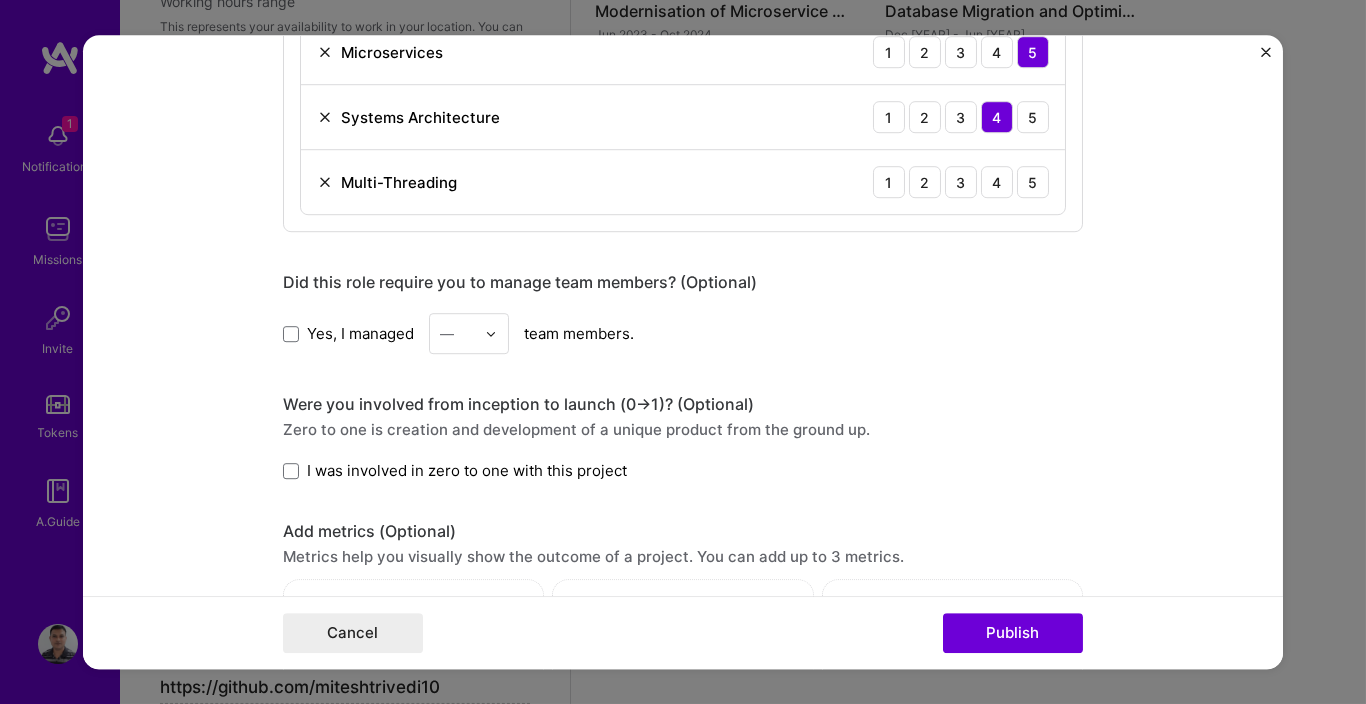 scroll, scrollTop: 1319, scrollLeft: 0, axis: vertical 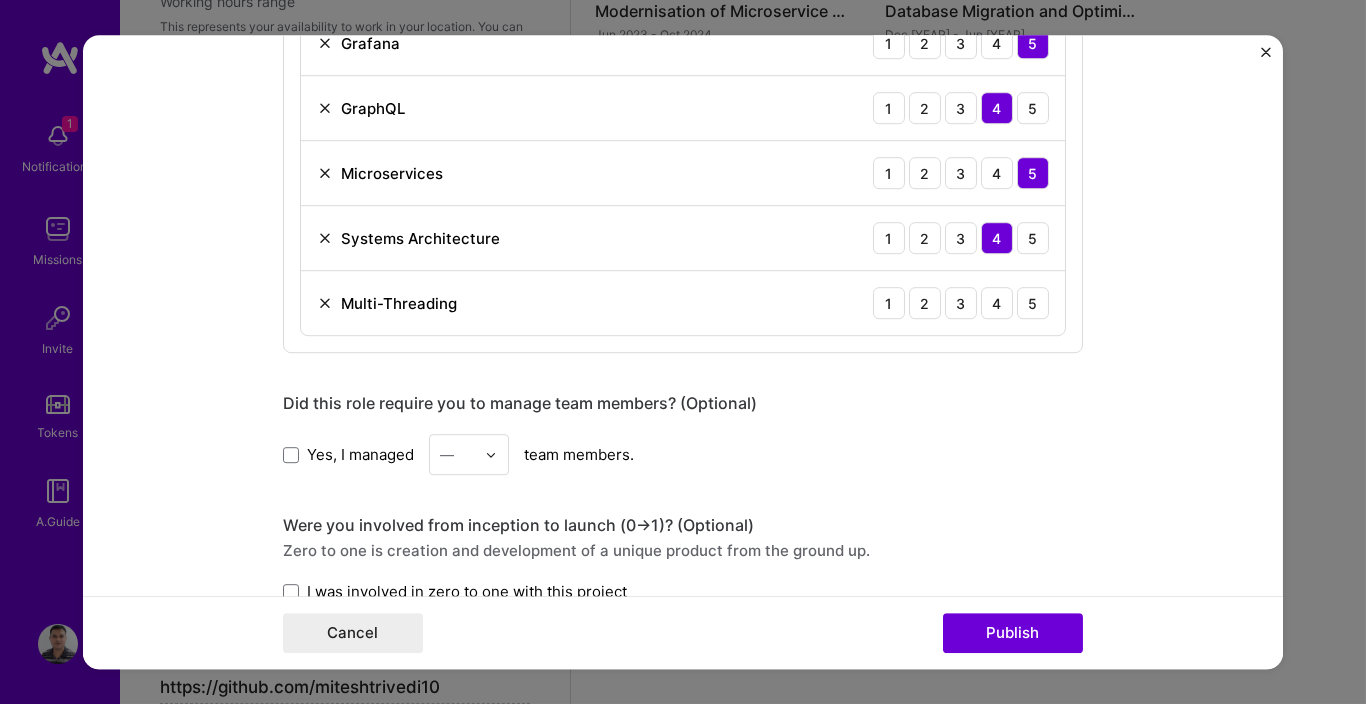 click on "Multi-Threading" at bounding box center [387, 303] 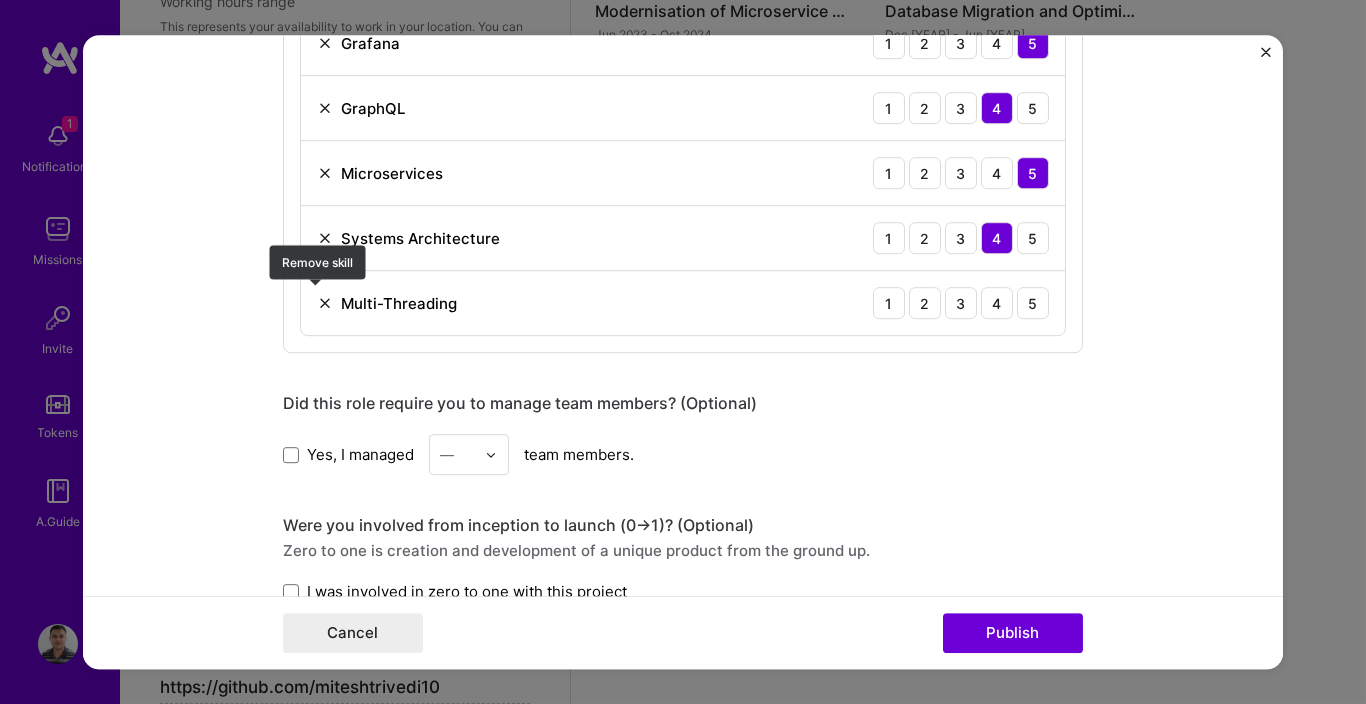 click at bounding box center (325, 303) 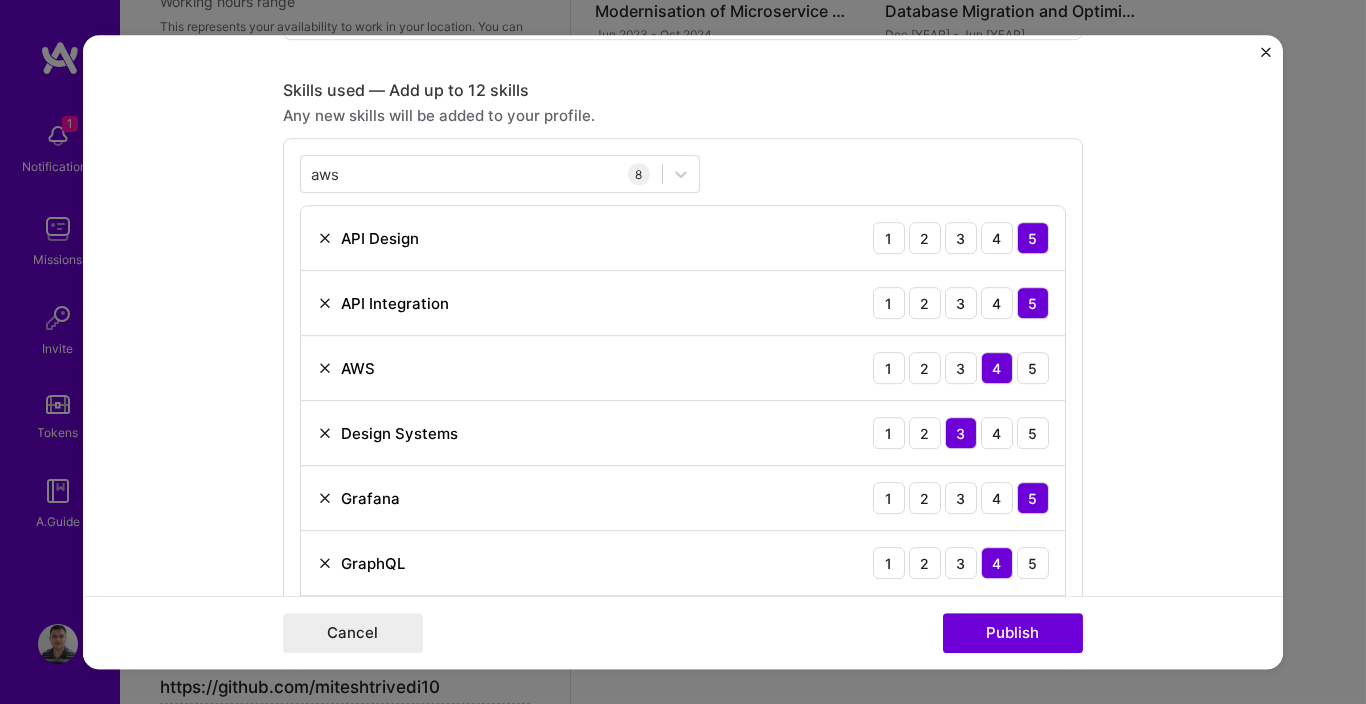 scroll, scrollTop: 480, scrollLeft: 0, axis: vertical 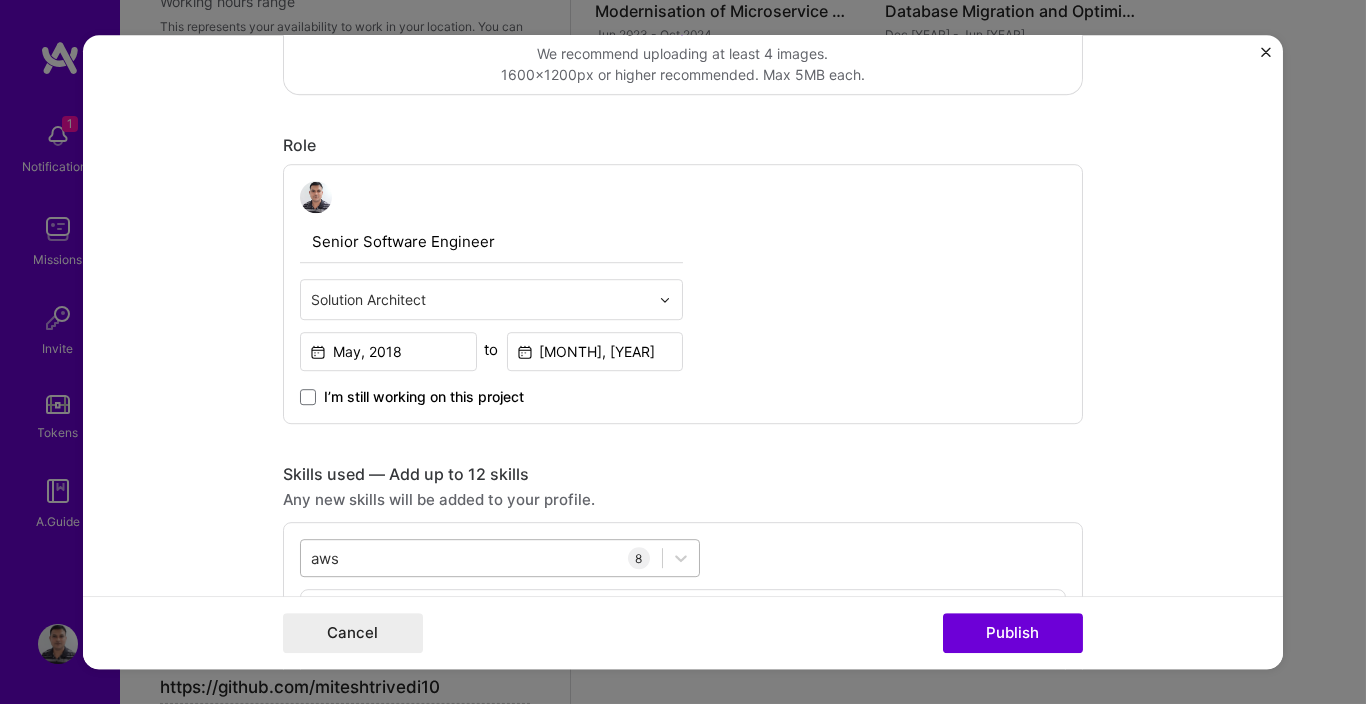 click on "aws aws" at bounding box center (481, 558) 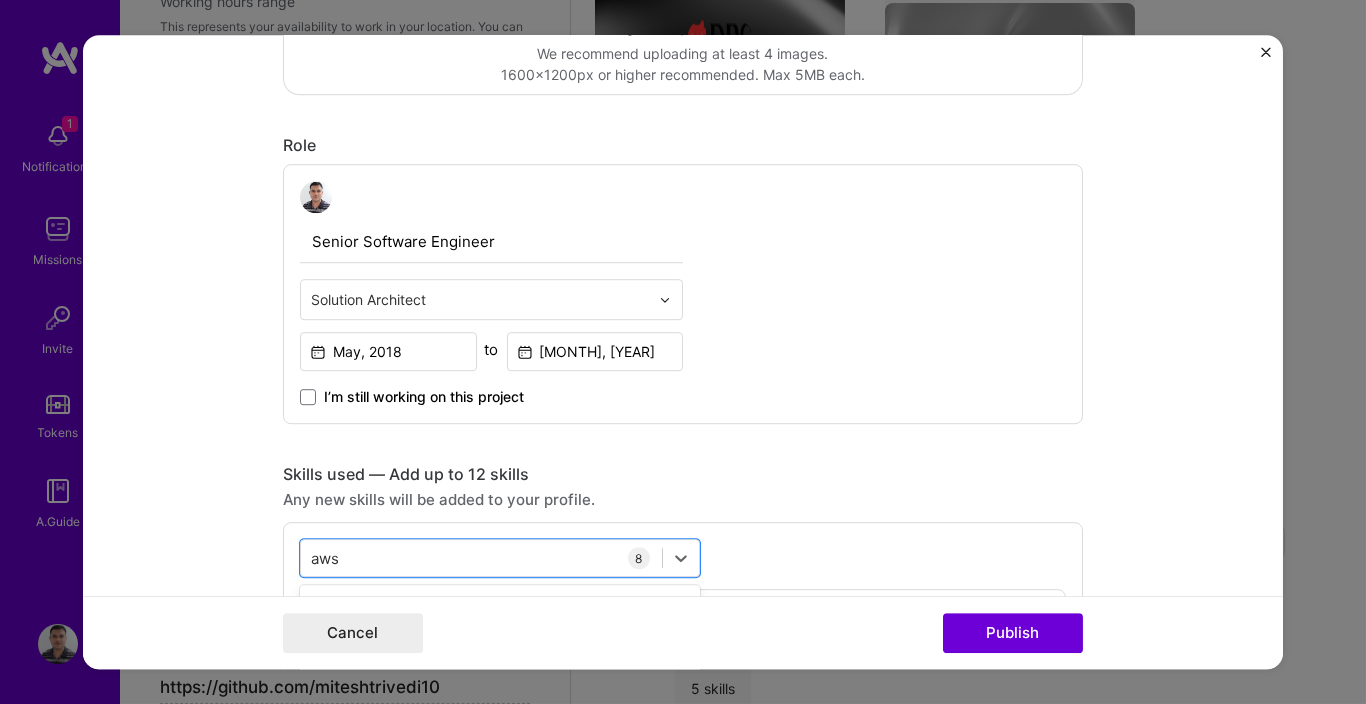 scroll, scrollTop: 720, scrollLeft: 0, axis: vertical 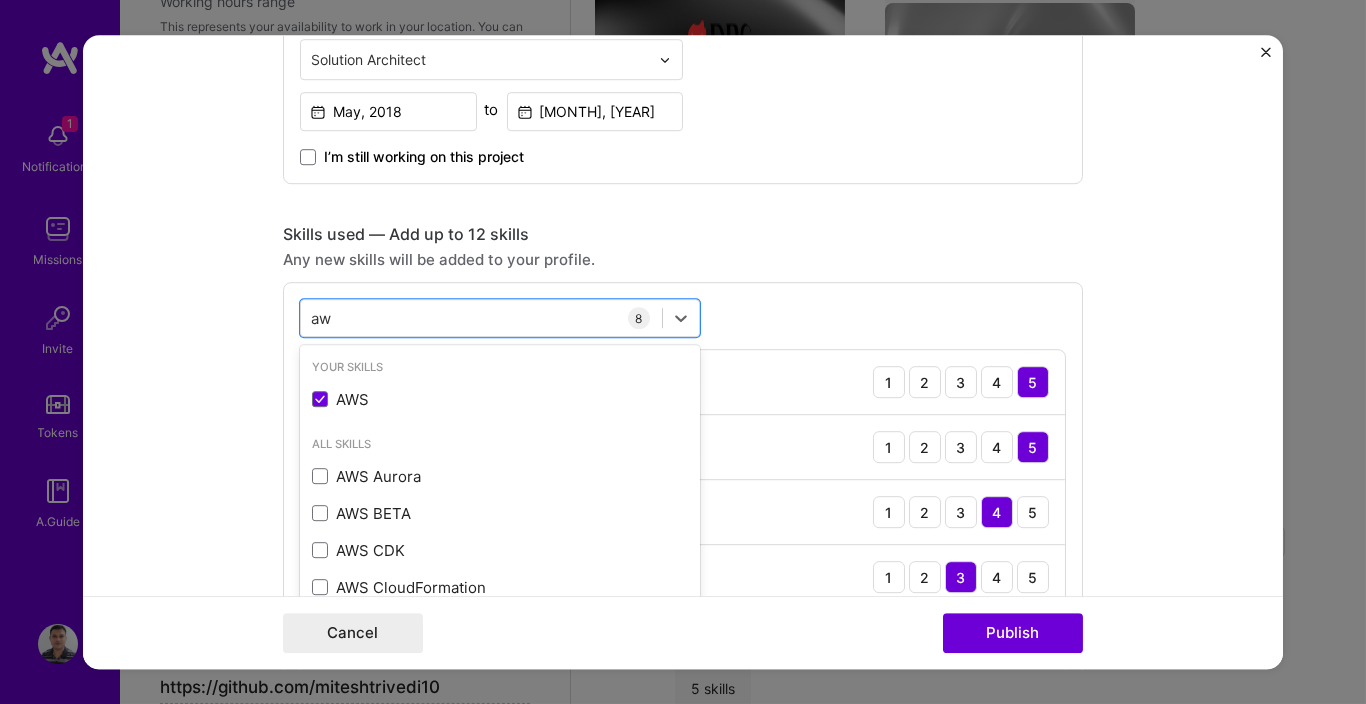 type on "a" 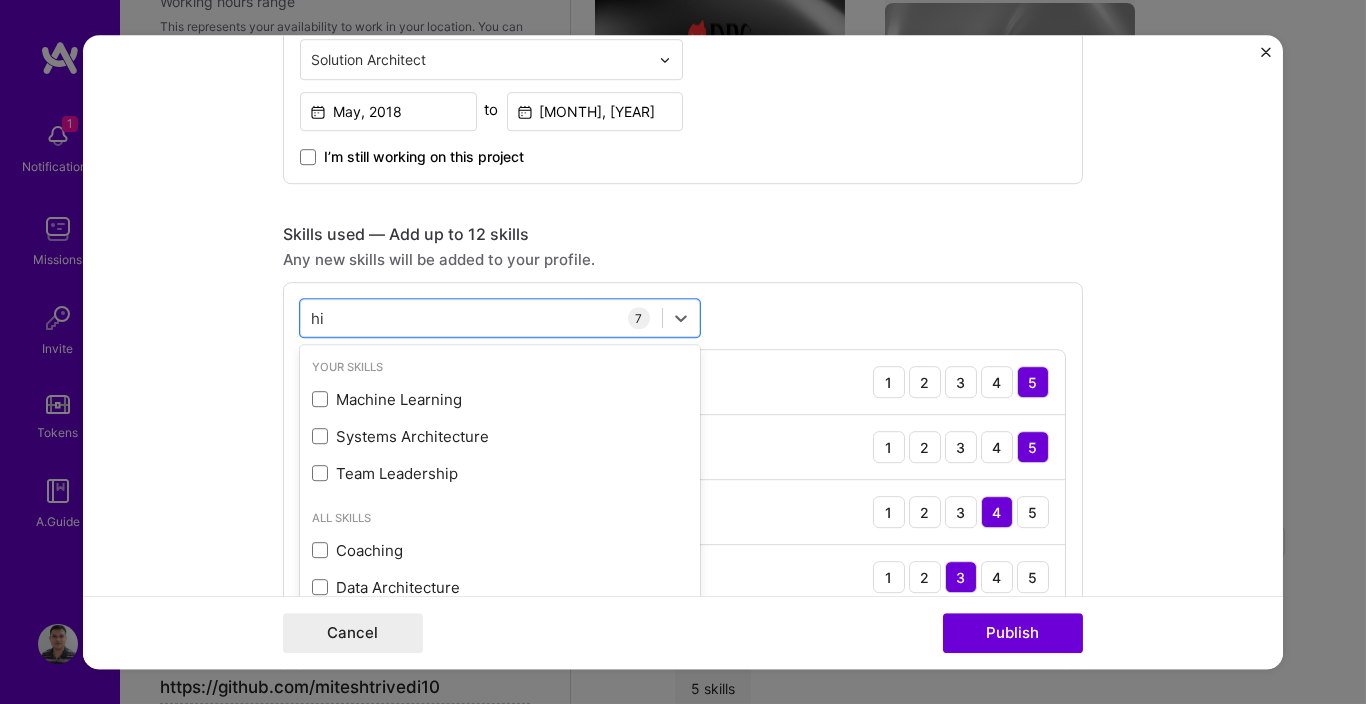 type on "h" 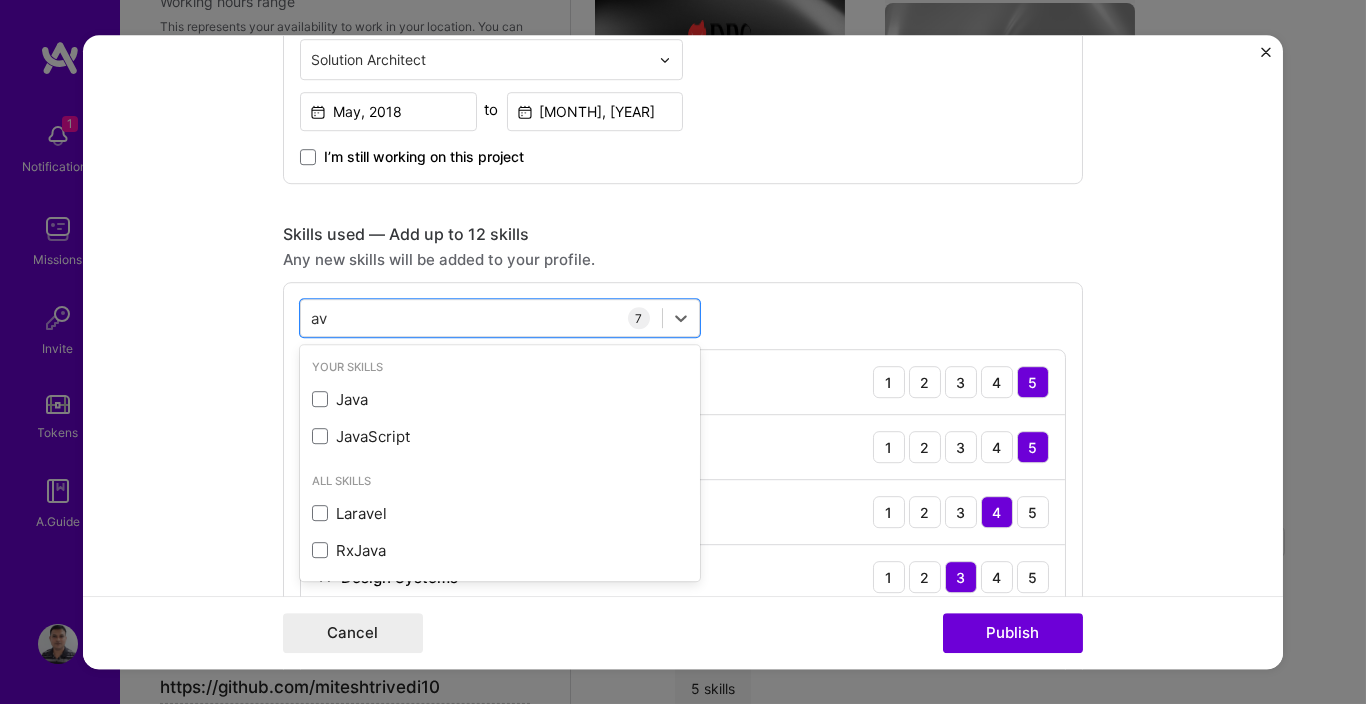 type on "a" 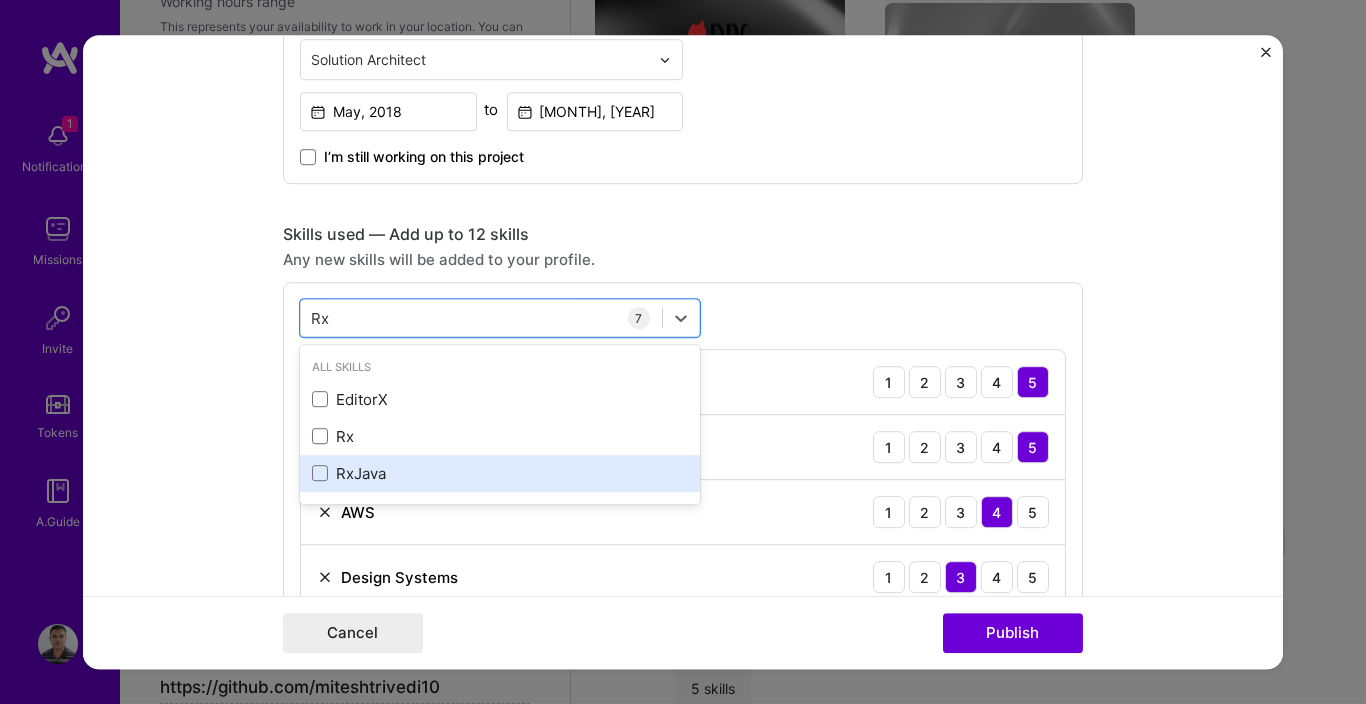 click on "RxJava" at bounding box center (500, 473) 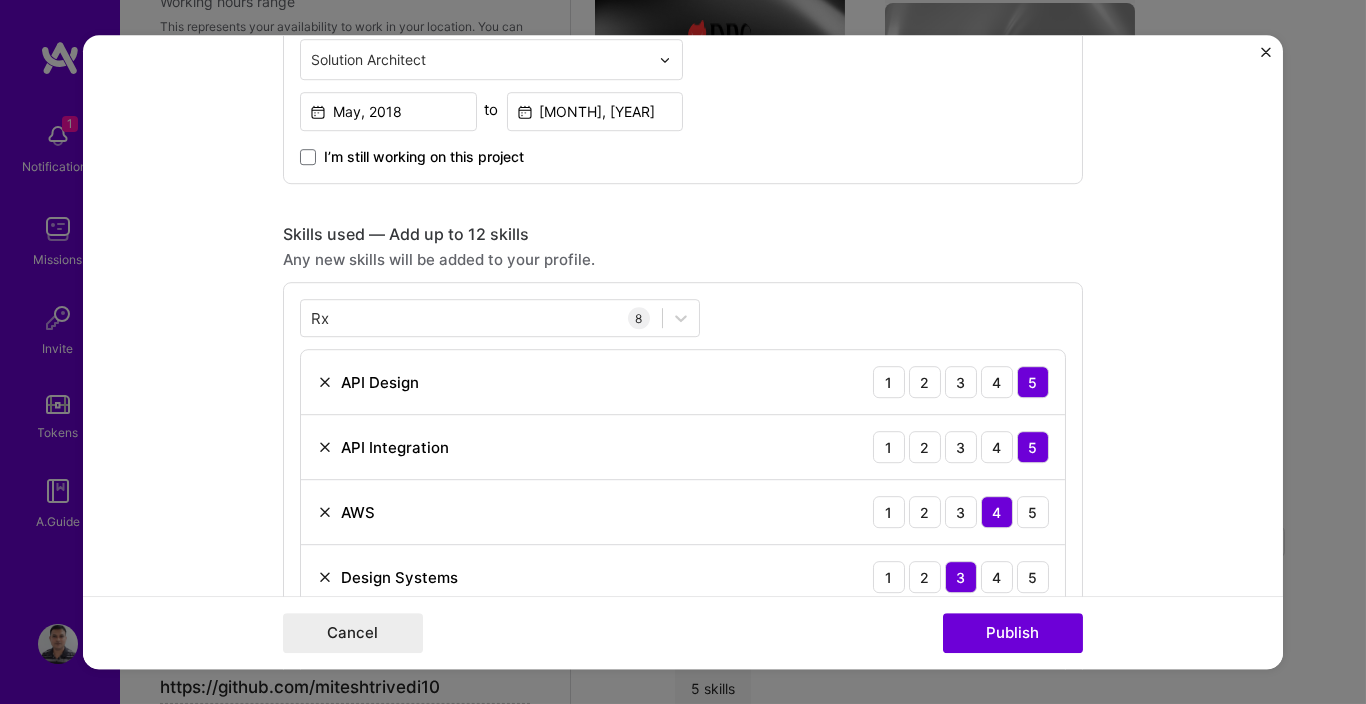 click on "Project title F&B Aggregator Integration Company DBS Bank
Project industry Industry 2 Project Link (Optional)
Drag and drop an image or   Upload file Upload file We recommend uploading at least 4 images. 1600x1200px or higher recommended. Max 5MB each. Role Senior Software Engineer Solution Architect May, 2018
to Apr, 2020
I’m still working on this project Skills used — Add up to 12 skills Any new skills will be added to your profile. Rx Rx 8 API Design 1 2 3 4 5 API Integration 1 2 3 4 5 AWS 1 2 3 4 5 Design Systems 1 2 3 4 5 Grafana 1 2 3 4 5 GraphQL 1 2 3 4 5 Microservices 1 2 3 4 5 RxJava 1 2 3 4 5 Did this role require you to manage team members? (Optional) Yes, I managed — team members. Were you involved from inception to launch (0  ->  1)? (Optional) Zero to one is creation and development of a unique product from the ground up. Add metrics (Optional) Project details   /" at bounding box center (683, 352) 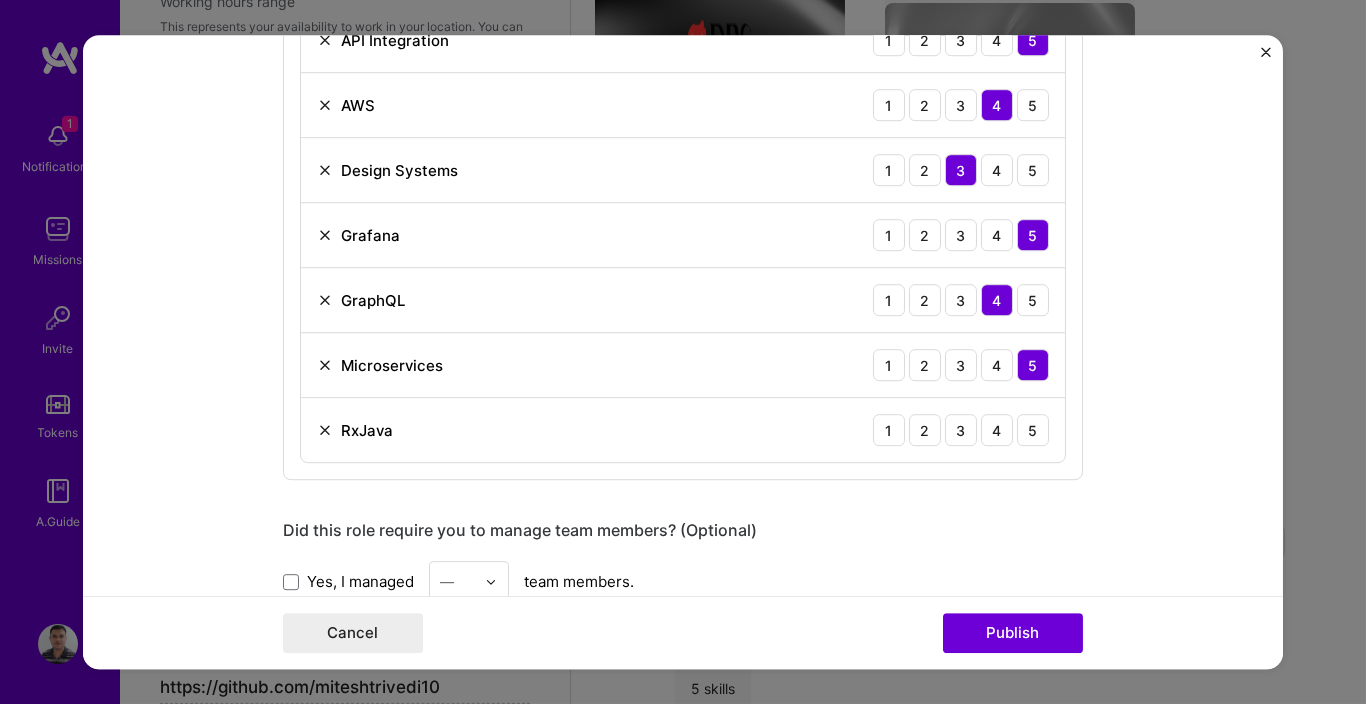 scroll, scrollTop: 1319, scrollLeft: 0, axis: vertical 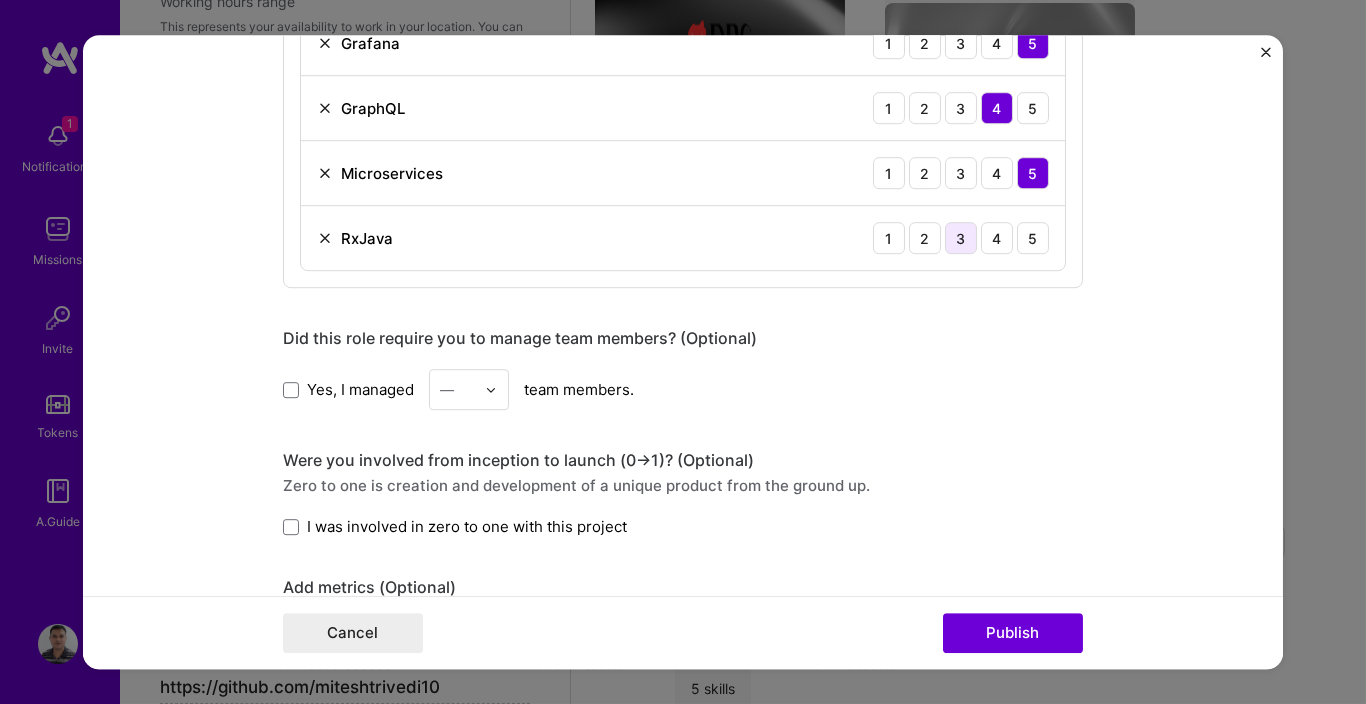 click on "3" at bounding box center [961, 238] 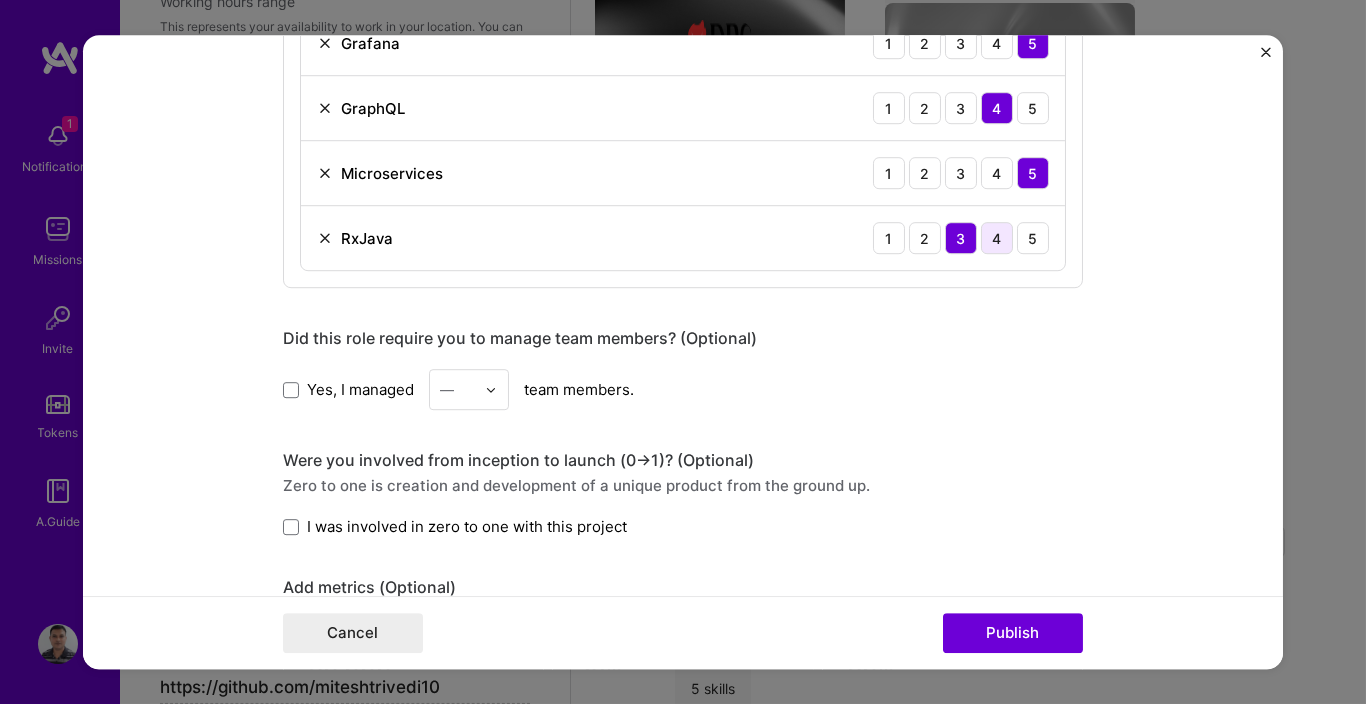 click on "4" at bounding box center (997, 238) 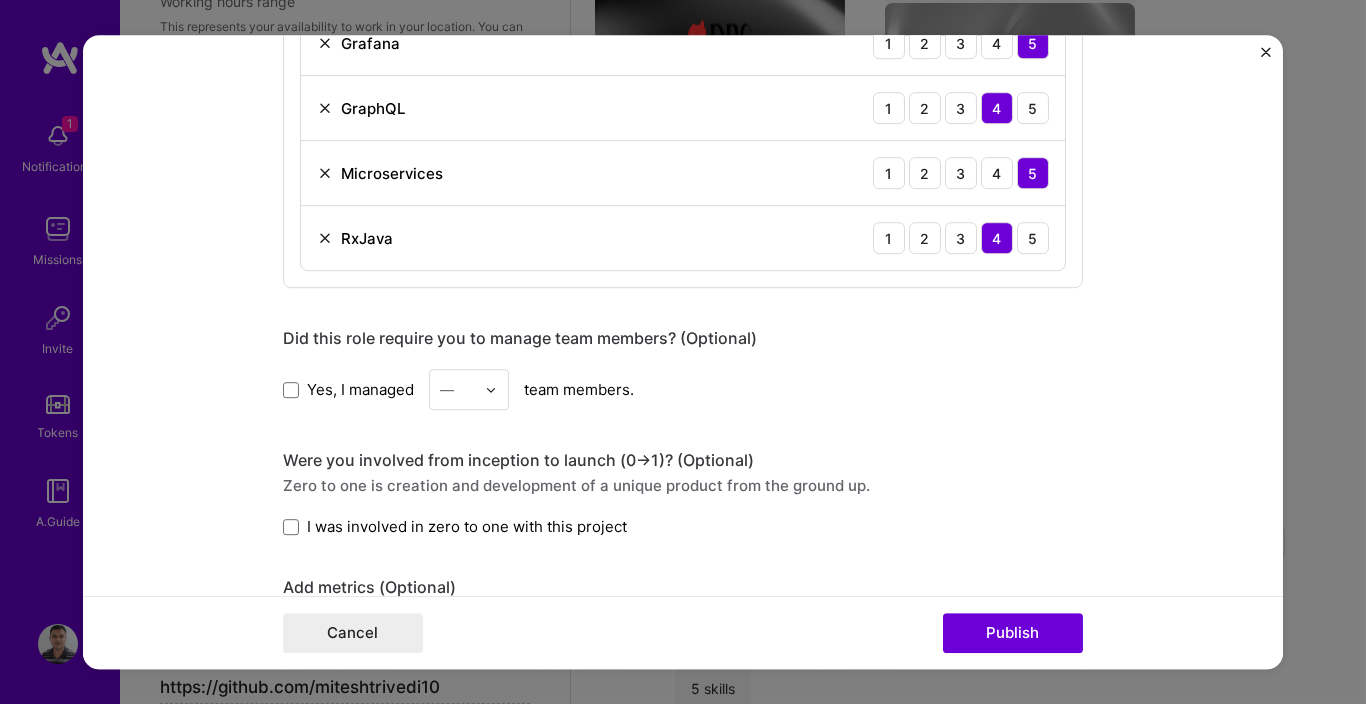 scroll, scrollTop: 720, scrollLeft: 0, axis: vertical 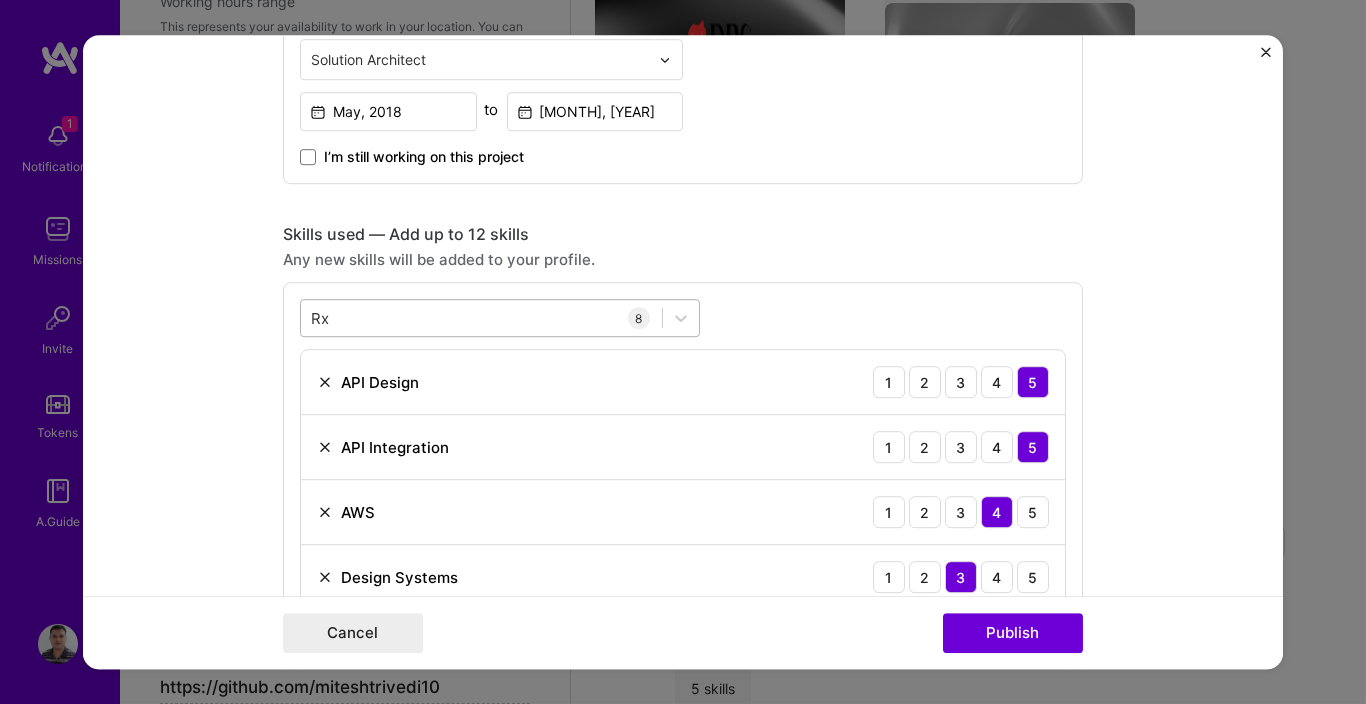 click on "Rx Rx" at bounding box center (481, 318) 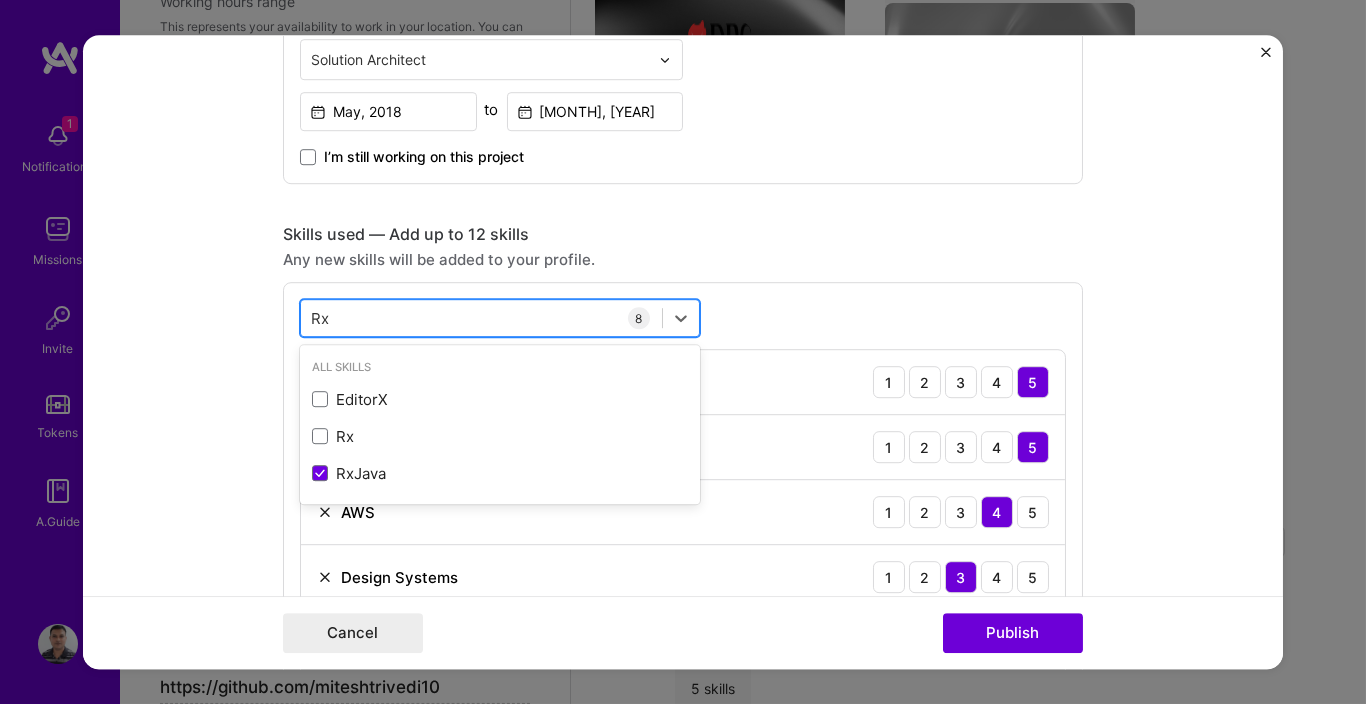 type on "R" 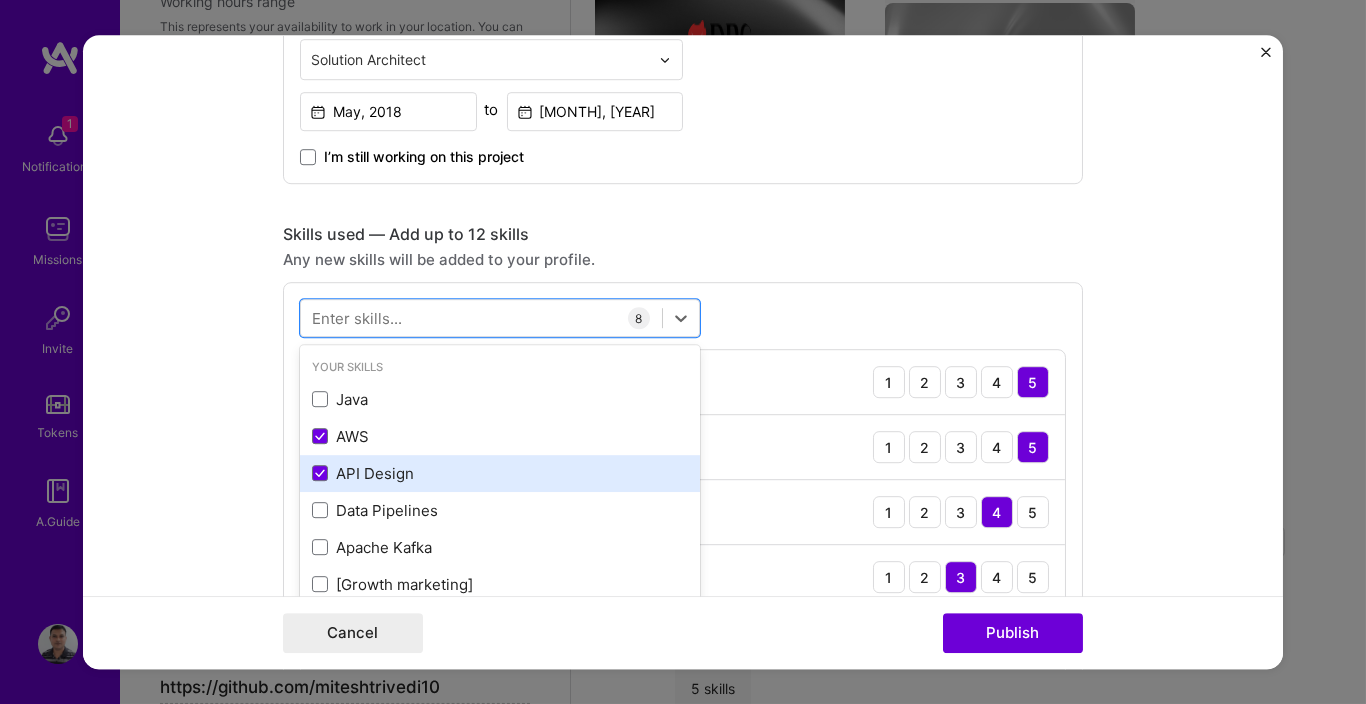 scroll, scrollTop: 120, scrollLeft: 0, axis: vertical 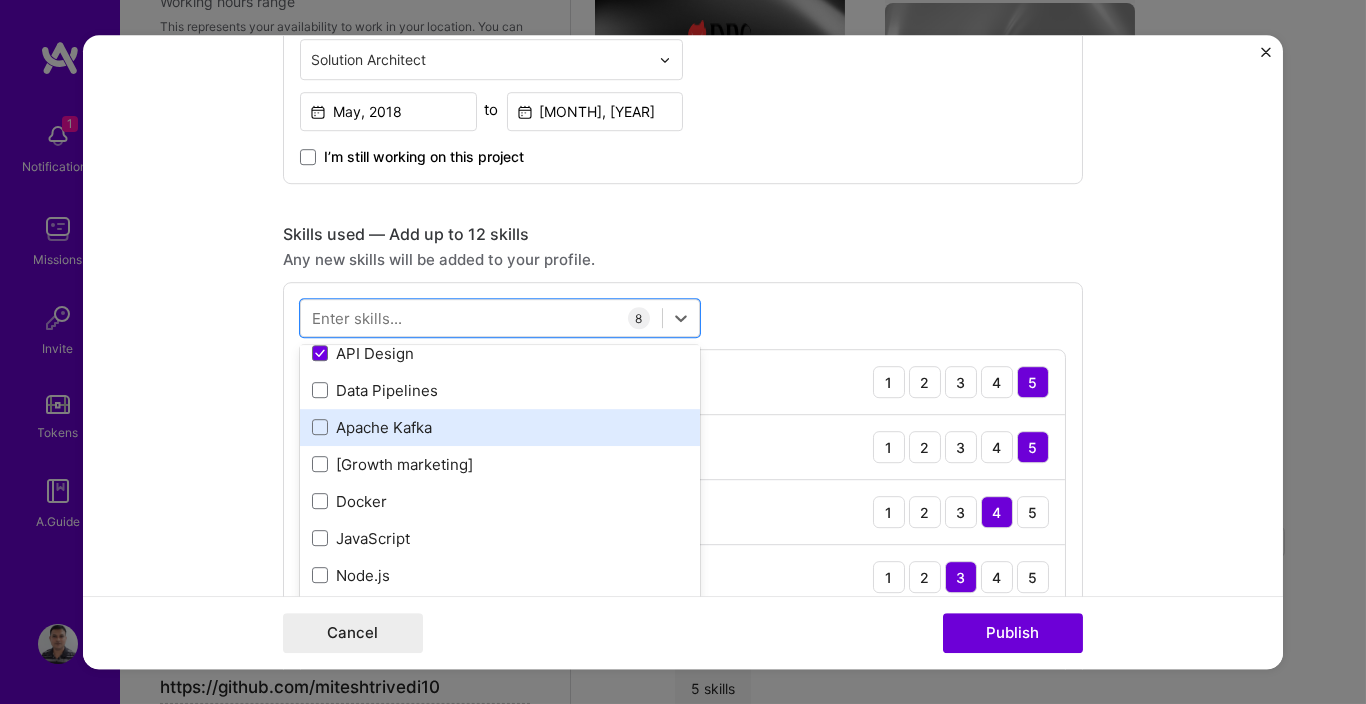 click on "Apache Kafka" at bounding box center (500, 427) 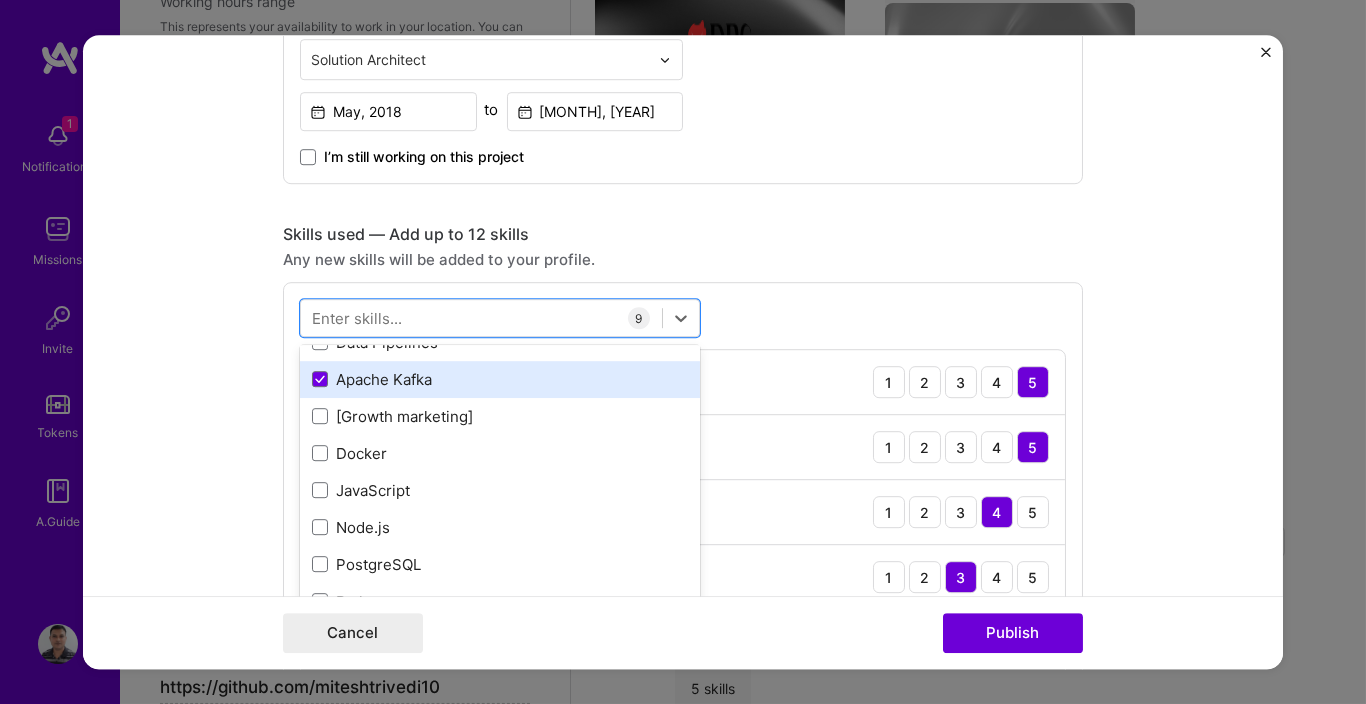 scroll, scrollTop: 120, scrollLeft: 0, axis: vertical 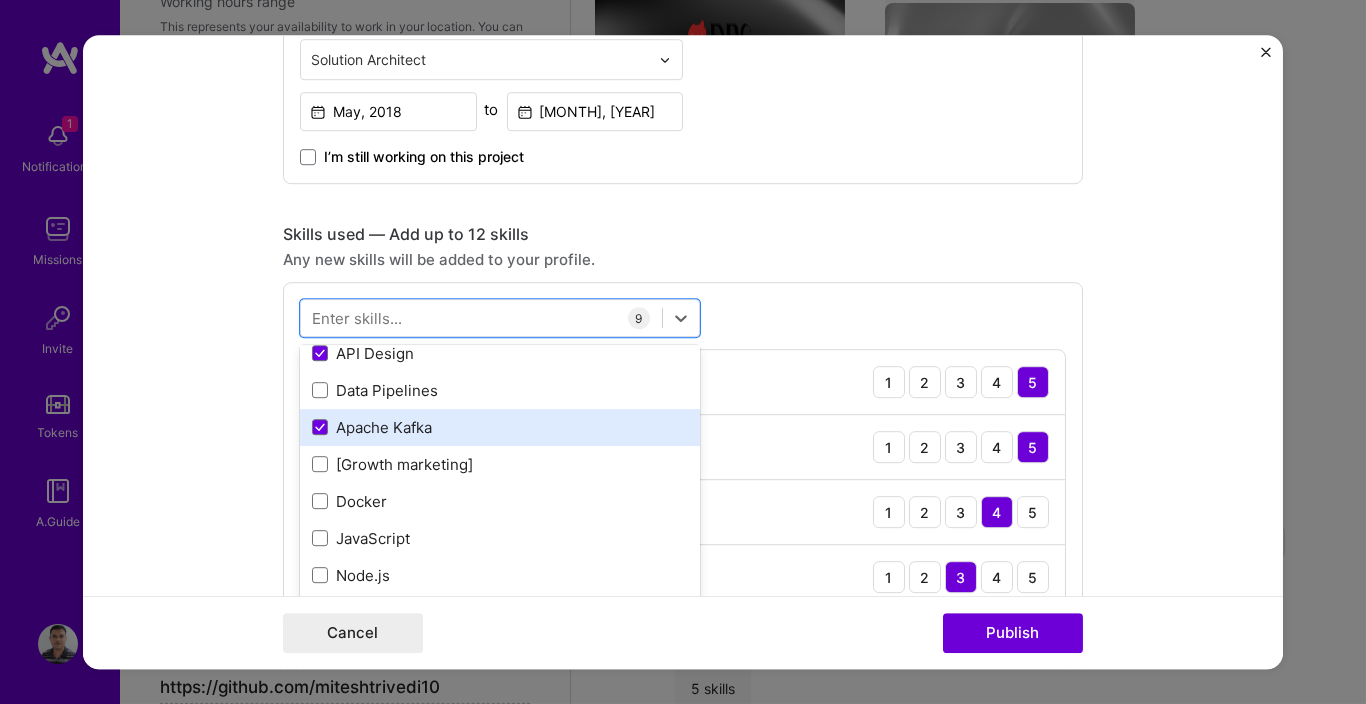 click on "Apache Kafka" at bounding box center [500, 427] 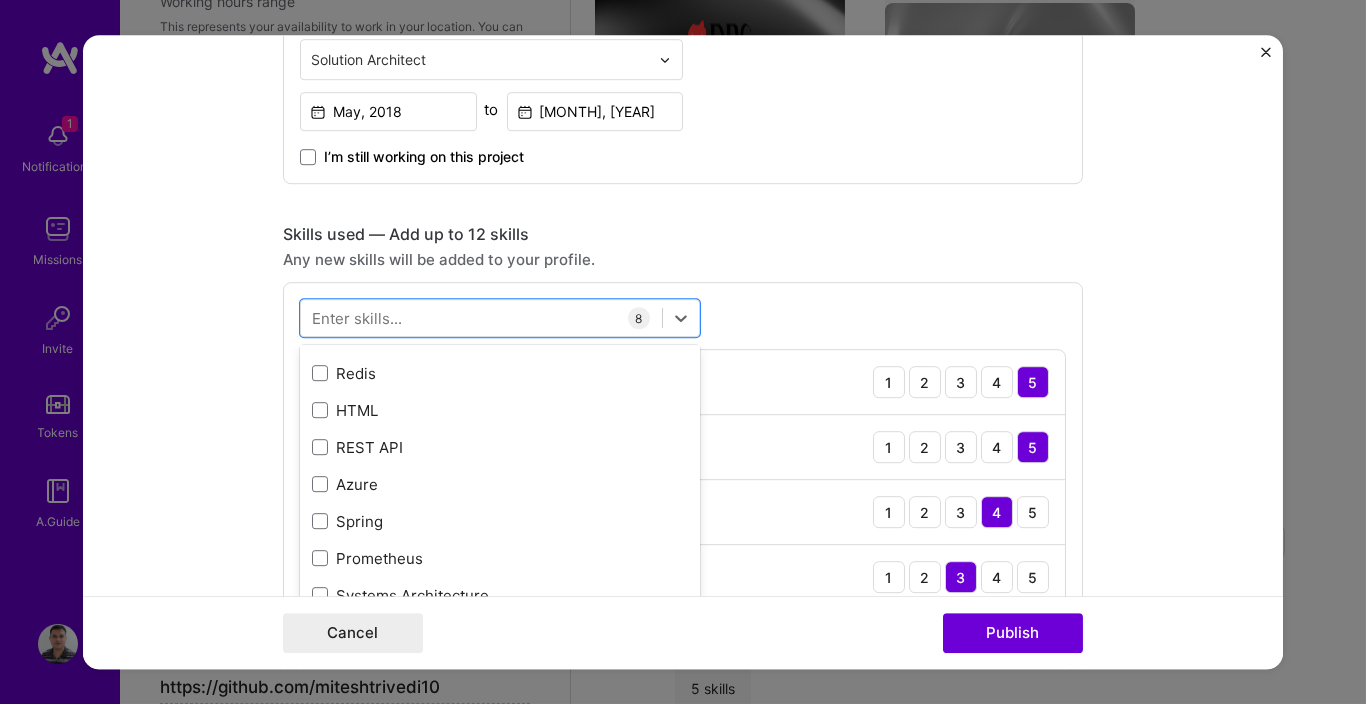 scroll, scrollTop: 1200, scrollLeft: 0, axis: vertical 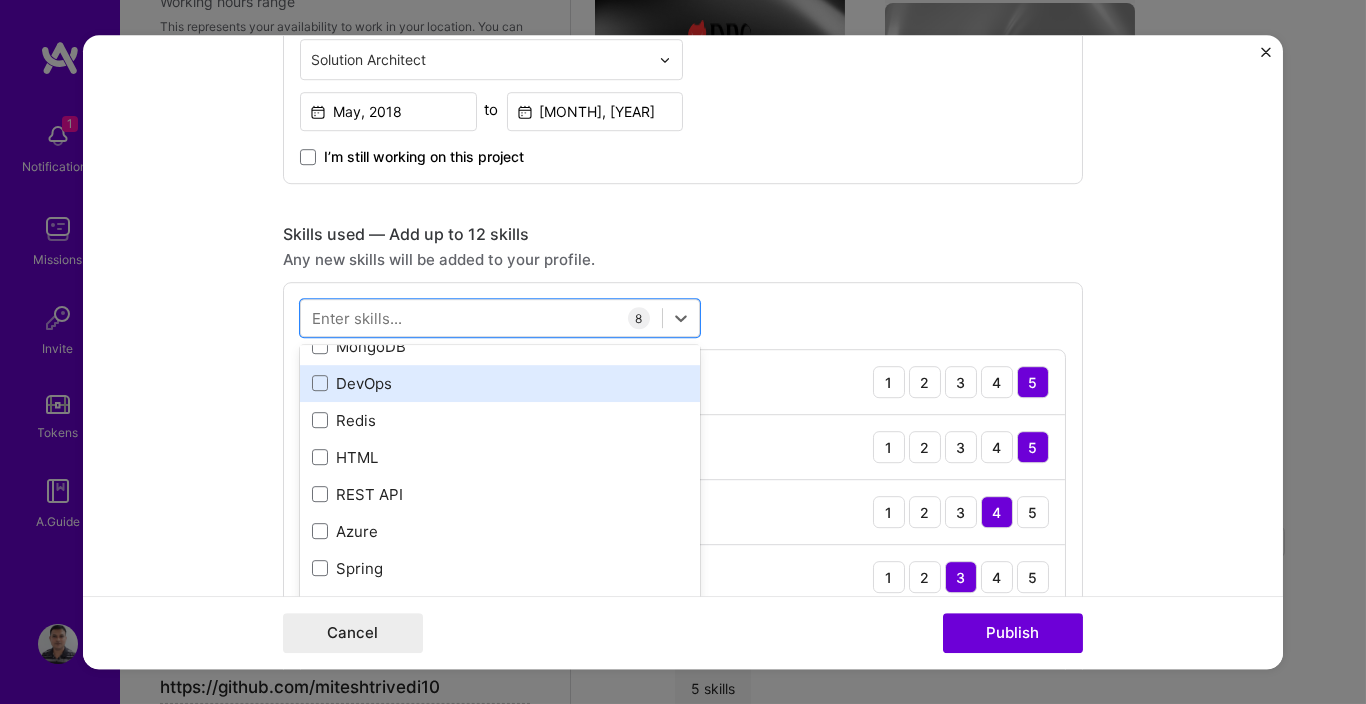 click on "DevOps" at bounding box center [500, 383] 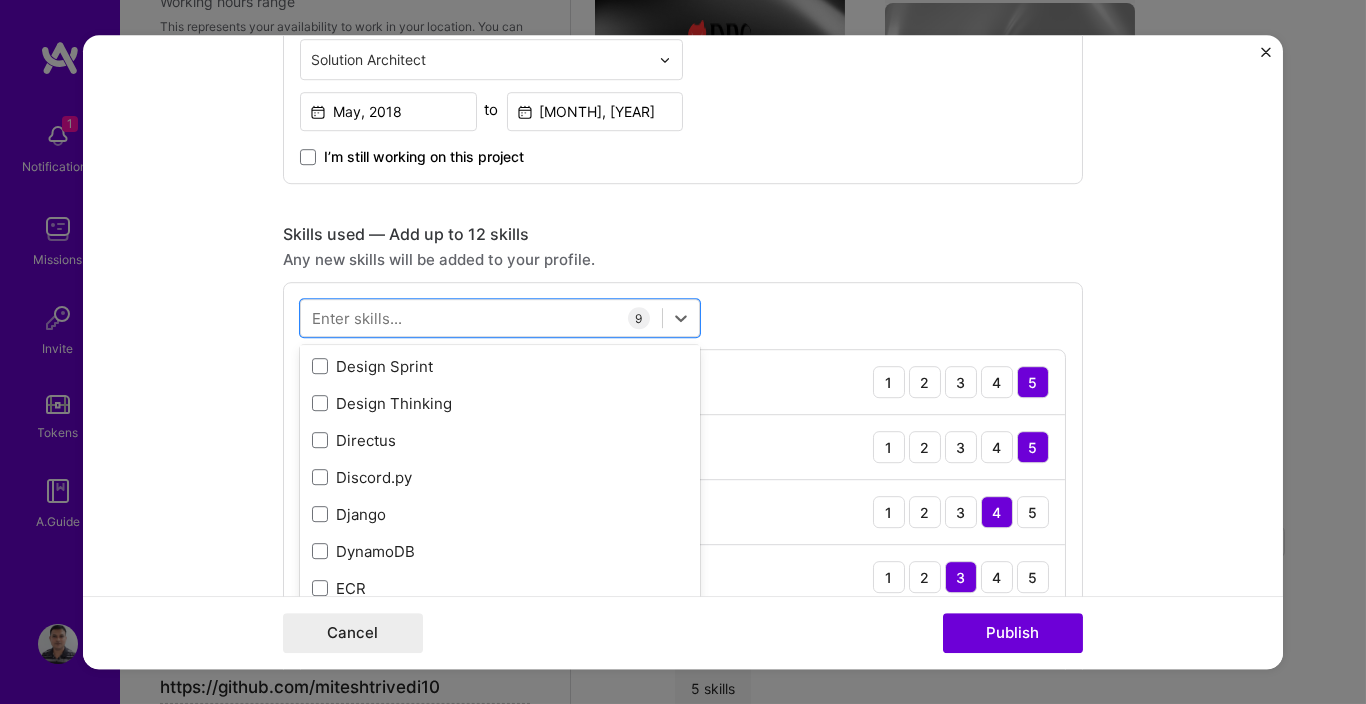 scroll, scrollTop: 5159, scrollLeft: 0, axis: vertical 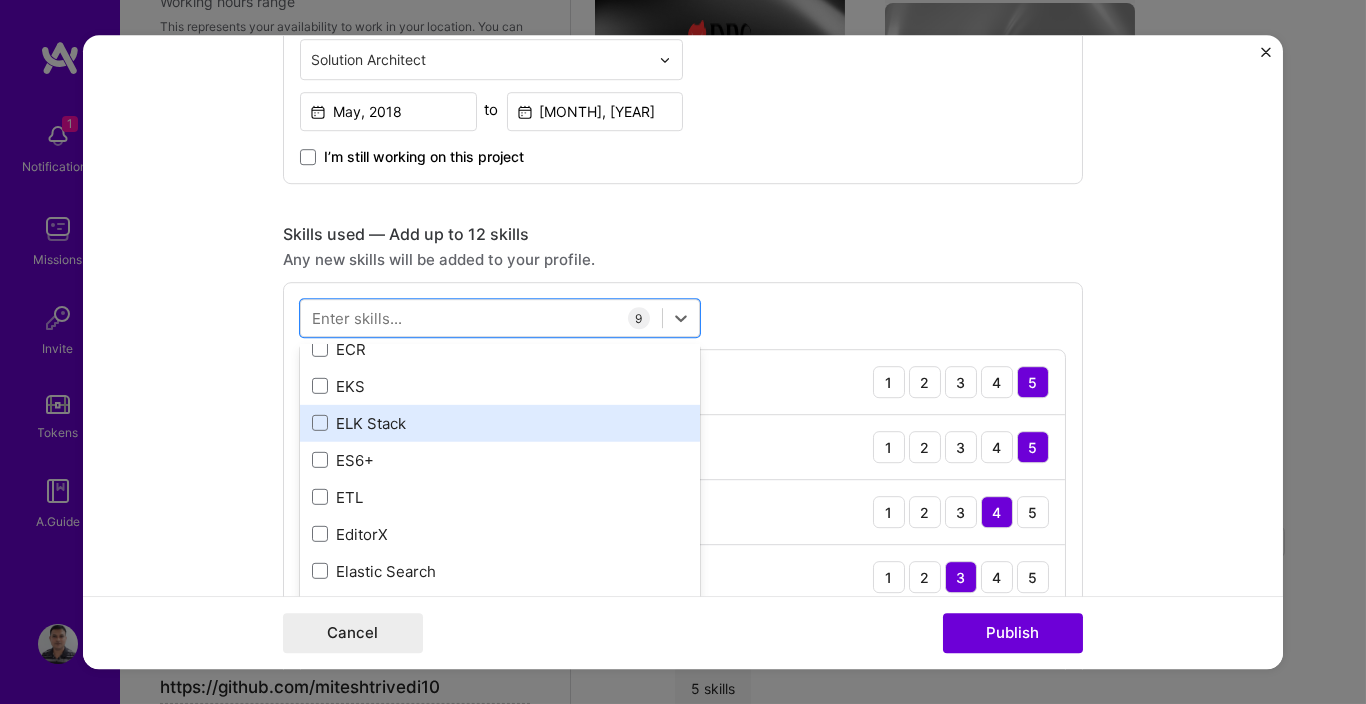 click on "ELK Stack" at bounding box center (500, 423) 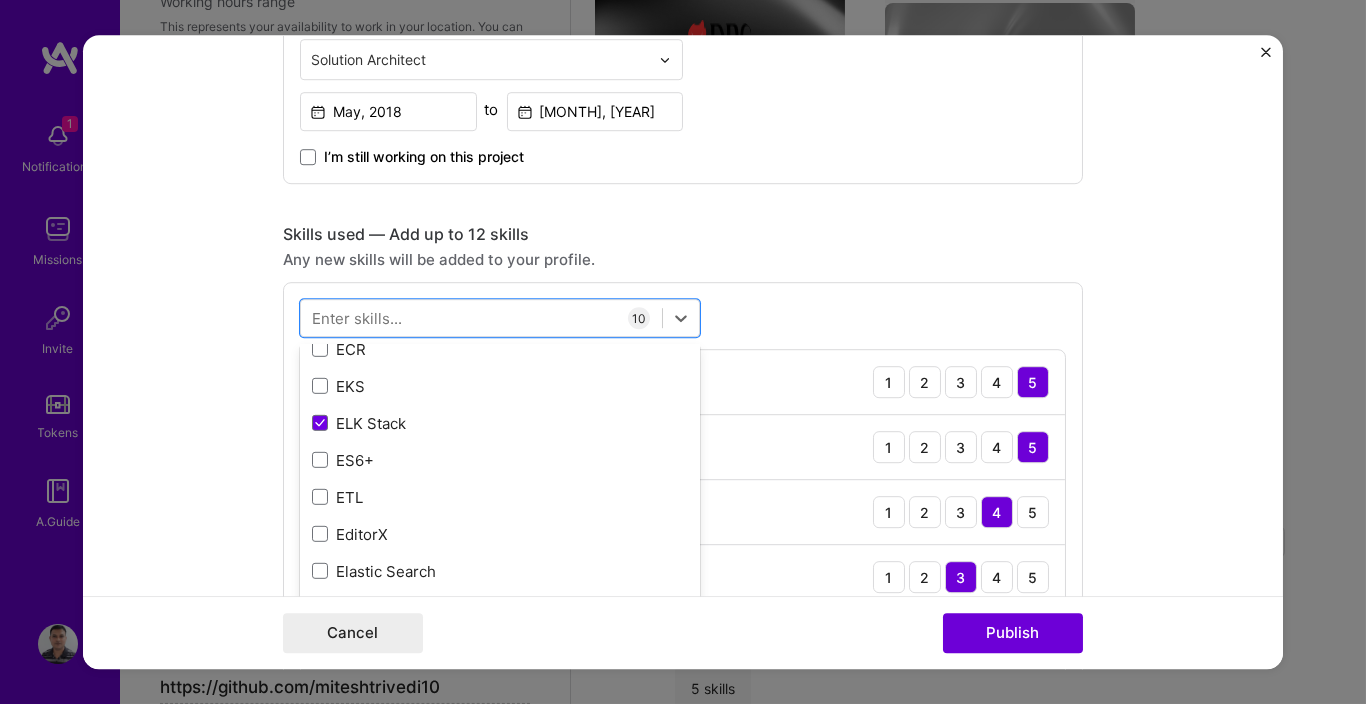 type 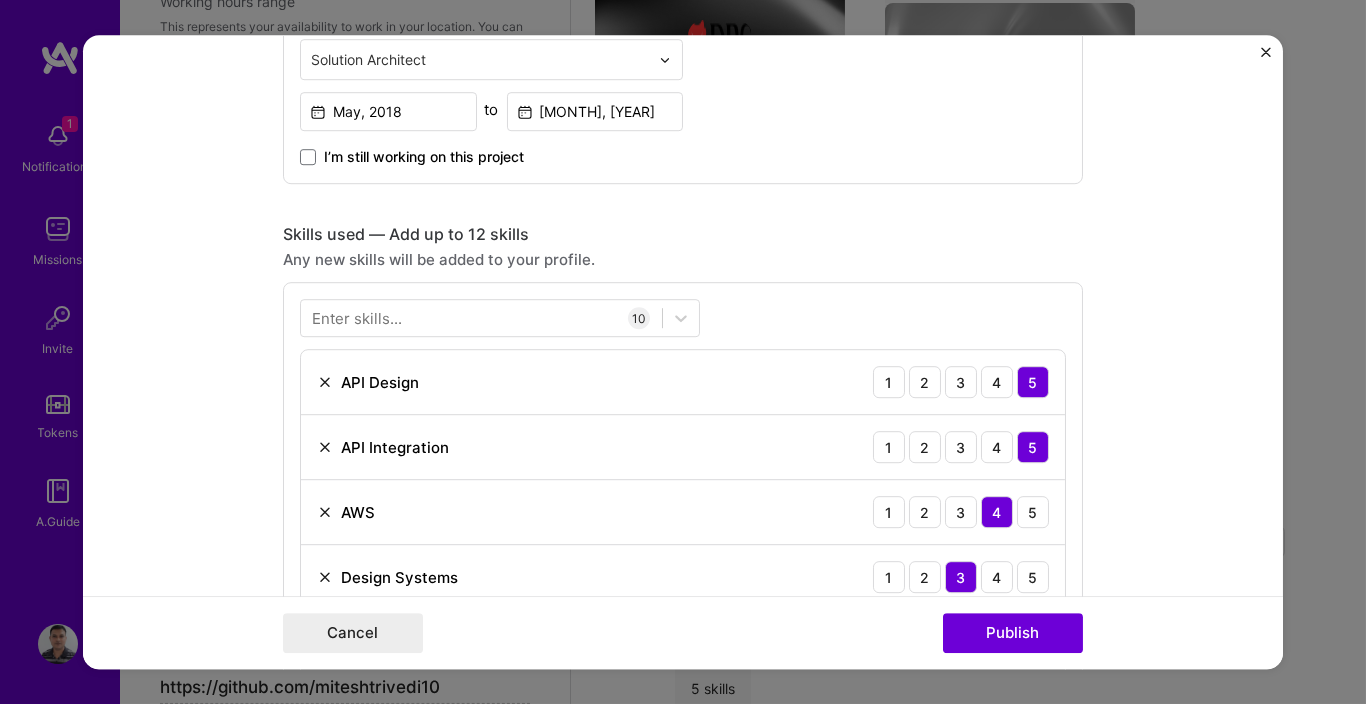 click on "Project title F&B Aggregator Integration Company DBS Bank
Project industry Industry 2 Project Link (Optional)
Drag and drop an image or   Upload file Upload file We recommend uploading at least 4 images. 1600x1200px or higher recommended. Max 5MB each. Role Senior Software Engineer Solution Architect May, 2018
to Apr, 2020
I’m still working on this project Skills used — Add up to 12 skills Any new skills will be added to your profile. Enter skills... 10 API Design 1 2 3 4 5 API Integration 1 2 3 4 5 AWS 1 2 3 4 5 Design Systems 1 2 3 4 5 Grafana 1 2 3 4 5 GraphQL 1 2 3 4 5 Microservices 1 2 3 4 5 RxJava 1 2 3 4 5 DevOps 1 2 3 4 5 ELK Stack 1 2 3 4 5 Did this role require you to manage team members? (Optional) Yes, I managed — team members. Were you involved from inception to launch (0  ->  1)? (Optional) I was involved in zero to one with this project Add metrics (Optional)   /" at bounding box center [683, 352] 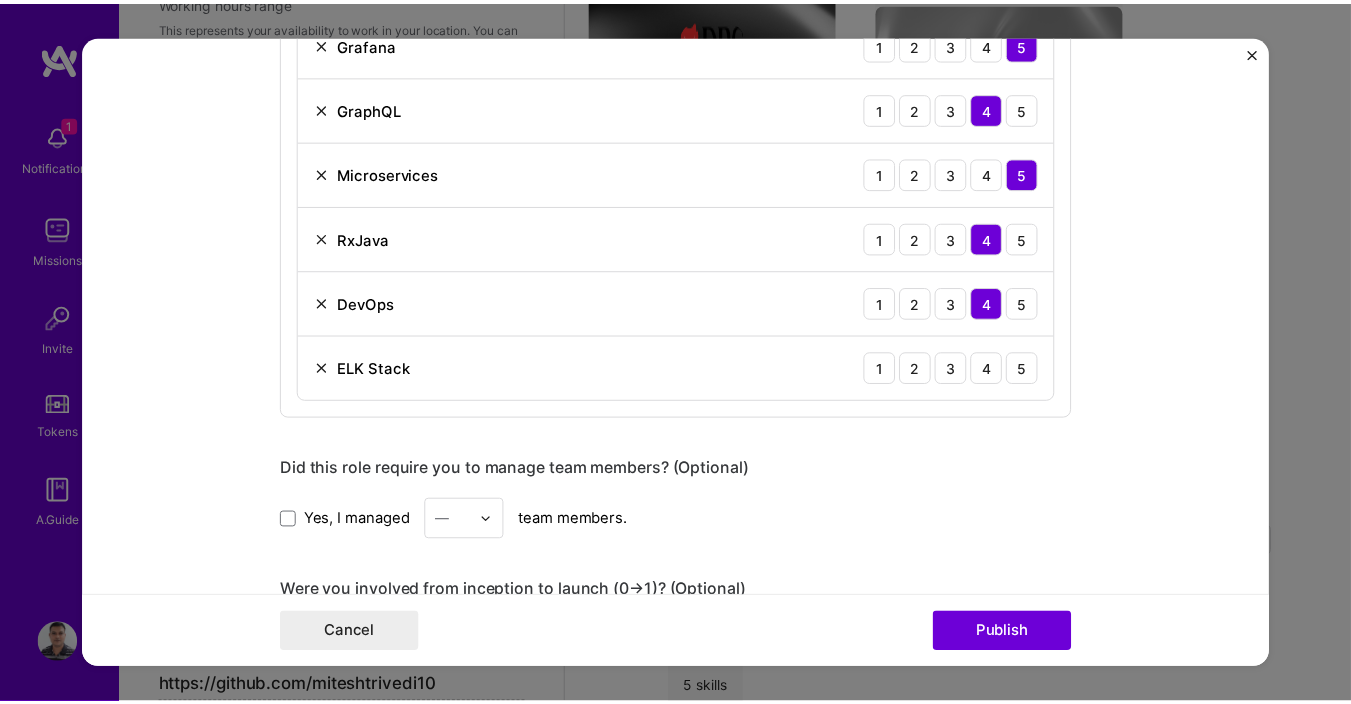 scroll, scrollTop: 1319, scrollLeft: 0, axis: vertical 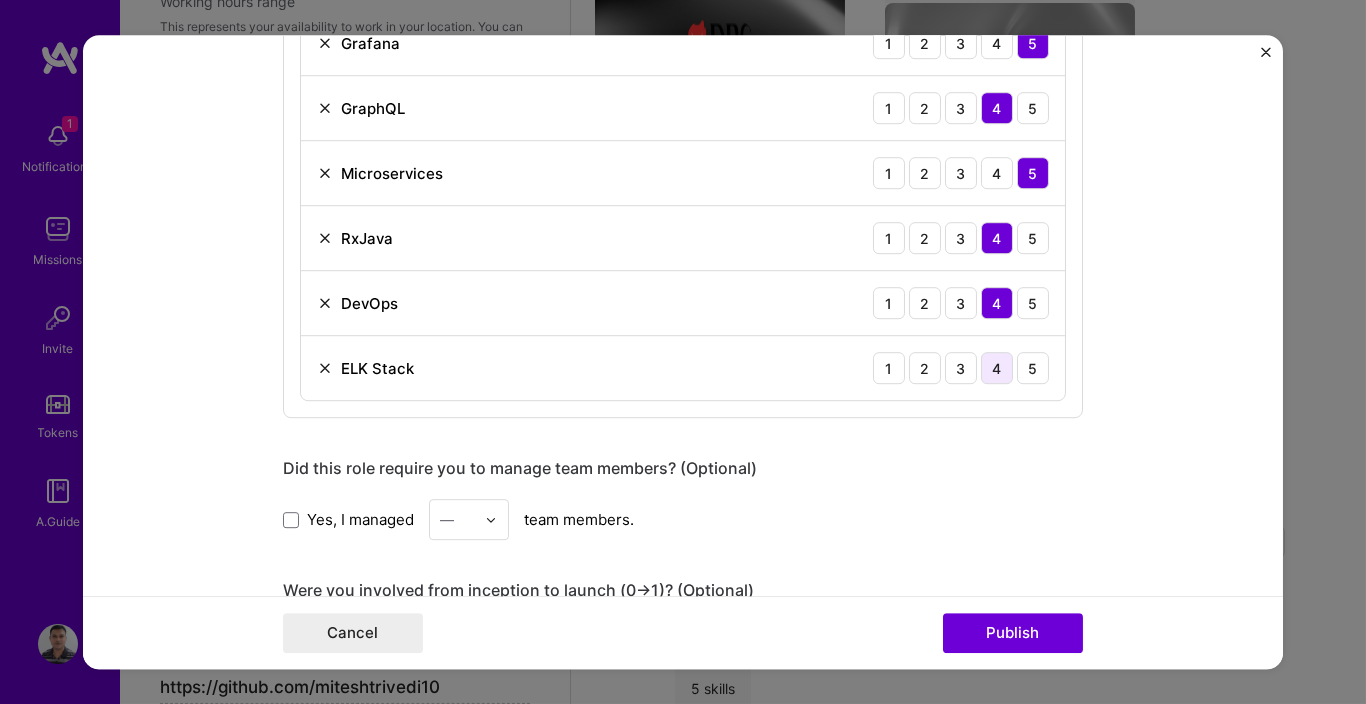 click on "4" at bounding box center [997, 368] 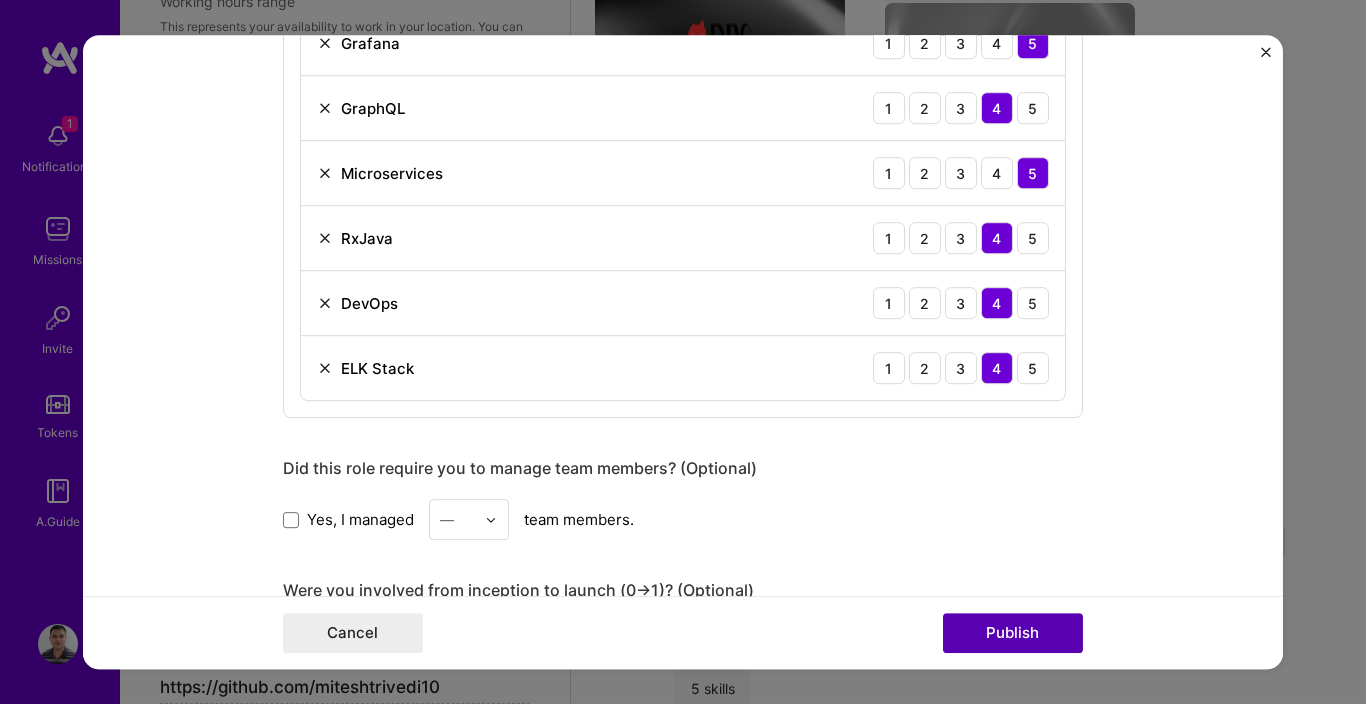 click on "Publish" at bounding box center [1013, 633] 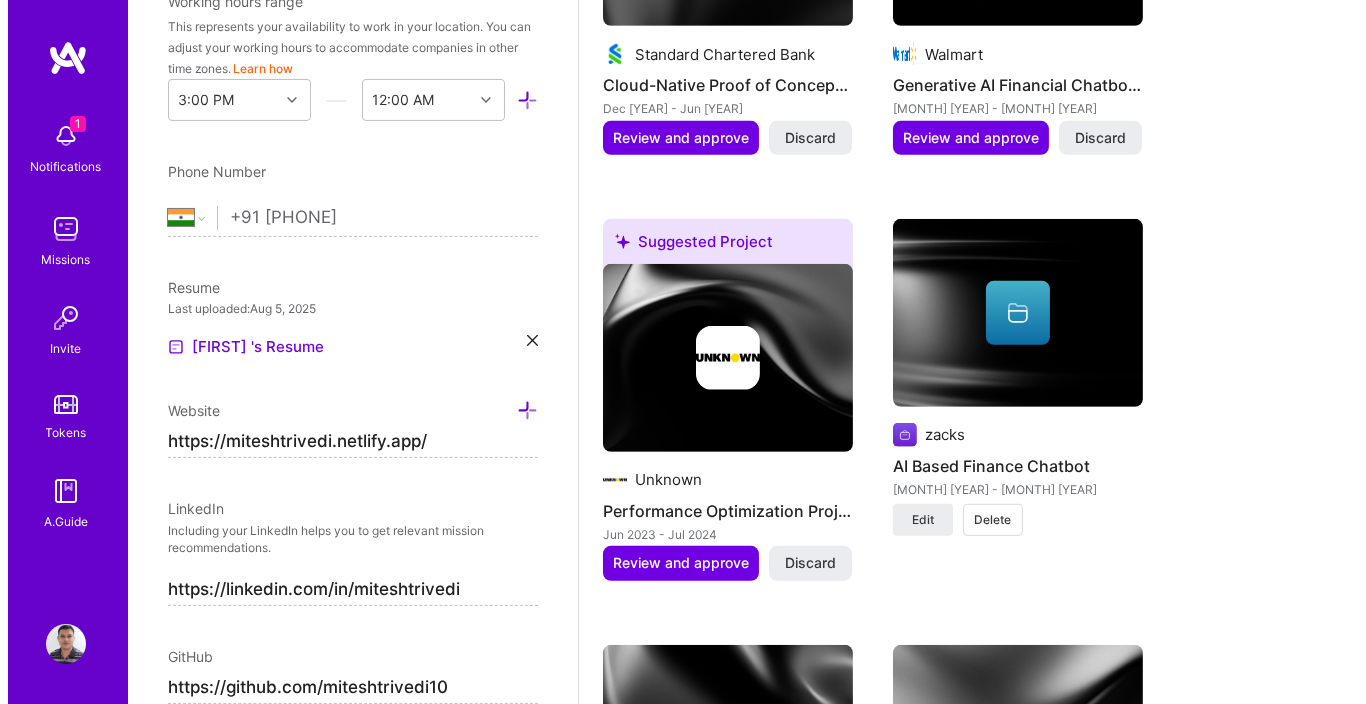 scroll, scrollTop: 1506, scrollLeft: 0, axis: vertical 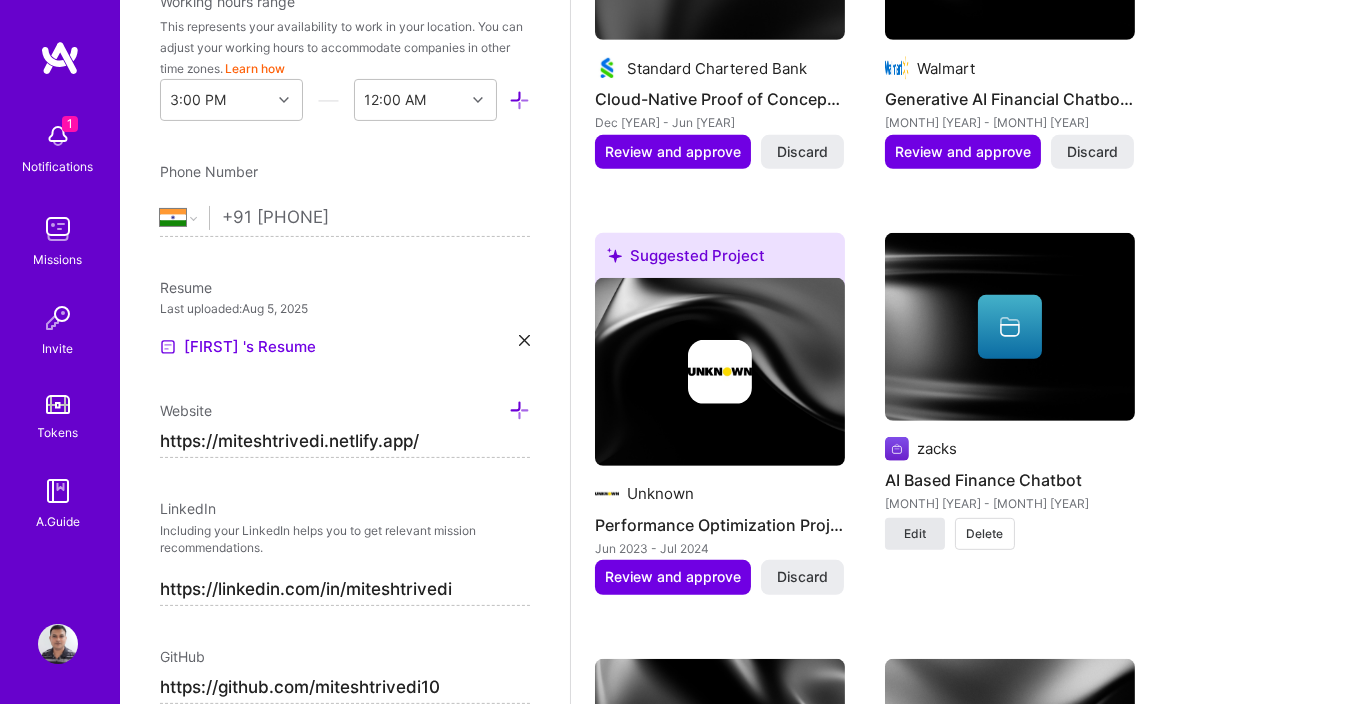 click on "Edit" at bounding box center (915, 534) 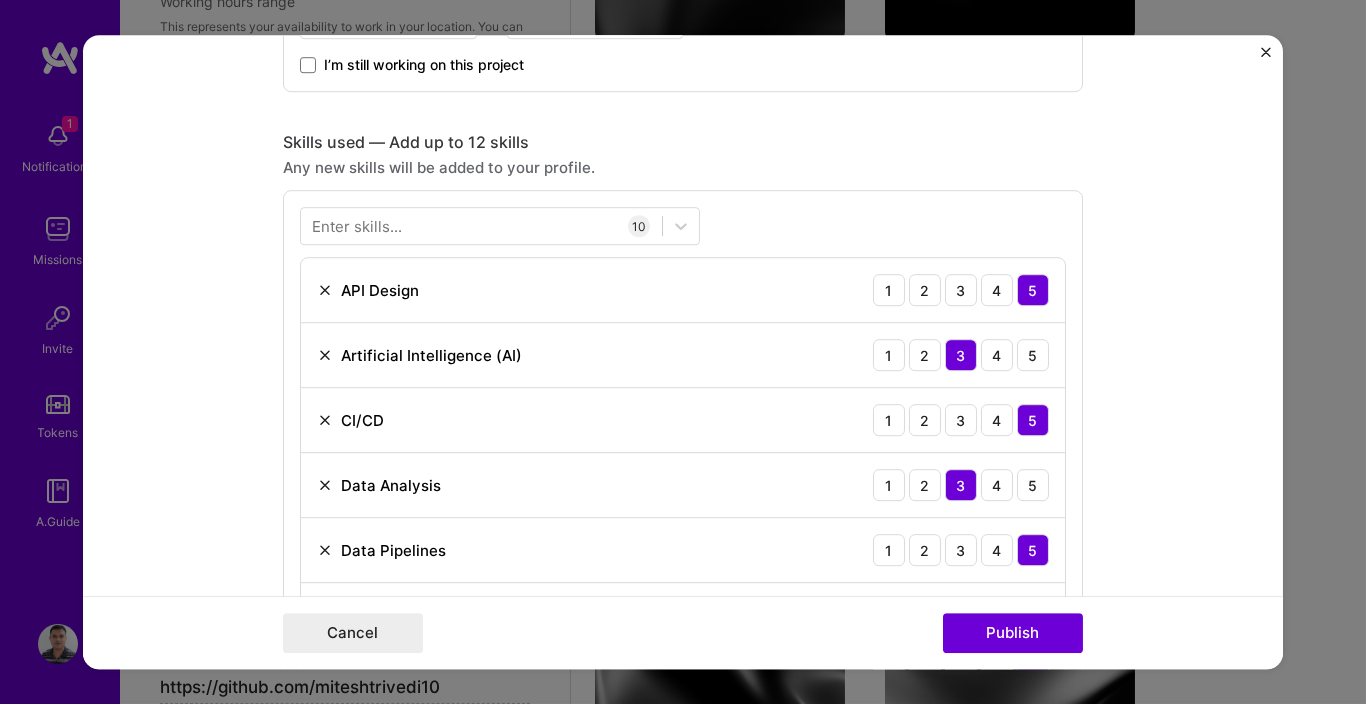 scroll, scrollTop: 720, scrollLeft: 0, axis: vertical 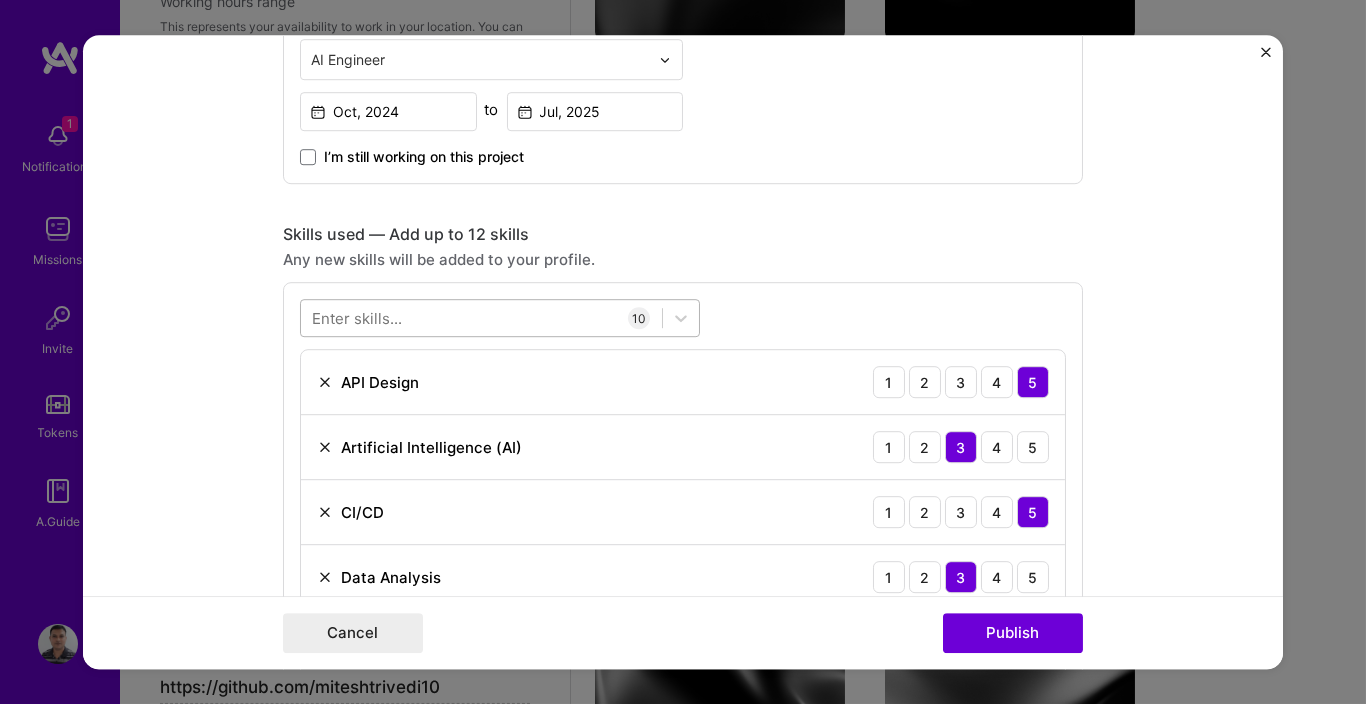 click at bounding box center (481, 318) 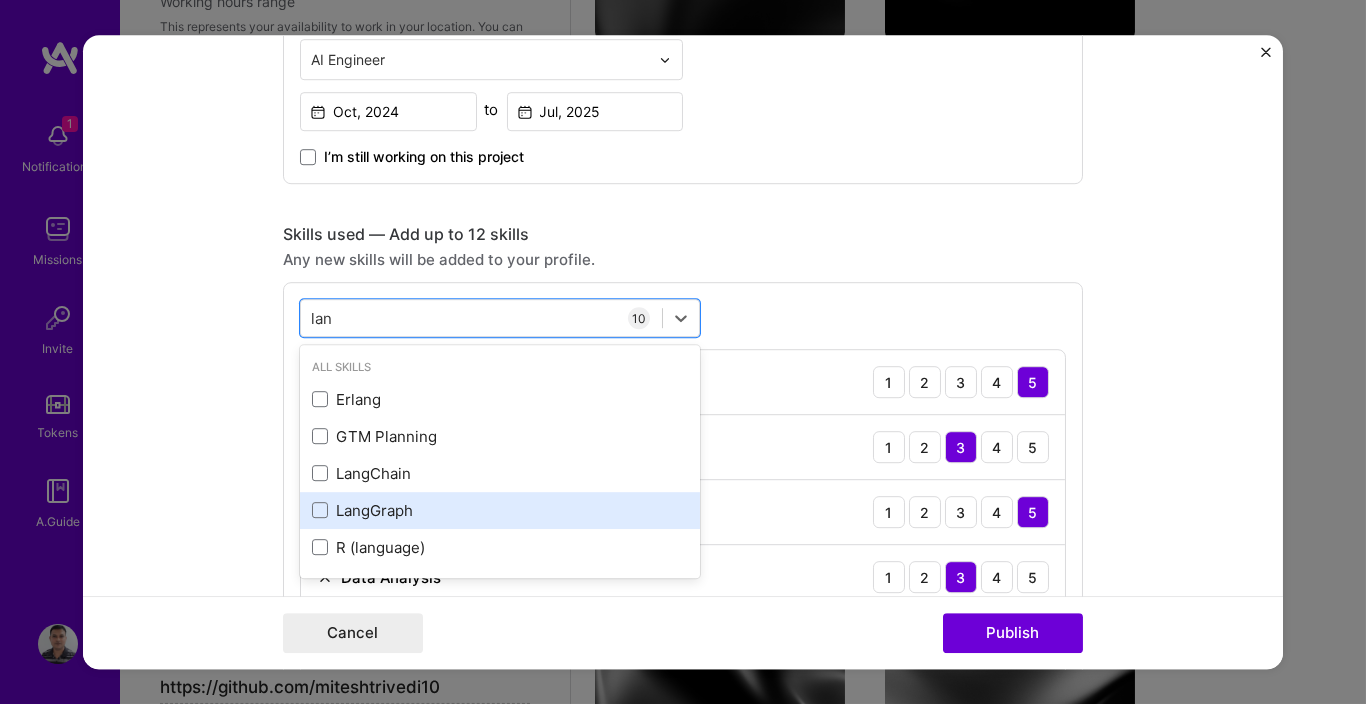 click on "LangGraph" at bounding box center (500, 510) 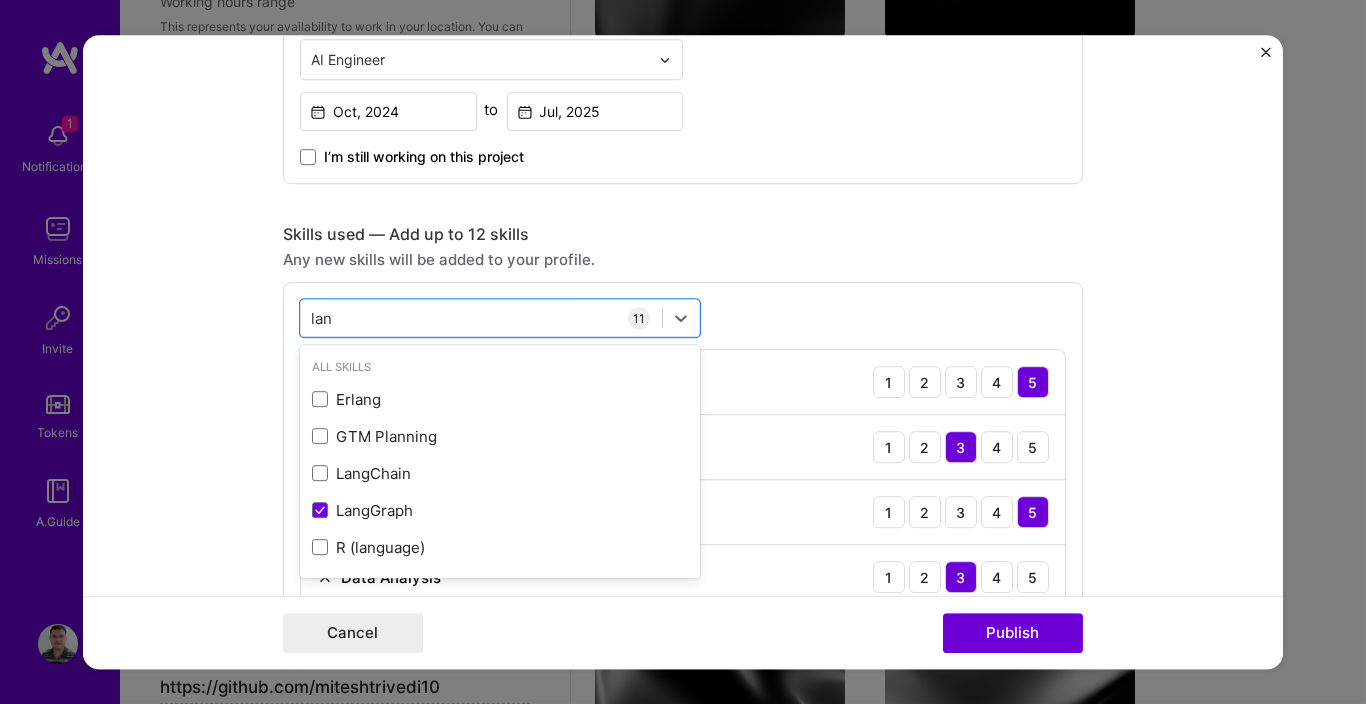 type on "lan" 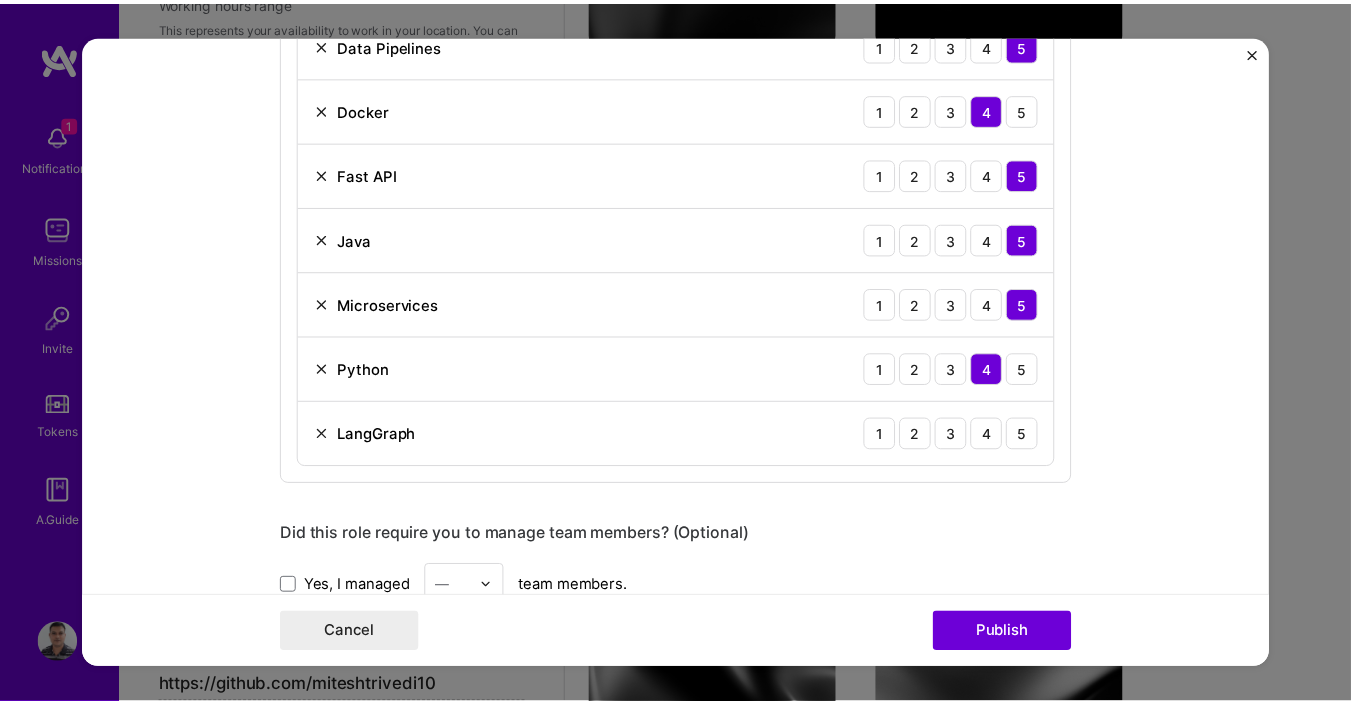 scroll, scrollTop: 1319, scrollLeft: 0, axis: vertical 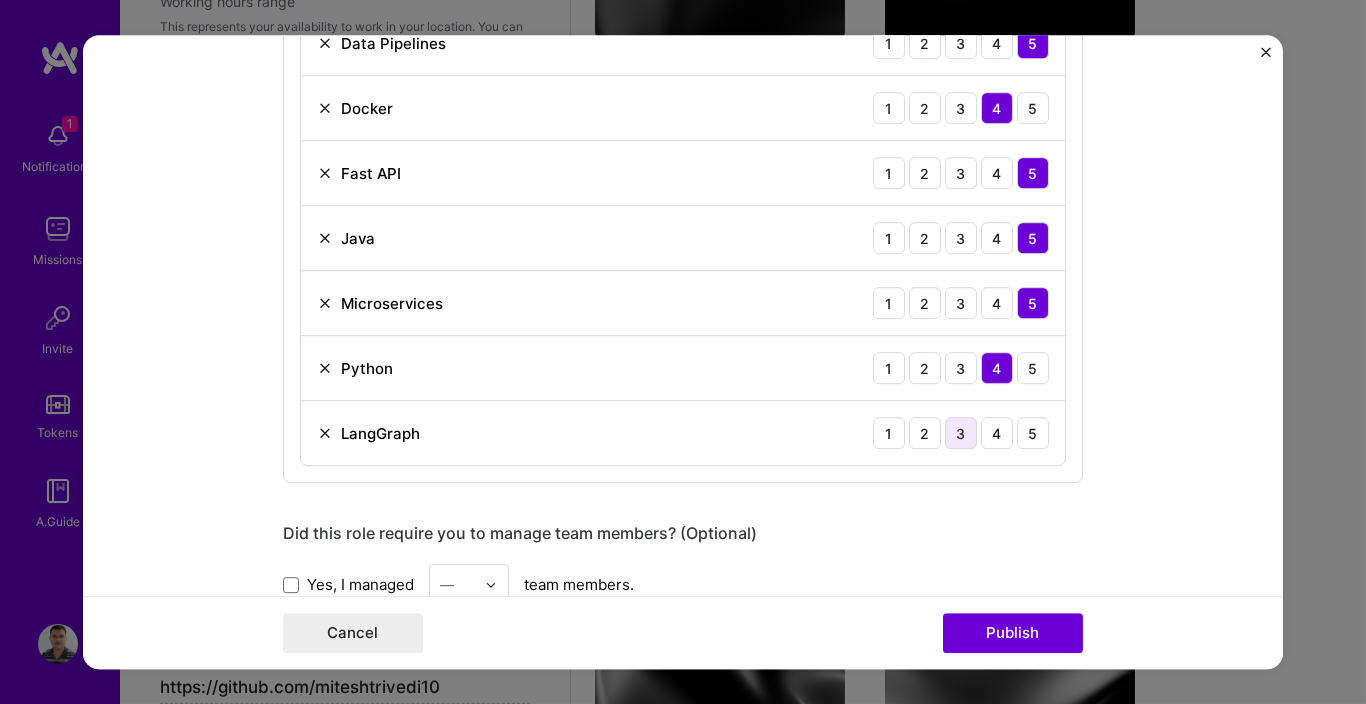 click on "3" at bounding box center [961, 433] 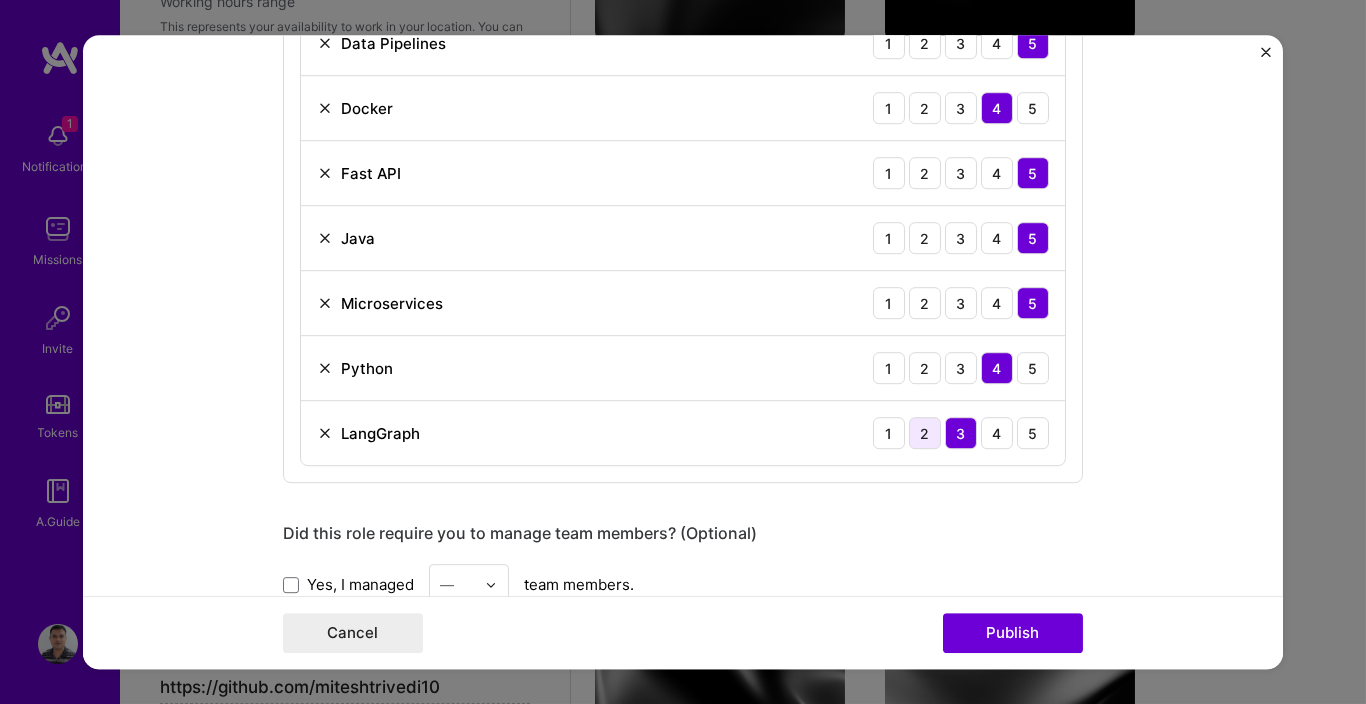 click on "2" at bounding box center (925, 433) 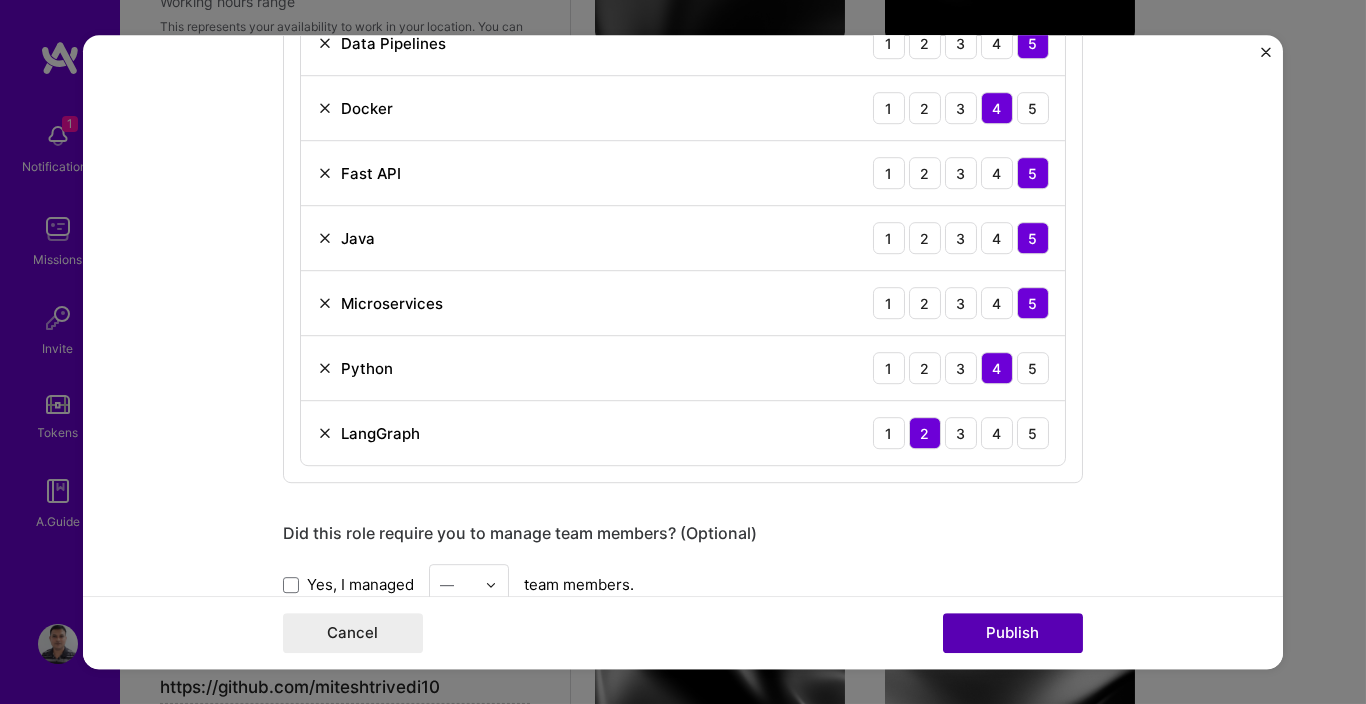 click on "Publish" at bounding box center (1013, 633) 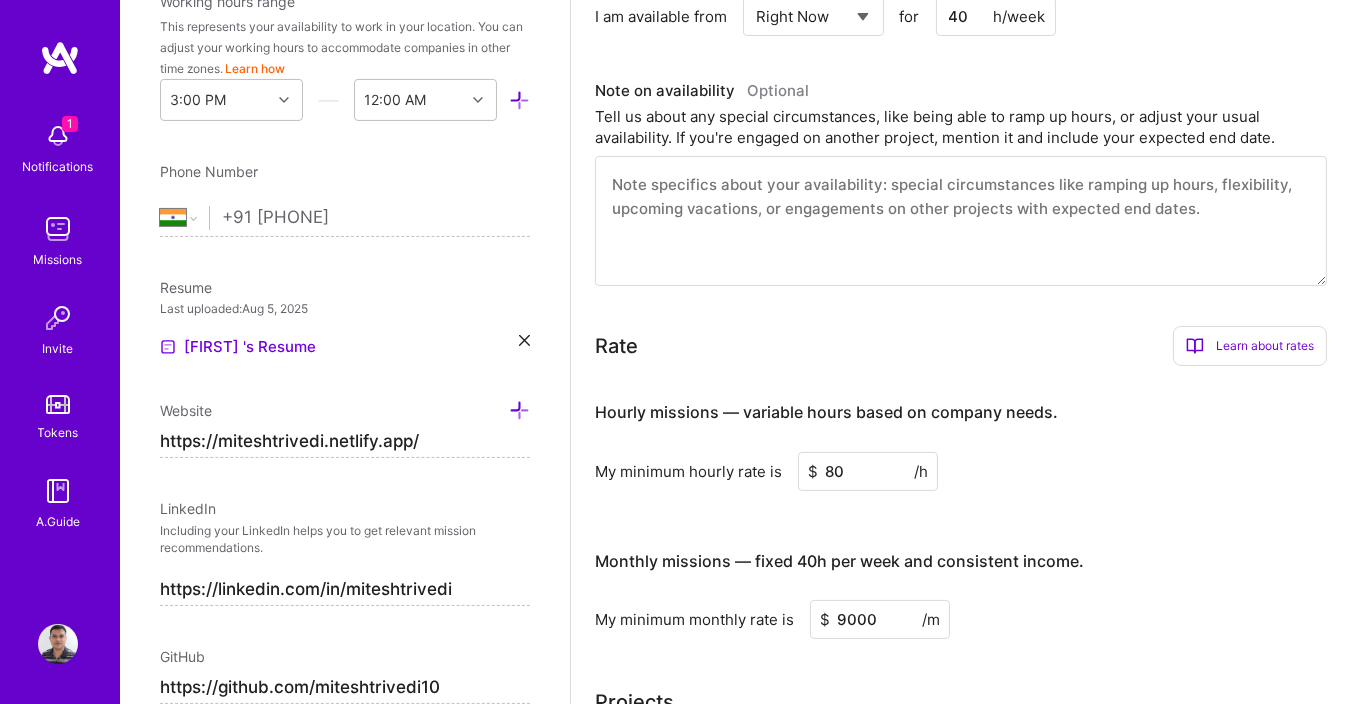 scroll, scrollTop: 0, scrollLeft: 0, axis: both 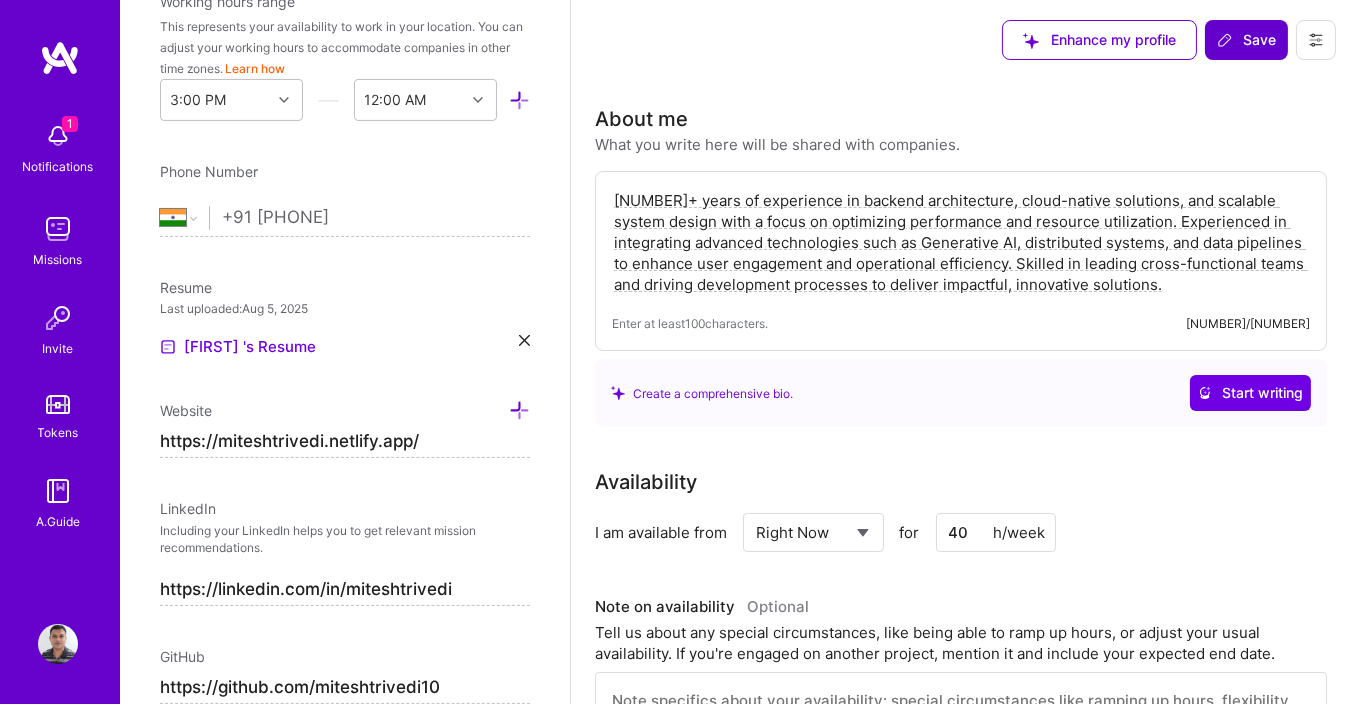 click on "Save" at bounding box center [1246, 40] 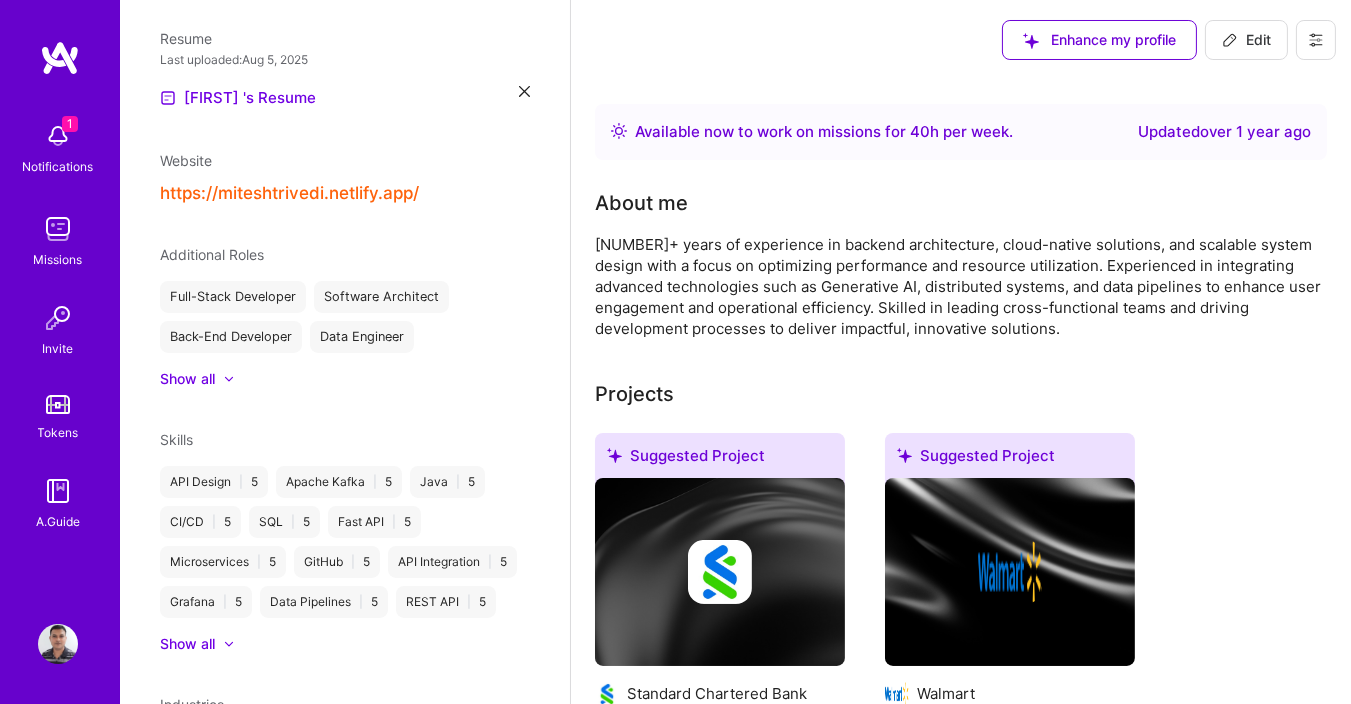 scroll, scrollTop: 502, scrollLeft: 0, axis: vertical 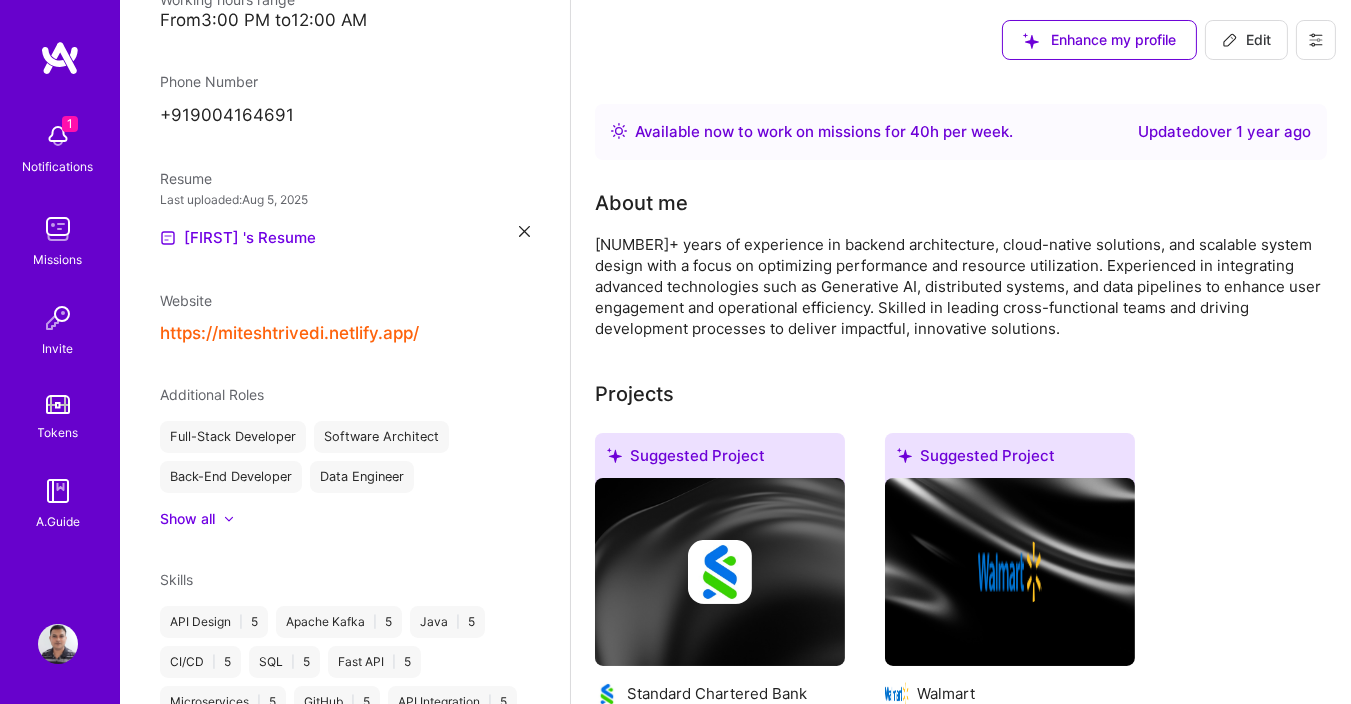click at bounding box center [58, 136] 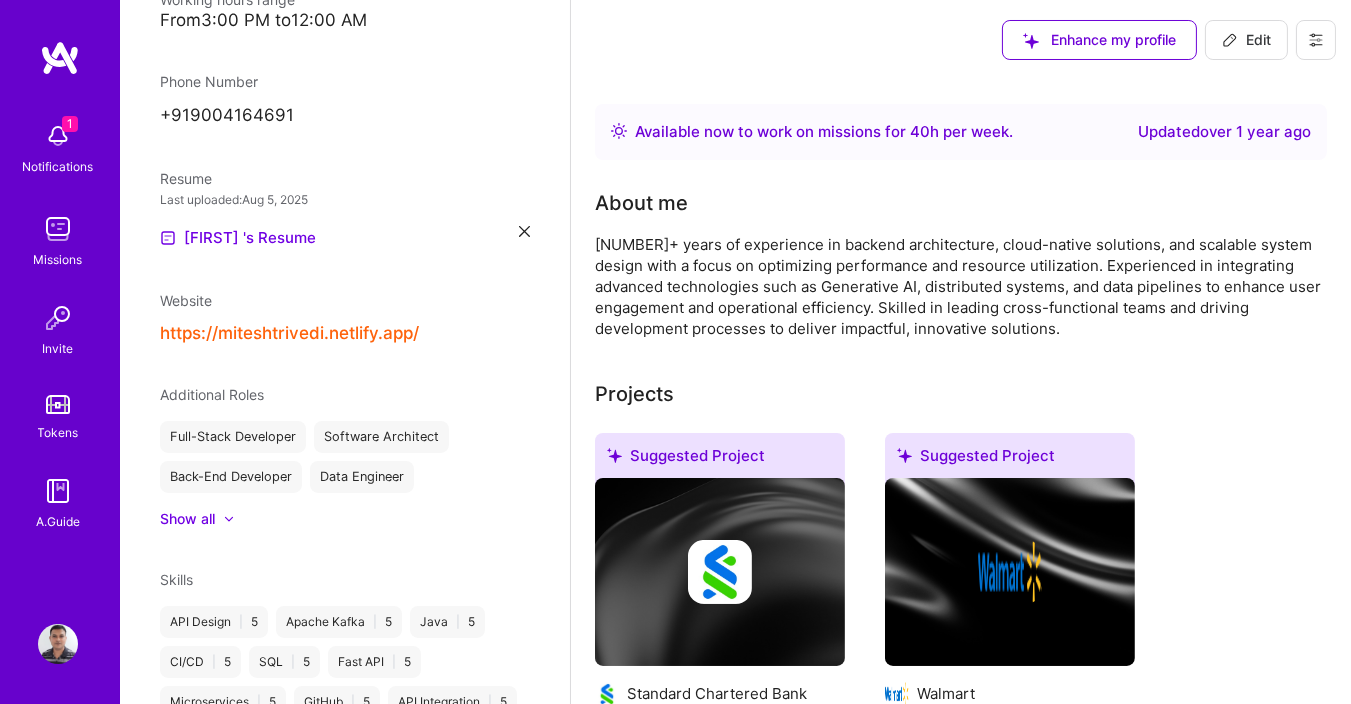 click at bounding box center (58, 229) 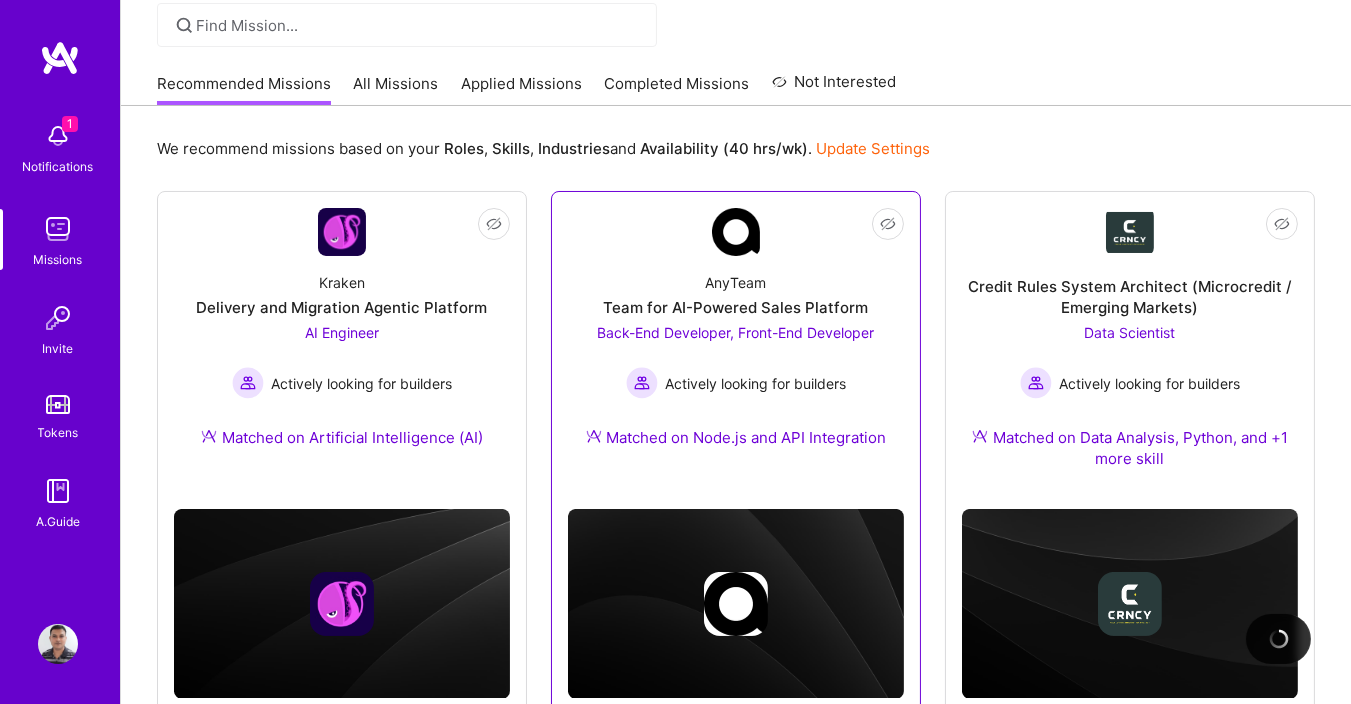 scroll, scrollTop: 240, scrollLeft: 0, axis: vertical 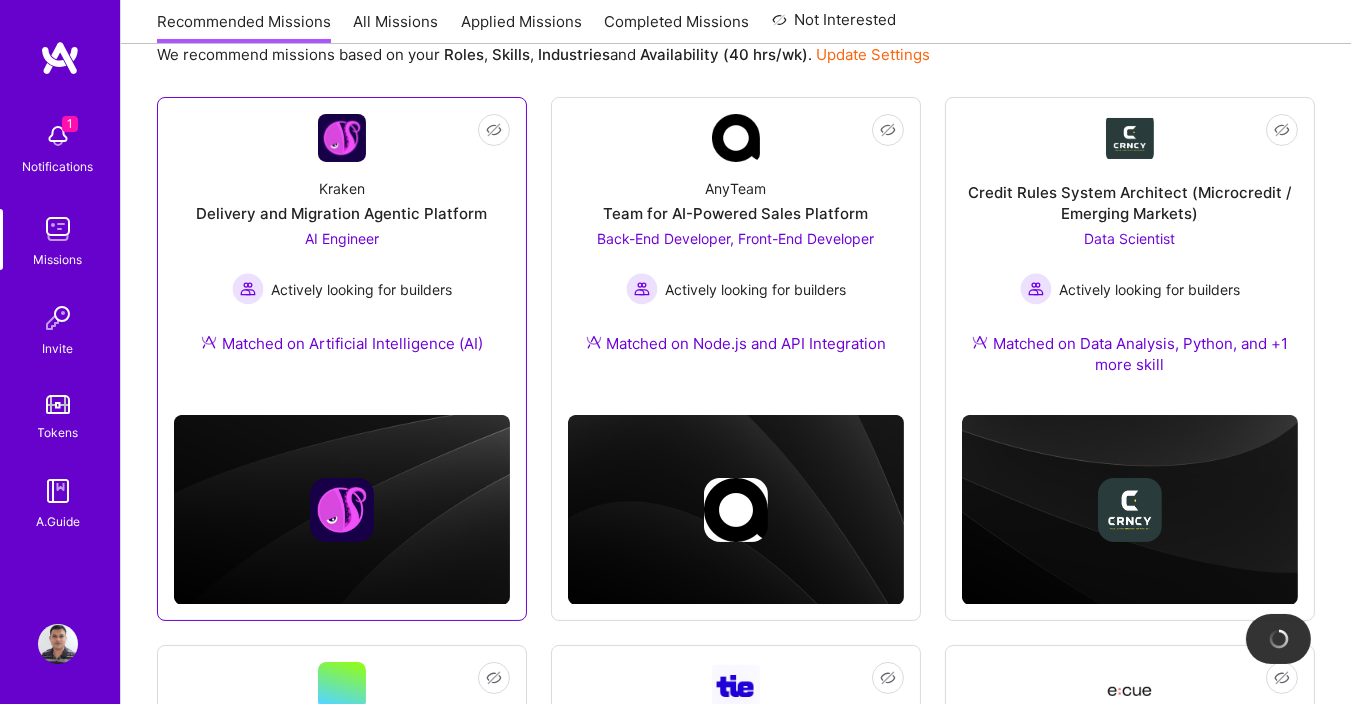 click on "Delivery and Migration Agentic Platform" at bounding box center [342, 213] 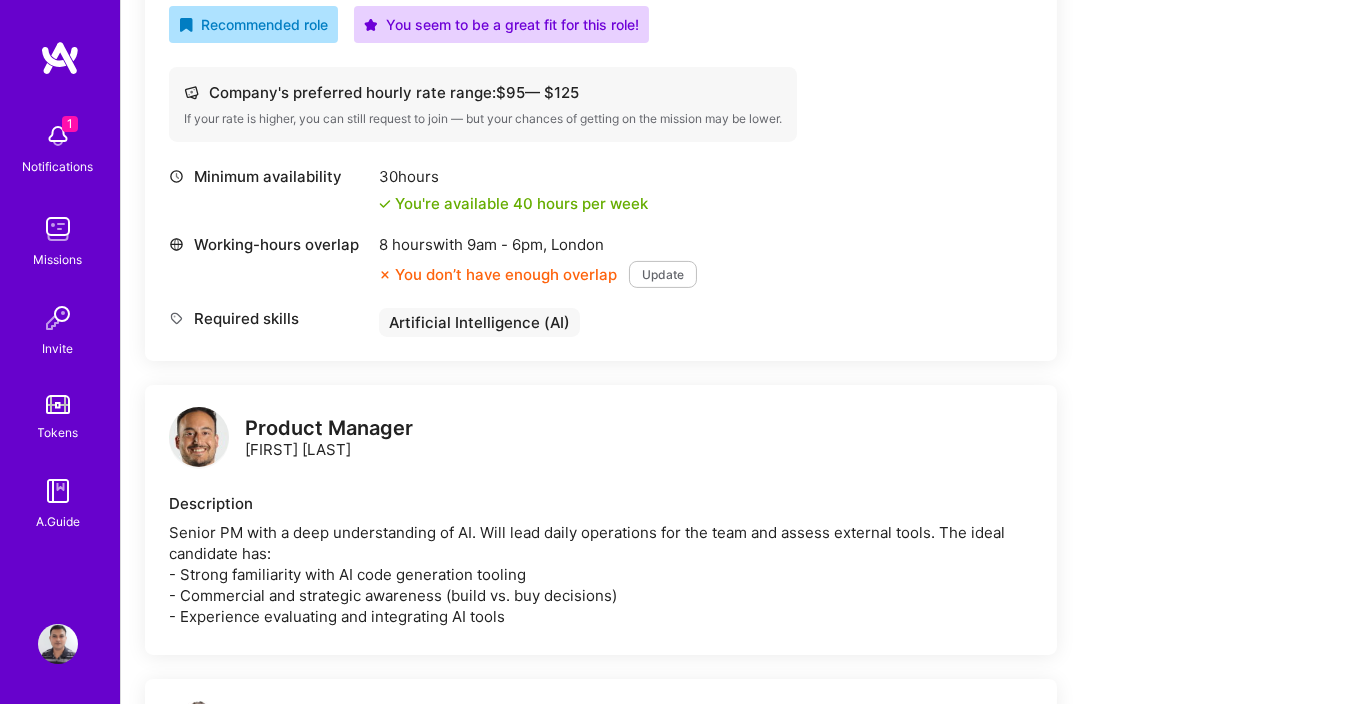 scroll, scrollTop: 720, scrollLeft: 0, axis: vertical 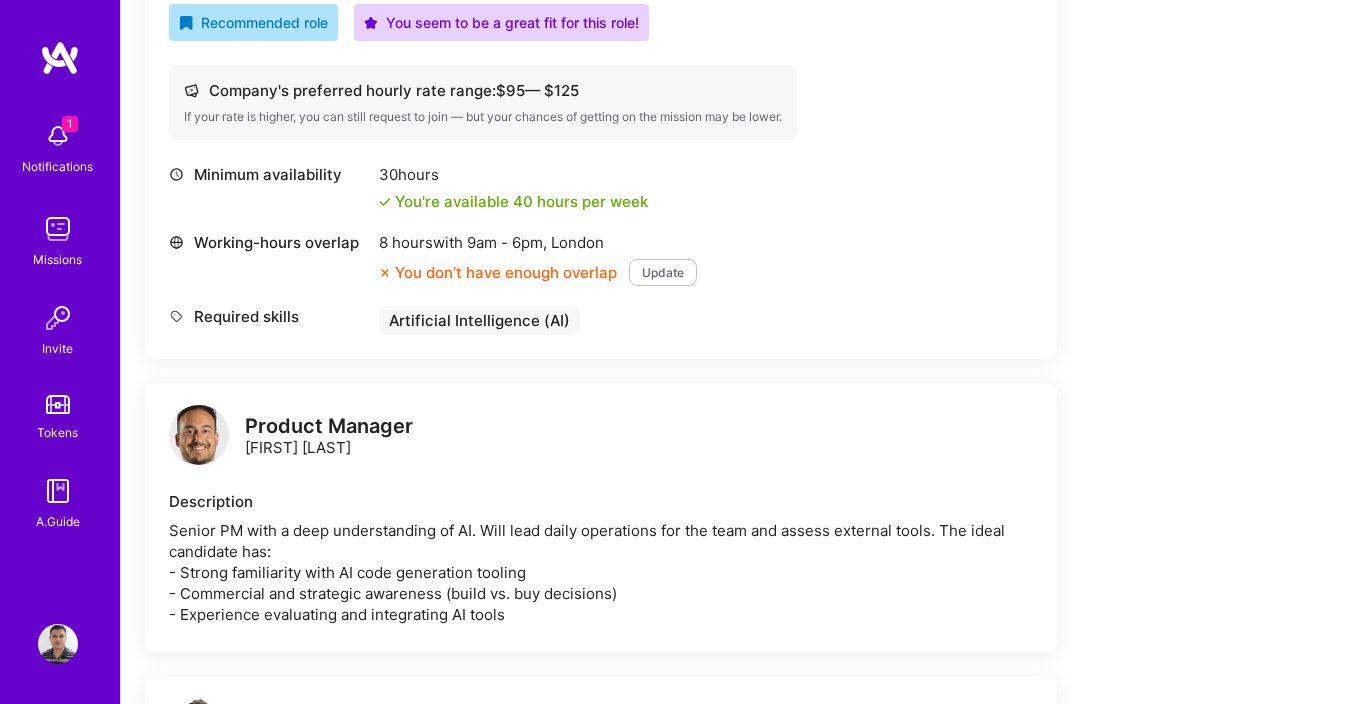 click on "Update" at bounding box center (663, 272) 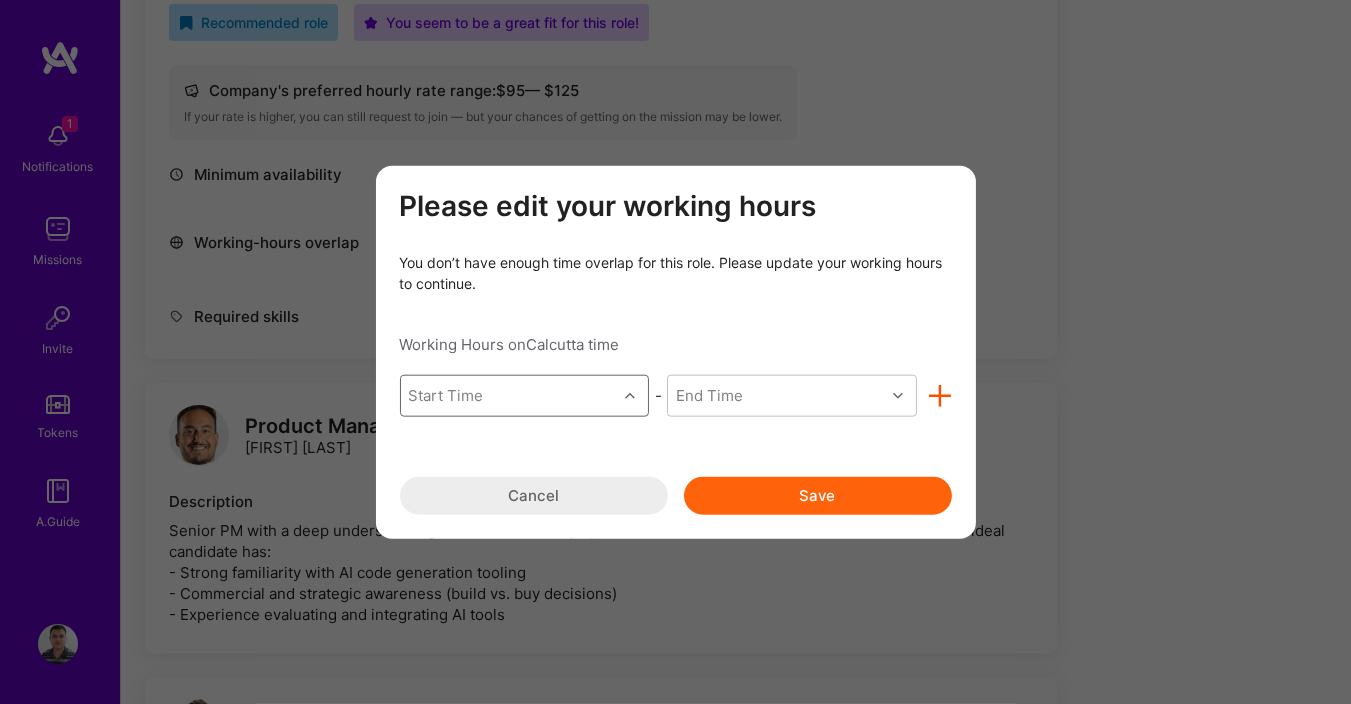 click on "Start Time" at bounding box center (509, 395) 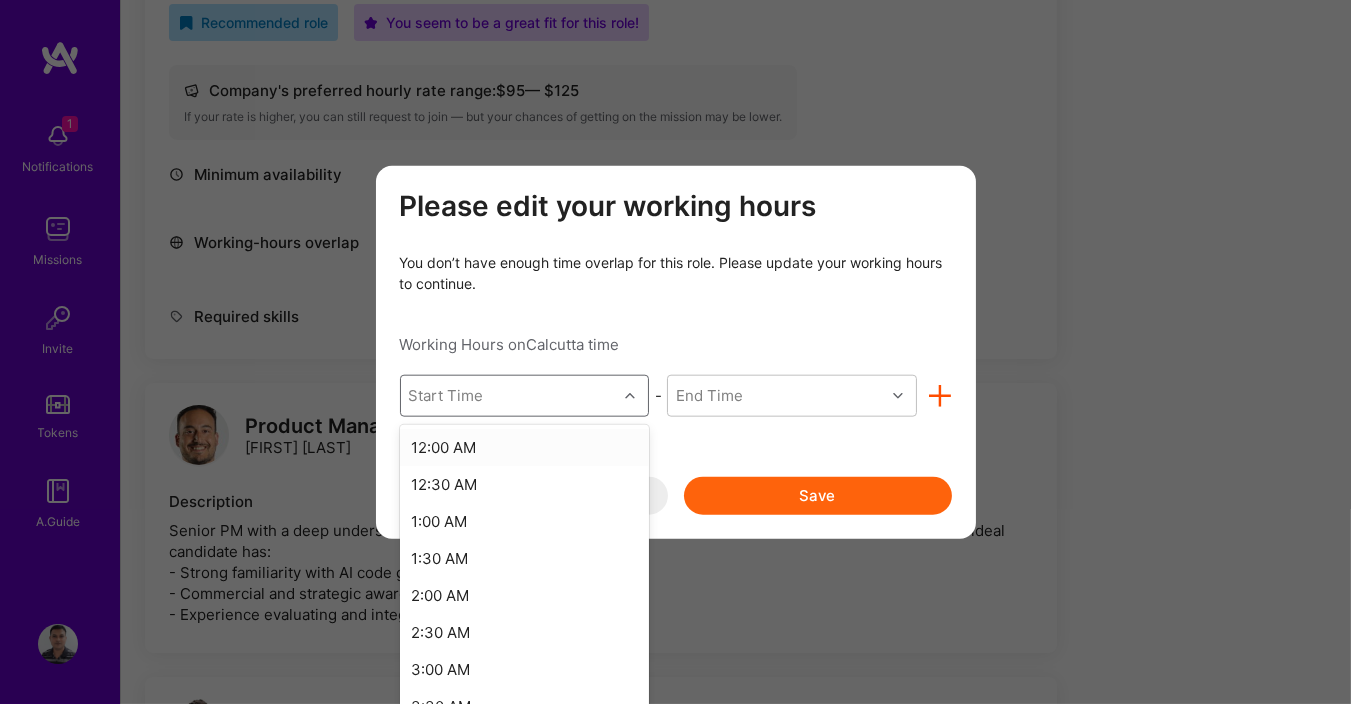scroll, scrollTop: 748, scrollLeft: 0, axis: vertical 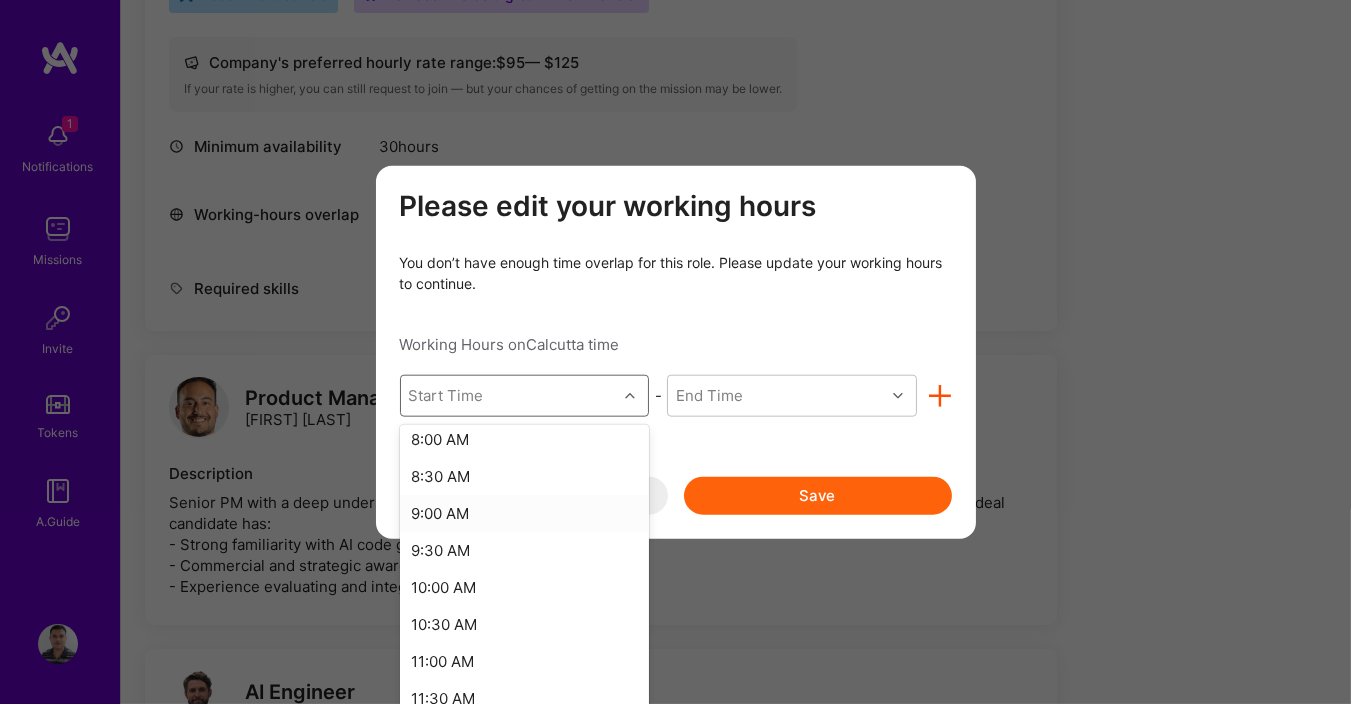 click on "9:00 AM" at bounding box center [525, 512] 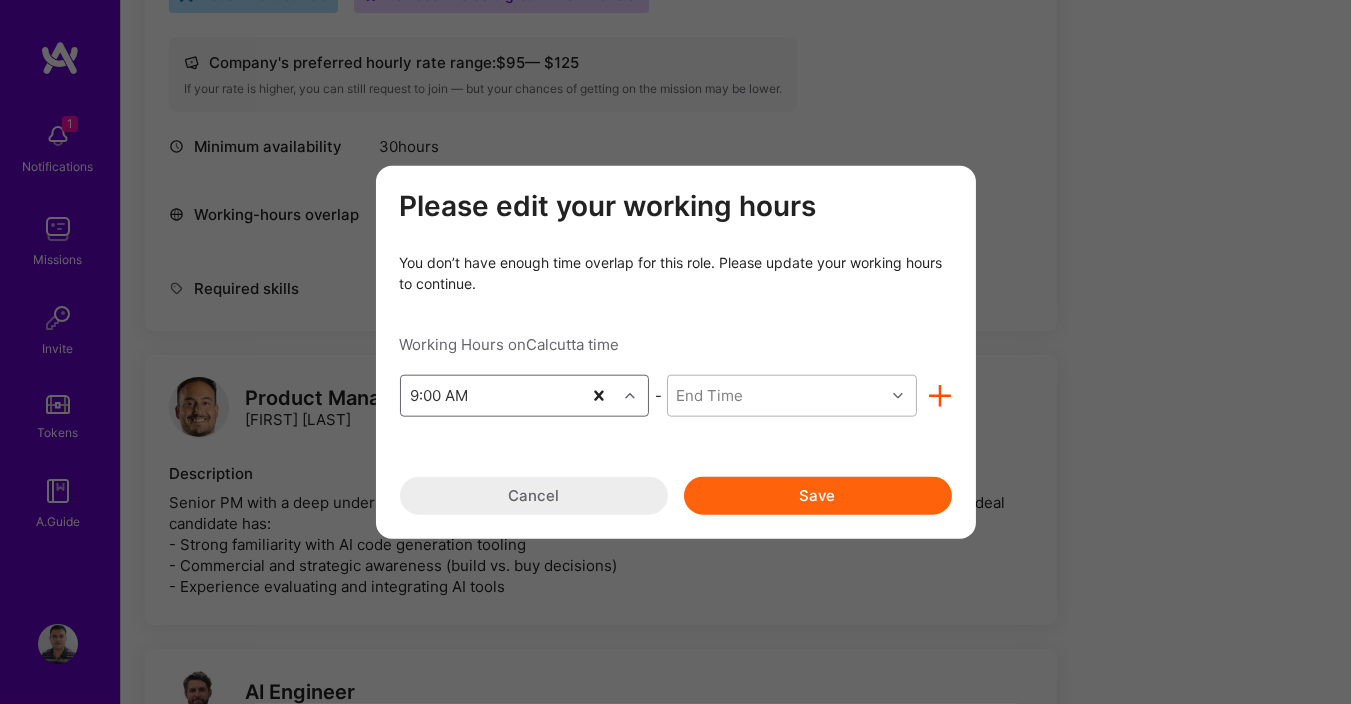 click on "End Time" at bounding box center (776, 395) 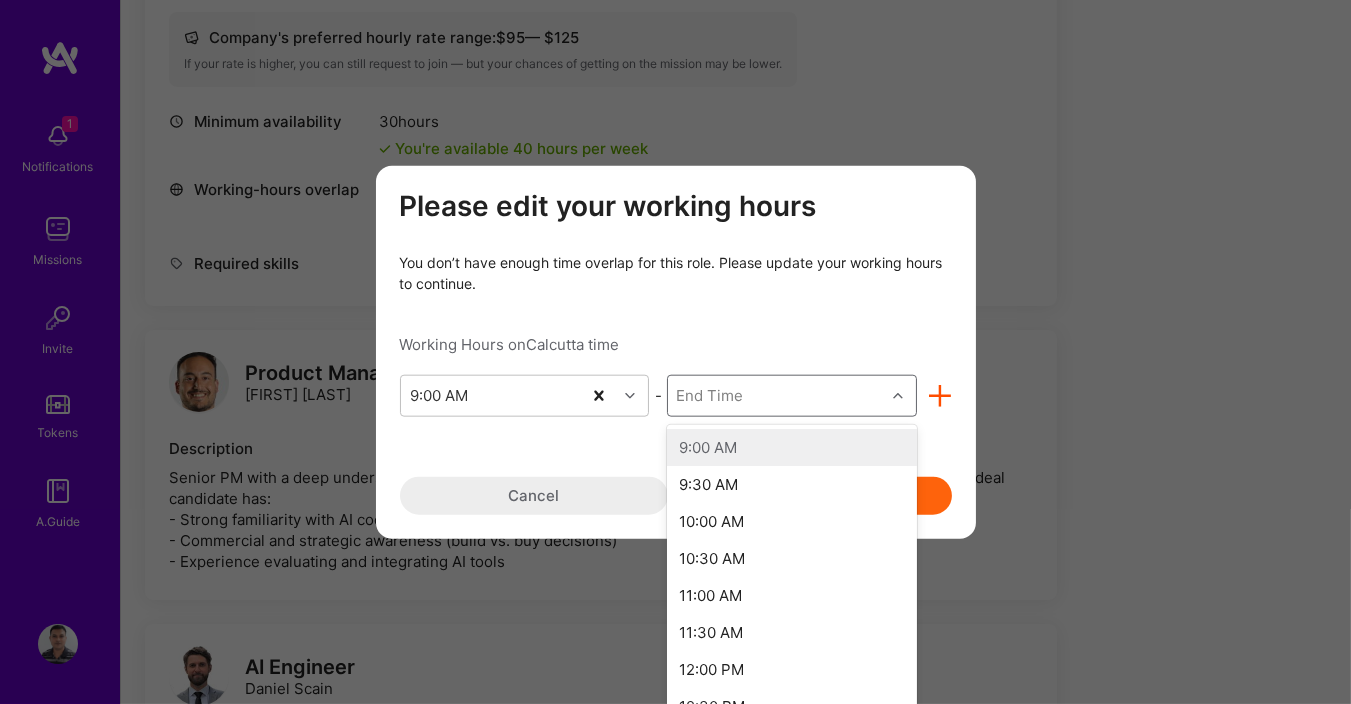 scroll, scrollTop: 775, scrollLeft: 0, axis: vertical 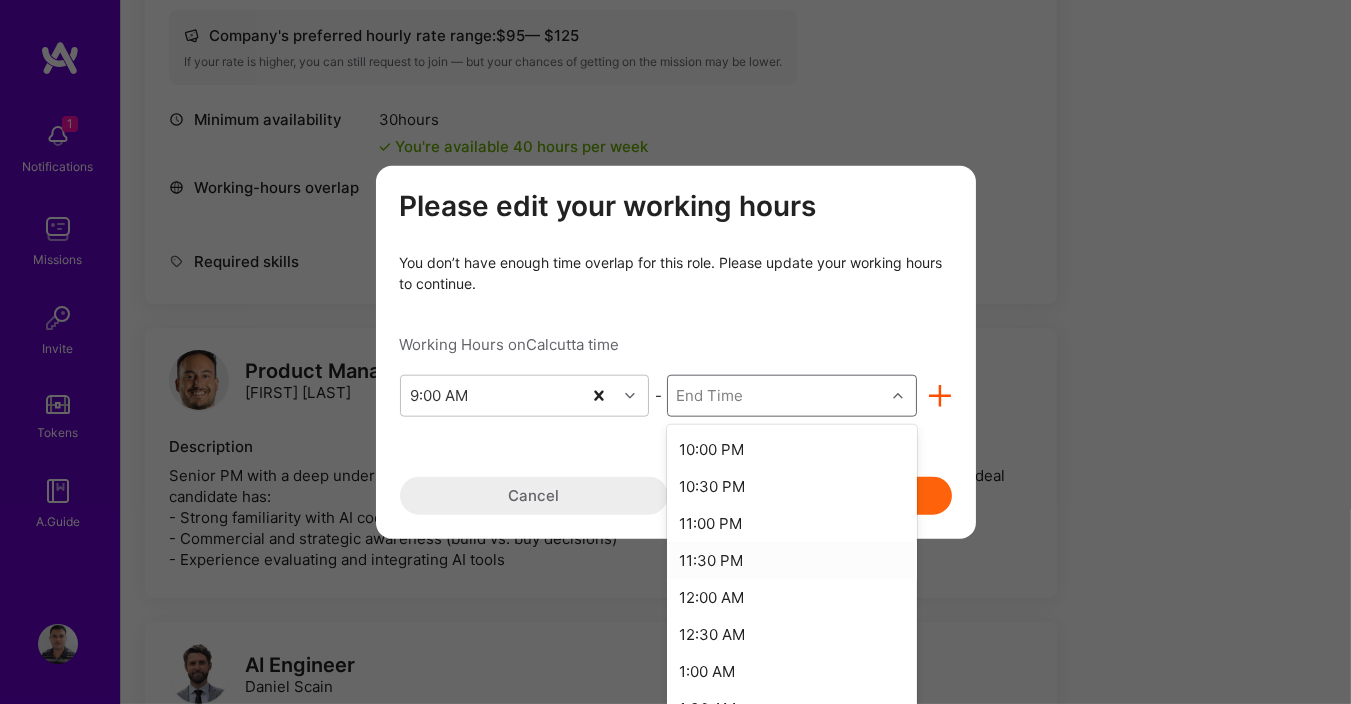 click on "11:30 PM" at bounding box center (792, 559) 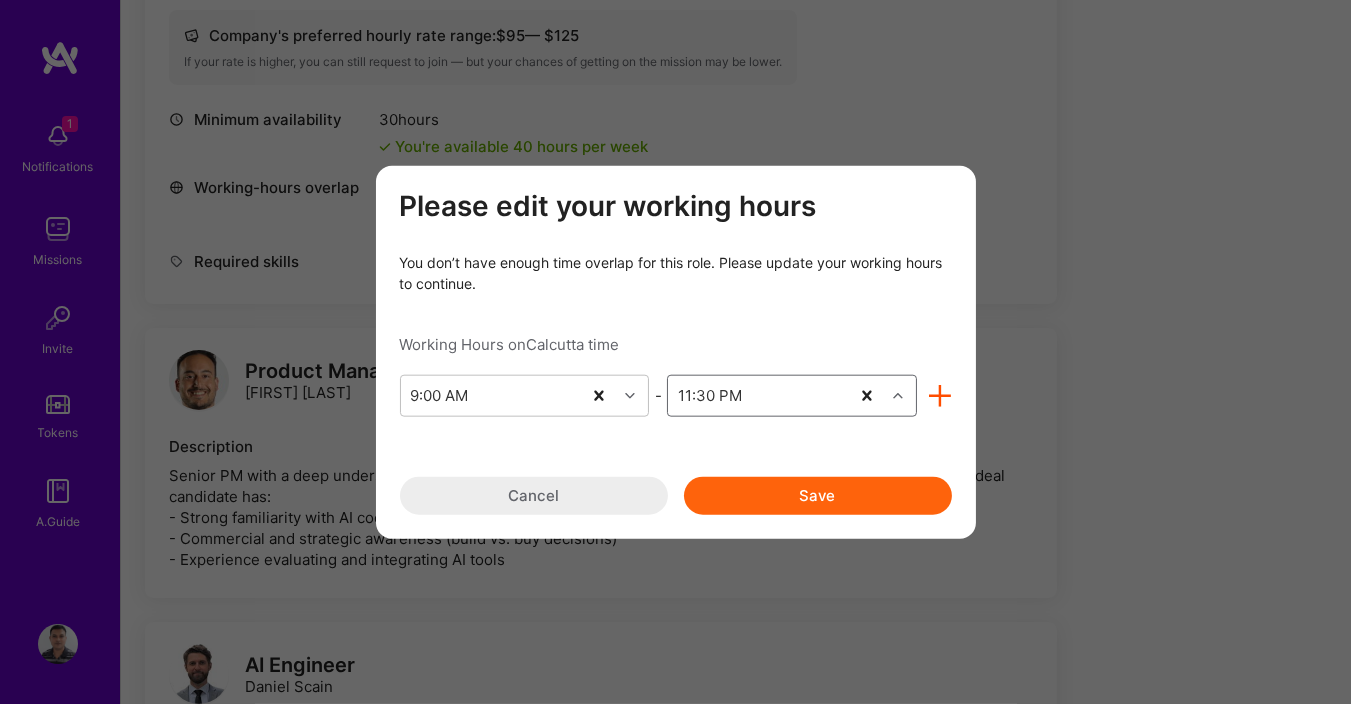 click on "Save" at bounding box center (818, 495) 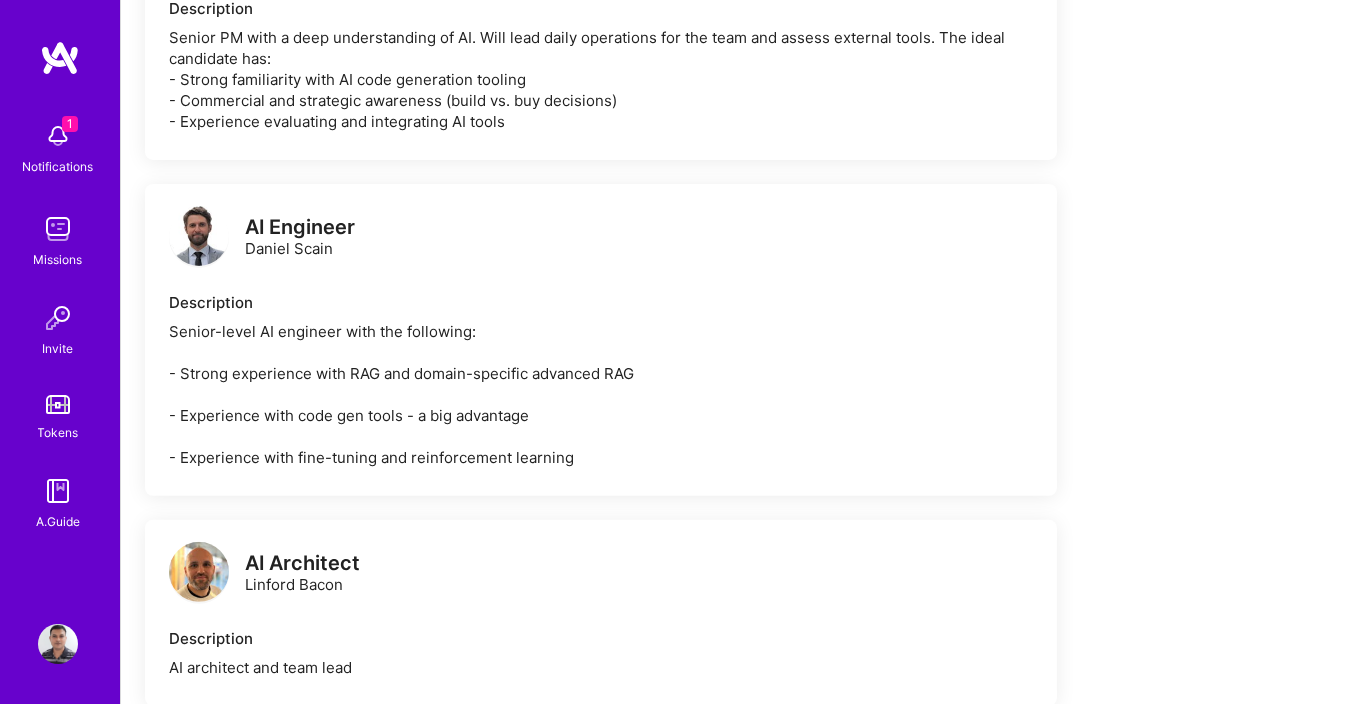 scroll, scrollTop: 1255, scrollLeft: 0, axis: vertical 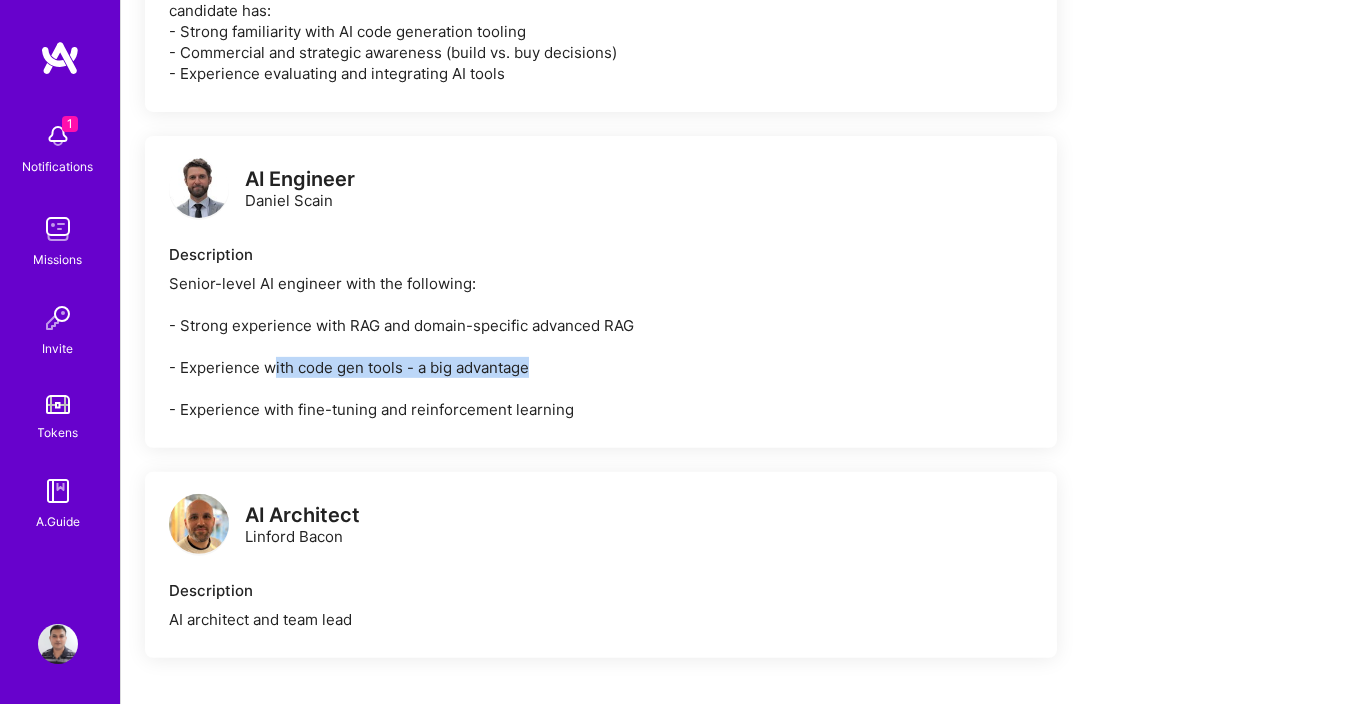 drag, startPoint x: 273, startPoint y: 366, endPoint x: 624, endPoint y: 362, distance: 351.0228 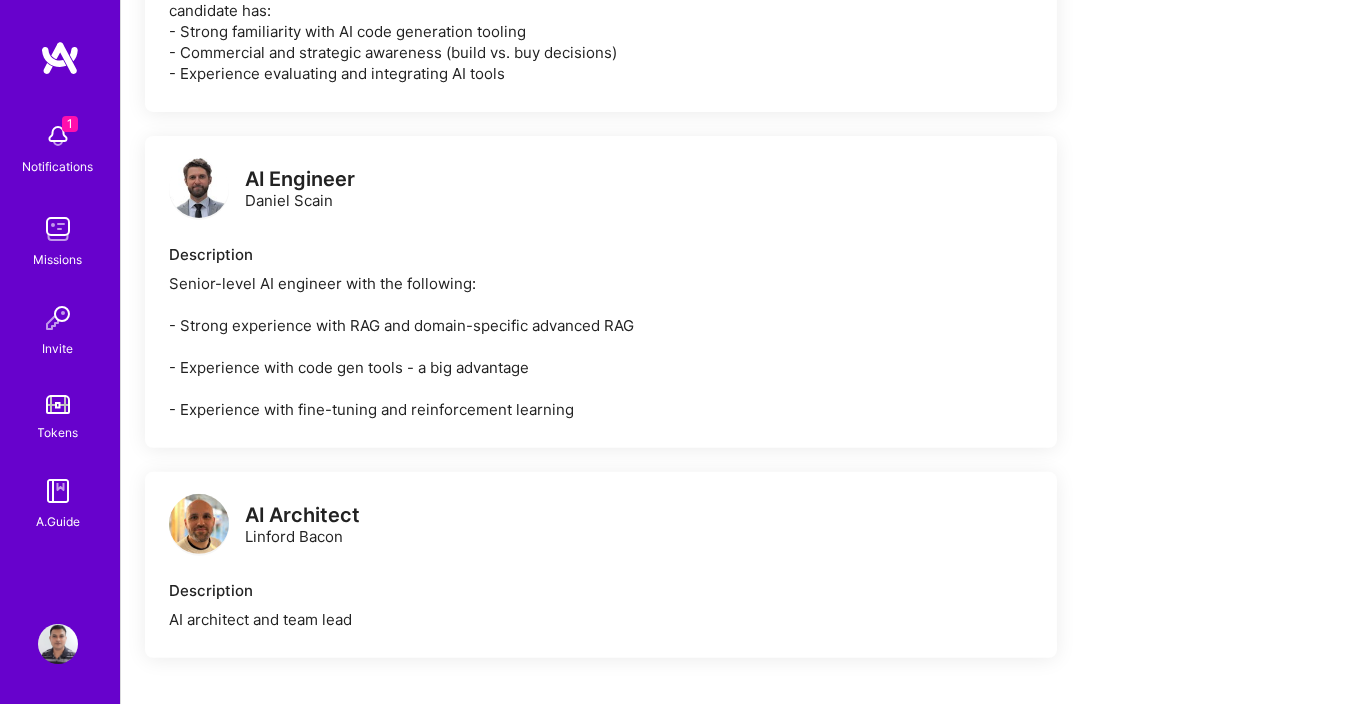 click on "Senior-level AI engineer with the following:
- Strong experience with RAG and domain-specific advanced RAG
- Experience with code gen tools - a big advantage
- Experience with fine-tuning and reinforcement learning" at bounding box center [601, 346] 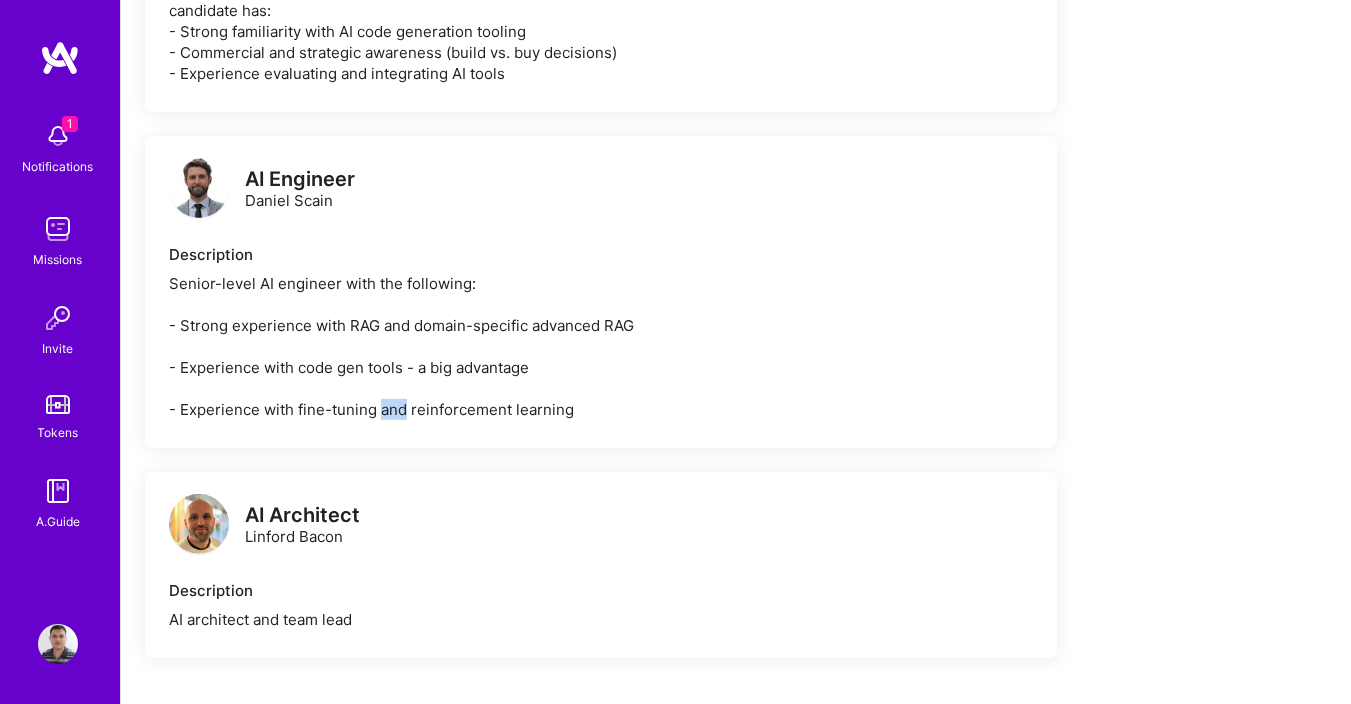 click on "Senior-level AI engineer with the following:
- Strong experience with RAG and domain-specific advanced RAG
- Experience with code gen tools - a big advantage
- Experience with fine-tuning and reinforcement learning" at bounding box center (601, 346) 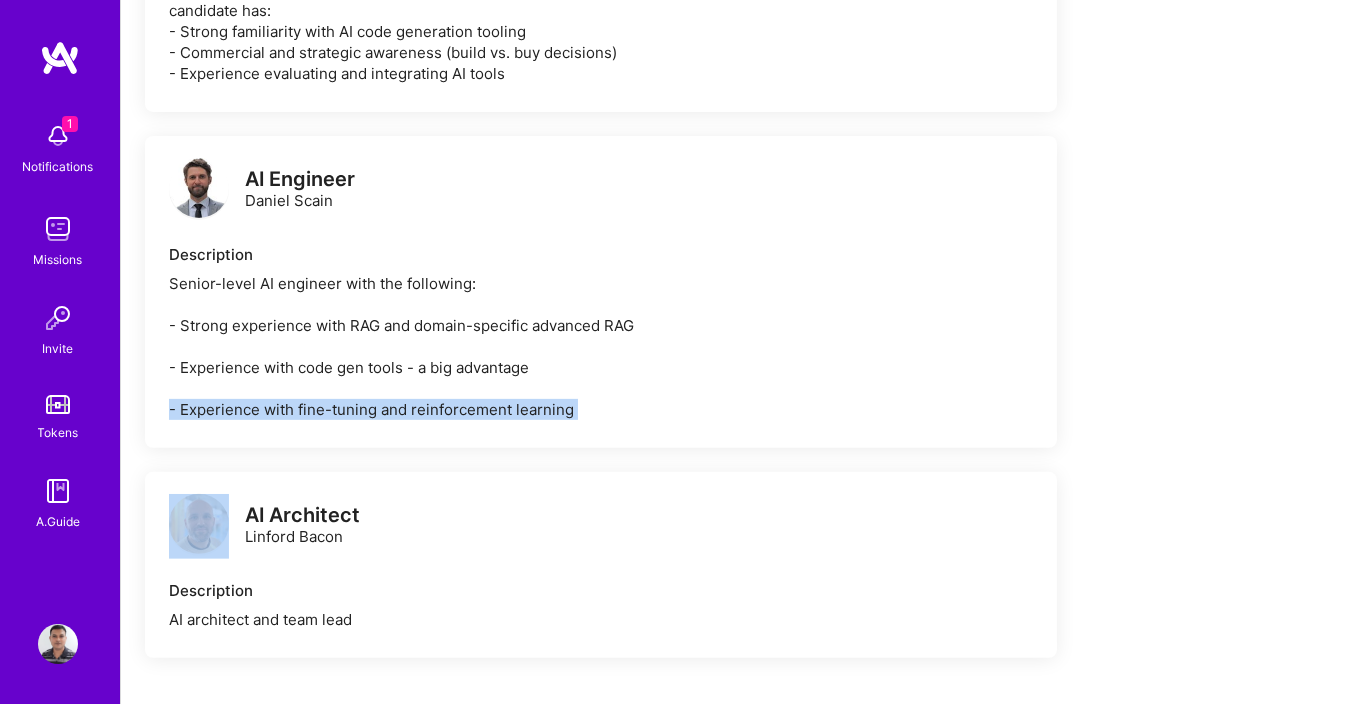 click on "Senior-level AI engineer with the following:
- Strong experience with RAG and domain-specific advanced RAG
- Experience with code gen tools - a big advantage
- Experience with fine-tuning and reinforcement learning" at bounding box center [601, 346] 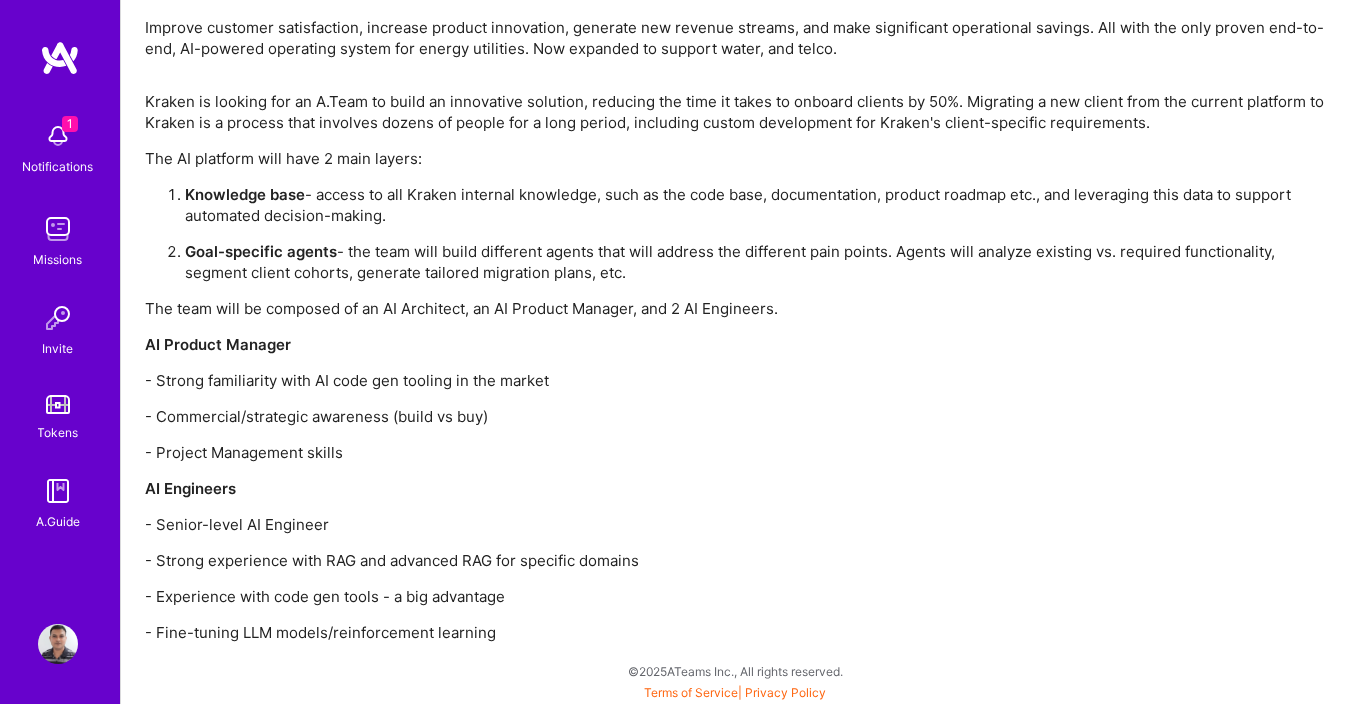 scroll, scrollTop: 2035, scrollLeft: 0, axis: vertical 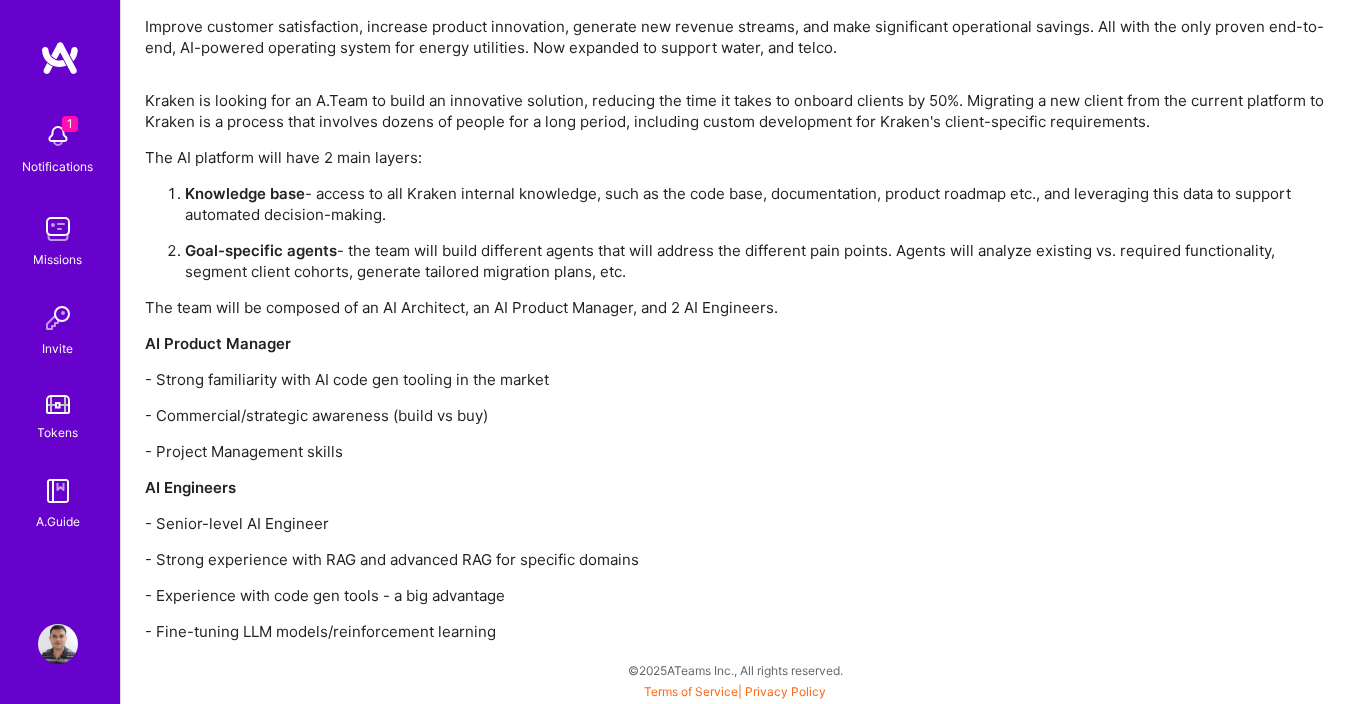 click on "The team will be composed of an AI Architect, an AI Product Manager, and 2 AI Engineers." at bounding box center (736, 307) 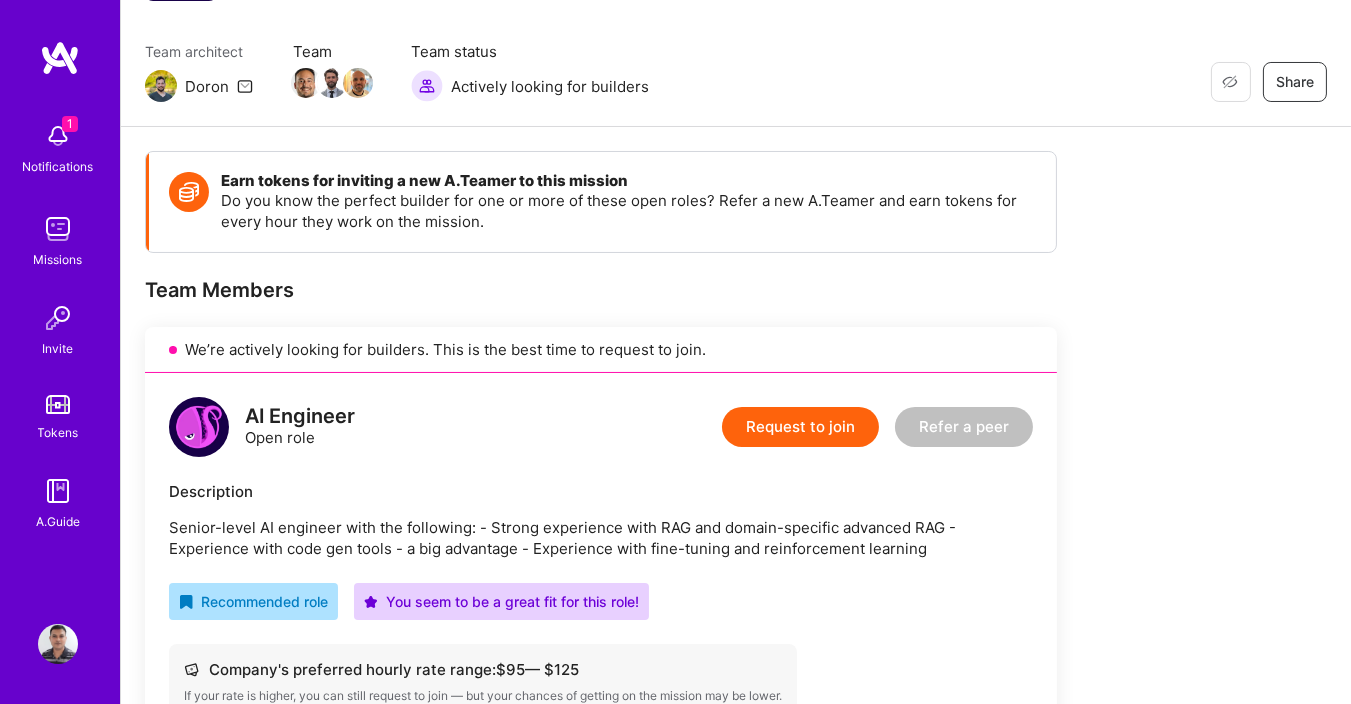 scroll, scrollTop: 0, scrollLeft: 0, axis: both 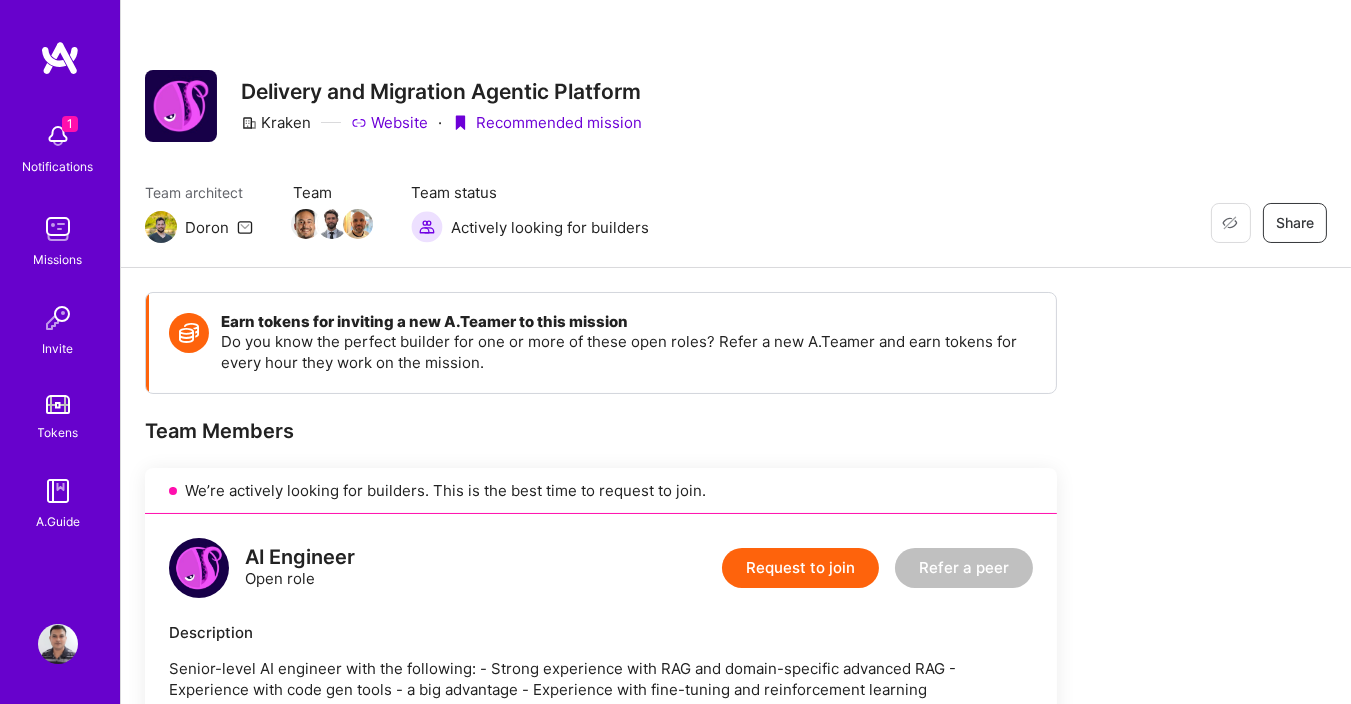 click on "Website" at bounding box center (389, 122) 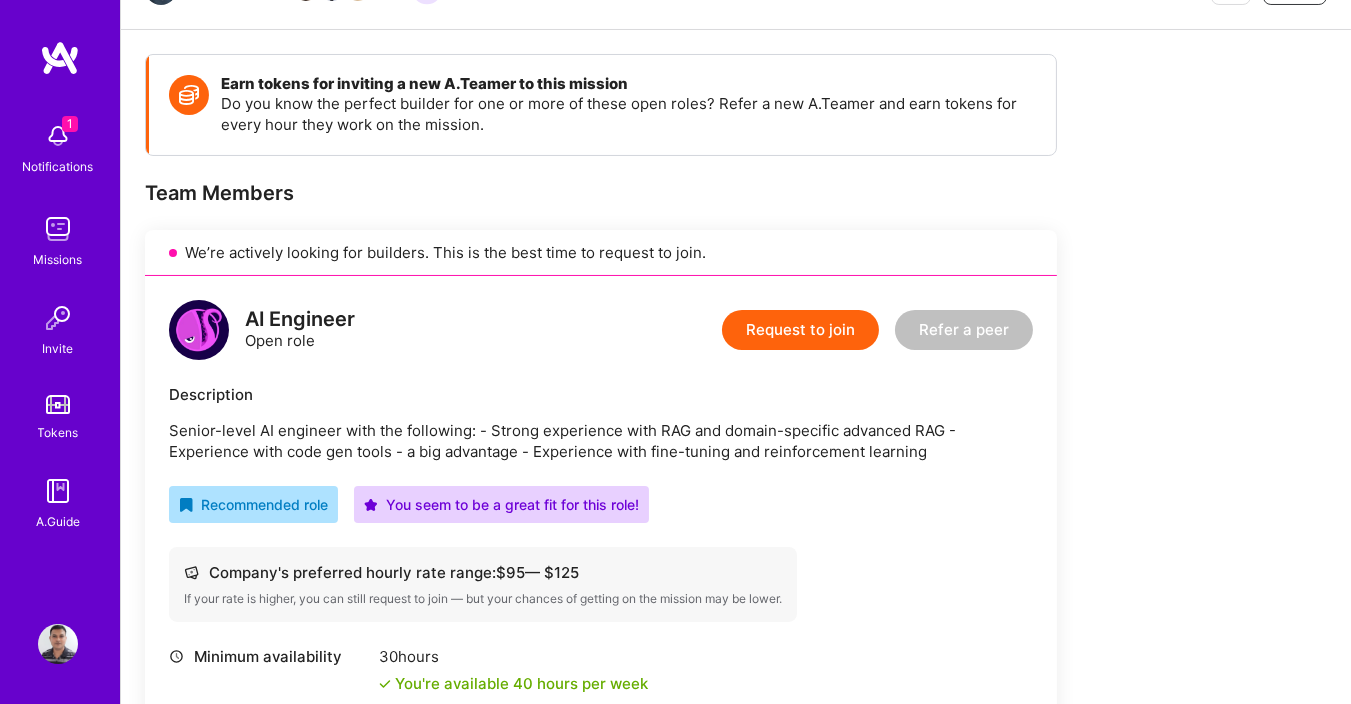 scroll, scrollTop: 240, scrollLeft: 0, axis: vertical 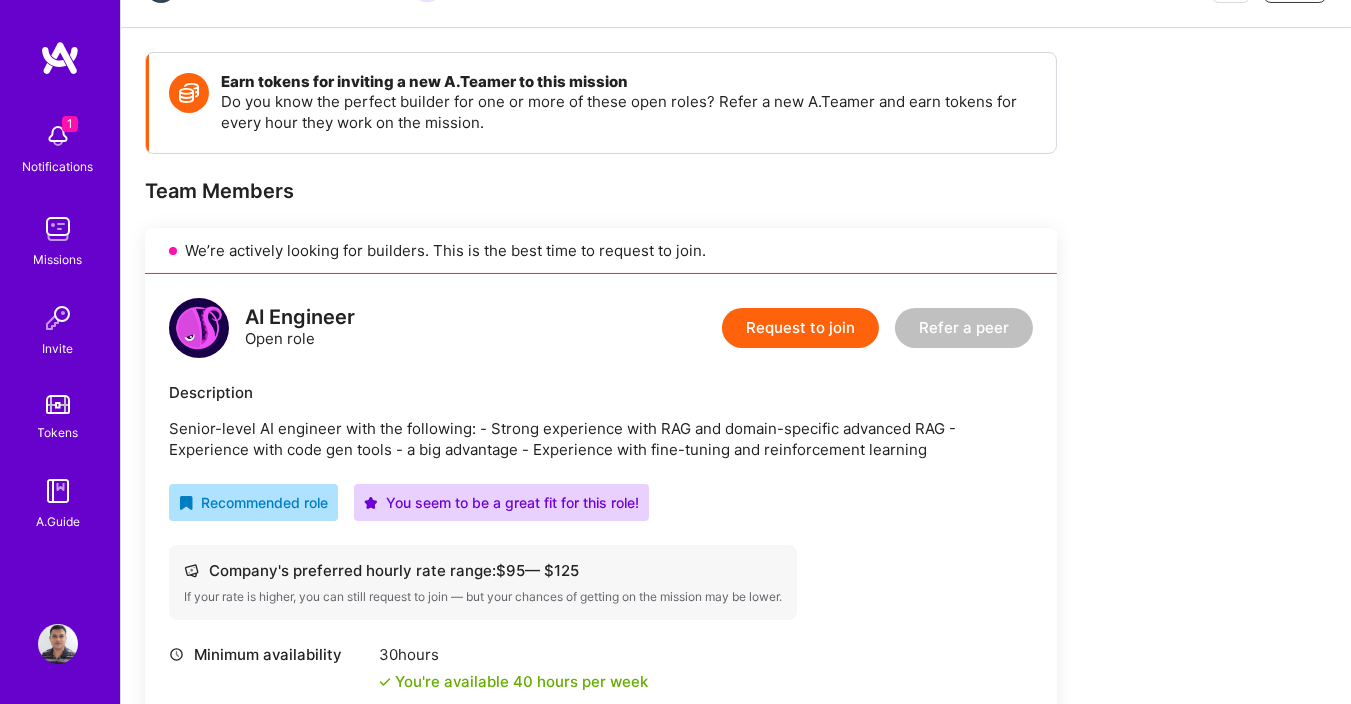 click on "Request to join" at bounding box center [800, 328] 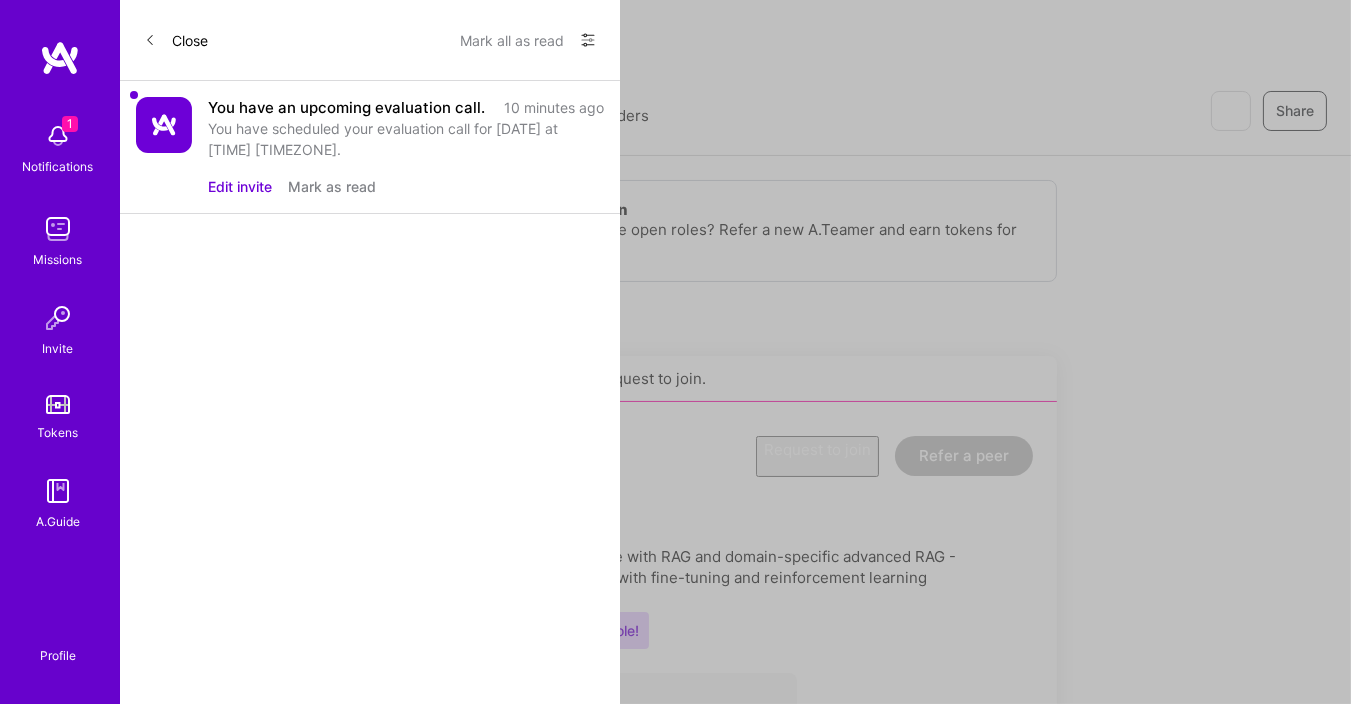 scroll, scrollTop: 0, scrollLeft: 0, axis: both 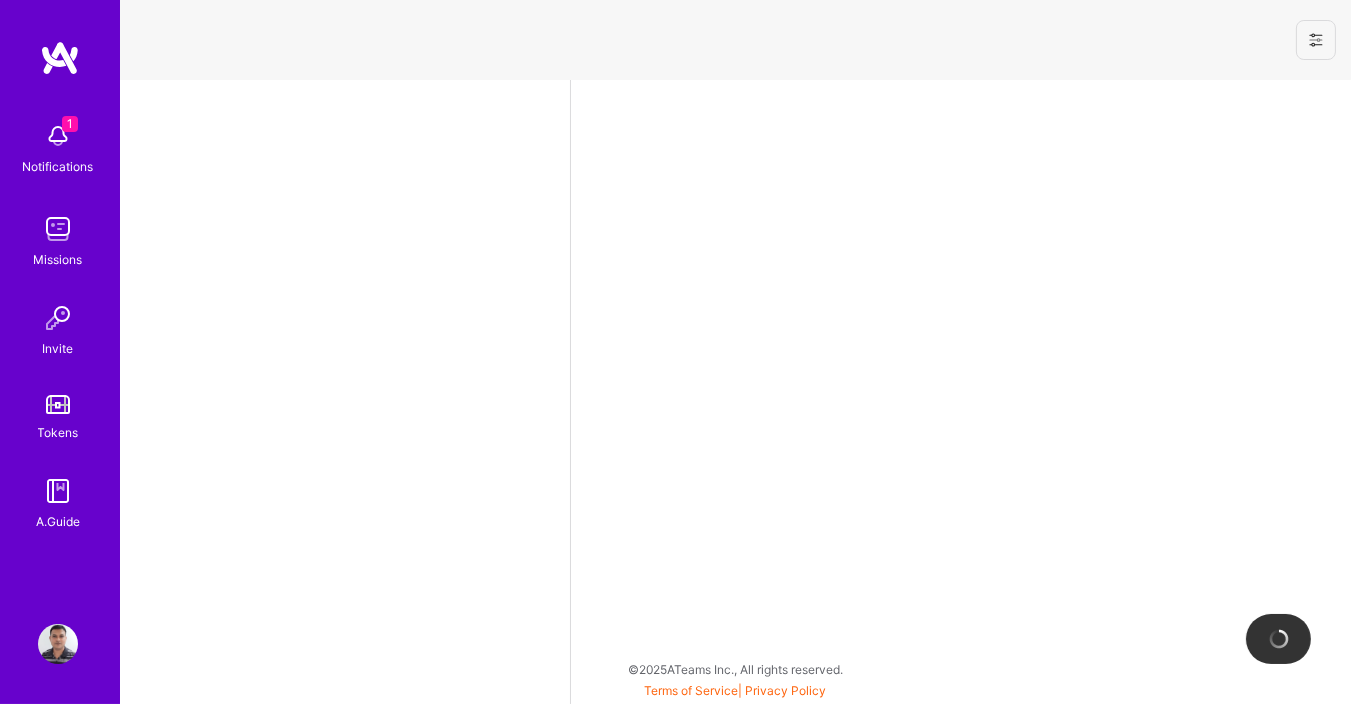 select on "IN" 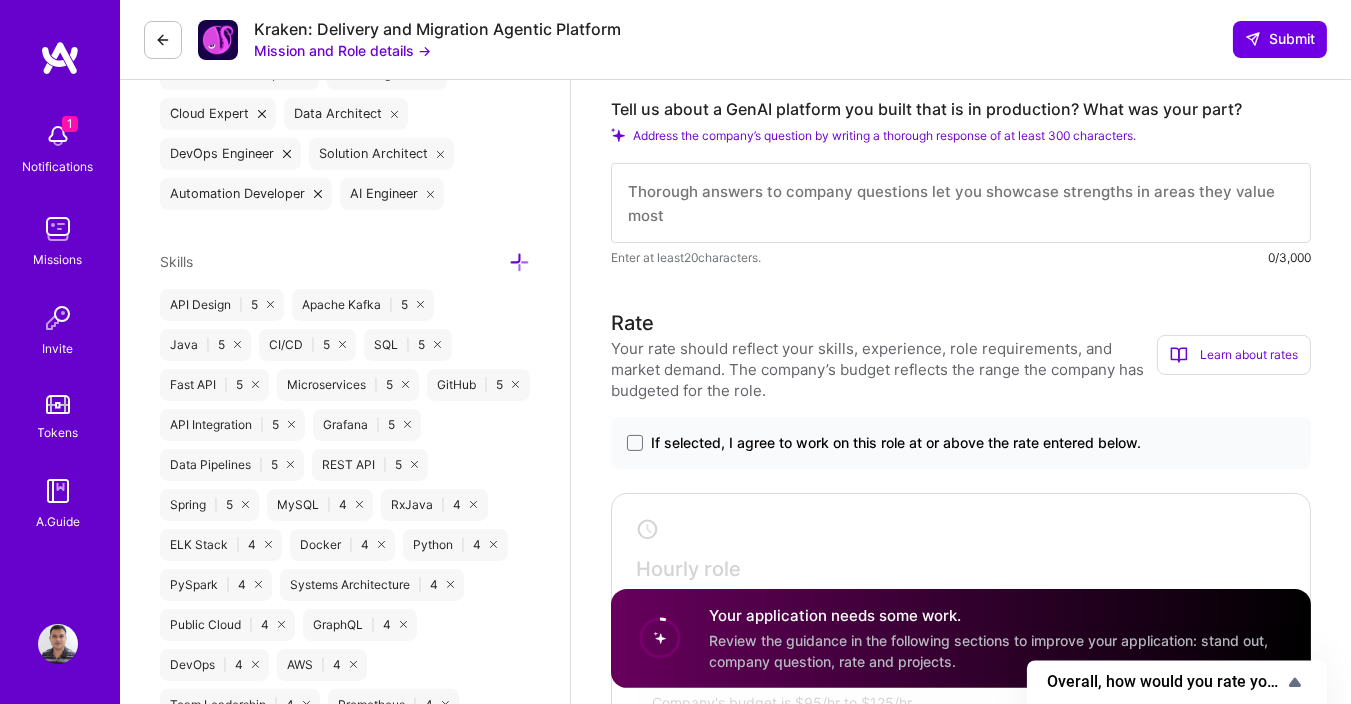 scroll, scrollTop: 480, scrollLeft: 0, axis: vertical 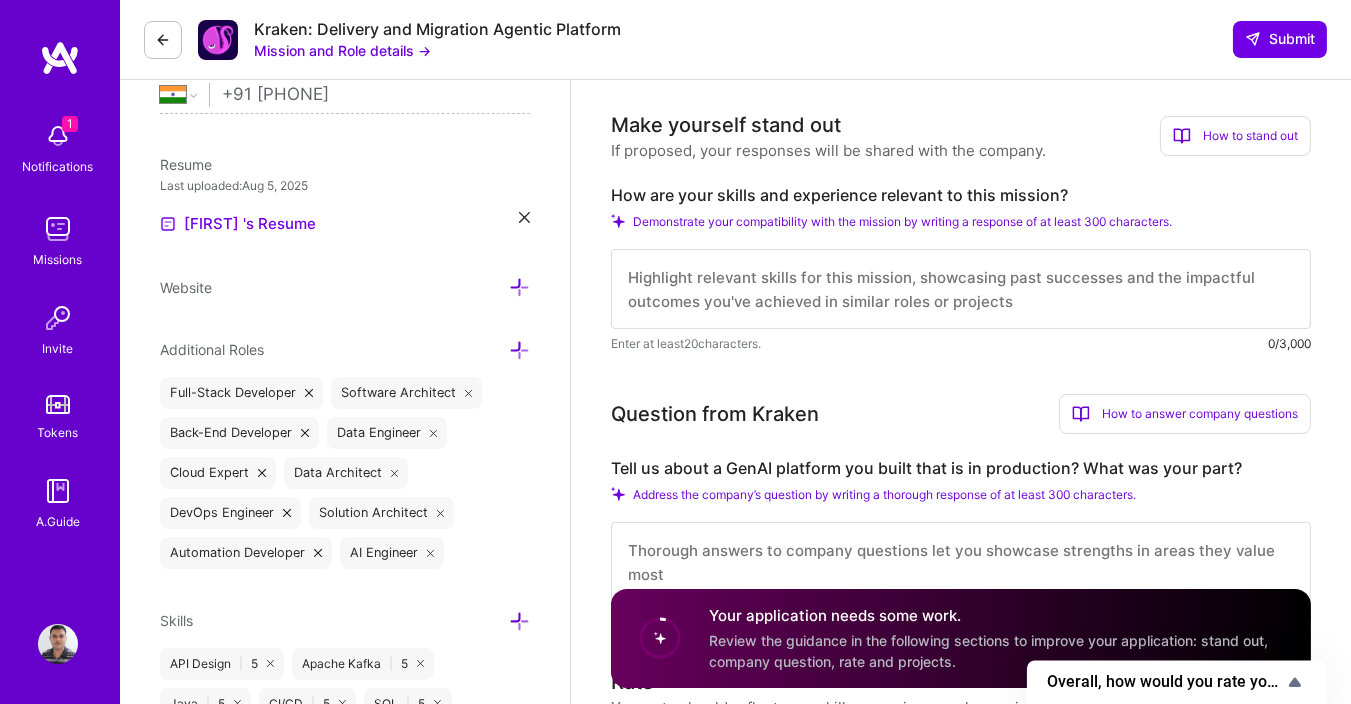 click at bounding box center (961, 289) 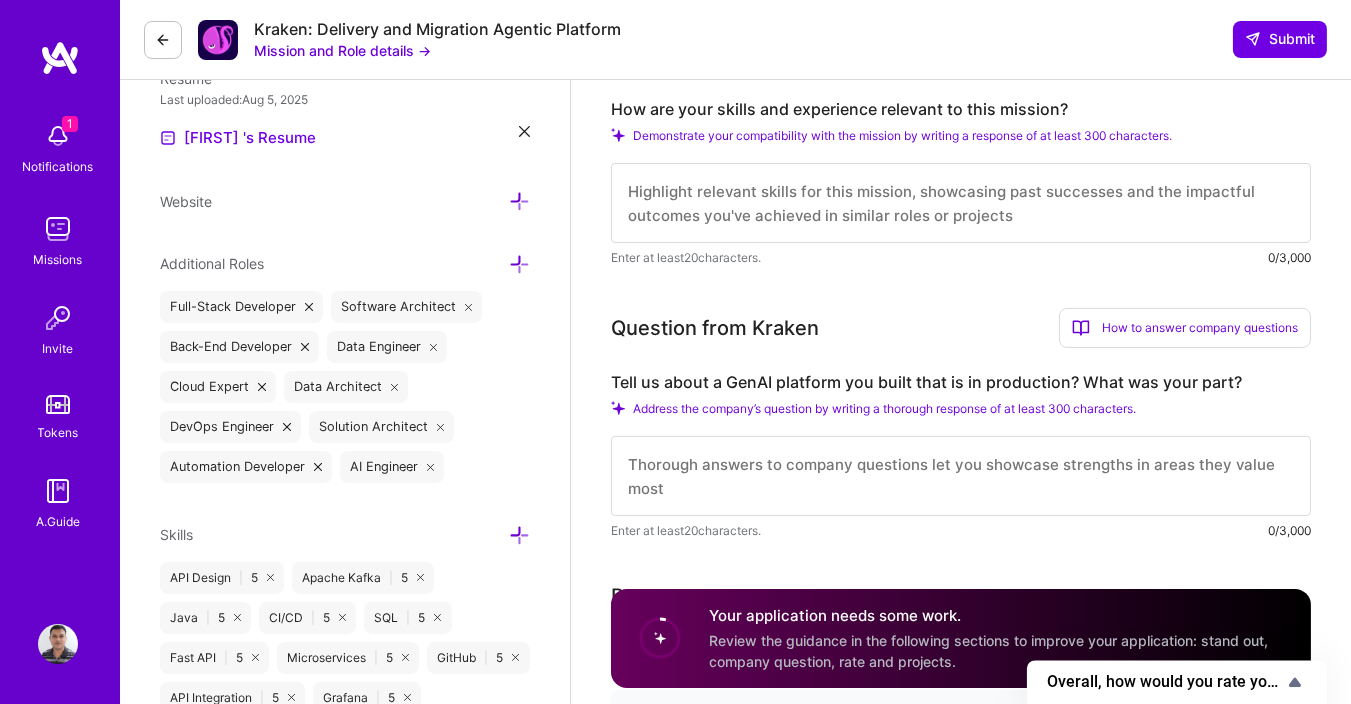 scroll, scrollTop: 600, scrollLeft: 0, axis: vertical 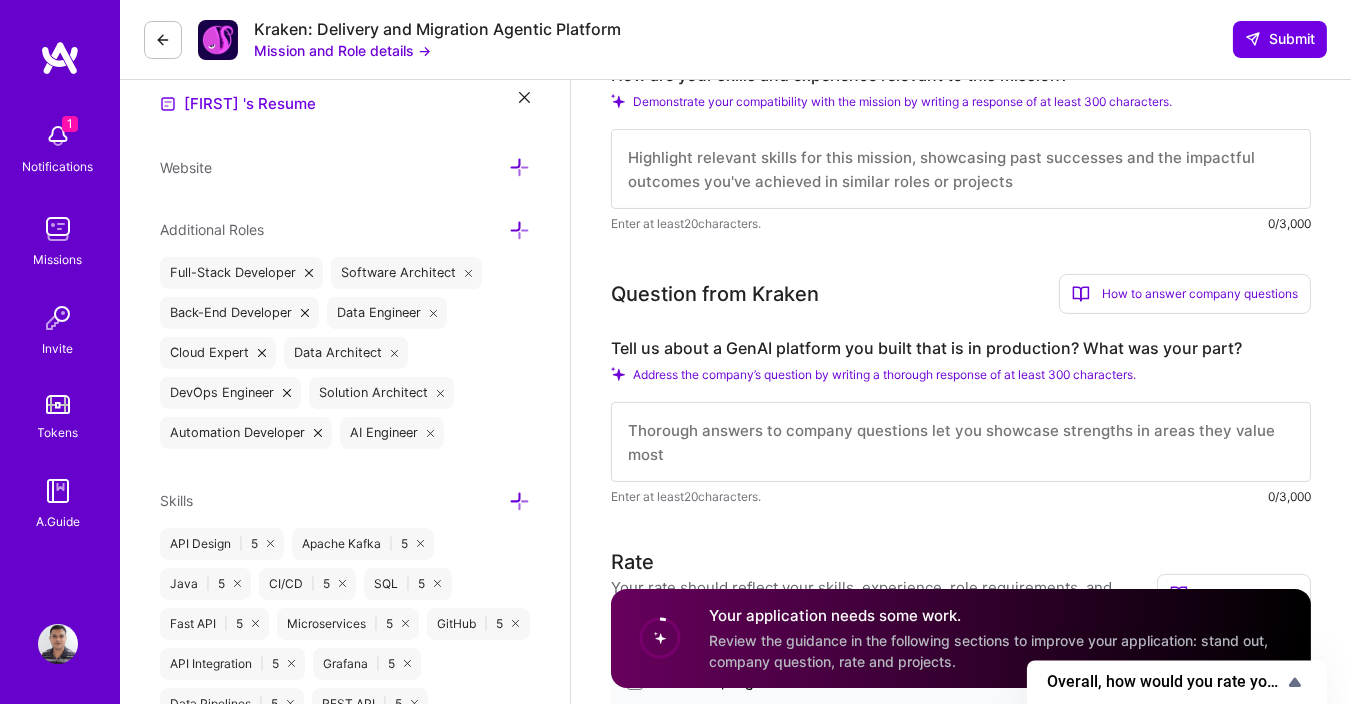 click at bounding box center [961, 442] 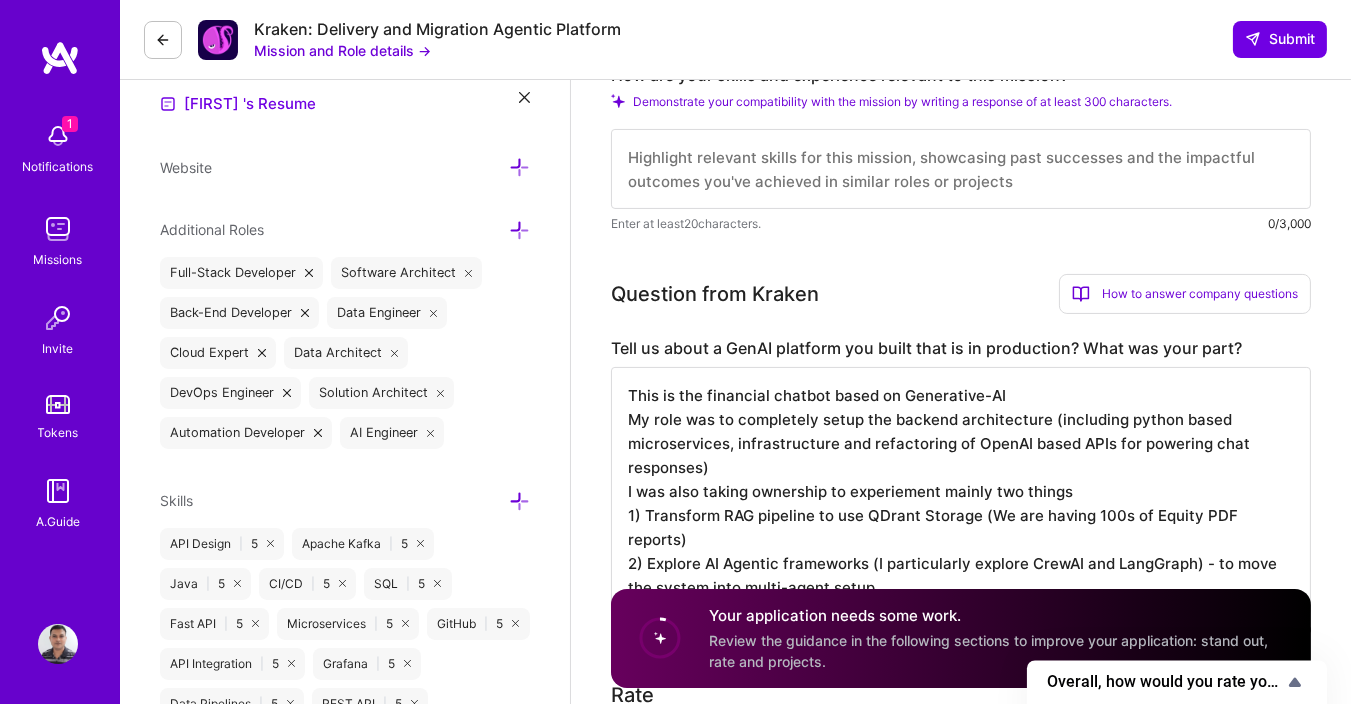scroll, scrollTop: 1, scrollLeft: 0, axis: vertical 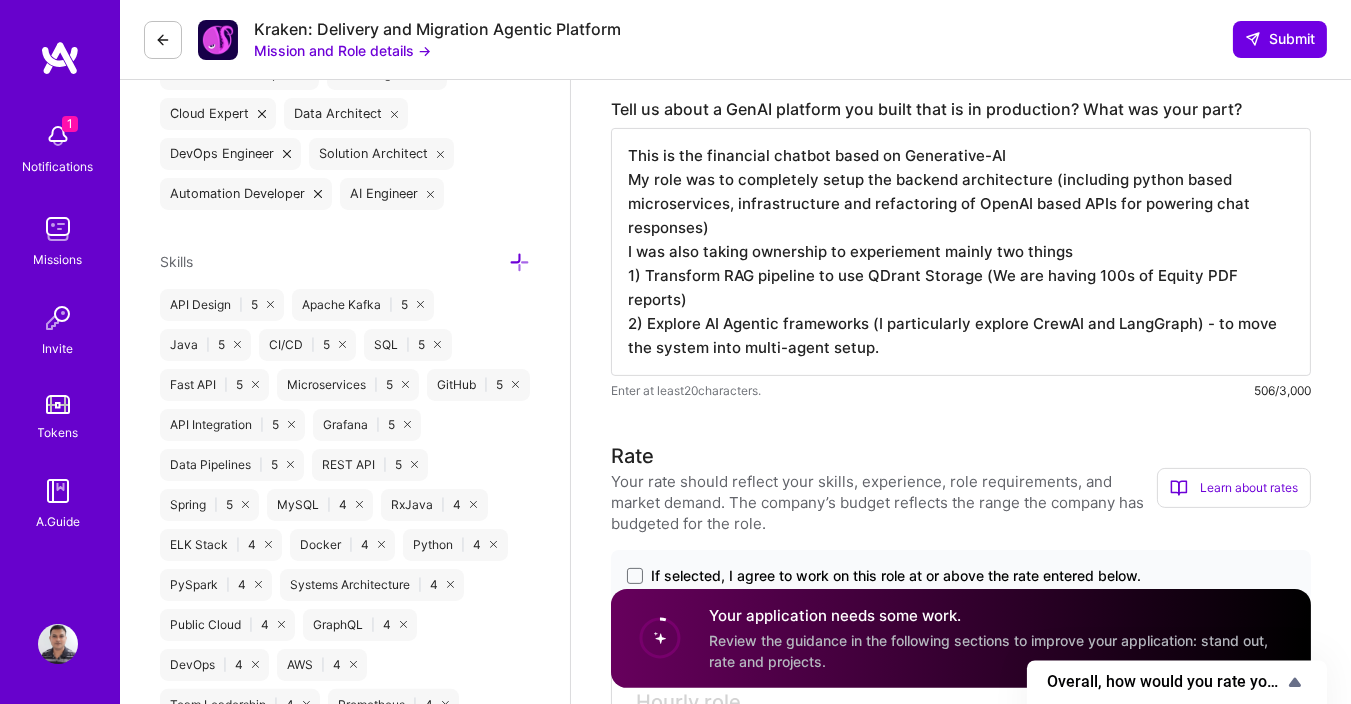 click on "This is the financial chatbot based on Generative-AI
My role was to completely setup the backend architecture (including python based microservices, infrastructure and refactoring of OpenAI based APIs for powering chat responses)
I was also taking ownership to experiement mainly two things
1) Transform RAG pipeline to use QDrant Storage (We are having 100s of Equity PDF reports)
2) Explore AI Agentic frameworks (I particularly explore CrewAI and LangGraph) - to move the system into multi-agent setup." at bounding box center [961, 252] 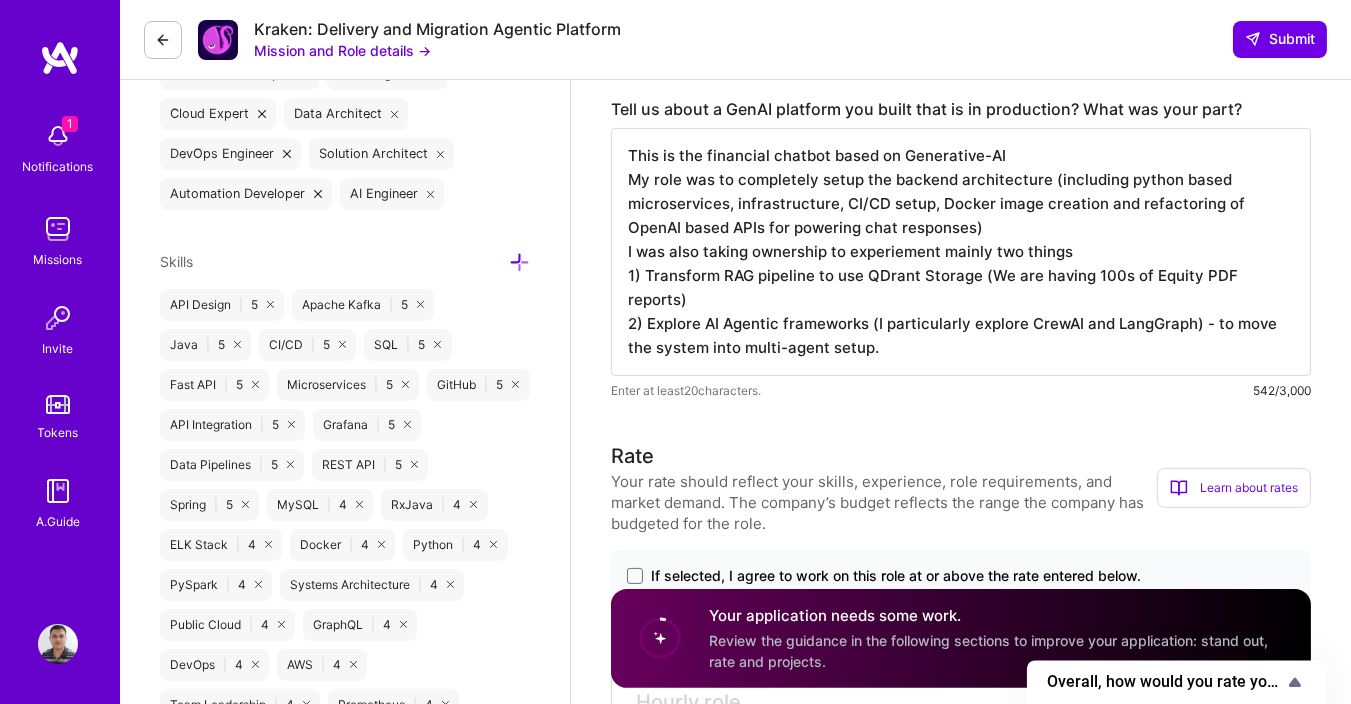 click on "This is the financial chatbot based on Generative-AI
My role was to completely setup the backend architecture (including python based microservices, infrastructure, CI/CD setup, Docker image creation and refactoring of OpenAI based APIs for powering chat responses)
I was also taking ownership to experiement mainly two things
1) Transform RAG pipeline to use QDrant Storage (We are having 100s of Equity PDF reports)
2) Explore AI Agentic frameworks (I particularly explore CrewAI and LangGraph) - to move the system into multi-agent setup." at bounding box center [961, 252] 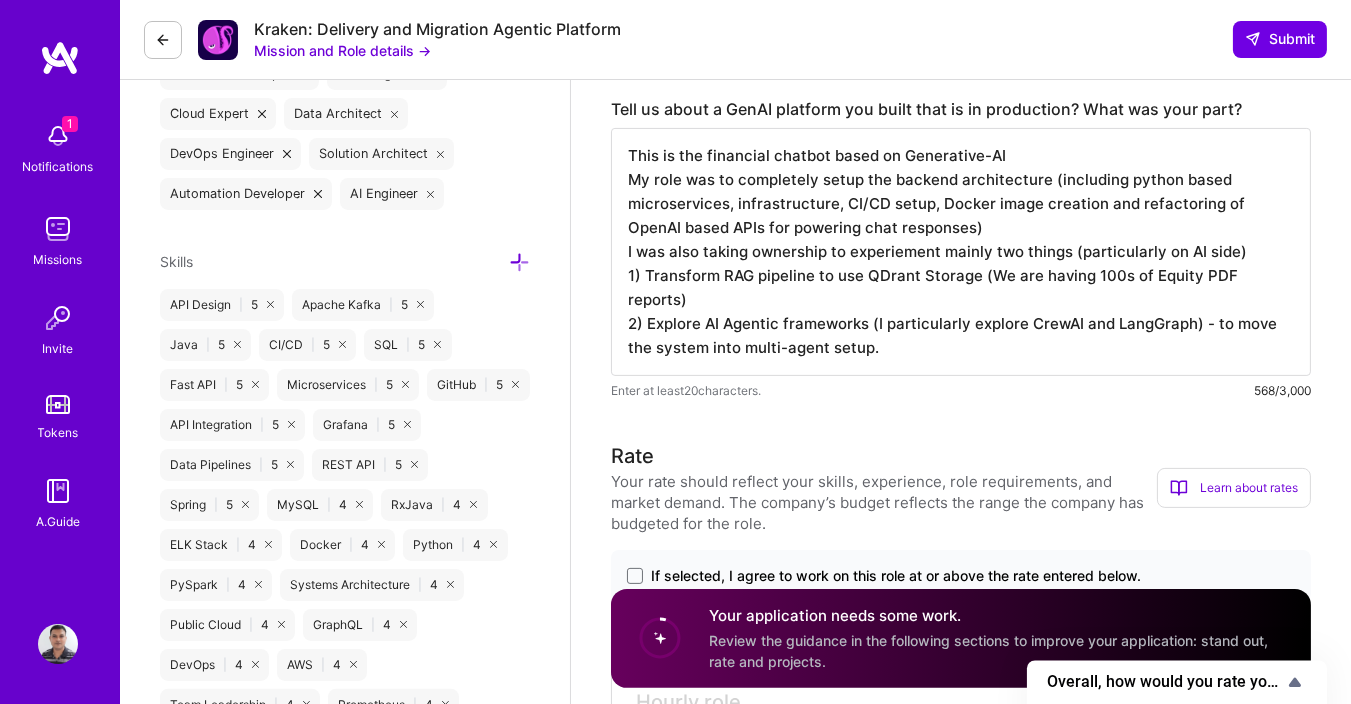 scroll, scrollTop: 0, scrollLeft: 0, axis: both 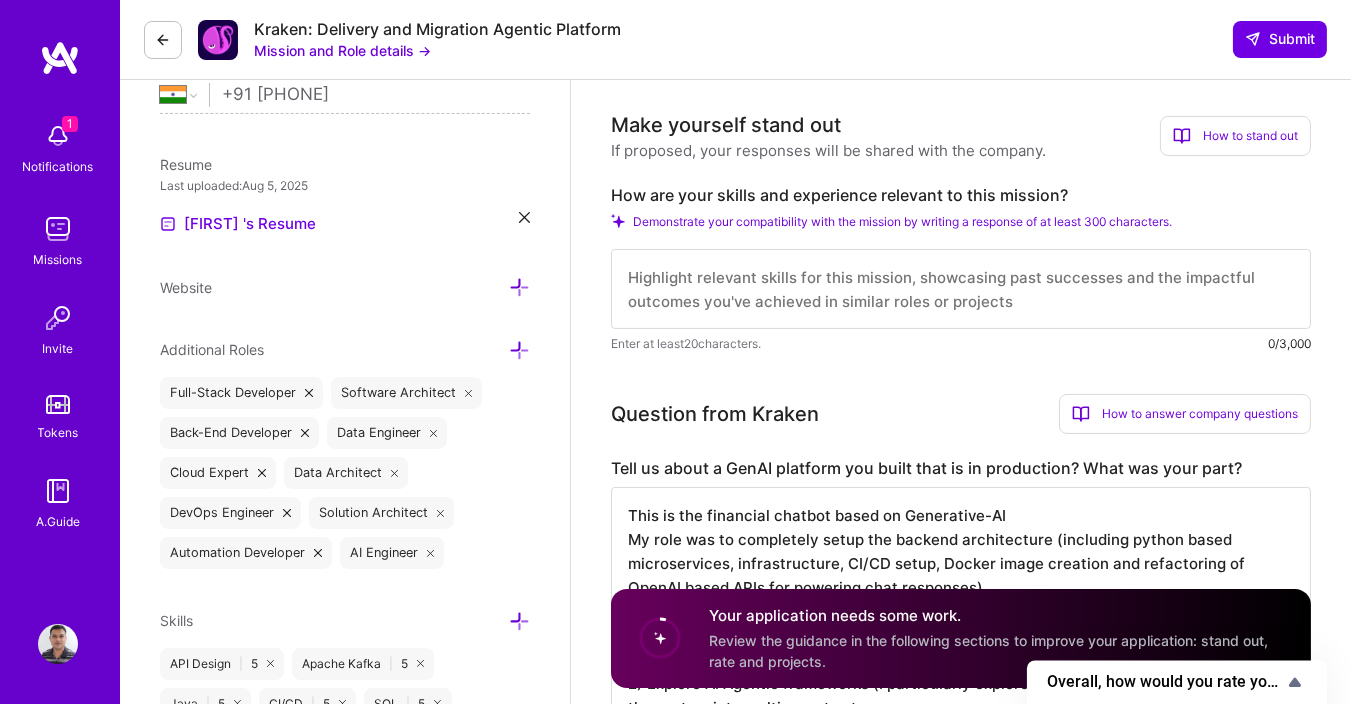type on "This is the financial chatbot based on Generative-AI
My role was to completely setup the backend architecture (including python based microservices, infrastructure, CI/CD setup, Docker image creation and refactoring of OpenAI based APIs for powering chat responses)
I was also taking ownership to experiement mainly two things (particularly on AI side)
1) Transform RAG pipeline to use QDrant Storage (We are having 100s of Equity PDF reports)
2) Explore AI Agentic frameworks (I particularly explore CrewAI and LangGraph) - to move the system into multi-agent setup." 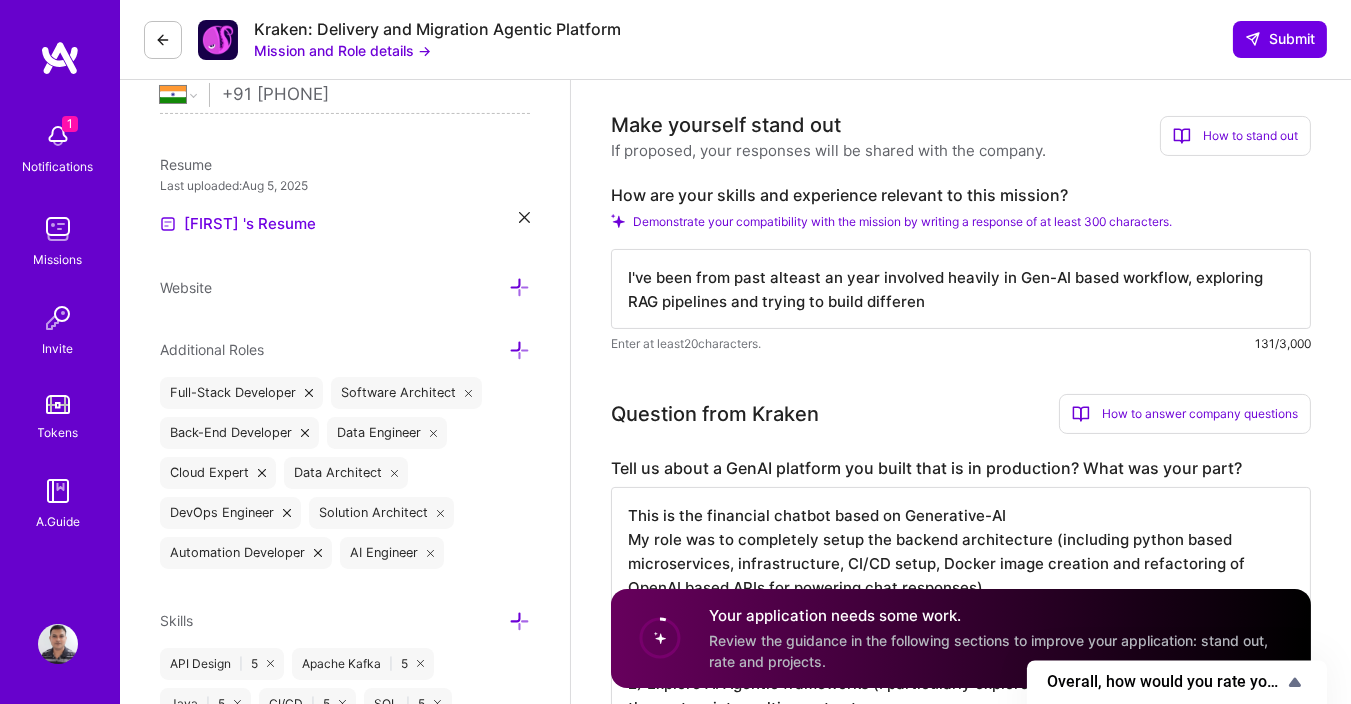type on "I've been from past alteast an year involved heavily in Gen-AI based workflow, exploring RAG pipelines and trying to build differe" 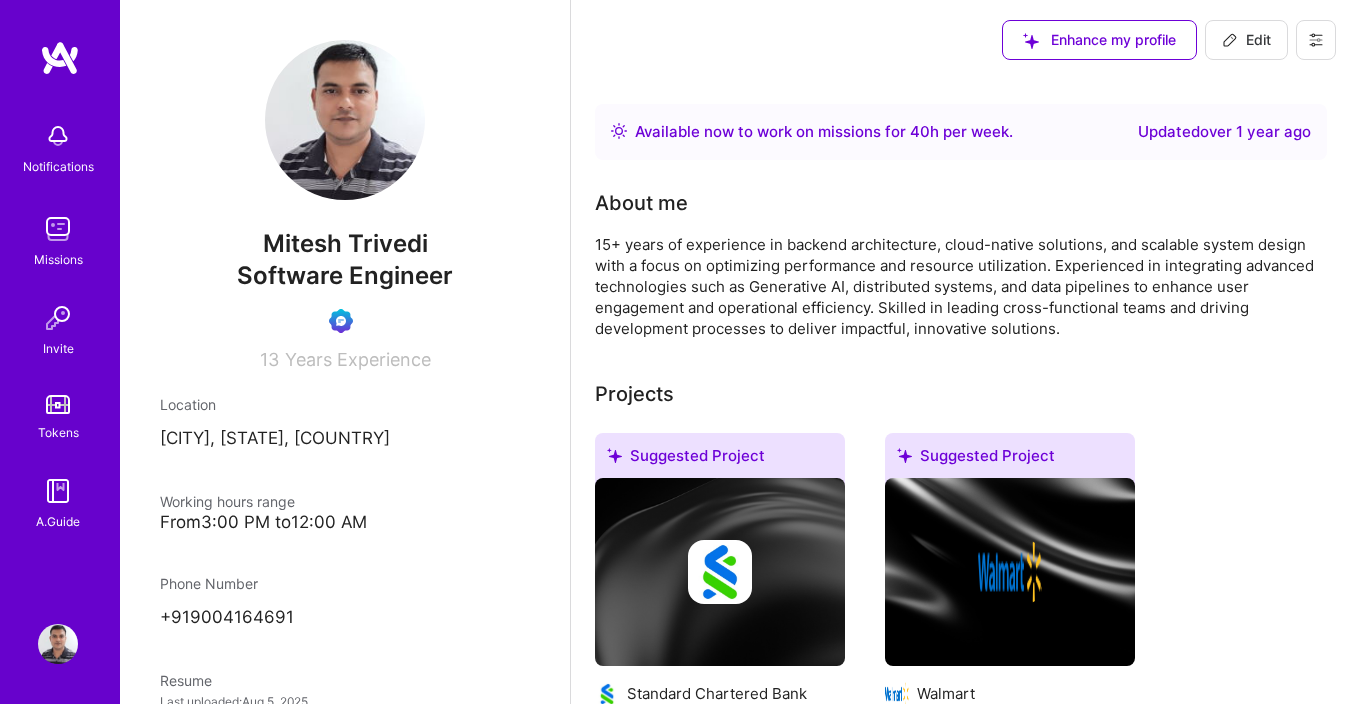 scroll, scrollTop: 0, scrollLeft: 0, axis: both 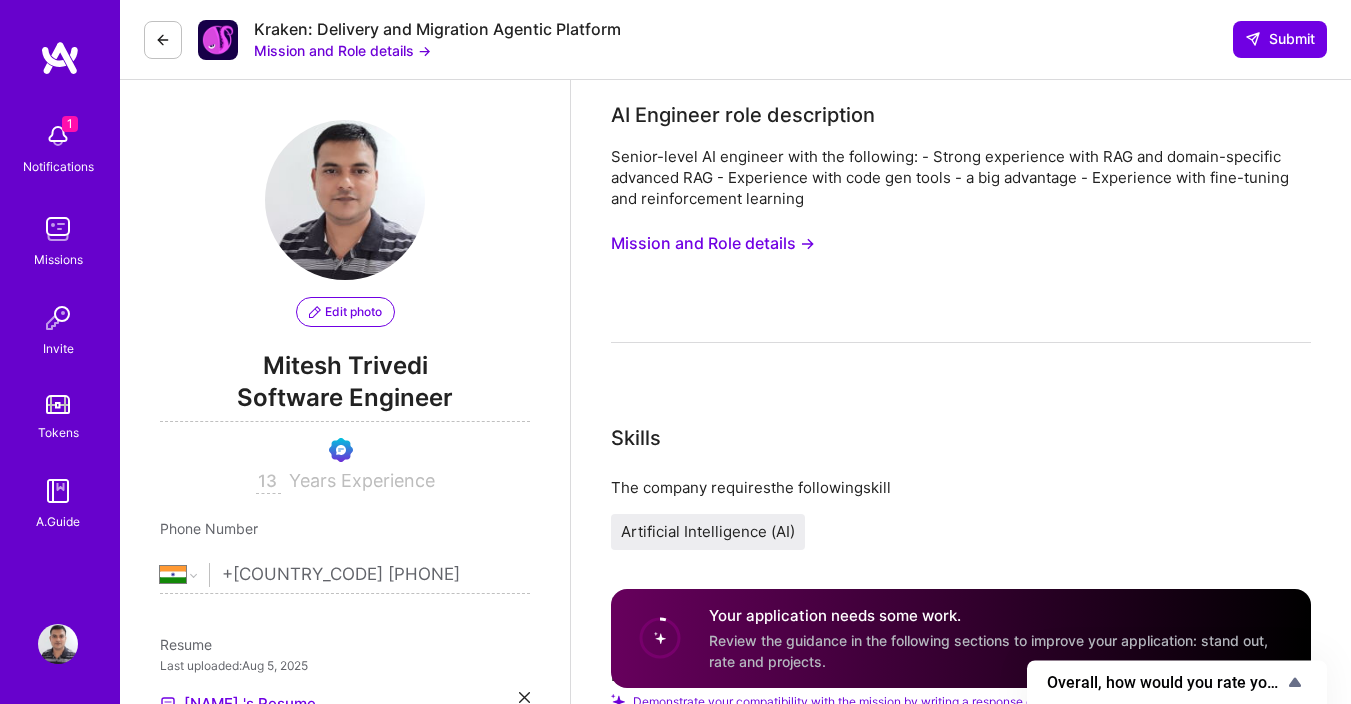 select on "IN" 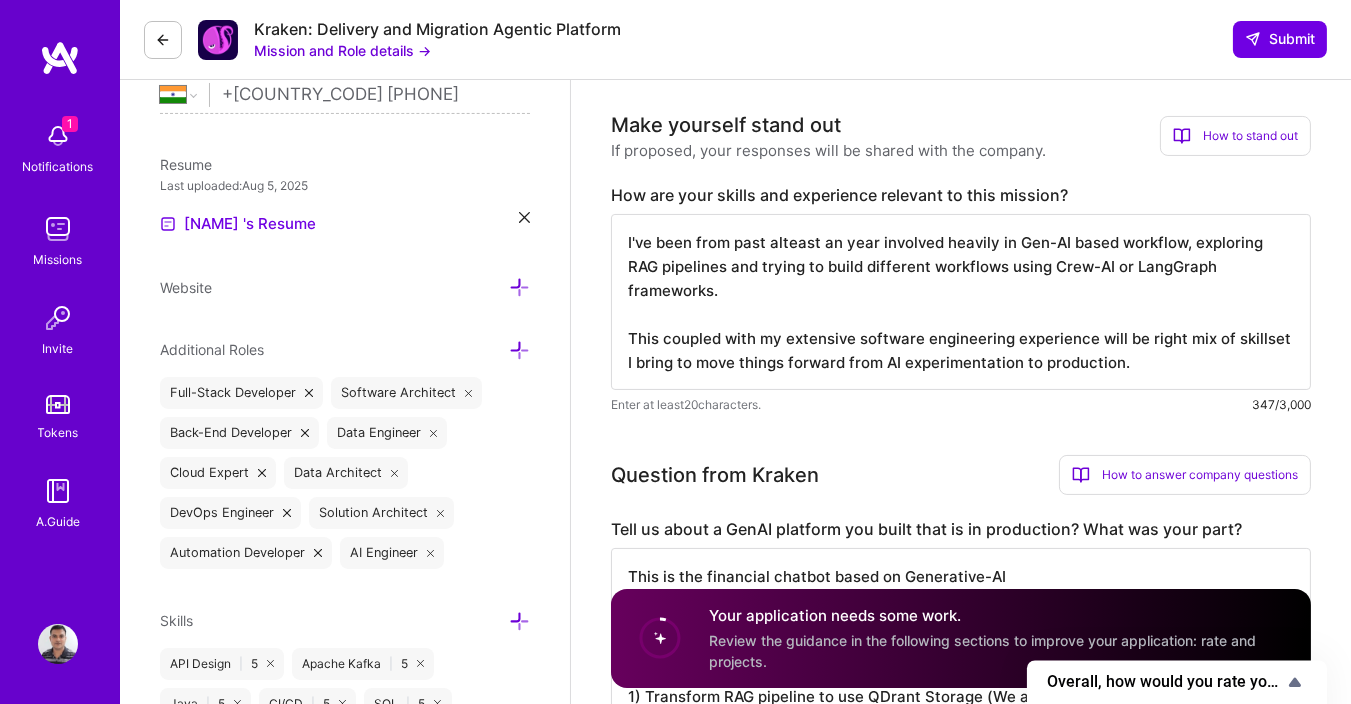 click on "I've been from past alteast an year involved heavily in Gen-AI based workflow, exploring RAG pipelines and trying to build different workflows using Crew-AI or LangGraph frameworks.
This coupled with my extensive software engineering experience will be right mix of skillset I bring to move things forward from AI experimentation to production." at bounding box center (961, 302) 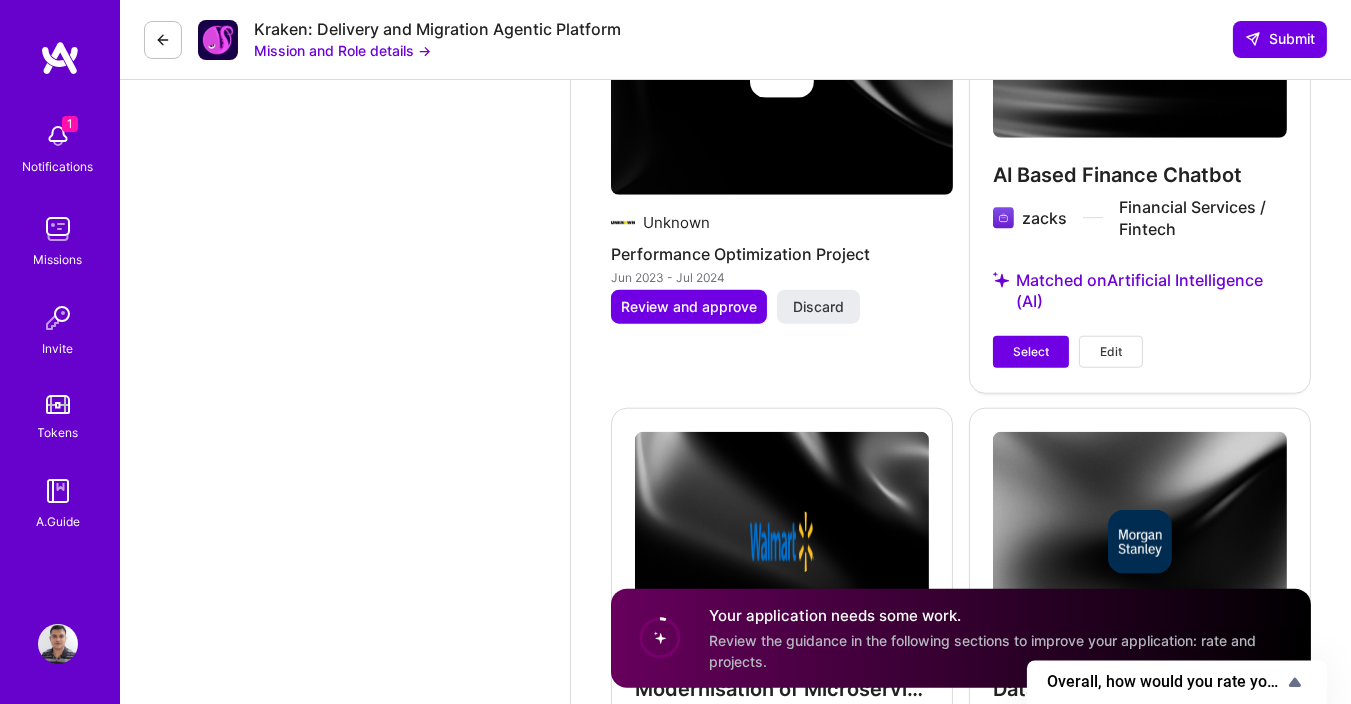 scroll, scrollTop: 3239, scrollLeft: 0, axis: vertical 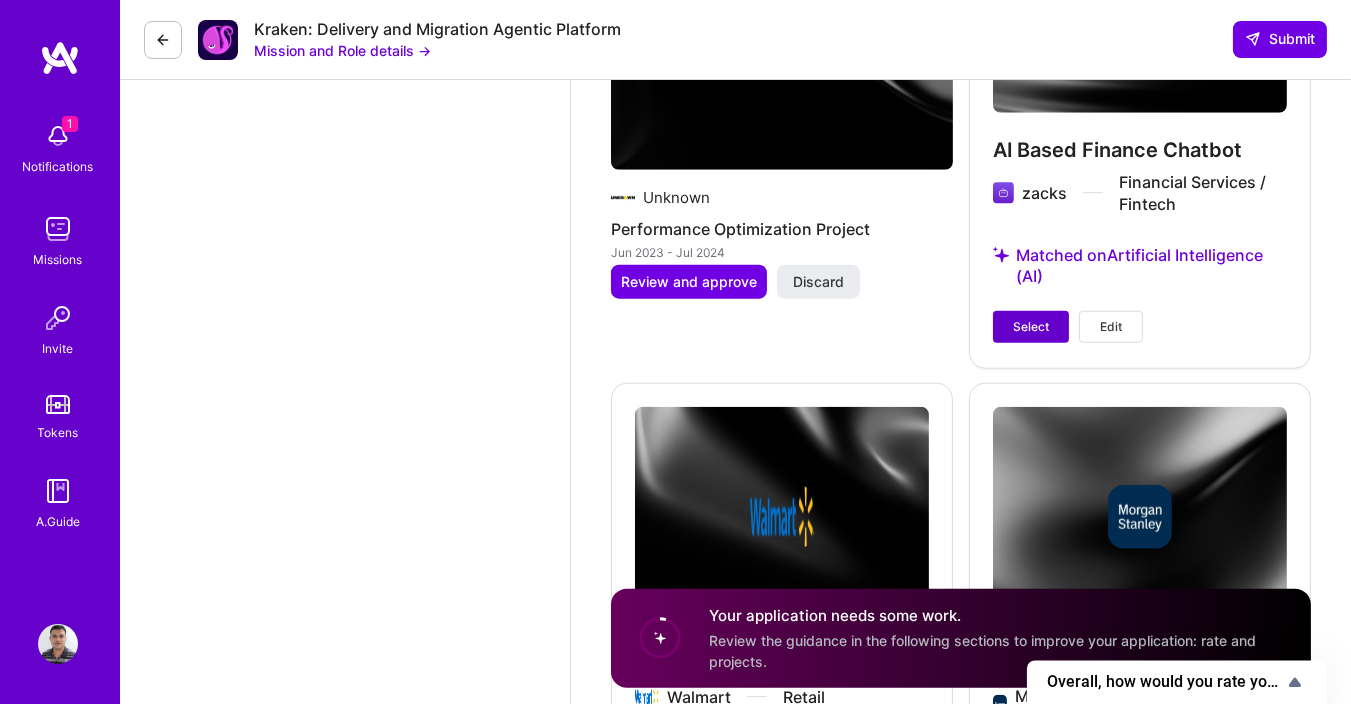 type on "I've been from past alteast an year involved heavily in Gen-AI based workflow, exploring RAG pipelines and trying to build different workflows using Crew-AI or LangGraph frameworks.
This coupled with my extensive software engineering experience will be right mix of skill-set I bring to move things forward from AI experimentation to production." 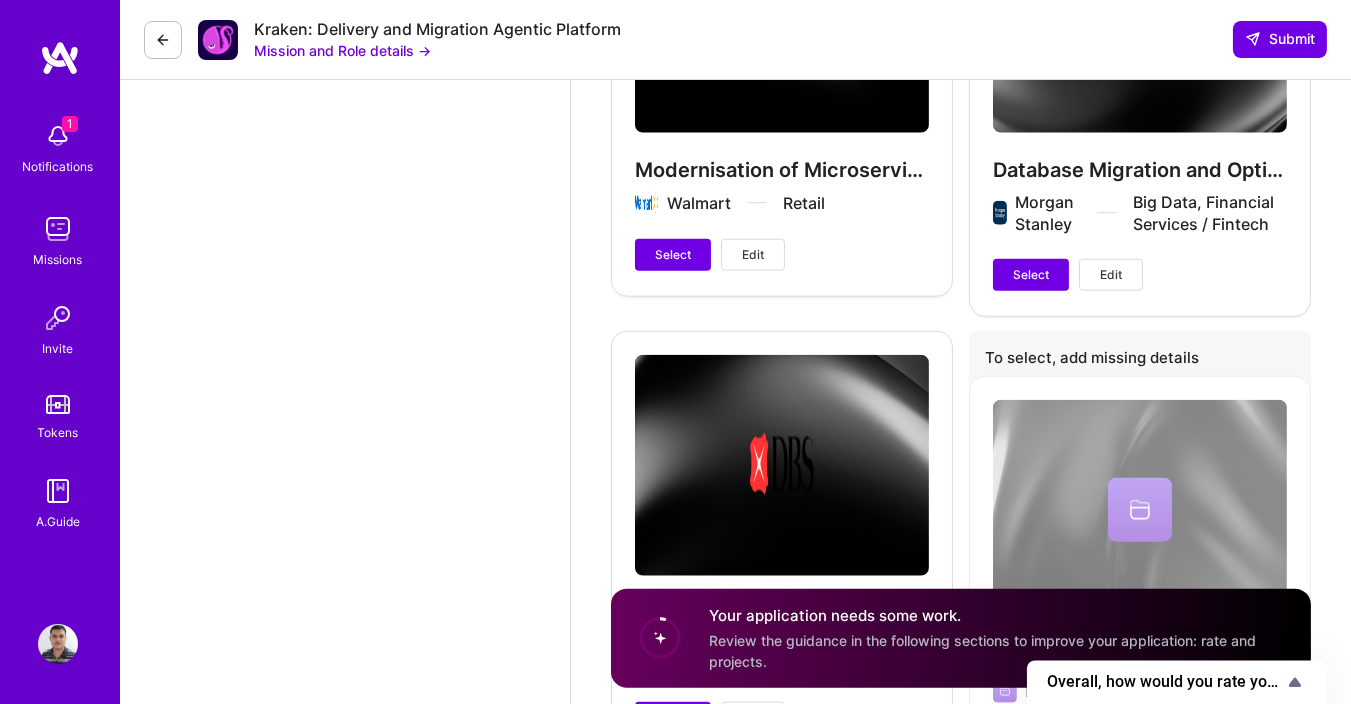 scroll, scrollTop: 3719, scrollLeft: 0, axis: vertical 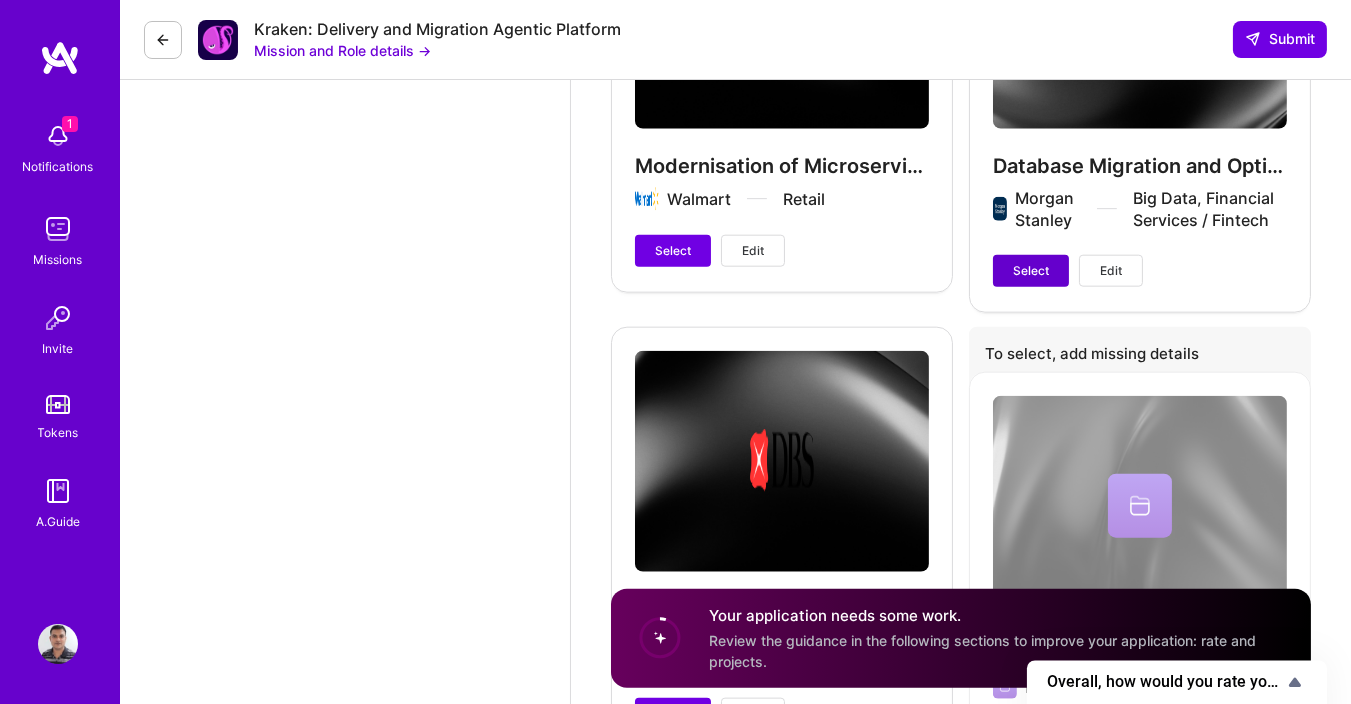 click on "Select" at bounding box center [1031, 271] 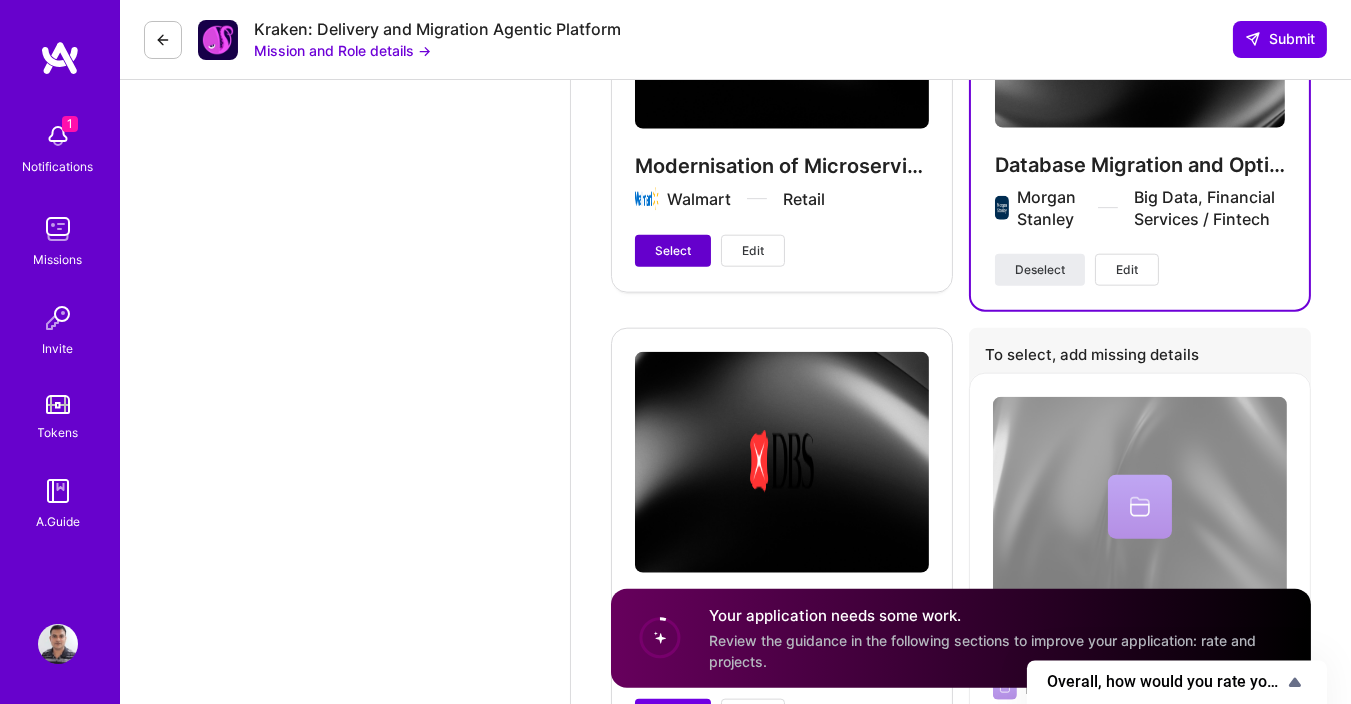 click on "Select" at bounding box center [673, 251] 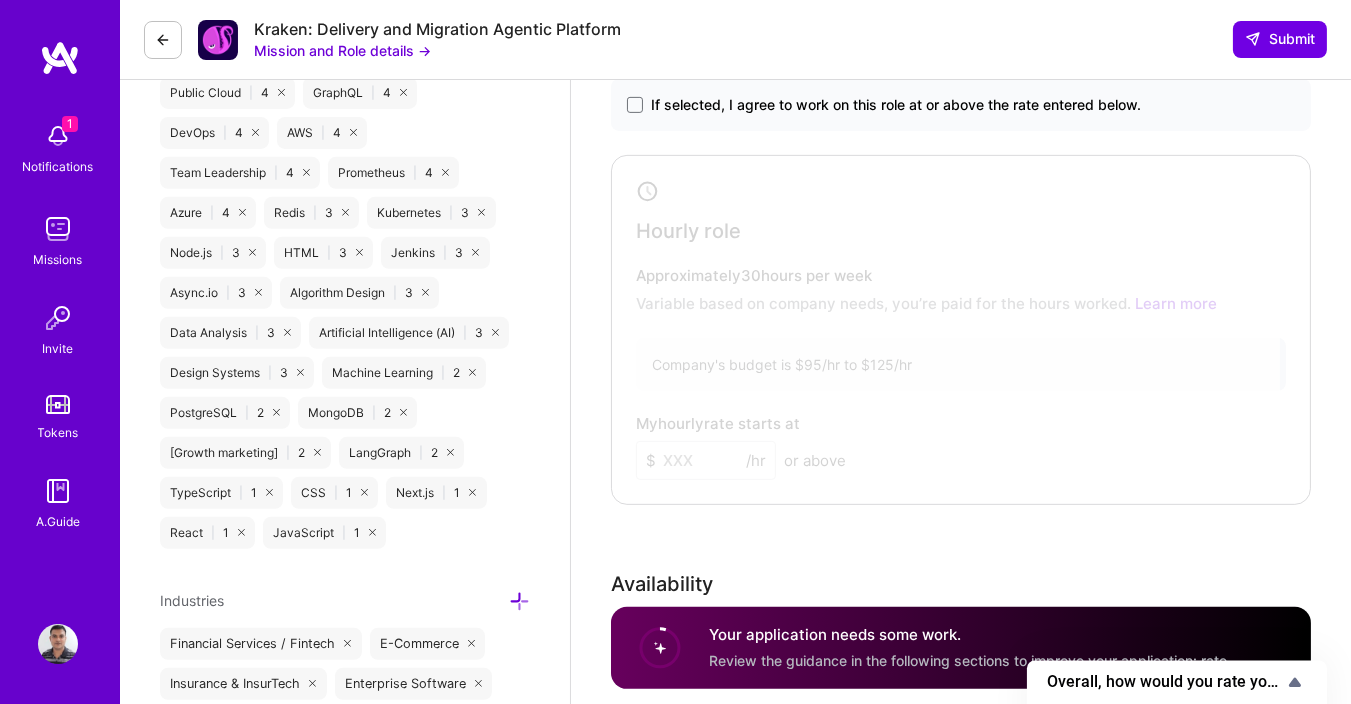 scroll, scrollTop: 1370, scrollLeft: 0, axis: vertical 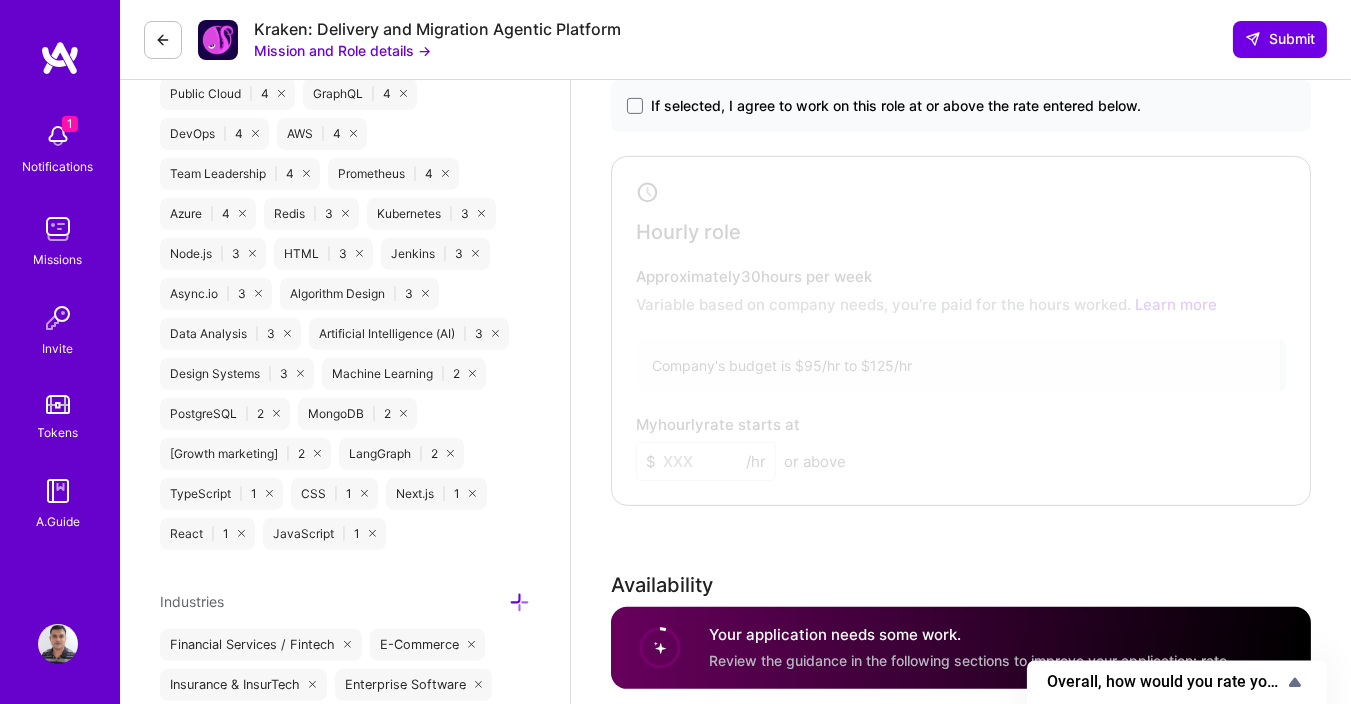 click on "If selected, I agree to work on this role at or above the rate entered below." at bounding box center (896, 106) 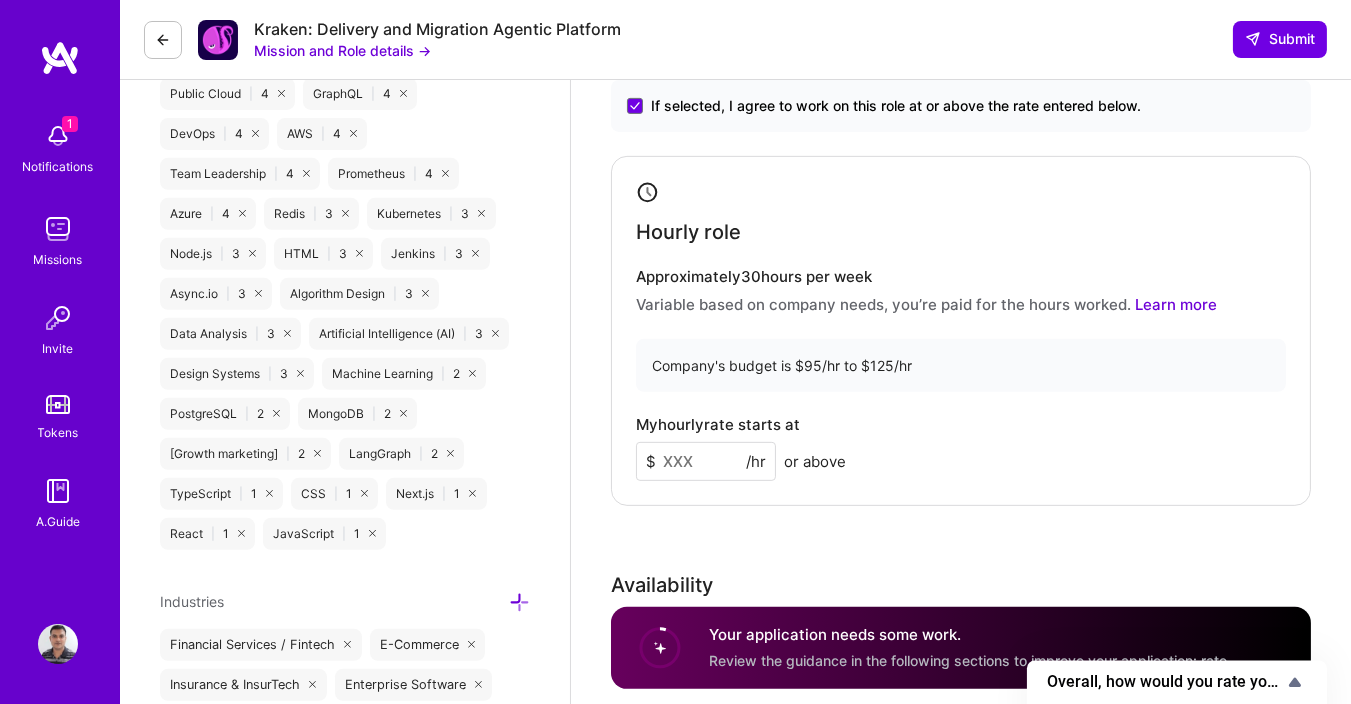 click on "If selected, I agree to work on this role at or above the rate entered below." at bounding box center (896, 106) 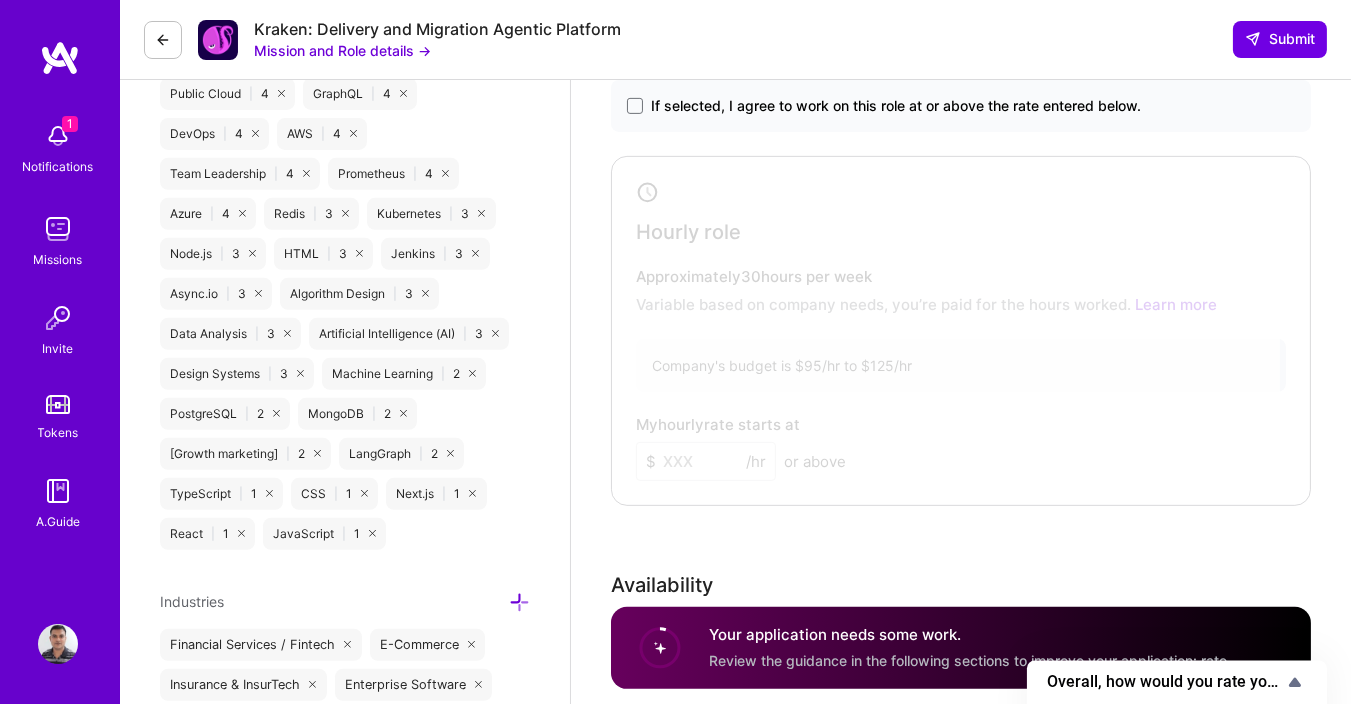 click at bounding box center (948, 327) 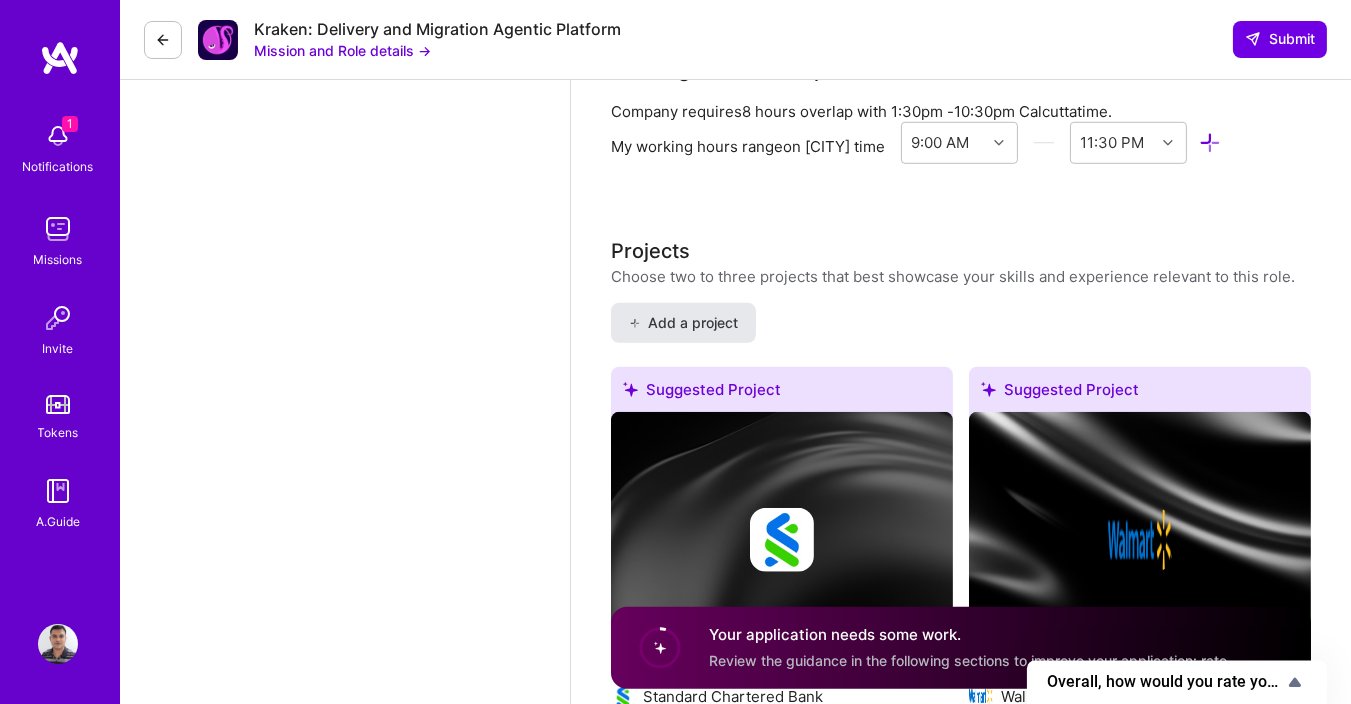 scroll, scrollTop: 2210, scrollLeft: 0, axis: vertical 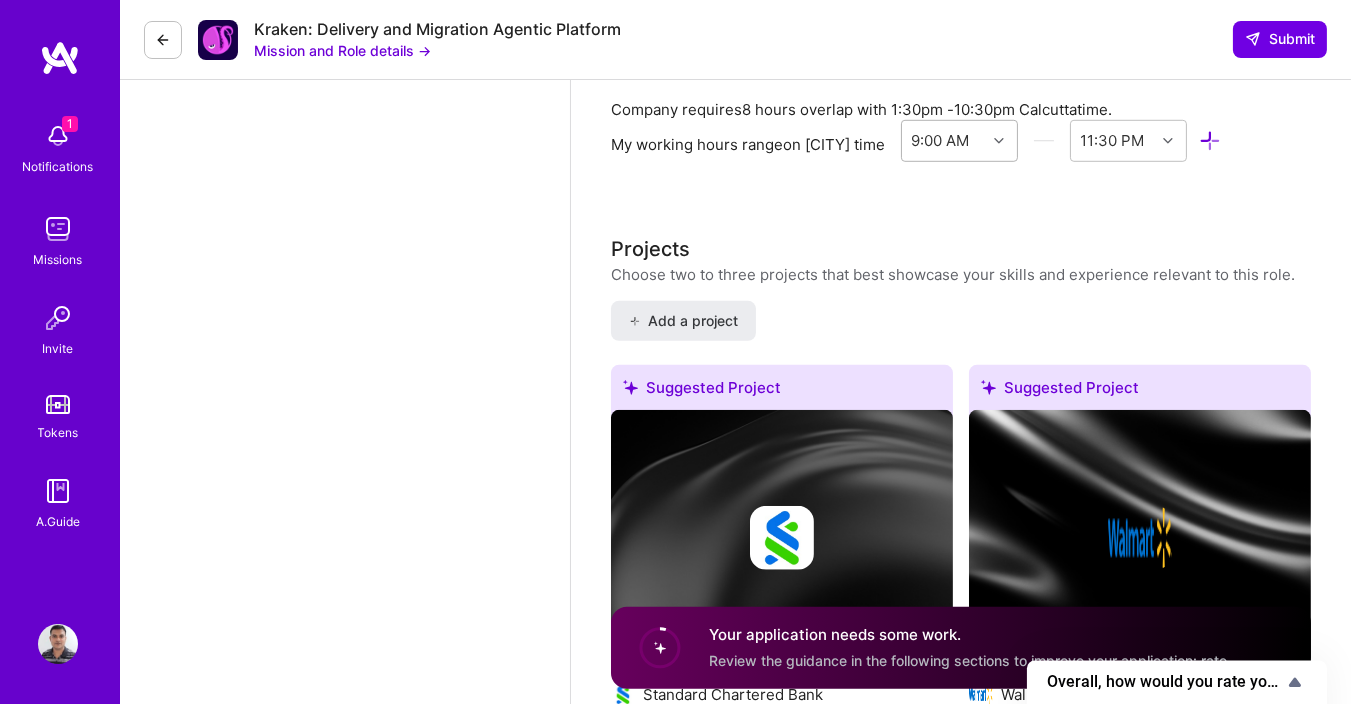 click at bounding box center [1001, 141] 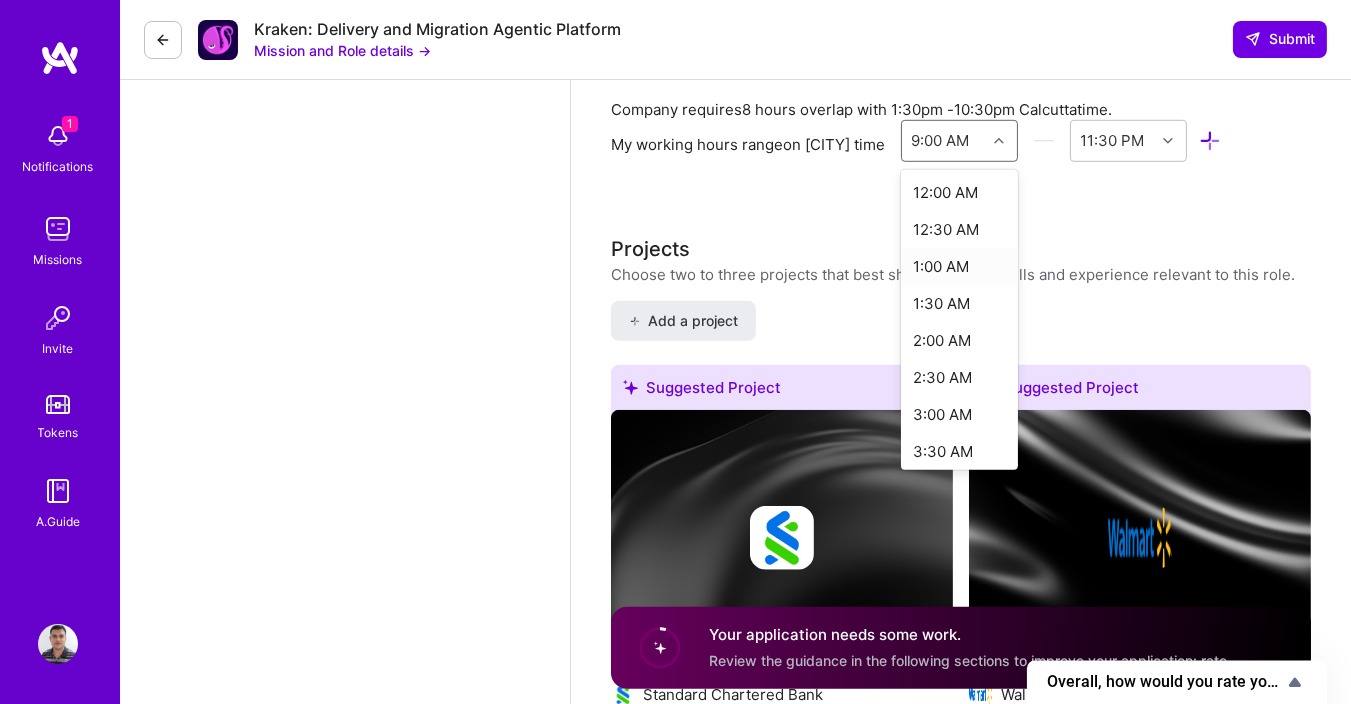 click on "1:00 AM" at bounding box center (959, 266) 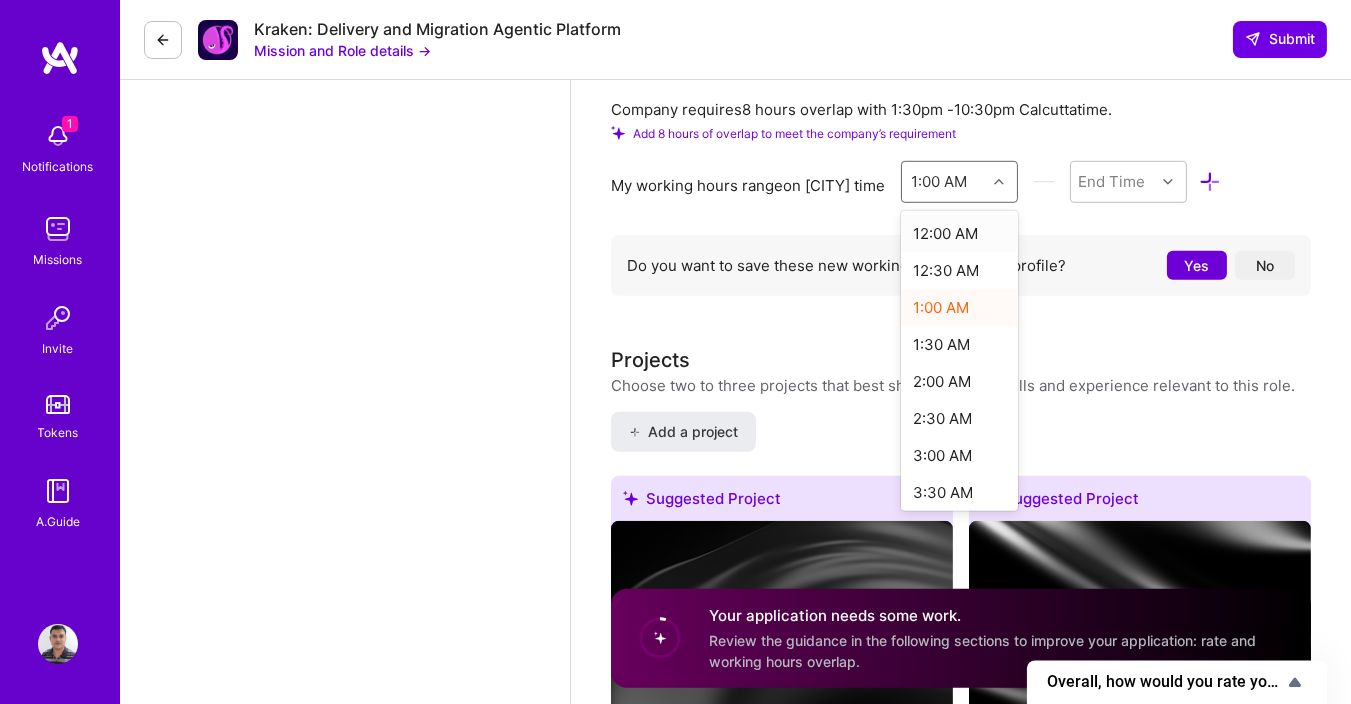 click on "1:00 AM" at bounding box center [940, 181] 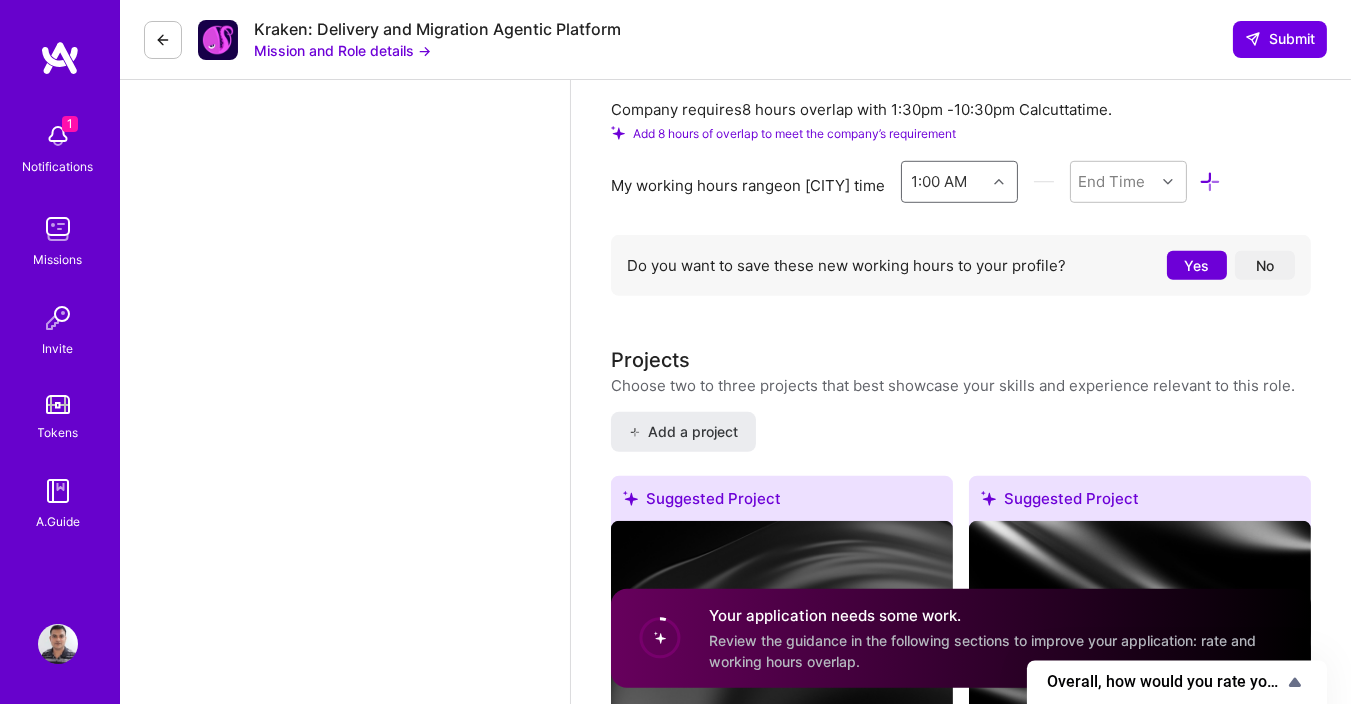 click on "1:00 AM" at bounding box center [940, 181] 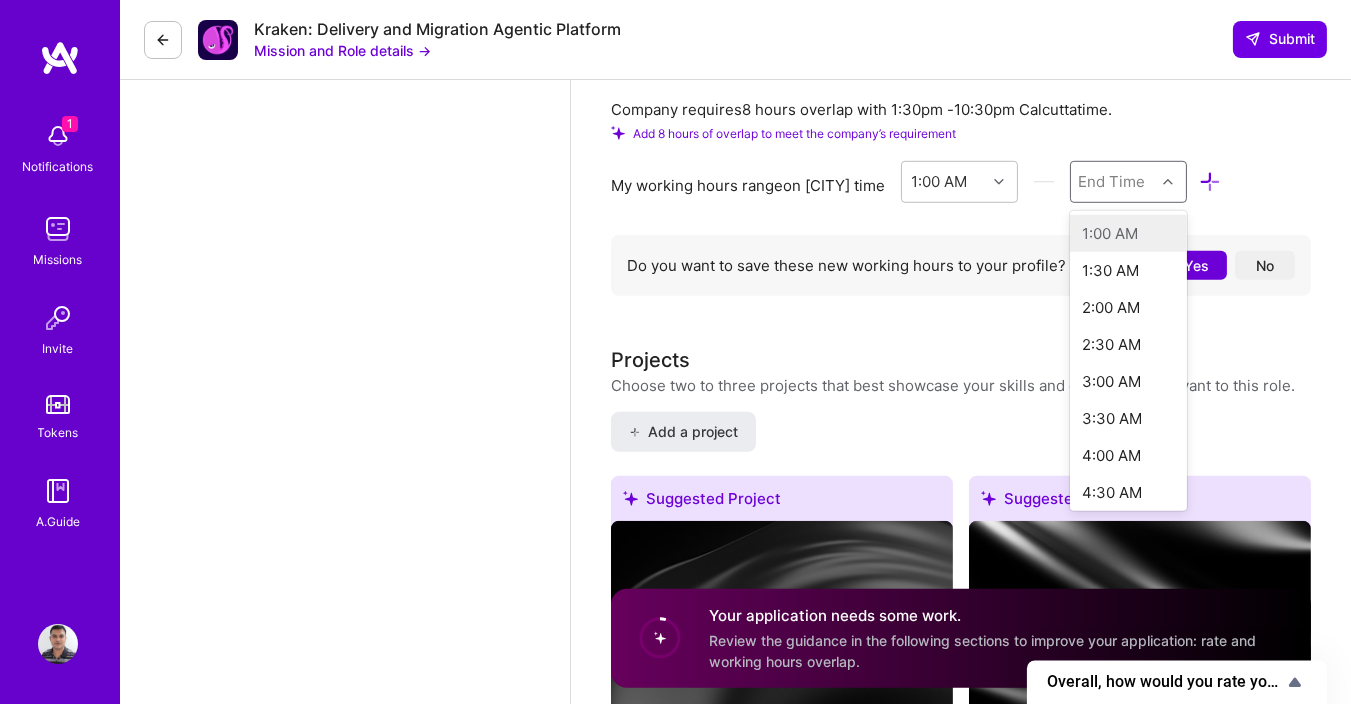 click on "End Time" at bounding box center (1112, 181) 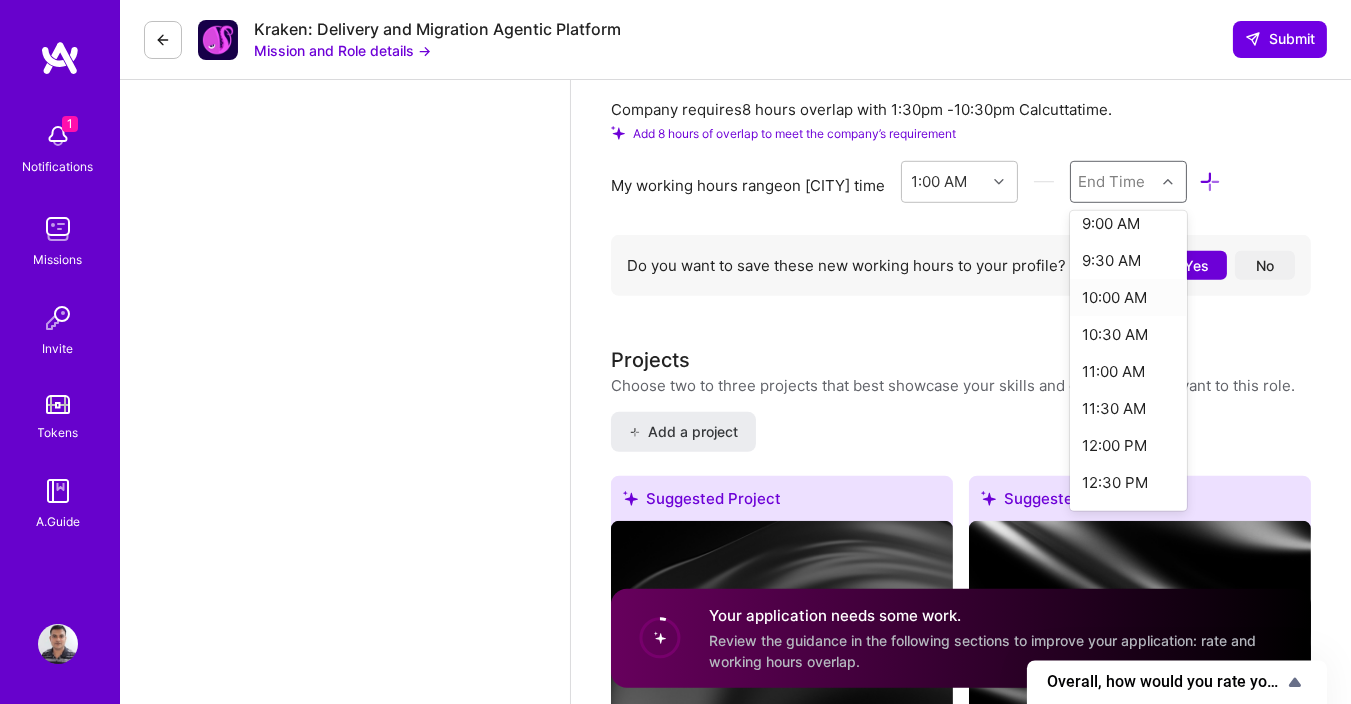 scroll, scrollTop: 720, scrollLeft: 0, axis: vertical 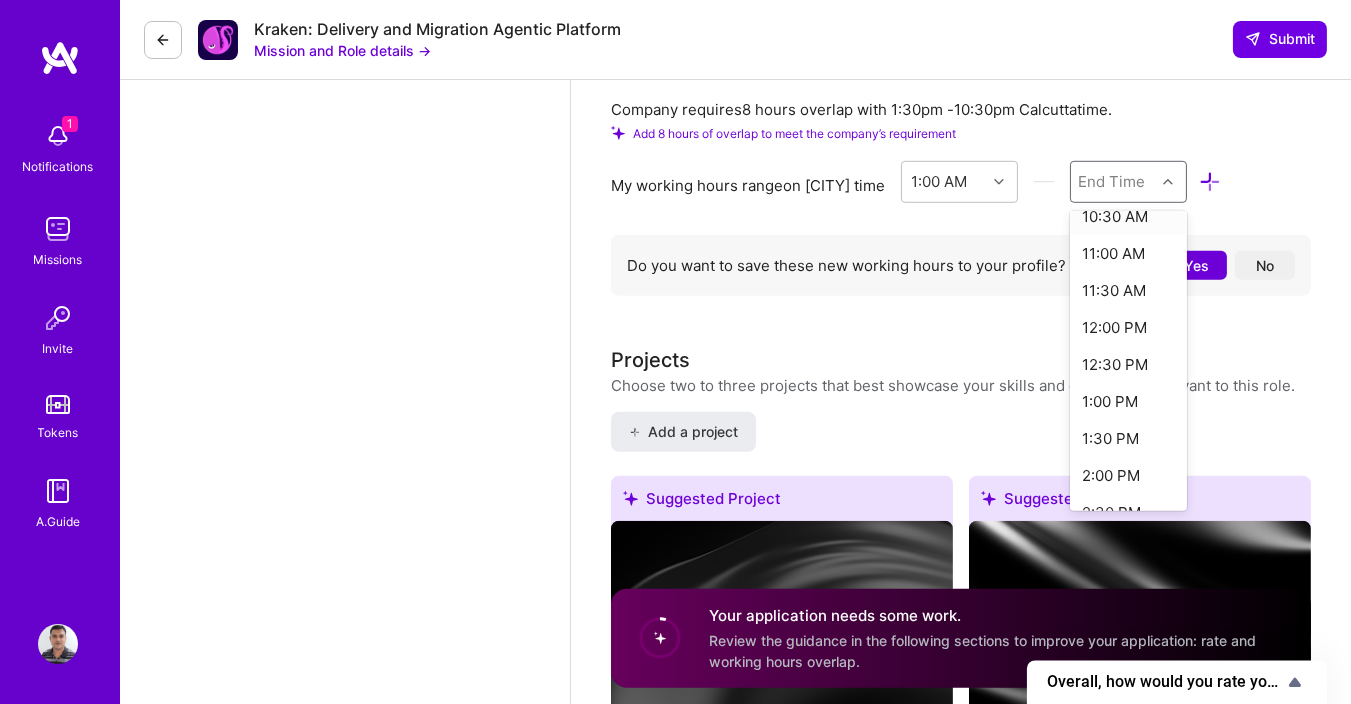 click on "10:30 AM" at bounding box center [1128, 216] 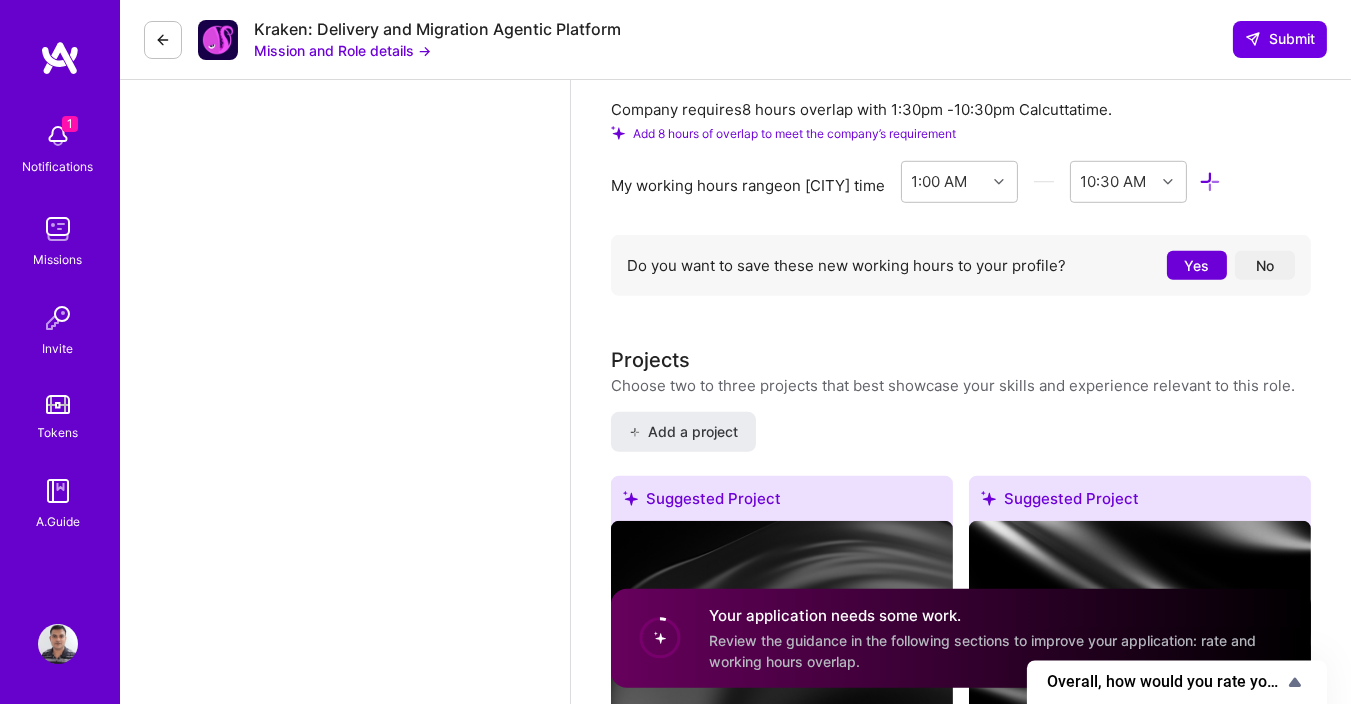 click on "My working hours range  on Mumbai time" at bounding box center [748, 185] 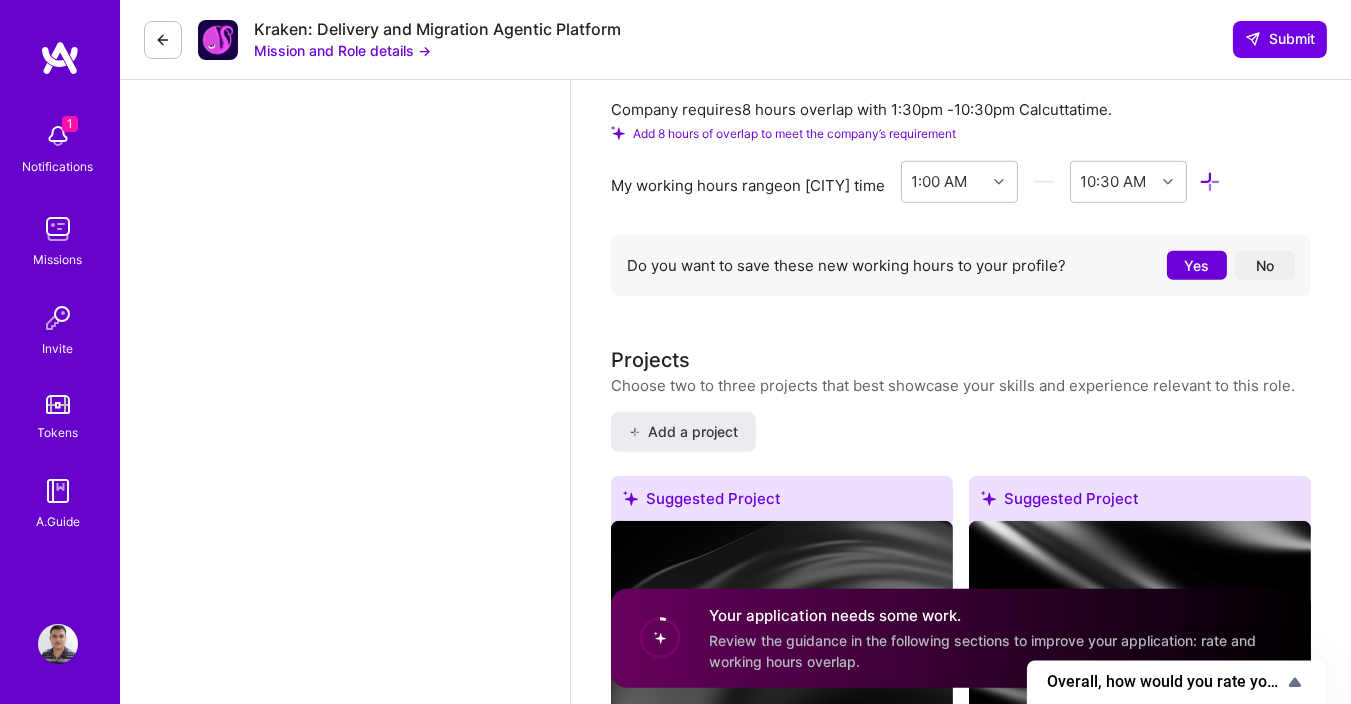 click on "No" at bounding box center [1265, 265] 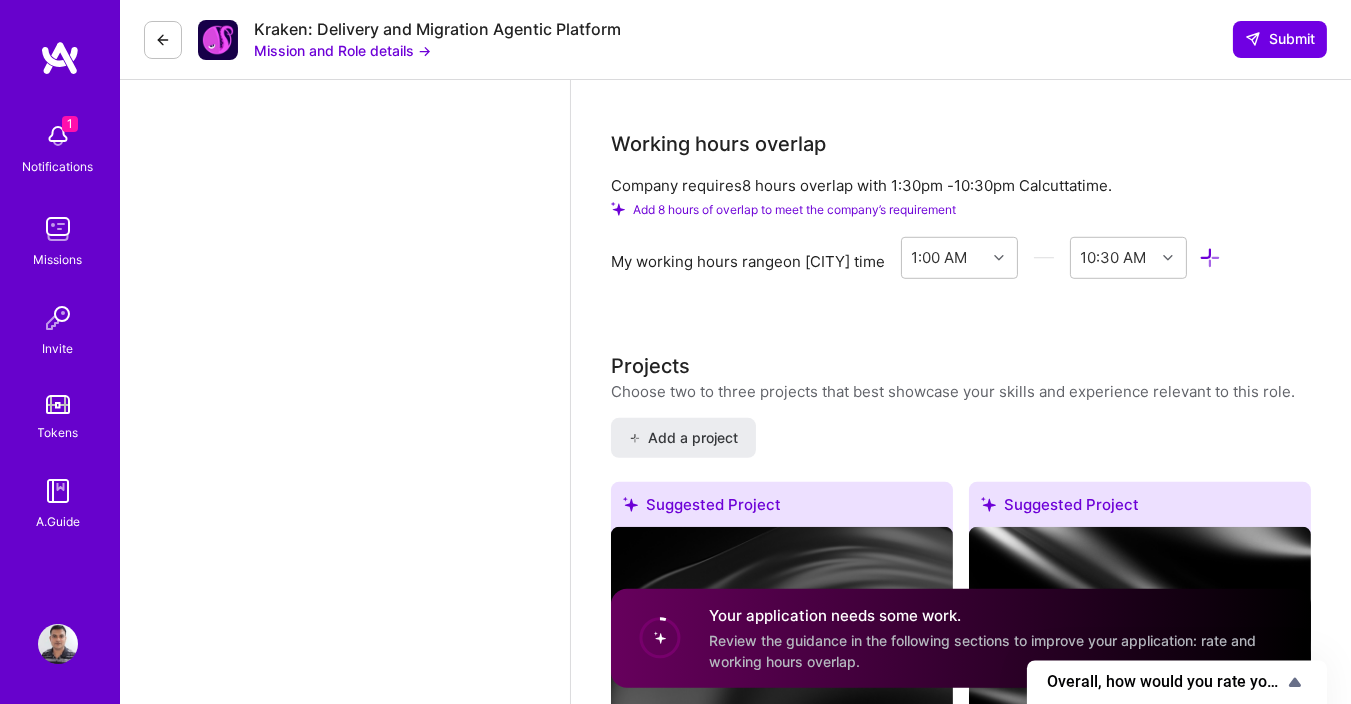scroll, scrollTop: 2090, scrollLeft: 0, axis: vertical 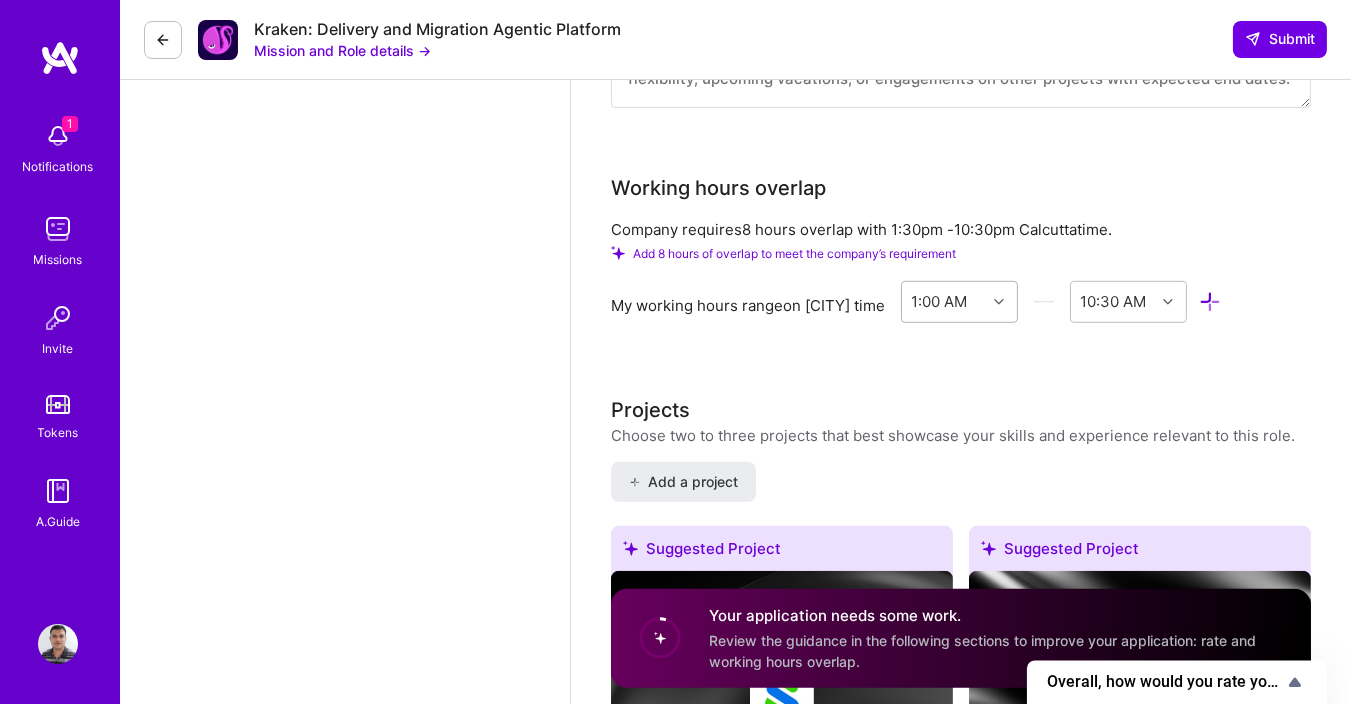 click on "1:00 AM" at bounding box center [944, 302] 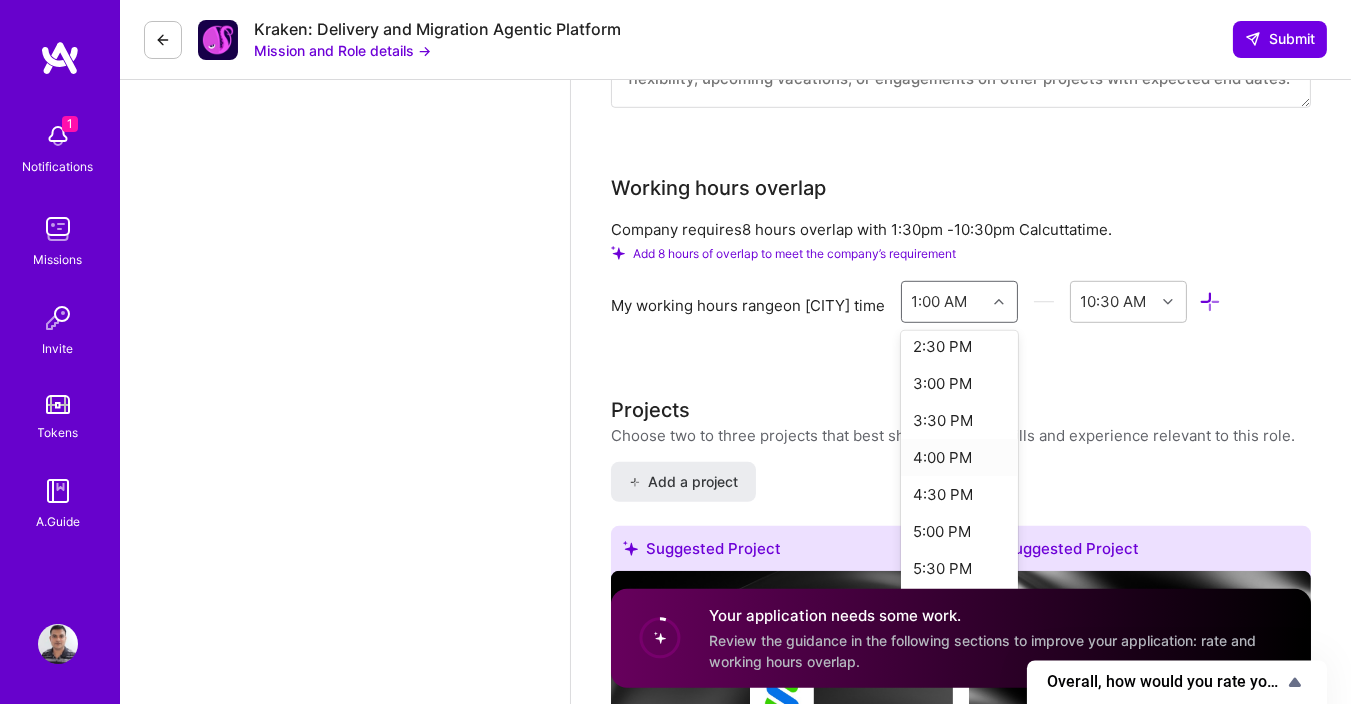 scroll, scrollTop: 960, scrollLeft: 0, axis: vertical 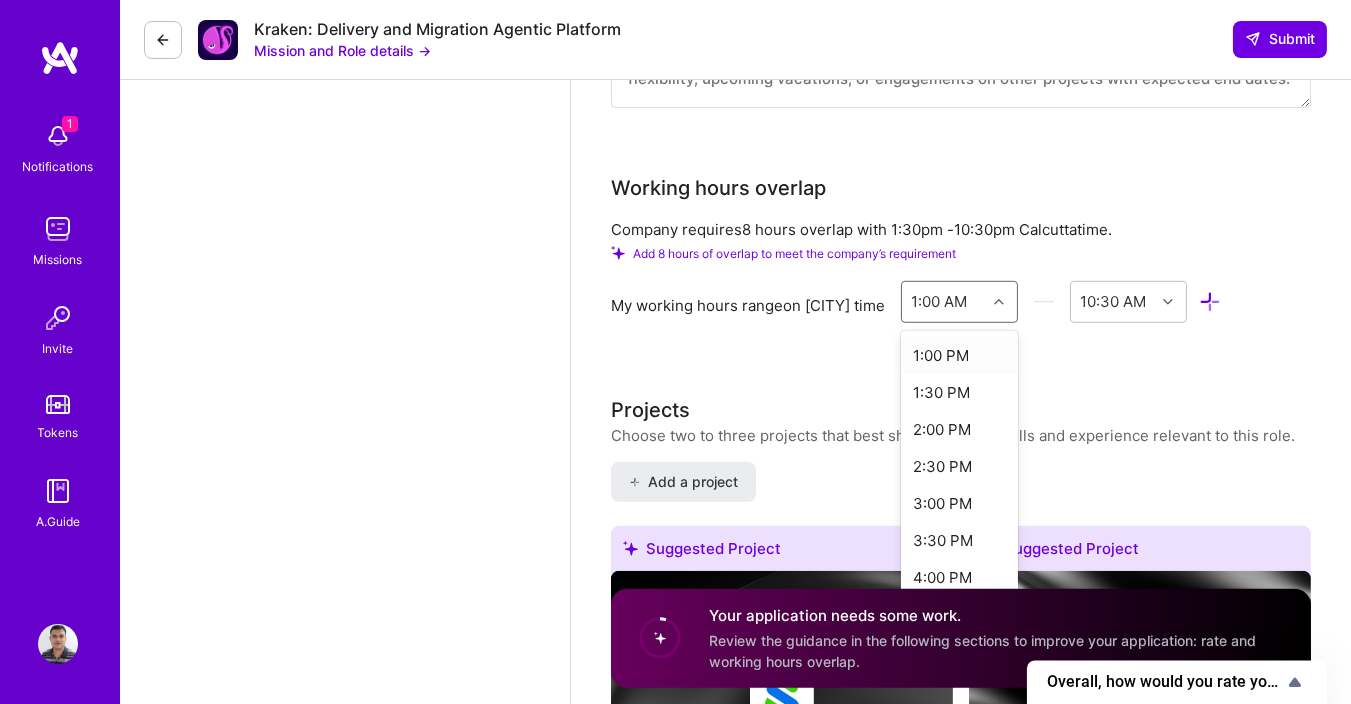 click on "1:00 PM" at bounding box center (959, 355) 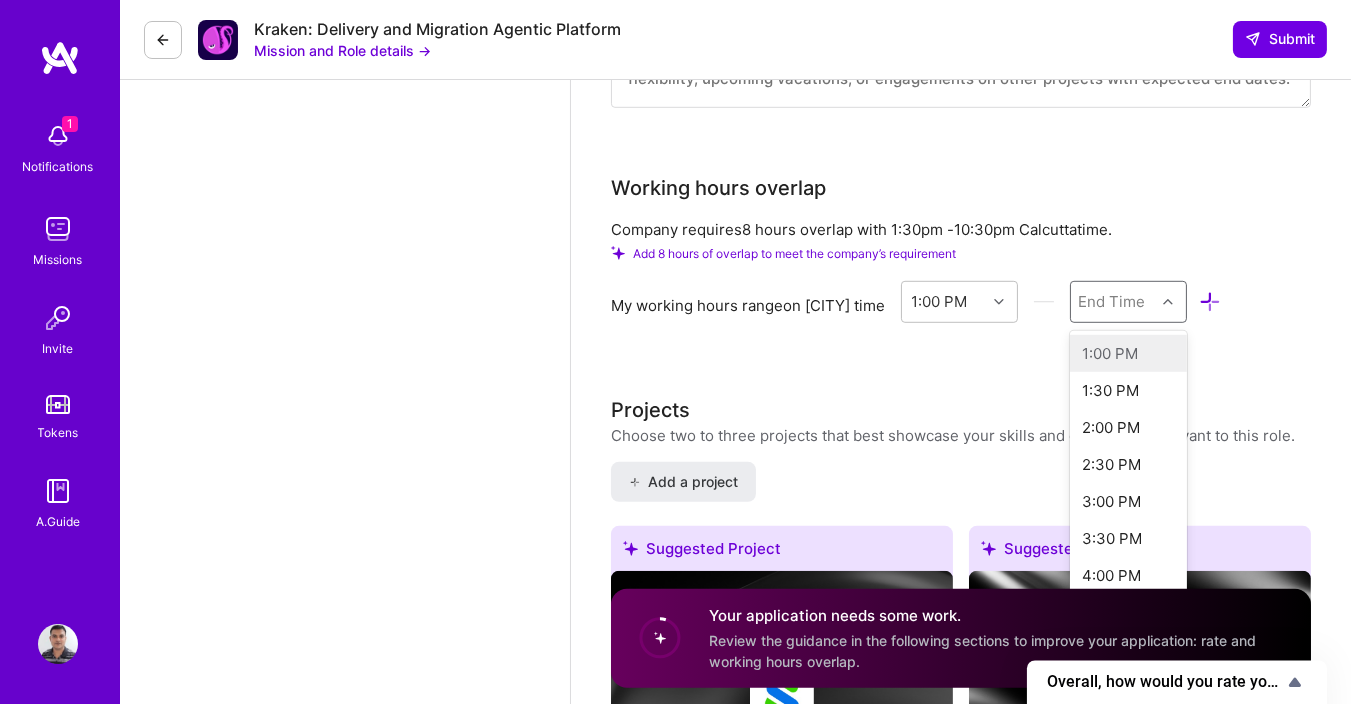 click on "End Time" at bounding box center (1128, 302) 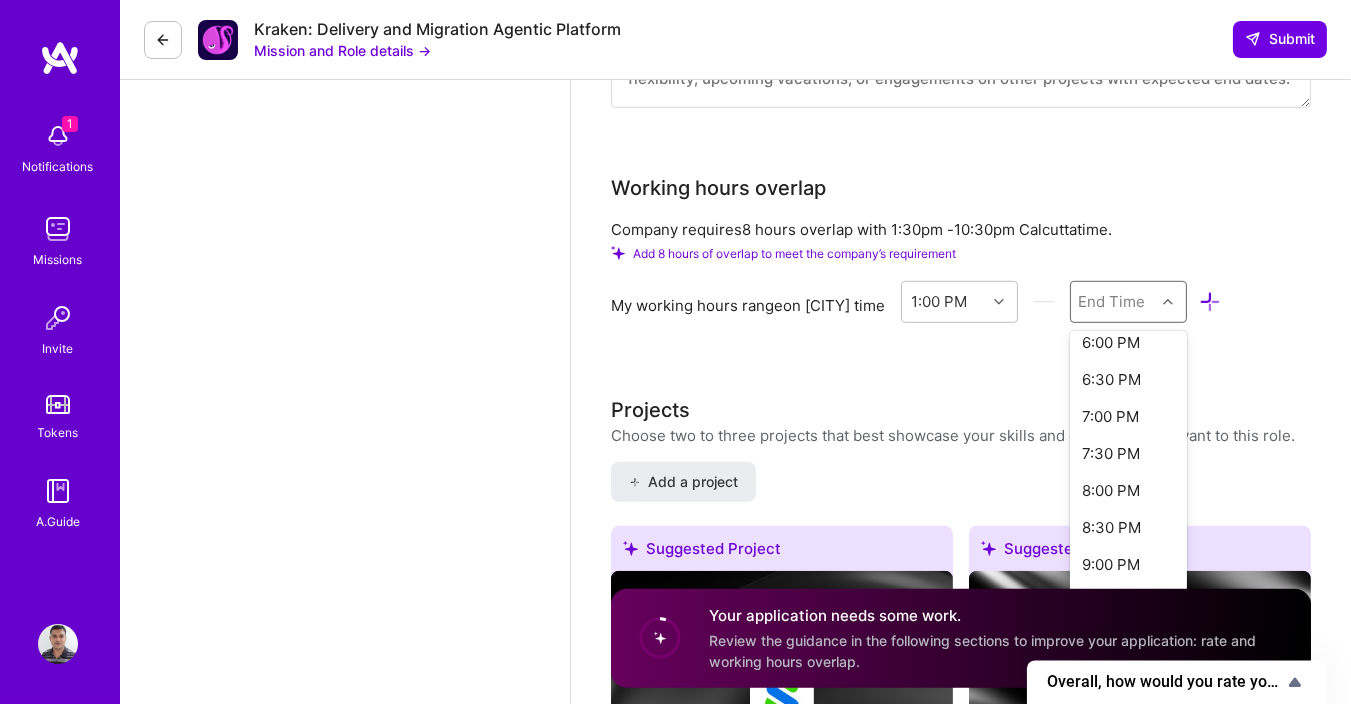 scroll, scrollTop: 600, scrollLeft: 0, axis: vertical 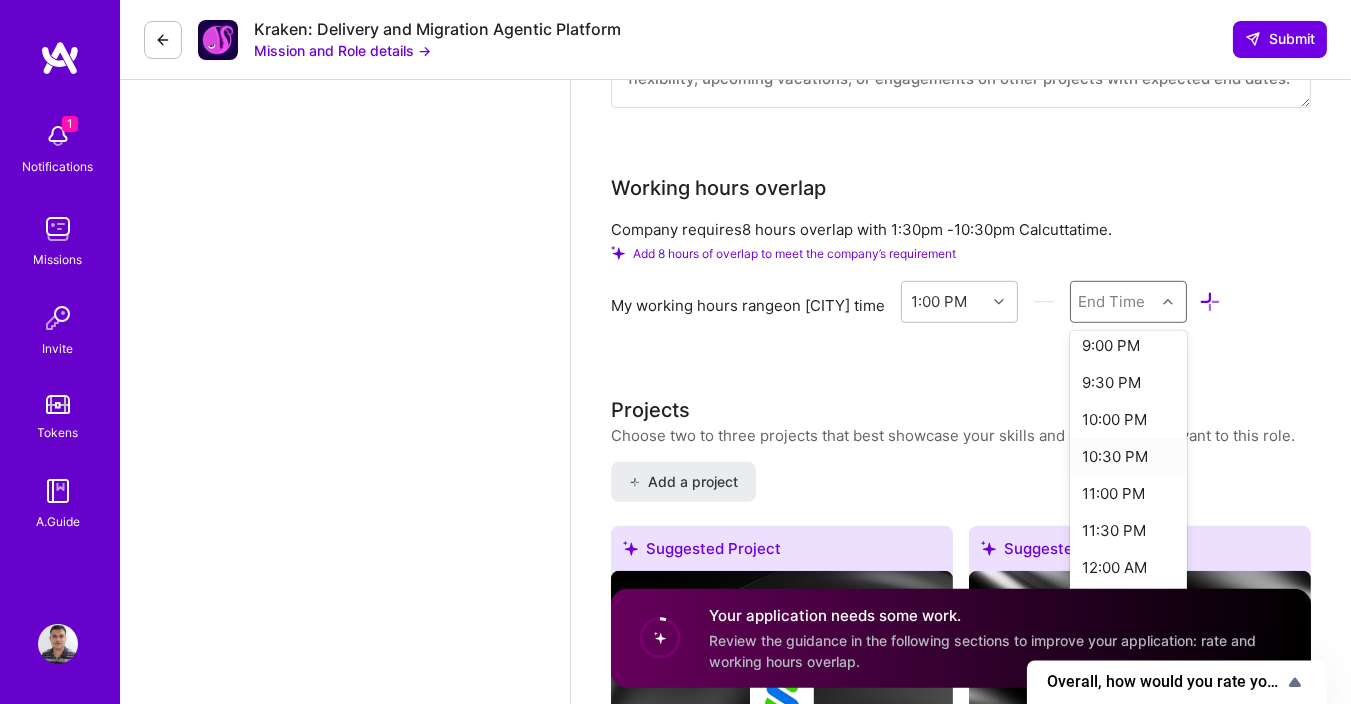 click on "10:30 PM" at bounding box center [1128, 456] 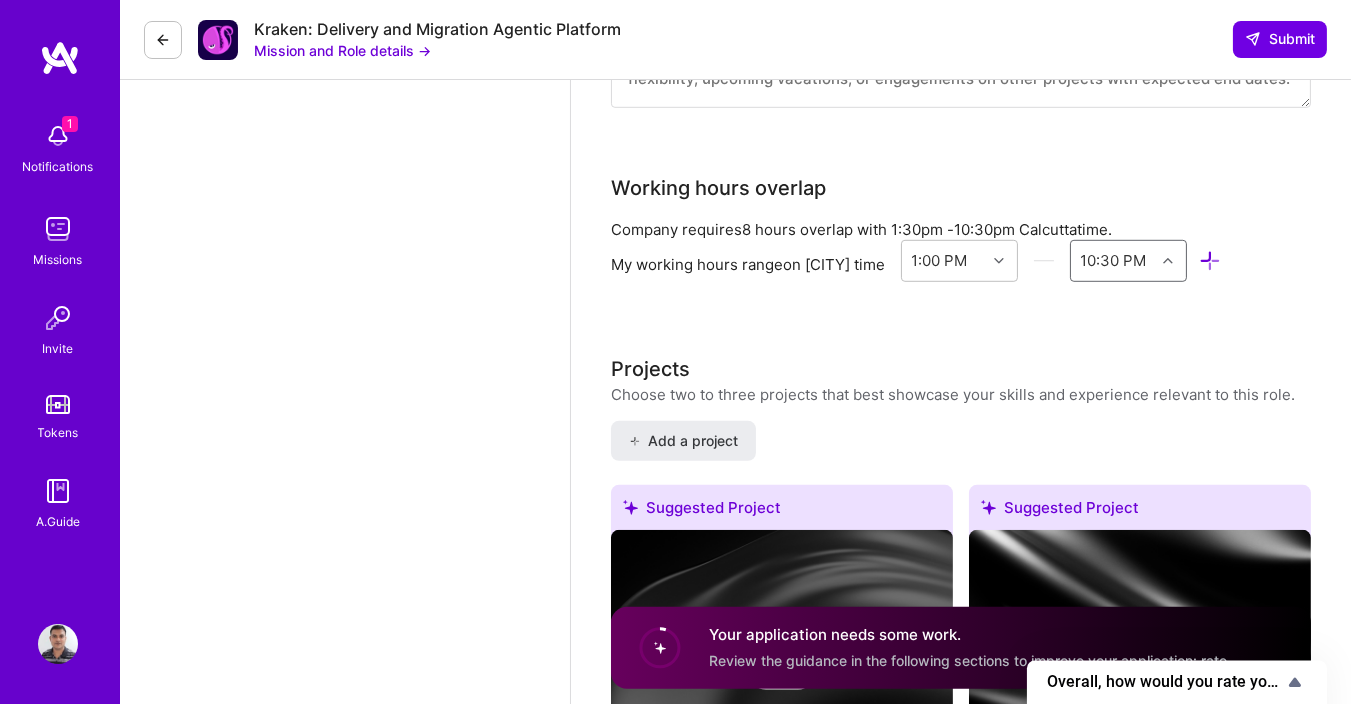 click on "AI Engineer role description Senior-level AI engineer with the following: - Strong experience with RAG and domain-specific advanced RAG - Experience with code gen tools - a big advantage - Experience with fine-tuning and reinforcement learning  Mission and Role details → Skills The company requires  the following  skill Artificial Intelligence (AI) Make yourself stand out If proposed, your responses will be shared with the company. How to stand out Use this section to set yourself apart from other builders. How are your skills and experience relevant to this mission? Elaborate on how your skills specifically align with this mission, diving deeper than surface-level mentions. For instance, instead of saying "Experienced in project management," you might share "Led a team of 5 in developing a successful mobile app within budget constraints, resulting in a 30% user increase in 3 months." How are your skills and experience relevant to this mission? Enter at least  20  characters. 348/3,000 Question from Kraken" at bounding box center [961, 249] 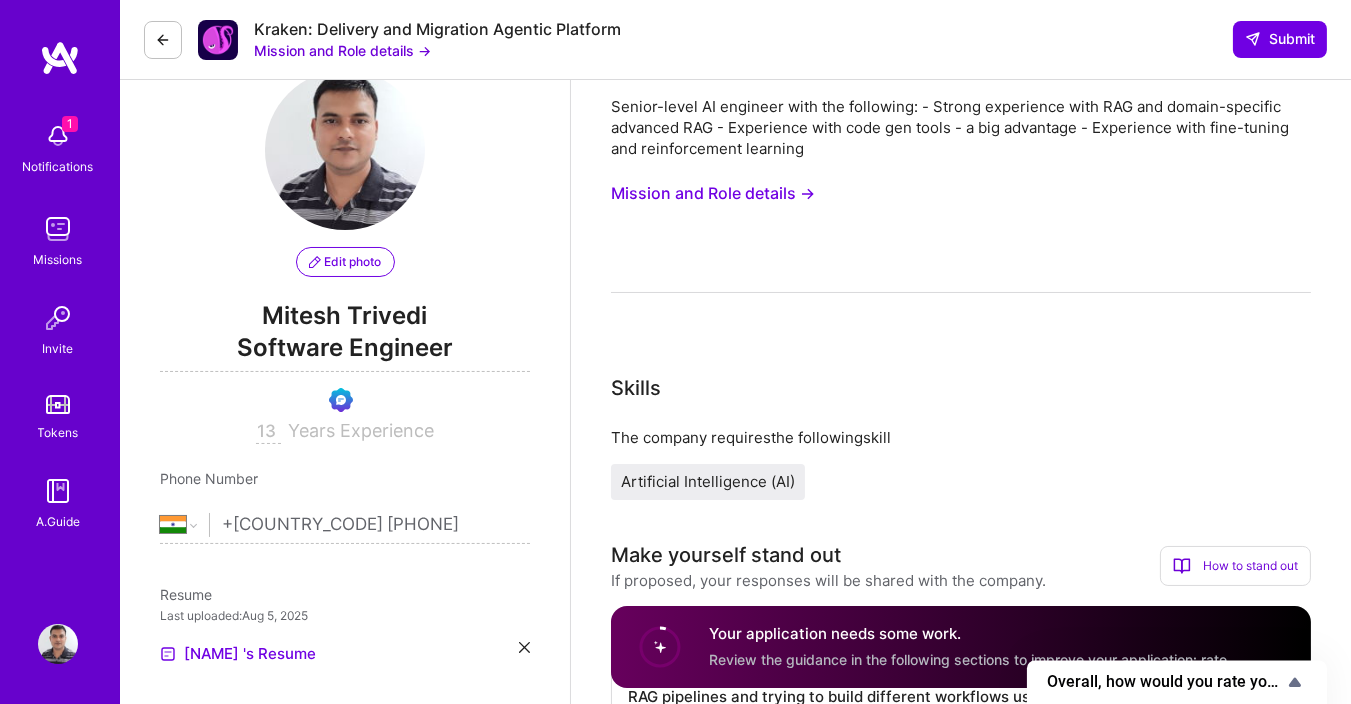 scroll, scrollTop: 0, scrollLeft: 0, axis: both 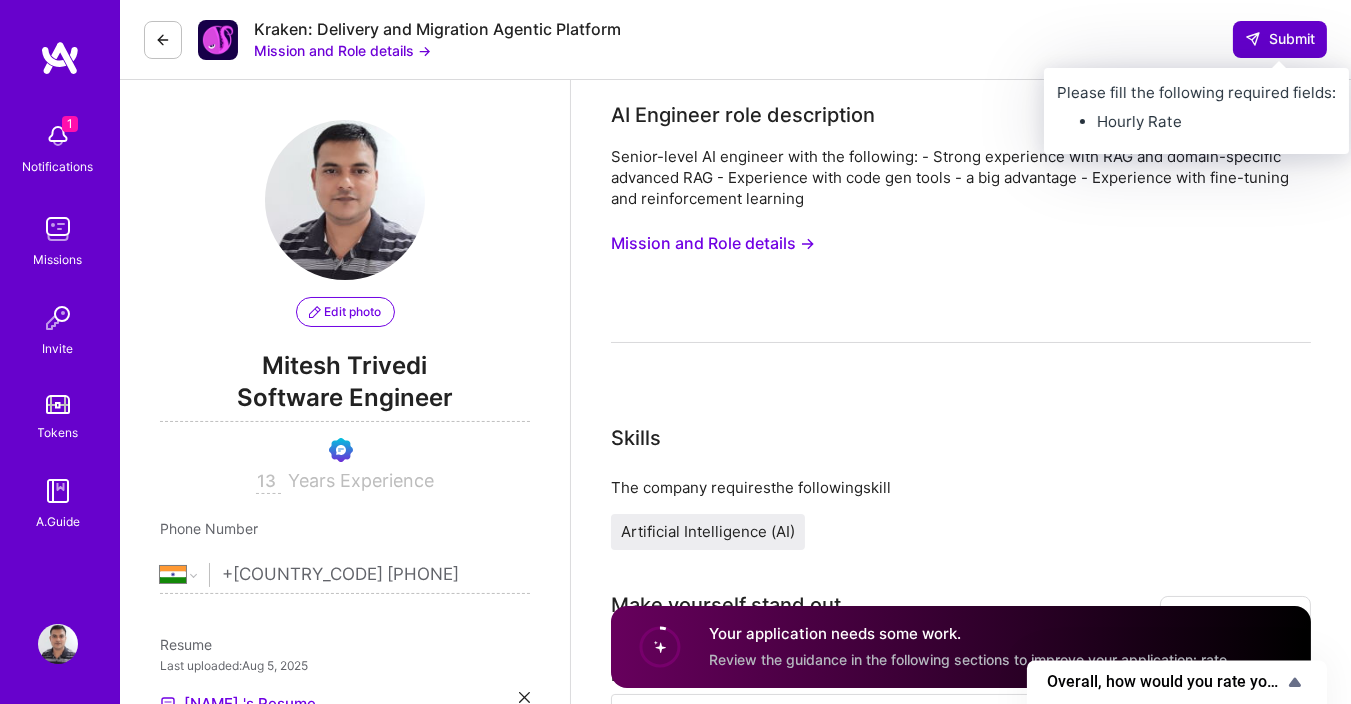 click on "Submit" at bounding box center (1280, 39) 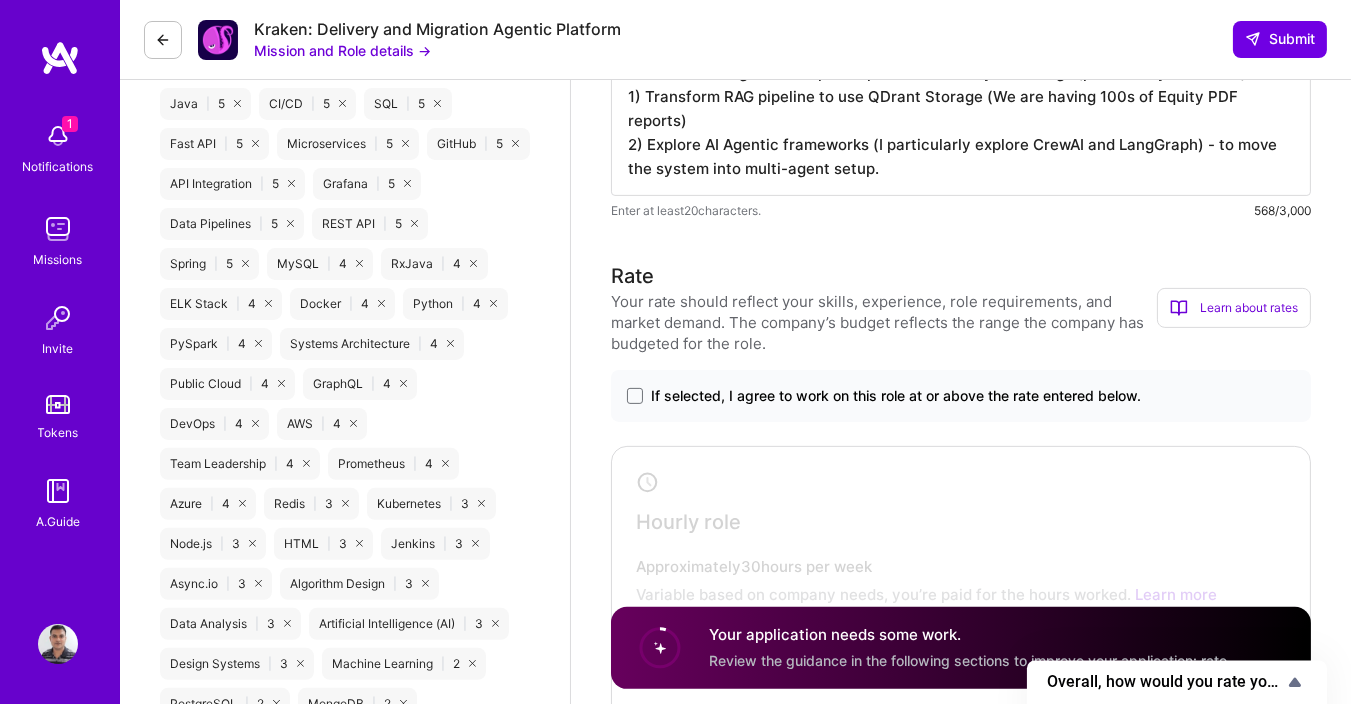 scroll, scrollTop: 1319, scrollLeft: 0, axis: vertical 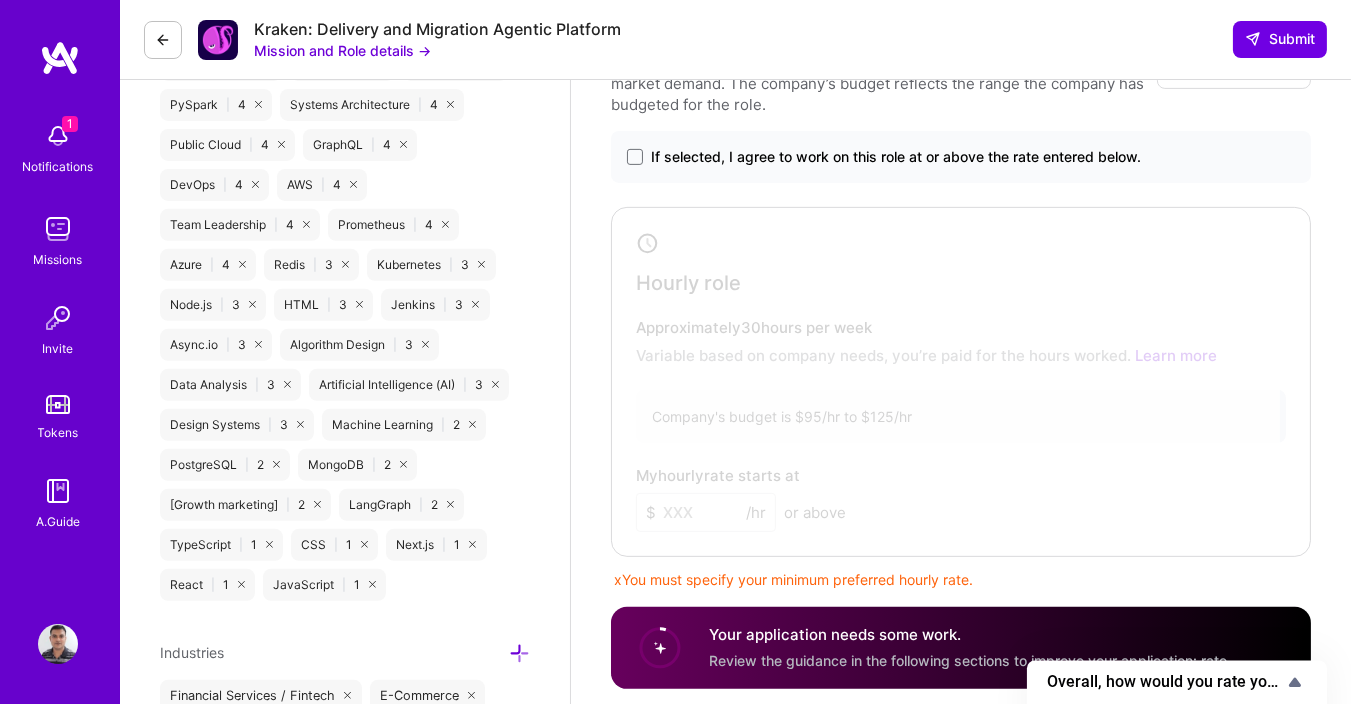 click on "If selected, I agree to work on this role at or above the rate entered below." at bounding box center (896, 157) 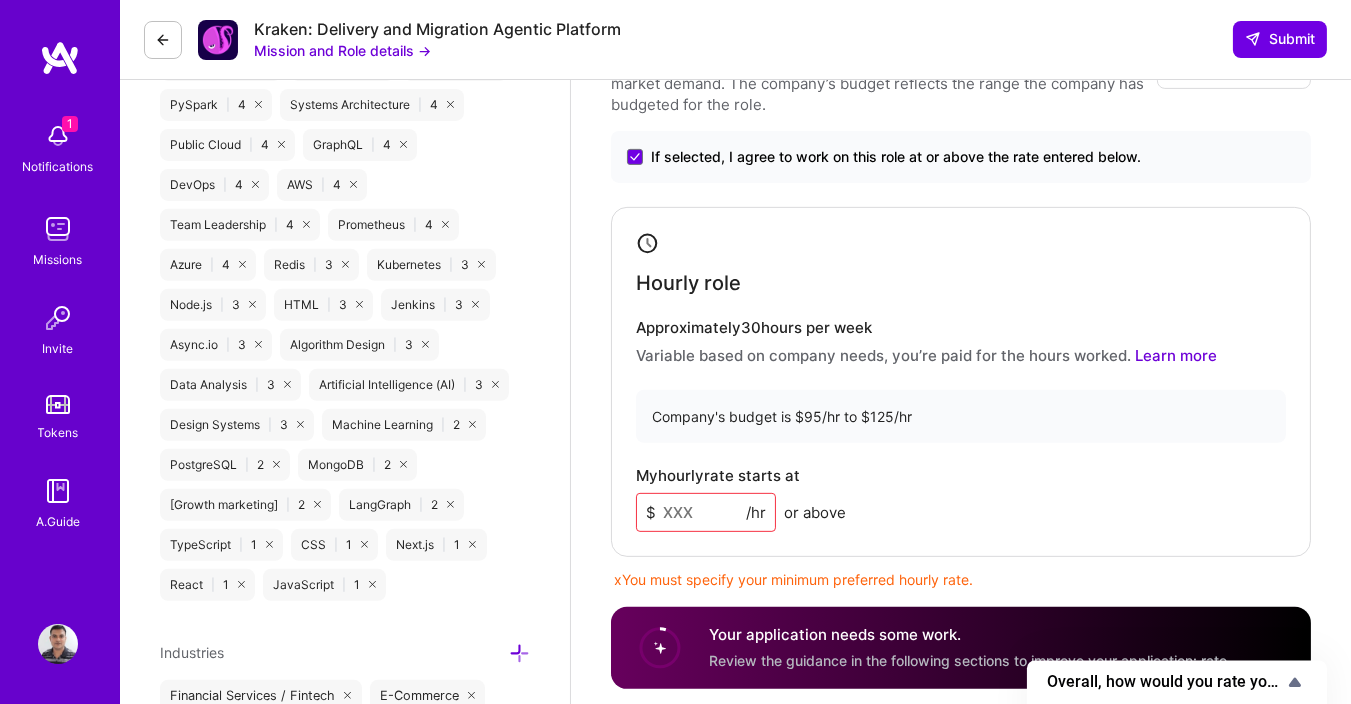 click at bounding box center (706, 512) 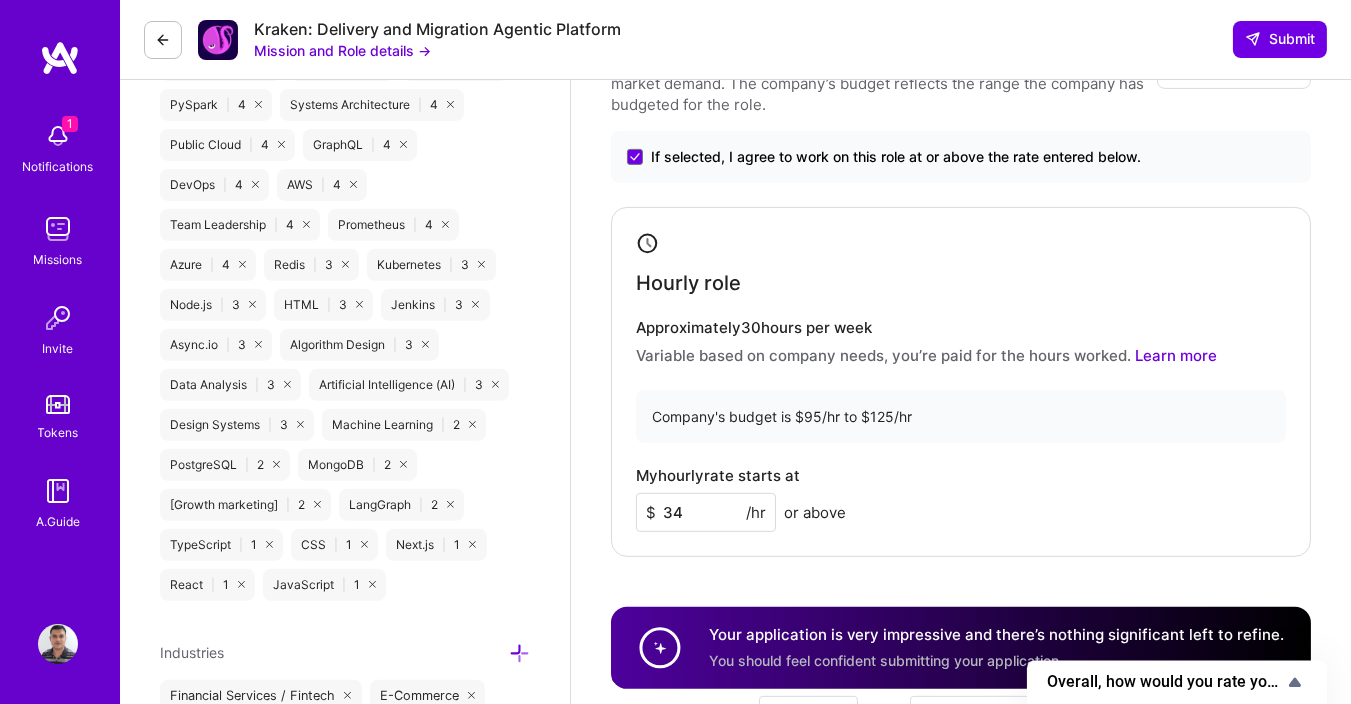 click on "34" at bounding box center (706, 512) 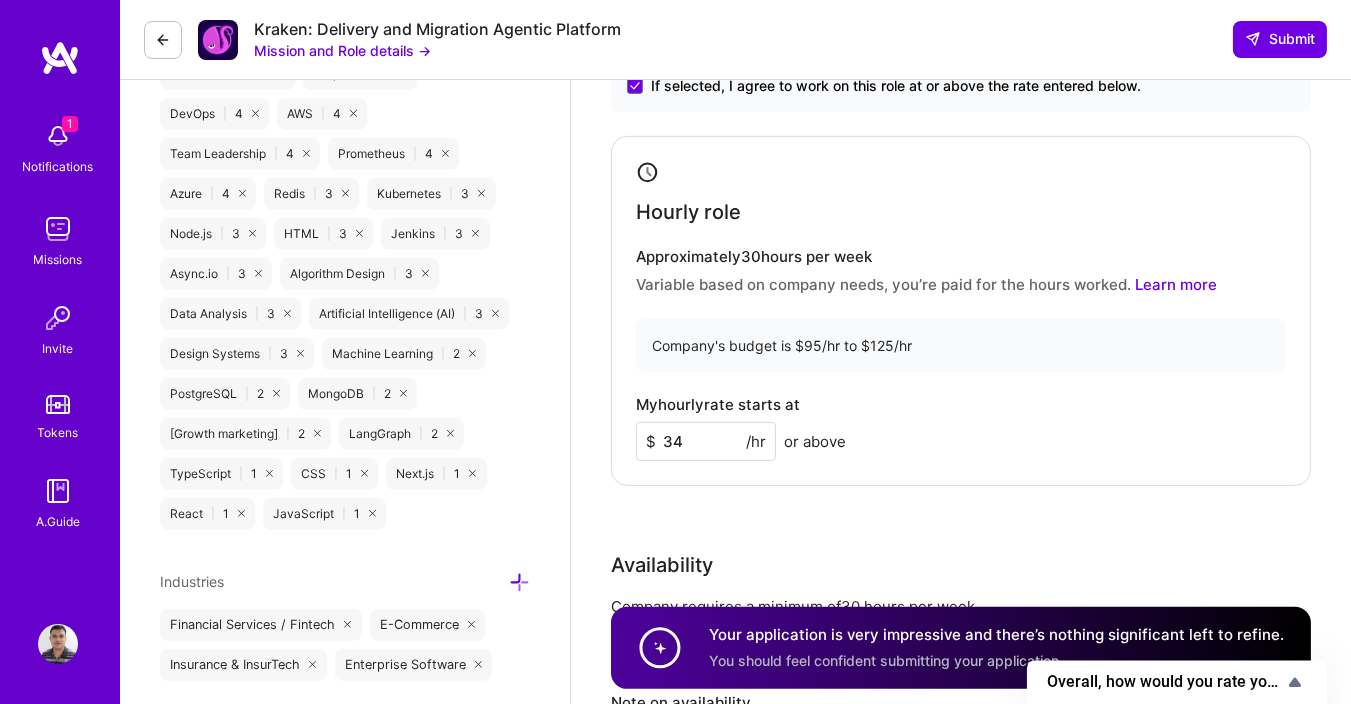 scroll, scrollTop: 1560, scrollLeft: 0, axis: vertical 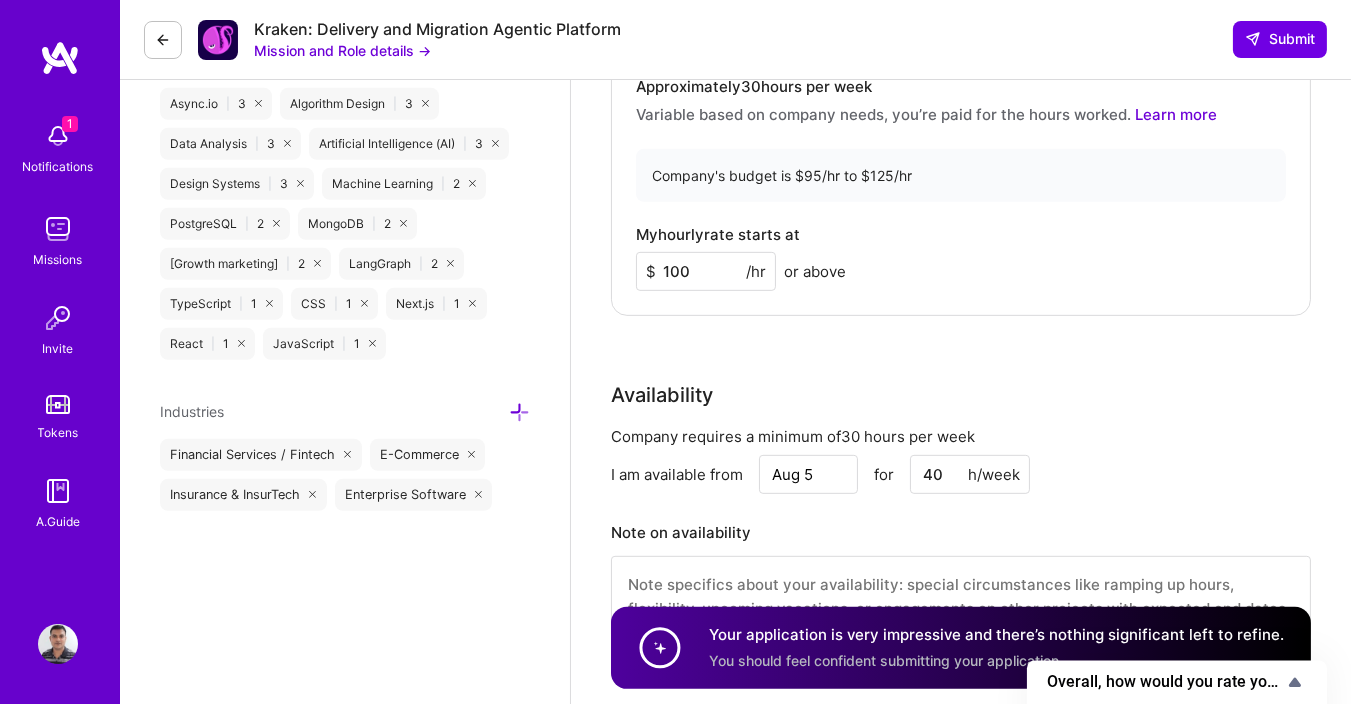 type on "100" 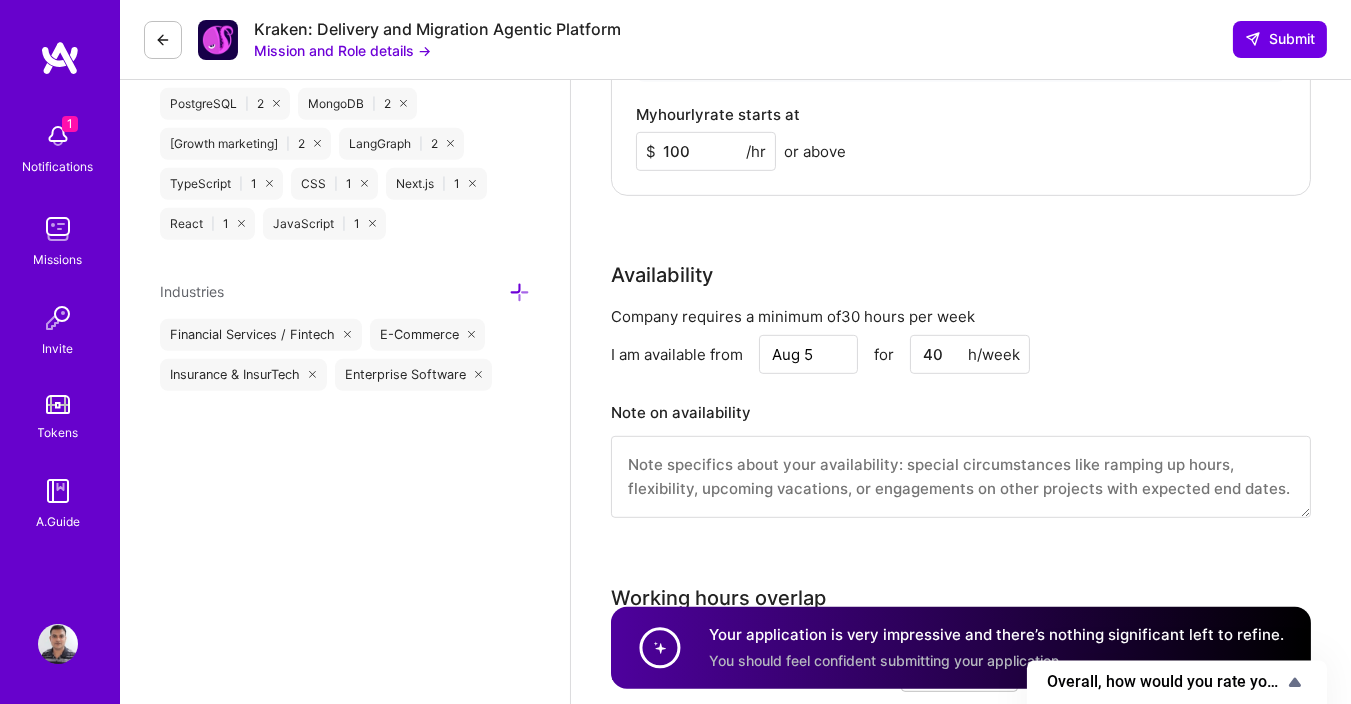 scroll, scrollTop: 1319, scrollLeft: 0, axis: vertical 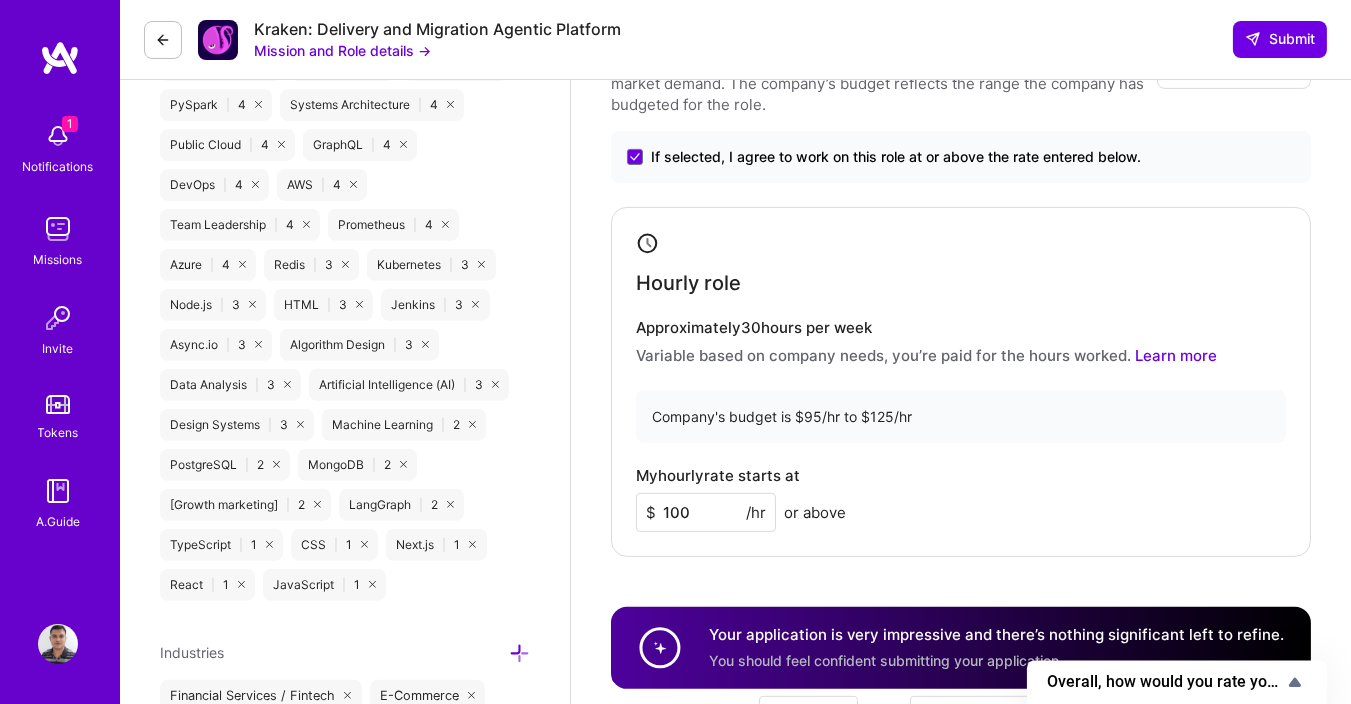 click on "100" at bounding box center [706, 512] 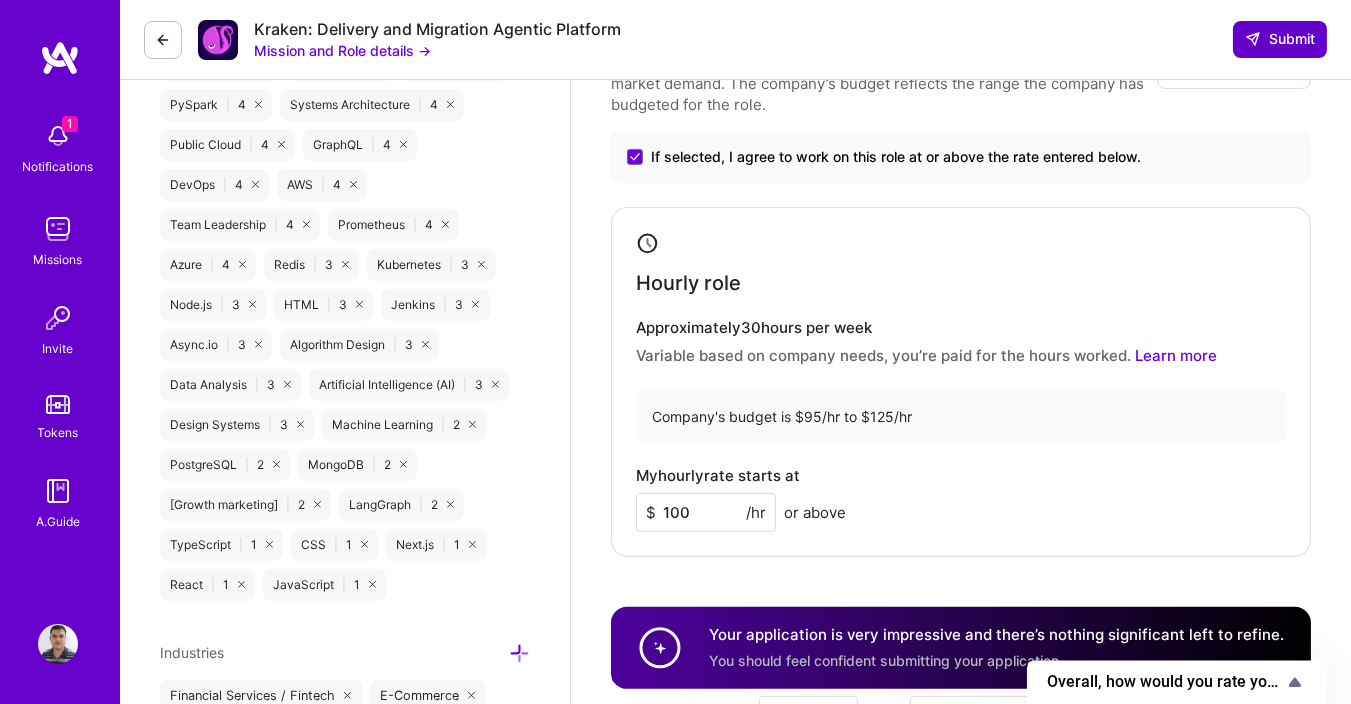 click at bounding box center [1253, 39] 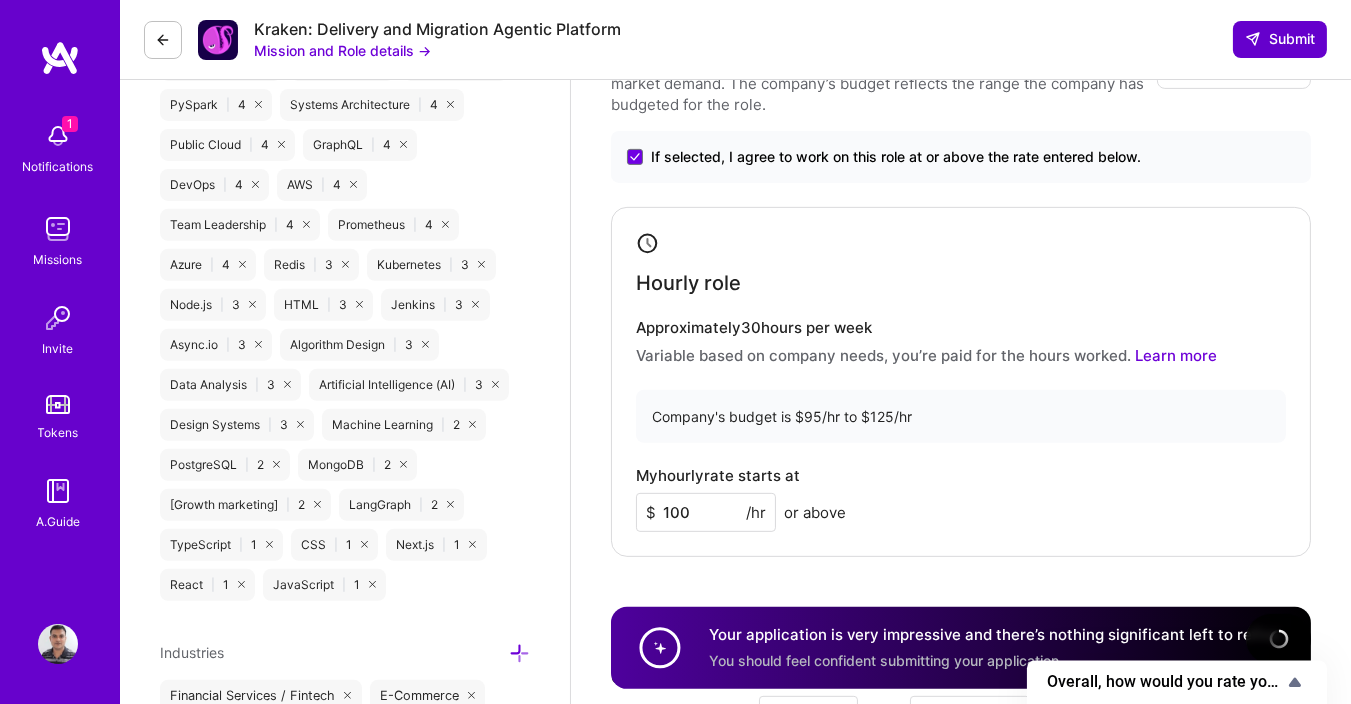 click on "Submit" at bounding box center (1280, 39) 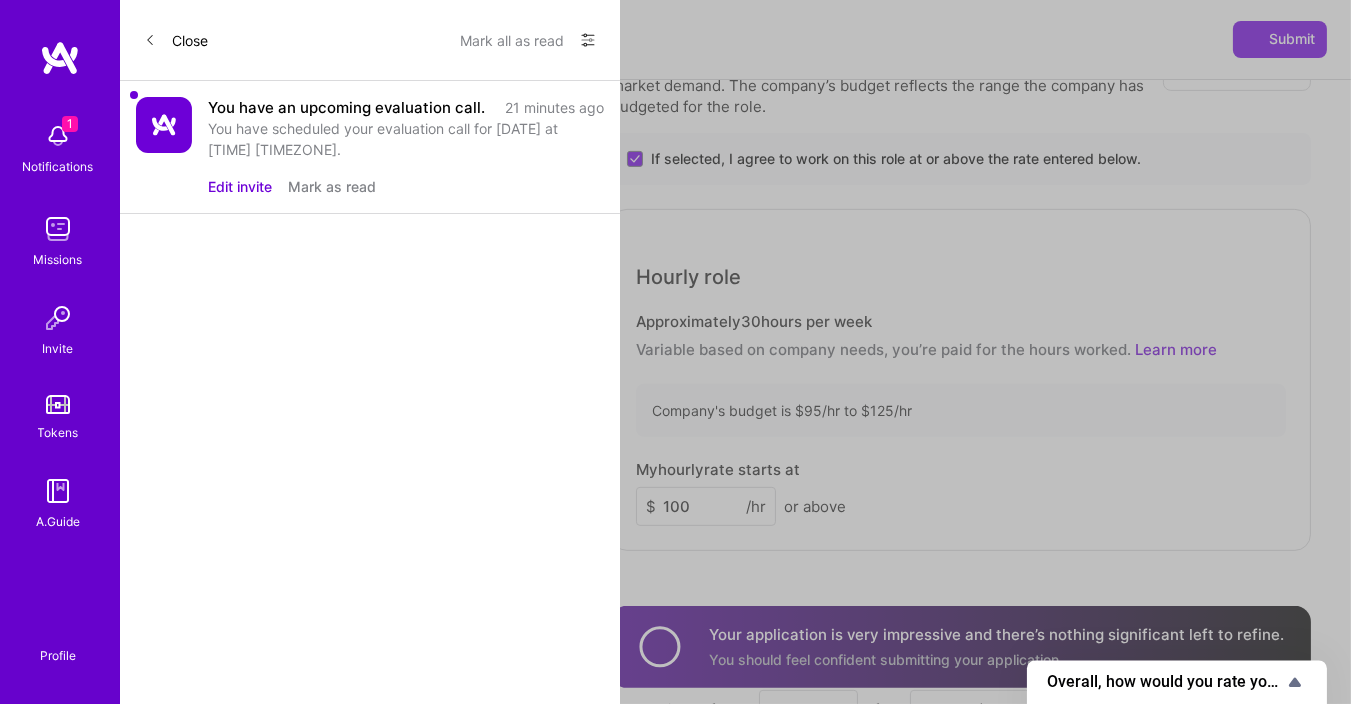 scroll, scrollTop: 0, scrollLeft: 0, axis: both 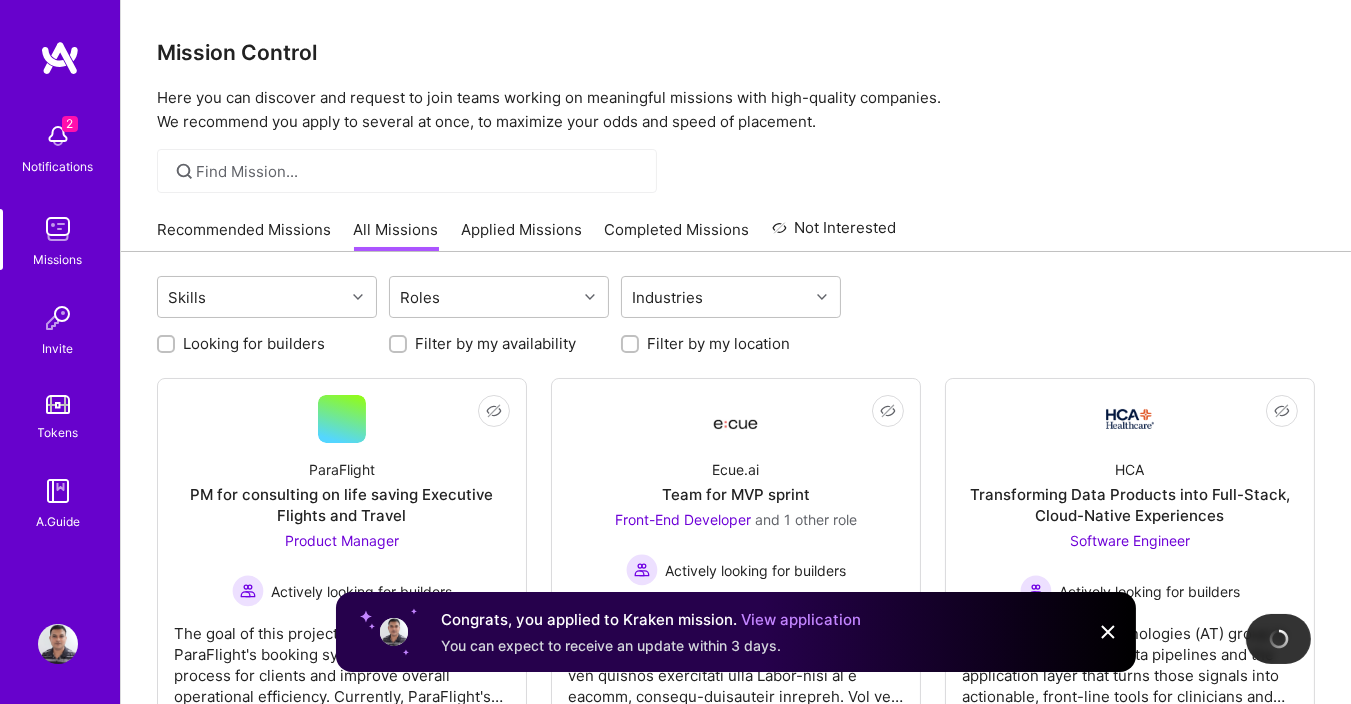 click at bounding box center (1108, 632) 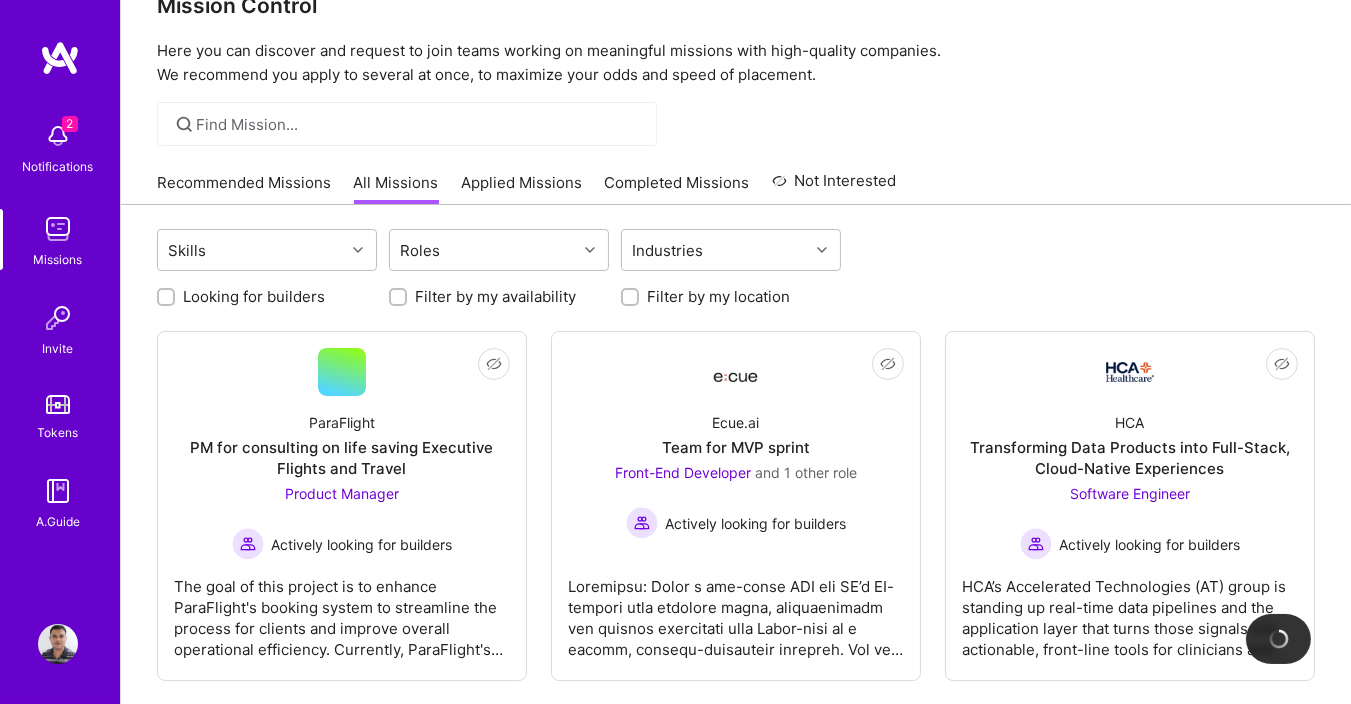 scroll, scrollTop: 0, scrollLeft: 0, axis: both 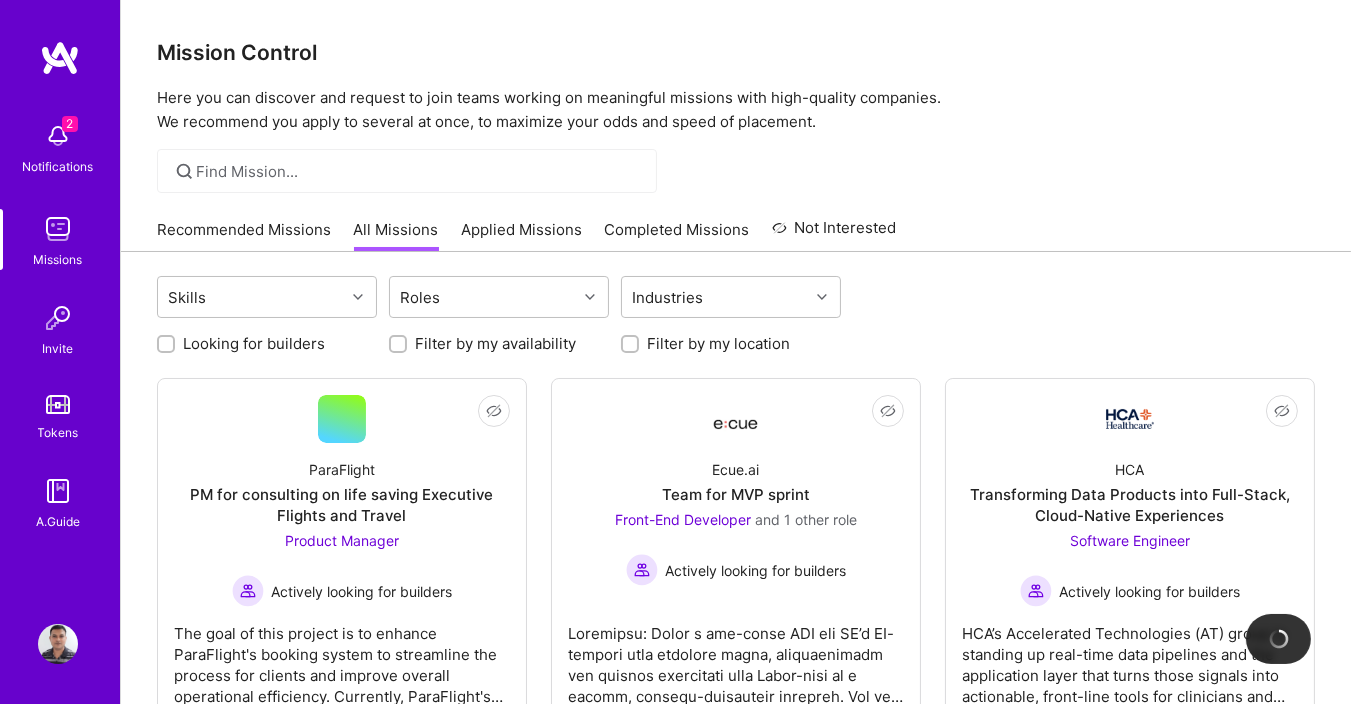 click at bounding box center [58, 136] 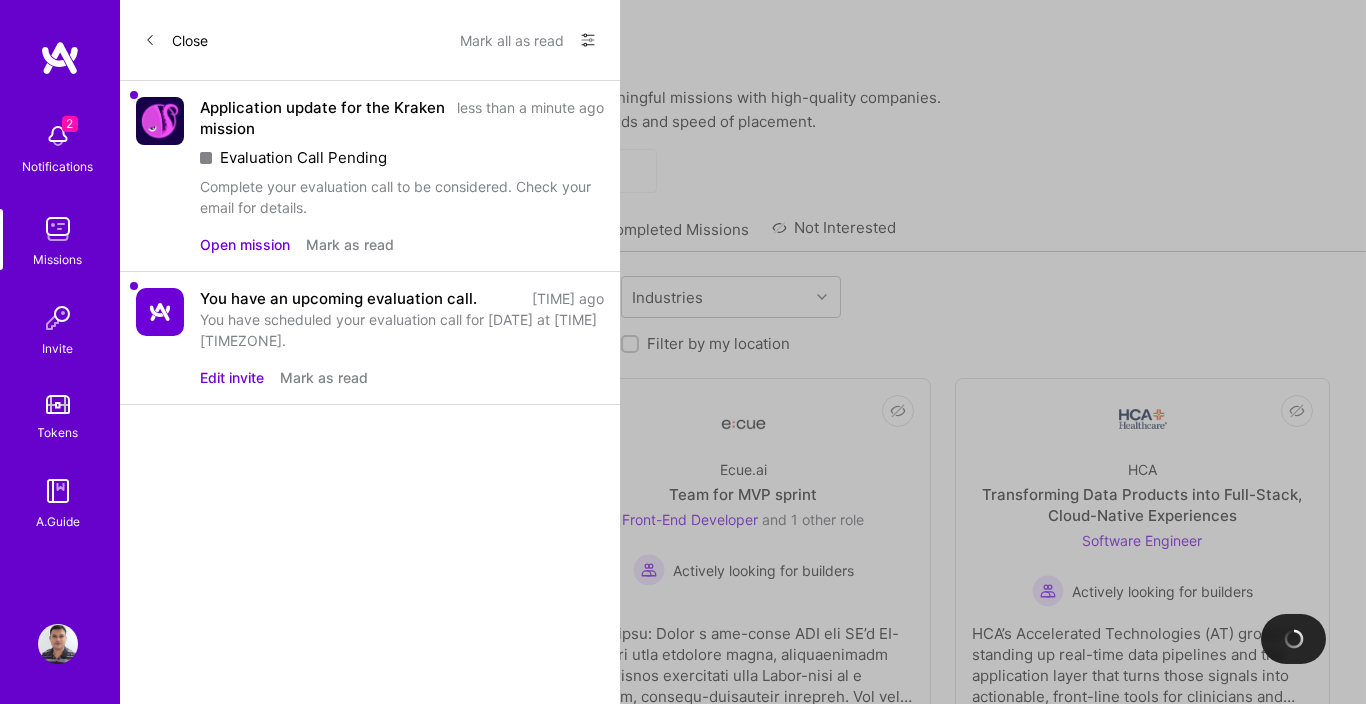 click on "Open mission" at bounding box center (245, 244) 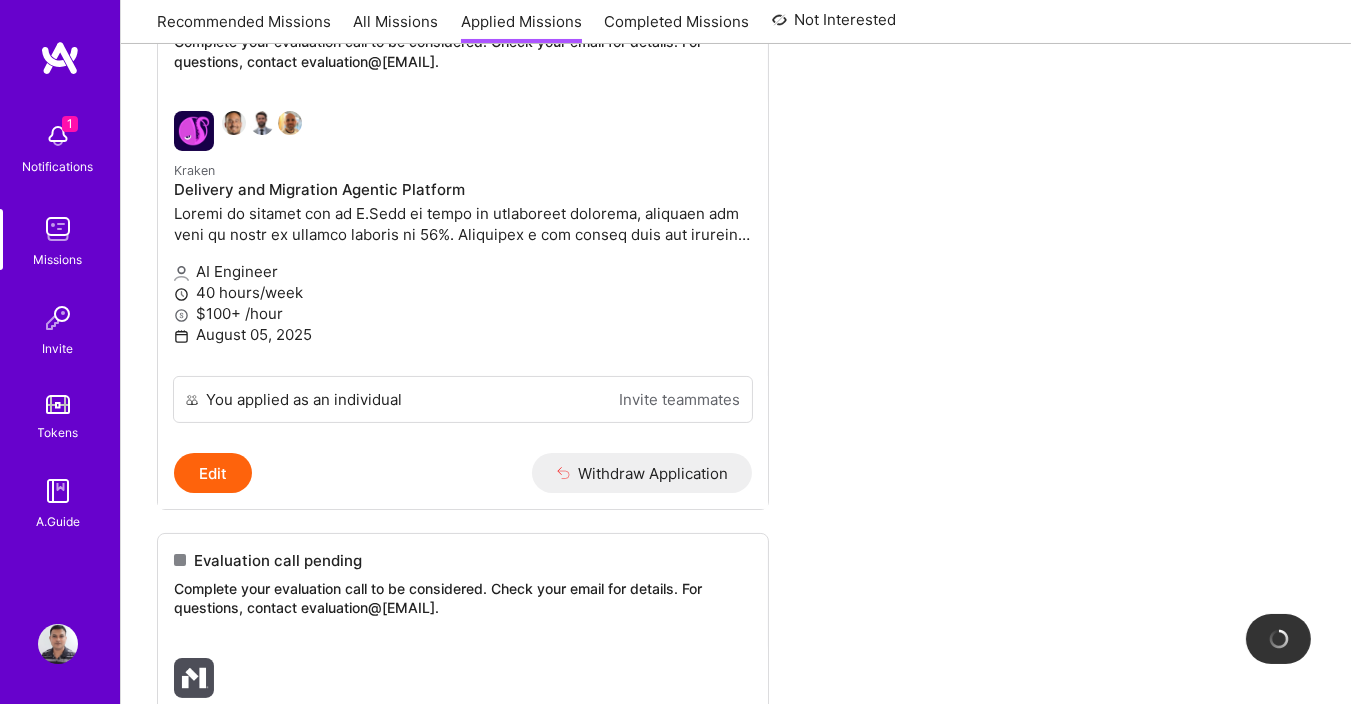 scroll, scrollTop: 0, scrollLeft: 0, axis: both 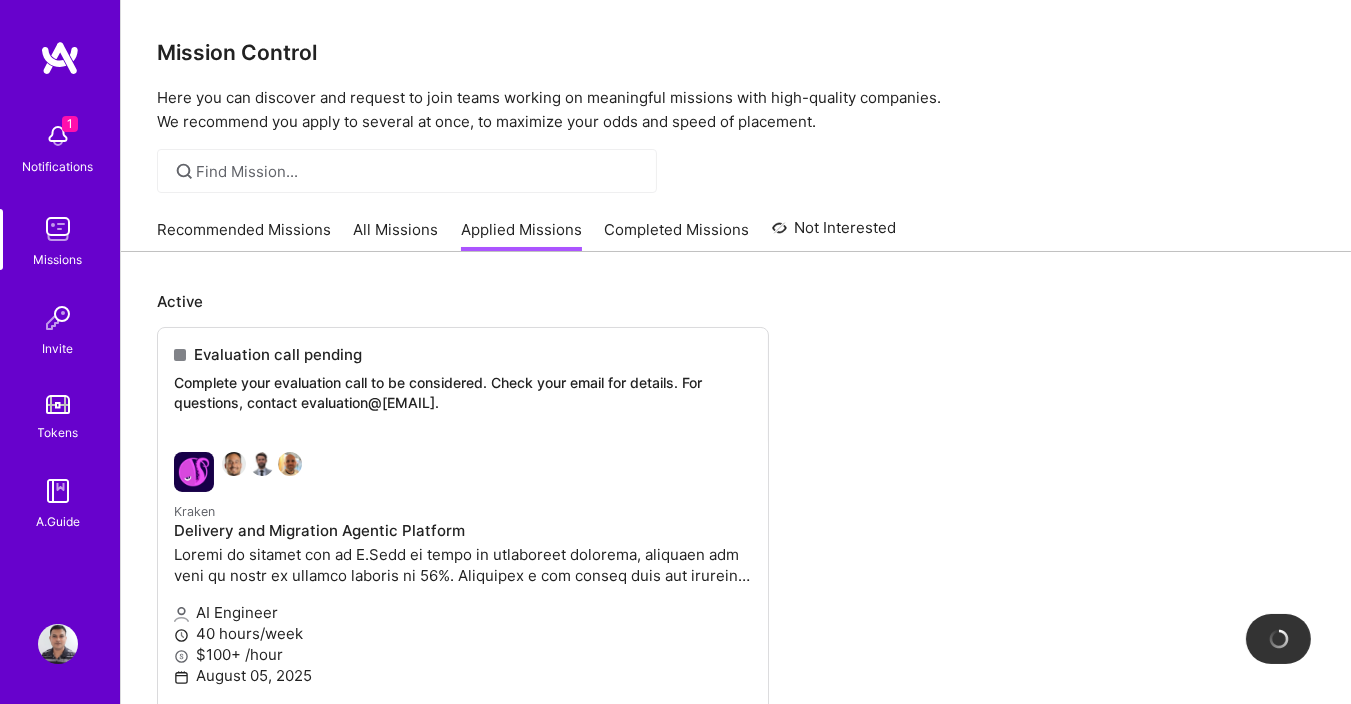 click on "Completed Missions" at bounding box center (677, 235) 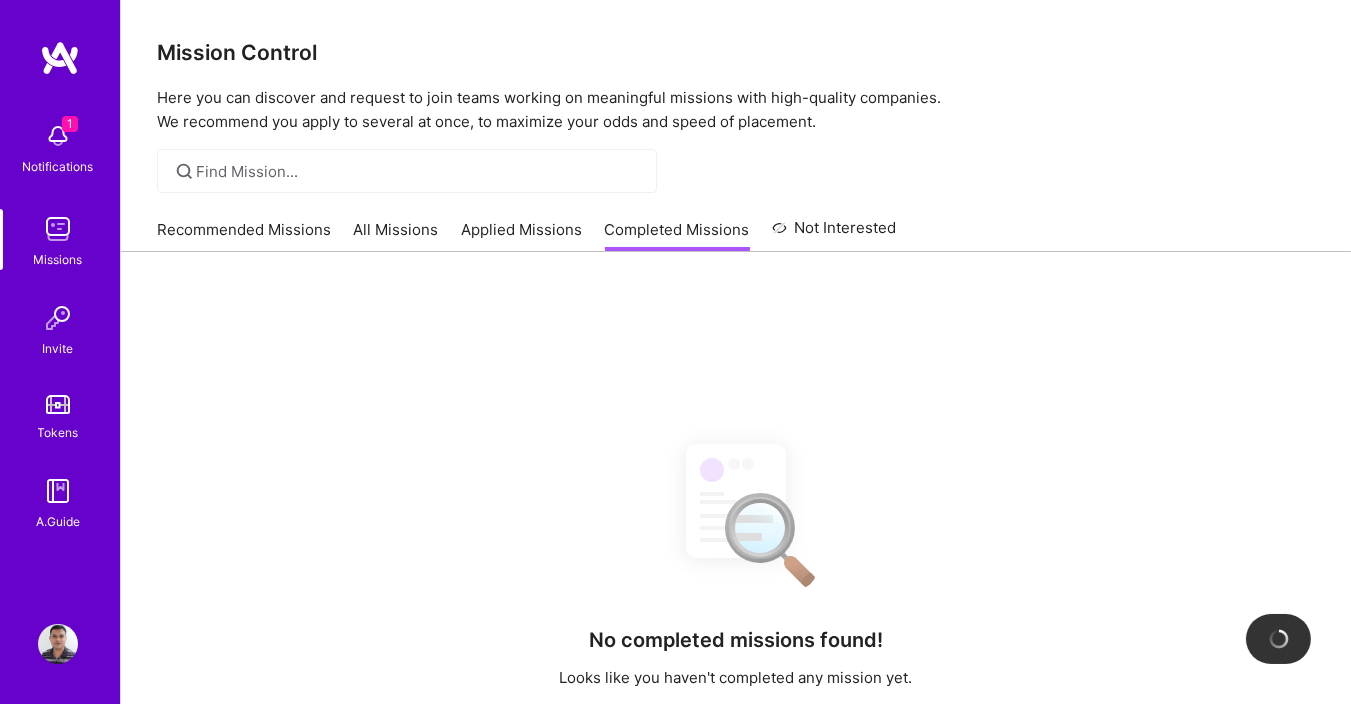click on "Not Interested" at bounding box center (834, 234) 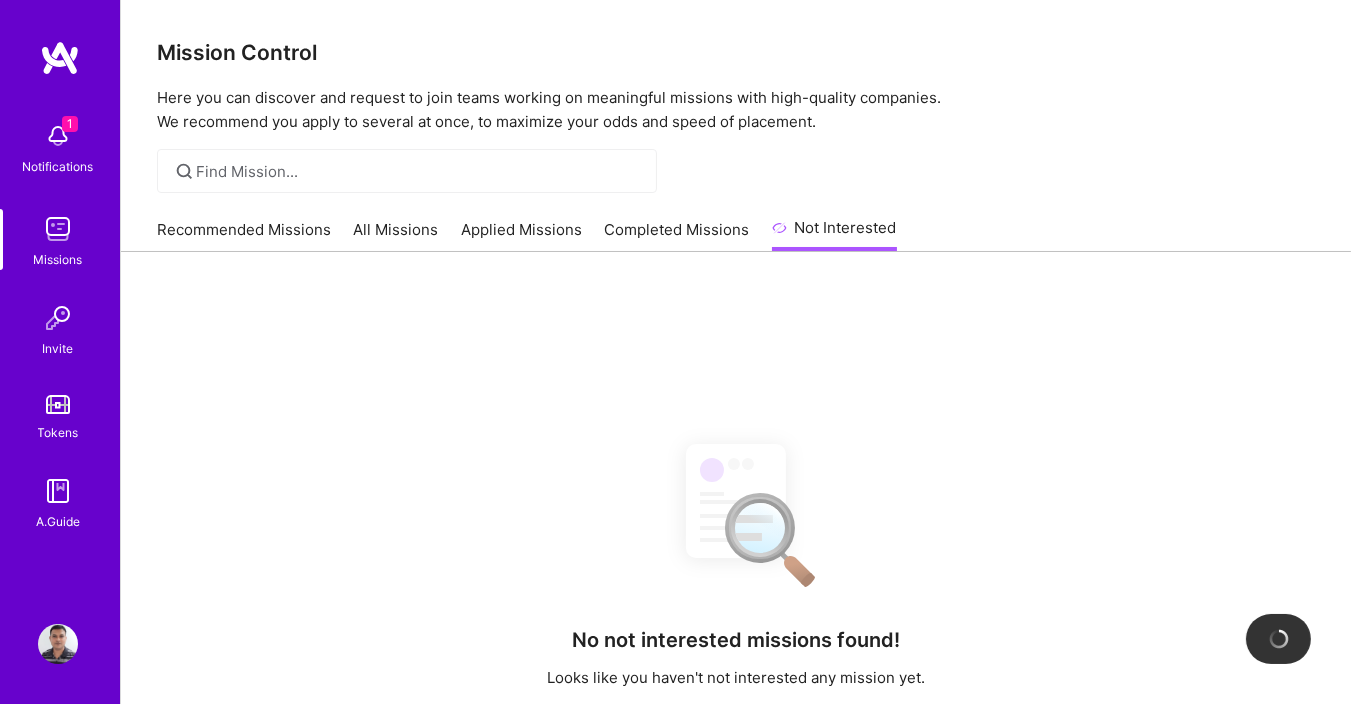 click on "All Missions" at bounding box center [396, 235] 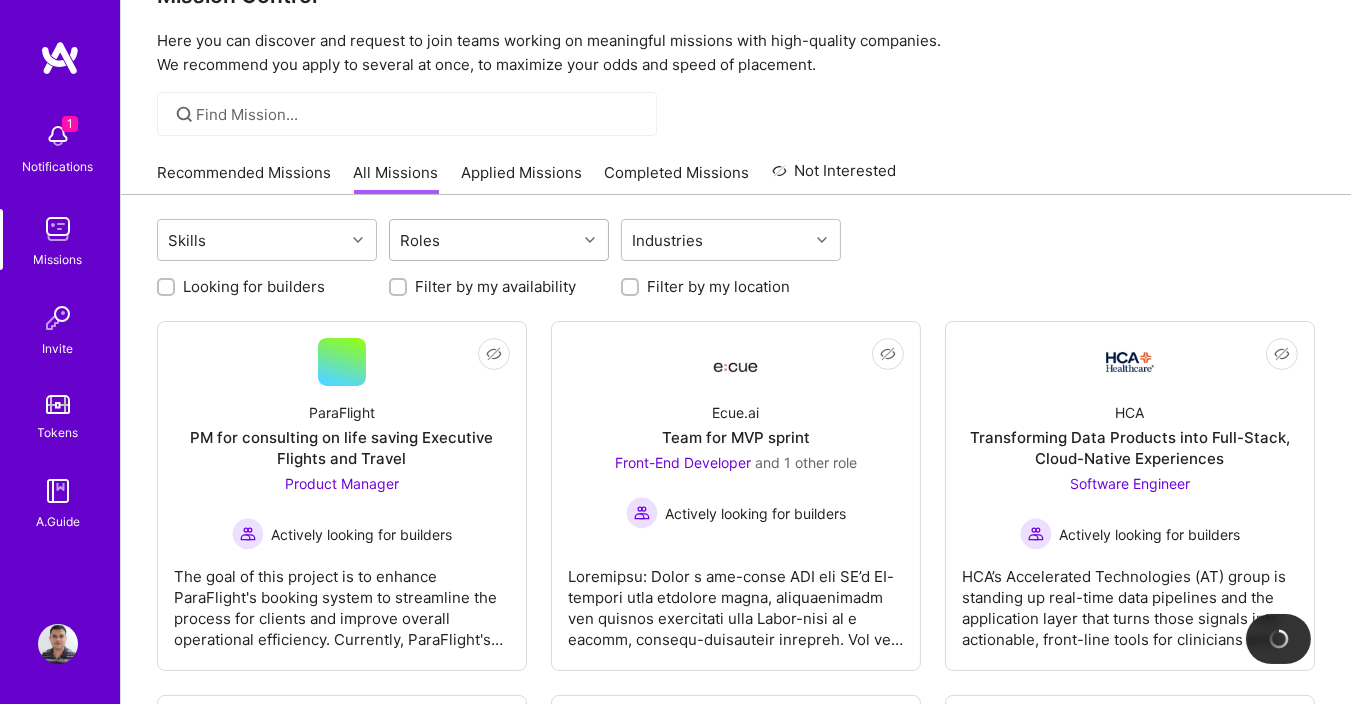 scroll, scrollTop: 0, scrollLeft: 0, axis: both 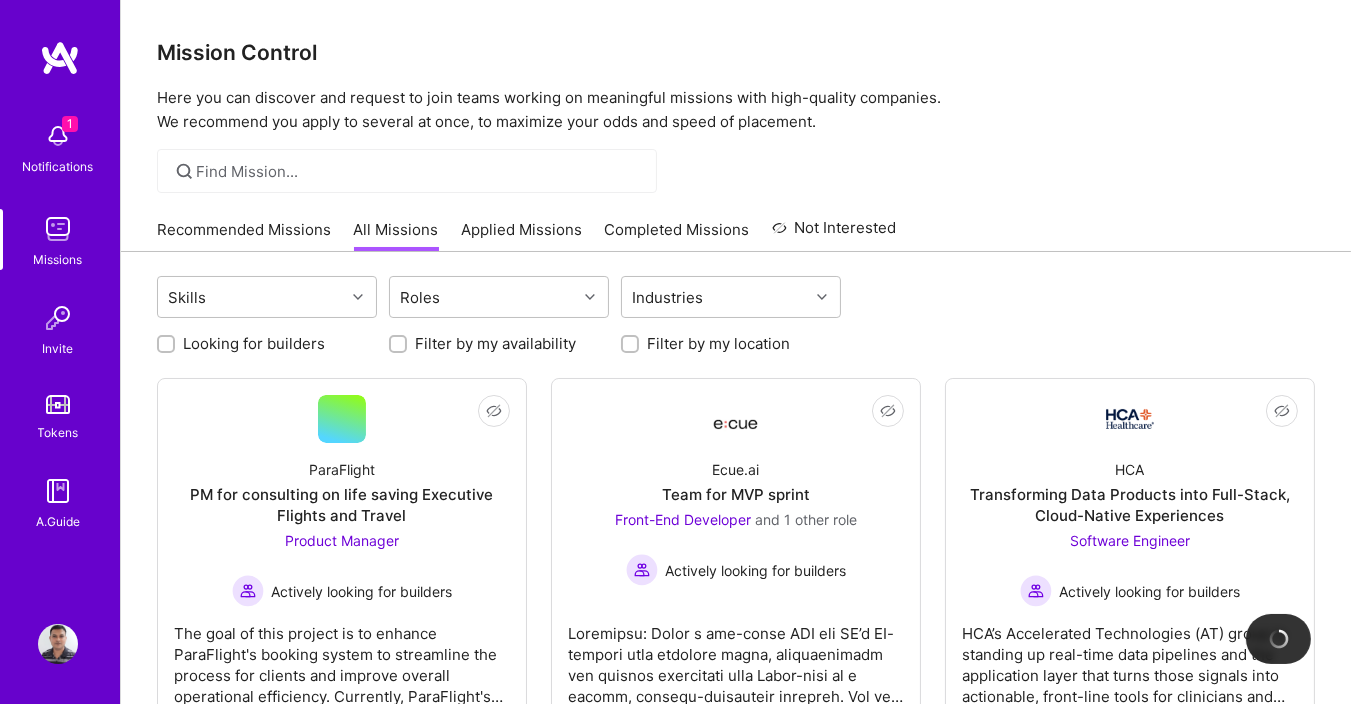 click at bounding box center (58, 229) 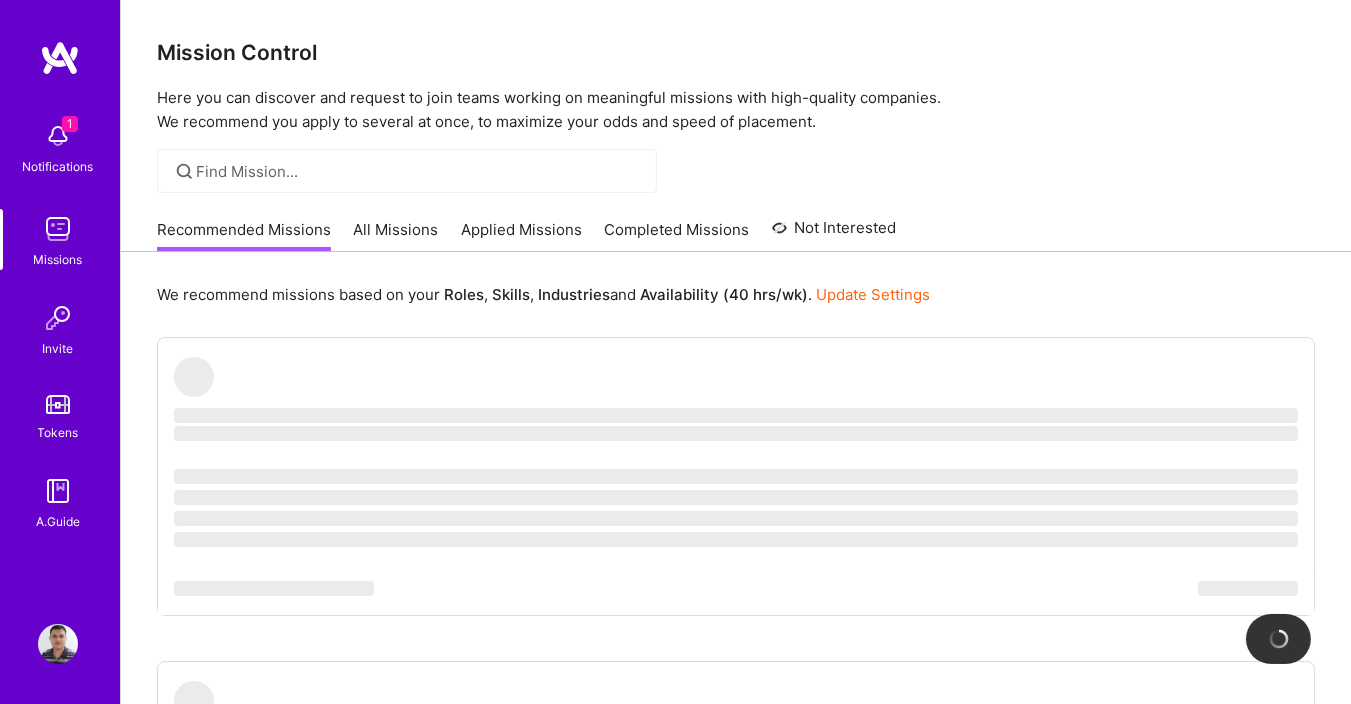 click at bounding box center [58, 644] 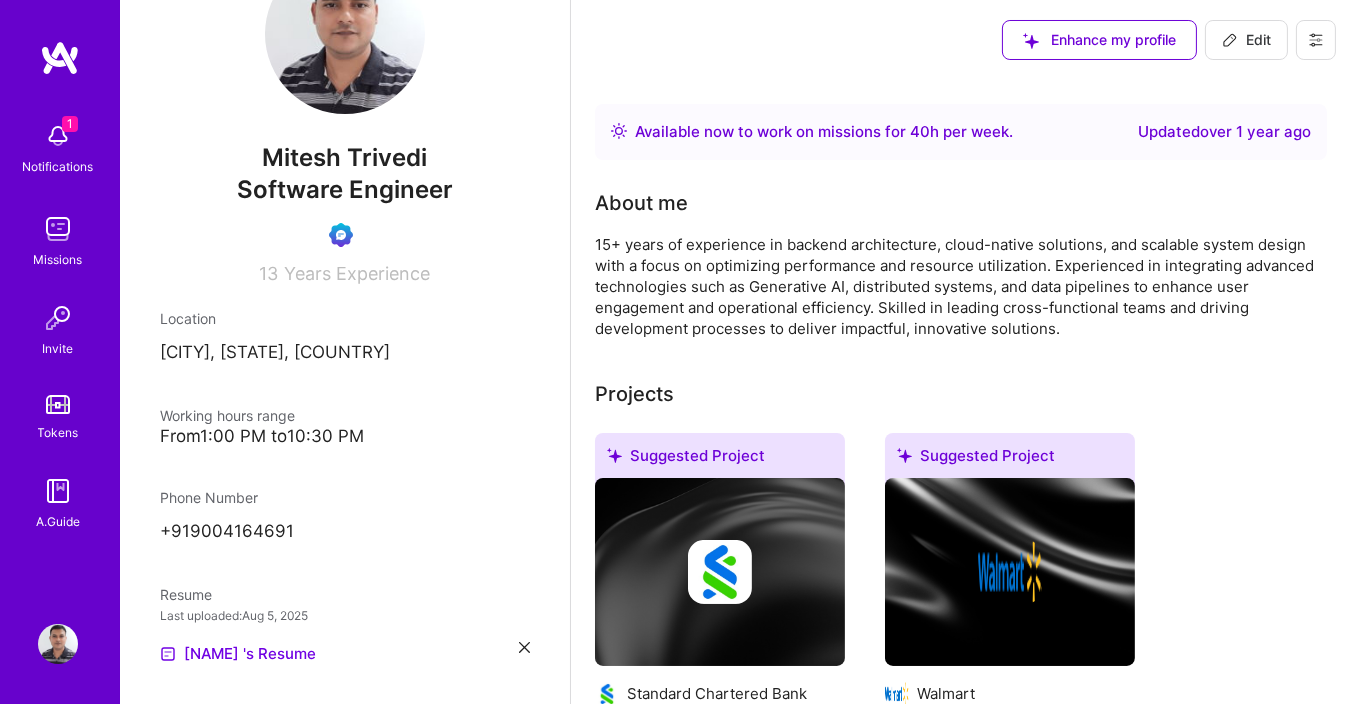 scroll, scrollTop: 120, scrollLeft: 0, axis: vertical 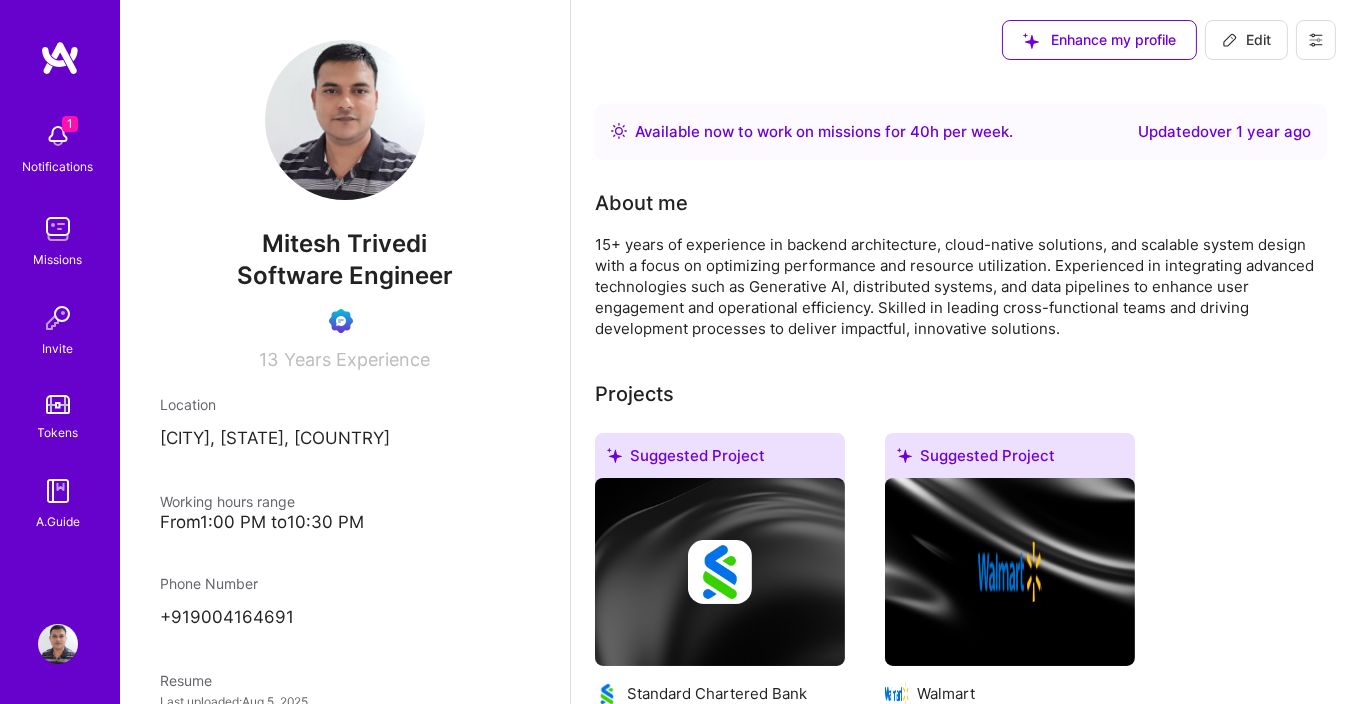 click on "Edit" at bounding box center (1246, 40) 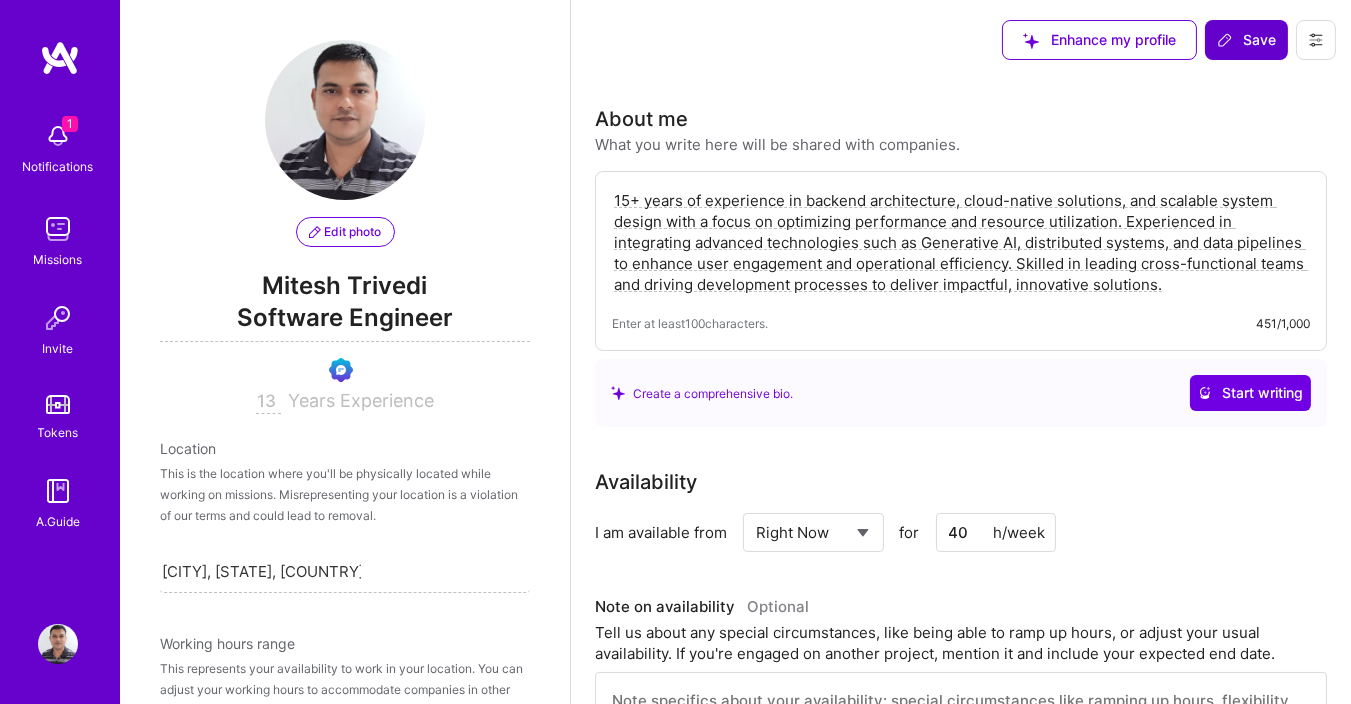 scroll, scrollTop: 840, scrollLeft: 0, axis: vertical 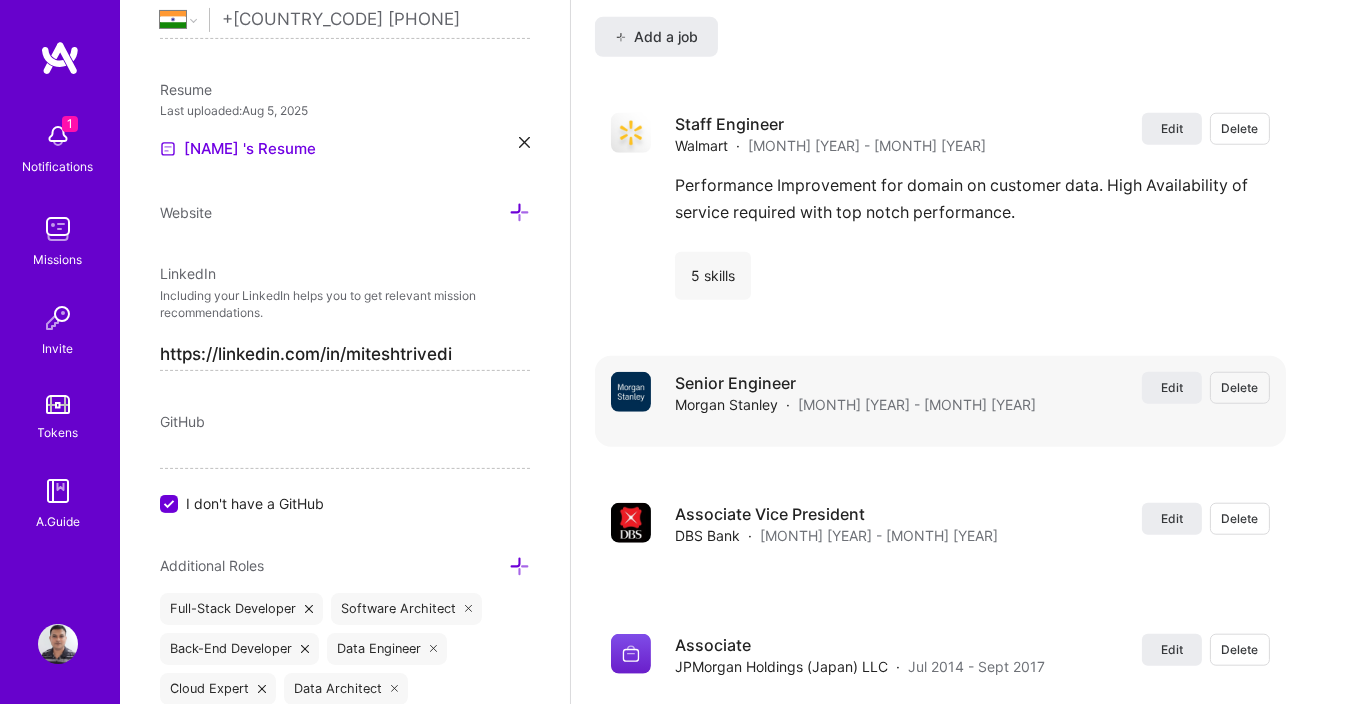 click on "Delete" at bounding box center (1240, 387) 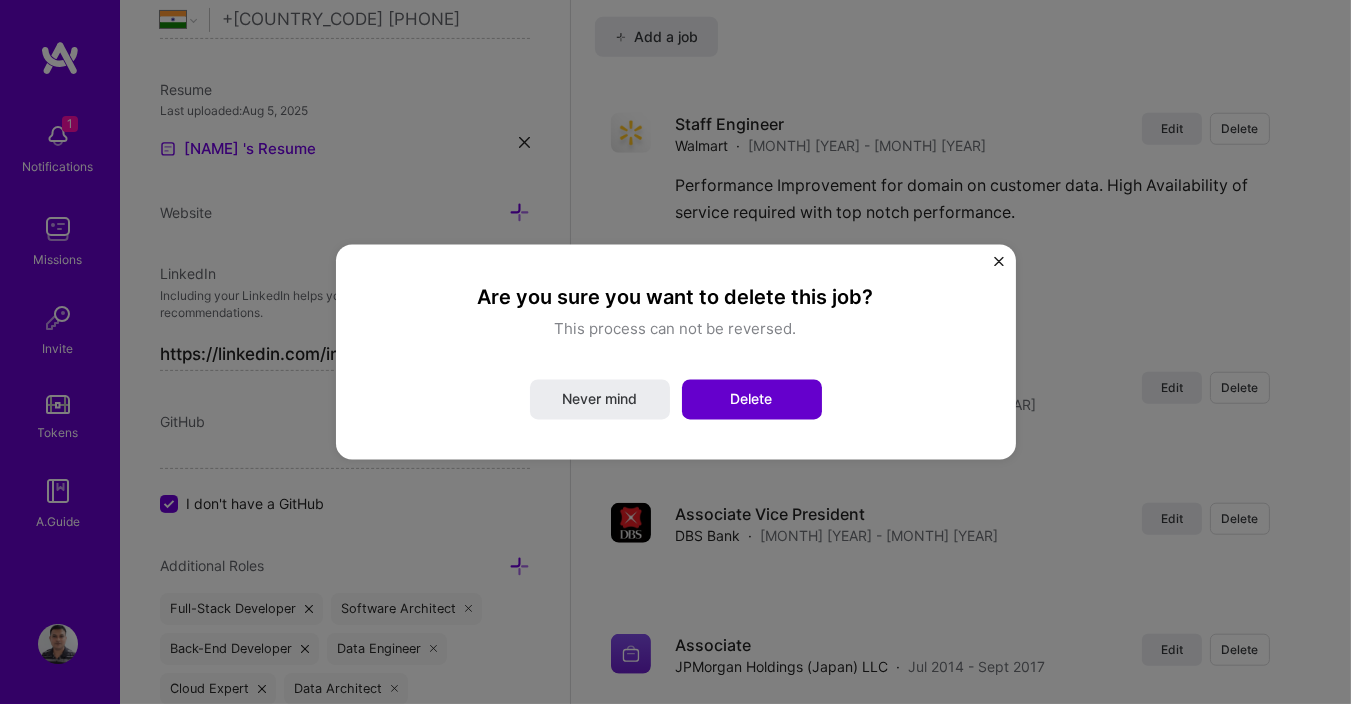 click on "Delete" at bounding box center (752, 400) 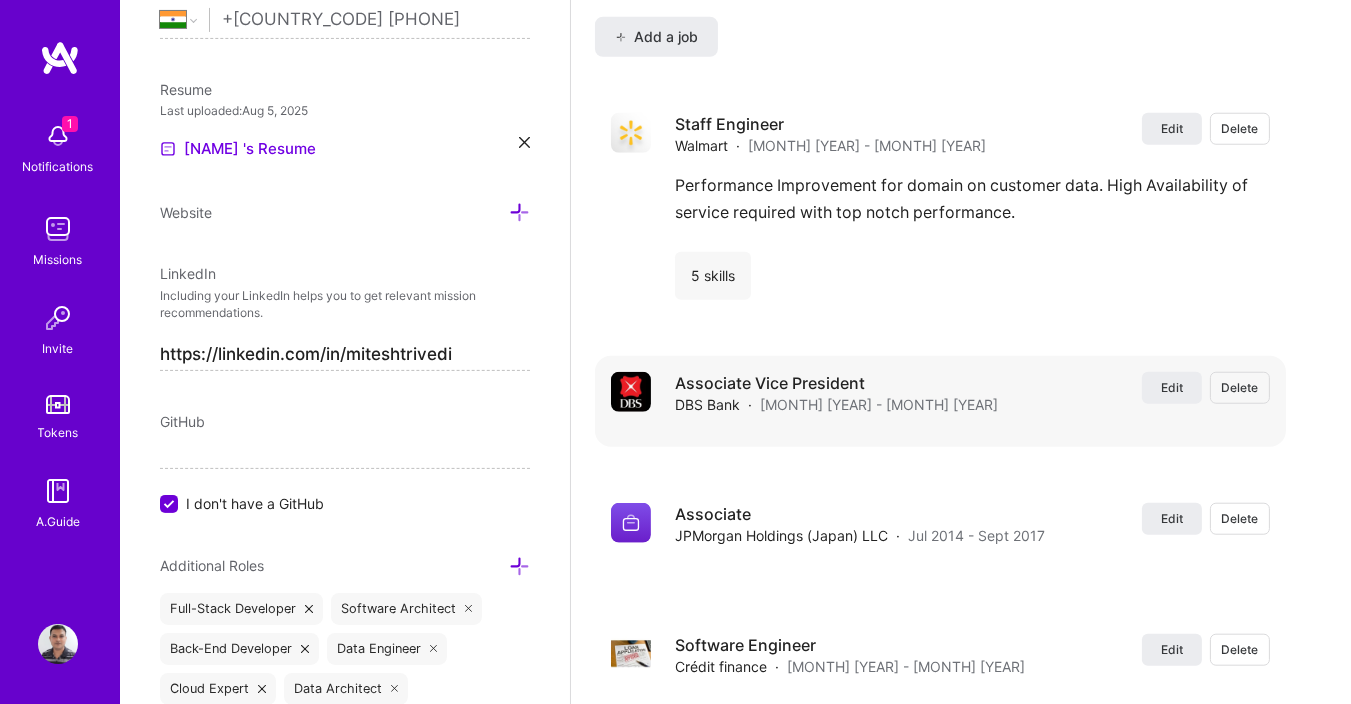 click on "Delete" at bounding box center [1240, 387] 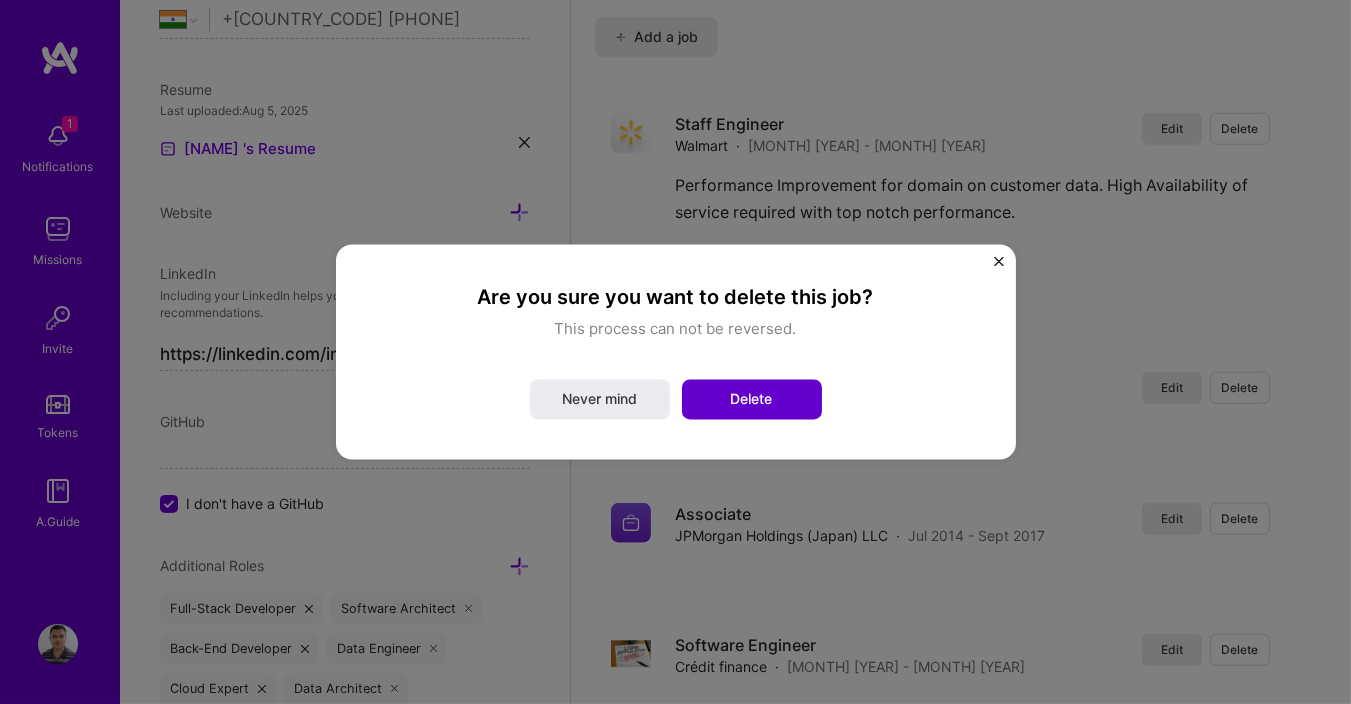 click on "Delete" at bounding box center [752, 400] 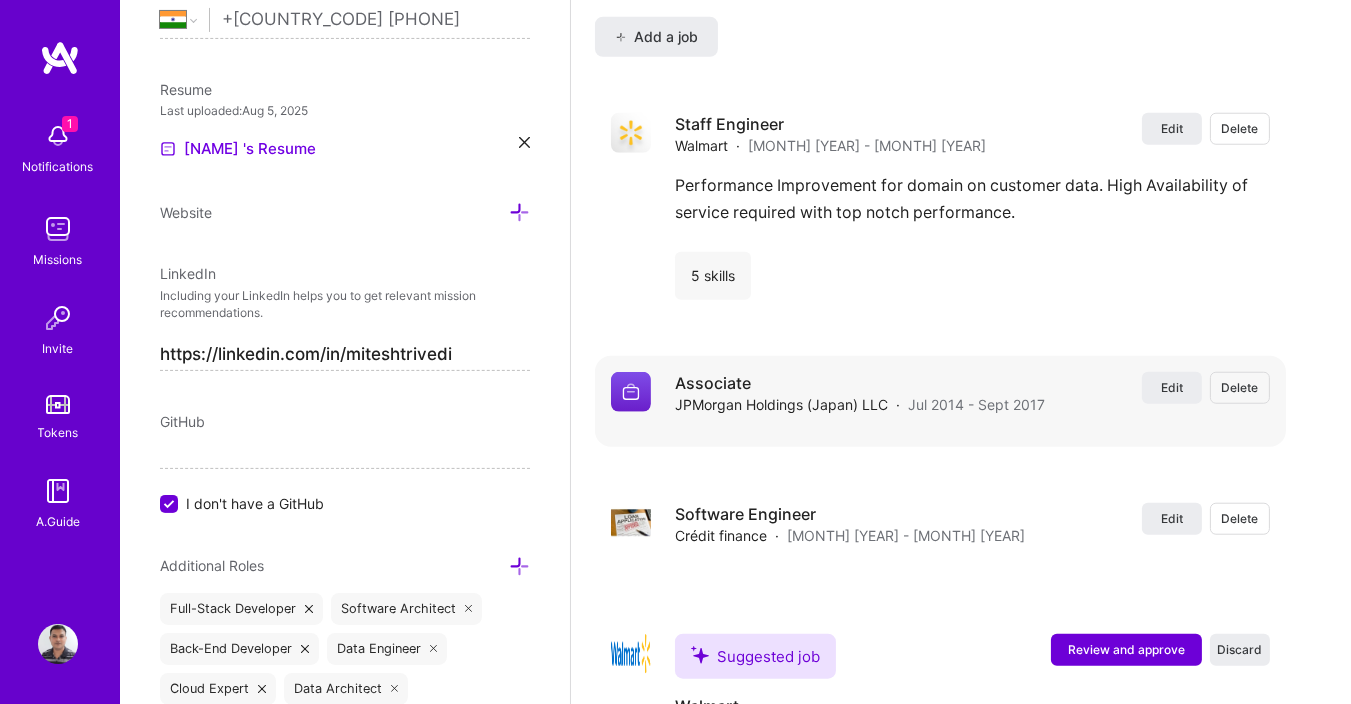 click on "Delete" at bounding box center [1240, 387] 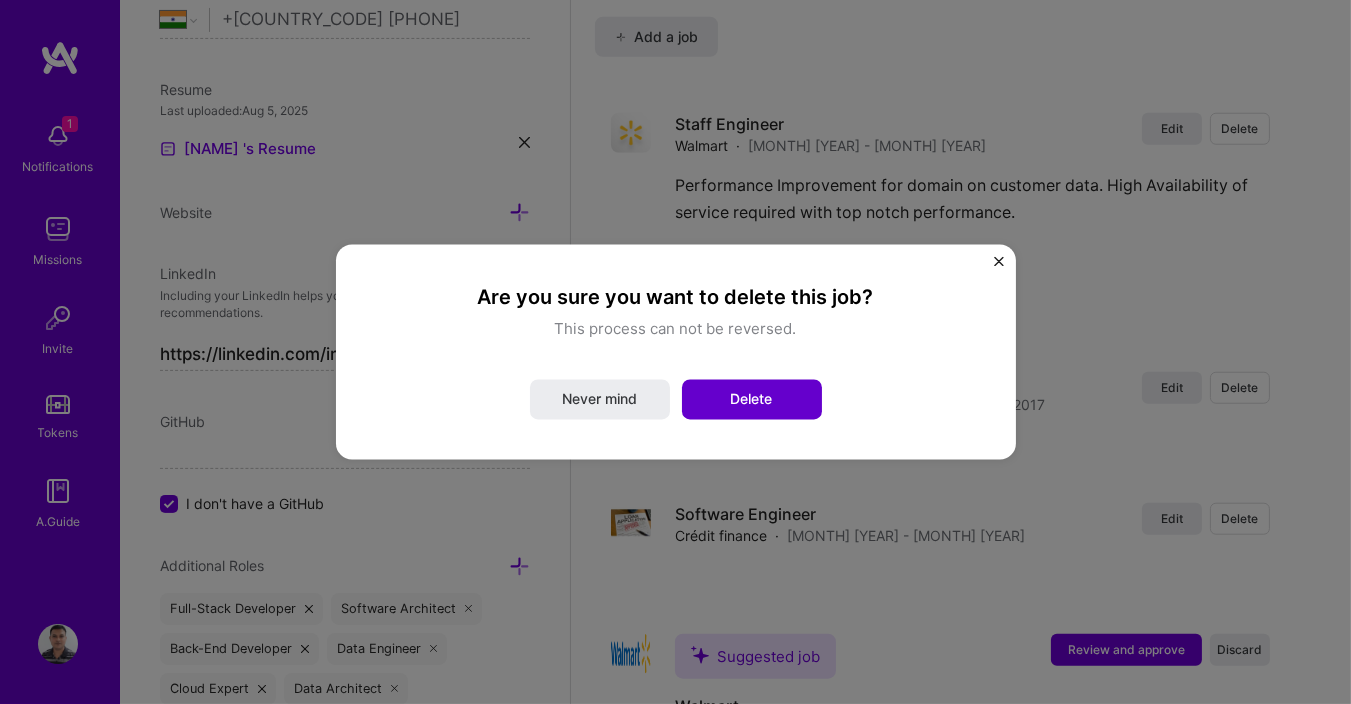 click on "Delete" at bounding box center (752, 400) 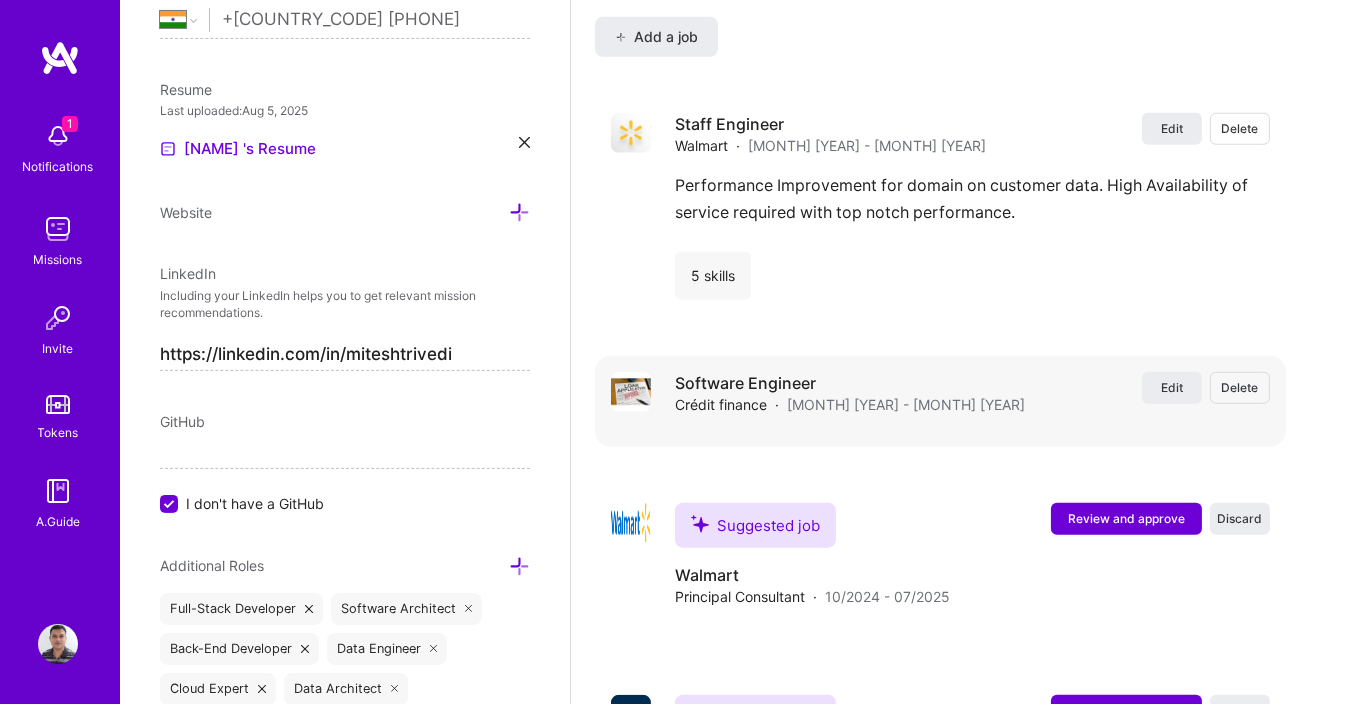click on "Delete" at bounding box center (1240, 387) 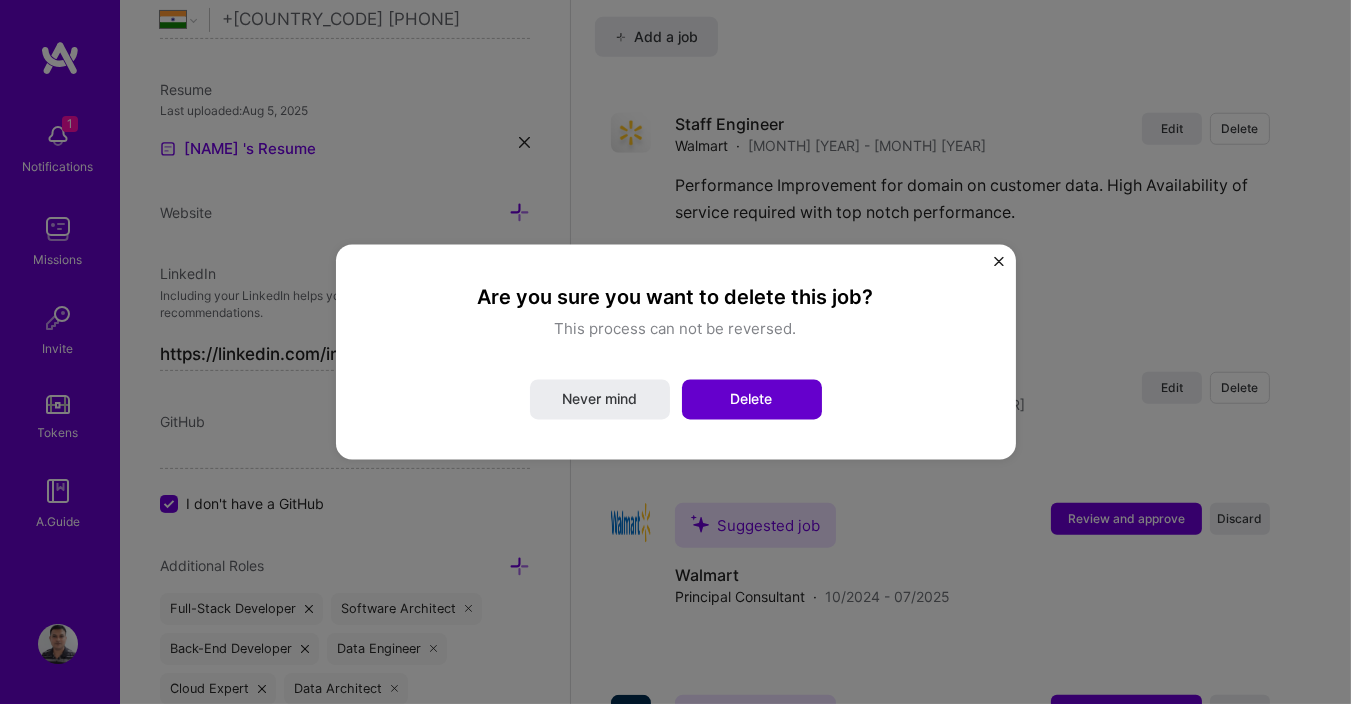 click on "Delete" at bounding box center [752, 400] 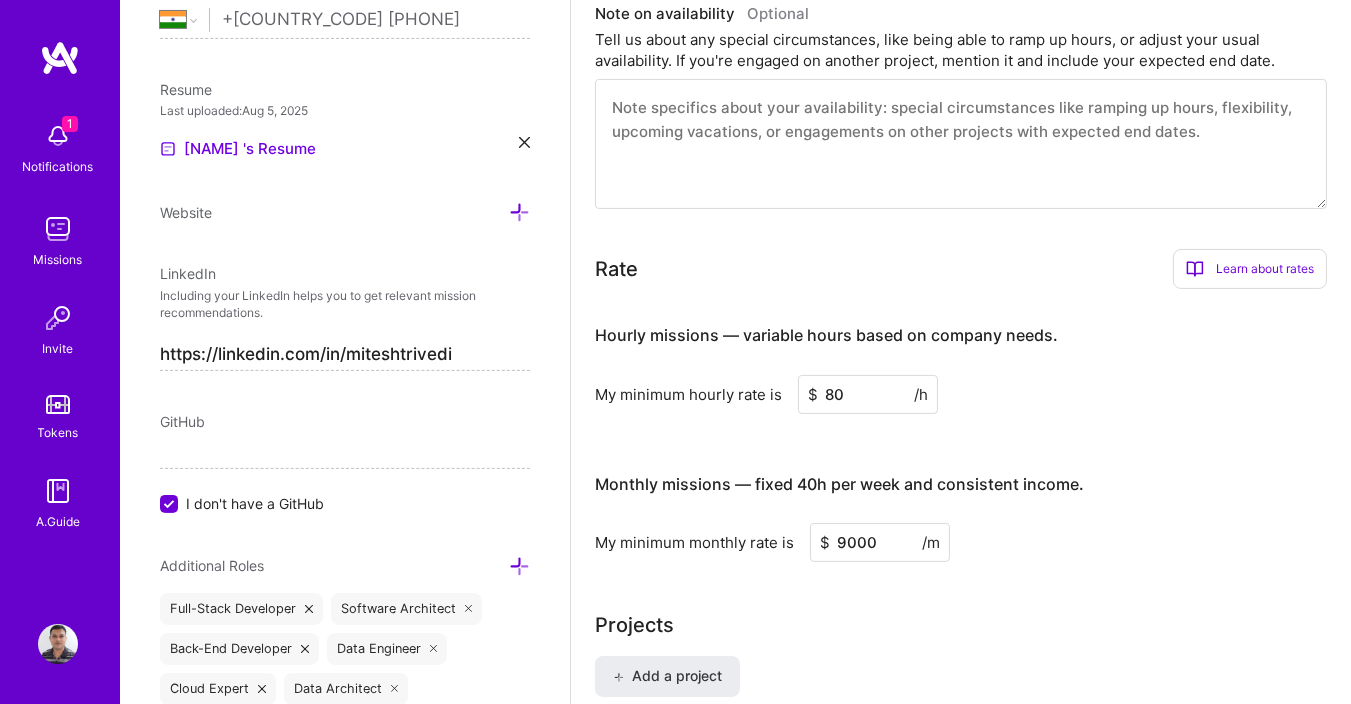 scroll, scrollTop: 0, scrollLeft: 0, axis: both 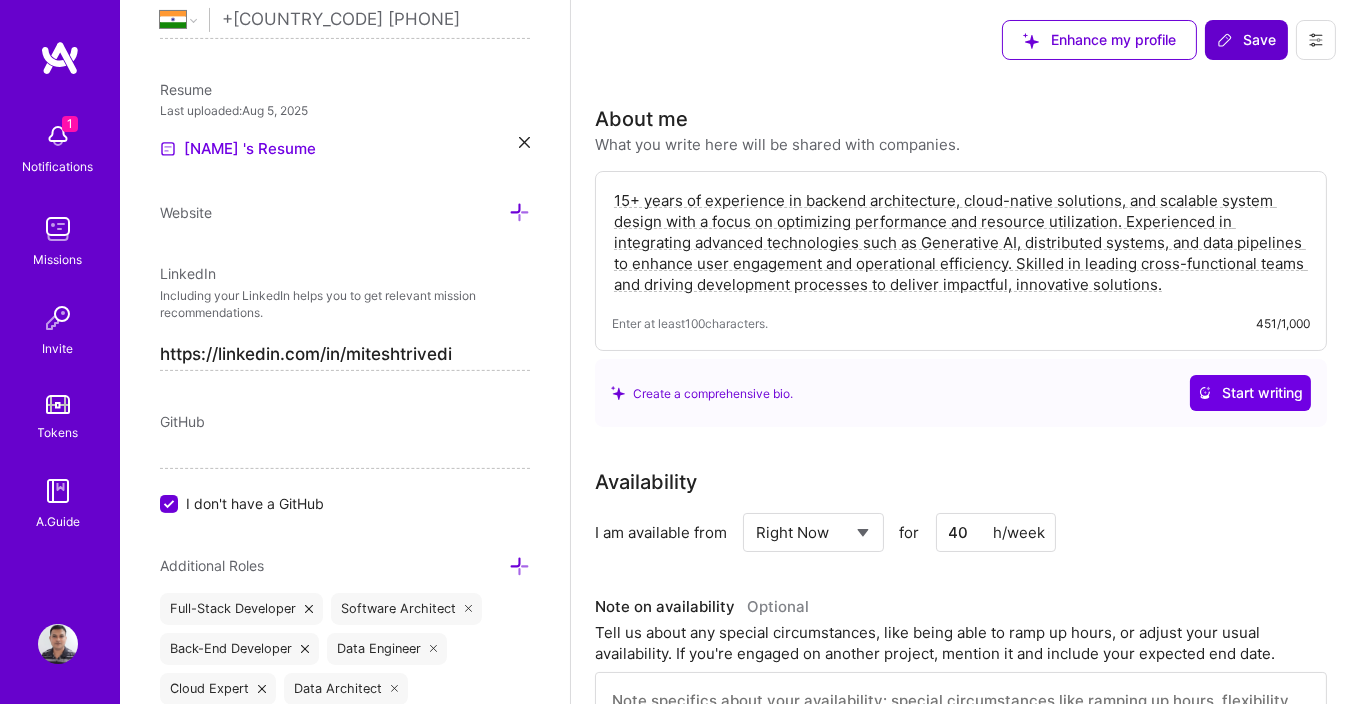 click 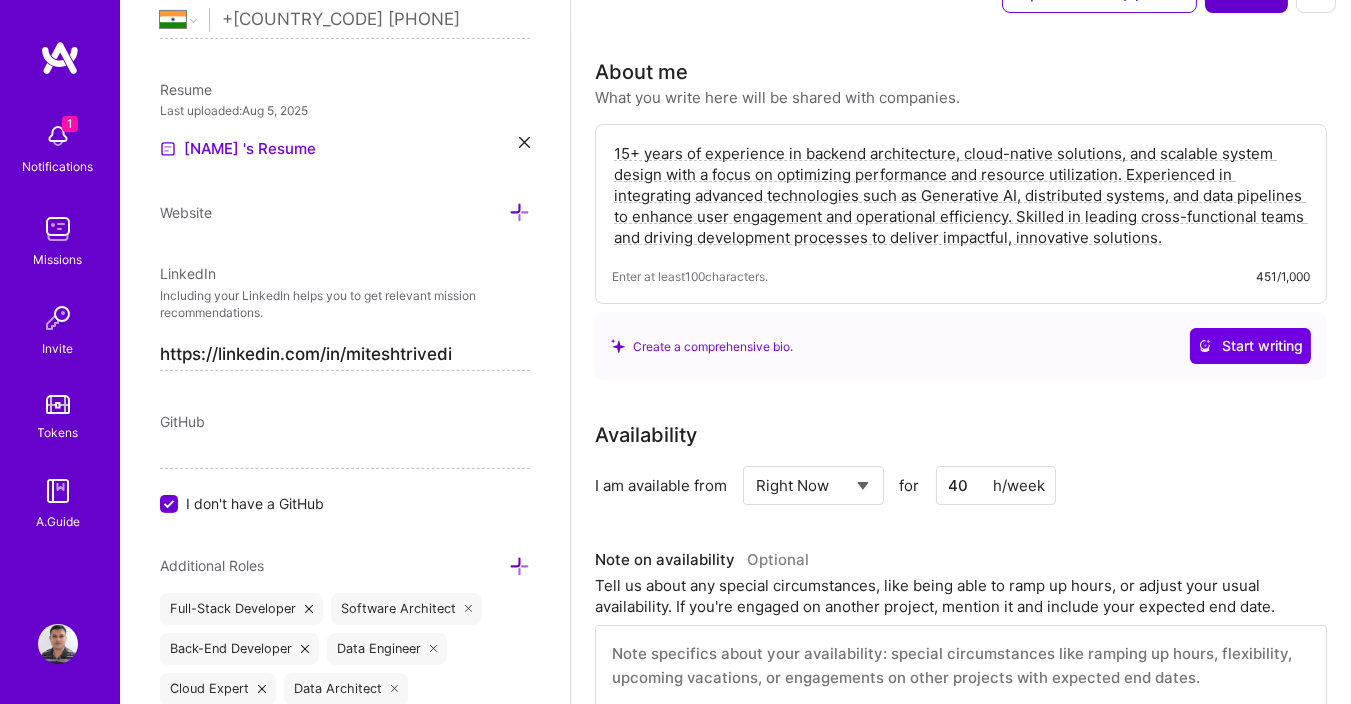 scroll, scrollTop: 0, scrollLeft: 0, axis: both 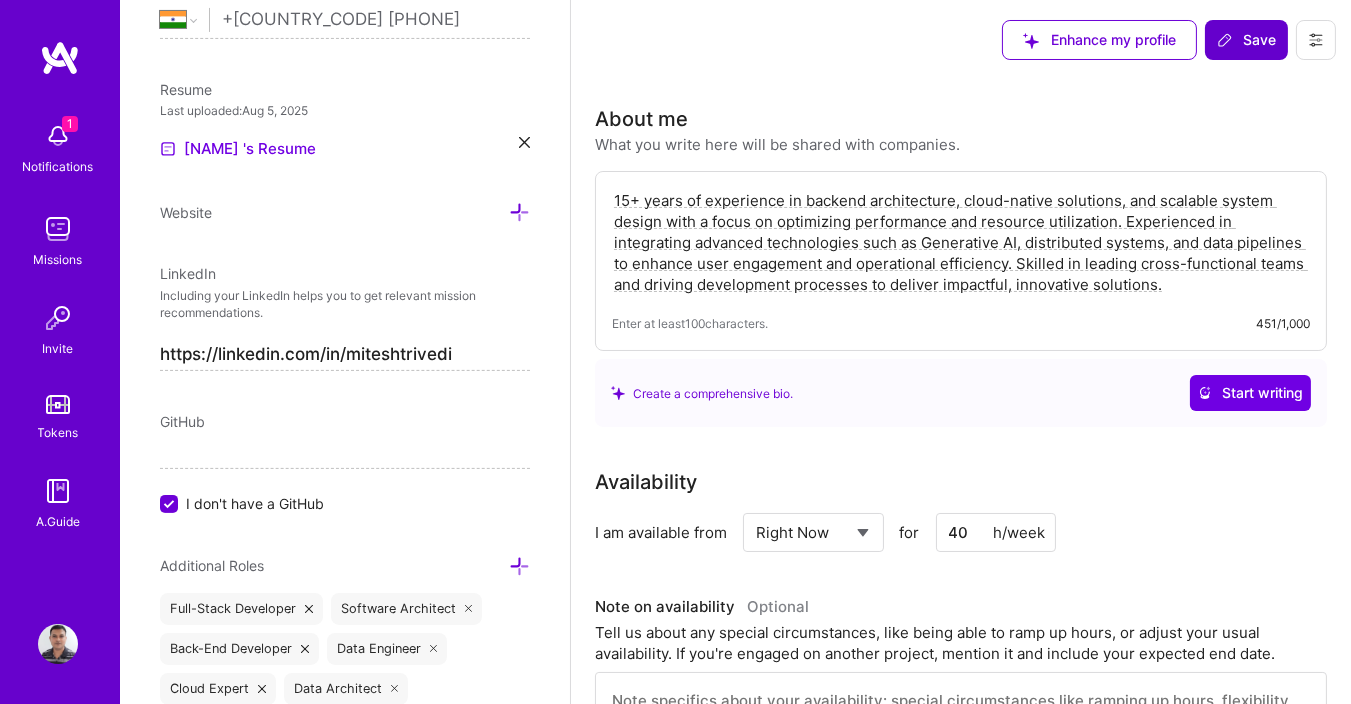click 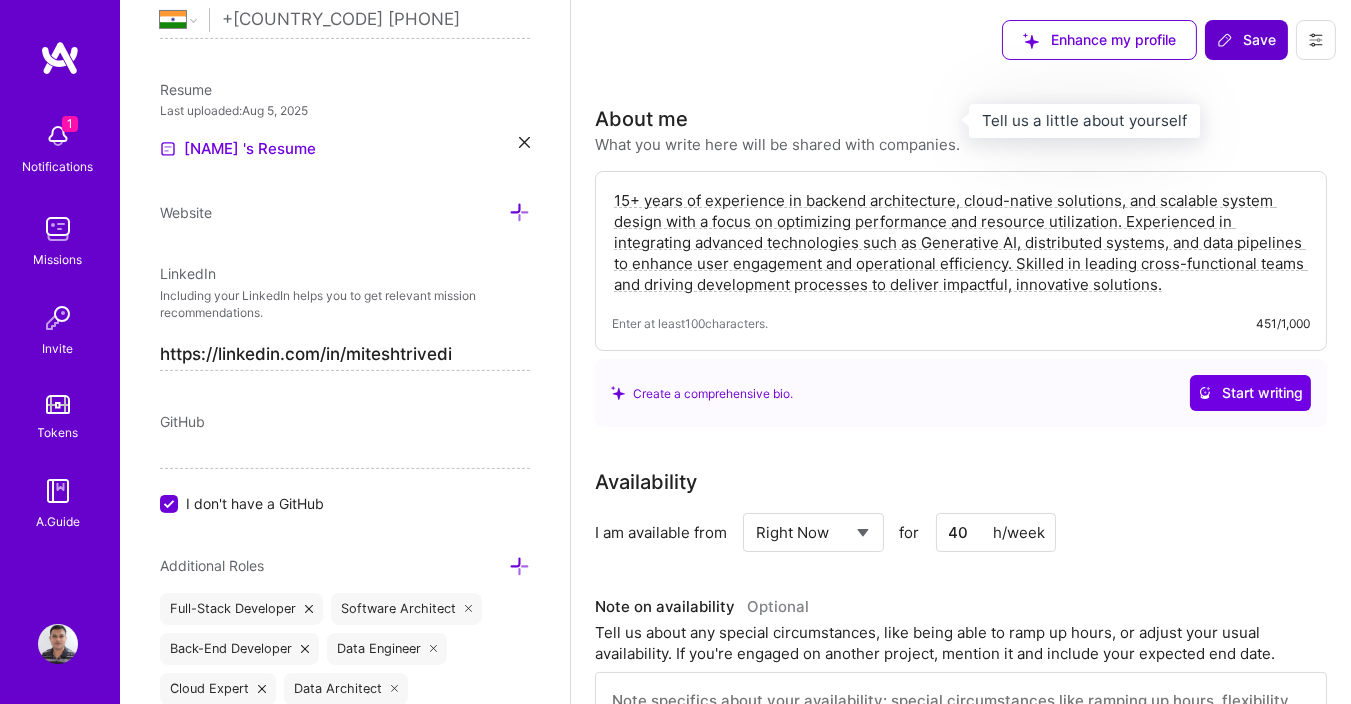 click on "About me" at bounding box center (641, 119) 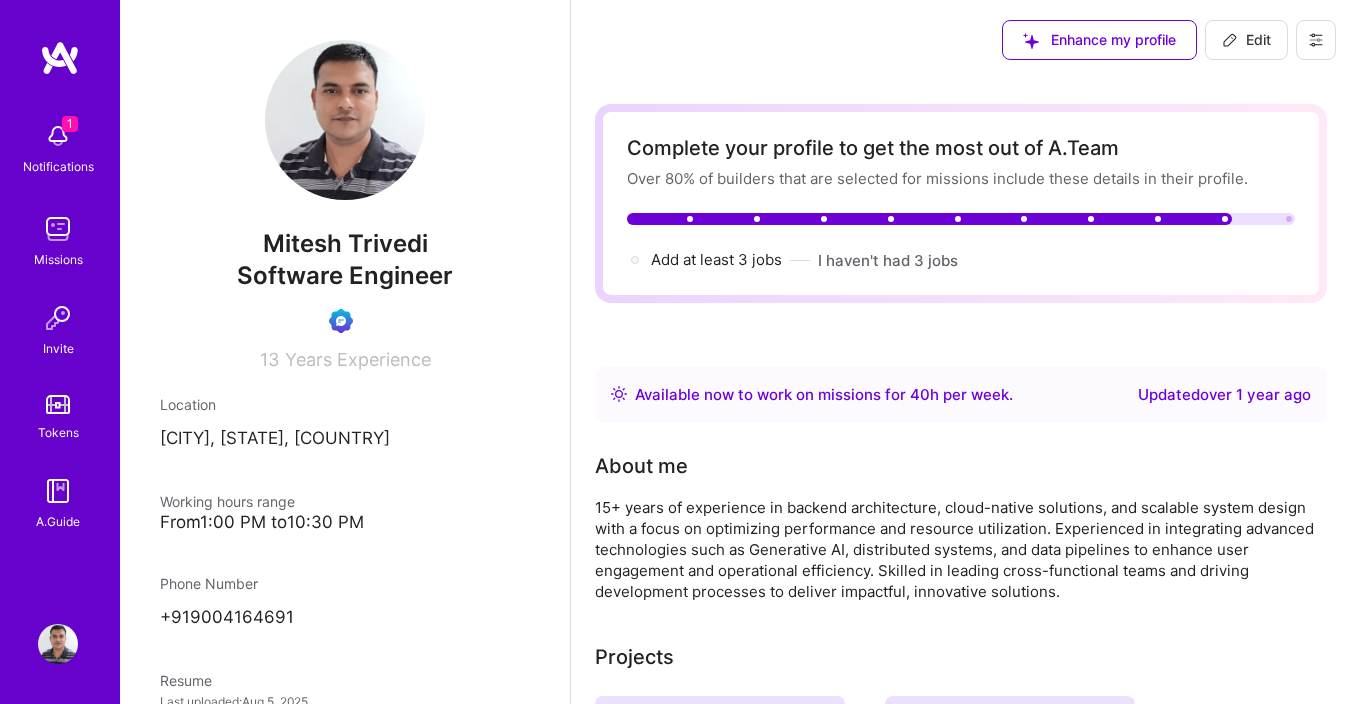 scroll, scrollTop: 0, scrollLeft: 0, axis: both 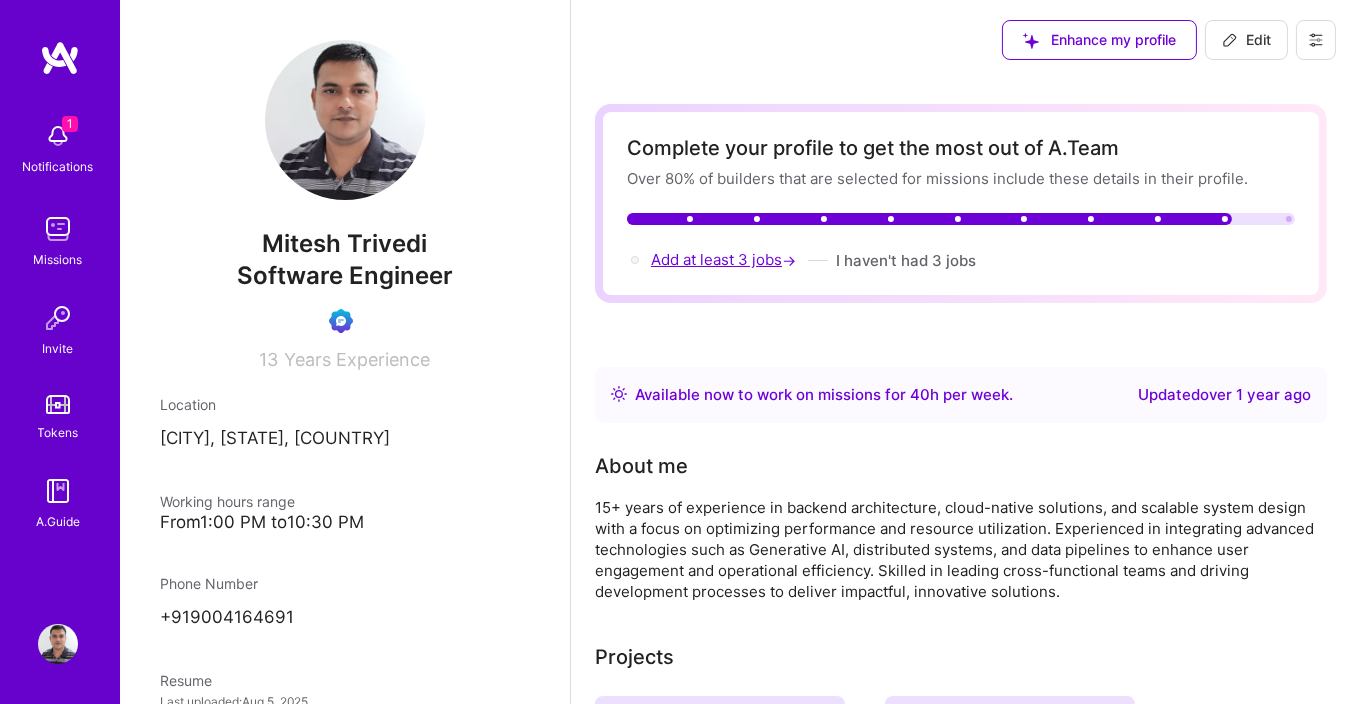 click on "Add at least 3 jobs  →" at bounding box center [725, 259] 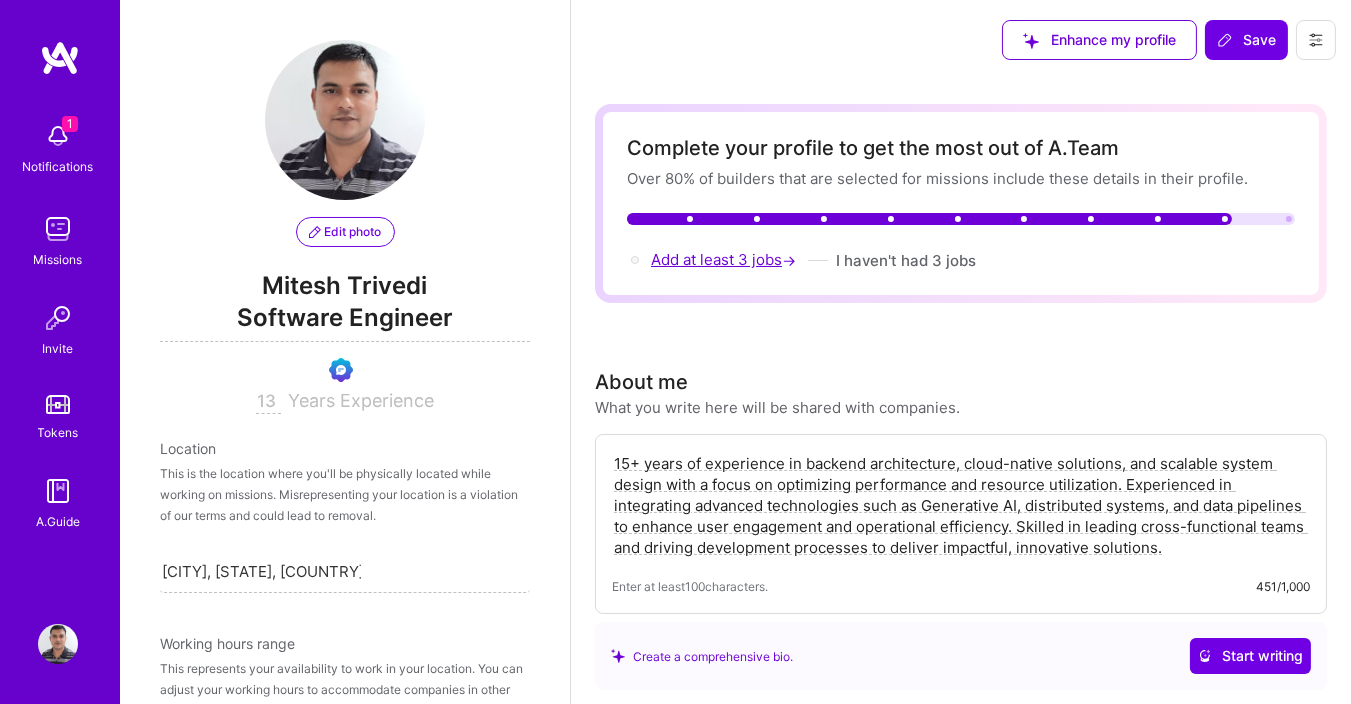 scroll, scrollTop: 840, scrollLeft: 0, axis: vertical 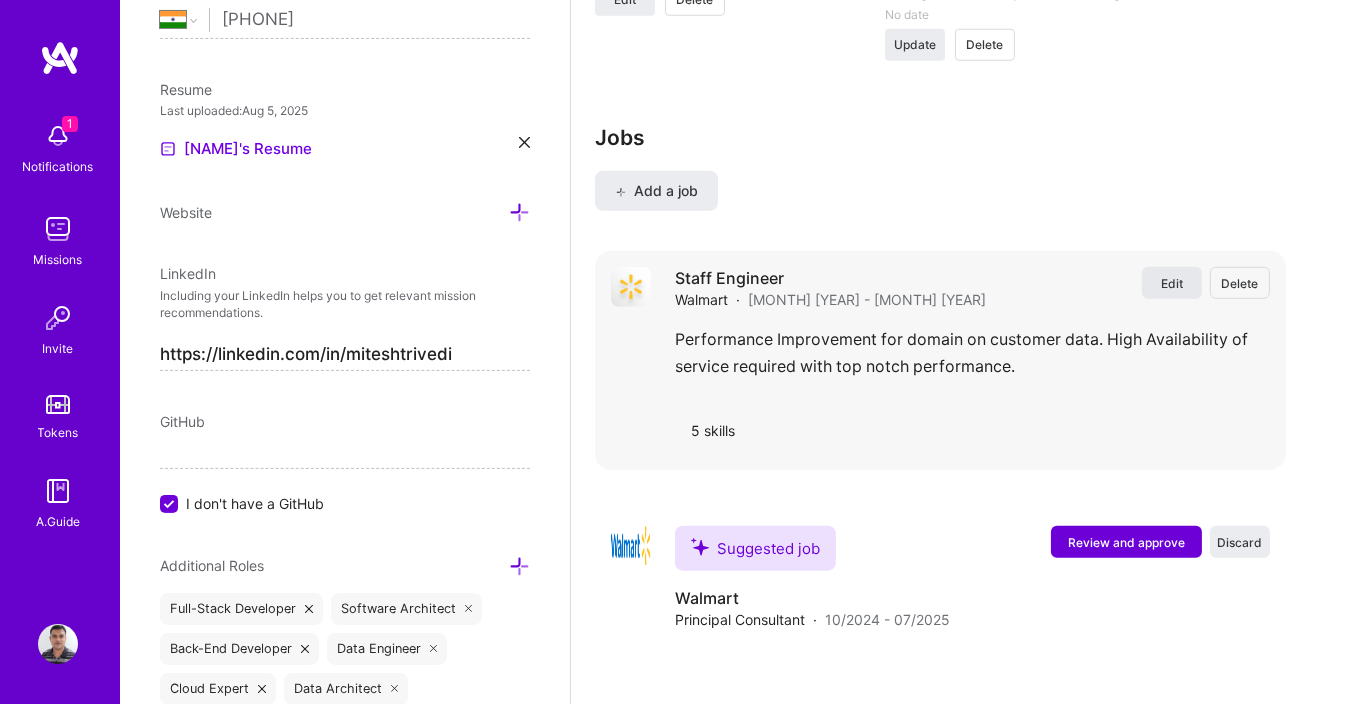 click on "Edit" at bounding box center [1172, 283] 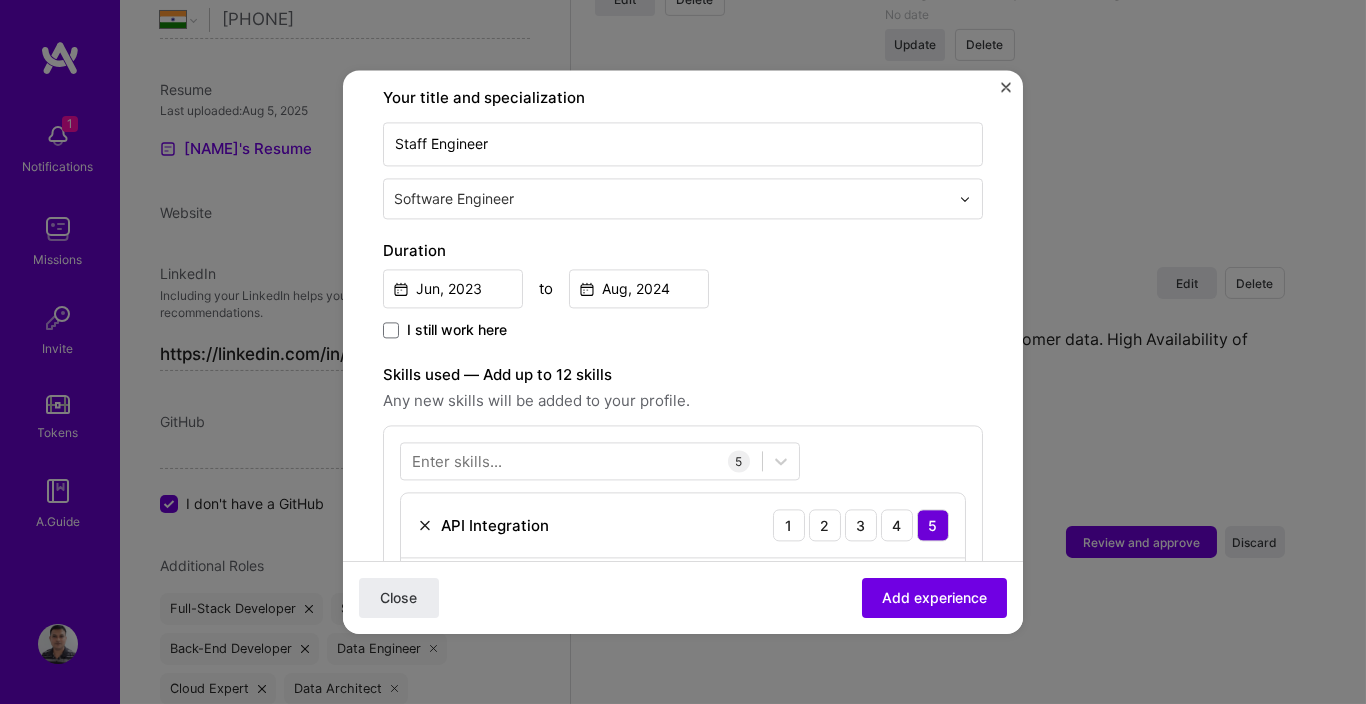 scroll, scrollTop: 359, scrollLeft: 0, axis: vertical 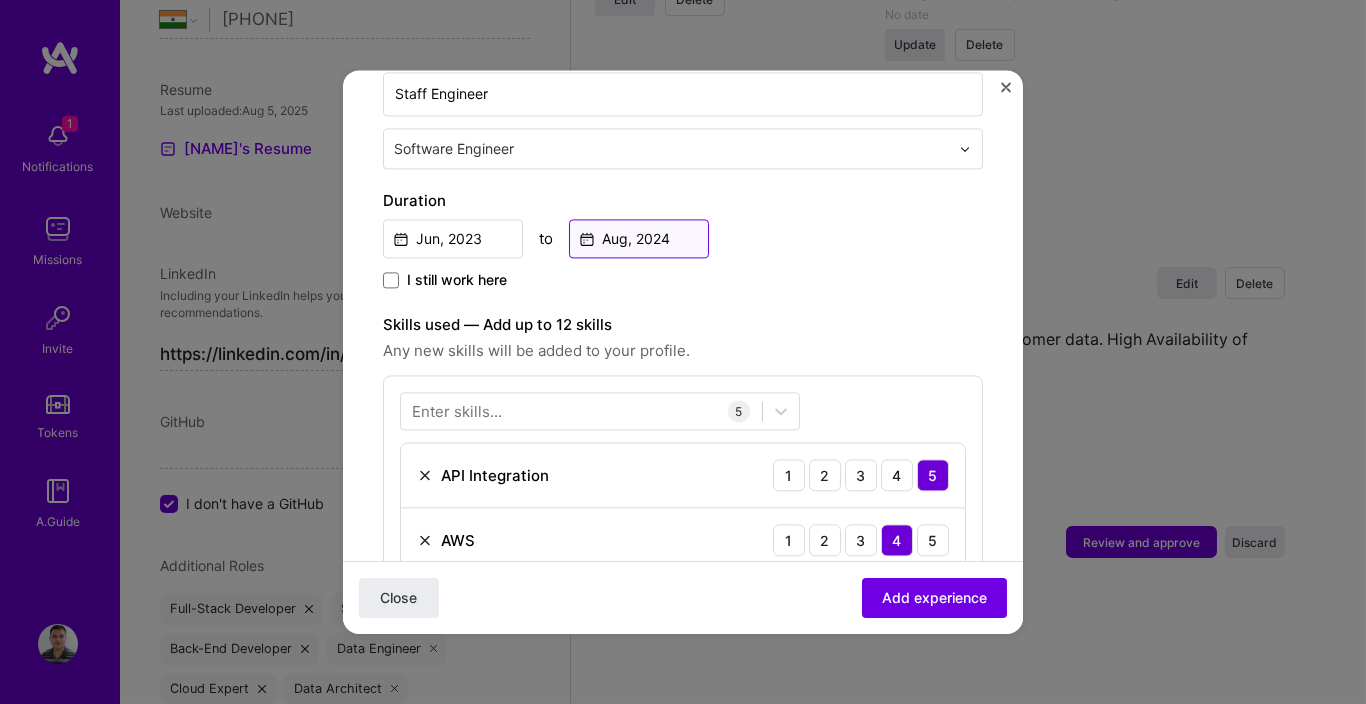 click on "Aug, 2024" at bounding box center [639, 238] 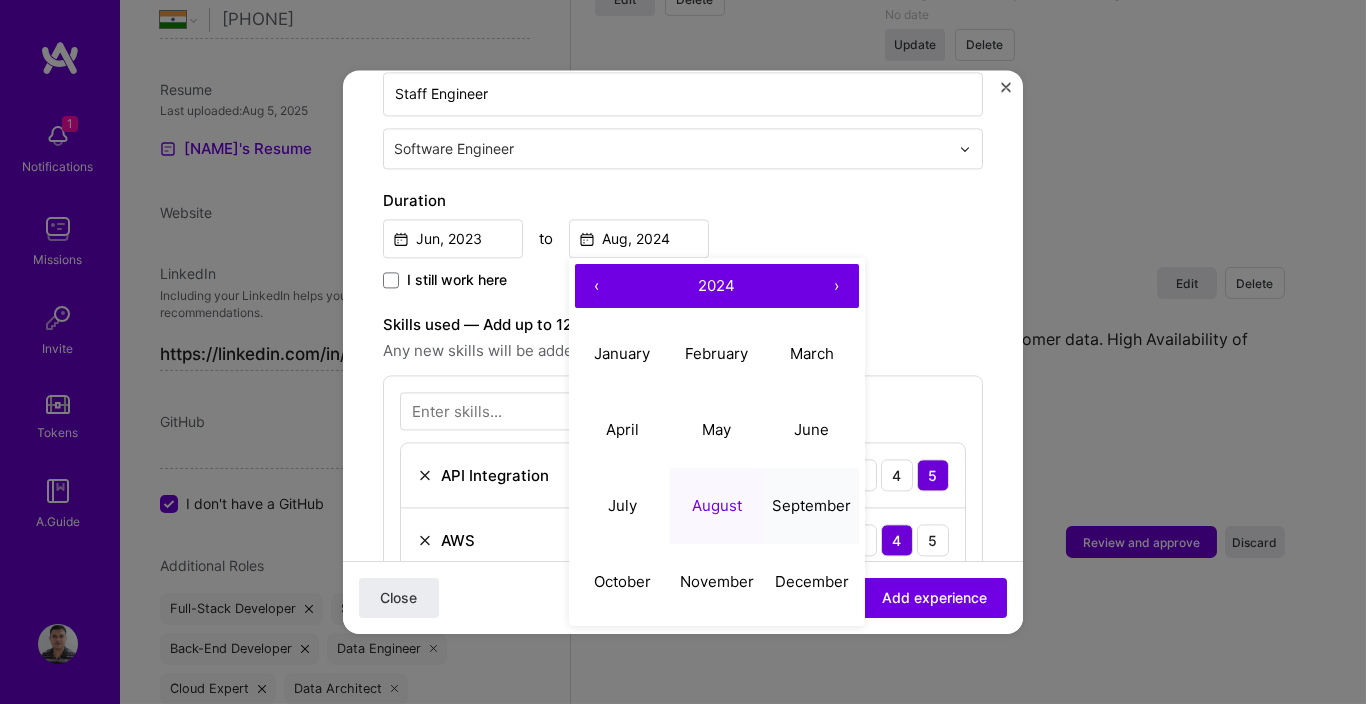 click on "September" at bounding box center [811, 506] 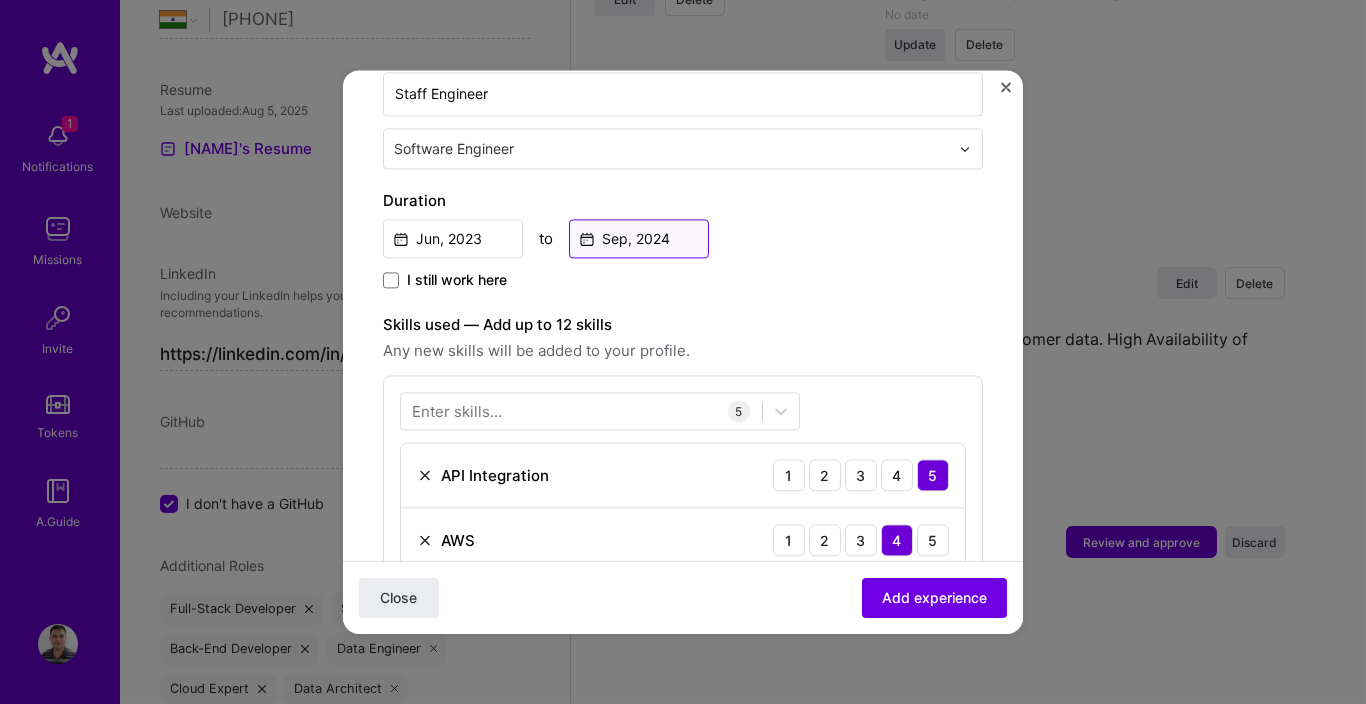 click on "Sep, 2024" at bounding box center [639, 238] 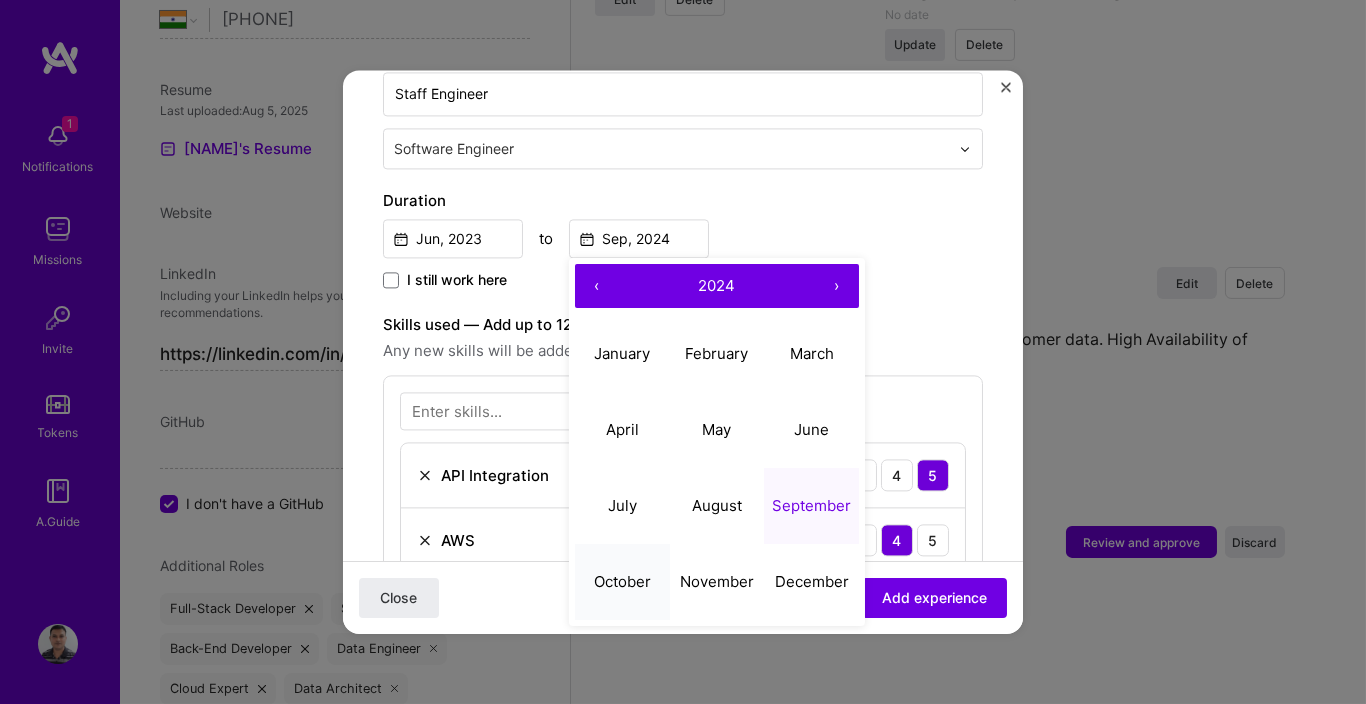 click on "October" at bounding box center (622, 582) 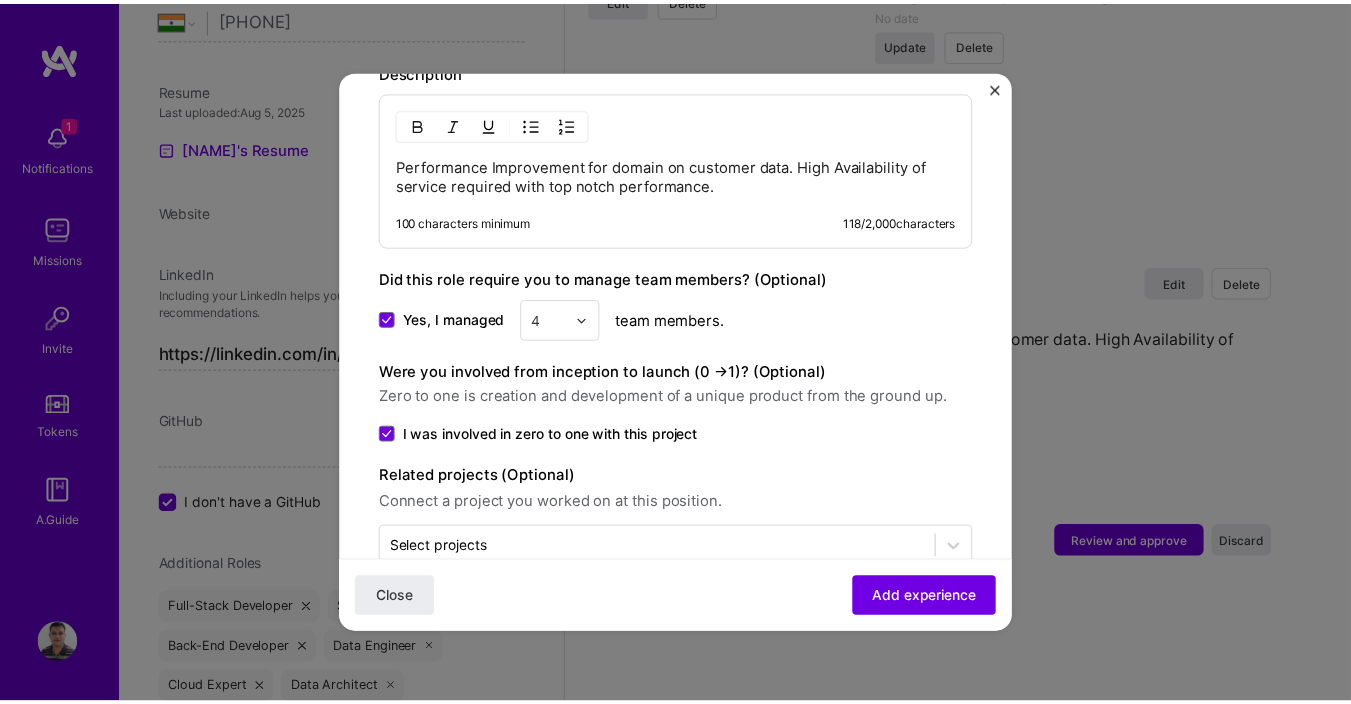 scroll, scrollTop: 1145, scrollLeft: 0, axis: vertical 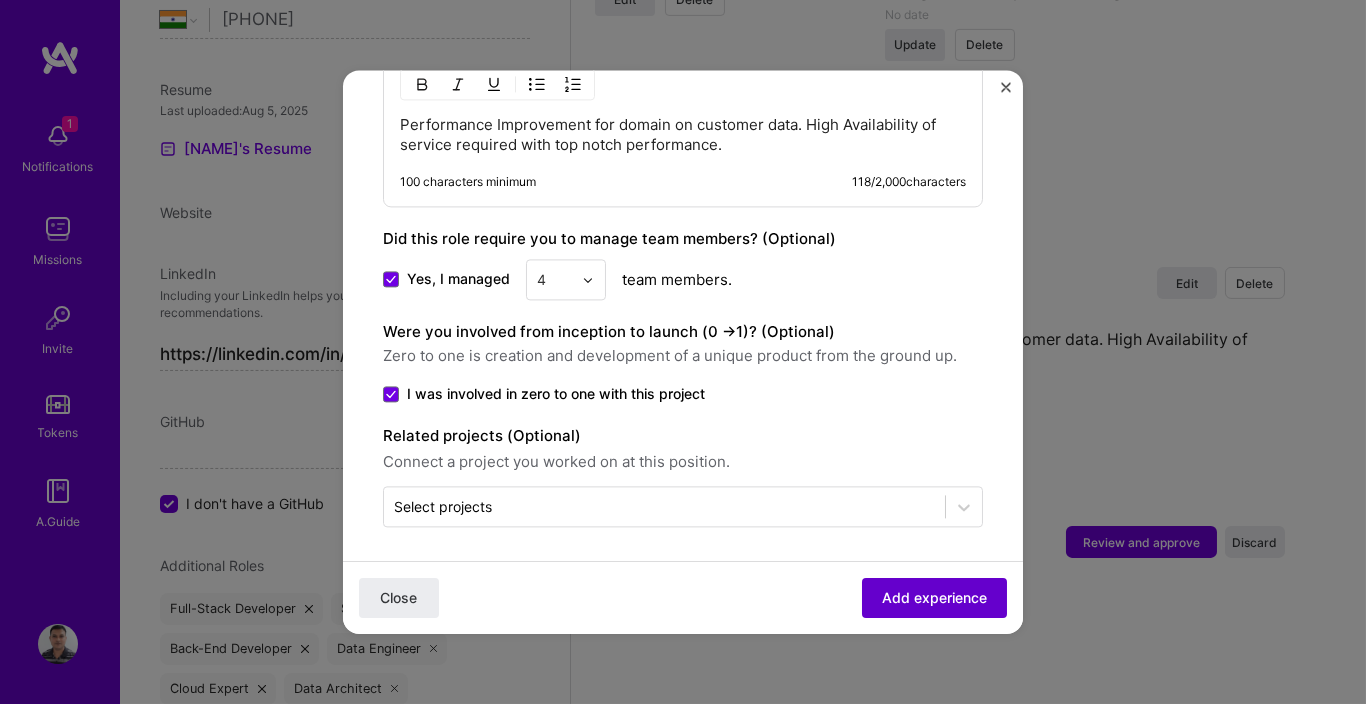 click on "Add experience" at bounding box center (934, 598) 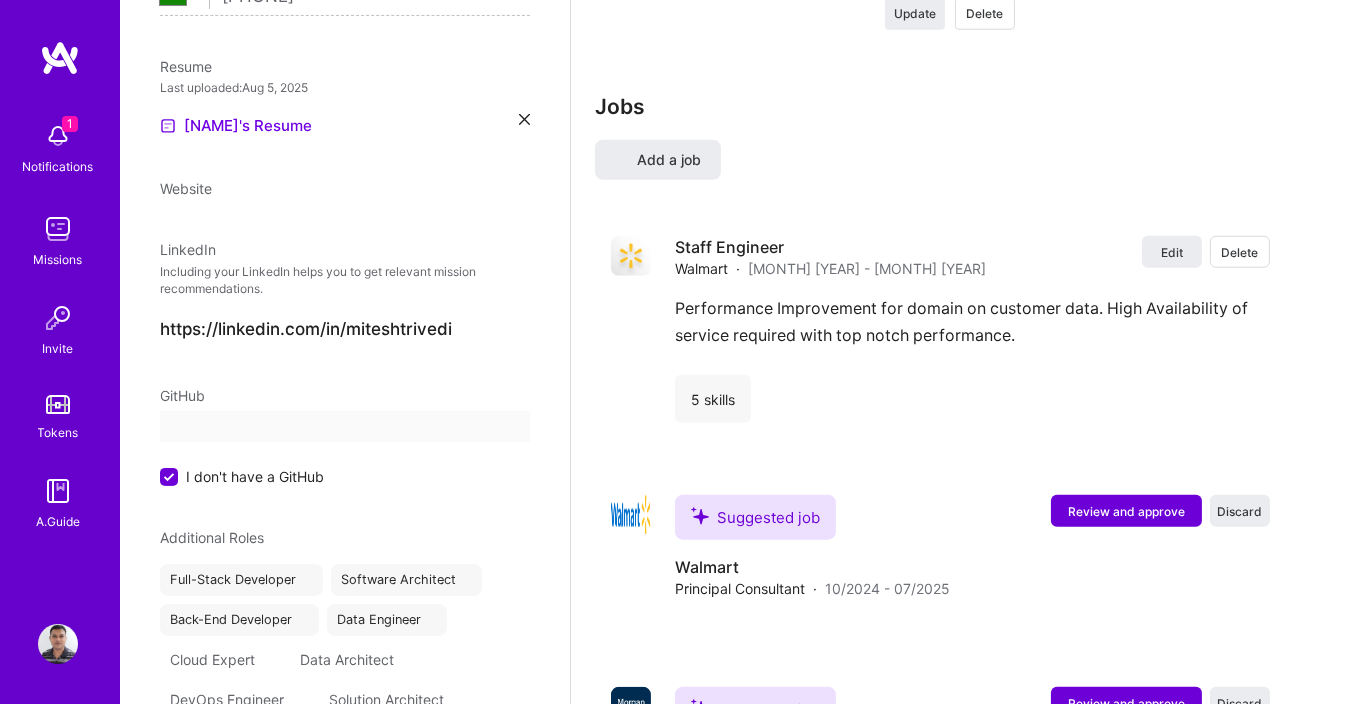 select on "IN" 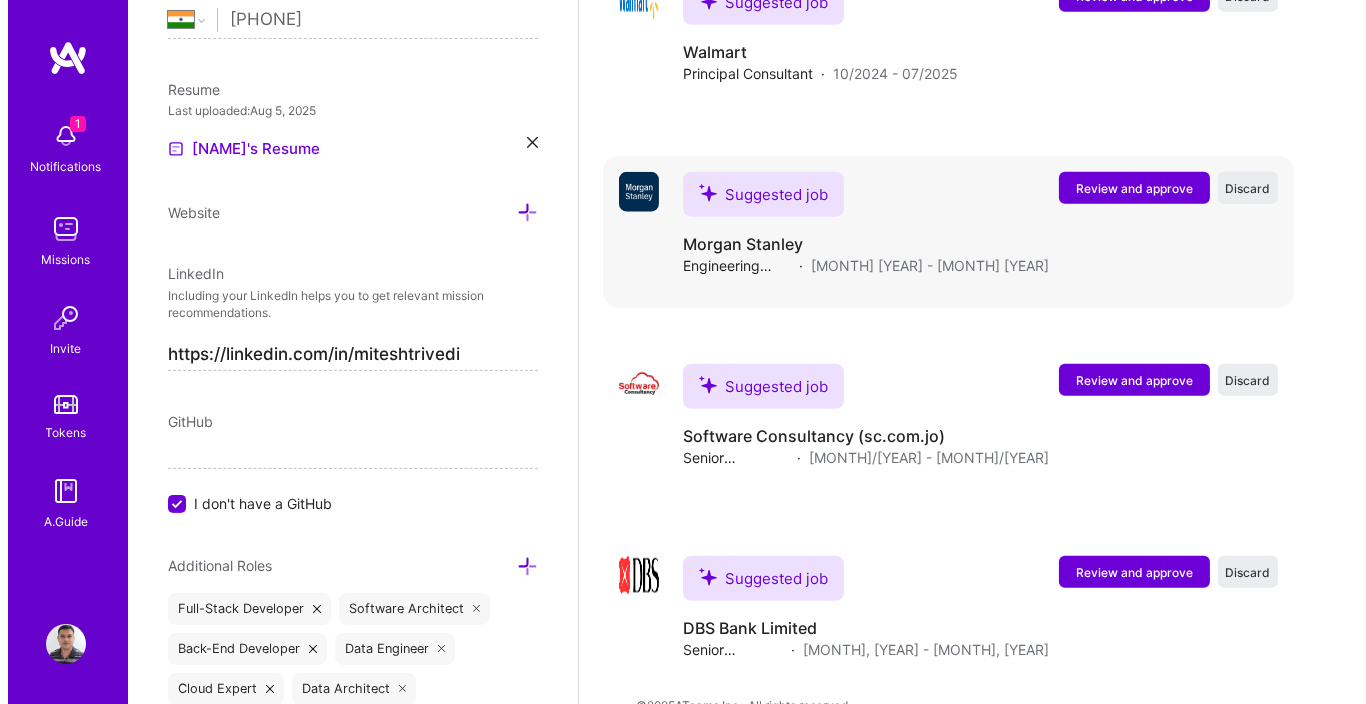 scroll, scrollTop: 3687, scrollLeft: 0, axis: vertical 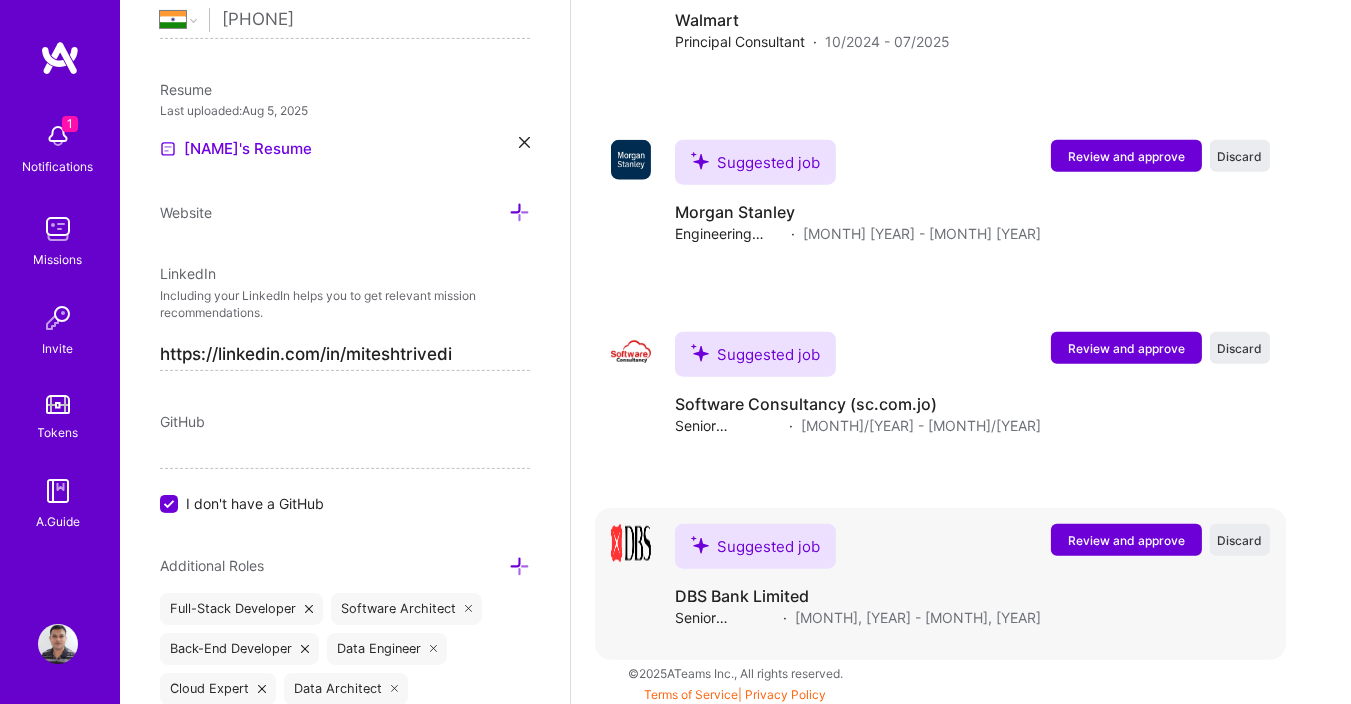 click on "Review and approve" at bounding box center (1126, 540) 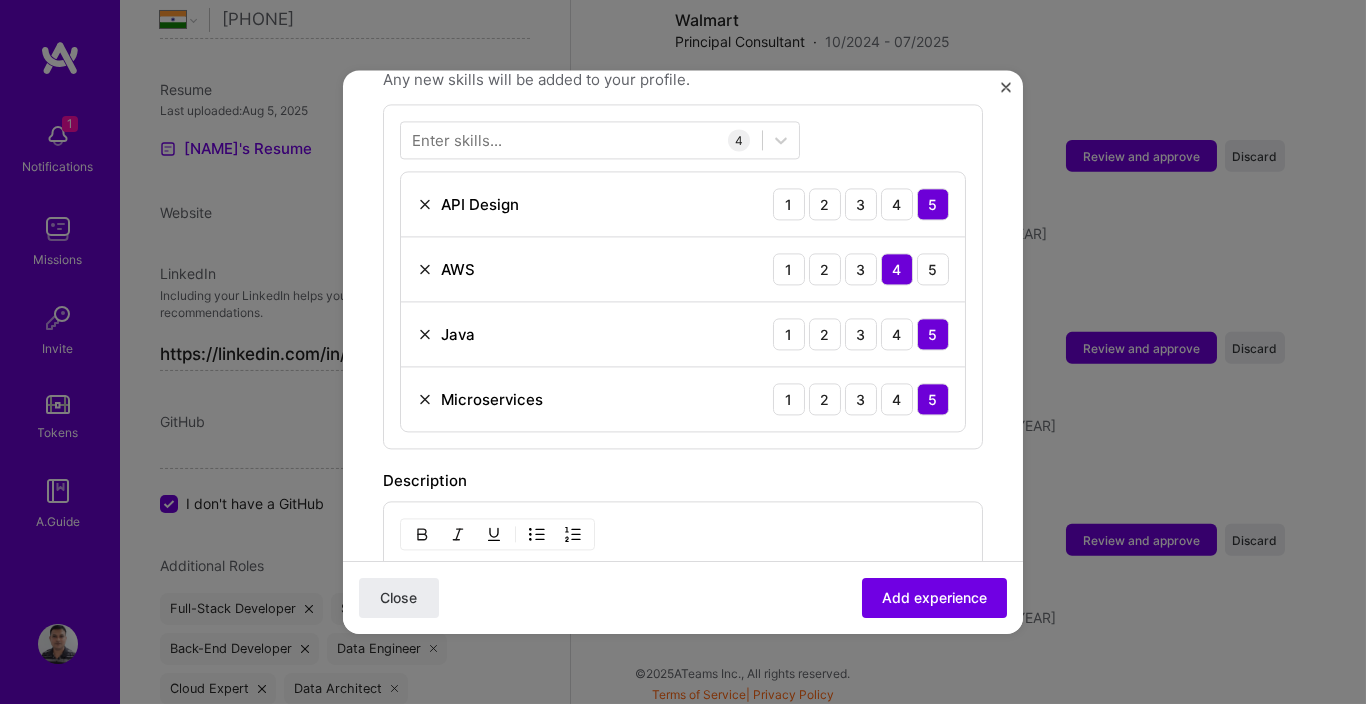 scroll, scrollTop: 600, scrollLeft: 0, axis: vertical 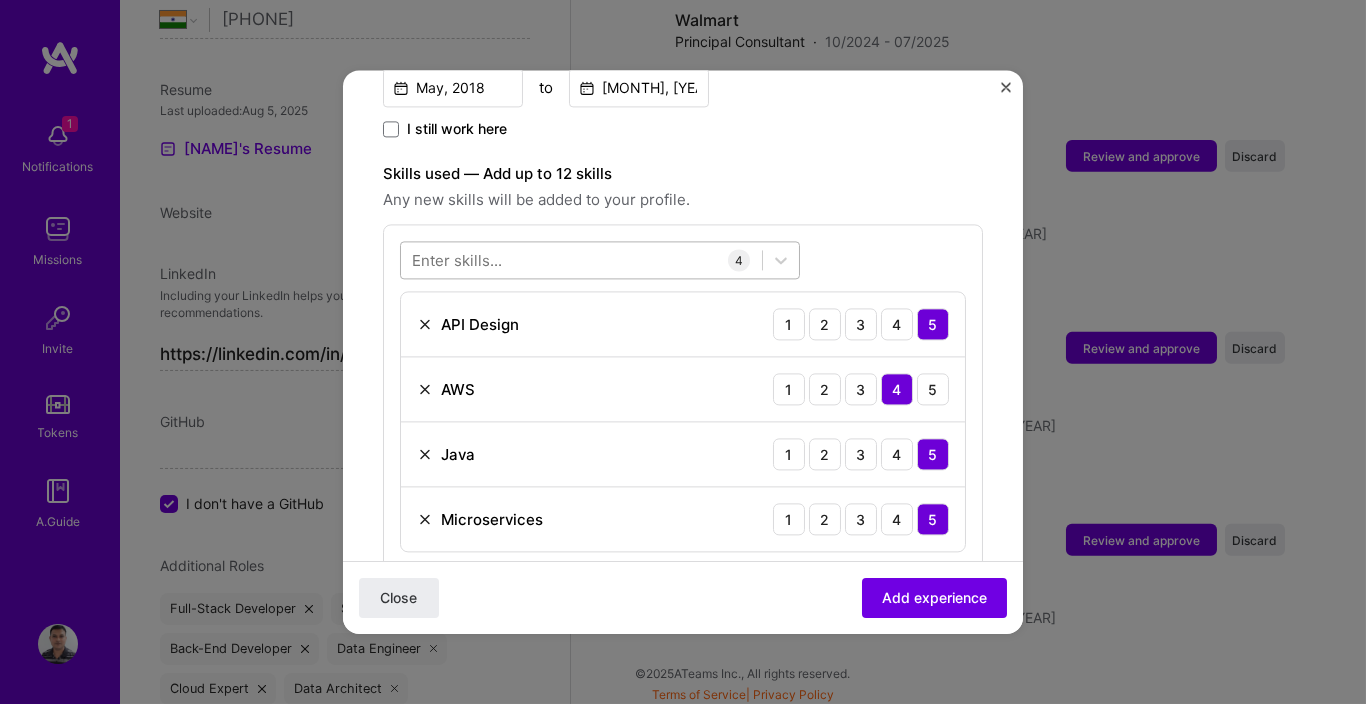 click at bounding box center [581, 260] 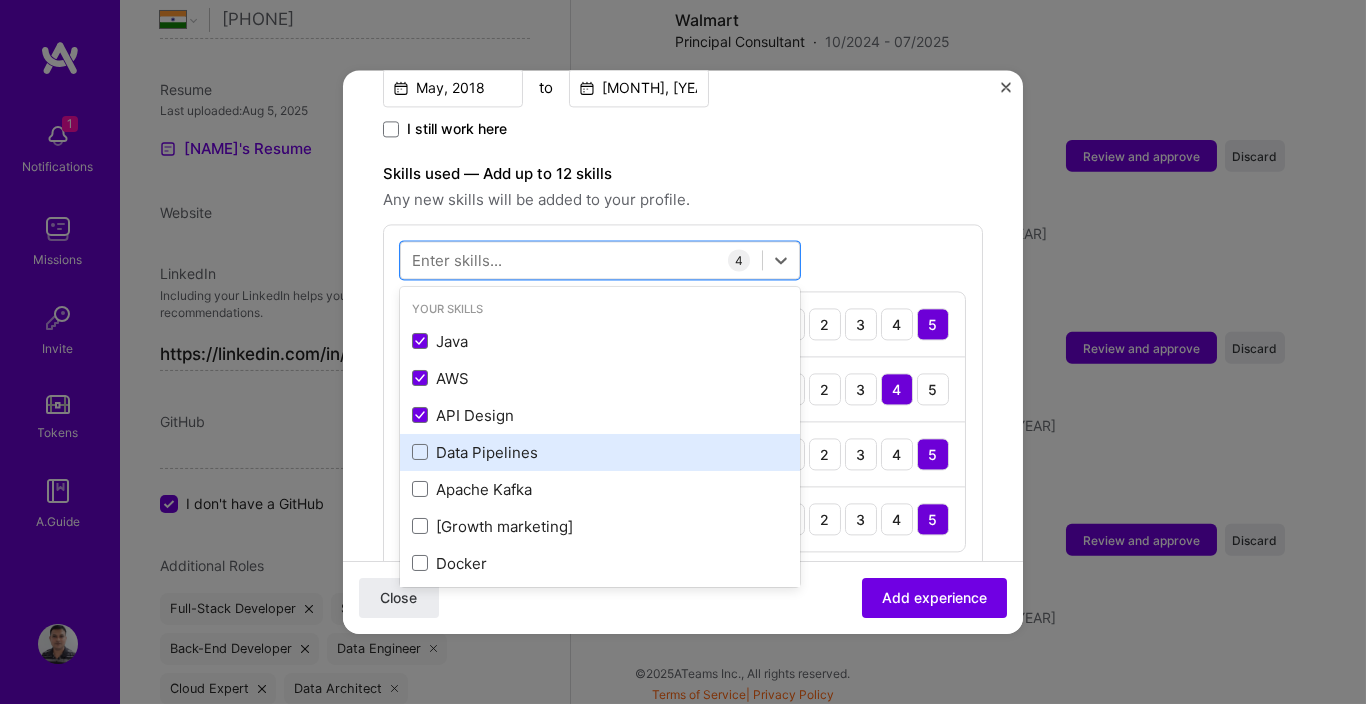 click on "Data Pipelines" at bounding box center [600, 452] 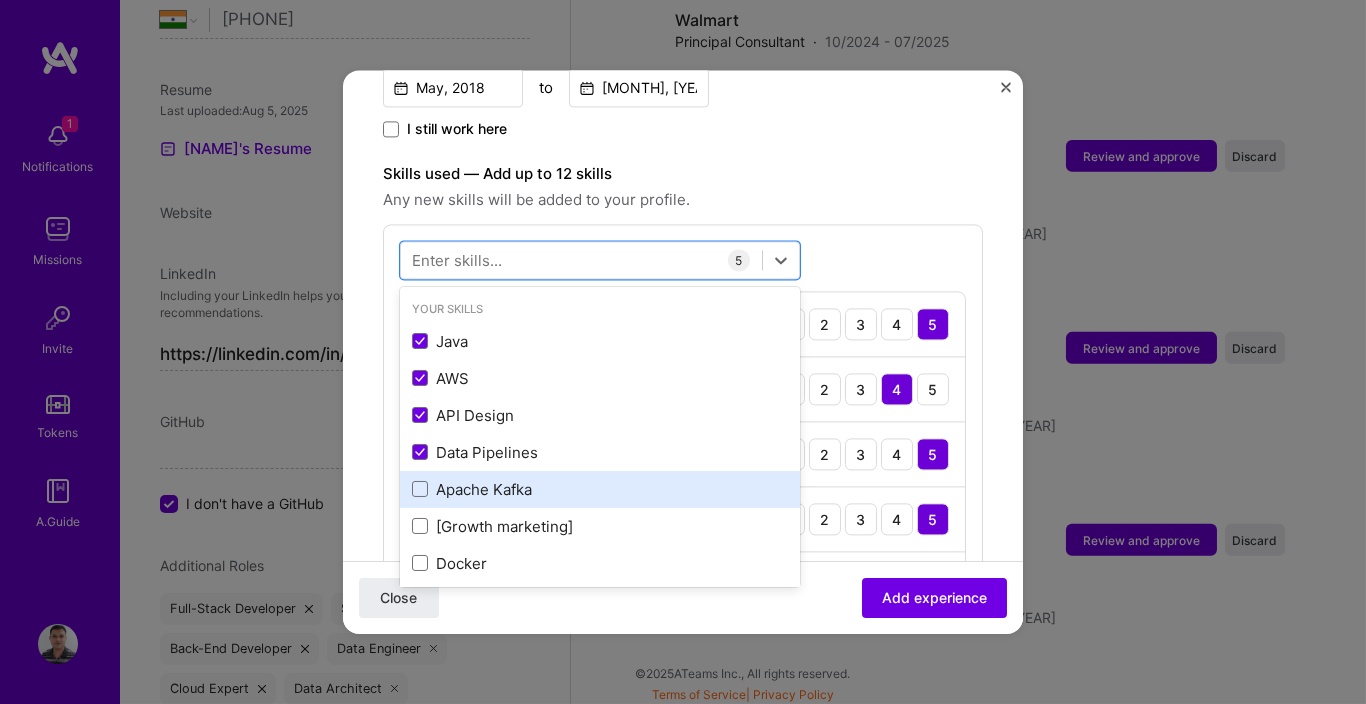 click on "Apache Kafka" at bounding box center [600, 489] 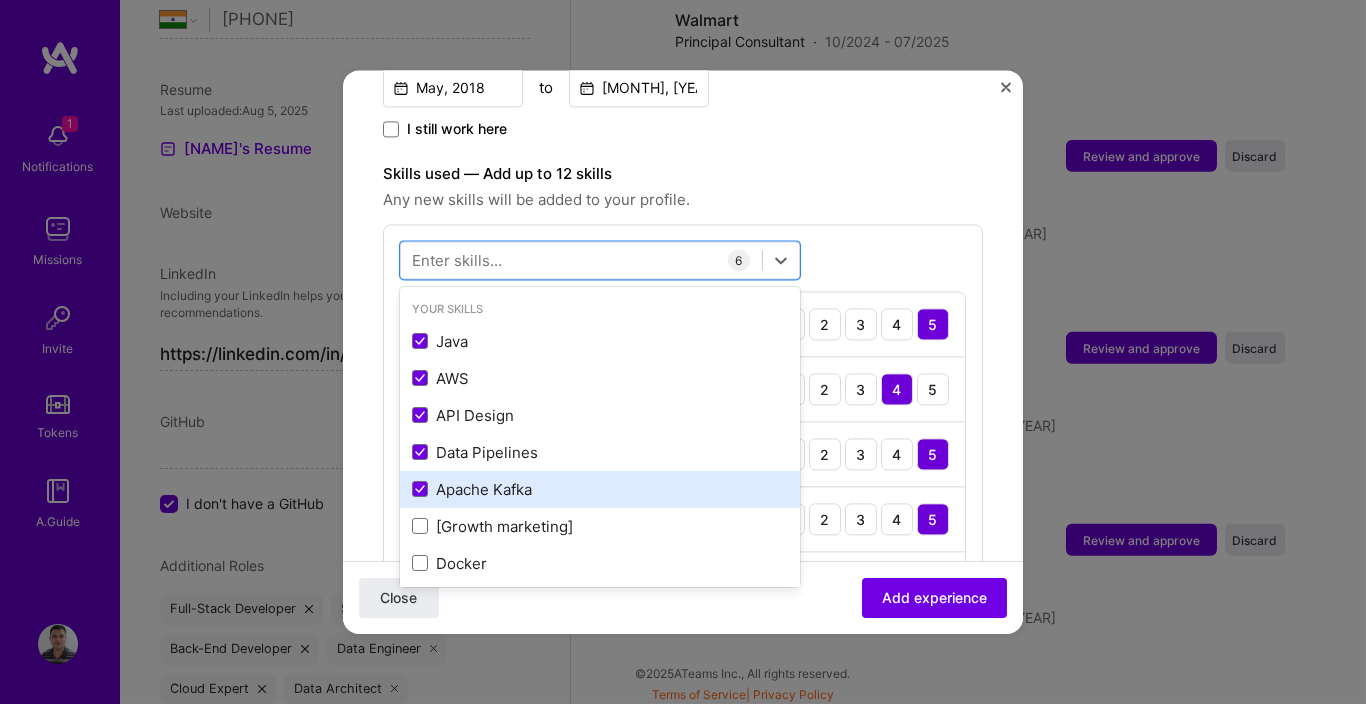 scroll, scrollTop: 240, scrollLeft: 0, axis: vertical 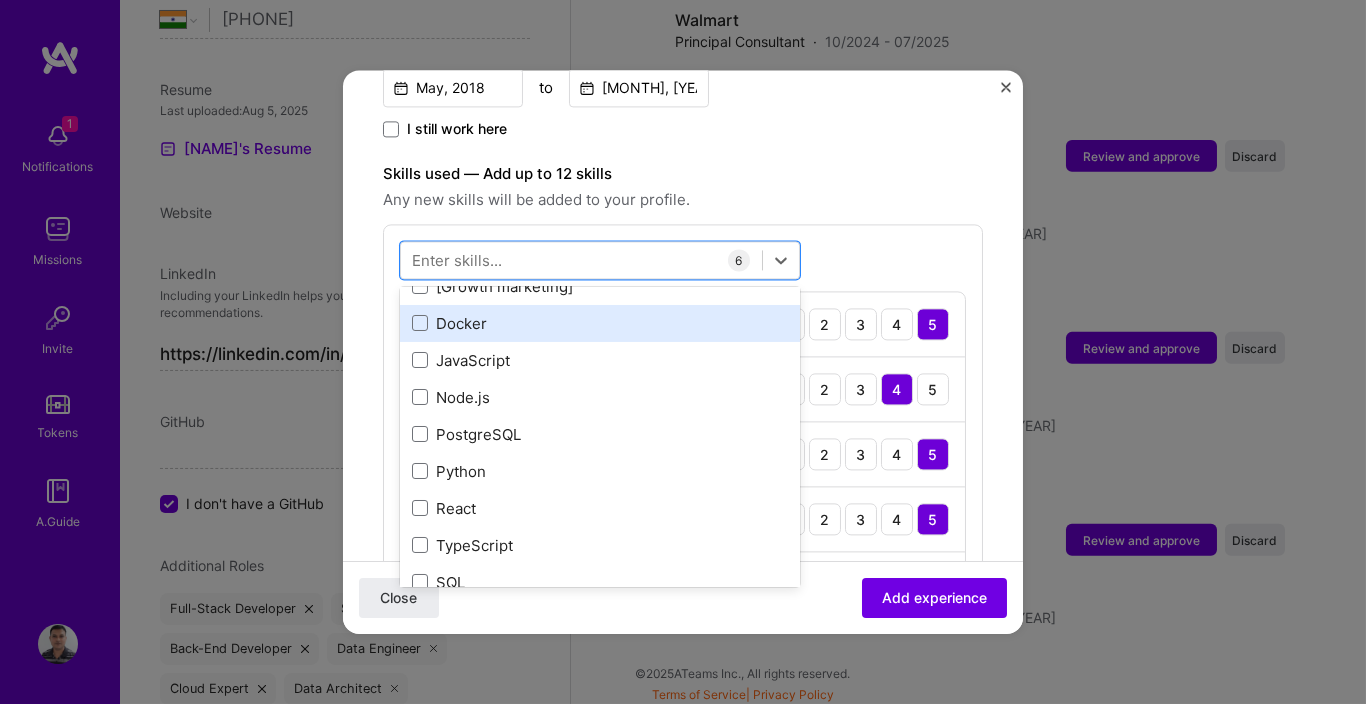 click on "Docker" at bounding box center (600, 323) 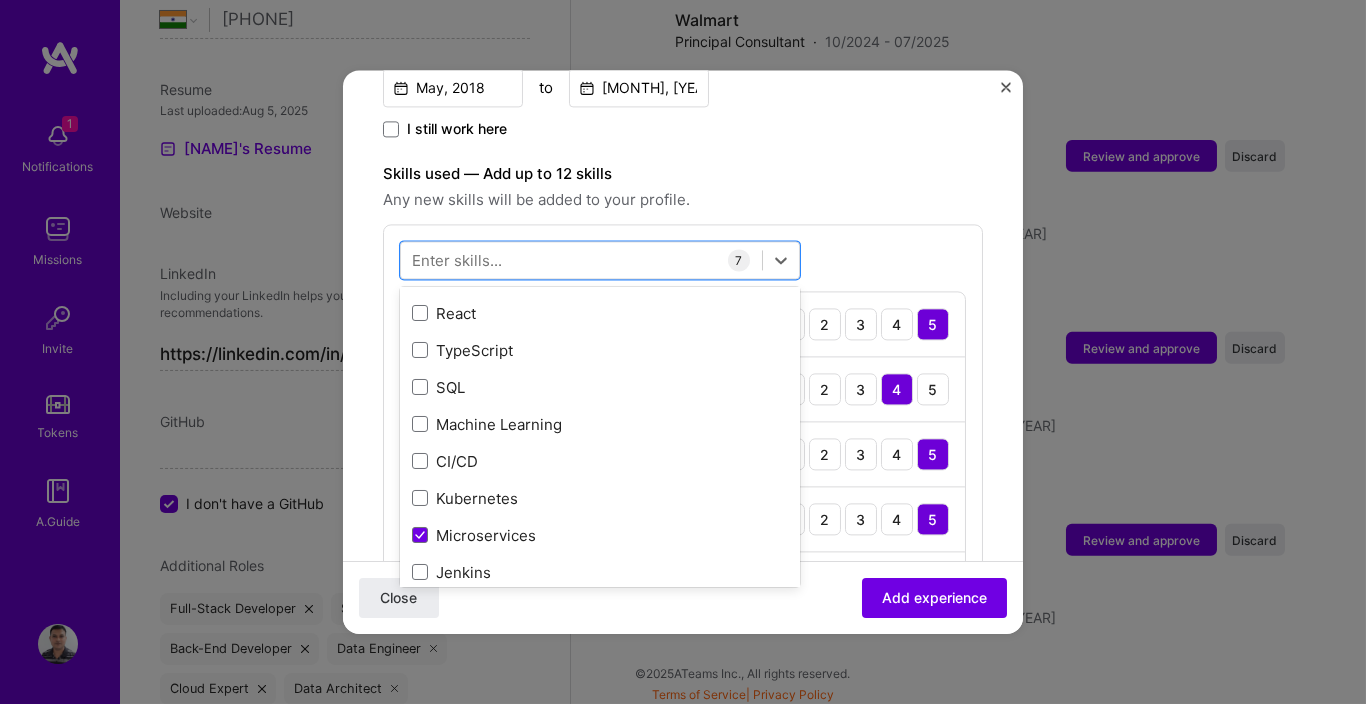scroll, scrollTop: 480, scrollLeft: 0, axis: vertical 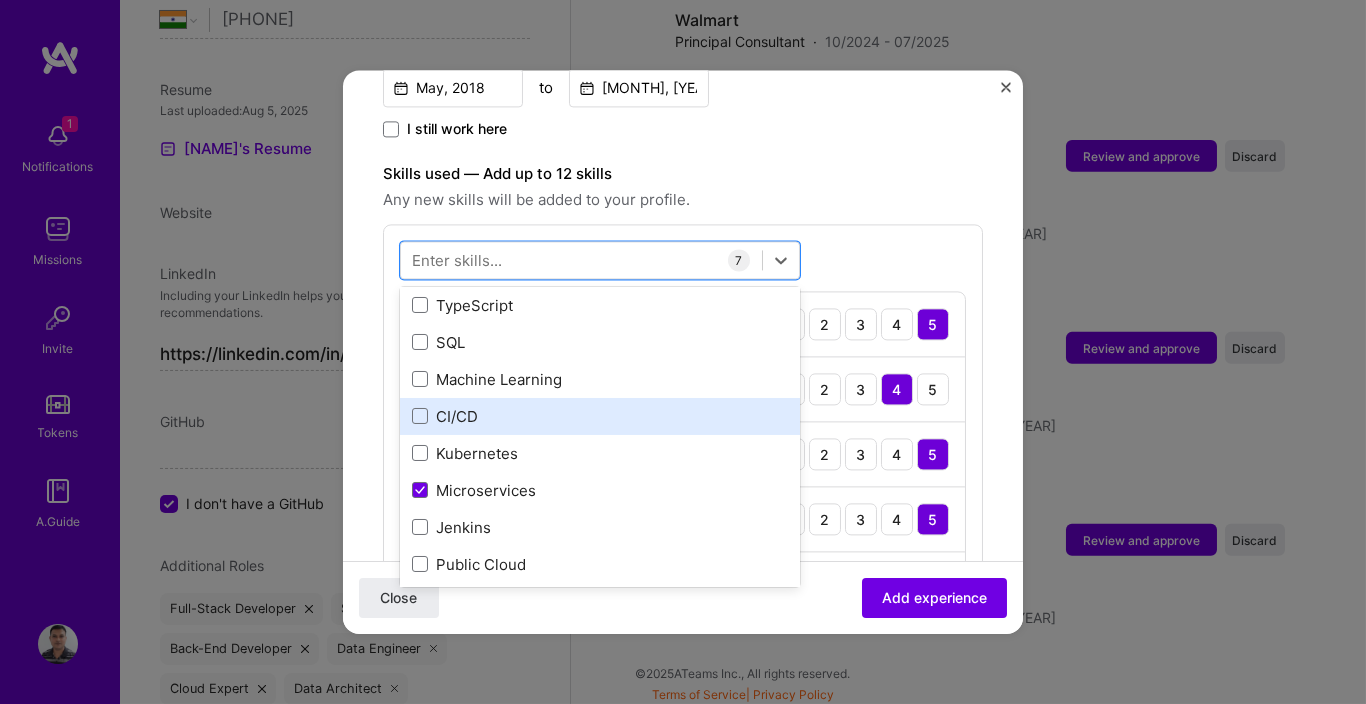 click on "CI/CD" at bounding box center (600, 416) 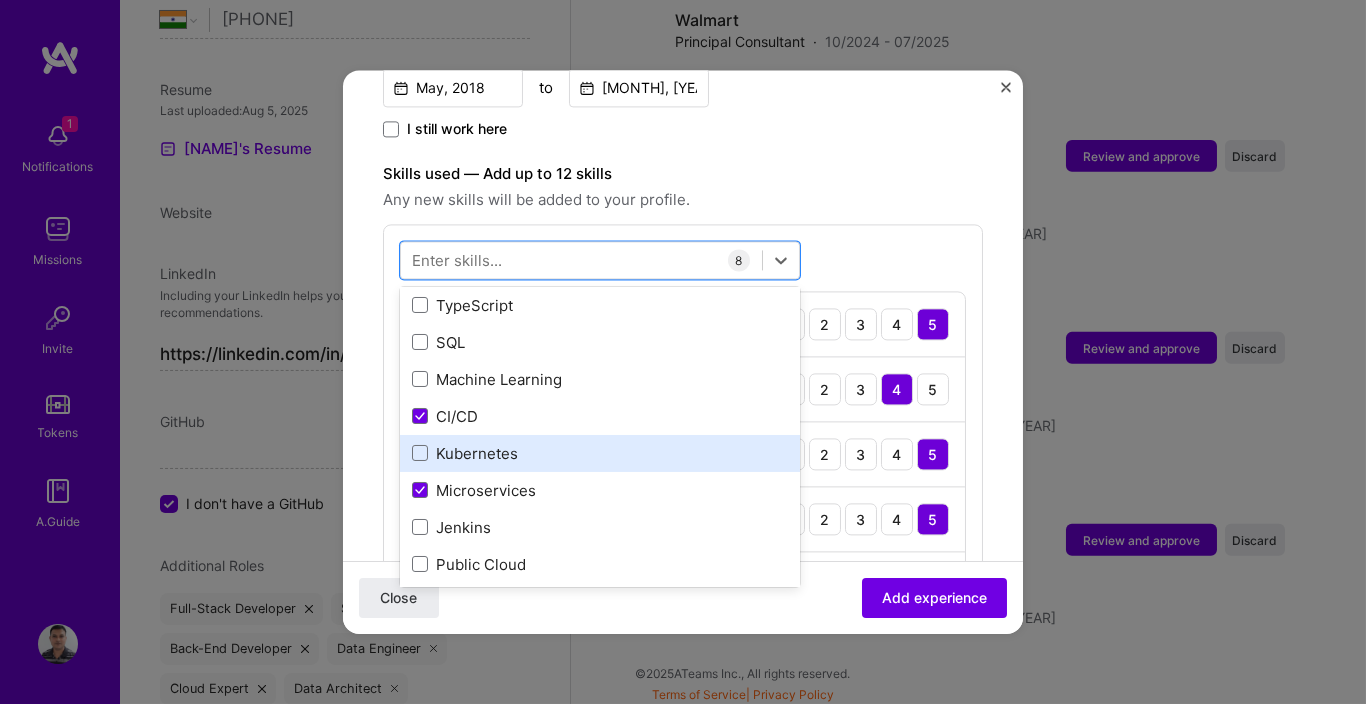 click on "Kubernetes" at bounding box center [600, 453] 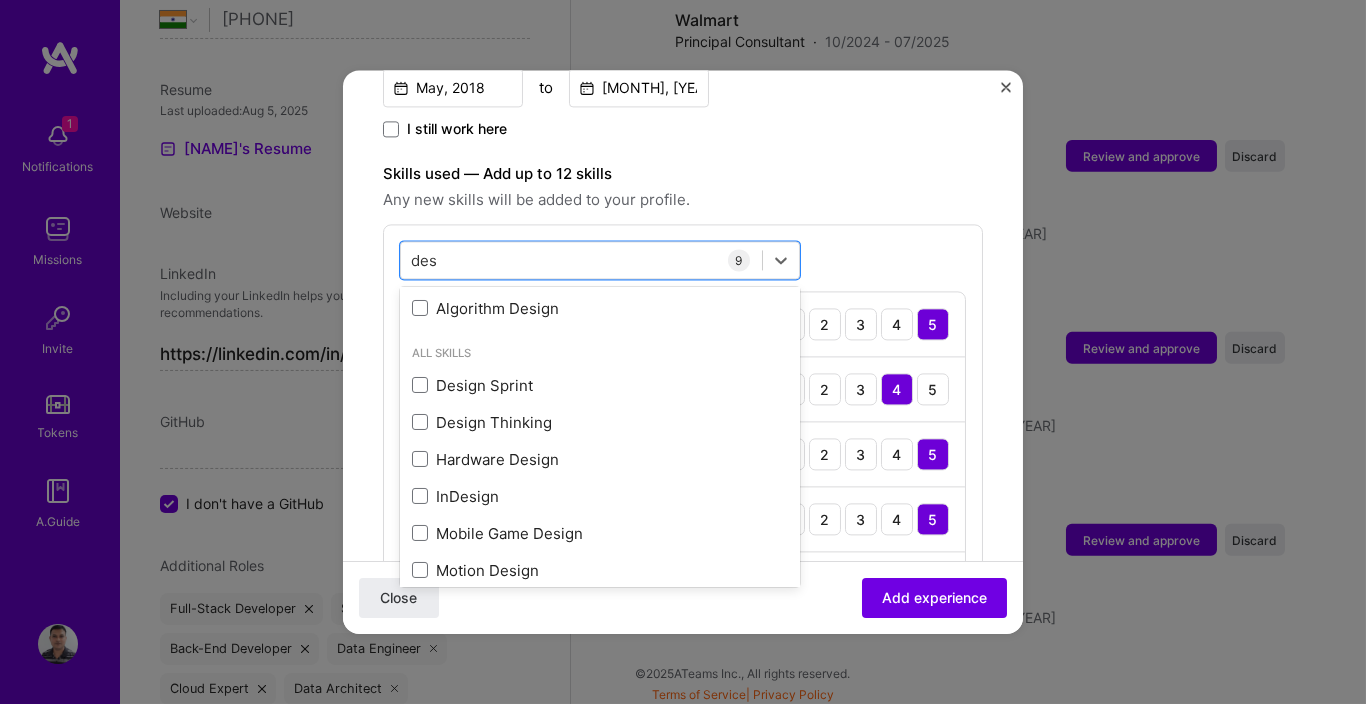 scroll, scrollTop: 33, scrollLeft: 0, axis: vertical 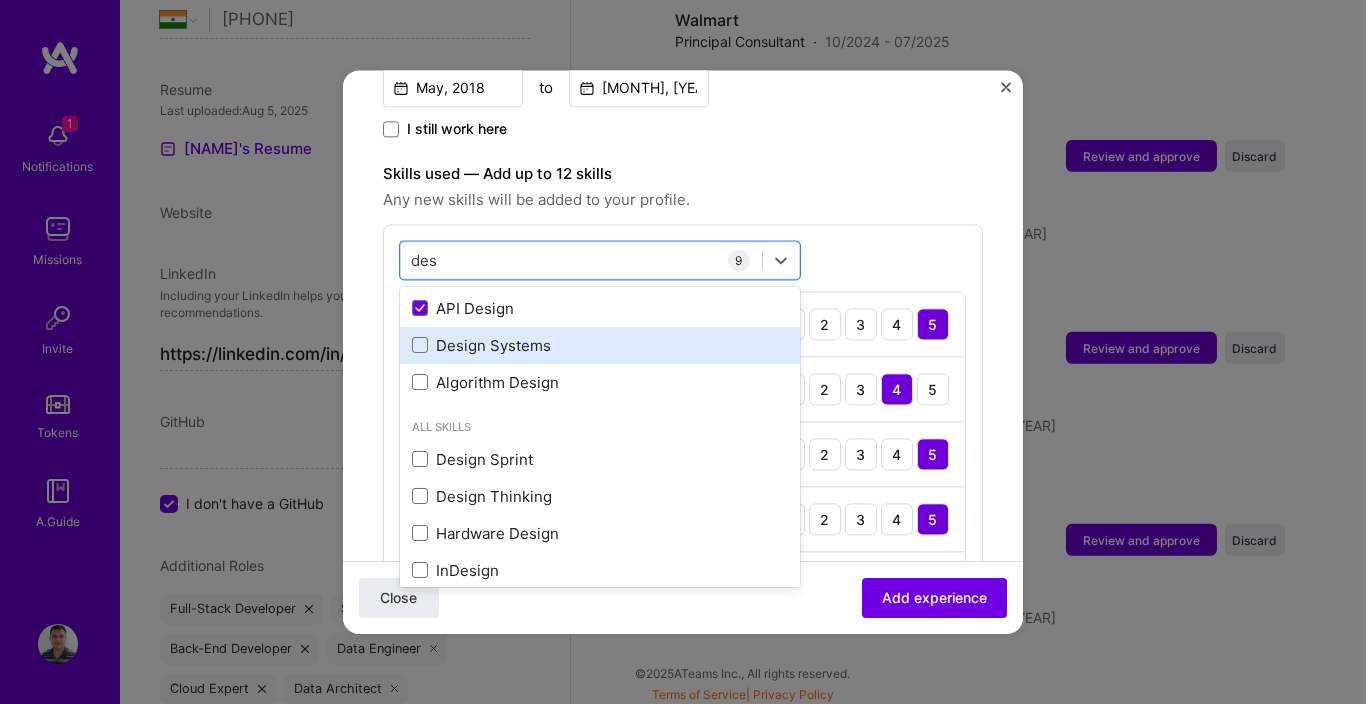 click on "Design Systems" at bounding box center (600, 345) 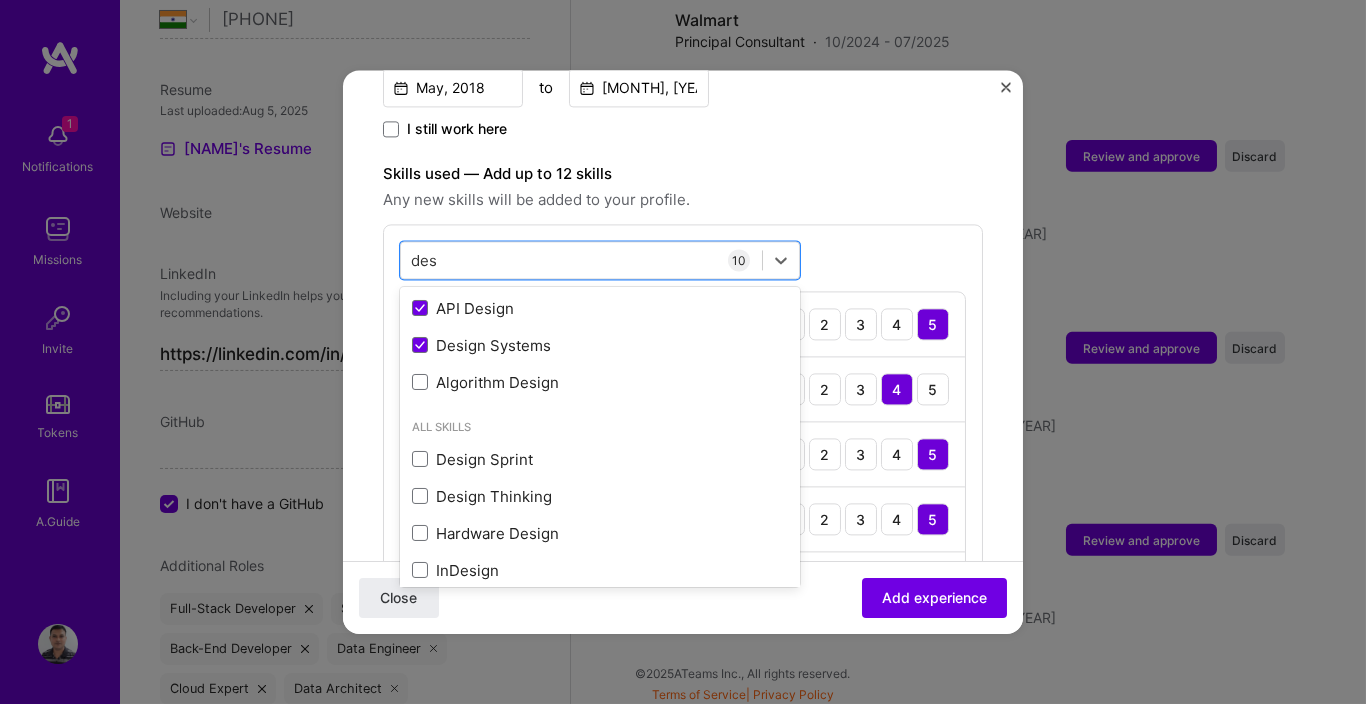 click on "Any new skills will be added to your profile." at bounding box center (683, 200) 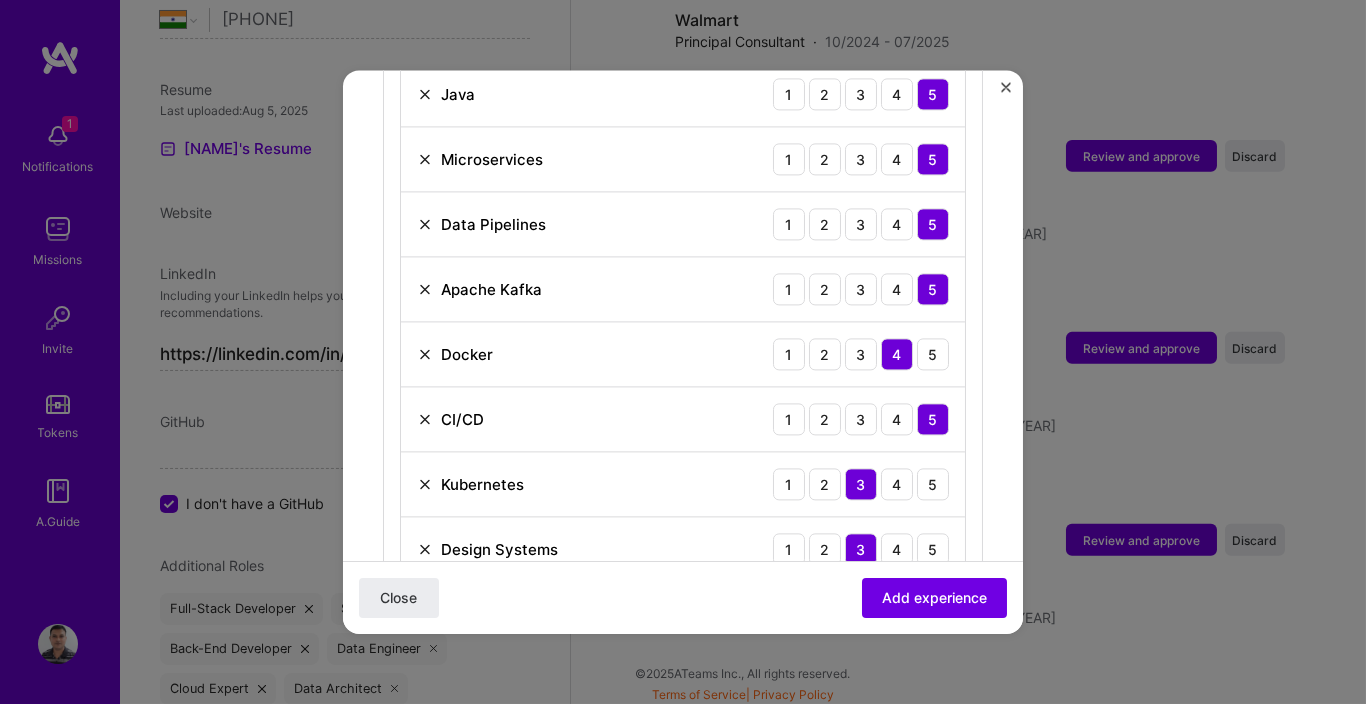 scroll, scrollTop: 600, scrollLeft: 0, axis: vertical 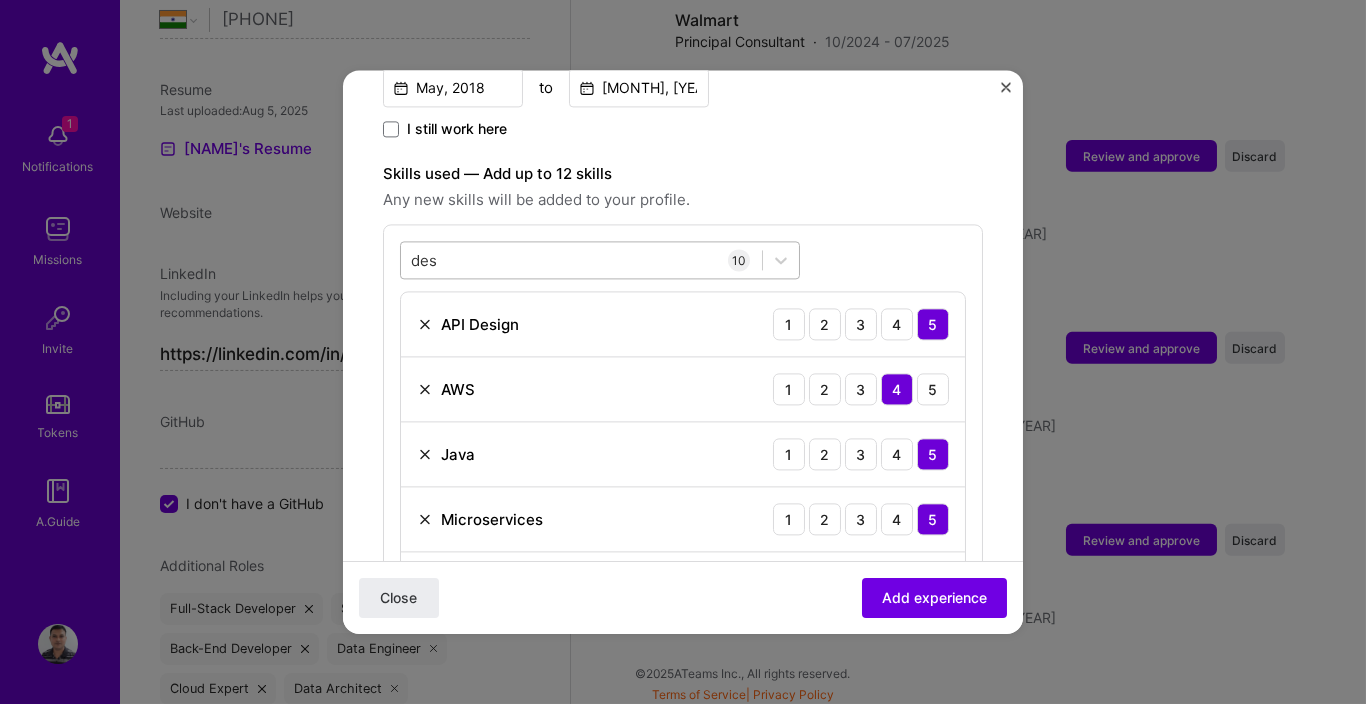 click on "des des" at bounding box center [581, 260] 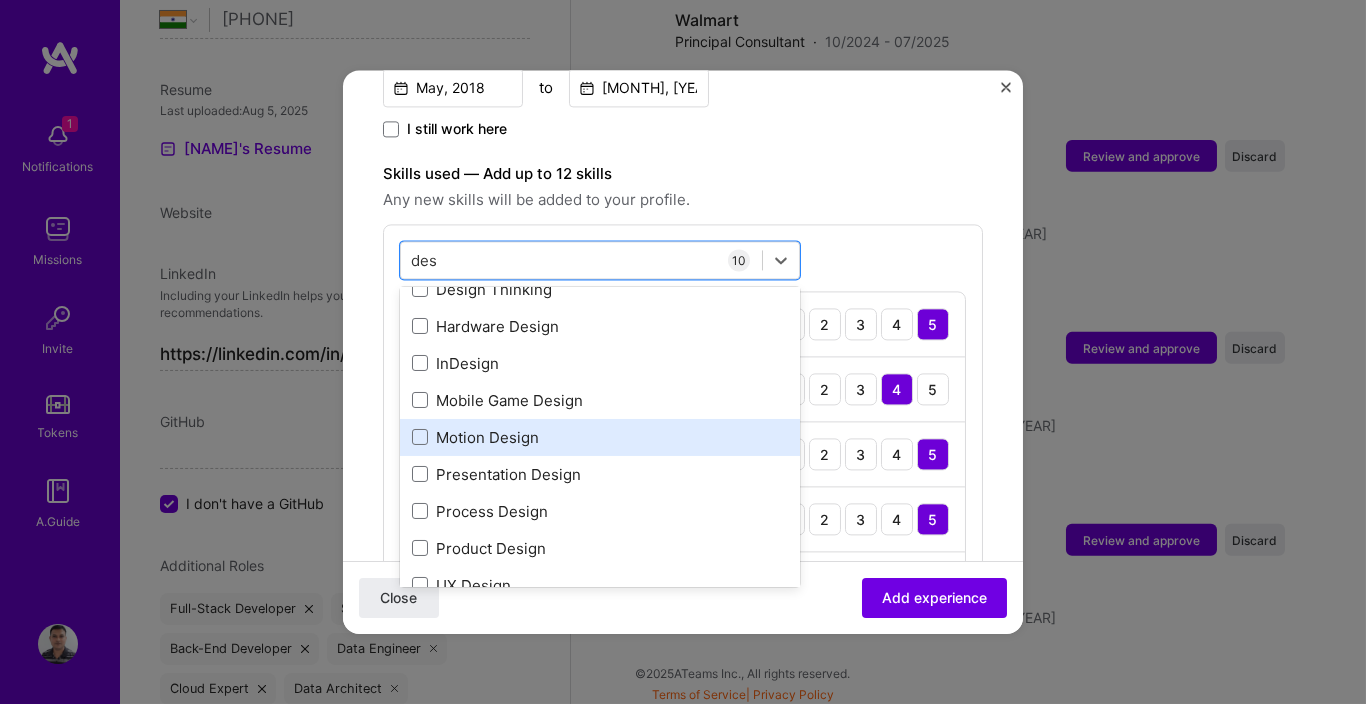scroll, scrollTop: 342, scrollLeft: 0, axis: vertical 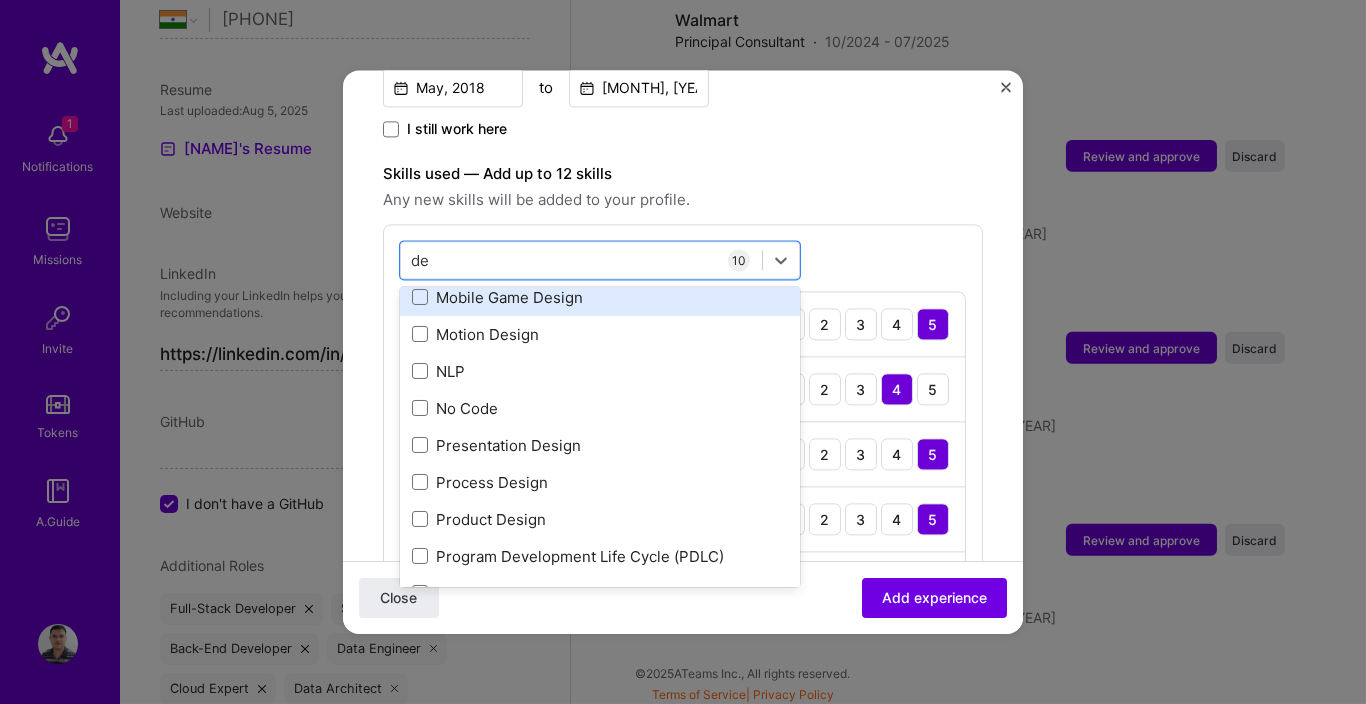 type on "d" 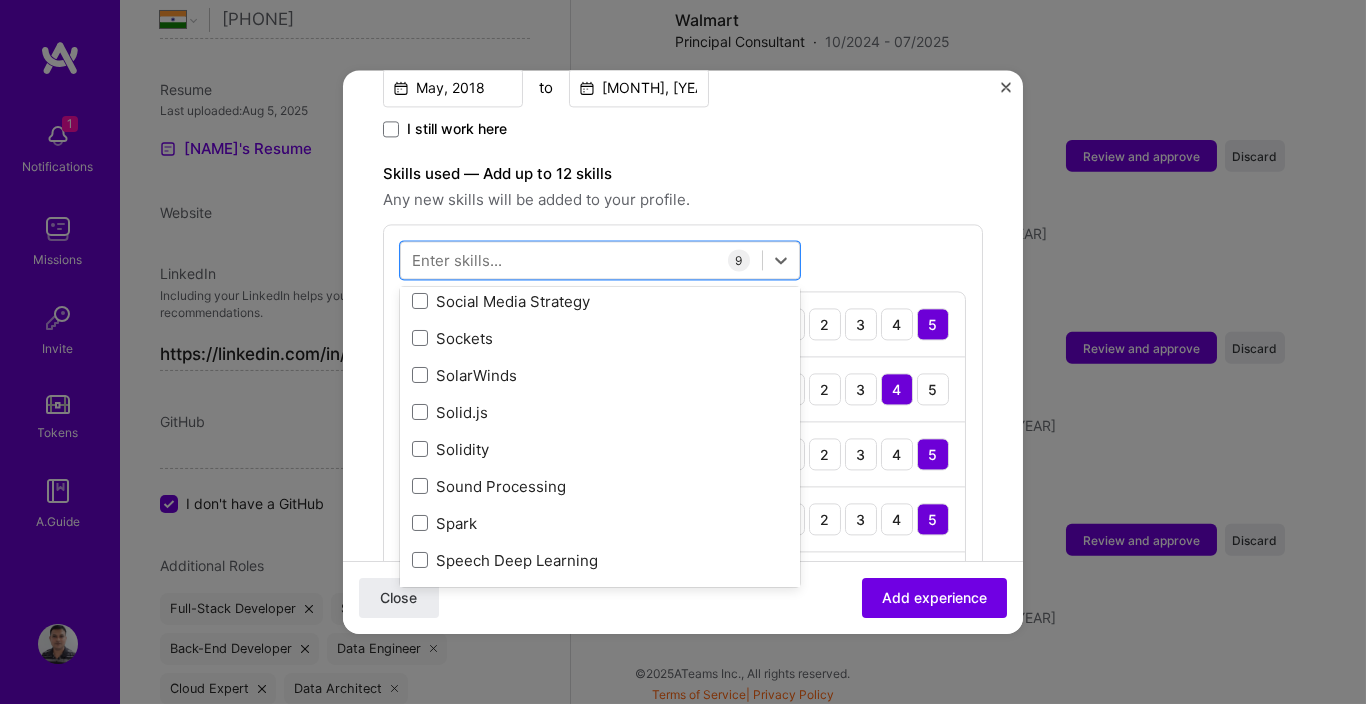 scroll, scrollTop: 11796, scrollLeft: 0, axis: vertical 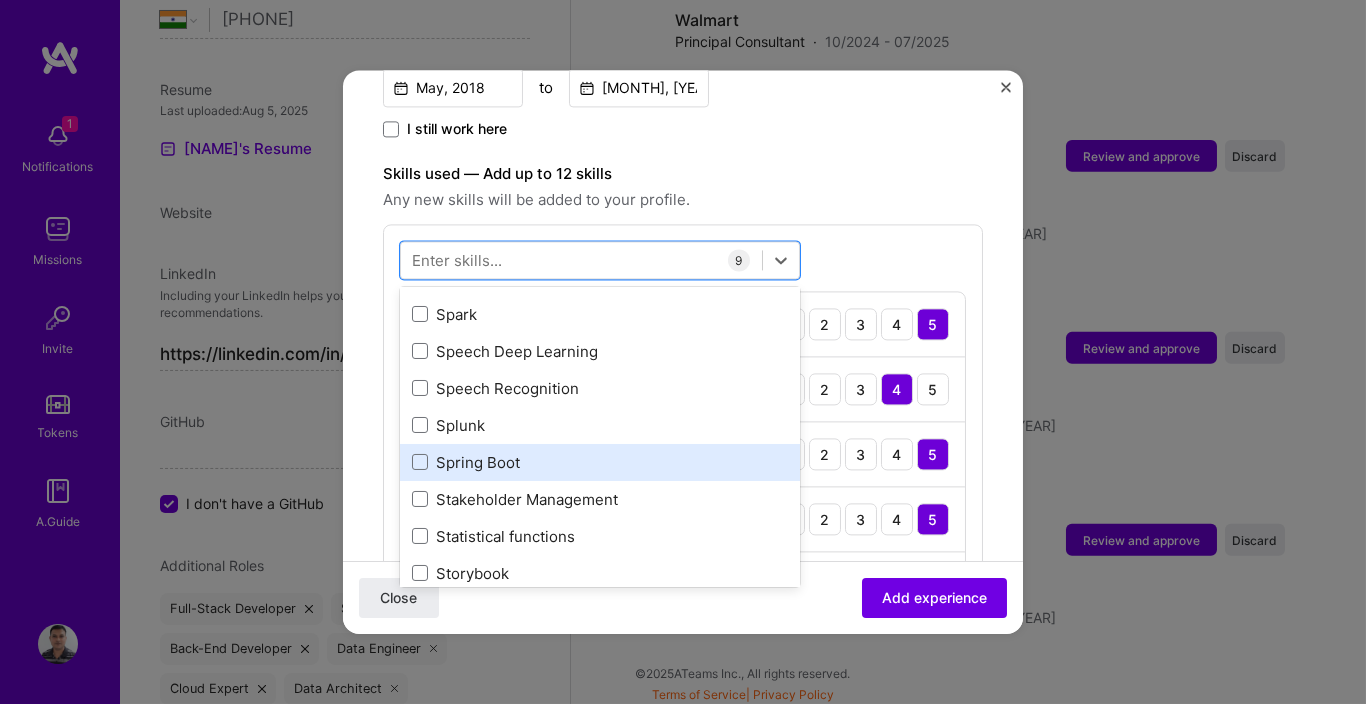 click on "Spring Boot" at bounding box center (600, 462) 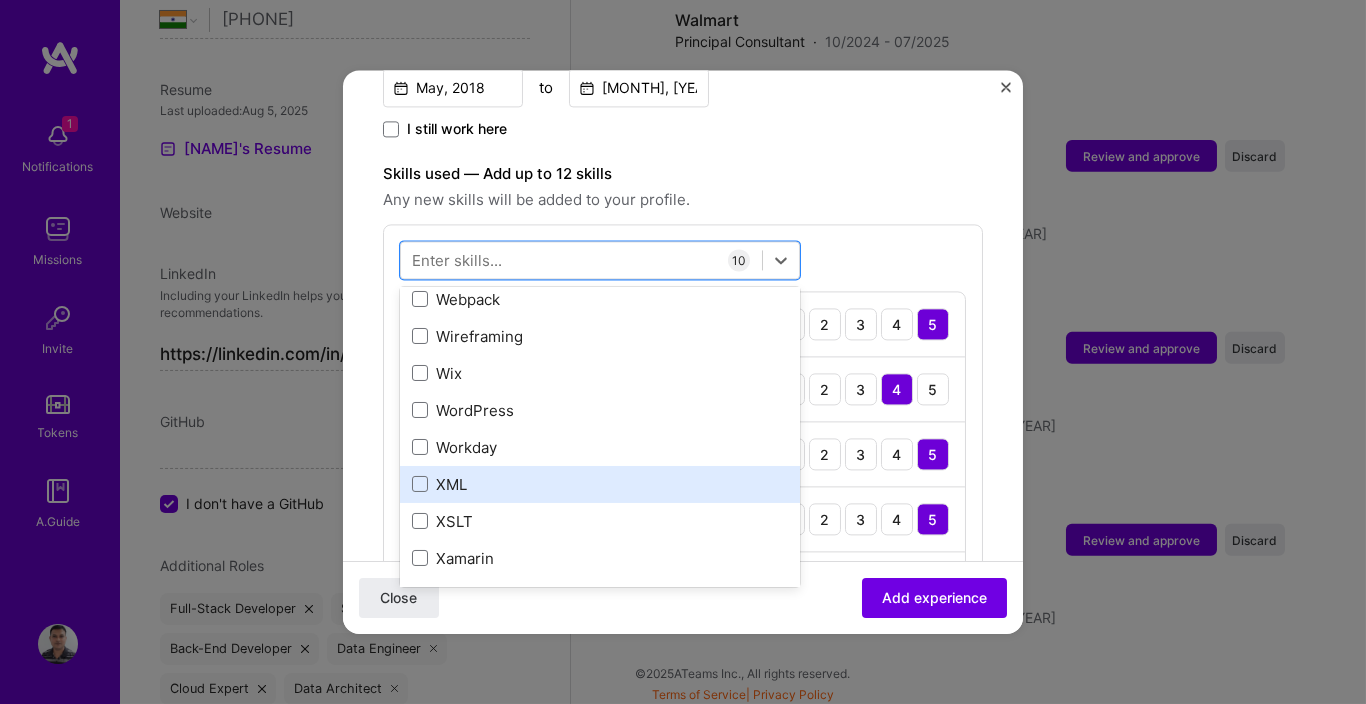 scroll, scrollTop: 13810, scrollLeft: 0, axis: vertical 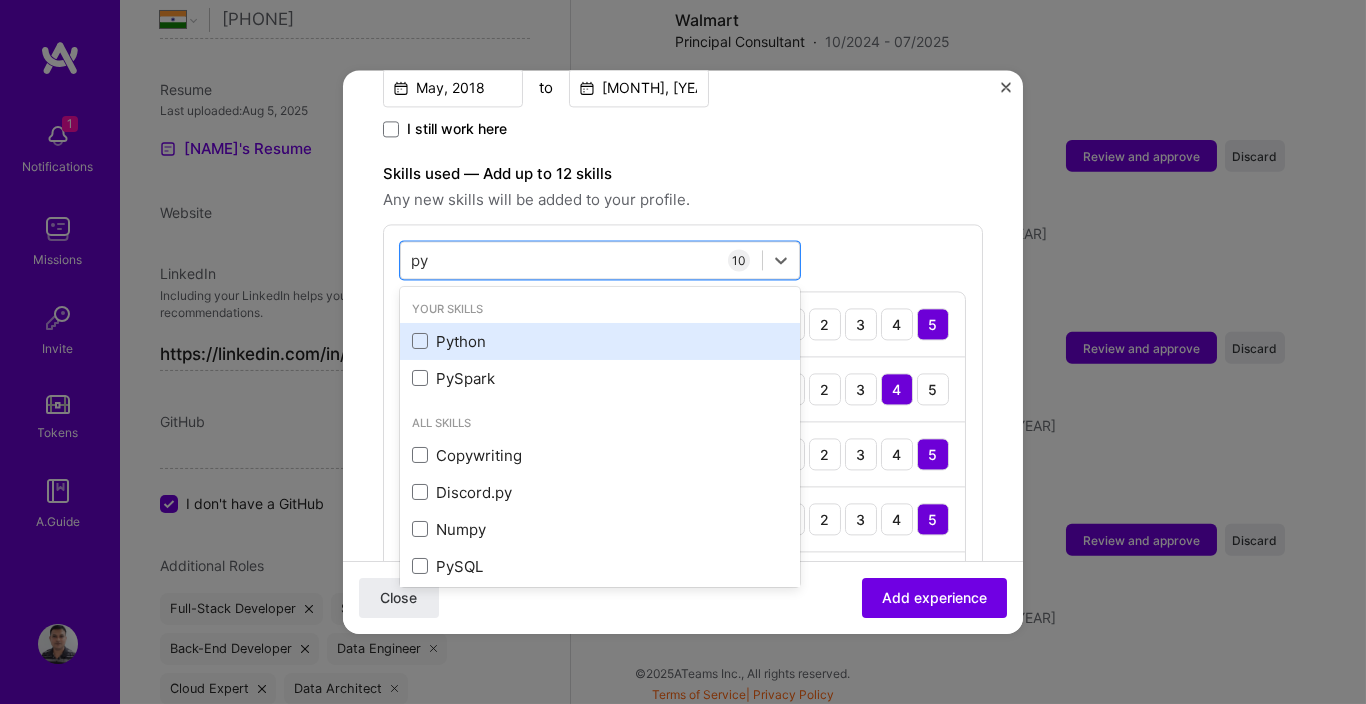 click on "Python" at bounding box center (600, 341) 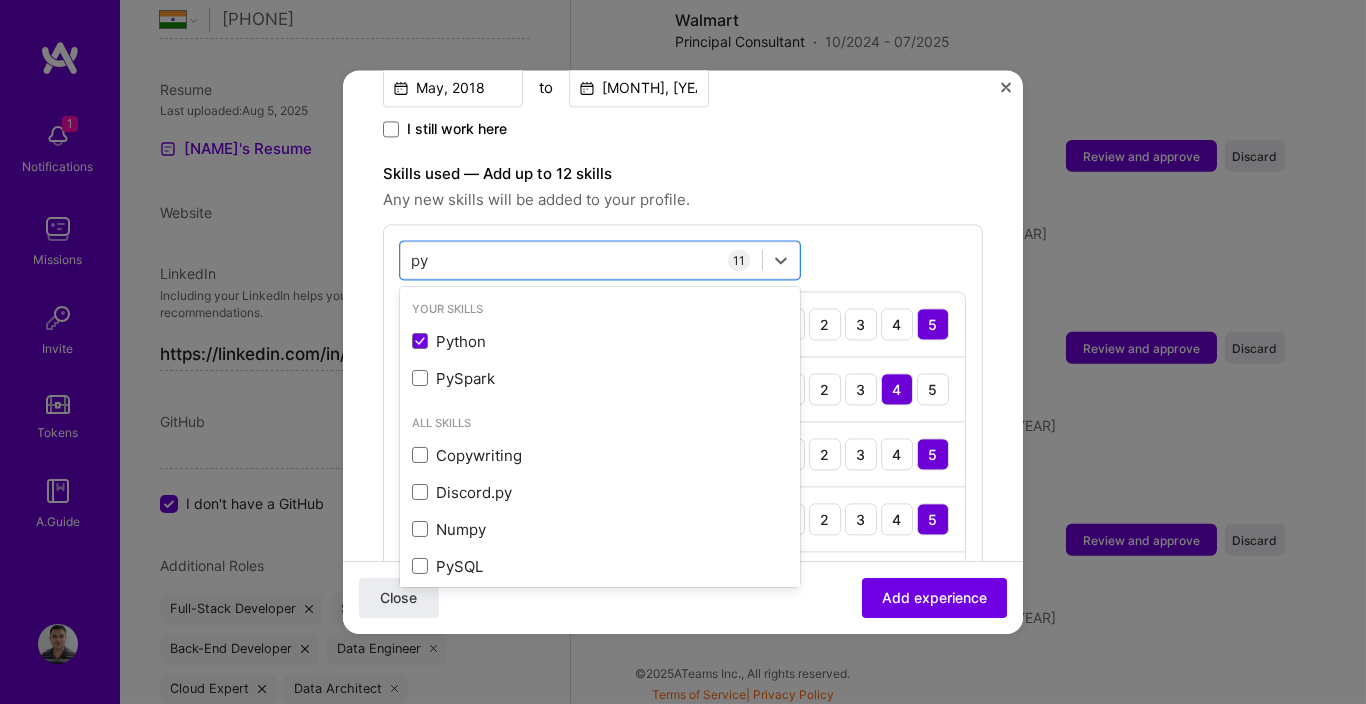 type on "py" 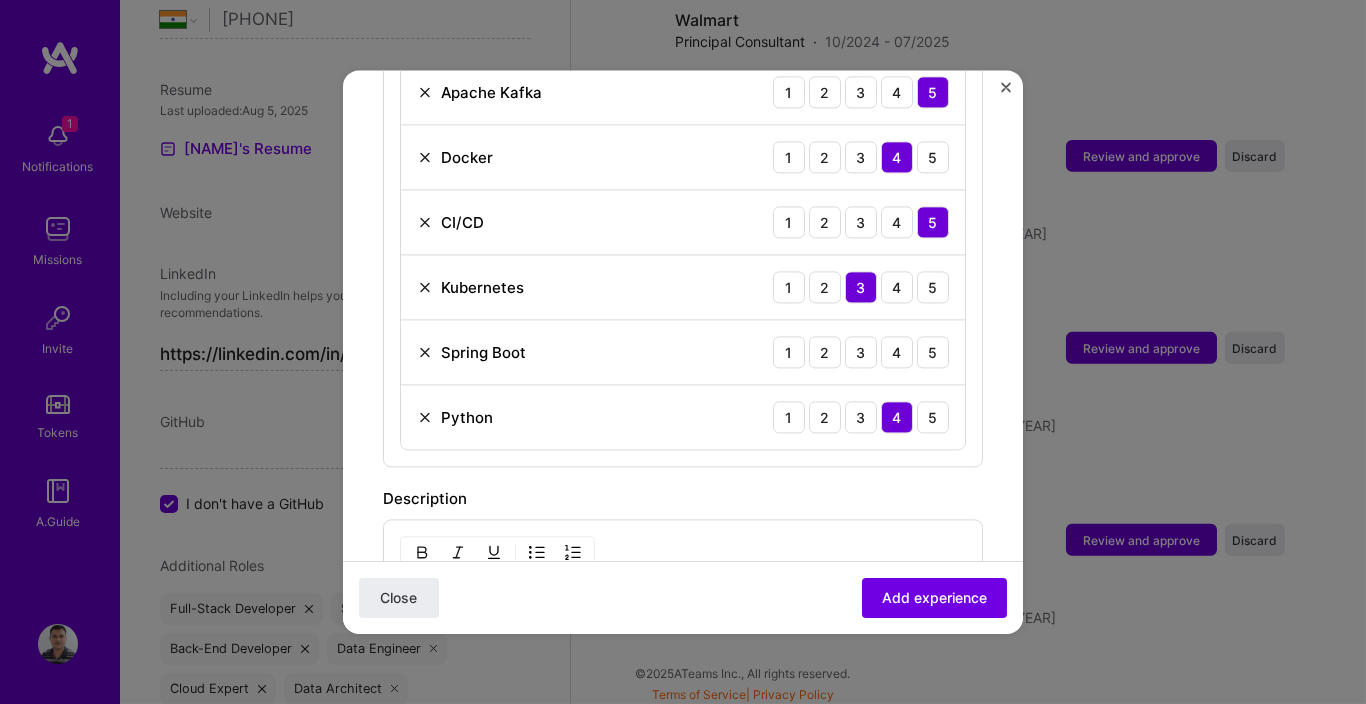 scroll, scrollTop: 1154, scrollLeft: 0, axis: vertical 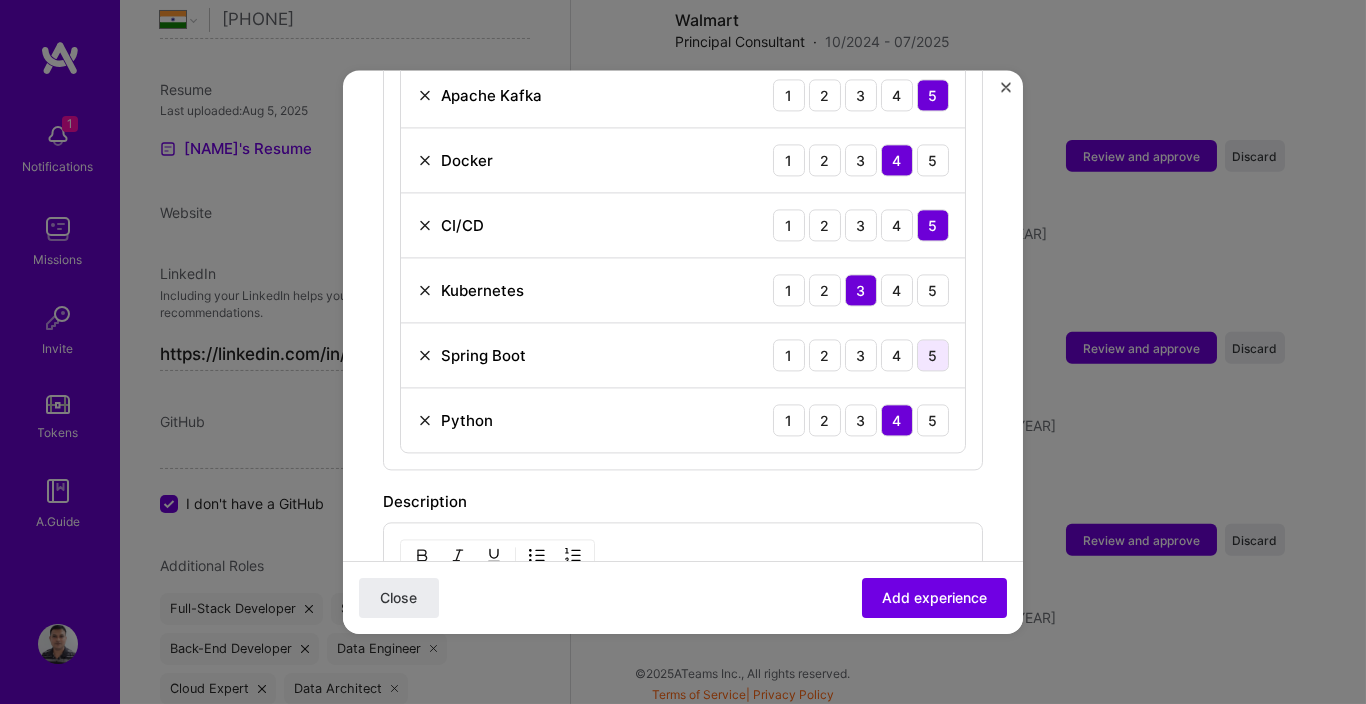 click on "5" at bounding box center [933, 355] 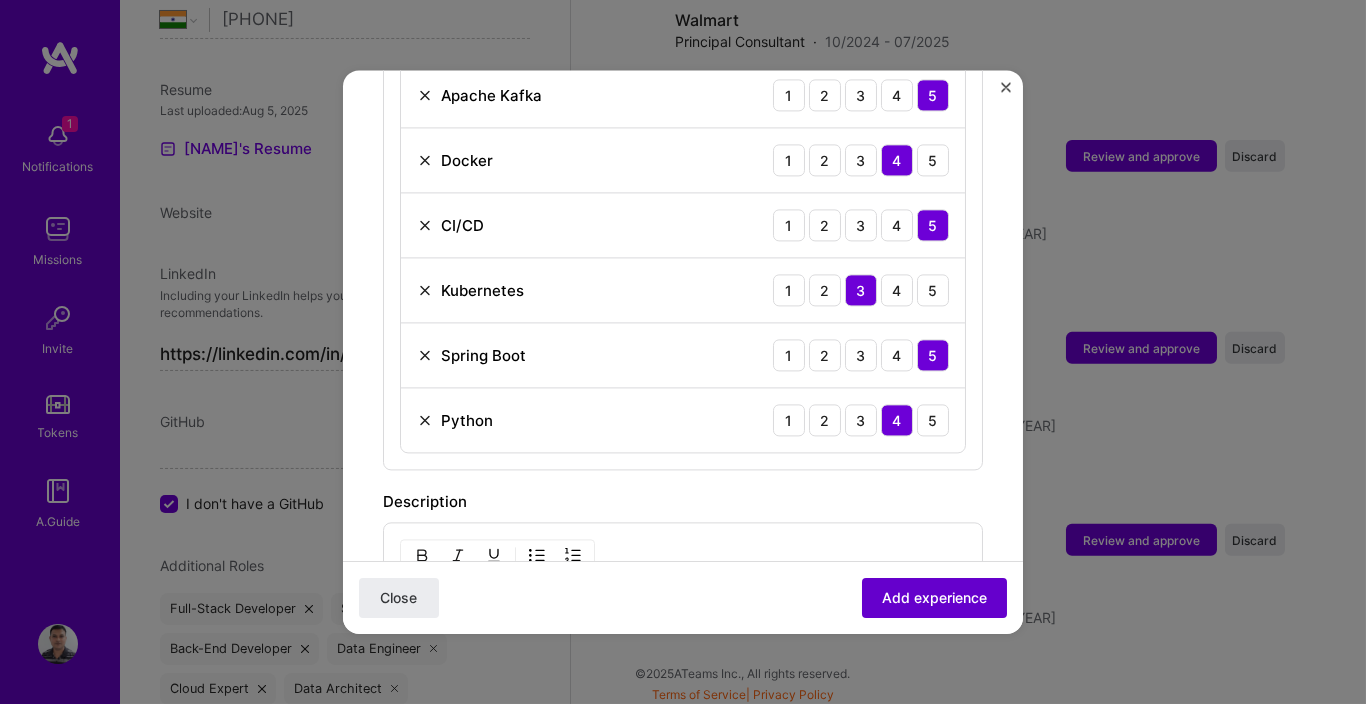 click on "Add experience" at bounding box center [934, 598] 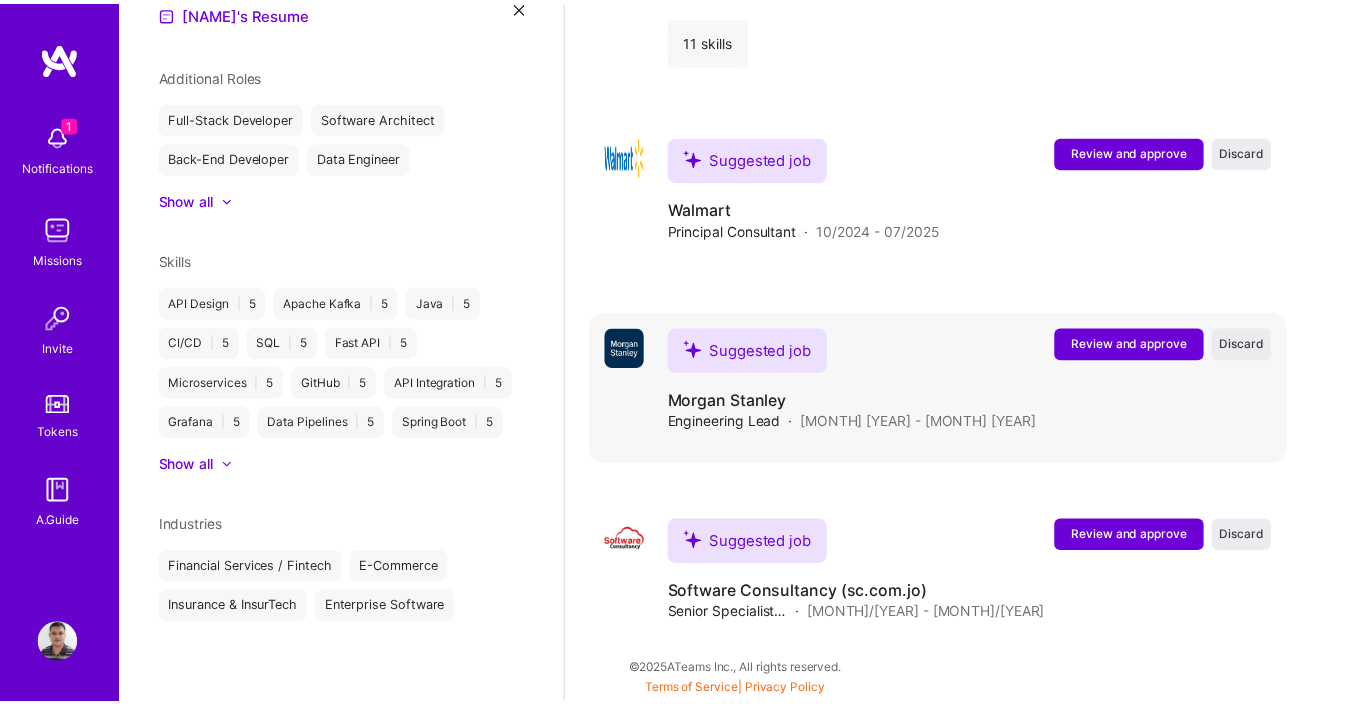 scroll, scrollTop: 3687, scrollLeft: 0, axis: vertical 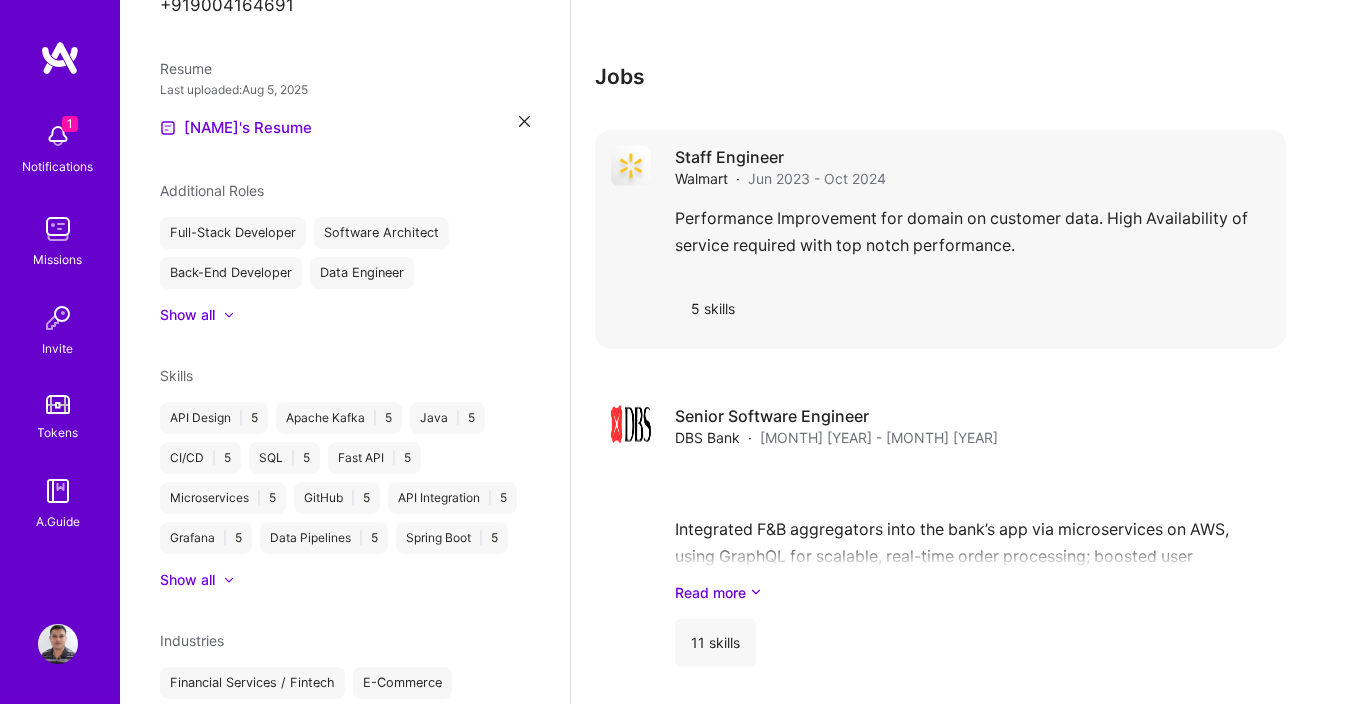 click on "Walmart" at bounding box center (701, 178) 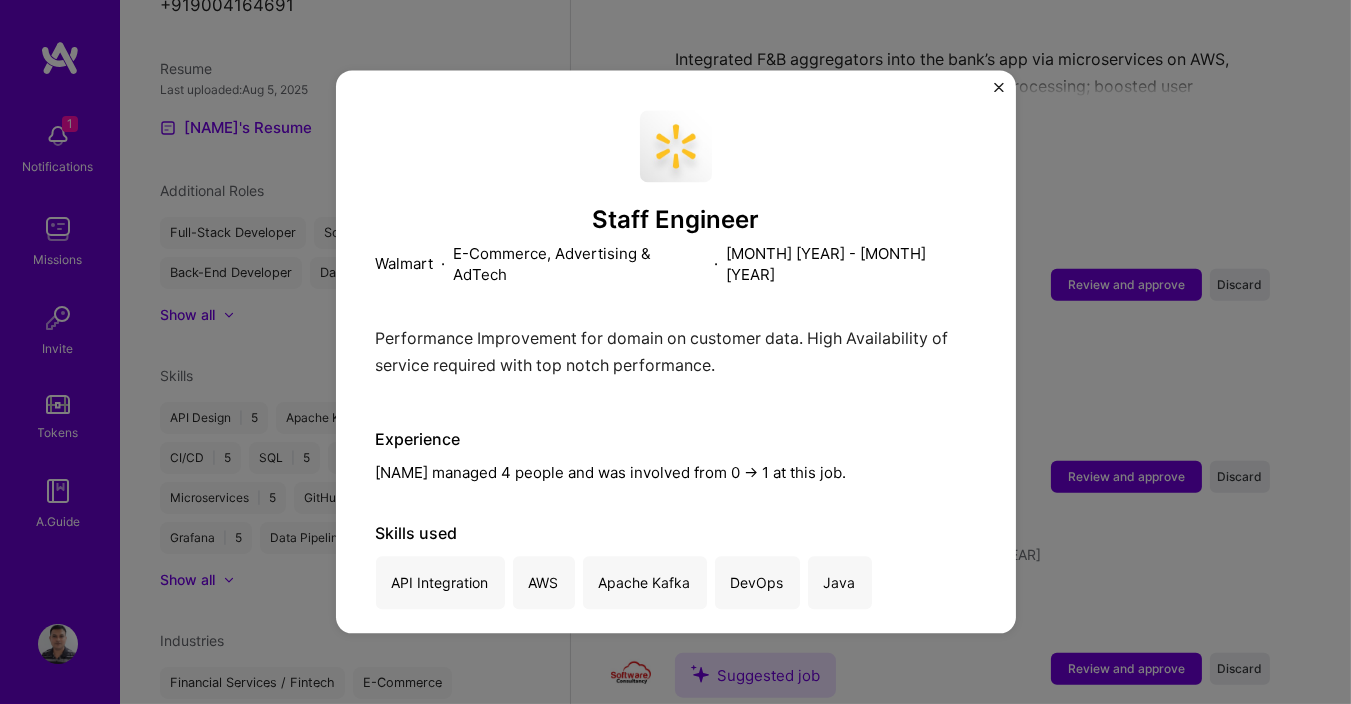scroll, scrollTop: 2769, scrollLeft: 0, axis: vertical 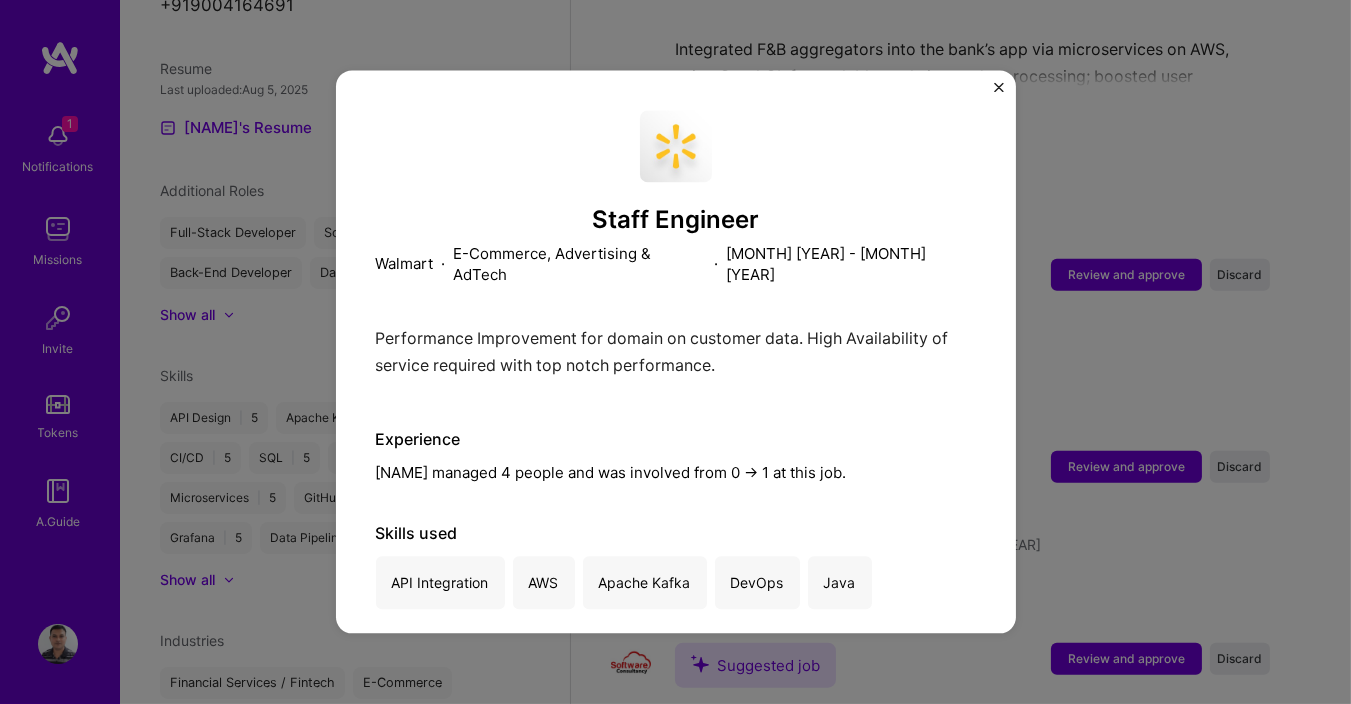 click at bounding box center [999, 87] 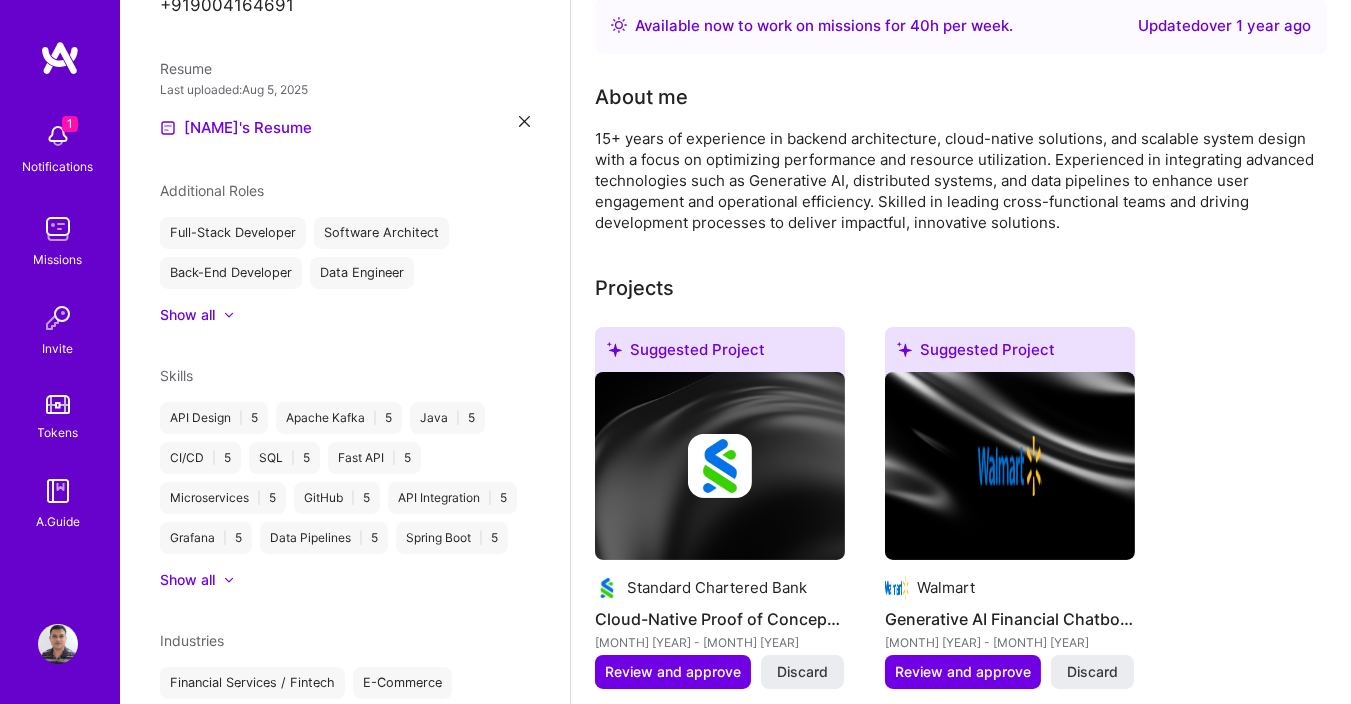 scroll, scrollTop: 0, scrollLeft: 0, axis: both 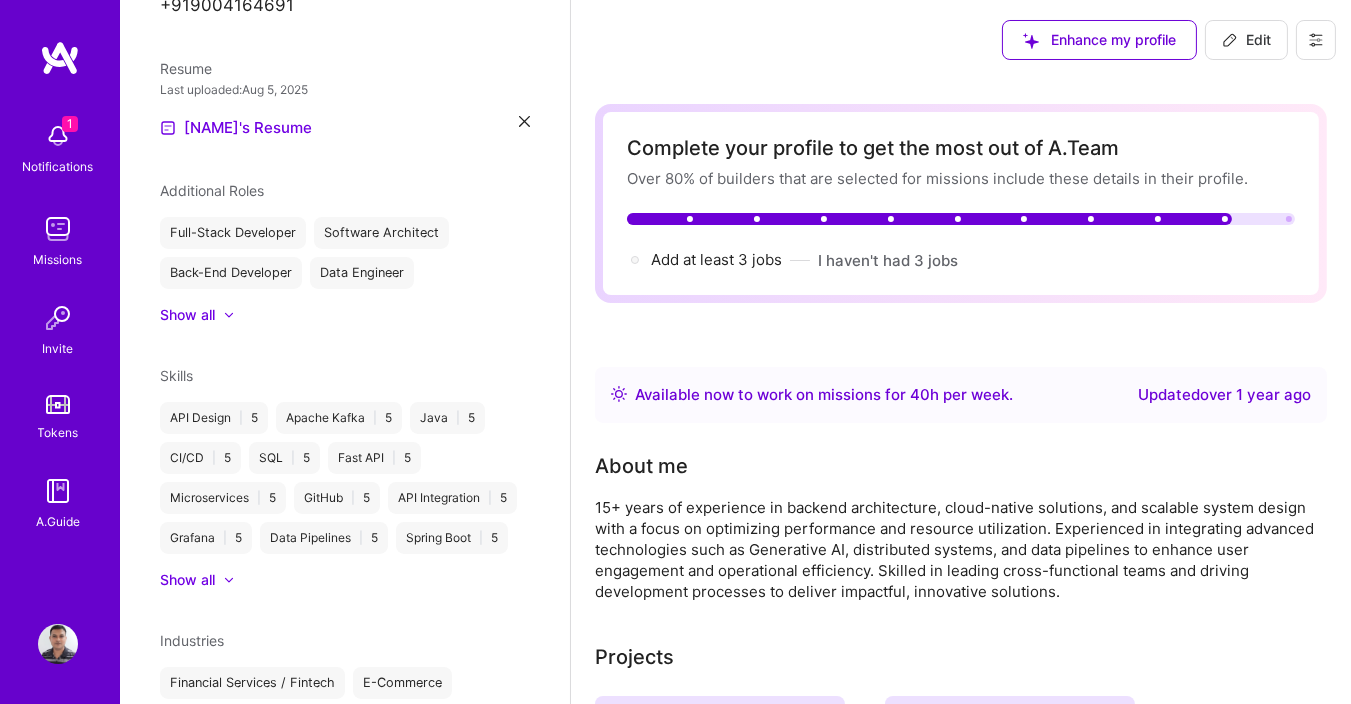 click on "Edit" at bounding box center (1246, 40) 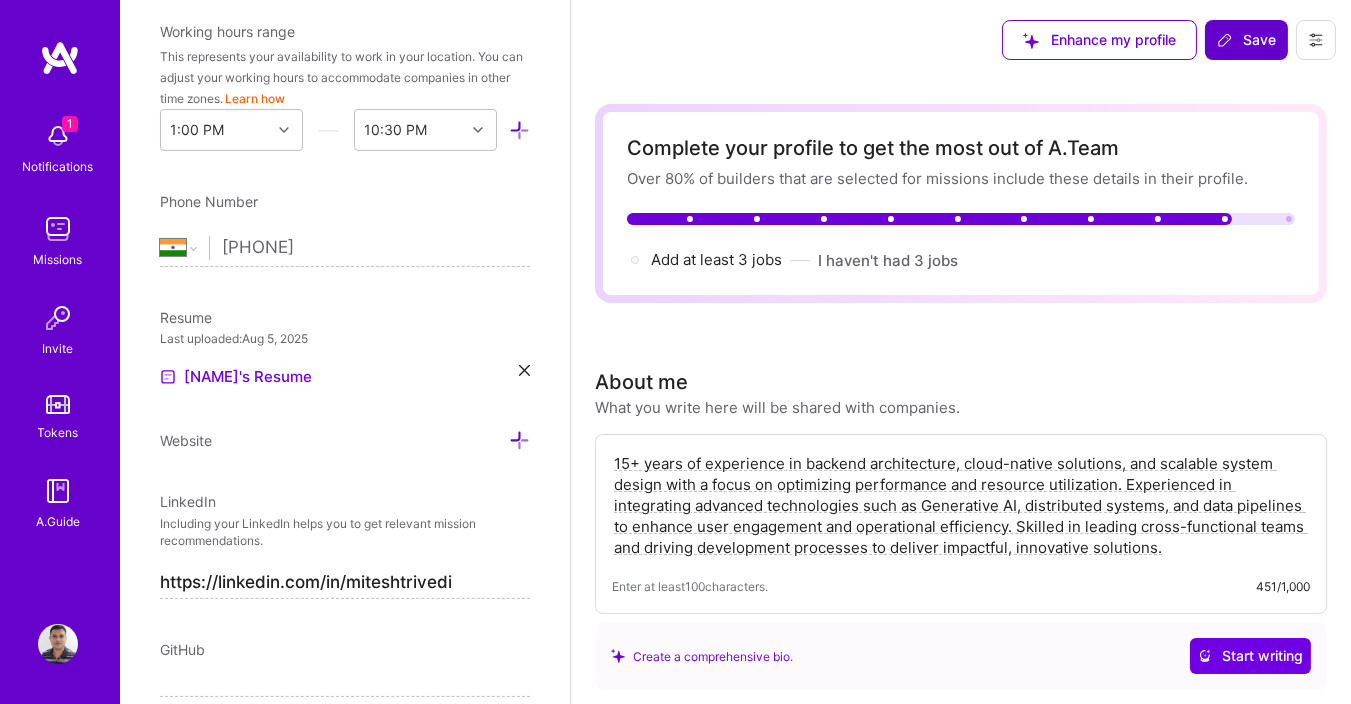 scroll, scrollTop: 840, scrollLeft: 0, axis: vertical 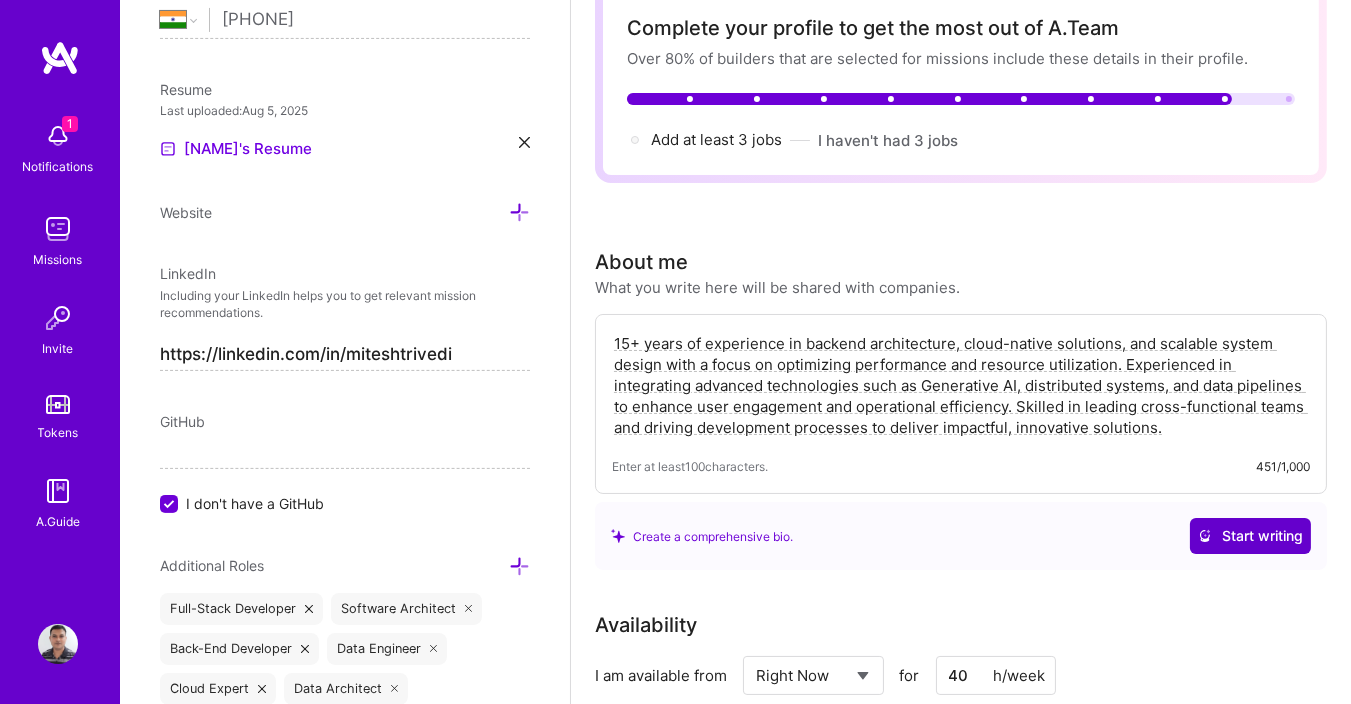 click on "Start writing" at bounding box center [1250, 536] 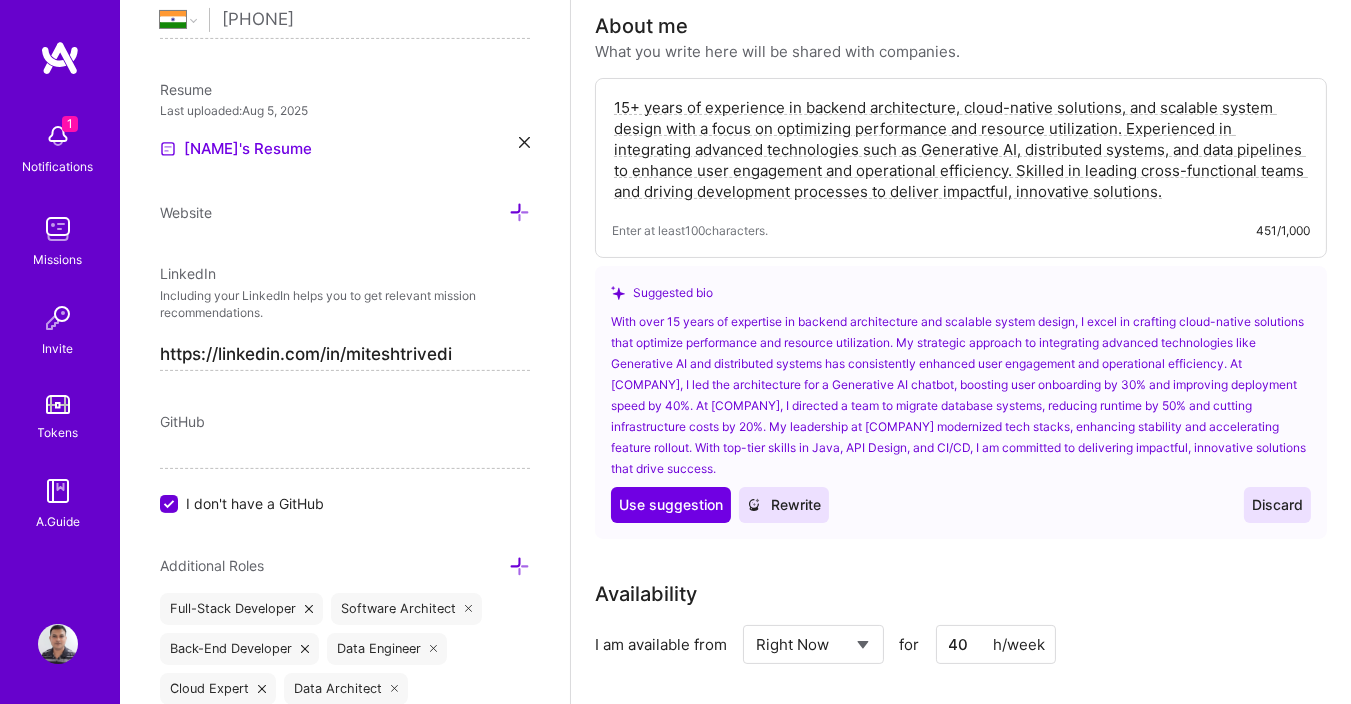 scroll, scrollTop: 359, scrollLeft: 0, axis: vertical 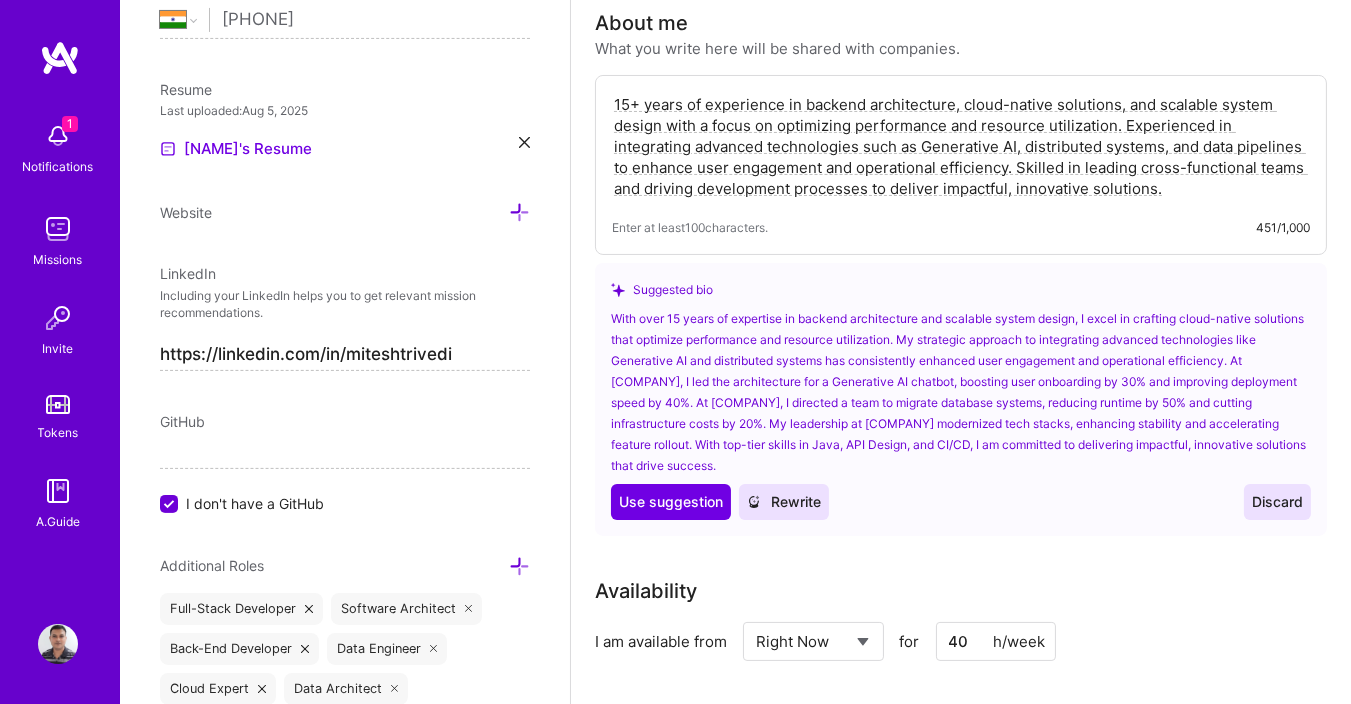 click on "With over 15 years of expertise in backend architecture and scalable system design, I excel in crafting cloud-native solutions that optimize performance and resource utilization. My strategic approach to integrating advanced technologies like Generative AI and distributed systems has consistently enhanced user engagement and operational efficiency. At [COMPANY], I led the architecture for a Generative AI chatbot, boosting user onboarding by 30% and improving deployment speed by 40%. At [COMPANY], I directed a team to migrate database systems, reducing runtime by 50% and cutting infrastructure costs by 20%. My leadership at [COMPANY] modernized tech stacks, enhancing stability and accelerating feature rollout. With top-tier skills in Java, API Design, and CI/CD, I am committed to delivering impactful, innovative solutions that drive success." at bounding box center (961, 392) 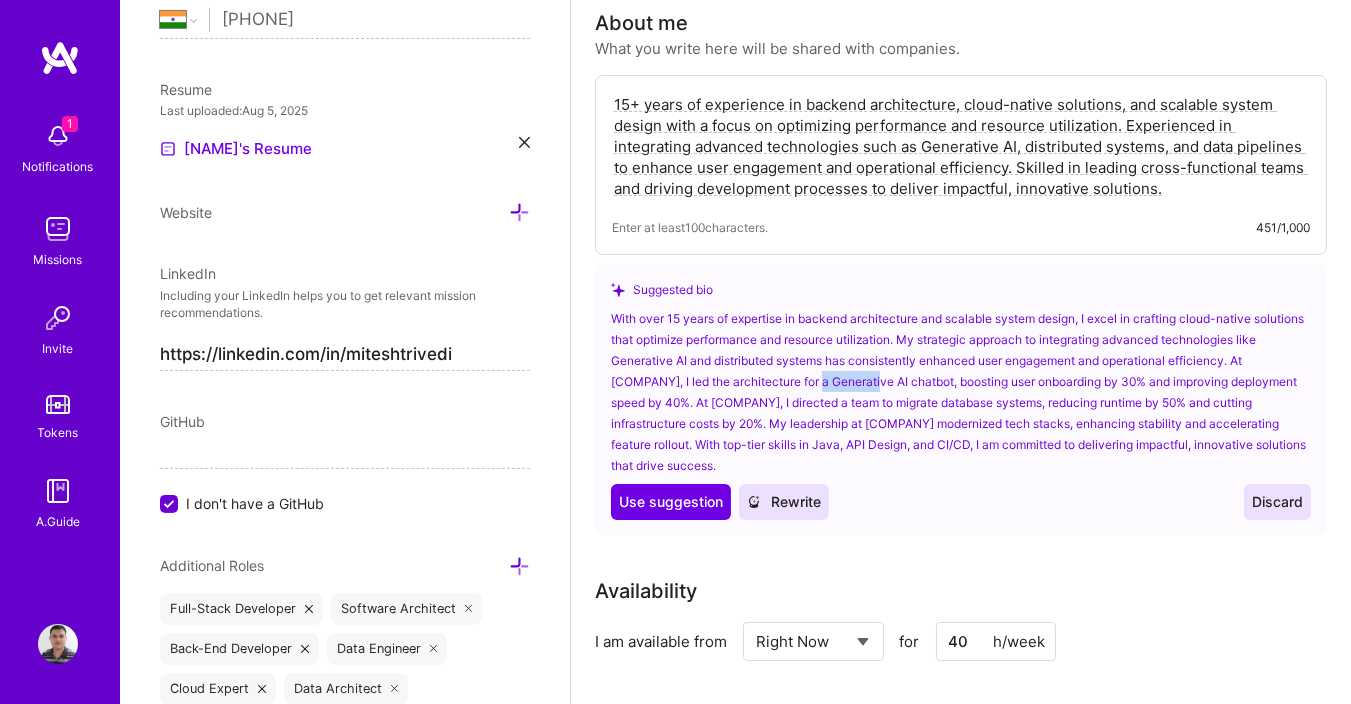 click on "With over 15 years of expertise in backend architecture and scalable system design, I excel in crafting cloud-native solutions that optimize performance and resource utilization. My strategic approach to integrating advanced technologies like Generative AI and distributed systems has consistently enhanced user engagement and operational efficiency. At [COMPANY], I led the architecture for a Generative AI chatbot, boosting user onboarding by 30% and improving deployment speed by 40%. At [COMPANY], I directed a team to migrate database systems, reducing runtime by 50% and cutting infrastructure costs by 20%. My leadership at [COMPANY] modernized tech stacks, enhancing stability and accelerating feature rollout. With top-tier skills in Java, API Design, and CI/CD, I am committed to delivering impactful, innovative solutions that drive success." at bounding box center (961, 392) 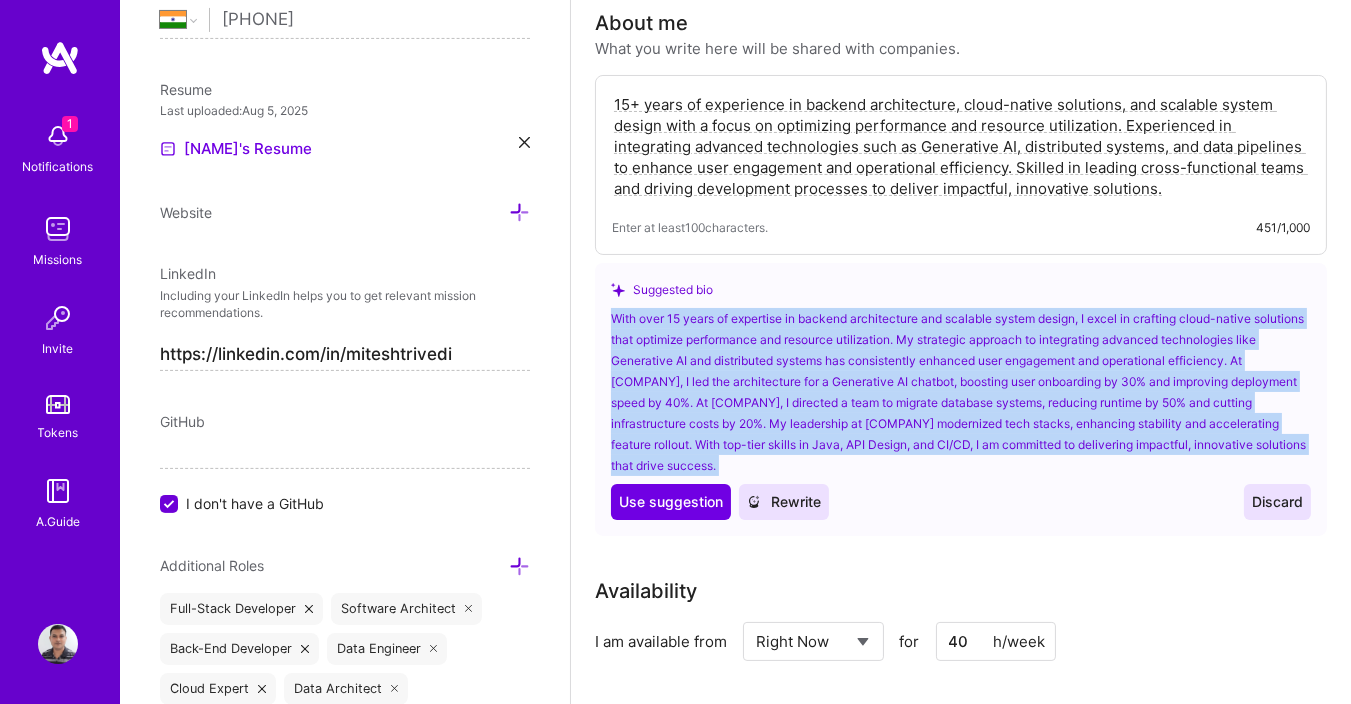 click on "With over 15 years of expertise in backend architecture and scalable system design, I excel in crafting cloud-native solutions that optimize performance and resource utilization. My strategic approach to integrating advanced technologies like Generative AI and distributed systems has consistently enhanced user engagement and operational efficiency. At [COMPANY], I led the architecture for a Generative AI chatbot, boosting user onboarding by 30% and improving deployment speed by 40%. At [COMPANY], I directed a team to migrate database systems, reducing runtime by 50% and cutting infrastructure costs by 20%. My leadership at [COMPANY] modernized tech stacks, enhancing stability and accelerating feature rollout. With top-tier skills in Java, API Design, and CI/CD, I am committed to delivering impactful, innovative solutions that drive success." at bounding box center [961, 392] 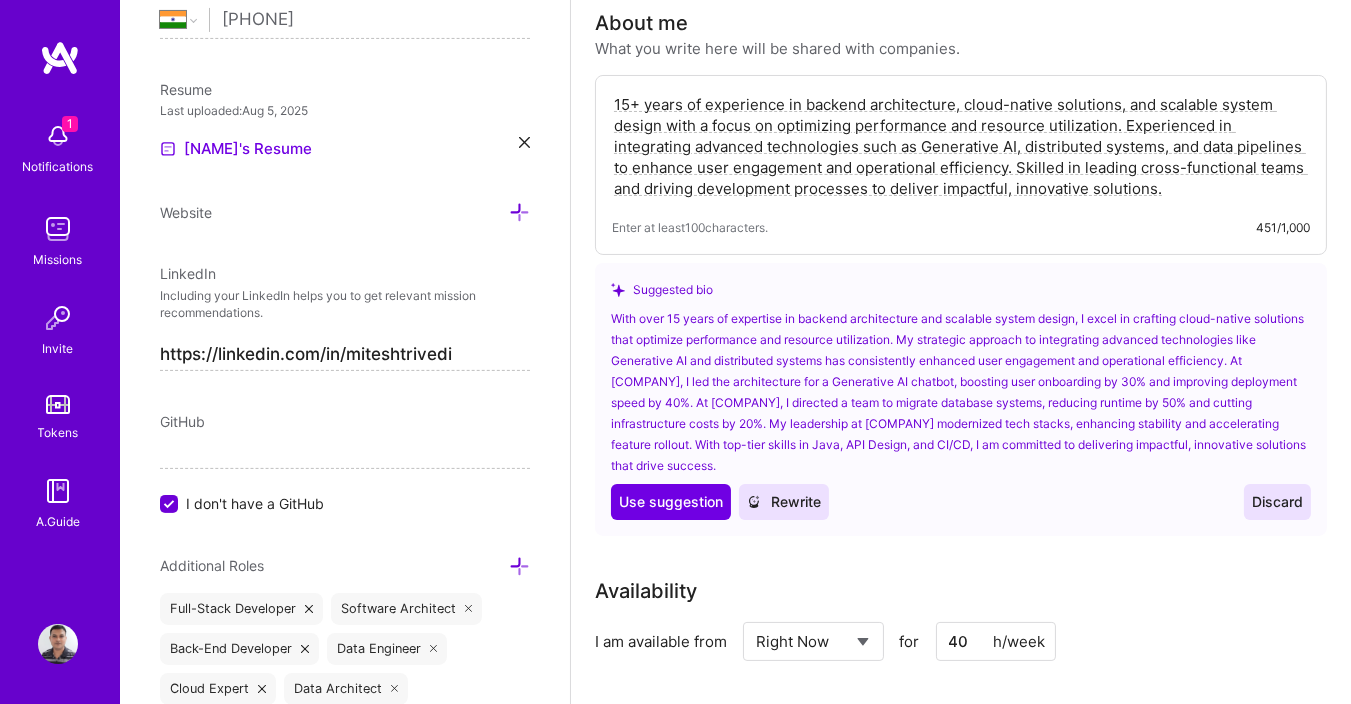 click on "15+ years of experience in backend architecture, cloud-native solutions, and scalable system design with a focus on optimizing performance and resource utilization. Experienced in integrating advanced technologies such as Generative AI, distributed systems, and data pipelines to enhance user engagement and operational efficiency. Skilled in leading cross-functional teams and driving development processes to deliver impactful, innovative solutions." at bounding box center (961, 146) 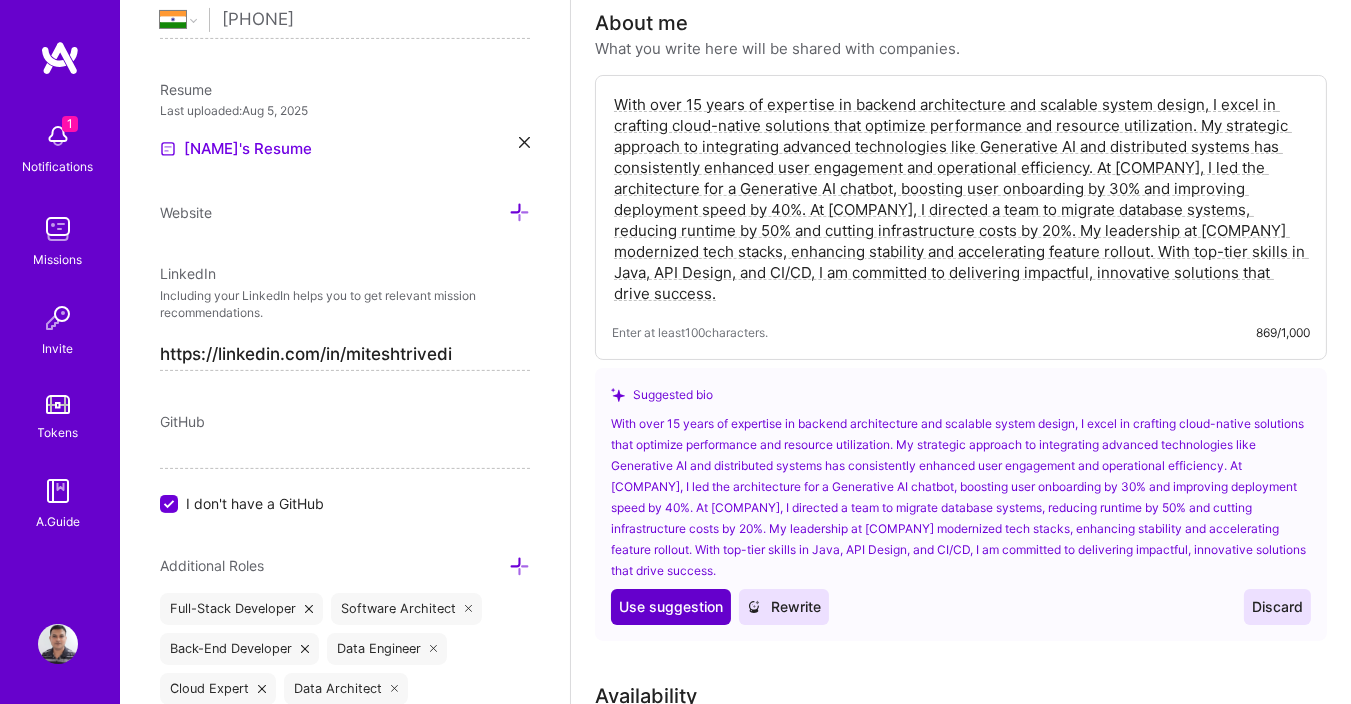 click on "Use suggestion" at bounding box center (671, 607) 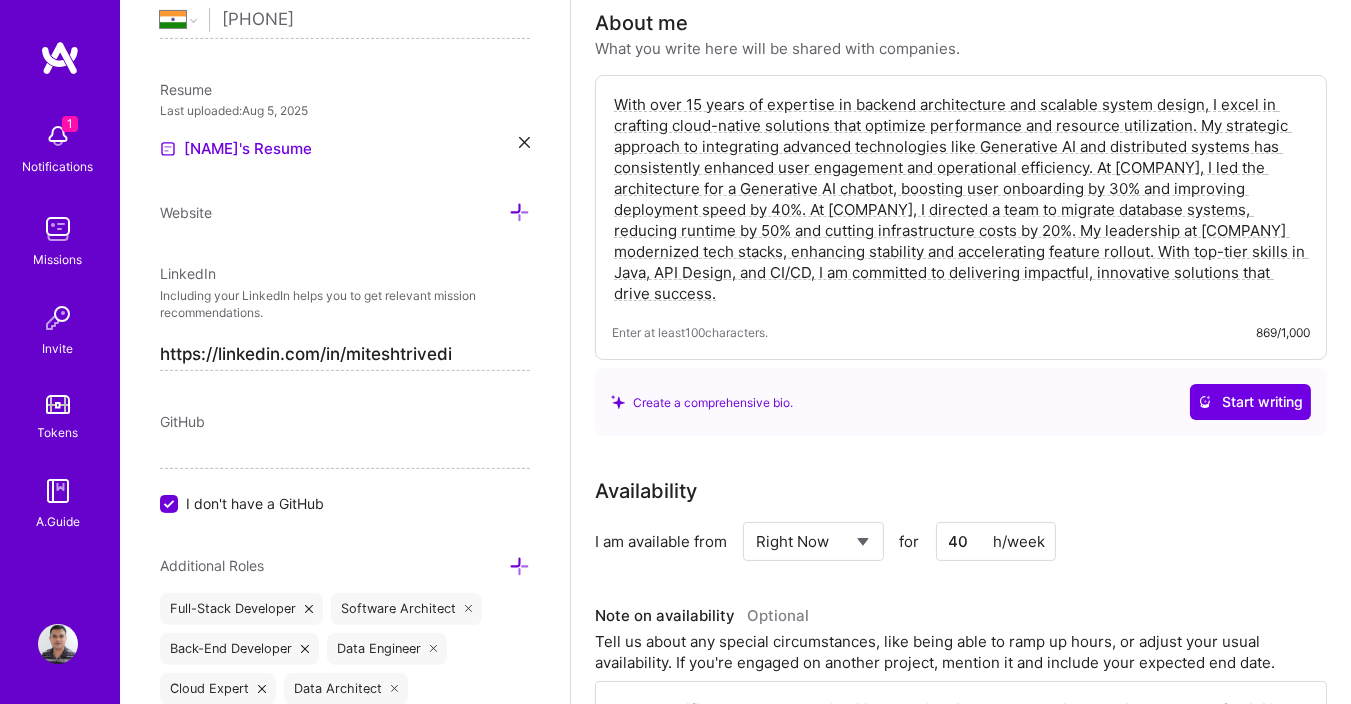 click on "With over 15 years of expertise in backend architecture and scalable system design, I excel in crafting cloud-native solutions that optimize performance and resource utilization. My strategic approach to integrating advanced technologies like Generative AI and distributed systems has consistently enhanced user engagement and operational efficiency. At [COMPANY], I led the architecture for a Generative AI chatbot, boosting user onboarding by 30% and improving deployment speed by 40%. At [COMPANY], I directed a team to migrate database systems, reducing runtime by 50% and cutting infrastructure costs by 20%. My leadership at [COMPANY] modernized tech stacks, enhancing stability and accelerating feature rollout. With top-tier skills in Java, API Design, and CI/CD, I am committed to delivering impactful, innovative solutions that drive success." at bounding box center [961, 199] 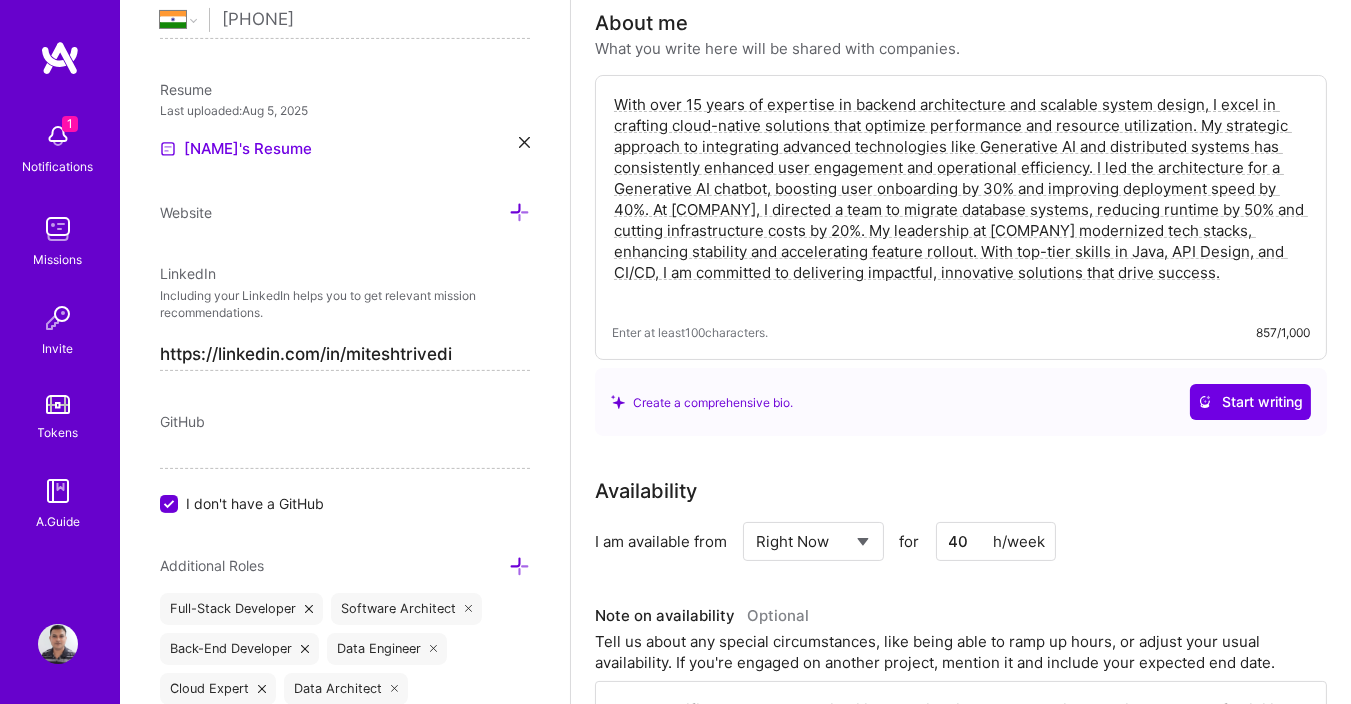 click on "With over 15 years of expertise in backend architecture and scalable system design, I excel in crafting cloud-native solutions that optimize performance and resource utilization. My strategic approach to integrating advanced technologies like Generative AI and distributed systems has consistently enhanced user engagement and operational efficiency. I led the architecture for a Generative AI chatbot, boosting user onboarding by 30% and improving deployment speed by 40%. At [COMPANY], I directed a team to migrate database systems, reducing runtime by 50% and cutting infrastructure costs by 20%. My leadership at [COMPANY] modernized tech stacks, enhancing stability and accelerating feature rollout. With top-tier skills in Java, API Design, and CI/CD, I am committed to delivering impactful, innovative solutions that drive success." at bounding box center [961, 199] 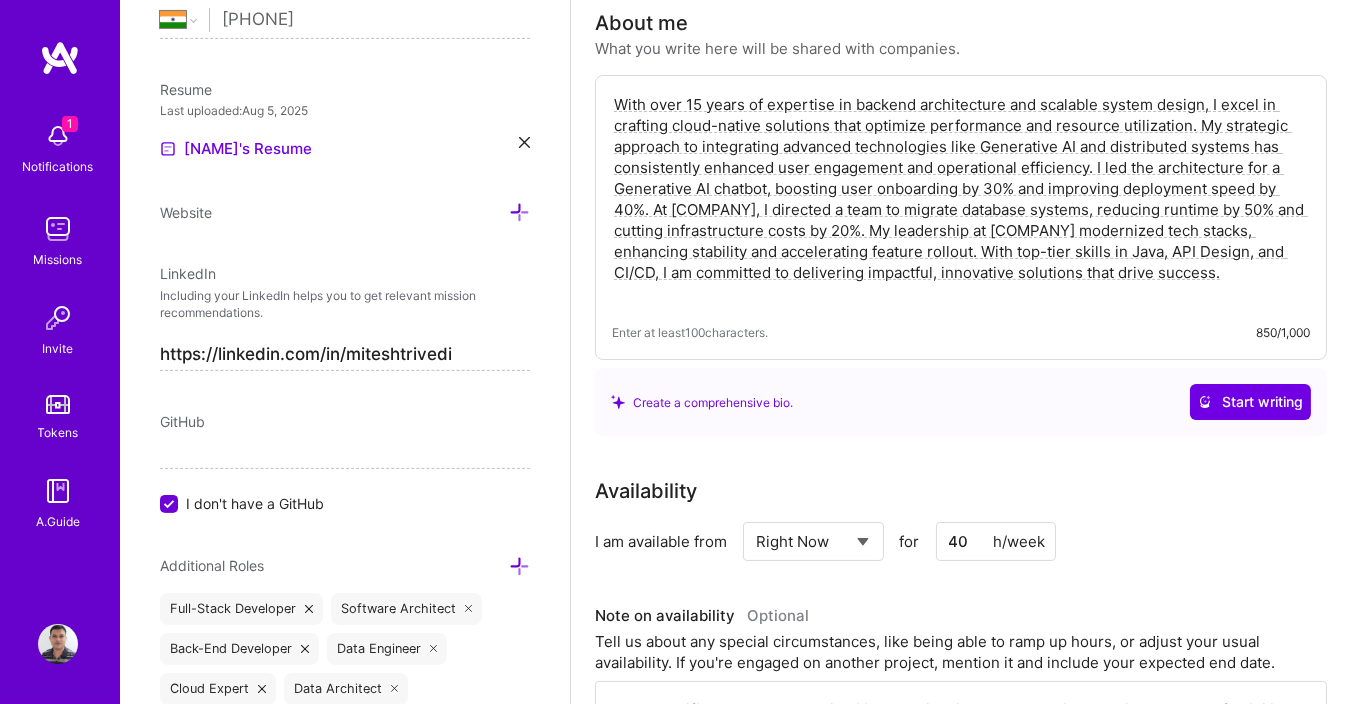 click on "With over 15 years of expertise in backend architecture and scalable system design, I excel in crafting cloud-native solutions that optimize performance and resource utilization. My strategic approach to integrating advanced technologies like Generative AI and distributed systems has consistently enhanced user engagement and operational efficiency. I led the architecture for a Generative AI chatbot, boosting user onboarding by 30% and improving deployment speed by 40%. At [COMPANY], I directed a team to migrate database systems, reducing runtime by 50% and cutting infrastructure costs by 20%. My leadership at [COMPANY] modernized tech stacks, enhancing stability and accelerating feature rollout. With top-tier skills in Java, API Design, and CI/CD, I am committed to delivering impactful, innovative solutions that drive success." at bounding box center [961, 199] 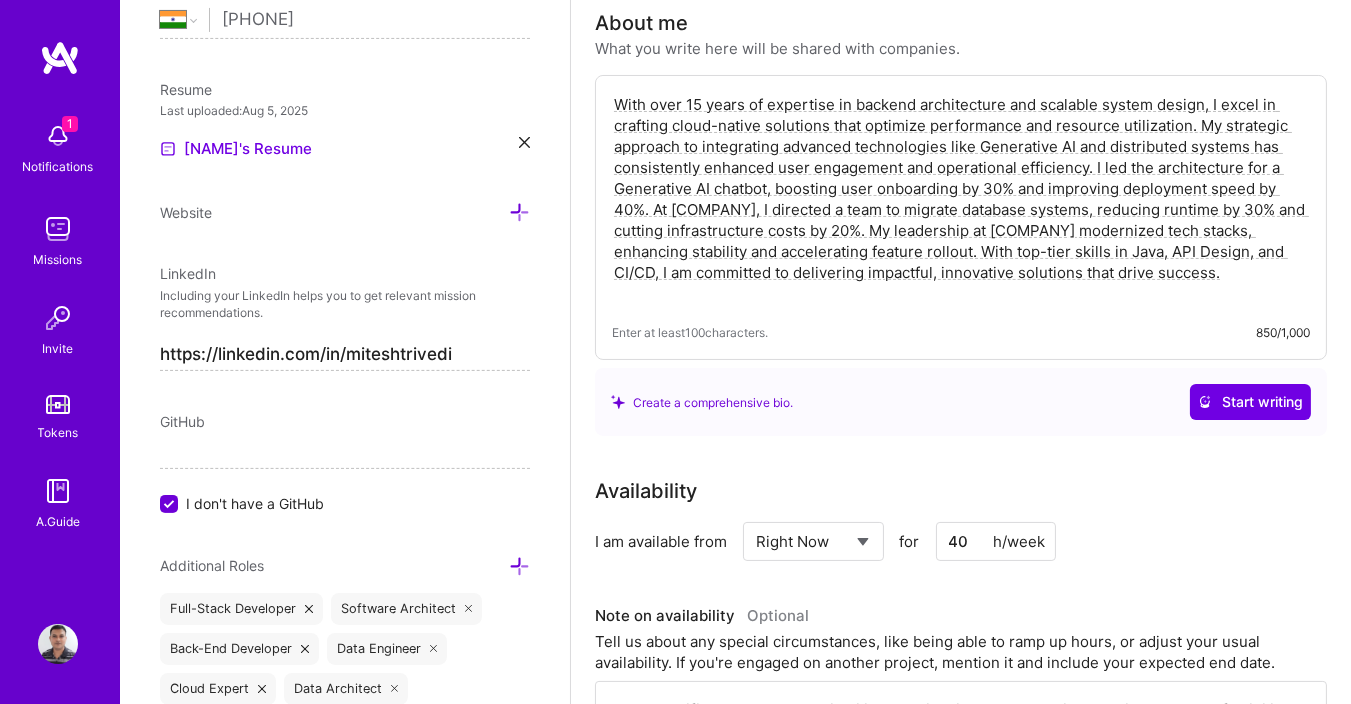 drag, startPoint x: 834, startPoint y: 228, endPoint x: 847, endPoint y: 226, distance: 13.152946 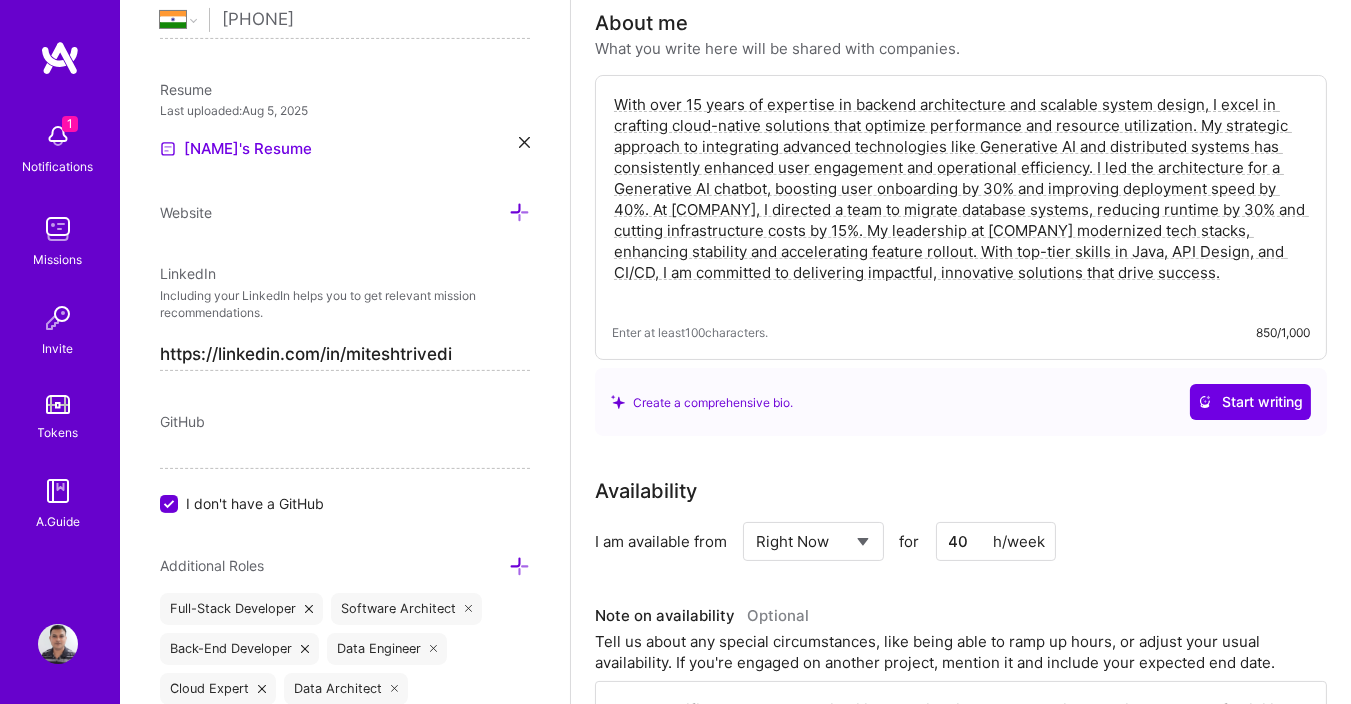 click on "With over 15 years of expertise in backend architecture and scalable system design, I excel in crafting cloud-native solutions that optimize performance and resource utilization. My strategic approach to integrating advanced technologies like Generative AI and distributed systems has consistently enhanced user engagement and operational efficiency. I led the architecture for a Generative AI chatbot, boosting user onboarding by 30% and improving deployment speed by 40%. At [COMPANY], I directed a team to migrate database systems, reducing runtime by 30% and cutting infrastructure costs by 15%. My leadership at [COMPANY] modernized tech stacks, enhancing stability and accelerating feature rollout. With top-tier skills in Java, API Design, and CI/CD, I am committed to delivering impactful, innovative solutions that drive success." at bounding box center (961, 199) 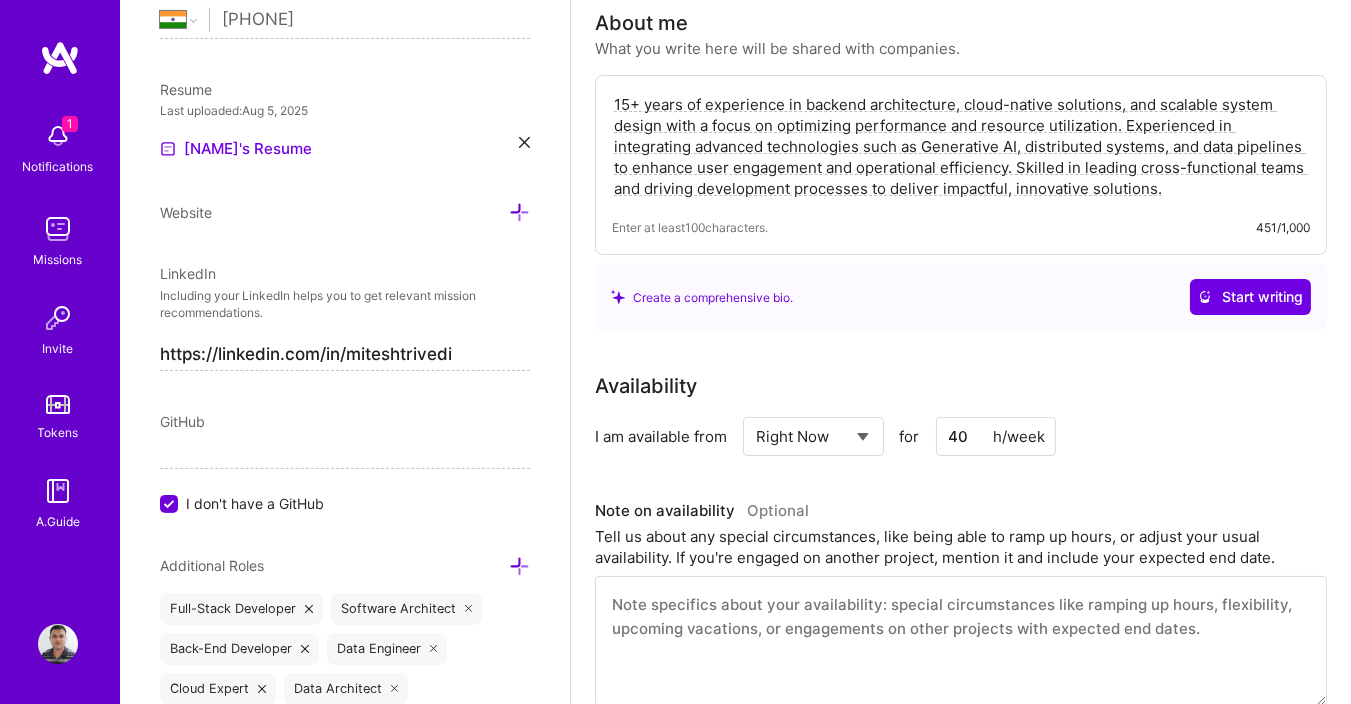 click on "15+ years of experience in backend architecture, cloud-native solutions, and scalable system design with a focus on optimizing performance and resource utilization. Experienced in integrating advanced technologies such as Generative AI, distributed systems, and data pipelines to enhance user engagement and operational efficiency. Skilled in leading cross-functional teams and driving development processes to deliver impactful, innovative solutions." at bounding box center [961, 146] 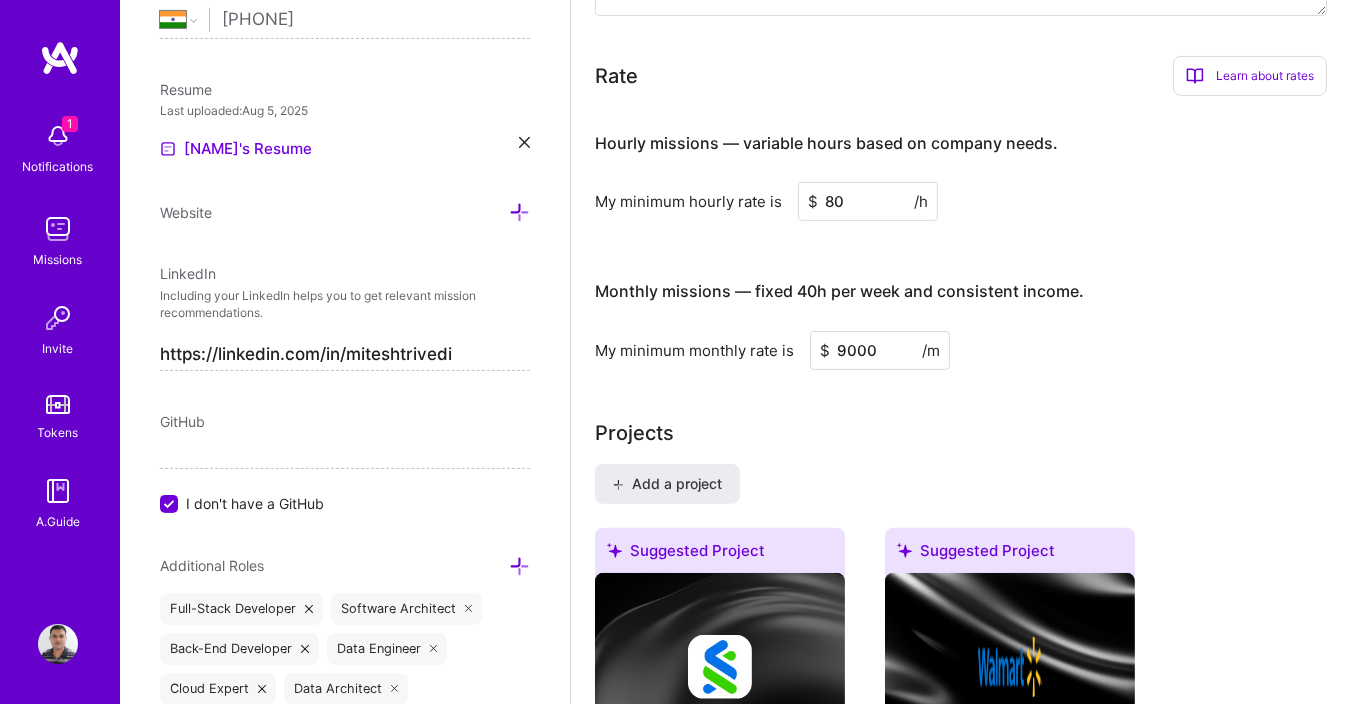 scroll, scrollTop: 1080, scrollLeft: 0, axis: vertical 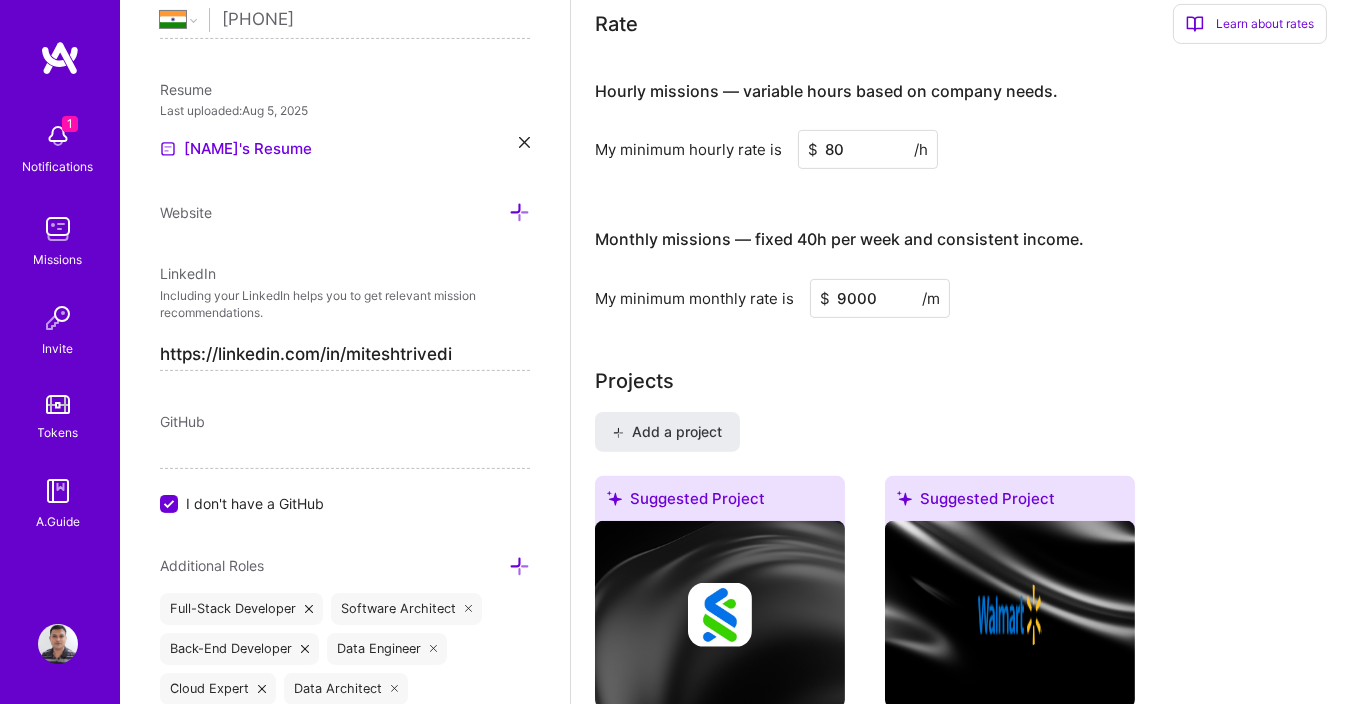 type on "15+ years of experience in backend architecture, cloud-native solutions, and scalable system design with a focus on optimizing performance and resource utilization. Experienced in integrating advanced technologies such as Generative AI, distributed systems, and data pipelines to enhance user engagement and operational efficiency." 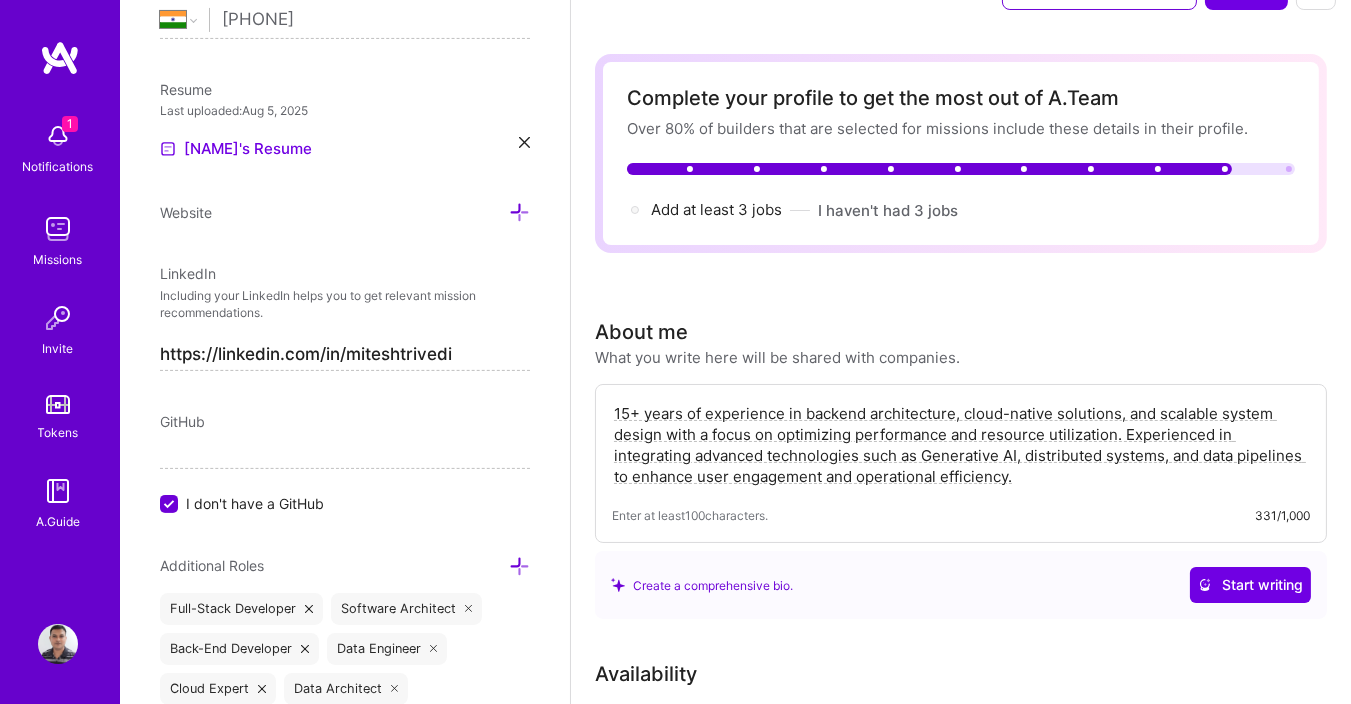 scroll, scrollTop: 0, scrollLeft: 0, axis: both 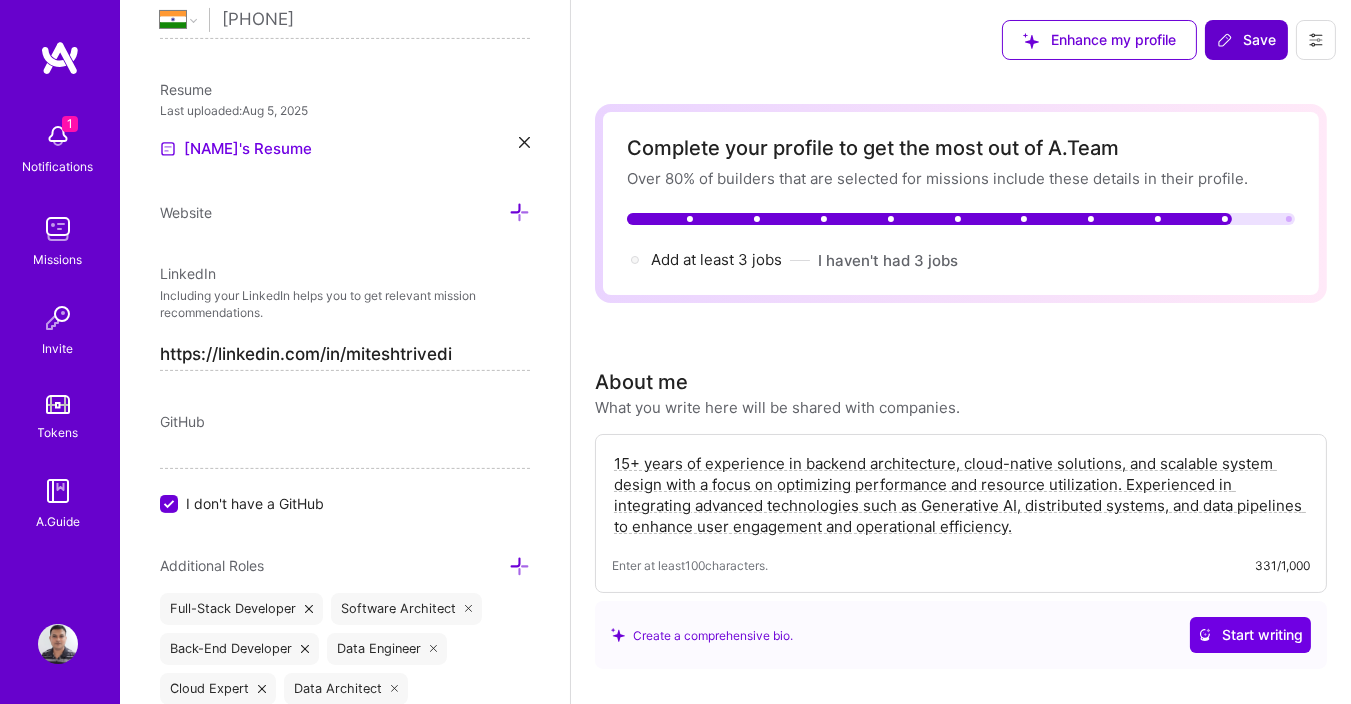 click on "Save" at bounding box center (1246, 40) 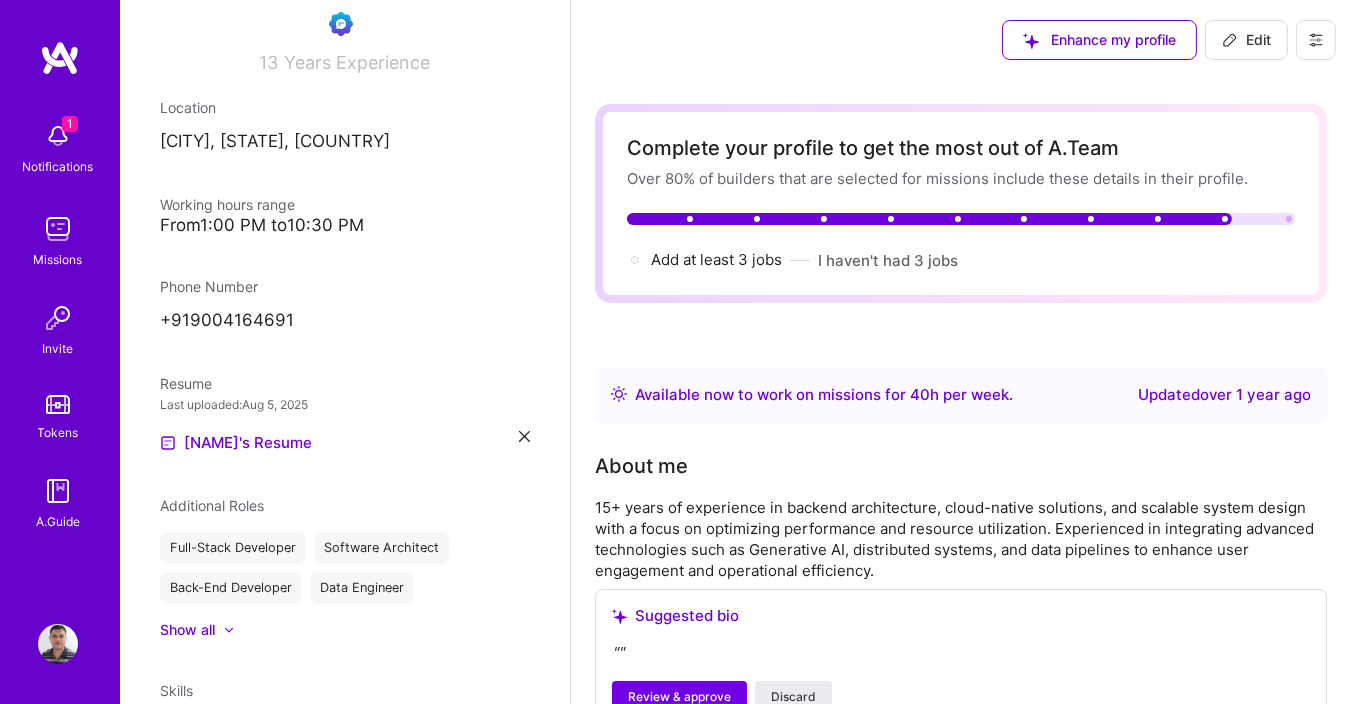 scroll, scrollTop: 252, scrollLeft: 0, axis: vertical 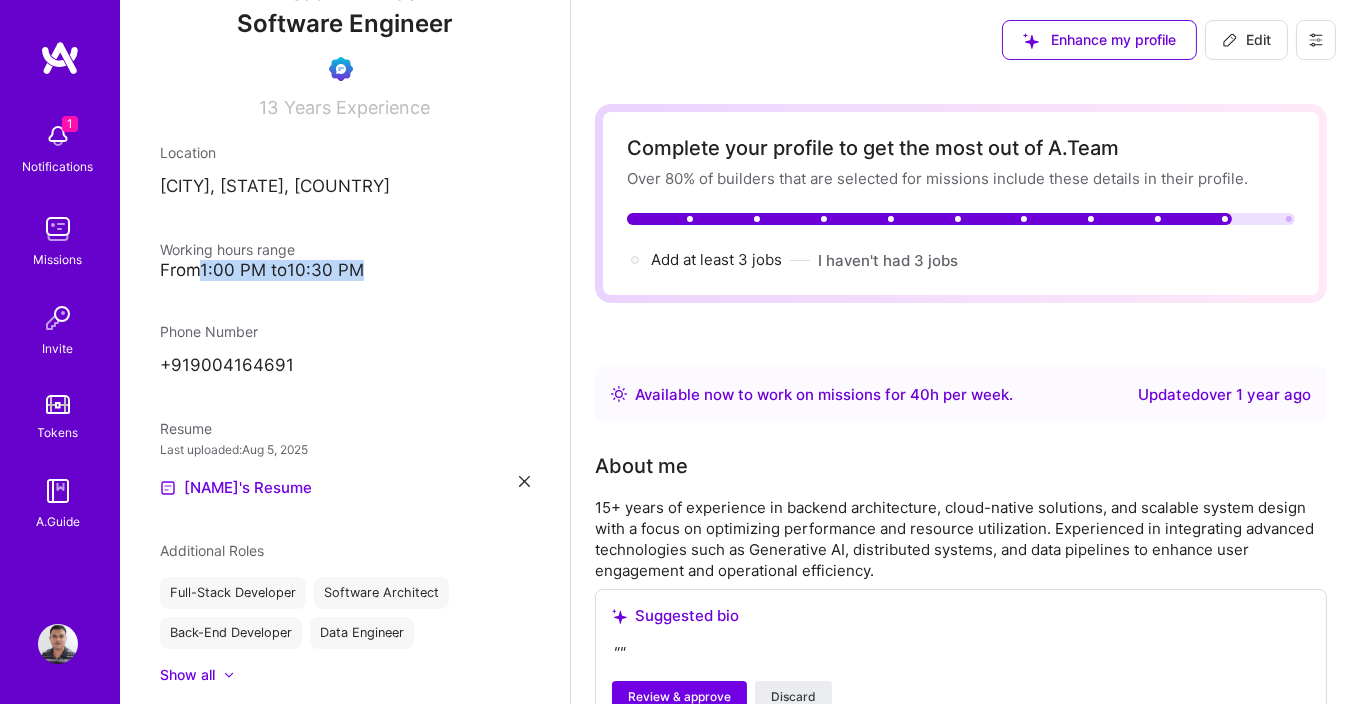 drag, startPoint x: 203, startPoint y: 264, endPoint x: 433, endPoint y: 271, distance: 230.10649 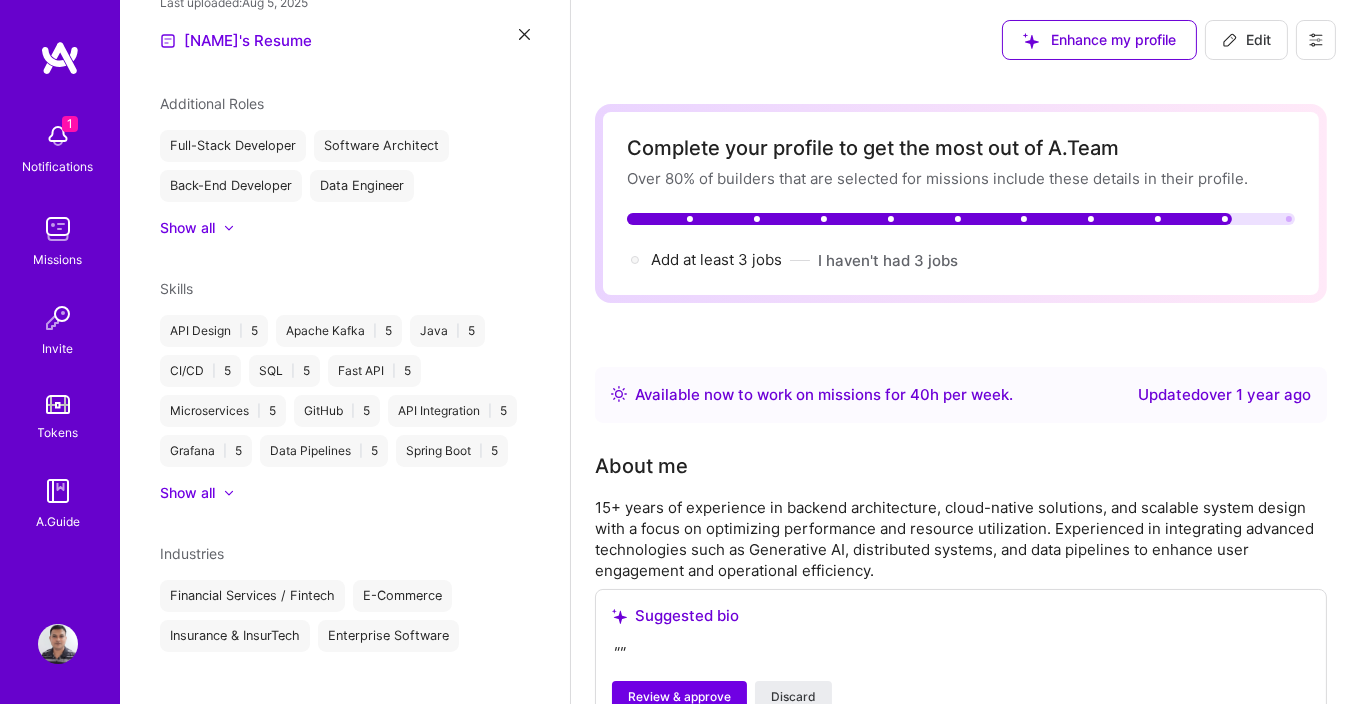 scroll, scrollTop: 768, scrollLeft: 0, axis: vertical 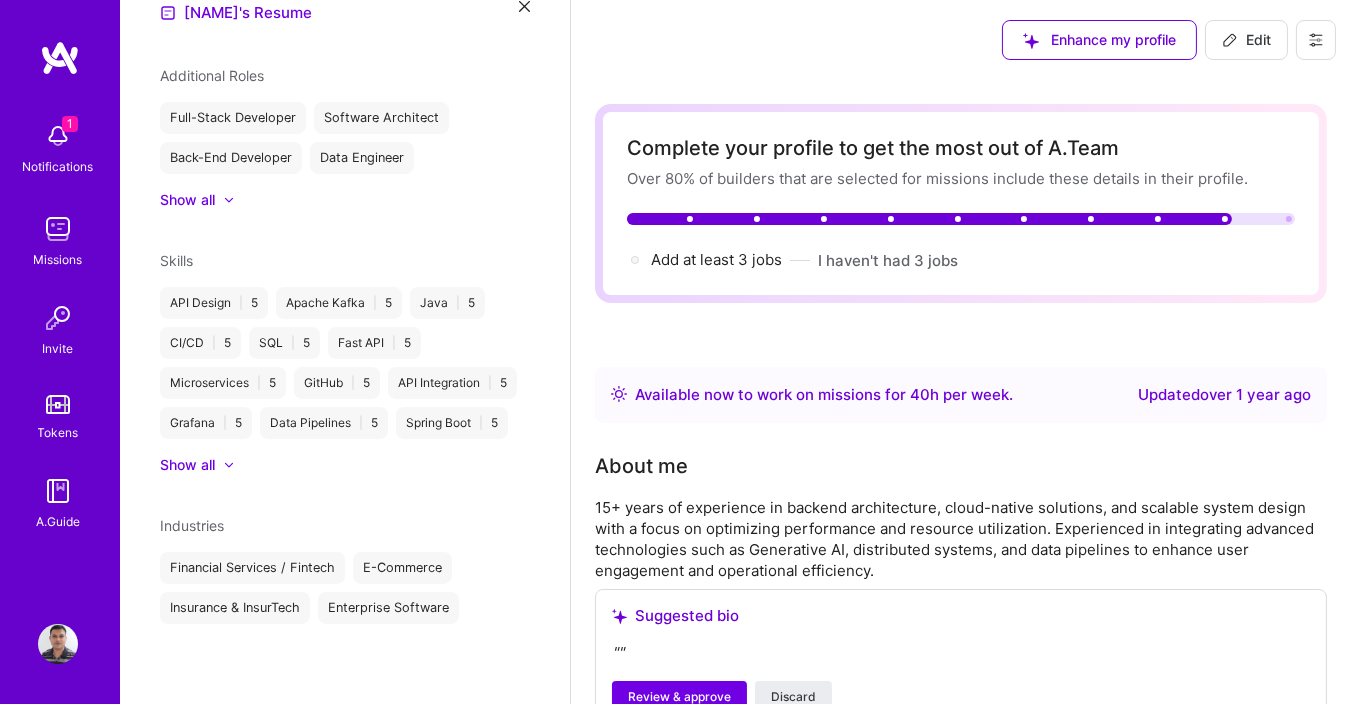 click on "Show all" at bounding box center [187, 465] 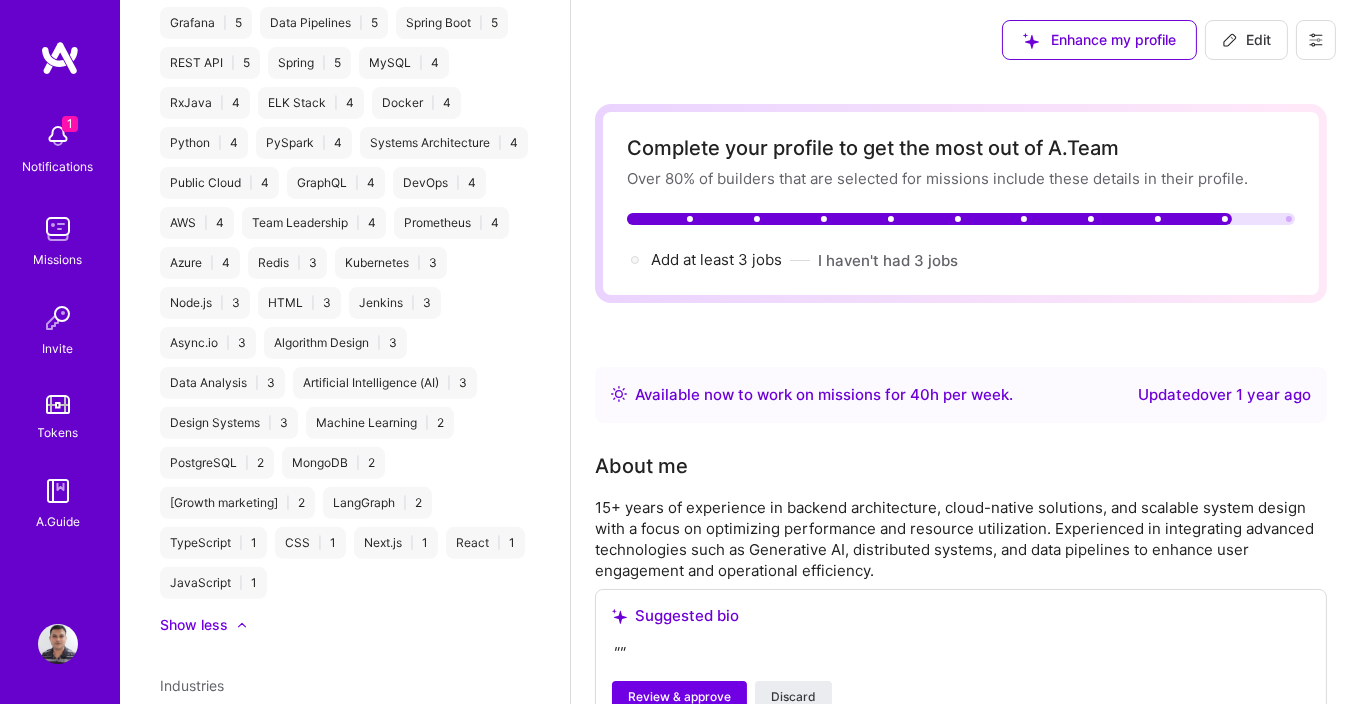 scroll, scrollTop: 1367, scrollLeft: 0, axis: vertical 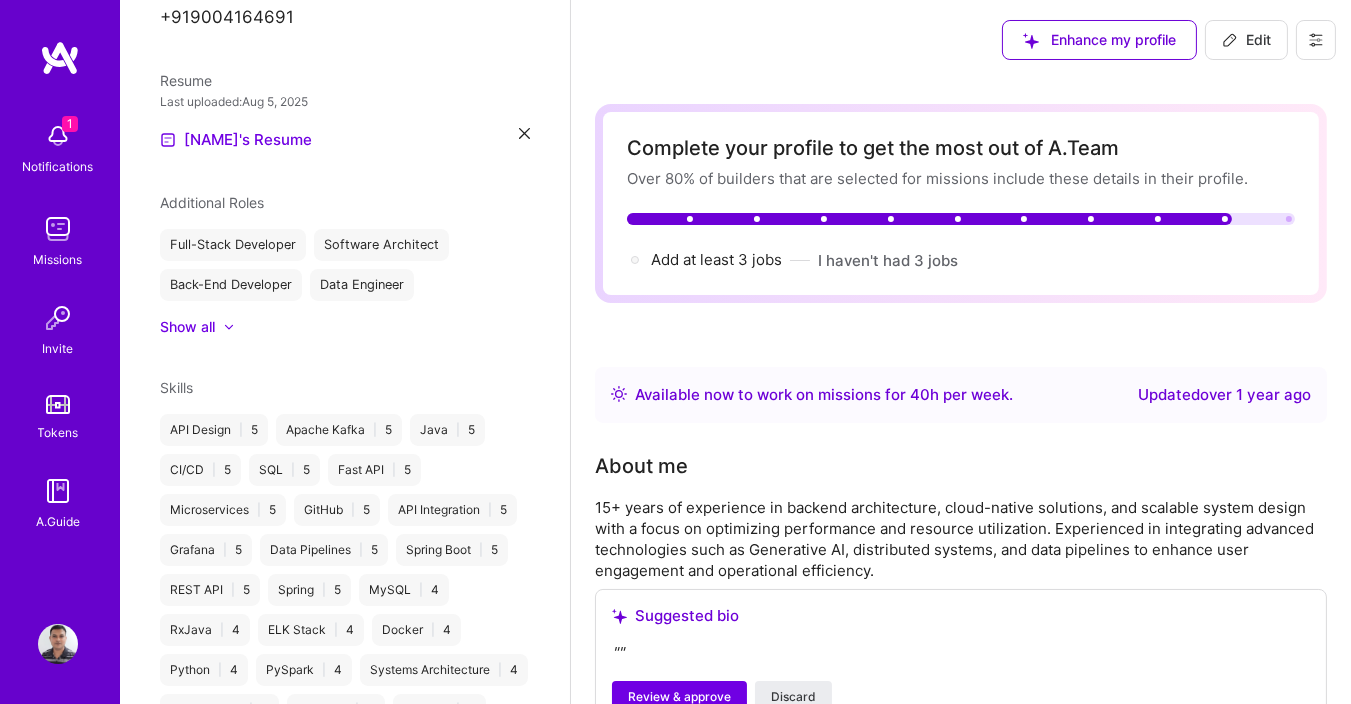 click on "Edit" at bounding box center (1246, 40) 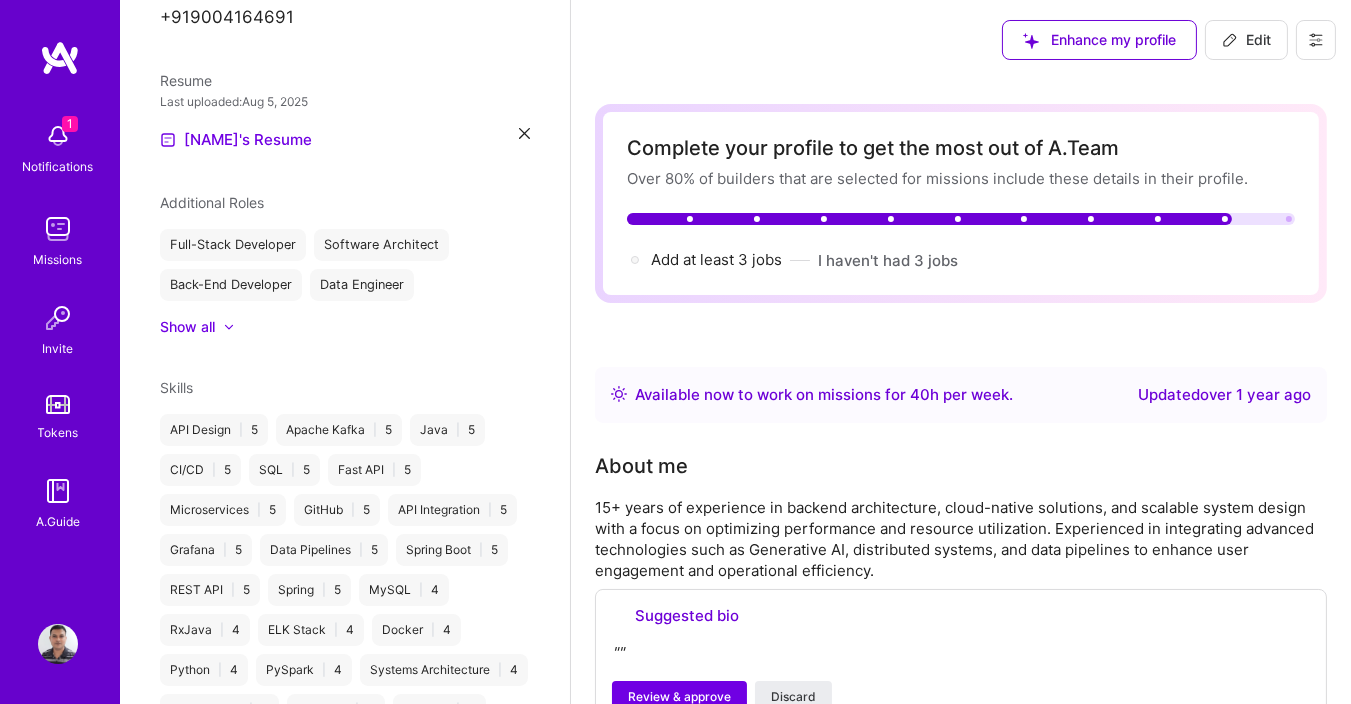 select on "IN" 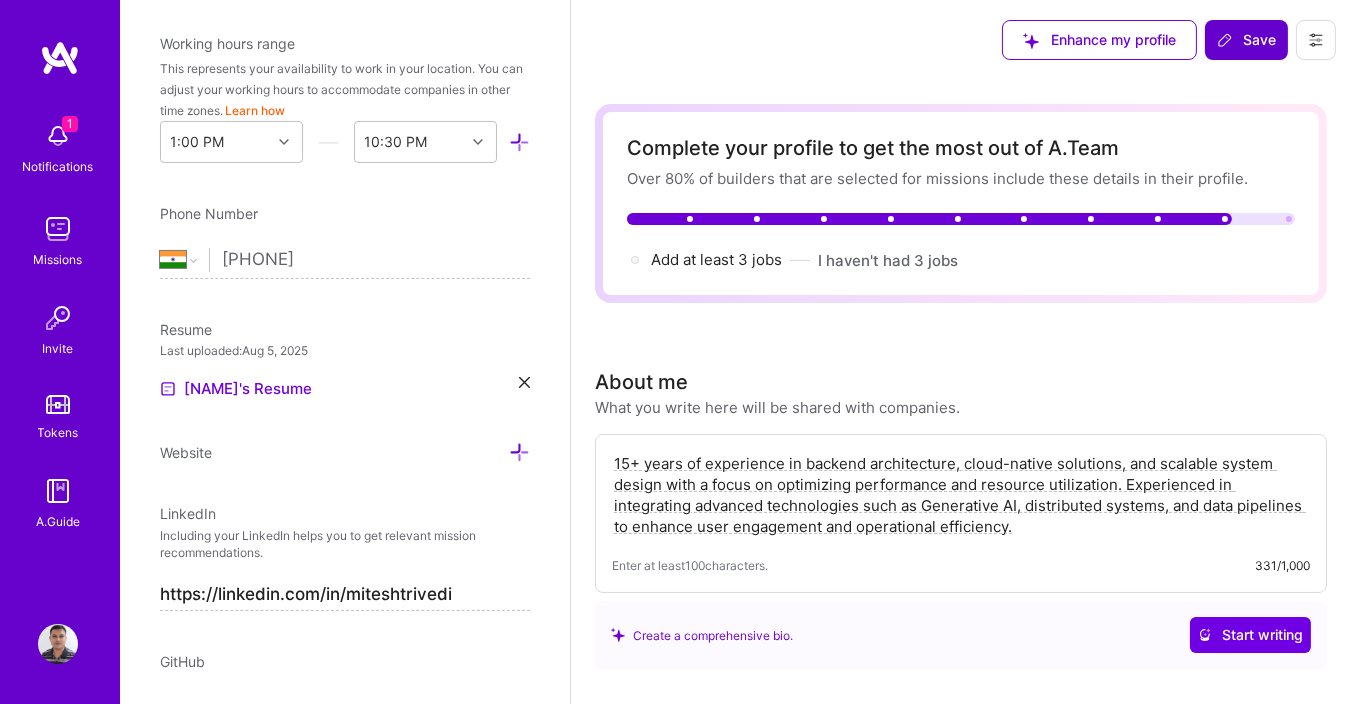 scroll, scrollTop: 828, scrollLeft: 0, axis: vertical 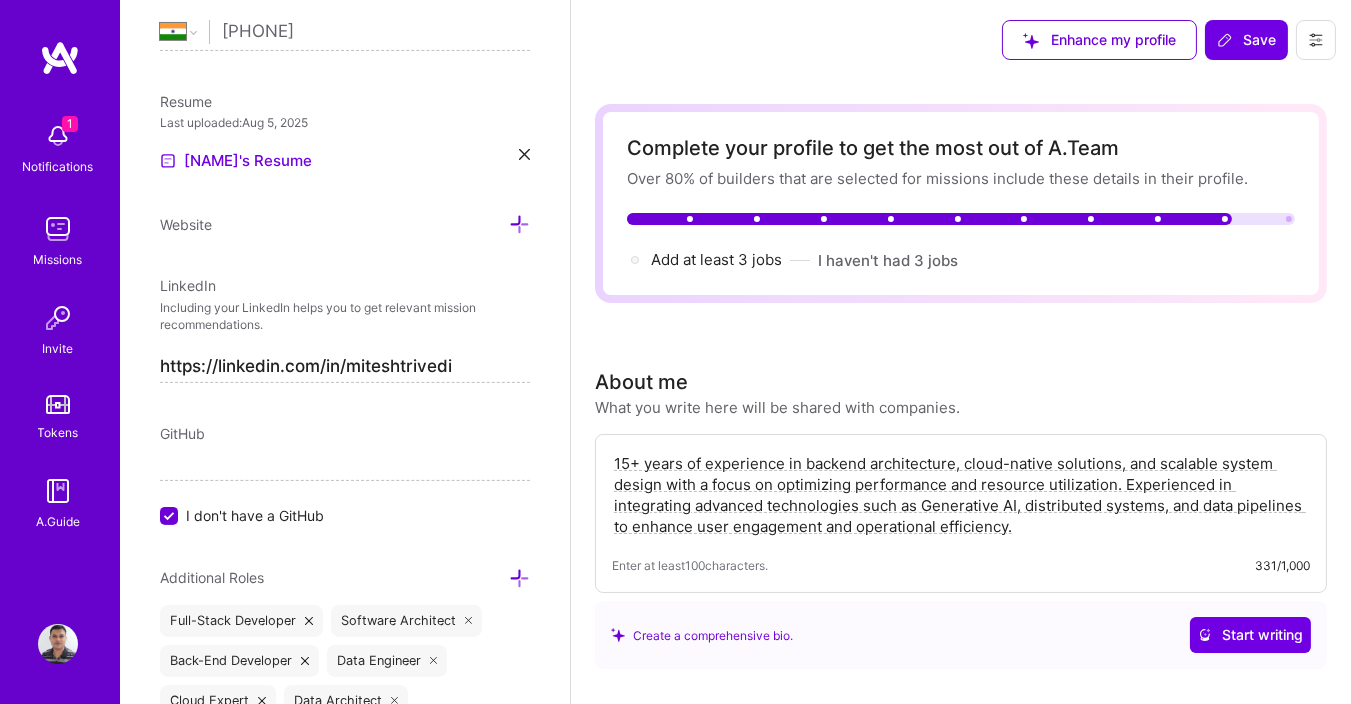 click on "Enhance my profile" at bounding box center (1099, 40) 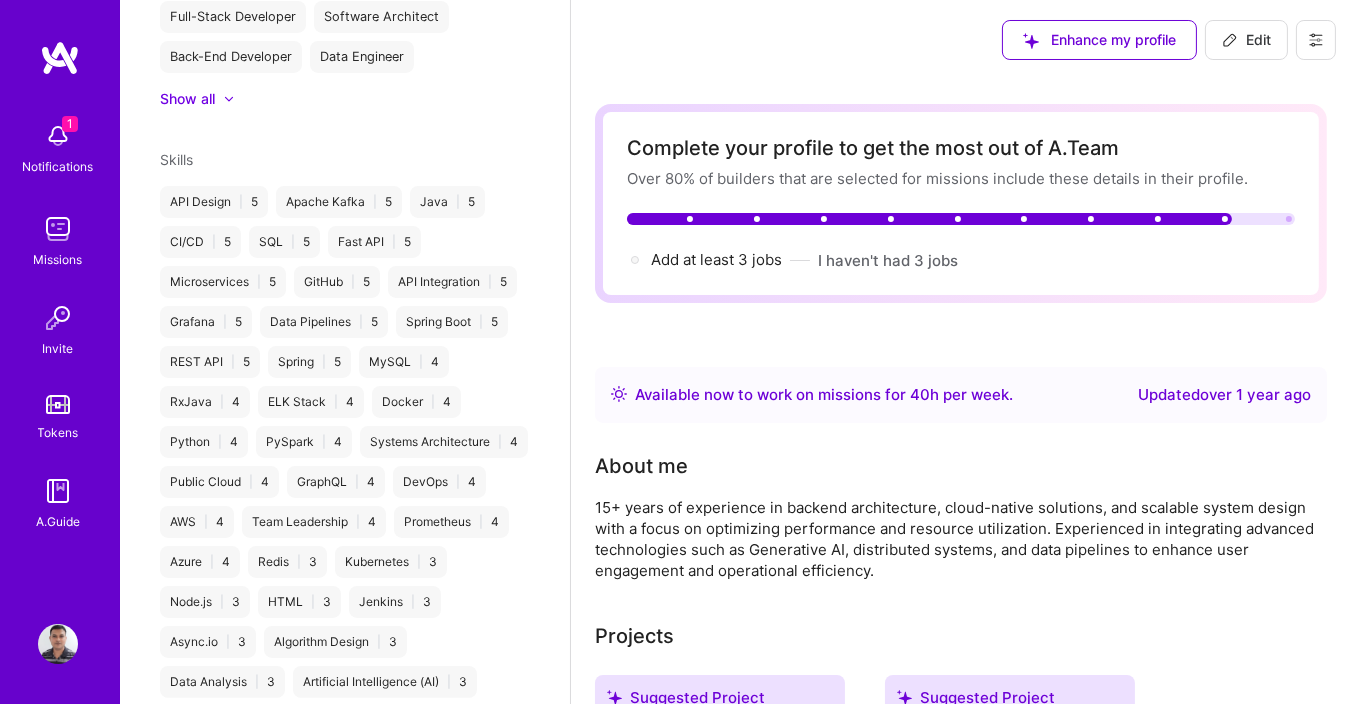 scroll, scrollTop: 144, scrollLeft: 0, axis: vertical 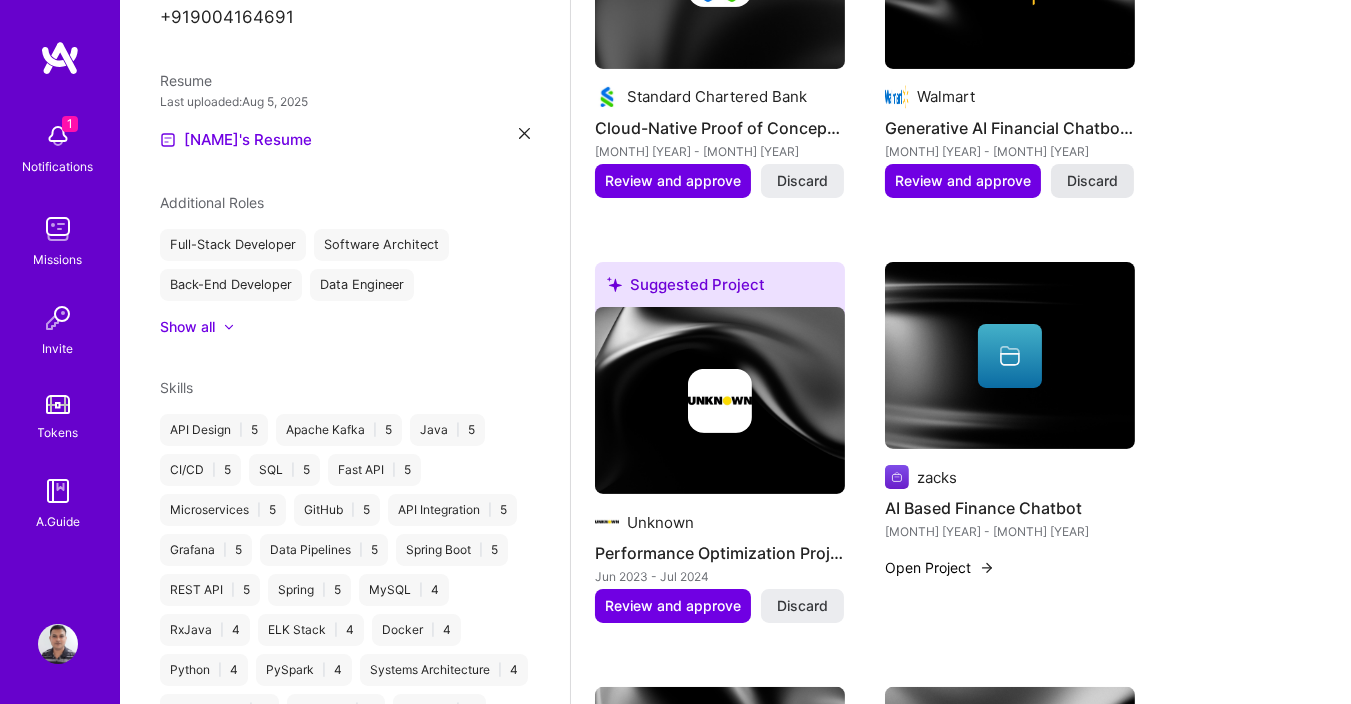 click on "Discard" at bounding box center (1092, 181) 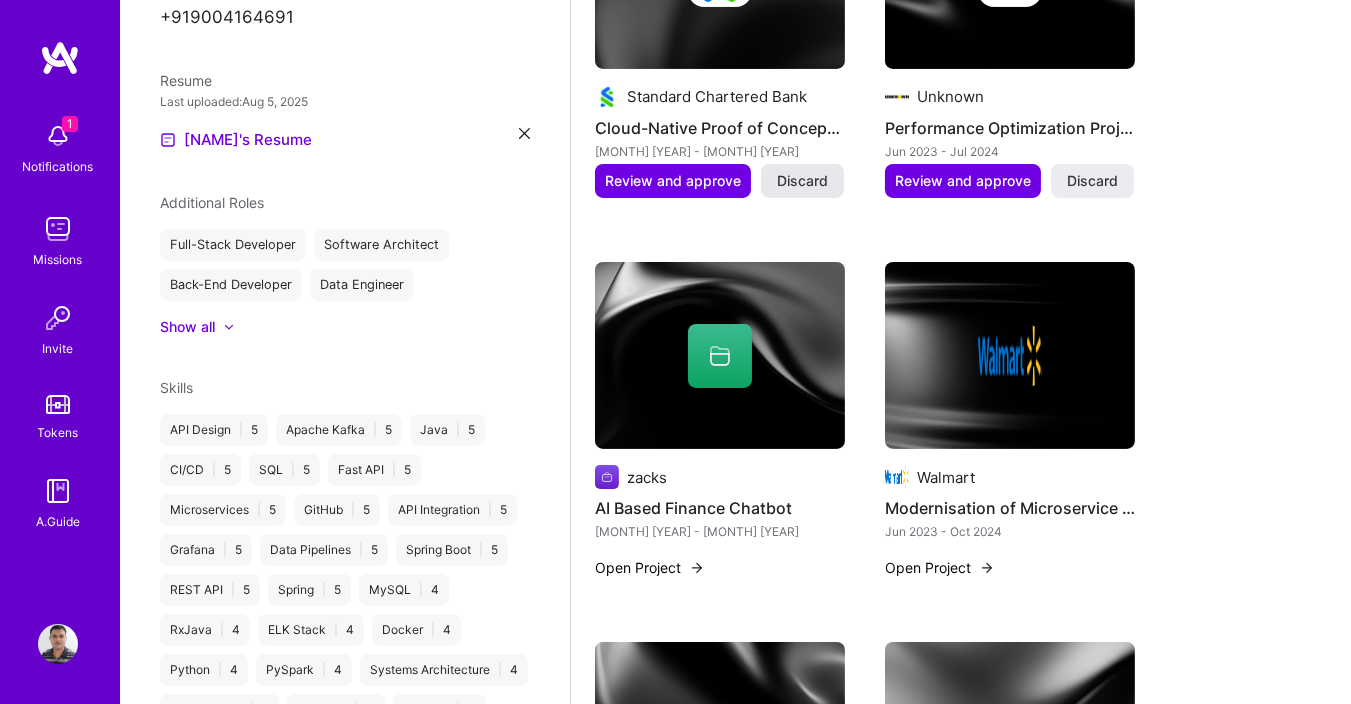 click on "Discard" at bounding box center (802, 181) 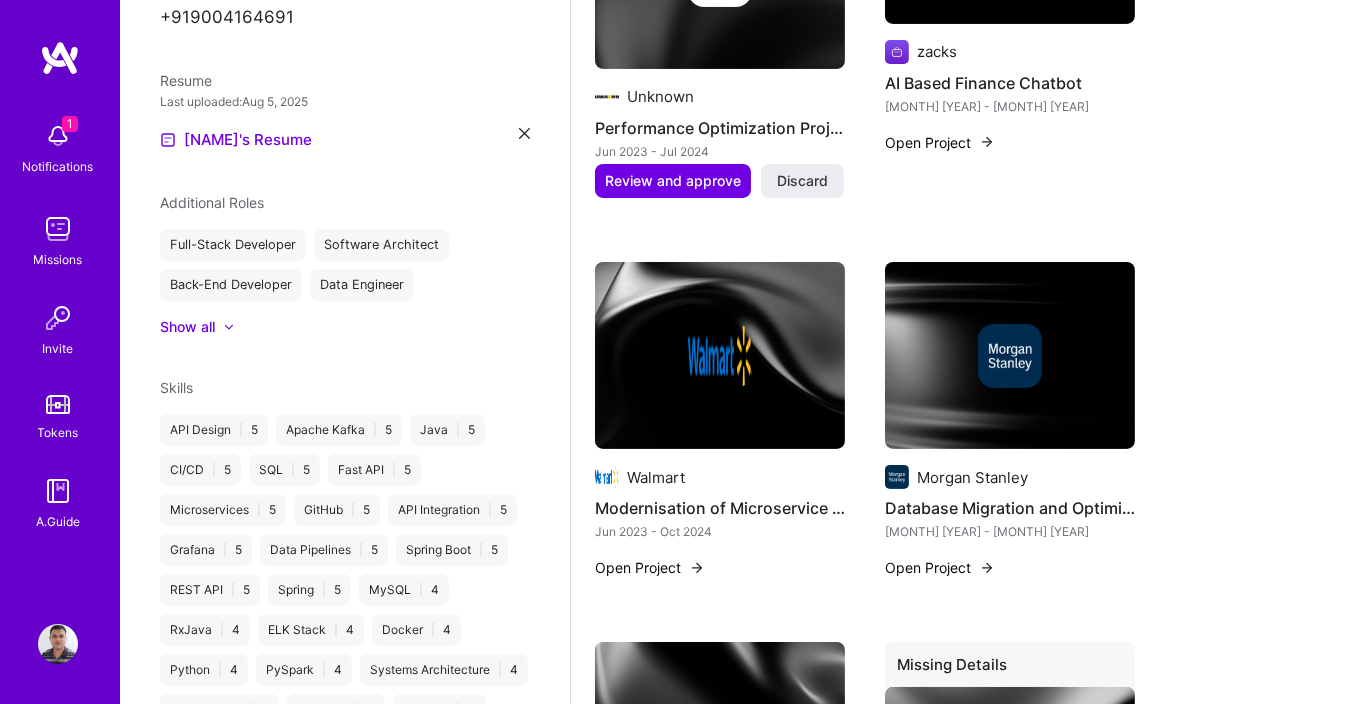 click at bounding box center [720, -25] 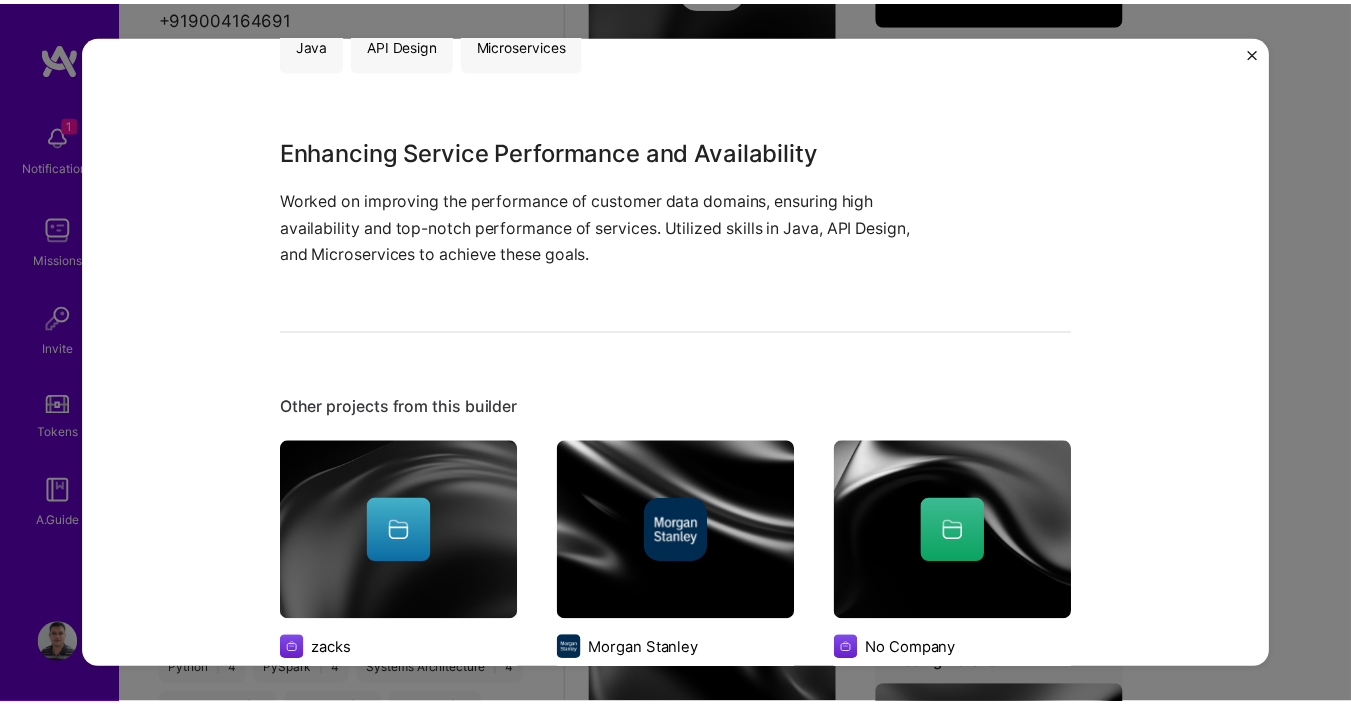scroll, scrollTop: 480, scrollLeft: 0, axis: vertical 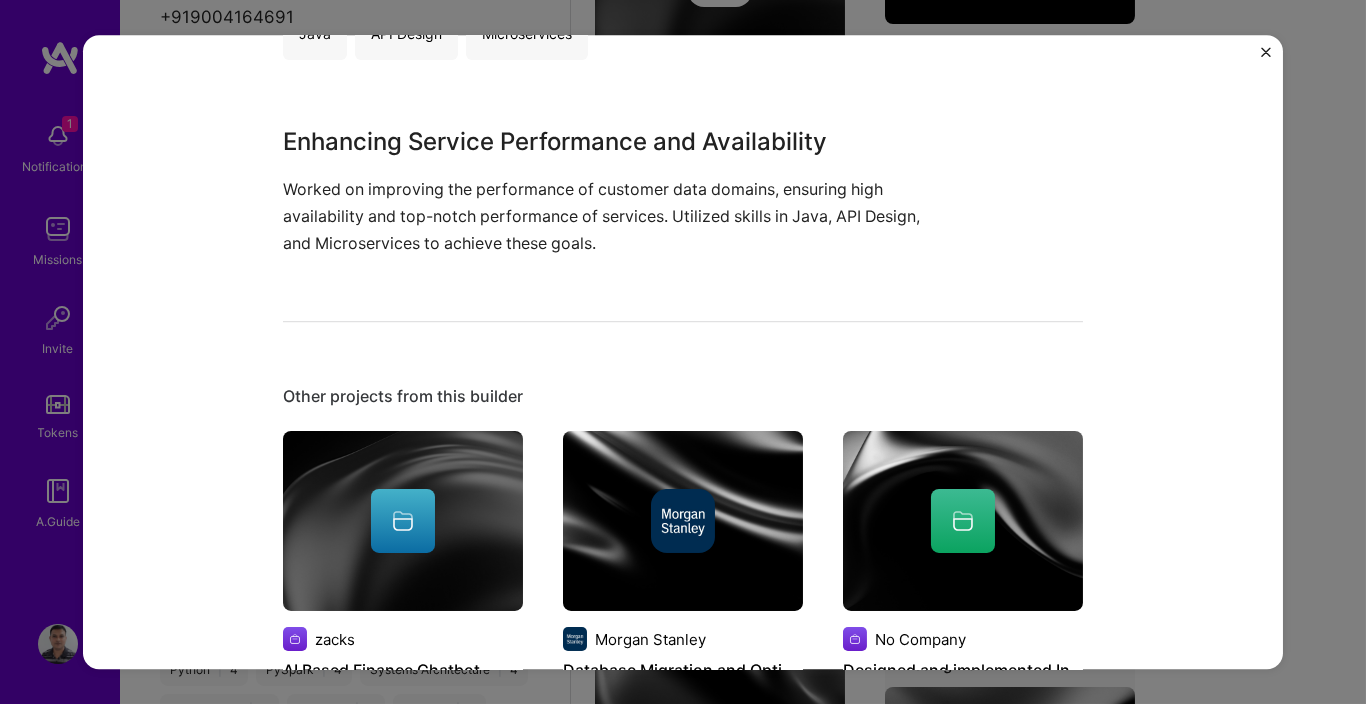 click at bounding box center [1266, 57] 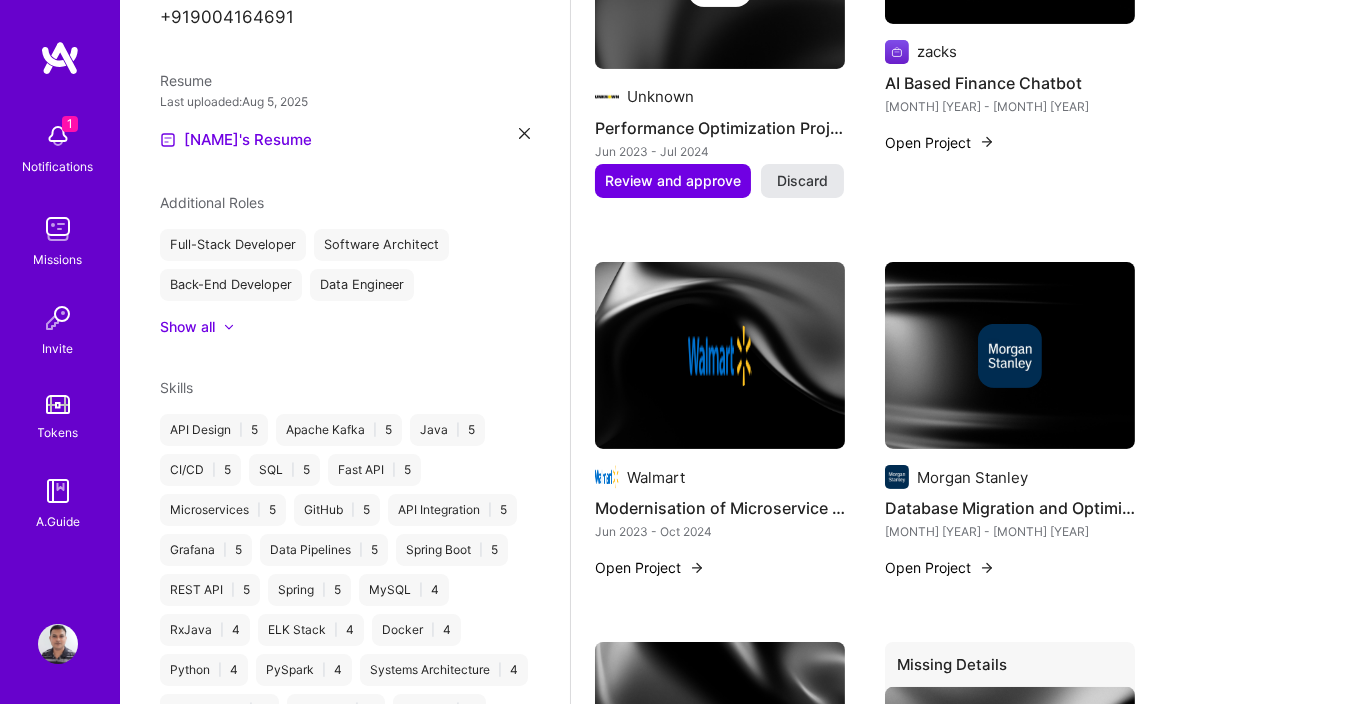 click on "Discard" at bounding box center [802, 181] 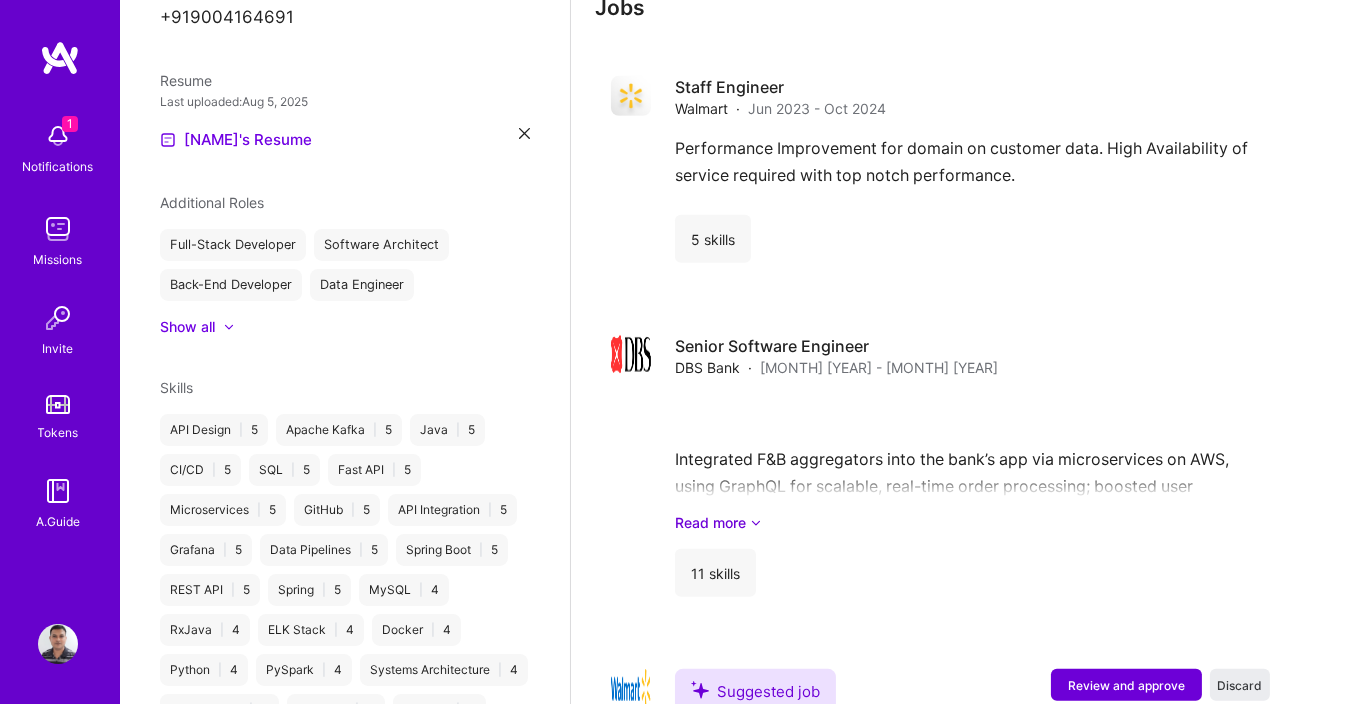 scroll, scrollTop: 1920, scrollLeft: 0, axis: vertical 